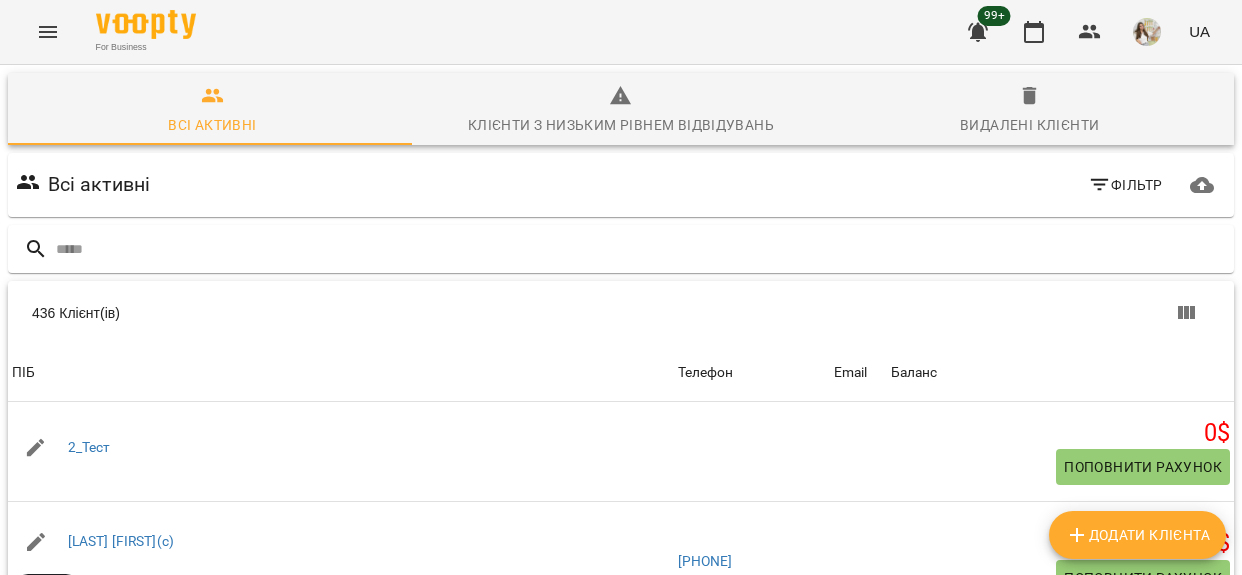 scroll, scrollTop: 0, scrollLeft: 0, axis: both 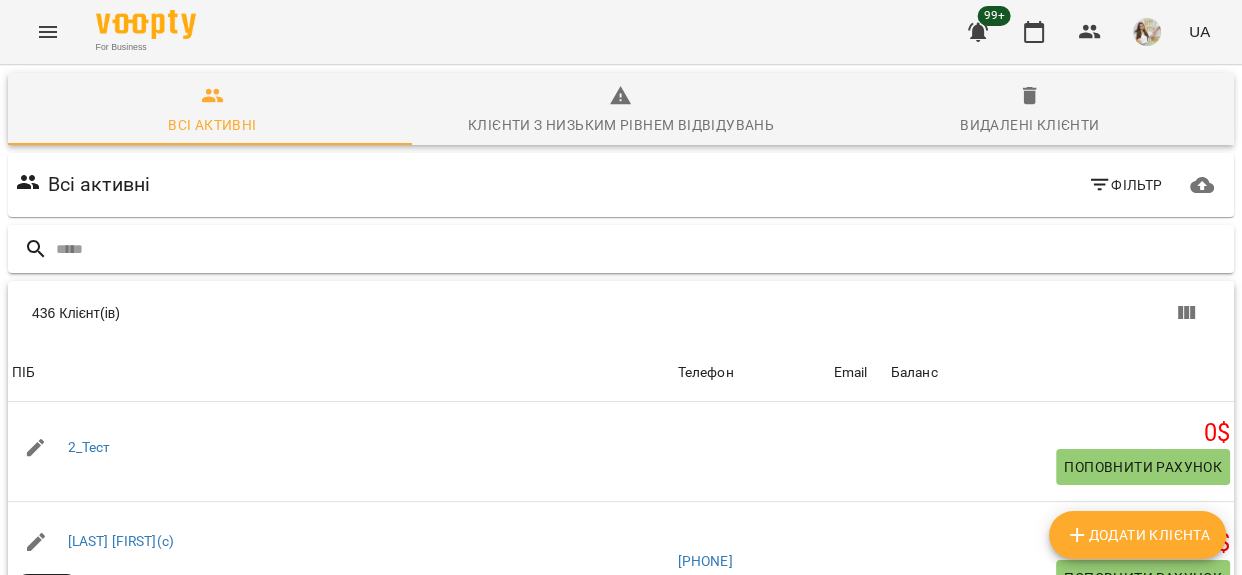 click at bounding box center [641, 249] 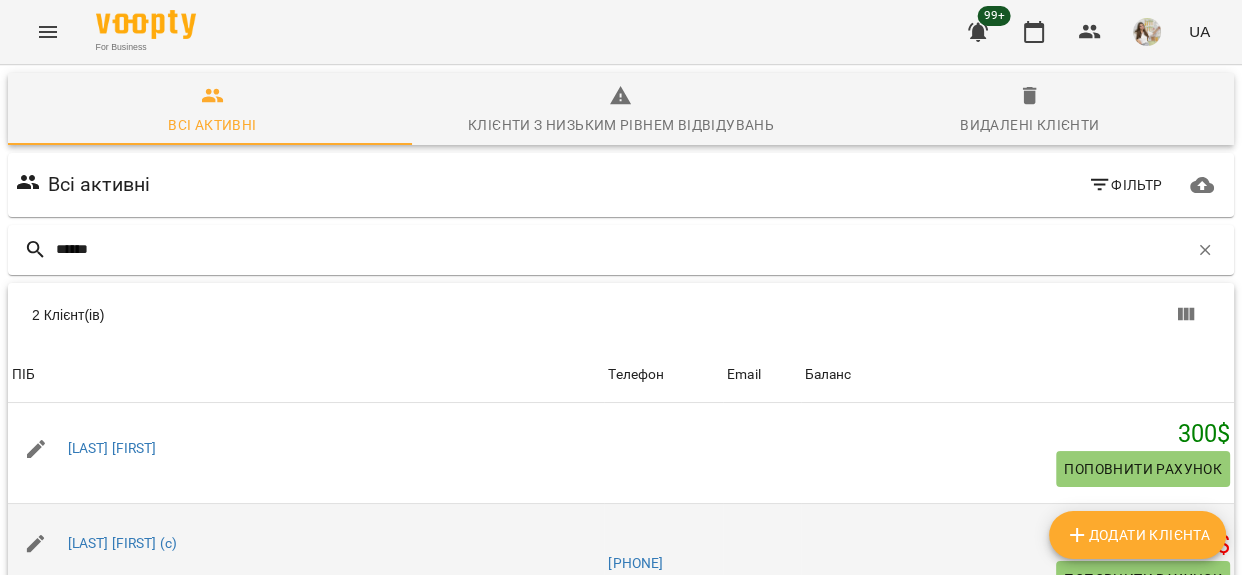 type on "******" 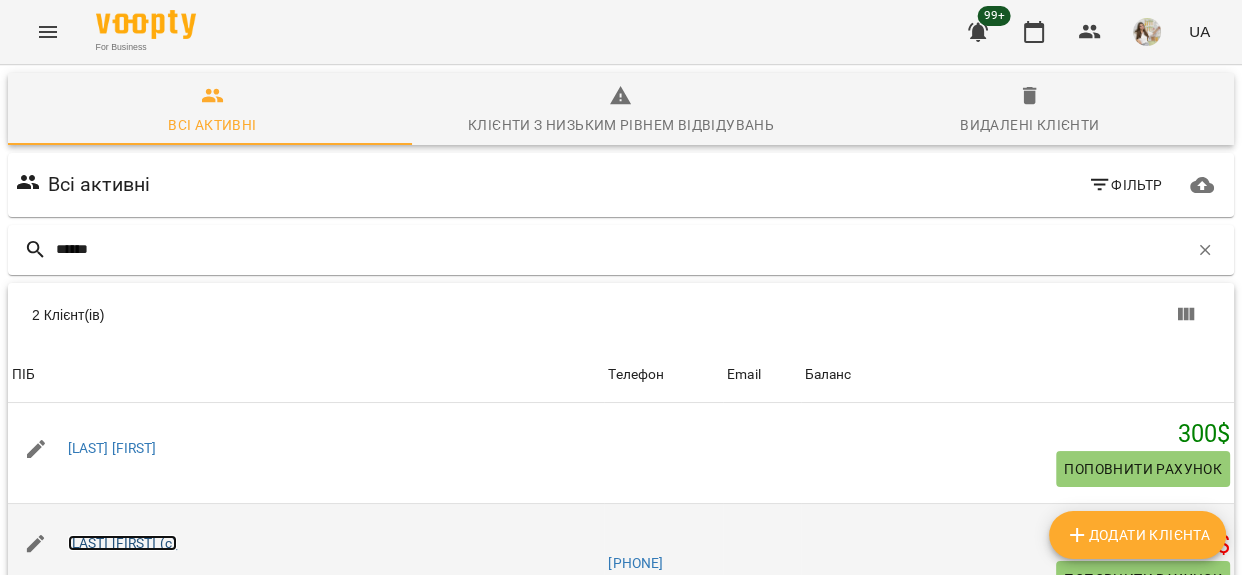 click on "[LAST] [FIRST] (с)" at bounding box center (123, 543) 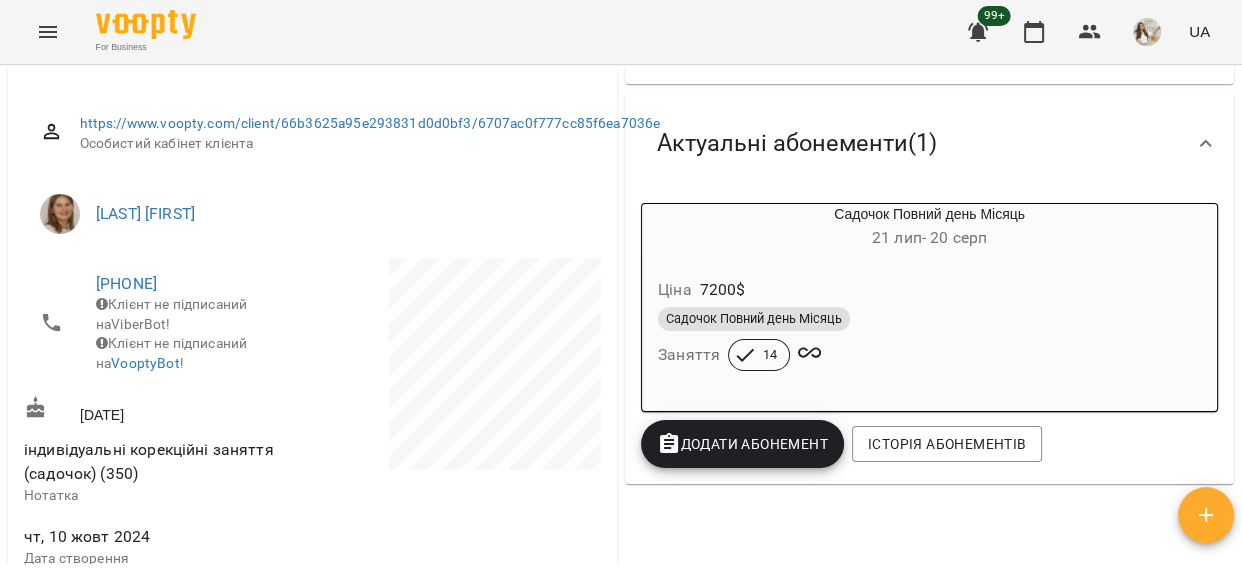 scroll, scrollTop: 272, scrollLeft: 0, axis: vertical 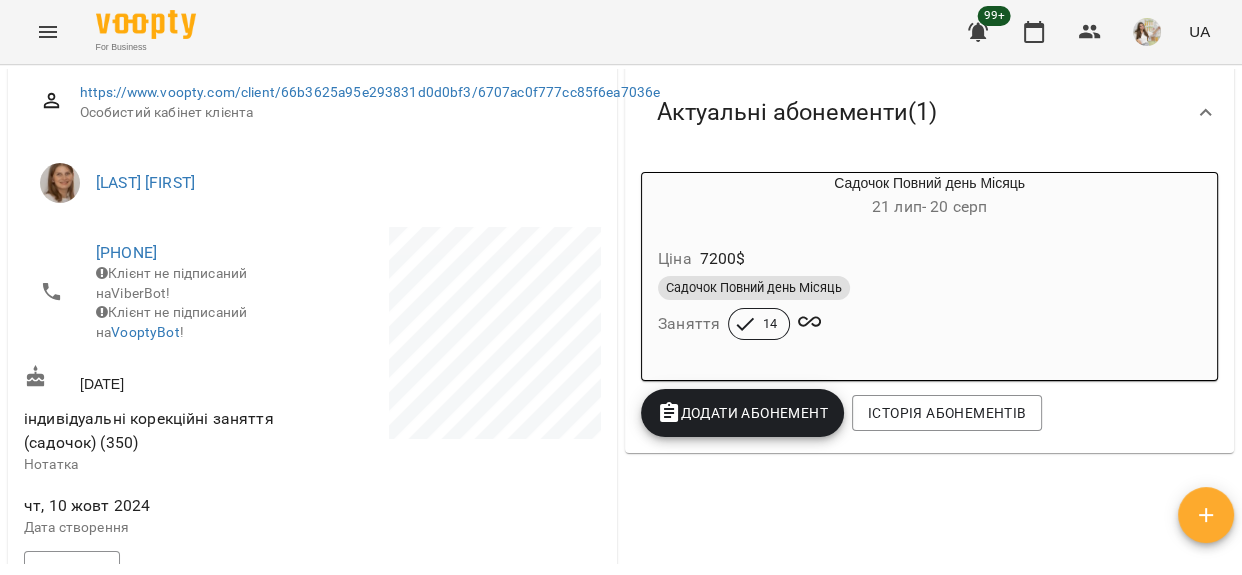 click on "Садочок Повний день Місяць" at bounding box center (929, 288) 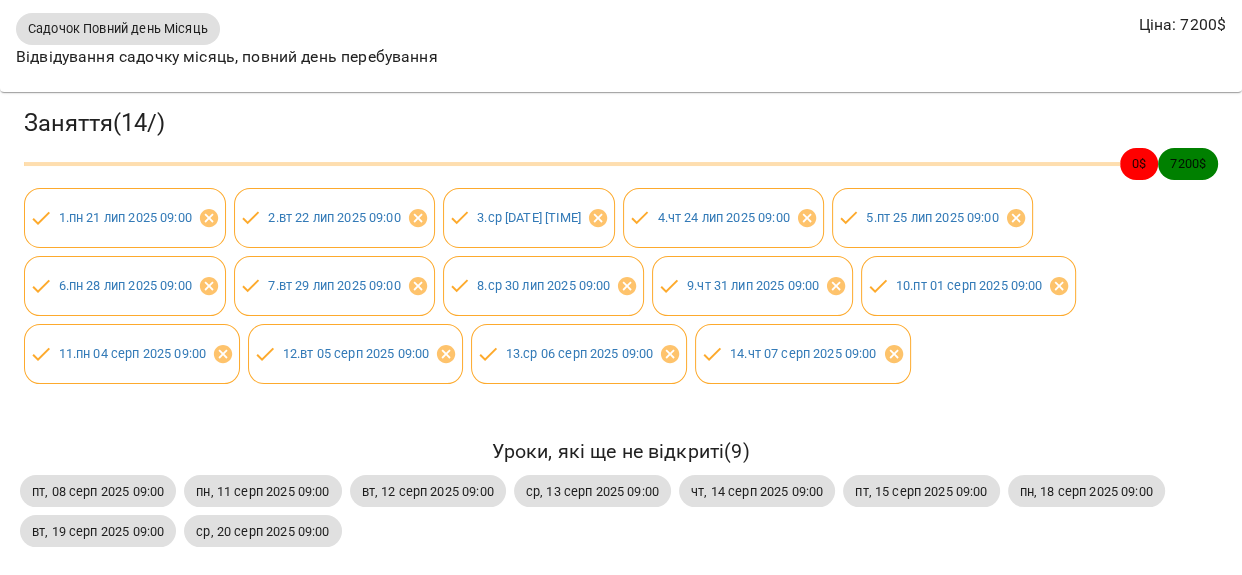 scroll, scrollTop: 177, scrollLeft: 0, axis: vertical 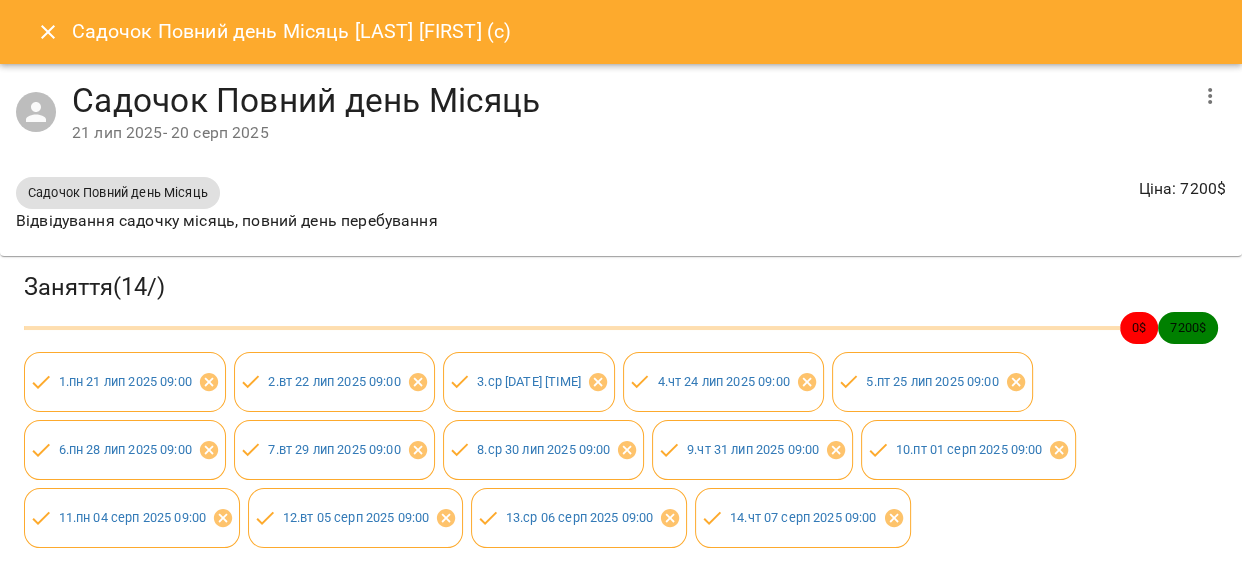 click 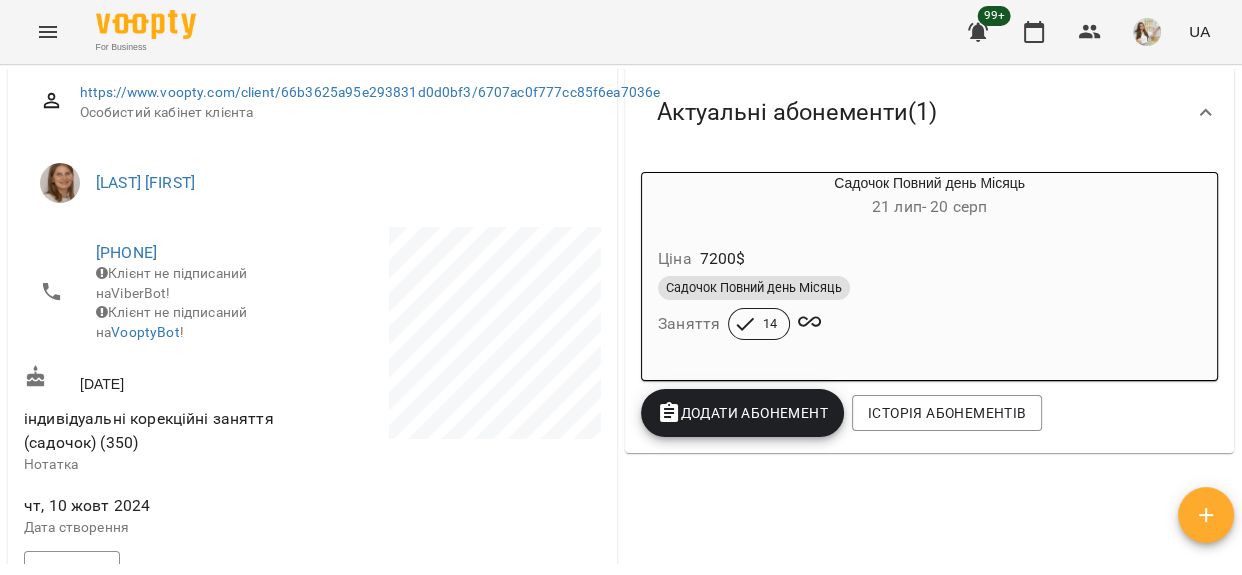 click 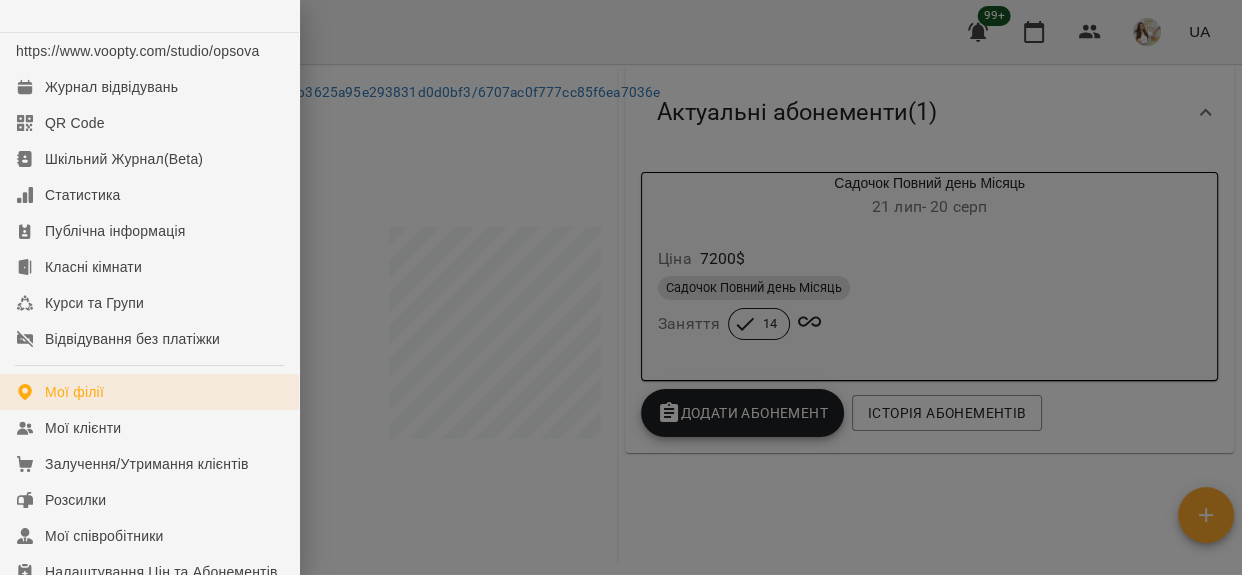 click on "Мої філії" at bounding box center (74, 392) 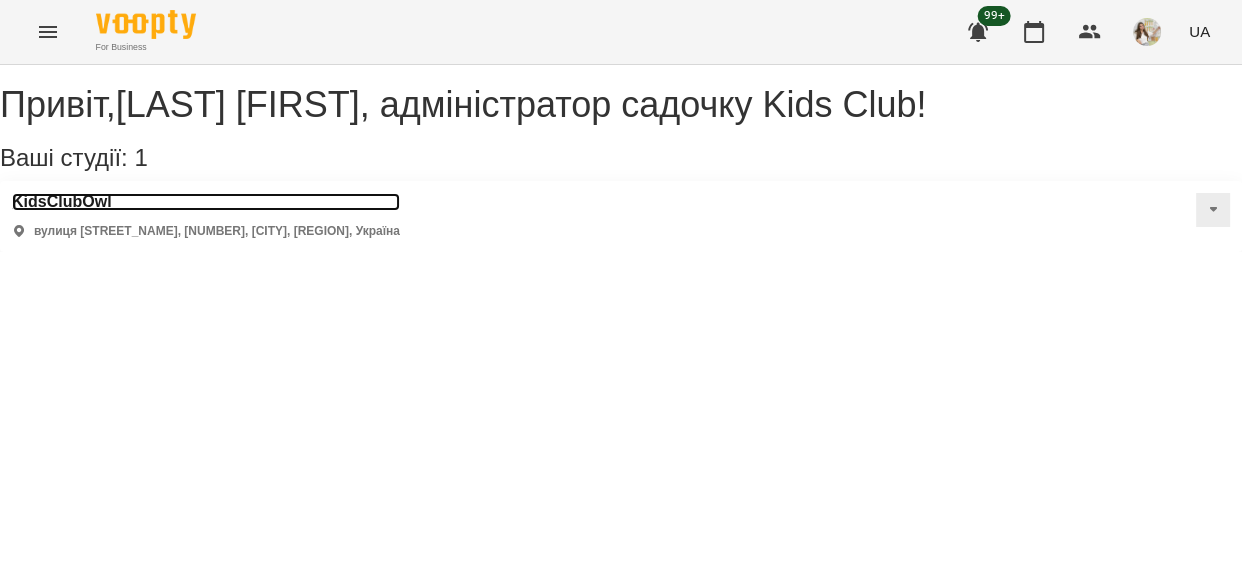click on "KidsClubOwl" at bounding box center (206, 202) 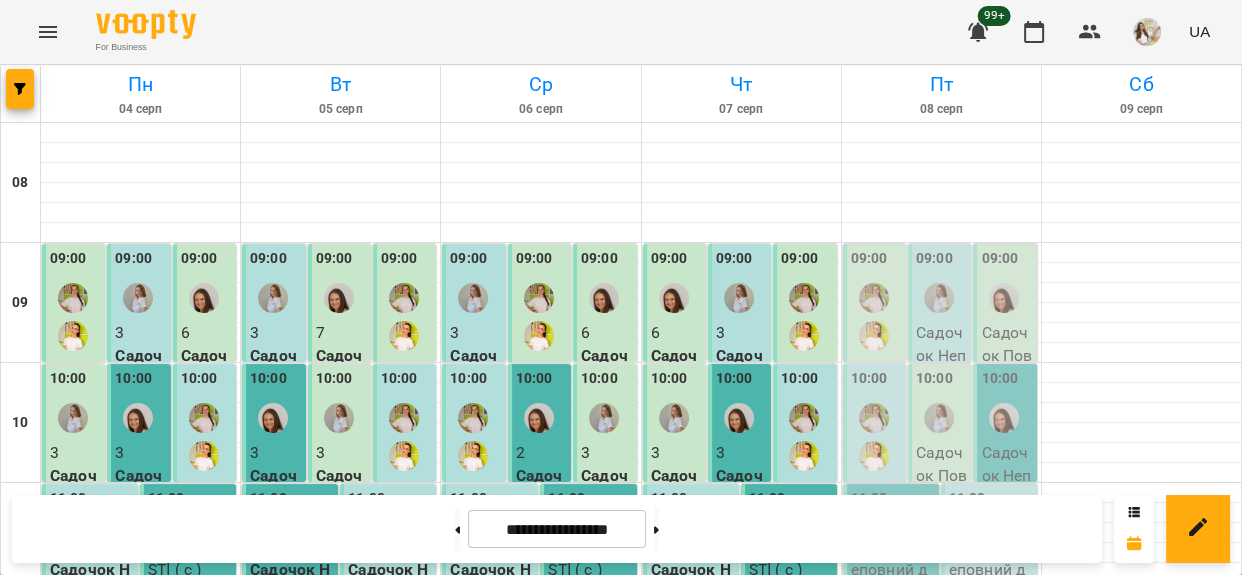 scroll, scrollTop: 636, scrollLeft: 0, axis: vertical 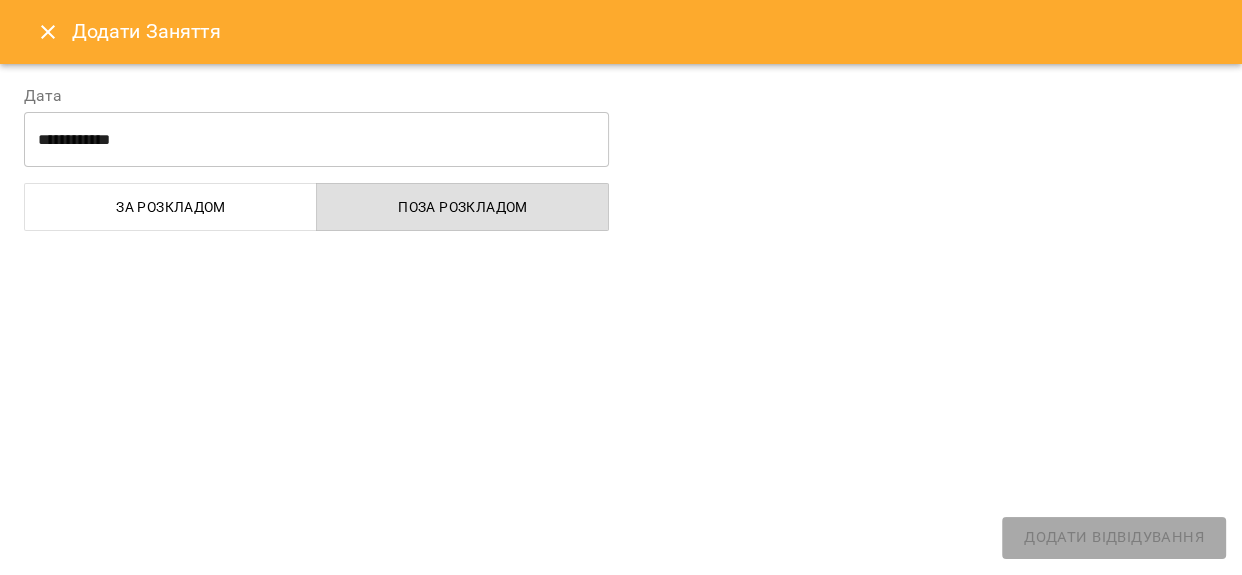 select 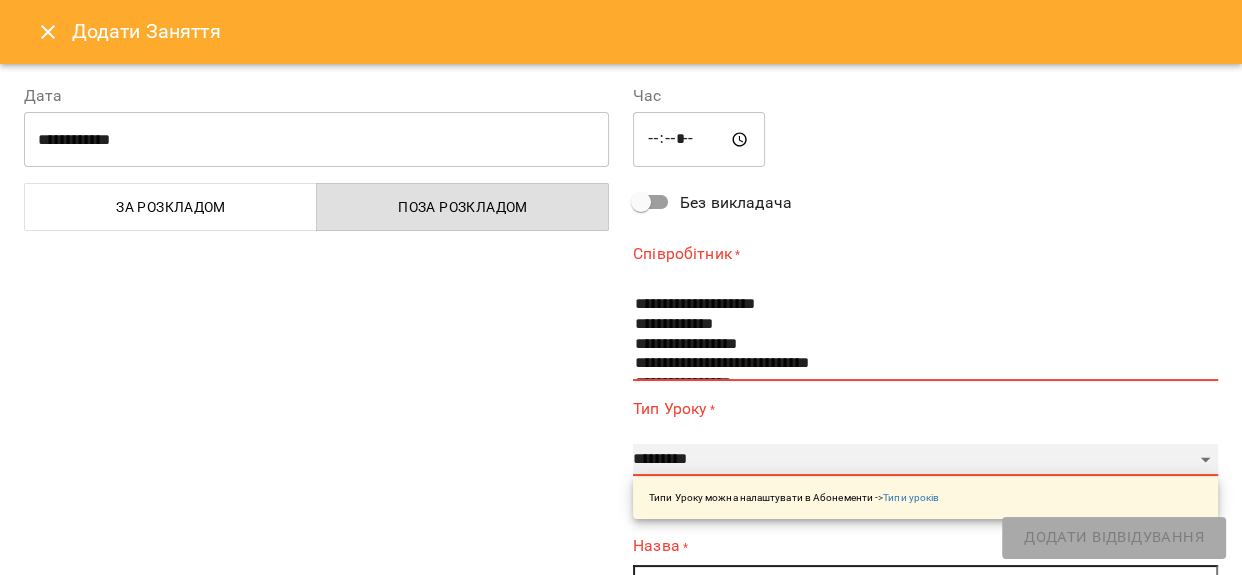 click on "**********" at bounding box center (925, 460) 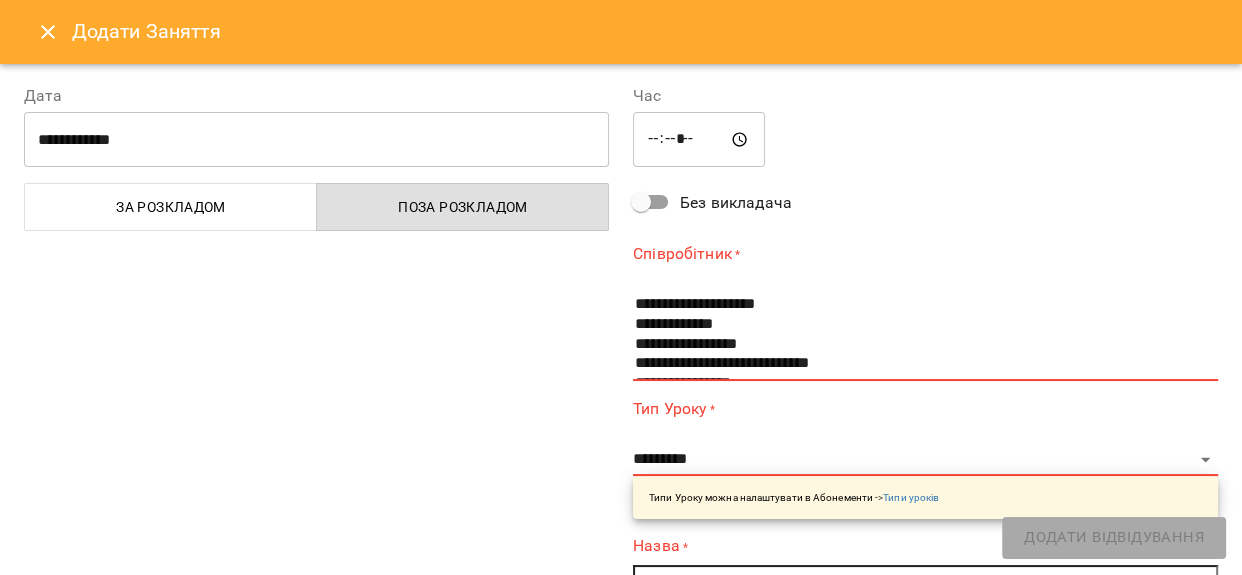 click on "**********" at bounding box center [316, 518] 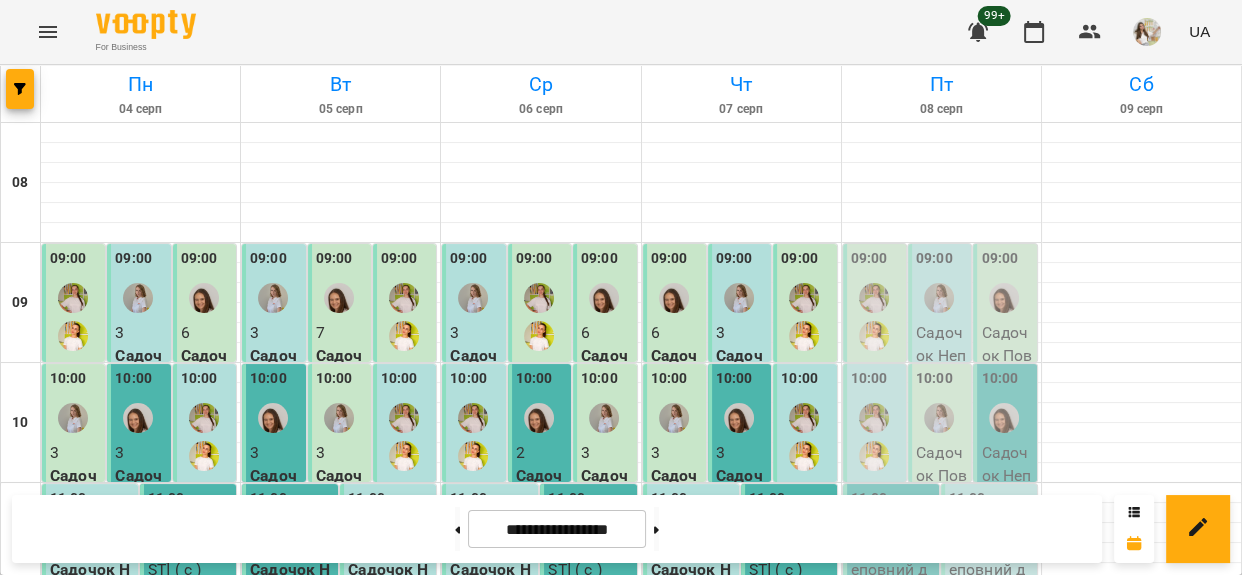 scroll, scrollTop: 90, scrollLeft: 0, axis: vertical 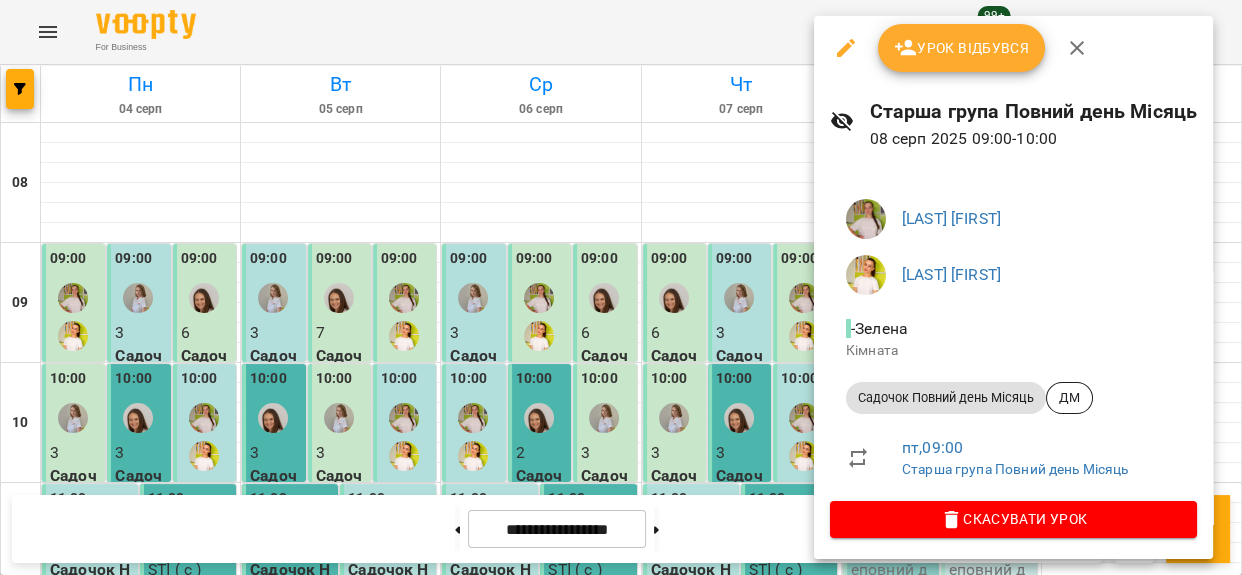 click on "Урок відбувся" at bounding box center [962, 48] 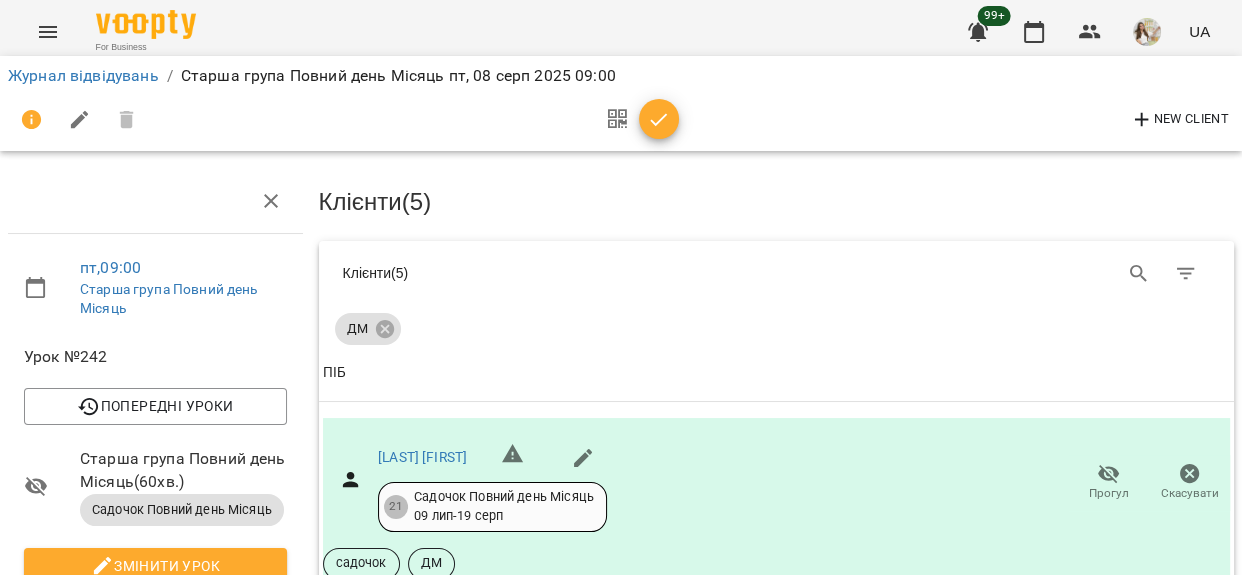scroll, scrollTop: 545, scrollLeft: 0, axis: vertical 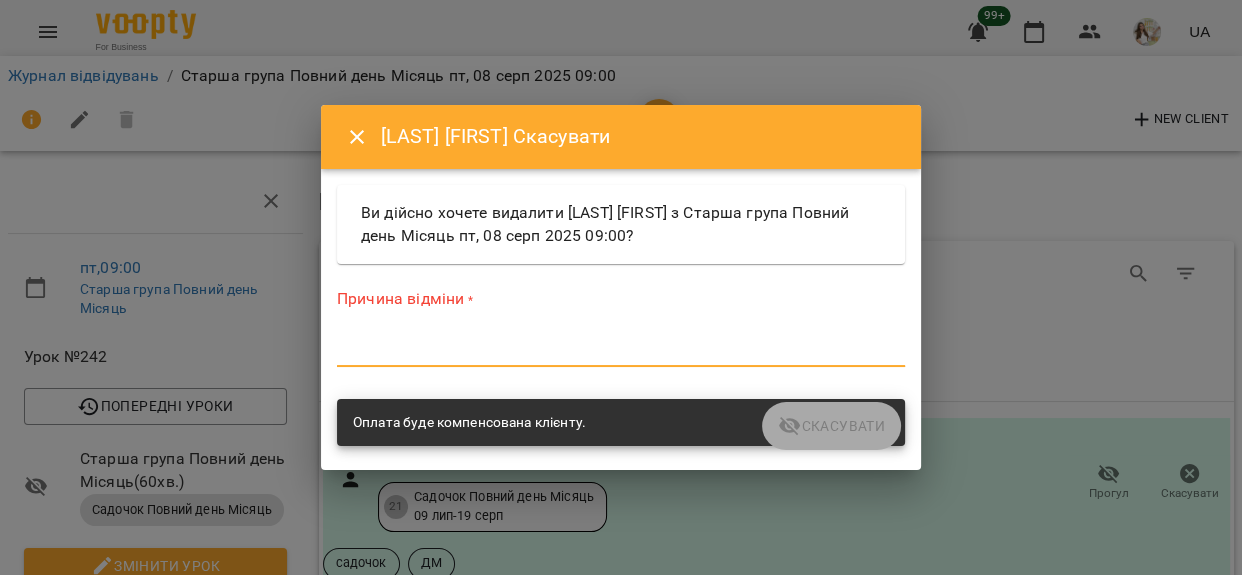 click at bounding box center [621, 350] 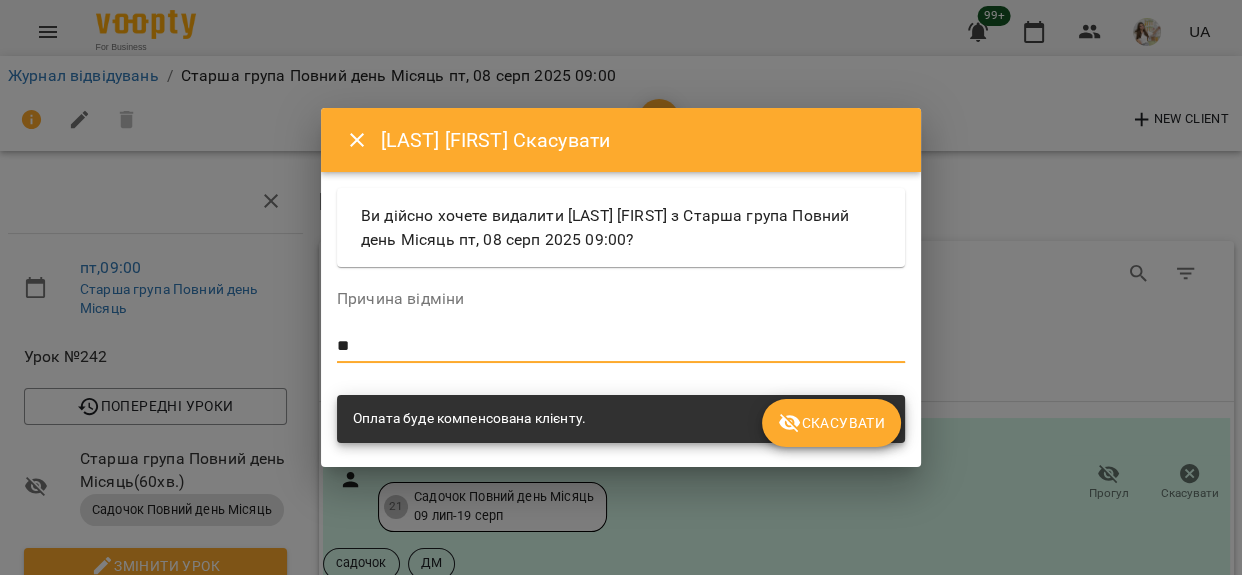 type on "*" 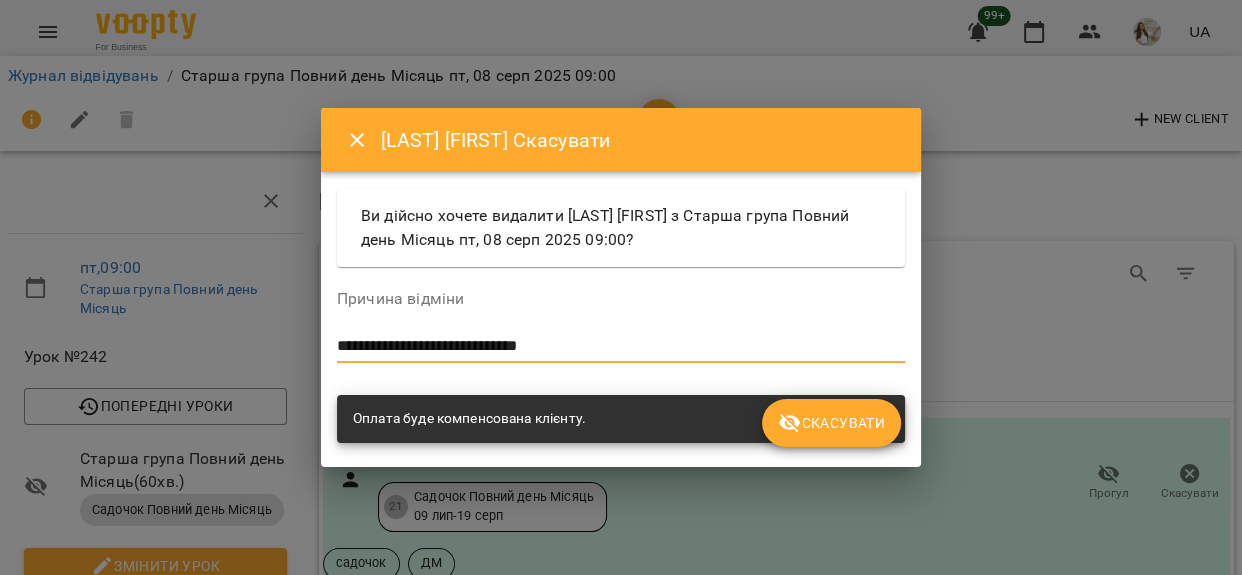 type on "**********" 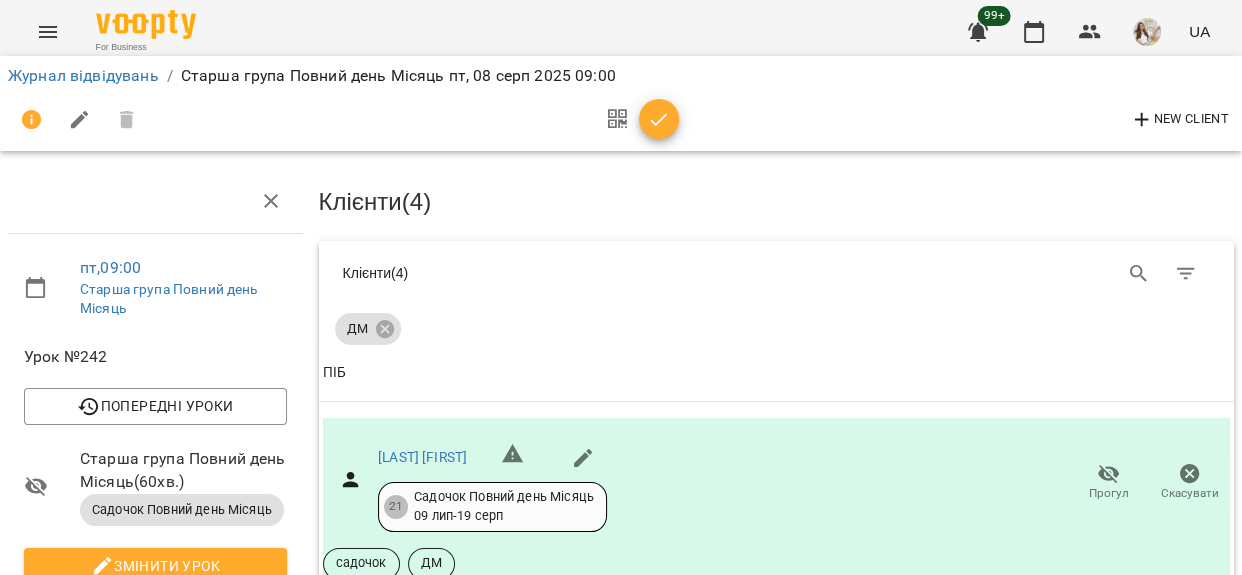 scroll, scrollTop: 849, scrollLeft: 0, axis: vertical 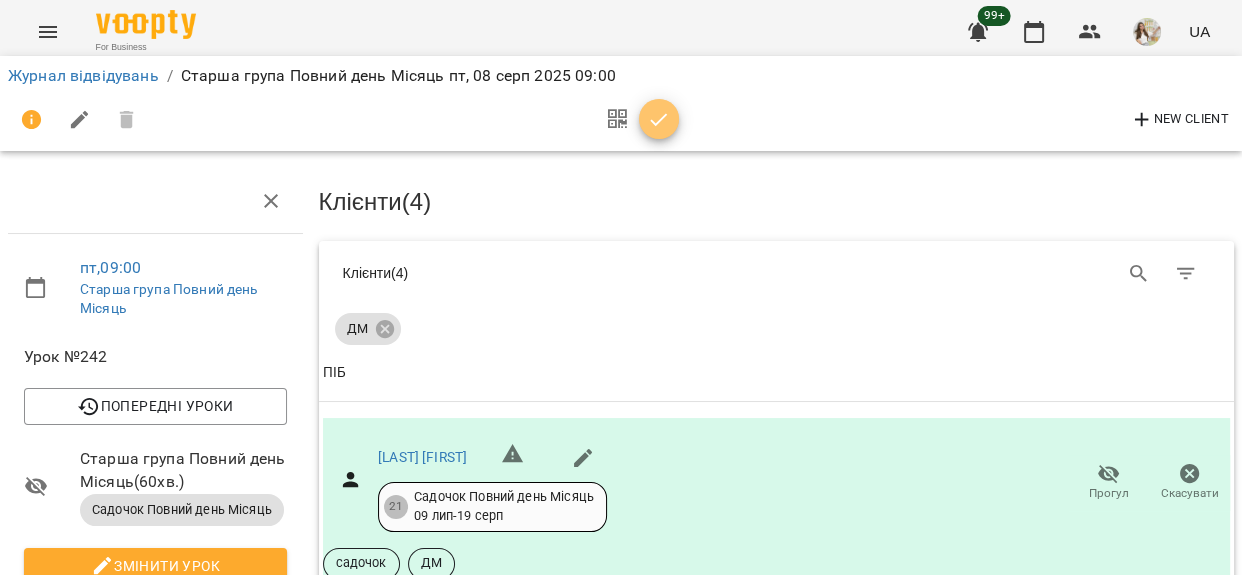click 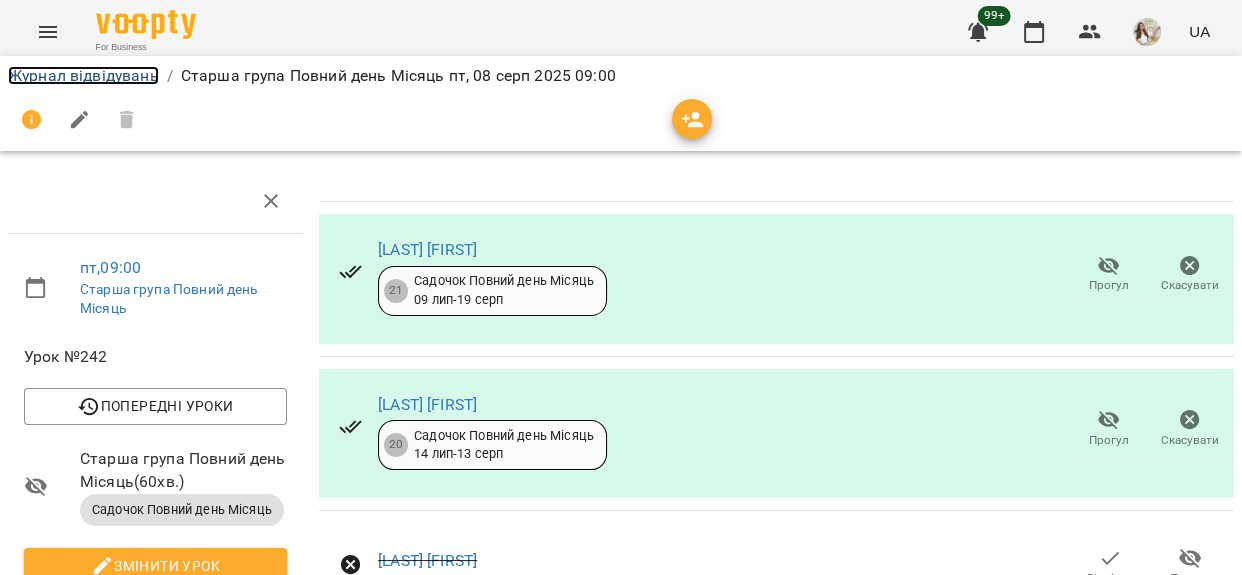 click on "Журнал відвідувань" at bounding box center [83, 75] 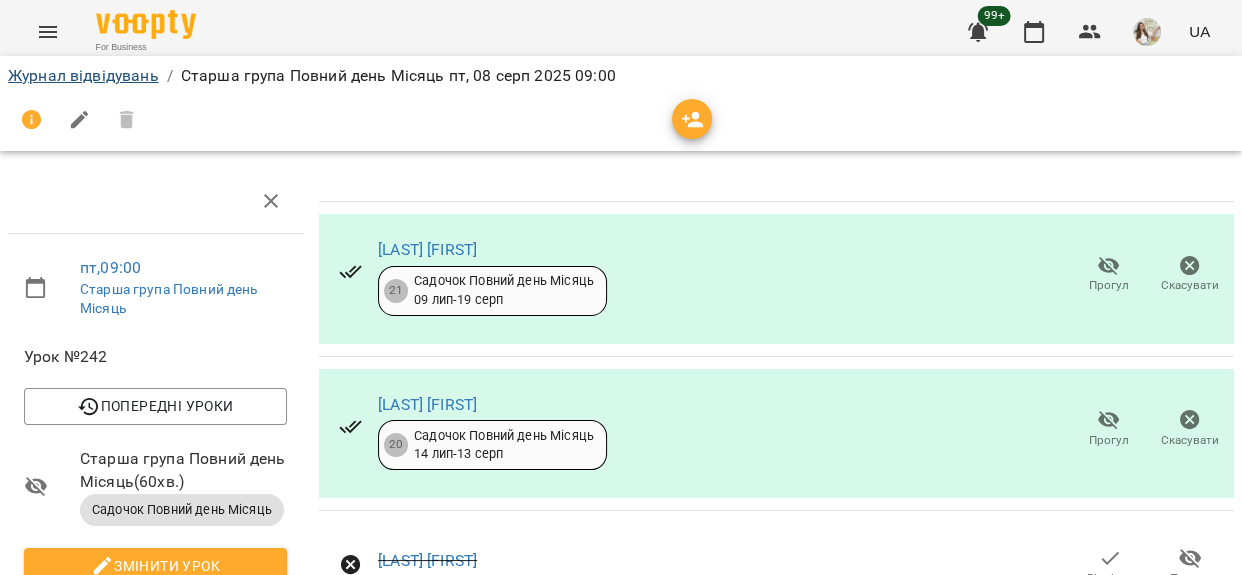 scroll, scrollTop: 0, scrollLeft: 0, axis: both 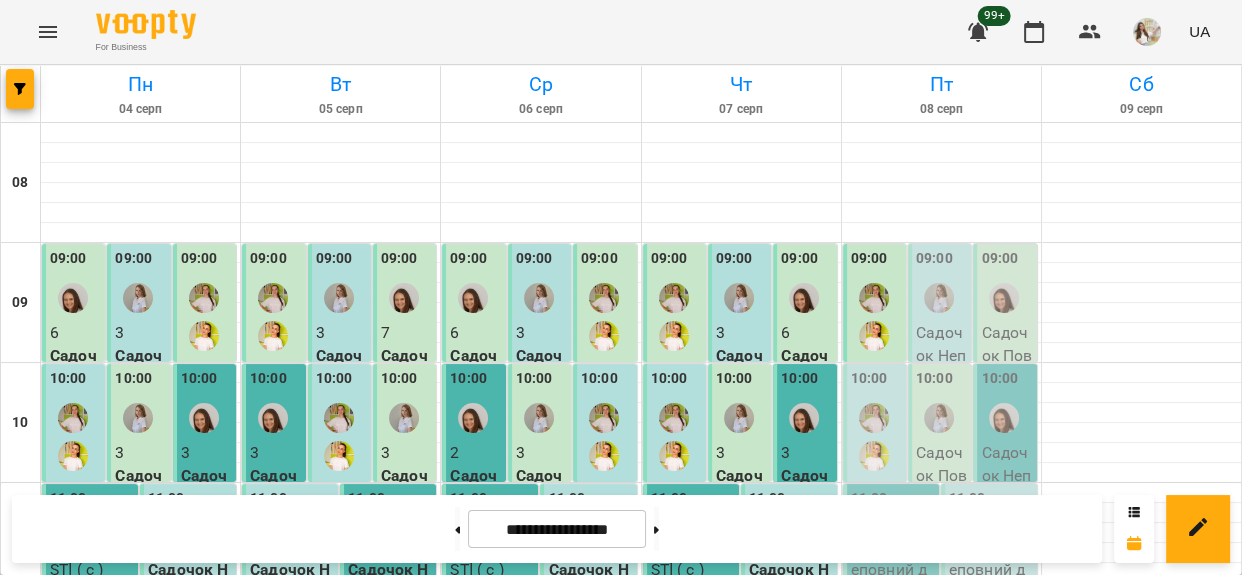 click on "09:00" at bounding box center [941, 284] 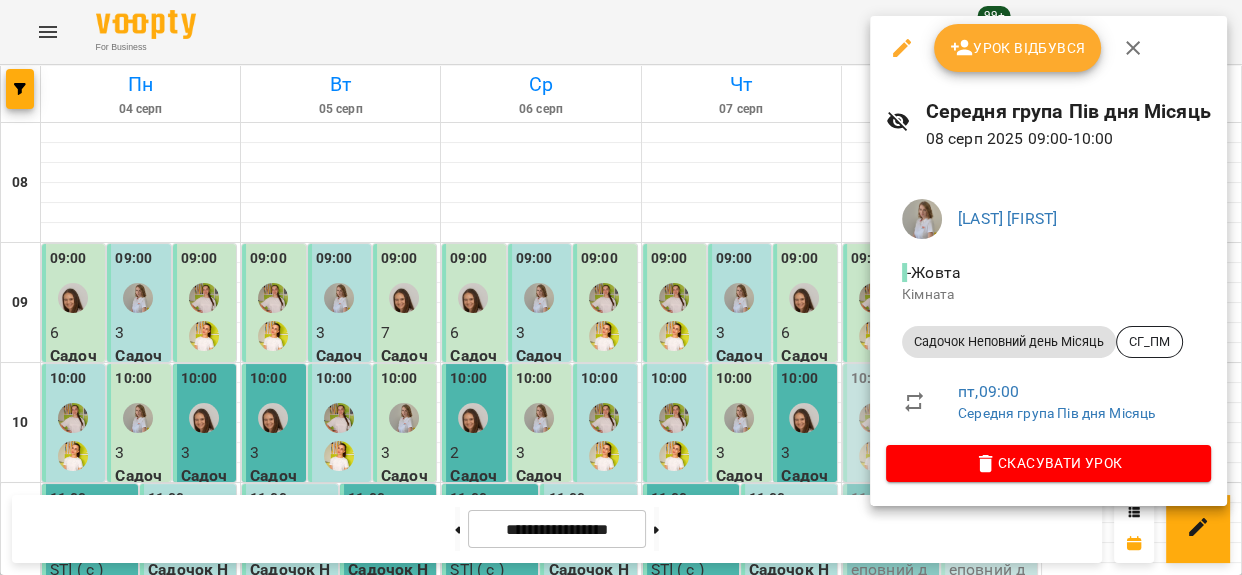 click on "Урок відбувся" at bounding box center (1018, 48) 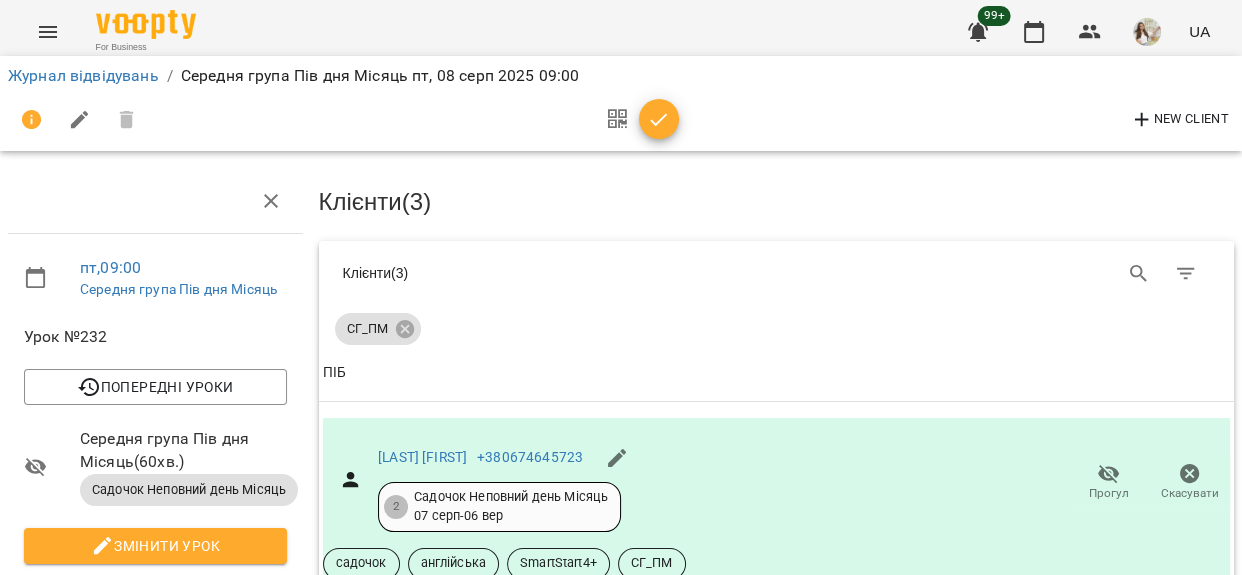 scroll, scrollTop: 497, scrollLeft: 0, axis: vertical 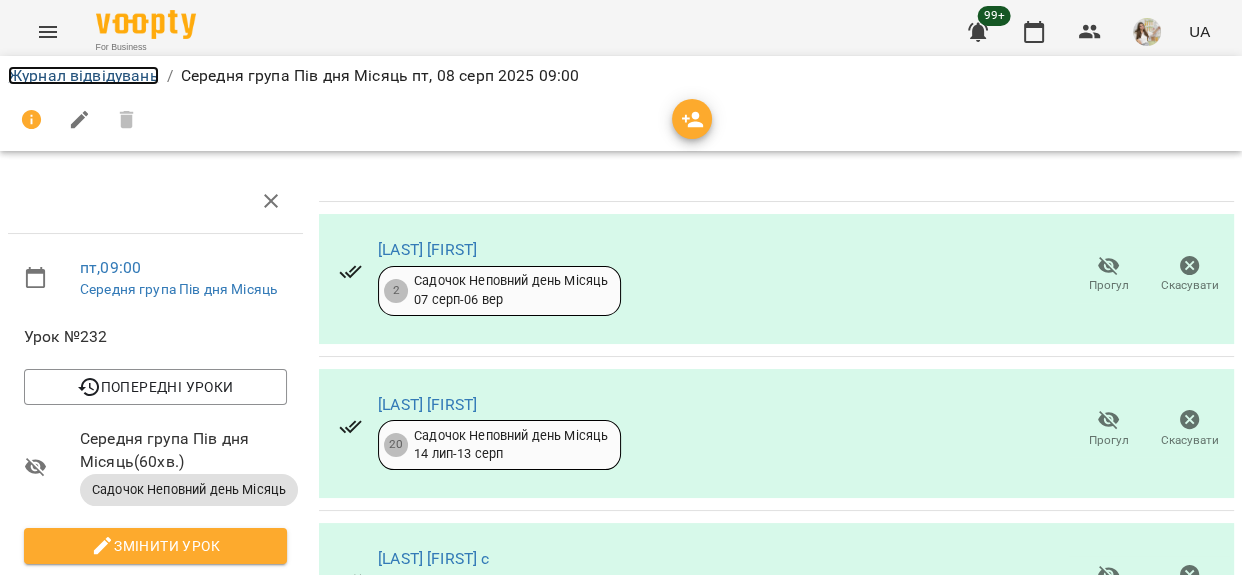 click on "Журнал відвідувань" at bounding box center [83, 75] 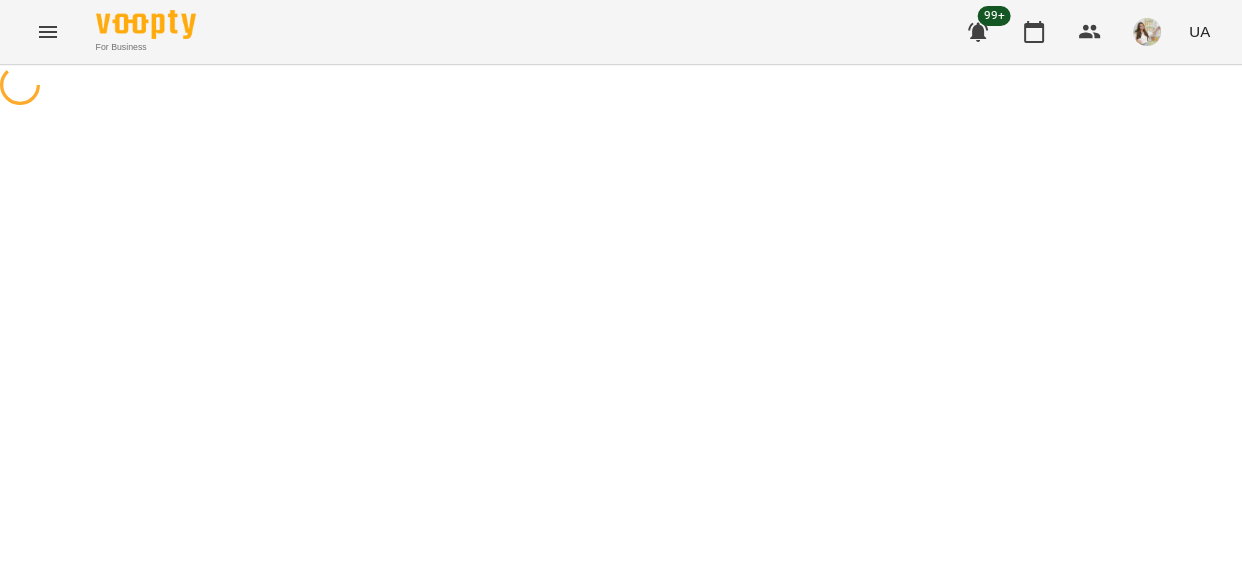 scroll, scrollTop: 0, scrollLeft: 0, axis: both 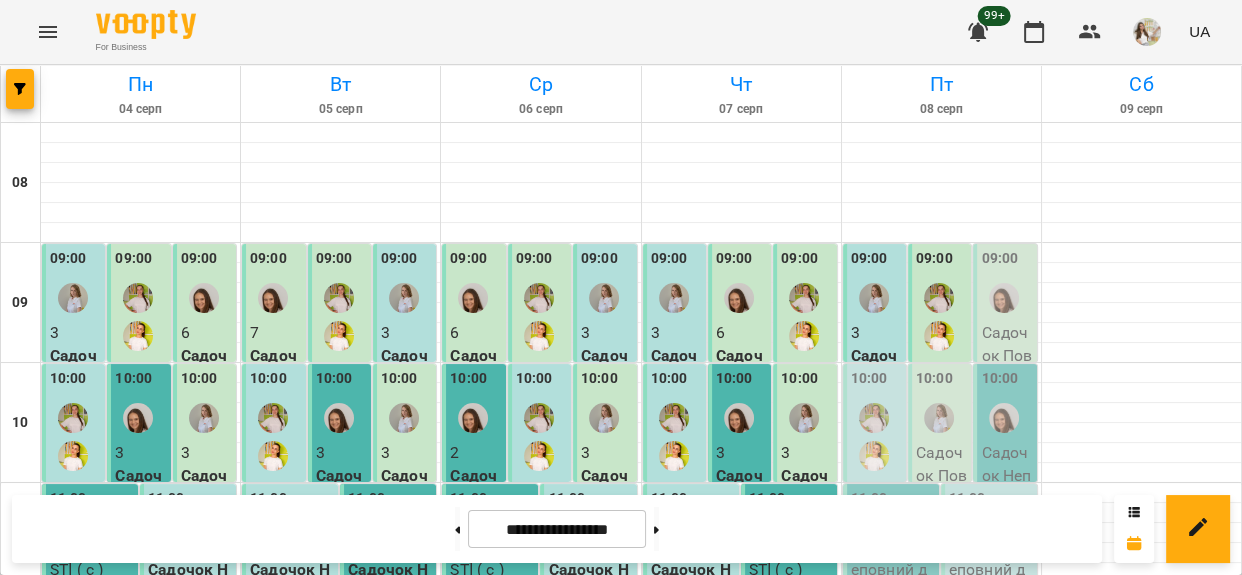 click at bounding box center (1004, 298) 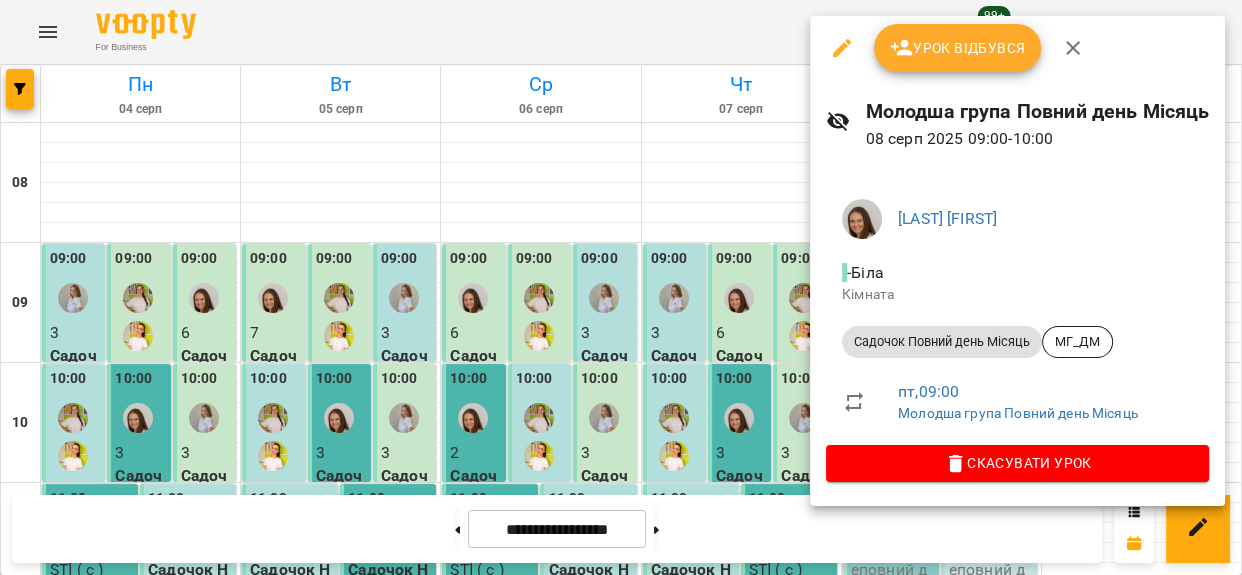 click on "Урок відбувся" at bounding box center [958, 48] 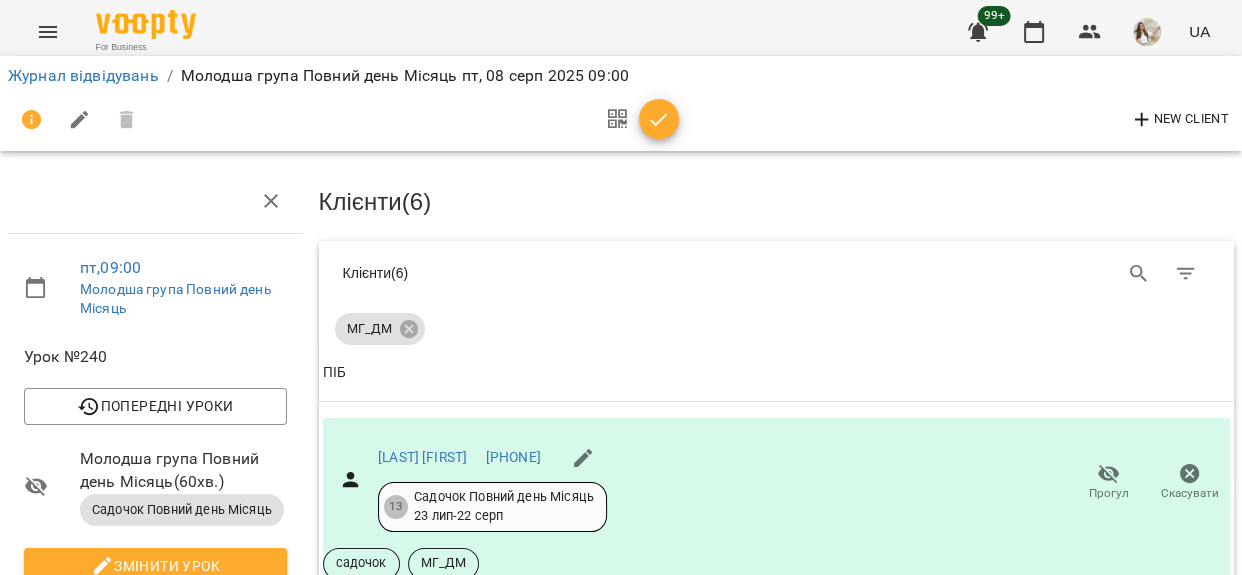 scroll, scrollTop: 1080, scrollLeft: 0, axis: vertical 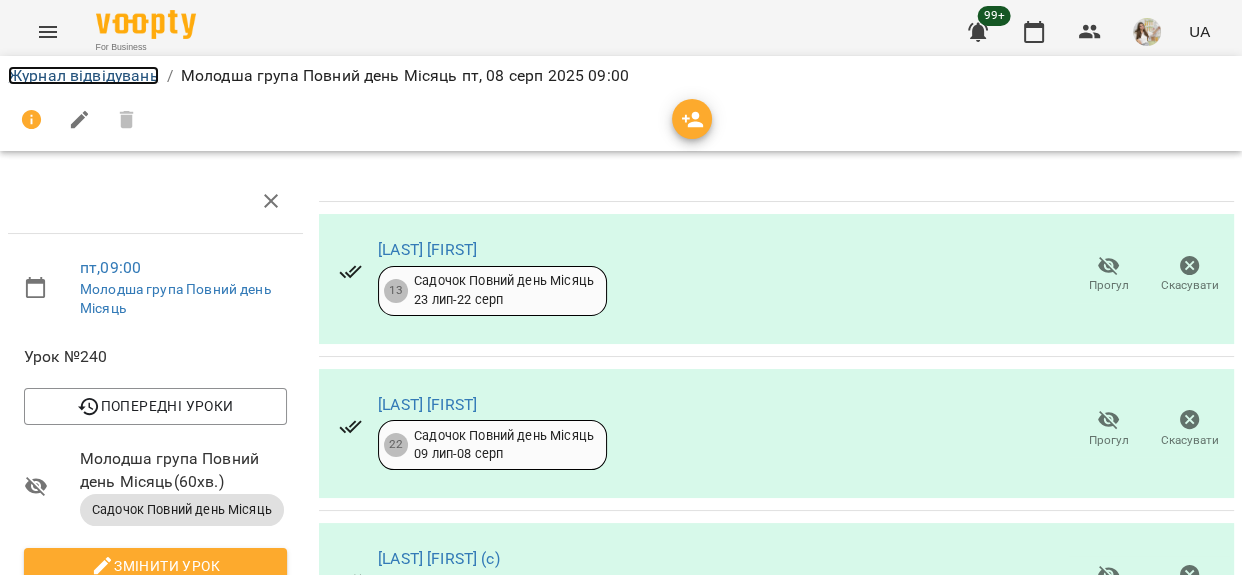 click on "Журнал відвідувань" at bounding box center [83, 75] 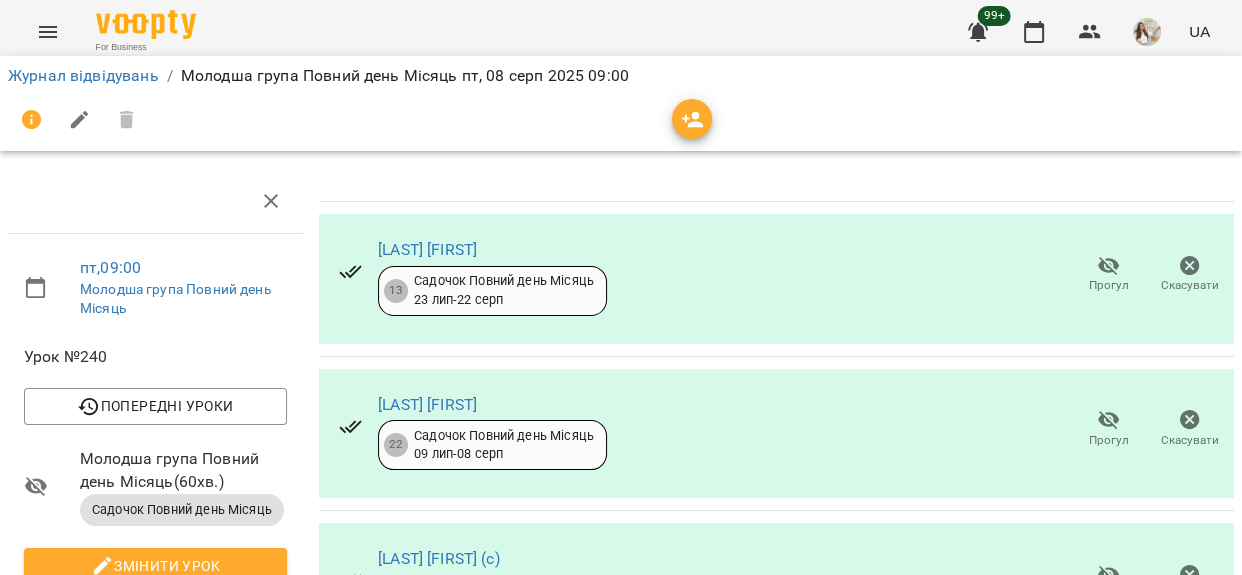 scroll, scrollTop: 0, scrollLeft: 0, axis: both 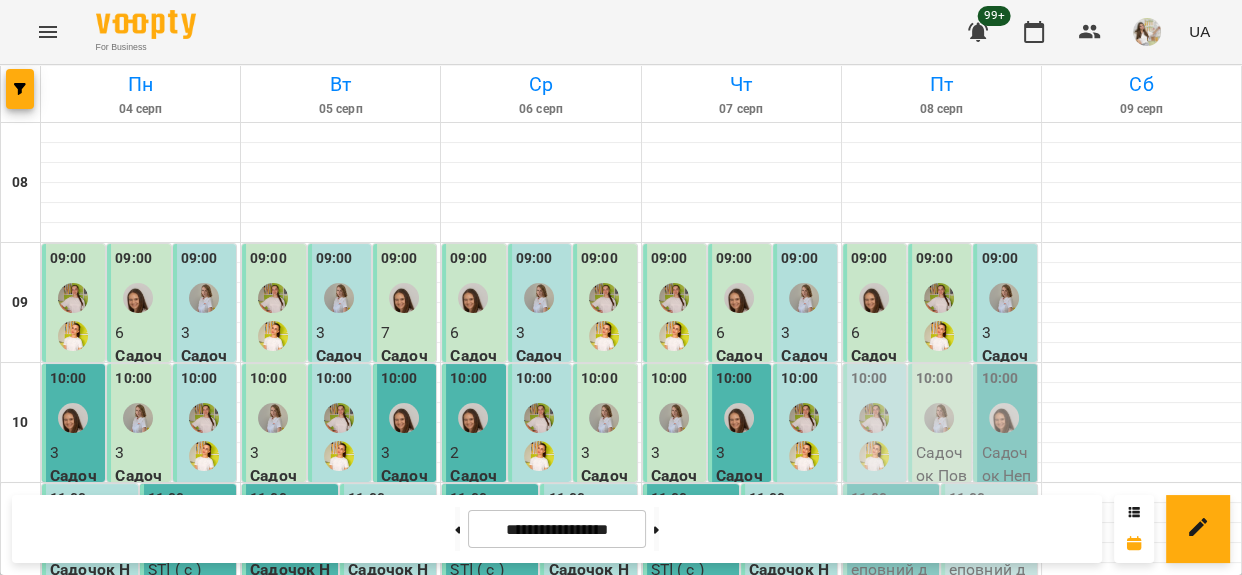 click on "10:00" at bounding box center (869, 381) 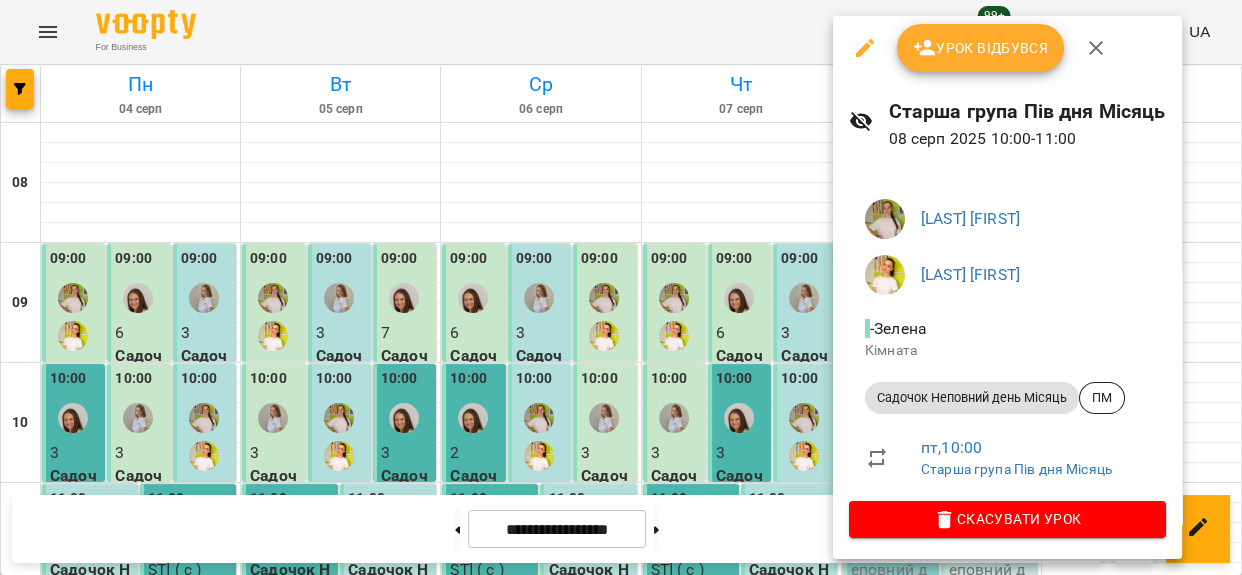 click on "Урок відбувся" at bounding box center (981, 48) 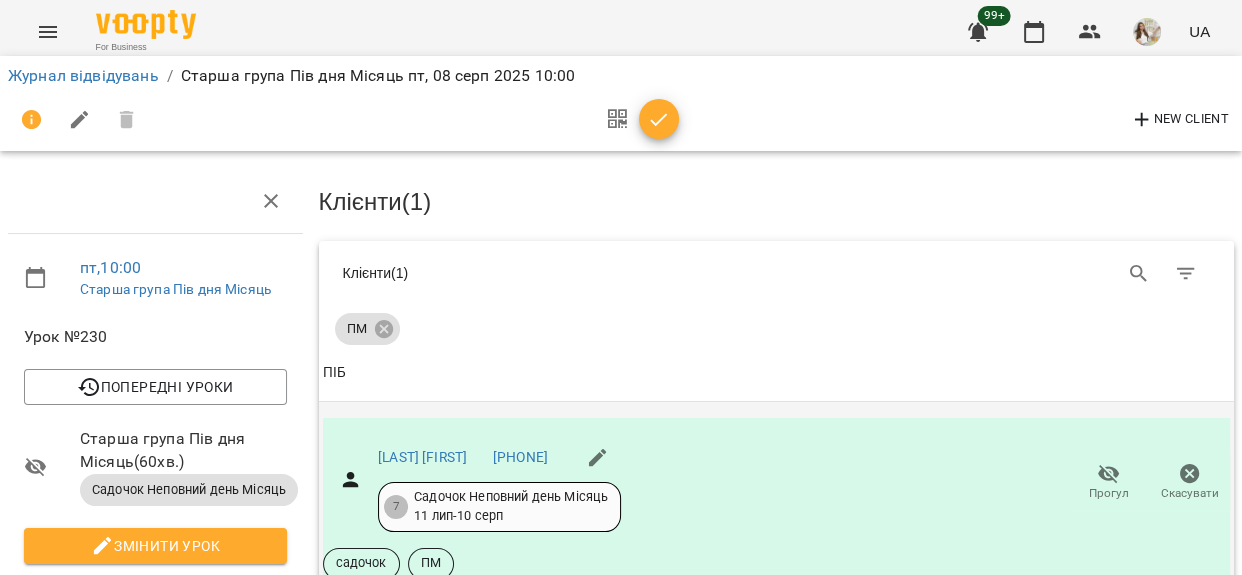scroll, scrollTop: 181, scrollLeft: 0, axis: vertical 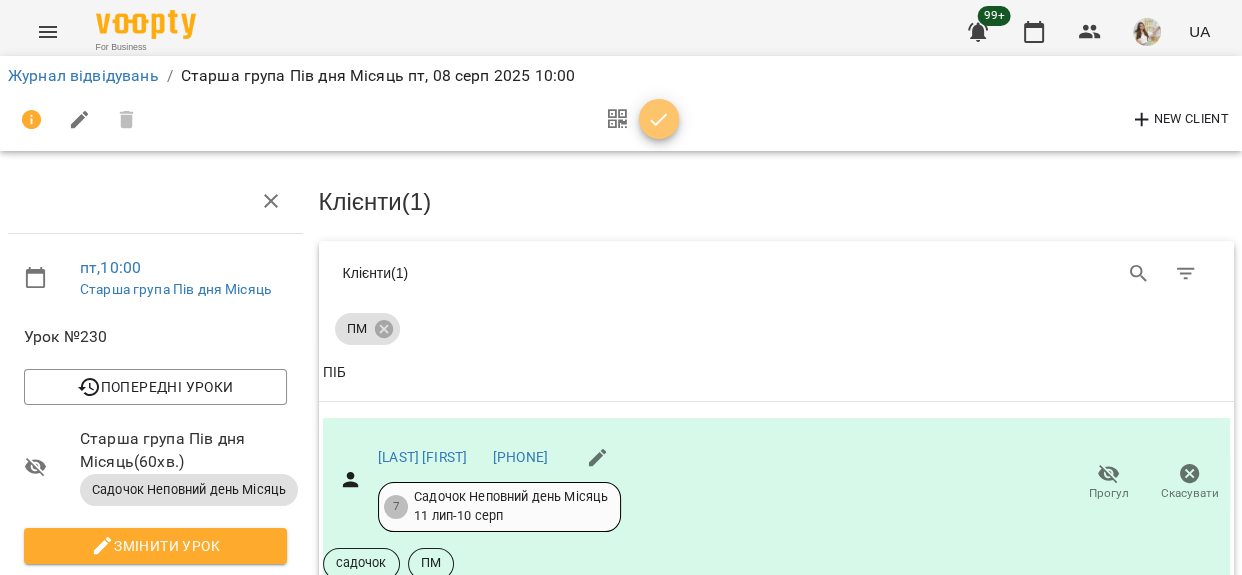click 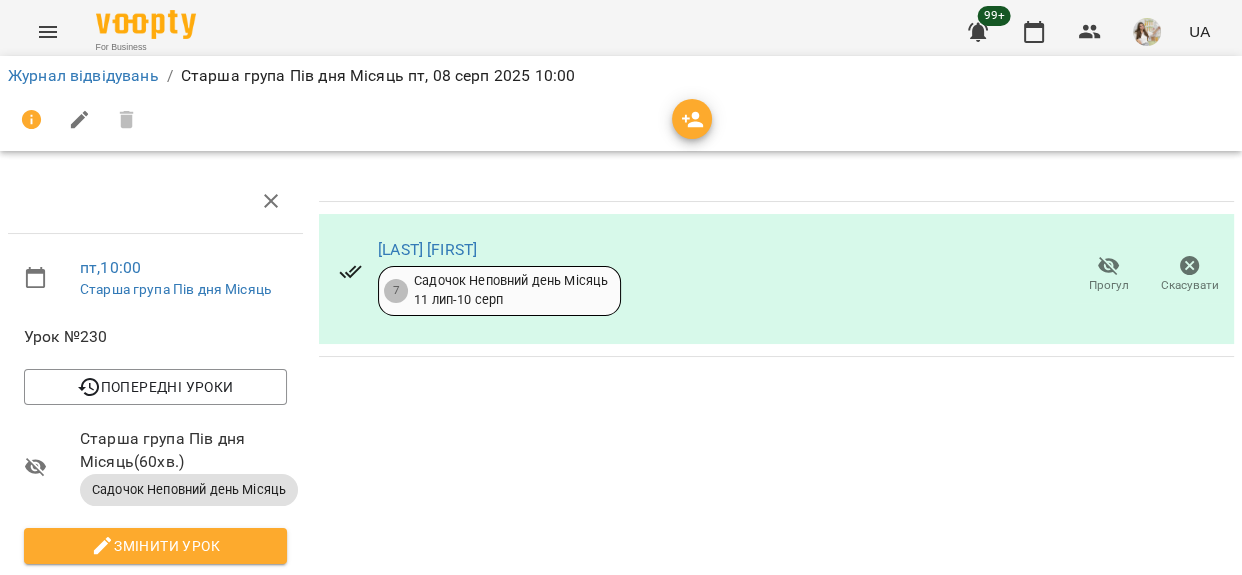 scroll, scrollTop: 0, scrollLeft: 0, axis: both 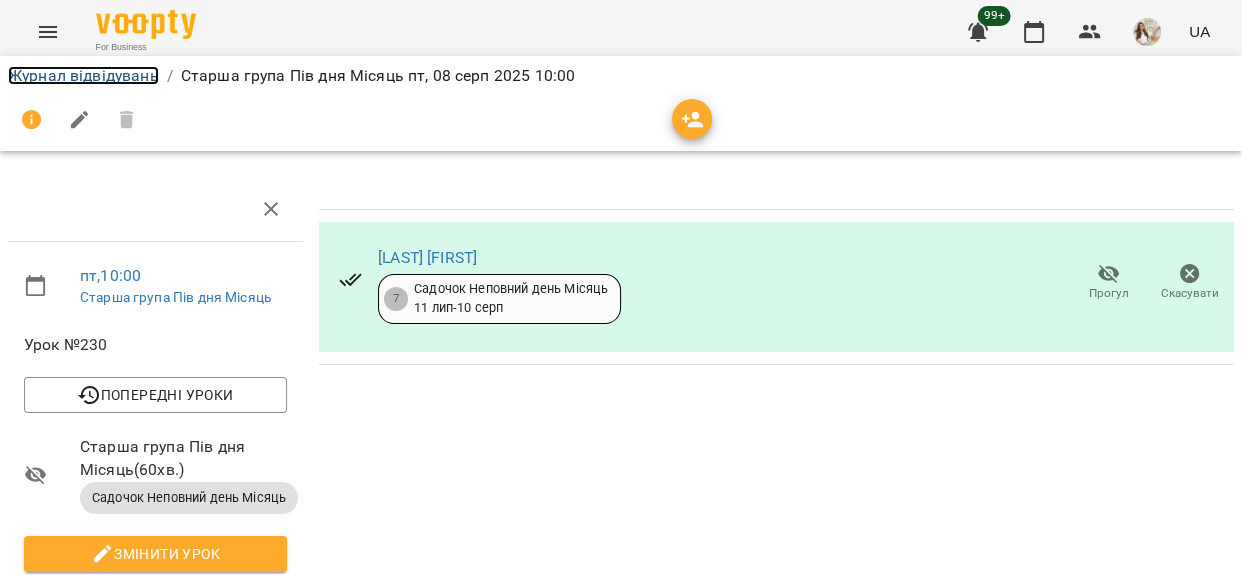 click on "Журнал відвідувань" at bounding box center [83, 75] 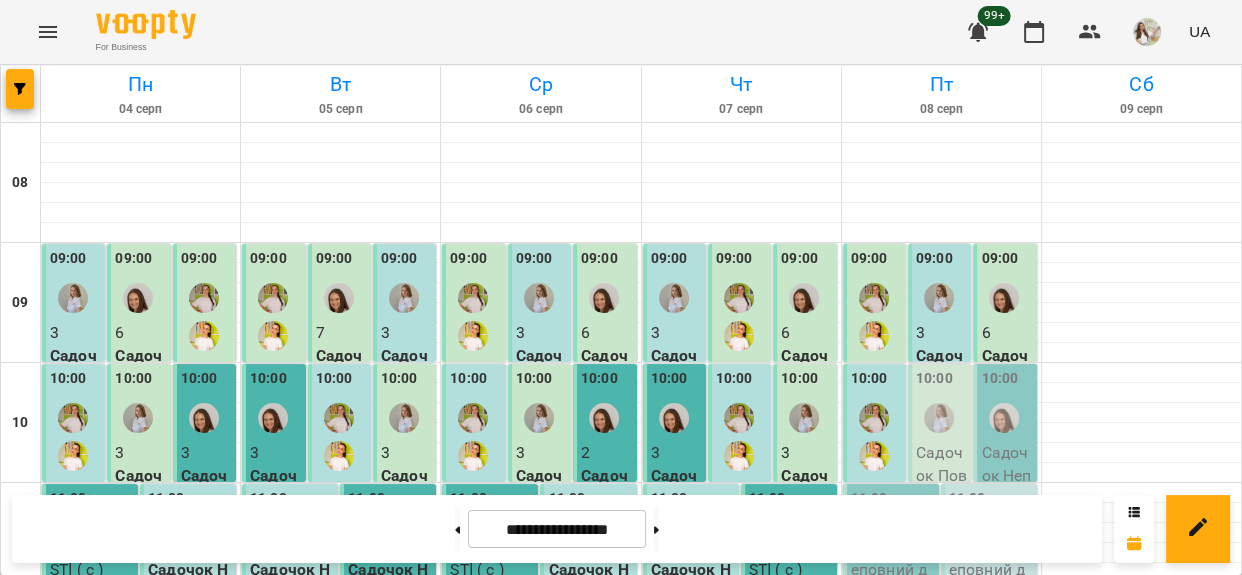 scroll, scrollTop: 181, scrollLeft: 0, axis: vertical 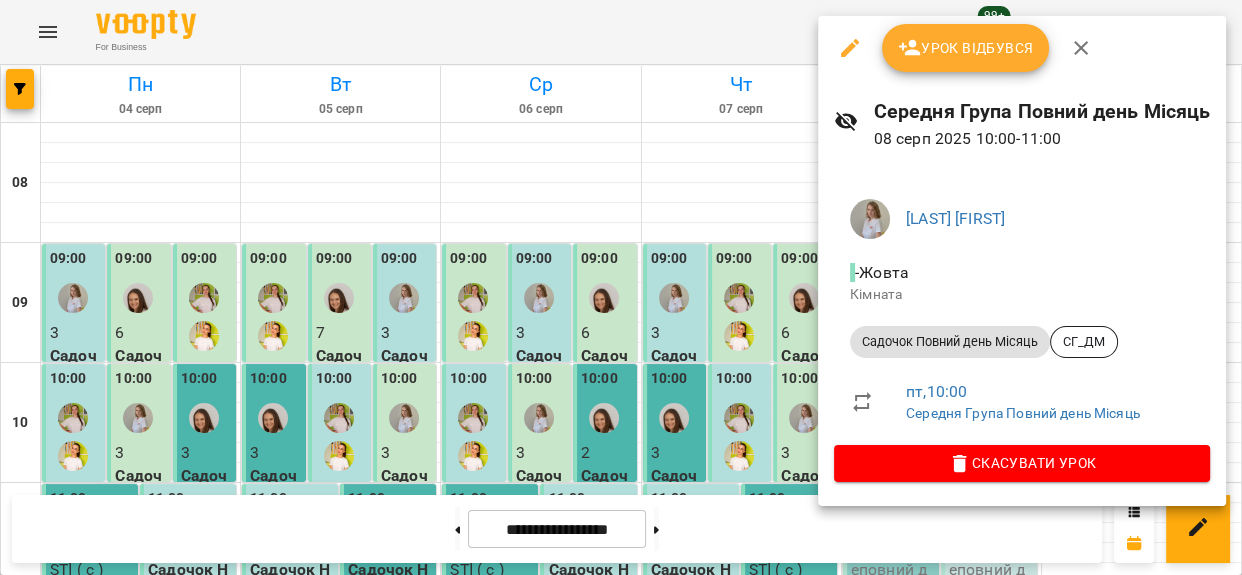 click on "Урок відбувся" at bounding box center [1022, 48] 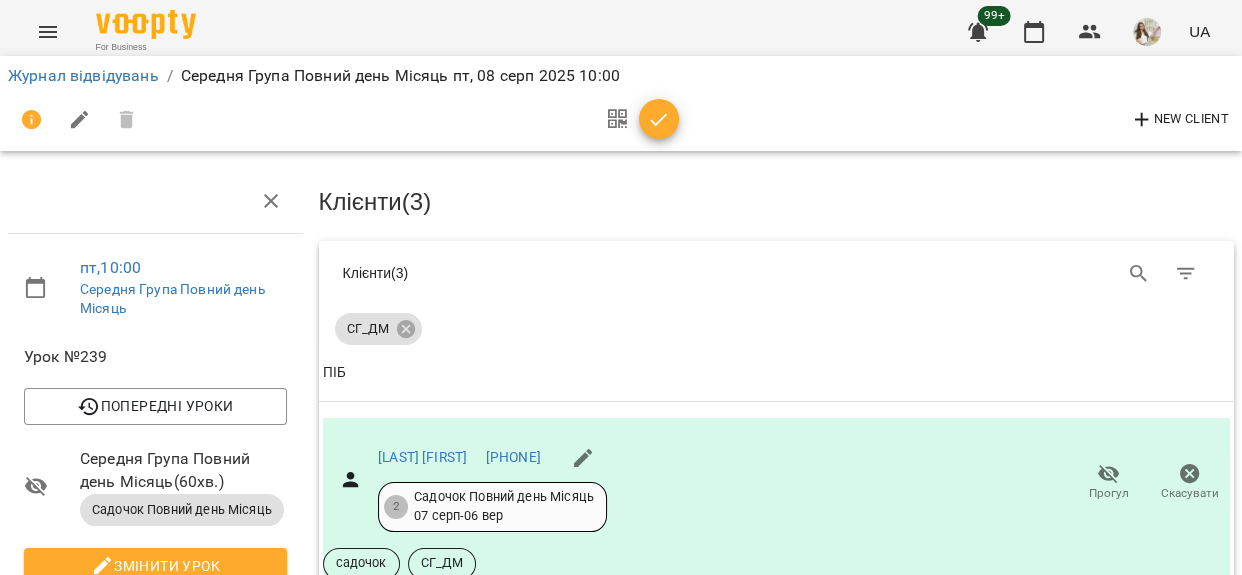 scroll, scrollTop: 497, scrollLeft: 0, axis: vertical 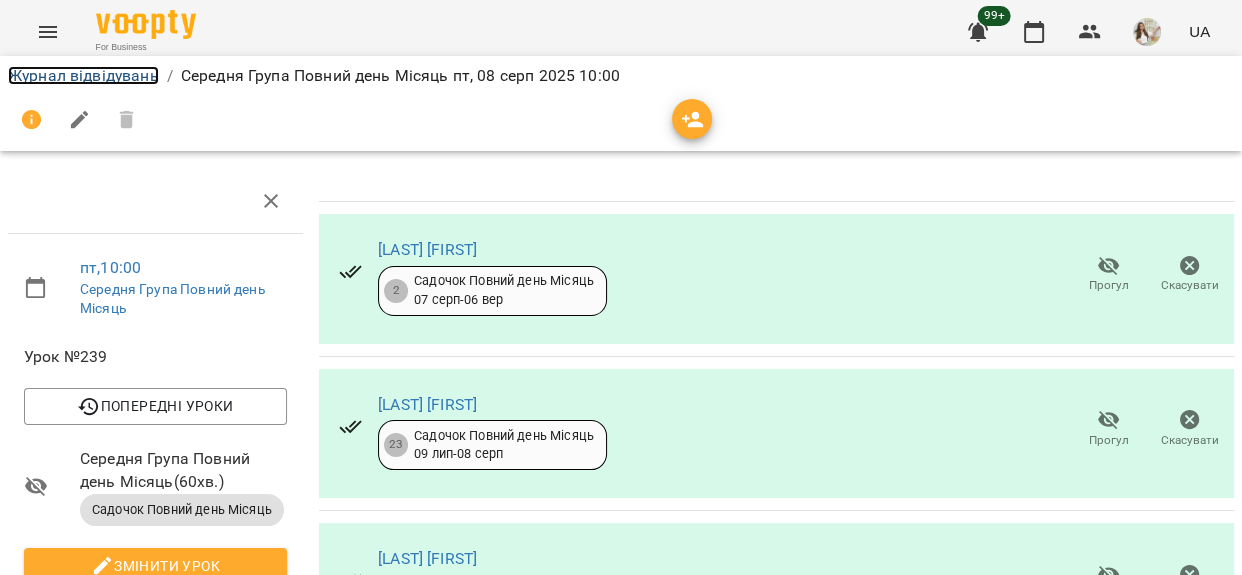 click on "Журнал відвідувань" at bounding box center [83, 75] 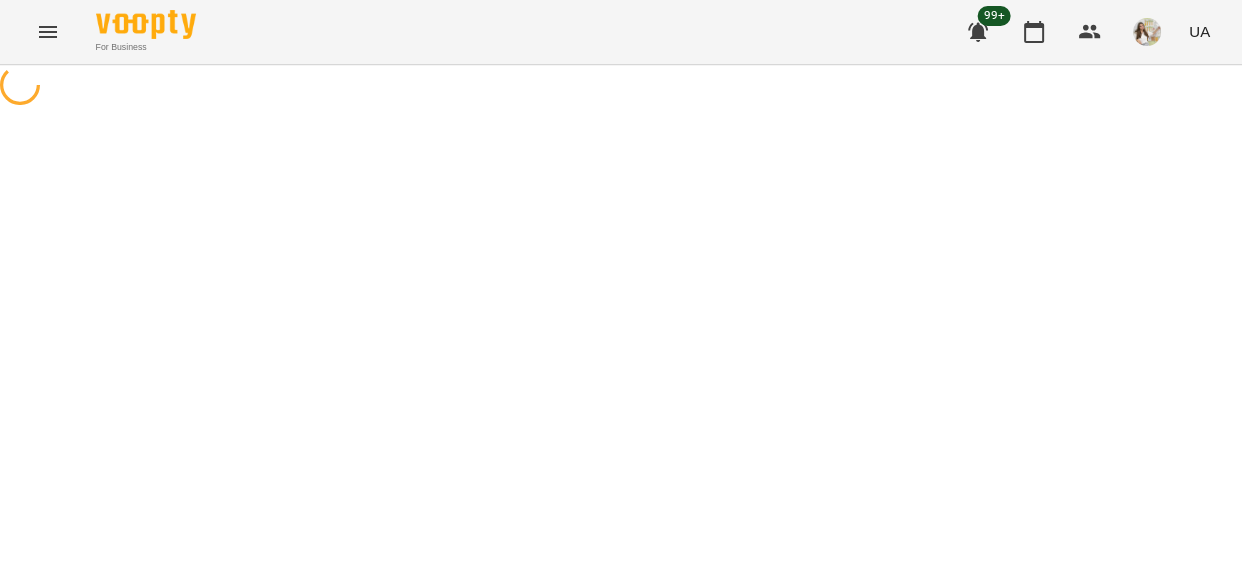 scroll, scrollTop: 0, scrollLeft: 0, axis: both 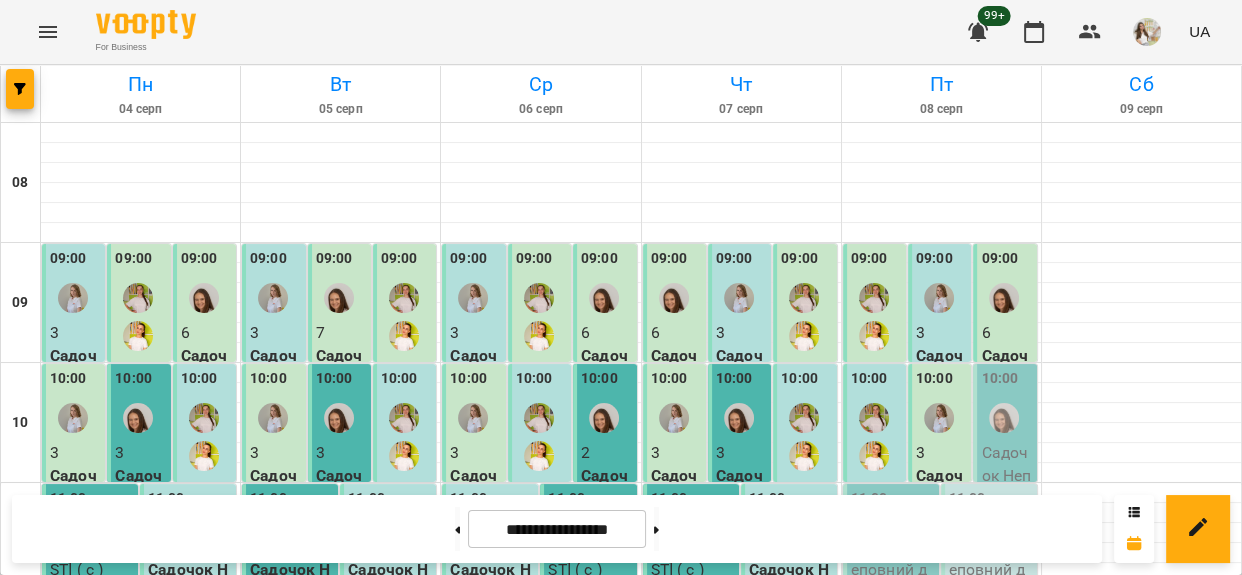 click at bounding box center (1004, 418) 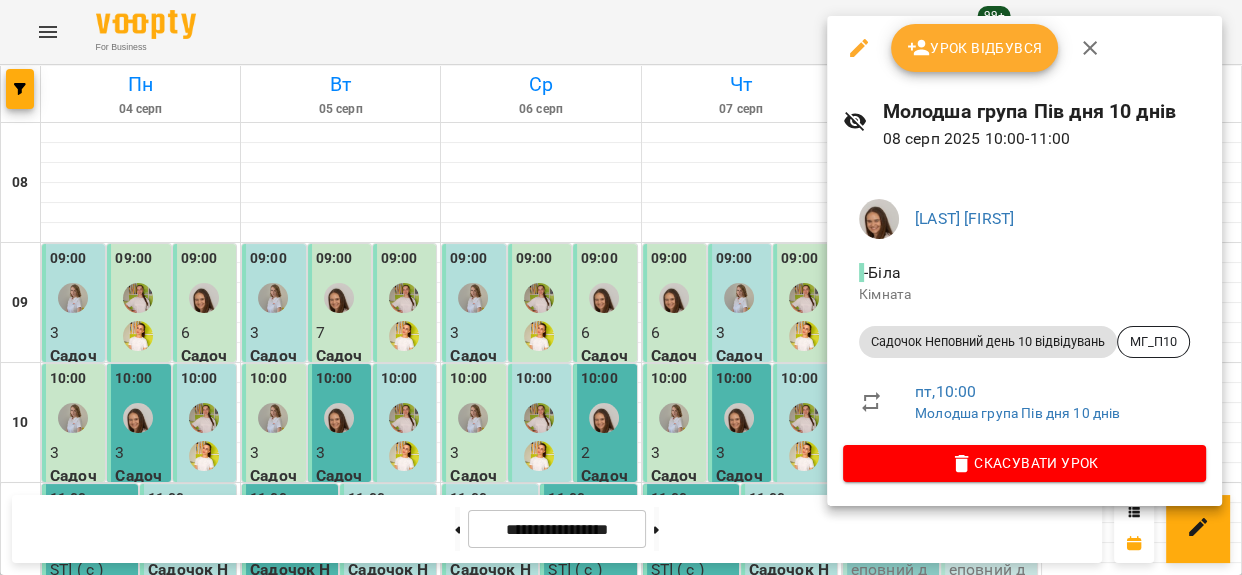 click 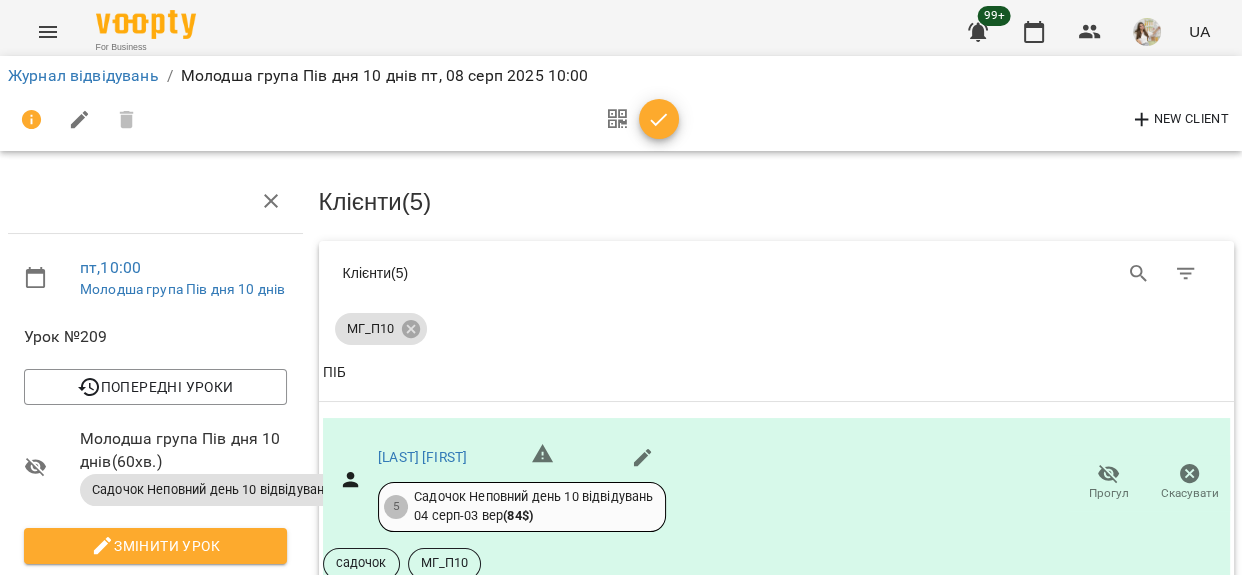 scroll, scrollTop: 818, scrollLeft: 0, axis: vertical 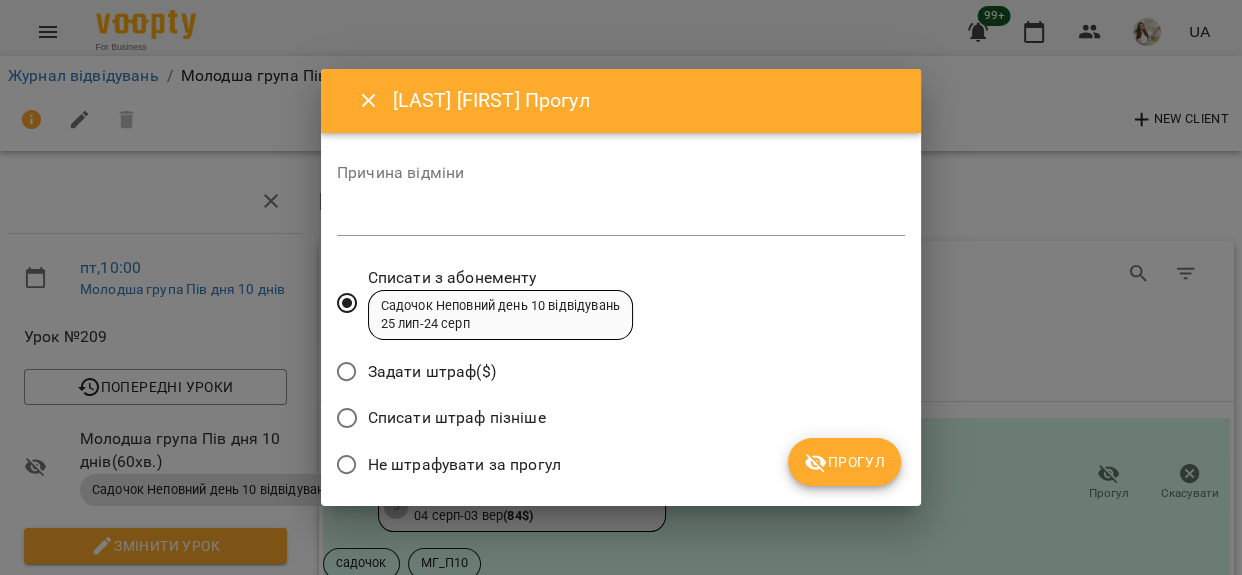 click at bounding box center (621, 219) 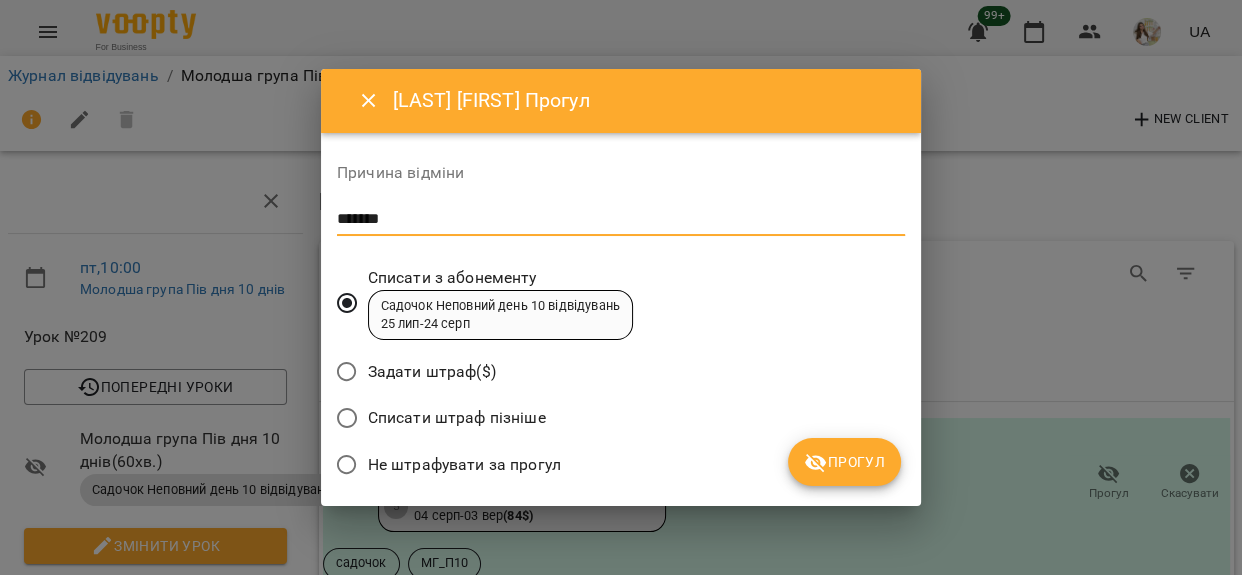 type on "*******" 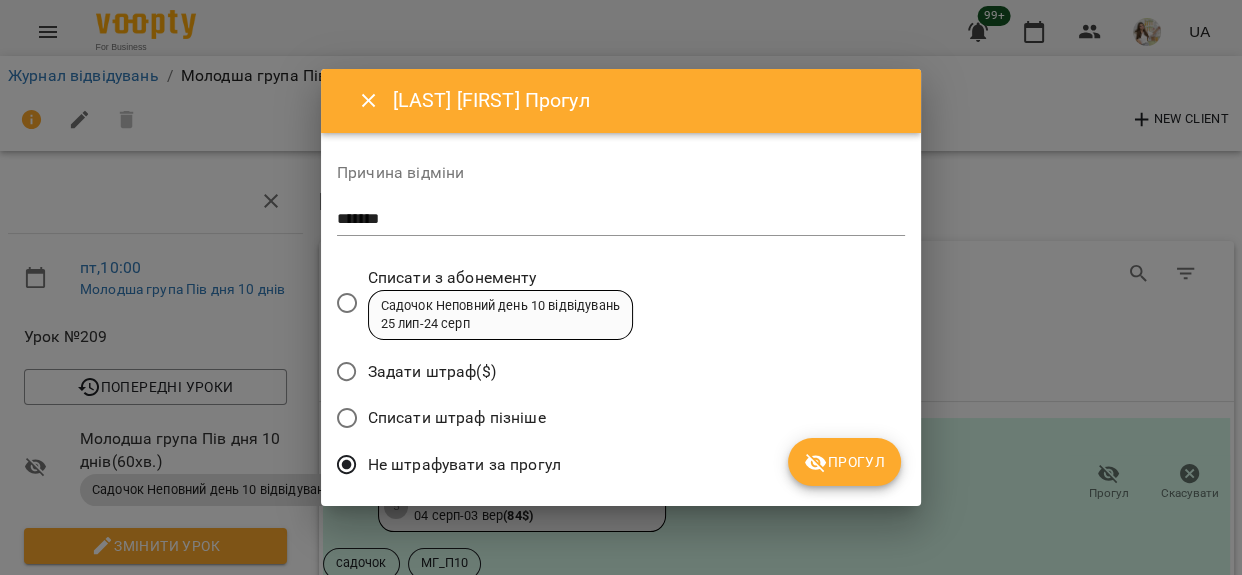click on "Прогул" at bounding box center [844, 462] 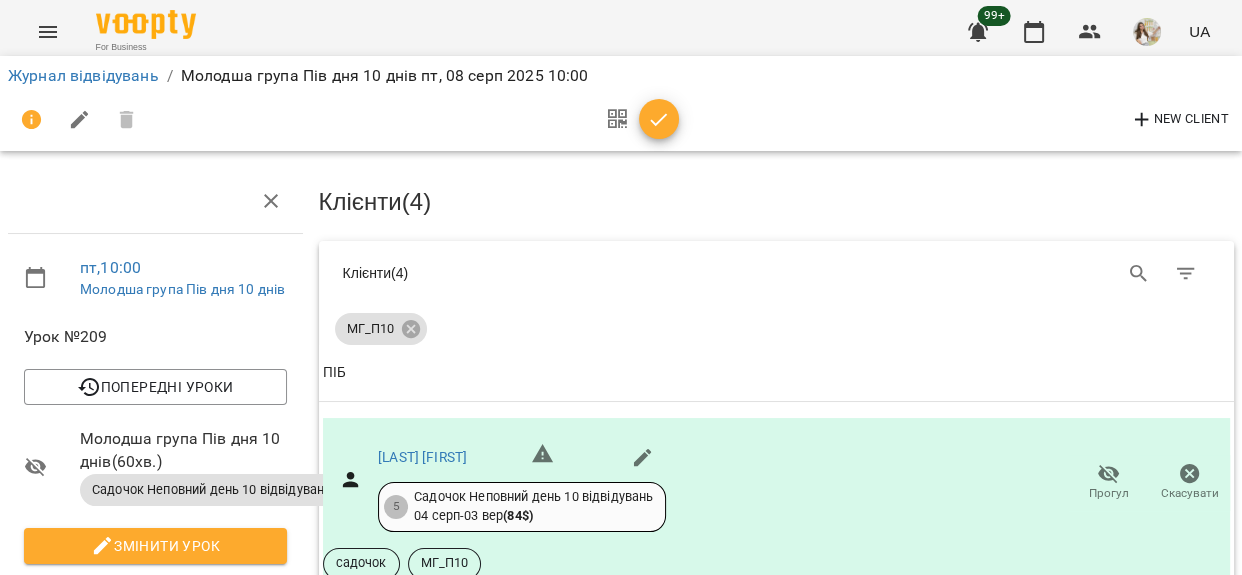 scroll, scrollTop: 849, scrollLeft: 0, axis: vertical 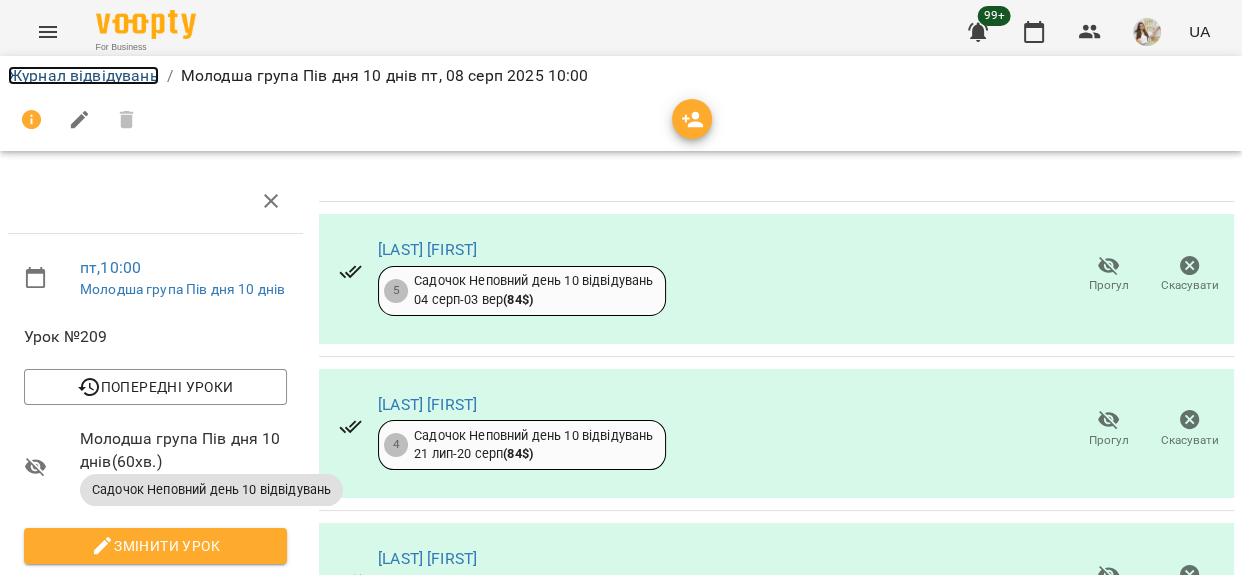 click on "Журнал відвідувань" at bounding box center (83, 75) 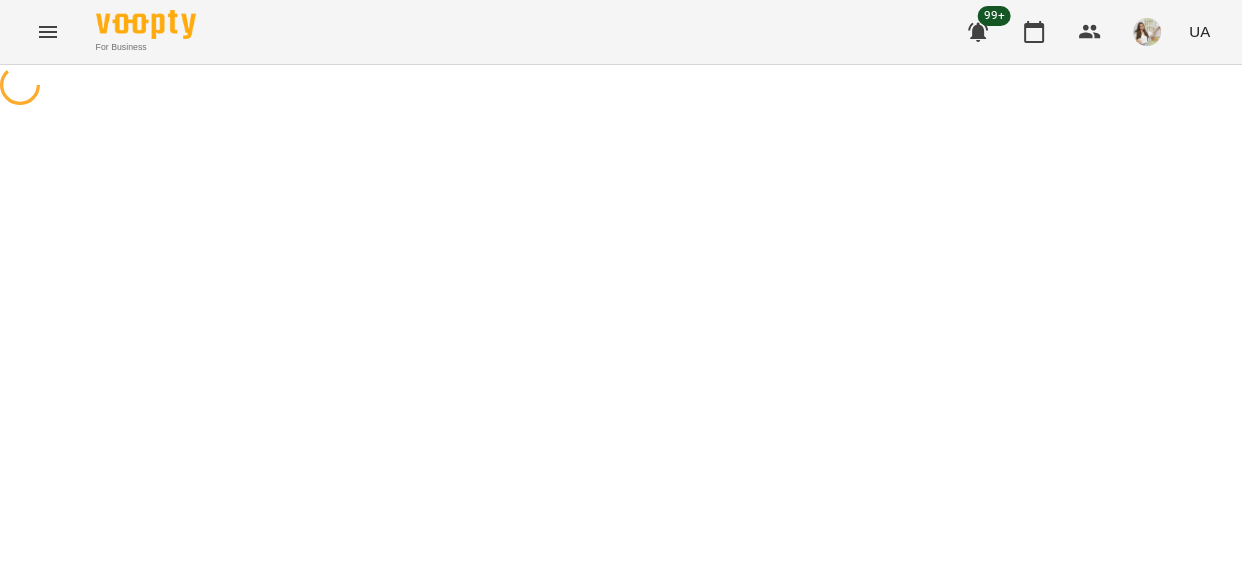 scroll, scrollTop: 0, scrollLeft: 0, axis: both 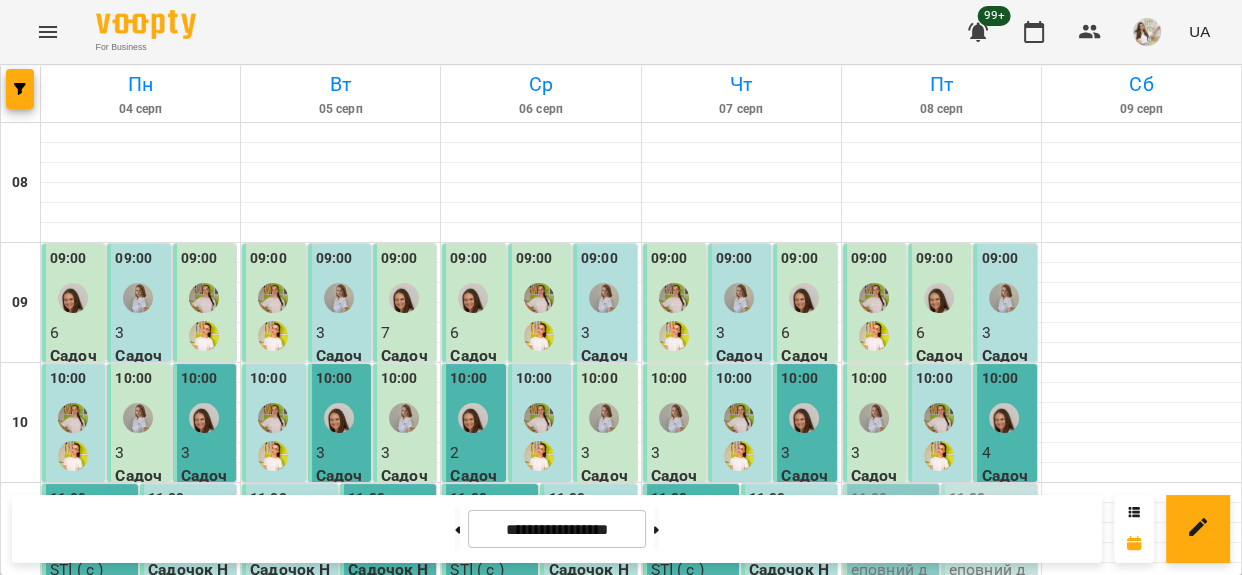 click on "11:00" at bounding box center [869, 511] 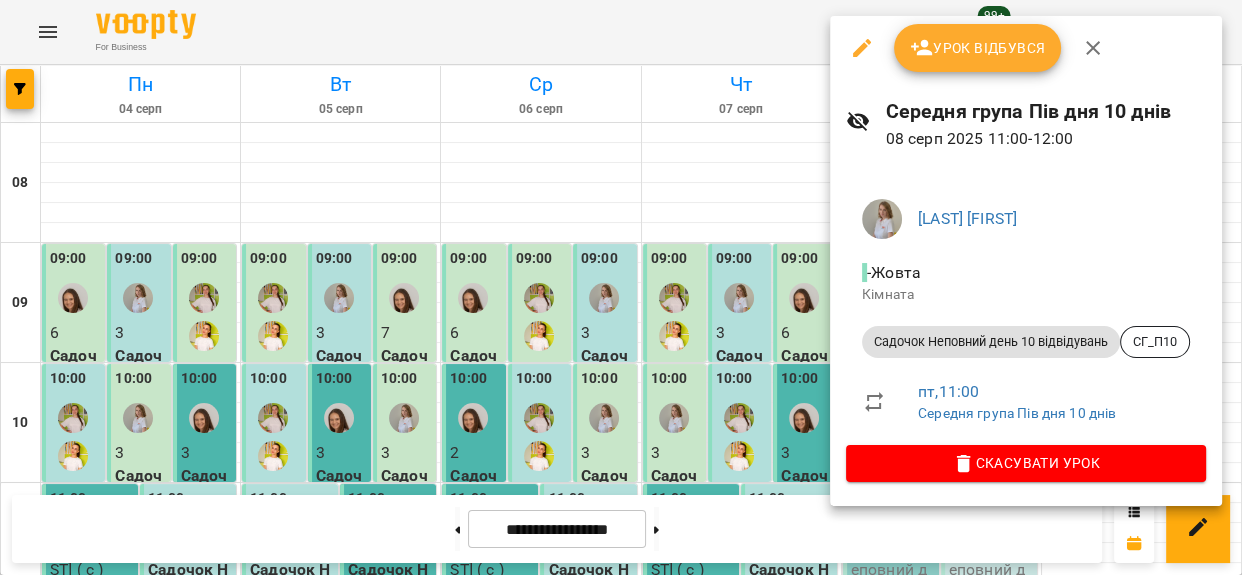 click on "Урок відбувся" at bounding box center [978, 48] 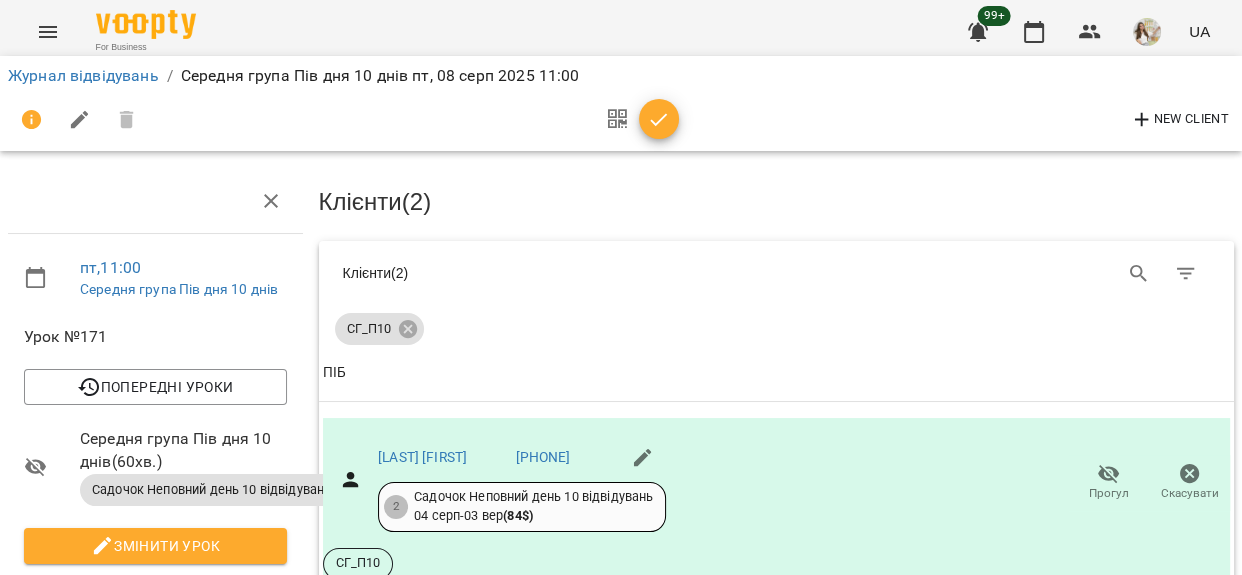 scroll, scrollTop: 272, scrollLeft: 0, axis: vertical 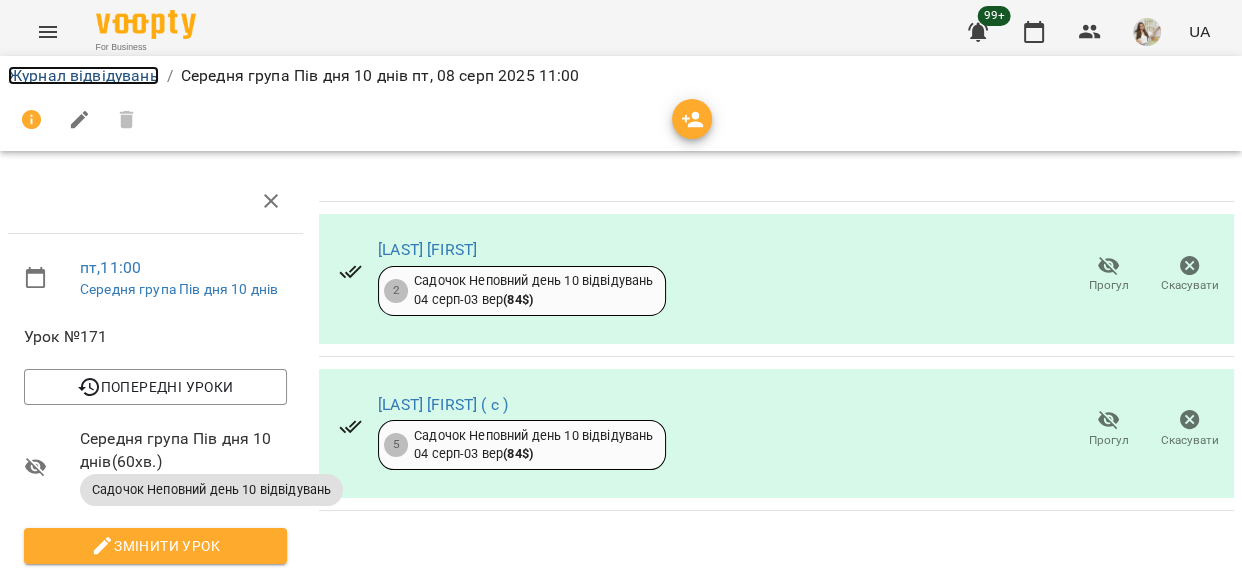 click on "Журнал відвідувань" at bounding box center [83, 75] 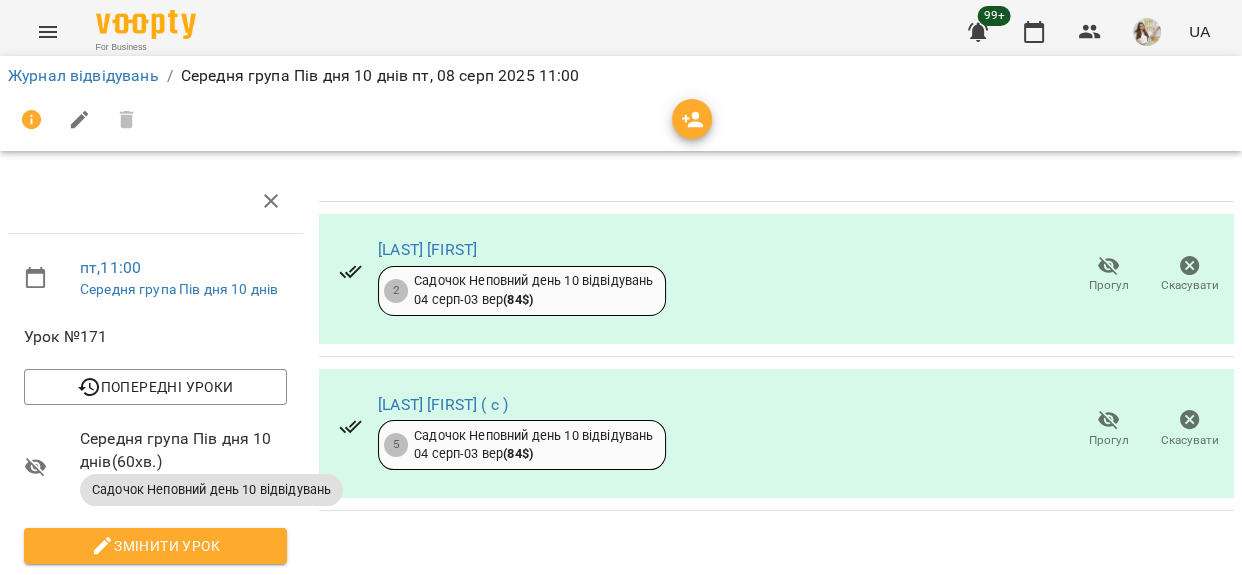 scroll, scrollTop: 0, scrollLeft: 0, axis: both 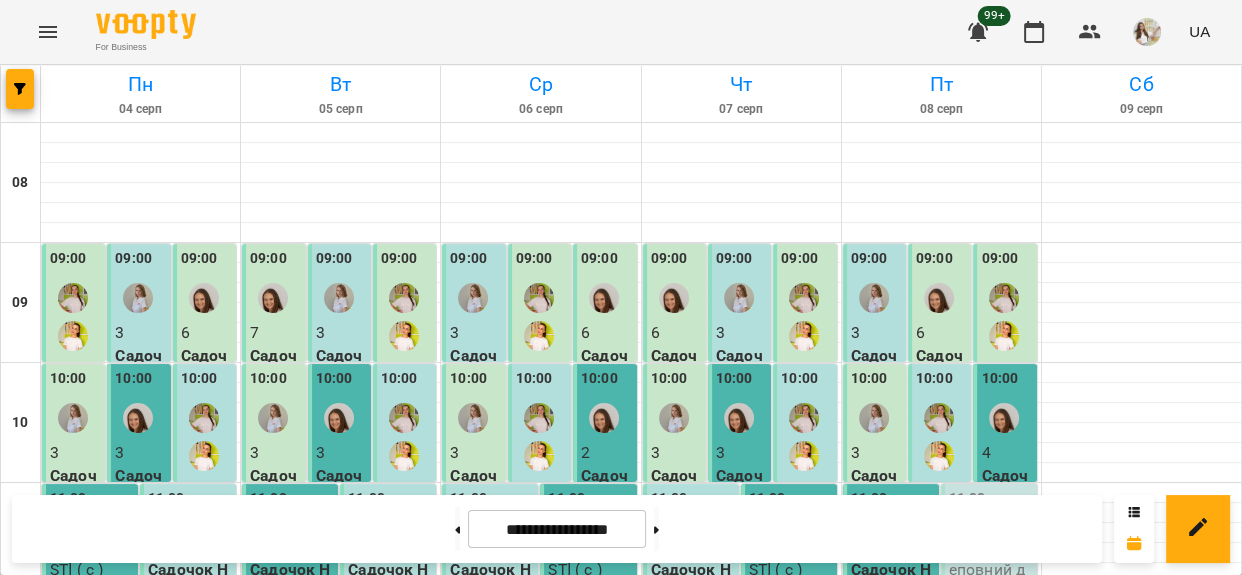 click on "11:00" at bounding box center [967, 511] 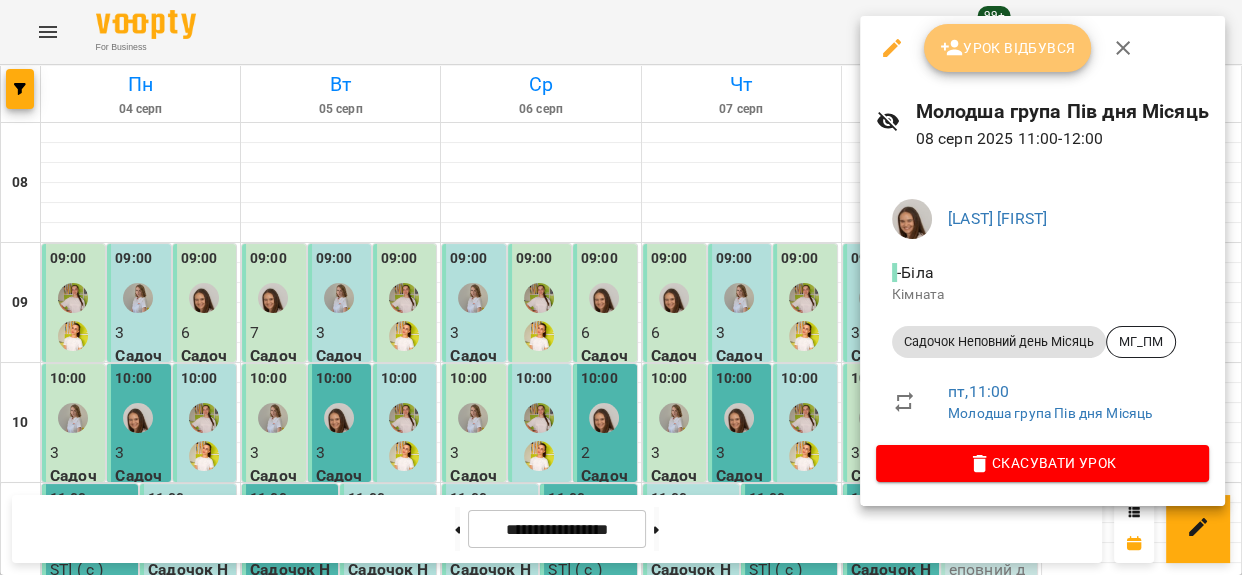 click on "Урок відбувся" at bounding box center (1008, 48) 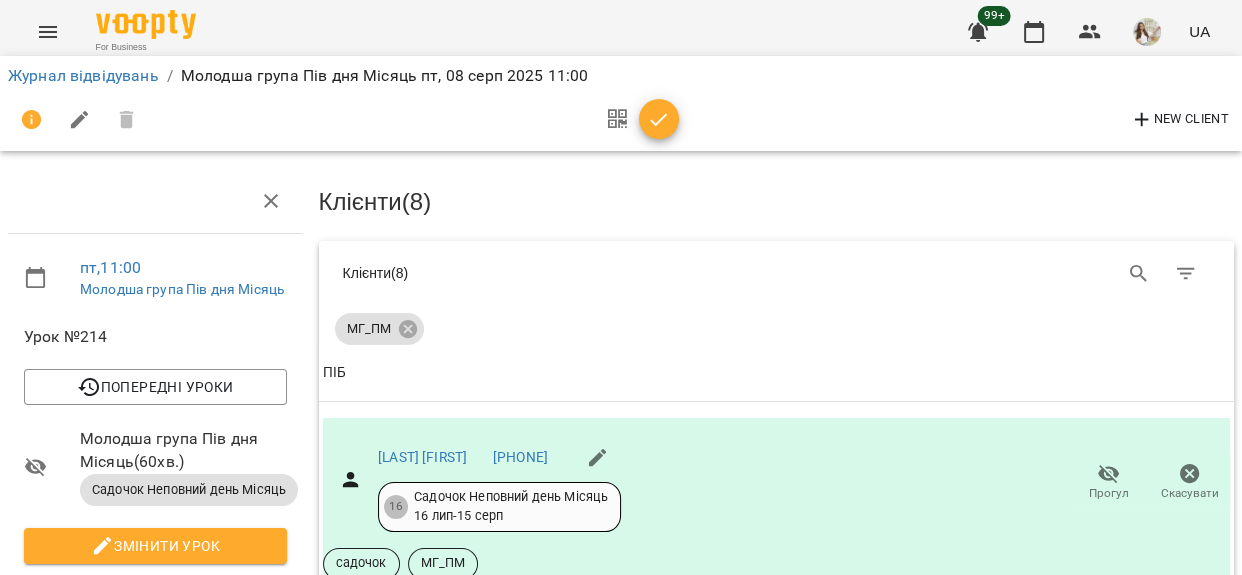 scroll, scrollTop: 1454, scrollLeft: 0, axis: vertical 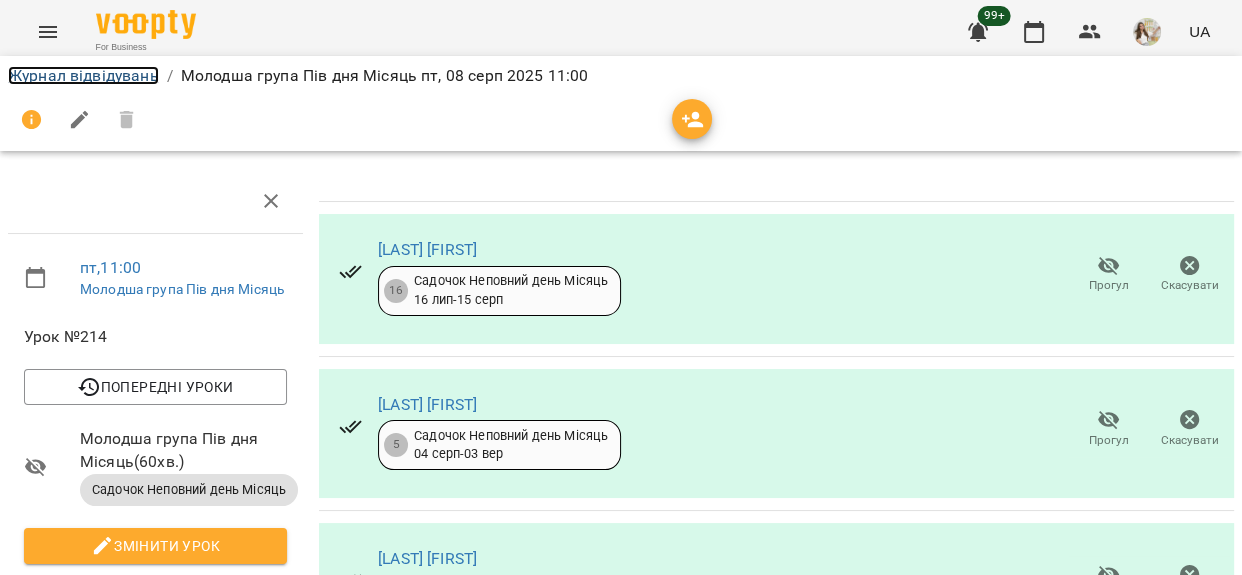 click on "Журнал відвідувань" at bounding box center (83, 75) 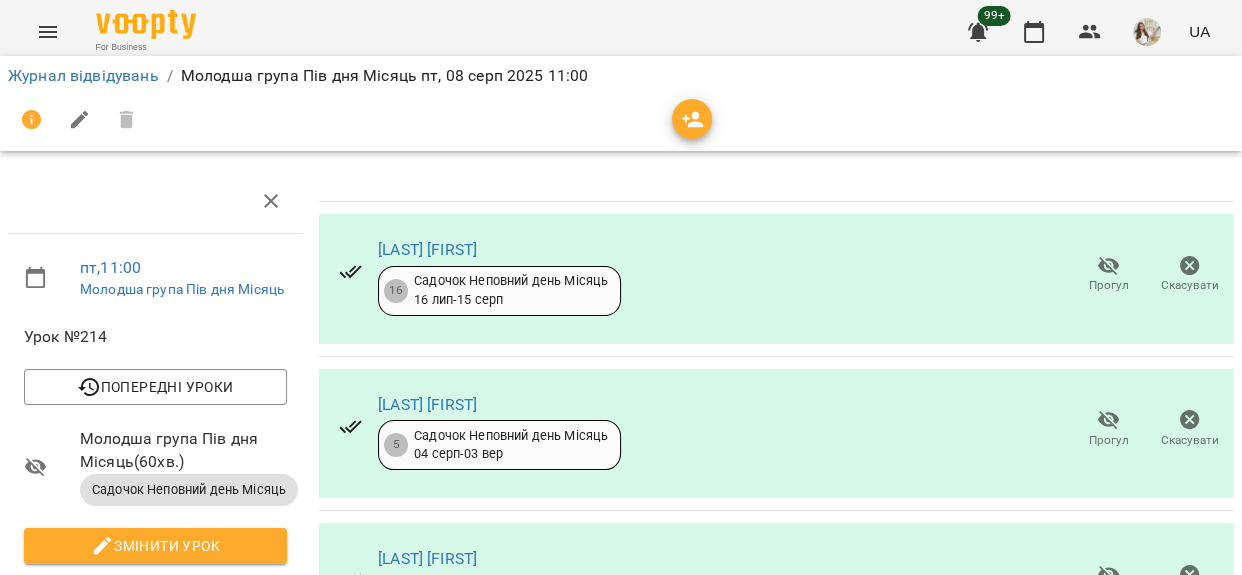scroll, scrollTop: 0, scrollLeft: 0, axis: both 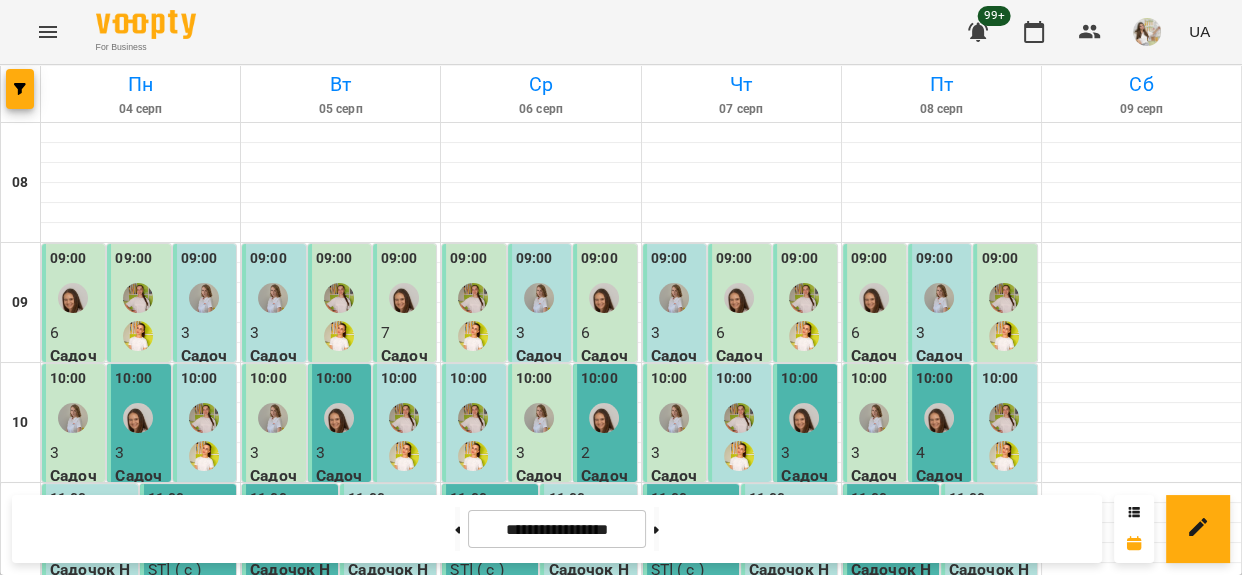 click on "Садочок Повний день 10 відвідувань - МГ_Д10" at bounding box center (942, 677) 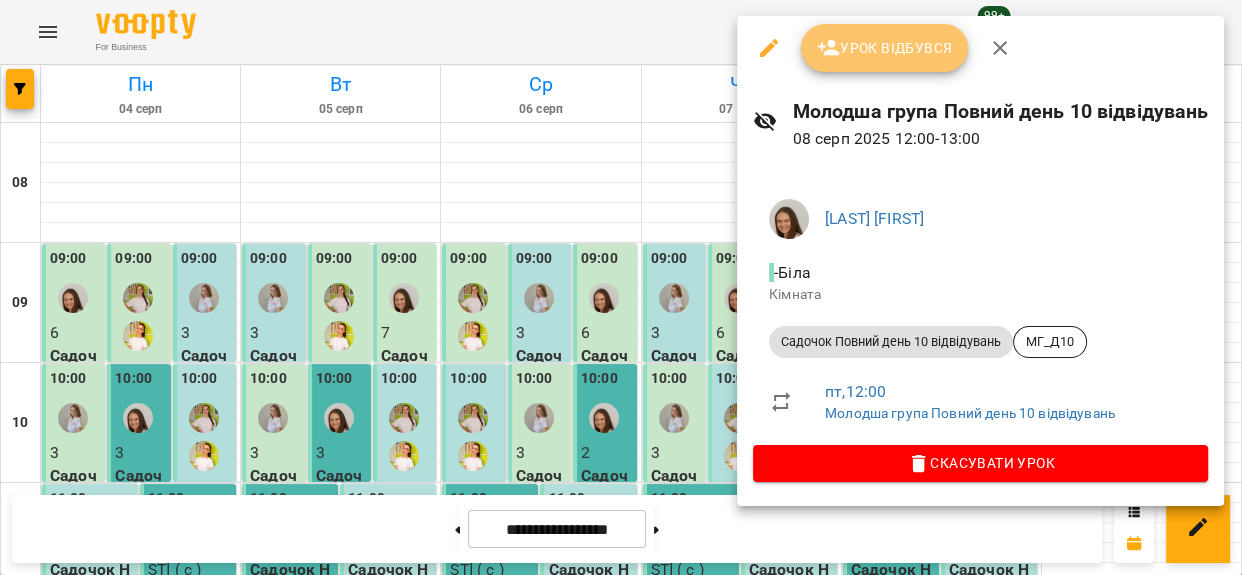 click on "Урок відбувся" at bounding box center (885, 48) 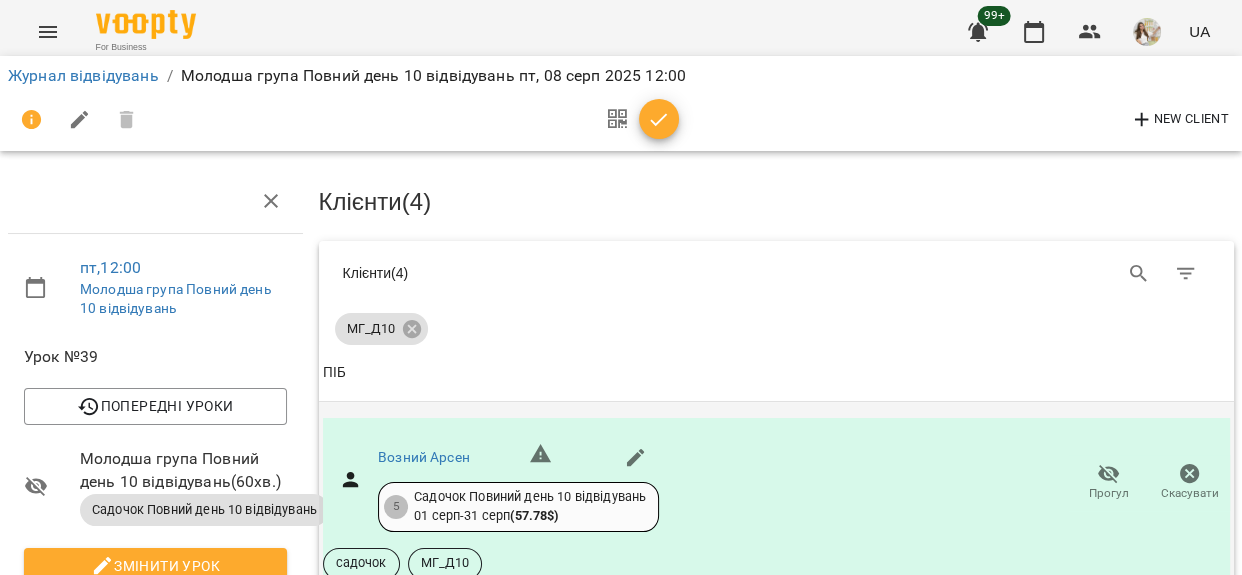 scroll, scrollTop: 545, scrollLeft: 0, axis: vertical 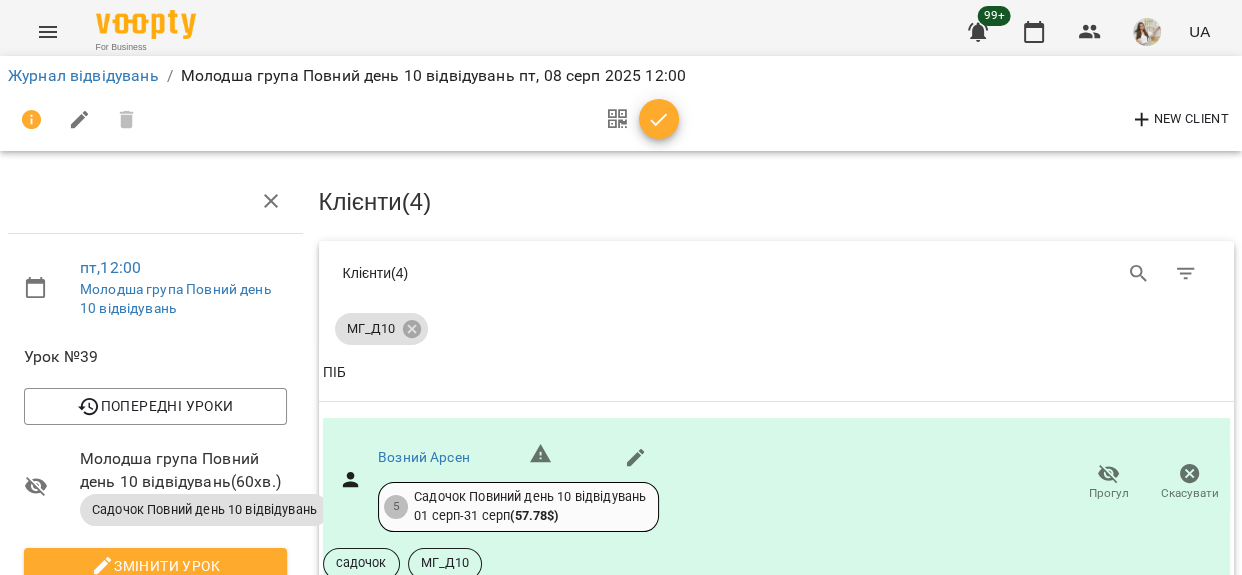 click on "Прогул" at bounding box center (1109, 882) 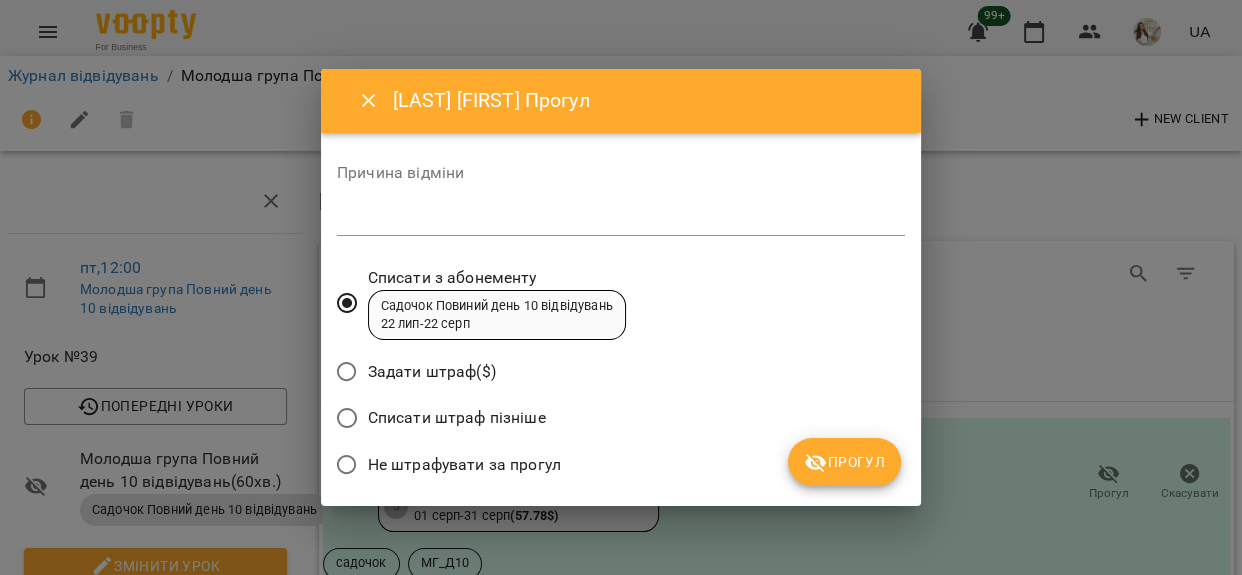 click at bounding box center (621, 219) 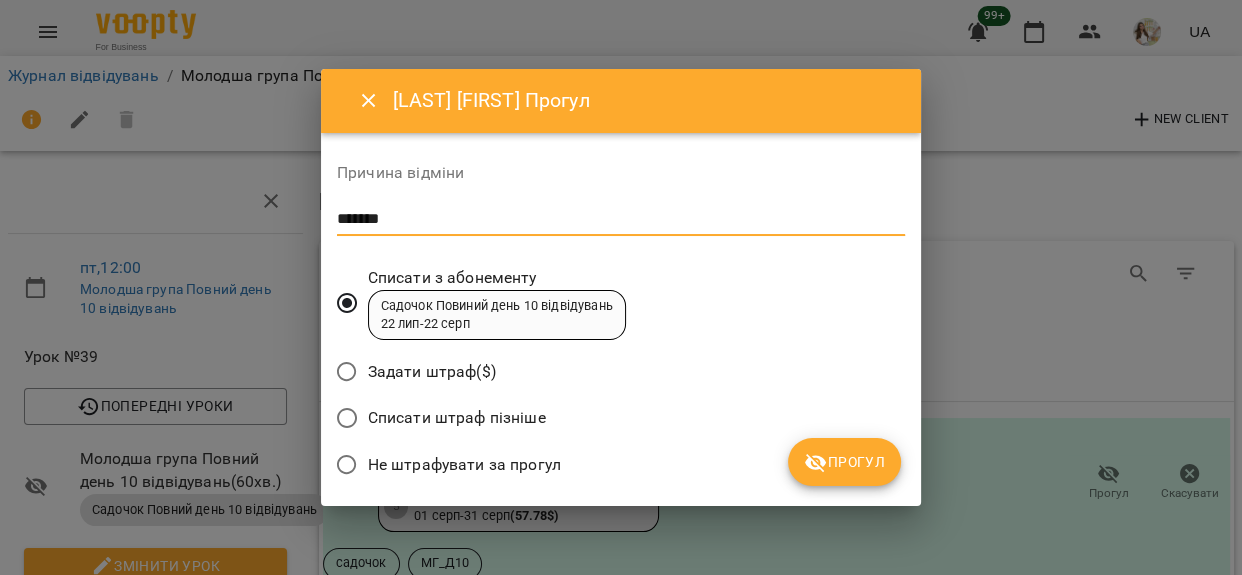type on "*******" 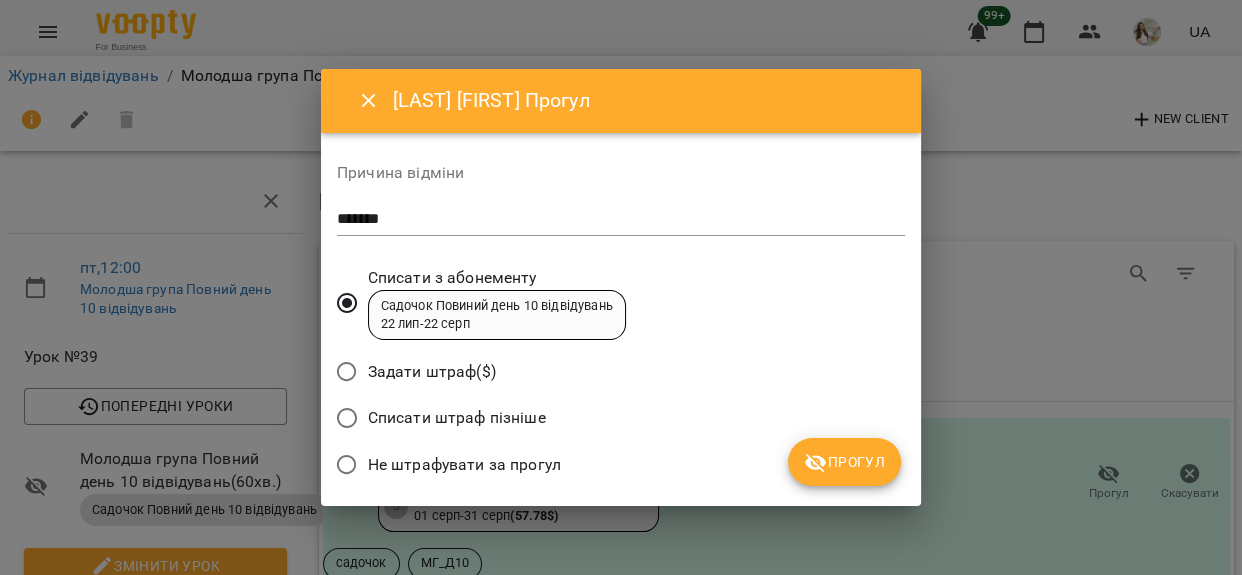 click on "Не штрафувати за прогул" at bounding box center [464, 465] 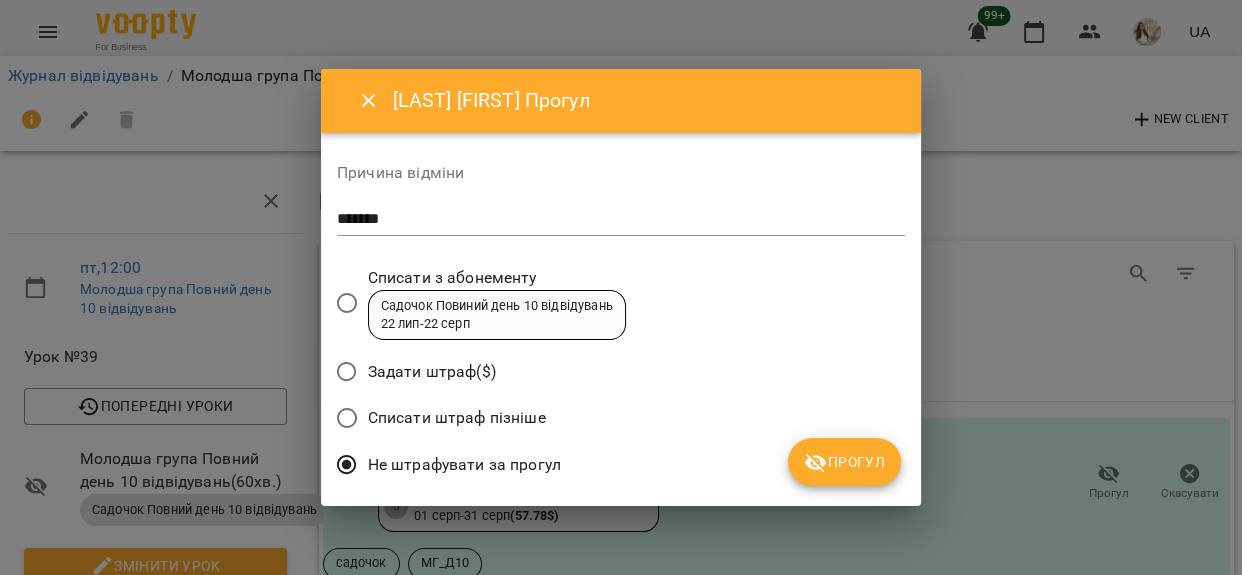 click on "Прогул" at bounding box center (844, 462) 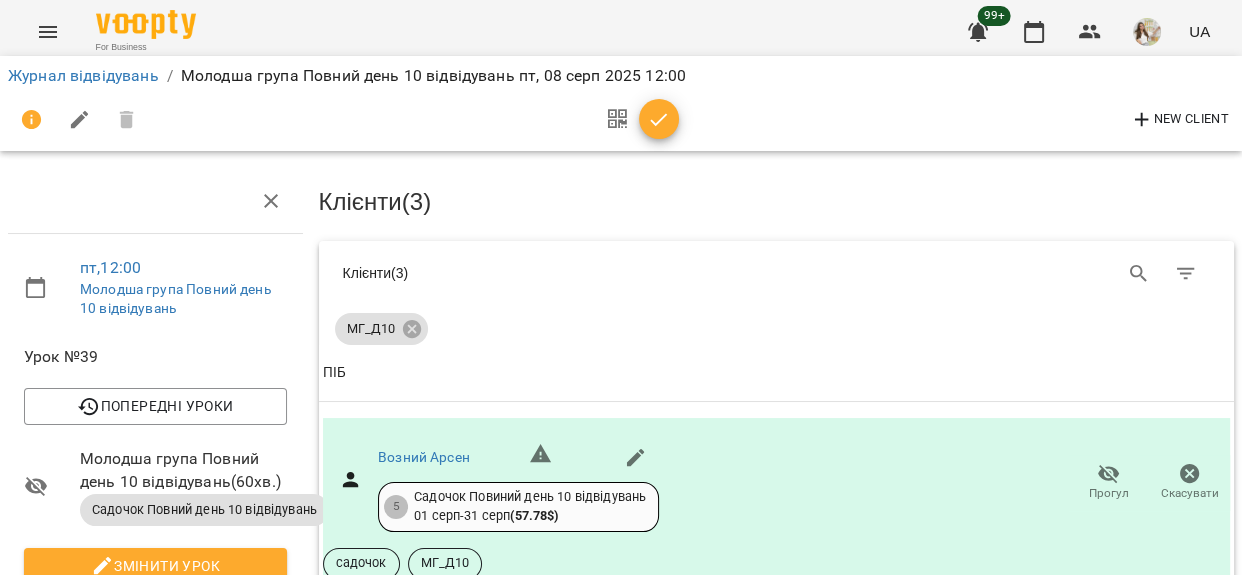 scroll, scrollTop: 654, scrollLeft: 0, axis: vertical 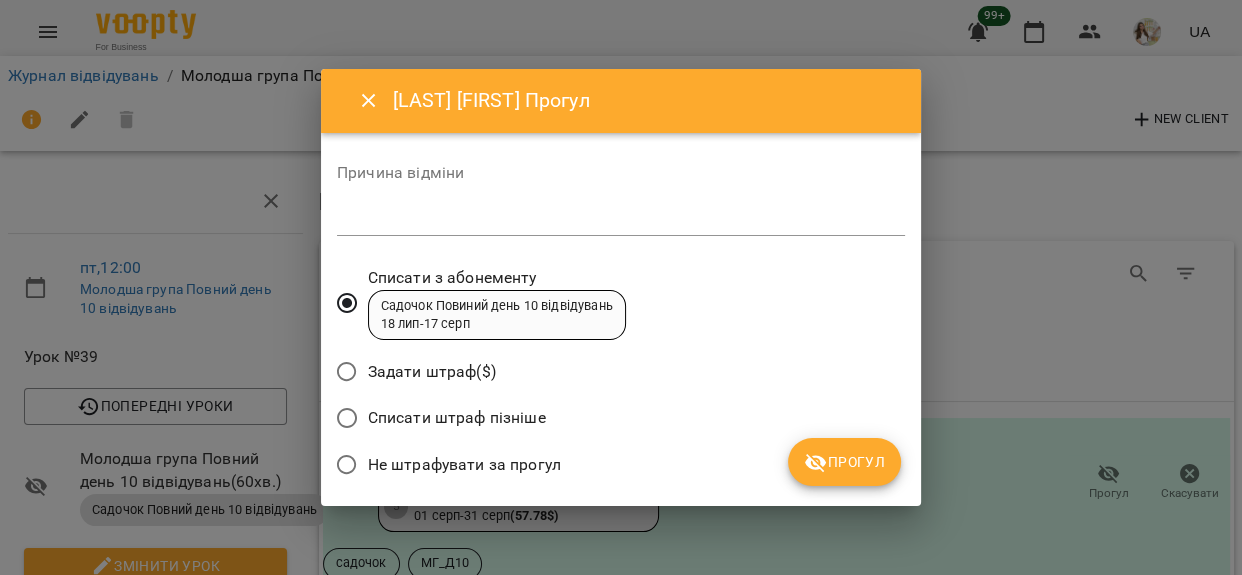 click at bounding box center [621, 219] 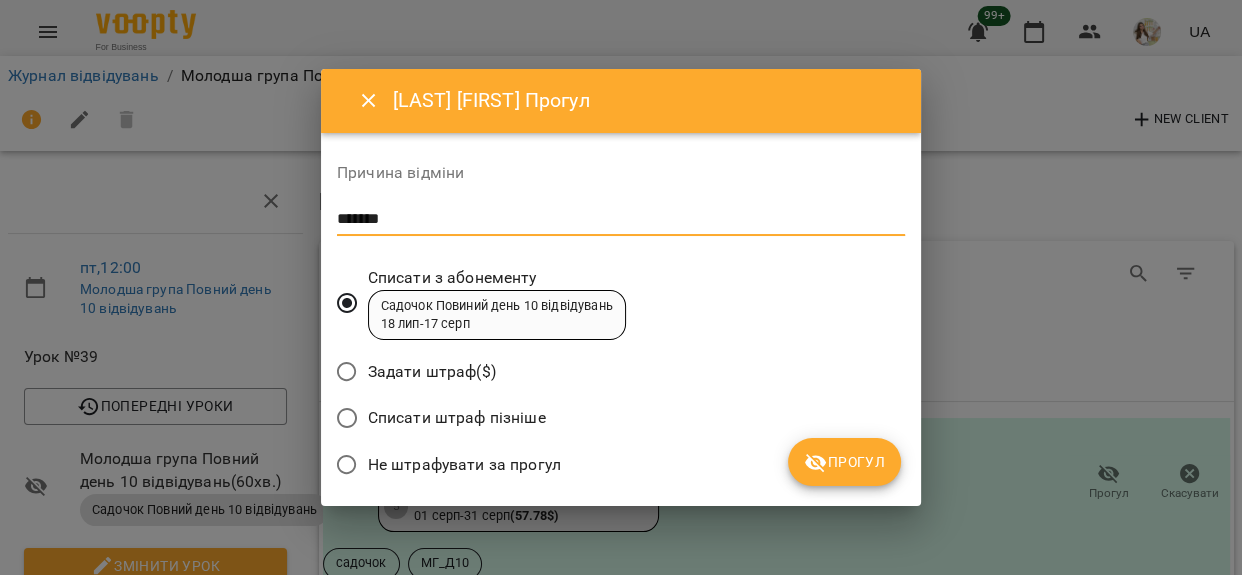 type on "*******" 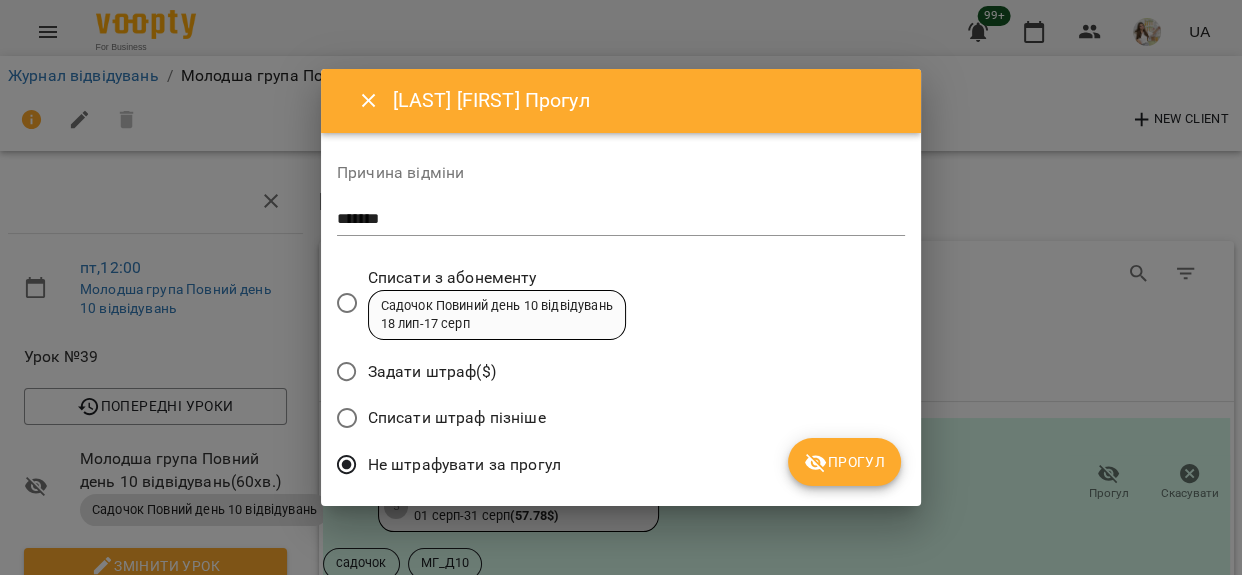 click on "Прогул" at bounding box center (844, 462) 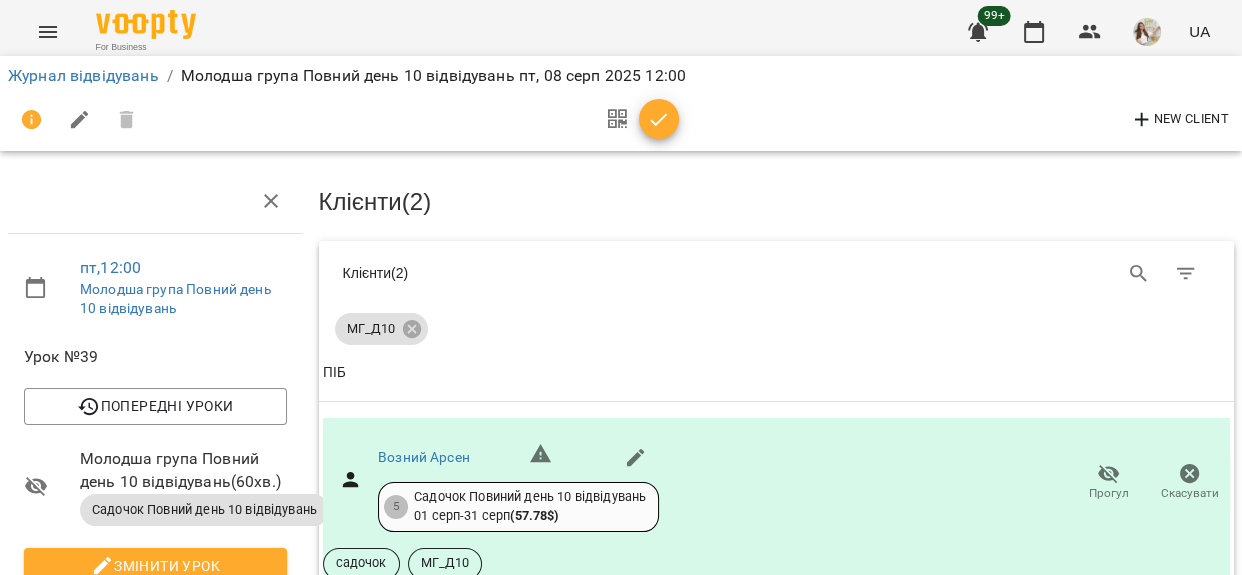 scroll, scrollTop: 163, scrollLeft: 0, axis: vertical 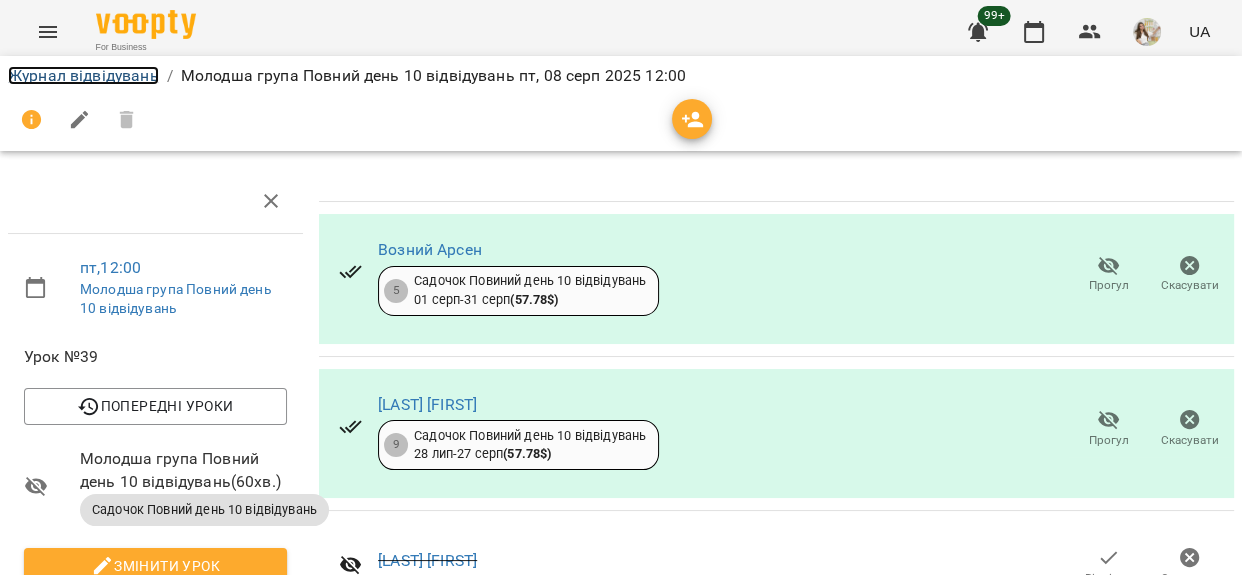 click on "Журнал відвідувань" at bounding box center [83, 75] 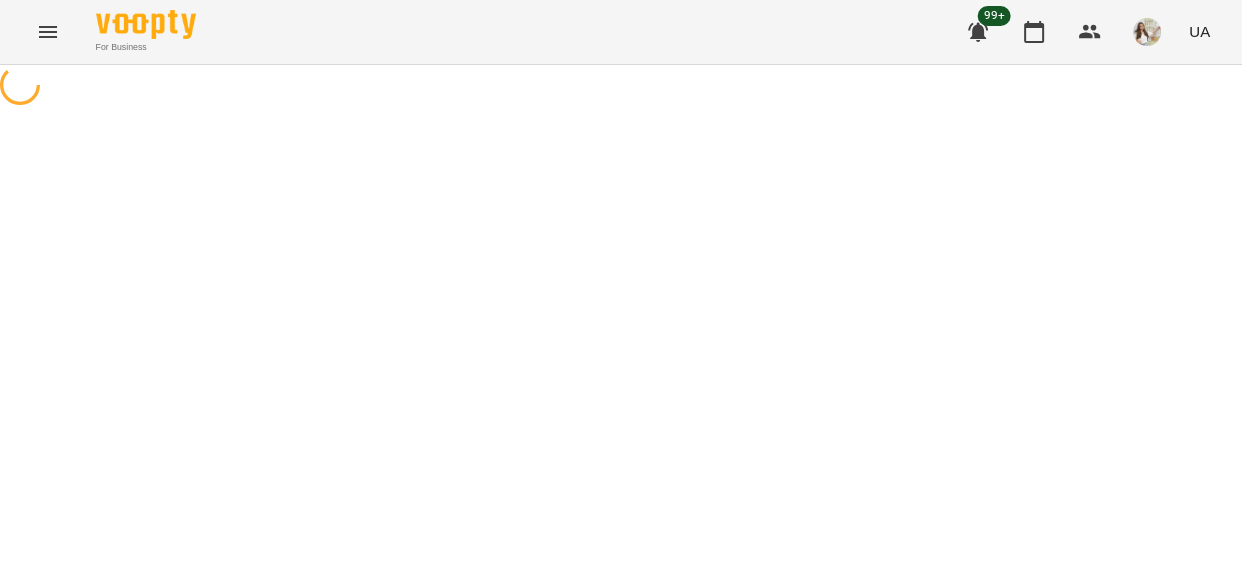 scroll, scrollTop: 0, scrollLeft: 0, axis: both 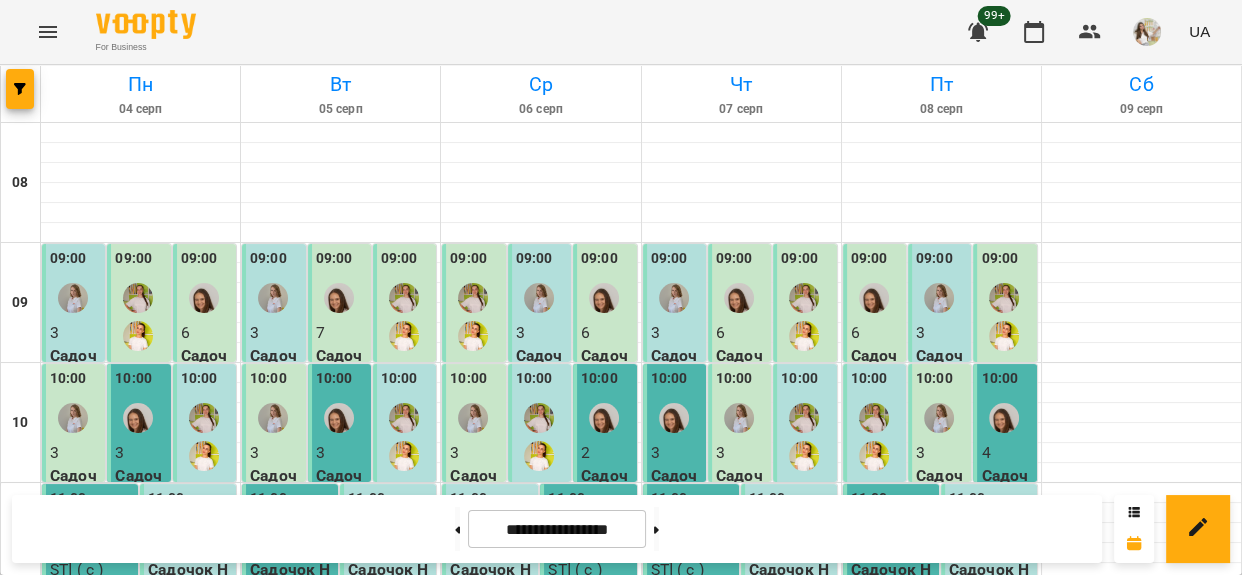 click on "Садочок Повний день 10 відвідувань (МГ_Д10)" at bounding box center [590, 737] 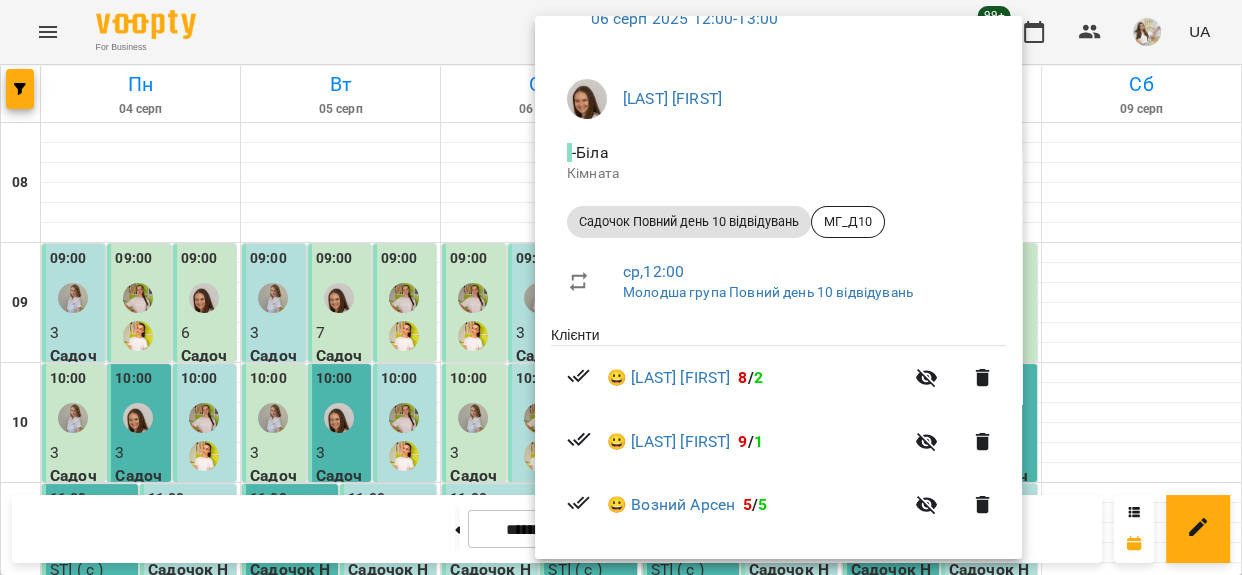 scroll, scrollTop: 0, scrollLeft: 0, axis: both 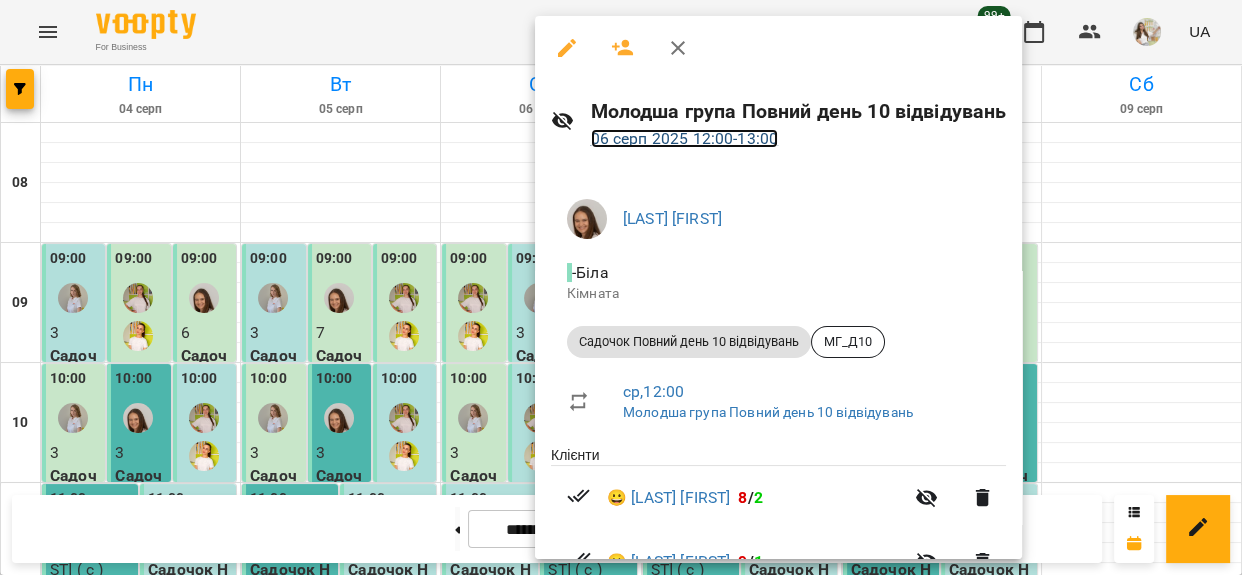 click on "06 серп 2025 12:00  -  13:00" at bounding box center (685, 138) 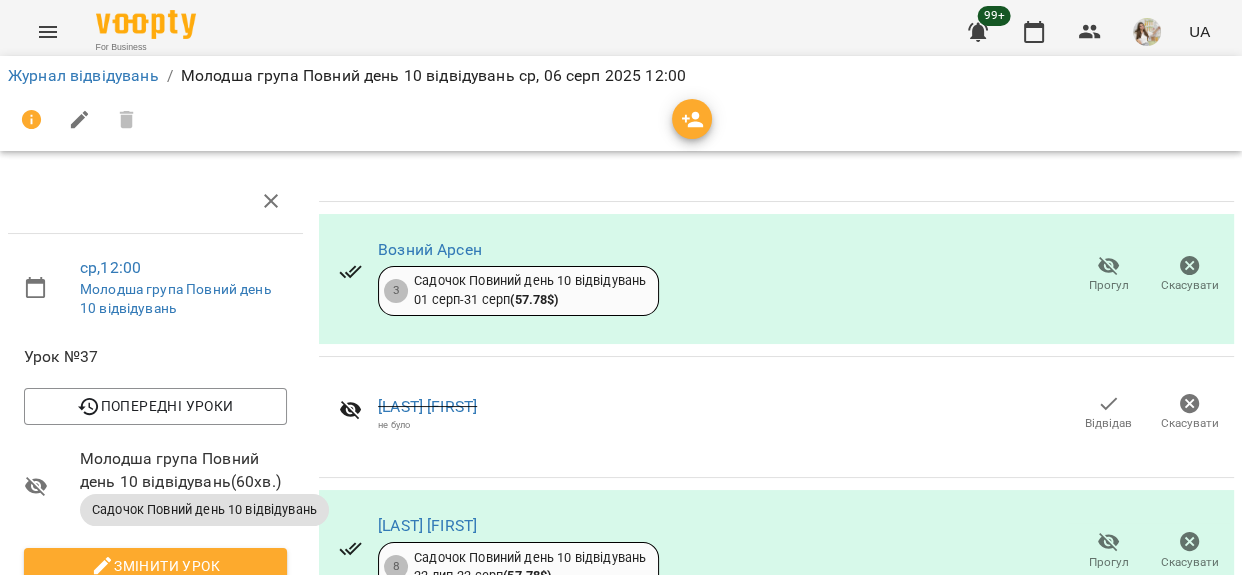 scroll, scrollTop: 272, scrollLeft: 0, axis: vertical 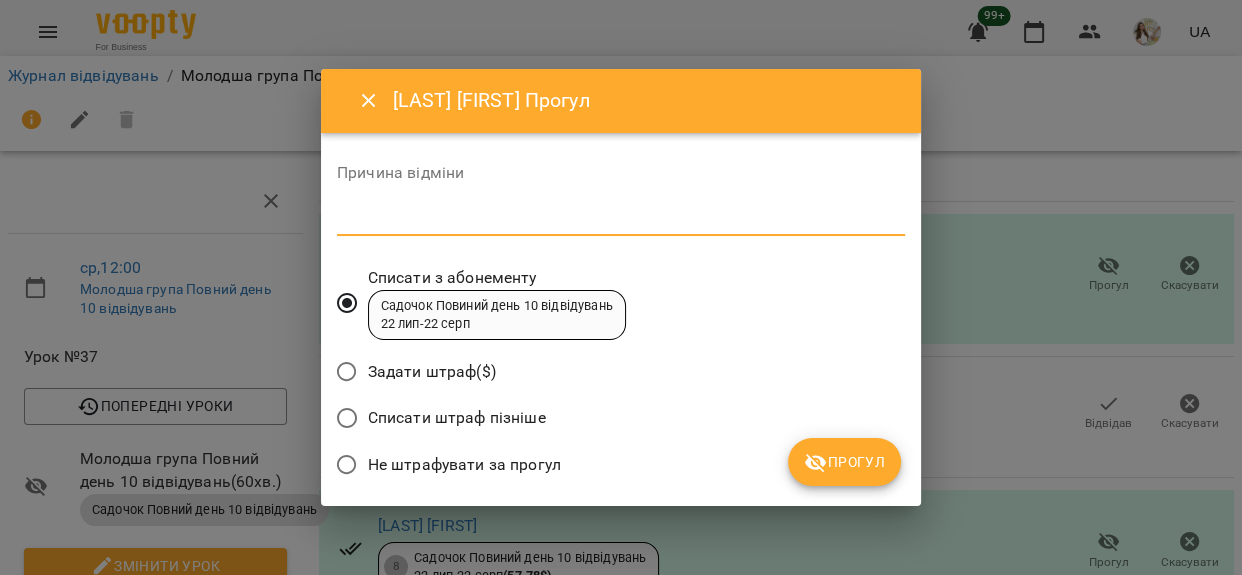 click at bounding box center [621, 219] 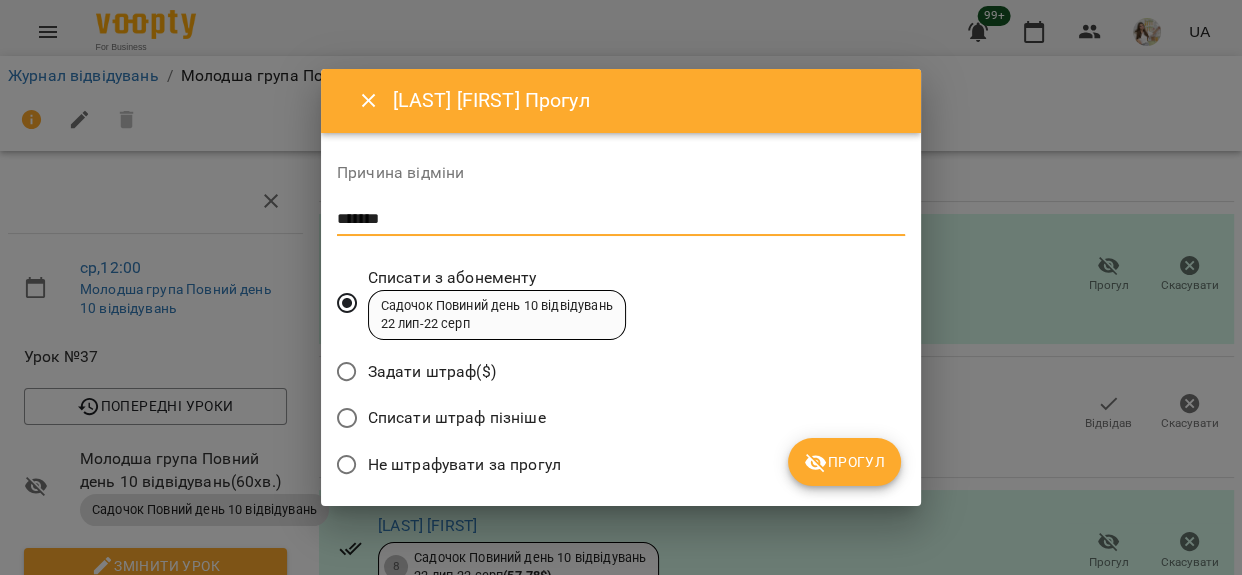 type on "*******" 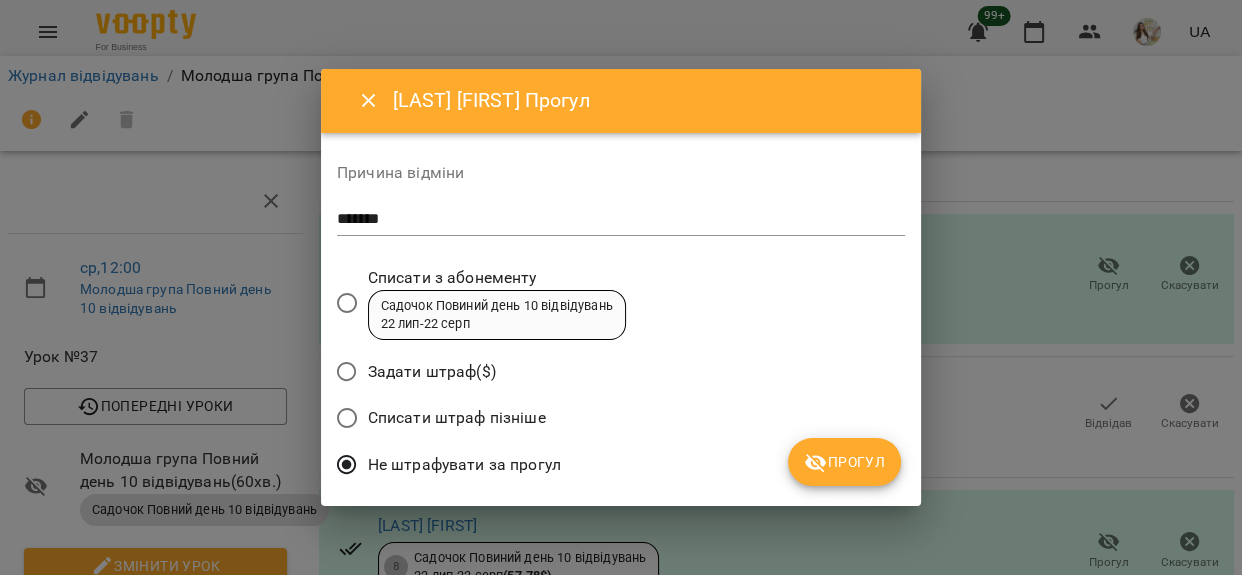 click on "Прогул" at bounding box center (844, 462) 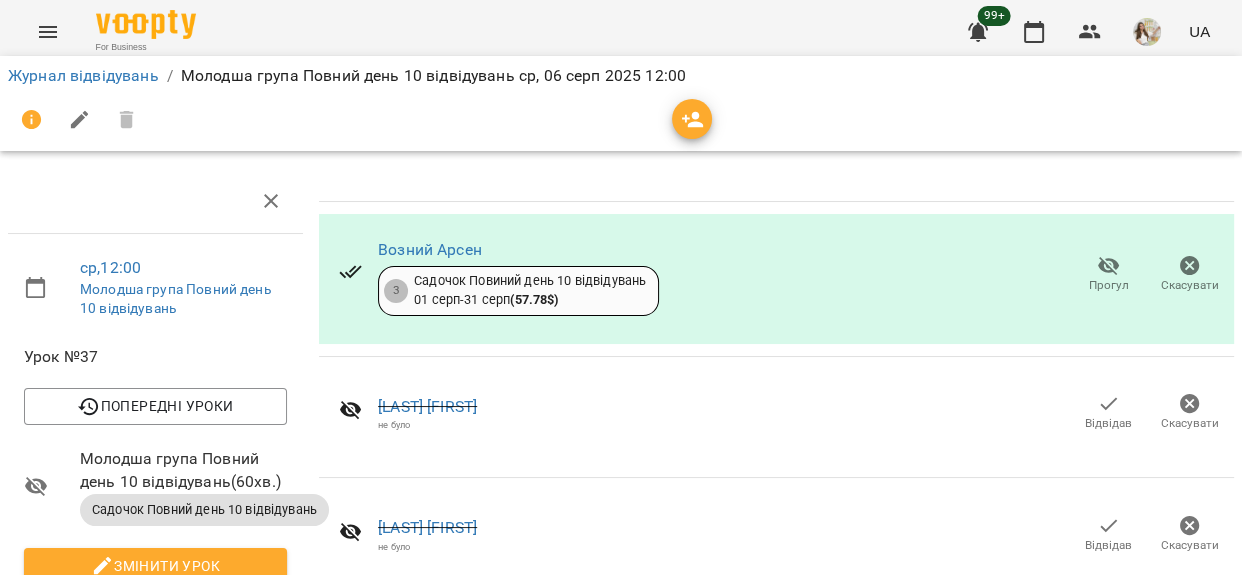 scroll, scrollTop: 272, scrollLeft: 0, axis: vertical 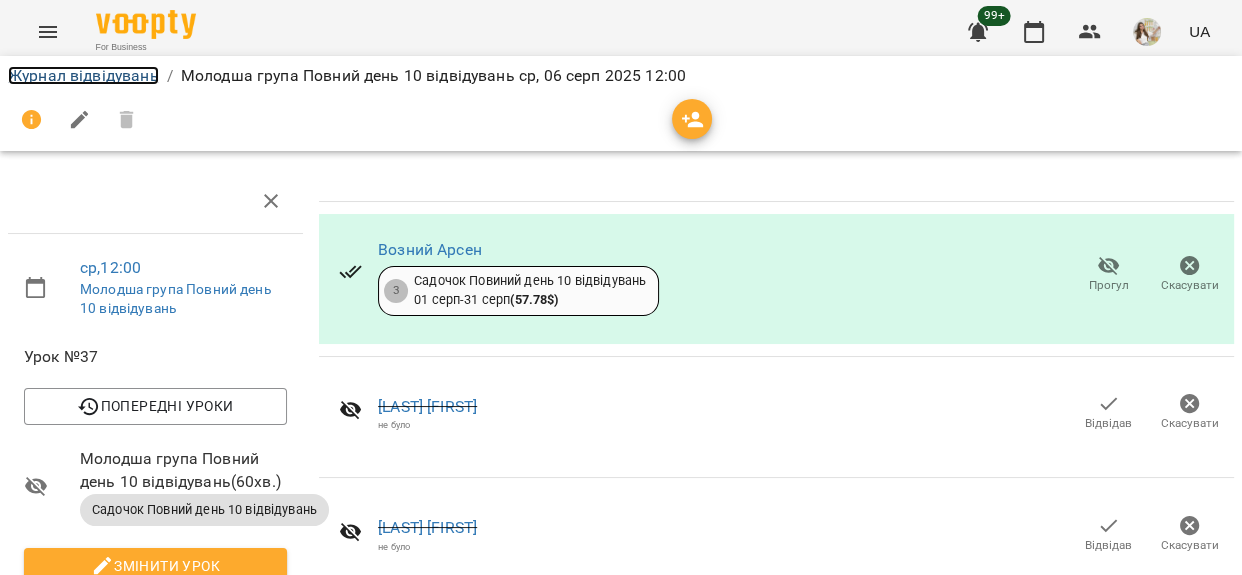 click on "Журнал відвідувань" at bounding box center [83, 75] 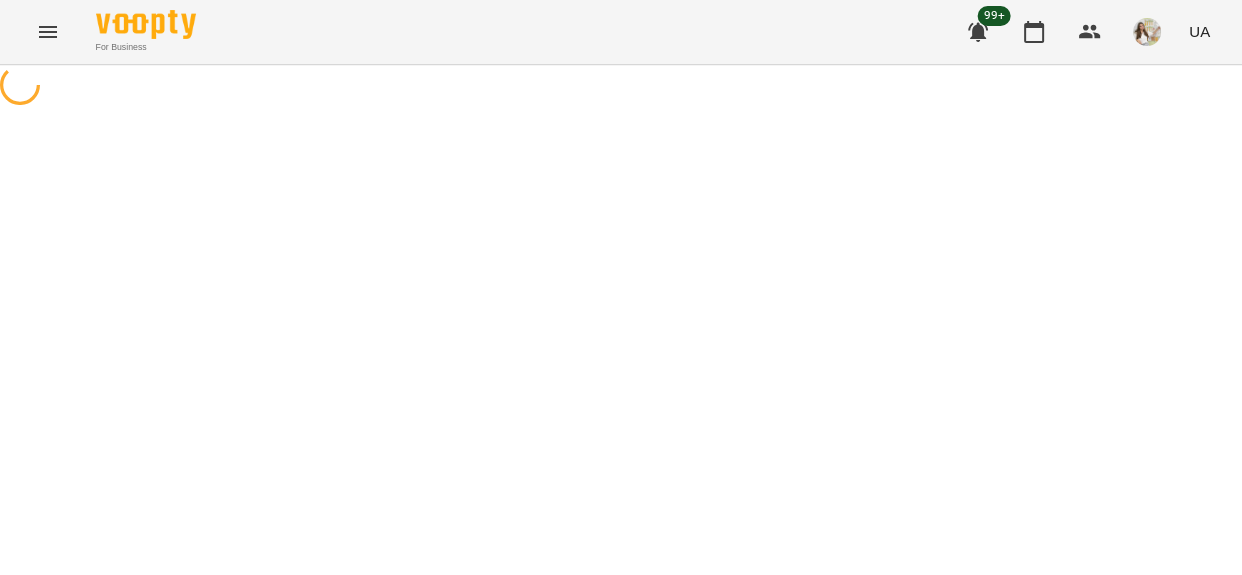 scroll, scrollTop: 0, scrollLeft: 0, axis: both 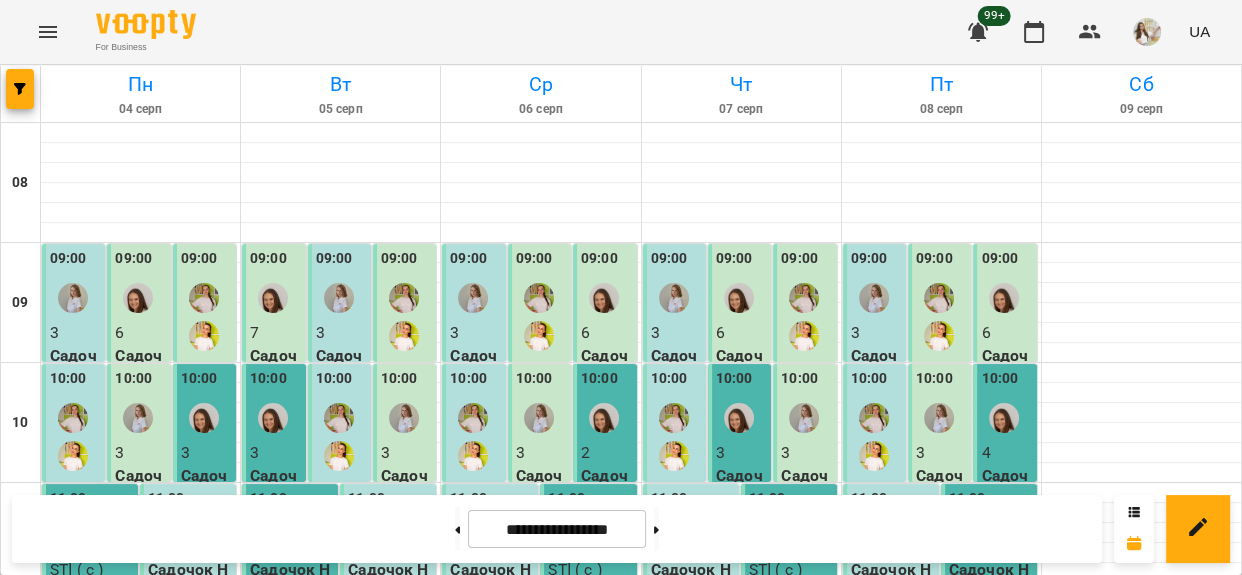 click on "09:00" at bounding box center [669, 261] 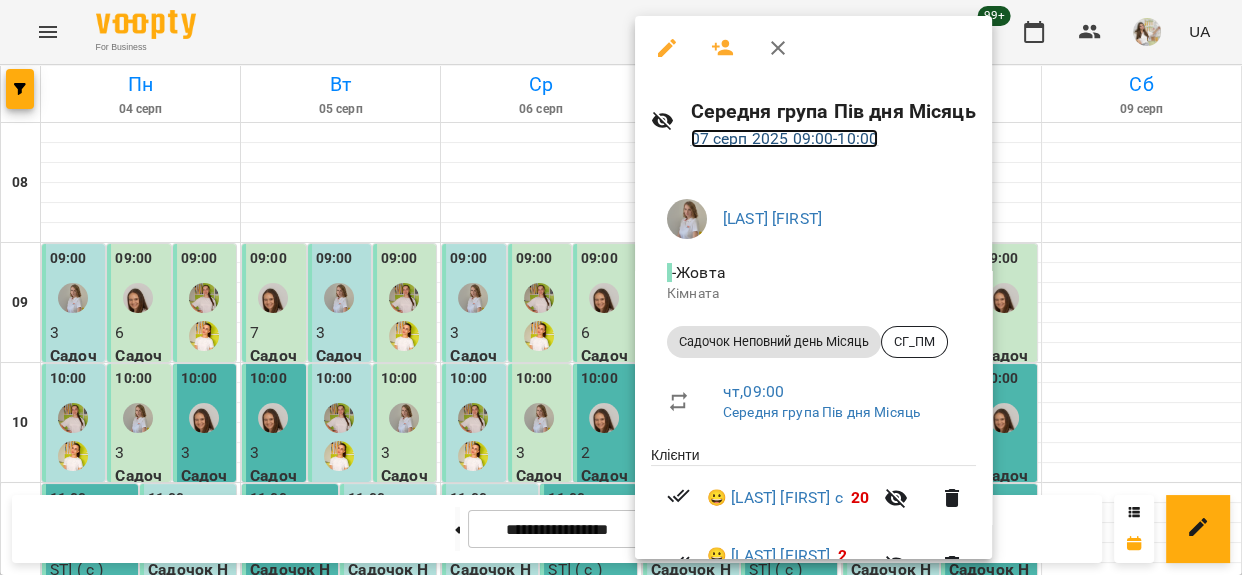 click on "07 серп 2025 09:00  -  10:00" at bounding box center [785, 138] 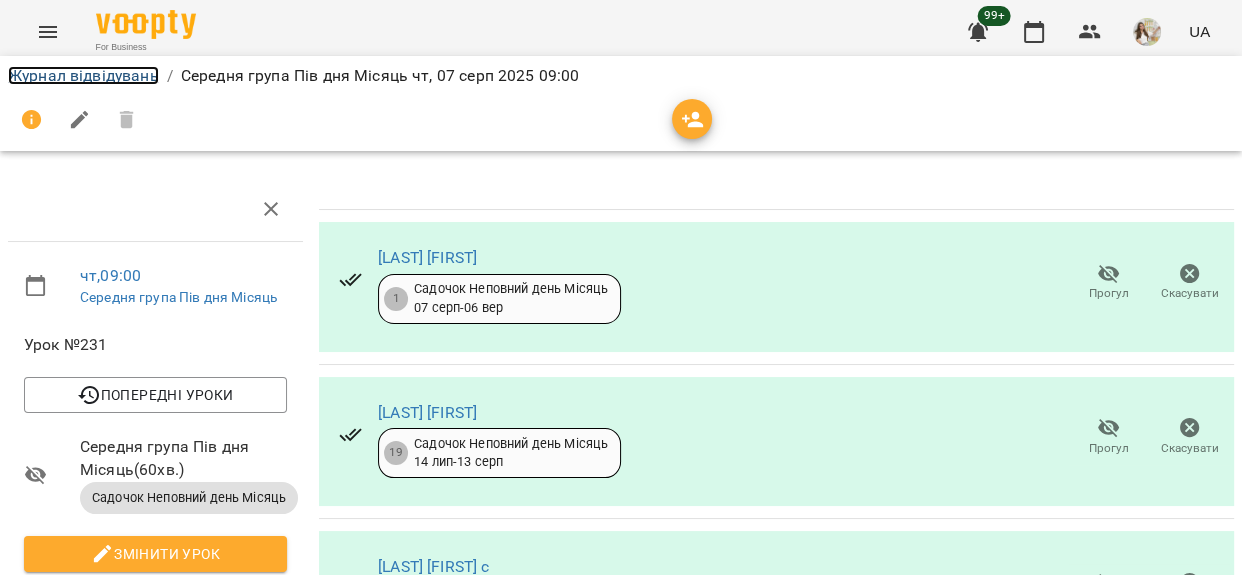 click on "Журнал відвідувань" at bounding box center [83, 75] 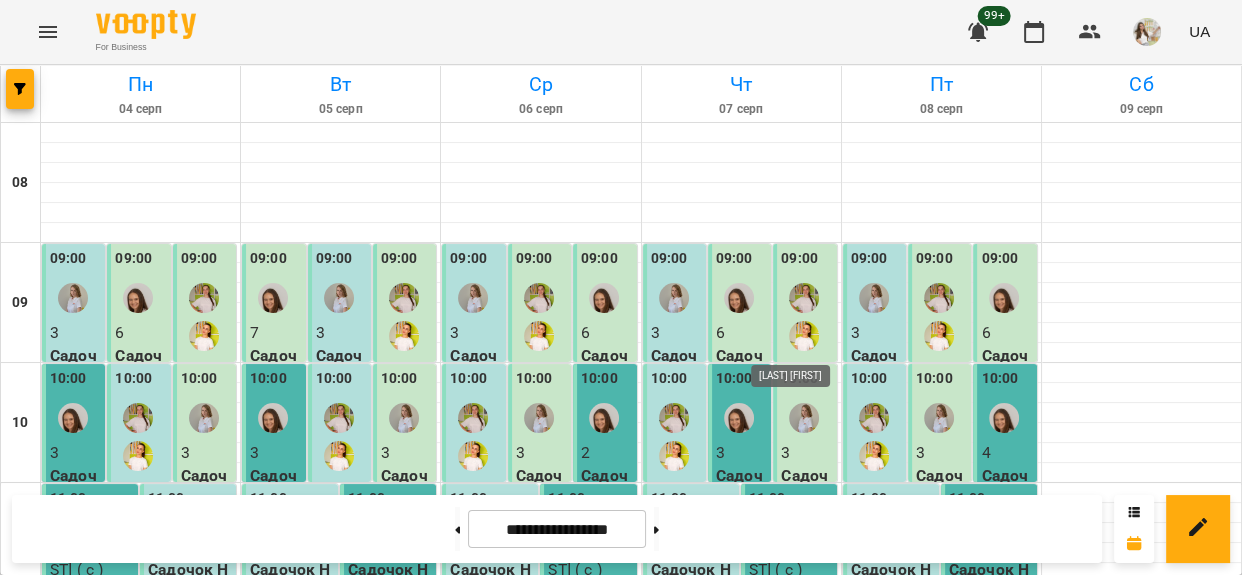 click at bounding box center (804, 336) 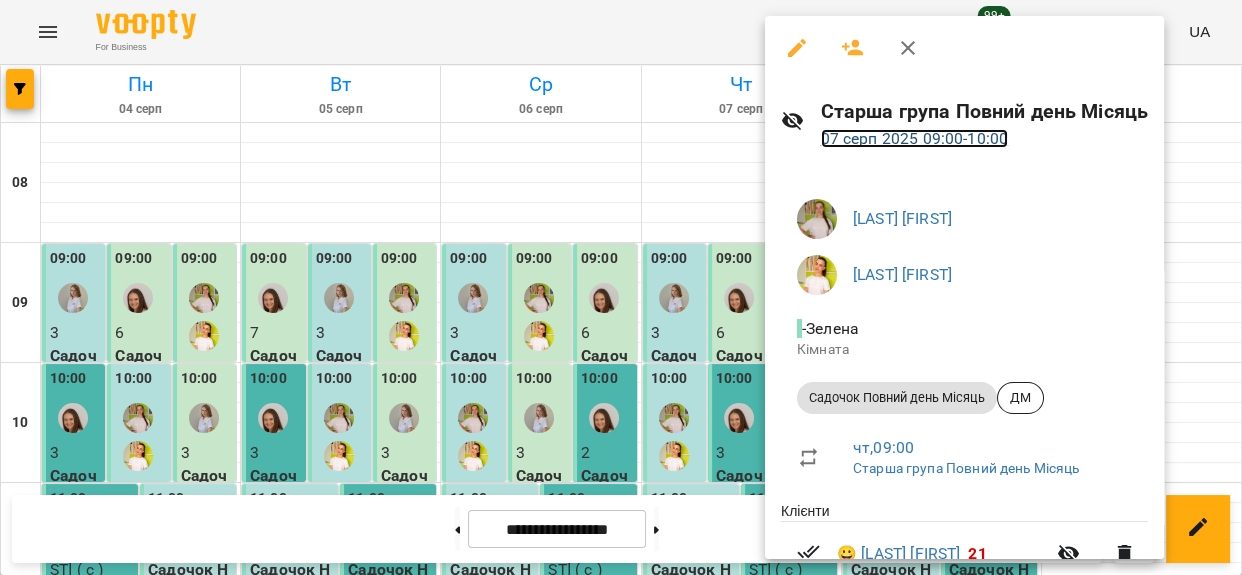 click on "07 серп 2025 09:00  -  10:00" at bounding box center [915, 138] 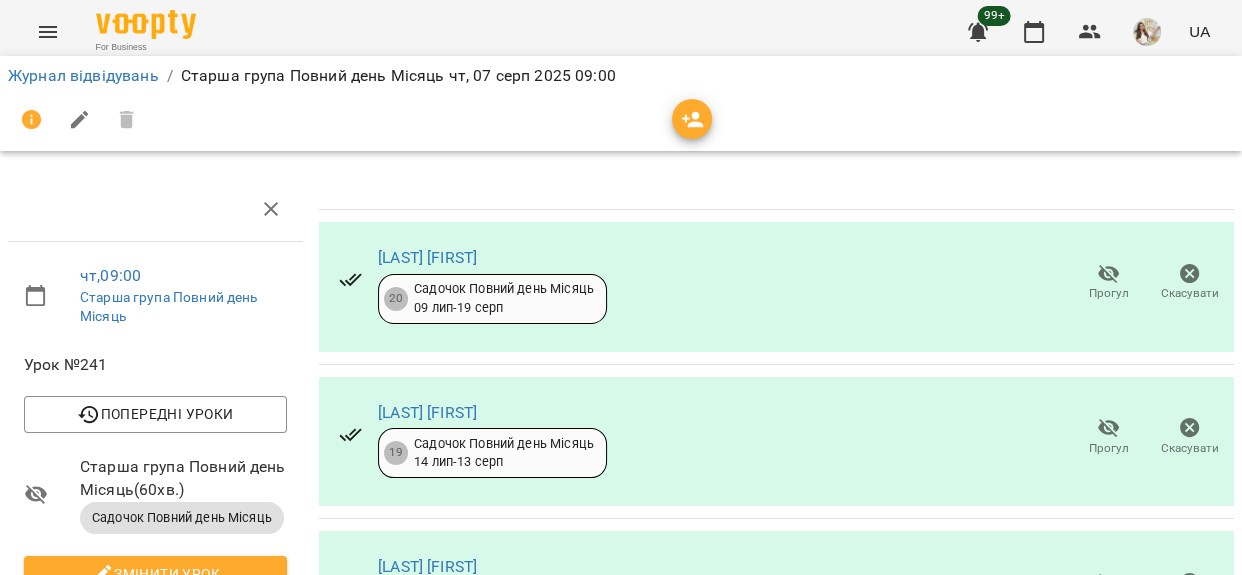 click at bounding box center [692, 119] 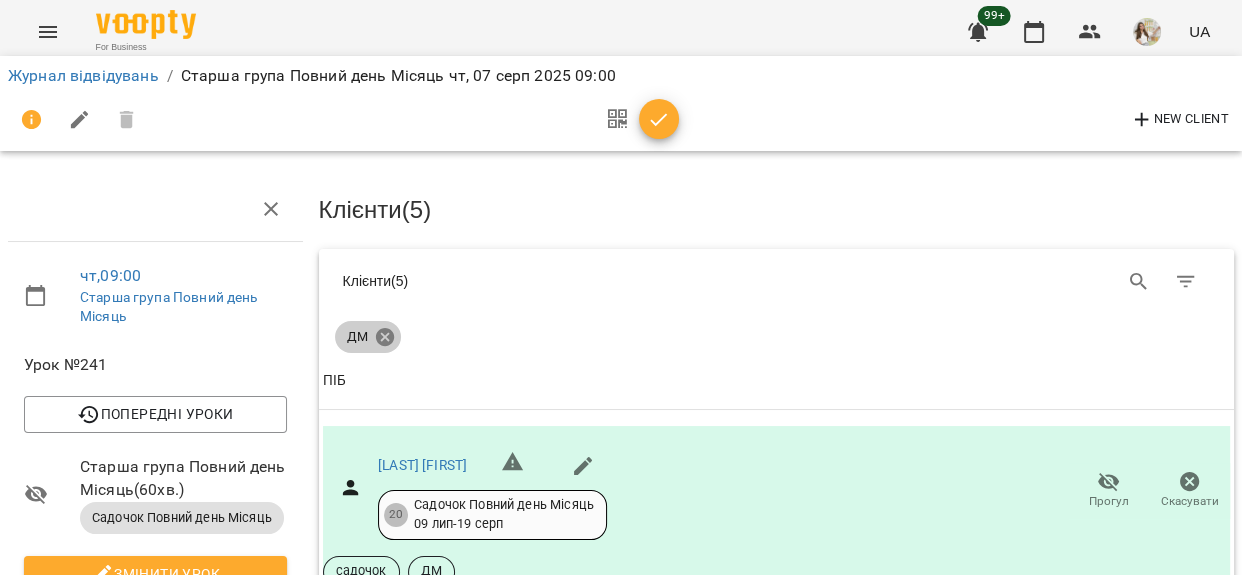 click 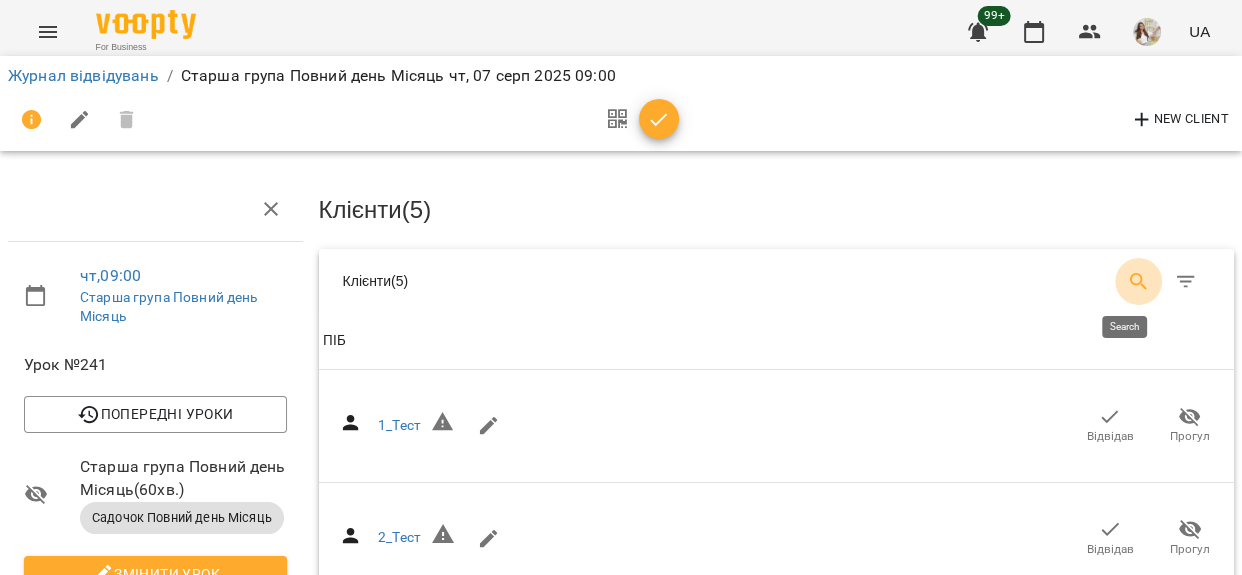 click 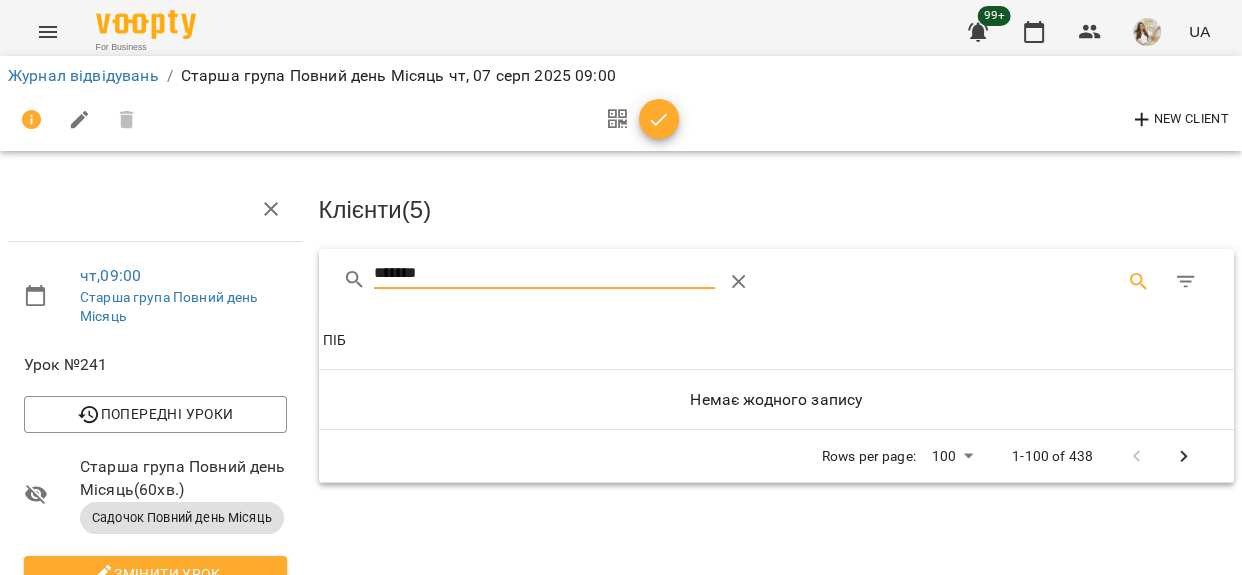 type on "*******" 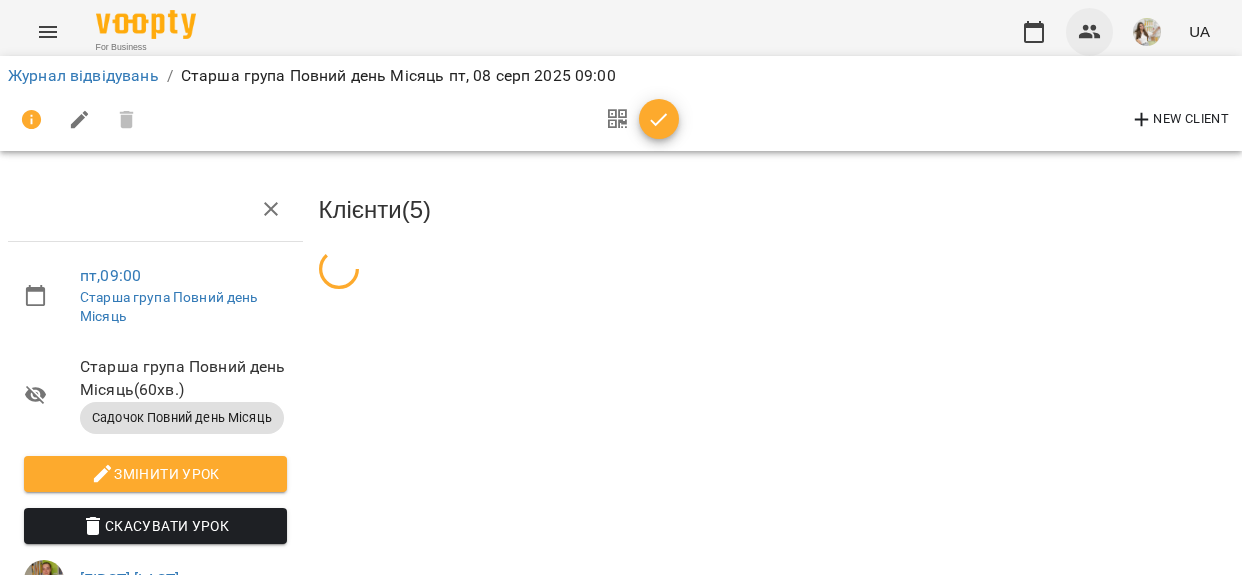 scroll, scrollTop: 0, scrollLeft: 0, axis: both 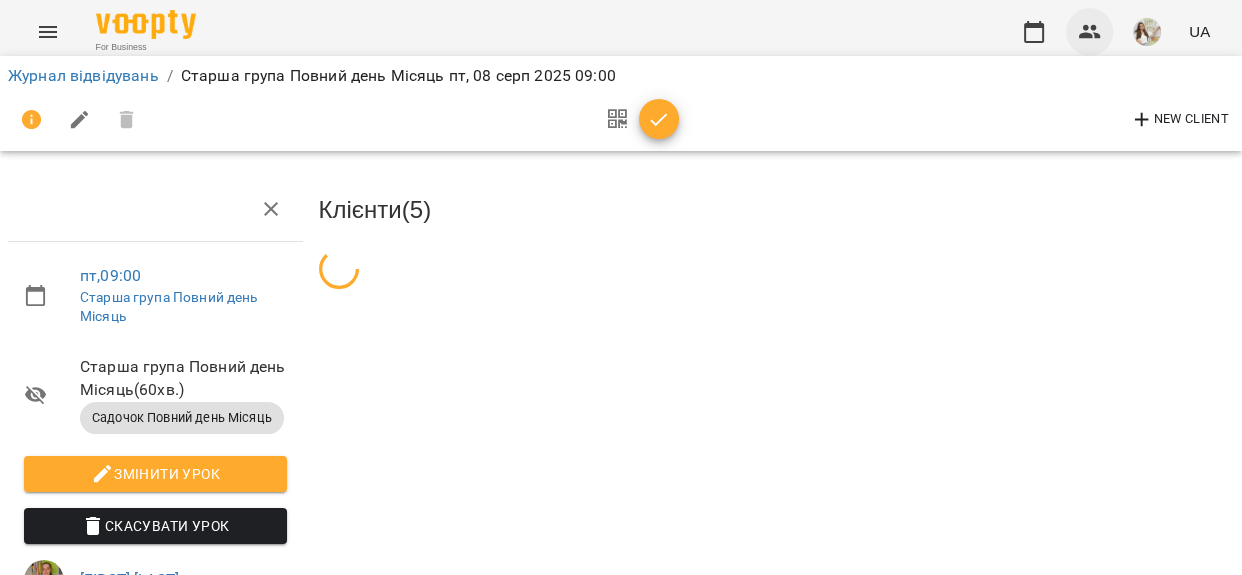 click 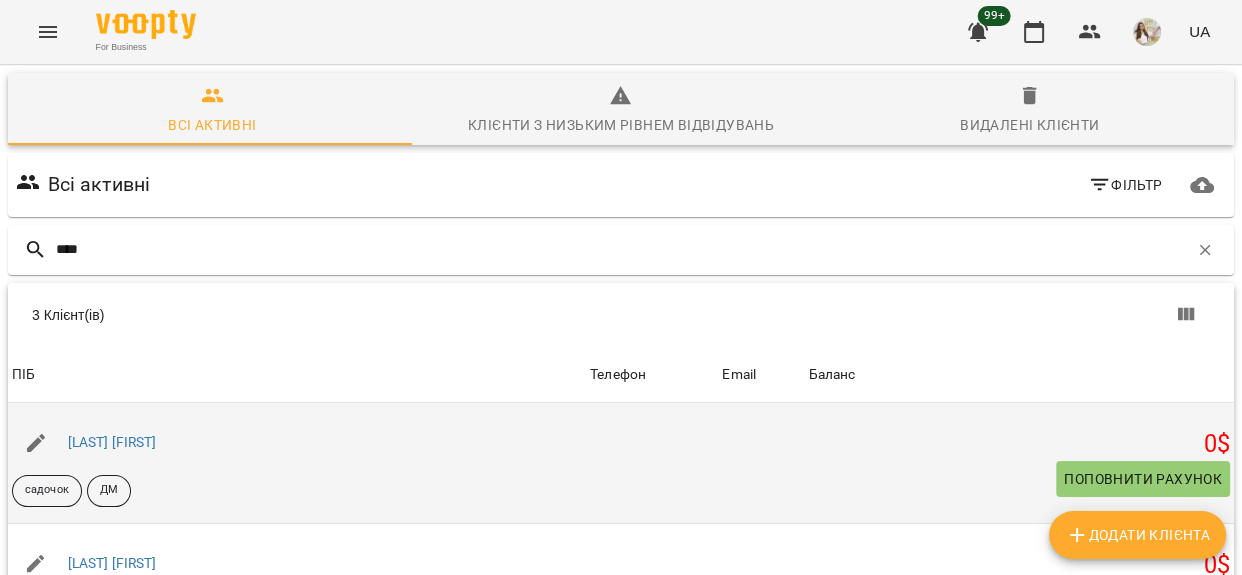 scroll, scrollTop: 181, scrollLeft: 0, axis: vertical 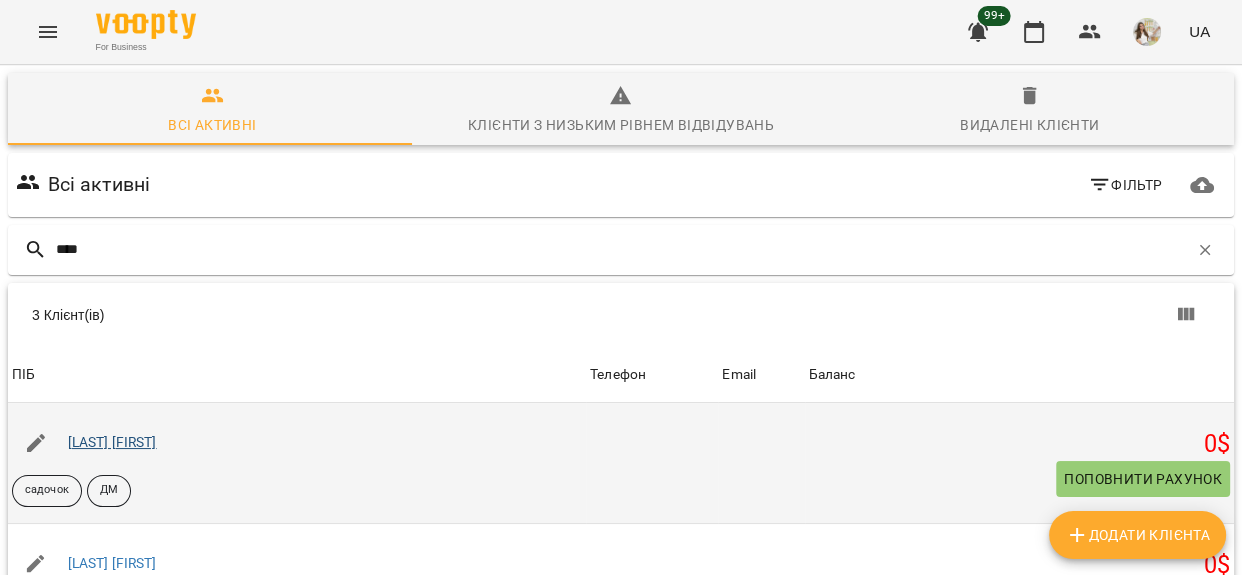 type on "****" 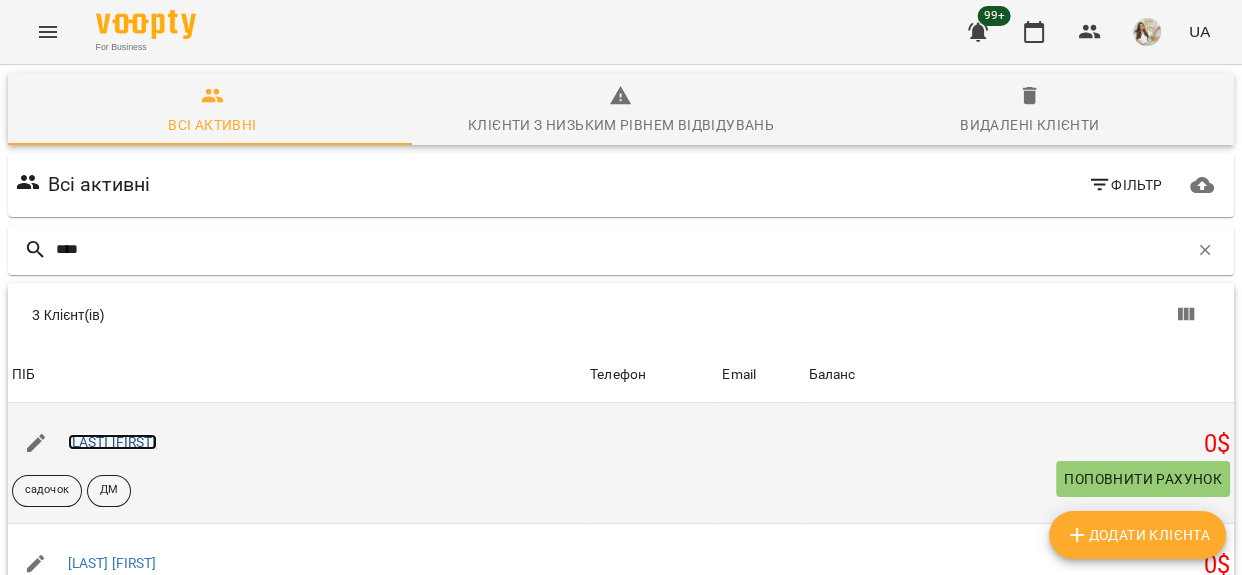 click on "[LAST] [FIRST]" at bounding box center (112, 442) 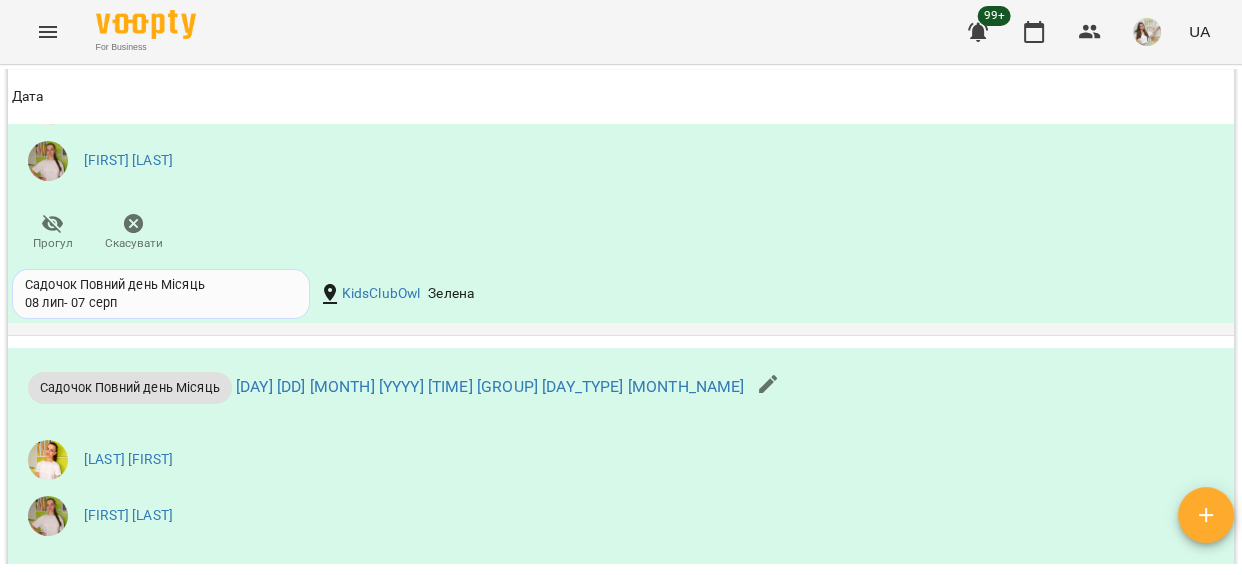 scroll, scrollTop: 2727, scrollLeft: 0, axis: vertical 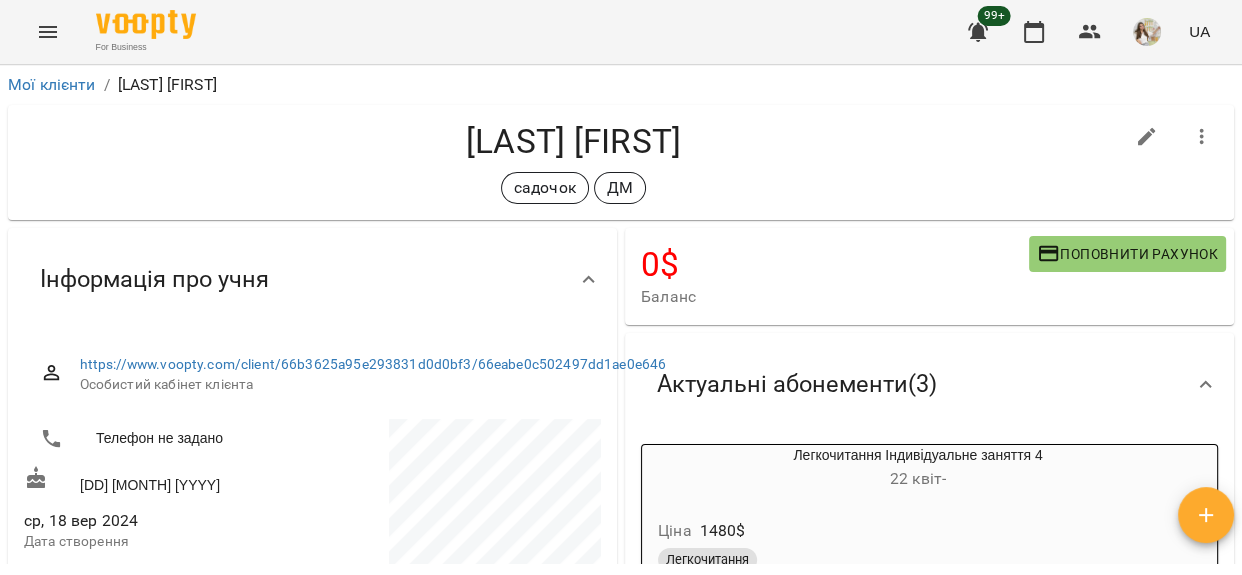 click at bounding box center (1147, 137) 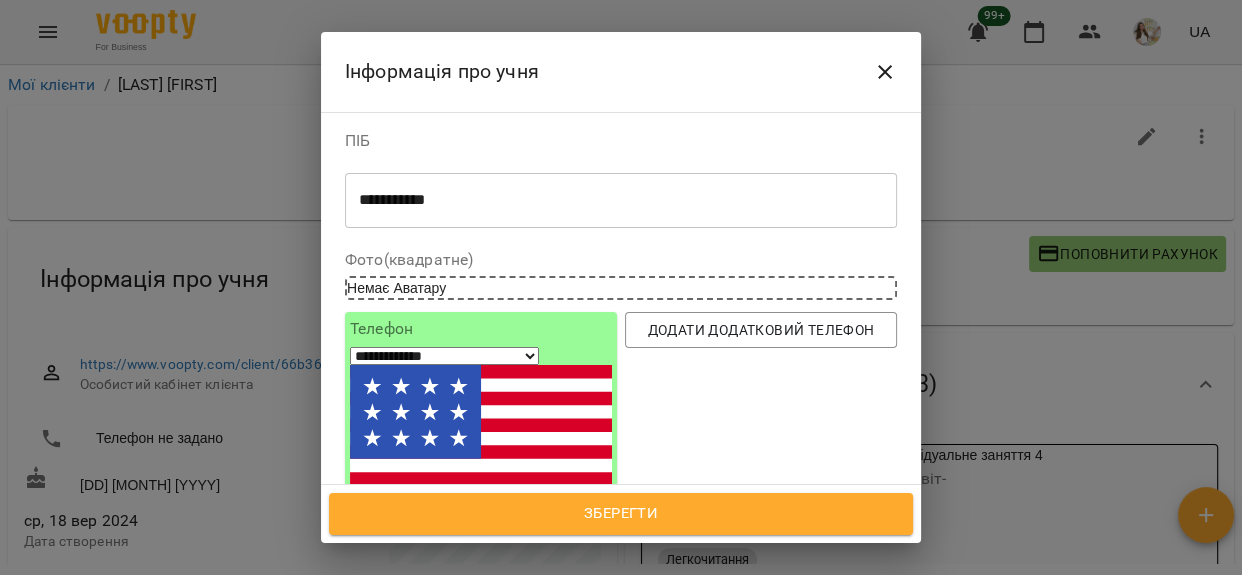 scroll, scrollTop: 181, scrollLeft: 0, axis: vertical 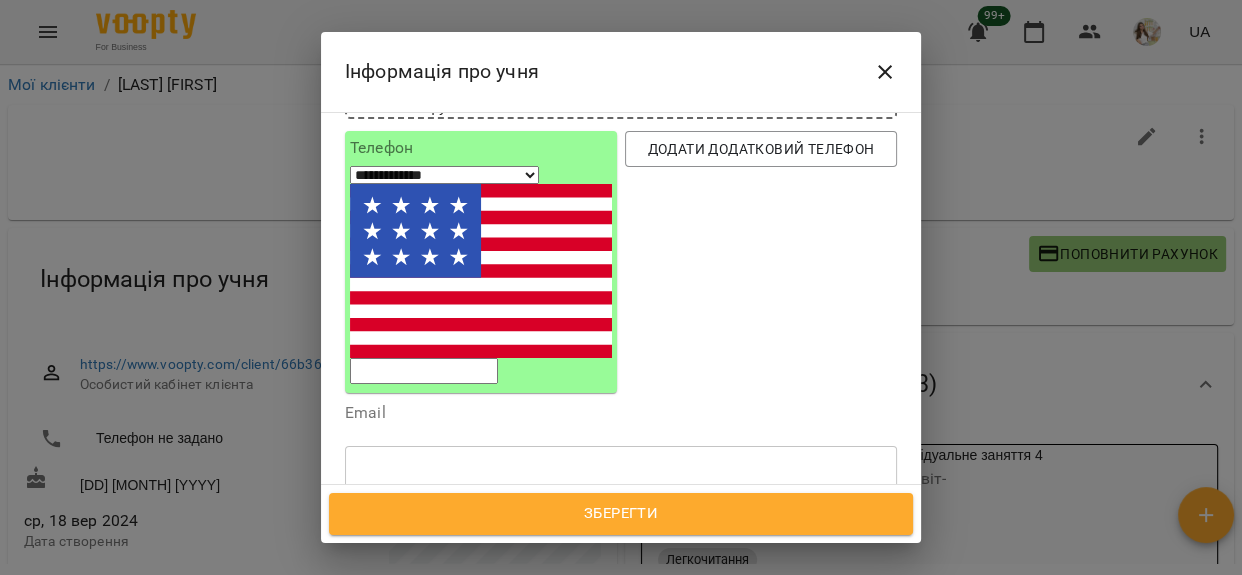 click at bounding box center [473, 567] 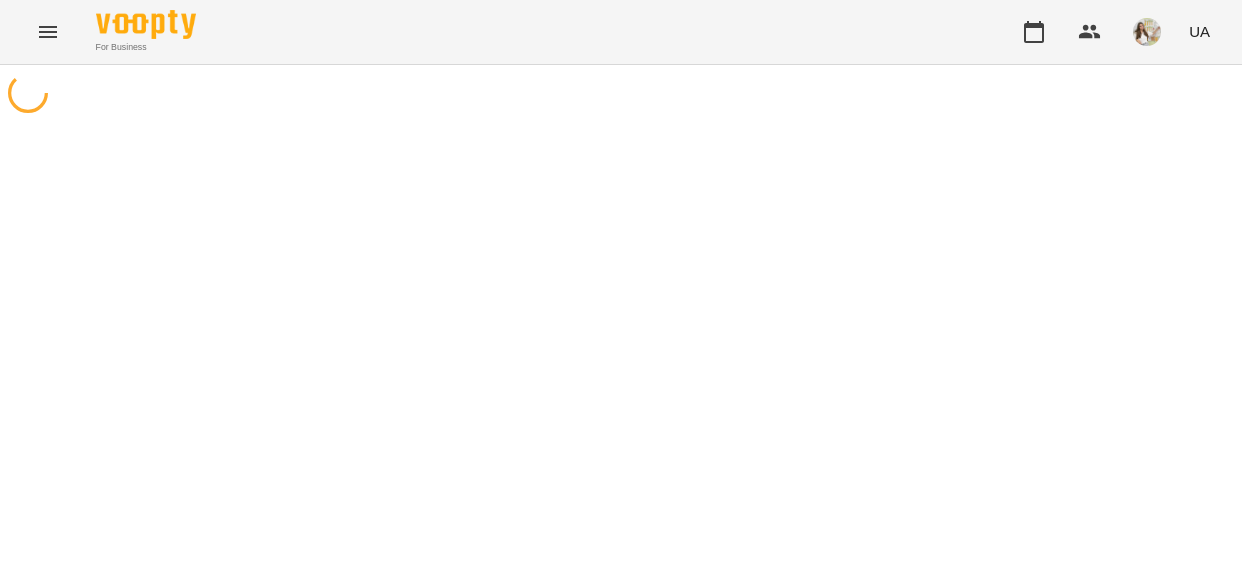 scroll, scrollTop: 0, scrollLeft: 0, axis: both 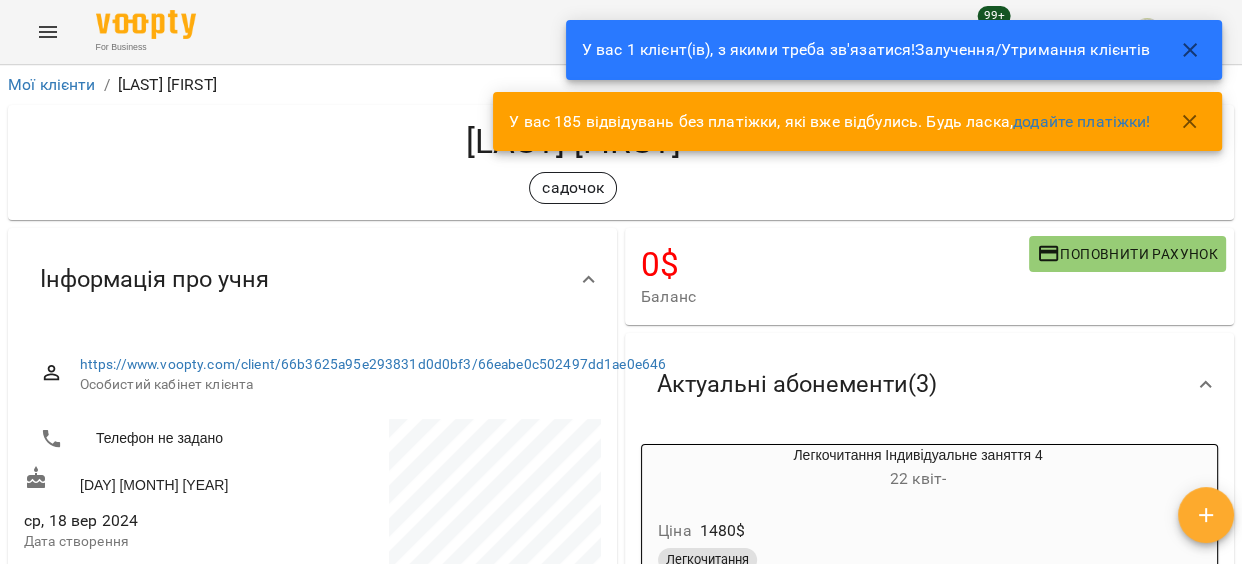 drag, startPoint x: 419, startPoint y: 198, endPoint x: 444, endPoint y: 182, distance: 29.681644 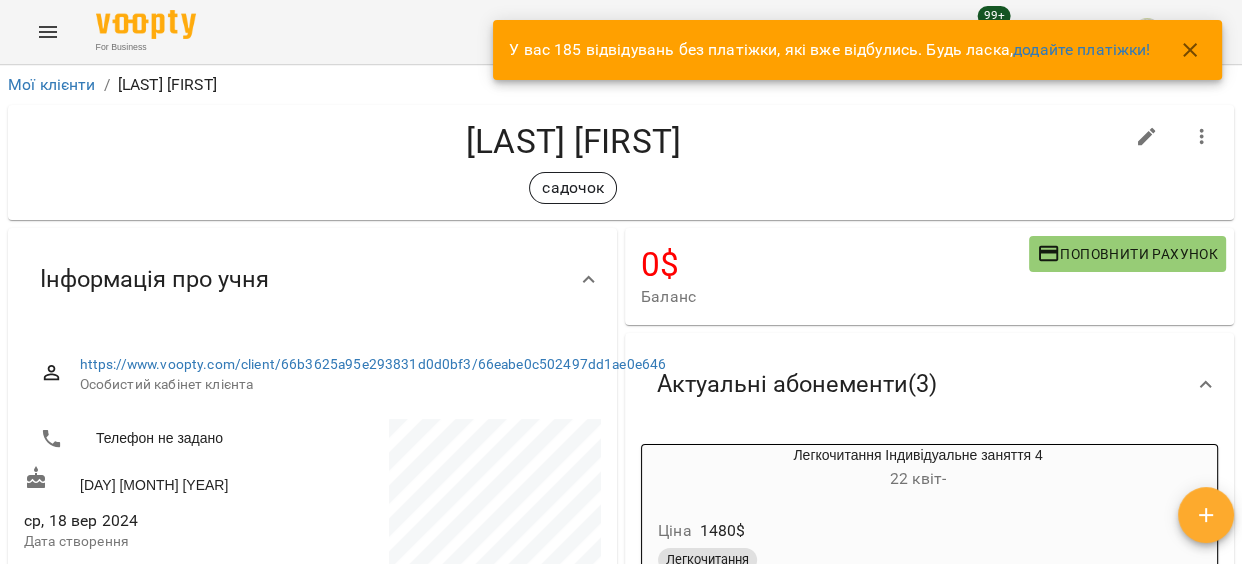 click 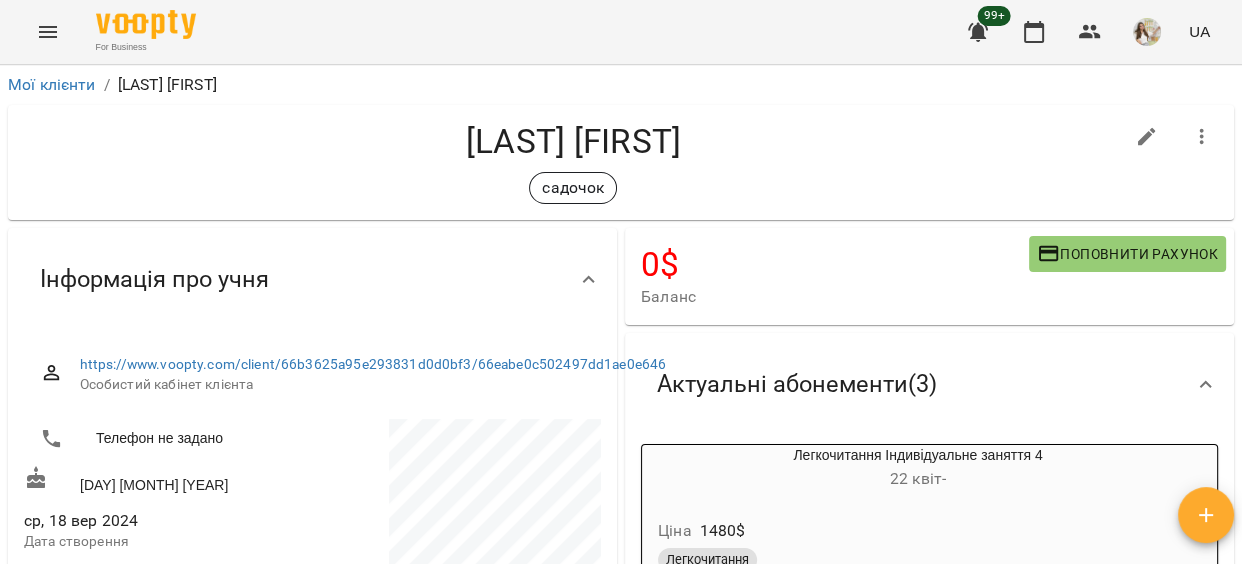 click 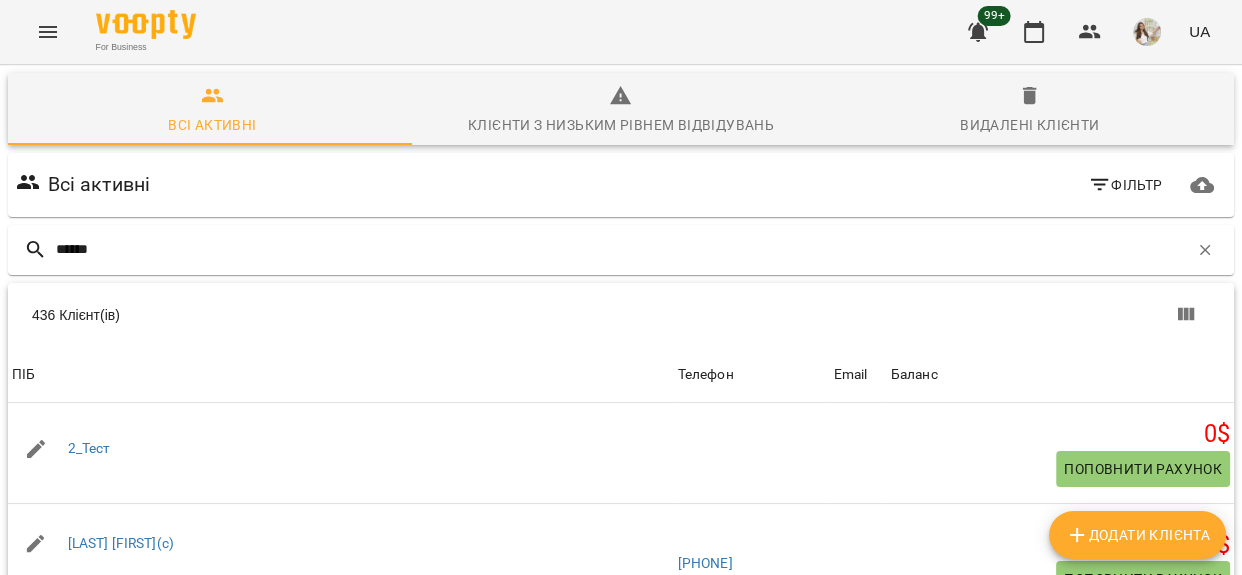 type on "*******" 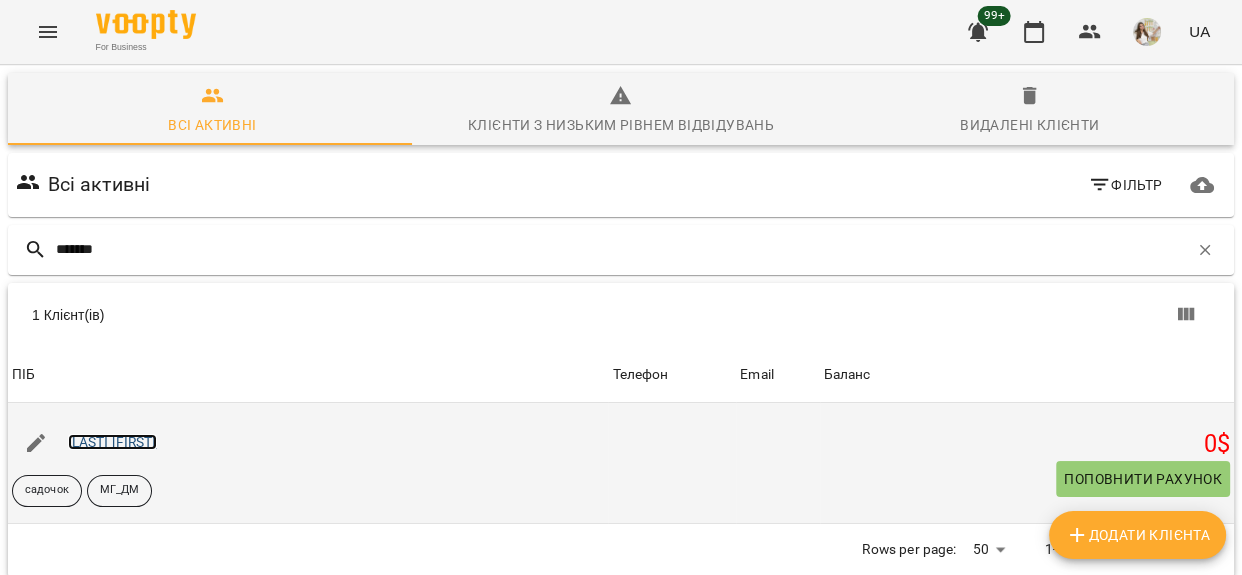 click on "[LAST] [FIRST]" at bounding box center [112, 442] 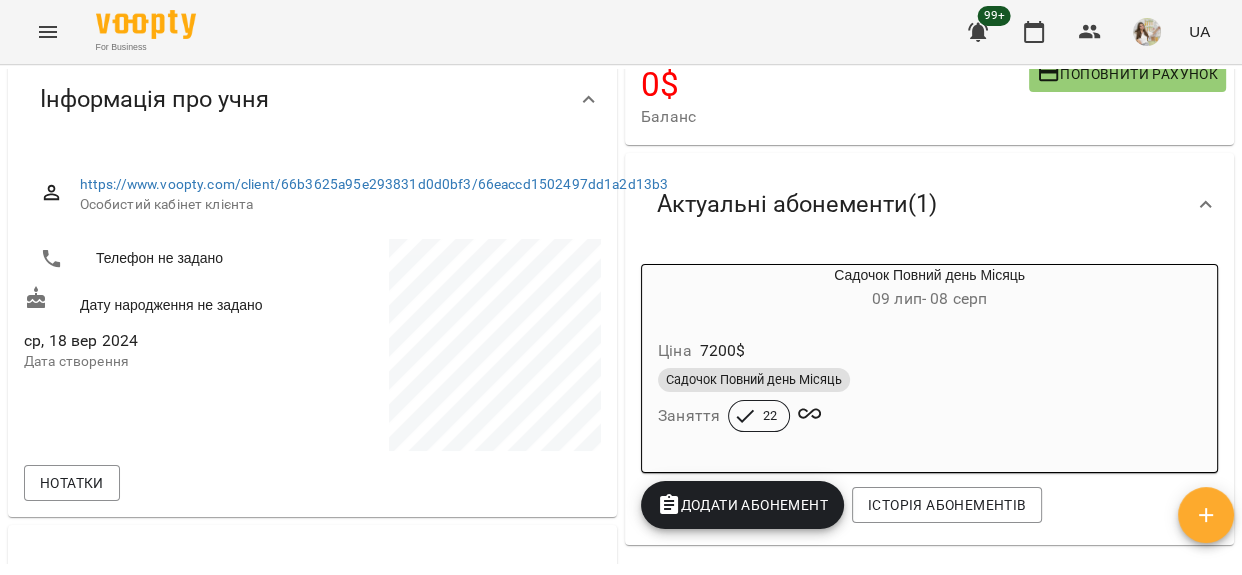 scroll, scrollTop: 181, scrollLeft: 0, axis: vertical 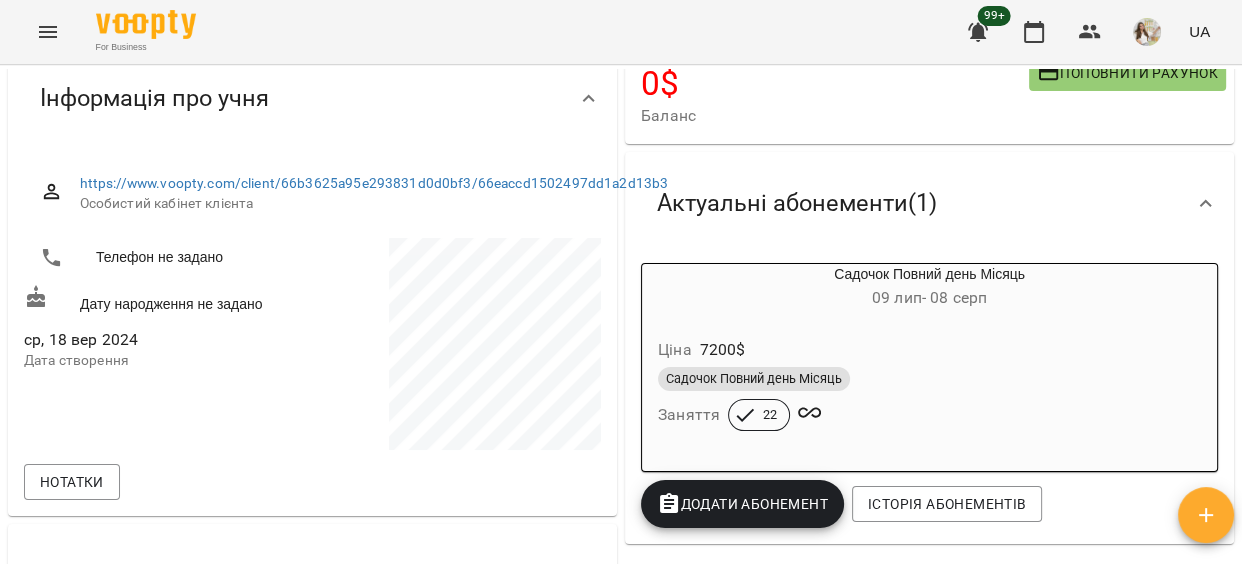click on "Ціна 7200 $ Садочок Повний день Місяць Заняття 22" at bounding box center (929, 388) 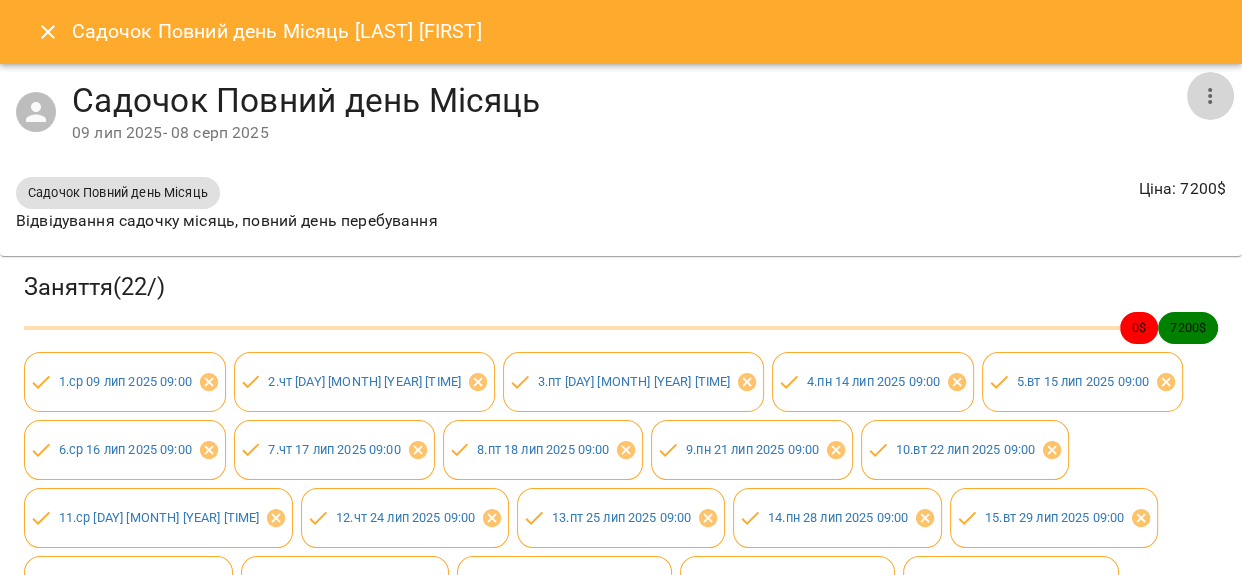 click 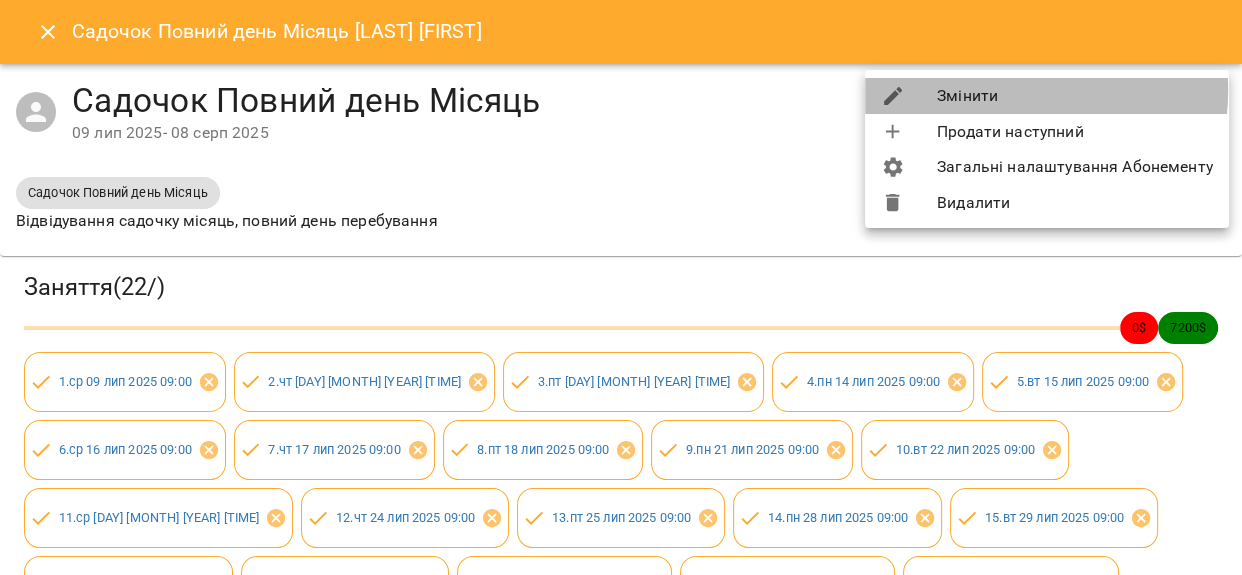 click on "Змінити" at bounding box center (1047, 96) 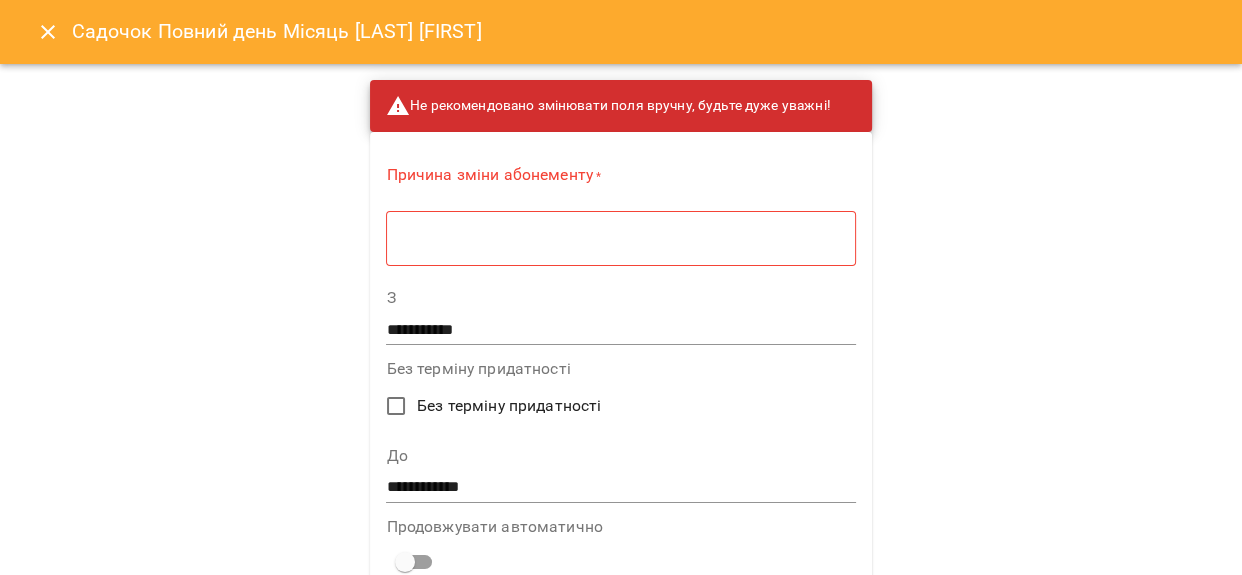 click on "**********" at bounding box center [620, 487] 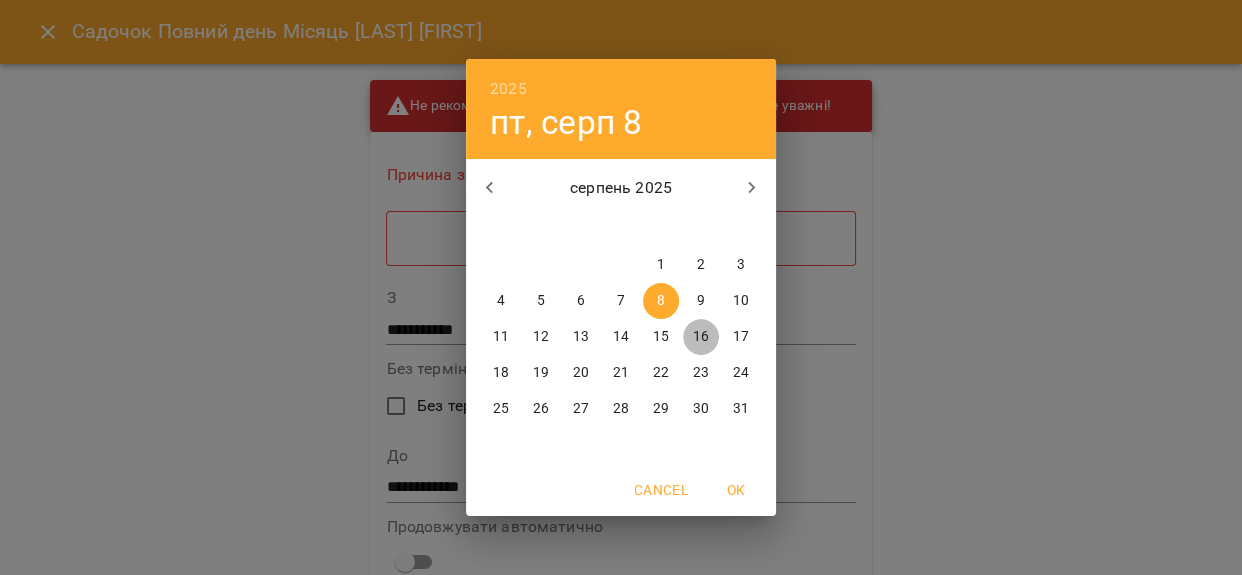 click on "16" at bounding box center [701, 337] 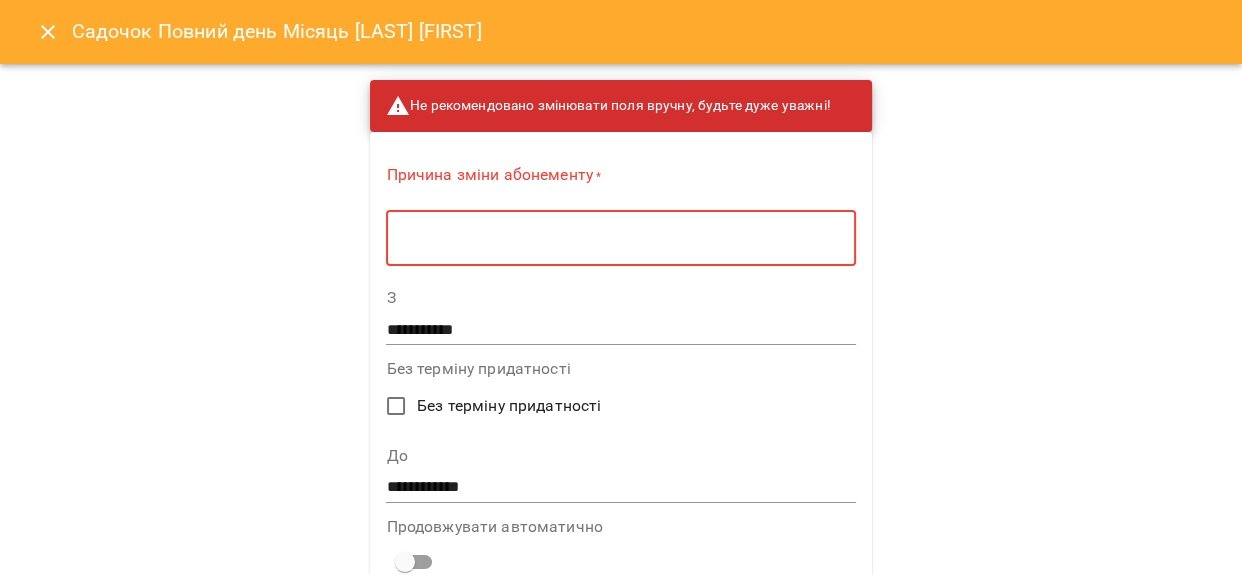 click at bounding box center [620, 238] 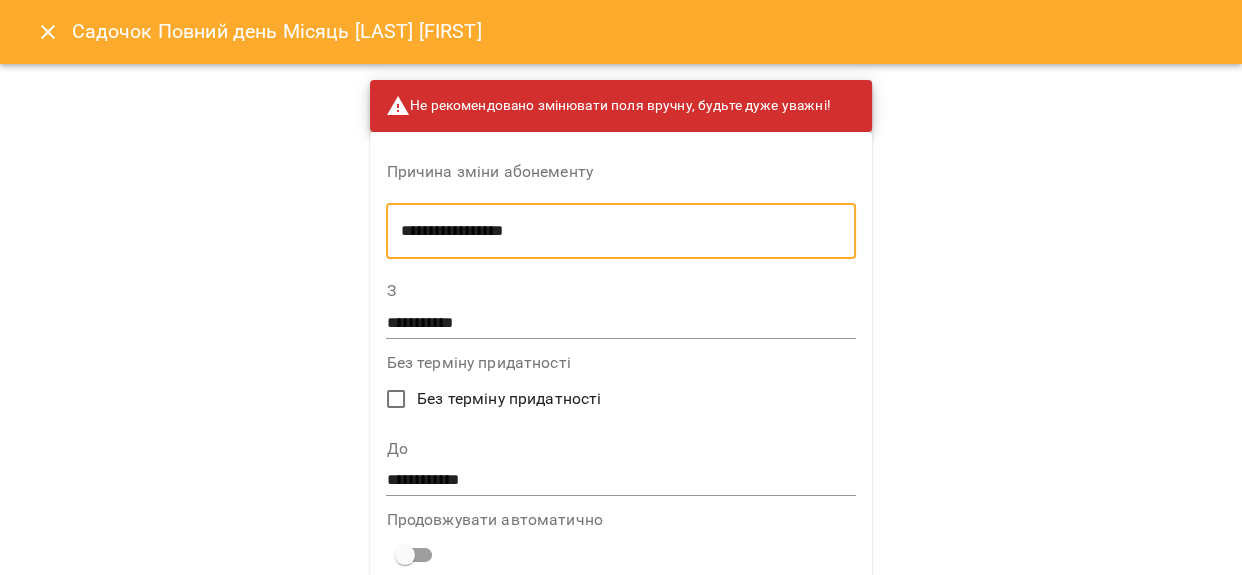 type on "**********" 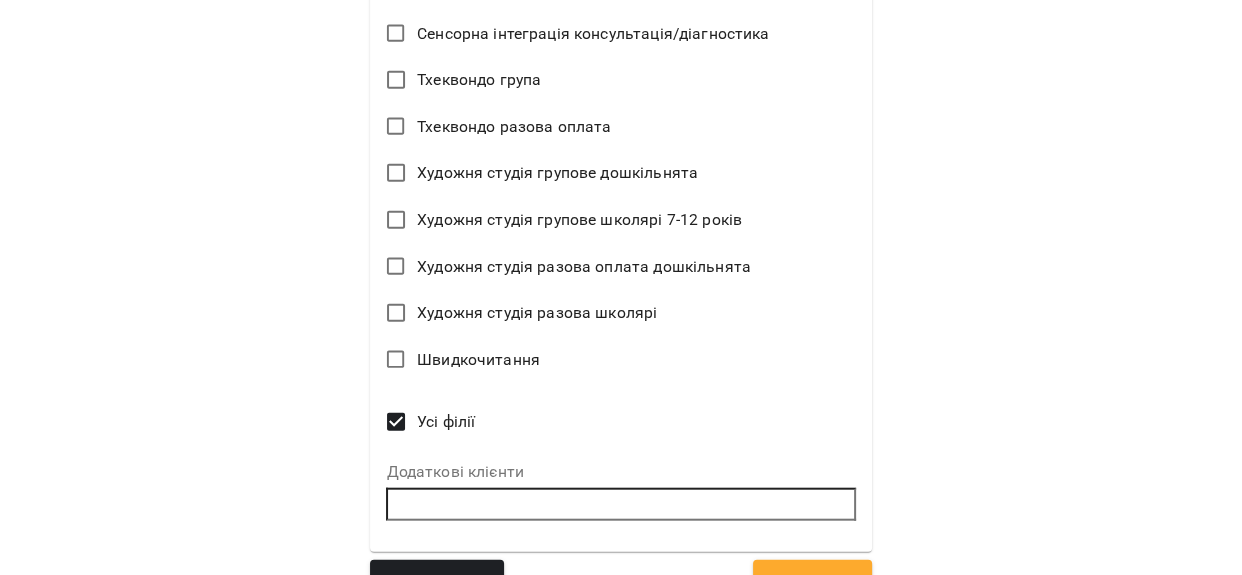 scroll, scrollTop: 4233, scrollLeft: 0, axis: vertical 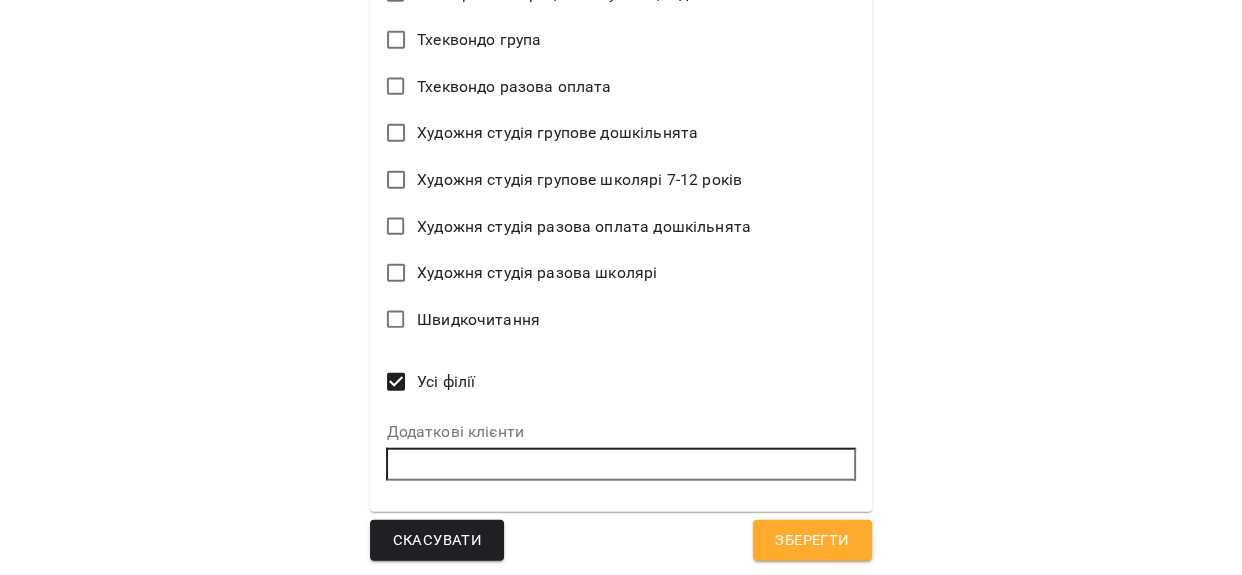 click on "Зберегти" at bounding box center [812, 541] 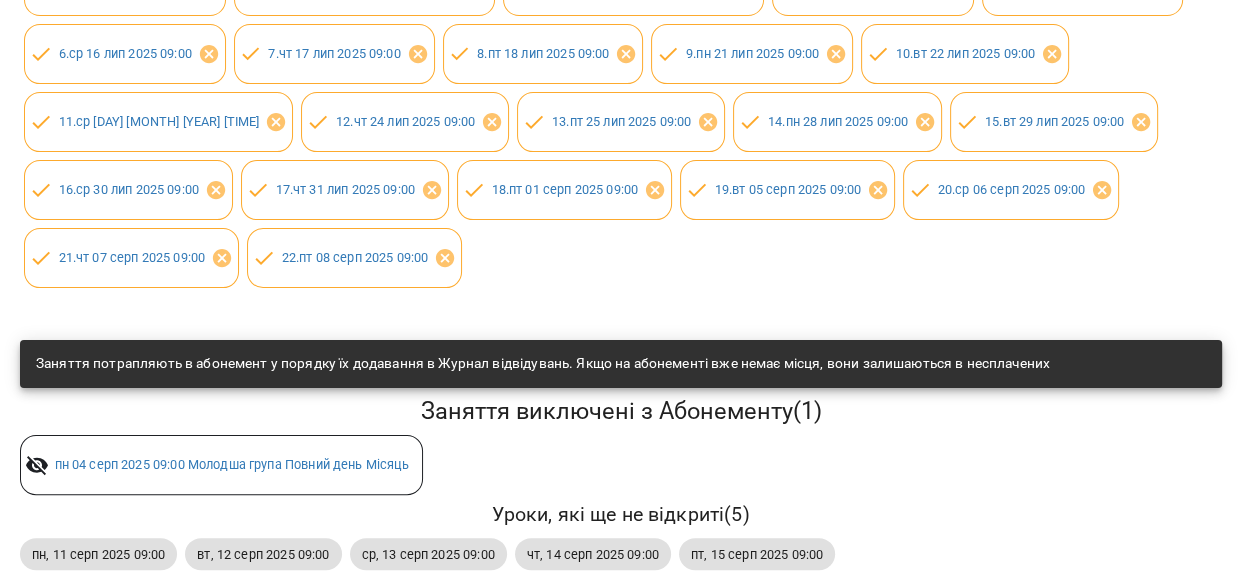 scroll, scrollTop: 422, scrollLeft: 0, axis: vertical 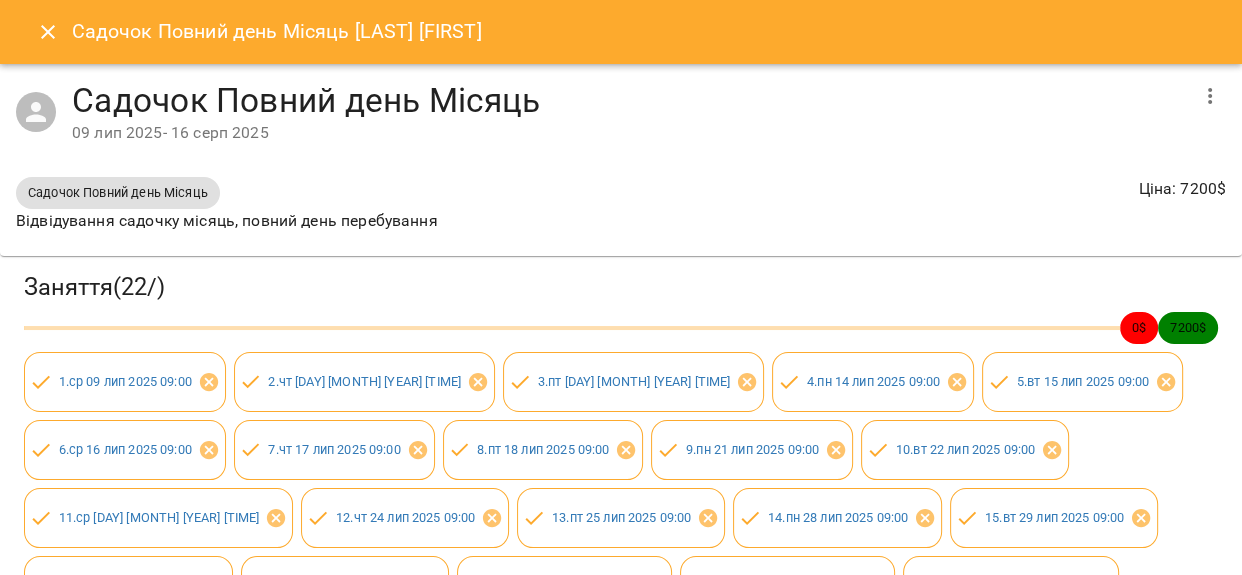 click at bounding box center (48, 32) 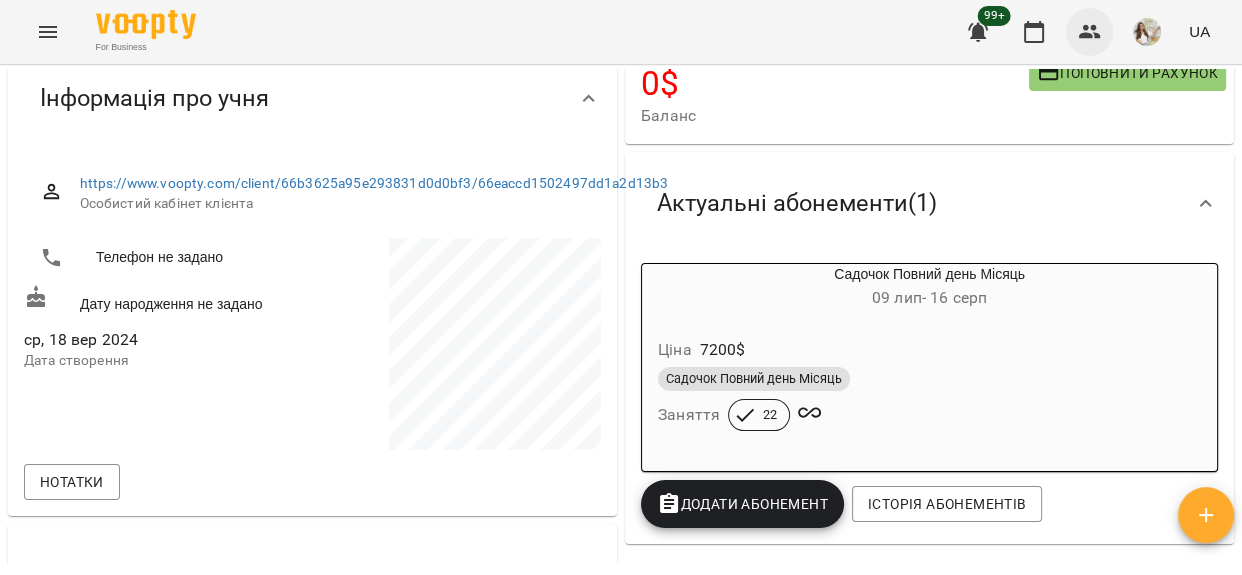 click 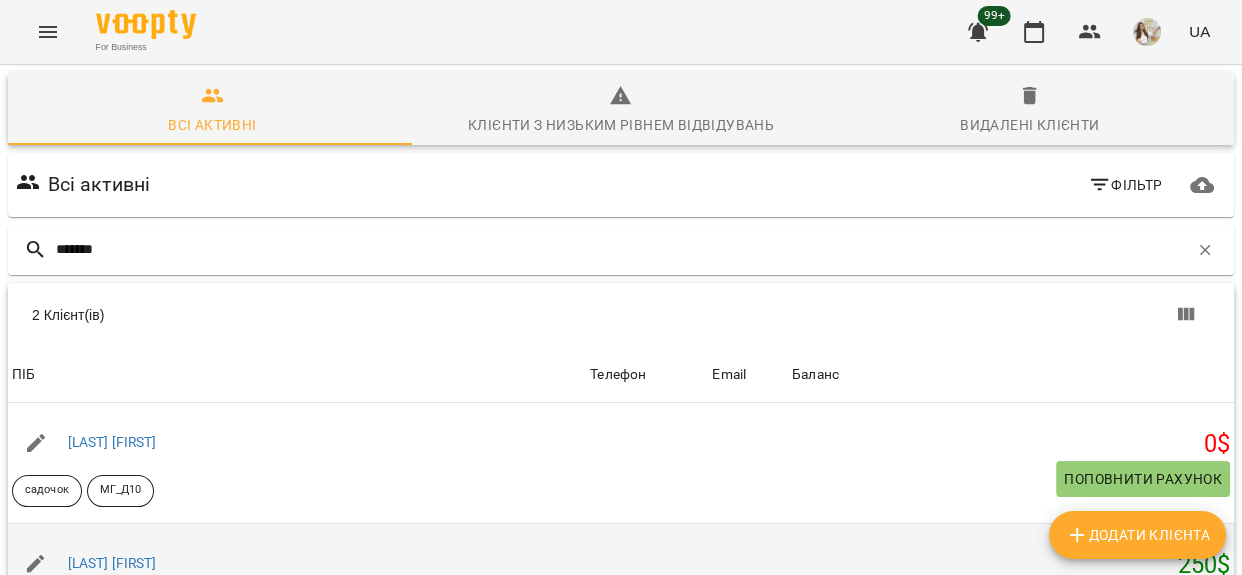 scroll, scrollTop: 181, scrollLeft: 0, axis: vertical 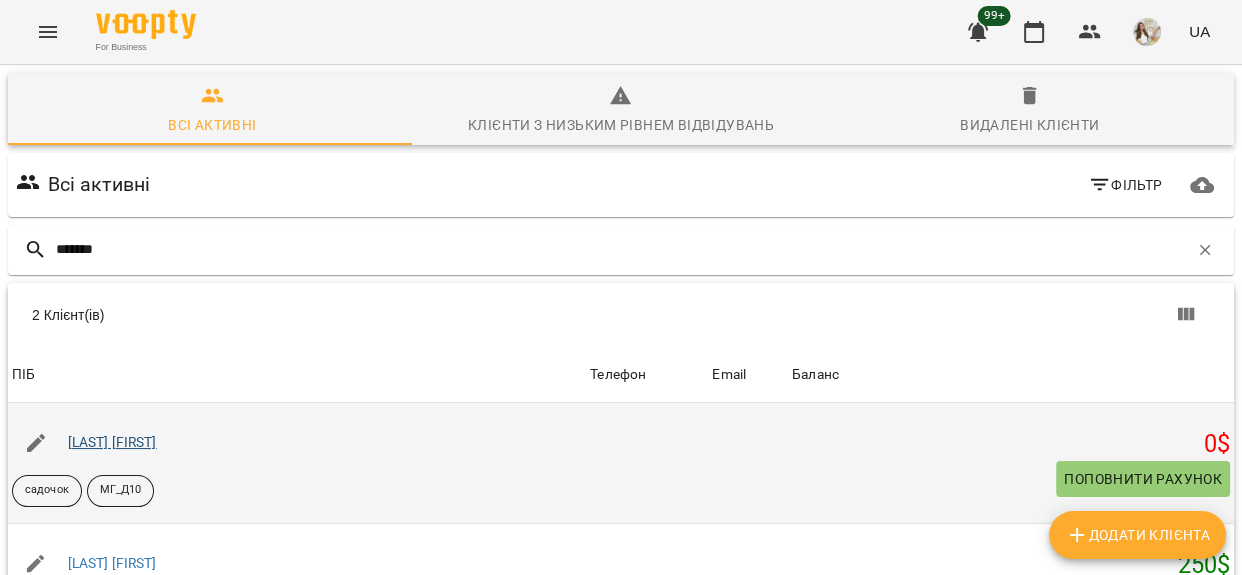 type on "*******" 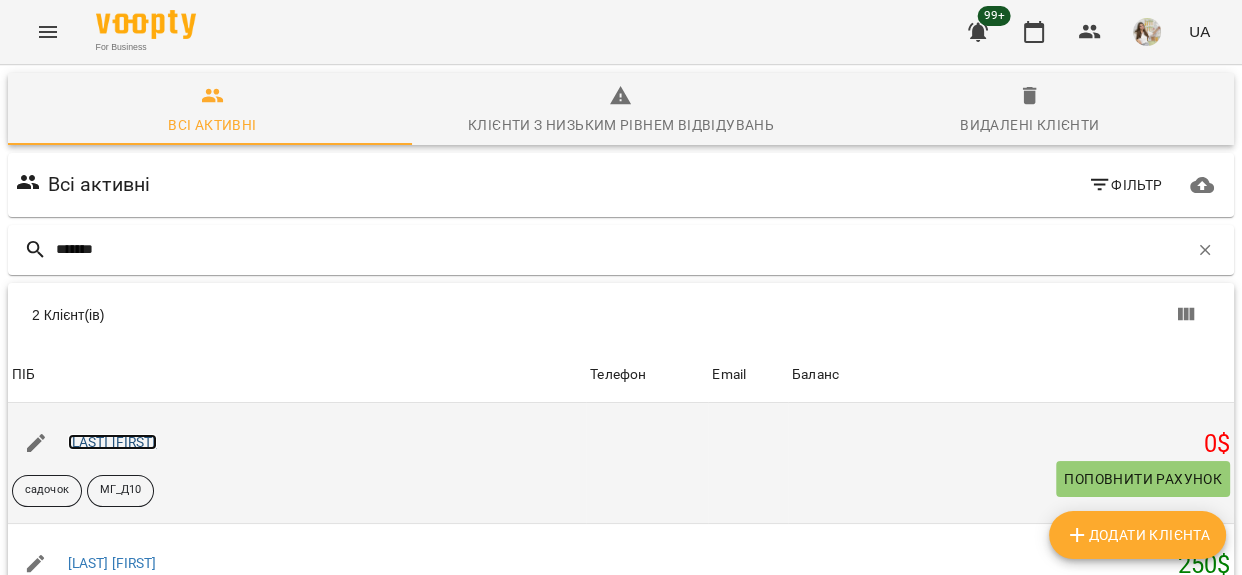 click on "[LAST] [FIRST]" at bounding box center (112, 442) 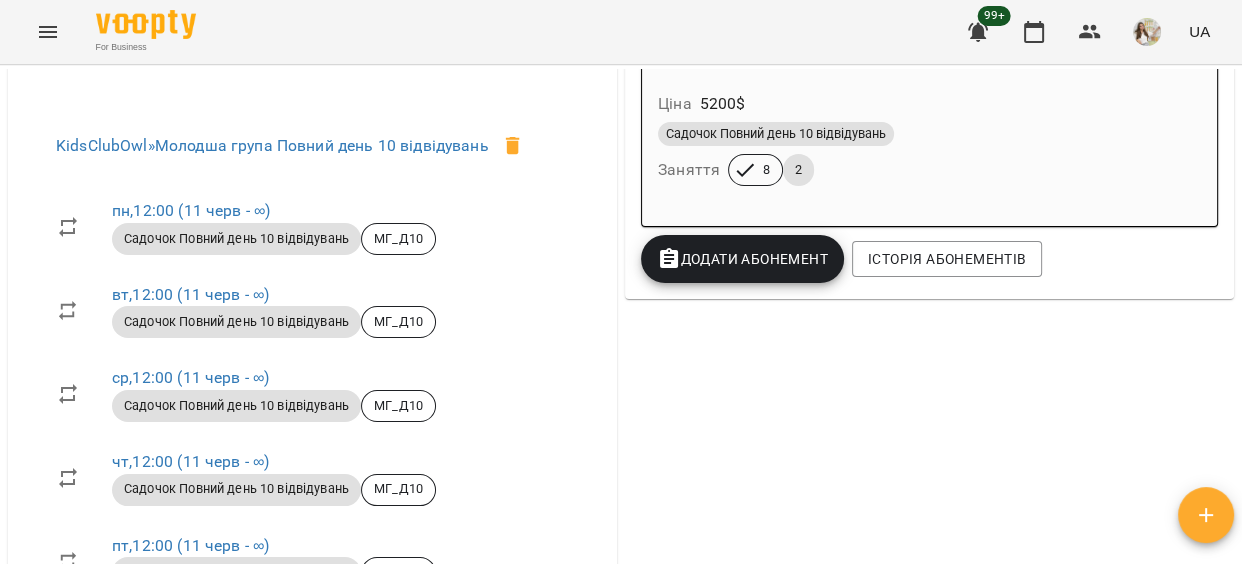 scroll, scrollTop: 545, scrollLeft: 0, axis: vertical 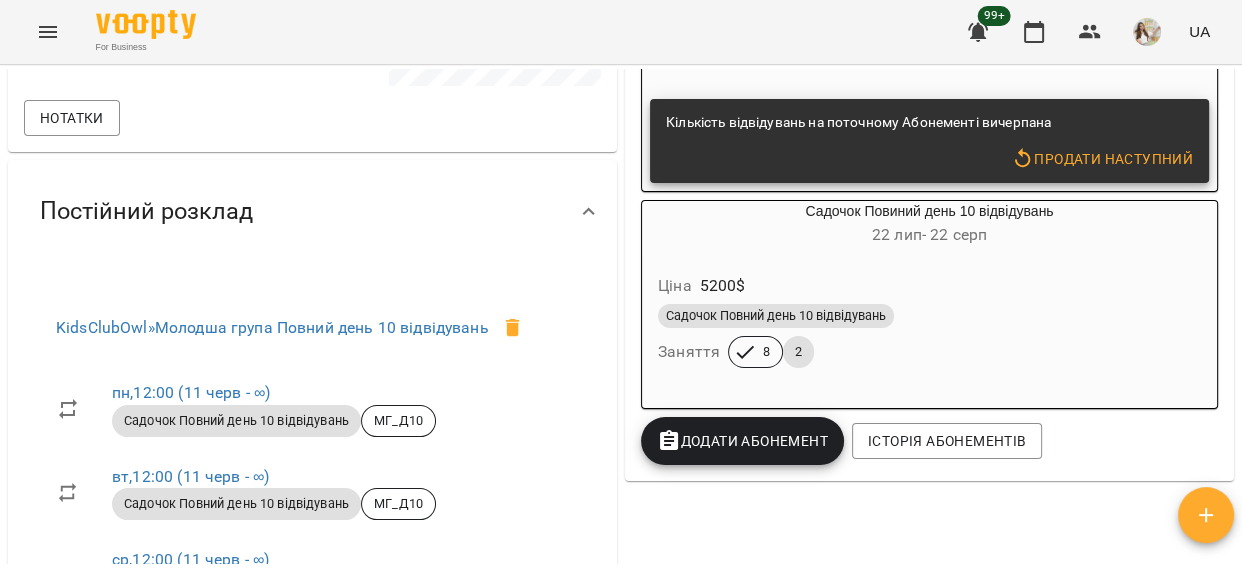 click on "Ціна 5200 $ Садочок Повний день 10 відвідувань Заняття 8 2" at bounding box center [929, 324] 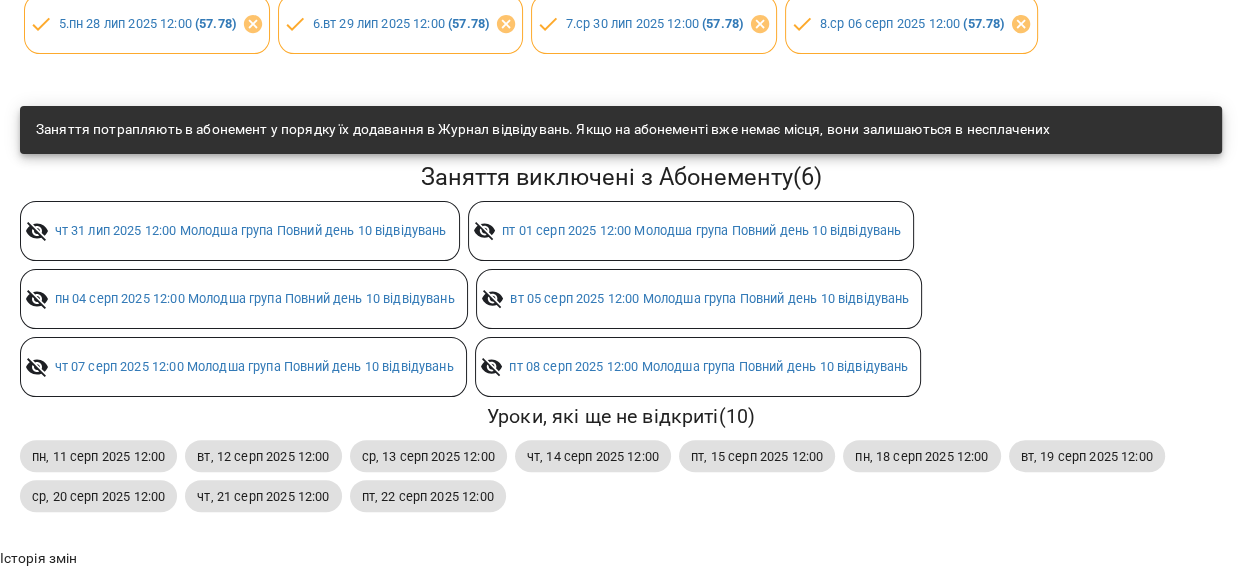 scroll, scrollTop: 394, scrollLeft: 0, axis: vertical 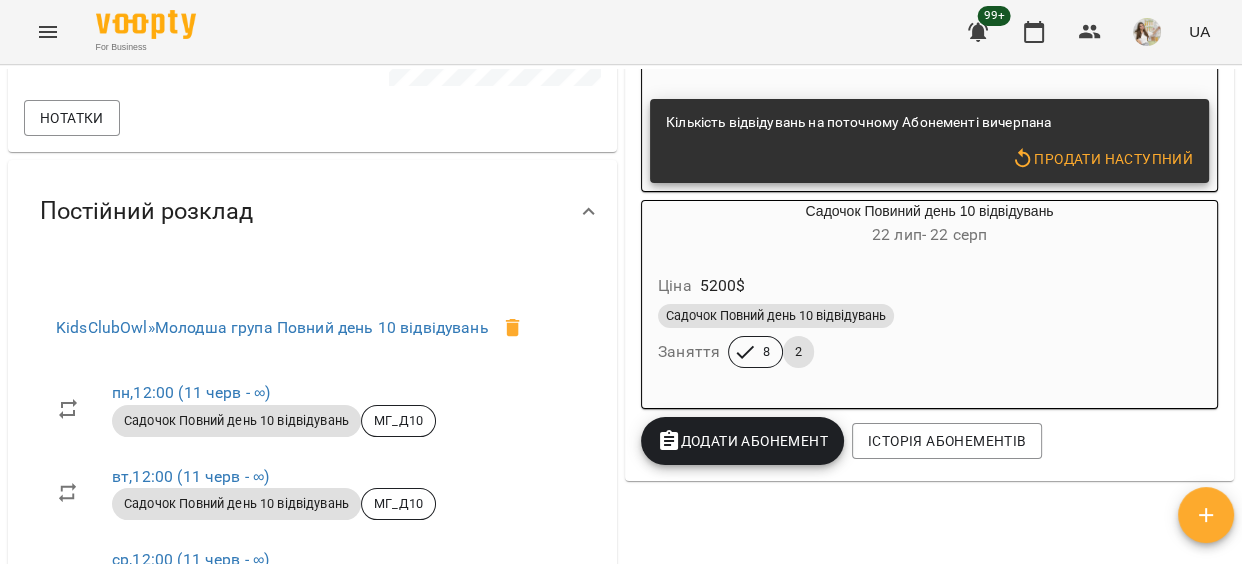 click on "Садочок Повний день 10 відвідувань" at bounding box center (929, 316) 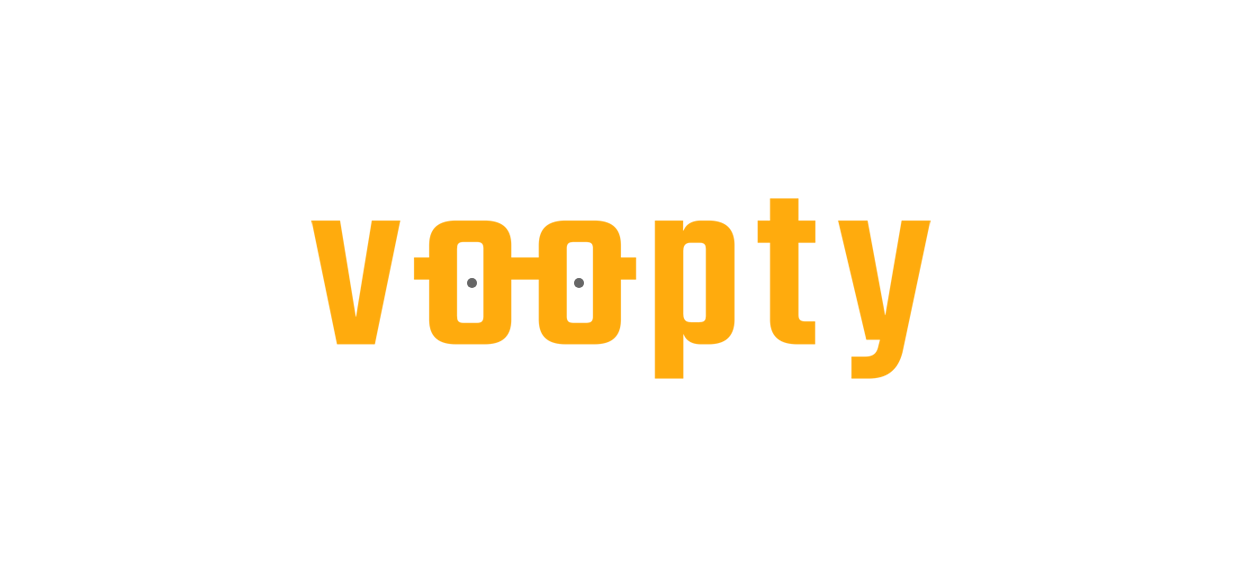 scroll, scrollTop: 0, scrollLeft: 0, axis: both 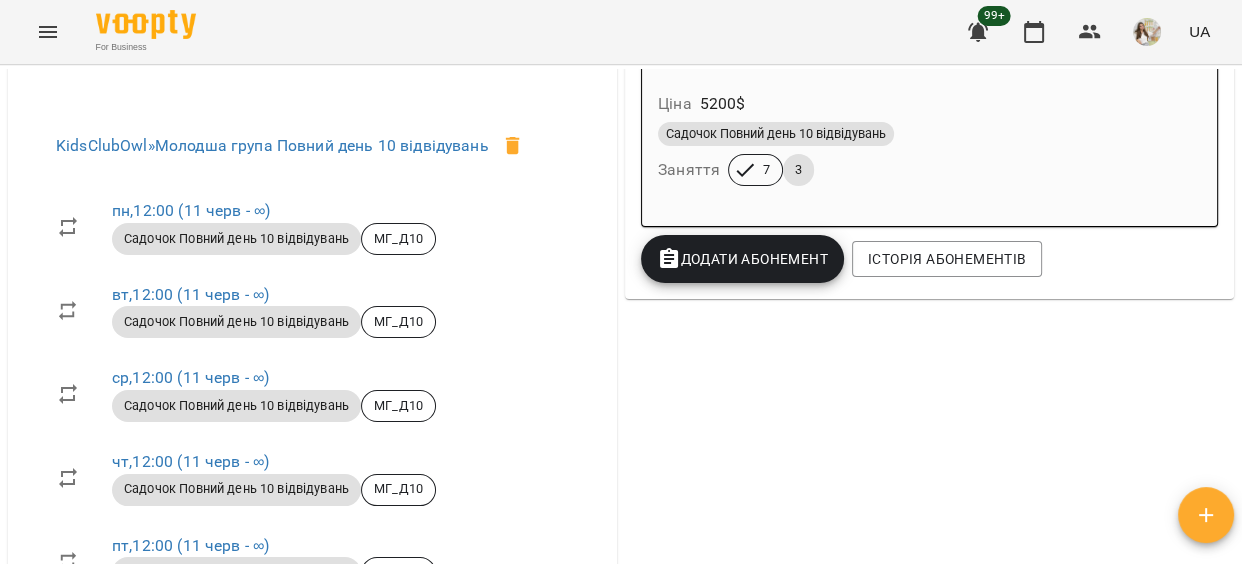 click on "Садочок Повний день 10 відвідувань Заняття 7 3" at bounding box center (929, 154) 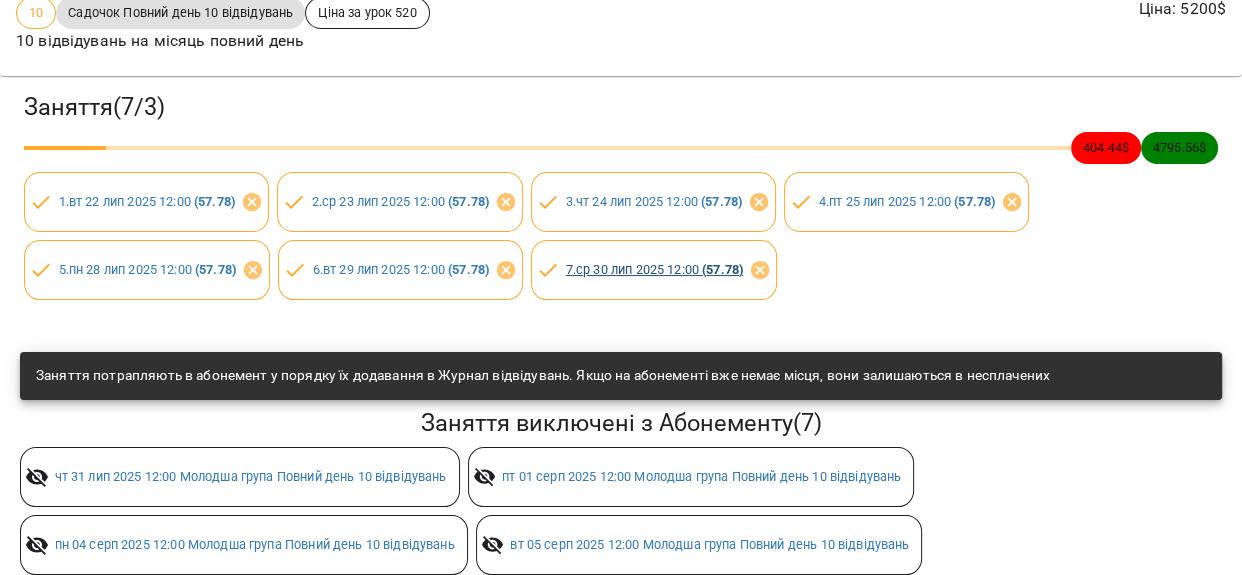scroll, scrollTop: 181, scrollLeft: 0, axis: vertical 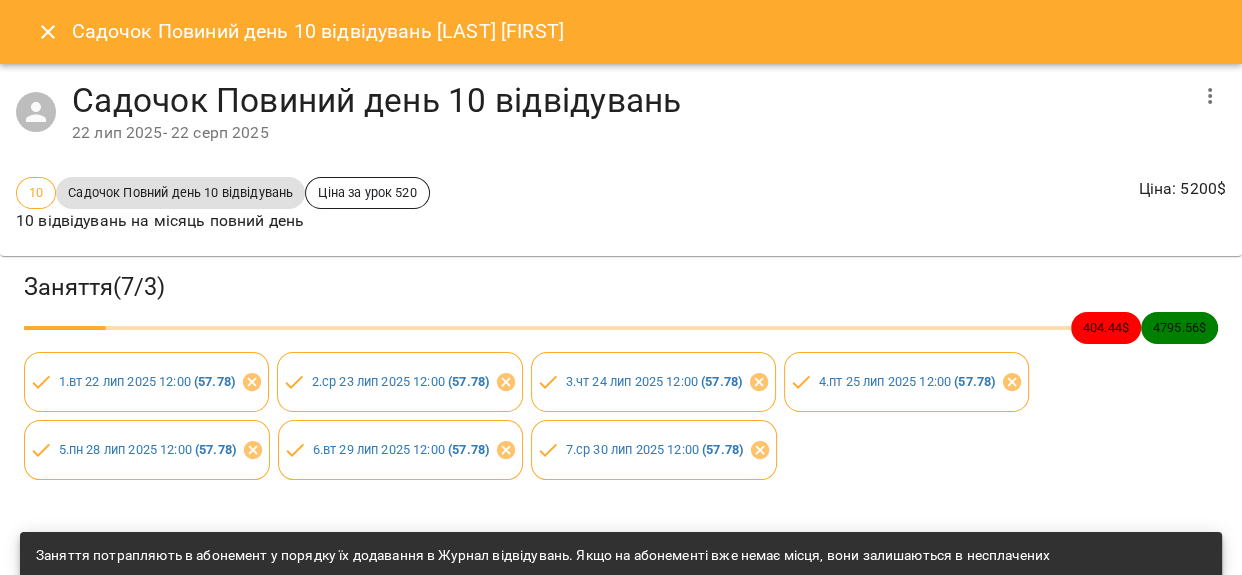 click 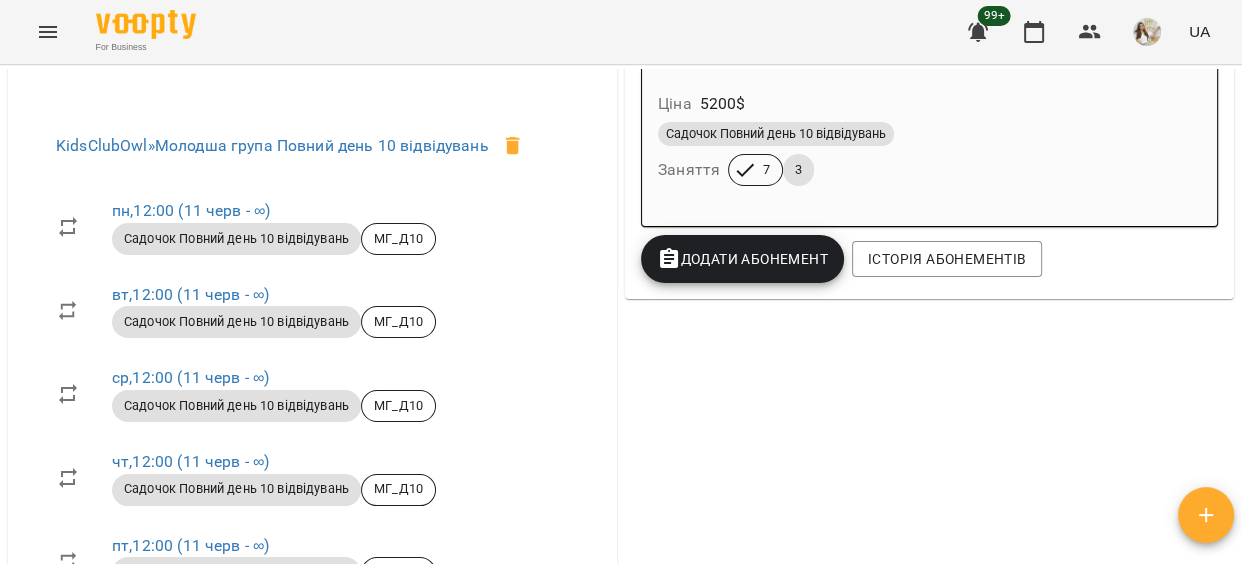 scroll, scrollTop: 680, scrollLeft: 0, axis: vertical 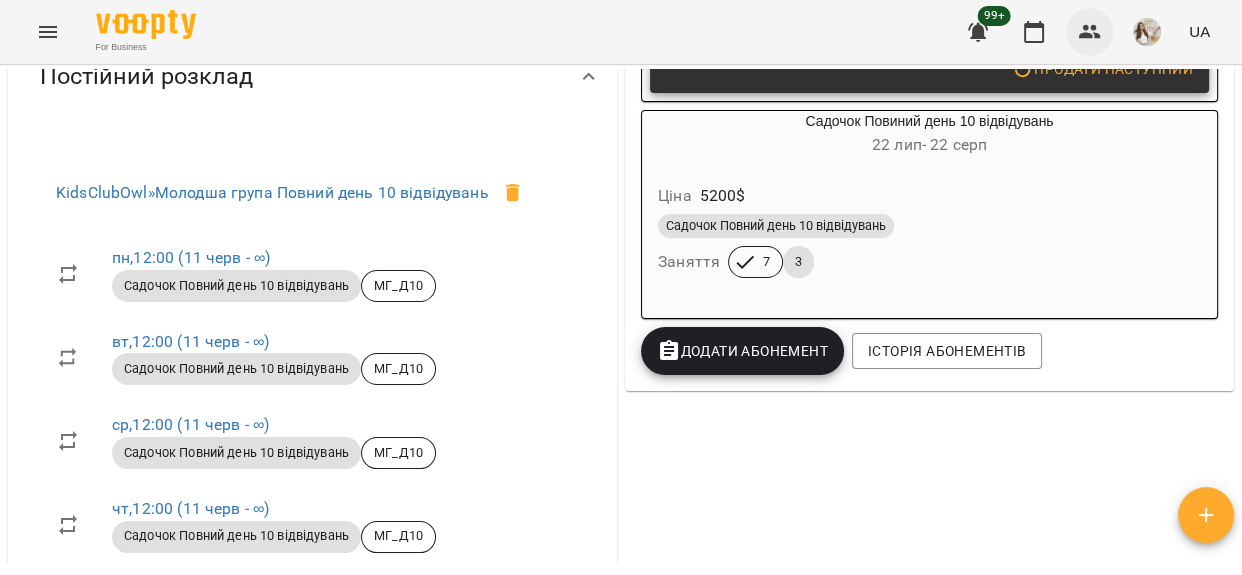 click 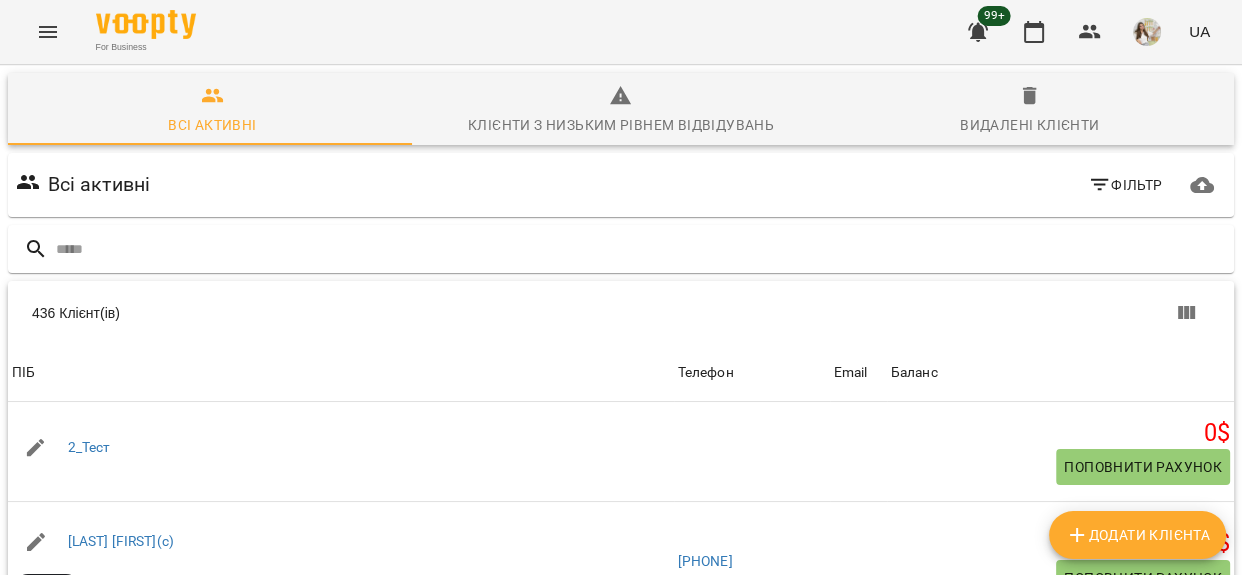 click on "Видалені клієнти" at bounding box center [1029, 111] 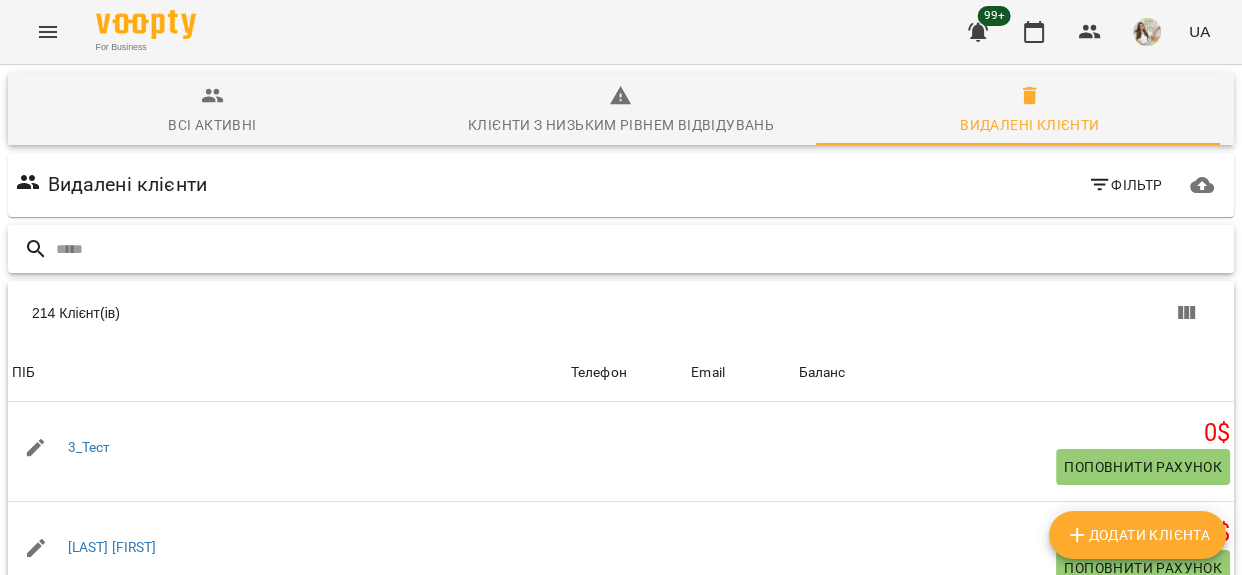click at bounding box center [641, 249] 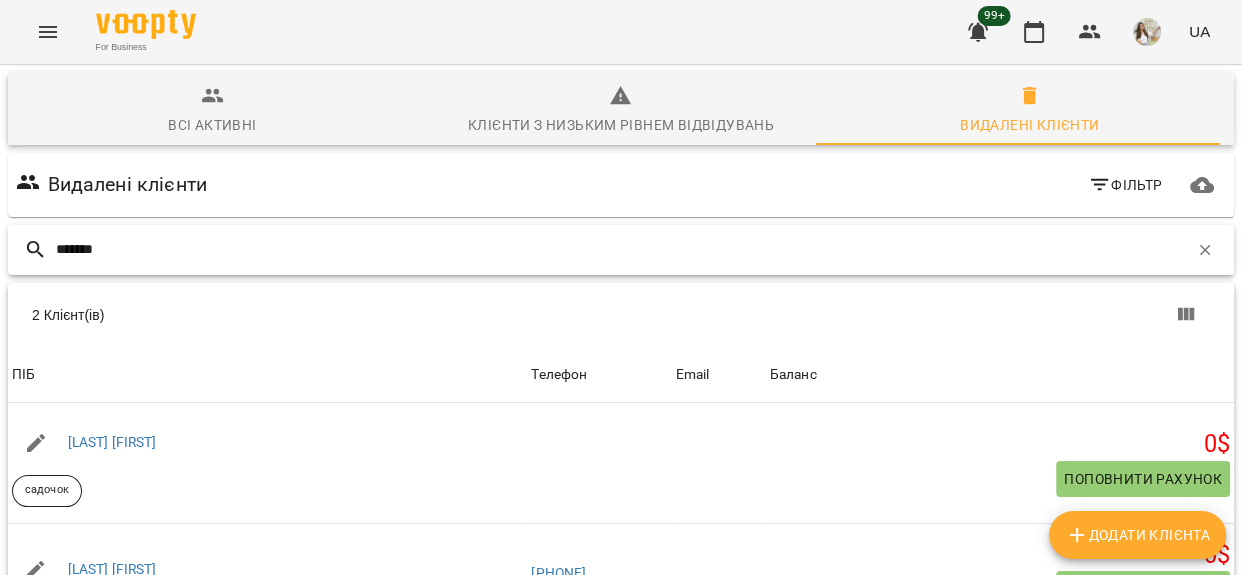 scroll, scrollTop: 171, scrollLeft: 0, axis: vertical 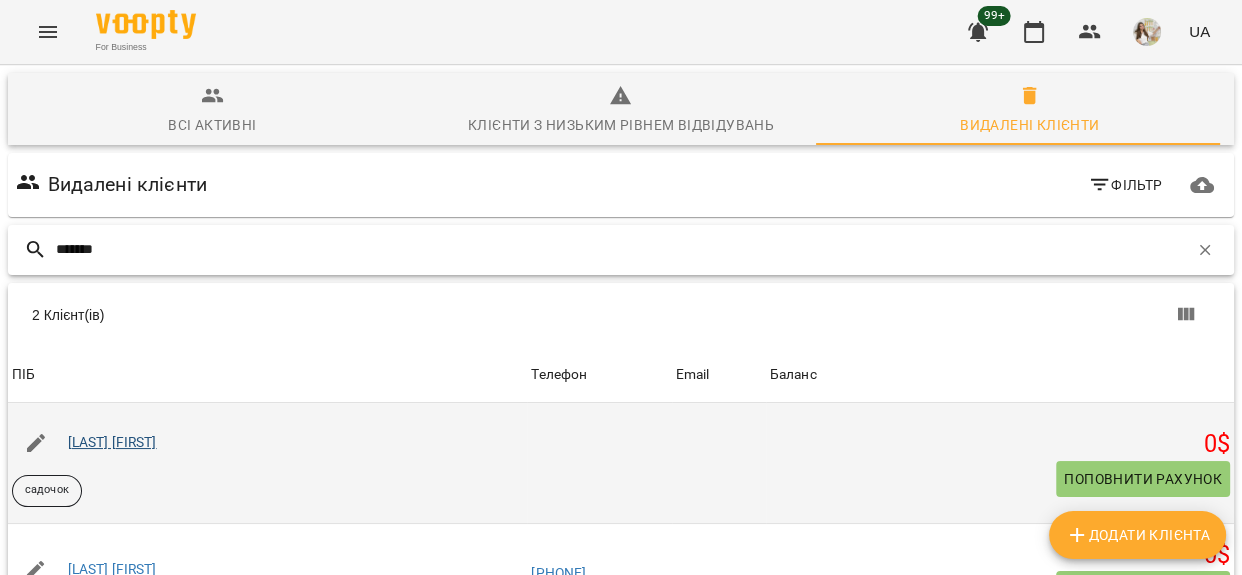type on "*******" 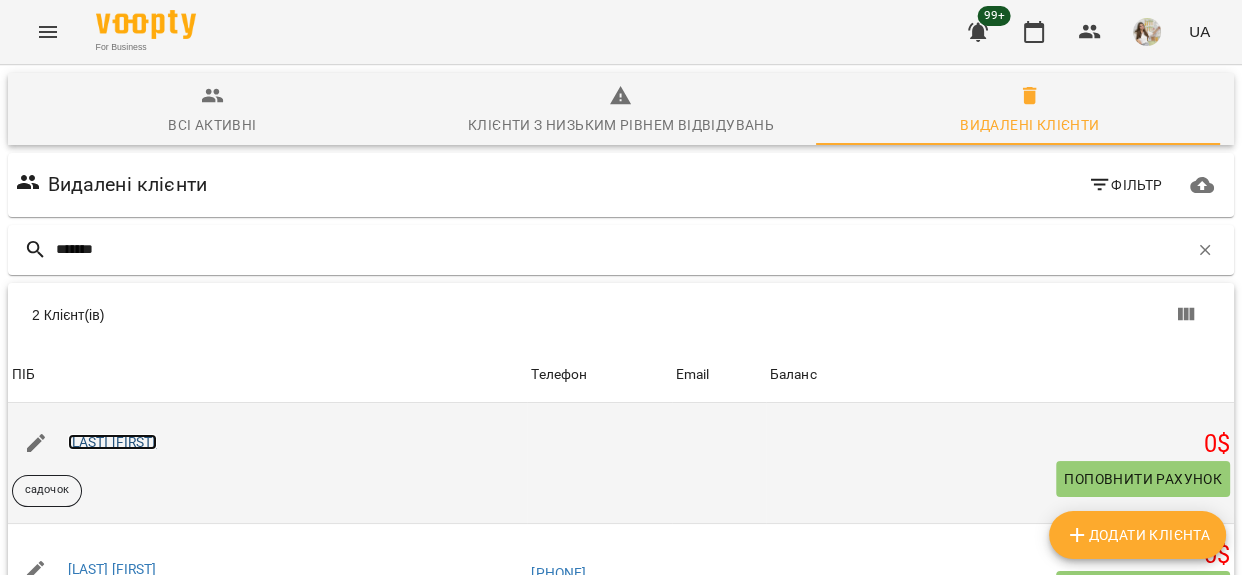 click on "Халахур Анна" at bounding box center [112, 442] 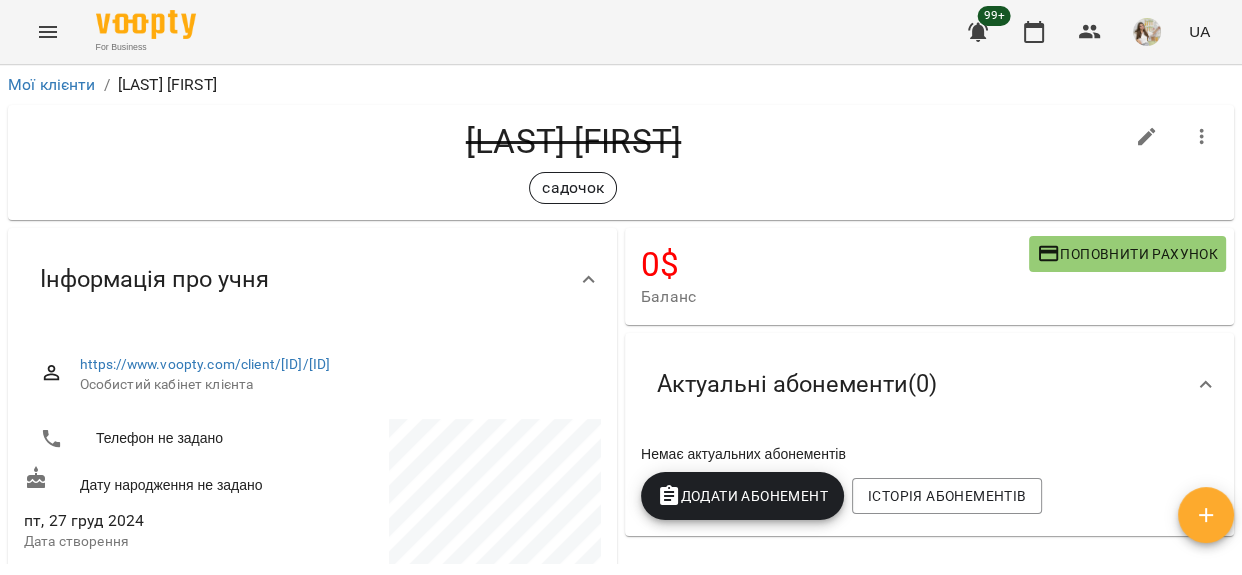 click 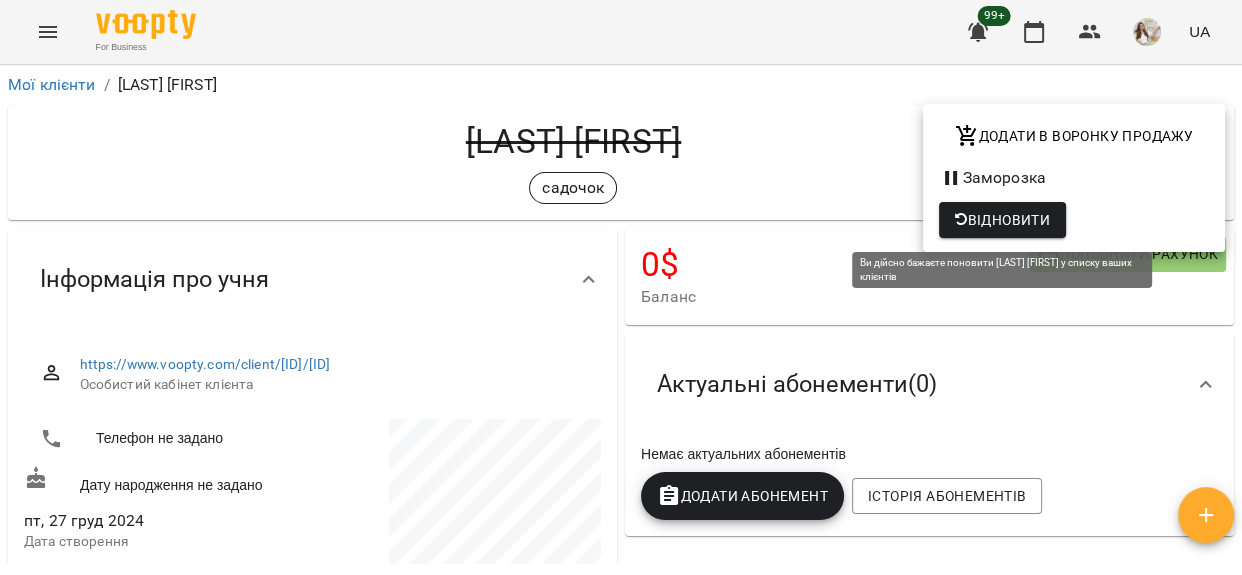 click on "Відновити" at bounding box center (1002, 220) 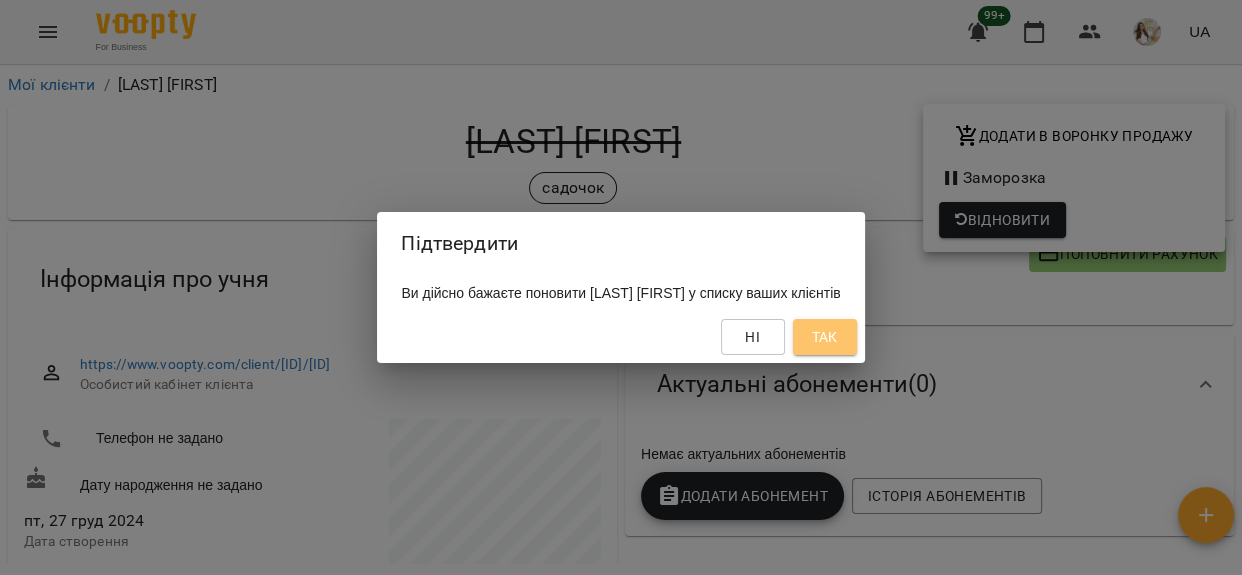 click on "Так" at bounding box center [825, 337] 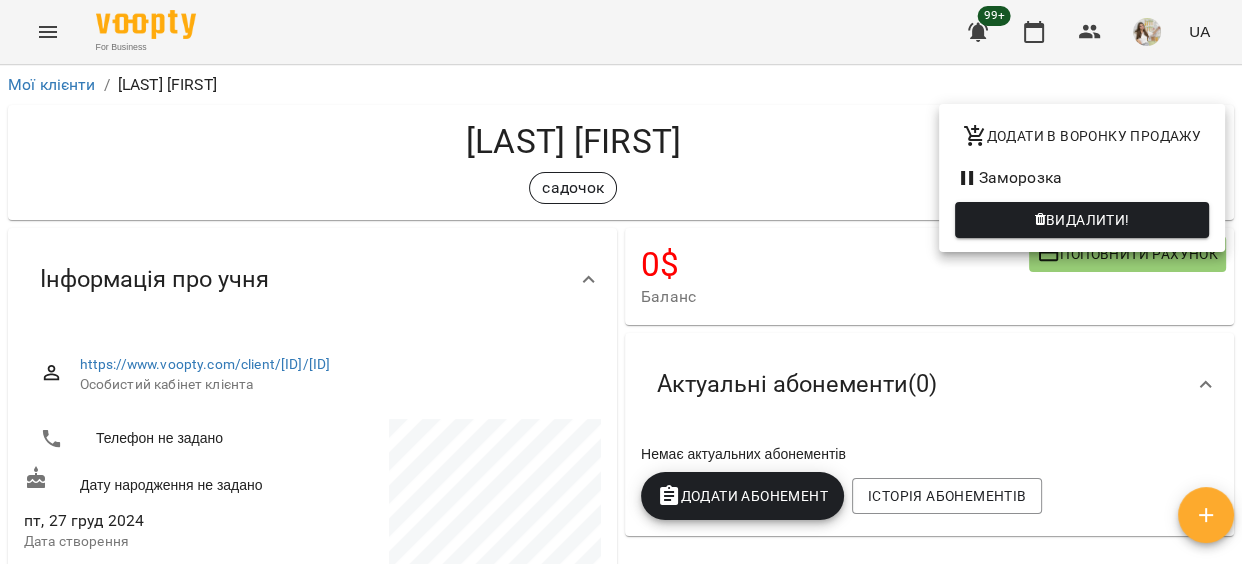click at bounding box center [621, 287] 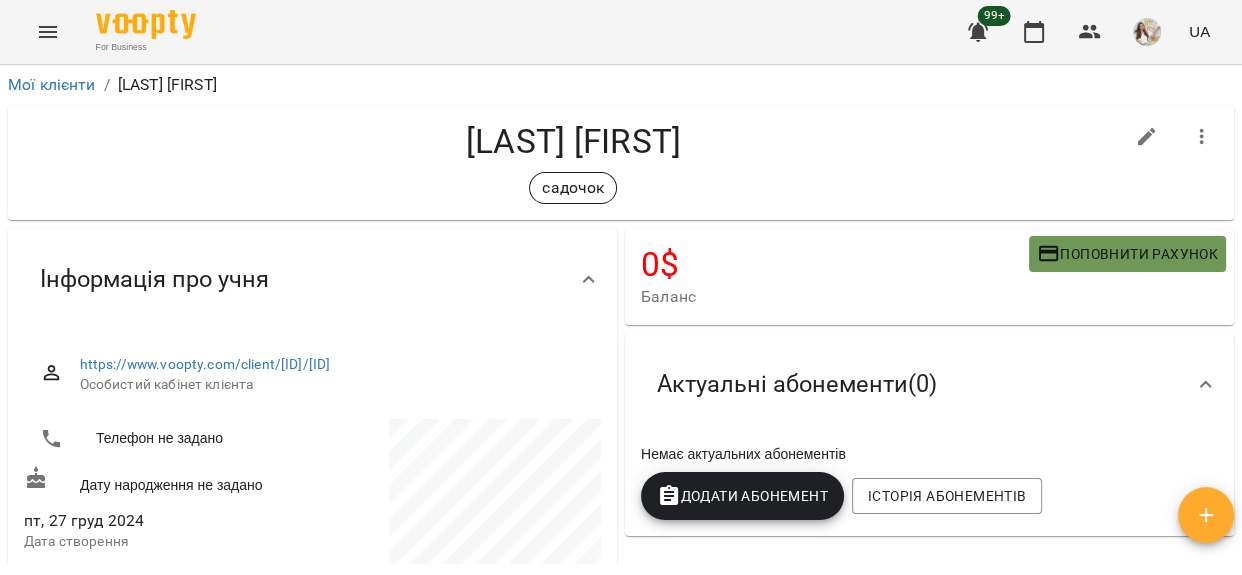 click on "Поповнити рахунок" at bounding box center [1127, 254] 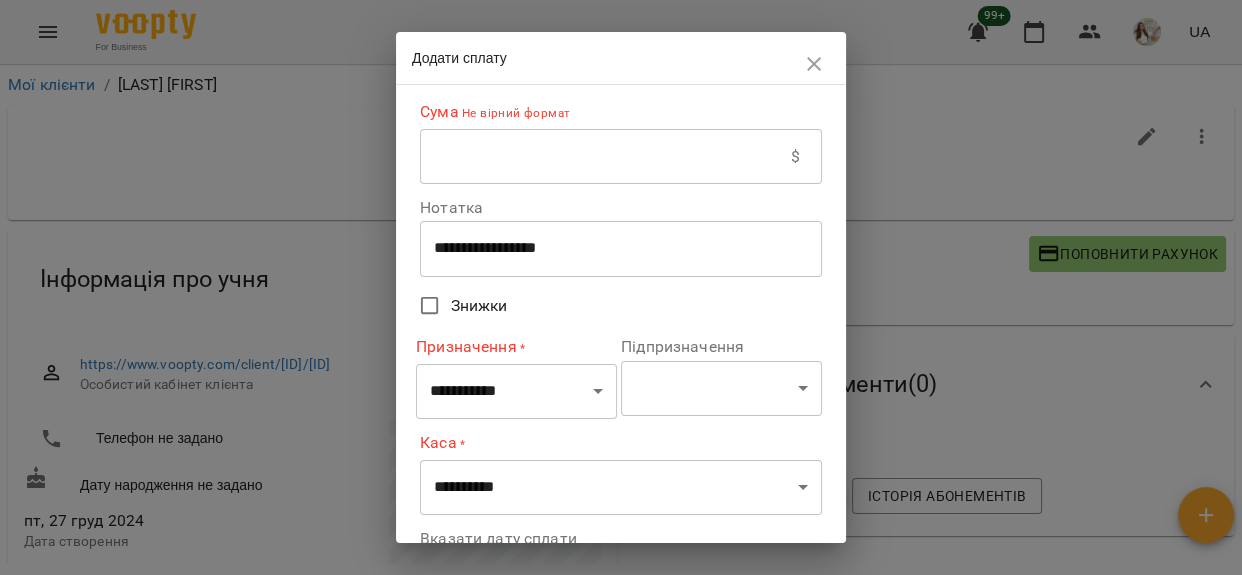 drag, startPoint x: 603, startPoint y: 163, endPoint x: 616, endPoint y: 162, distance: 13.038404 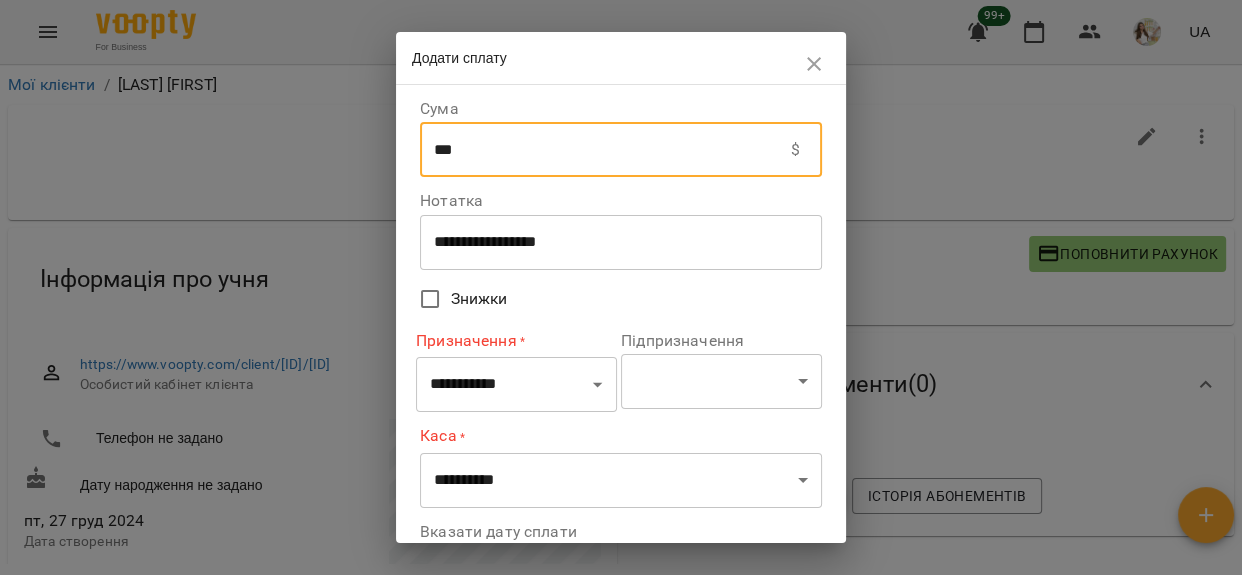 type on "***" 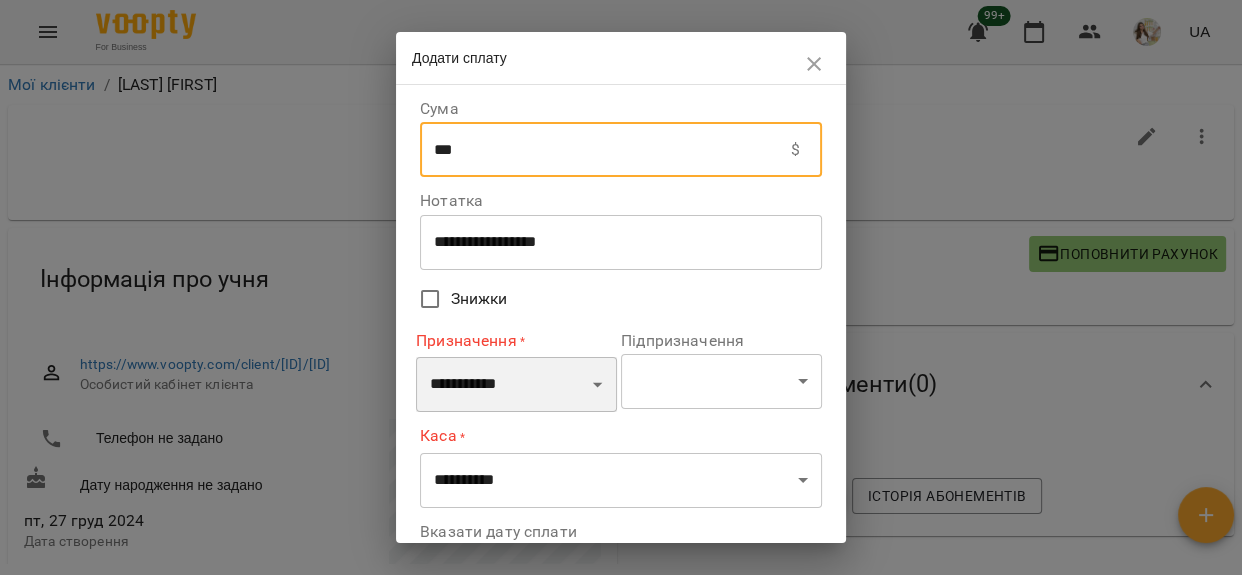 click on "**********" at bounding box center [516, 385] 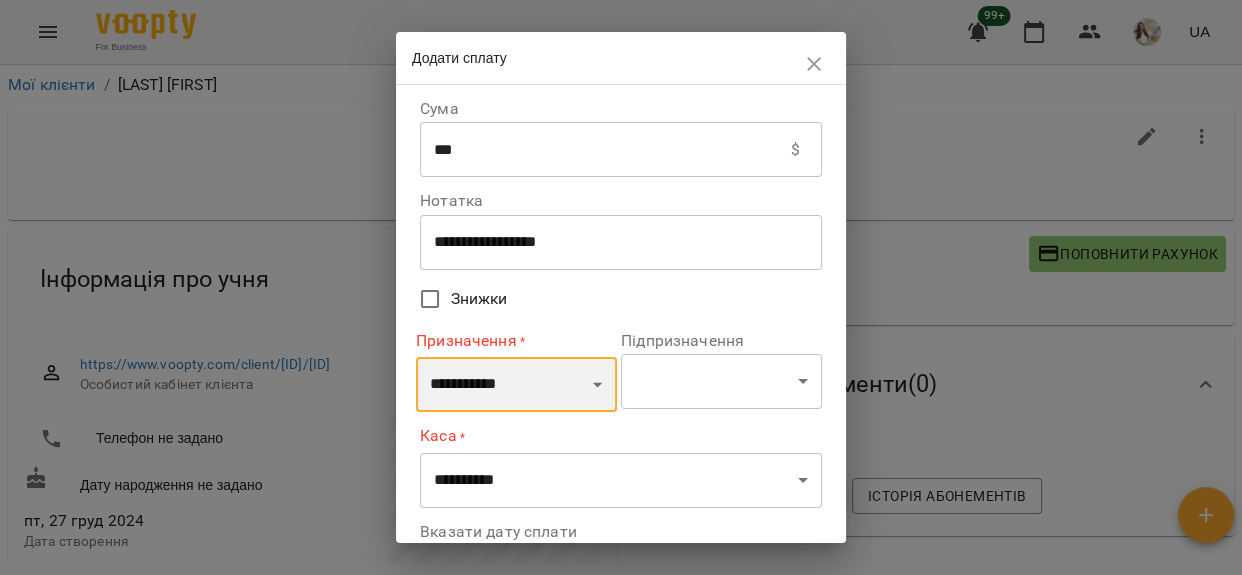 select on "**********" 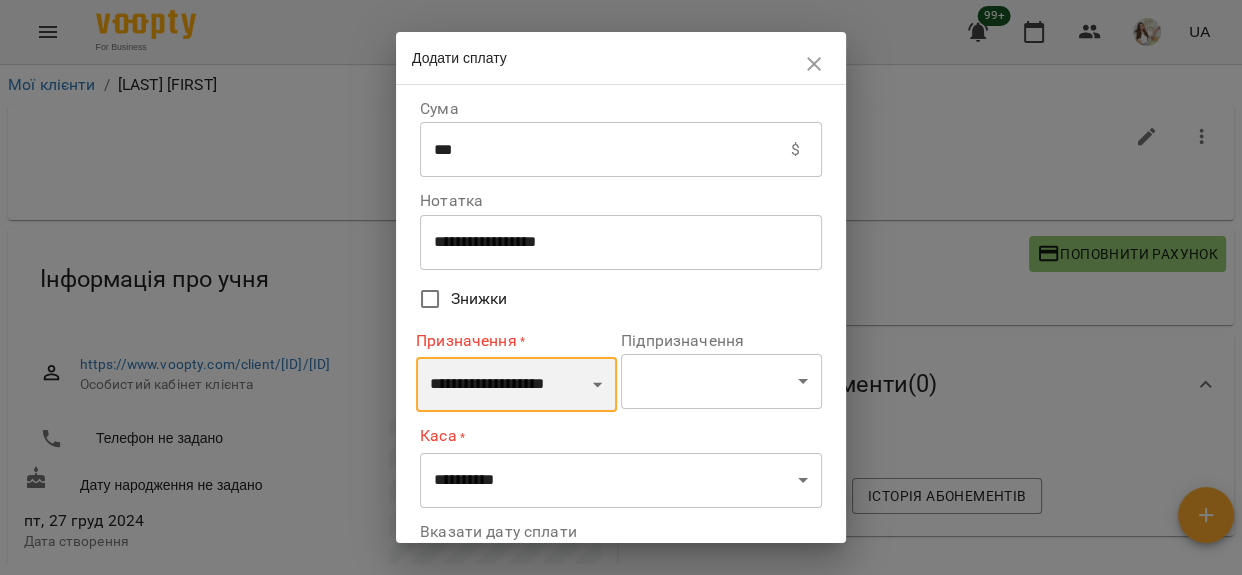 click on "**********" at bounding box center [516, 385] 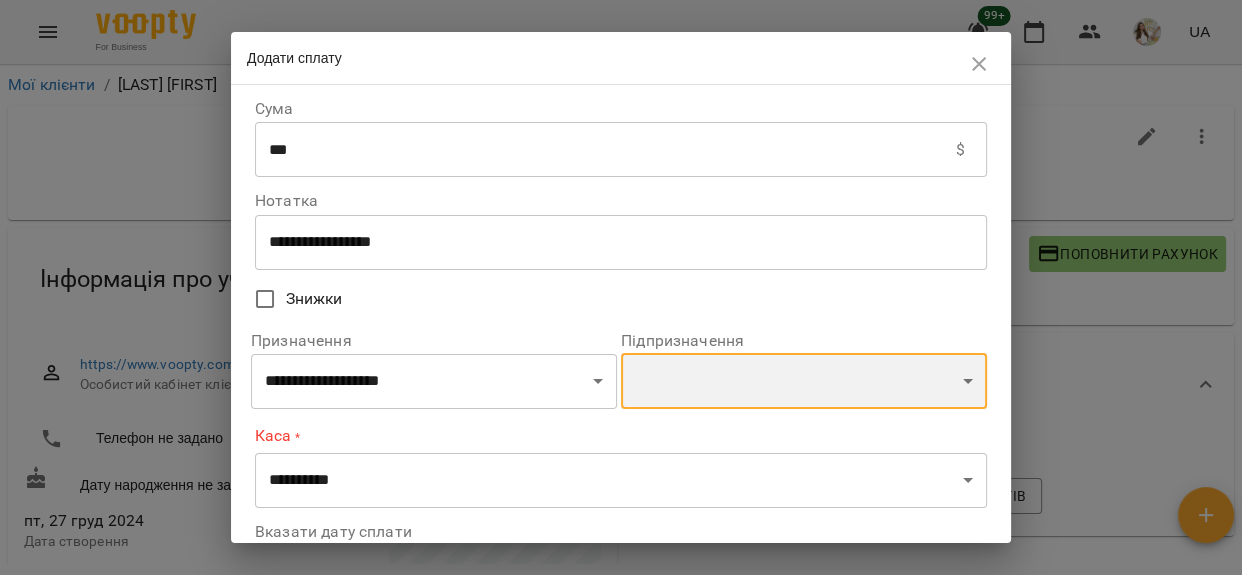 click on "**********" at bounding box center [804, 381] 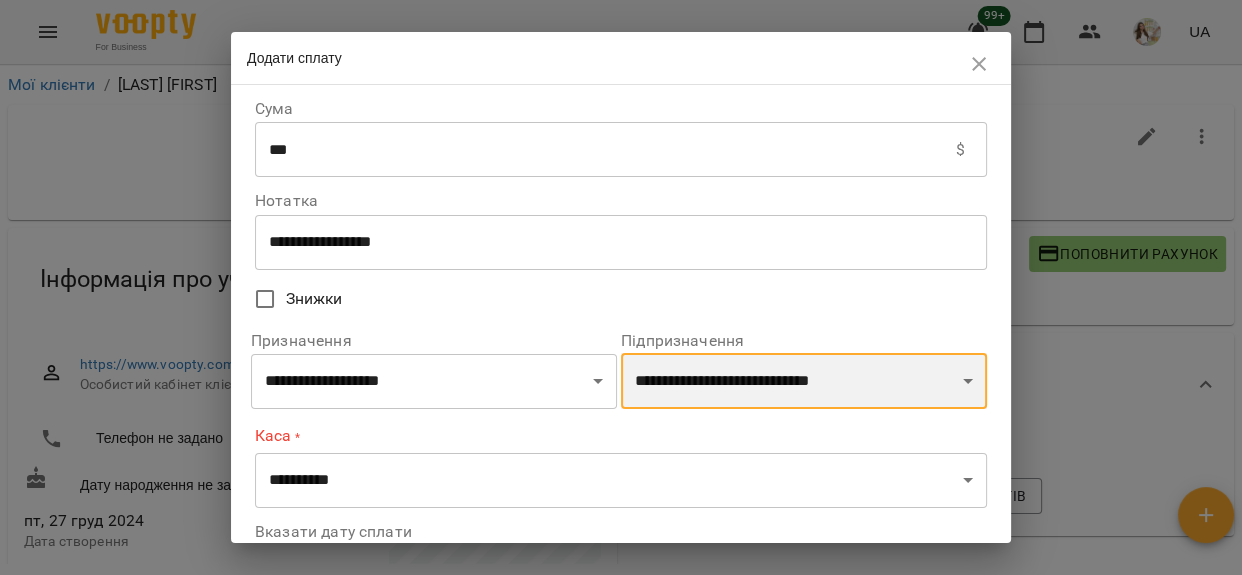 click on "**********" at bounding box center (804, 381) 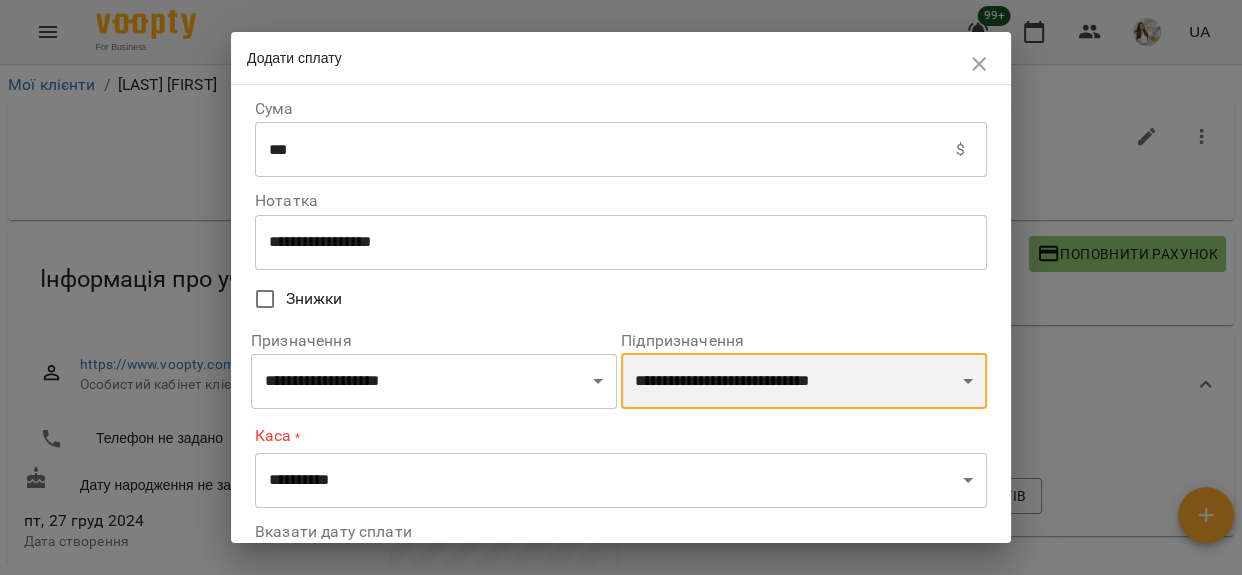 scroll, scrollTop: 179, scrollLeft: 0, axis: vertical 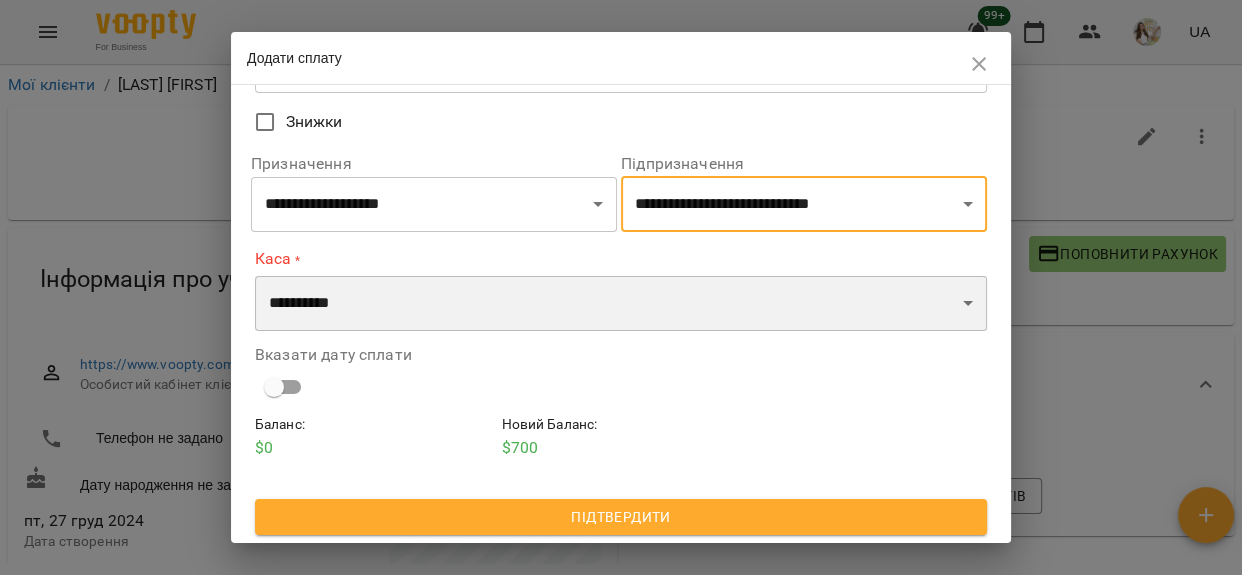click on "**********" at bounding box center (621, 304) 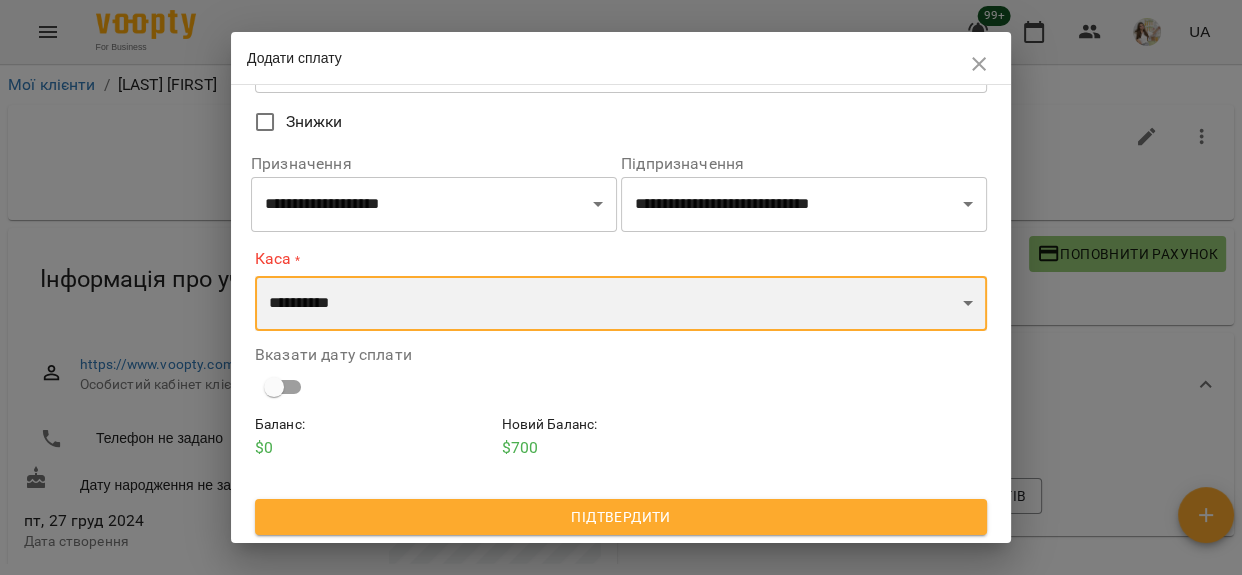 select on "**********" 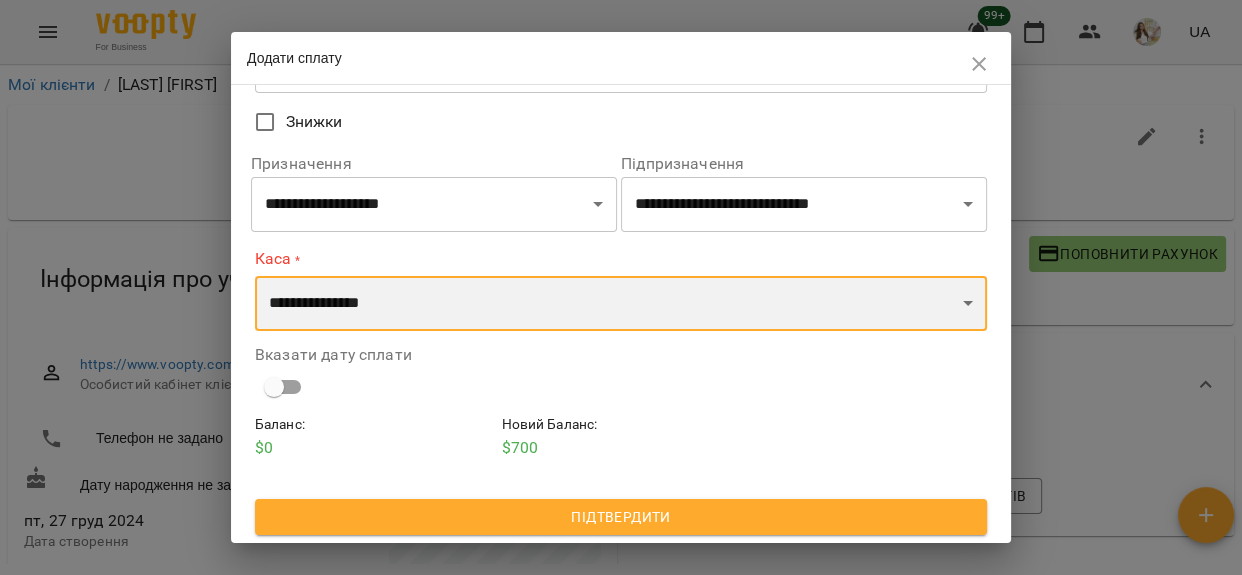 click on "**********" at bounding box center [621, 304] 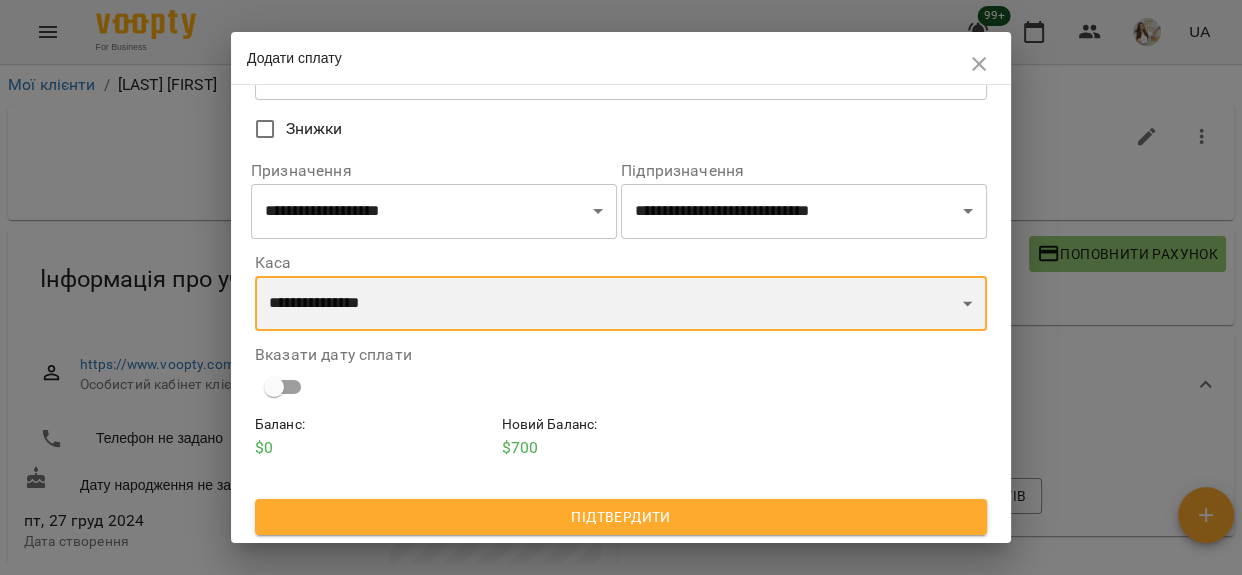 scroll, scrollTop: 172, scrollLeft: 0, axis: vertical 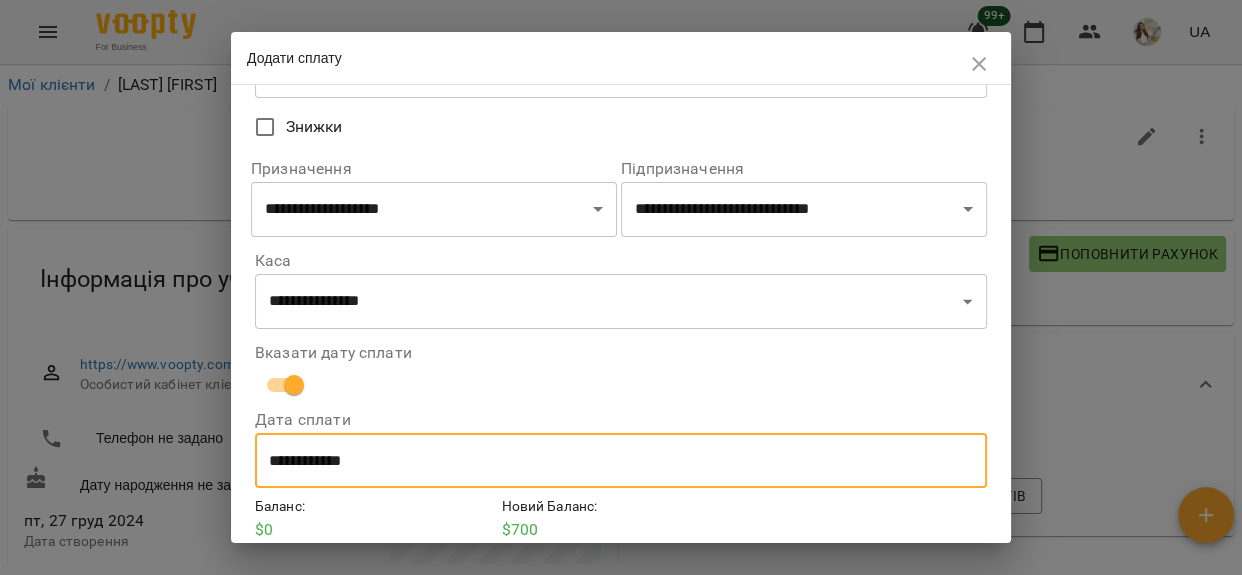 click on "**********" at bounding box center (621, 461) 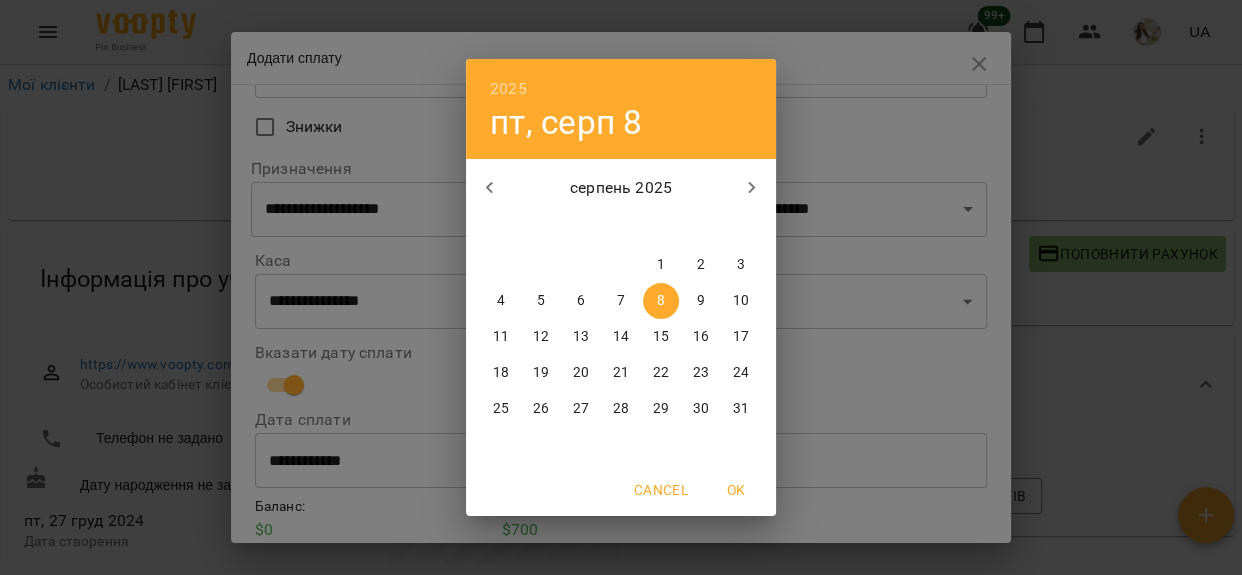 click on "7" at bounding box center [621, 301] 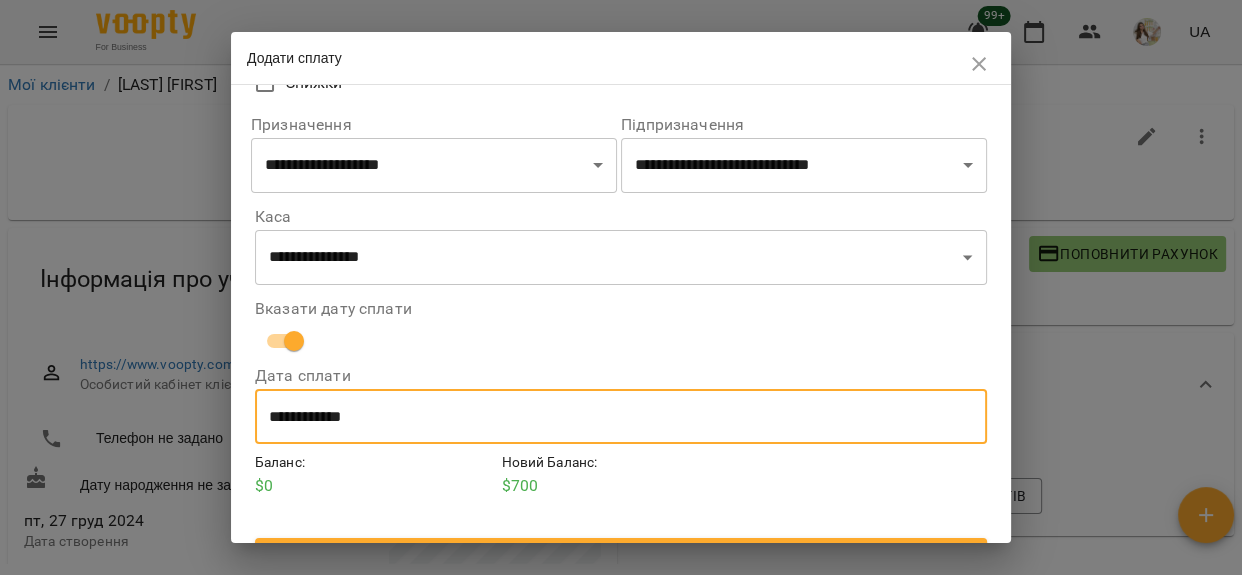 scroll, scrollTop: 256, scrollLeft: 0, axis: vertical 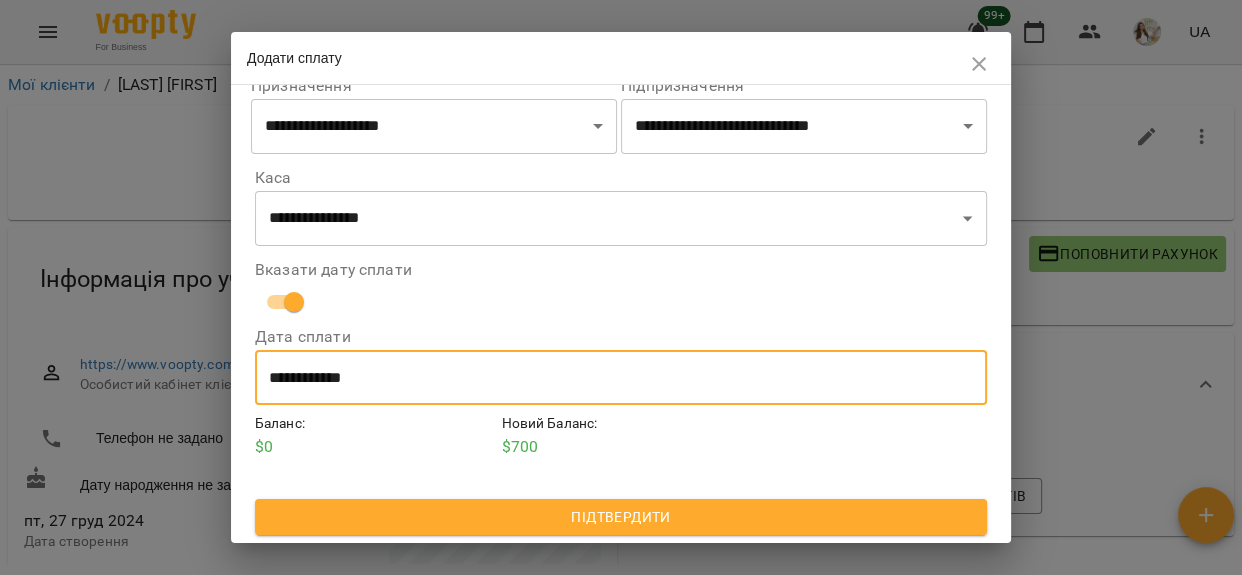 click on "Підтвердити" at bounding box center [621, 517] 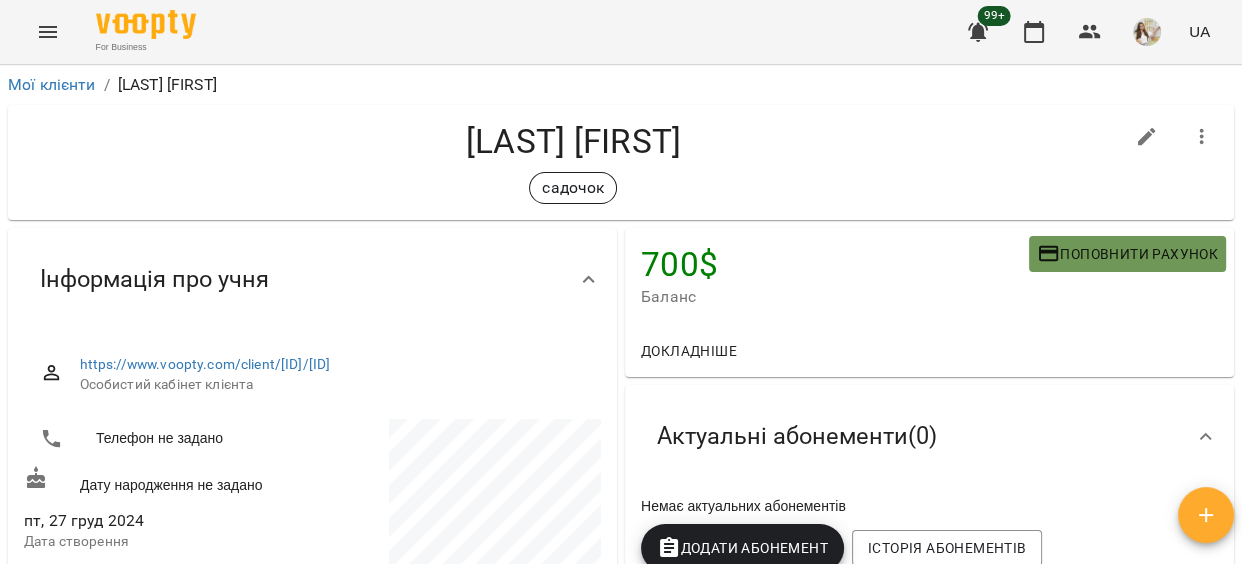click on "Поповнити рахунок" at bounding box center (1127, 254) 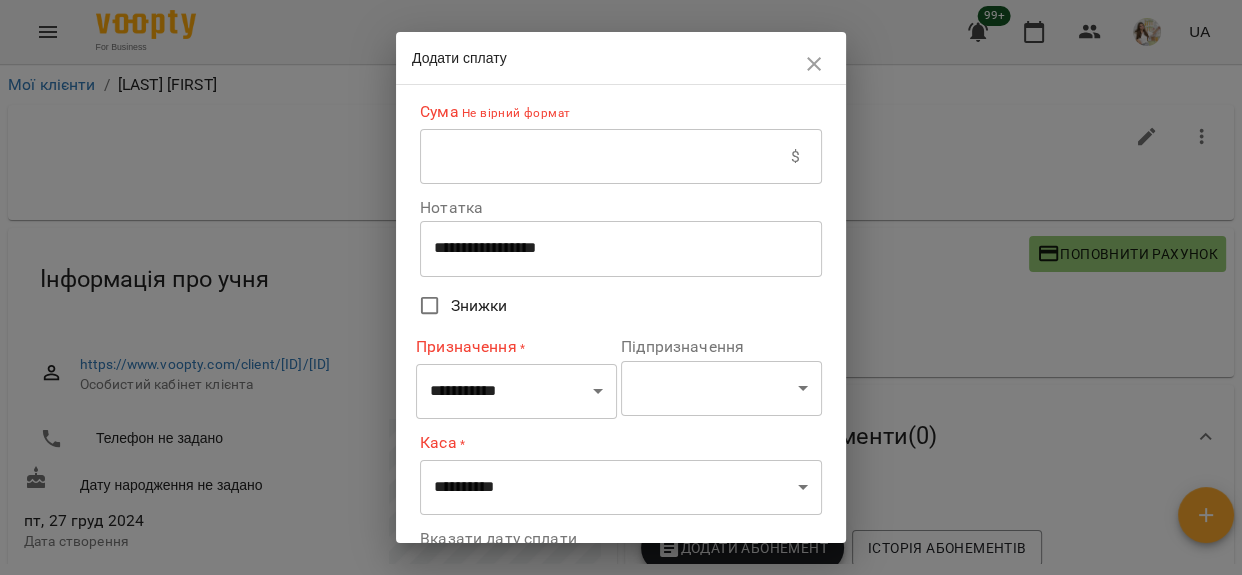 click at bounding box center (605, 157) 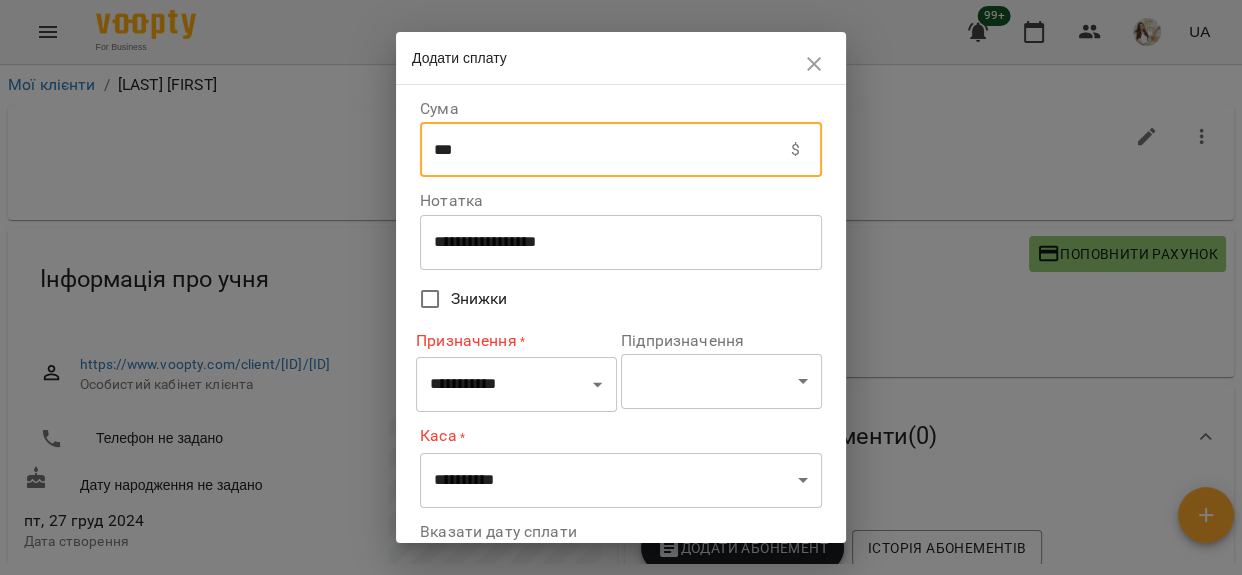 type on "***" 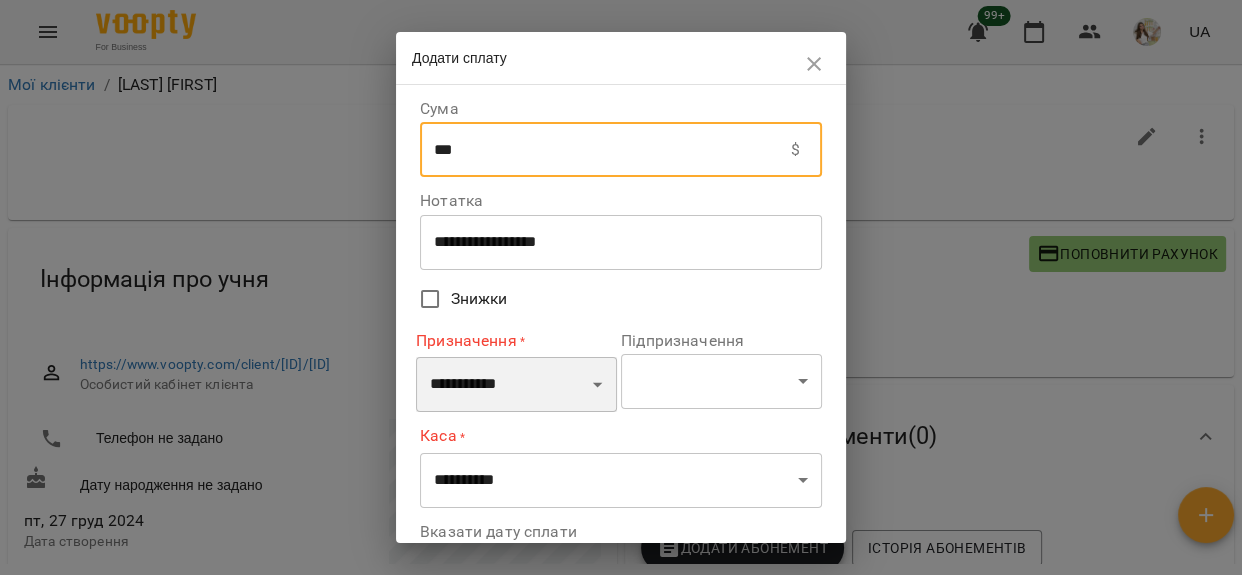 drag, startPoint x: 508, startPoint y: 377, endPoint x: 510, endPoint y: 365, distance: 12.165525 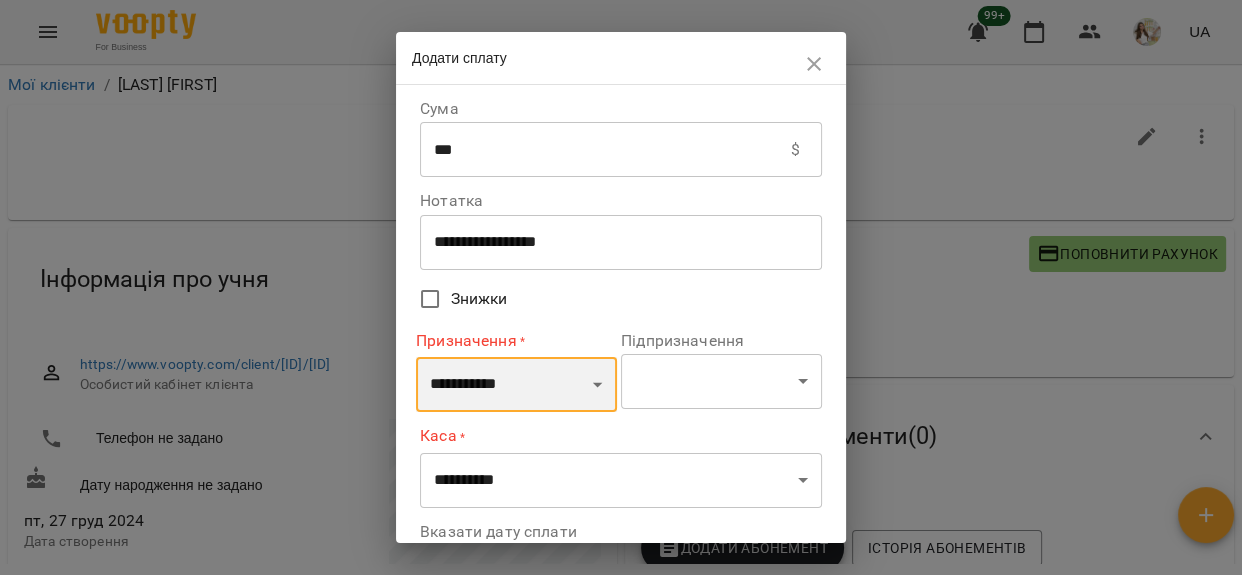 select on "**********" 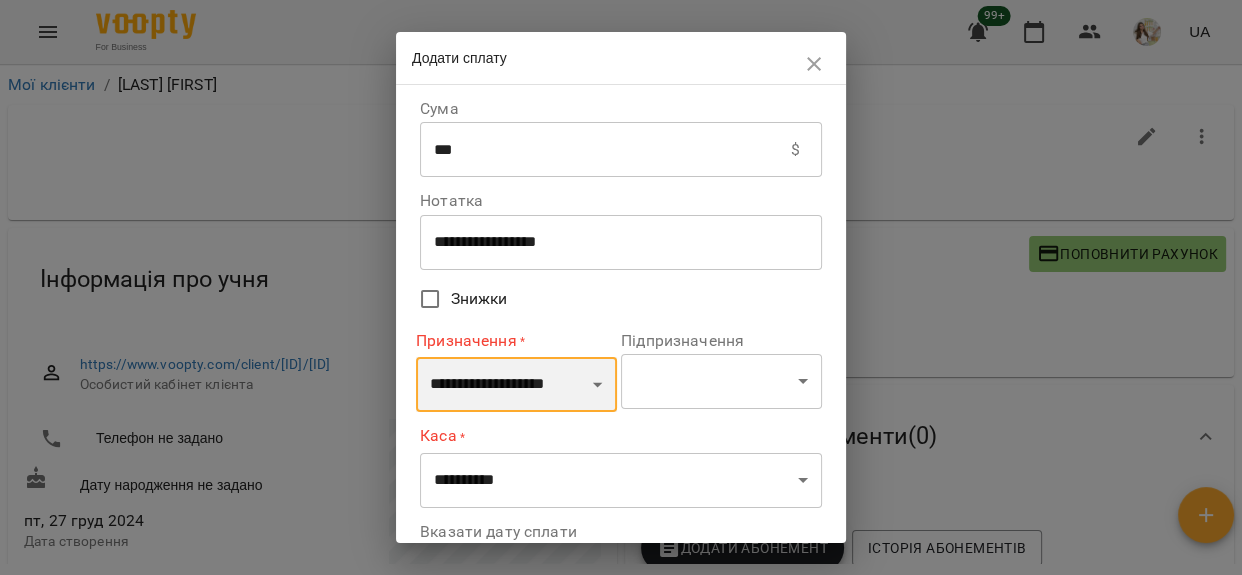 click on "**********" at bounding box center [516, 385] 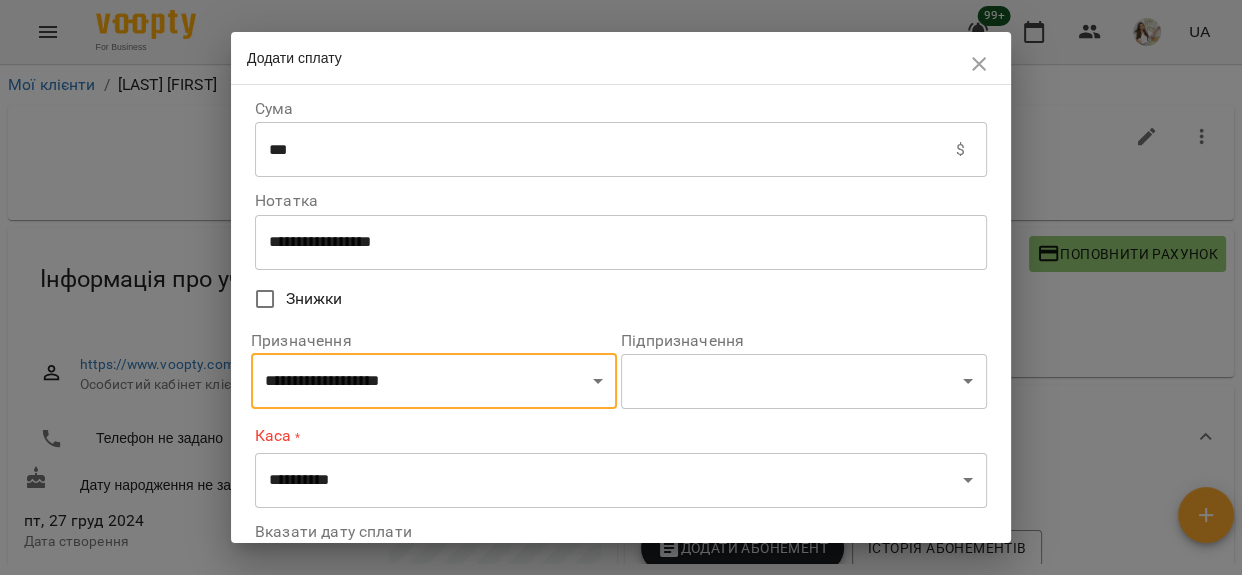 drag, startPoint x: 657, startPoint y: 350, endPoint x: 664, endPoint y: 376, distance: 26.925823 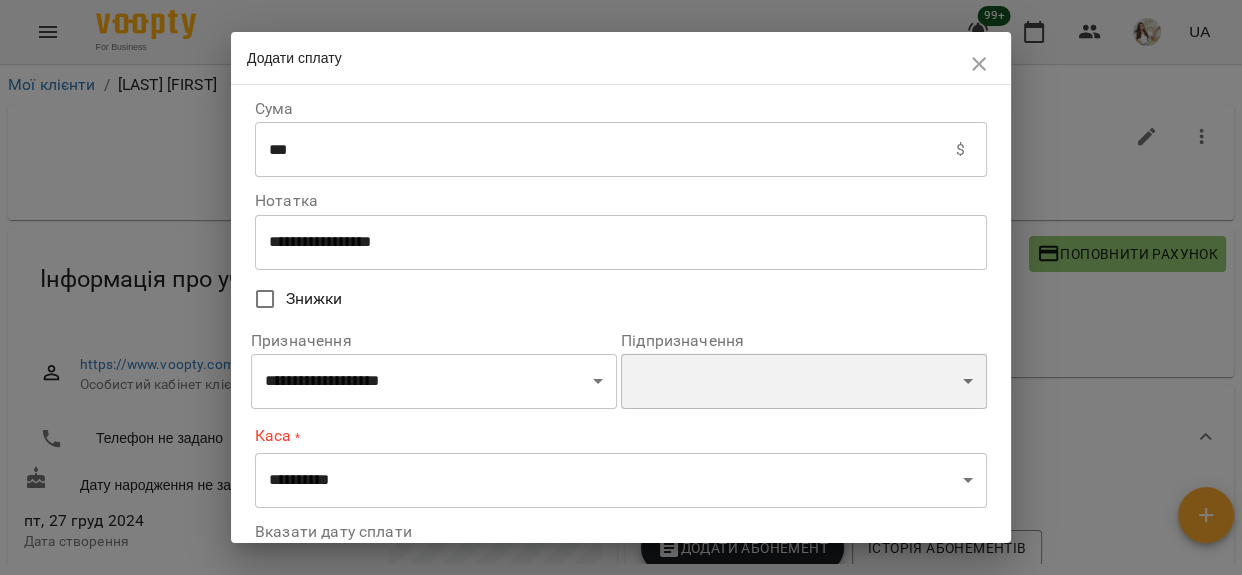 click on "**********" at bounding box center (804, 381) 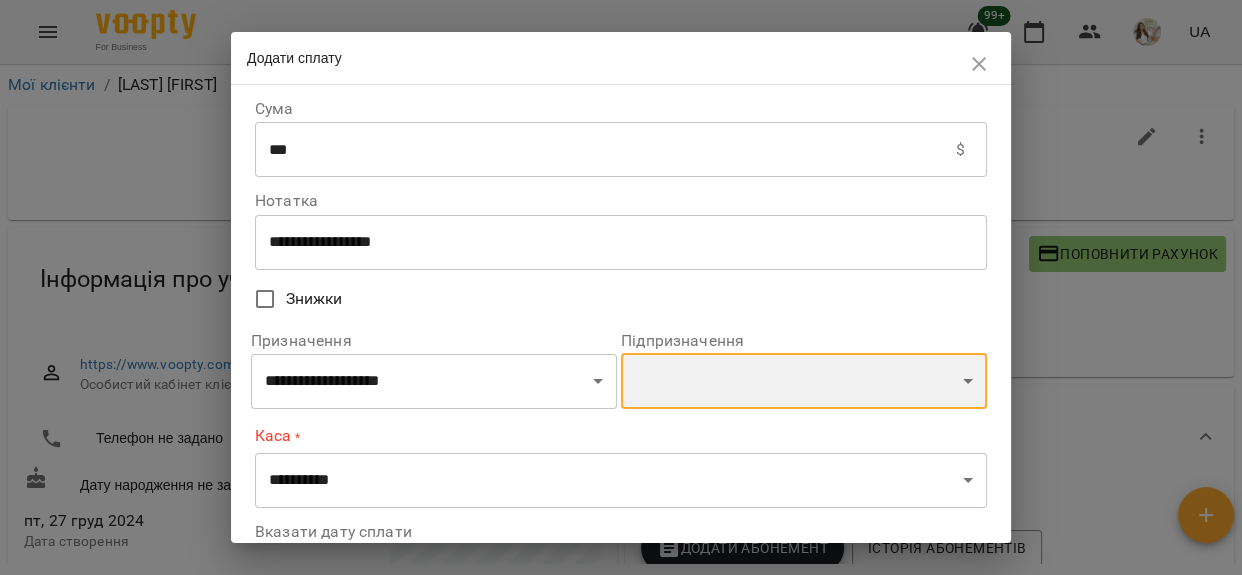 select on "**********" 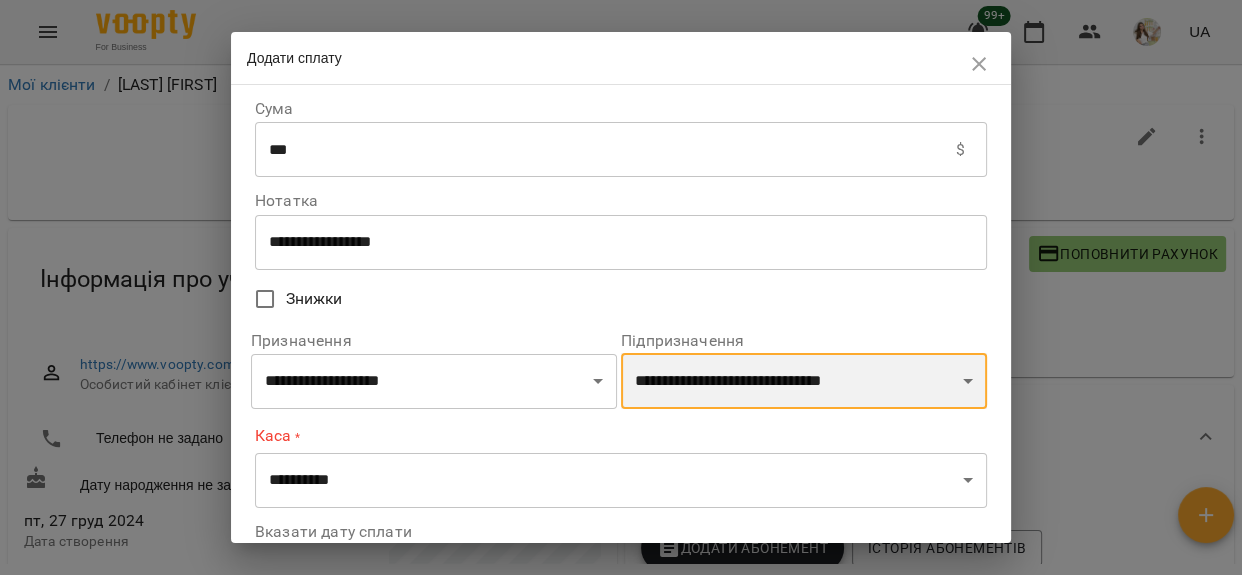 click on "**********" at bounding box center (804, 381) 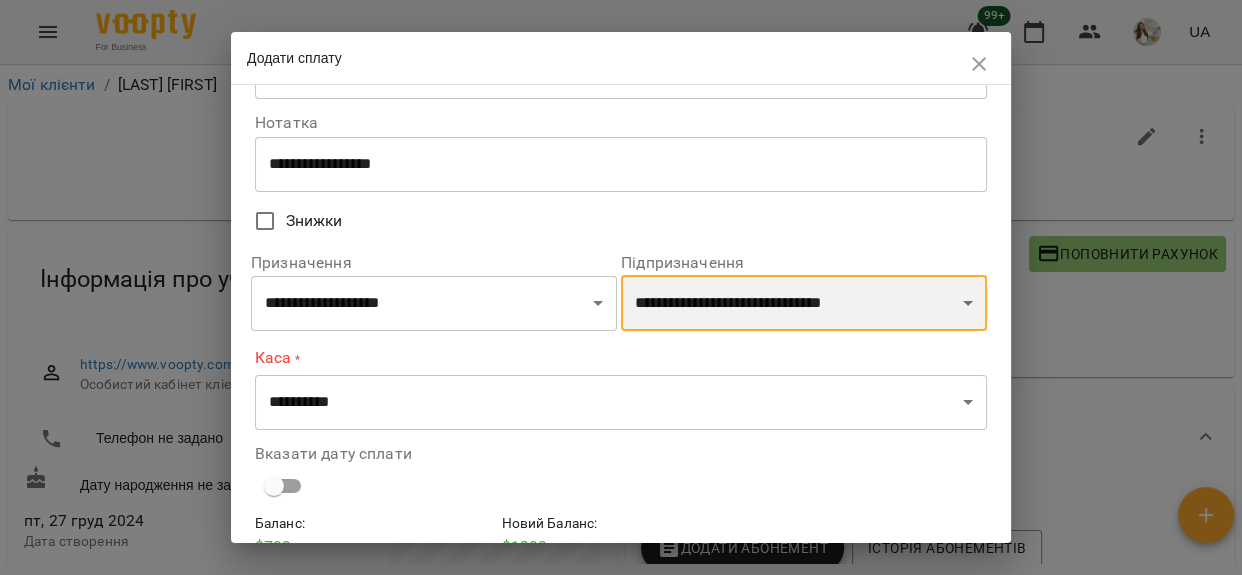 scroll, scrollTop: 179, scrollLeft: 0, axis: vertical 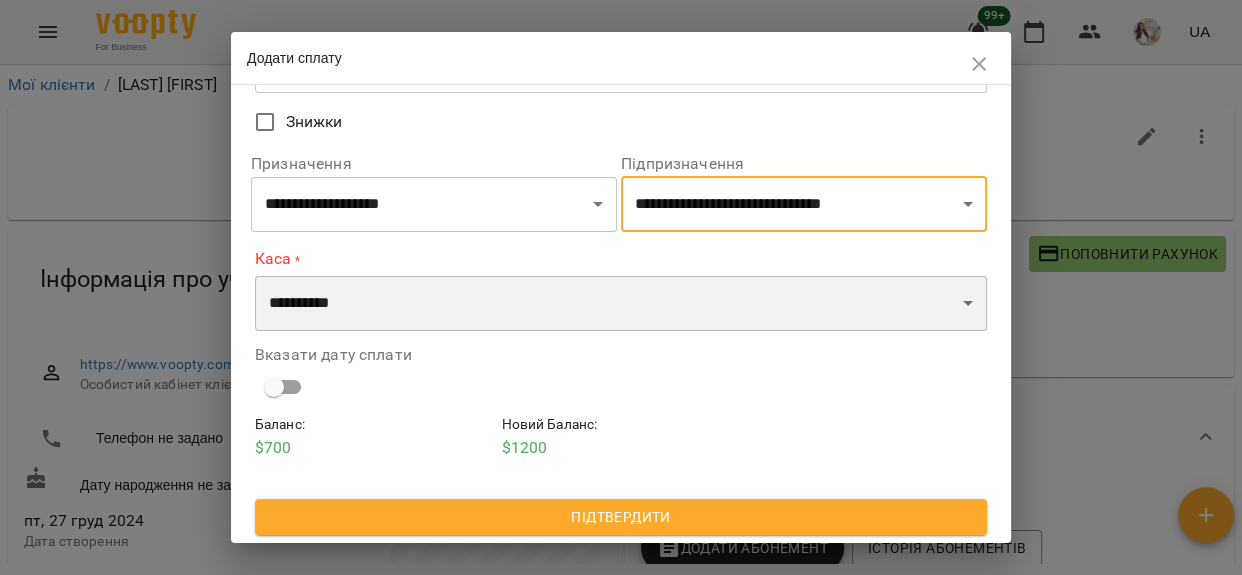 drag, startPoint x: 360, startPoint y: 311, endPoint x: 364, endPoint y: 330, distance: 19.416489 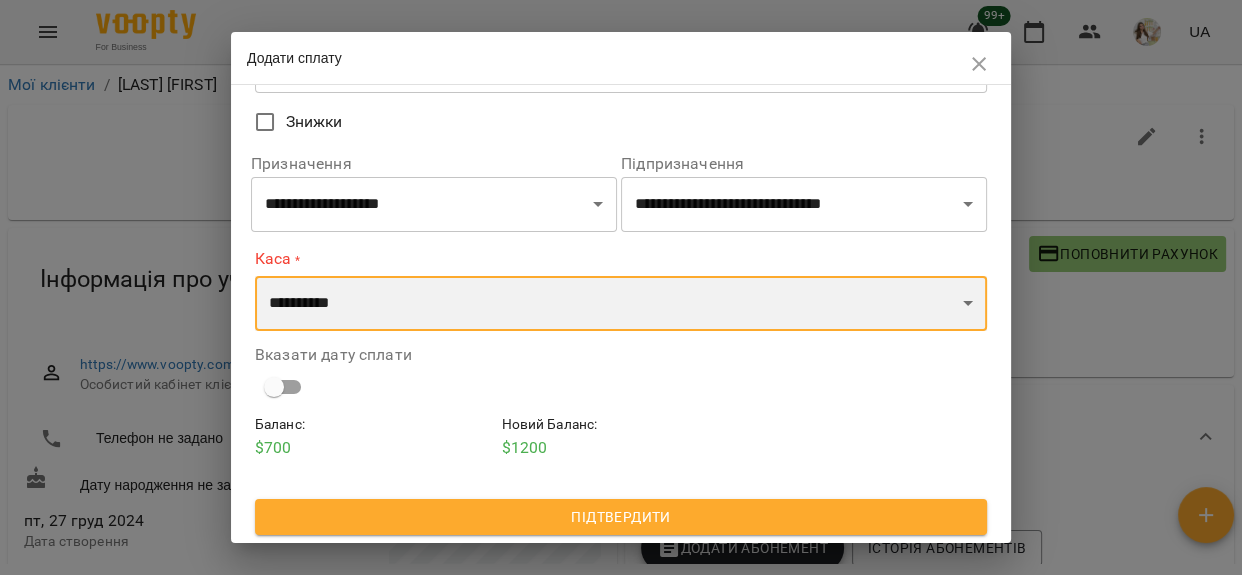select on "**********" 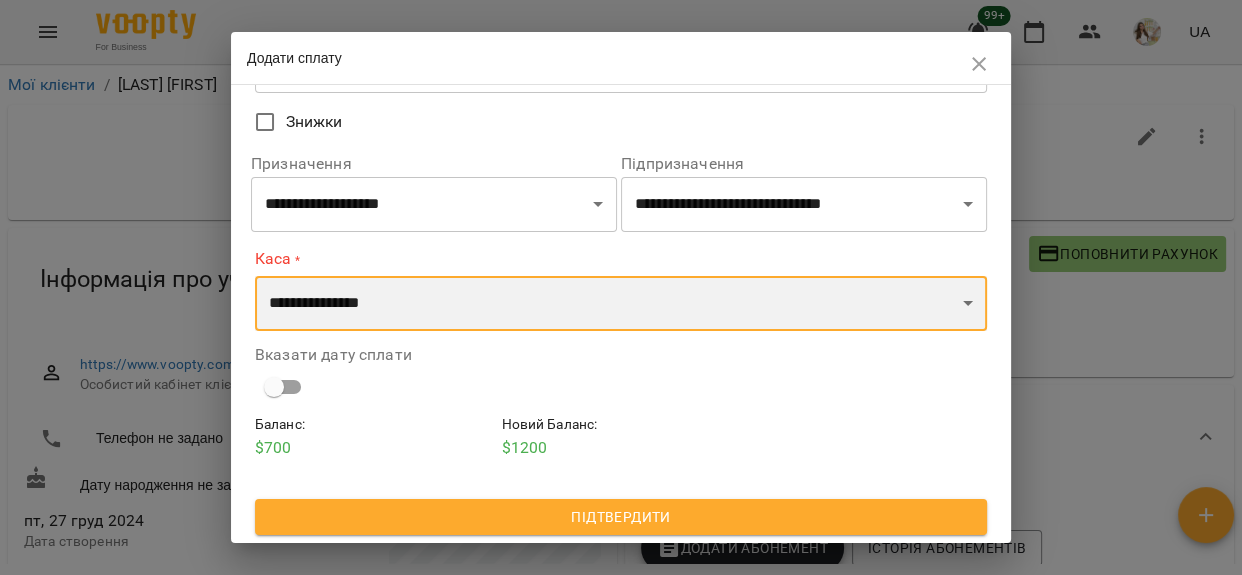 click on "**********" at bounding box center [621, 304] 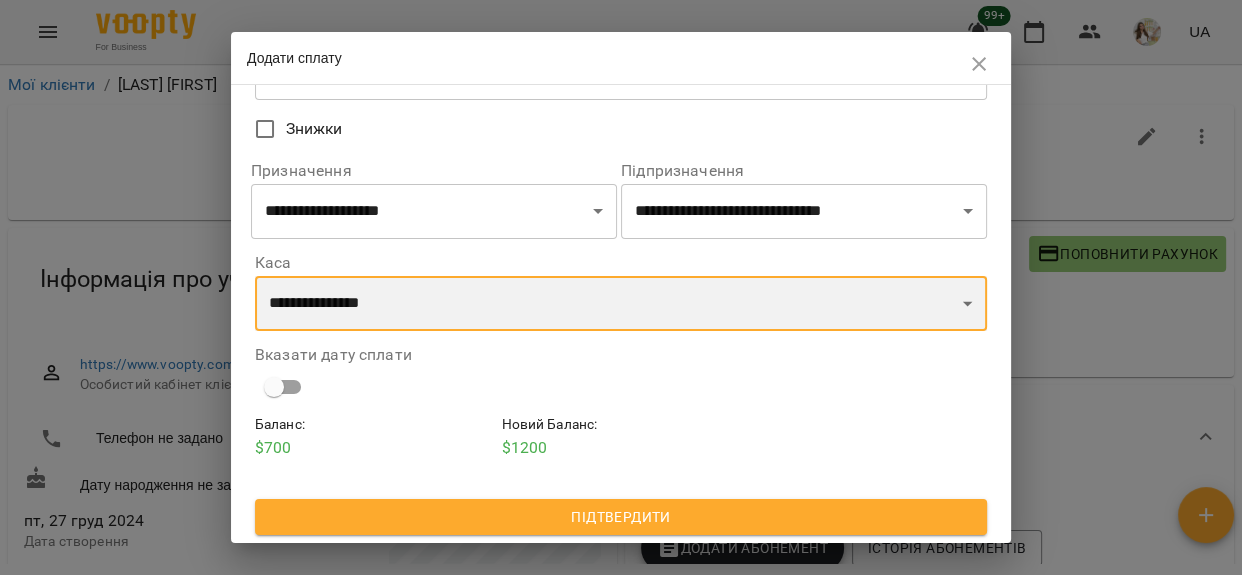scroll, scrollTop: 172, scrollLeft: 0, axis: vertical 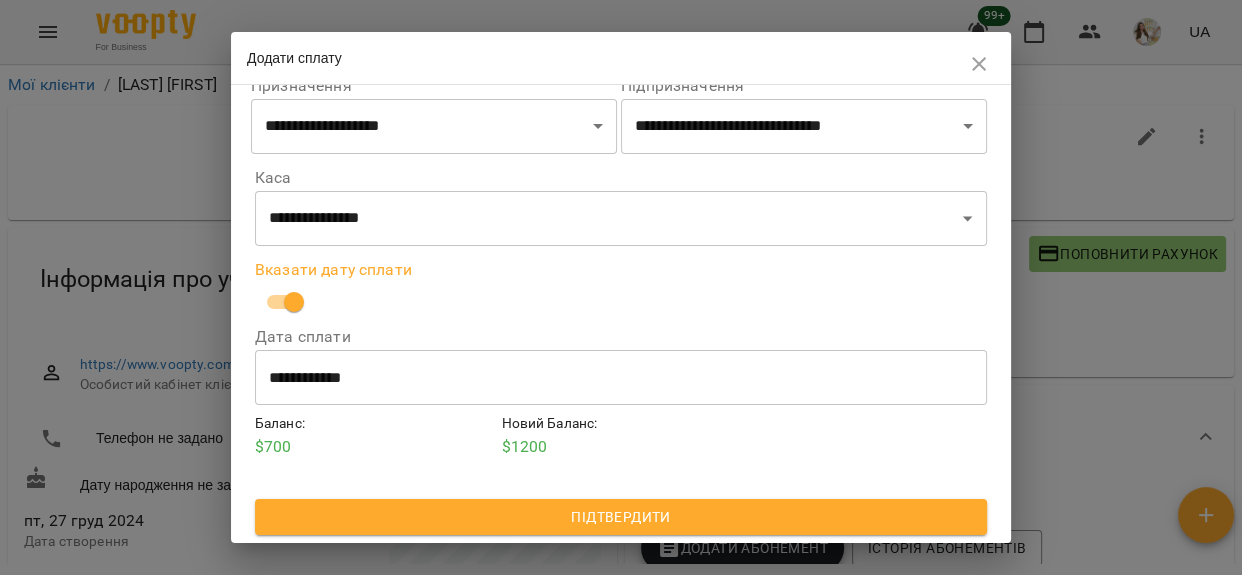 click on "Підтвердити" at bounding box center [621, 517] 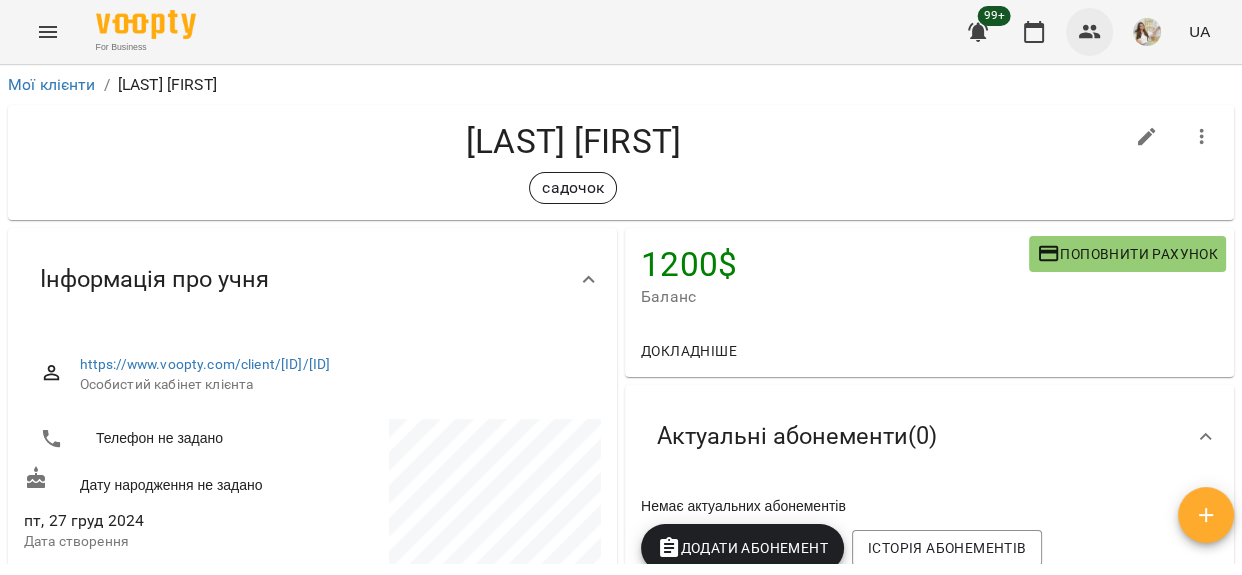 click 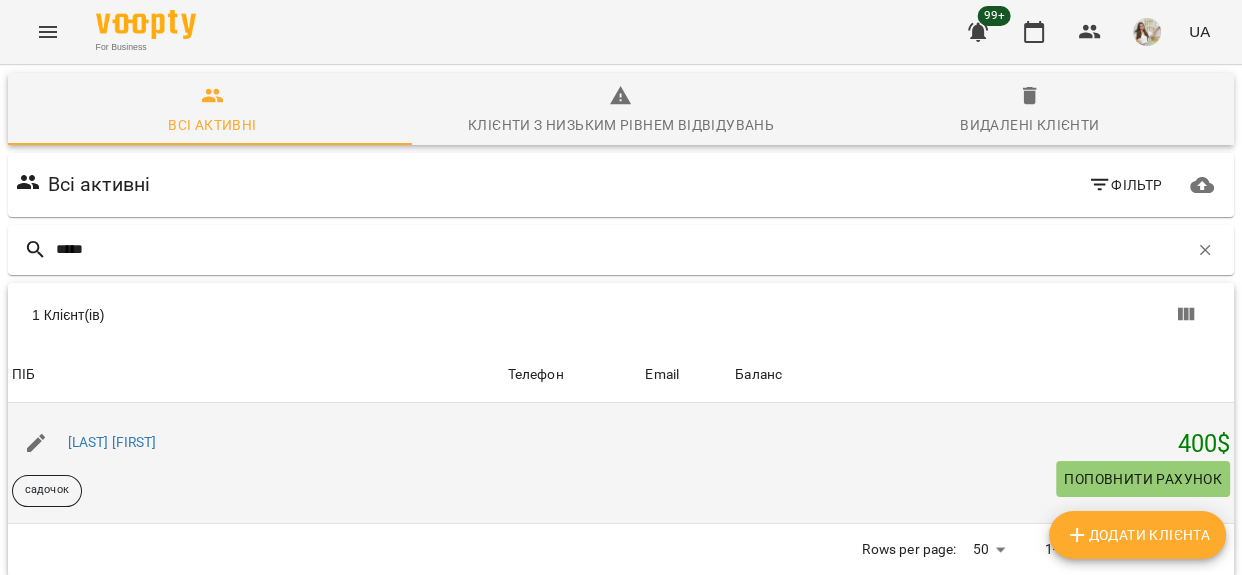 type on "*****" 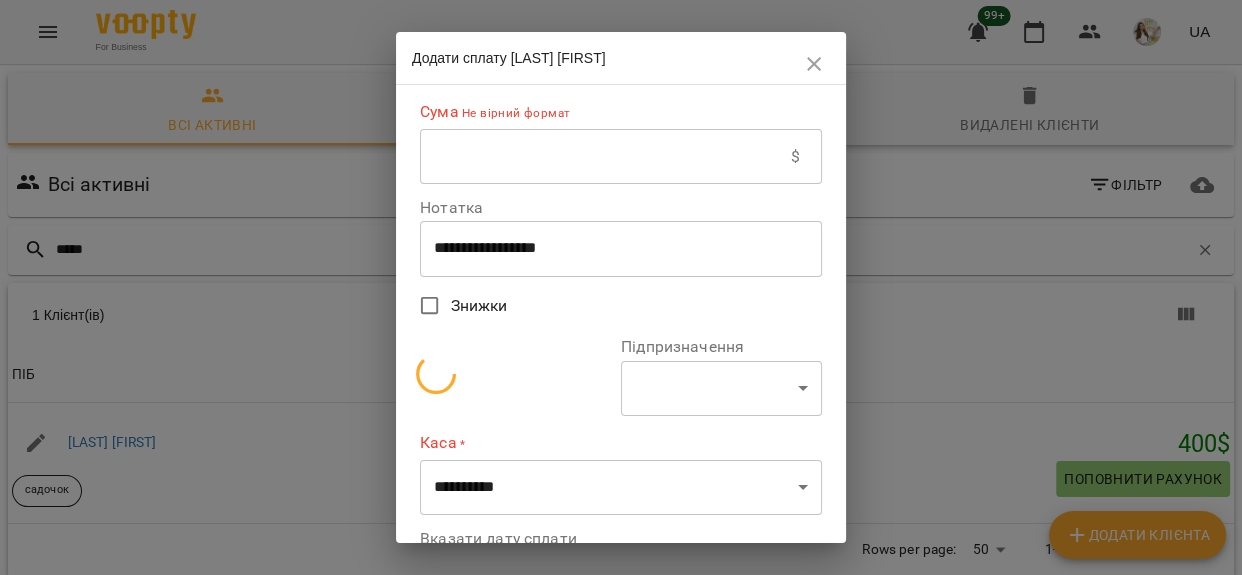 select on "**********" 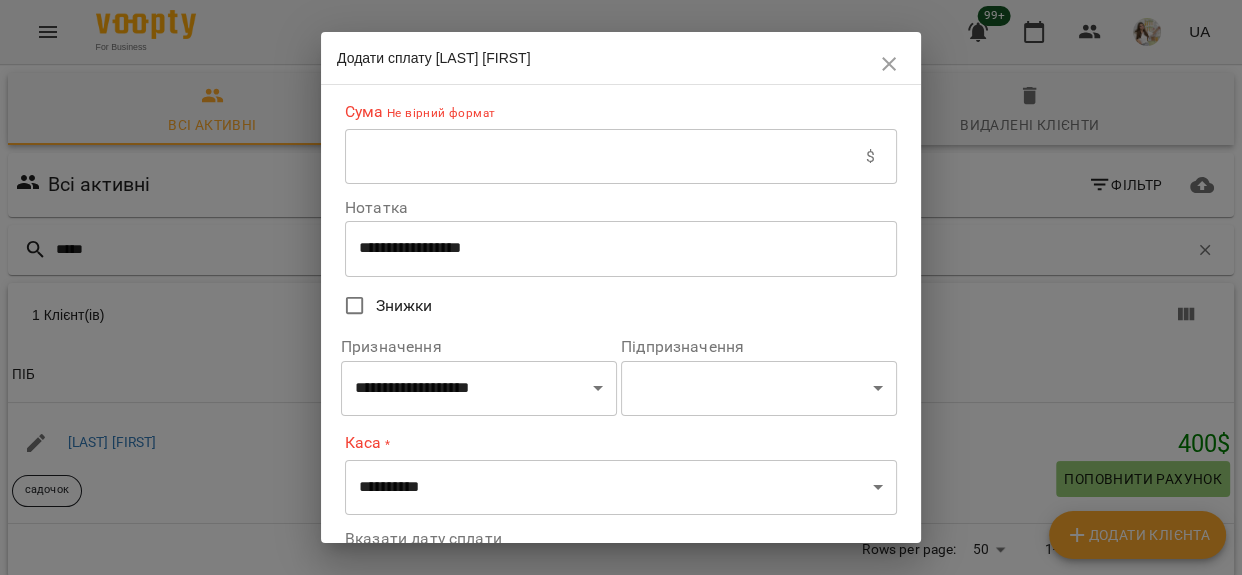 click at bounding box center [605, 157] 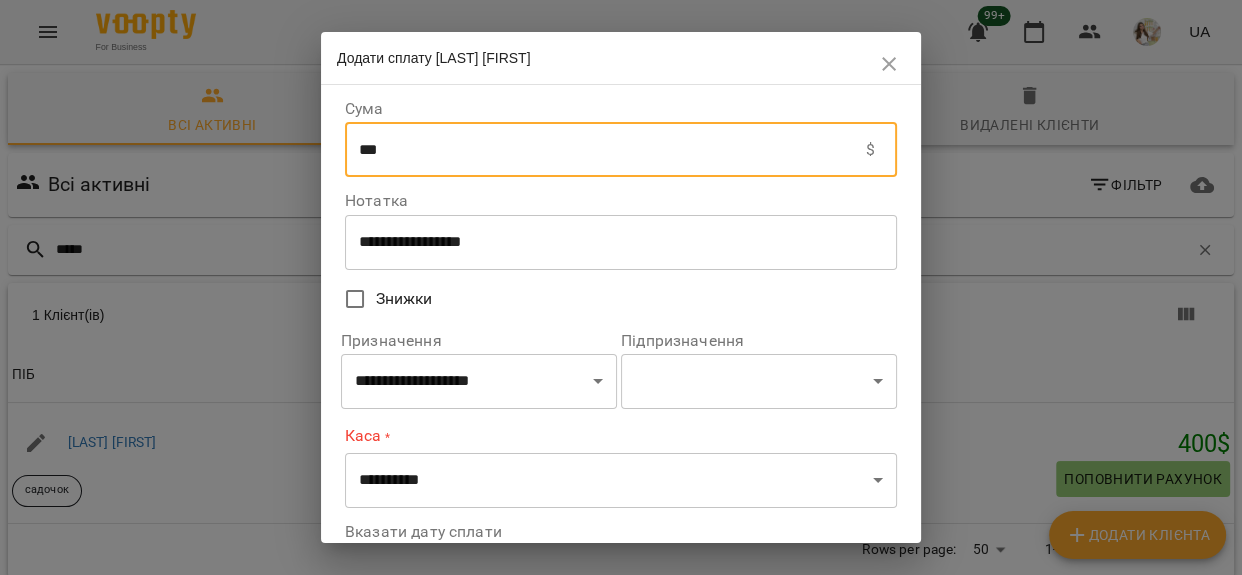 type on "***" 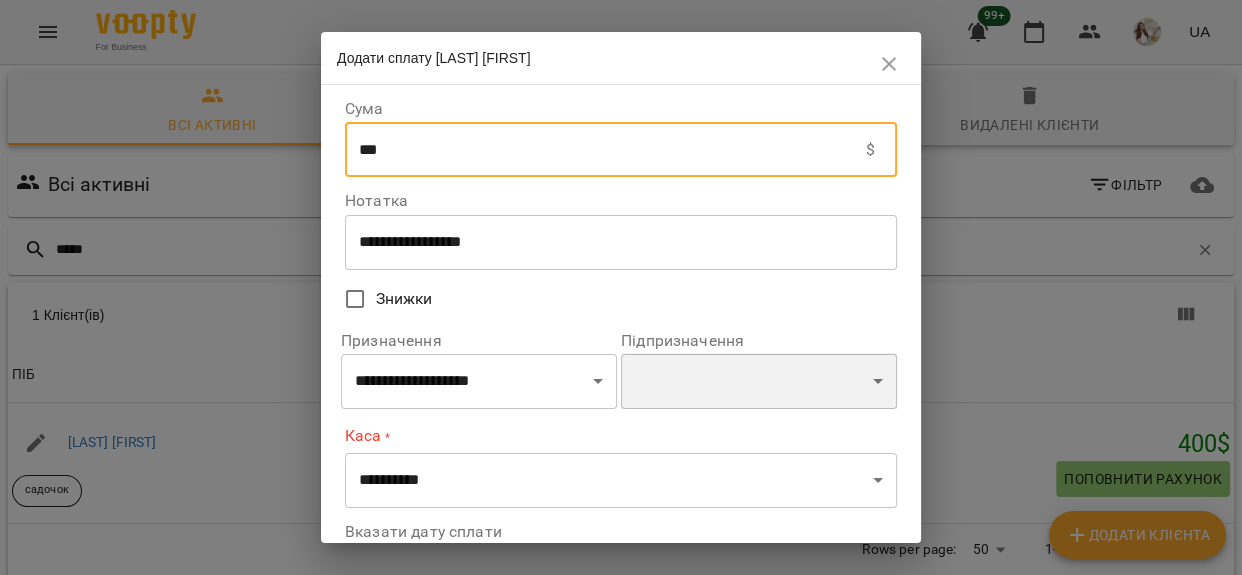click on "**********" at bounding box center [759, 381] 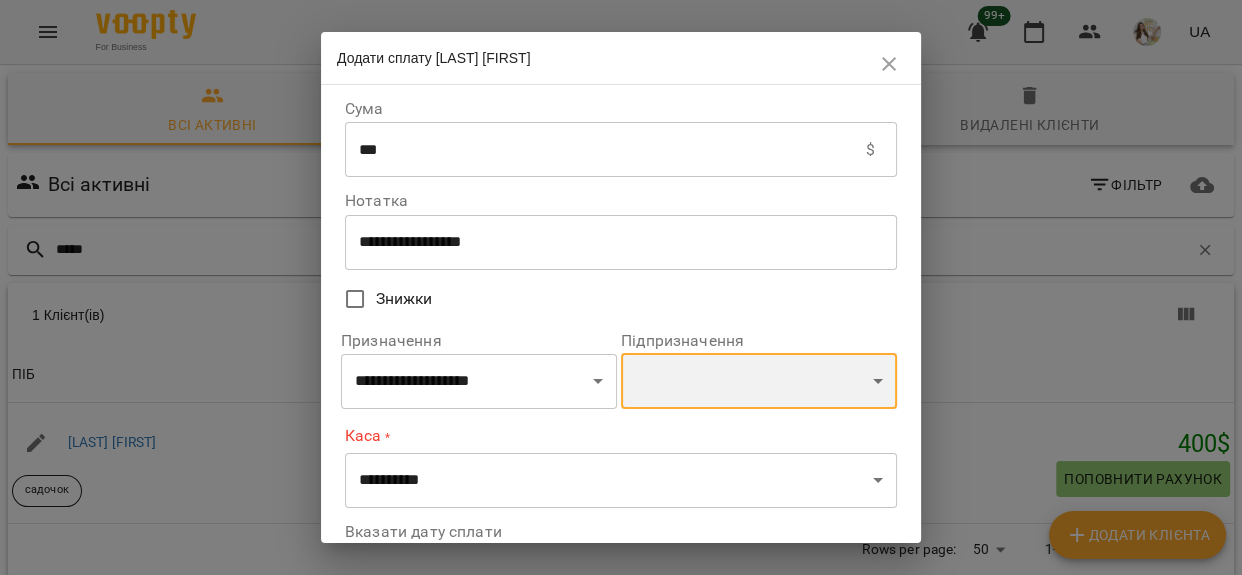 select on "**********" 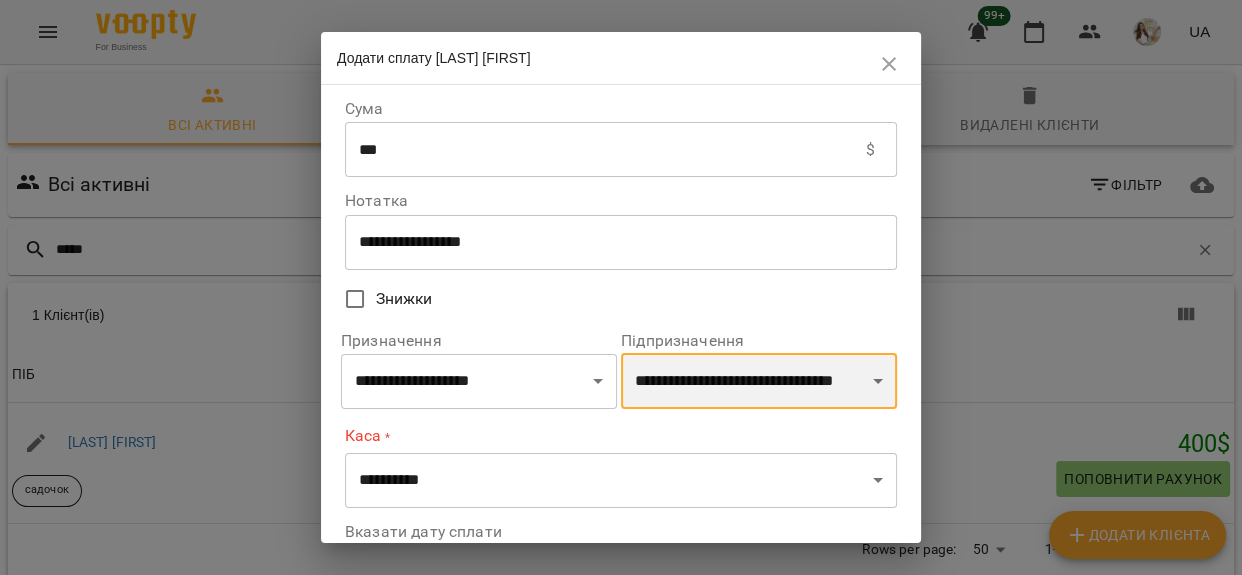 click on "**********" at bounding box center (759, 381) 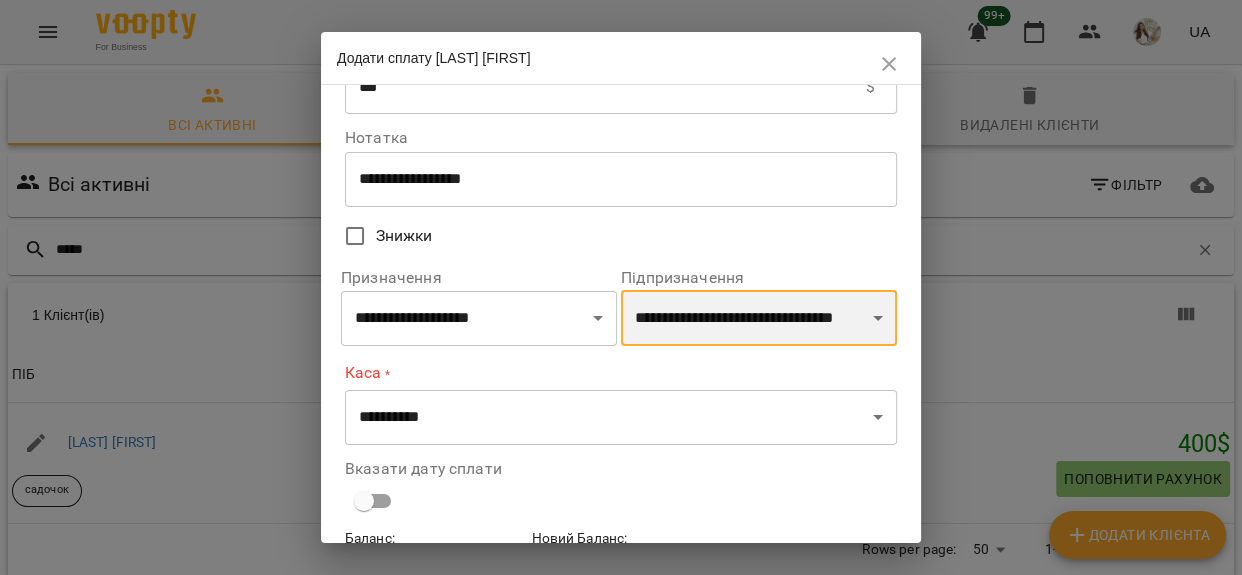 scroll, scrollTop: 179, scrollLeft: 0, axis: vertical 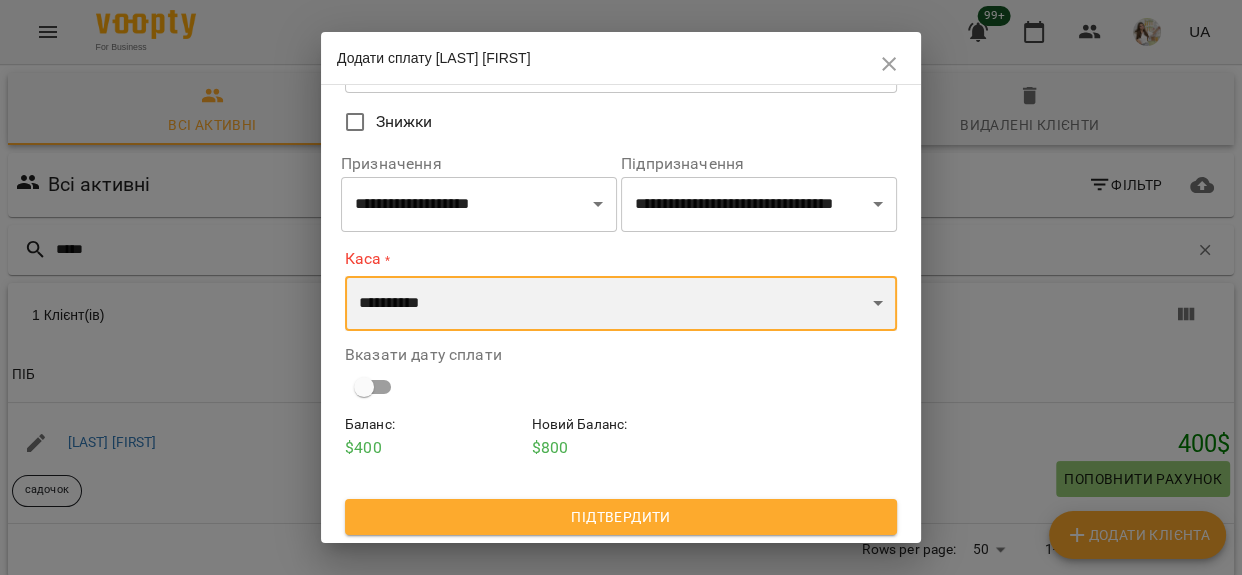 click on "**********" at bounding box center [621, 304] 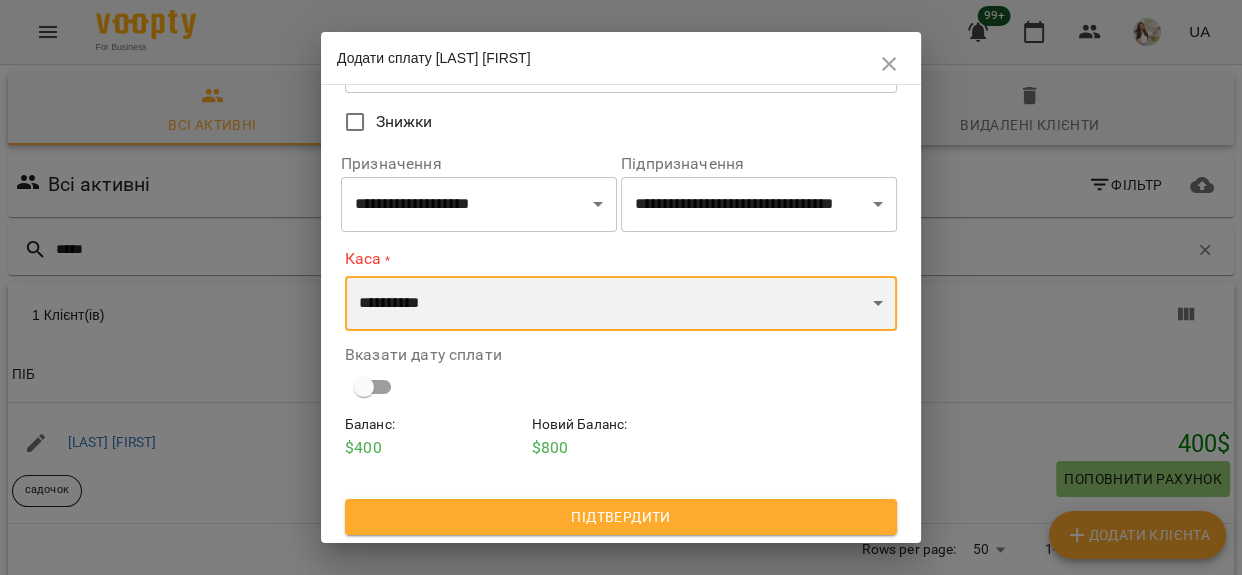 select on "**********" 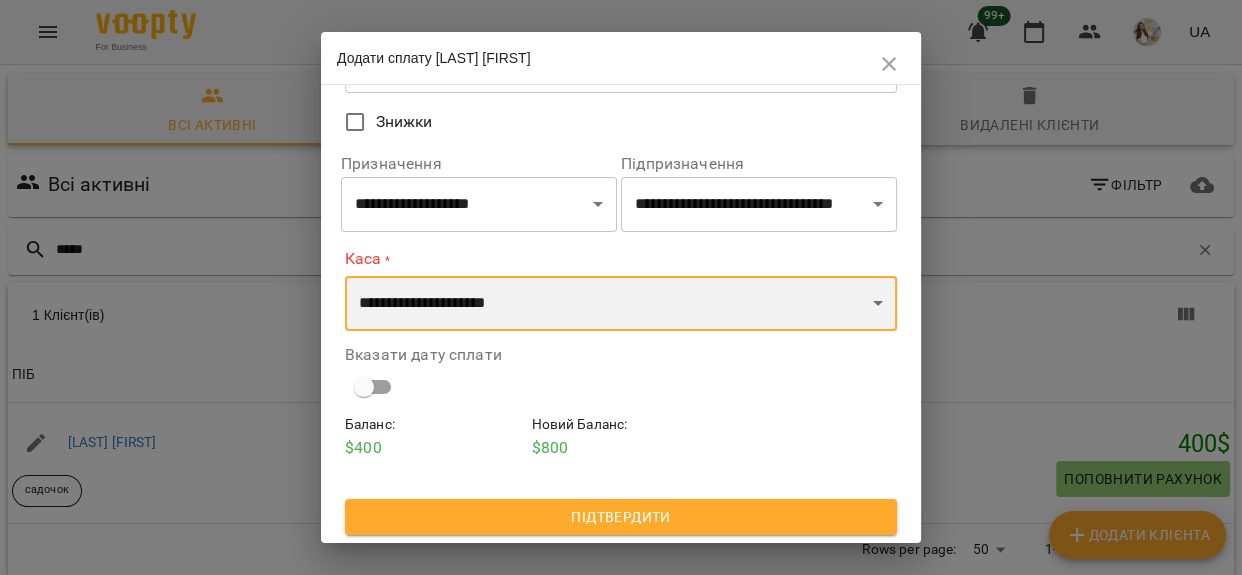 click on "**********" at bounding box center (621, 304) 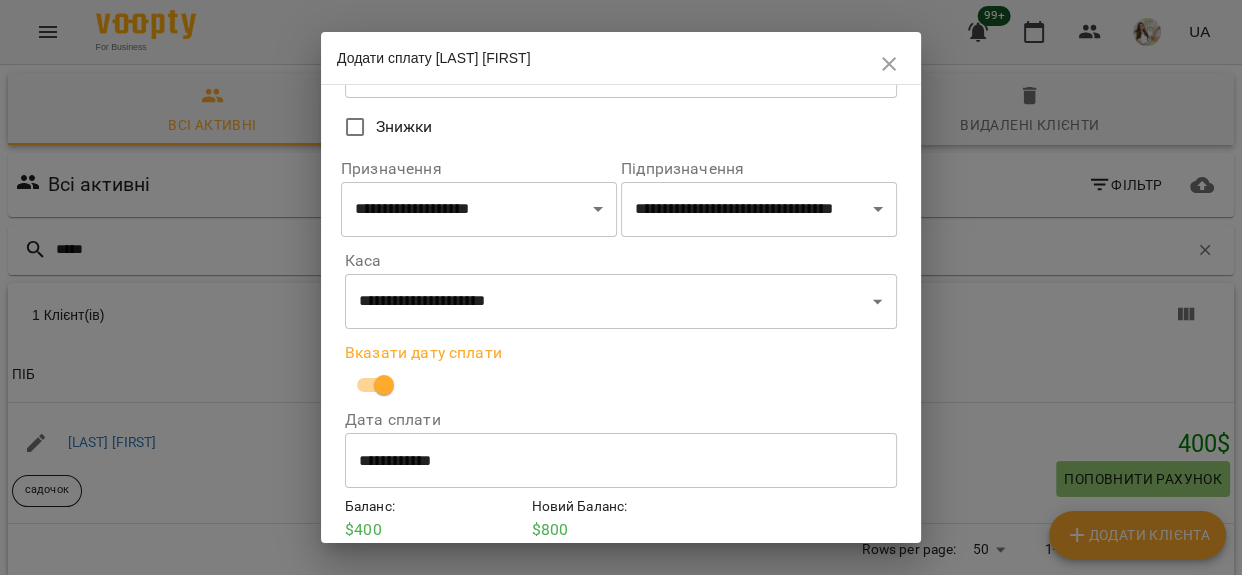 click on "**********" at bounding box center [621, 461] 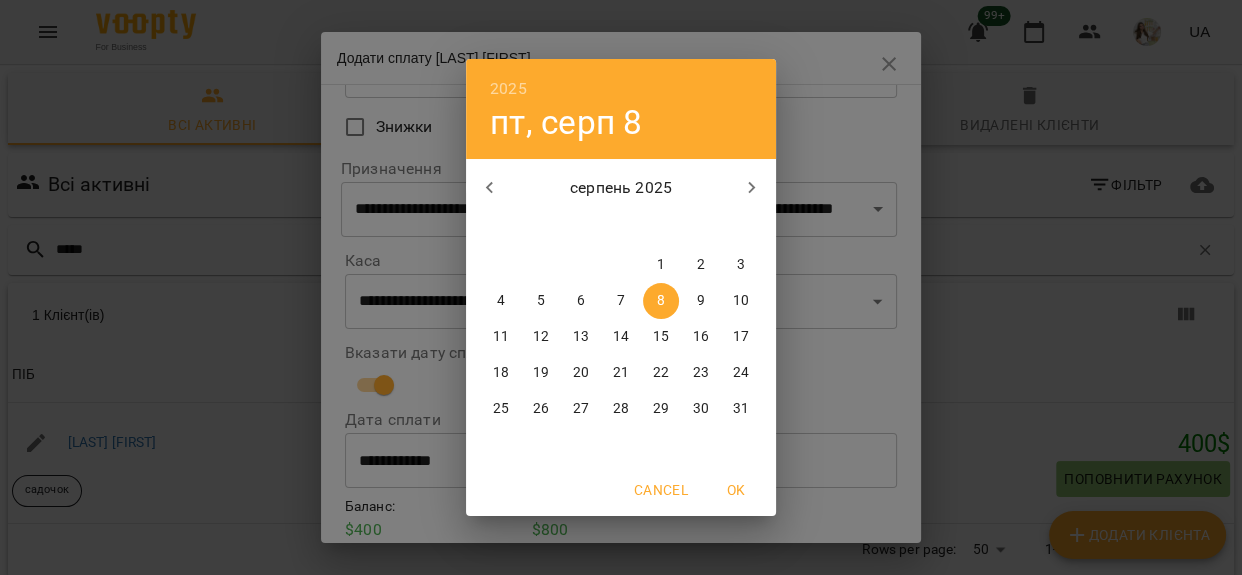click on "7" at bounding box center [621, 301] 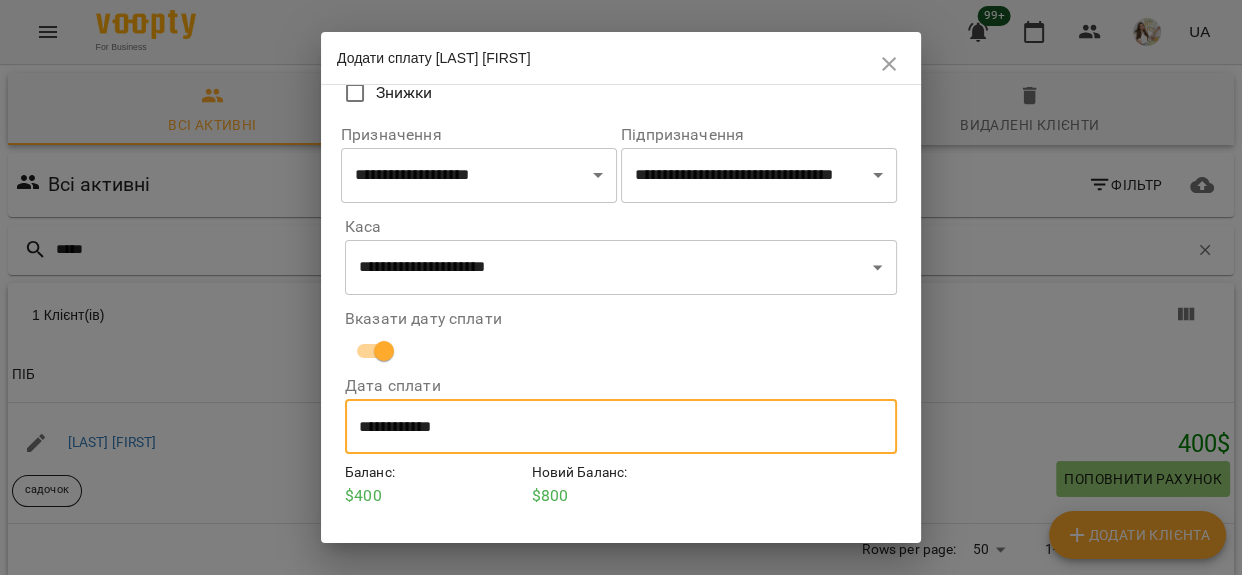 scroll, scrollTop: 256, scrollLeft: 0, axis: vertical 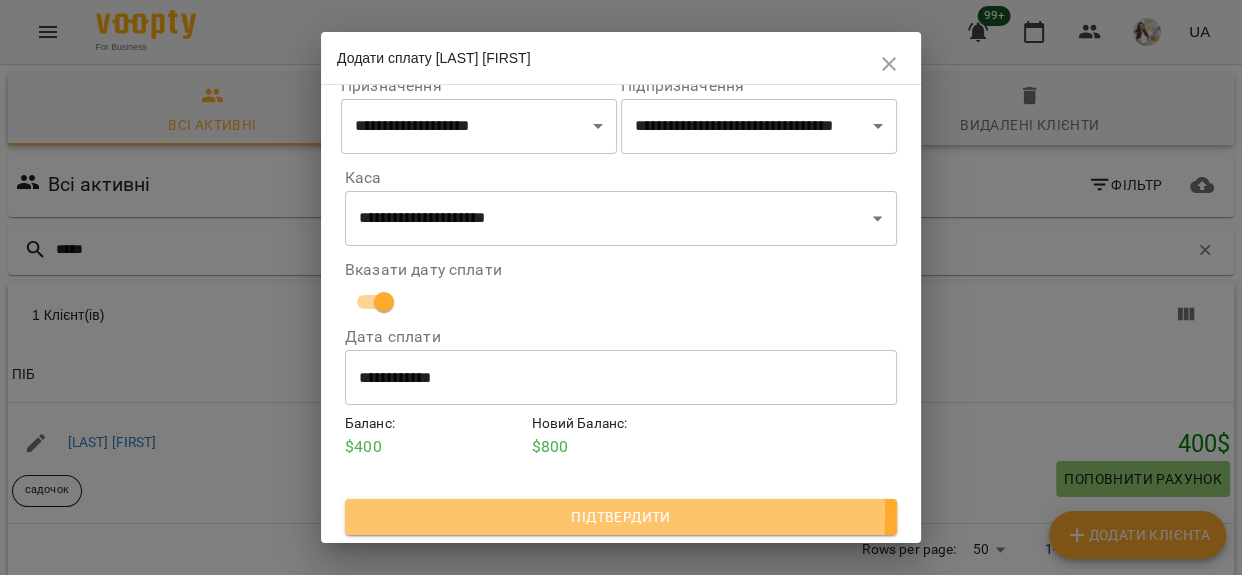 click on "Підтвердити" at bounding box center (621, 517) 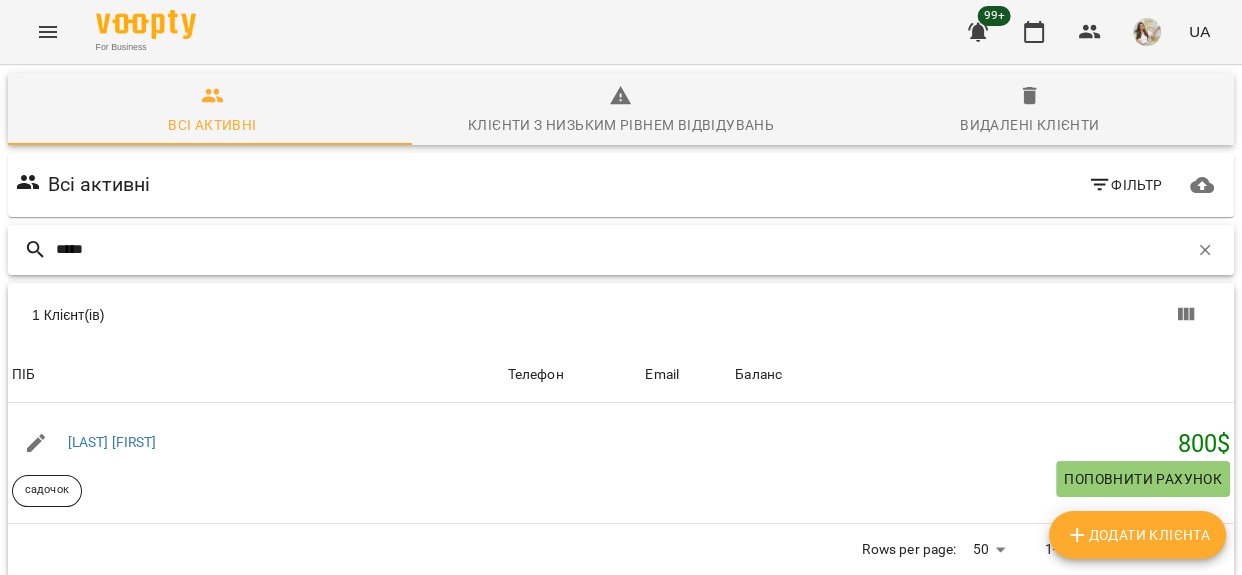 drag, startPoint x: 123, startPoint y: 252, endPoint x: 0, endPoint y: 252, distance: 123 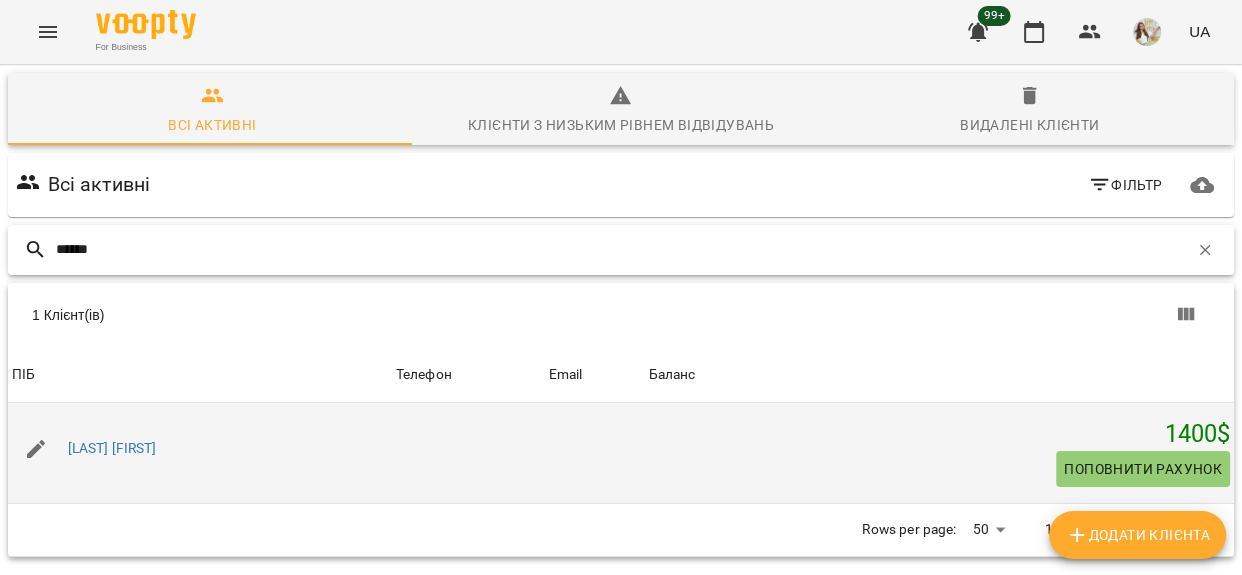 type on "******" 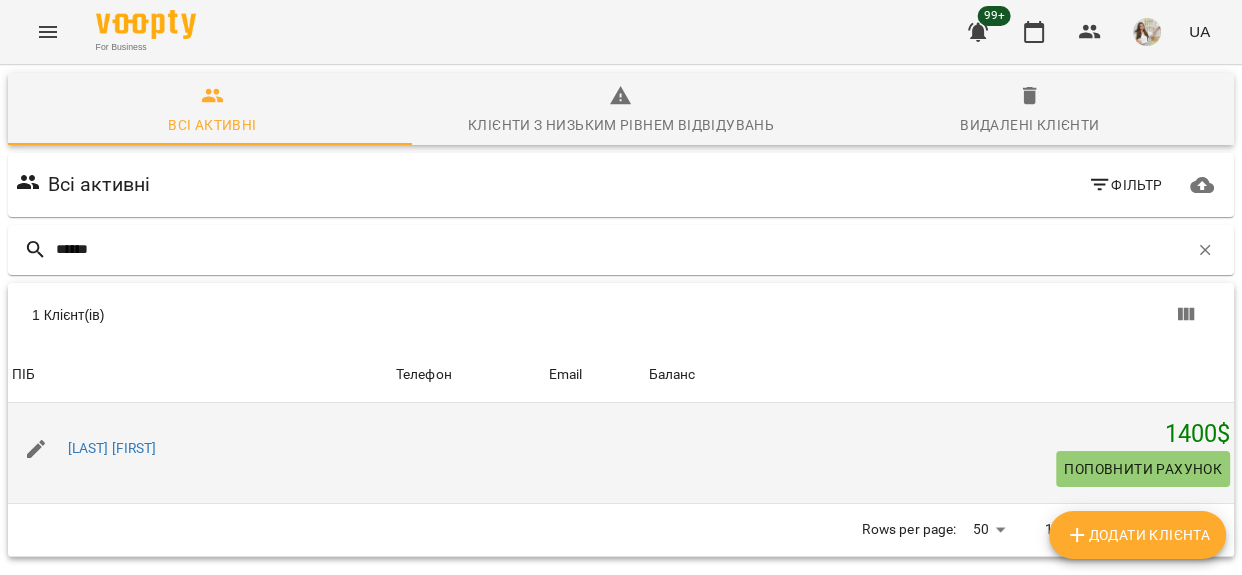 click on "Поповнити рахунок" at bounding box center [1143, 469] 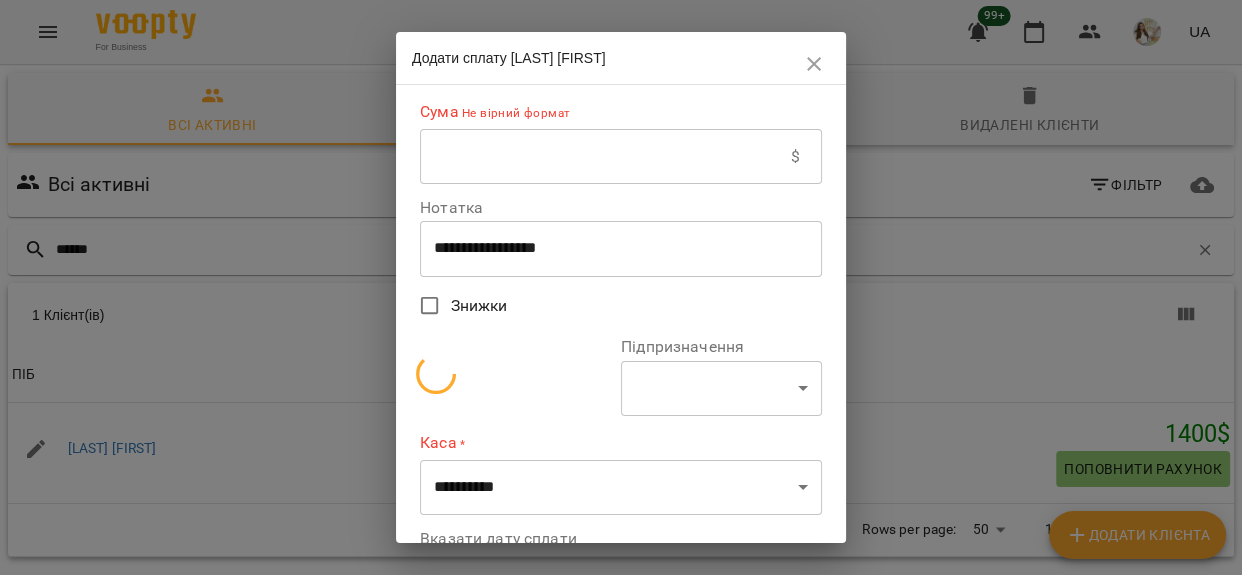 select on "**********" 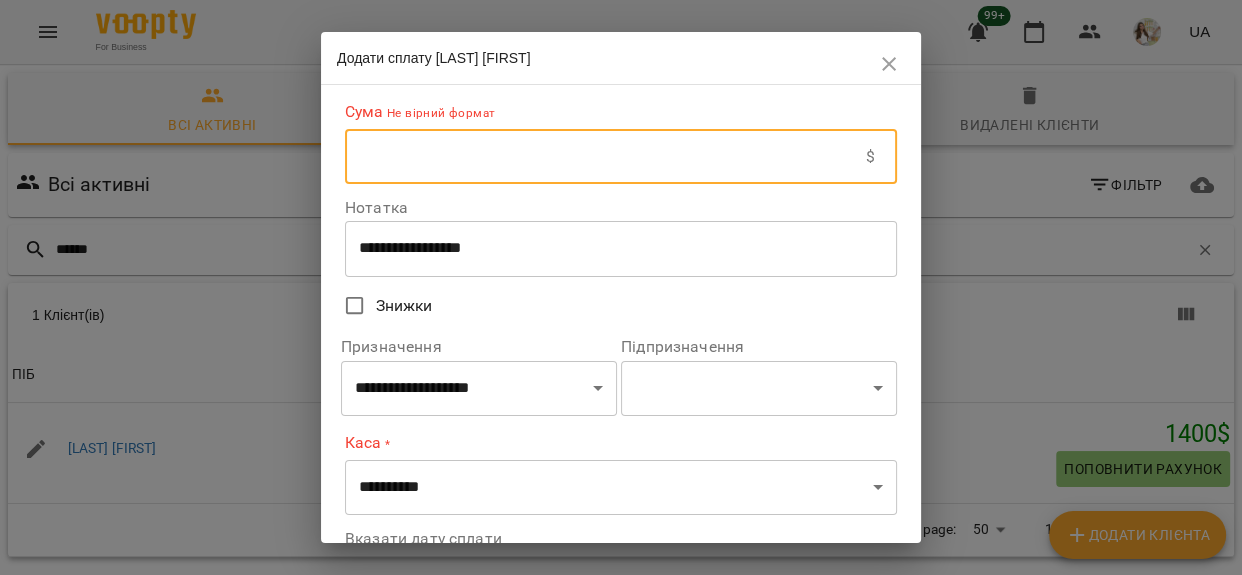 click at bounding box center [605, 157] 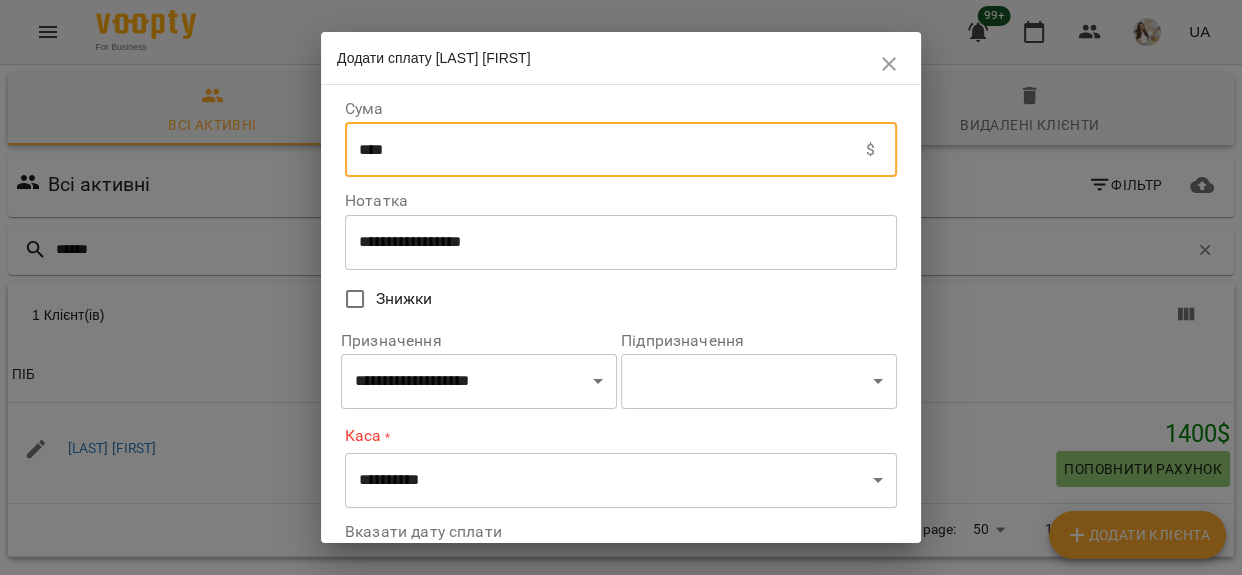 type on "****" 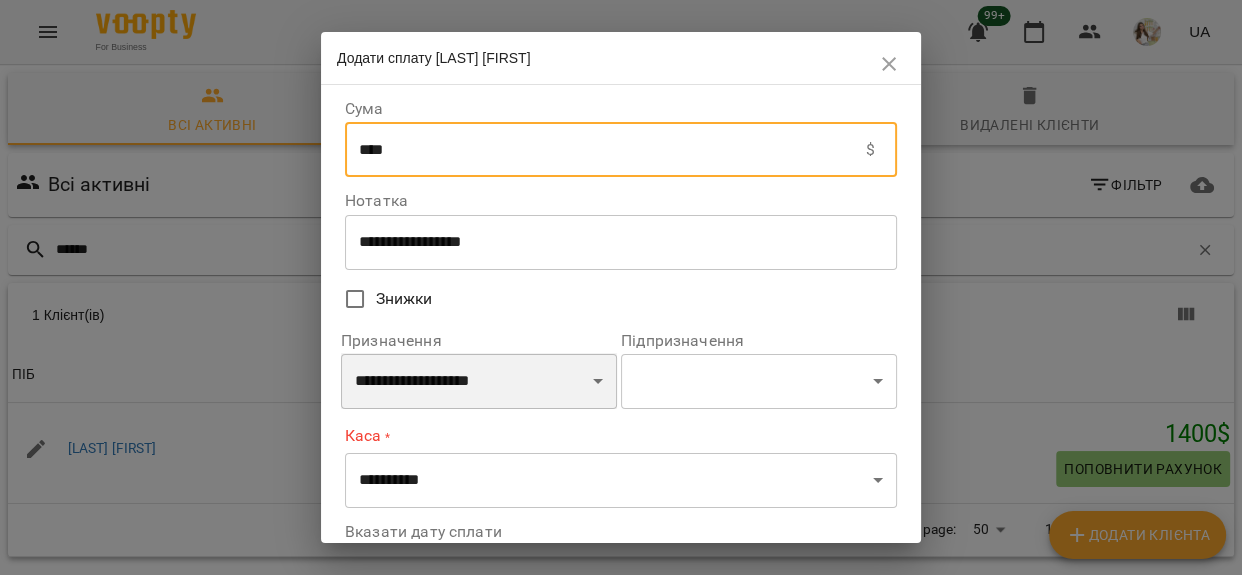 drag, startPoint x: 475, startPoint y: 377, endPoint x: 475, endPoint y: 364, distance: 13 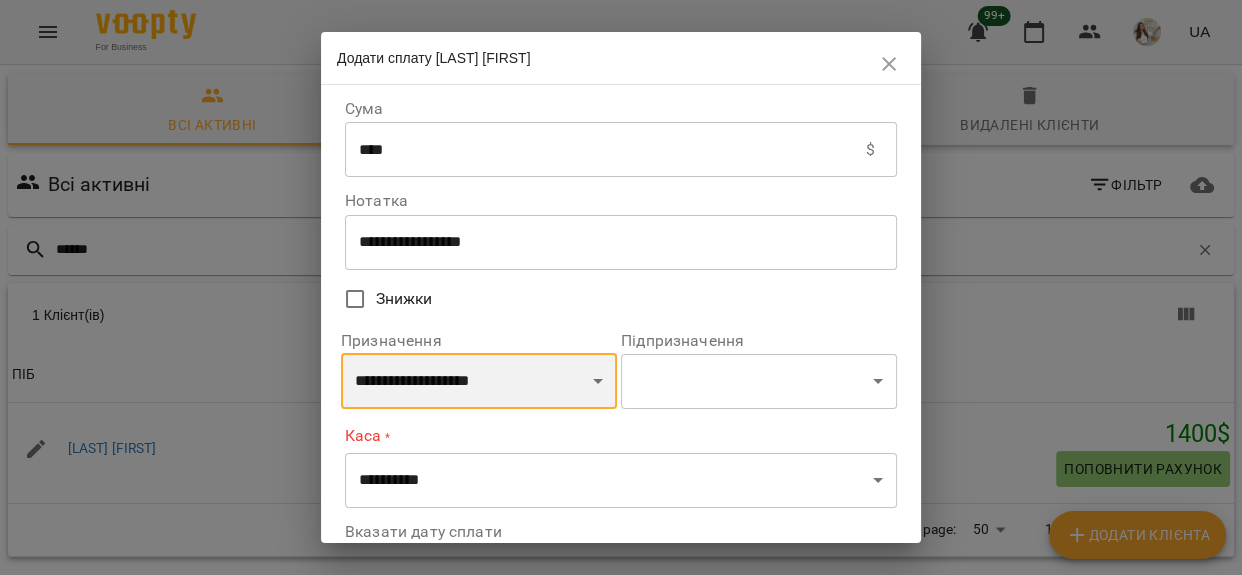 select on "*********" 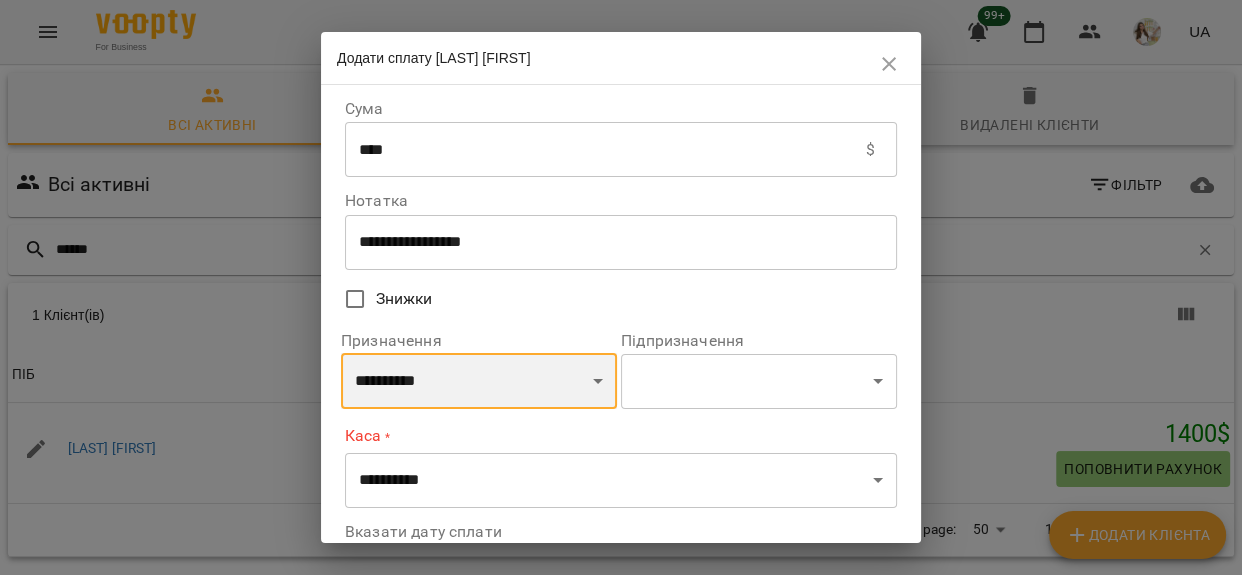 click on "**********" at bounding box center [479, 381] 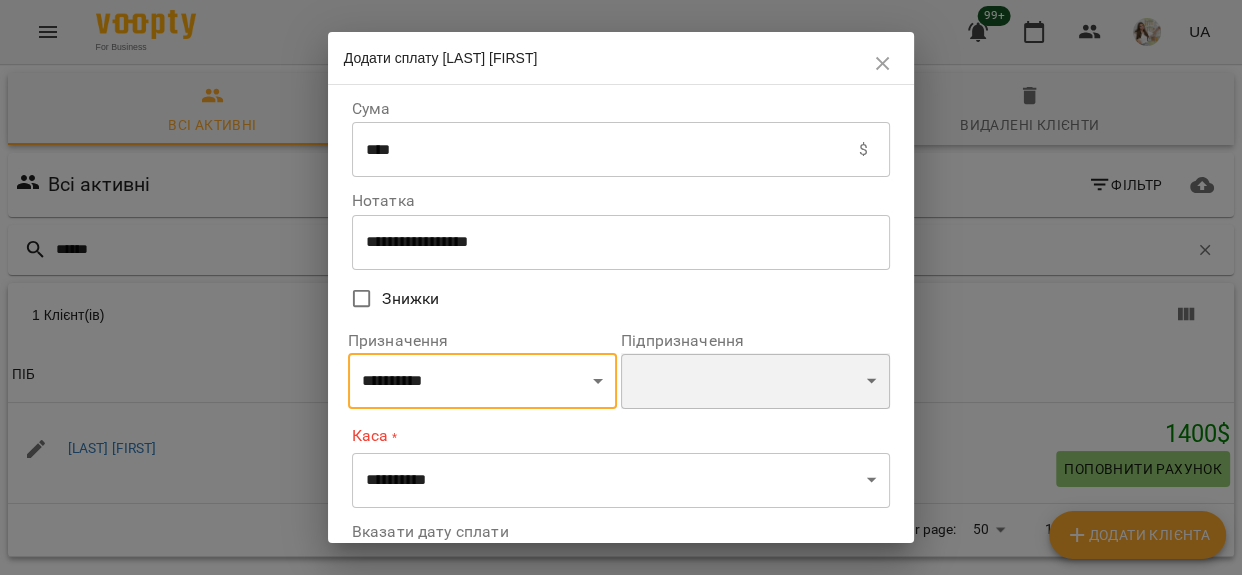click on "**********" at bounding box center [755, 381] 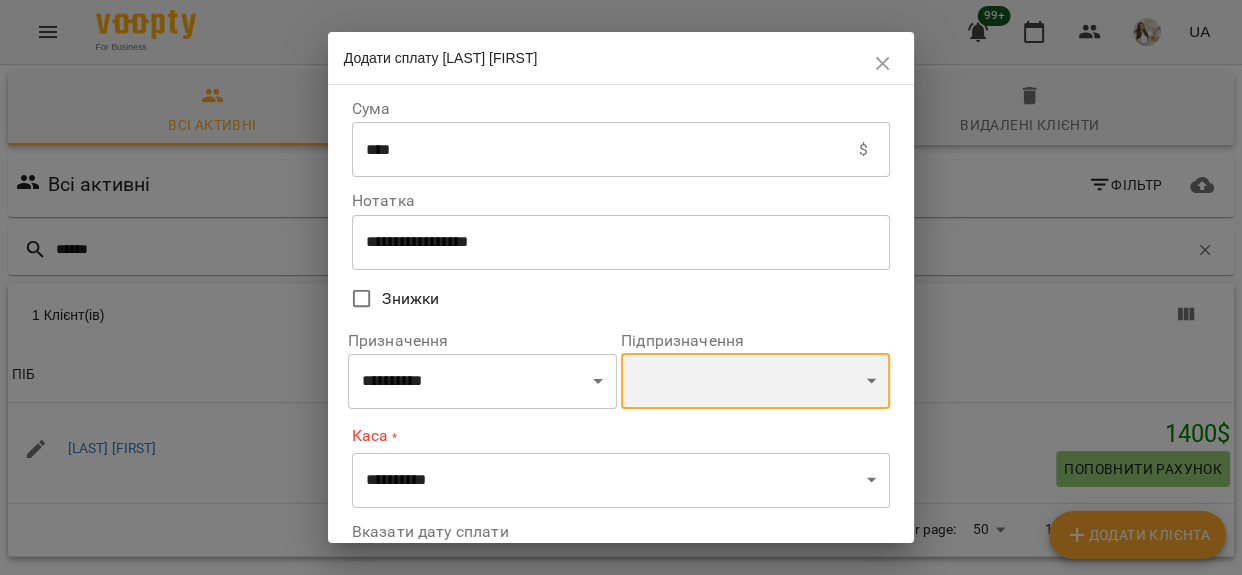 select on "**********" 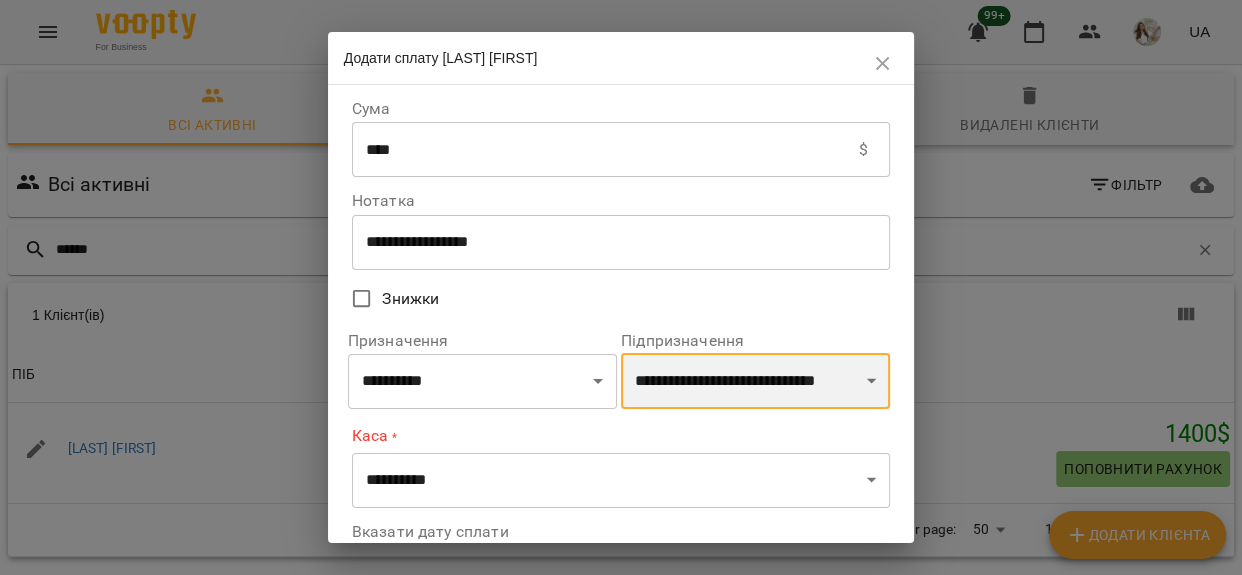 click on "**********" at bounding box center [755, 381] 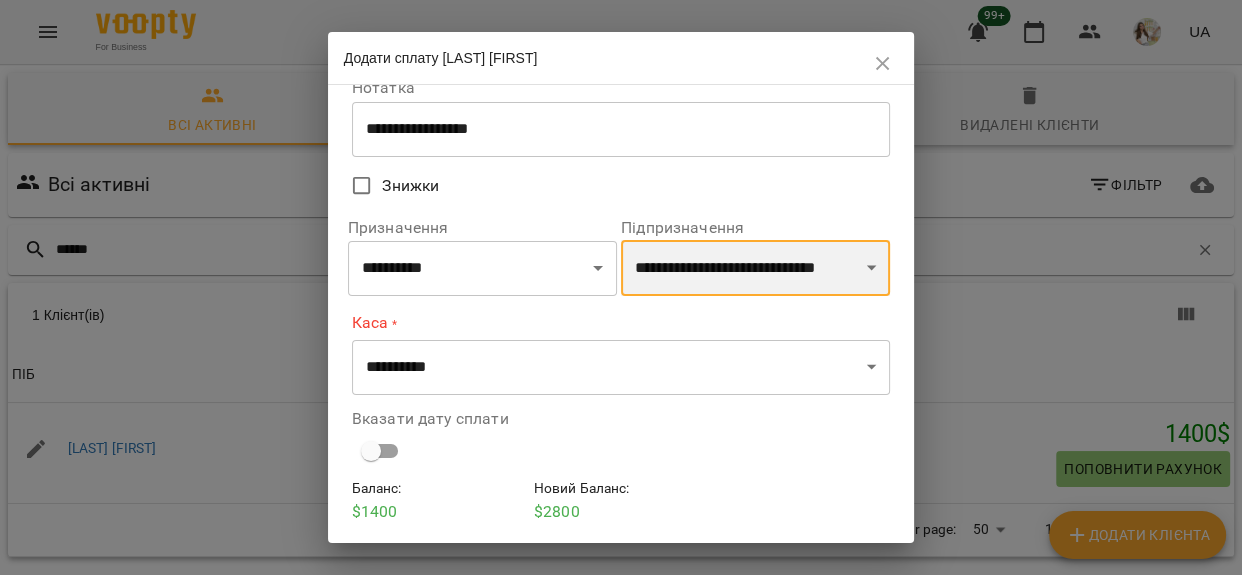 scroll, scrollTop: 179, scrollLeft: 0, axis: vertical 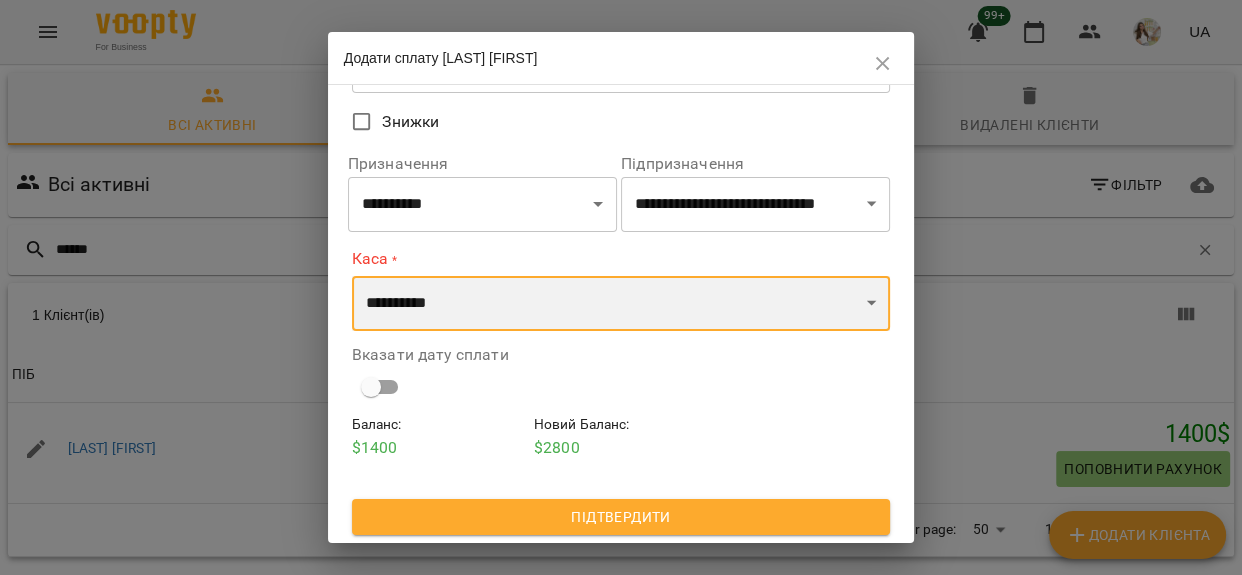 drag, startPoint x: 466, startPoint y: 300, endPoint x: 463, endPoint y: 327, distance: 27.166155 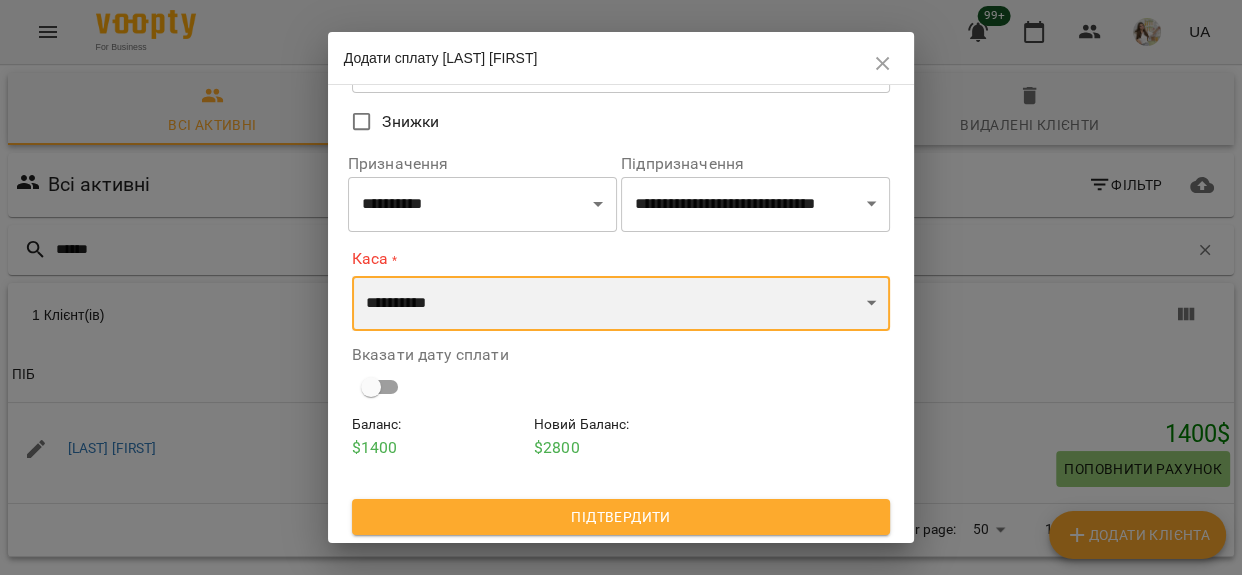 select on "**********" 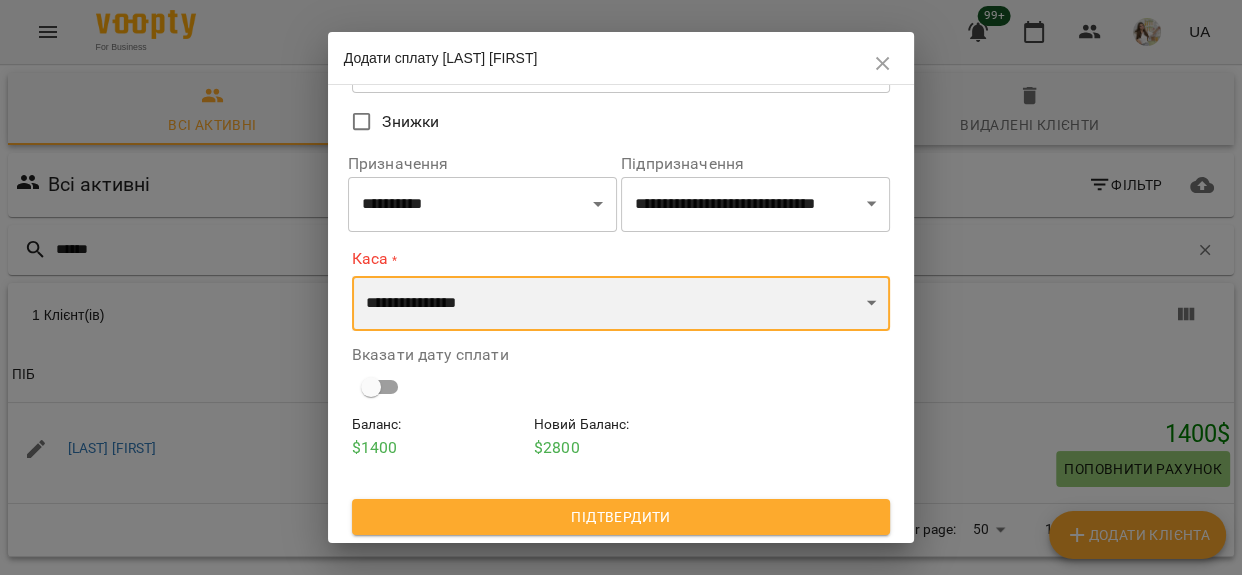 click on "**********" at bounding box center (621, 304) 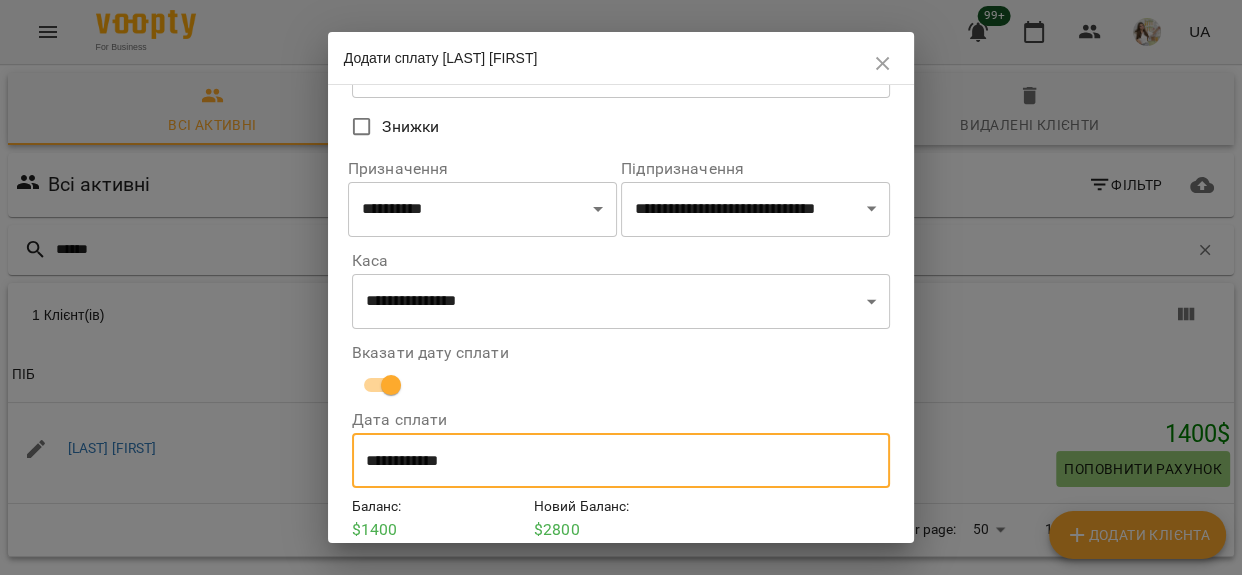 click on "**********" at bounding box center [621, 461] 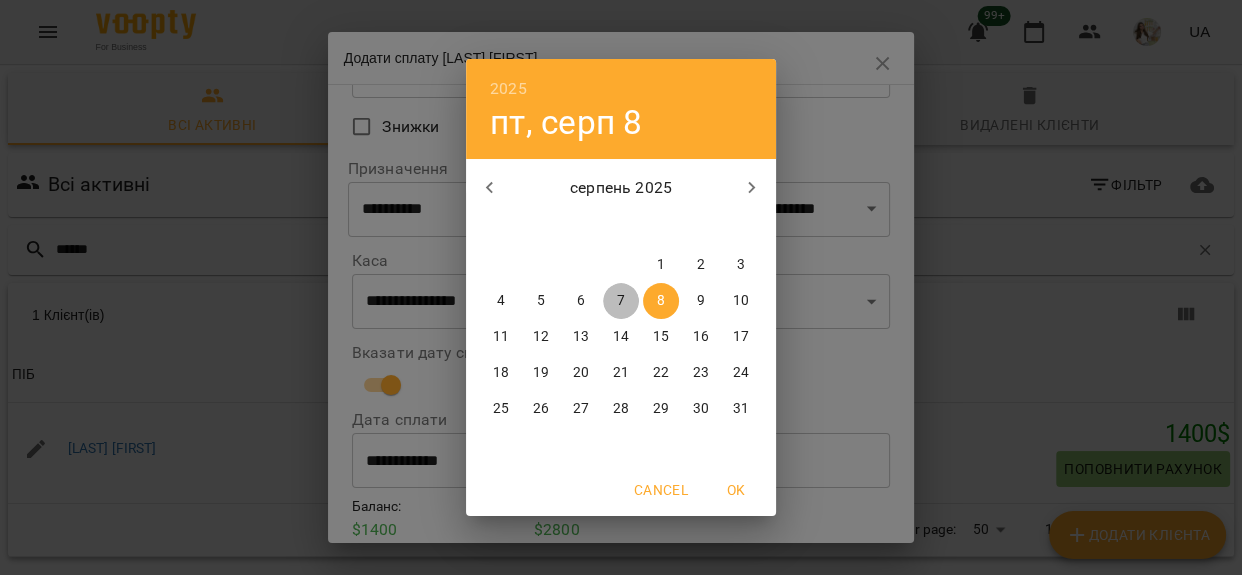 click on "7" at bounding box center (621, 301) 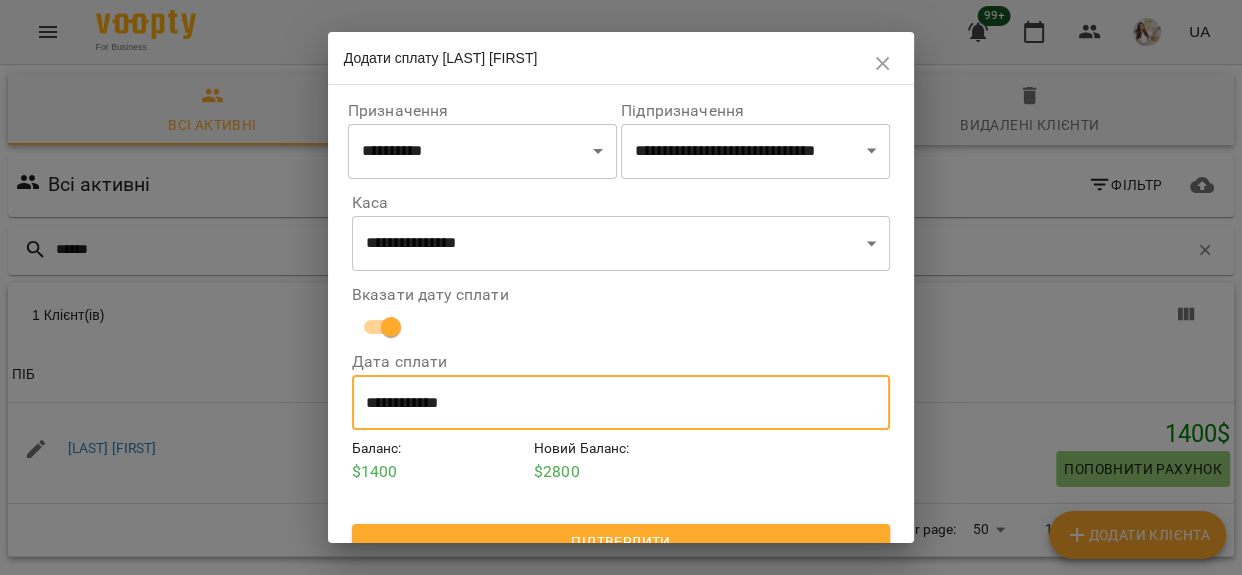 scroll, scrollTop: 256, scrollLeft: 0, axis: vertical 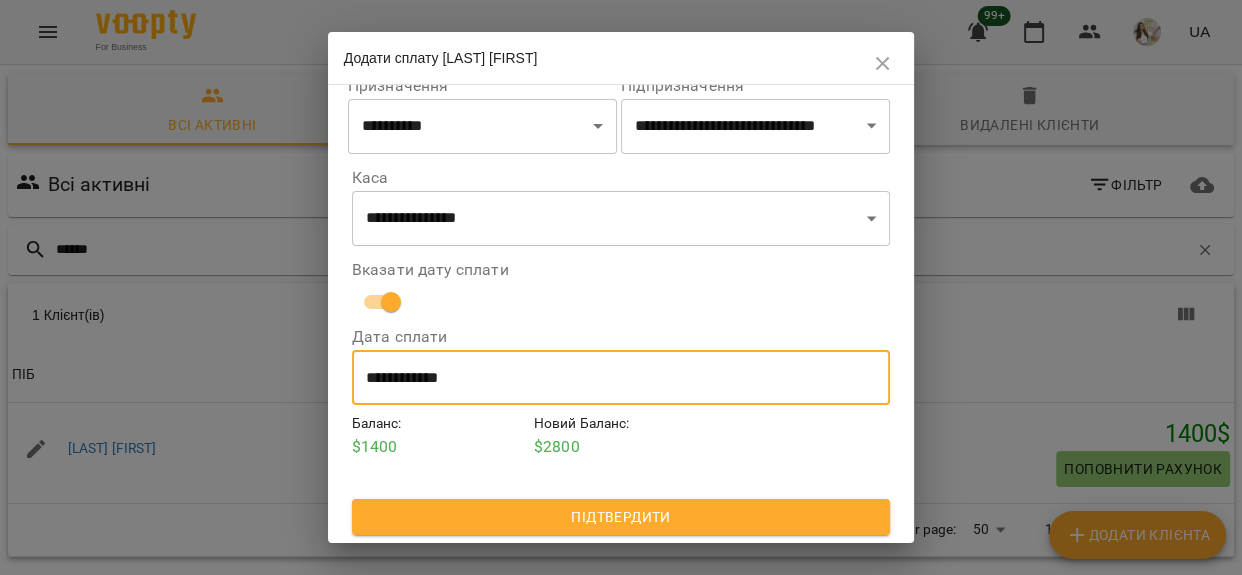 click on "Підтвердити" at bounding box center [621, 517] 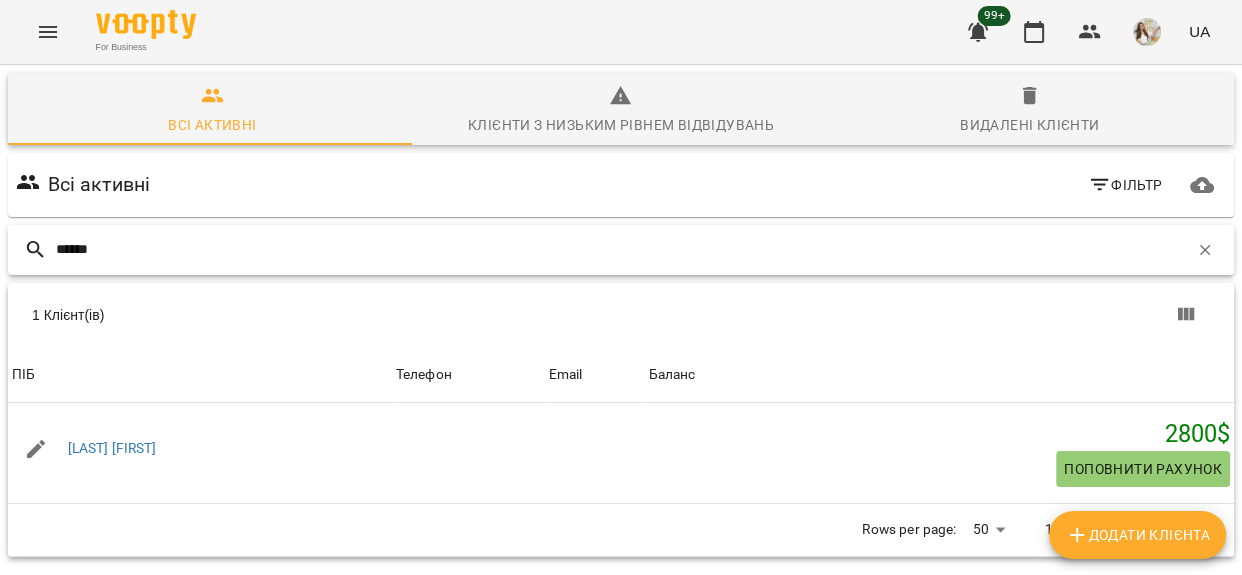 drag, startPoint x: 79, startPoint y: 260, endPoint x: 21, endPoint y: 283, distance: 62.39391 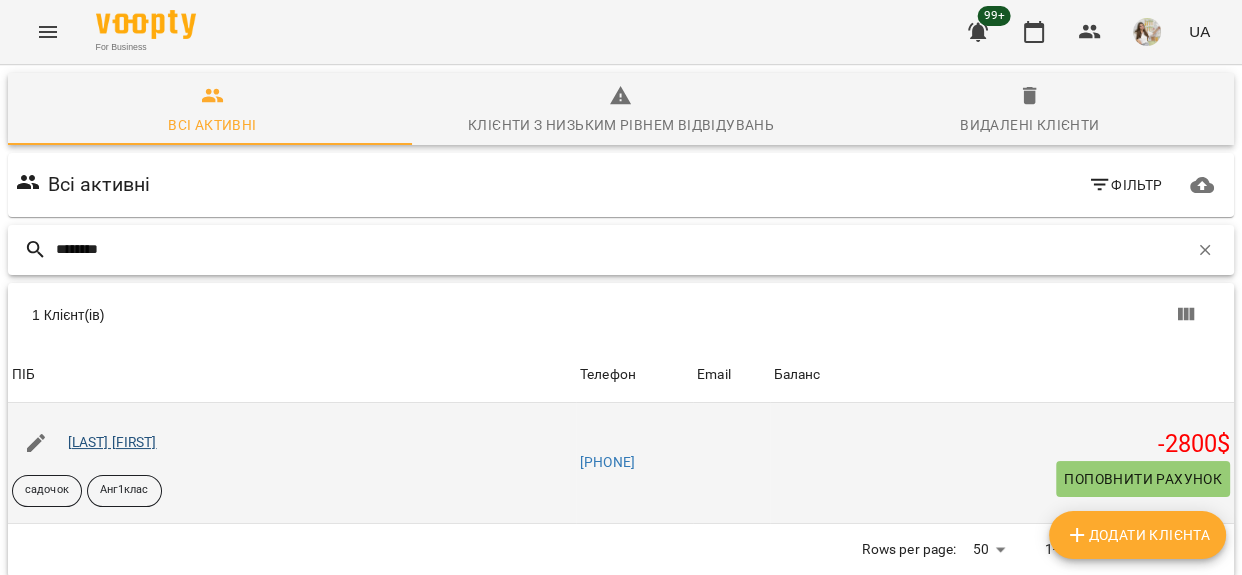 type on "********" 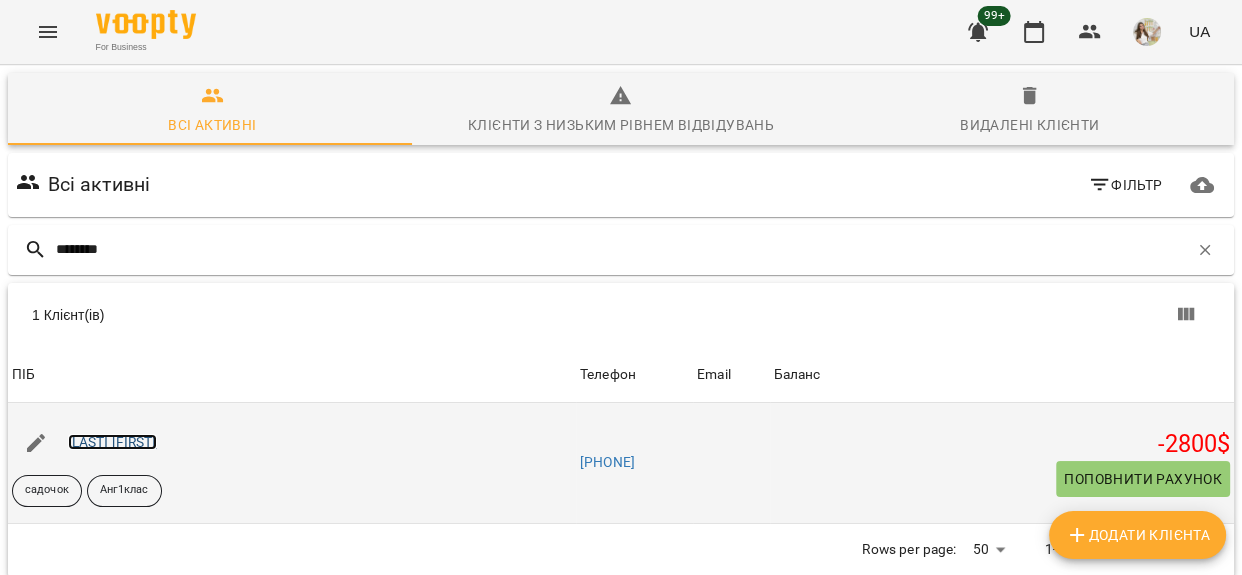 click on "Мартиненко Кристина" at bounding box center (112, 442) 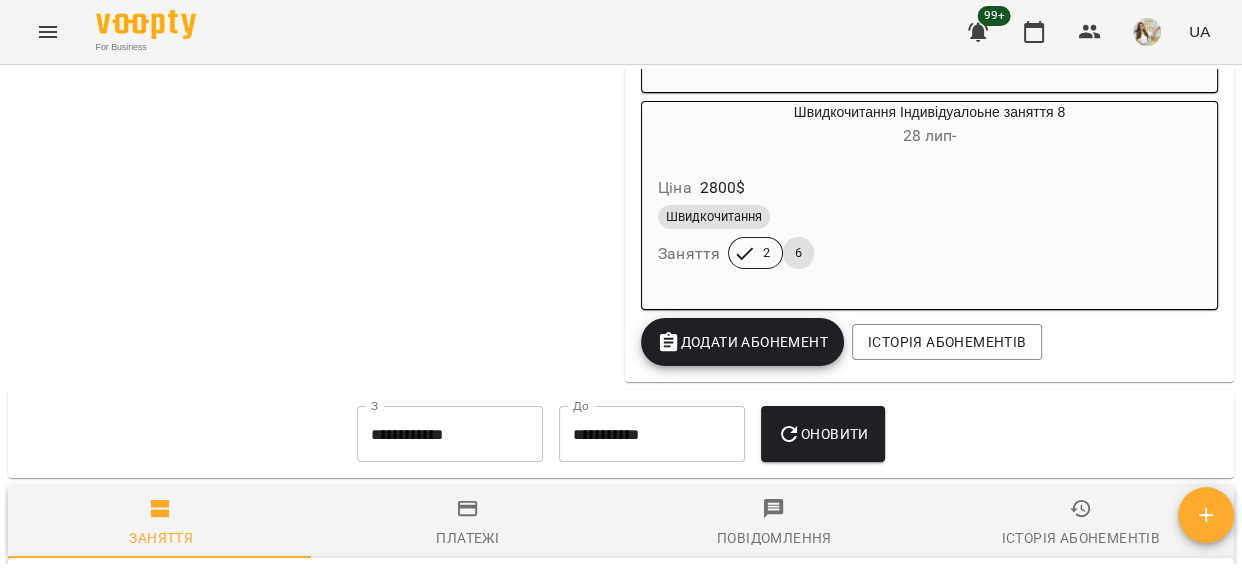scroll, scrollTop: 3454, scrollLeft: 0, axis: vertical 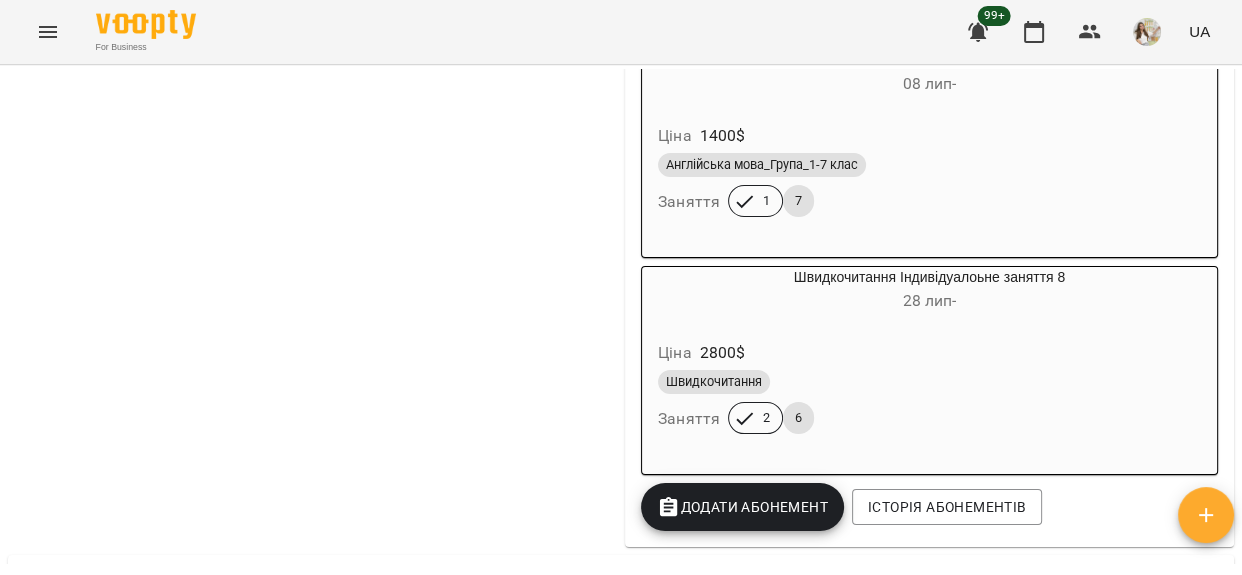 click on "Швидкочитання Заняття 2 6" at bounding box center (929, 402) 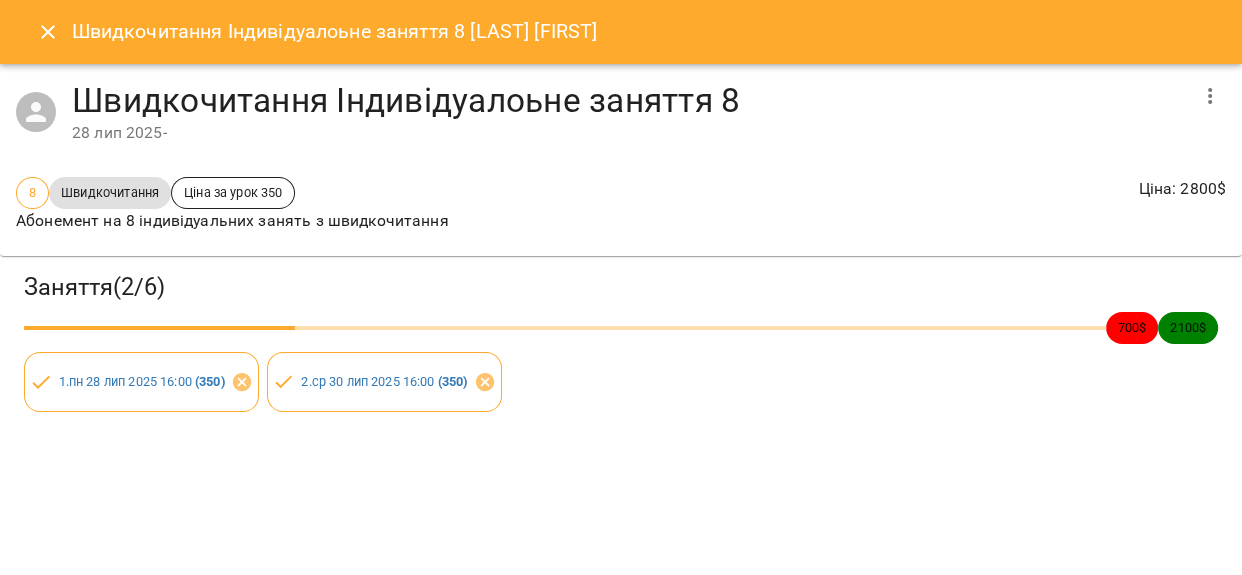 click 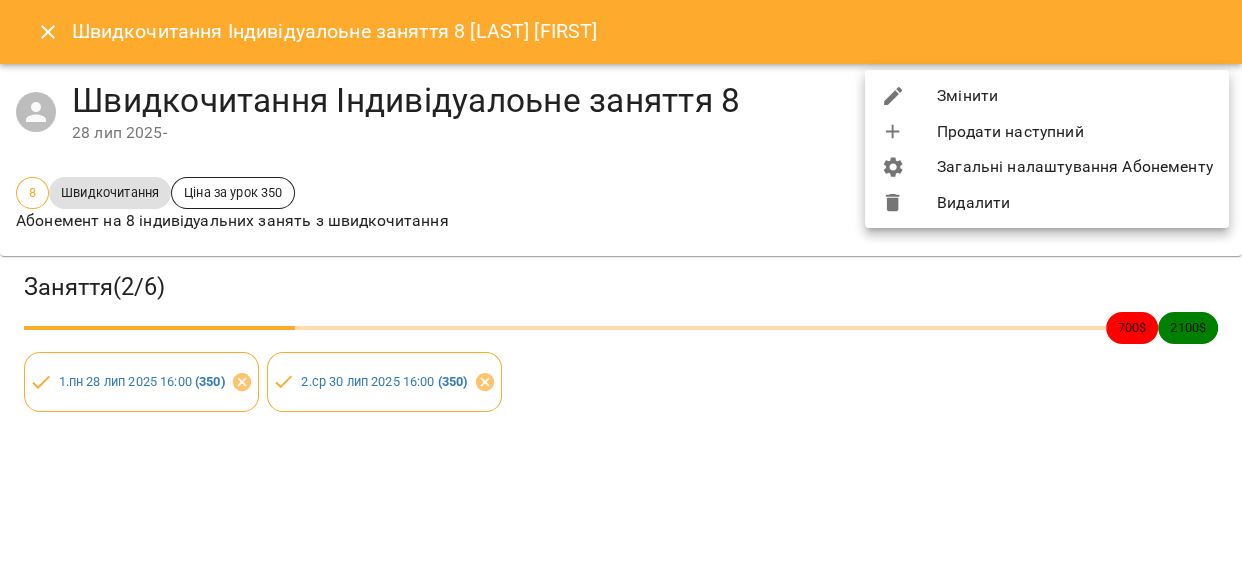 click on "Видалити" at bounding box center [1047, 203] 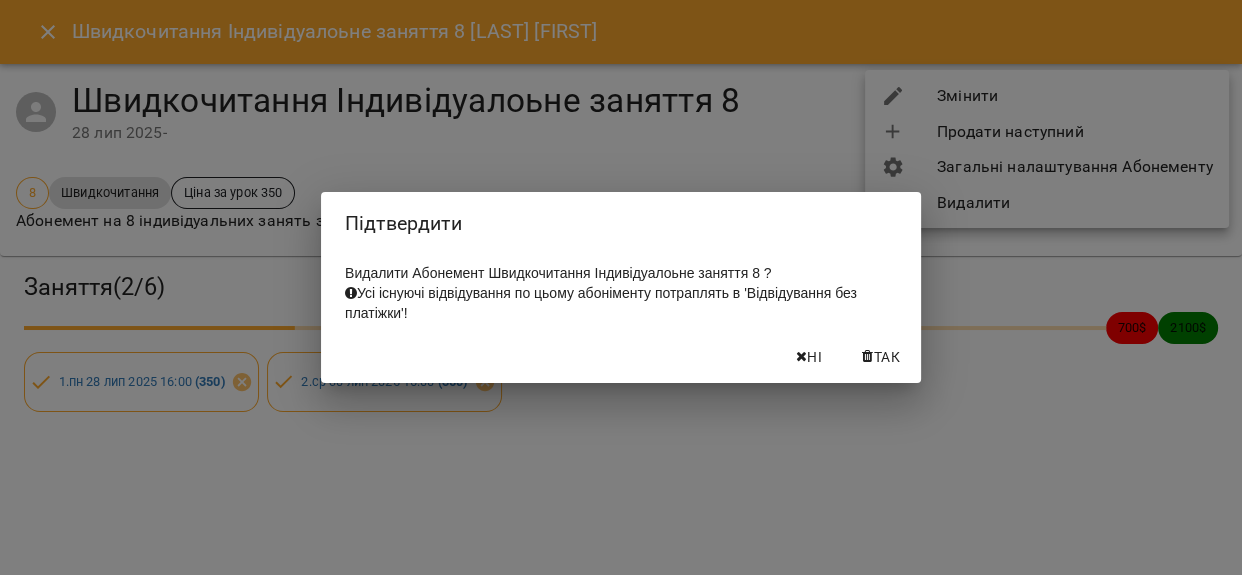 click on "Так" at bounding box center [887, 357] 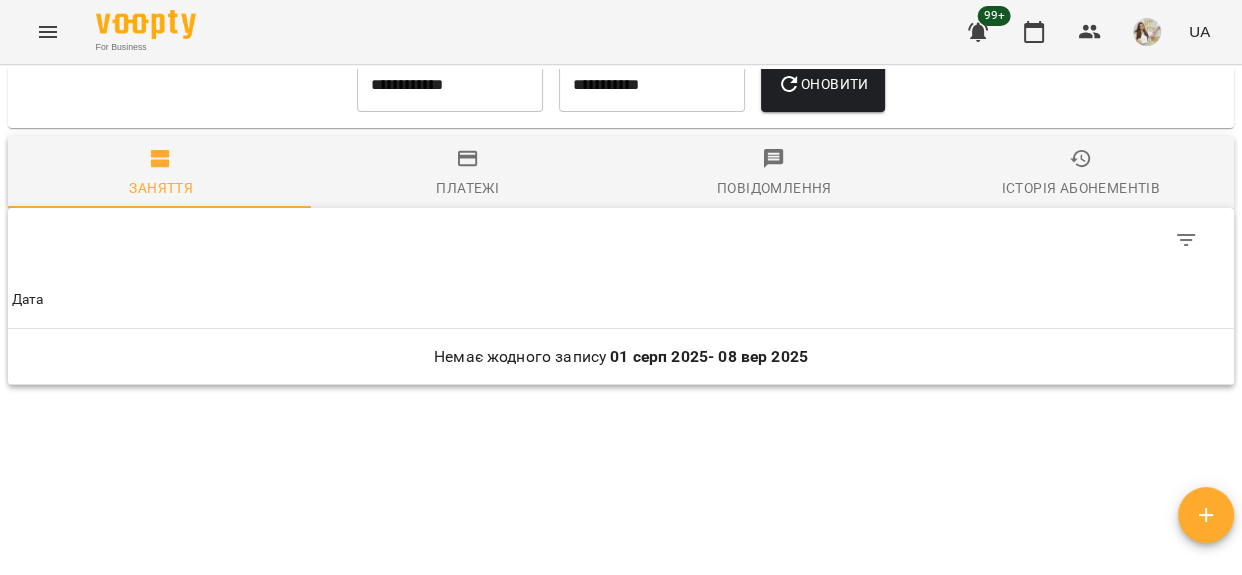 scroll, scrollTop: 3727, scrollLeft: 0, axis: vertical 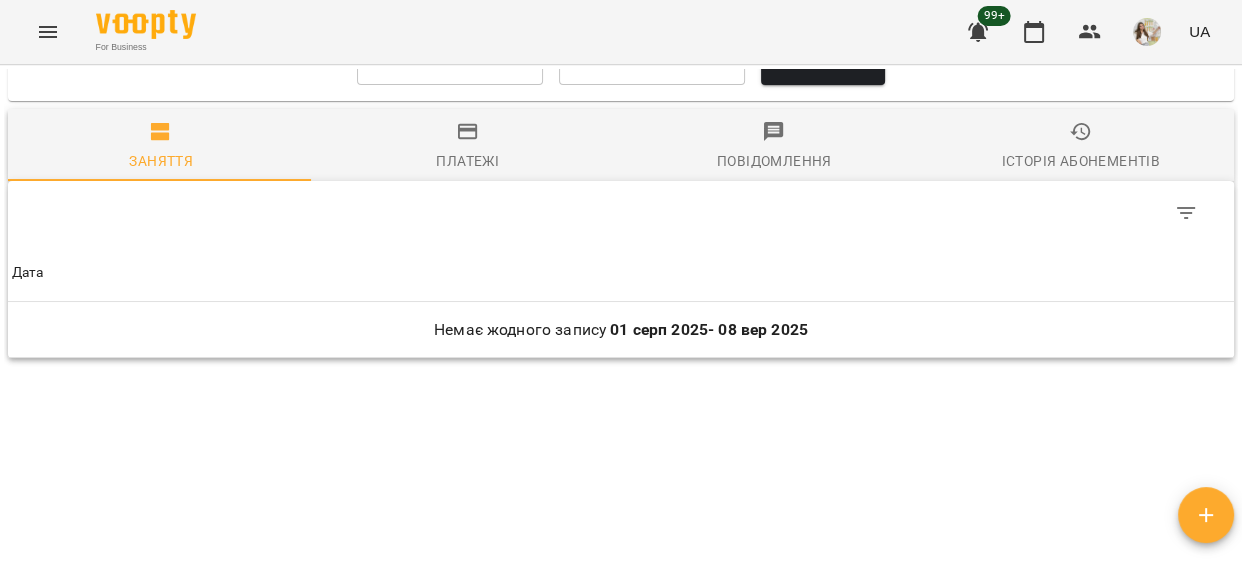 click on "**********" at bounding box center (450, 57) 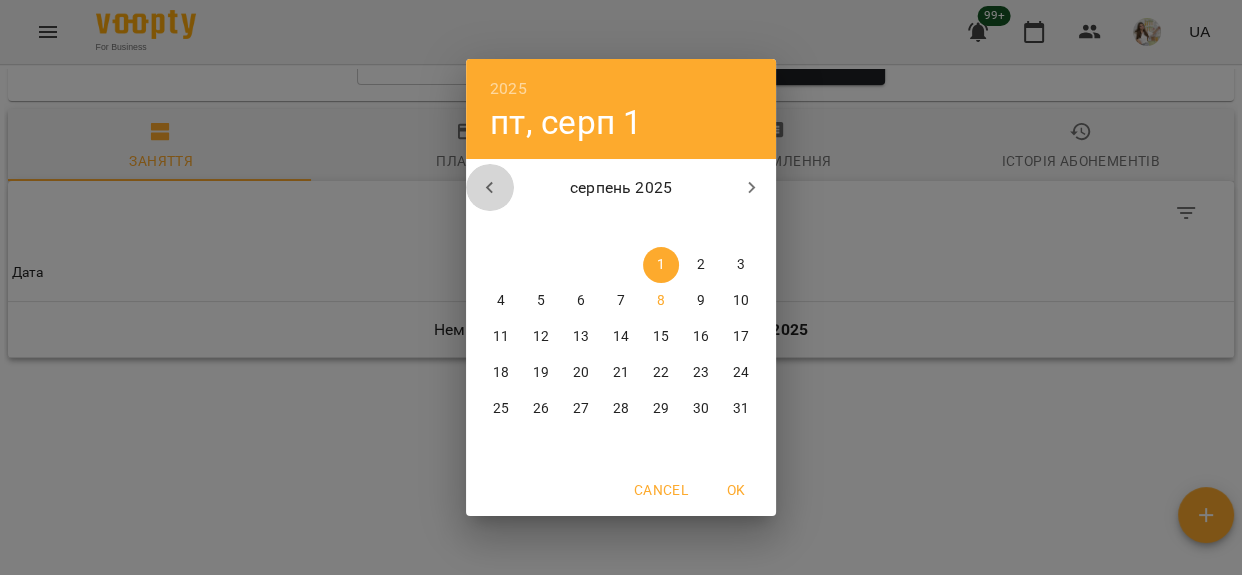 click 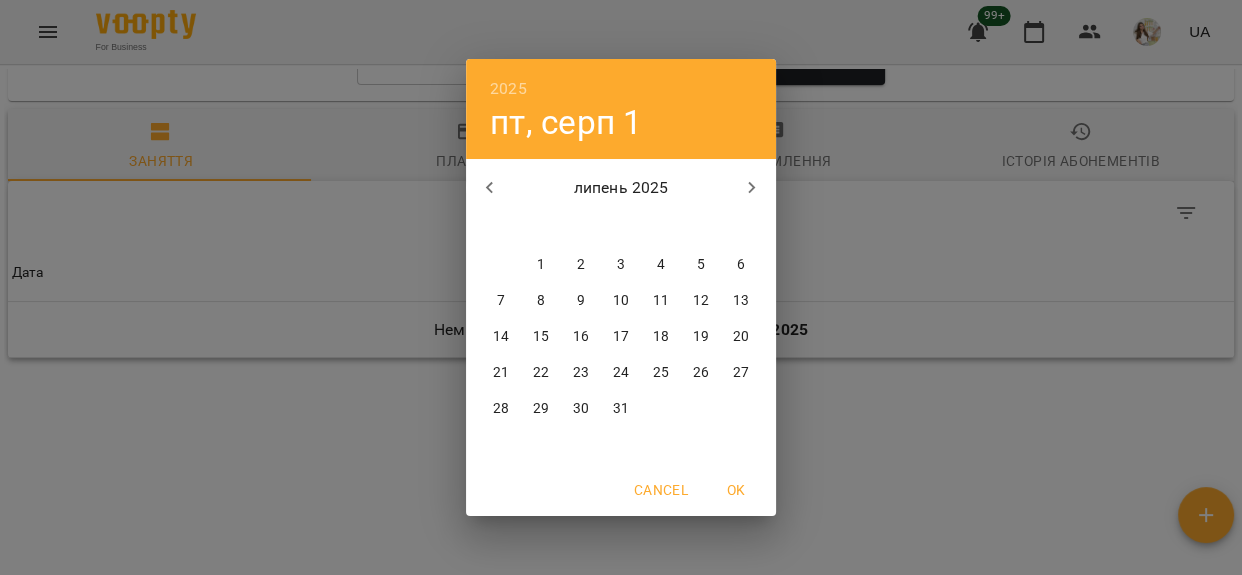 click on "26" at bounding box center (701, 373) 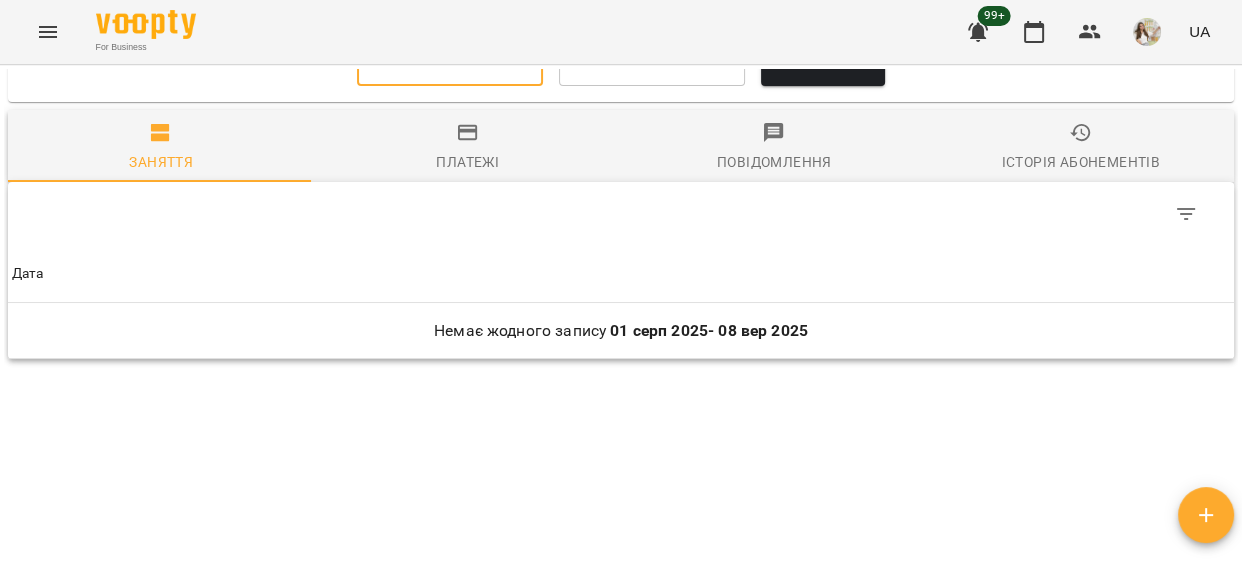 click 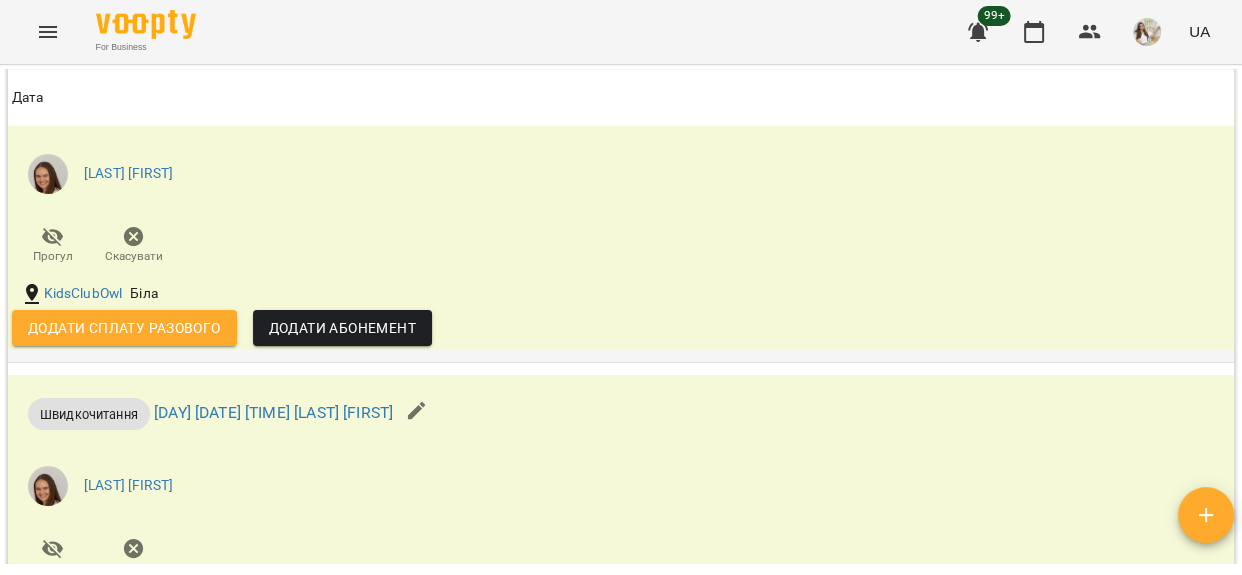 scroll, scrollTop: 3999, scrollLeft: 0, axis: vertical 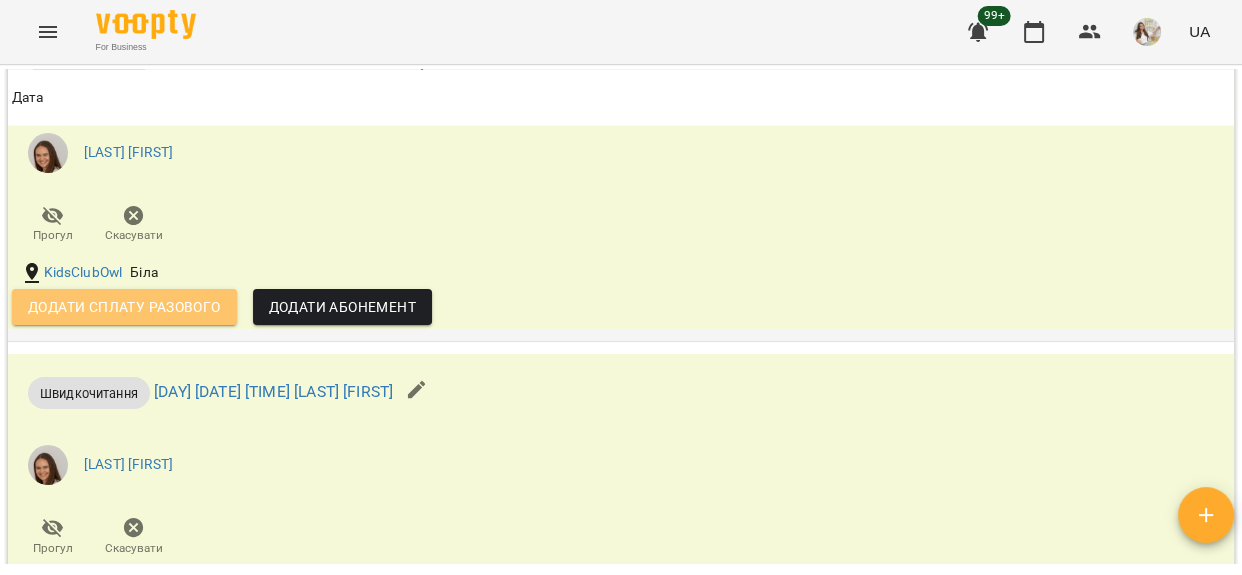 click on "Додати сплату разового" at bounding box center [124, 307] 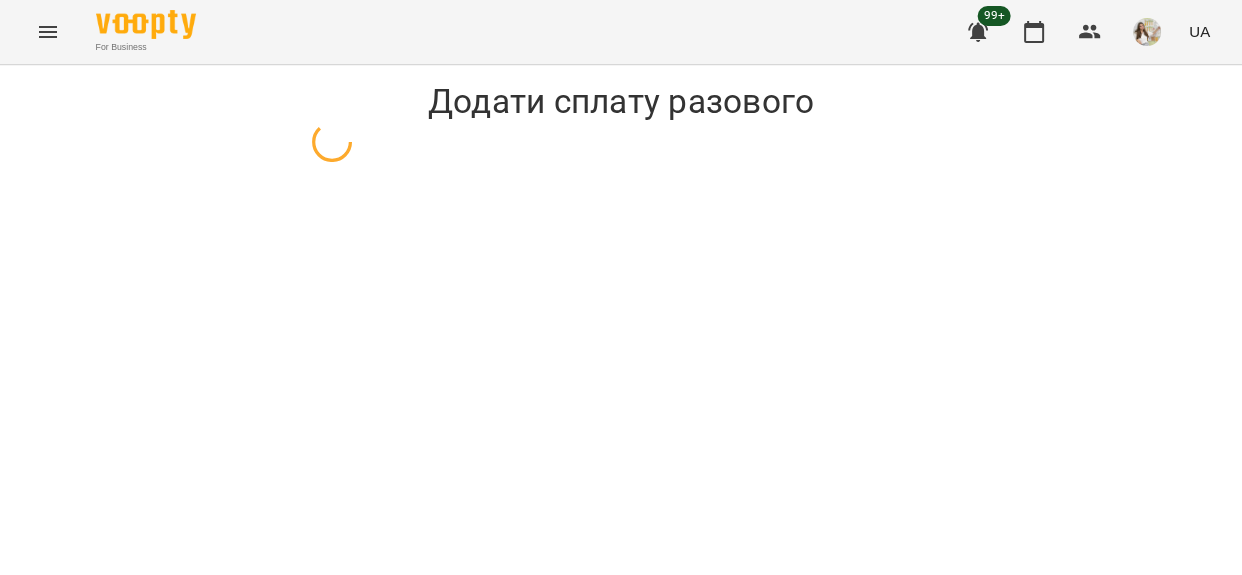 select on "**********" 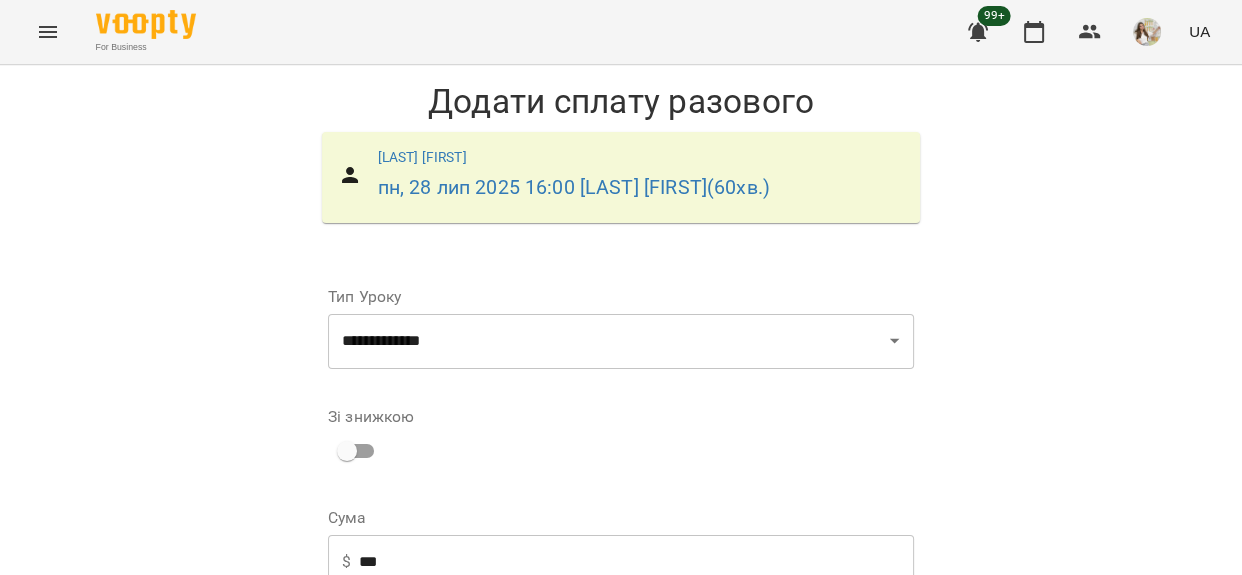 scroll, scrollTop: 272, scrollLeft: 0, axis: vertical 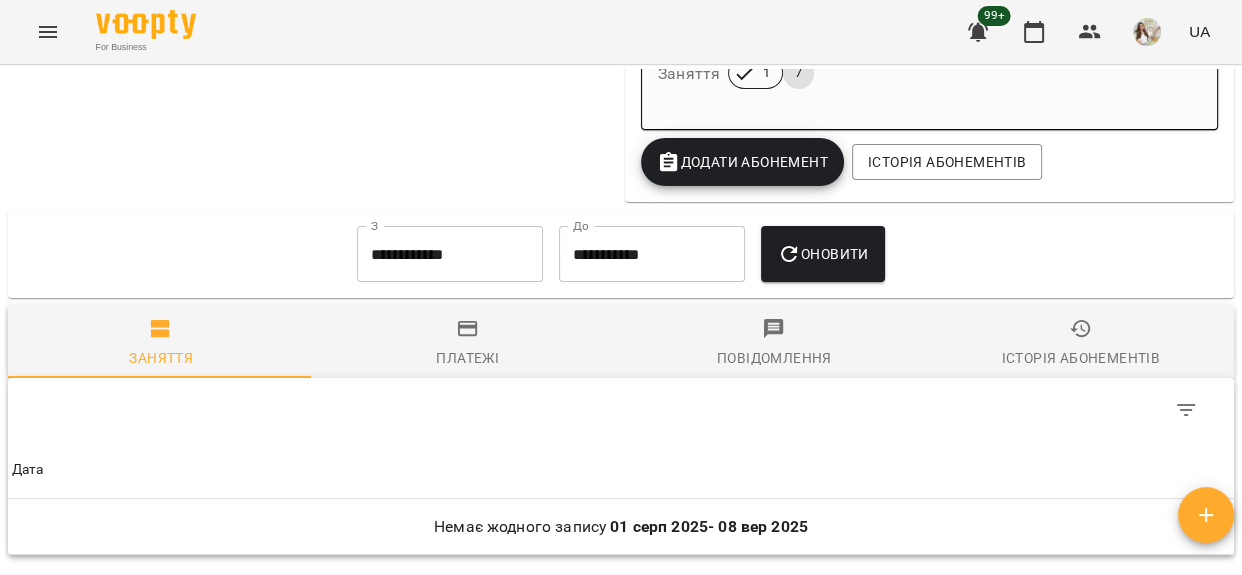 click on "**********" at bounding box center [450, 254] 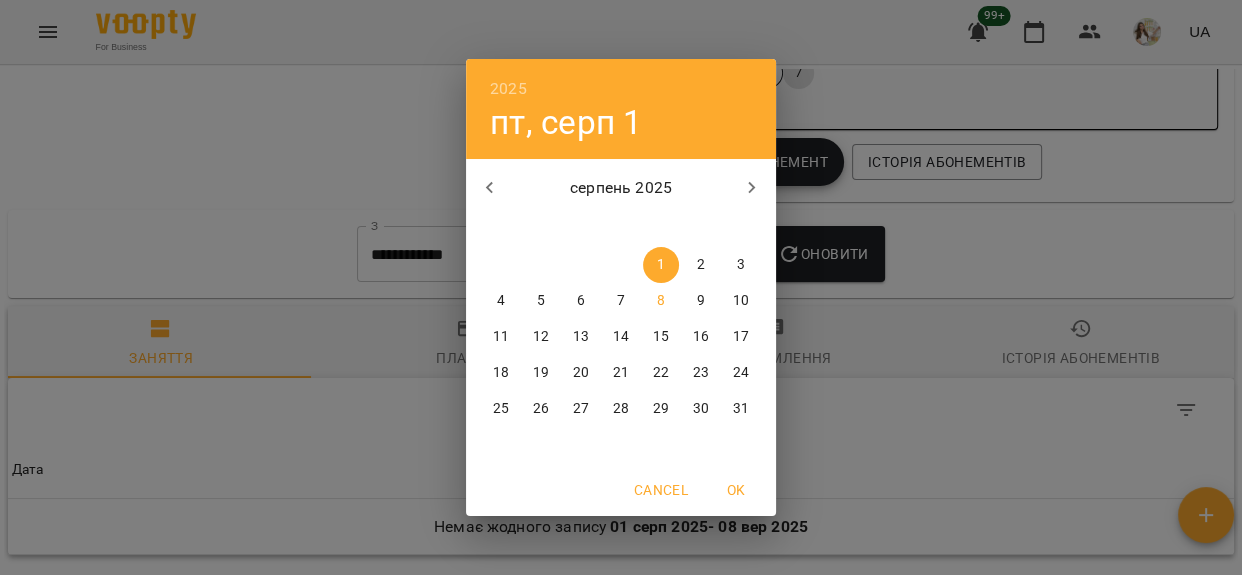 click 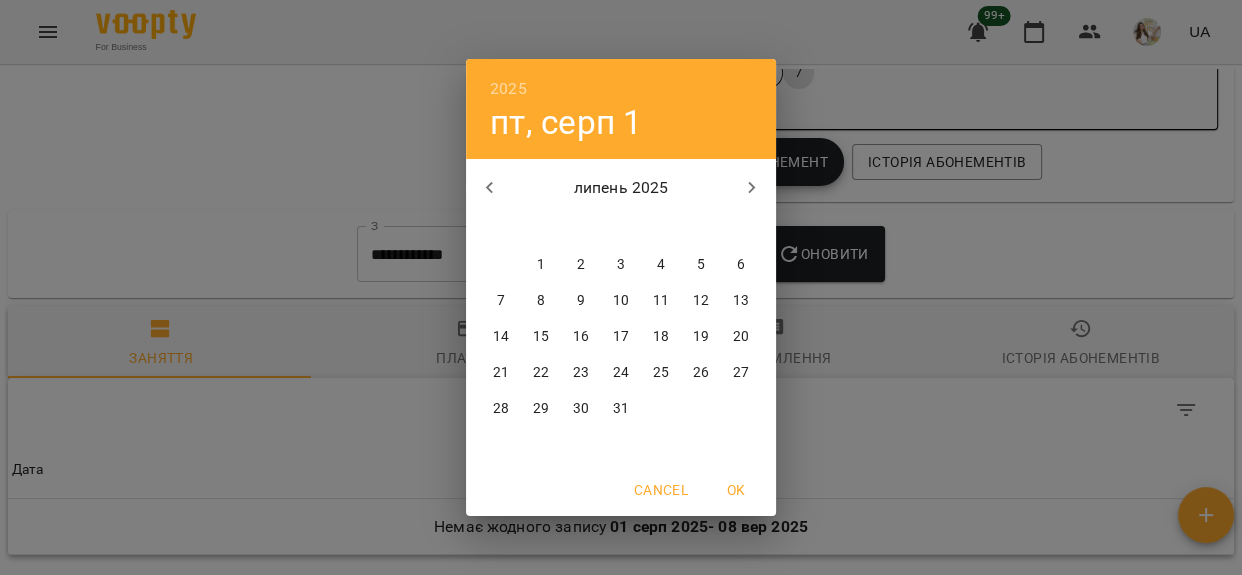 click on "26" at bounding box center [701, 373] 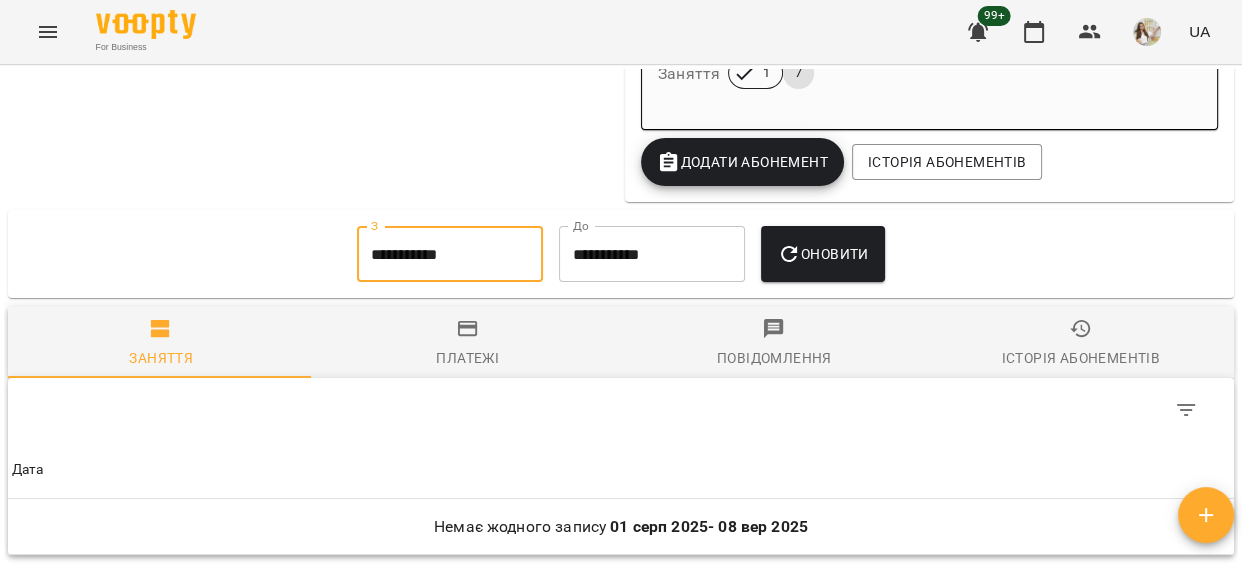 click 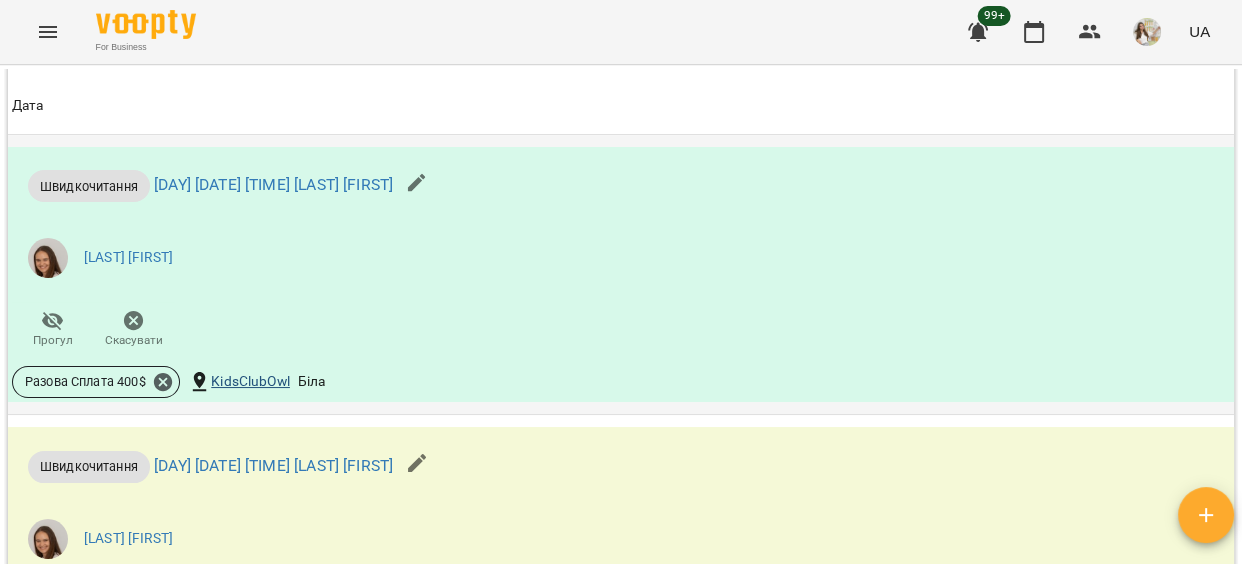 scroll, scrollTop: 4310, scrollLeft: 0, axis: vertical 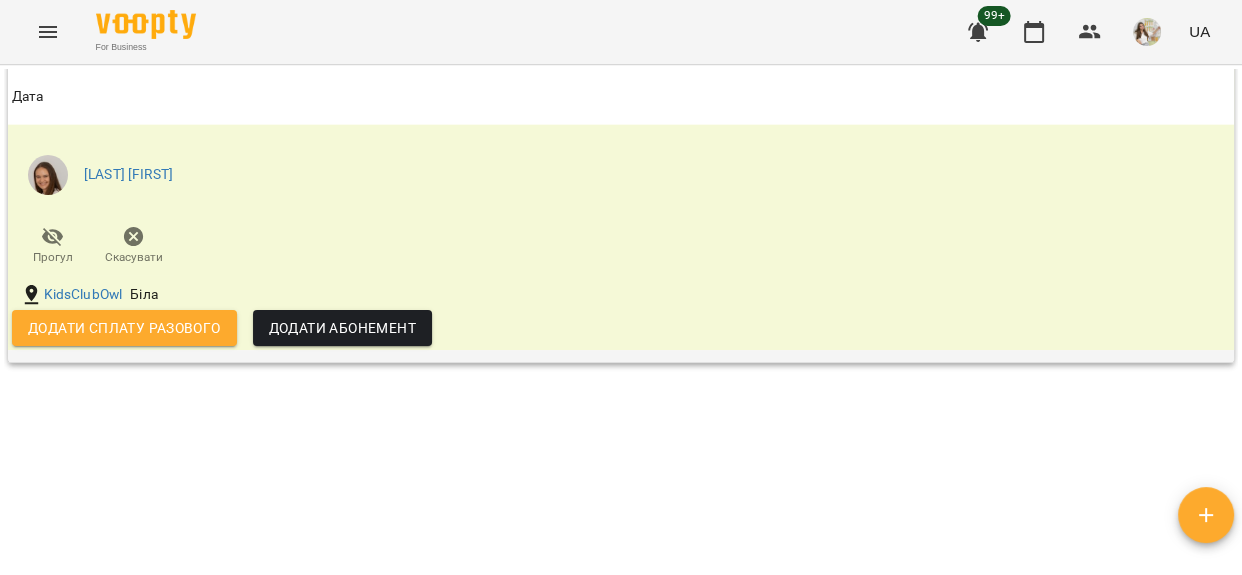 click on "Додати сплату разового" at bounding box center (124, 328) 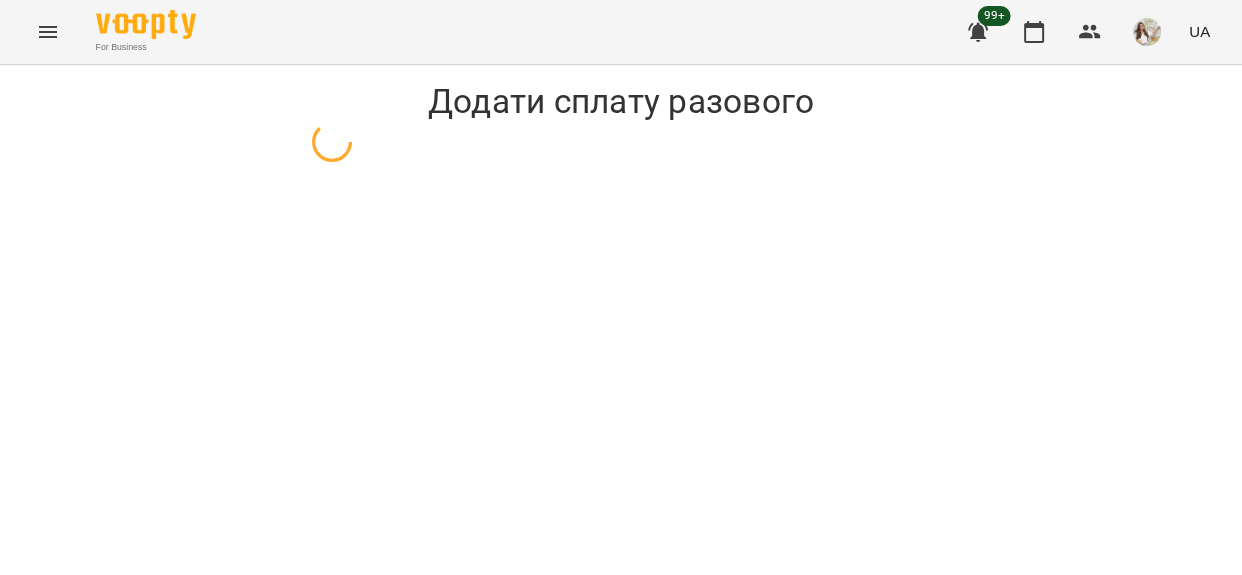 scroll, scrollTop: 0, scrollLeft: 0, axis: both 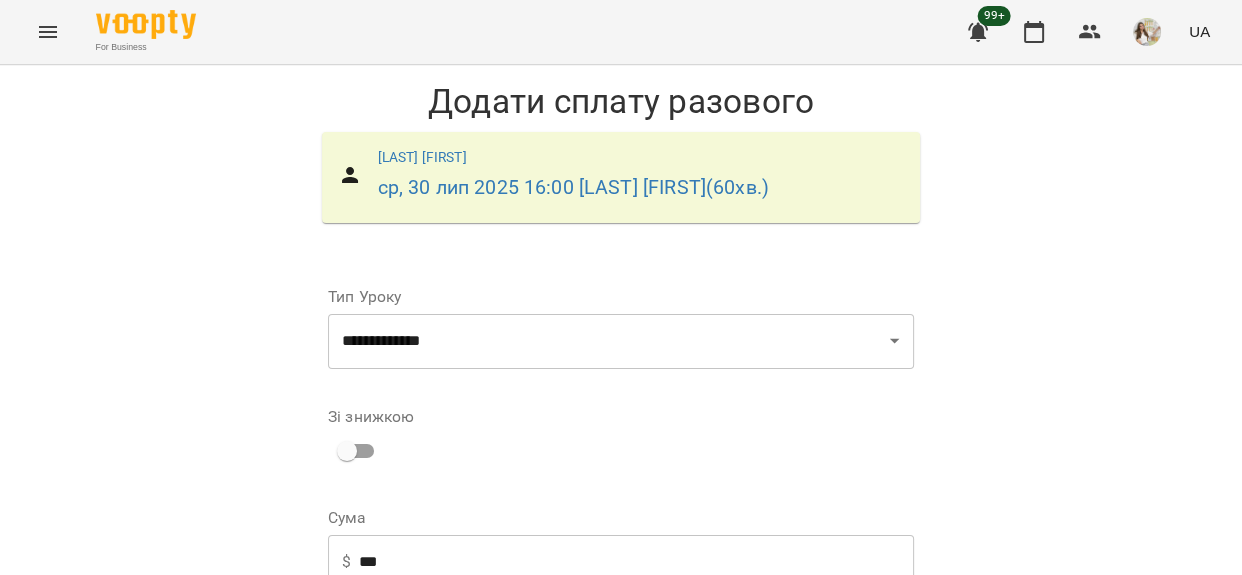 click on "Додати сплату разового" at bounding box center (787, 691) 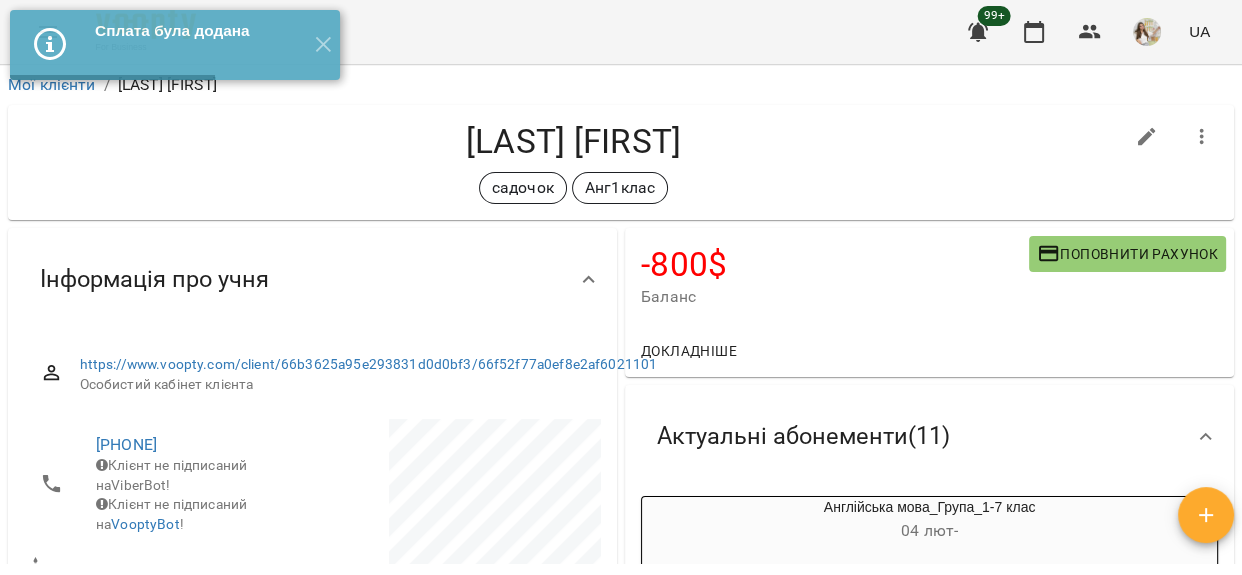 click on "Поповнити рахунок" at bounding box center (1127, 254) 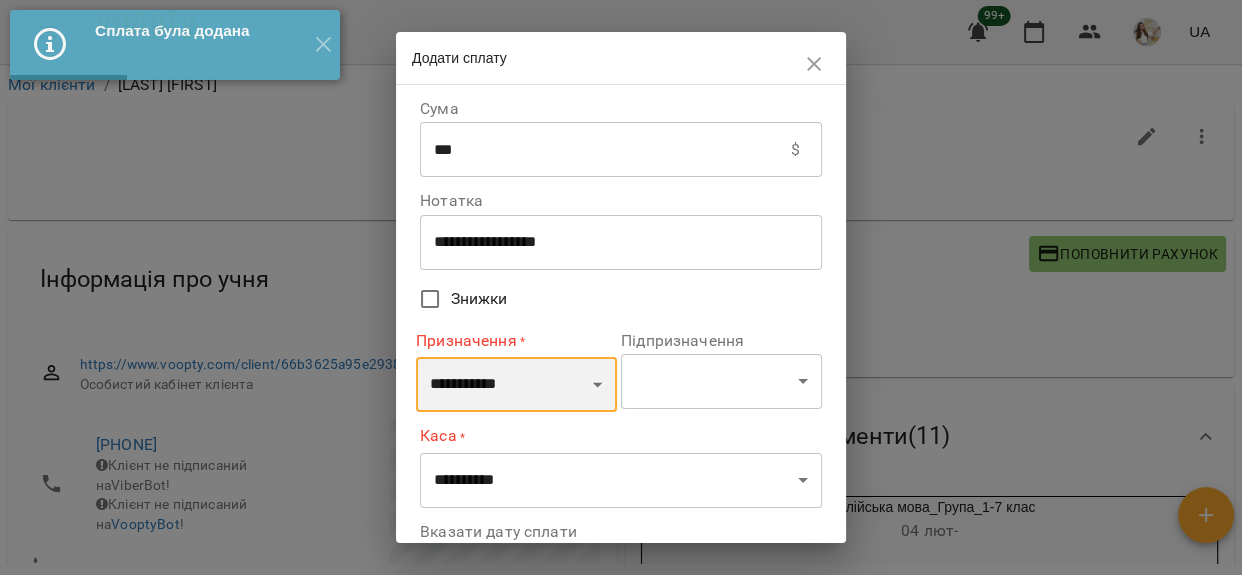 drag, startPoint x: 528, startPoint y: 386, endPoint x: 530, endPoint y: 365, distance: 21.095022 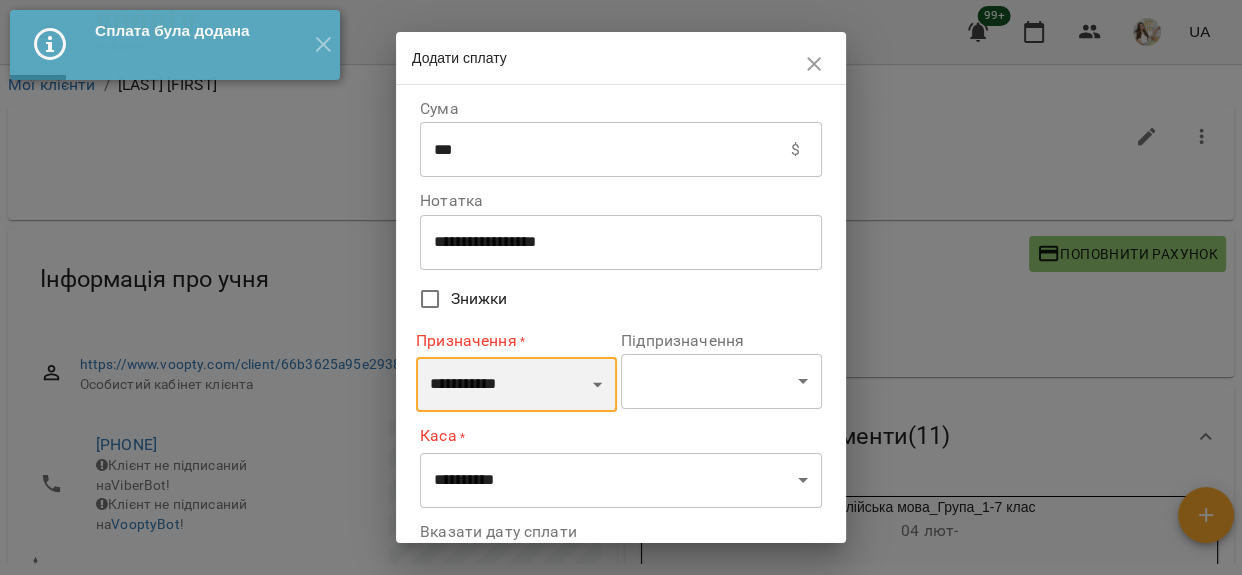 select on "**********" 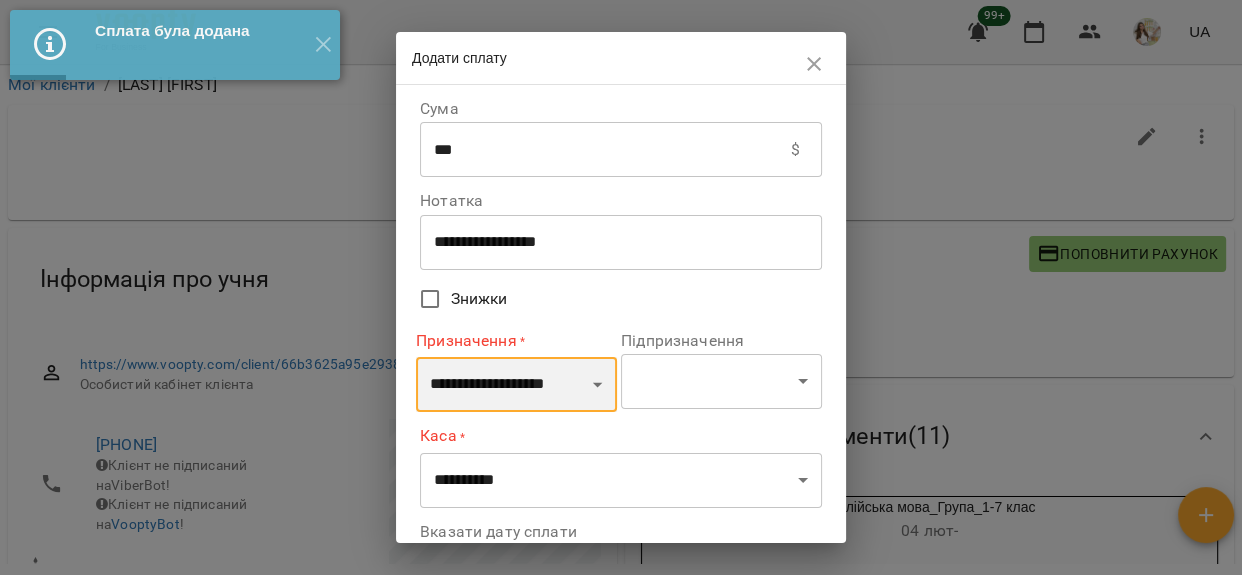 click on "**********" at bounding box center [516, 385] 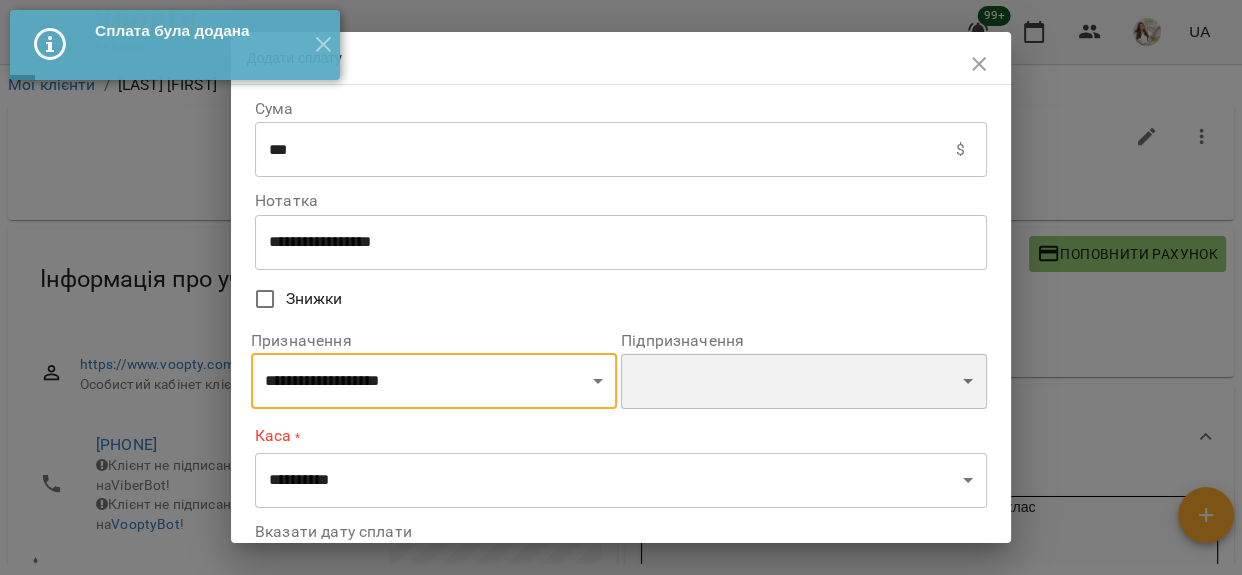 click on "**********" at bounding box center (804, 381) 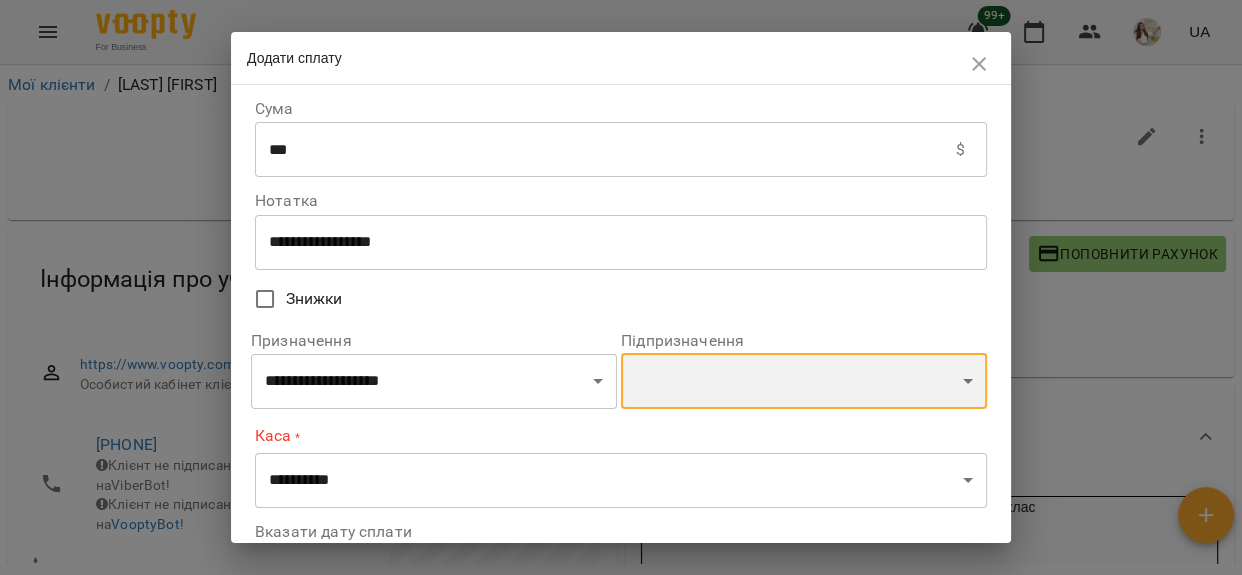 select on "**********" 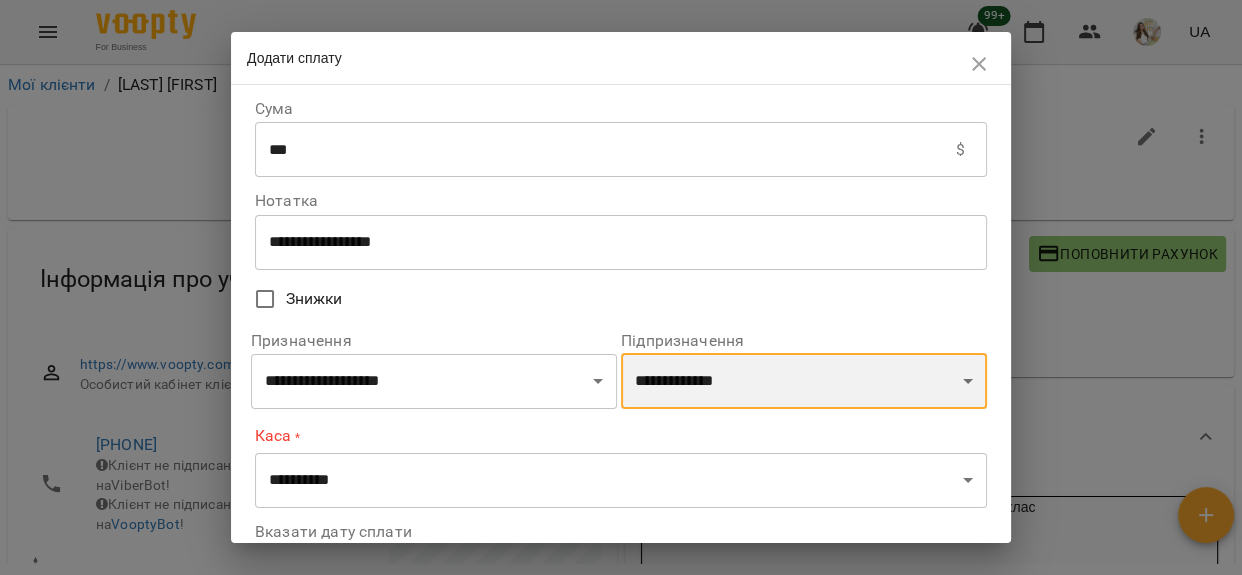 click on "**********" at bounding box center [804, 381] 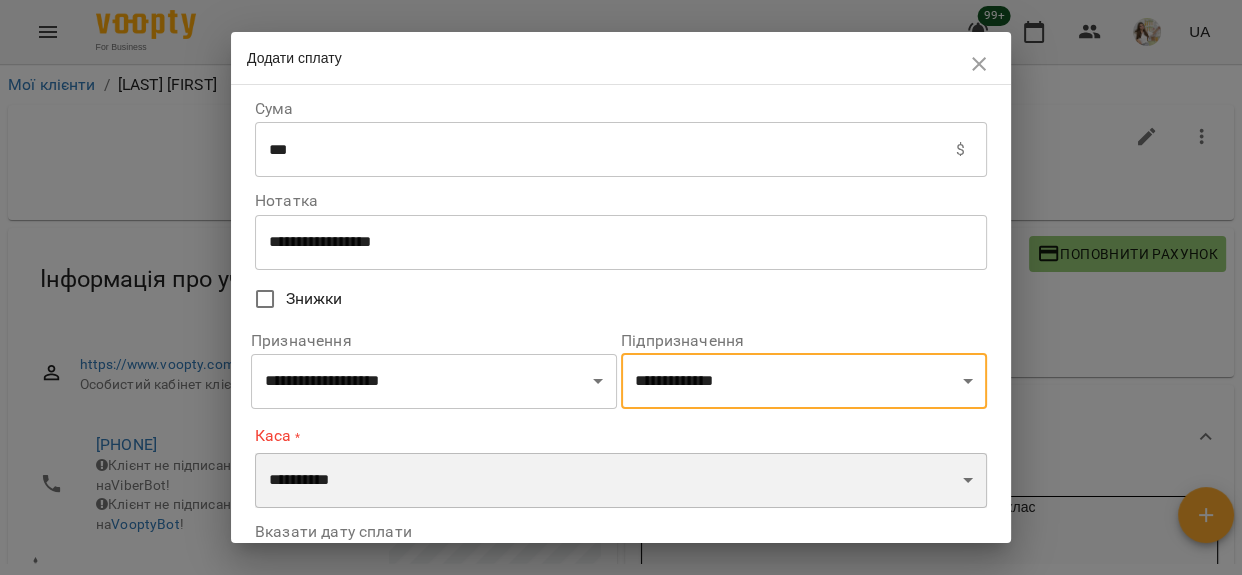 click on "**********" at bounding box center [621, 481] 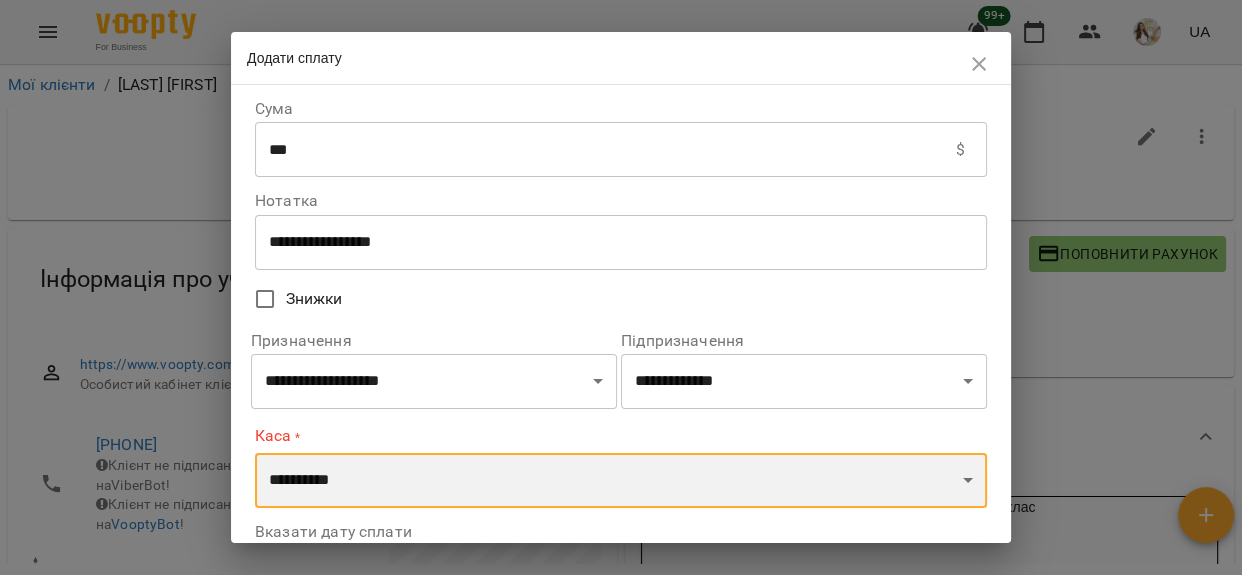 select on "**********" 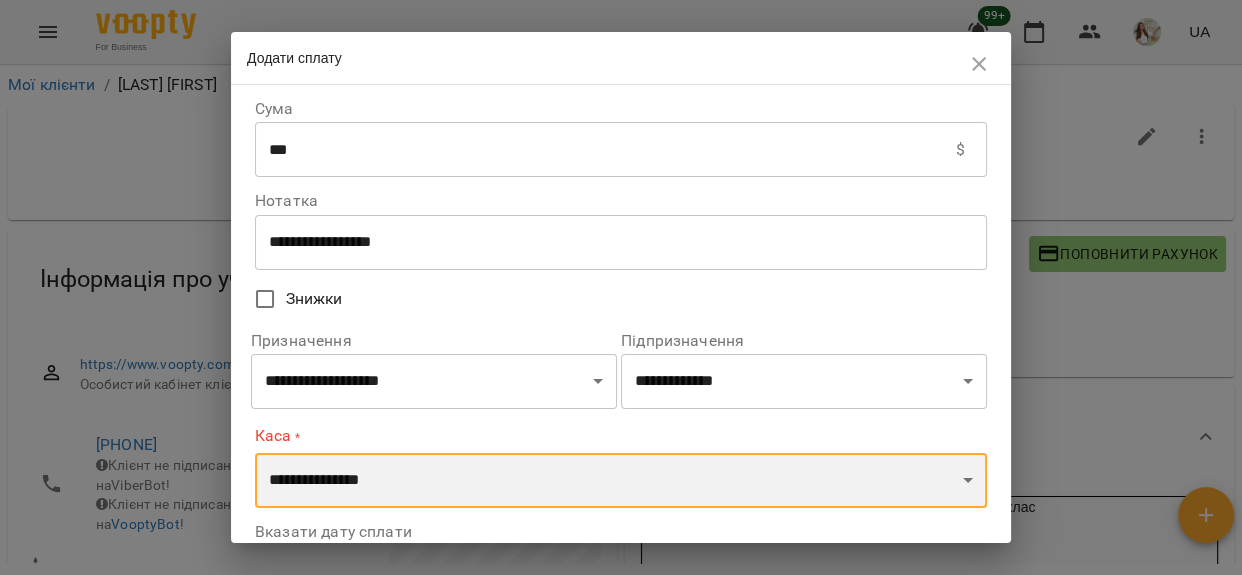 click on "**********" at bounding box center [621, 481] 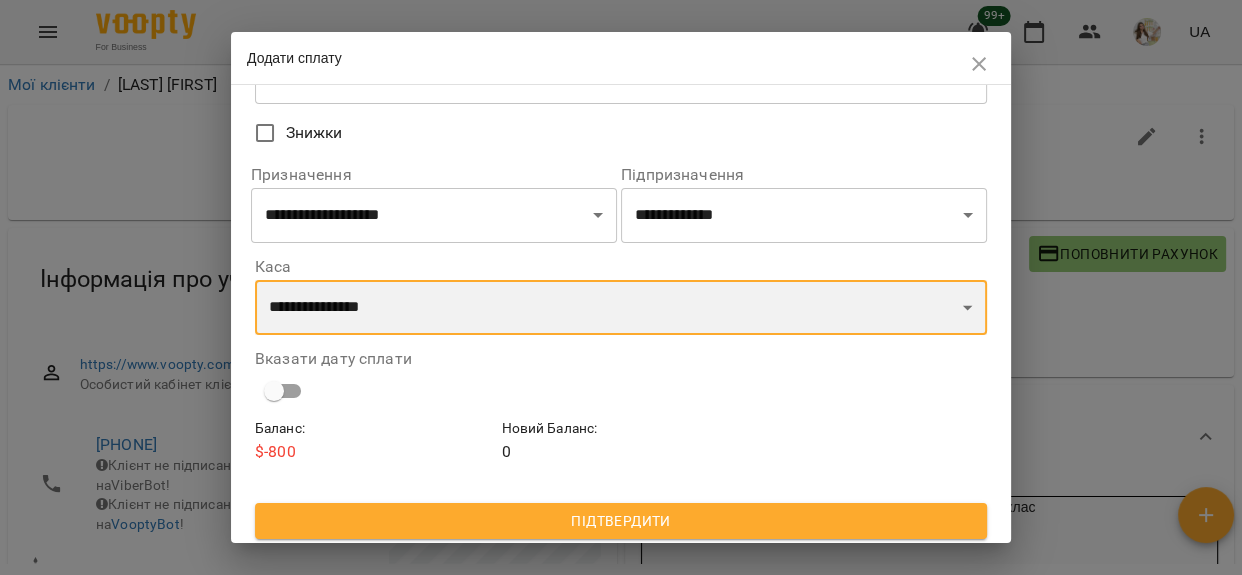 scroll, scrollTop: 171, scrollLeft: 0, axis: vertical 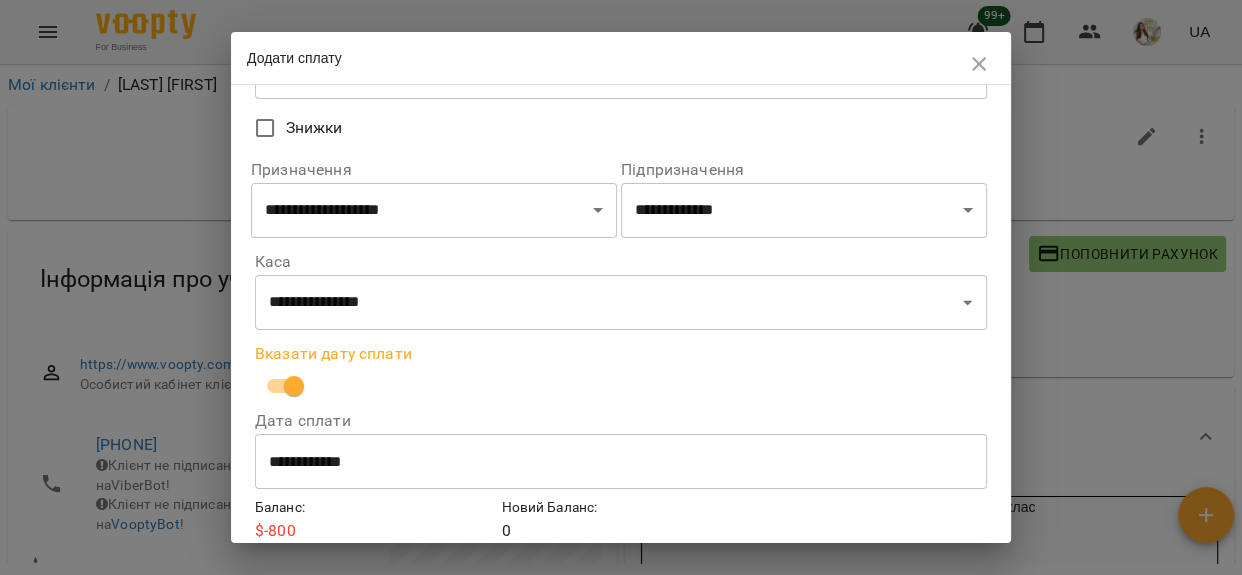 click on "**********" at bounding box center (621, 462) 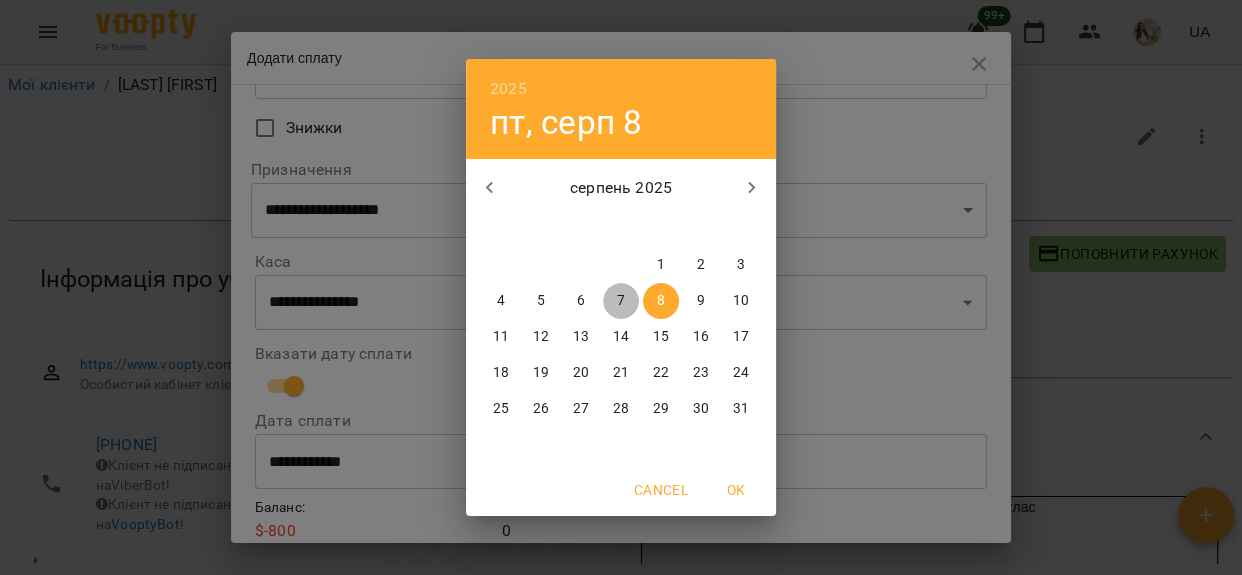 click on "7" at bounding box center [621, 301] 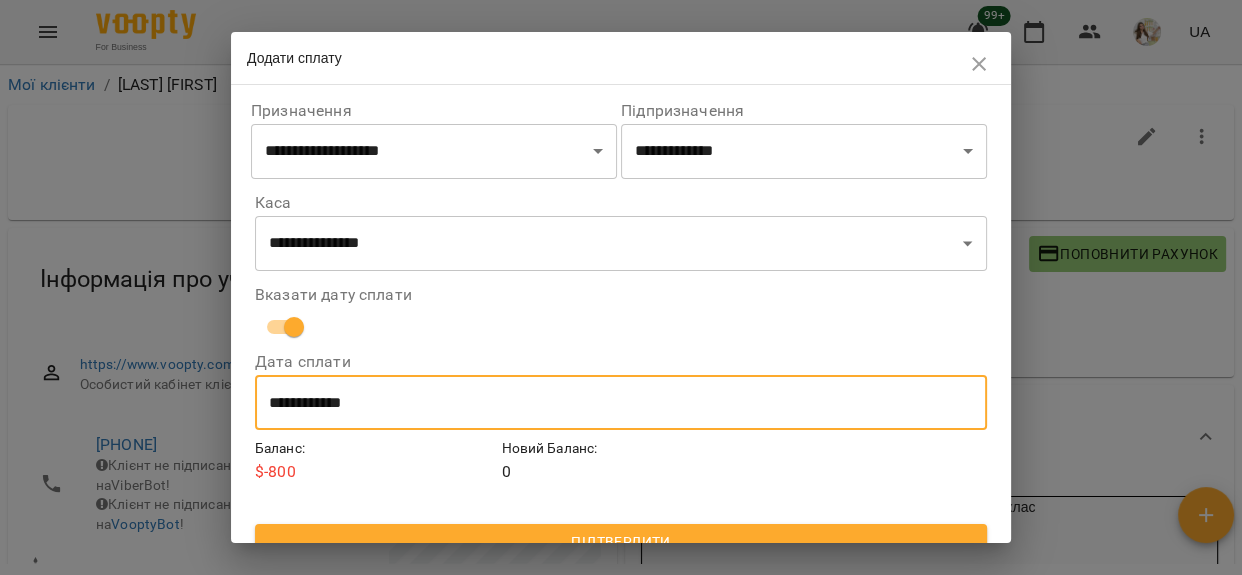 scroll, scrollTop: 256, scrollLeft: 0, axis: vertical 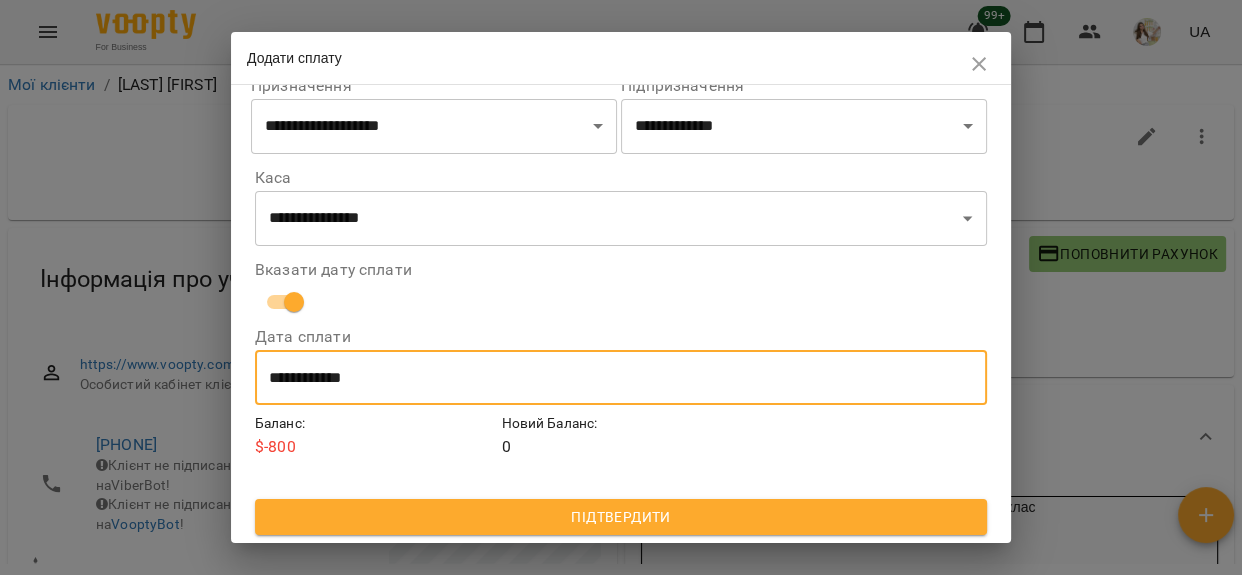 click on "Підтвердити" at bounding box center [621, 517] 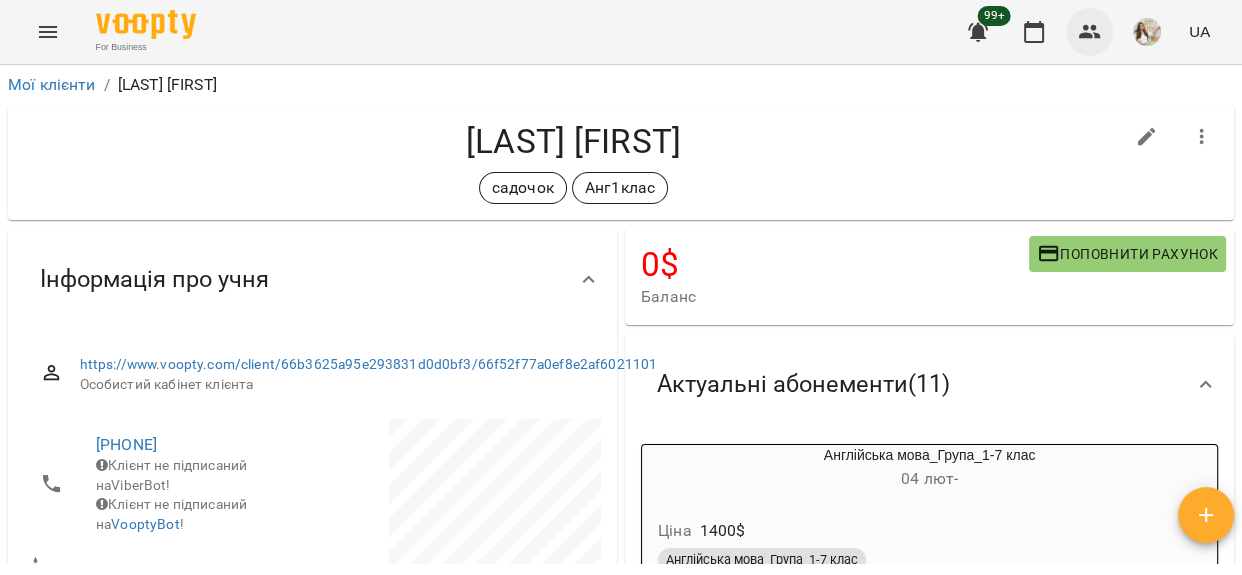 click at bounding box center [1090, 32] 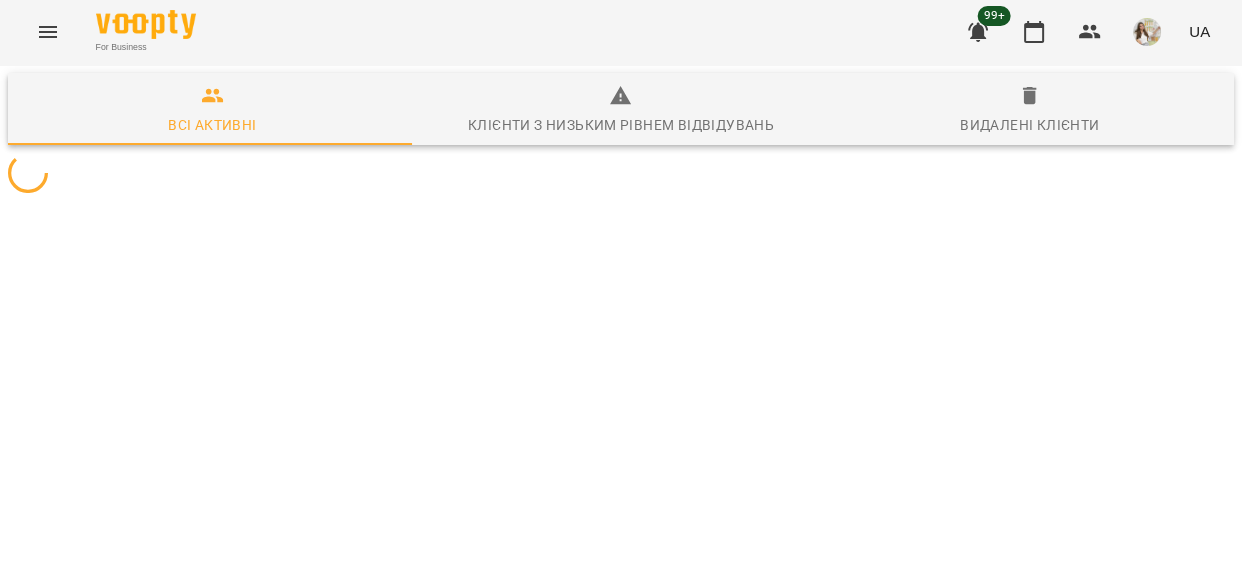 scroll, scrollTop: 0, scrollLeft: 0, axis: both 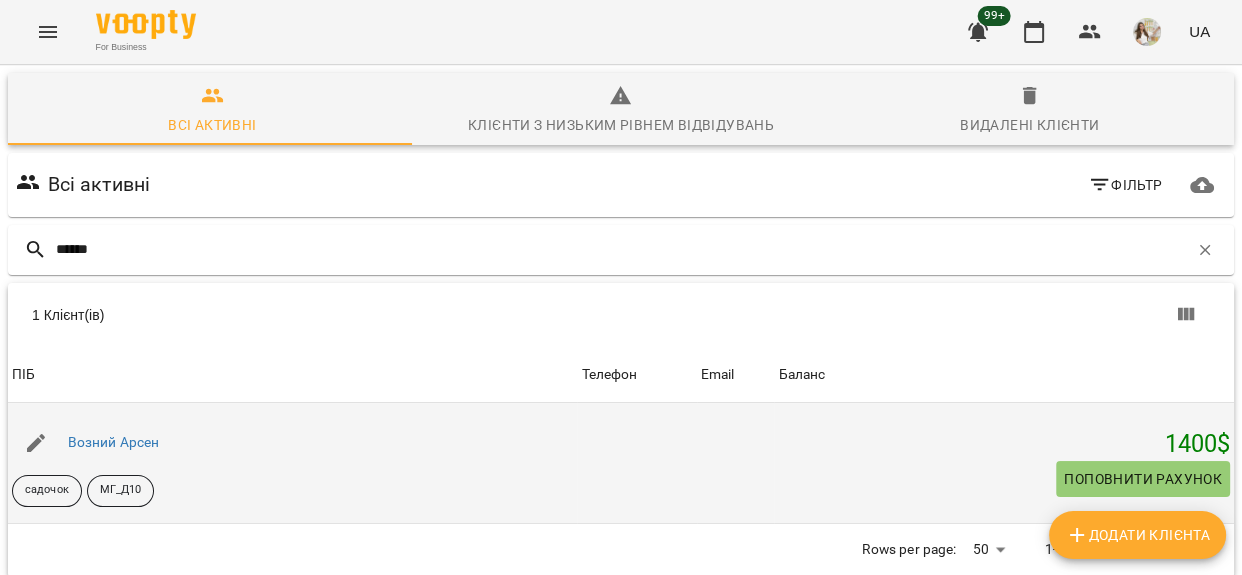 type on "******" 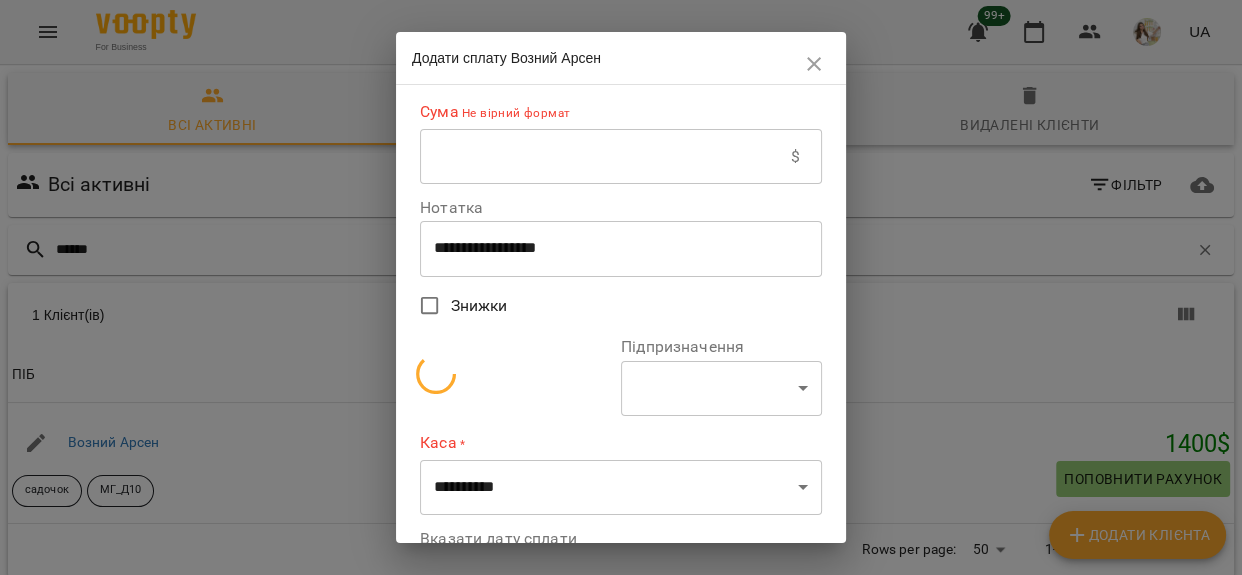 select on "**********" 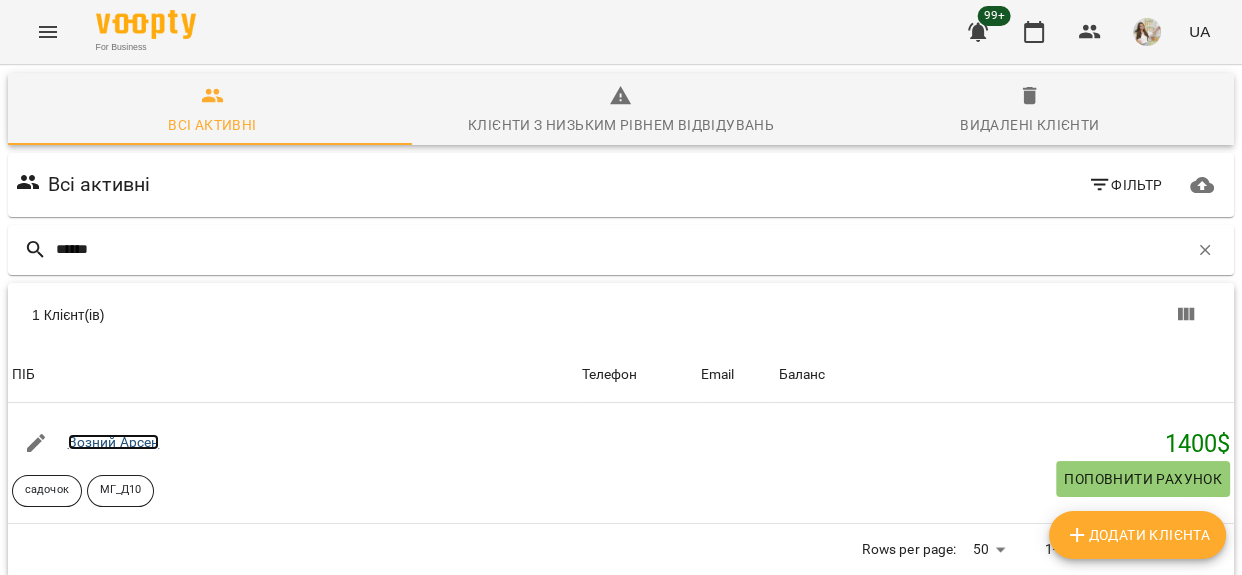 click on "Возний Арсен" at bounding box center (114, 442) 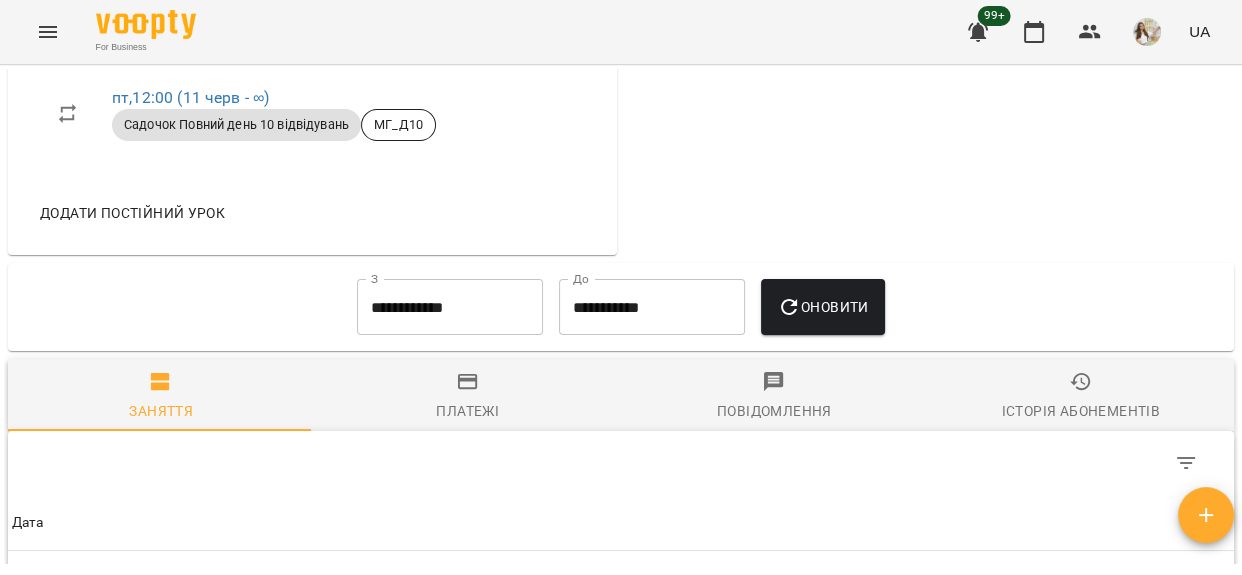 scroll, scrollTop: 1000, scrollLeft: 0, axis: vertical 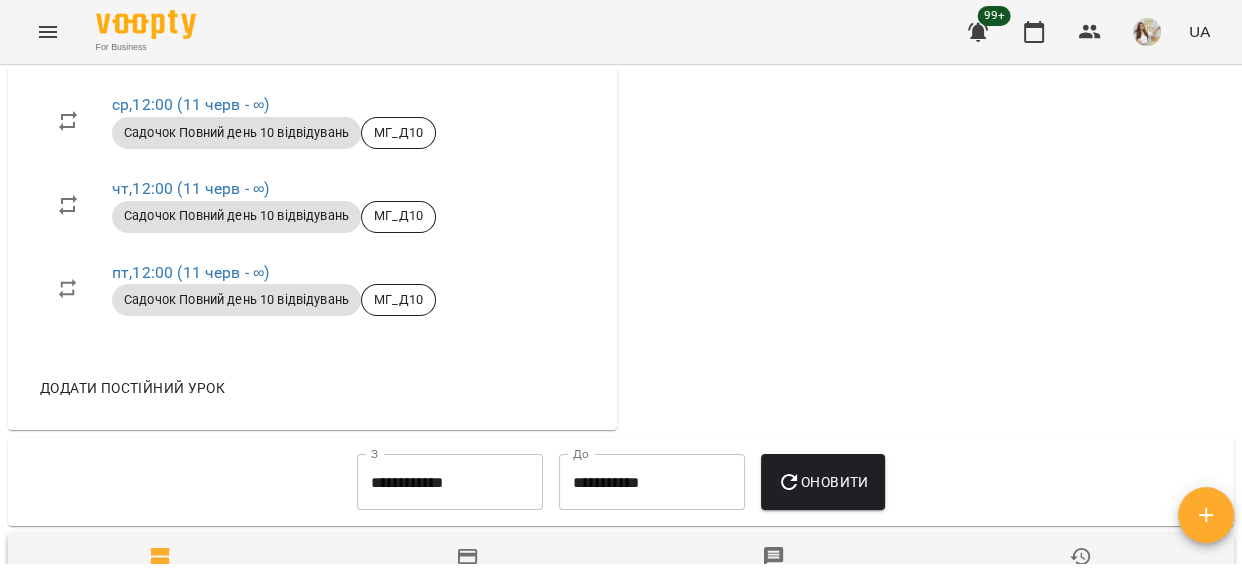 click on "**********" at bounding box center (450, 482) 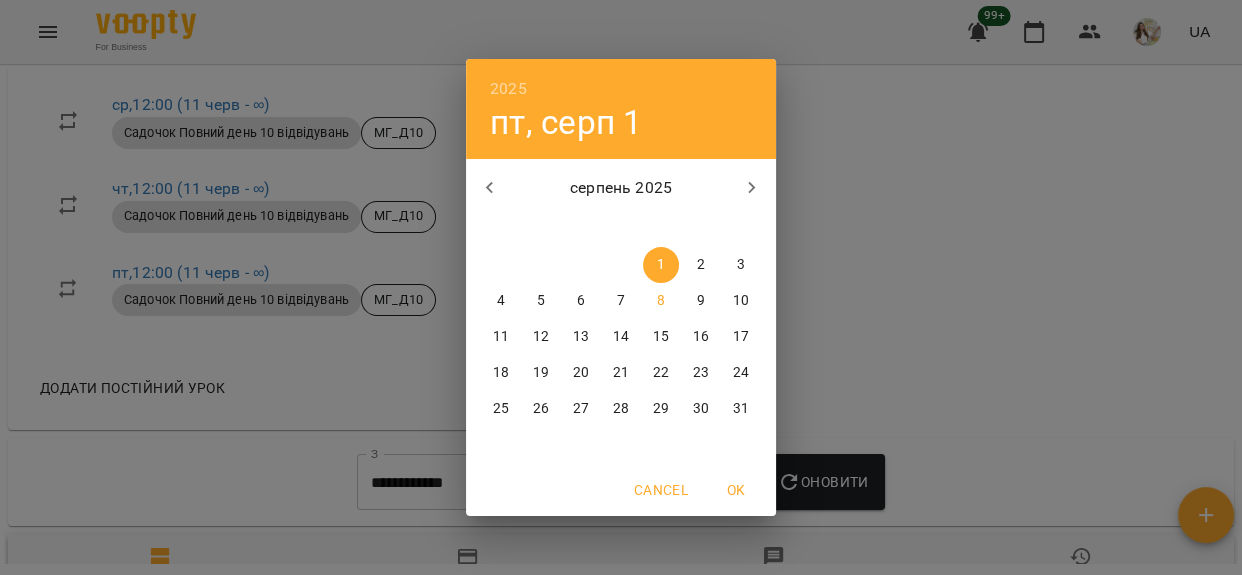 click at bounding box center [490, 188] 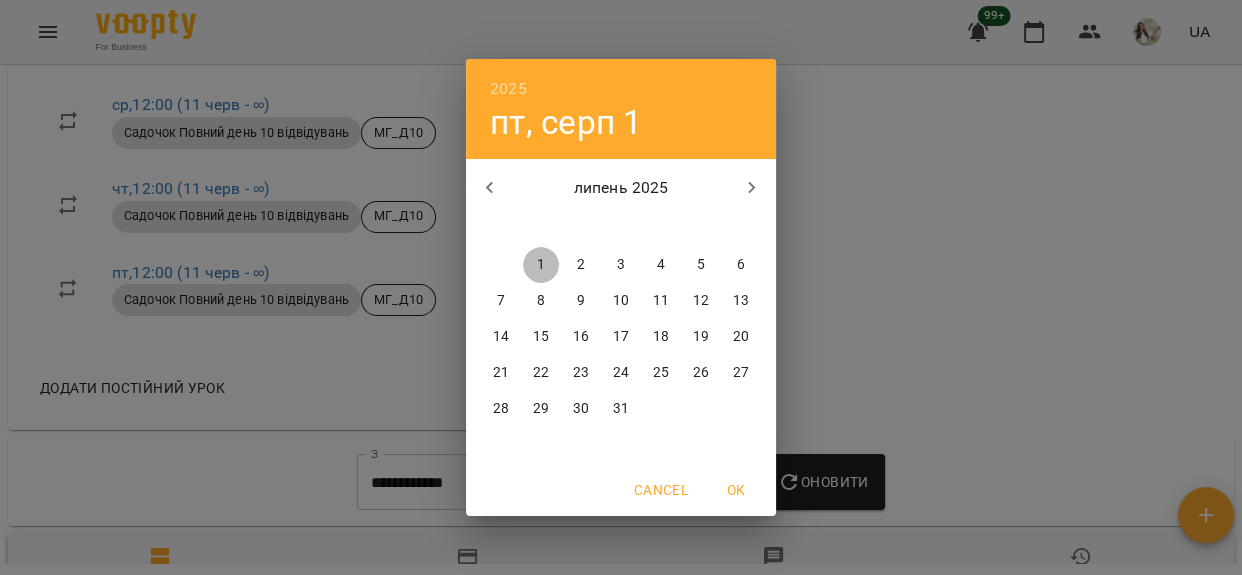 click on "1" at bounding box center (541, 265) 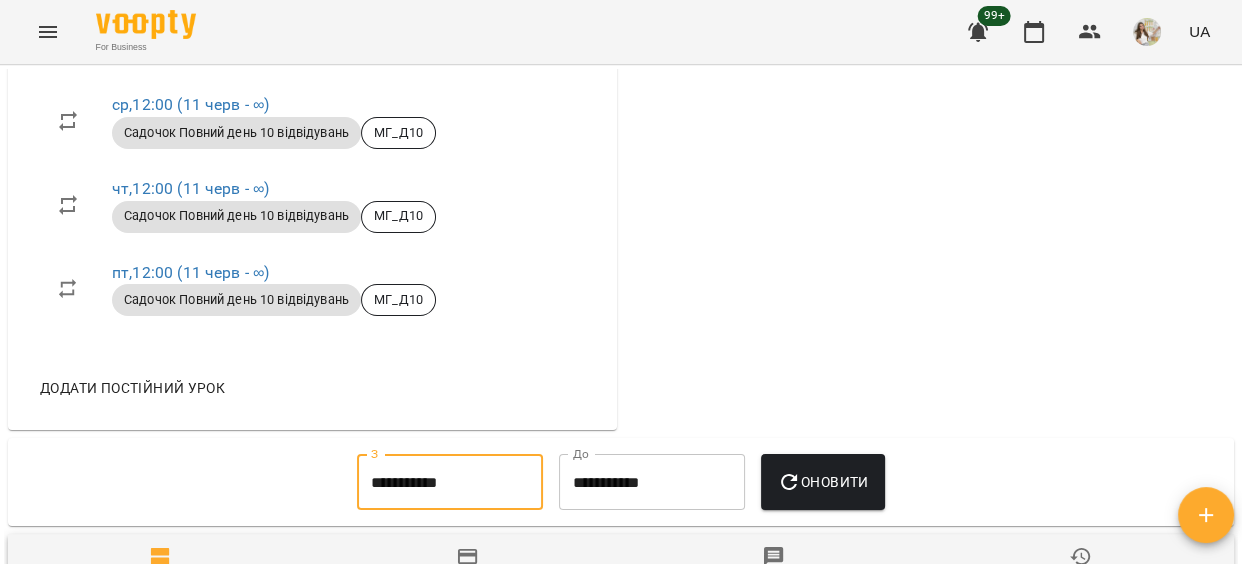 click on "Оновити" at bounding box center (822, 482) 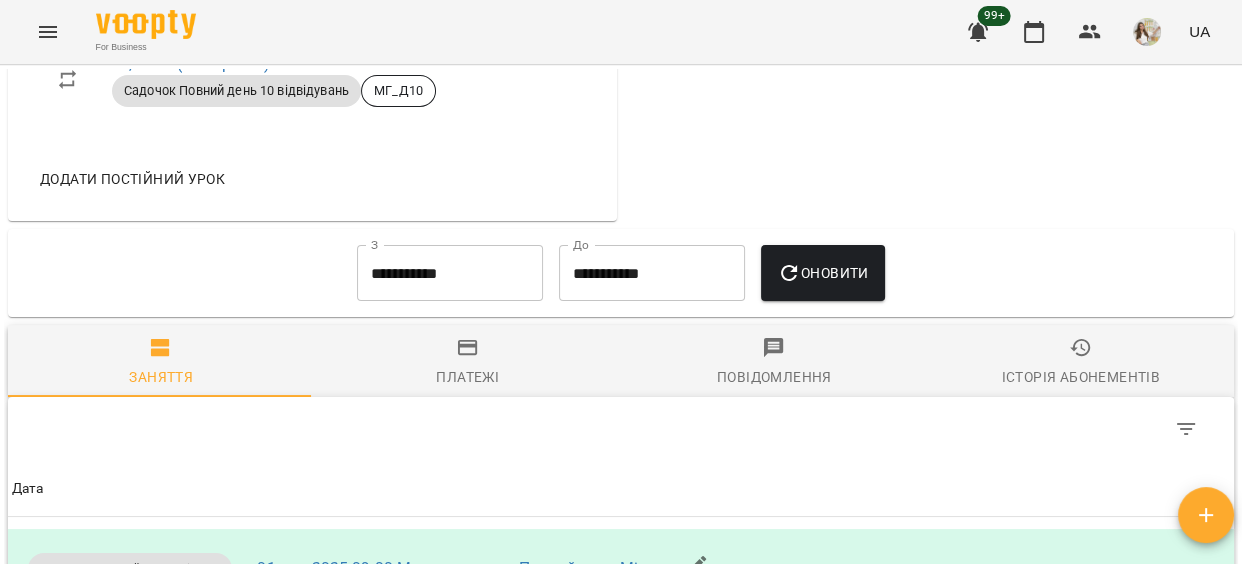scroll, scrollTop: 1181, scrollLeft: 0, axis: vertical 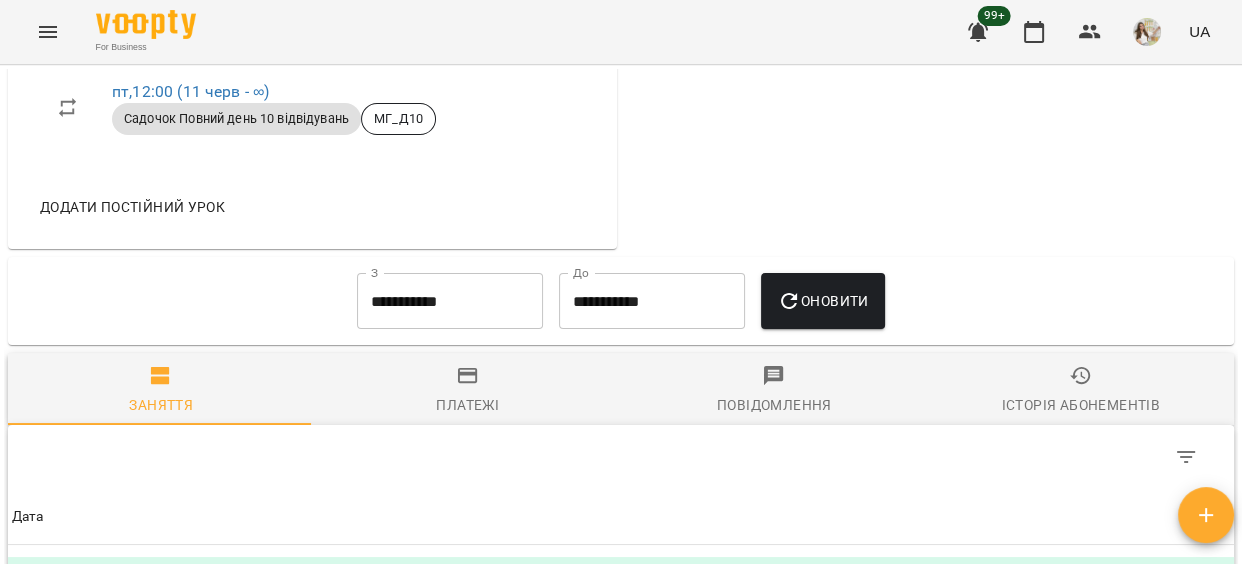 drag, startPoint x: 432, startPoint y: 396, endPoint x: 446, endPoint y: 399, distance: 14.3178215 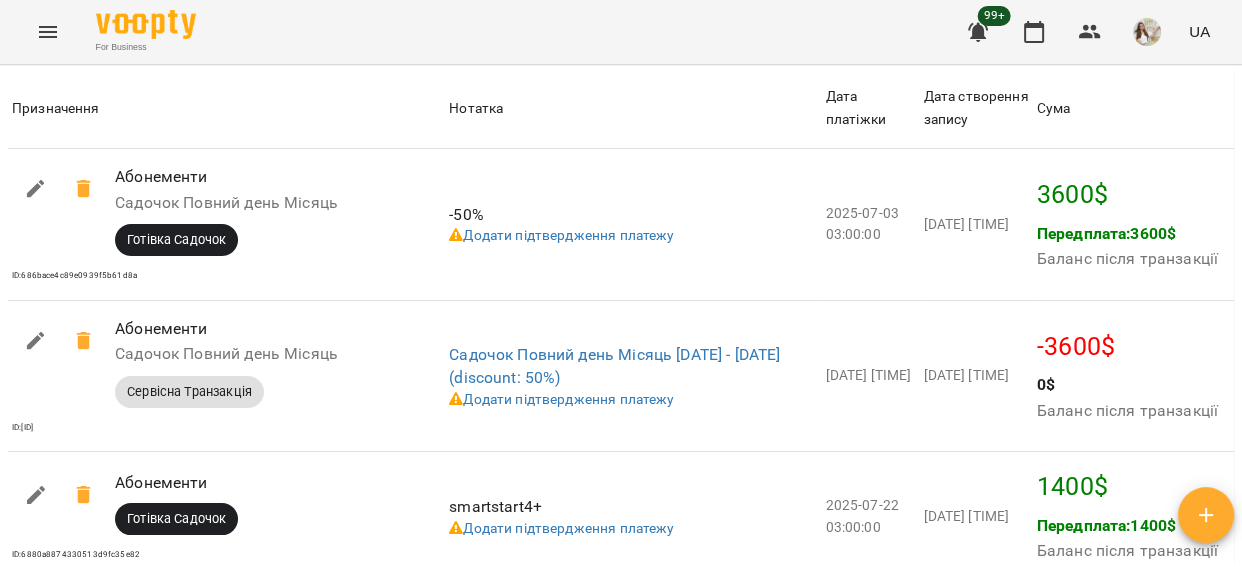 scroll, scrollTop: 1909, scrollLeft: 0, axis: vertical 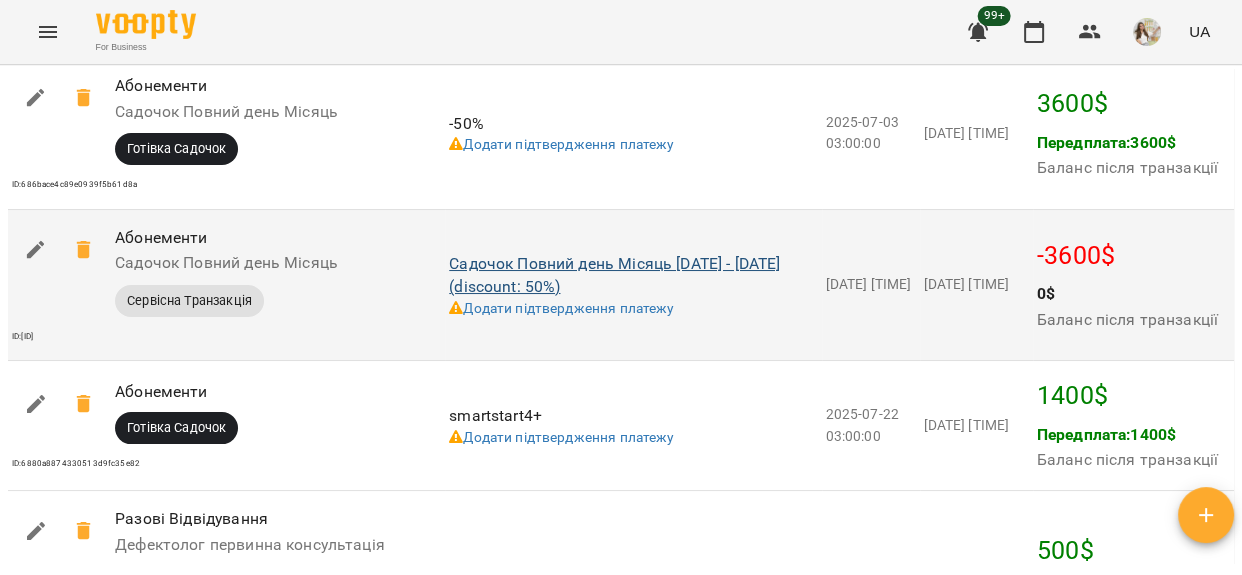 click on "Садочок Повний день Місяць 01-07-2025 - 31-07-2025 (discount: 50%)" at bounding box center (614, 275) 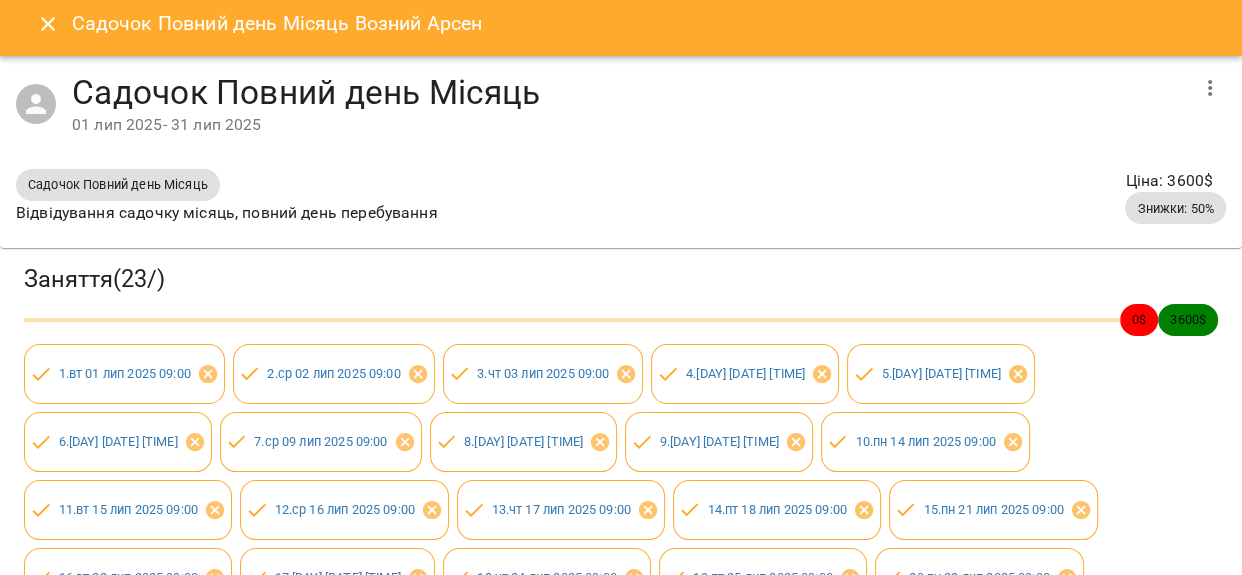 scroll, scrollTop: 0, scrollLeft: 0, axis: both 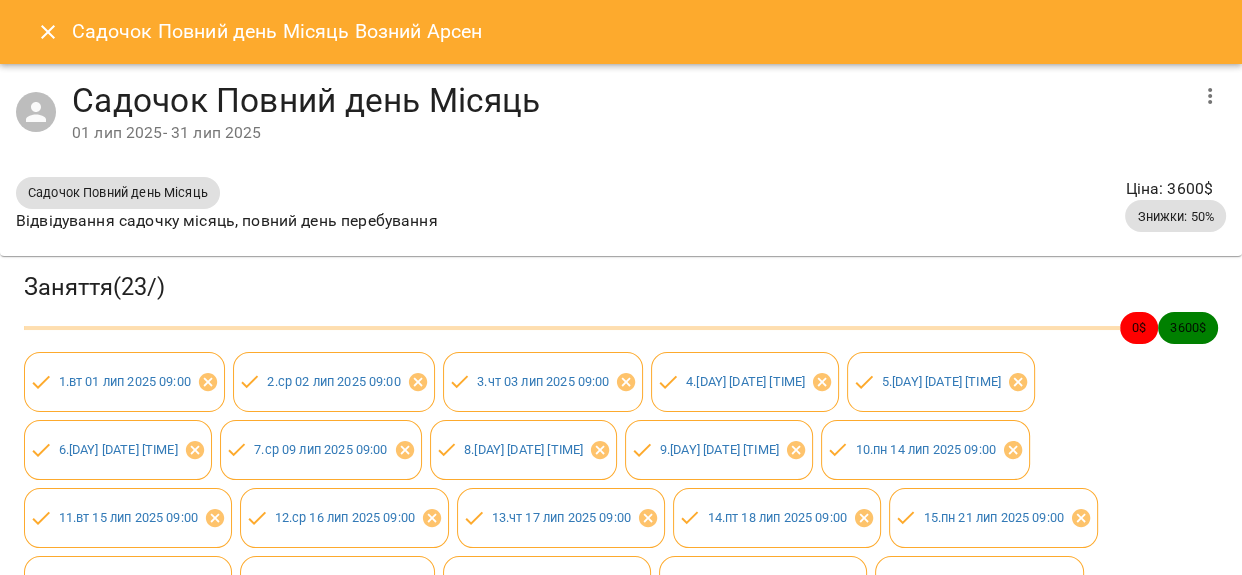 click at bounding box center [48, 32] 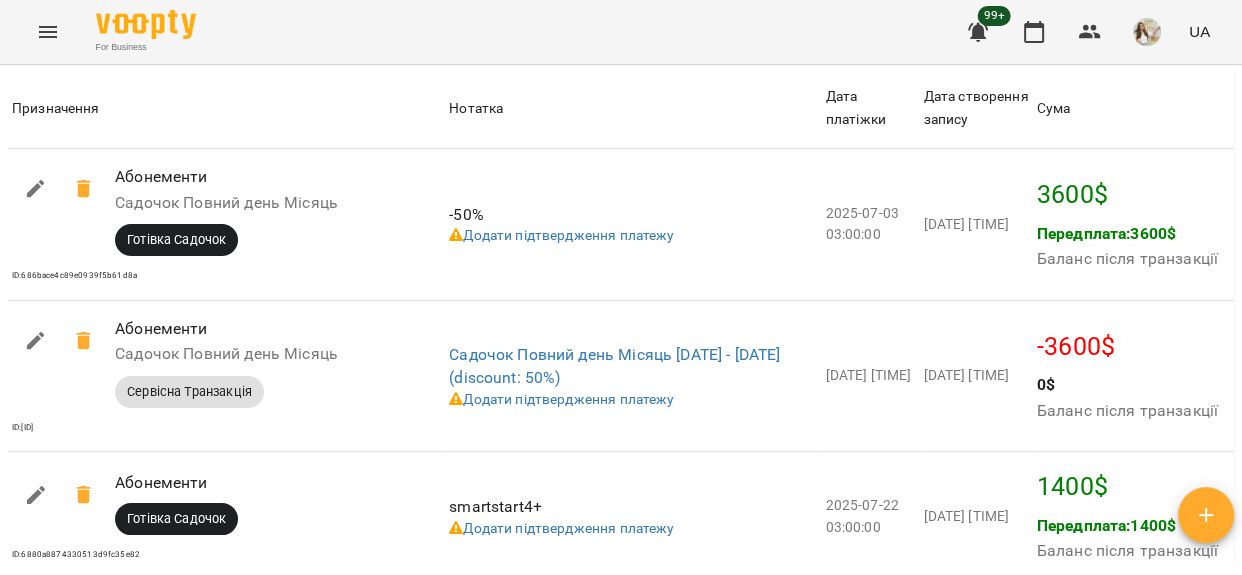 scroll, scrollTop: 1636, scrollLeft: 0, axis: vertical 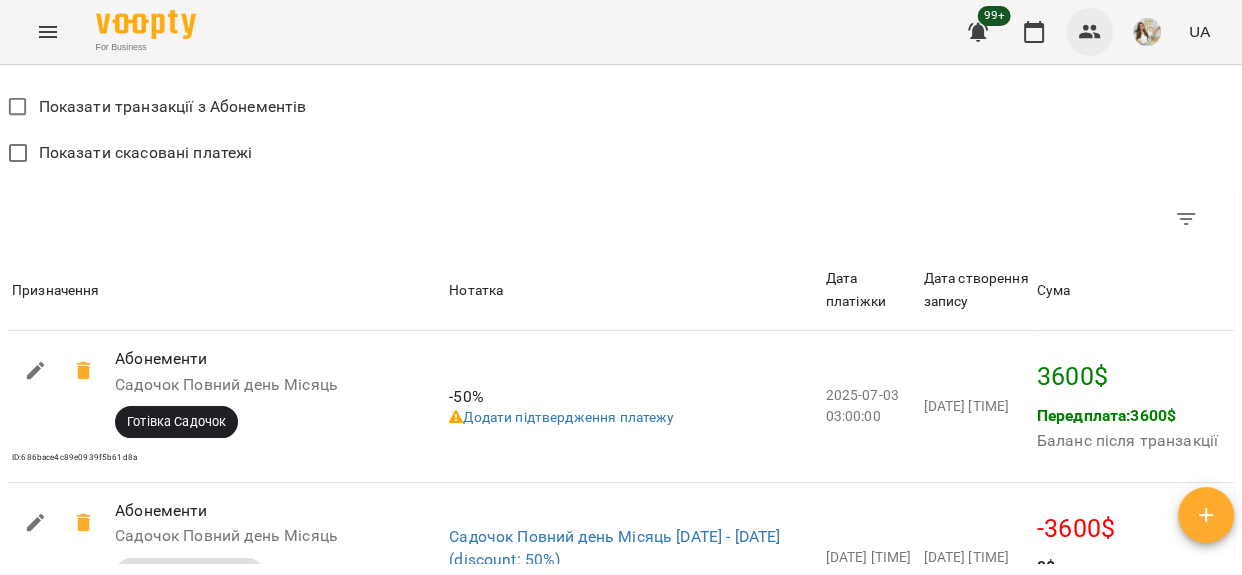 click at bounding box center [1090, 32] 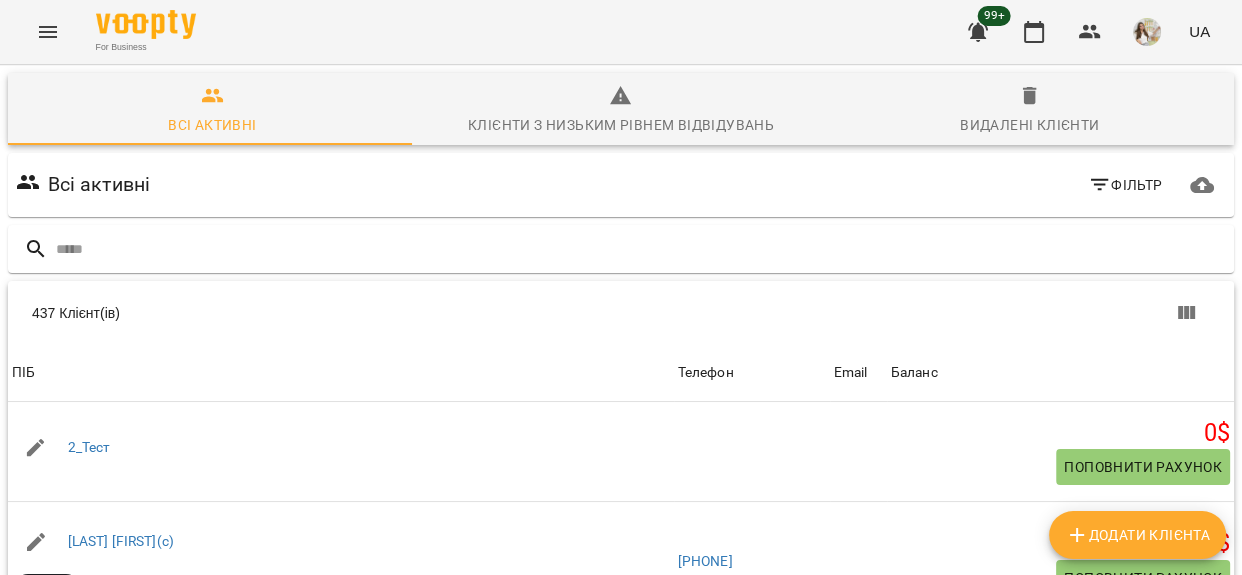 scroll, scrollTop: 272, scrollLeft: 0, axis: vertical 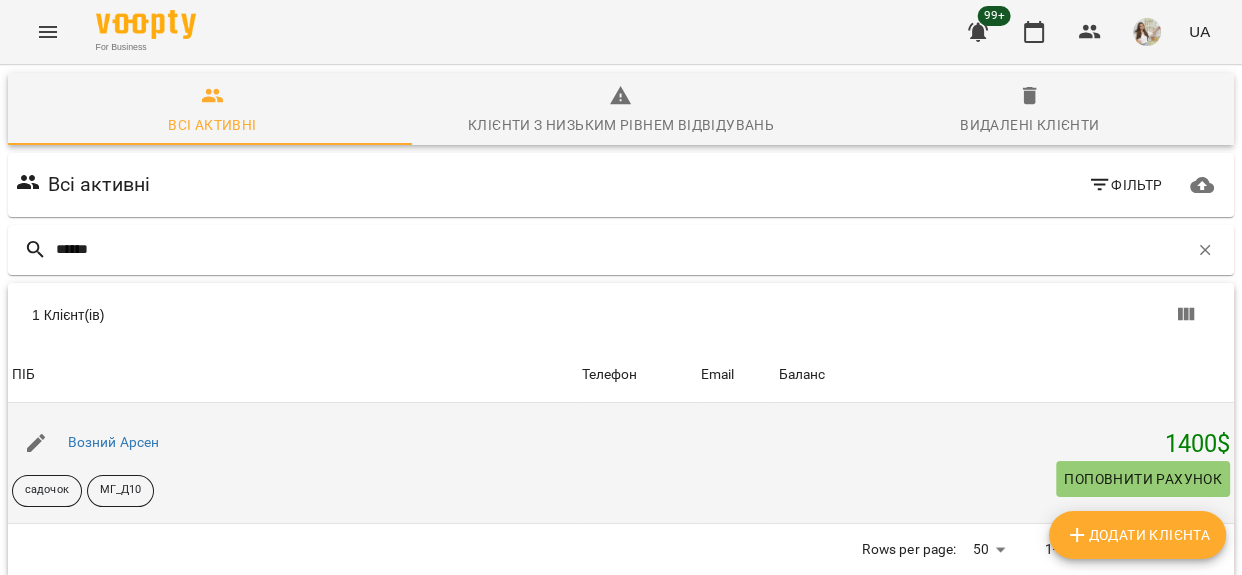 type on "******" 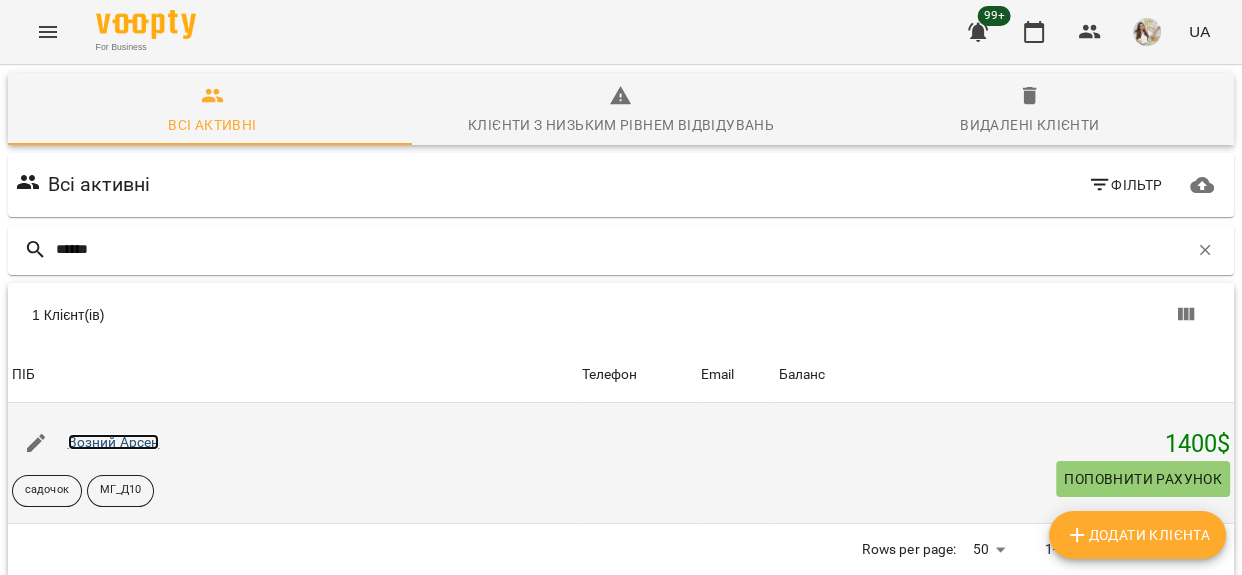 click on "Возний Арсен" at bounding box center (114, 442) 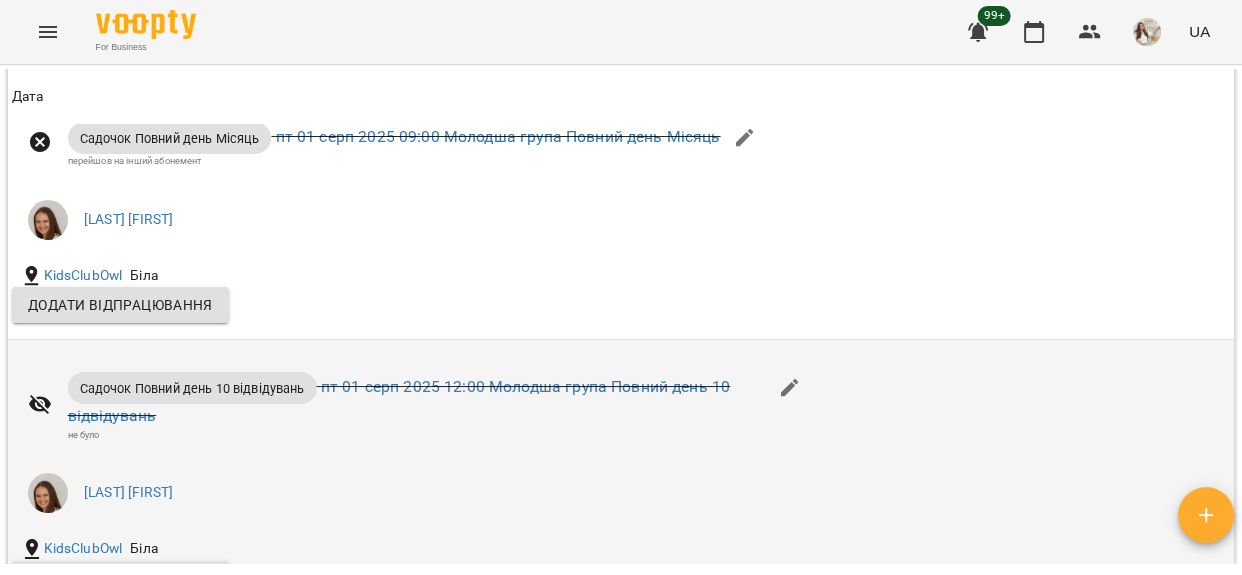 scroll, scrollTop: 1272, scrollLeft: 0, axis: vertical 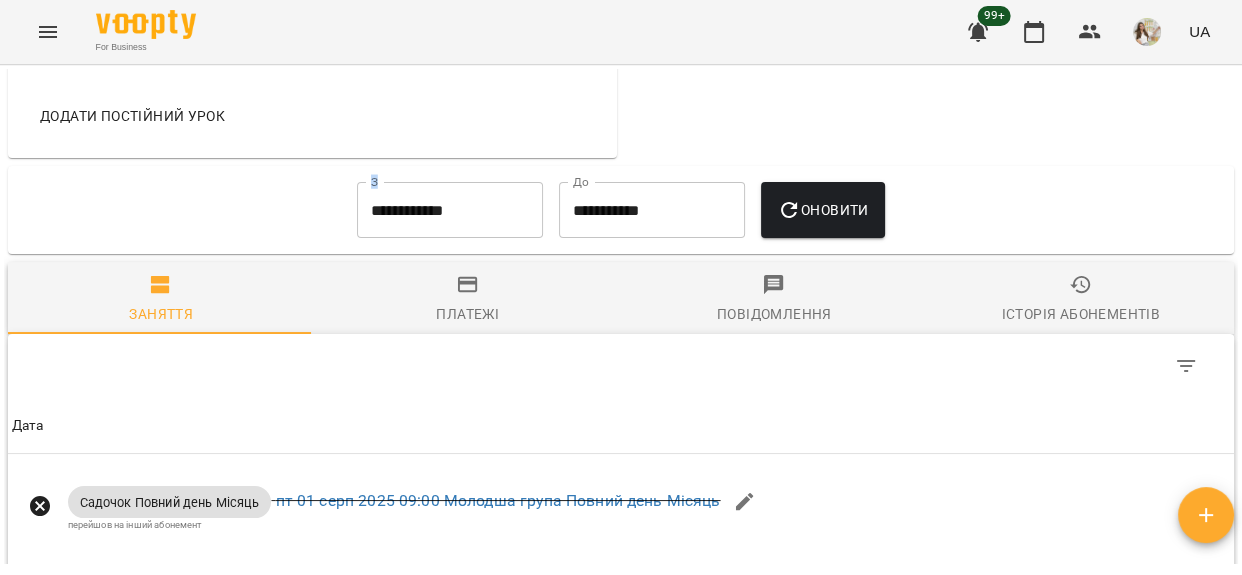 drag, startPoint x: 457, startPoint y: 198, endPoint x: 451, endPoint y: 238, distance: 40.4475 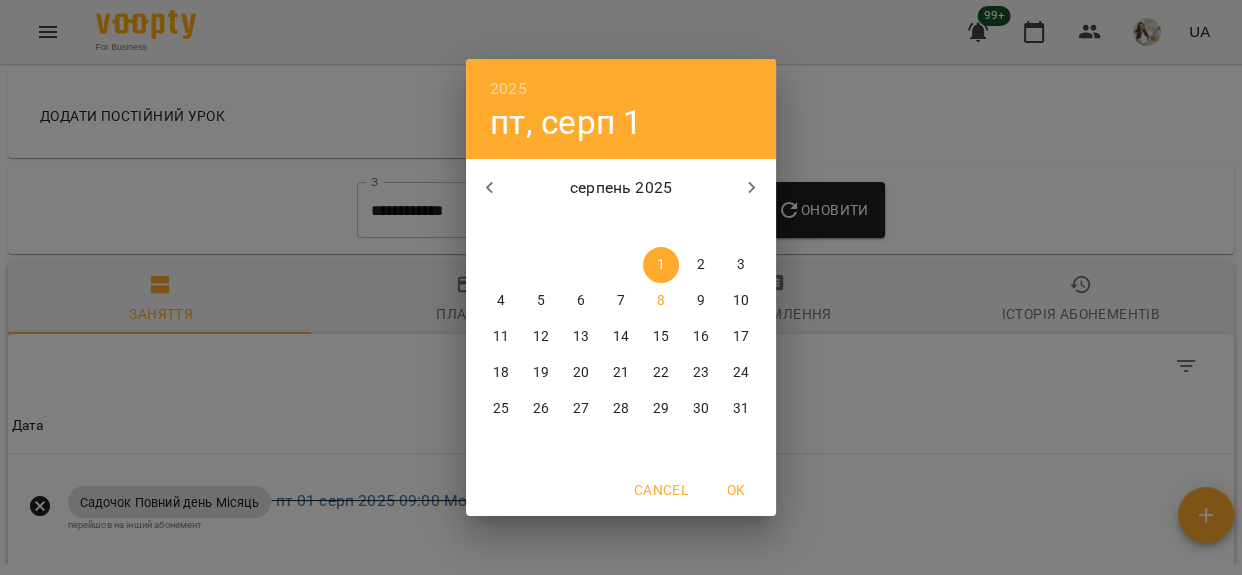 click at bounding box center [490, 188] 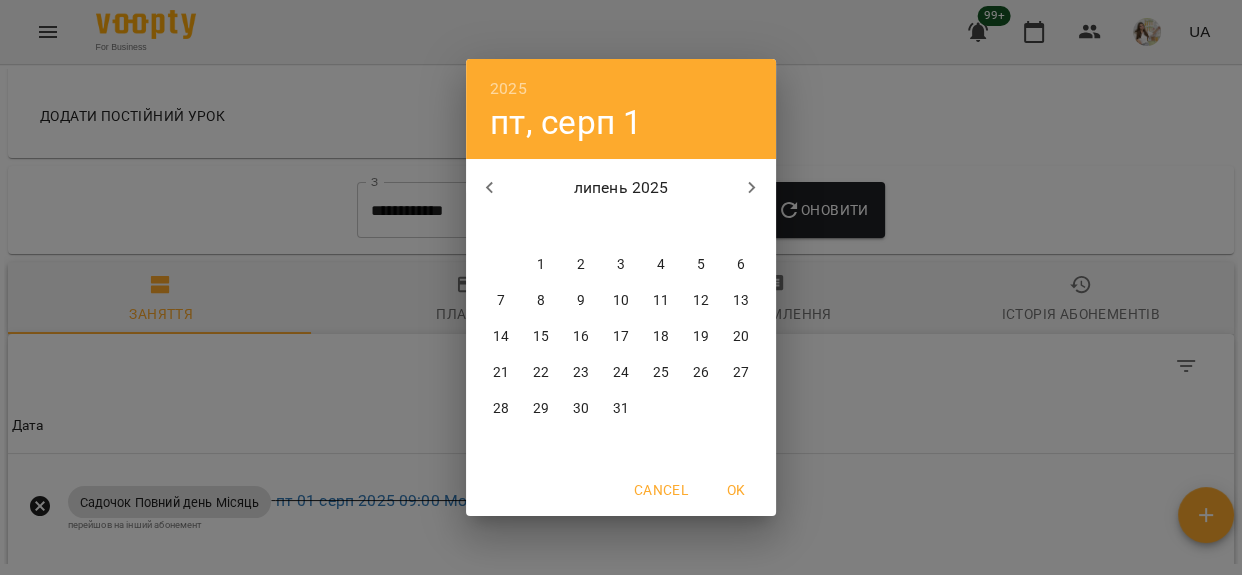 click on "1" at bounding box center (541, 265) 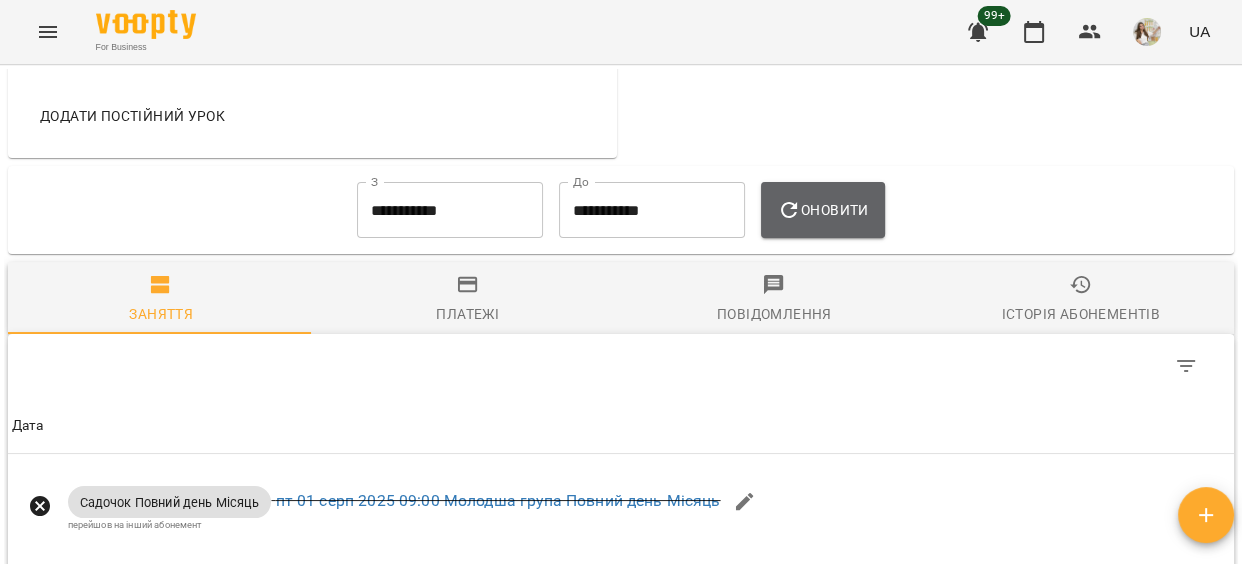 drag, startPoint x: 890, startPoint y: 214, endPoint x: 839, endPoint y: 222, distance: 51.62364 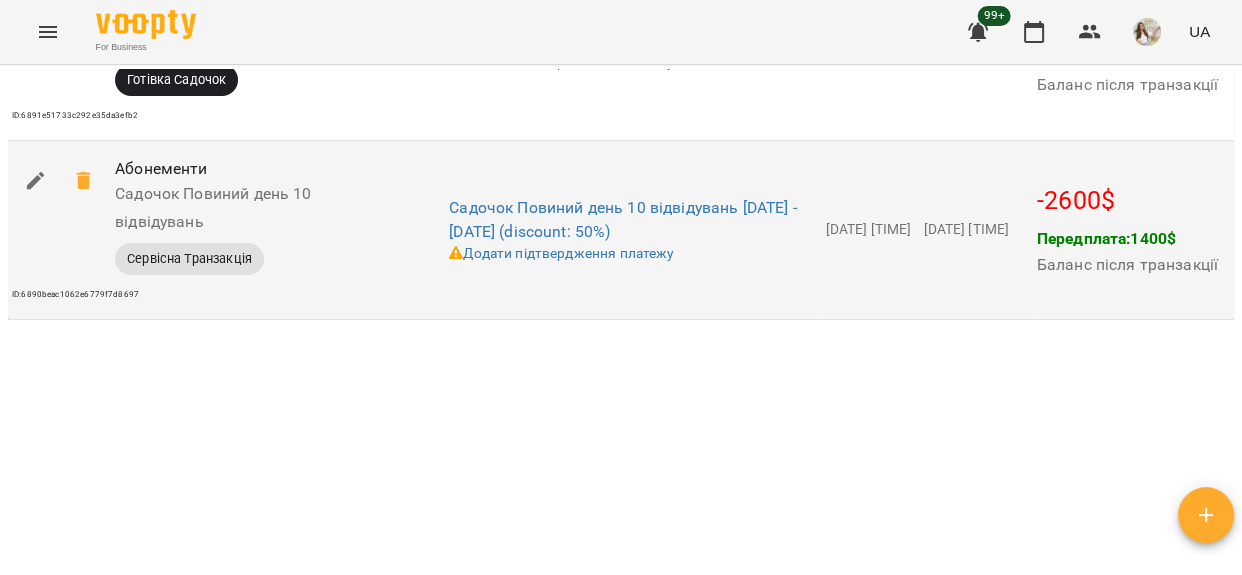 scroll, scrollTop: 2876, scrollLeft: 0, axis: vertical 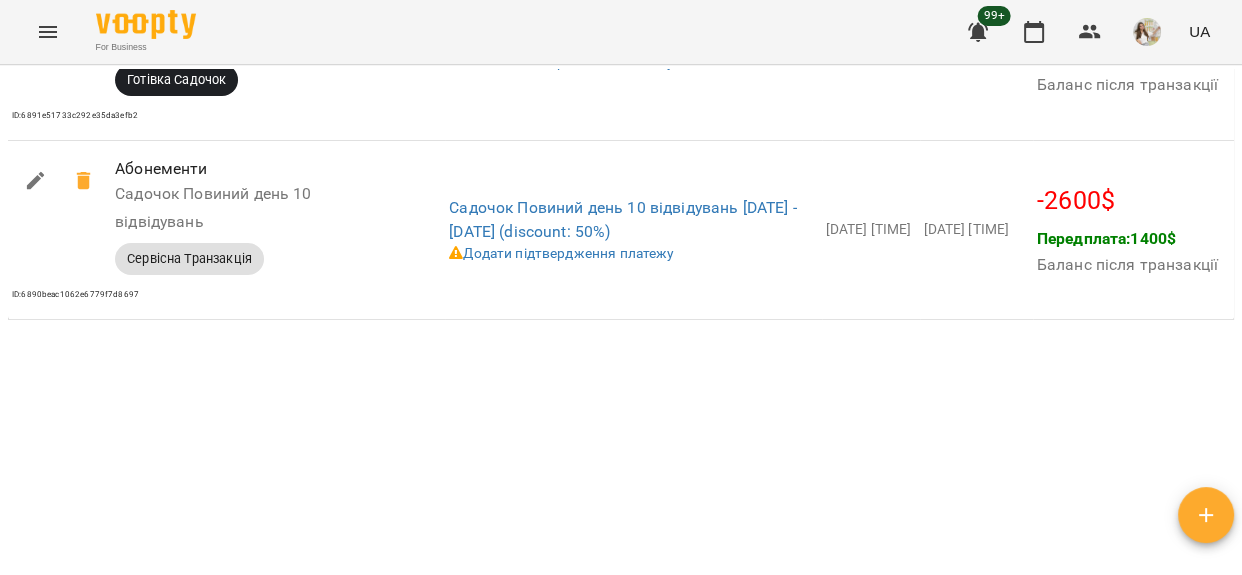 click on "Мої клієнти / Возний Арсен Возний Арсен садочок МГ_Д10 1400 $ Баланс Поповнити рахунок Докладніше 1400   $ Абонементи 0 $   Садочок Повний день Місяць 1400 $   Без призначення 0 $   Садочок Повиний день 10 відвідувань Актуальні абонементи ( 1 ) Садочок Повиний день 10 відвідувань 01 серп  -   31 серп Ціна 2600 $ Знижки 50% Садочок Повний день 10 відвідувань Заняття 5 5 Додати Абонемент Історія абонементів Інформація про учня https://www.voopty.com/client/66b3625a95e293831d0d0bf3/686bacb2c89e0939f5b58b80 Особистий кабінет клієнта Телефон не задано Дату народження не задано пн, 07 лип 2025 Дата створення Нотатки KidsClubOwl  »  ," at bounding box center (621, 352) 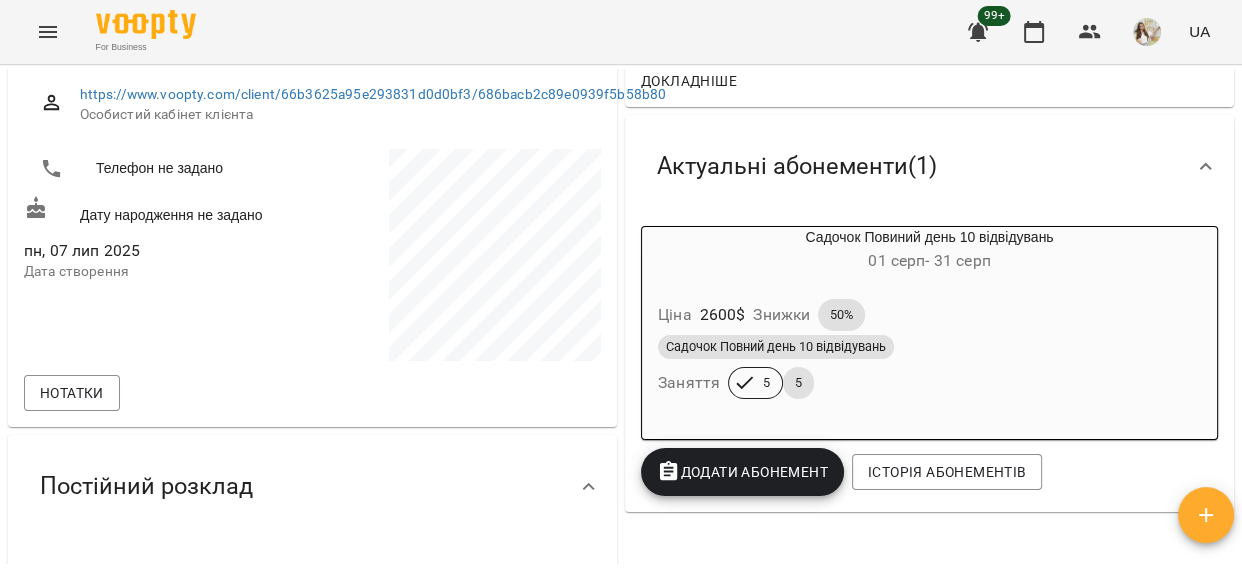 scroll, scrollTop: 0, scrollLeft: 0, axis: both 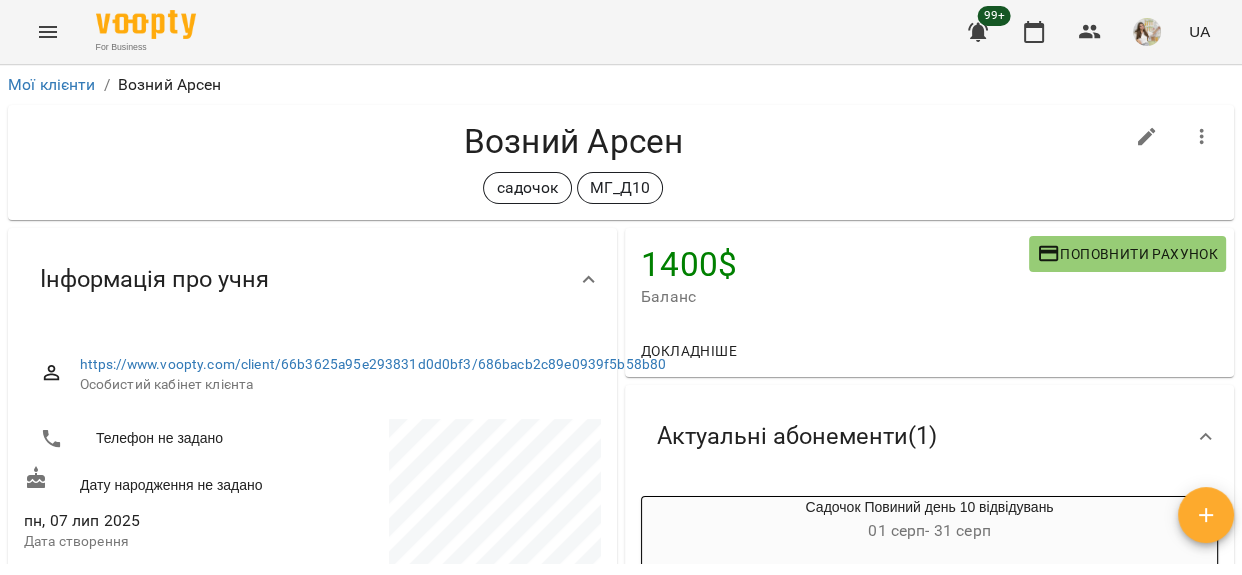 click on "Поповнити рахунок" at bounding box center [1127, 254] 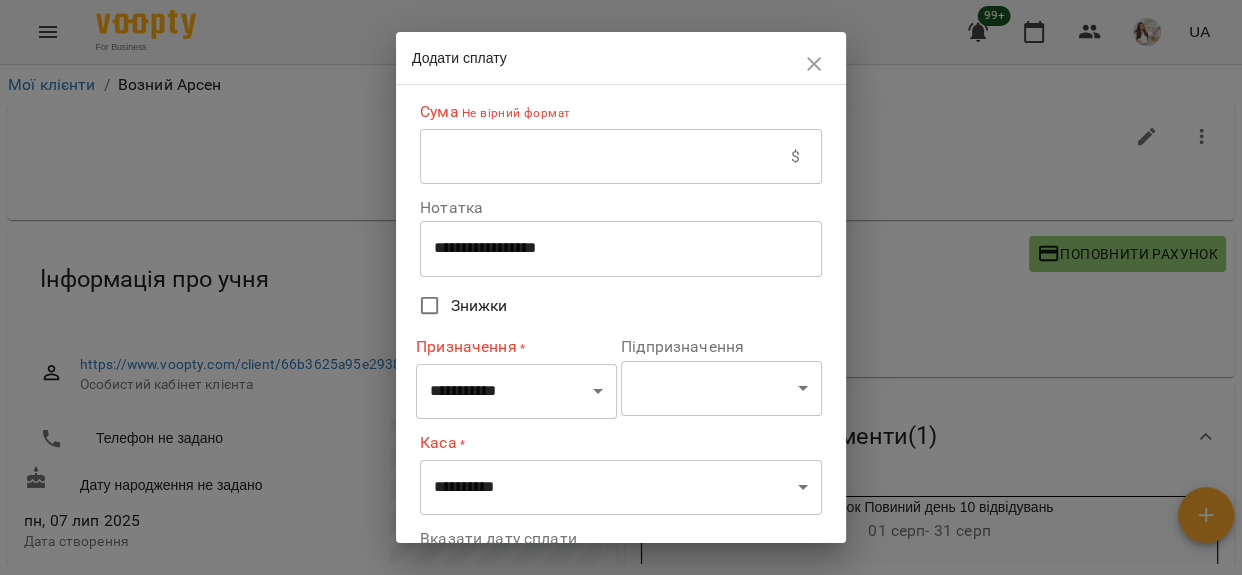 click at bounding box center [605, 157] 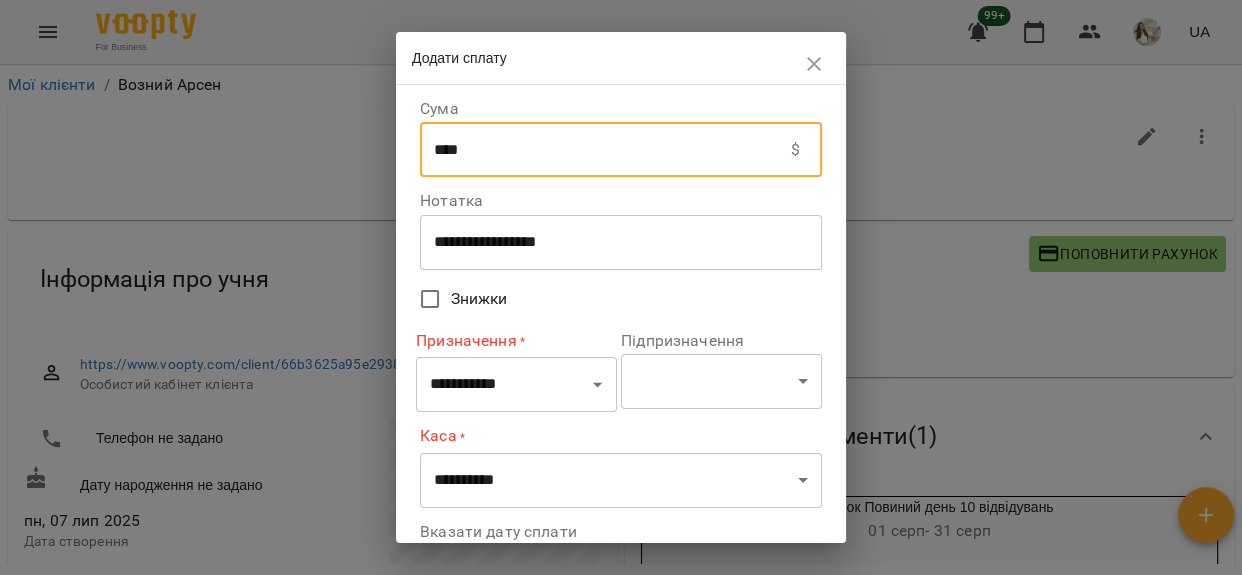 type on "****" 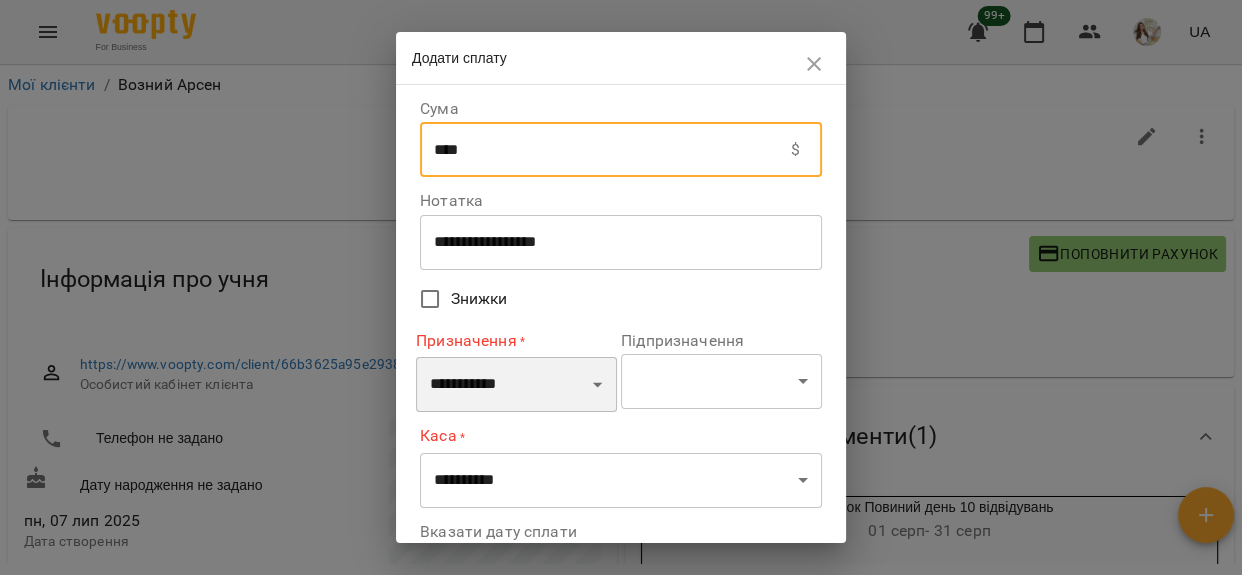 drag, startPoint x: 484, startPoint y: 394, endPoint x: 488, endPoint y: 360, distance: 34.234486 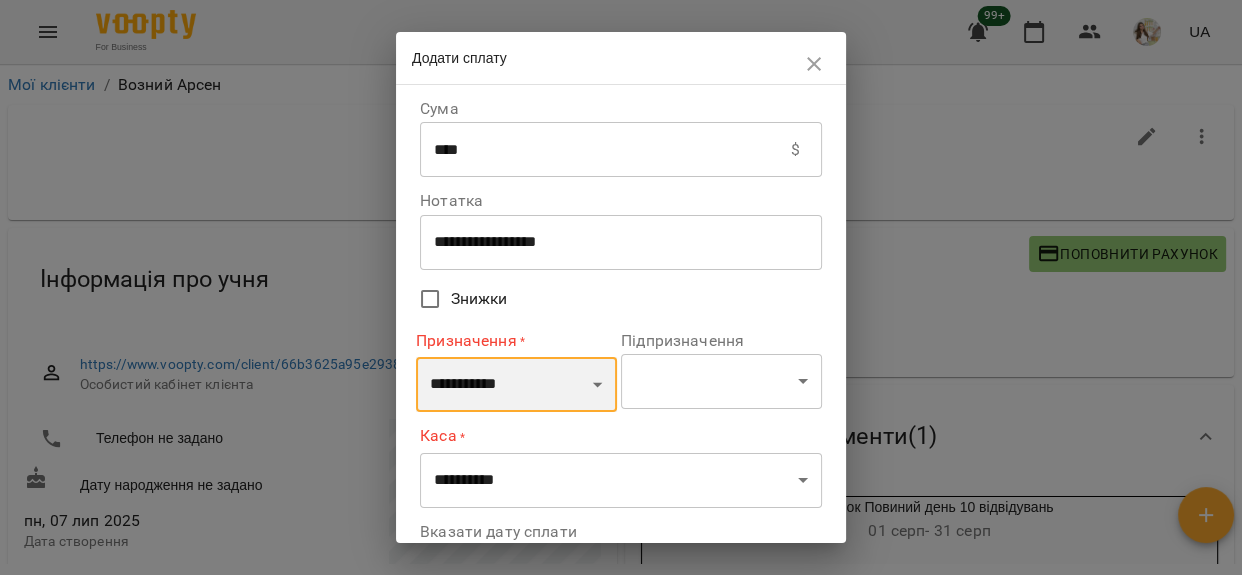 select on "*********" 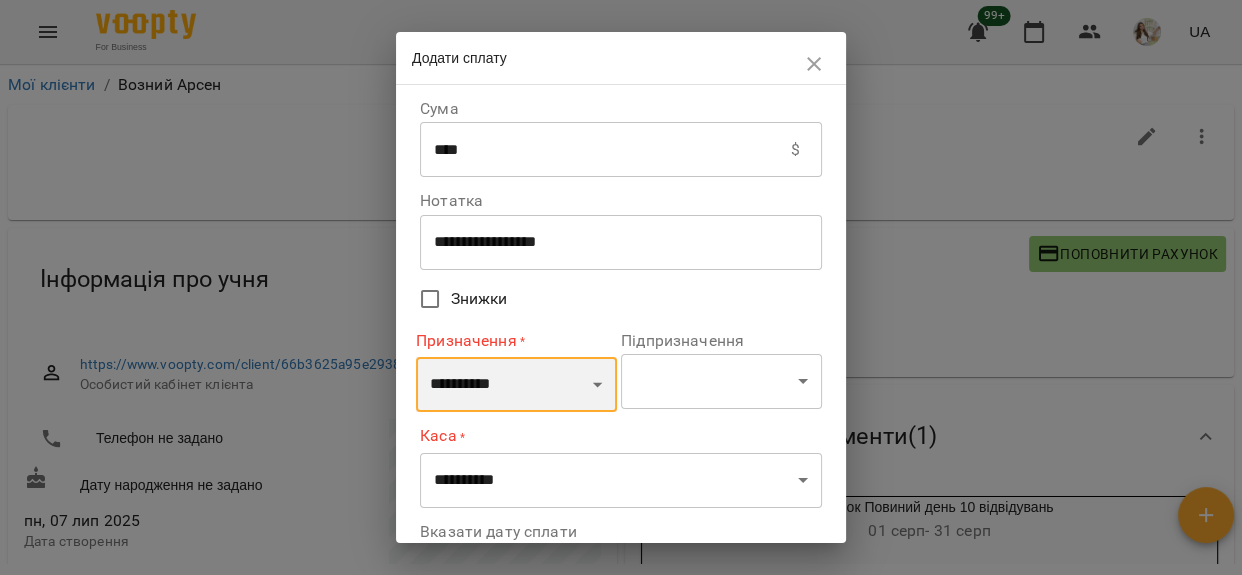 click on "**********" at bounding box center [516, 385] 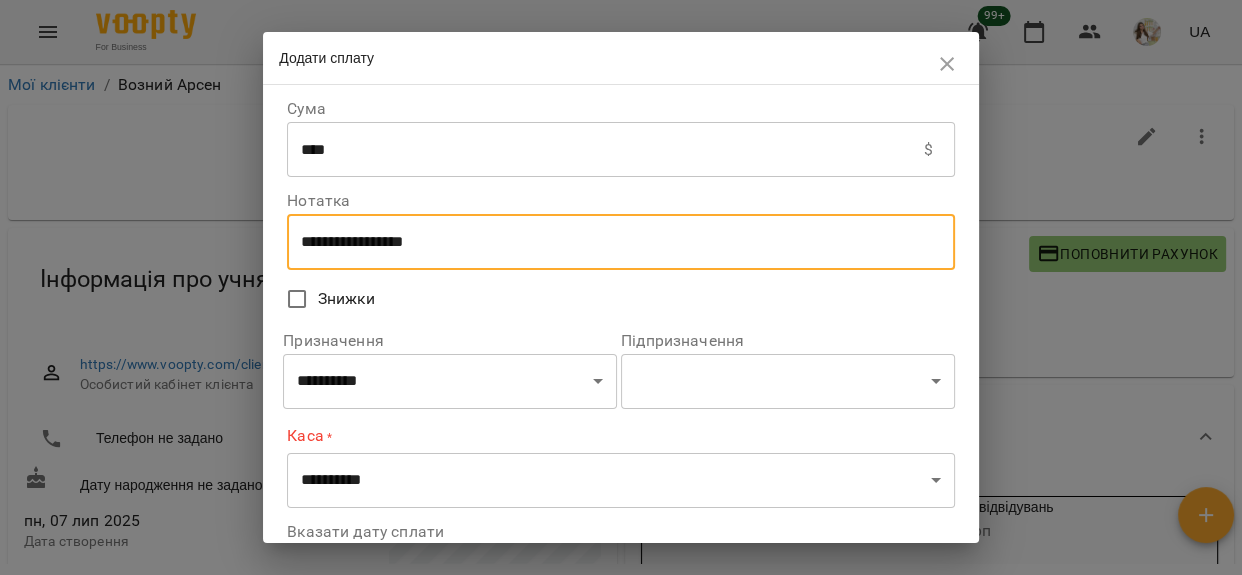 drag, startPoint x: 443, startPoint y: 243, endPoint x: 236, endPoint y: 243, distance: 207 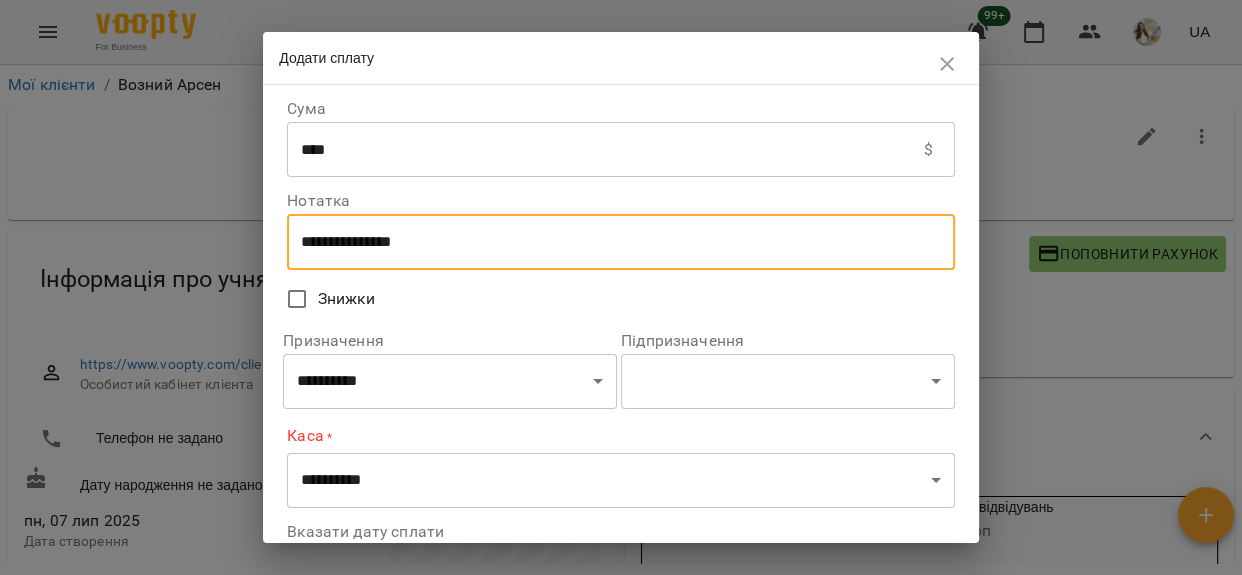 type on "**********" 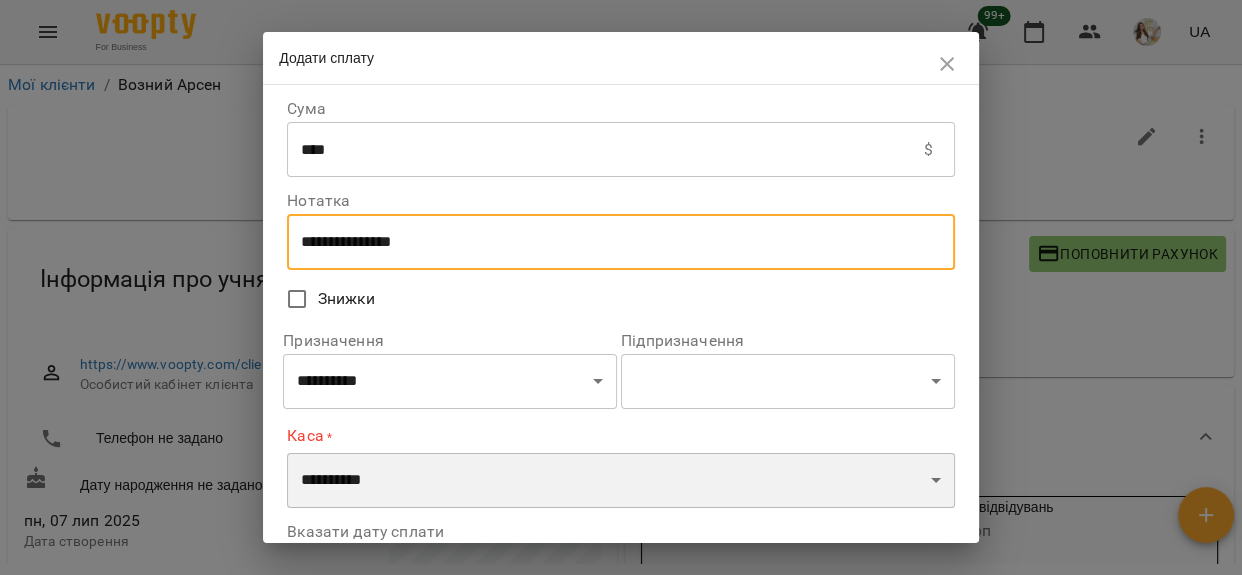 click on "**********" at bounding box center (620, 481) 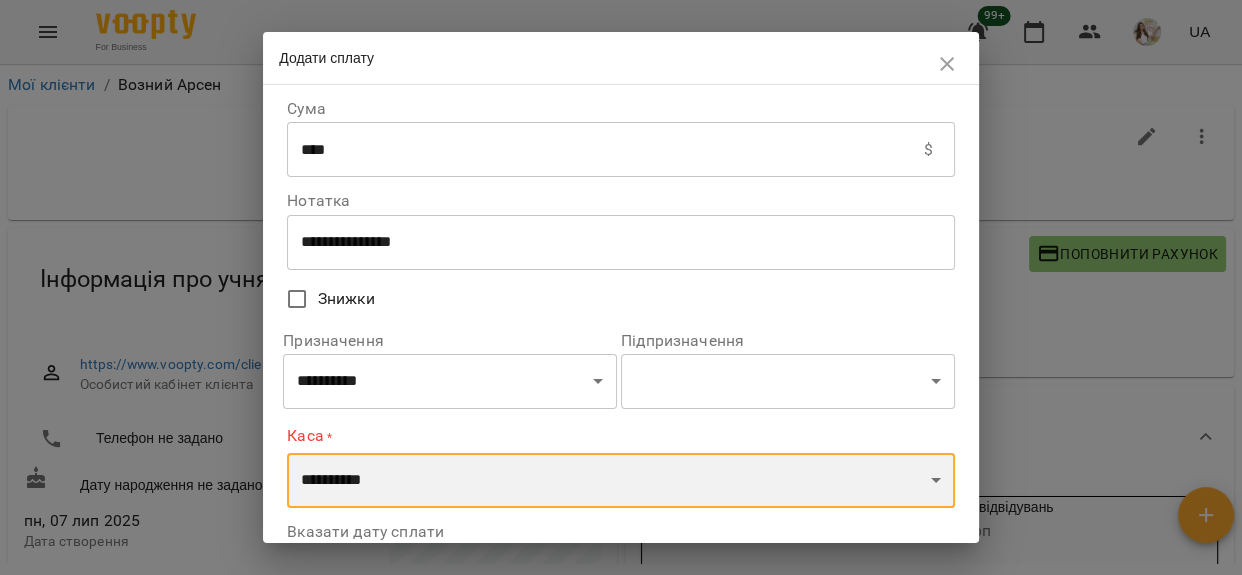 select on "**********" 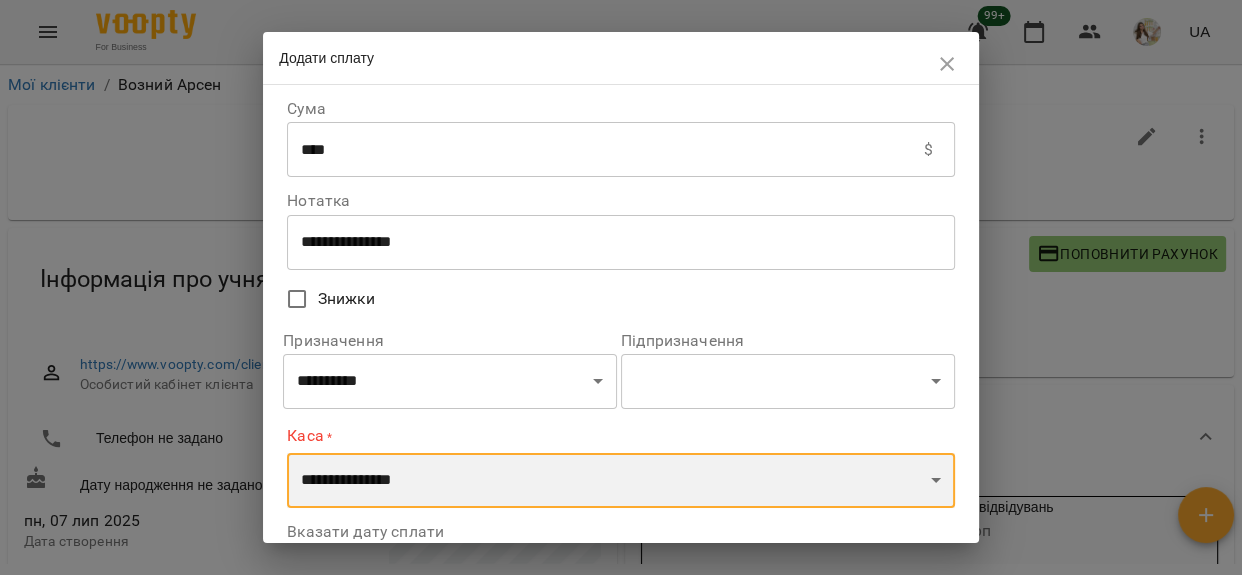 click on "**********" at bounding box center (620, 481) 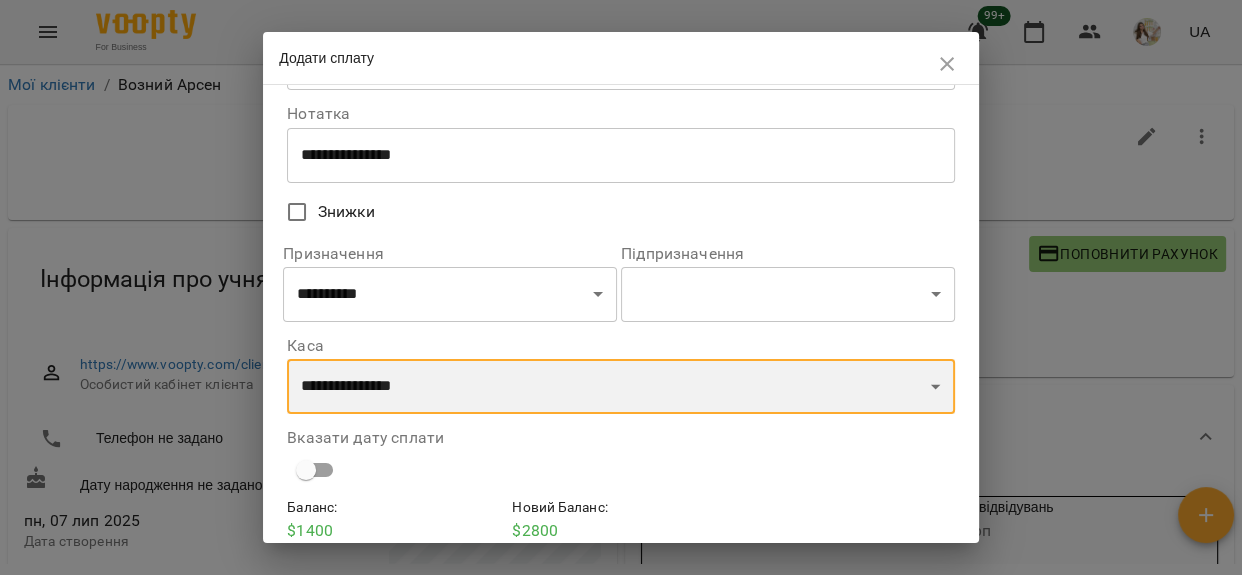 scroll, scrollTop: 171, scrollLeft: 0, axis: vertical 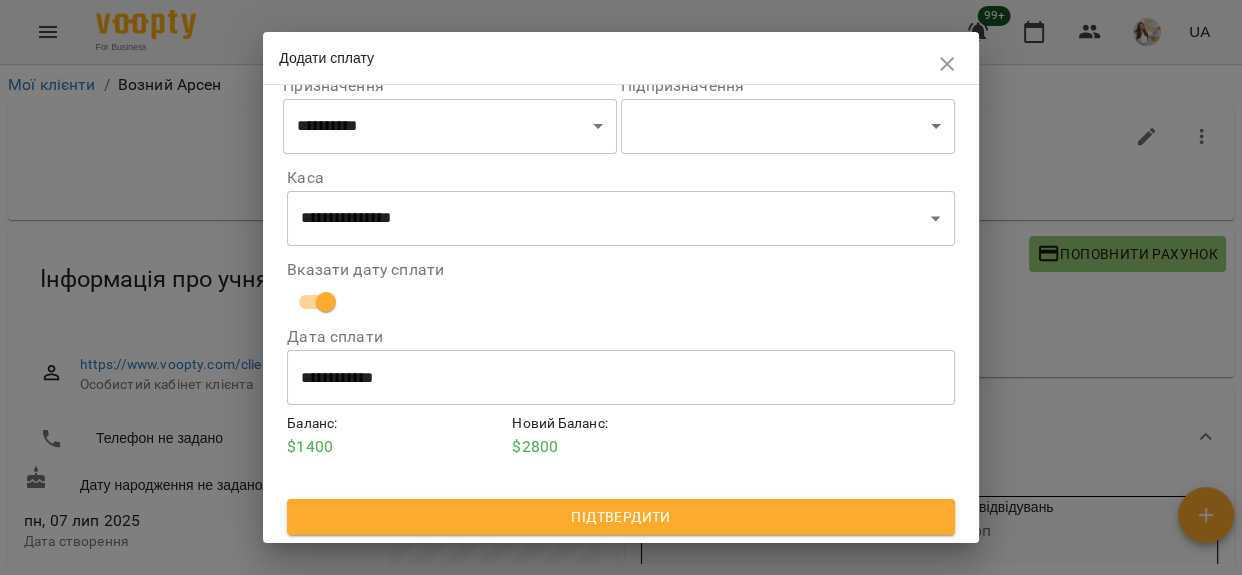 click on "Баланс : $ 1400 Новий Баланс : $ 2800" at bounding box center [620, 455] 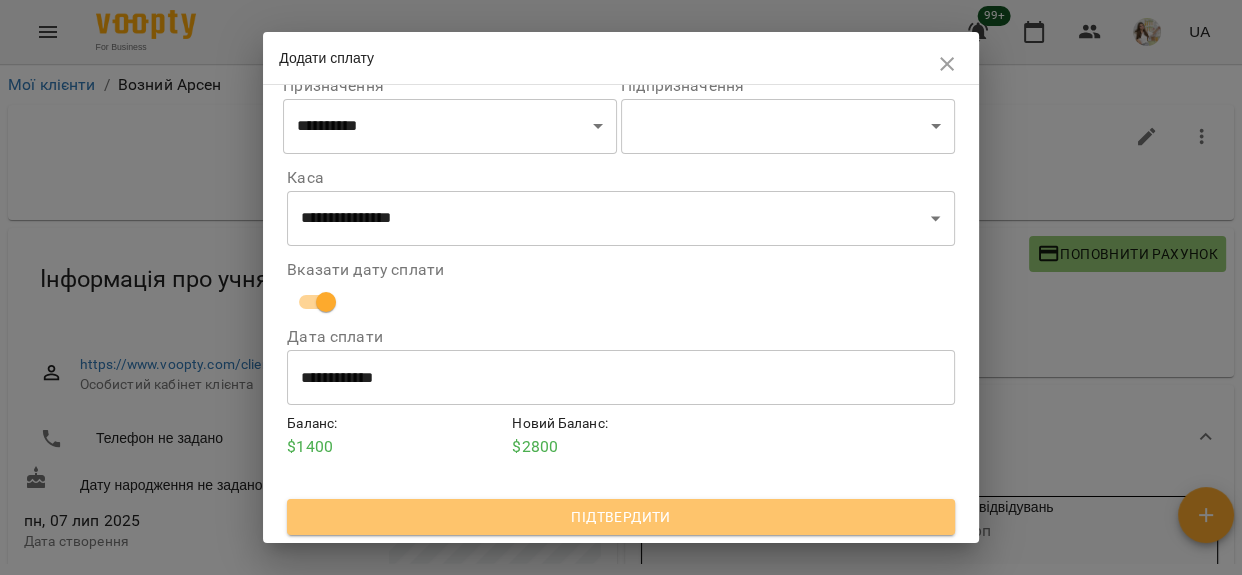 click on "Підтвердити" at bounding box center [620, 517] 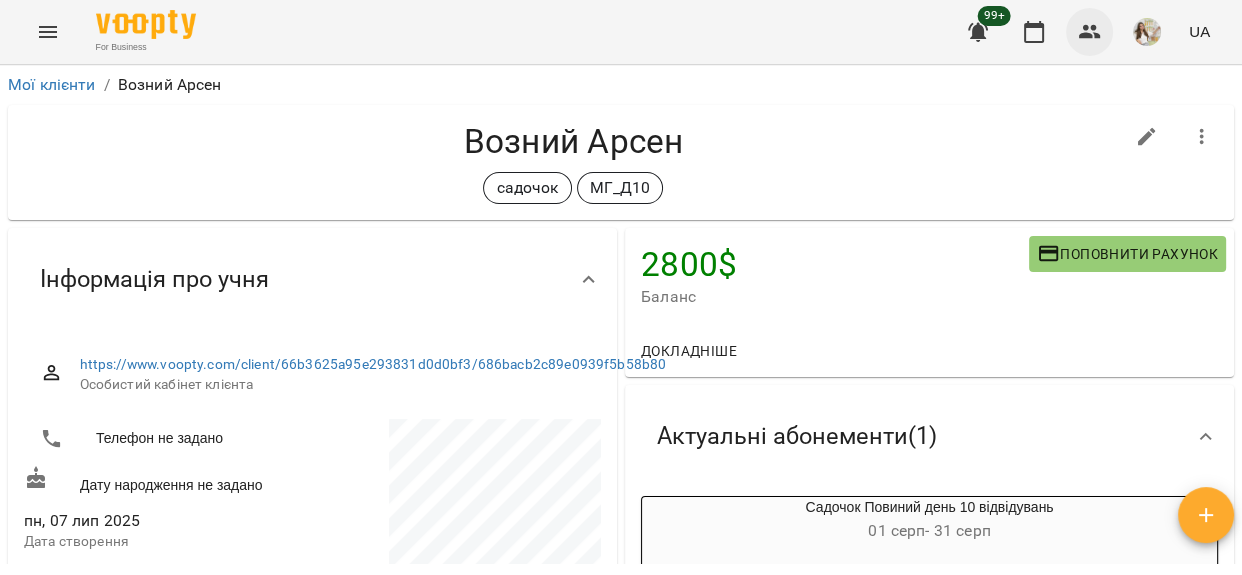 click at bounding box center [1090, 32] 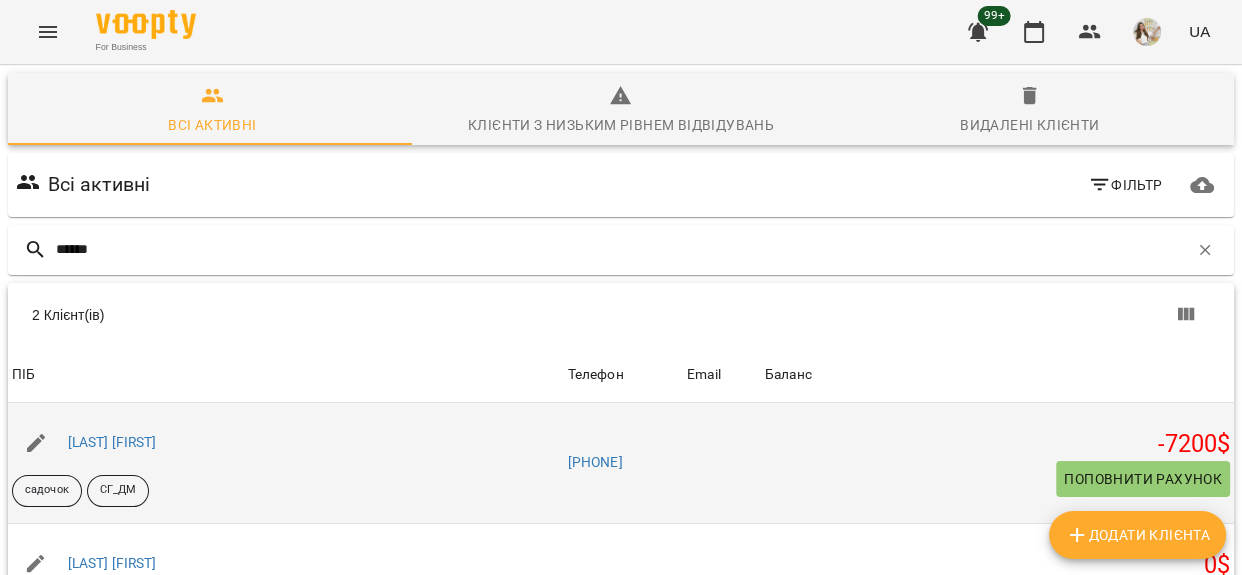 type on "******" 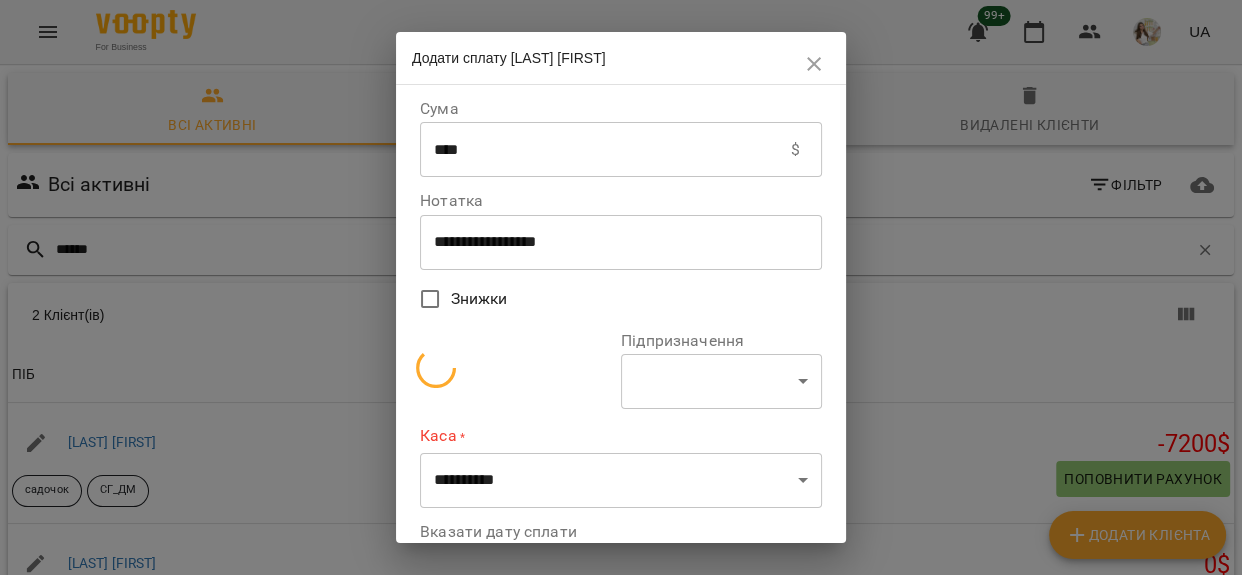 select on "**********" 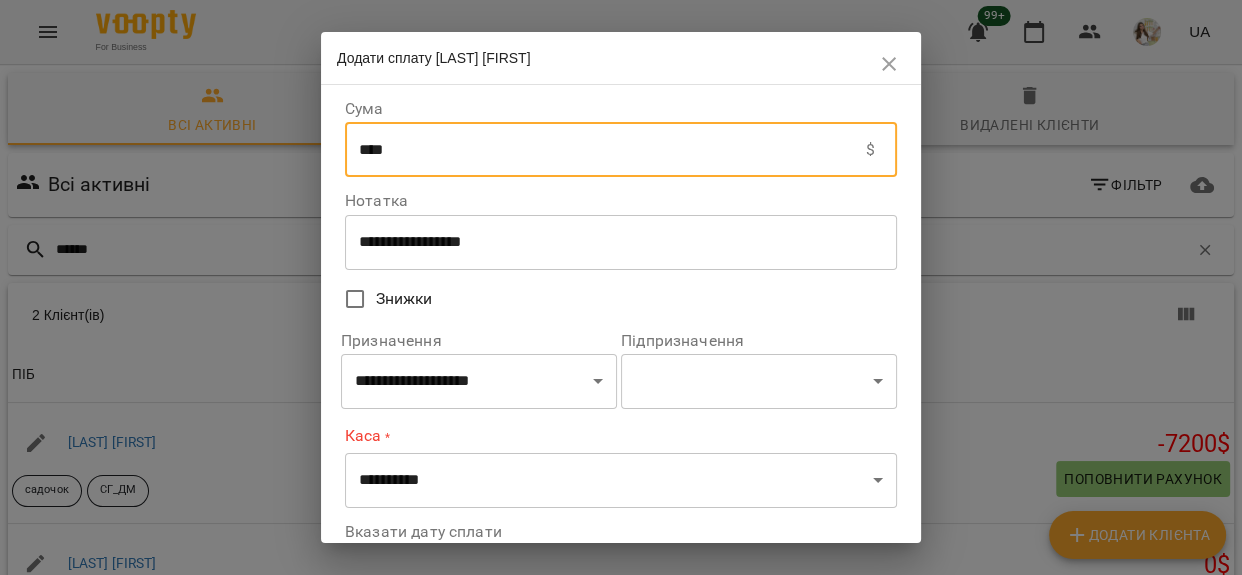 drag, startPoint x: 394, startPoint y: 158, endPoint x: 269, endPoint y: 159, distance: 125.004 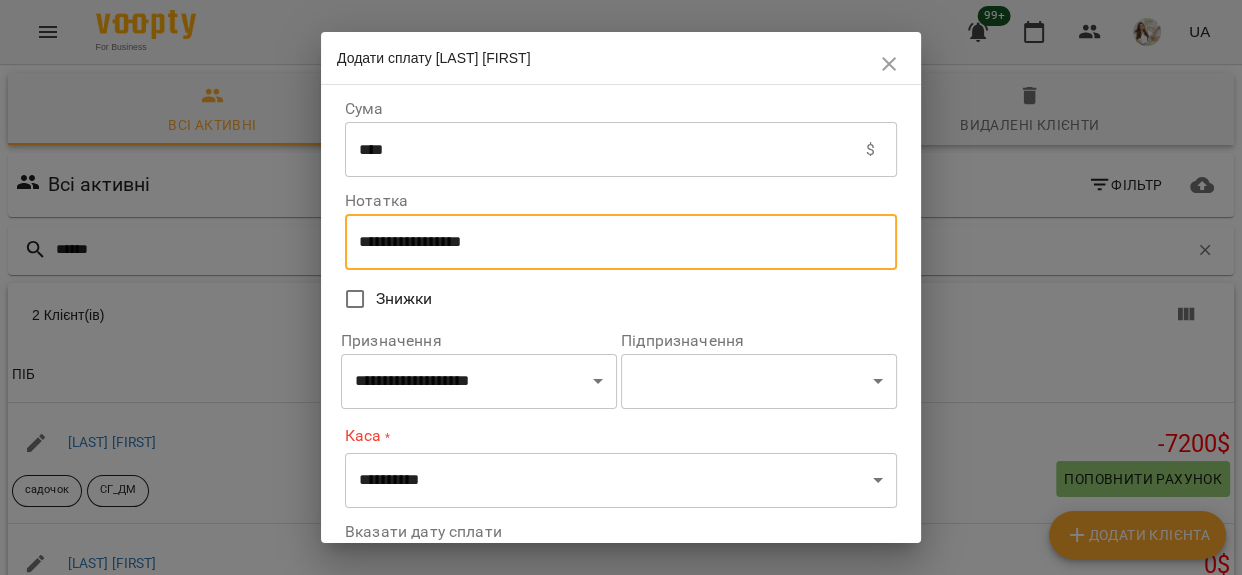 drag, startPoint x: 506, startPoint y: 245, endPoint x: 309, endPoint y: 246, distance: 197.00253 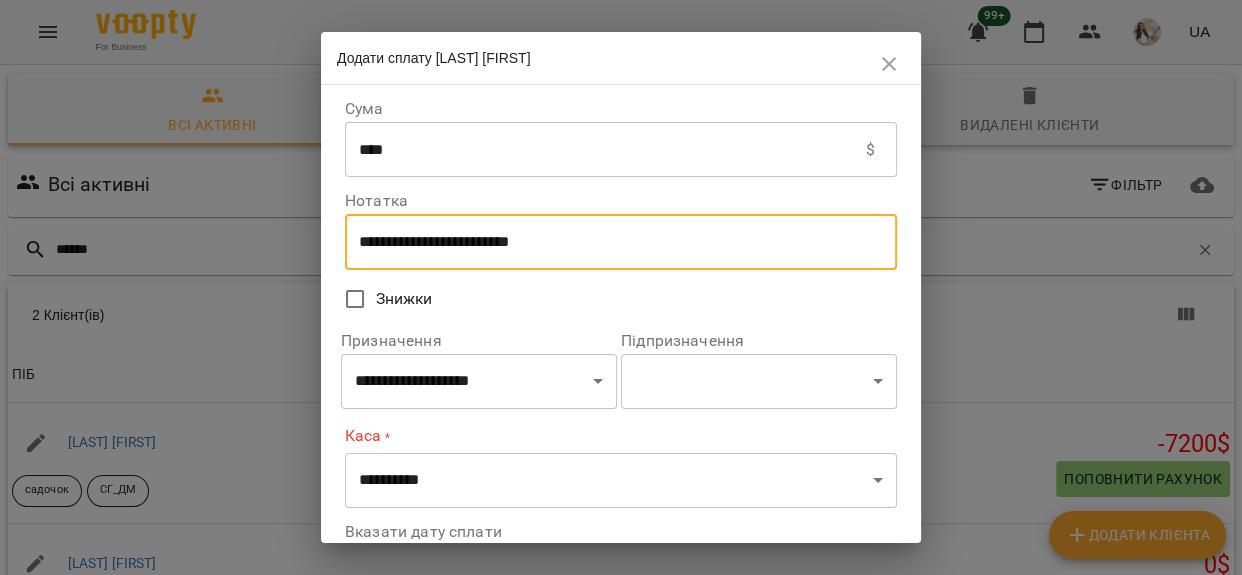 type on "**********" 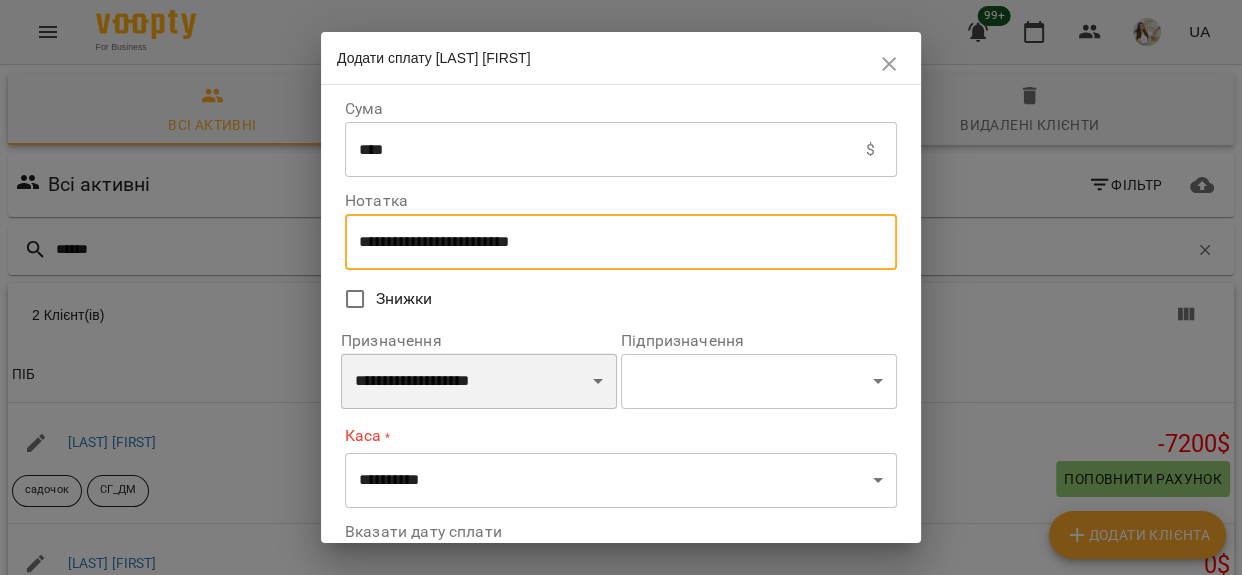 click on "**********" at bounding box center (479, 381) 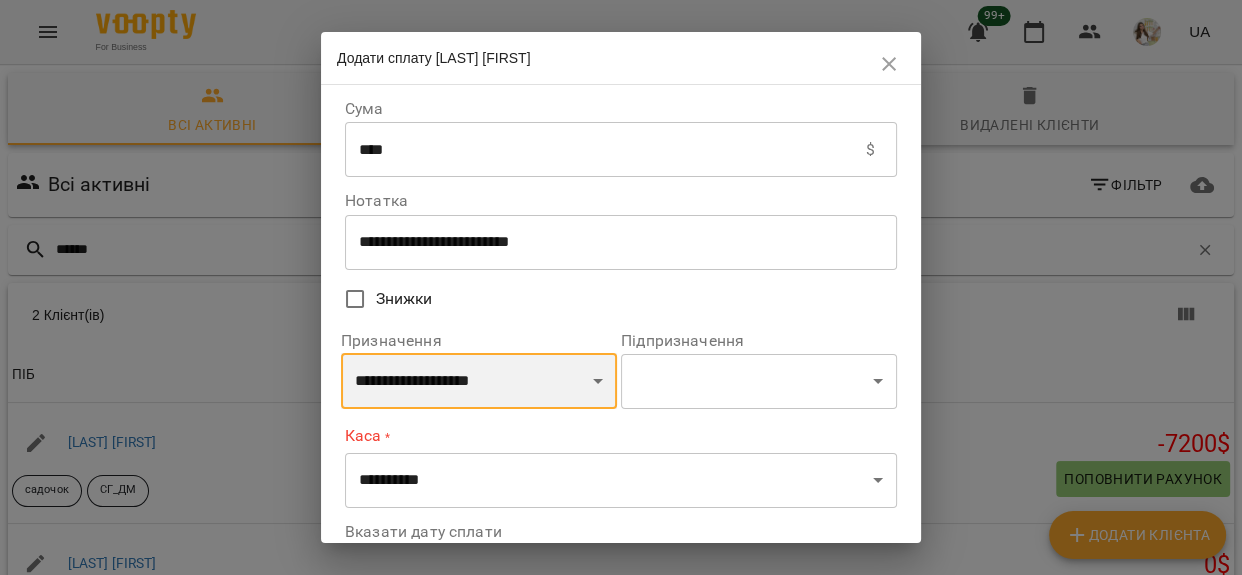 select on "*********" 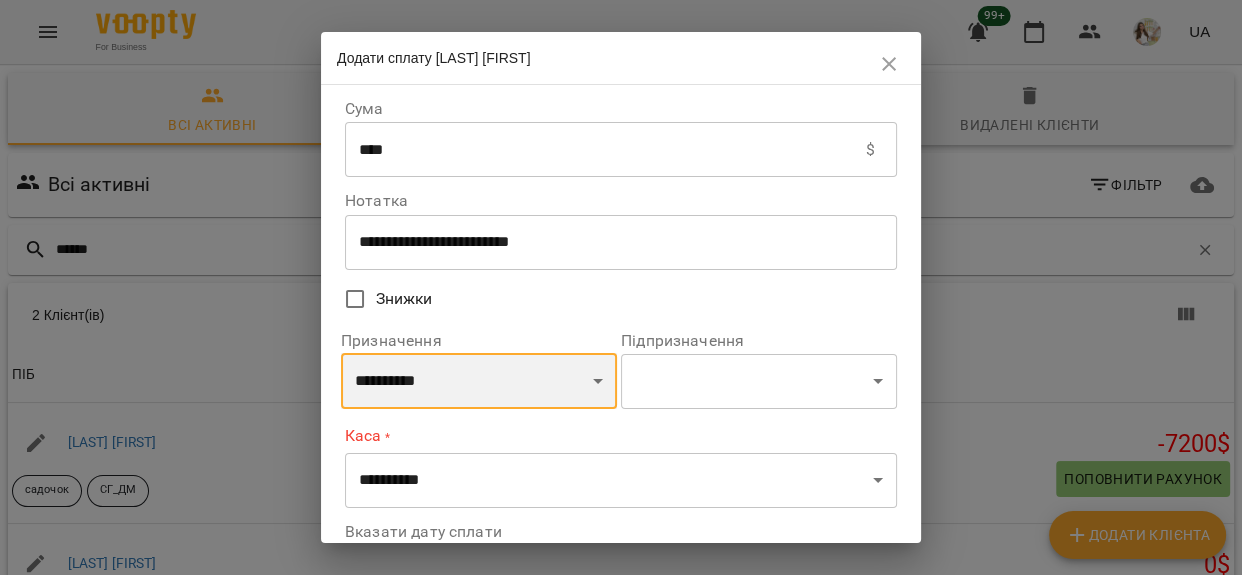 click on "**********" at bounding box center [479, 381] 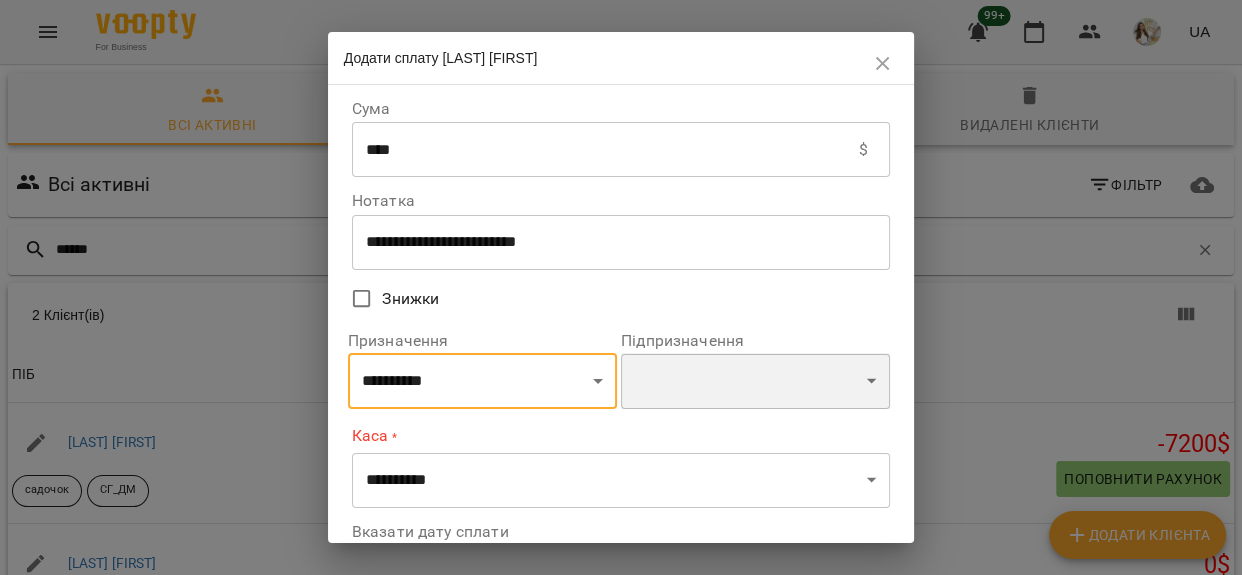 click on "**********" at bounding box center (755, 381) 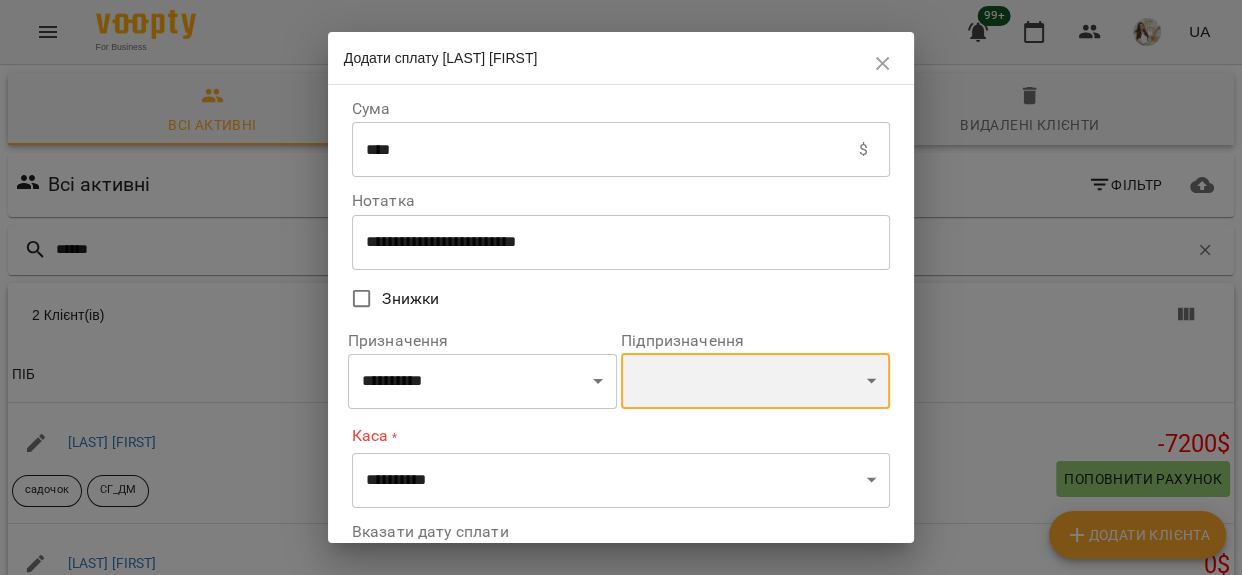 select on "**********" 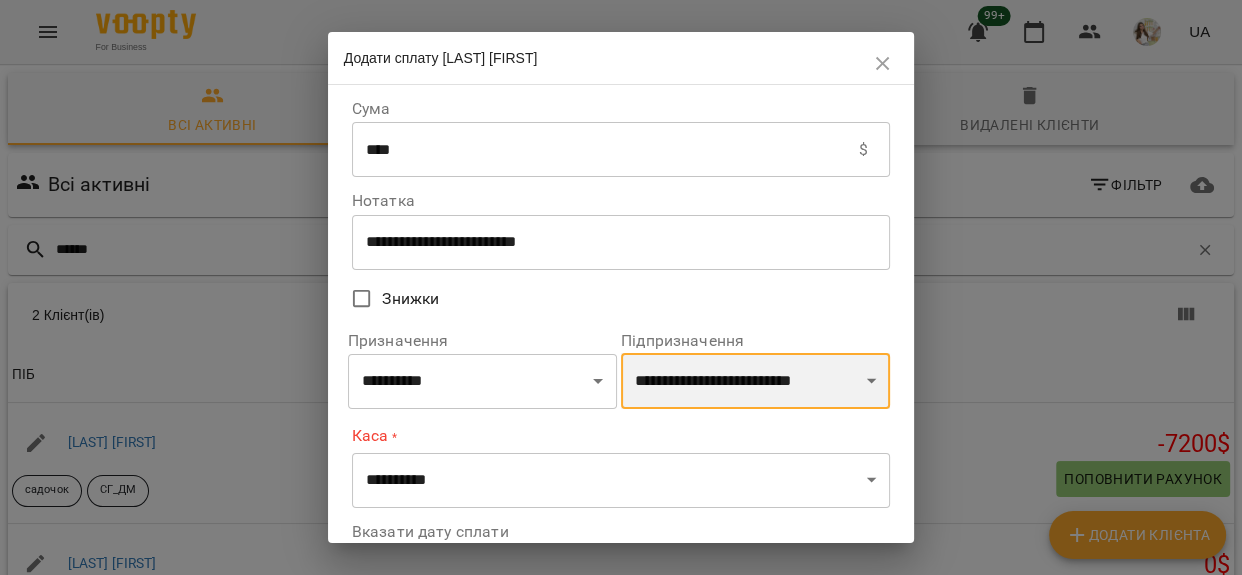 click on "**********" at bounding box center [755, 381] 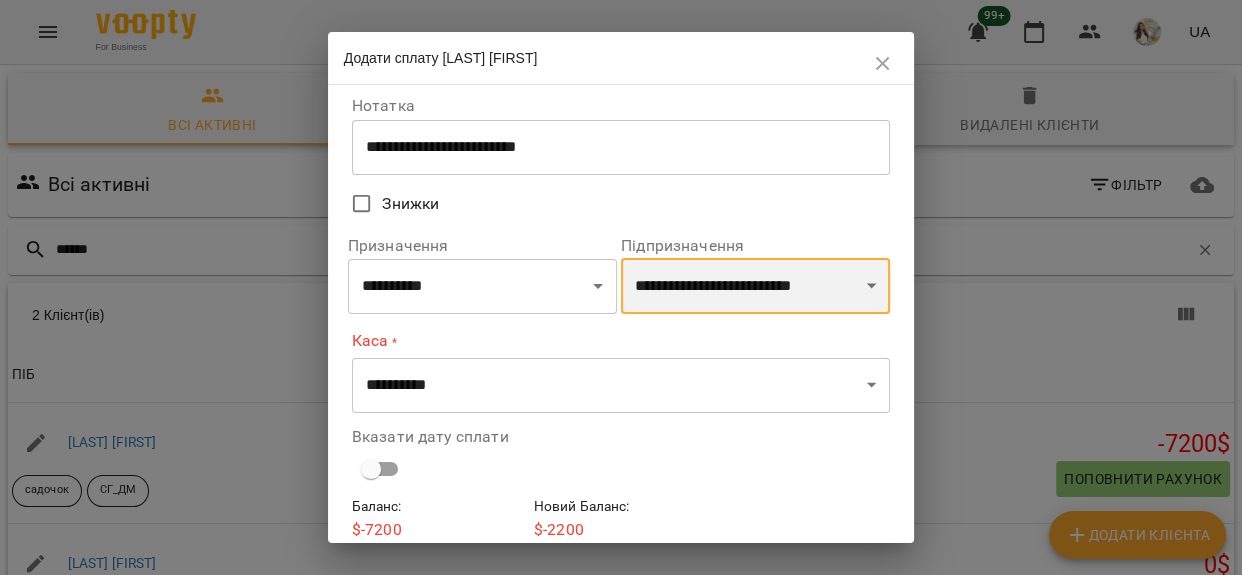 scroll, scrollTop: 179, scrollLeft: 0, axis: vertical 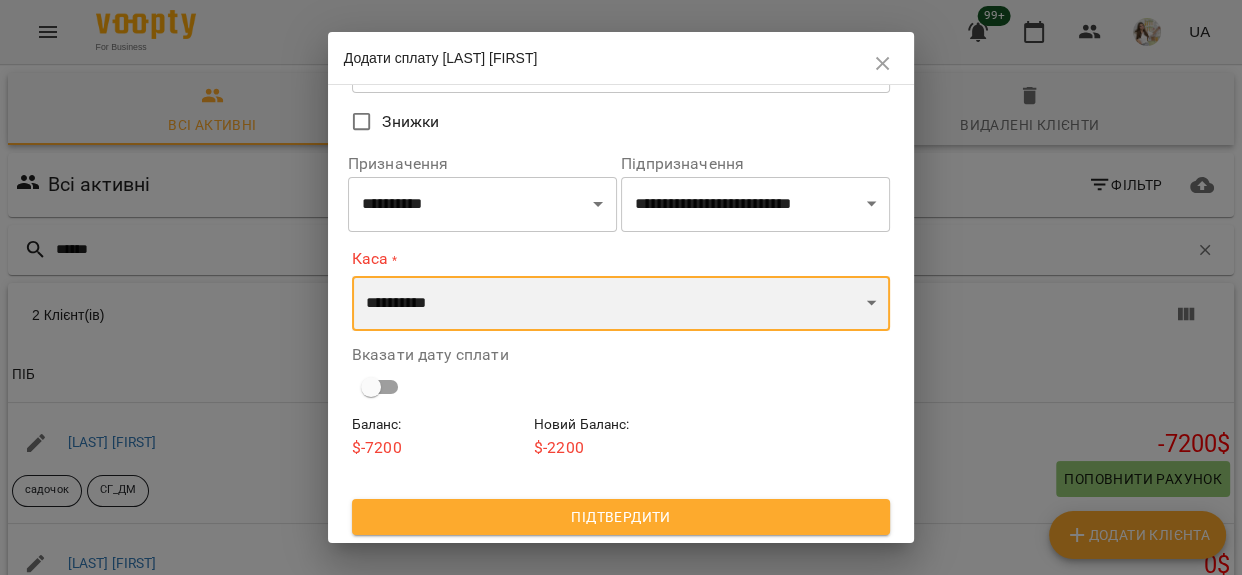drag, startPoint x: 457, startPoint y: 292, endPoint x: 458, endPoint y: 330, distance: 38.013157 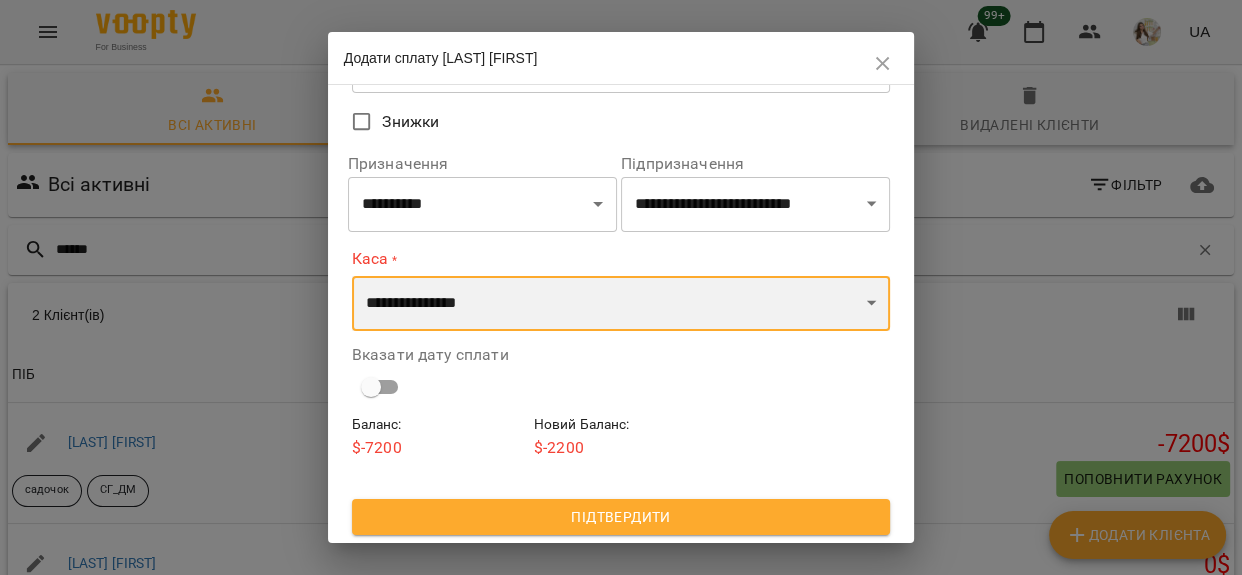 click on "**********" at bounding box center [621, 304] 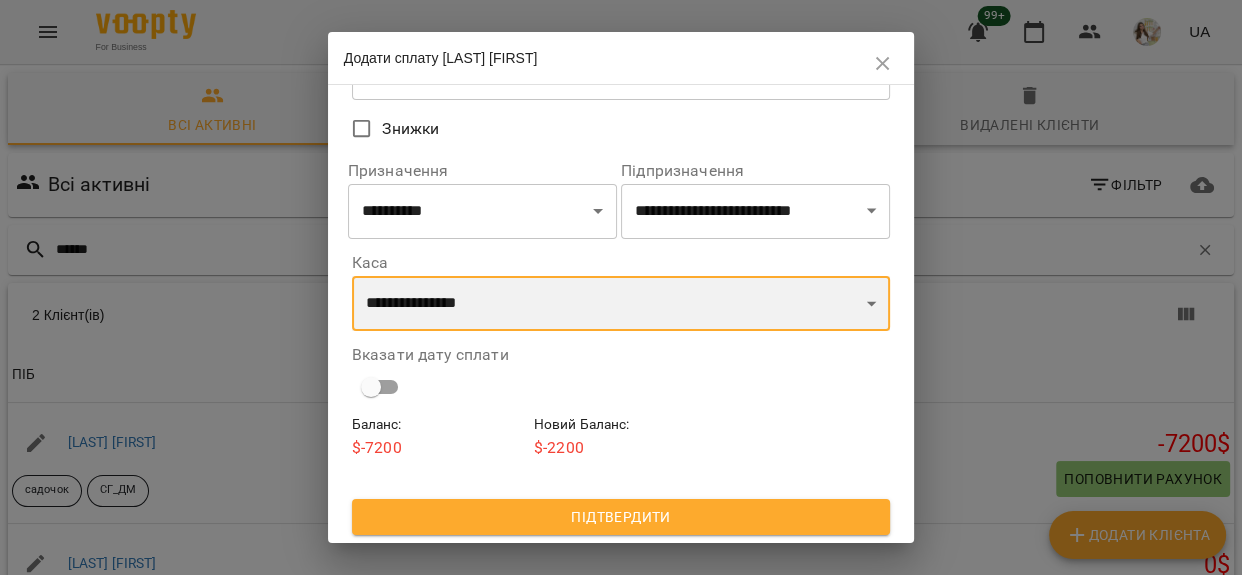 scroll, scrollTop: 172, scrollLeft: 0, axis: vertical 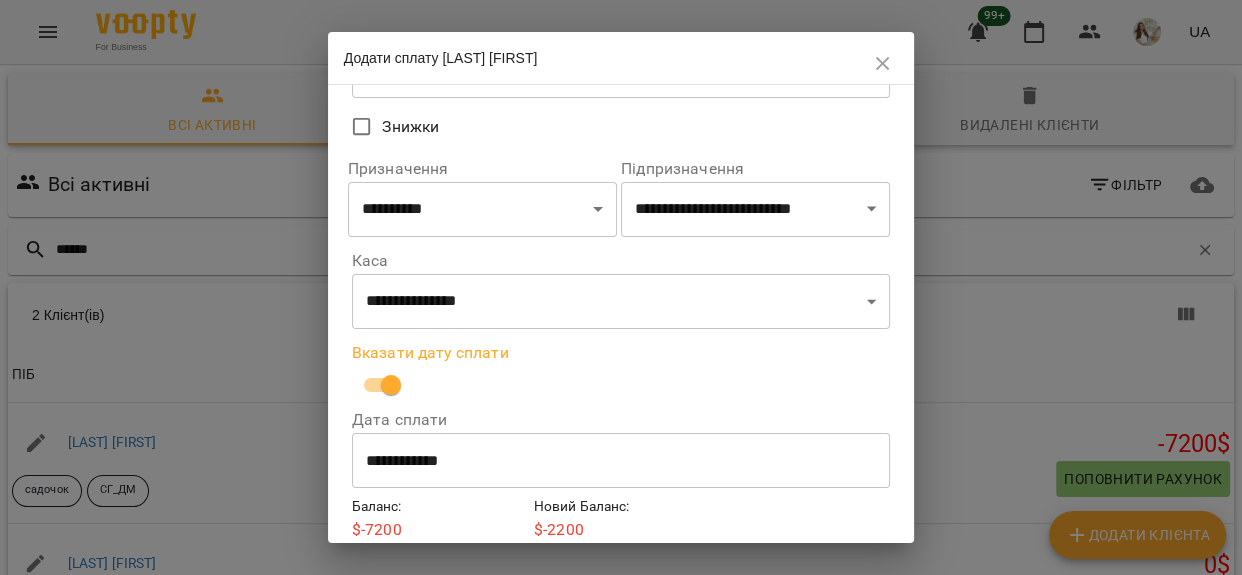 click on "**********" at bounding box center (621, 461) 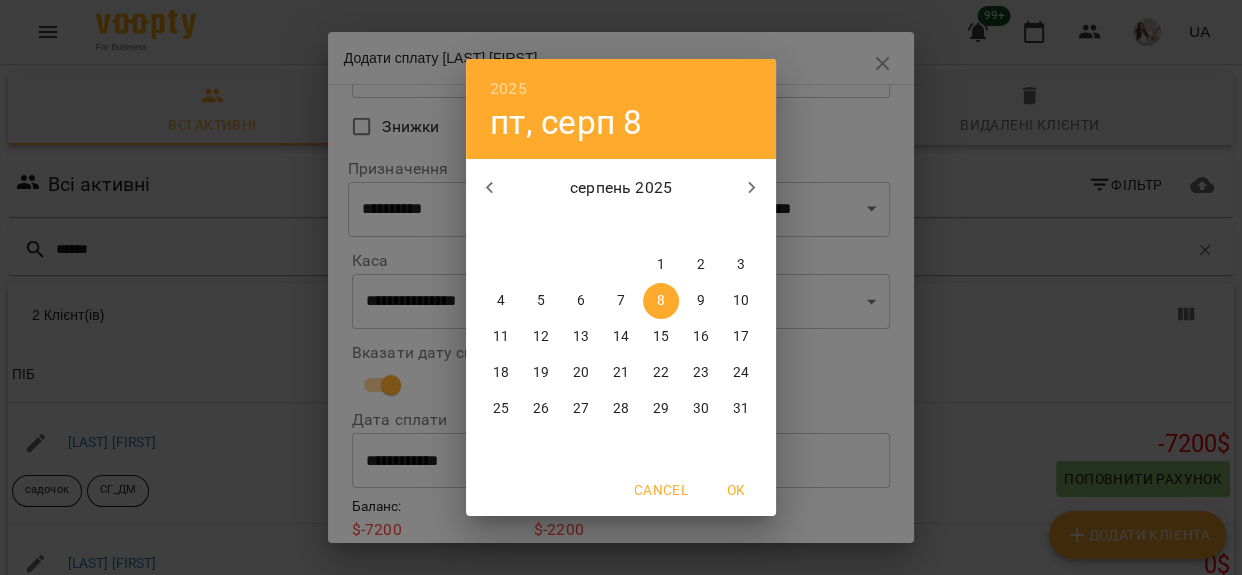 click on "8" at bounding box center [661, 301] 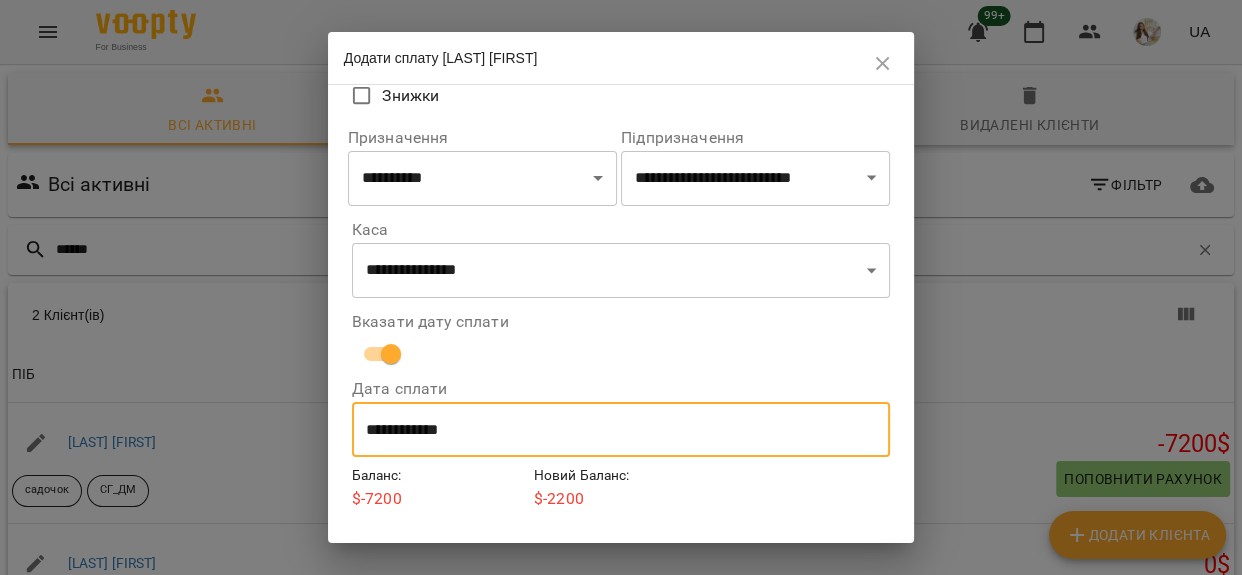 scroll, scrollTop: 256, scrollLeft: 0, axis: vertical 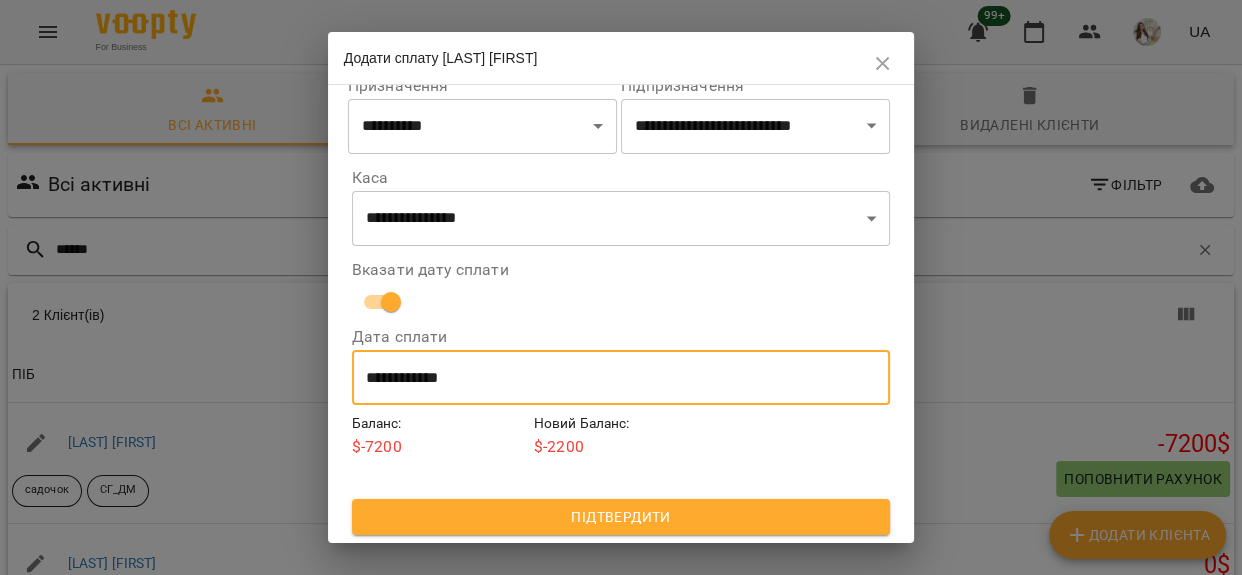 click on "Підтвердити" at bounding box center (621, 517) 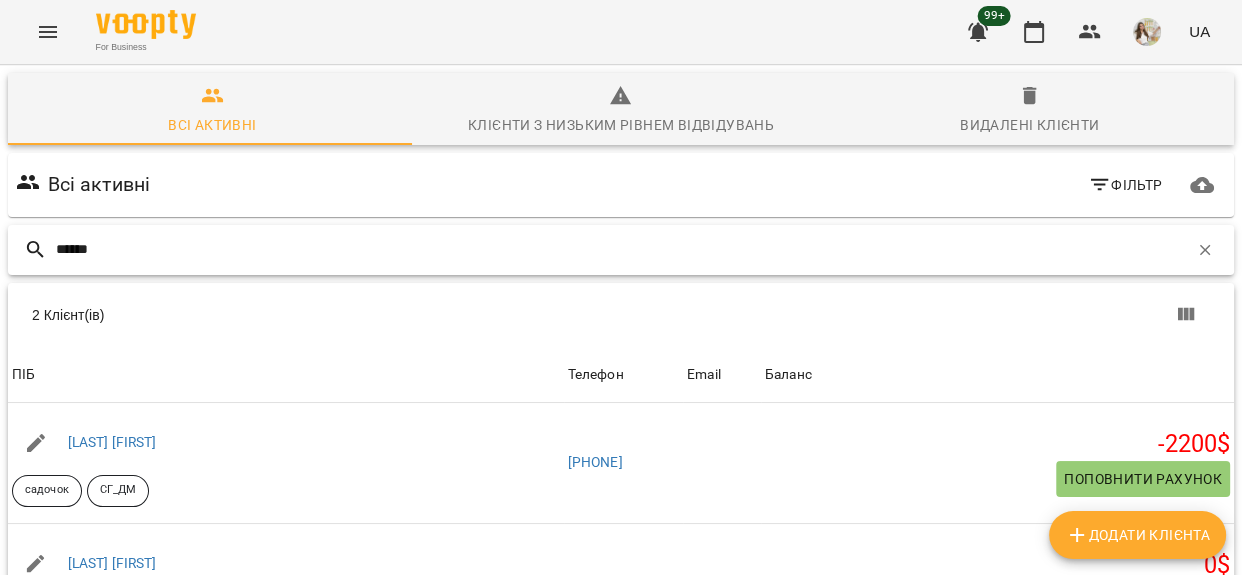 drag, startPoint x: 127, startPoint y: 255, endPoint x: 0, endPoint y: 238, distance: 128.13274 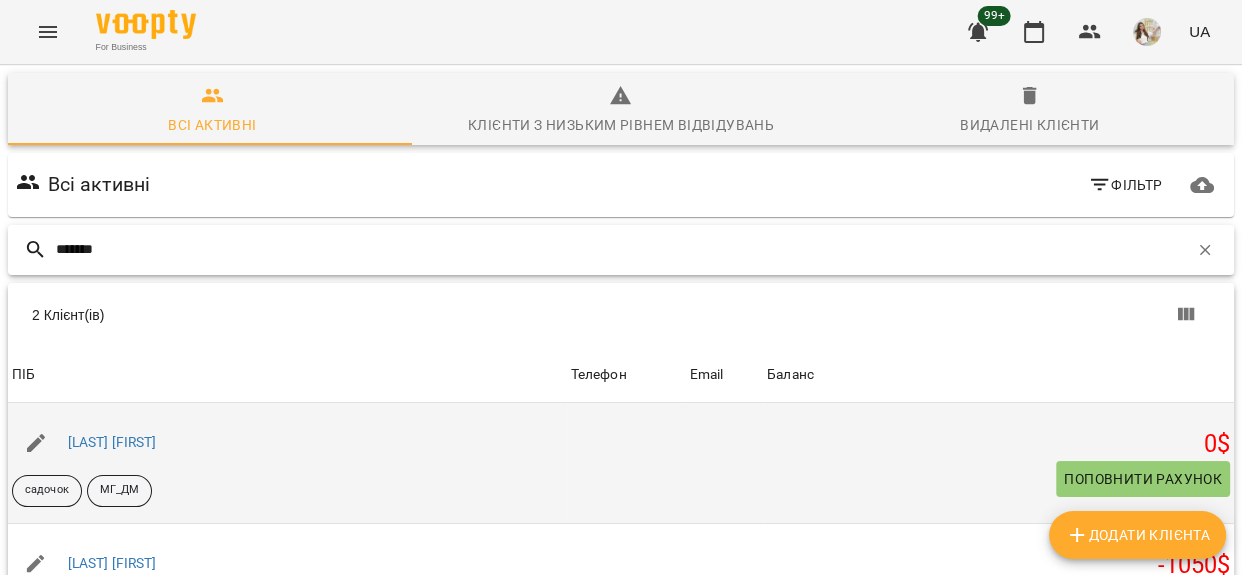 type on "*******" 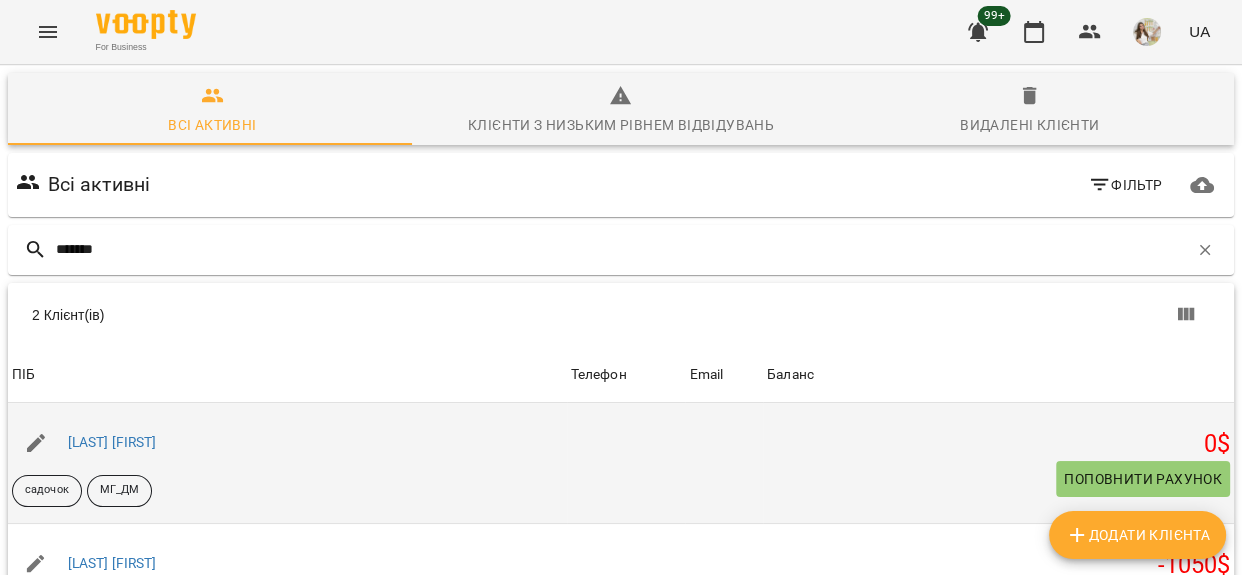 click on "Поповнити рахунок" at bounding box center (1143, 479) 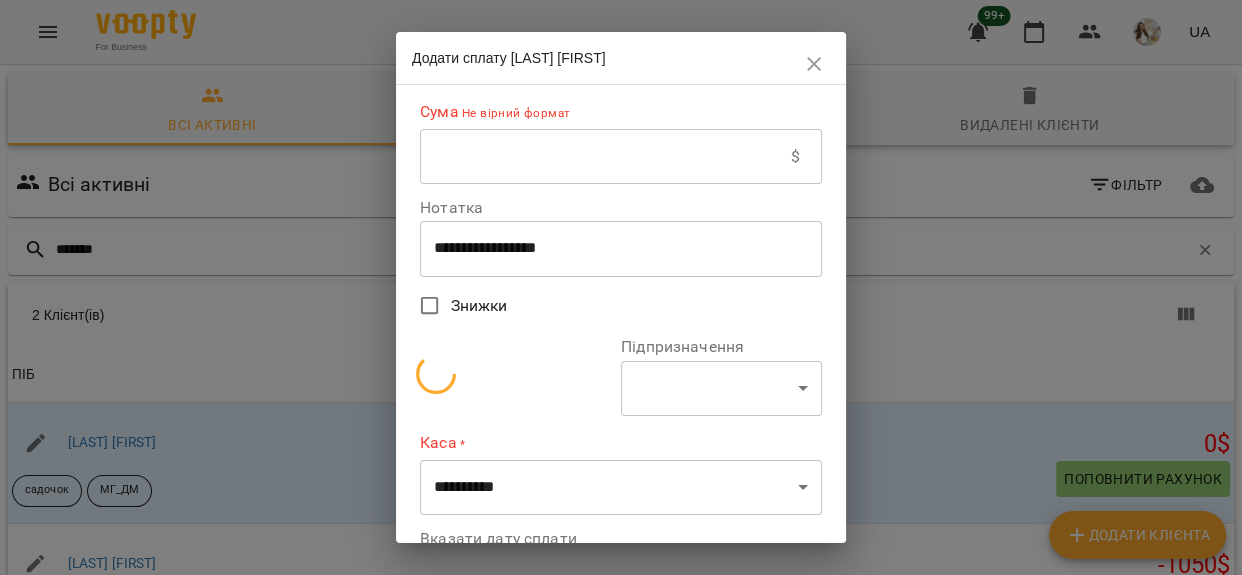 select on "**********" 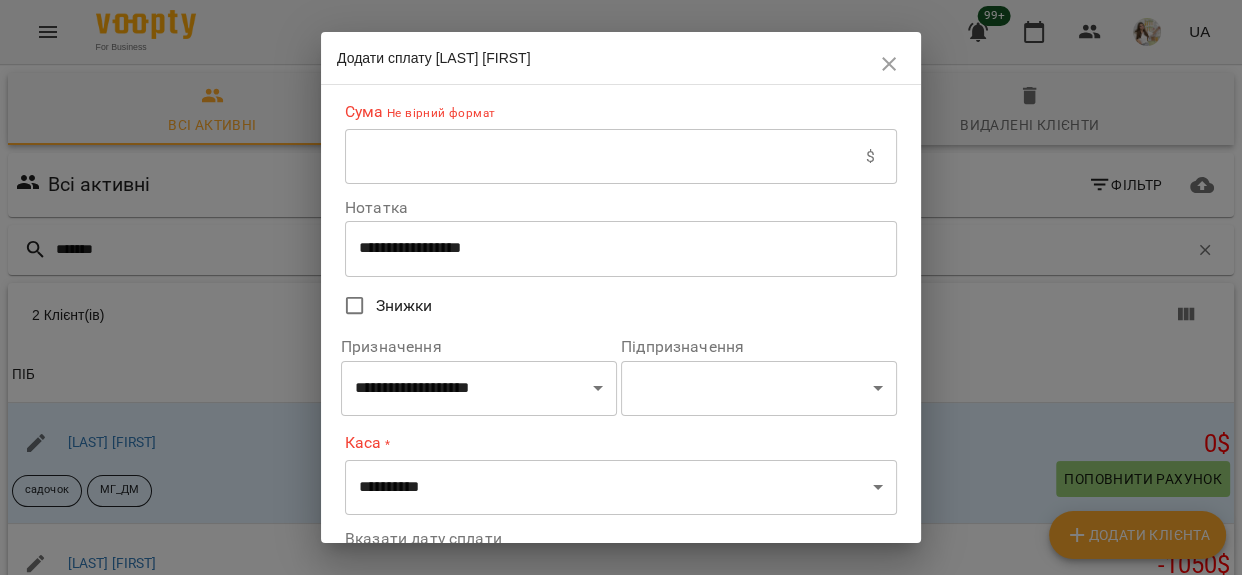 click at bounding box center [605, 157] 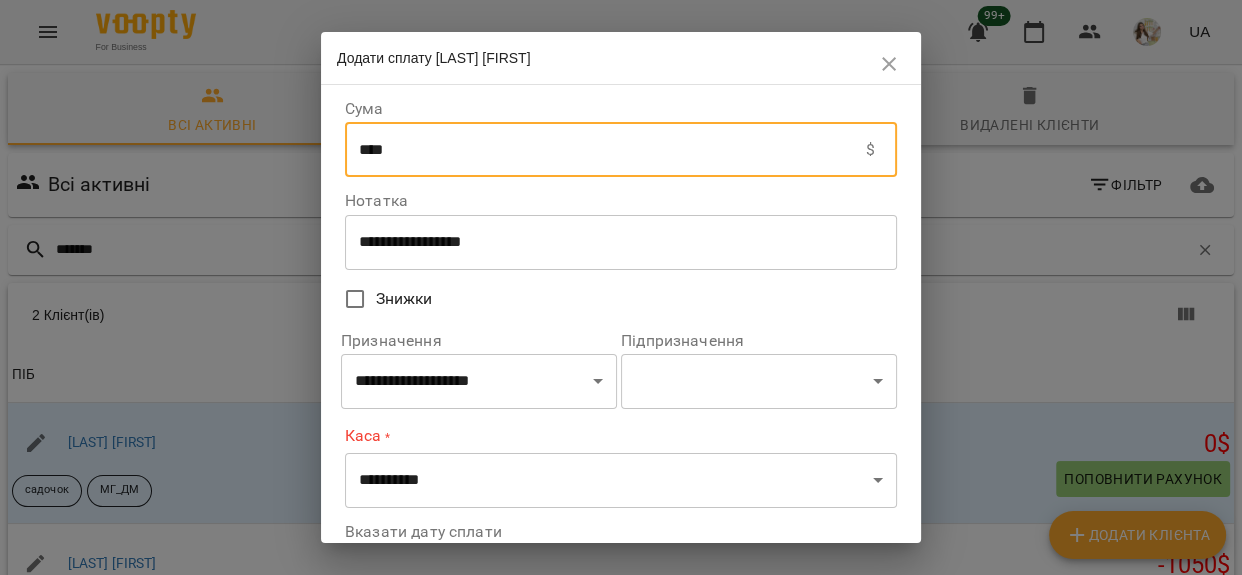 type on "****" 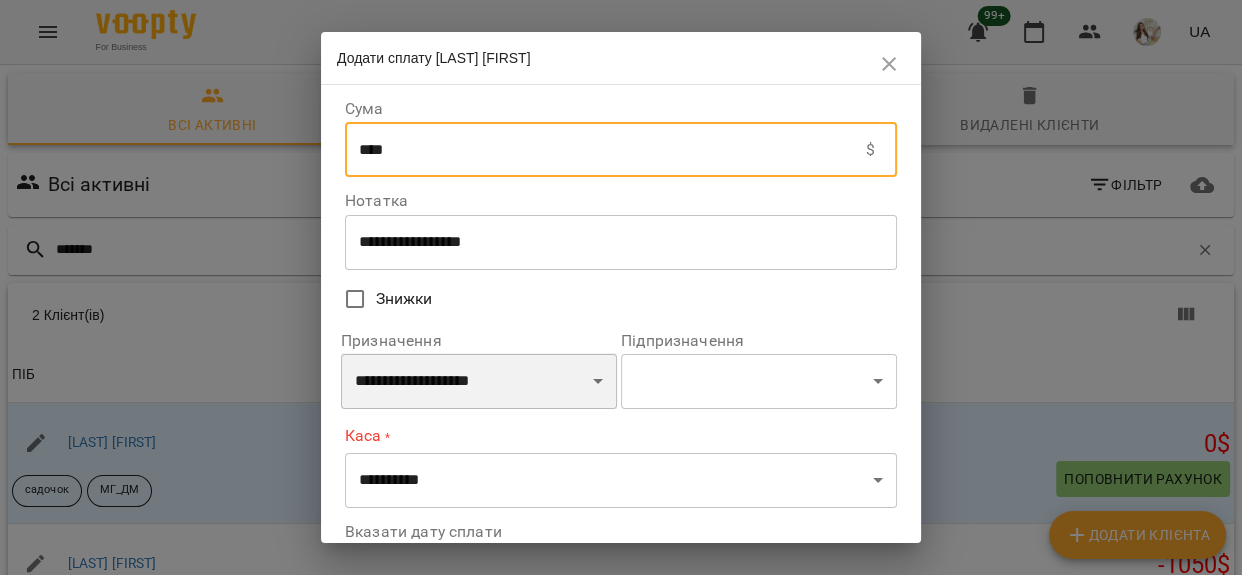 click on "**********" at bounding box center [479, 381] 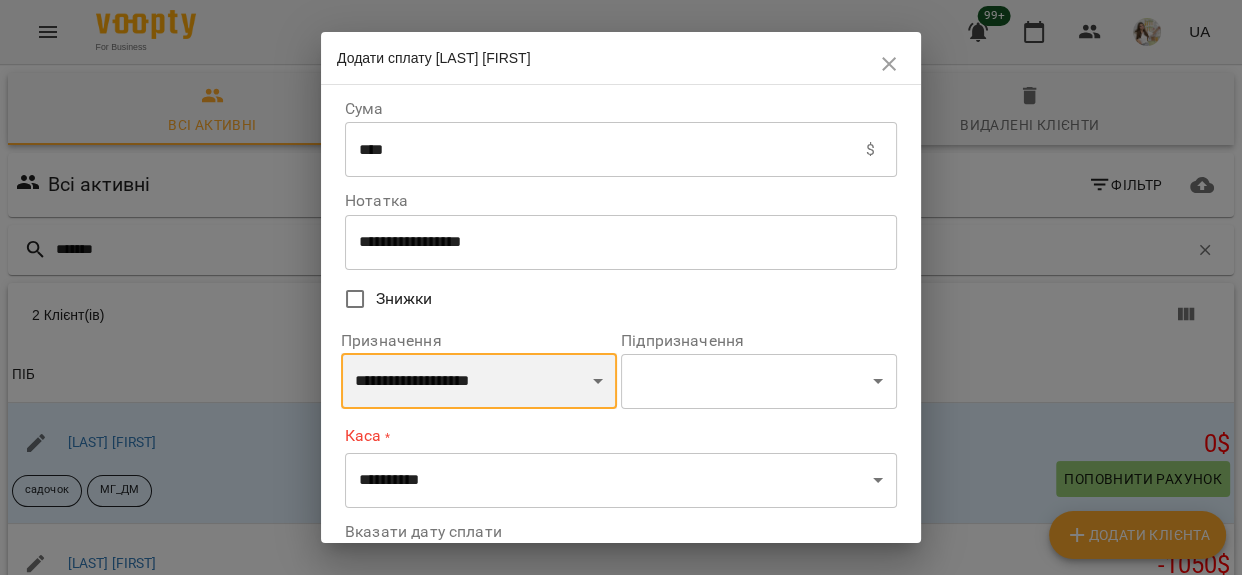 select on "*********" 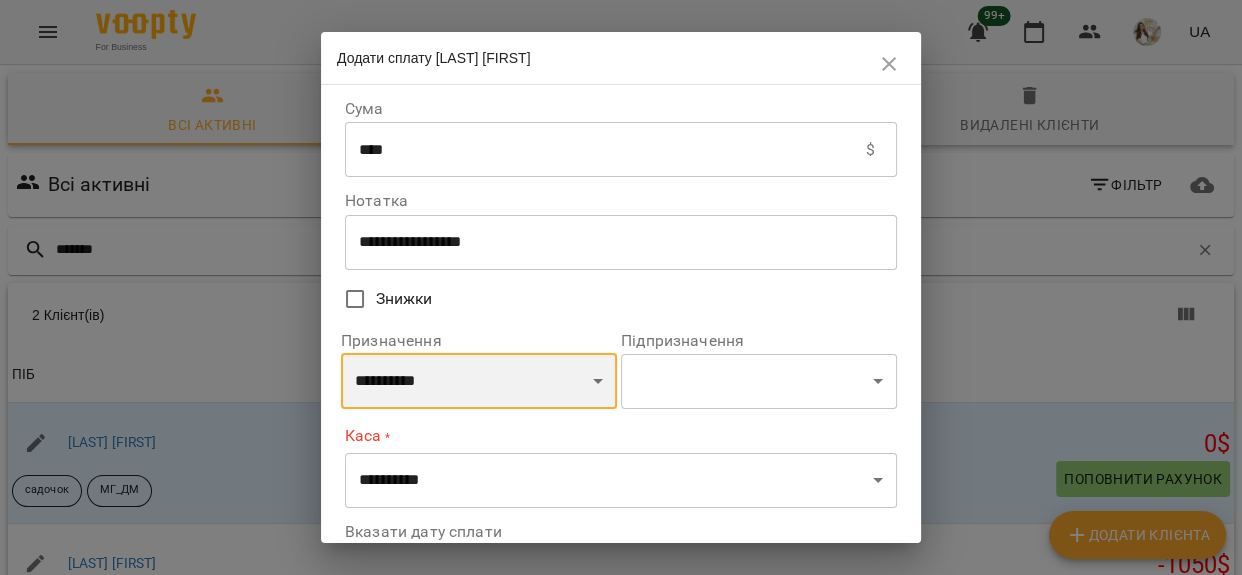 click on "**********" at bounding box center (479, 381) 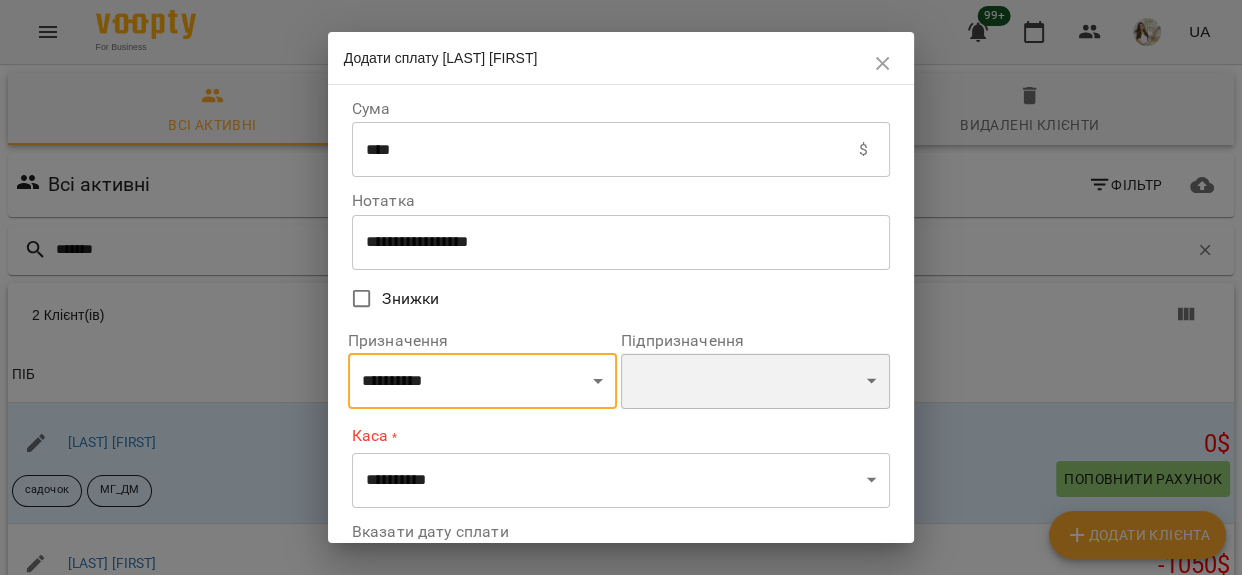click on "**********" at bounding box center [755, 381] 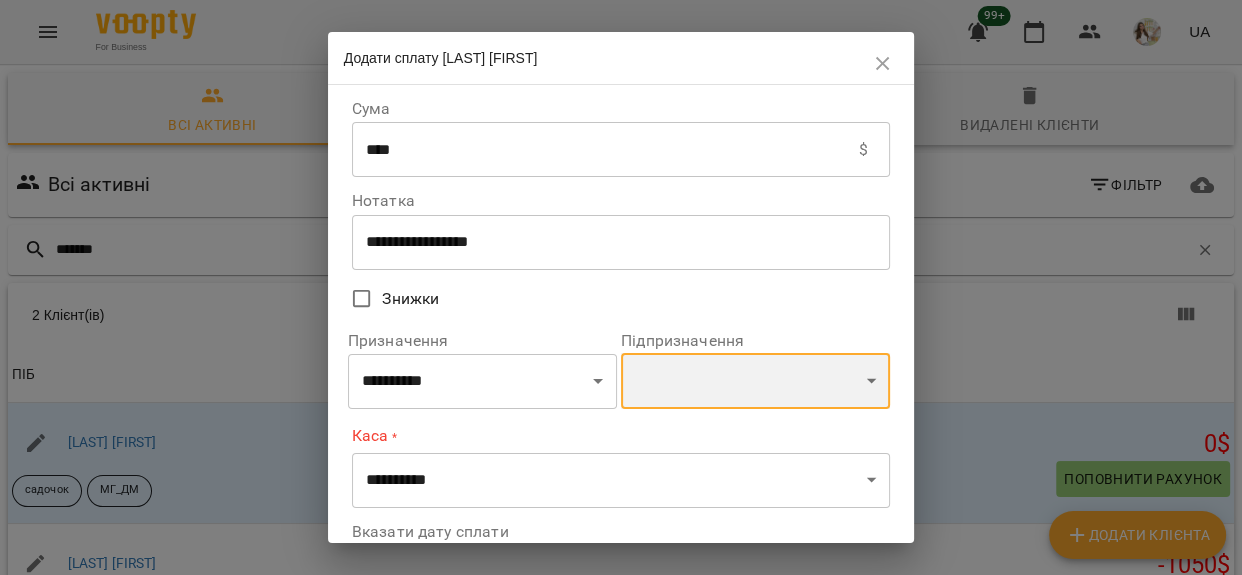 select on "**********" 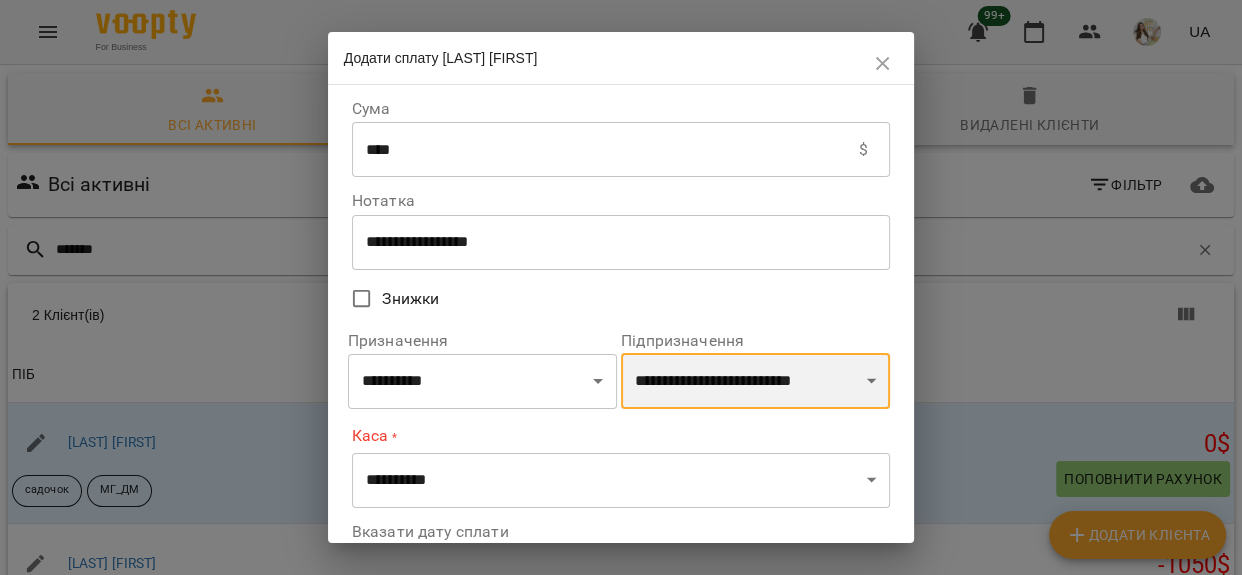 click on "**********" at bounding box center (755, 381) 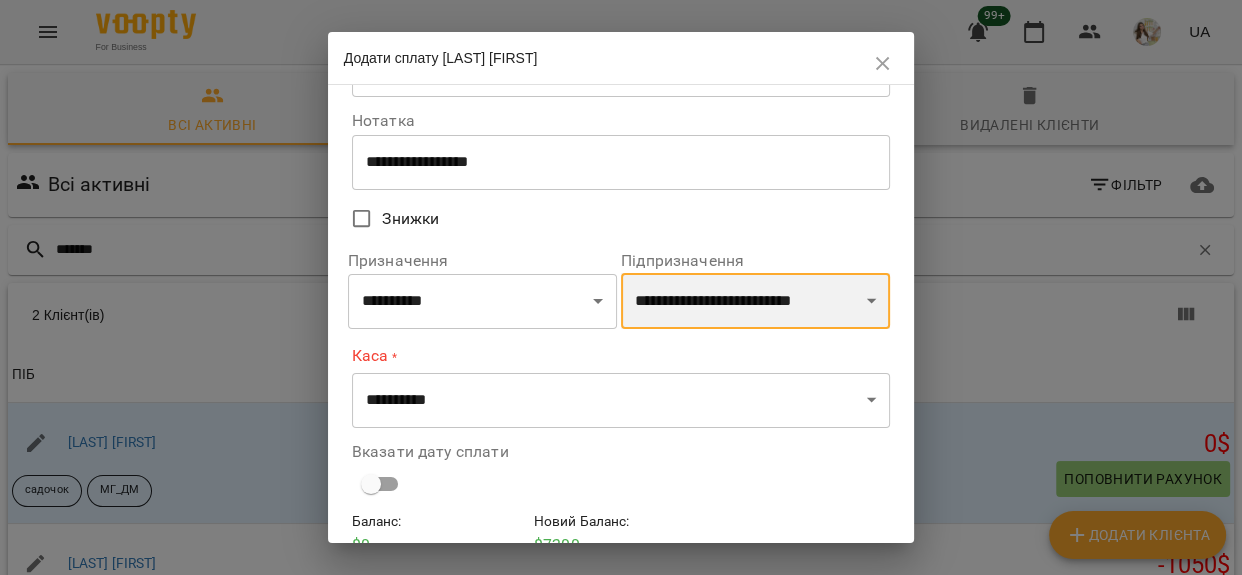 scroll, scrollTop: 179, scrollLeft: 0, axis: vertical 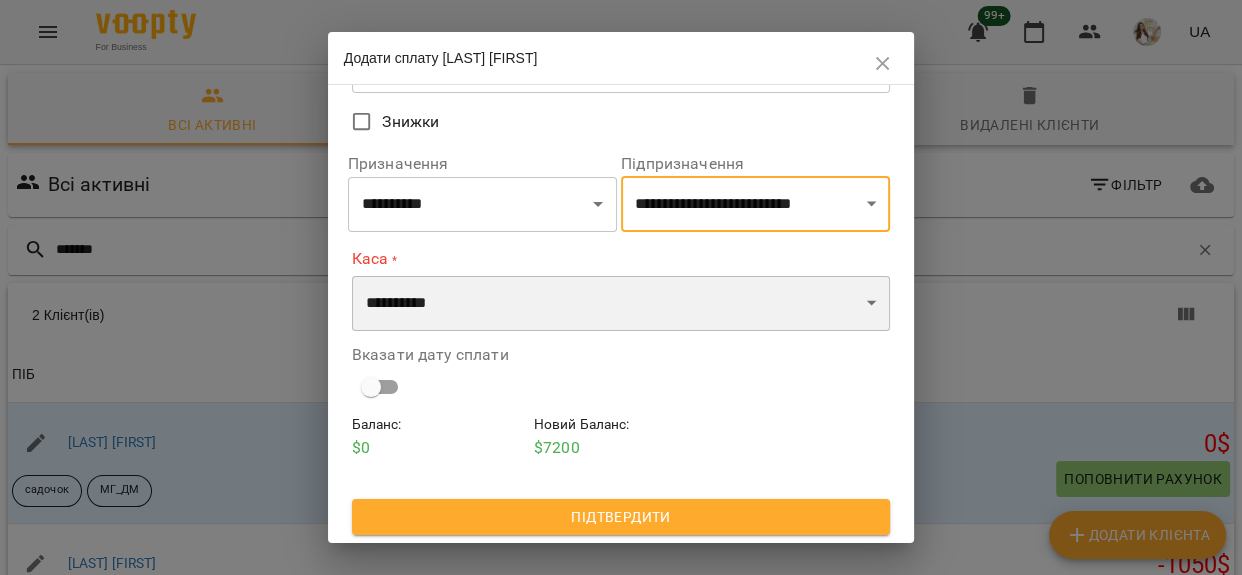 drag, startPoint x: 489, startPoint y: 319, endPoint x: 488, endPoint y: 330, distance: 11.045361 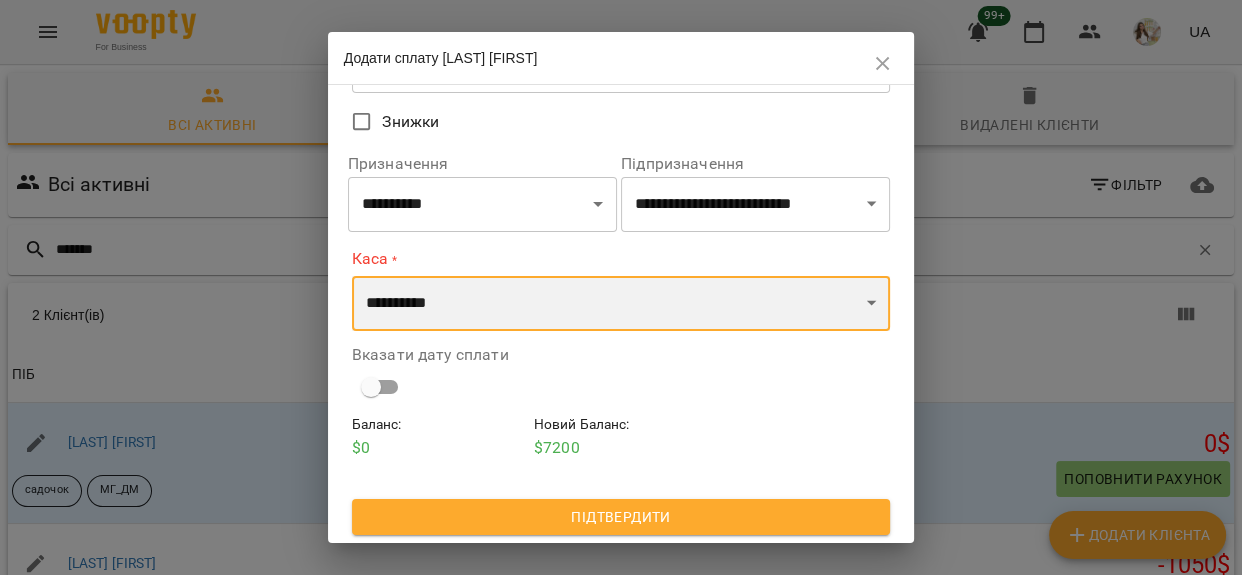 select on "**********" 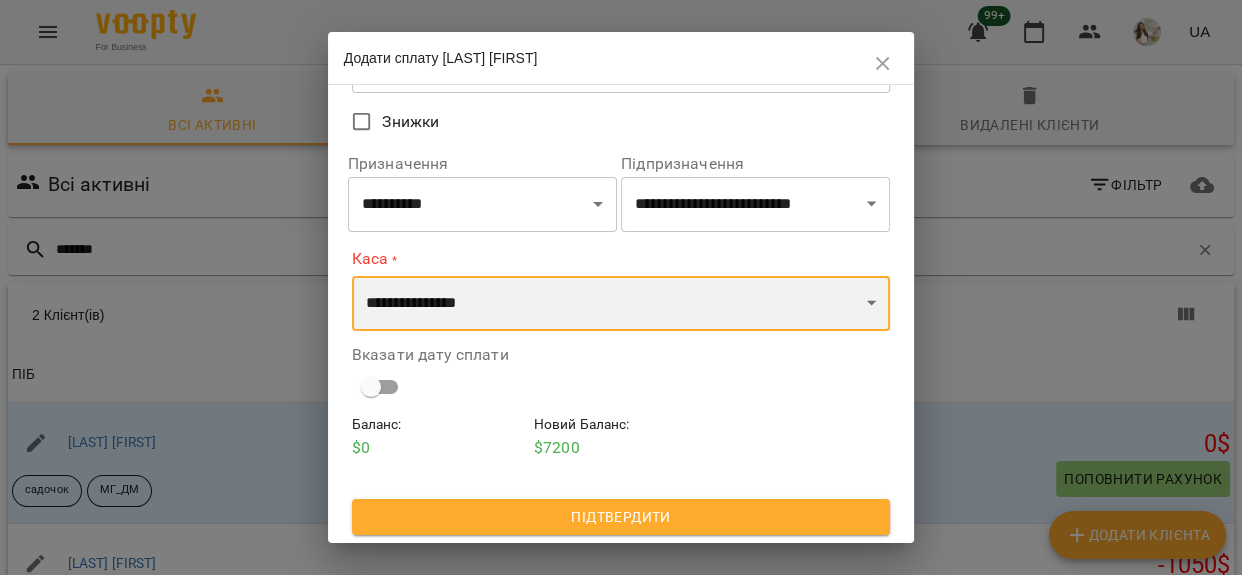 click on "**********" at bounding box center (621, 304) 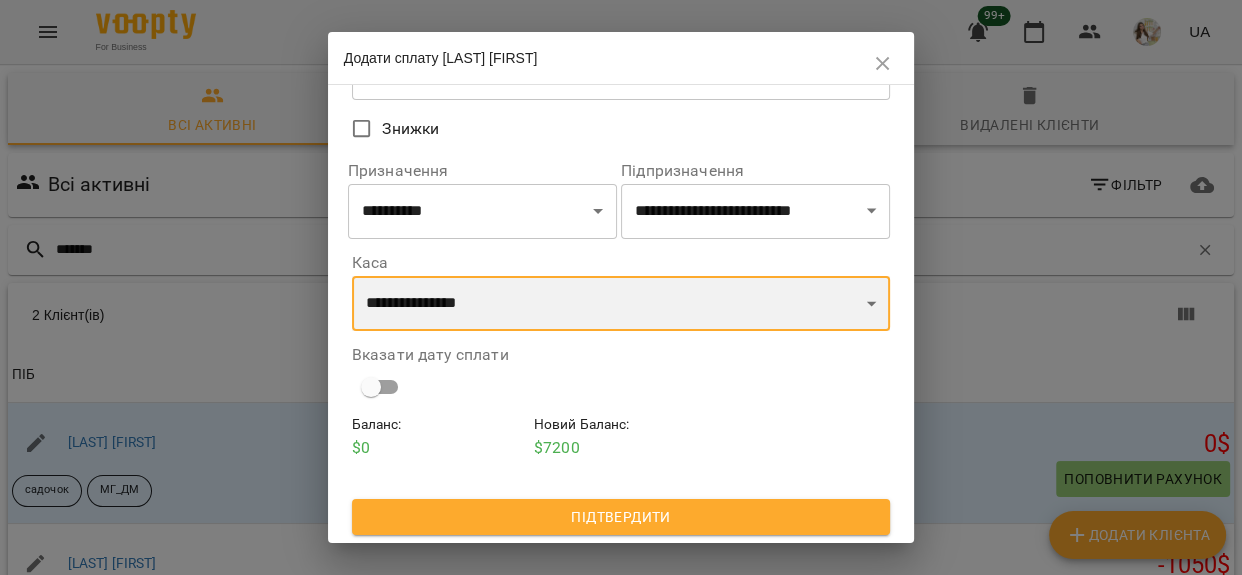 scroll, scrollTop: 172, scrollLeft: 0, axis: vertical 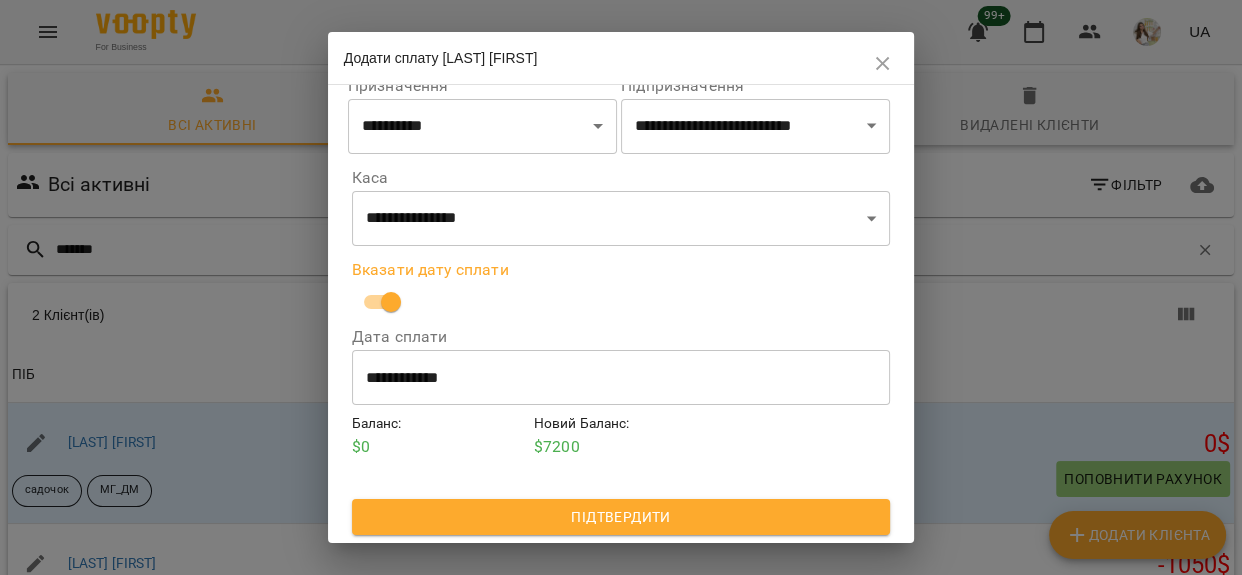 click on "Підтвердити" at bounding box center (621, 517) 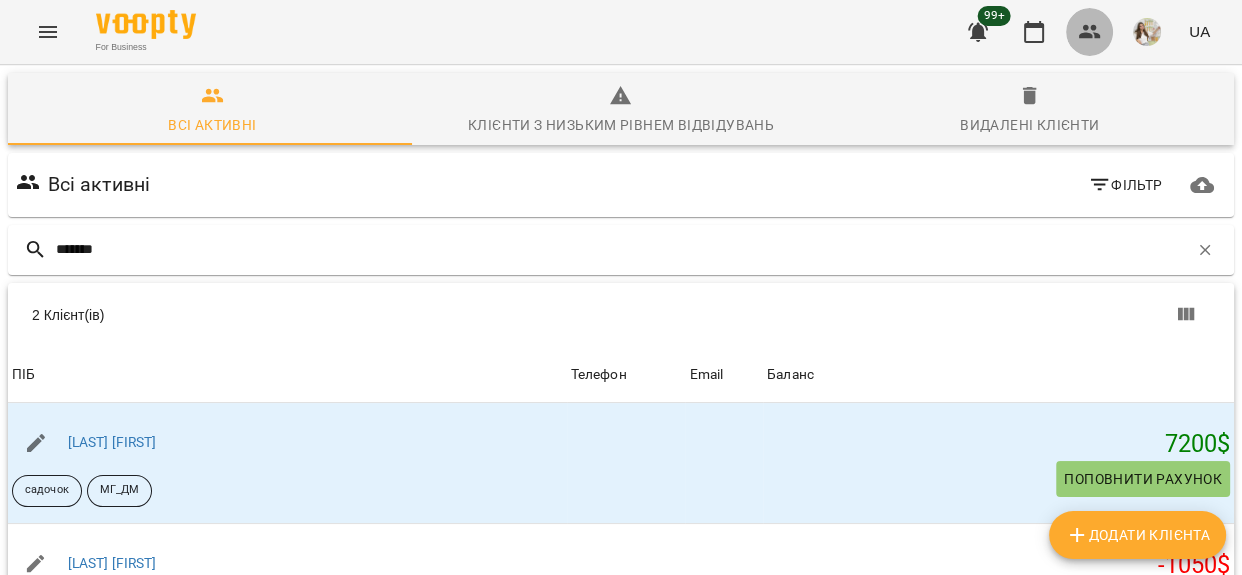 click 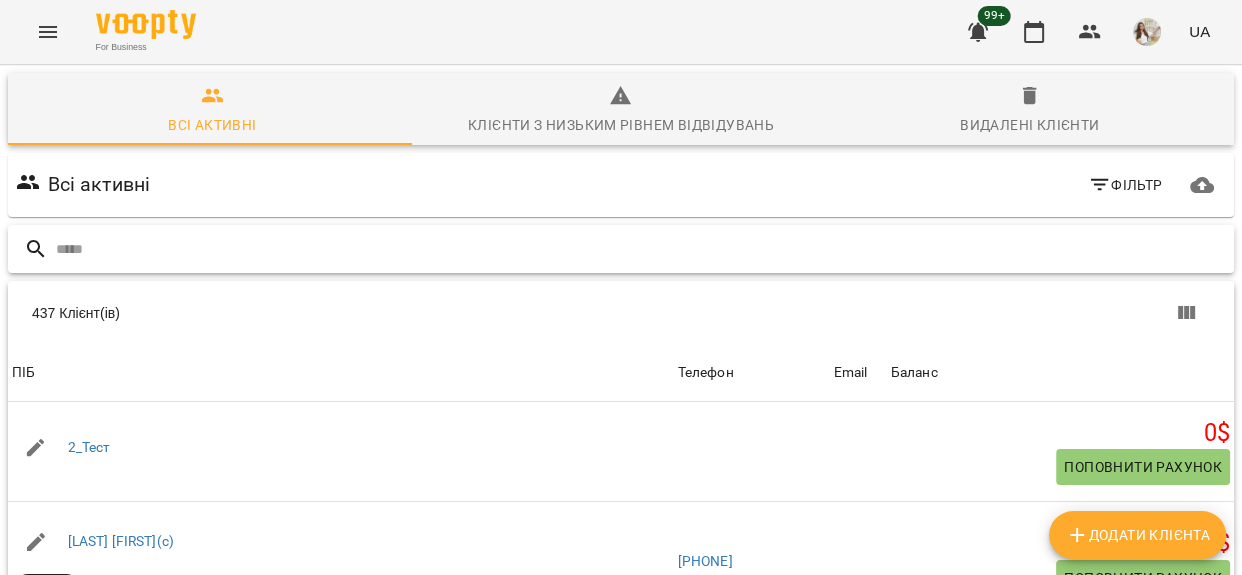 click at bounding box center (641, 249) 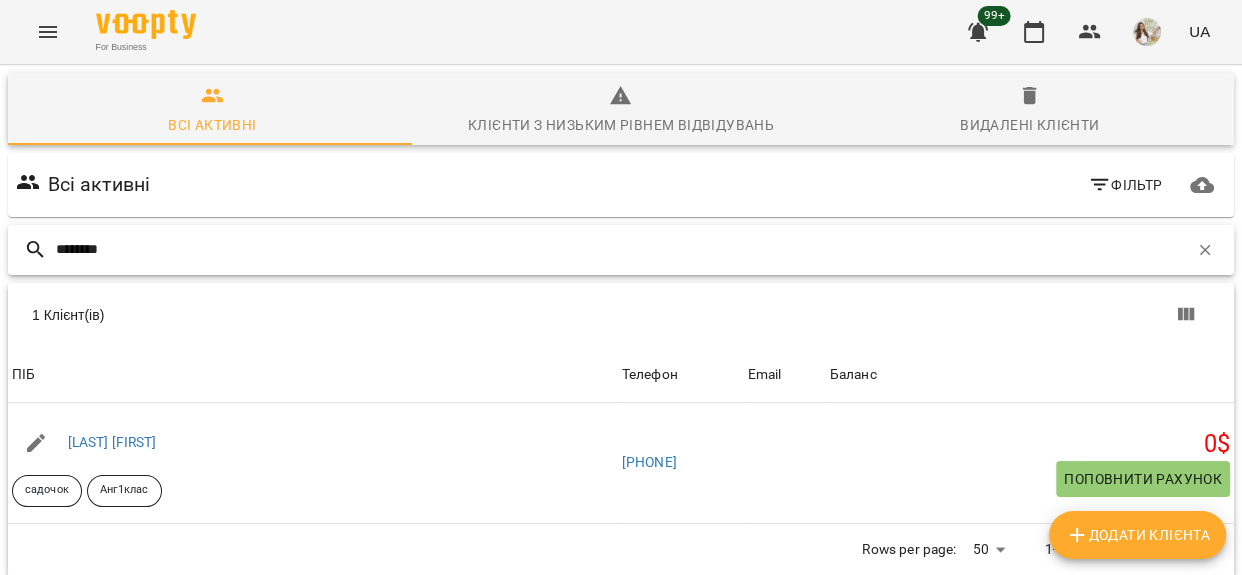 type on "********" 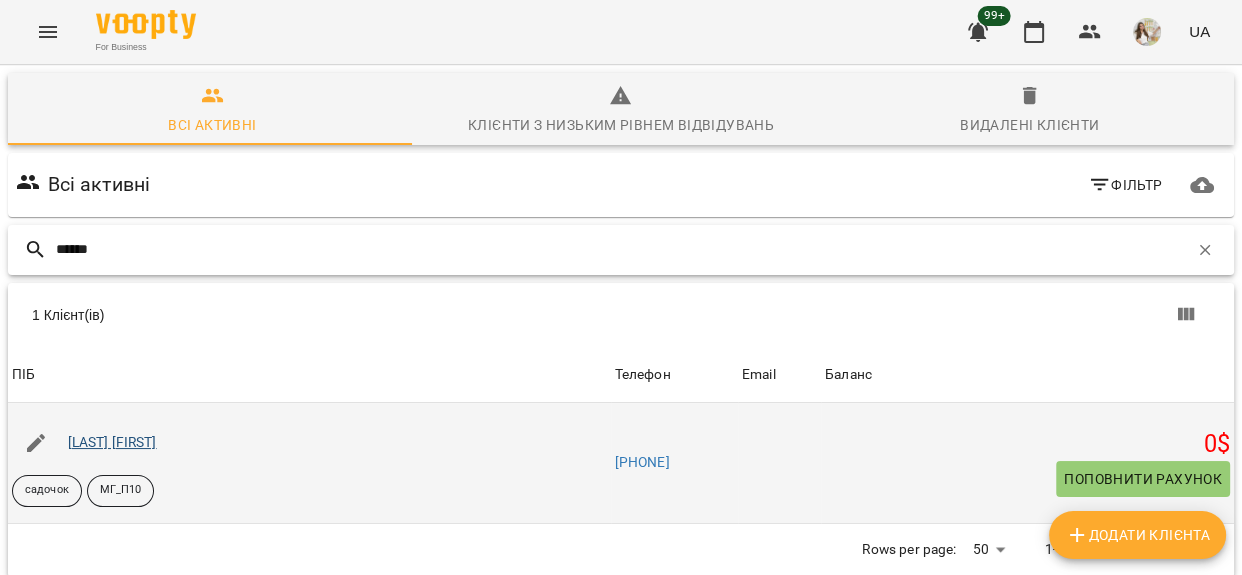 type on "******" 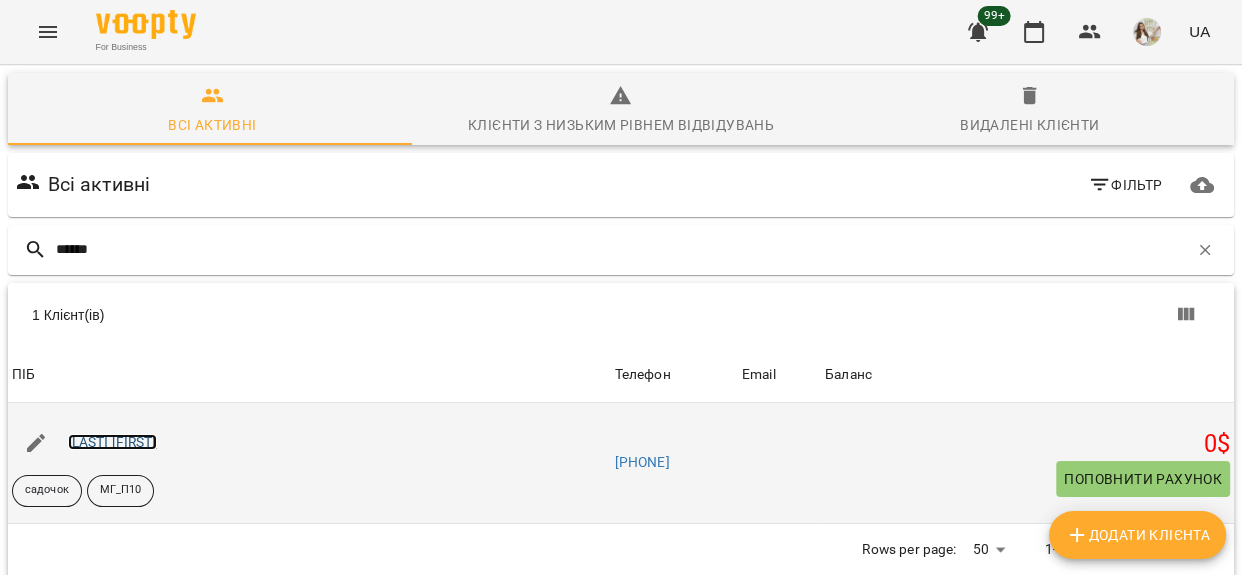 click on "Матрос Кароліна" at bounding box center (112, 442) 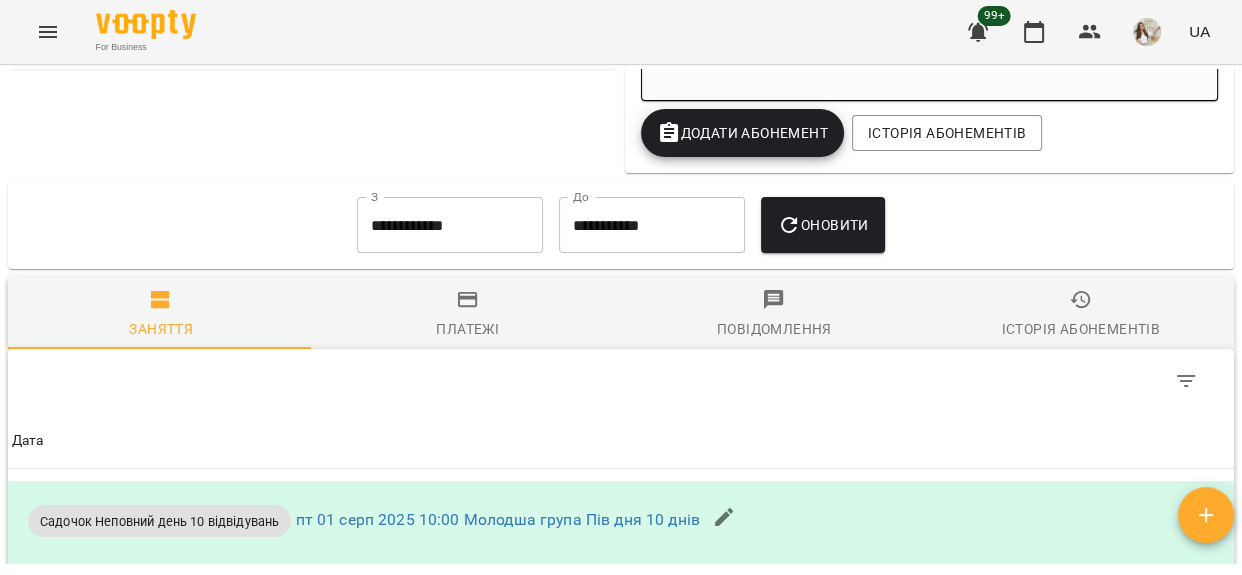 scroll, scrollTop: 1181, scrollLeft: 0, axis: vertical 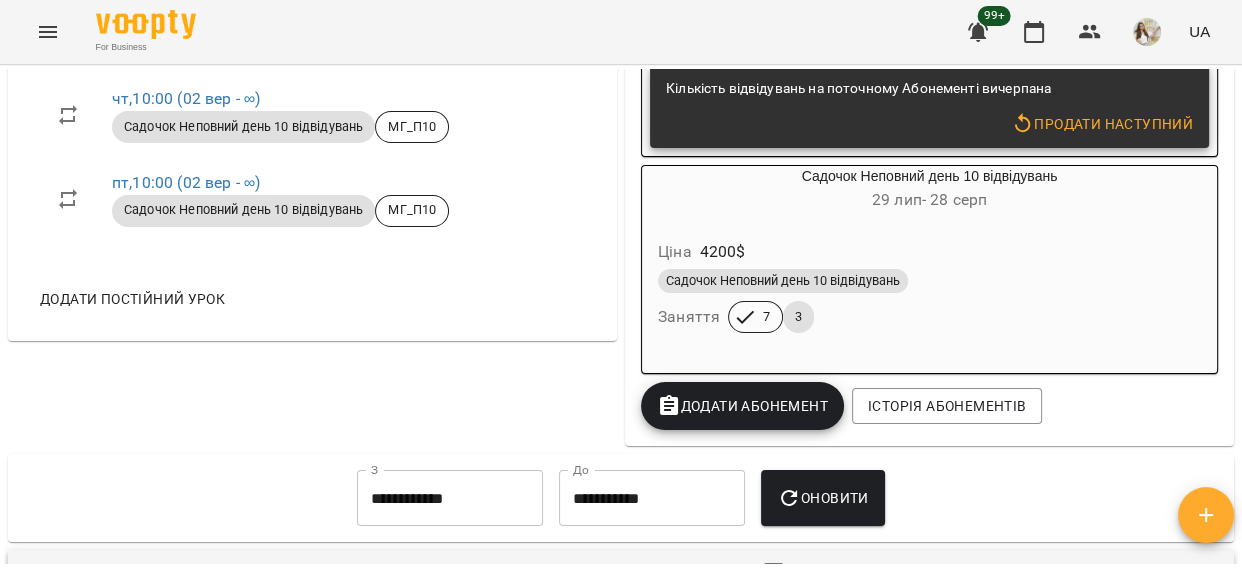 click on "Садочок Неповний день 10 відвідувань" at bounding box center [929, 281] 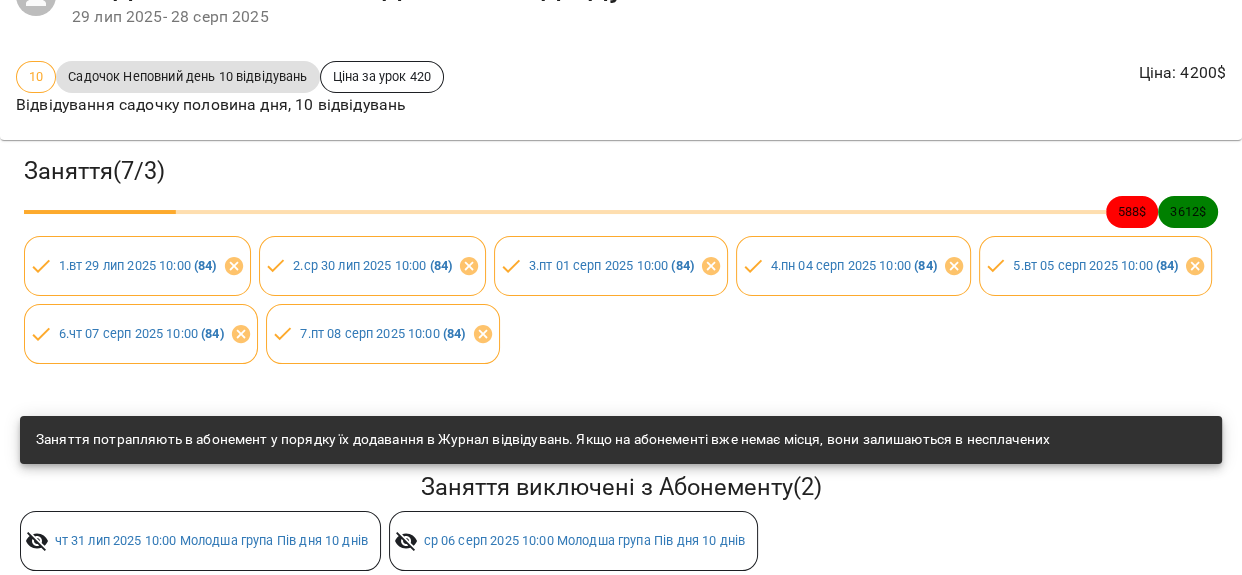 scroll, scrollTop: 0, scrollLeft: 0, axis: both 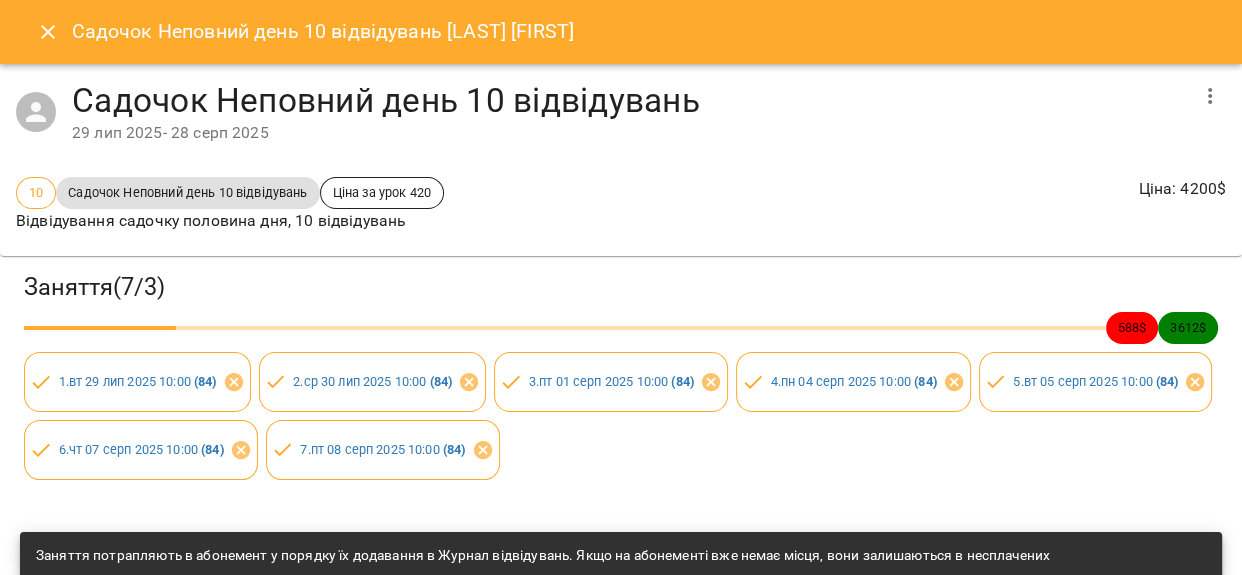 click 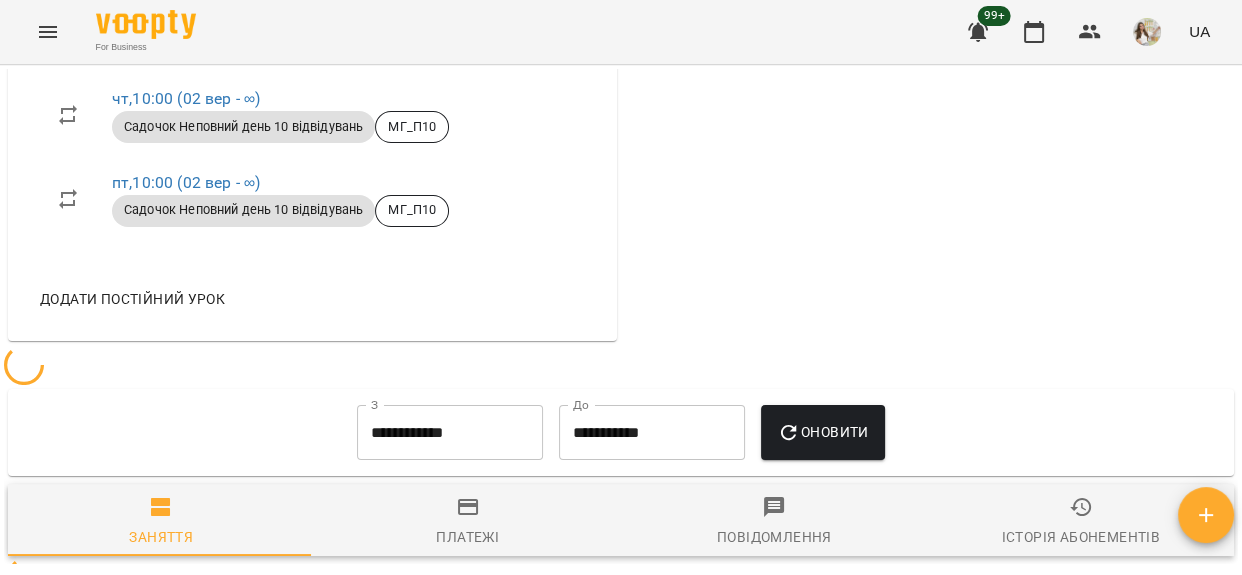 scroll, scrollTop: 1131, scrollLeft: 0, axis: vertical 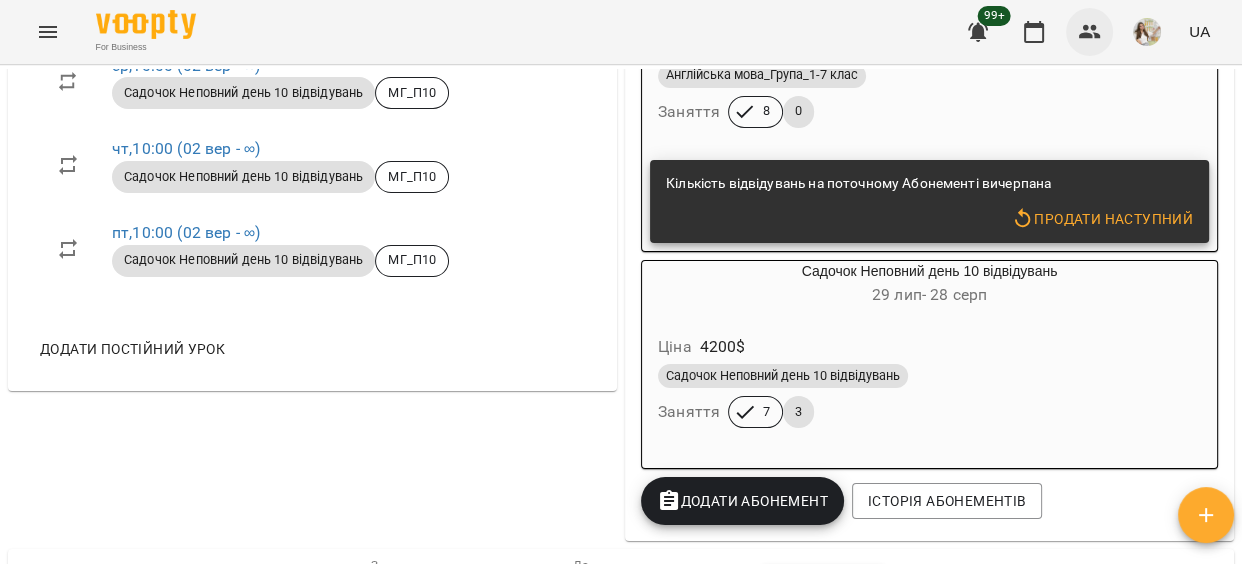 click 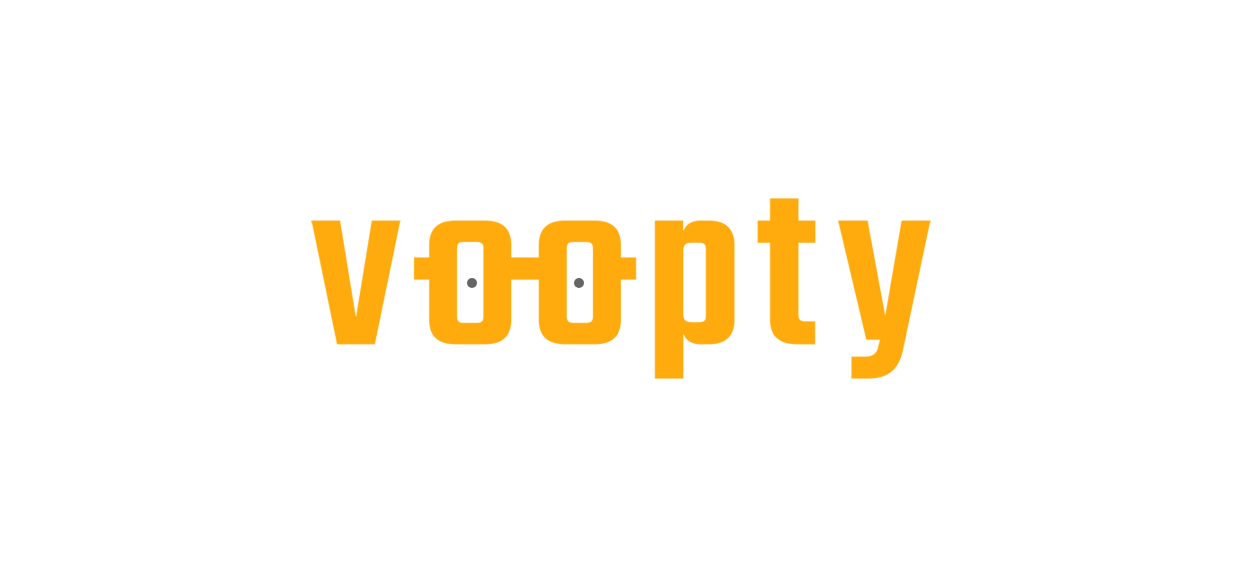 scroll, scrollTop: 0, scrollLeft: 0, axis: both 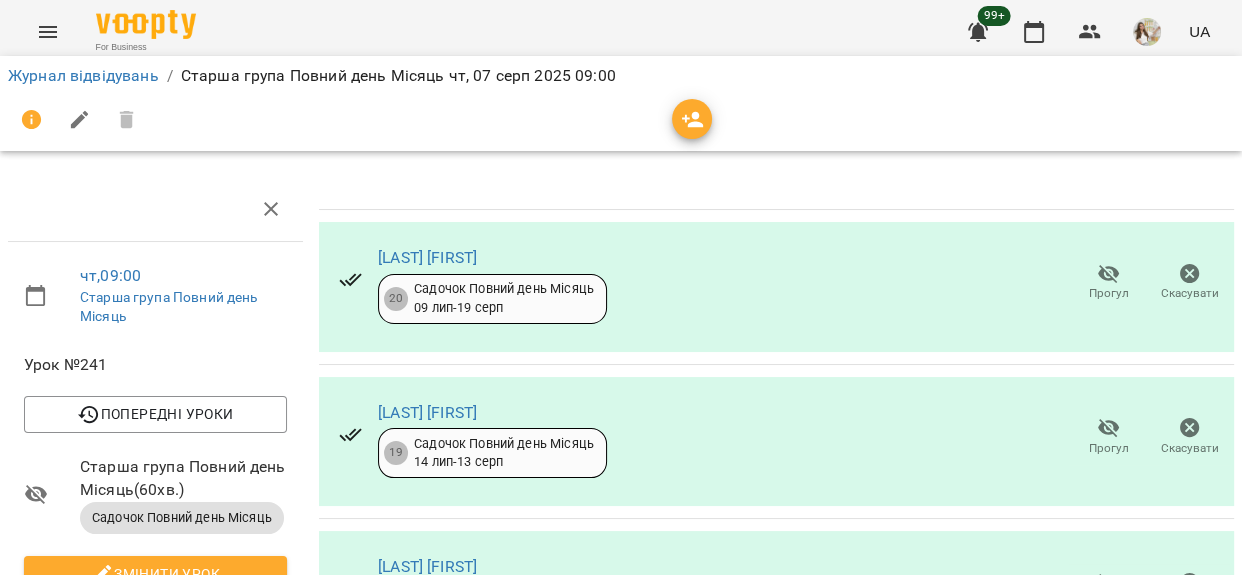 click 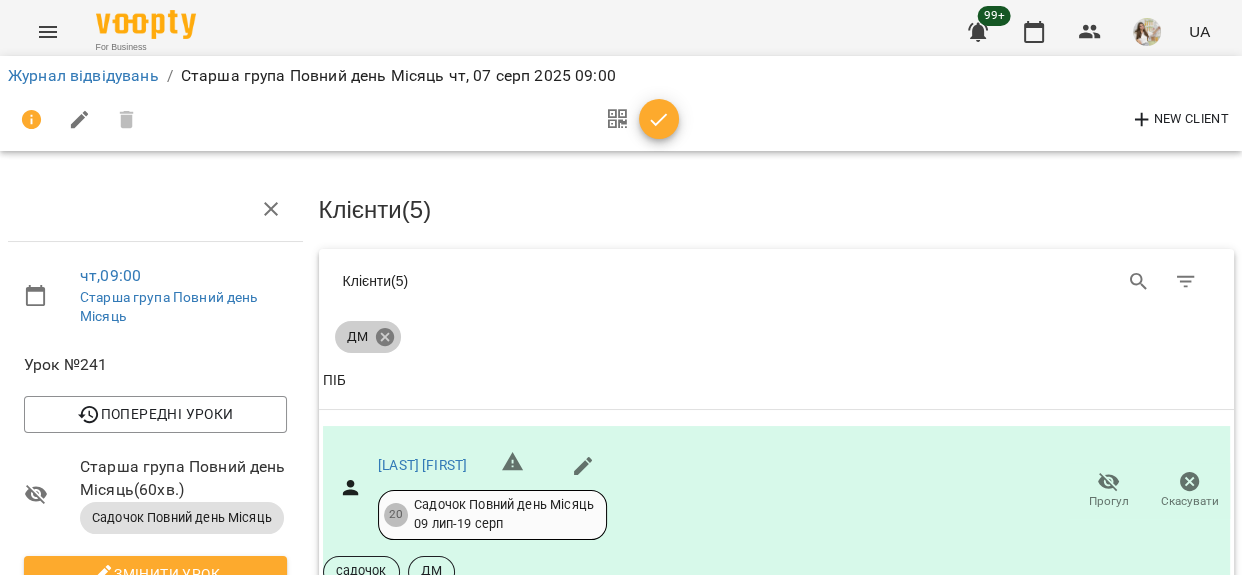 click 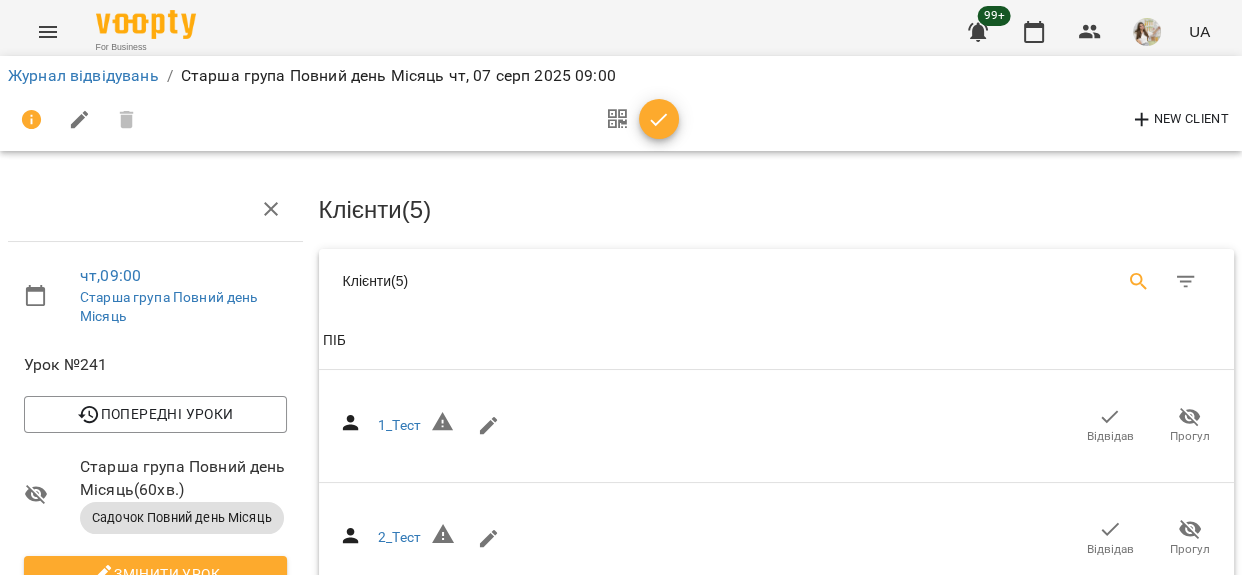 click 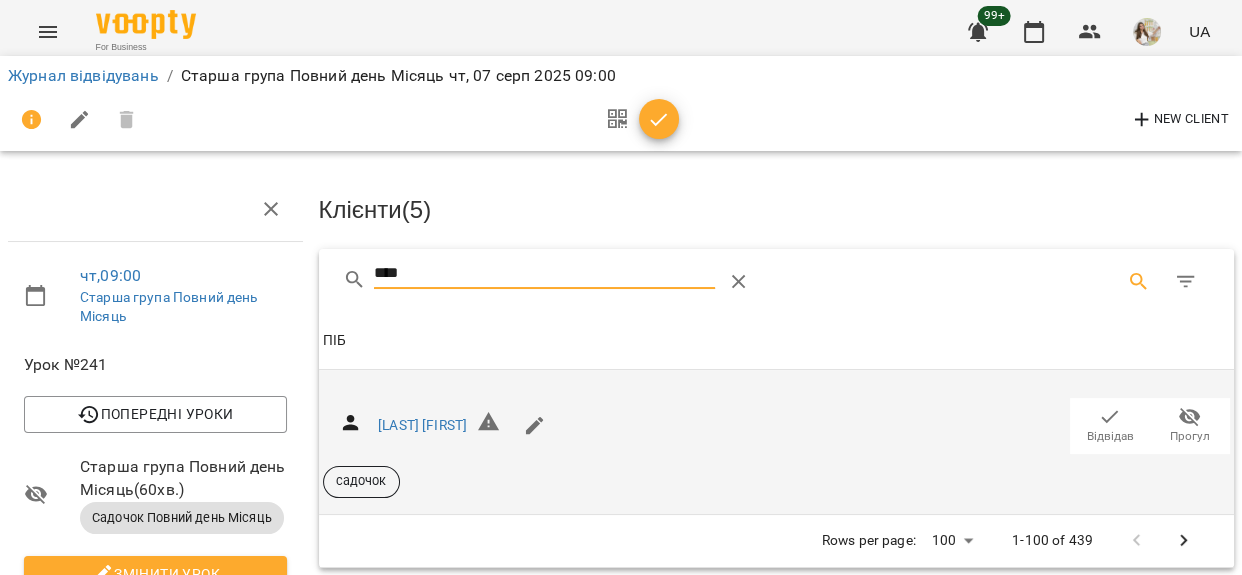 type on "****" 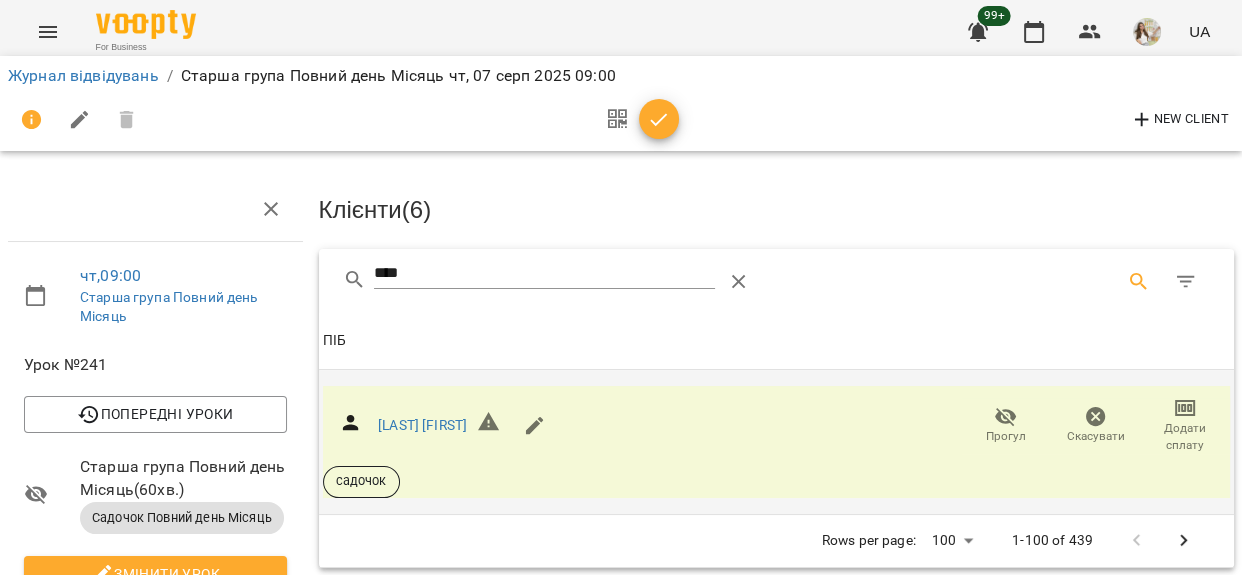 click 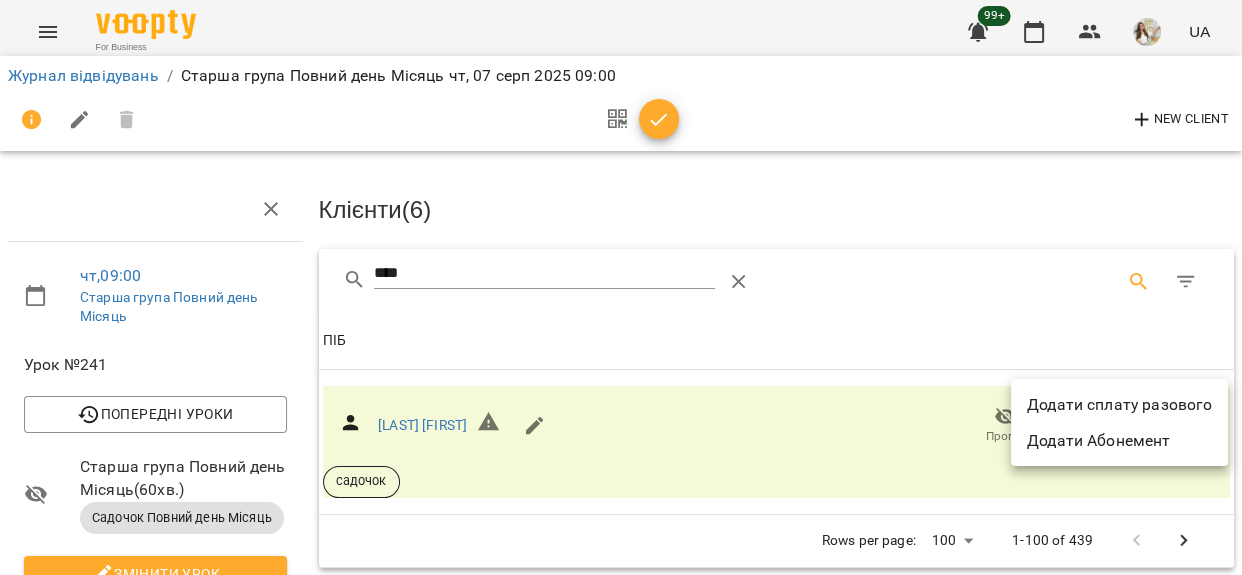 click on "Додати сплату разового" at bounding box center [1119, 405] 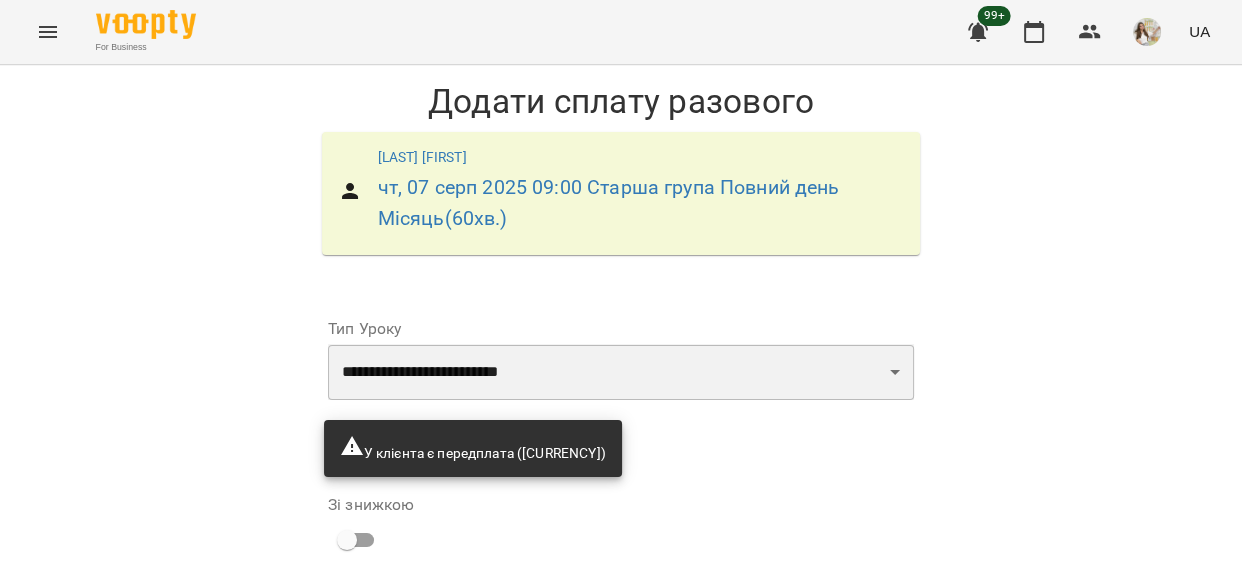 click on "**********" at bounding box center (621, 372) 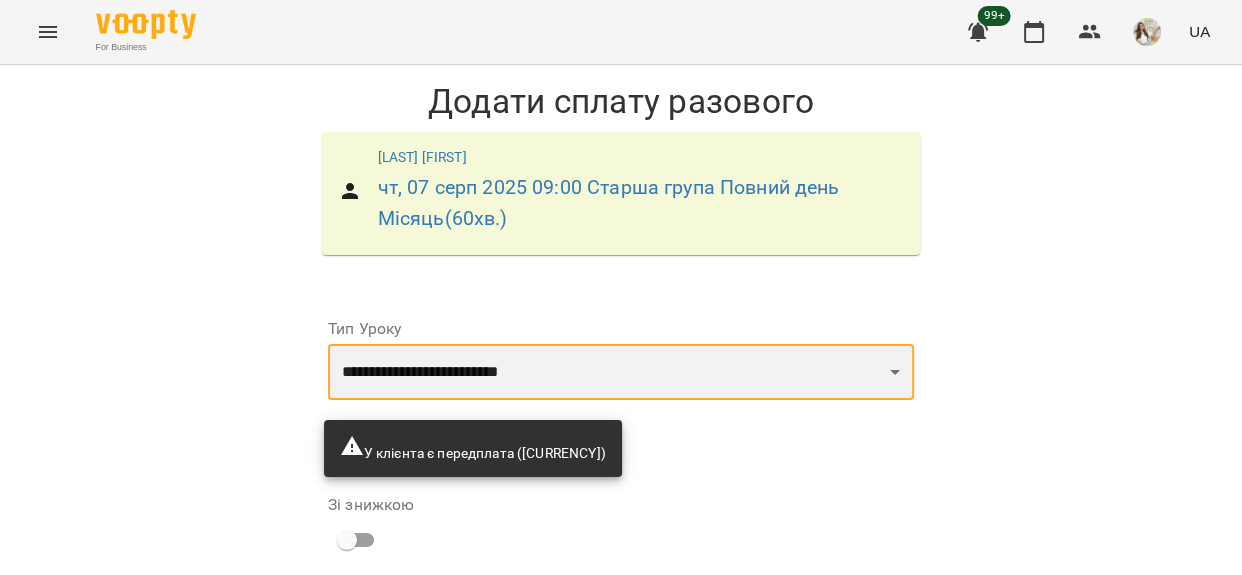 select on "**********" 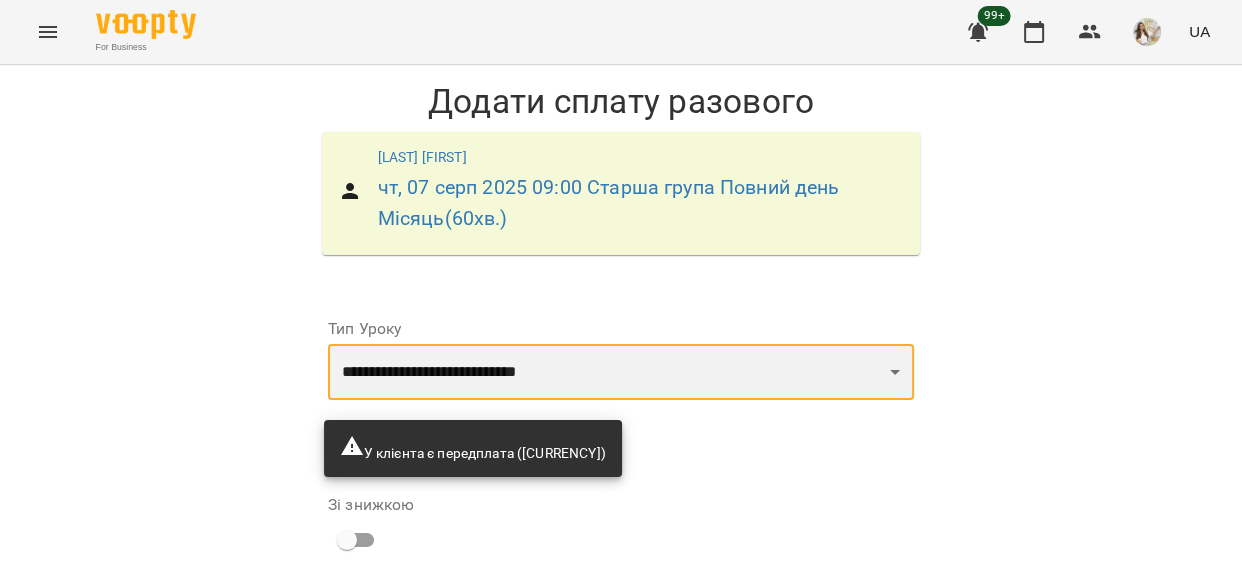 click on "**********" at bounding box center [621, 372] 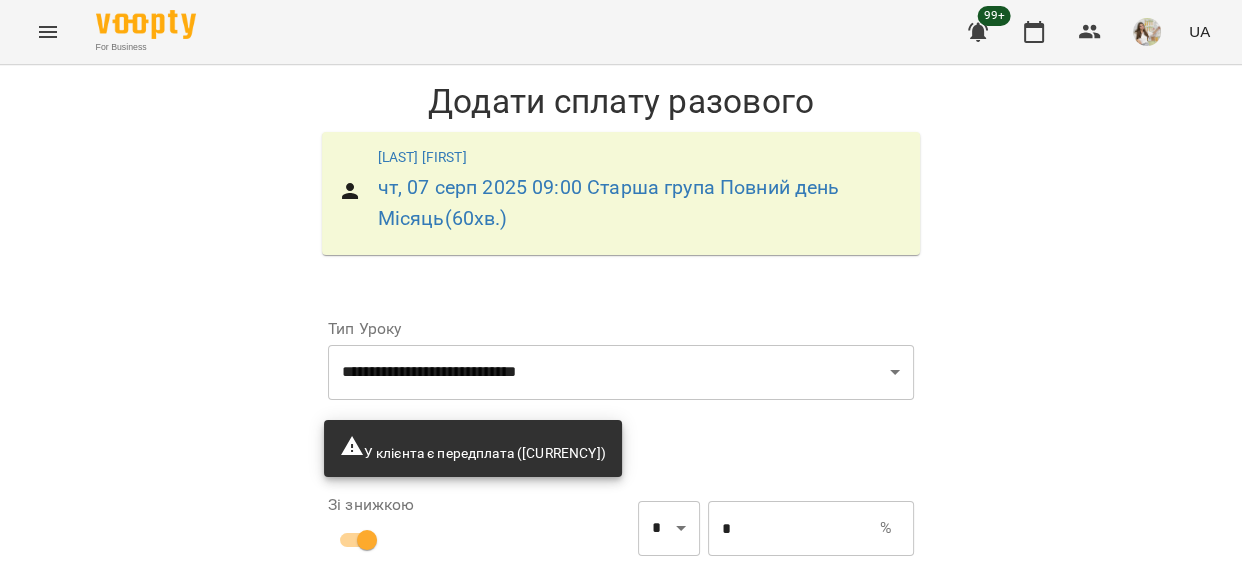 drag, startPoint x: 502, startPoint y: 376, endPoint x: 355, endPoint y: 387, distance: 147.411 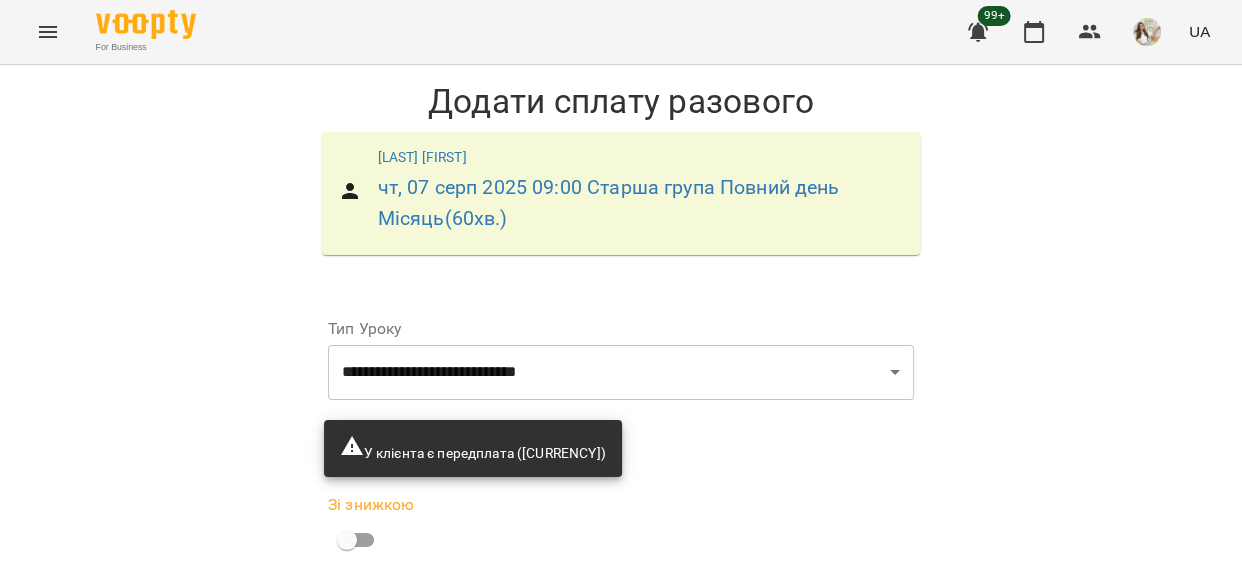 click at bounding box center [636, 658] 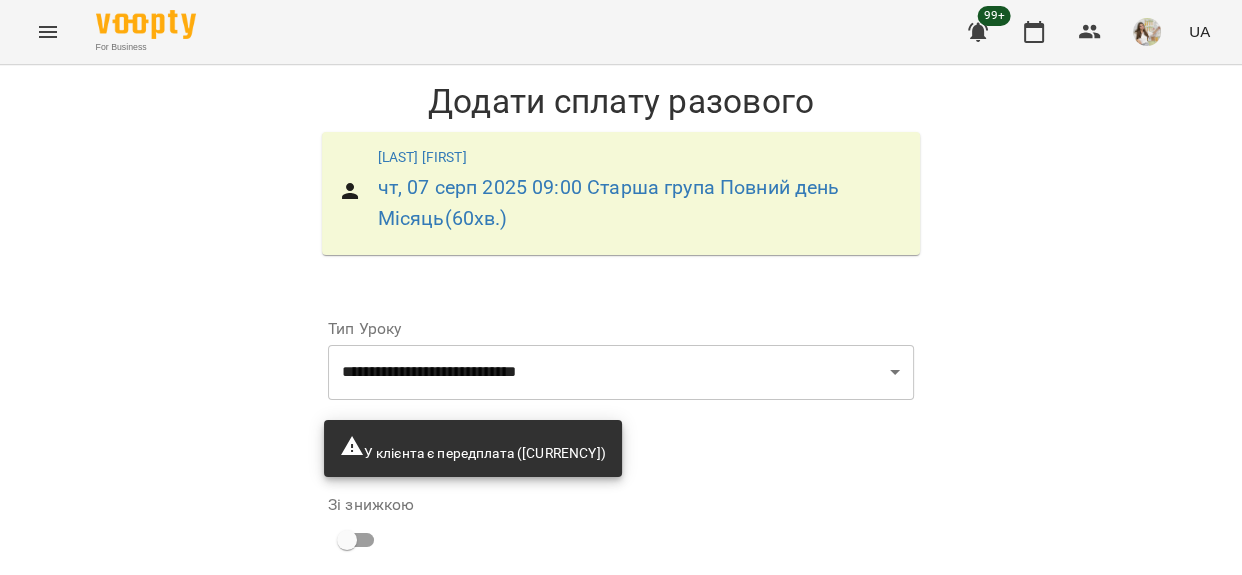 type on "***" 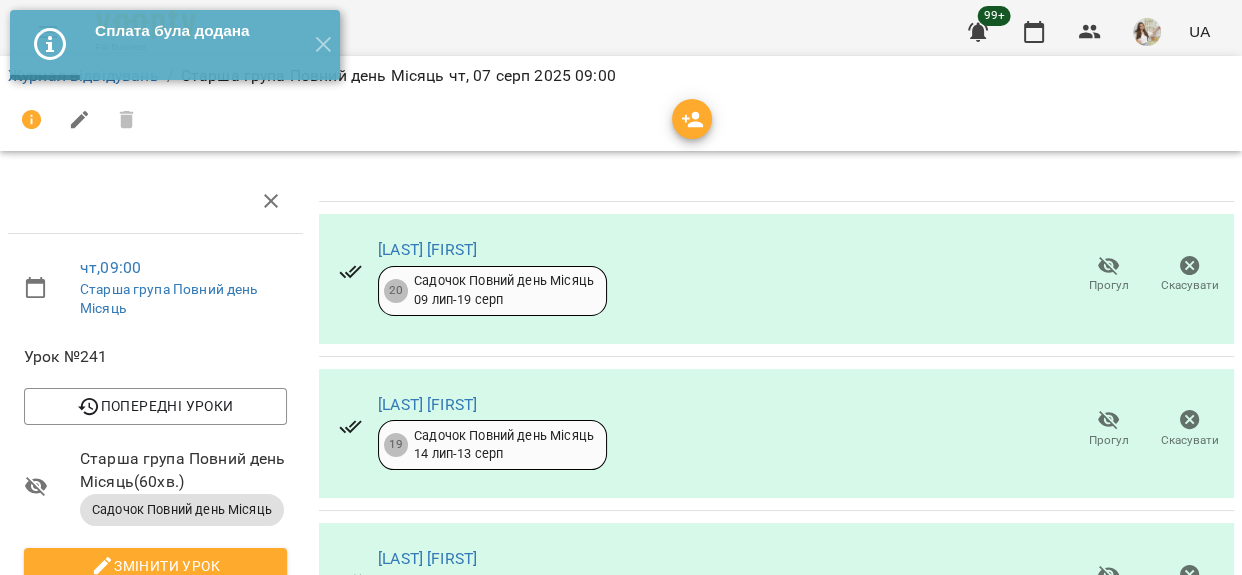 scroll, scrollTop: 117, scrollLeft: 0, axis: vertical 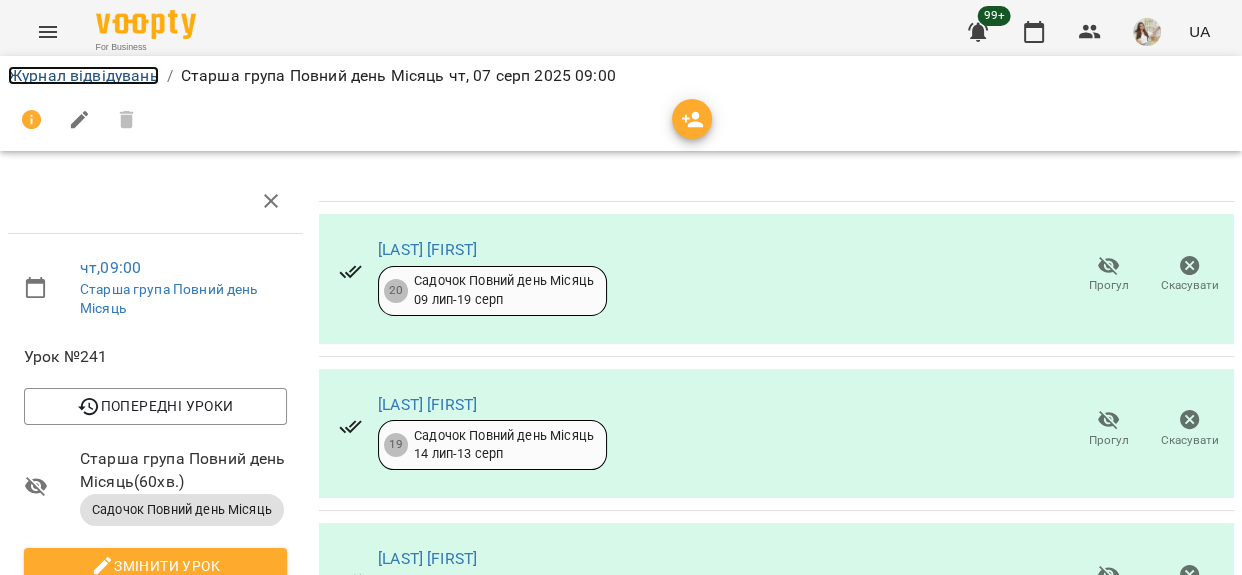 click on "Журнал відвідувань" at bounding box center (83, 75) 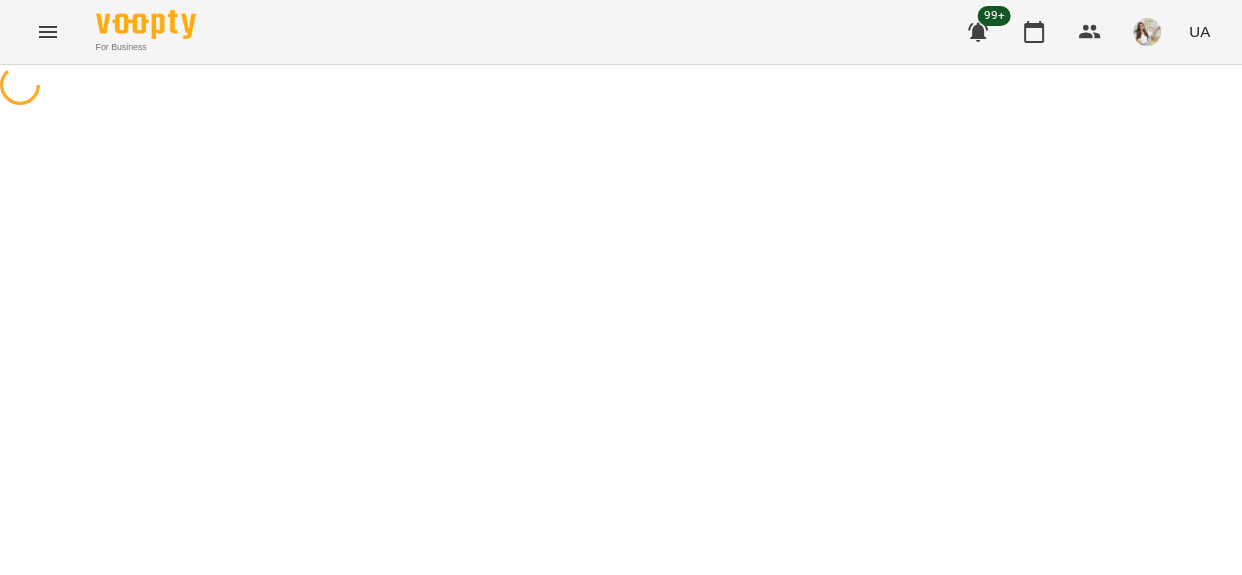 scroll, scrollTop: 0, scrollLeft: 0, axis: both 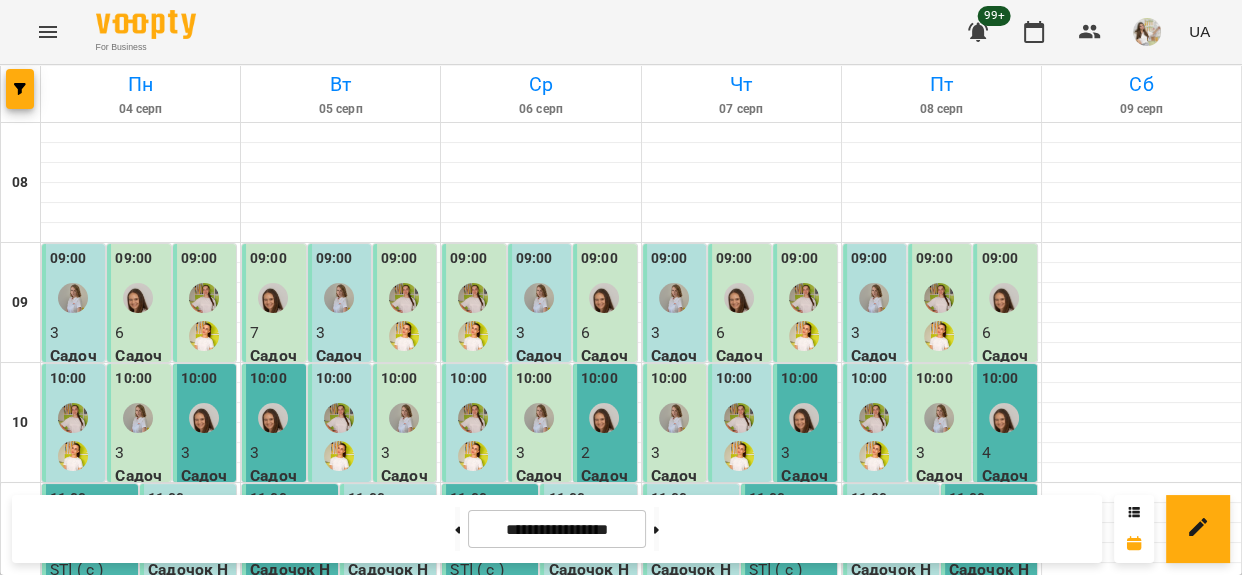 click at bounding box center (939, 317) 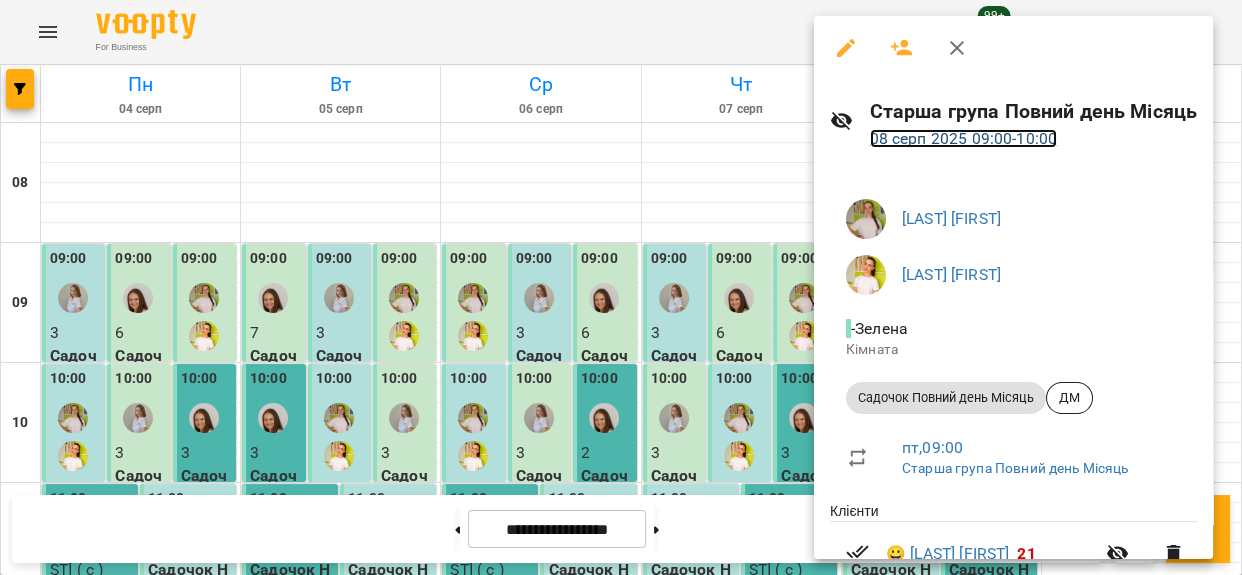 click on "08 серп 2025 09:00  -  10:00" at bounding box center (964, 138) 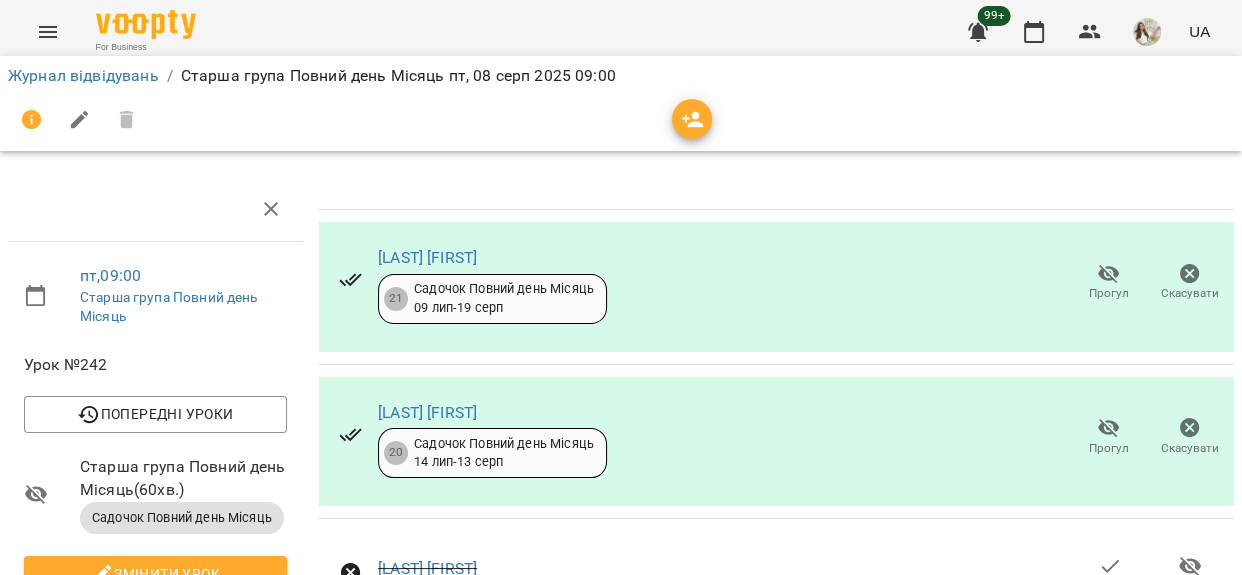 click 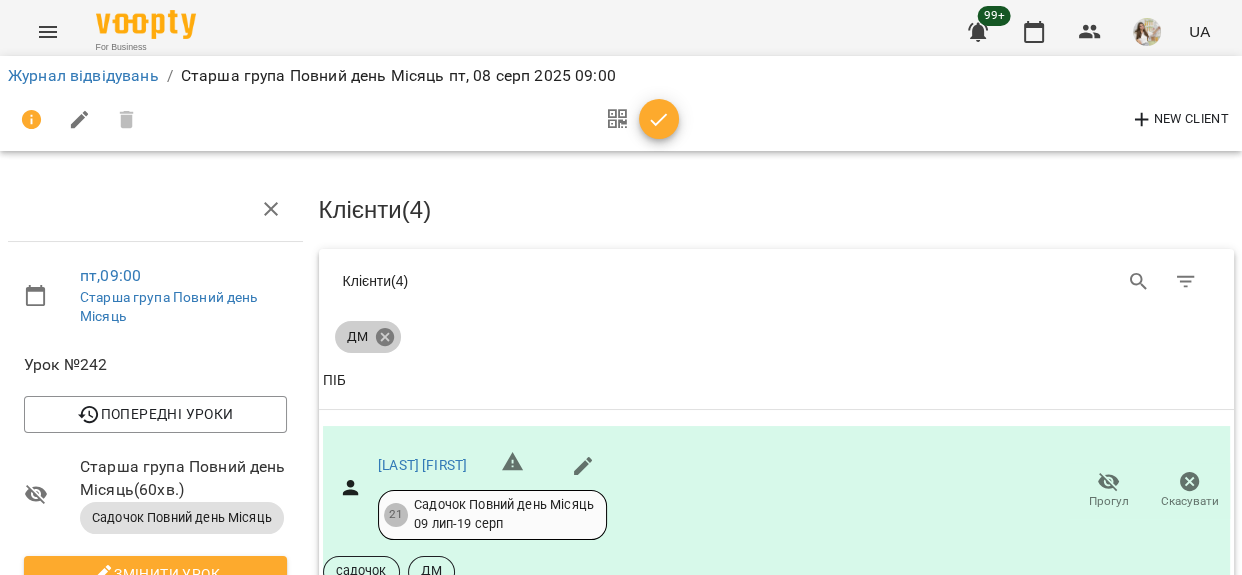 click 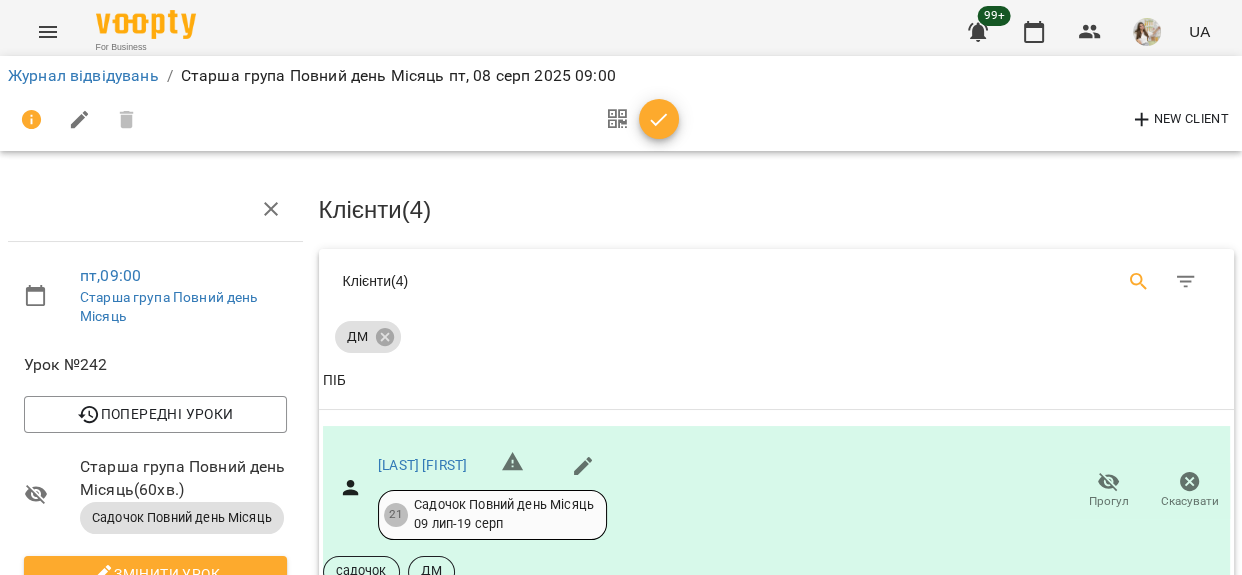 click at bounding box center (1139, 282) 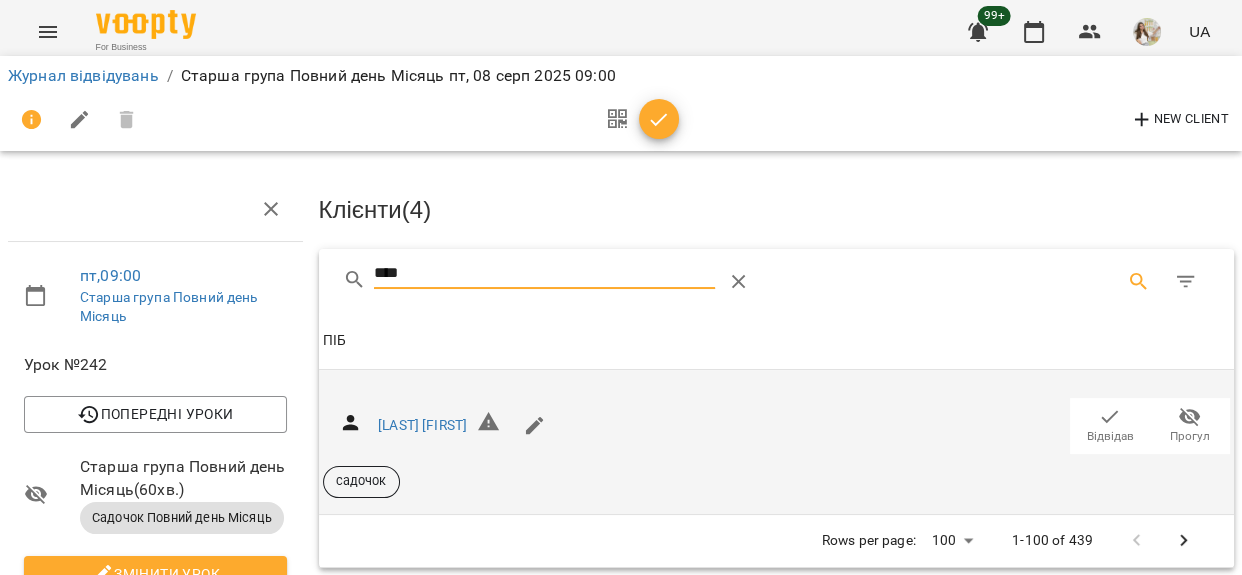 type on "****" 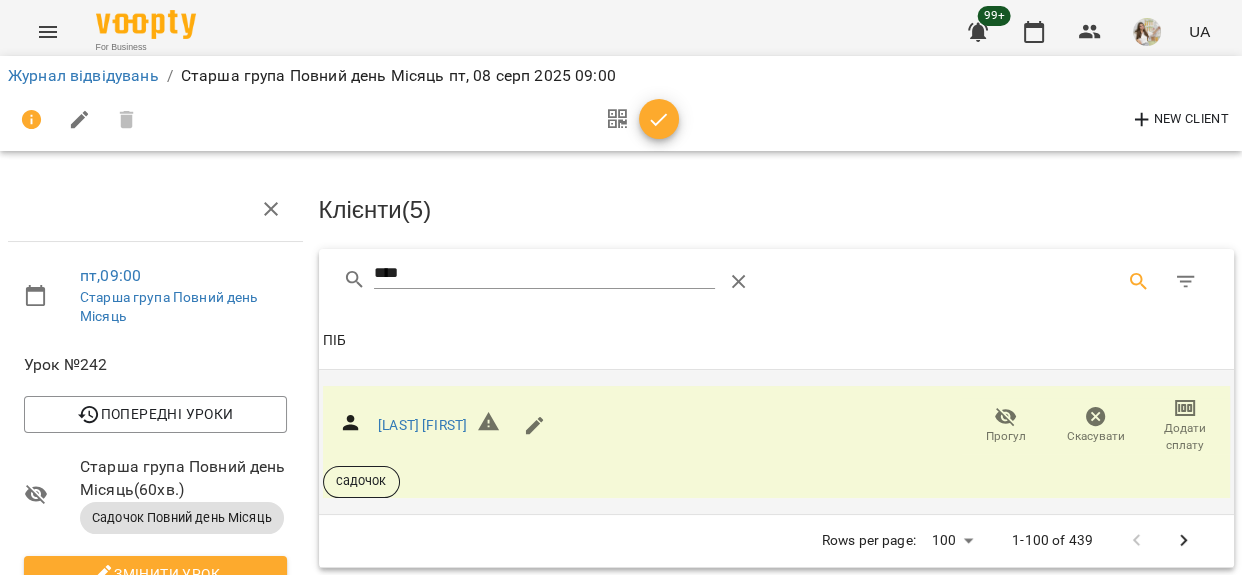 click 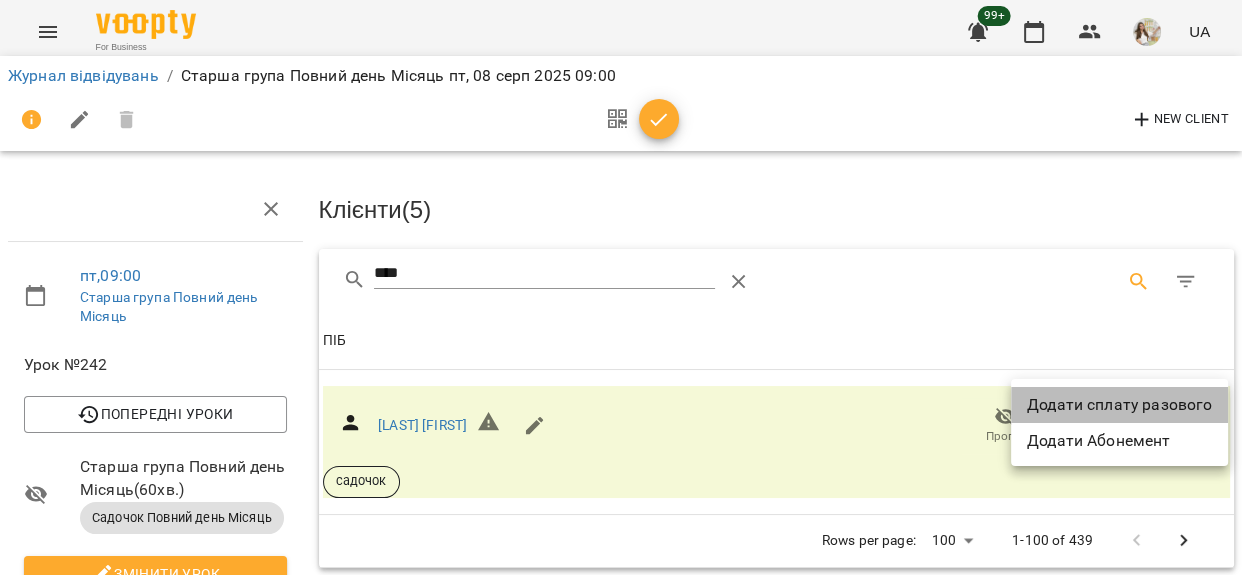 click on "Додати сплату разового" at bounding box center (1119, 405) 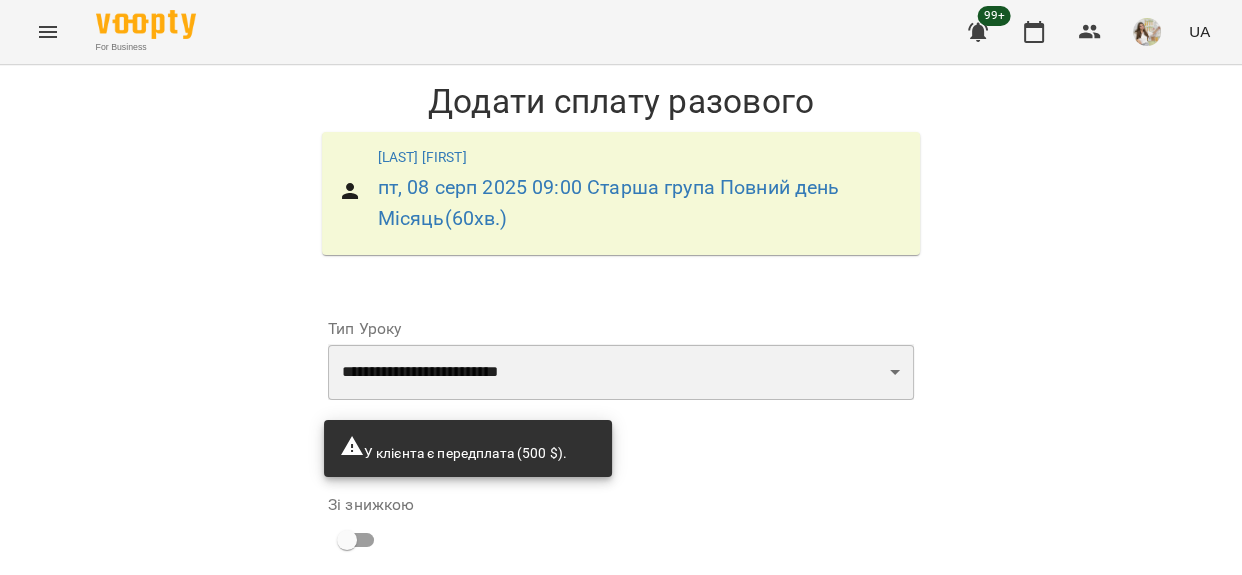 click on "**********" at bounding box center (621, 372) 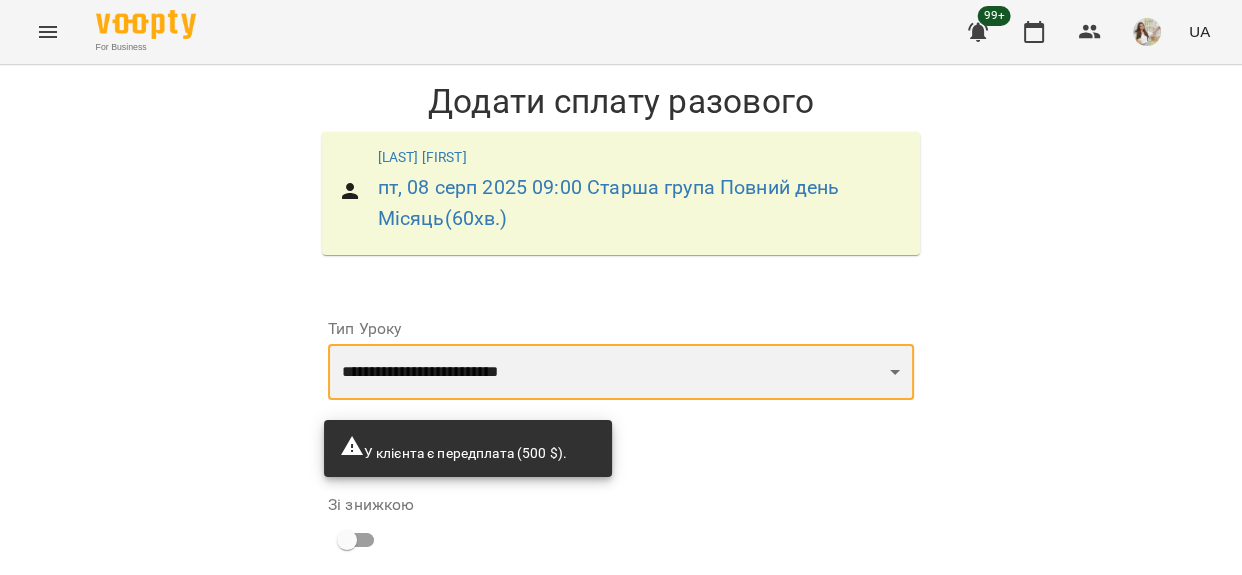 select on "**********" 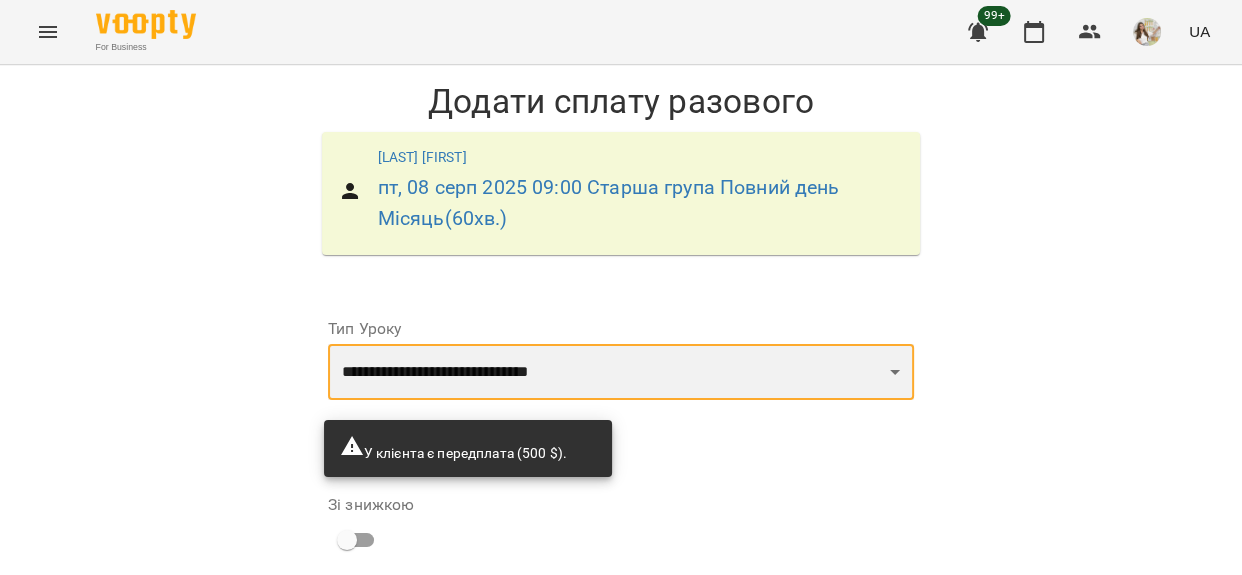 click on "**********" at bounding box center (621, 372) 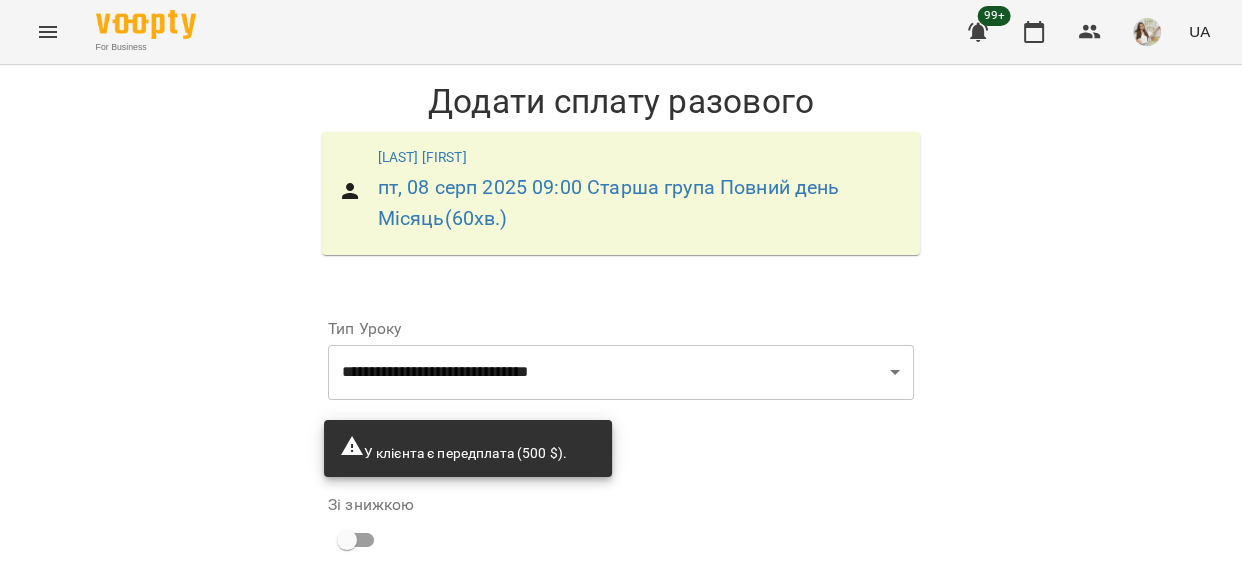 click on "***" at bounding box center [636, 651] 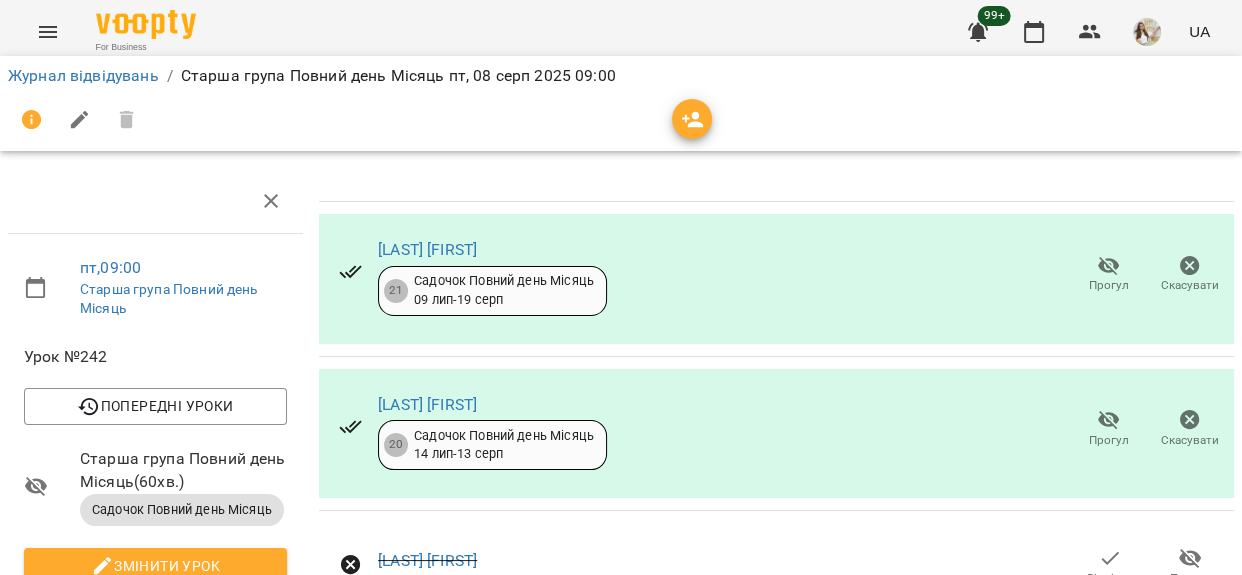 scroll, scrollTop: 363, scrollLeft: 0, axis: vertical 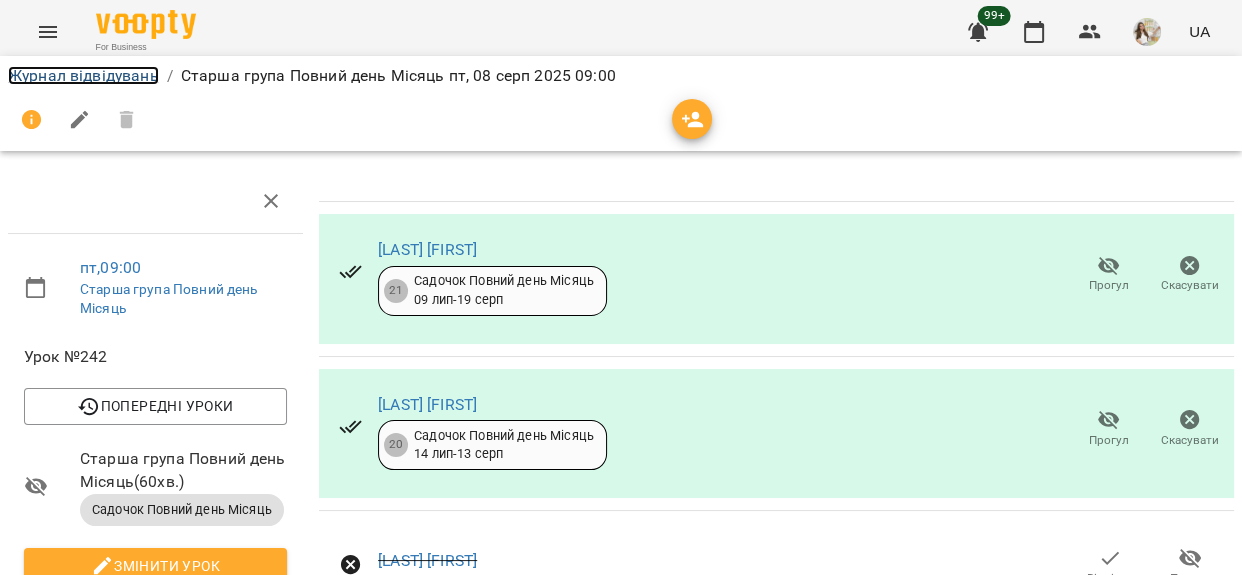 click on "Журнал відвідувань" at bounding box center [83, 75] 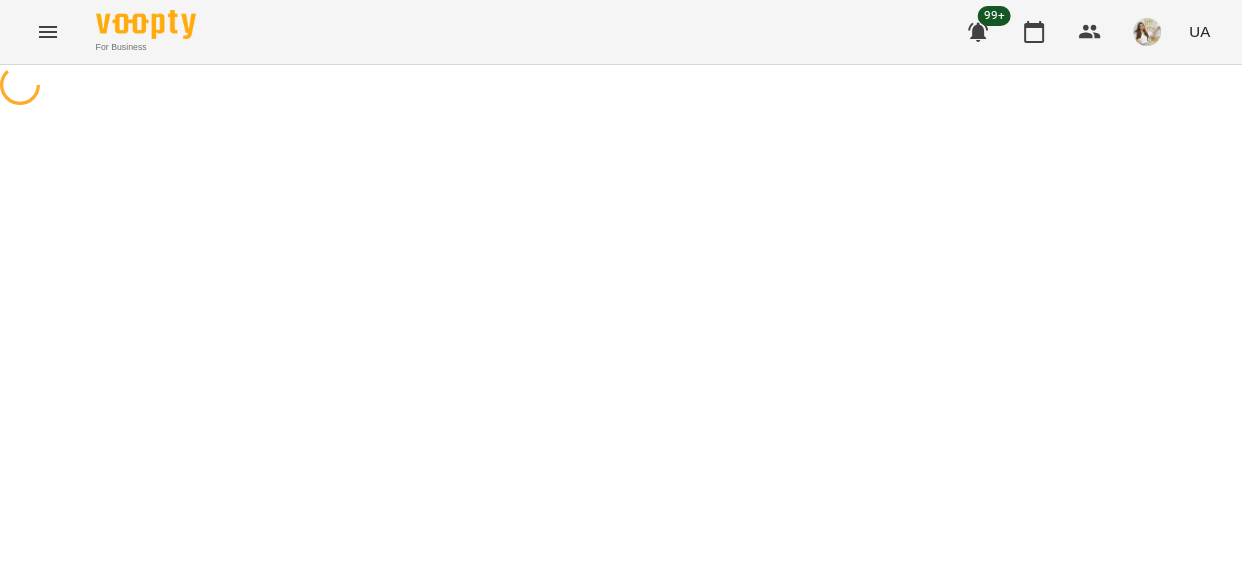 scroll, scrollTop: 0, scrollLeft: 0, axis: both 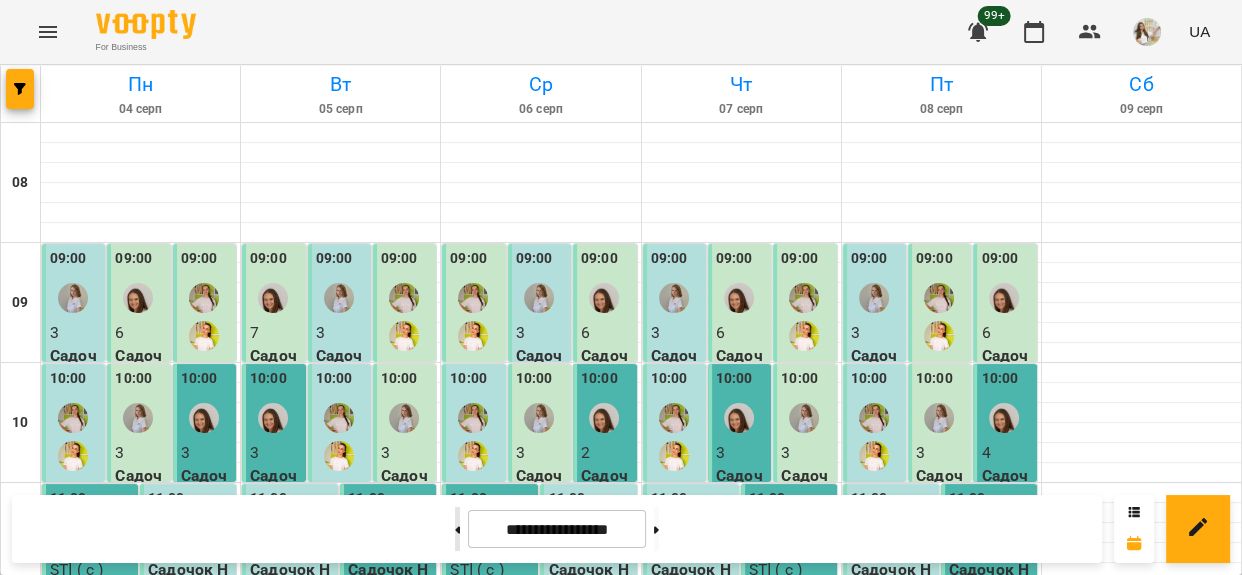 click at bounding box center [457, 529] 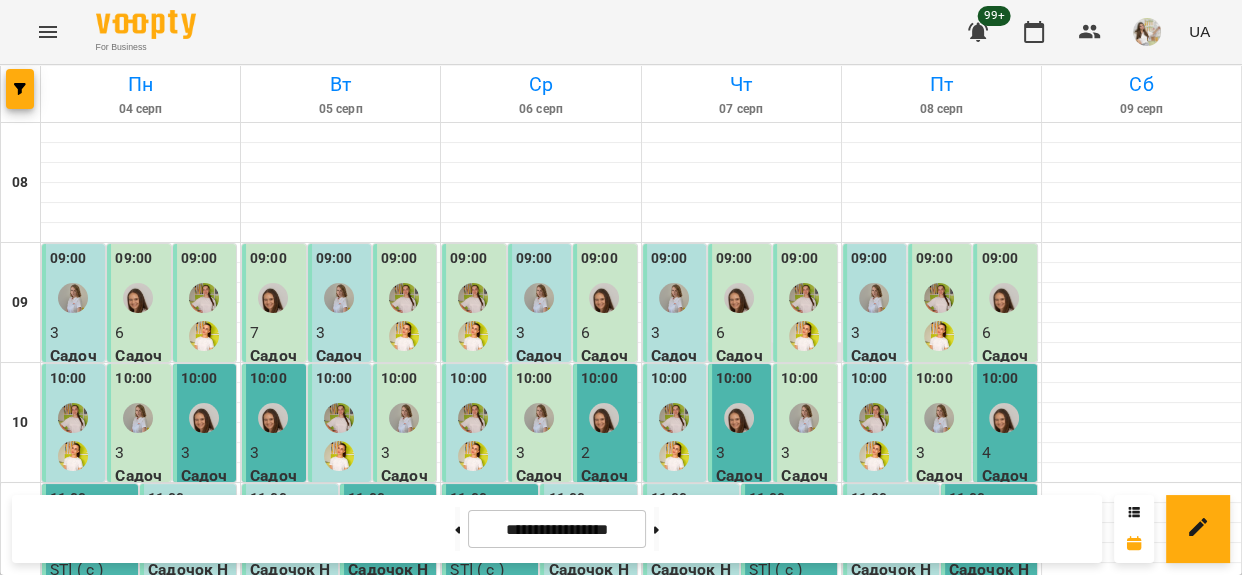 type on "**********" 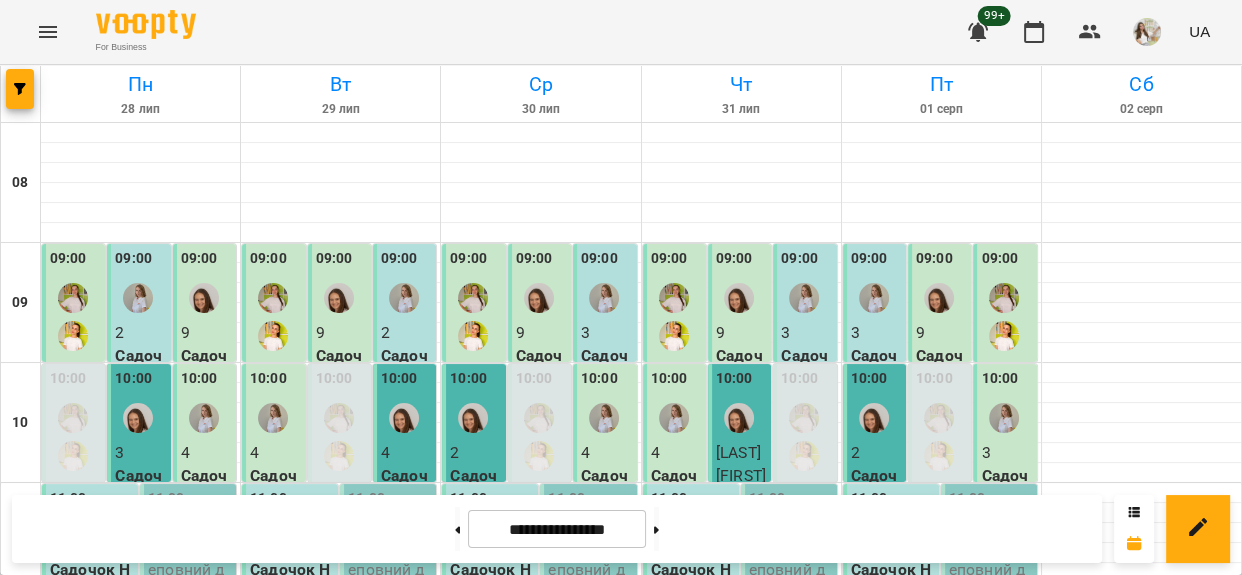 click on "09:00 3 Садочок Неповний день Місяць (СГ_ПМ)" at bounding box center [874, 378] 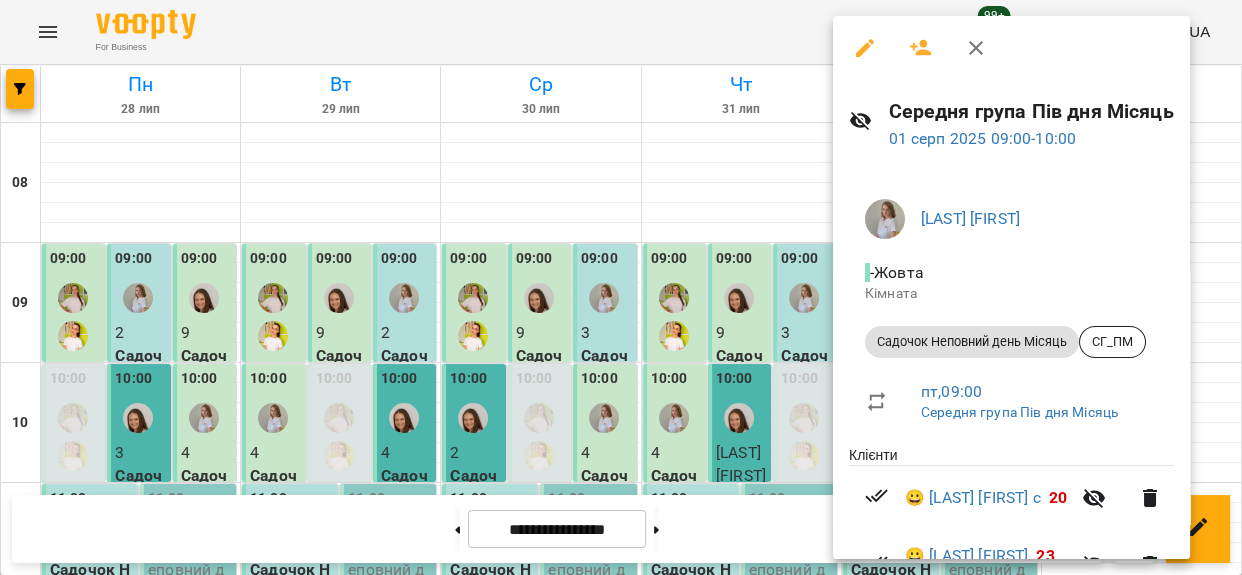 click at bounding box center [621, 287] 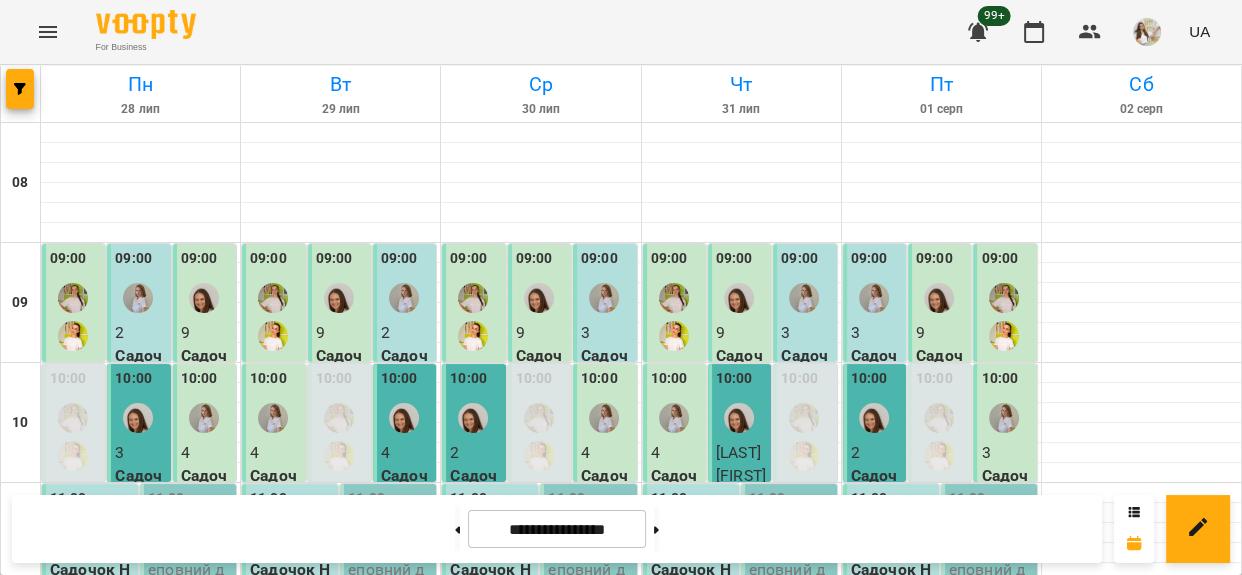 click on "09:00" at bounding box center [934, 259] 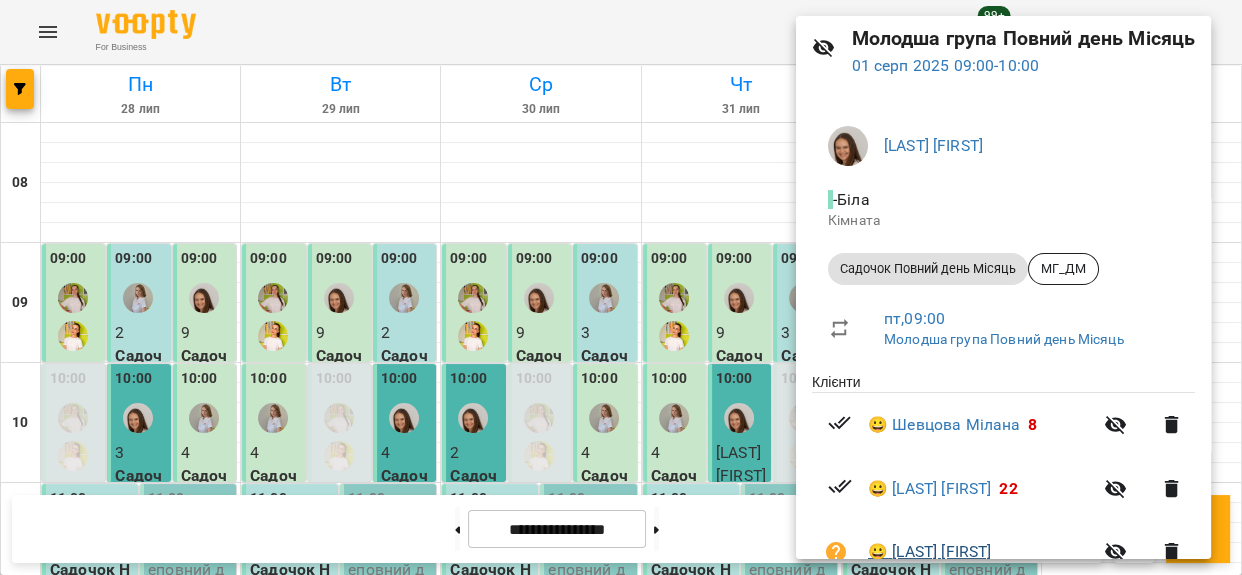 scroll, scrollTop: 0, scrollLeft: 0, axis: both 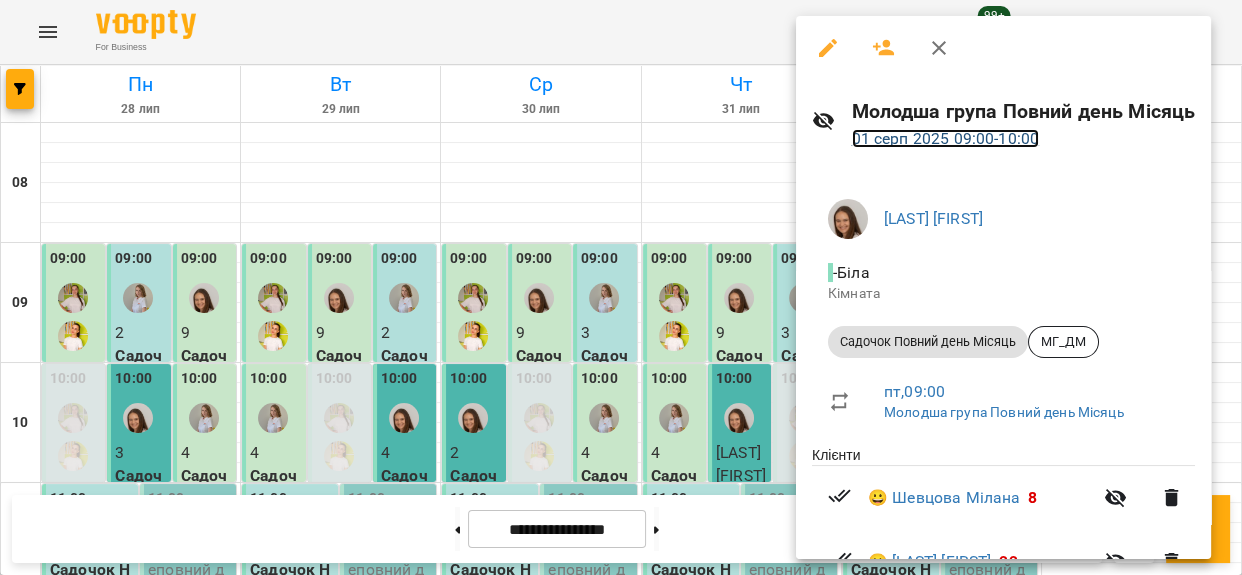 click on "01 серп 2025 09:00  -  10:00" at bounding box center (946, 138) 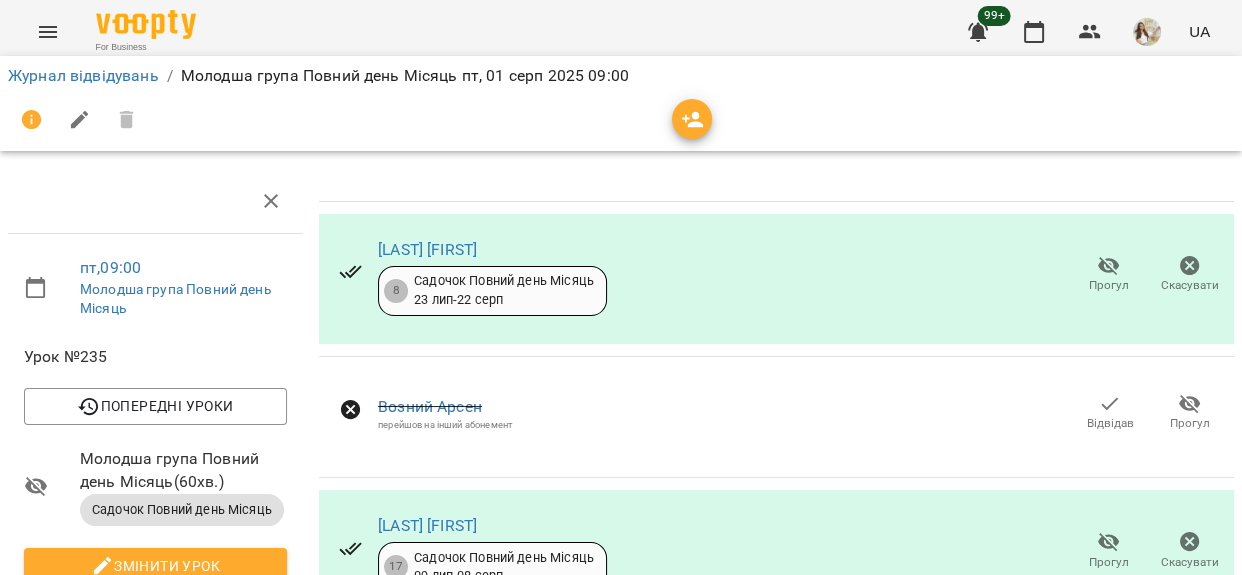 scroll, scrollTop: 90, scrollLeft: 0, axis: vertical 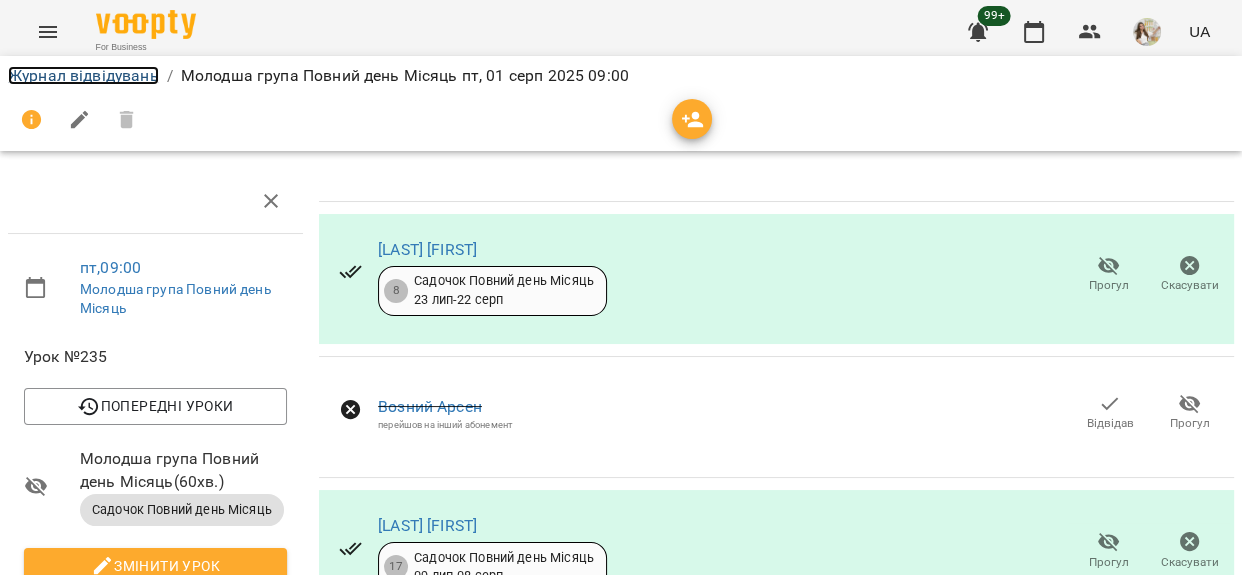 click on "Журнал відвідувань" at bounding box center [83, 75] 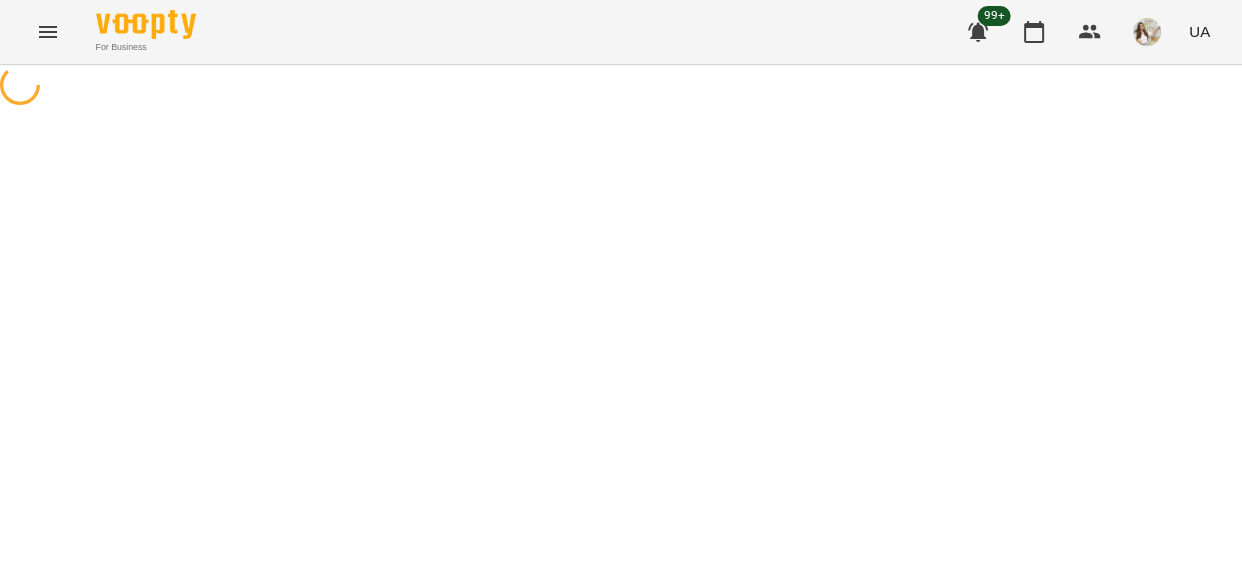 scroll, scrollTop: 0, scrollLeft: 0, axis: both 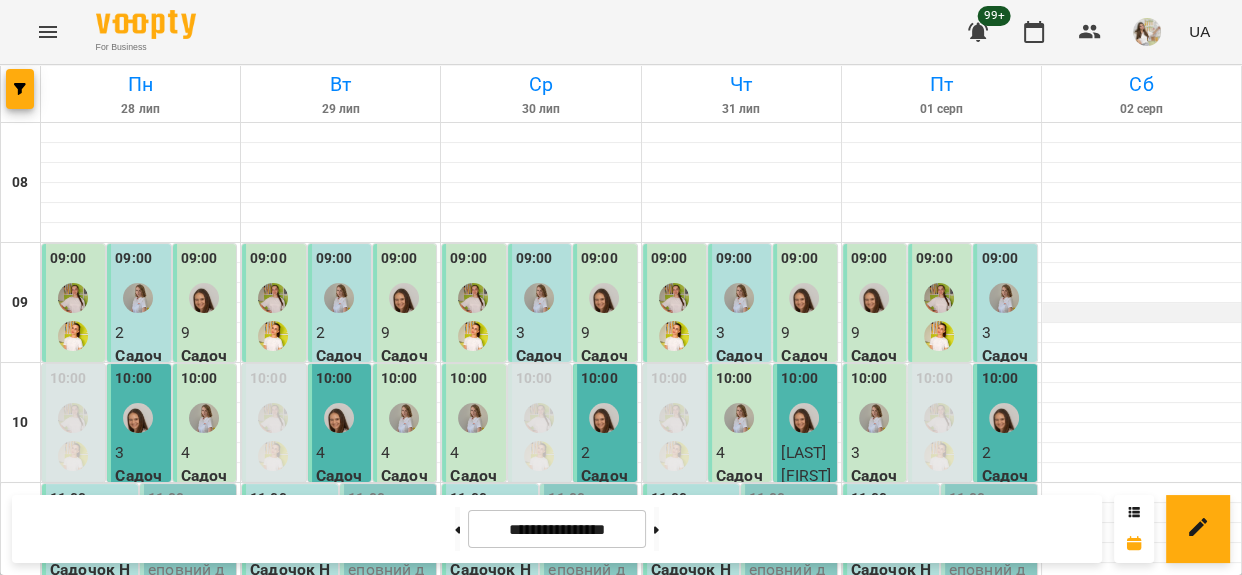 click at bounding box center [1141, 313] 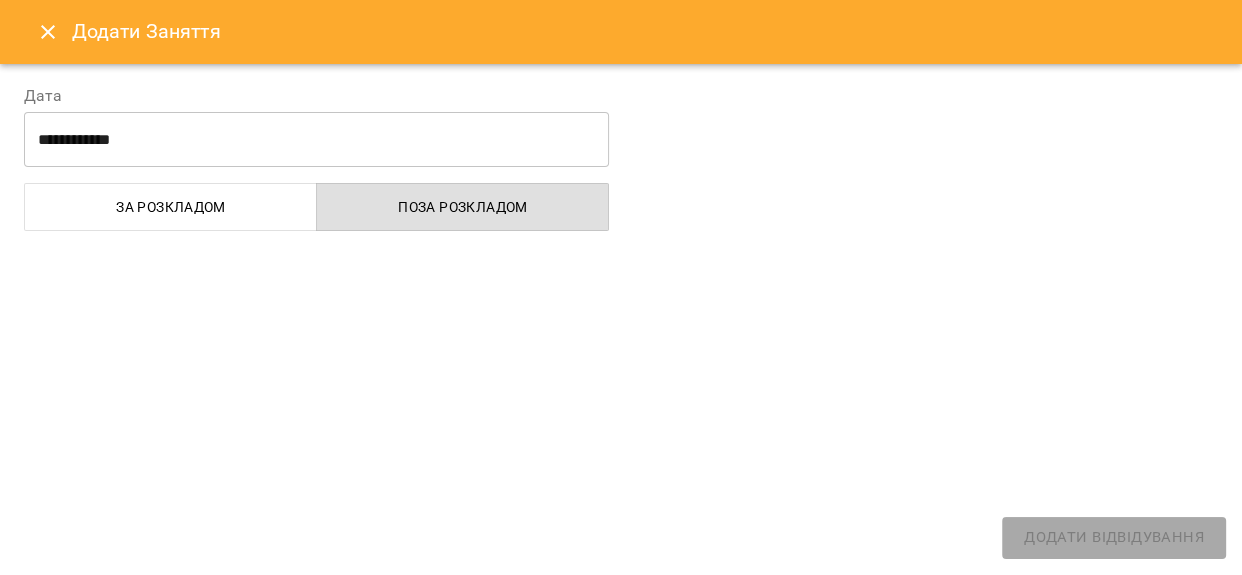 select 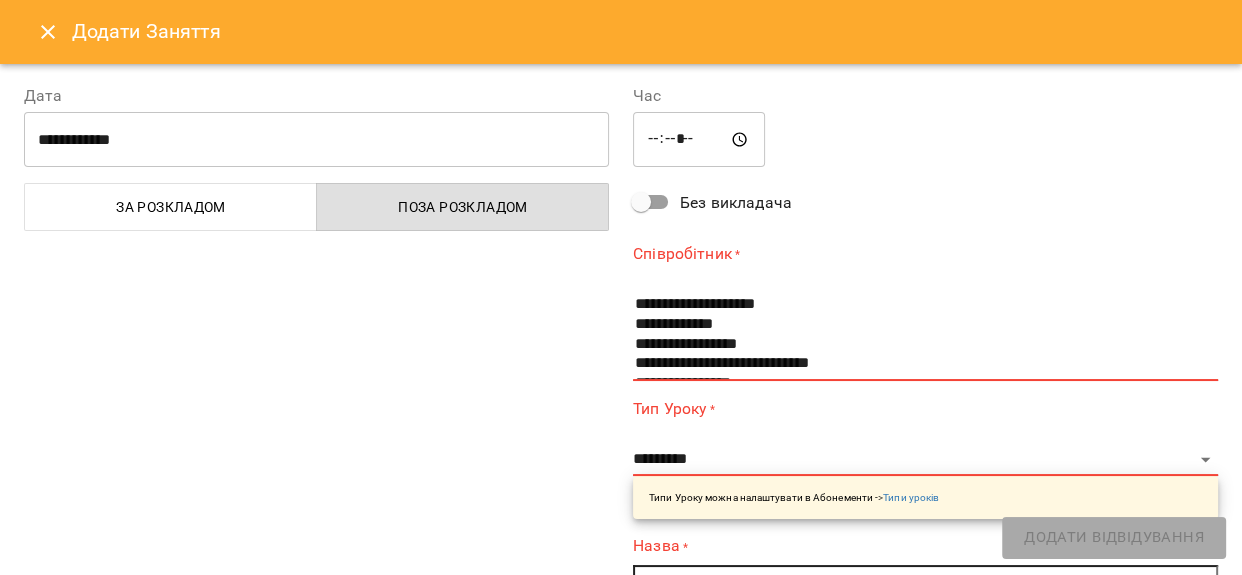 scroll, scrollTop: 138, scrollLeft: 0, axis: vertical 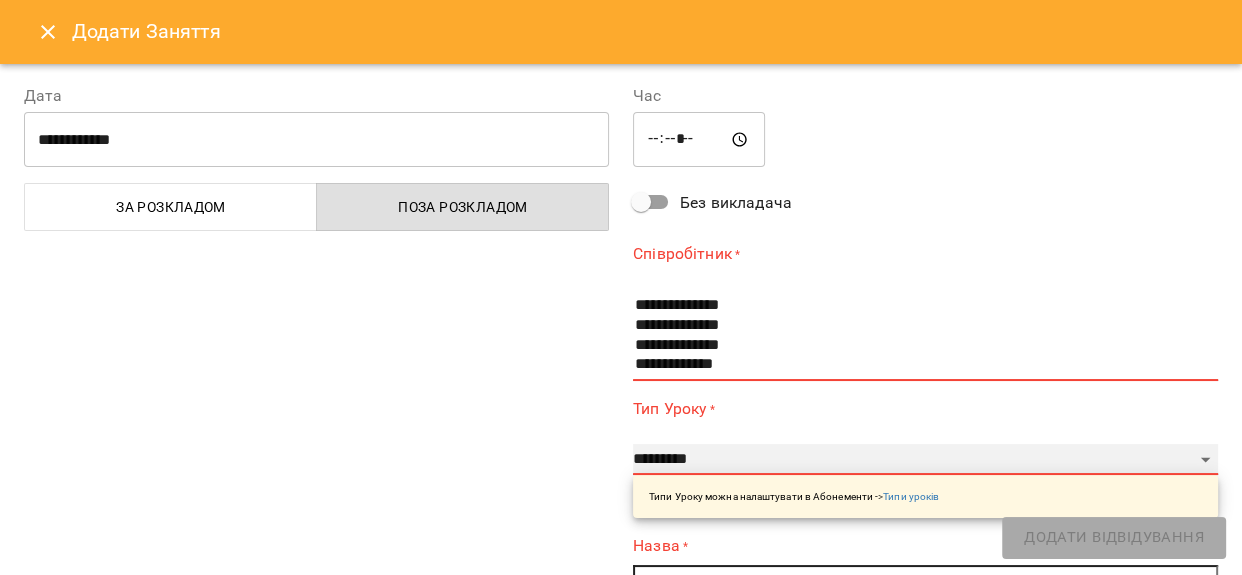 click on "**********" at bounding box center [925, 460] 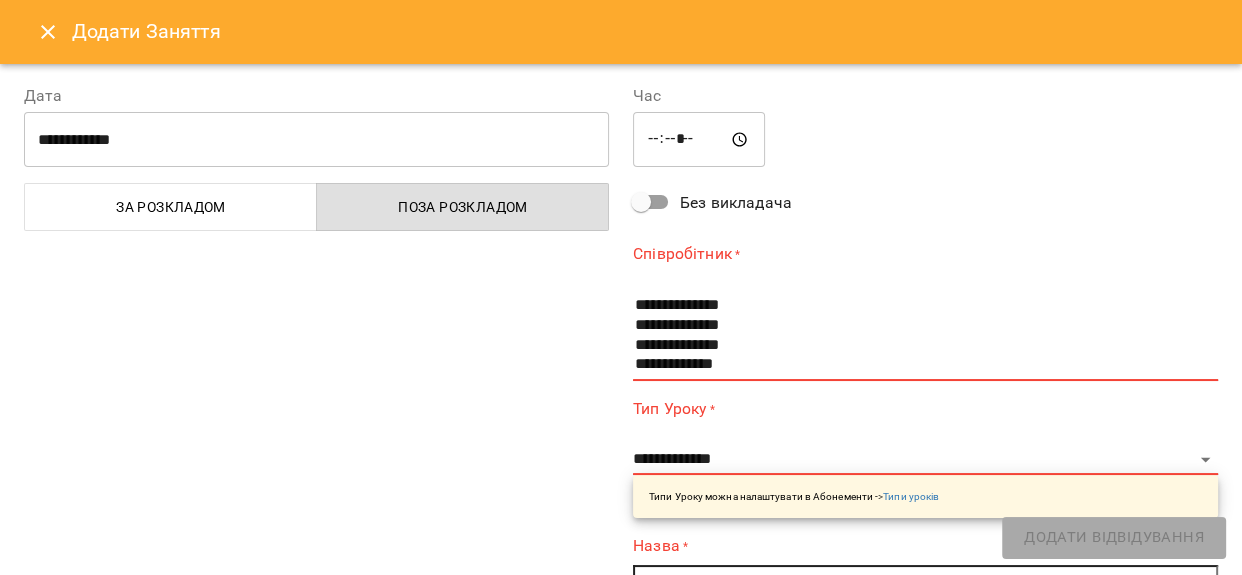 click on "**********" at bounding box center (316, 518) 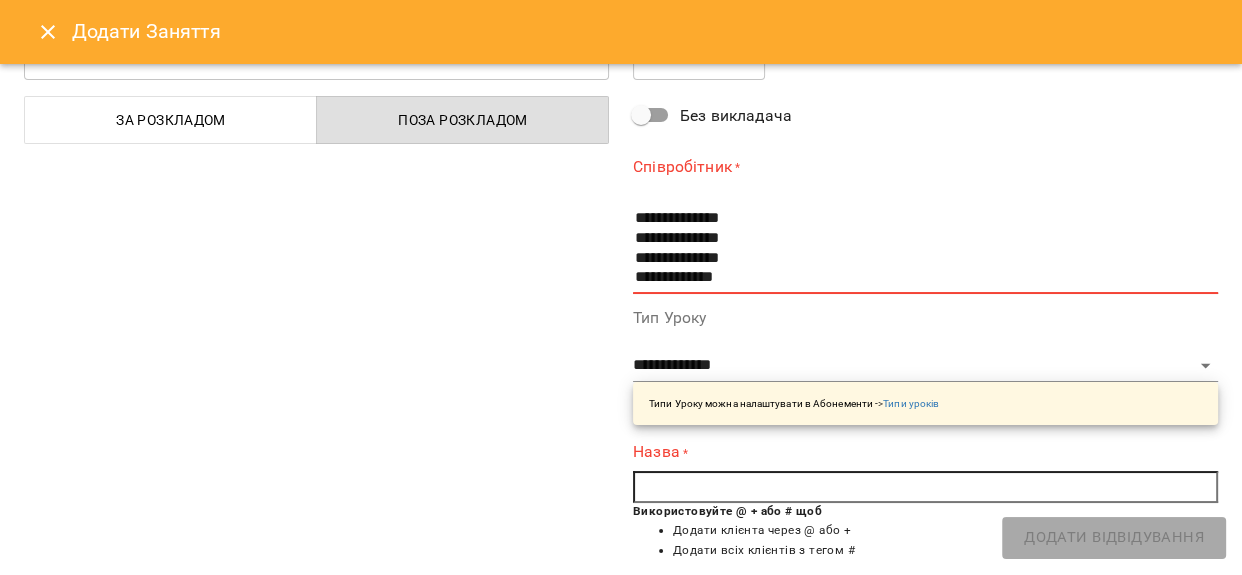 scroll, scrollTop: 181, scrollLeft: 0, axis: vertical 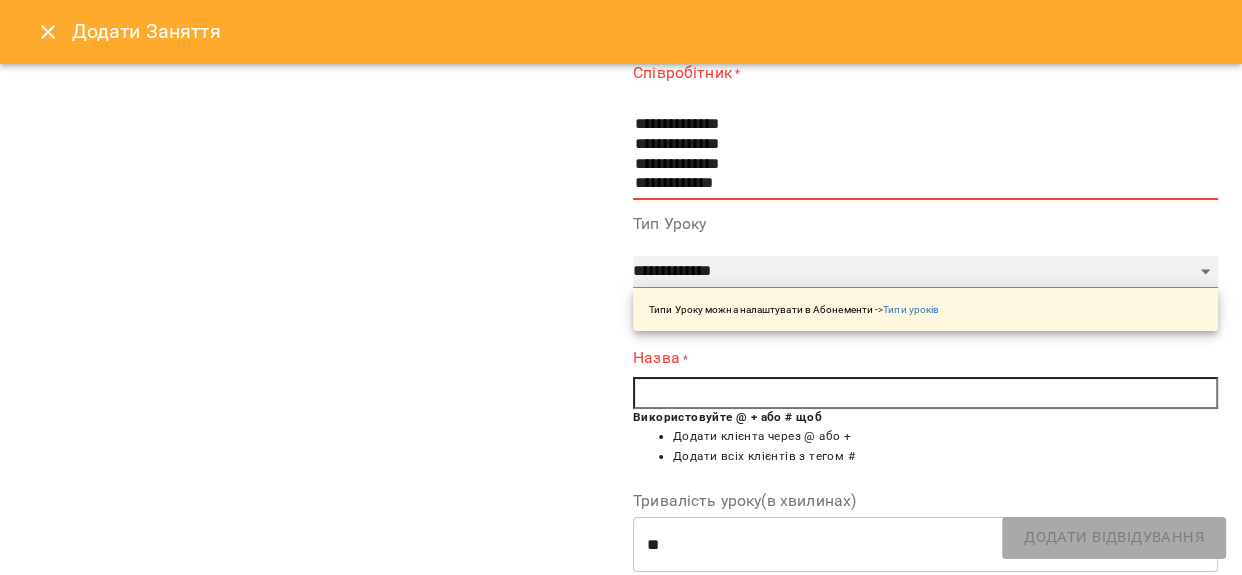 click on "**********" at bounding box center [925, 272] 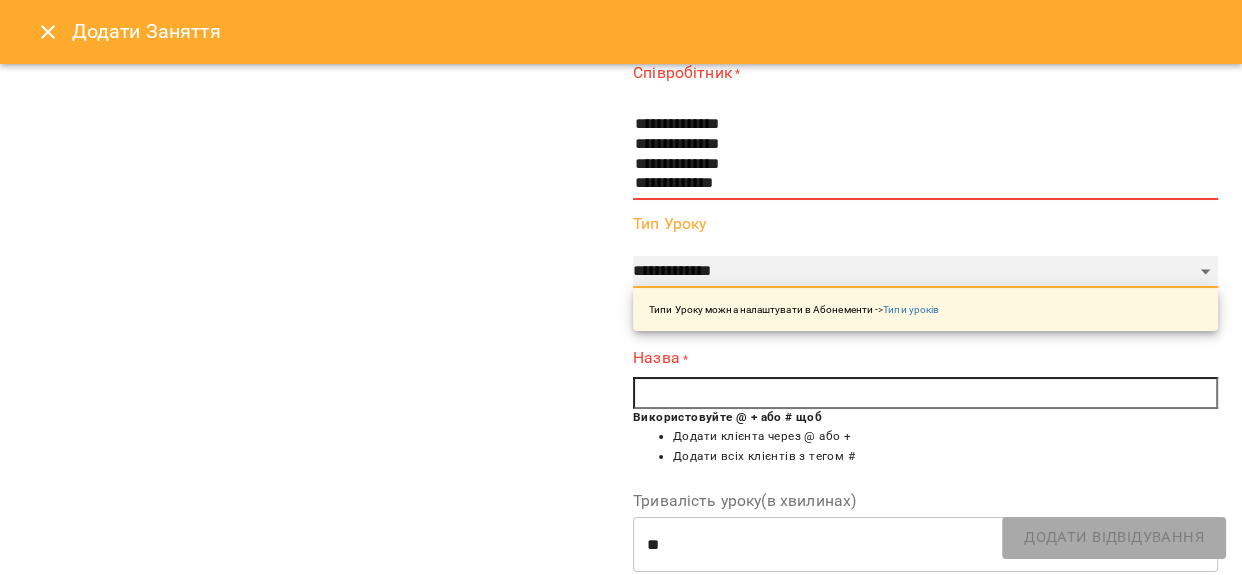 select on "**********" 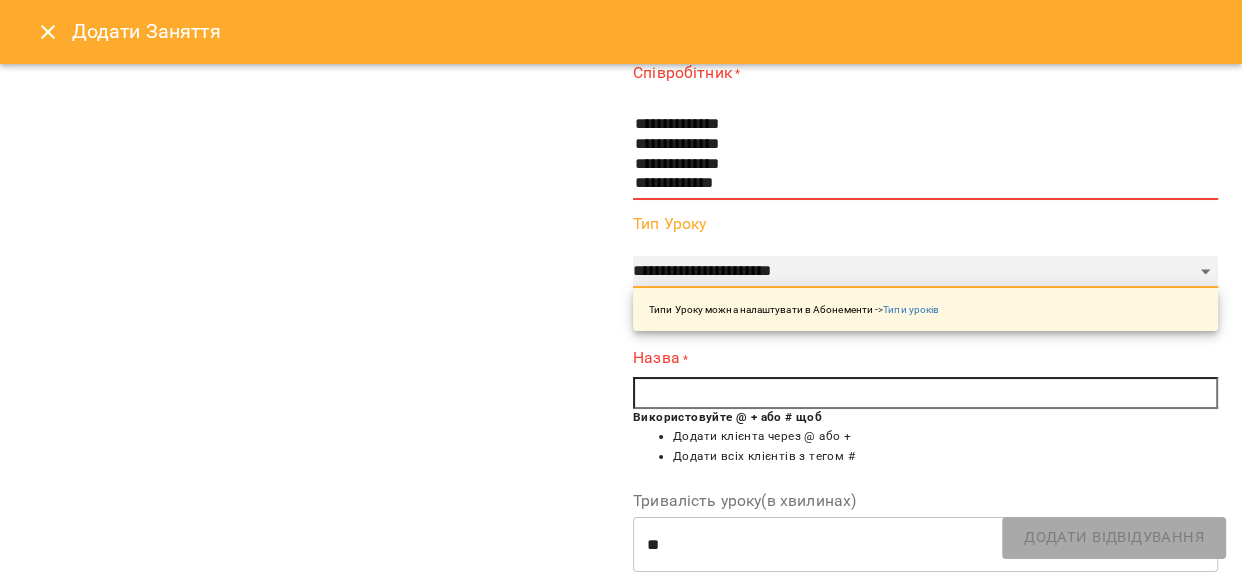 type on "**" 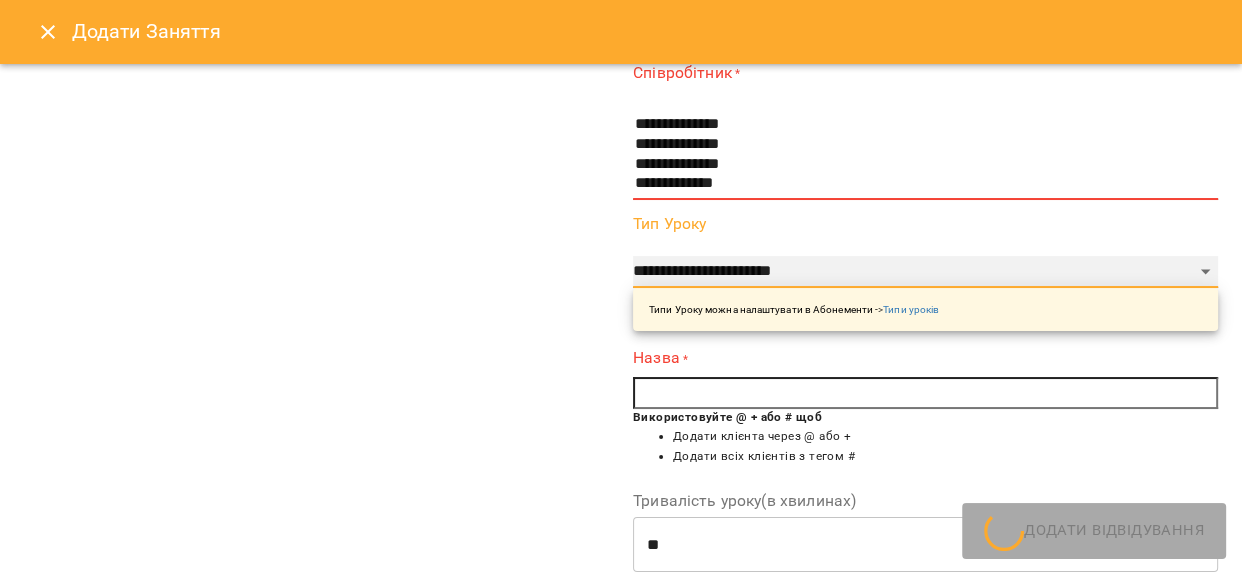scroll, scrollTop: 363, scrollLeft: 0, axis: vertical 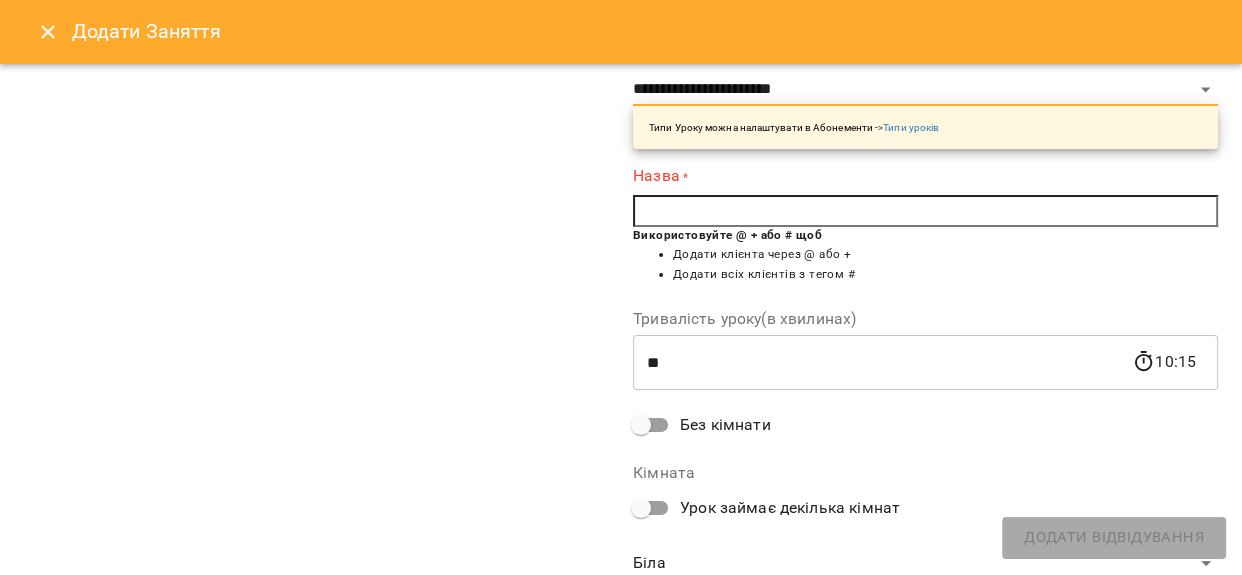 click on "**********" at bounding box center [316, 152] 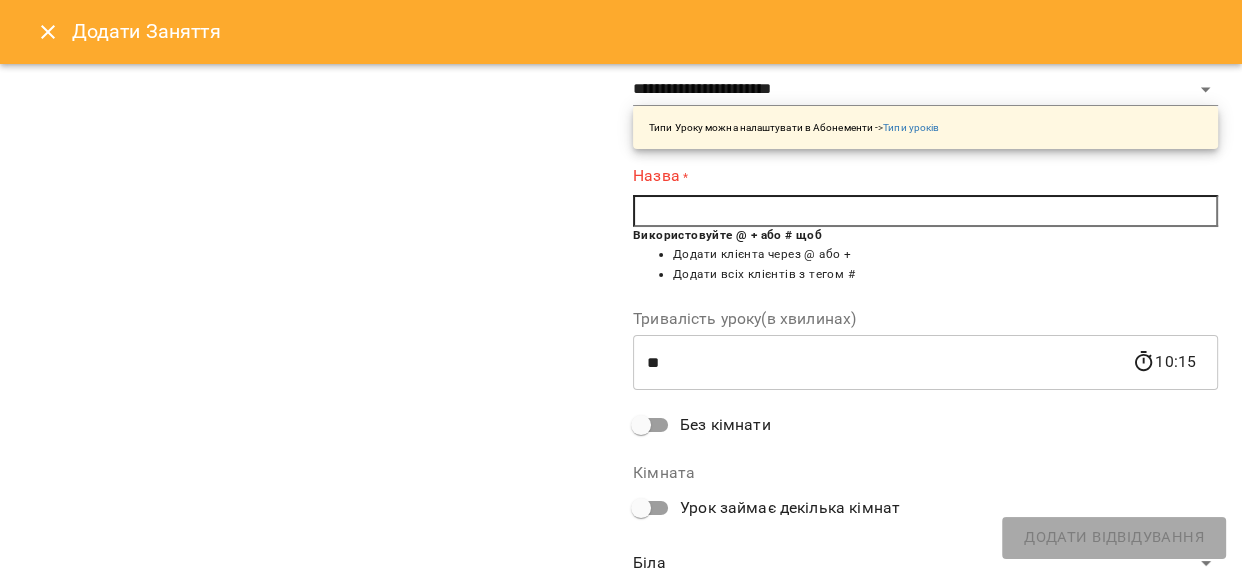 click 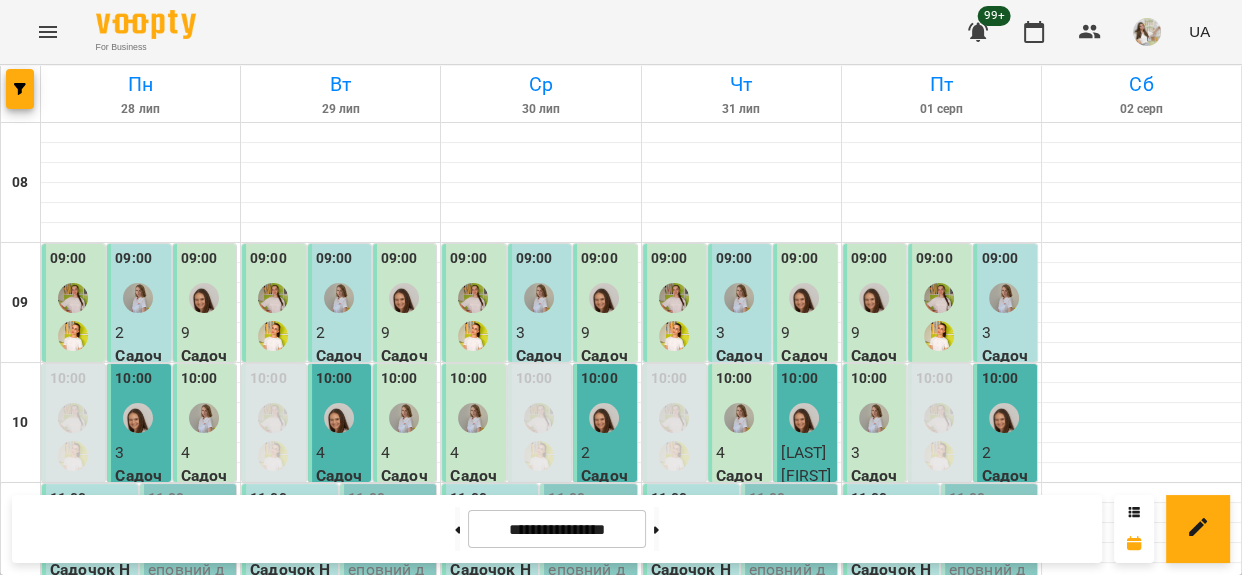click on "For Business 99+ UA" at bounding box center [621, 32] 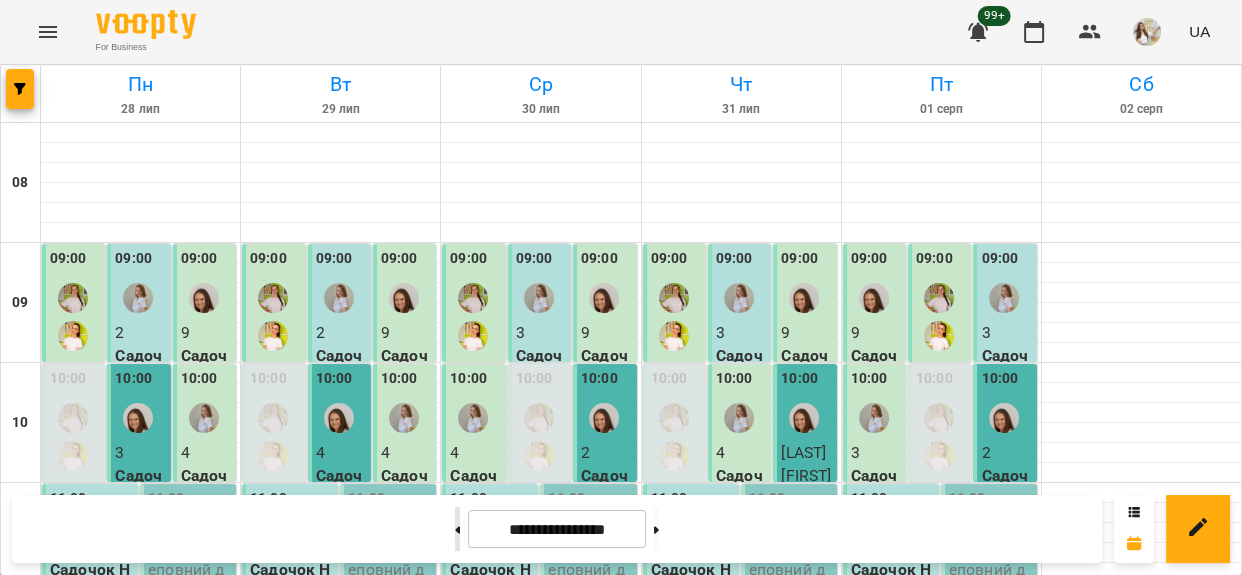 click at bounding box center [457, 529] 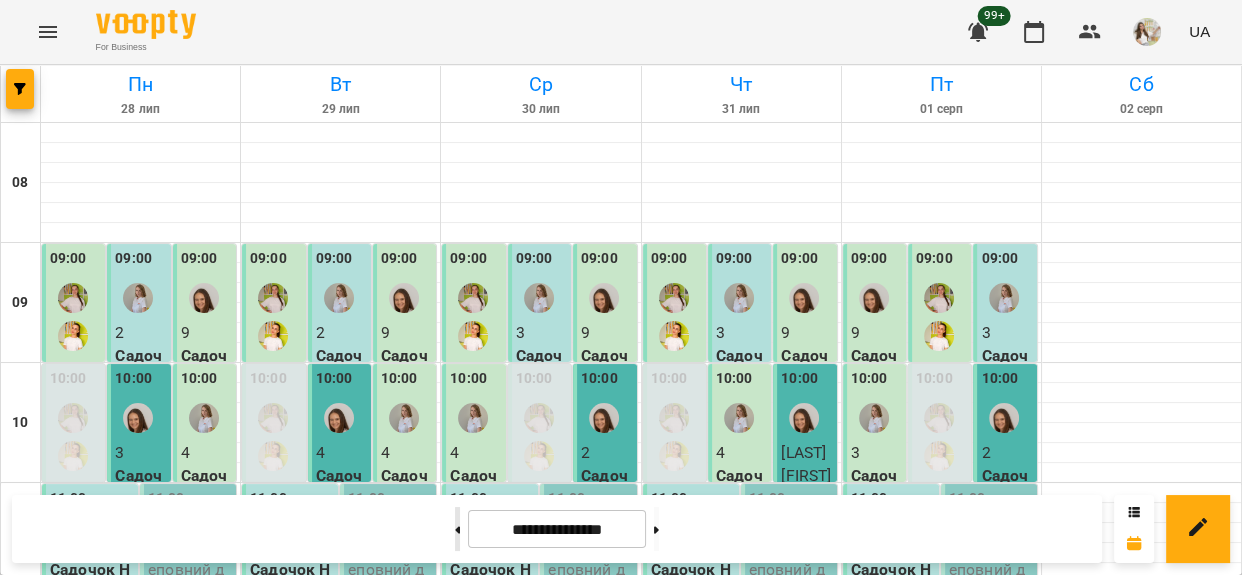 click at bounding box center [457, 529] 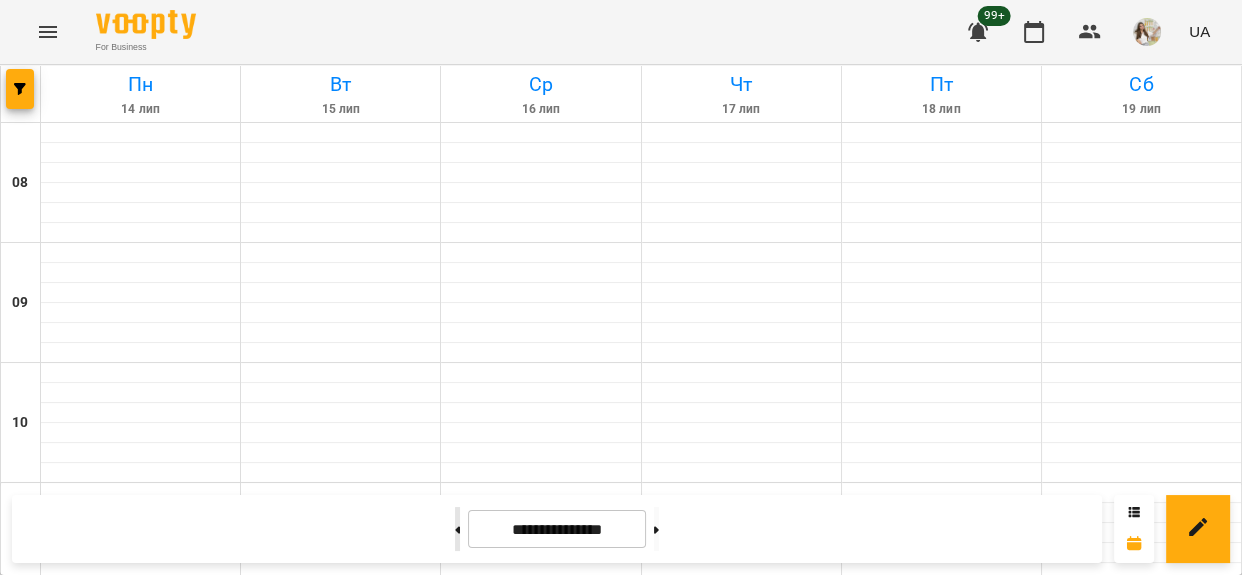 click at bounding box center [457, 529] 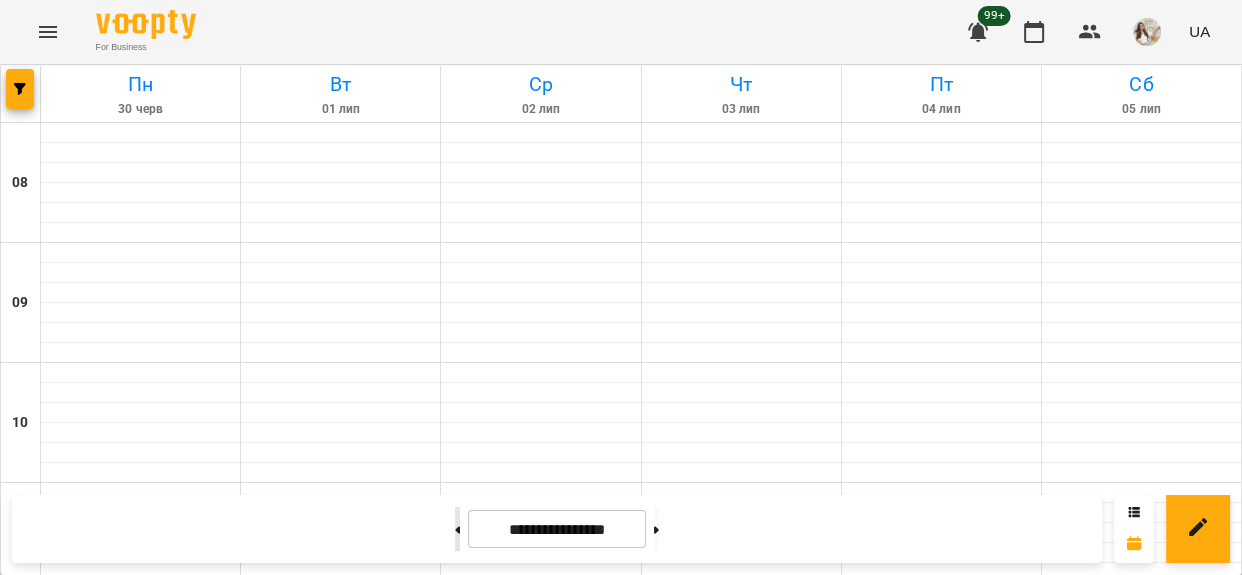 click at bounding box center (457, 529) 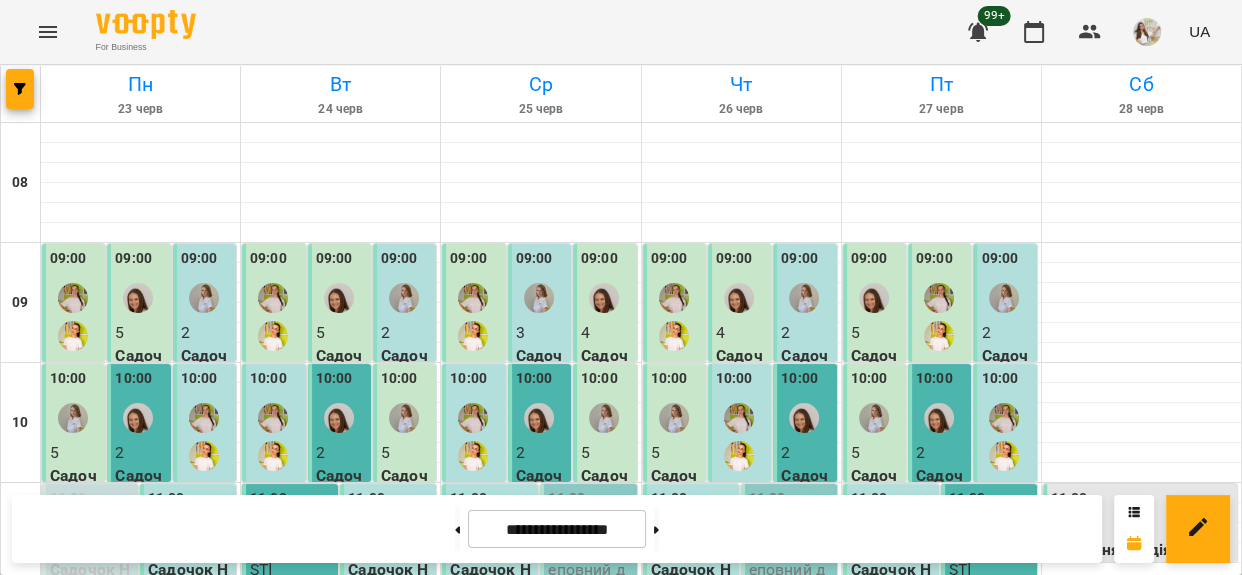 scroll, scrollTop: 545, scrollLeft: 0, axis: vertical 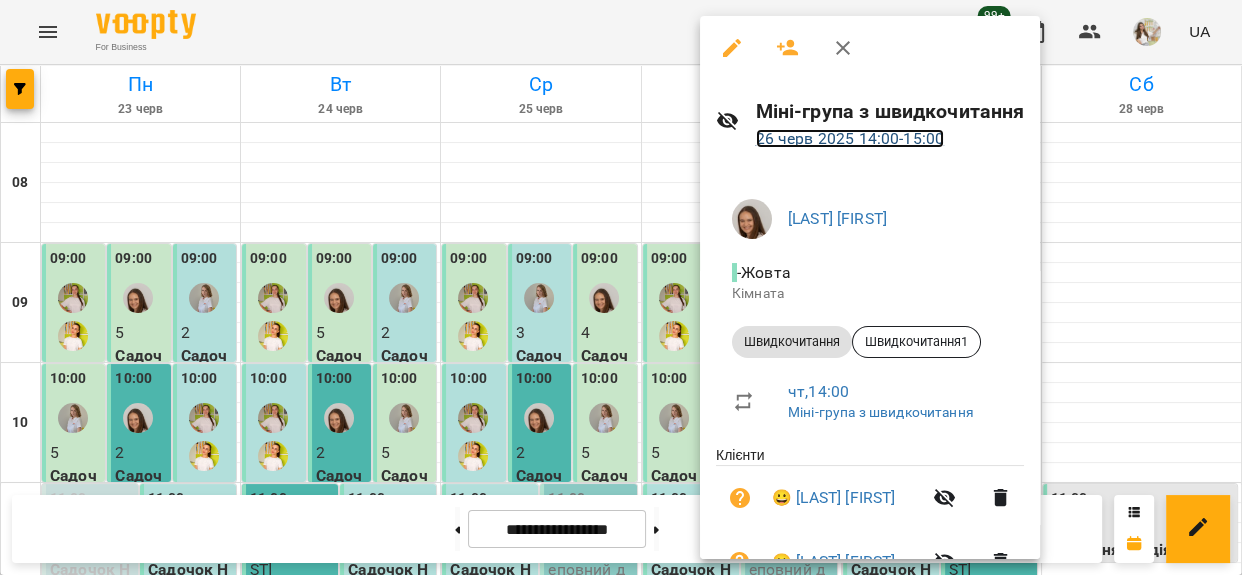 click on "26 черв 2025 14:00  -  15:00" at bounding box center (850, 138) 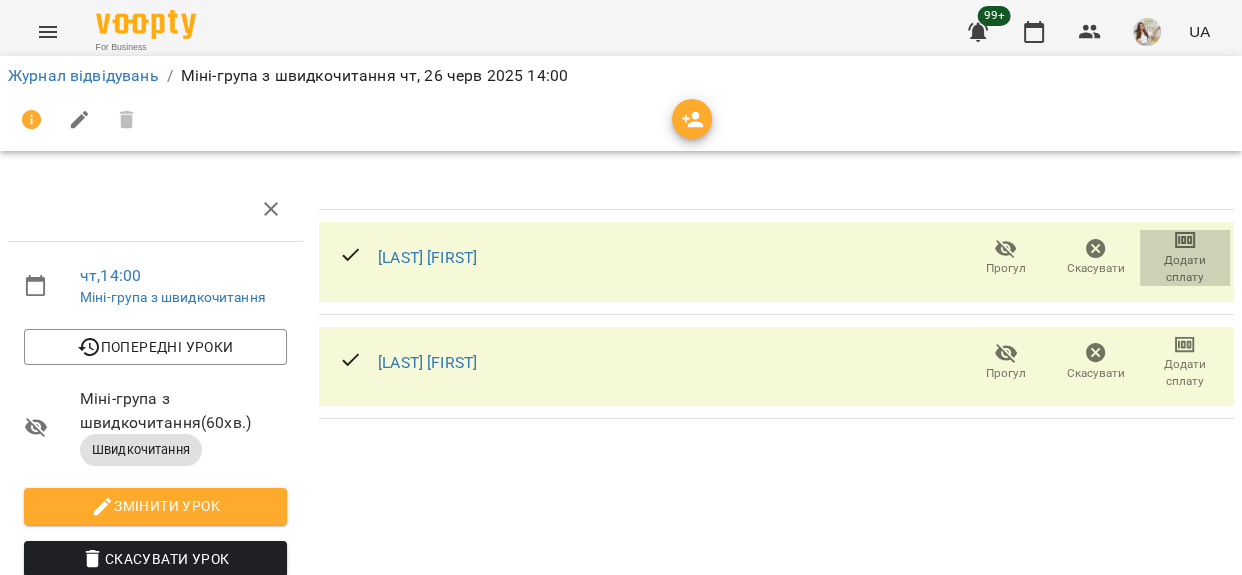 click 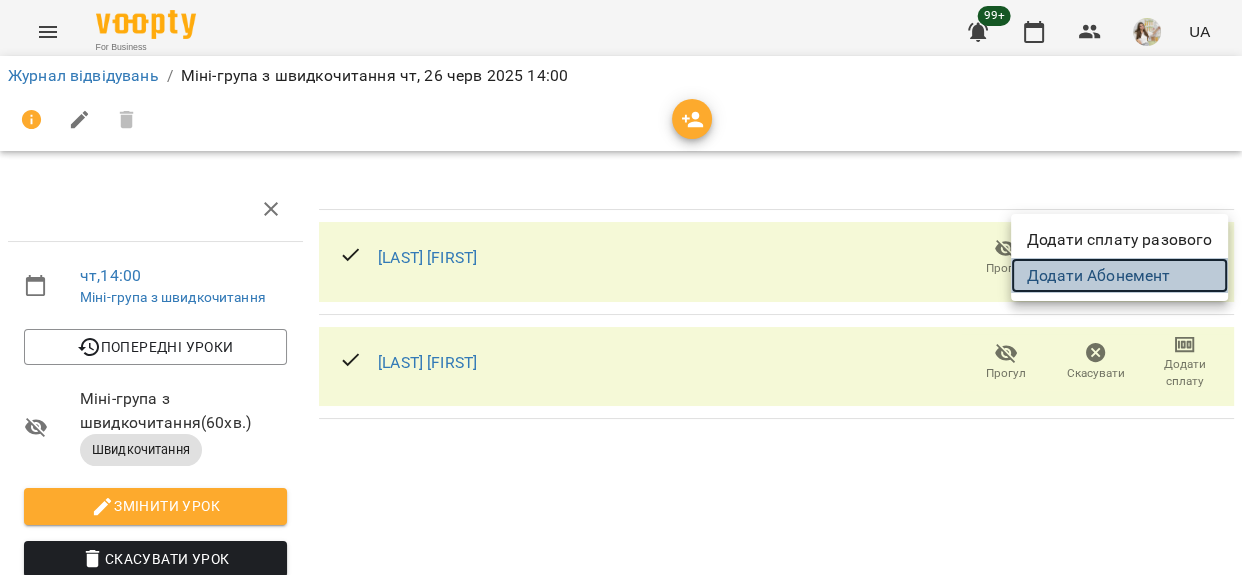 click on "Додати Абонемент" at bounding box center (1119, 276) 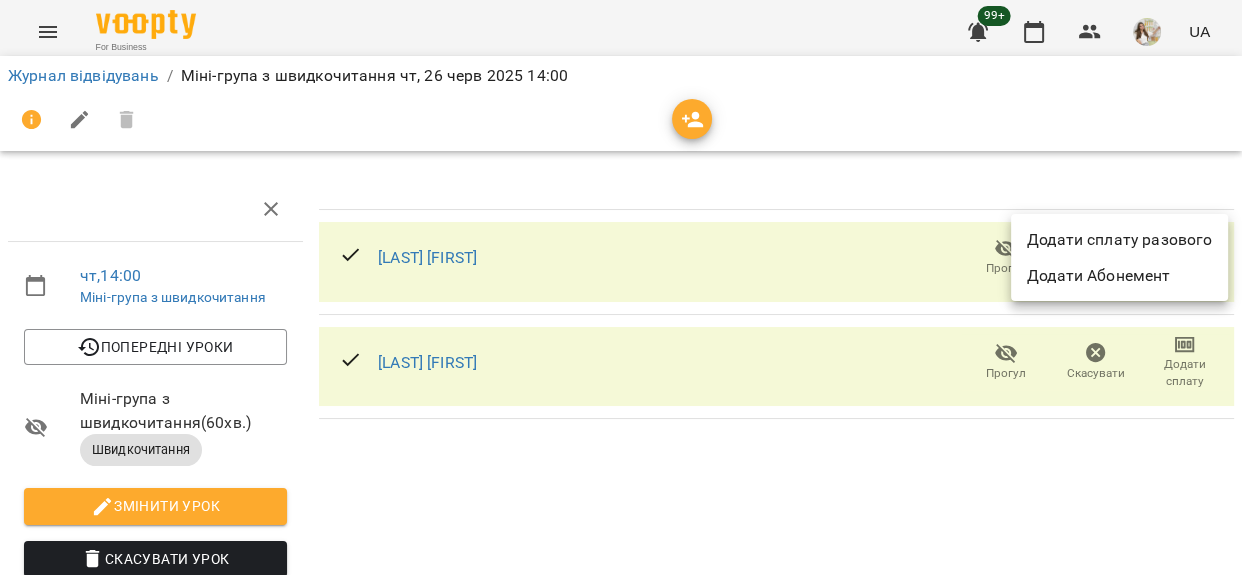 click at bounding box center [621, 287] 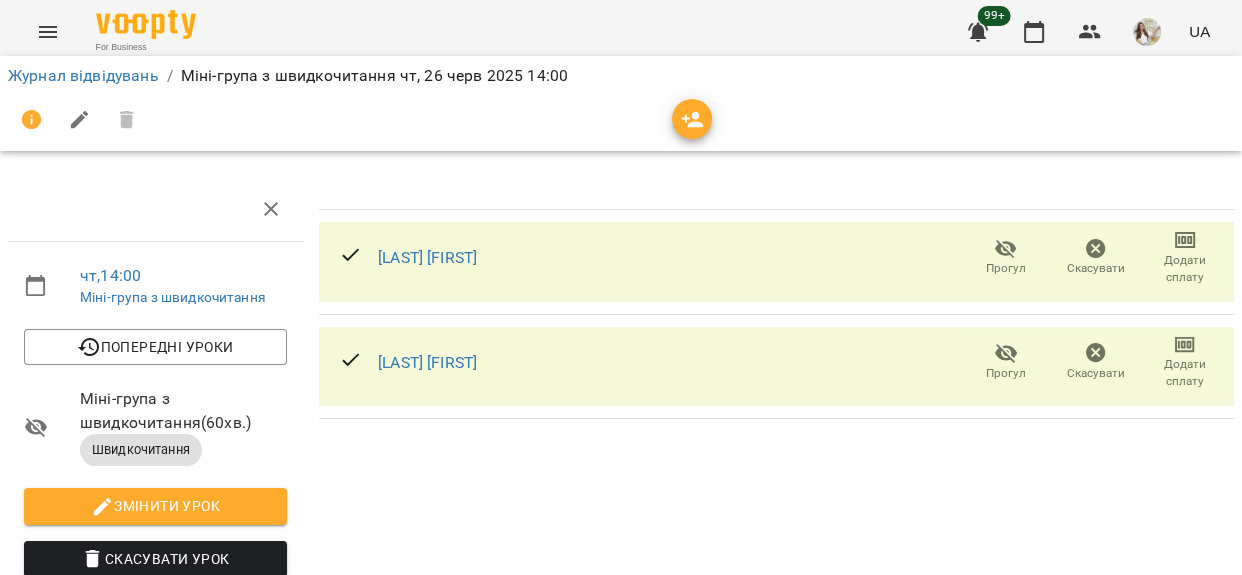 click 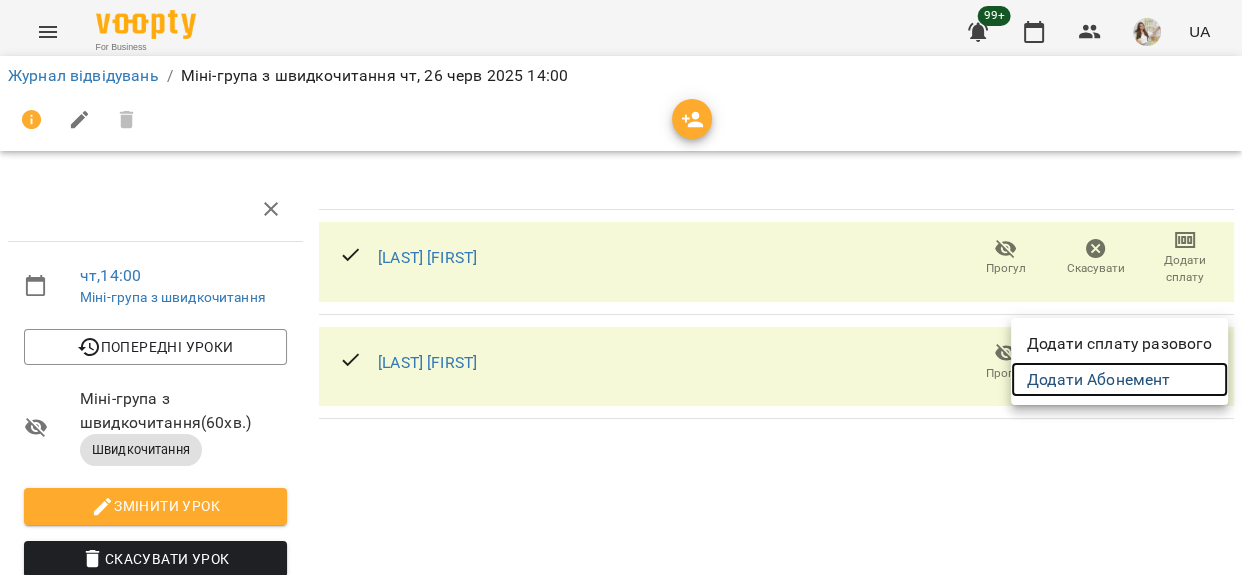 click on "Додати Абонемент" at bounding box center (1119, 380) 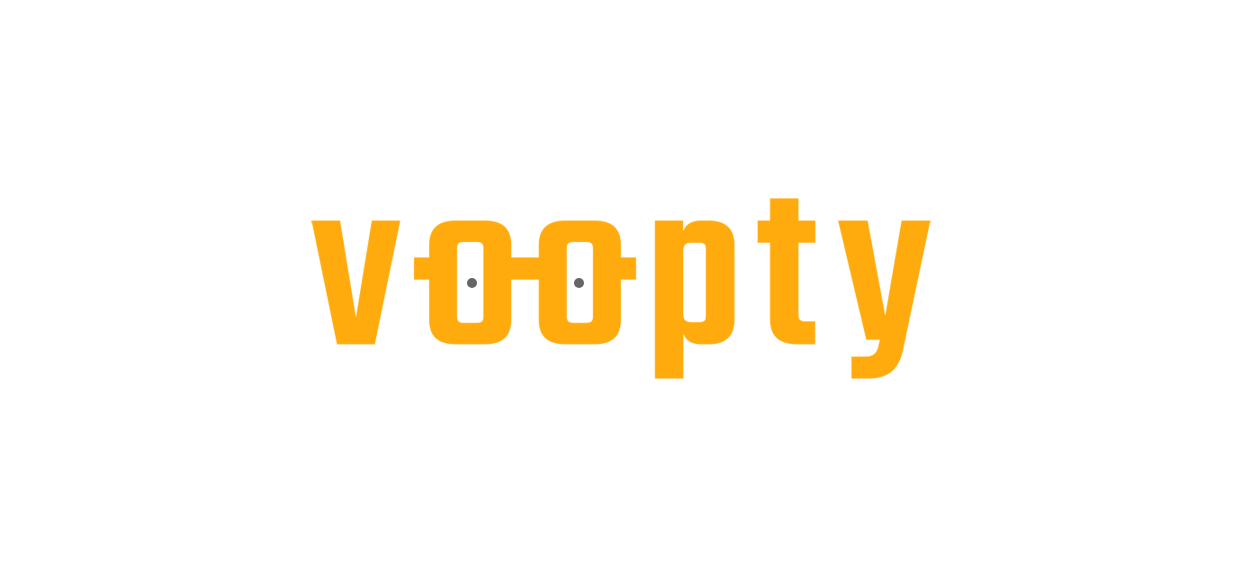 scroll, scrollTop: 0, scrollLeft: 0, axis: both 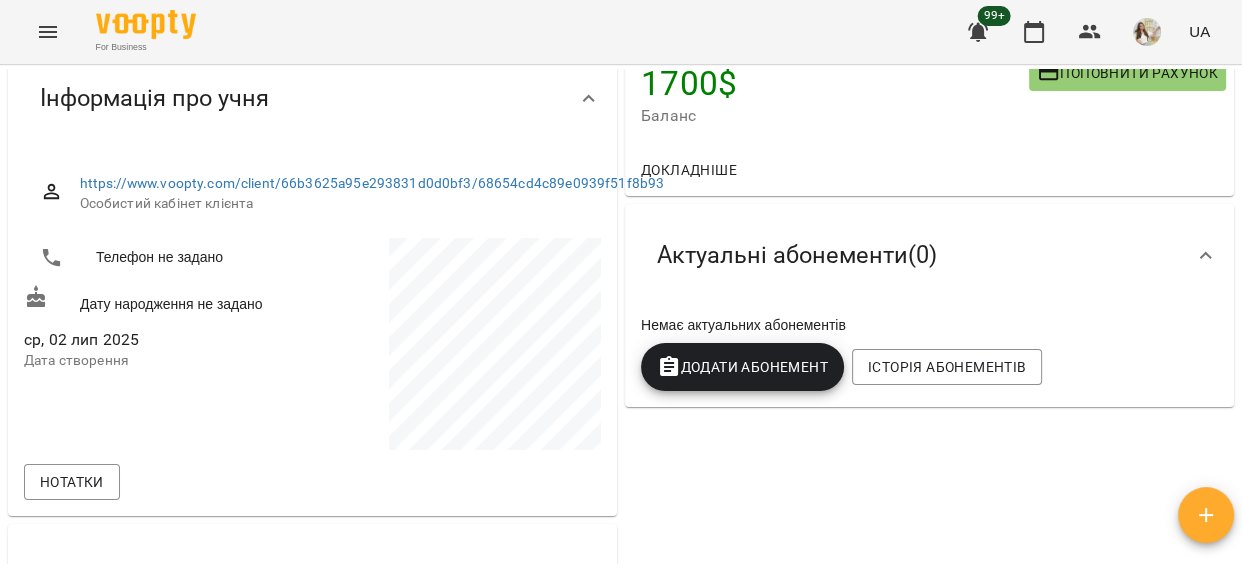 click on "Додати Абонемент" at bounding box center (742, 367) 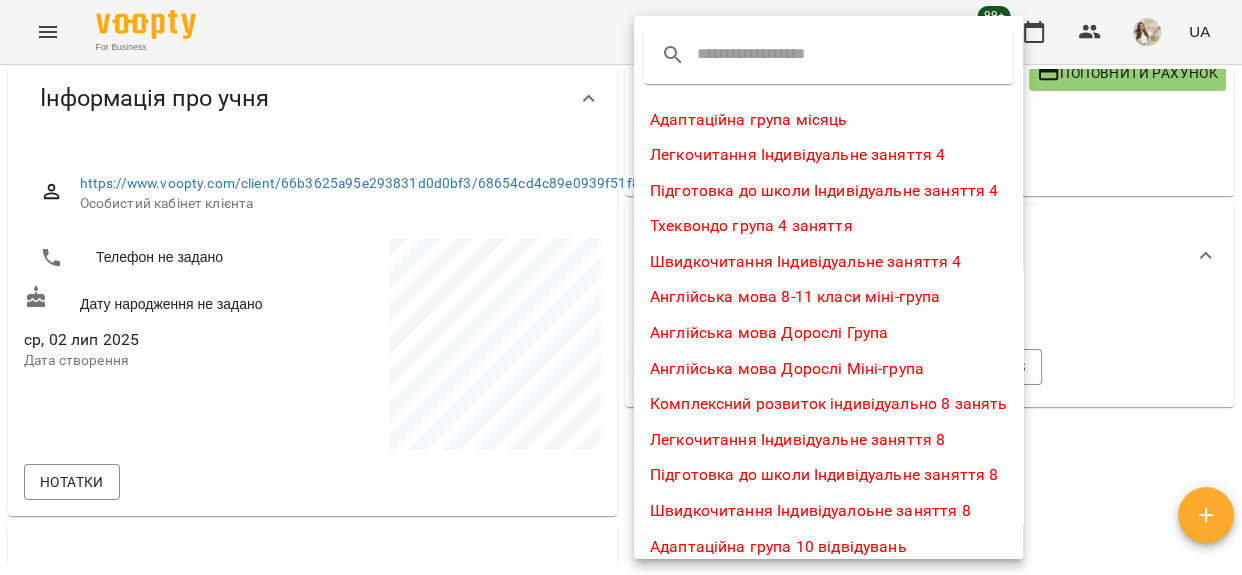 click at bounding box center [776, 55] 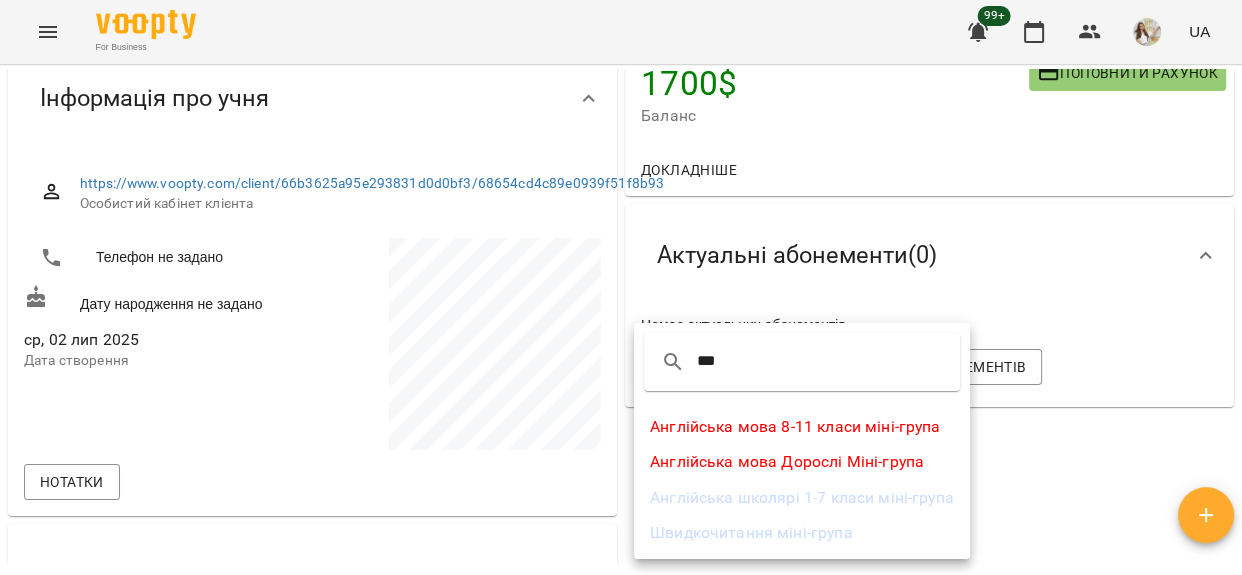 type on "***" 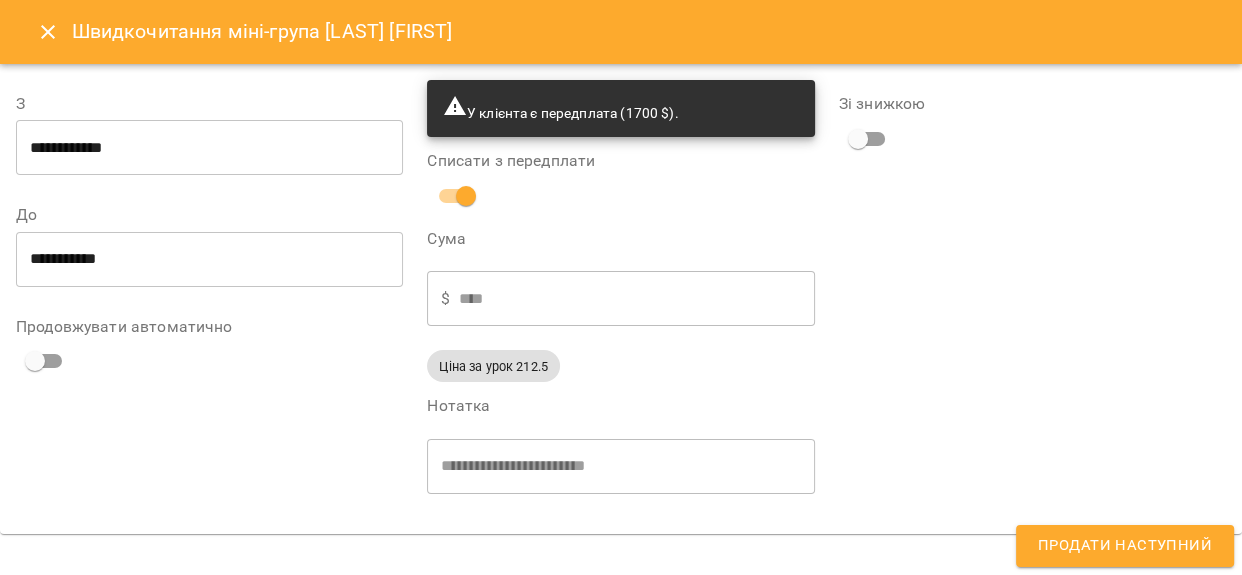 type on "**********" 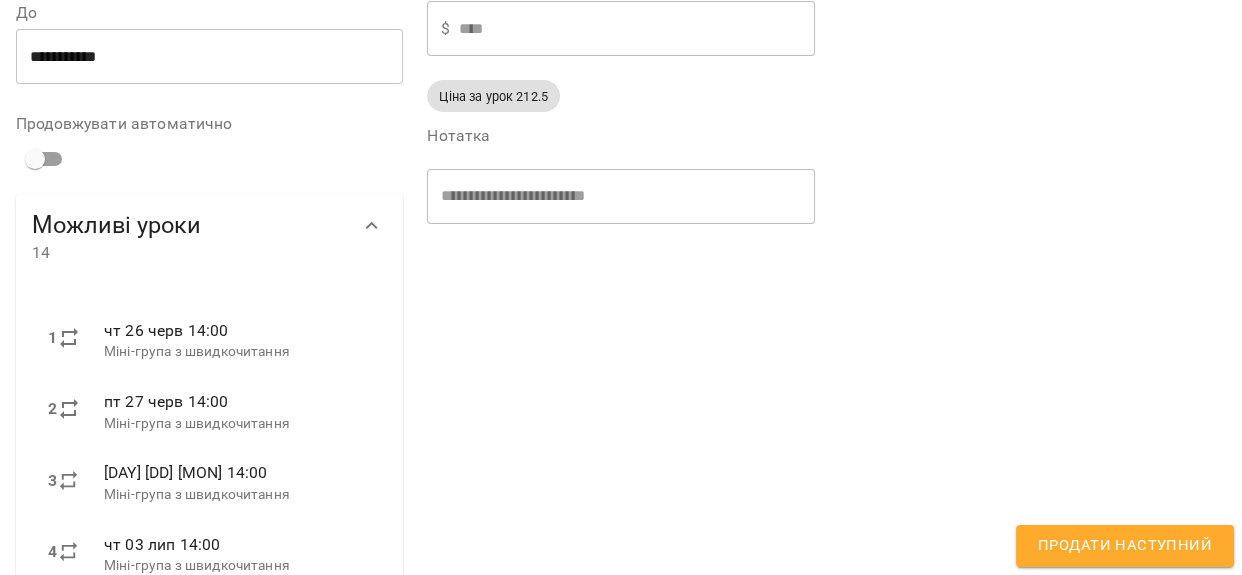 scroll, scrollTop: 272, scrollLeft: 0, axis: vertical 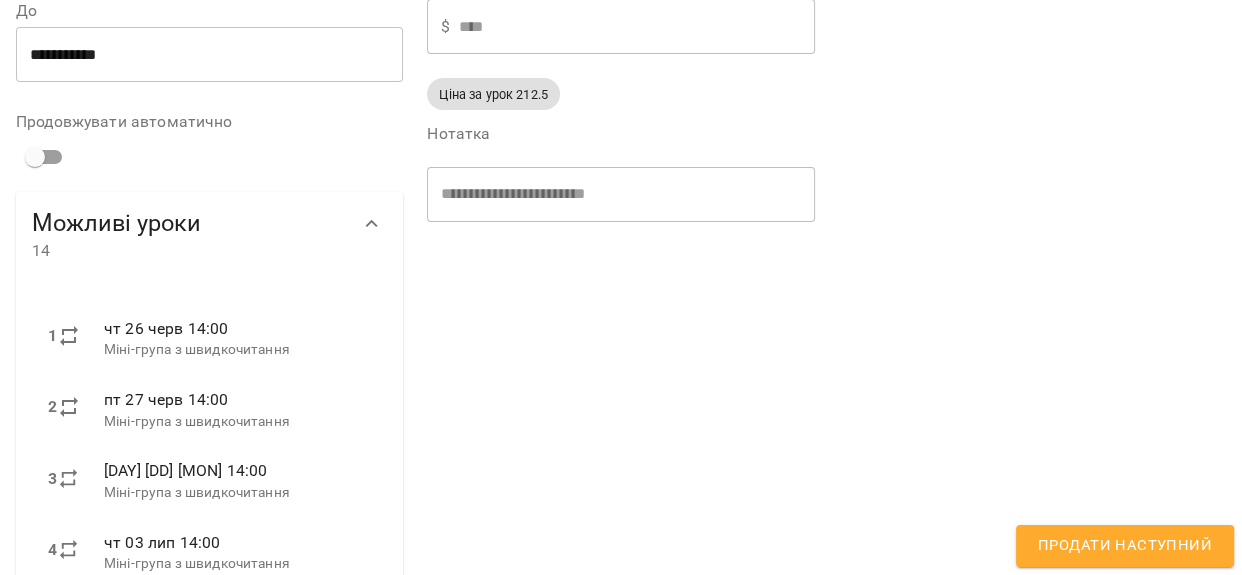 click on "Продати наступний" at bounding box center (1125, 546) 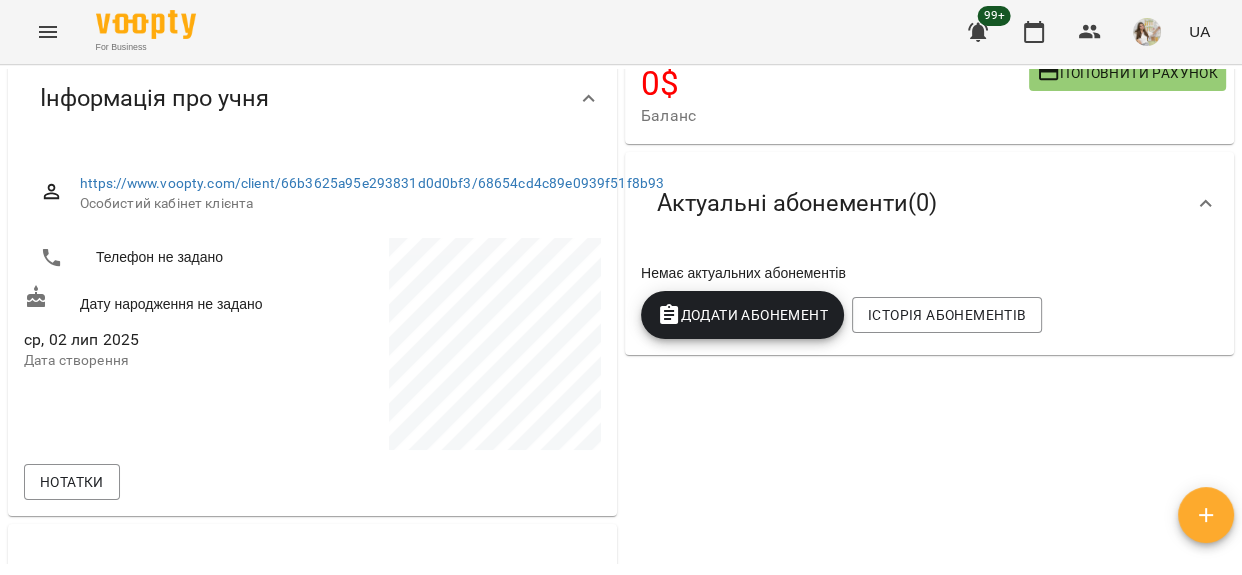 scroll, scrollTop: 0, scrollLeft: 0, axis: both 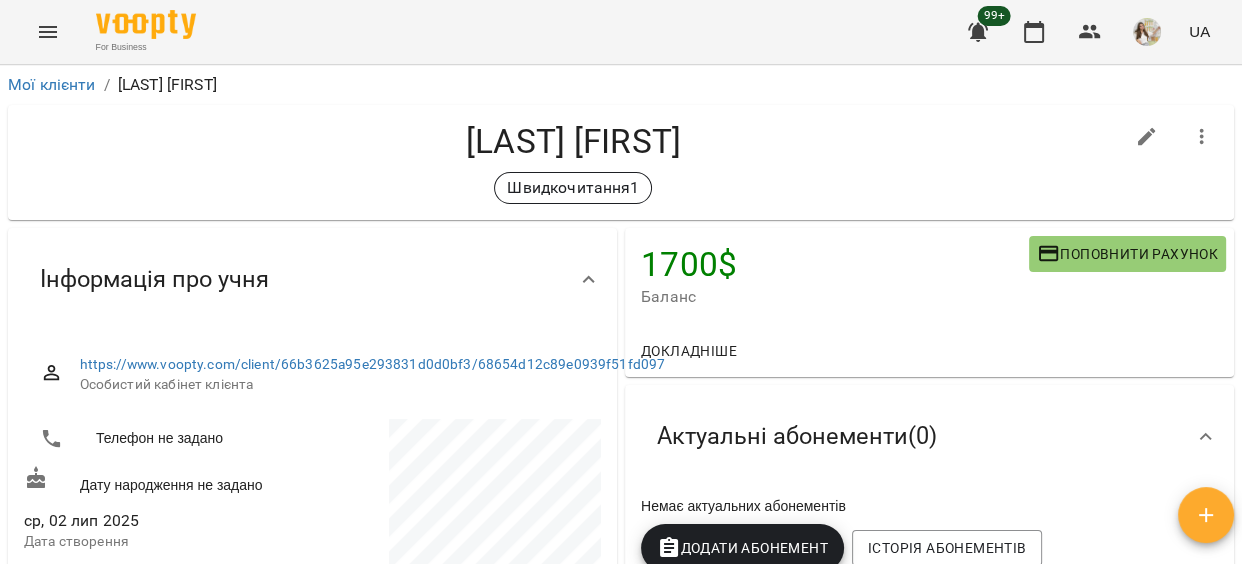 click on "Додати Абонемент" at bounding box center (742, 548) 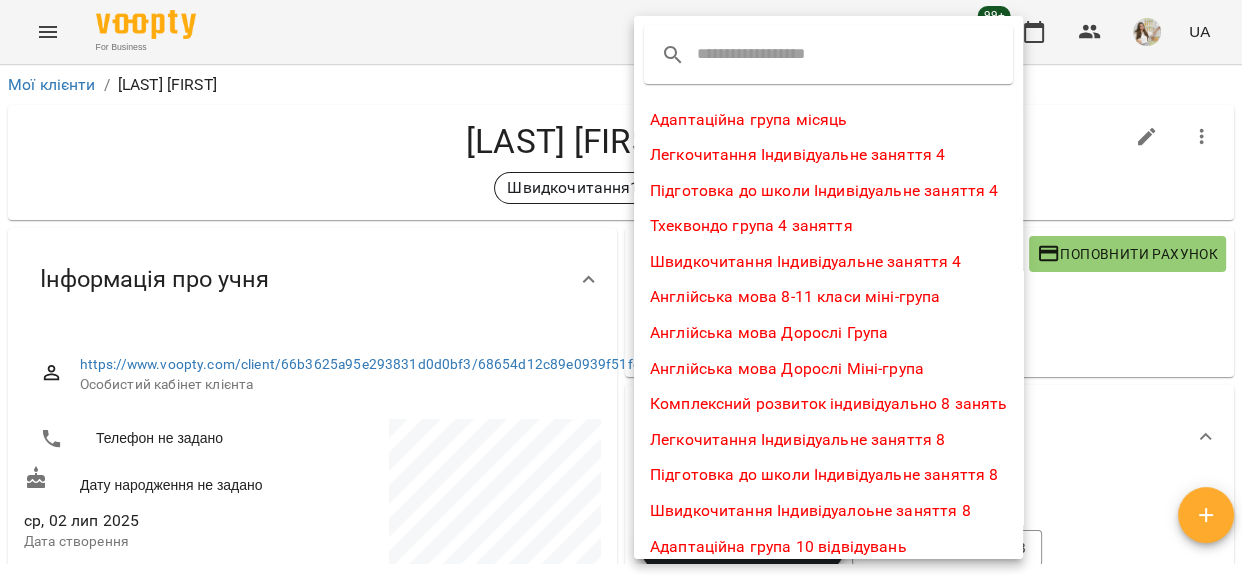 click at bounding box center (776, 55) 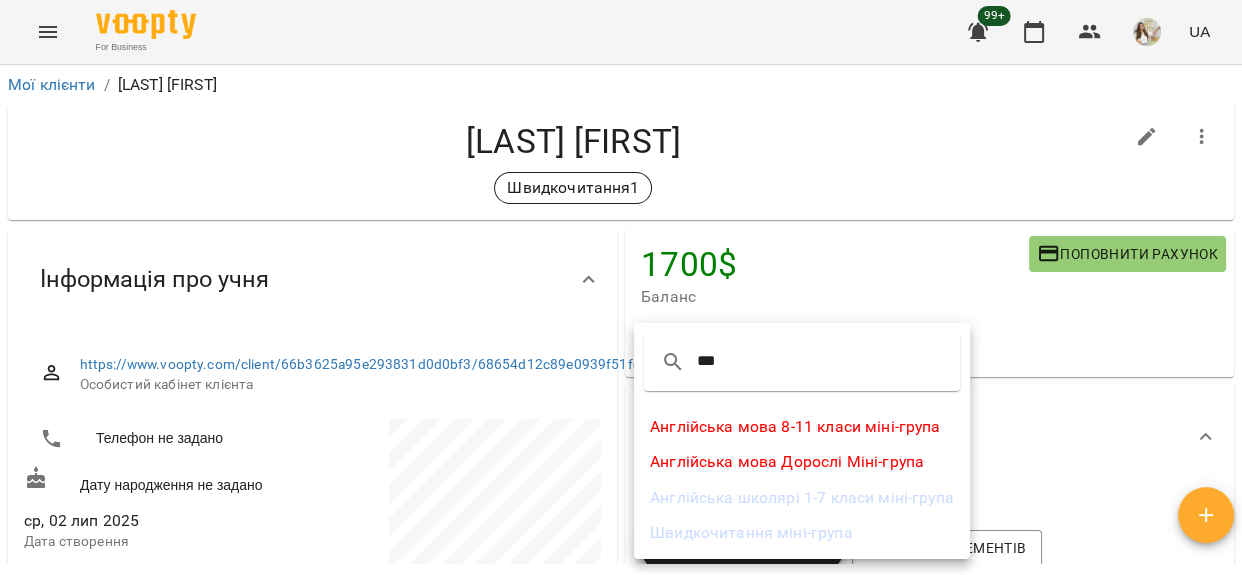 type on "***" 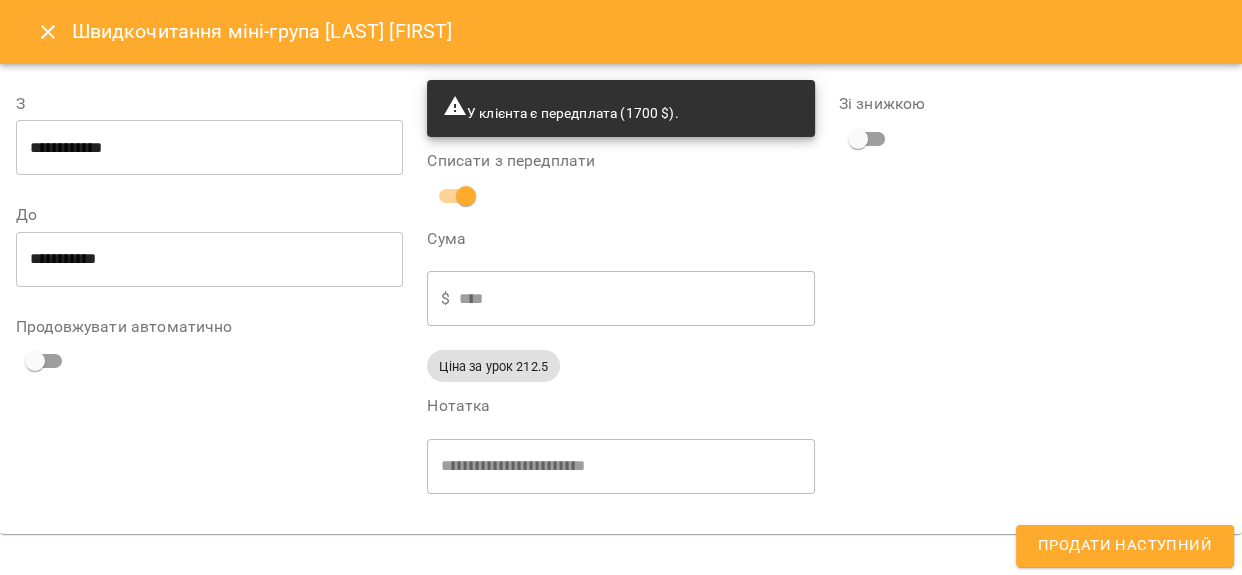scroll, scrollTop: 10, scrollLeft: 0, axis: vertical 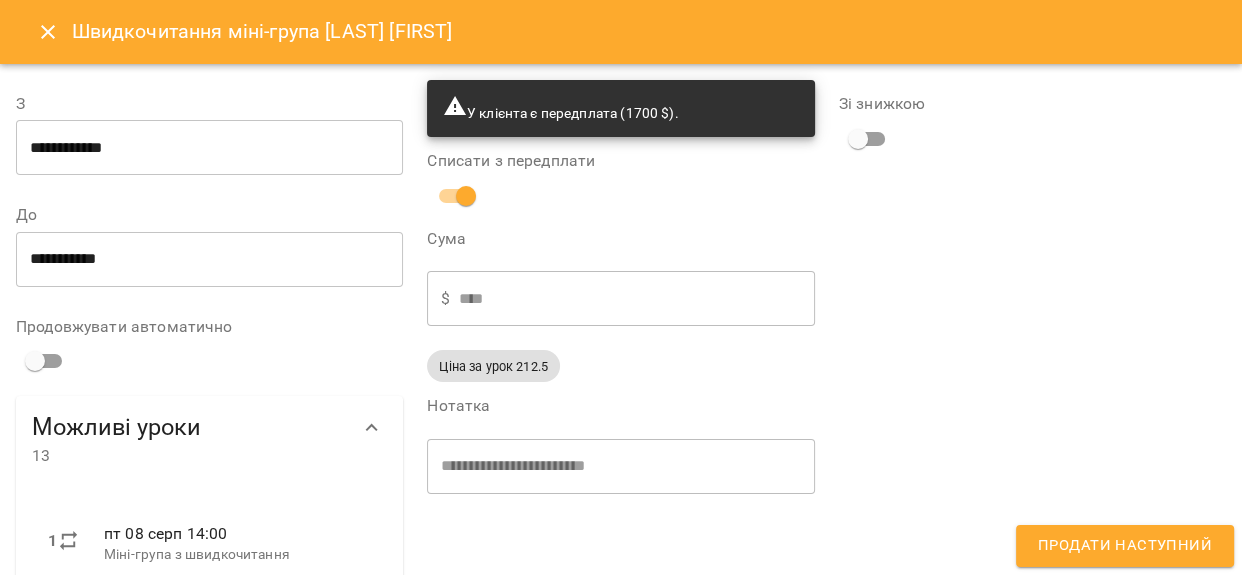 type on "**********" 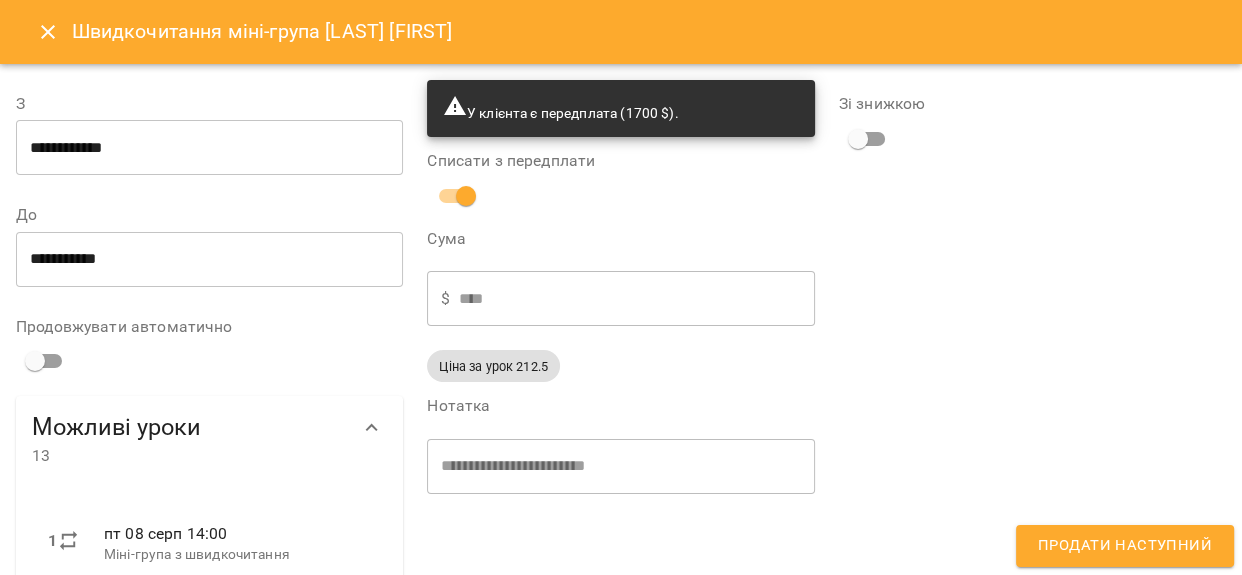 type on "**********" 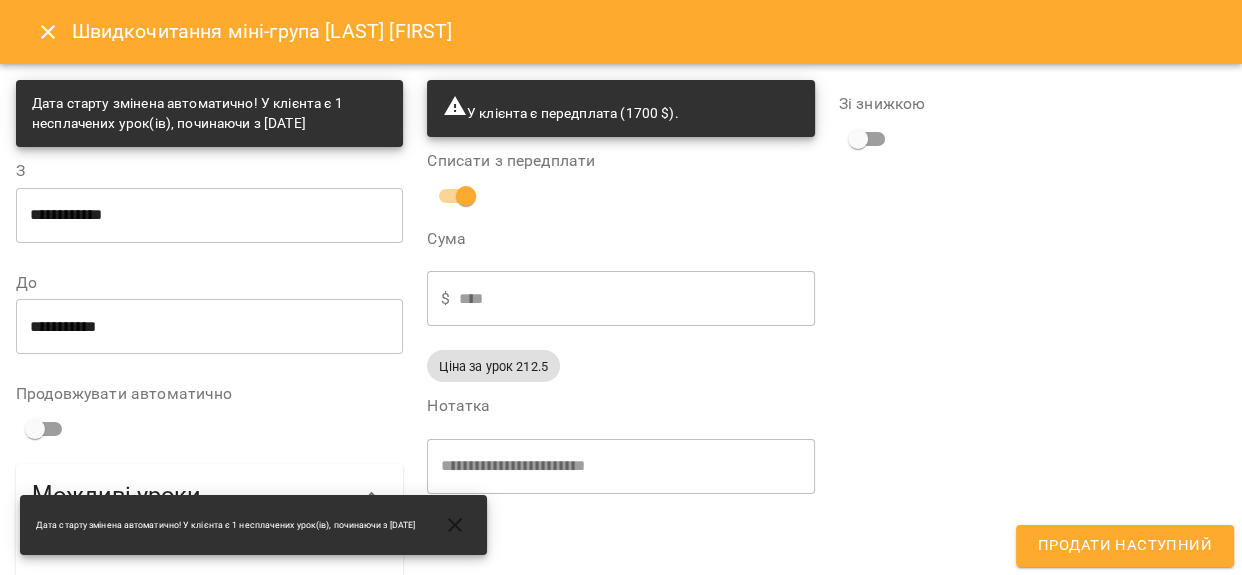 scroll, scrollTop: 181, scrollLeft: 0, axis: vertical 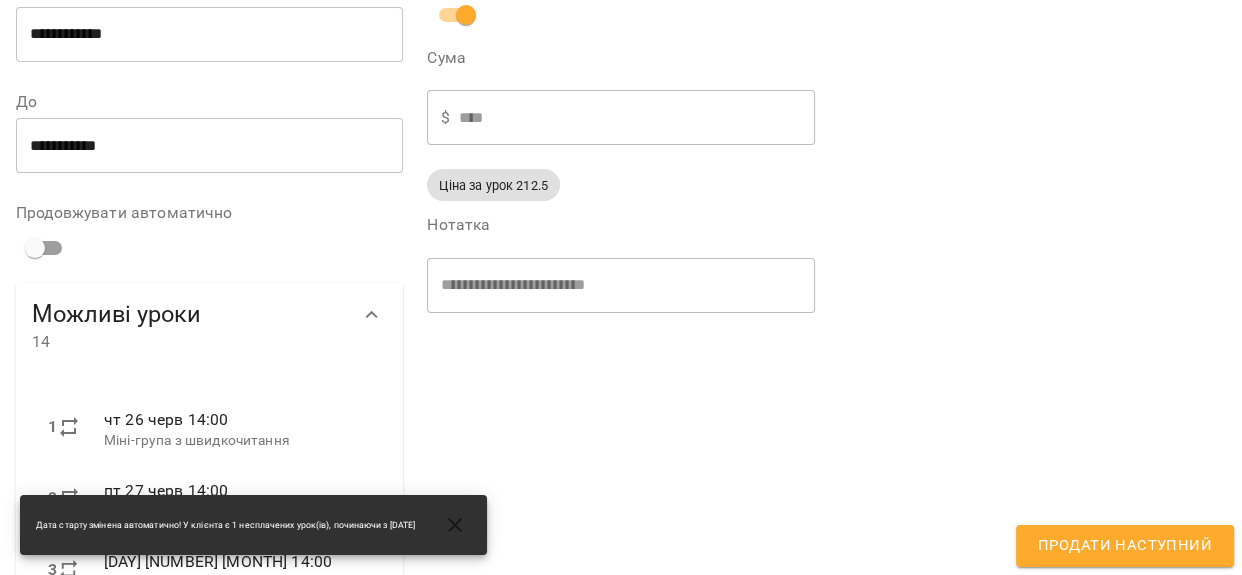 click on "Продати наступний" at bounding box center [1125, 546] 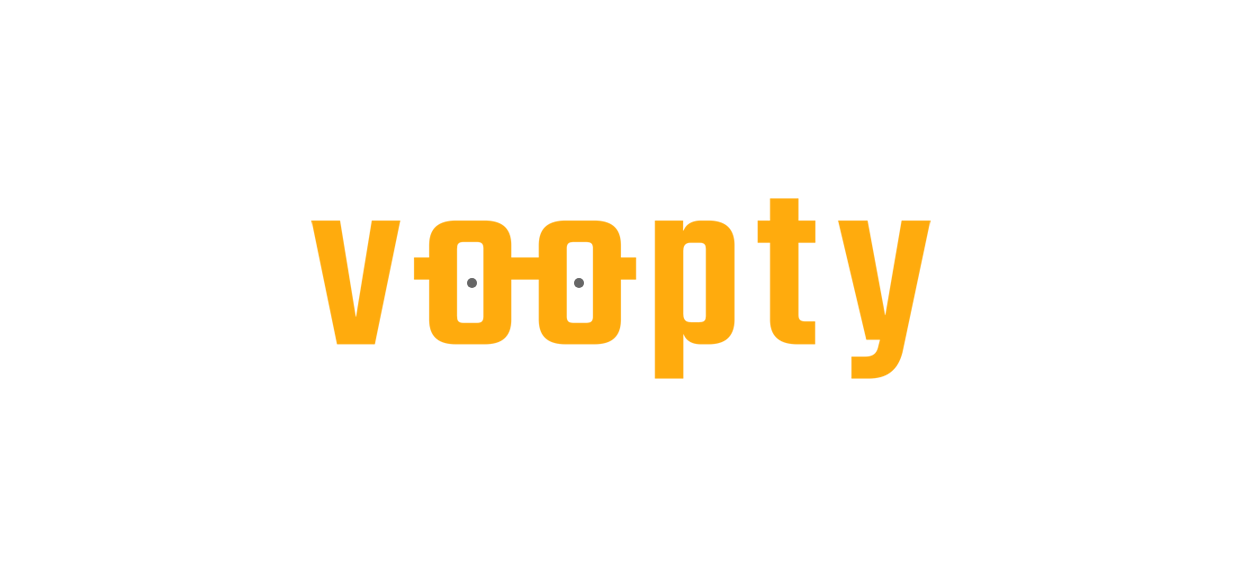 scroll, scrollTop: 0, scrollLeft: 0, axis: both 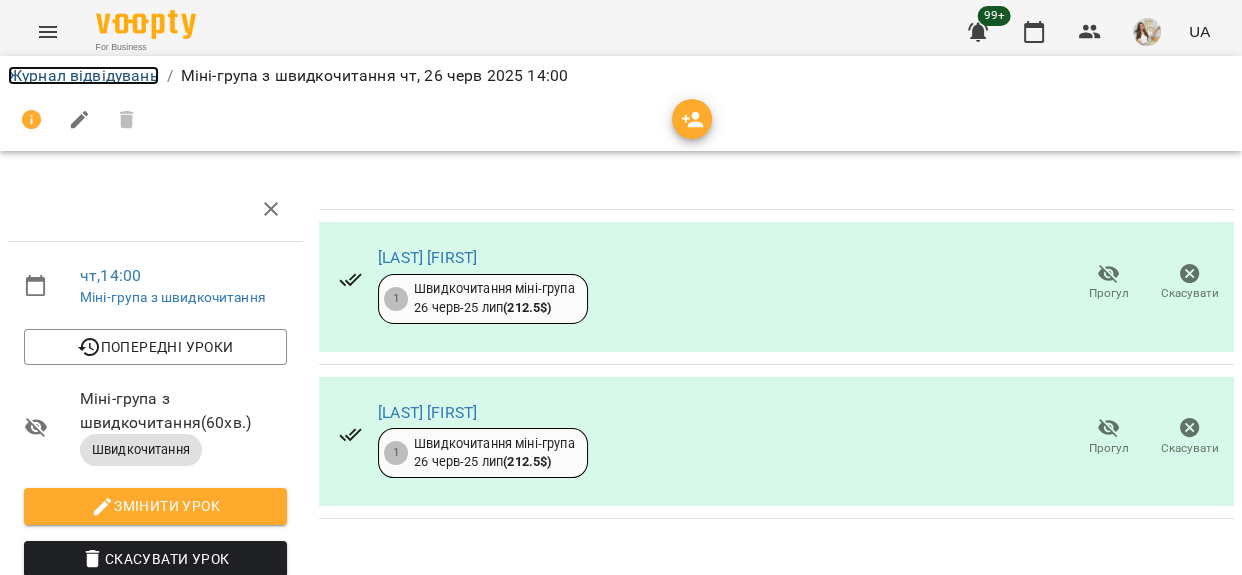 click on "Журнал відвідувань" at bounding box center (83, 75) 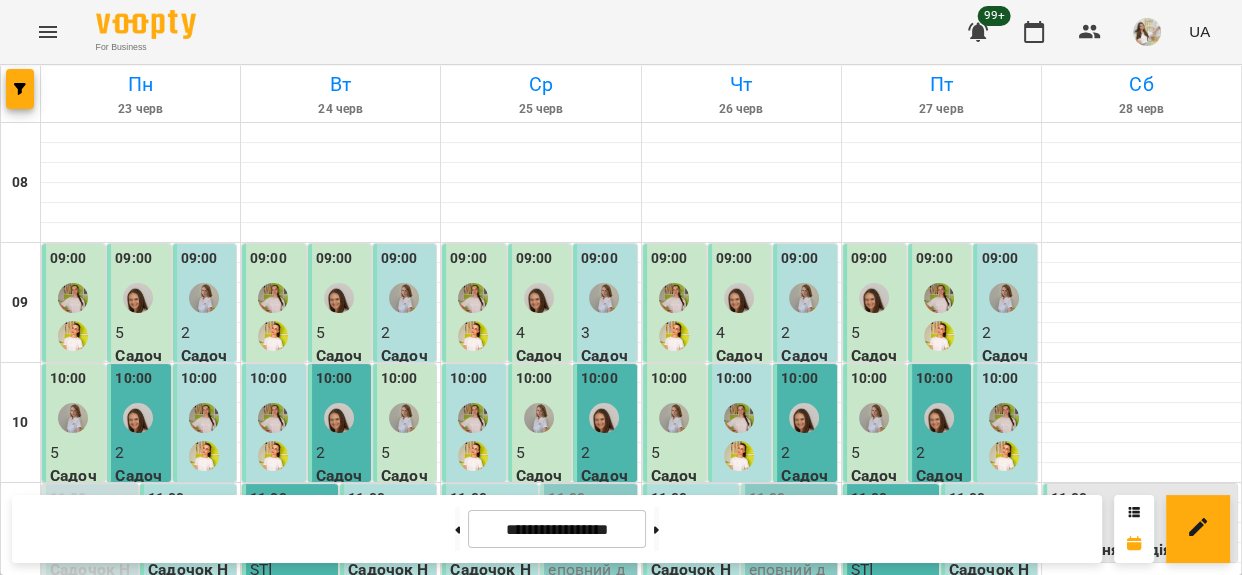 scroll, scrollTop: 545, scrollLeft: 0, axis: vertical 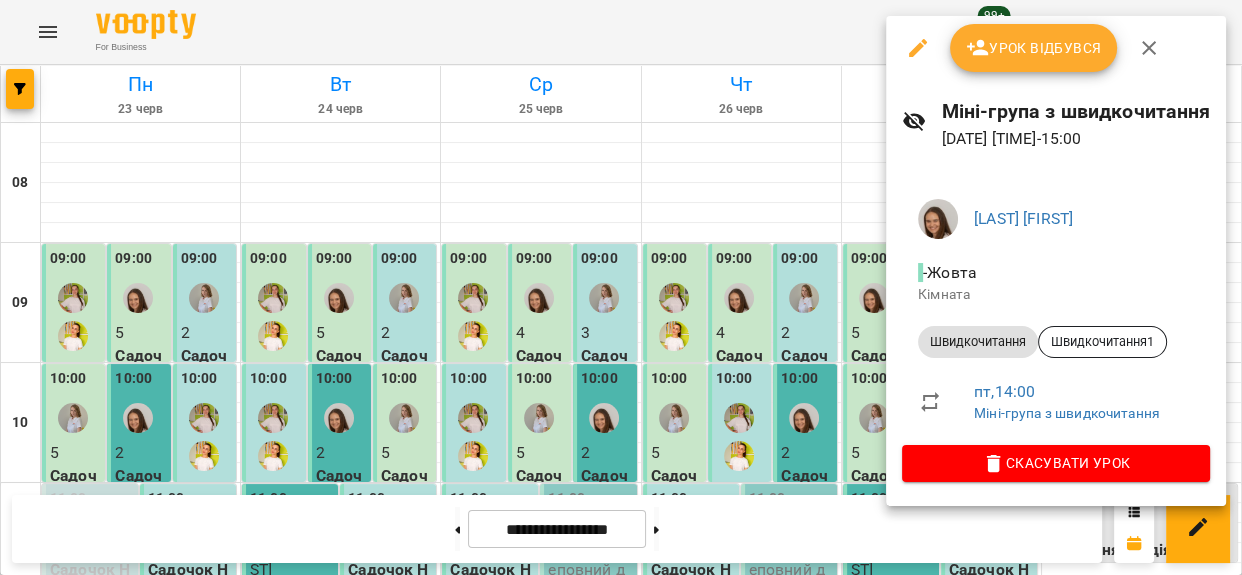 click on "Урок відбувся" at bounding box center (1034, 48) 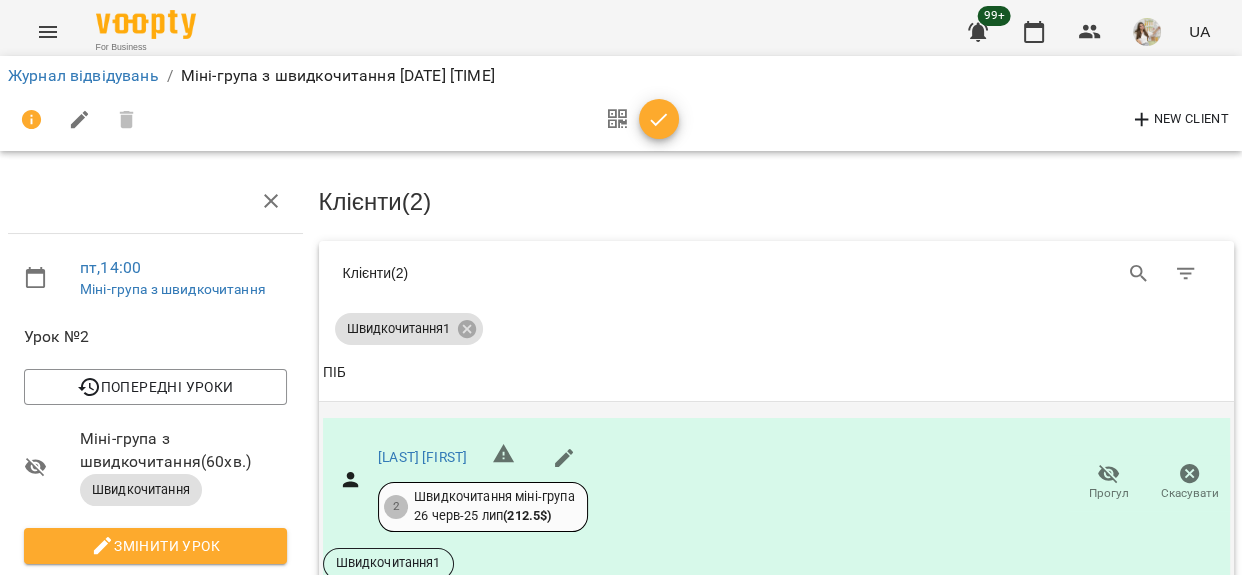 scroll, scrollTop: 90, scrollLeft: 0, axis: vertical 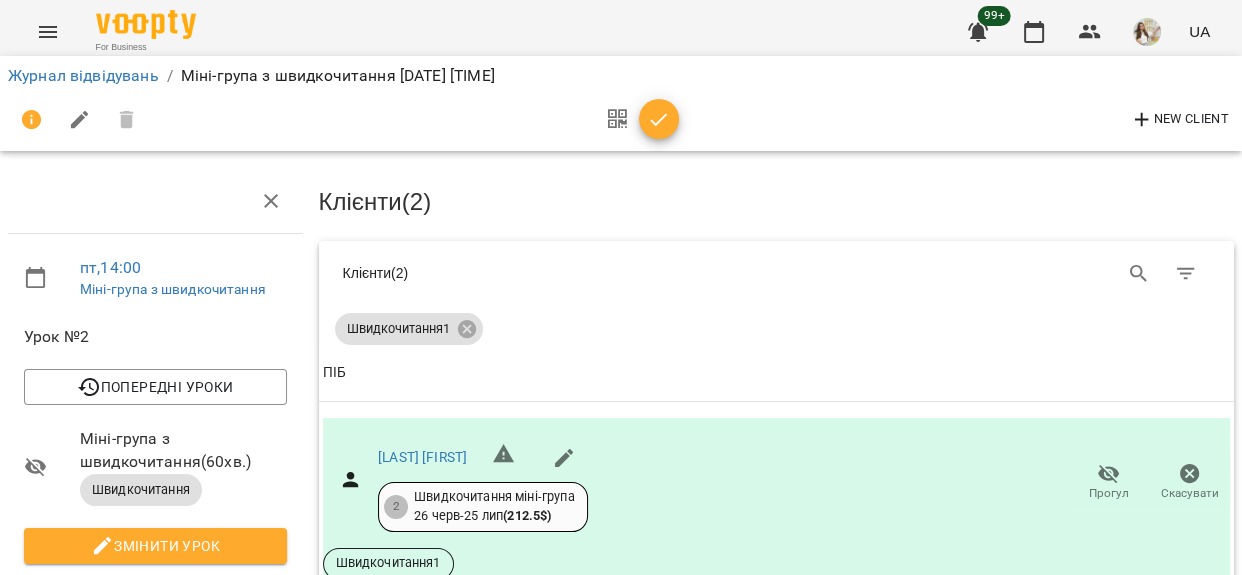 click 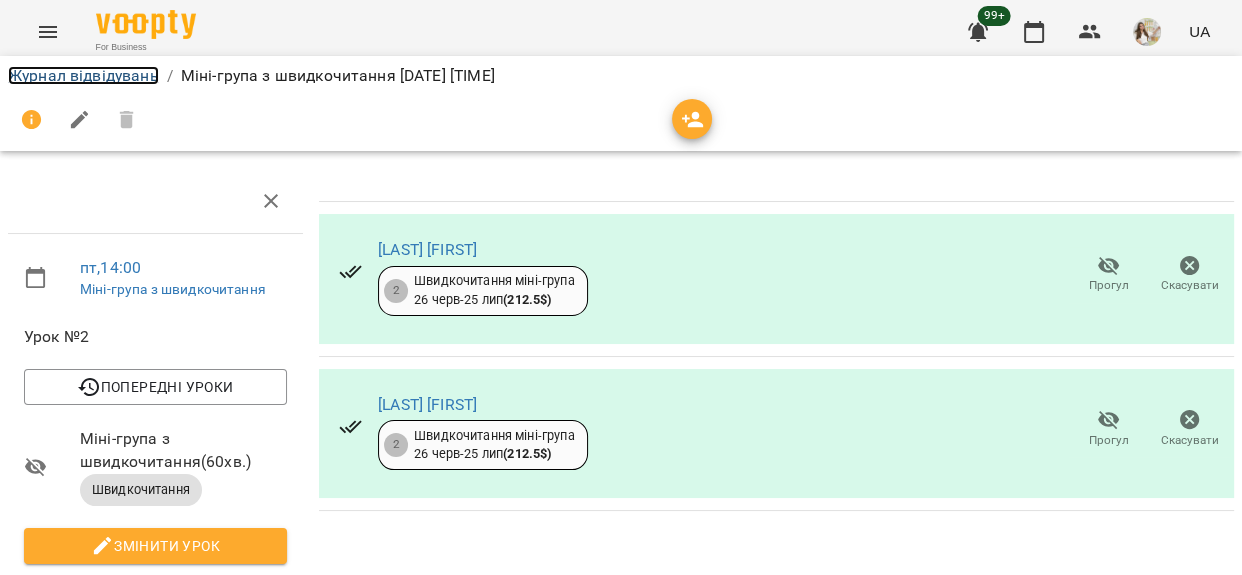 click on "Журнал відвідувань" at bounding box center (83, 75) 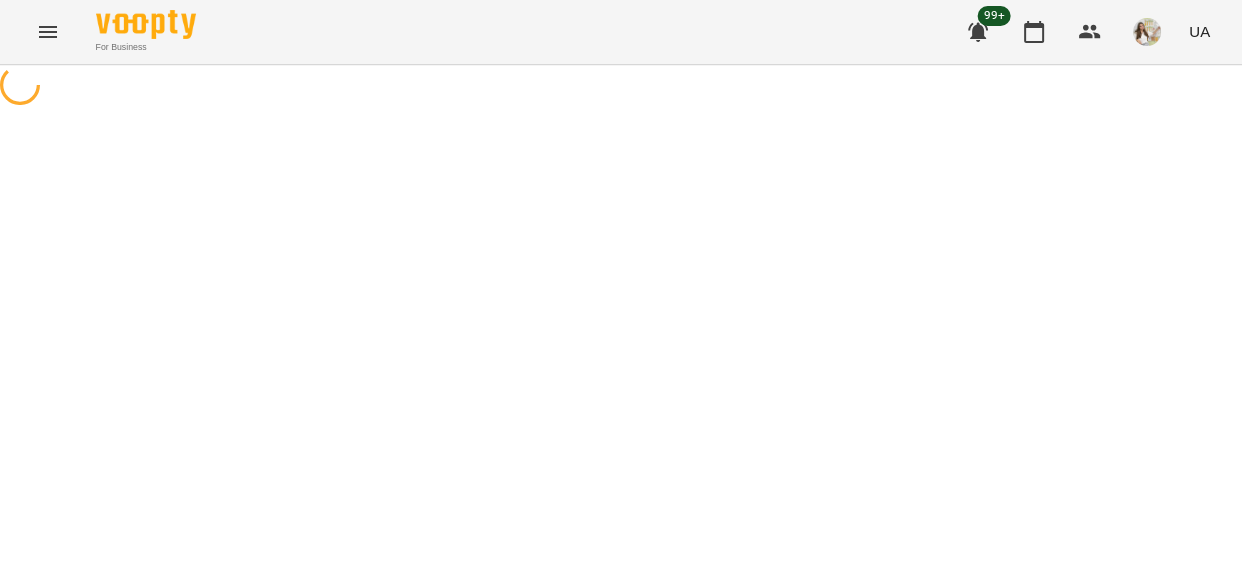 scroll, scrollTop: 0, scrollLeft: 0, axis: both 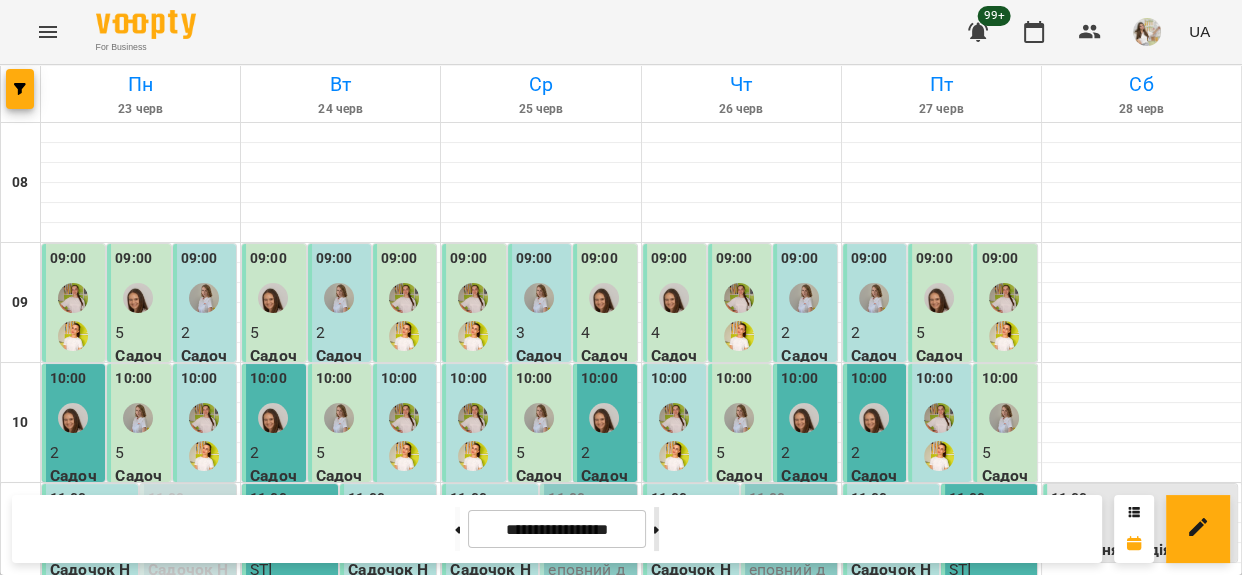 click at bounding box center [656, 529] 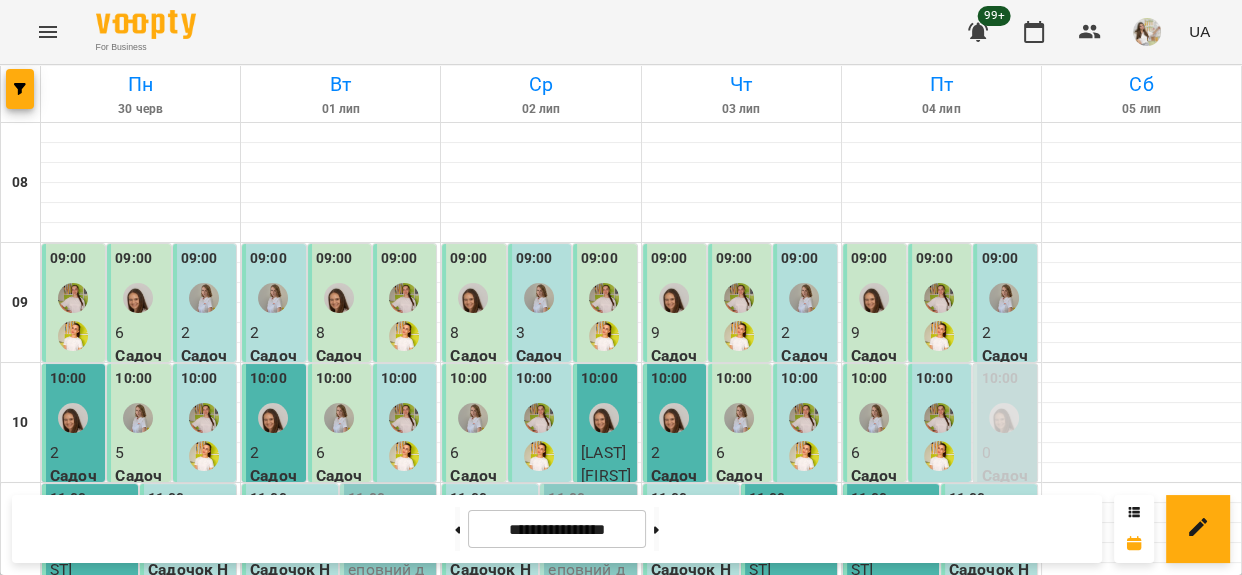 scroll, scrollTop: 454, scrollLeft: 0, axis: vertical 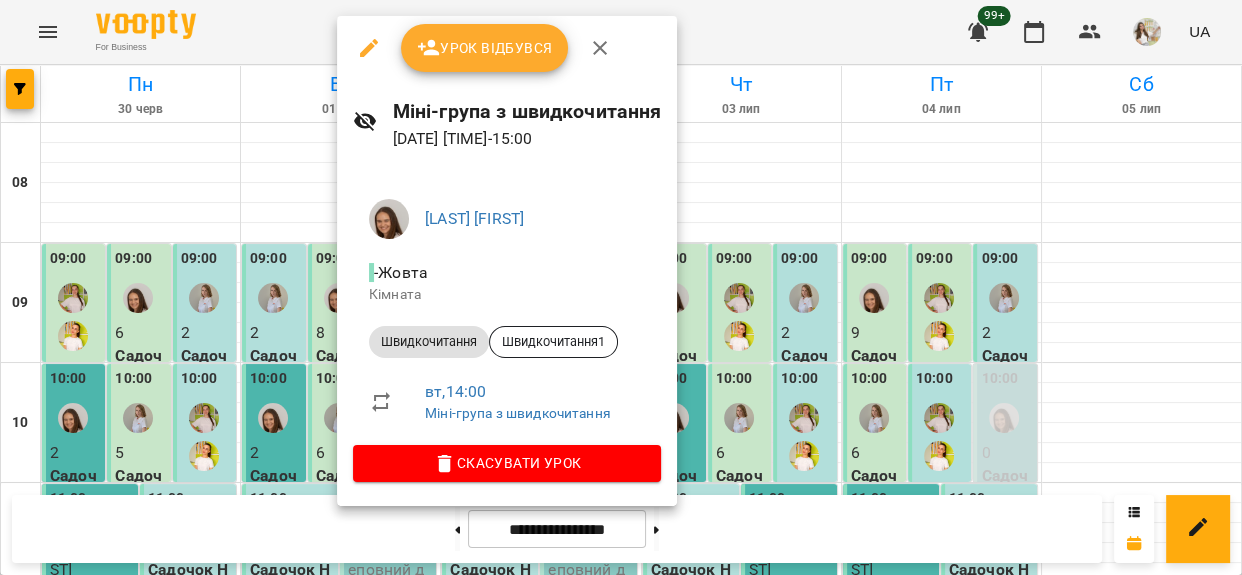 click on "Урок відбувся" at bounding box center [485, 48] 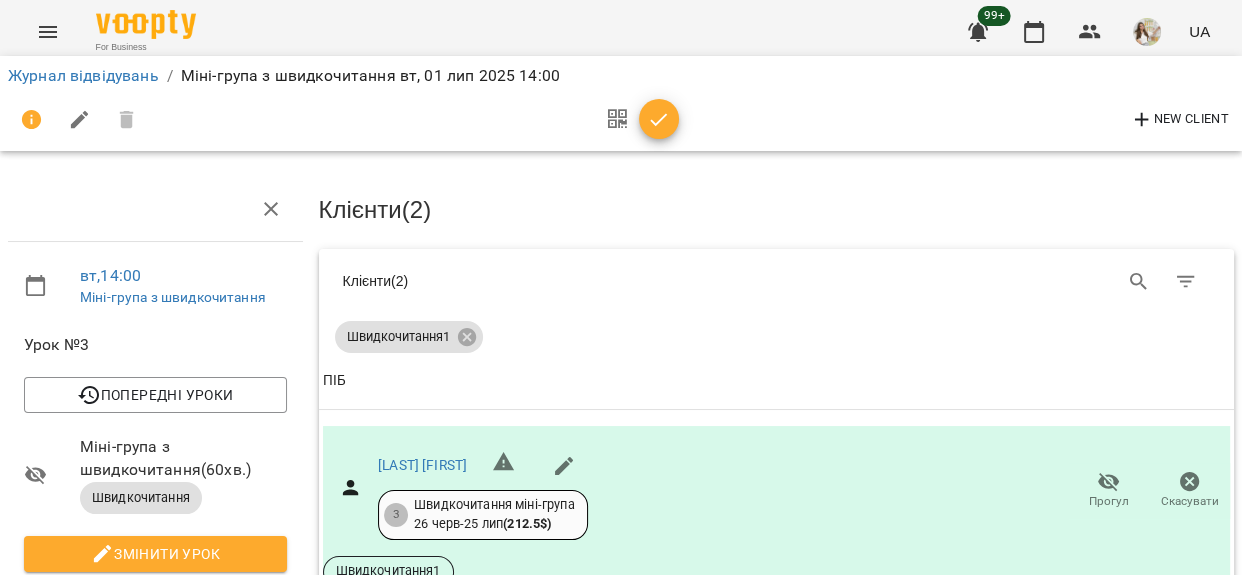 click 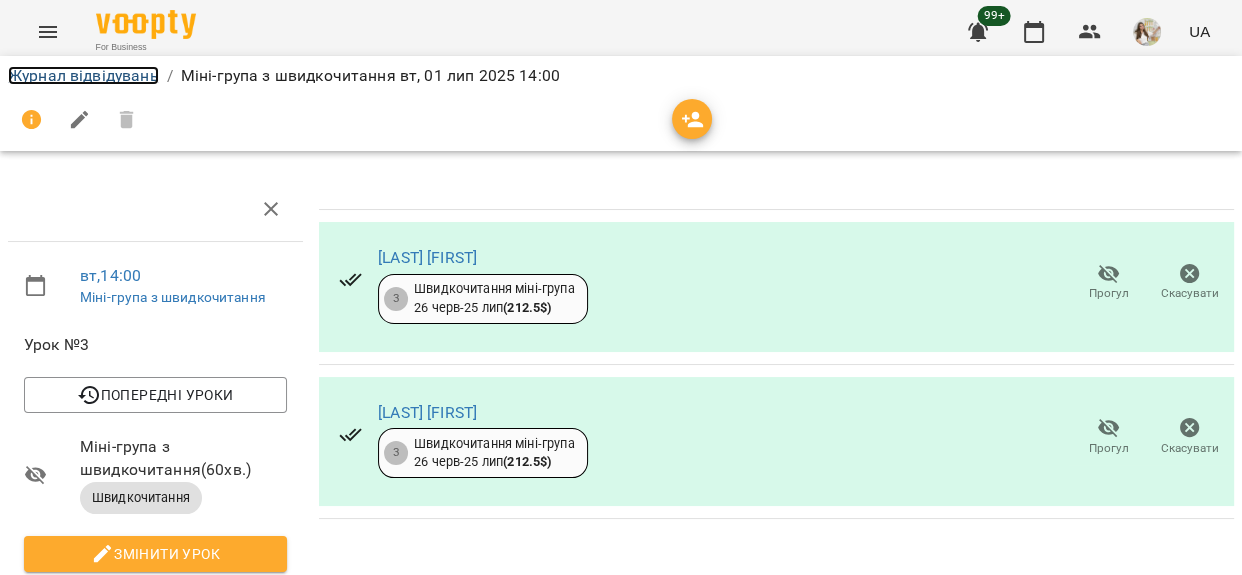 click on "Журнал відвідувань" at bounding box center [83, 75] 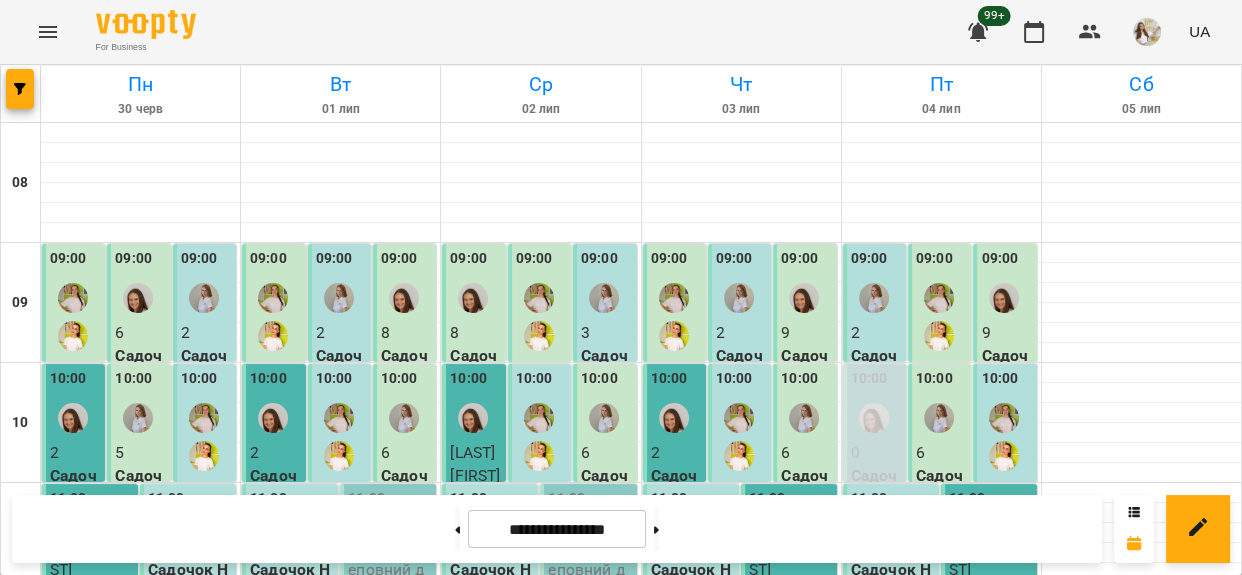 scroll, scrollTop: 636, scrollLeft: 0, axis: vertical 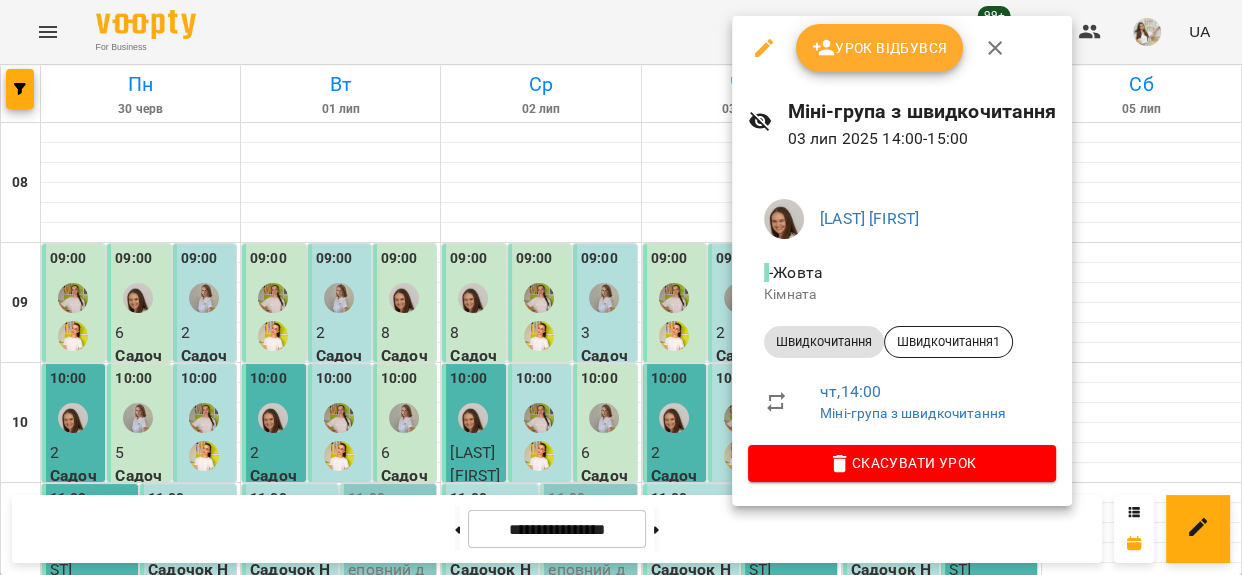 click on "Урок відбувся" at bounding box center (880, 48) 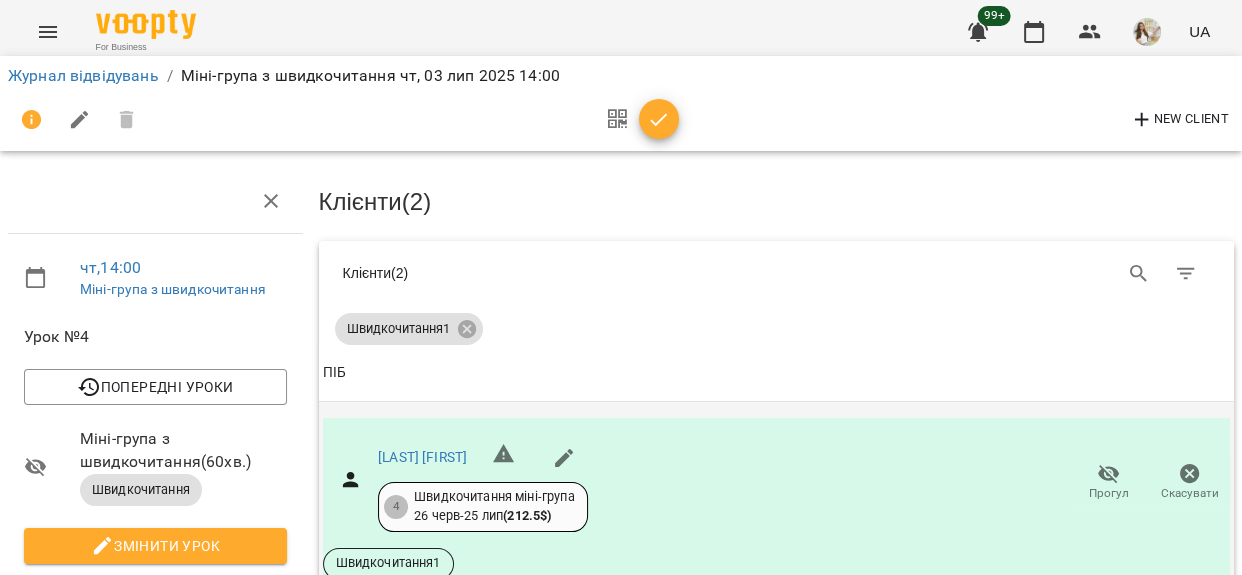 scroll, scrollTop: 181, scrollLeft: 0, axis: vertical 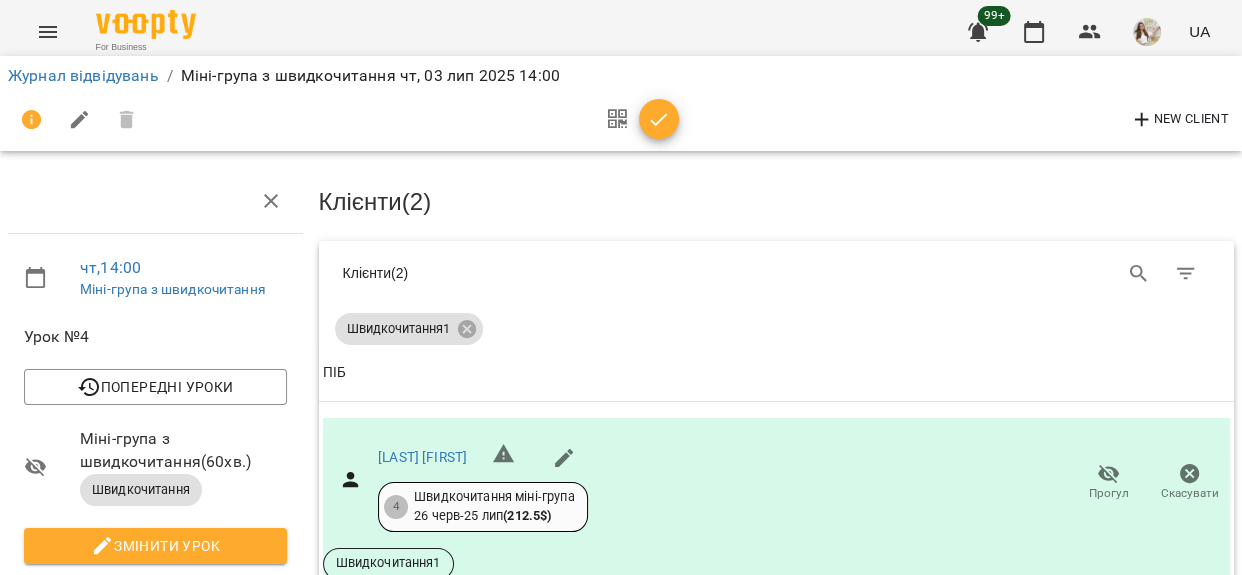 click 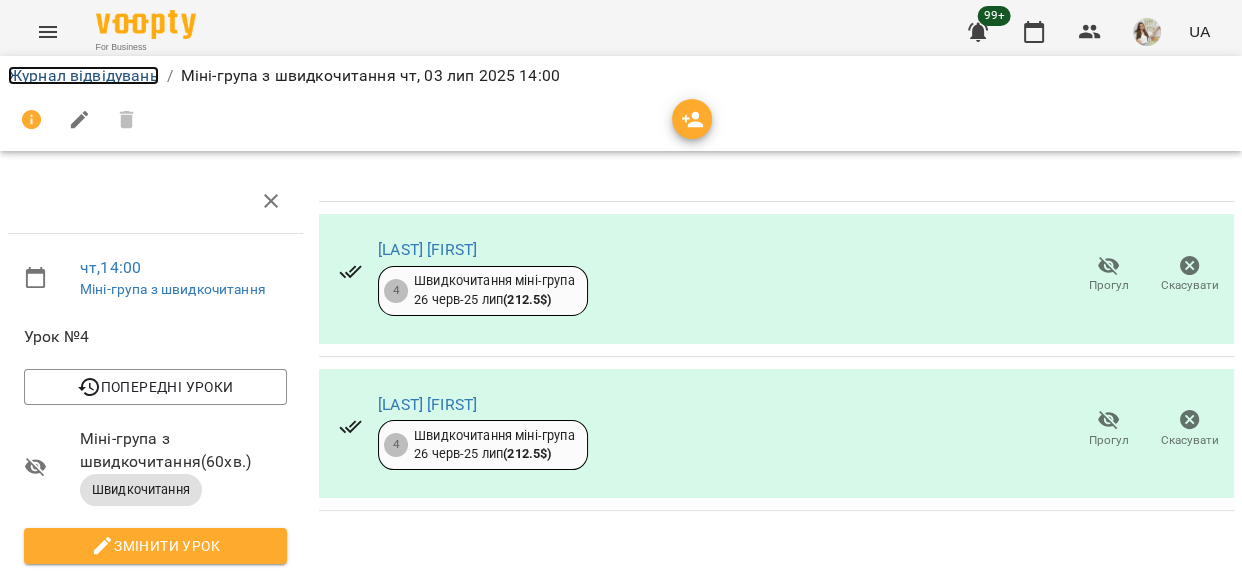 click on "Журнал відвідувань" at bounding box center [83, 75] 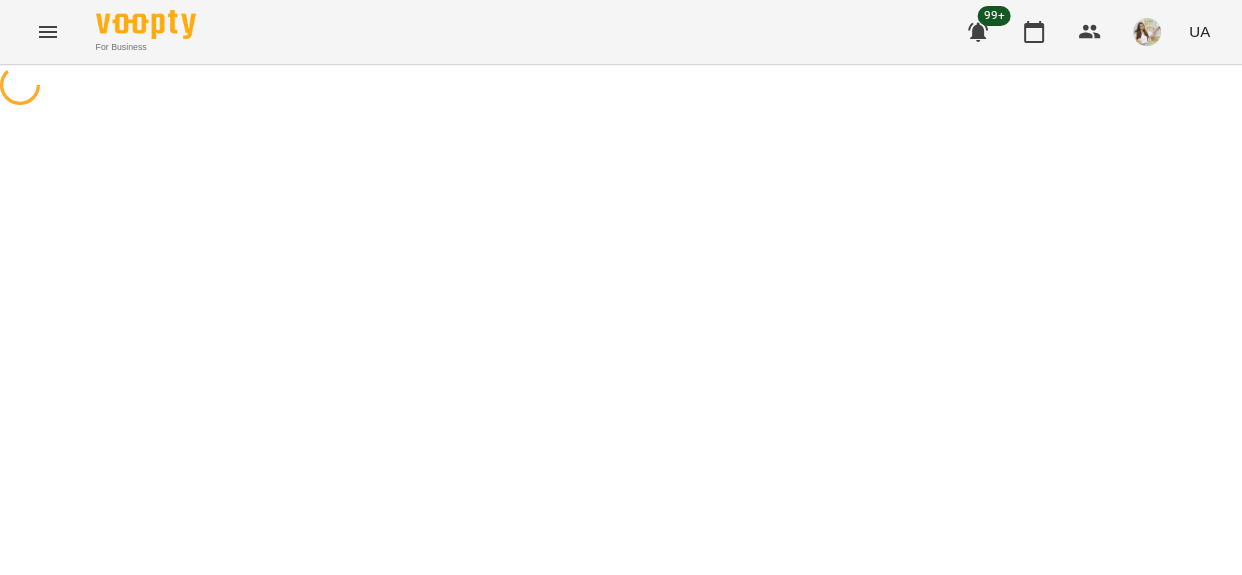 scroll, scrollTop: 0, scrollLeft: 0, axis: both 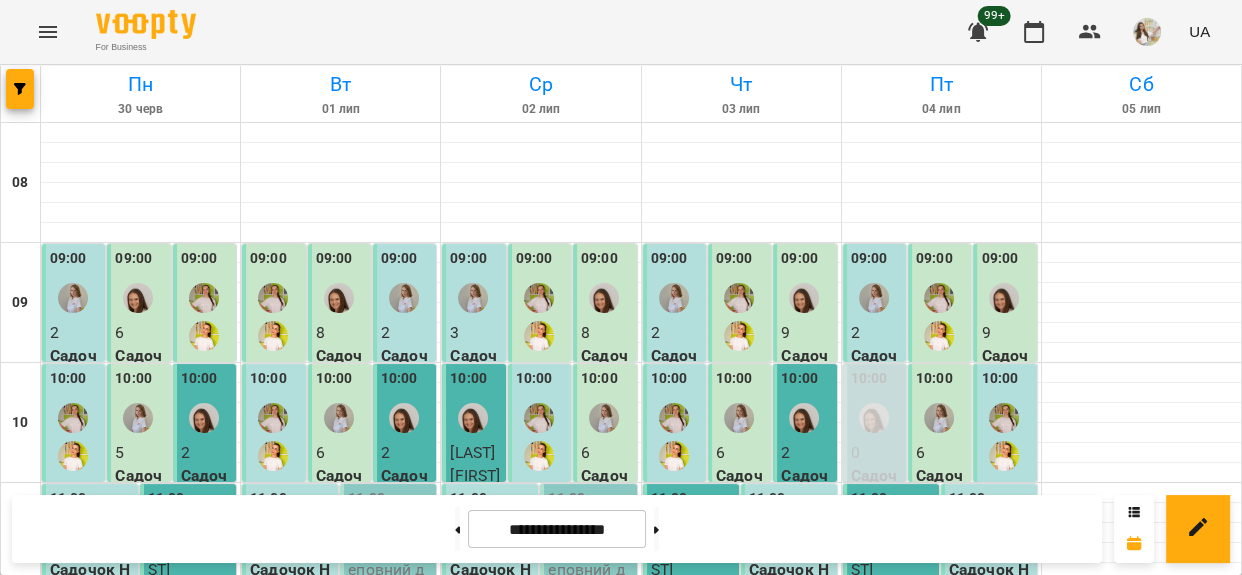 click on "Швидкочитання - Швидкочитання1" at bounding box center (991, 941) 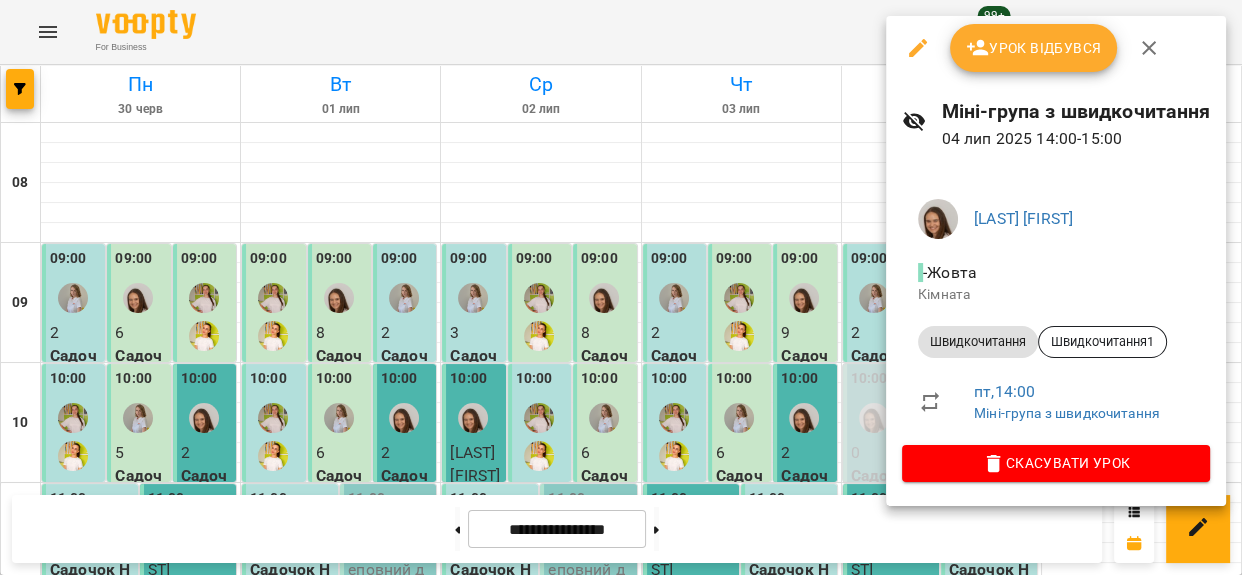 click on "Урок відбувся" at bounding box center (1034, 48) 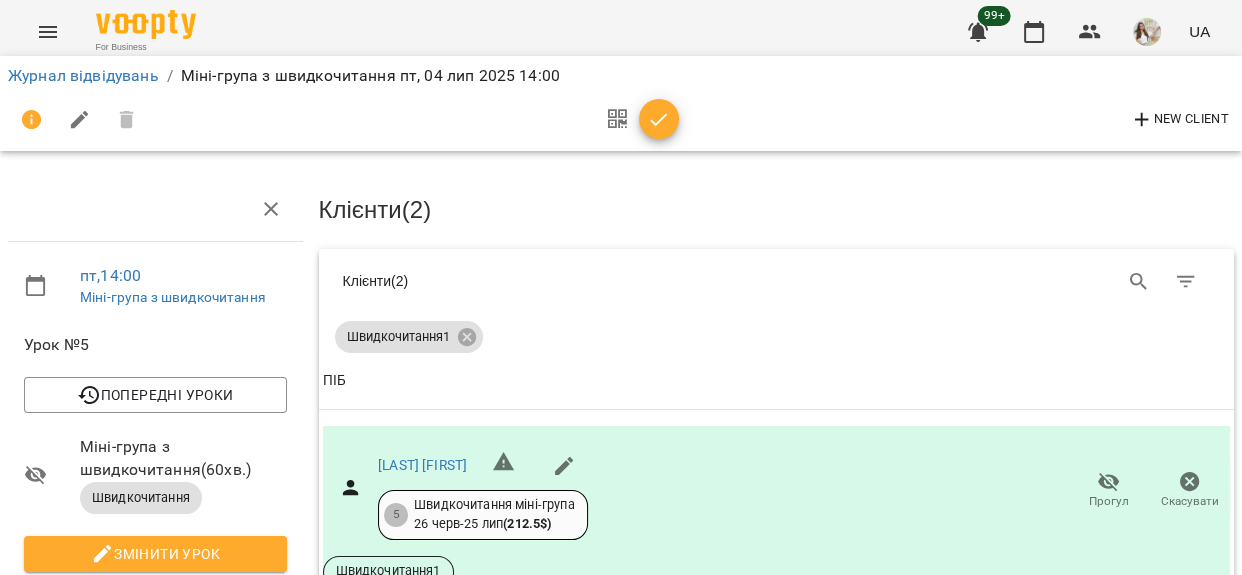 scroll, scrollTop: 181, scrollLeft: 0, axis: vertical 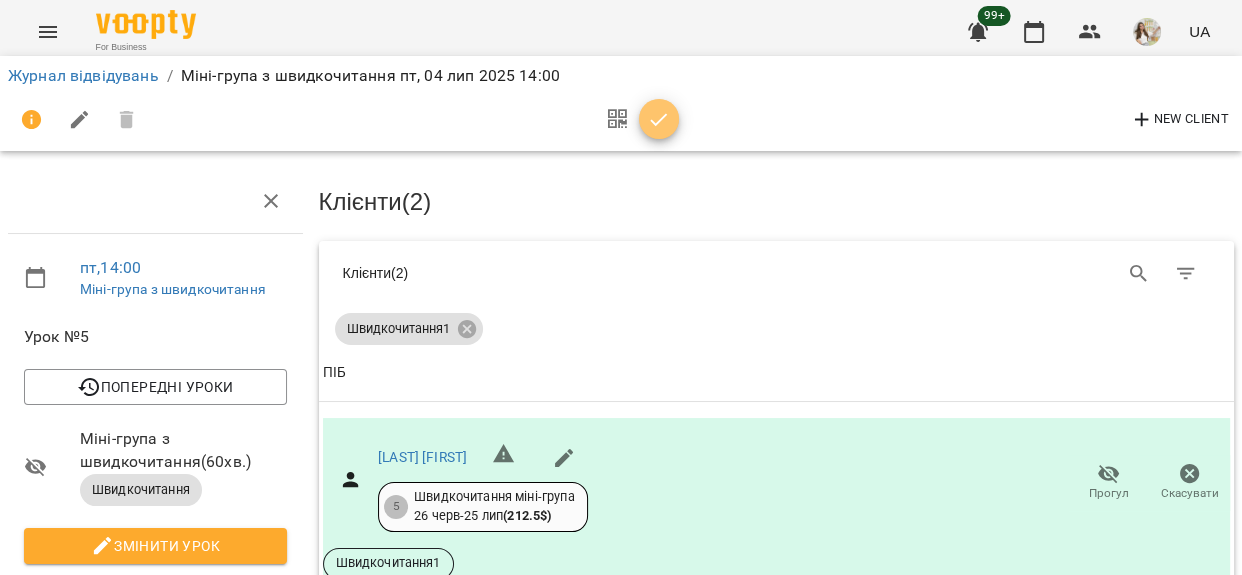 click 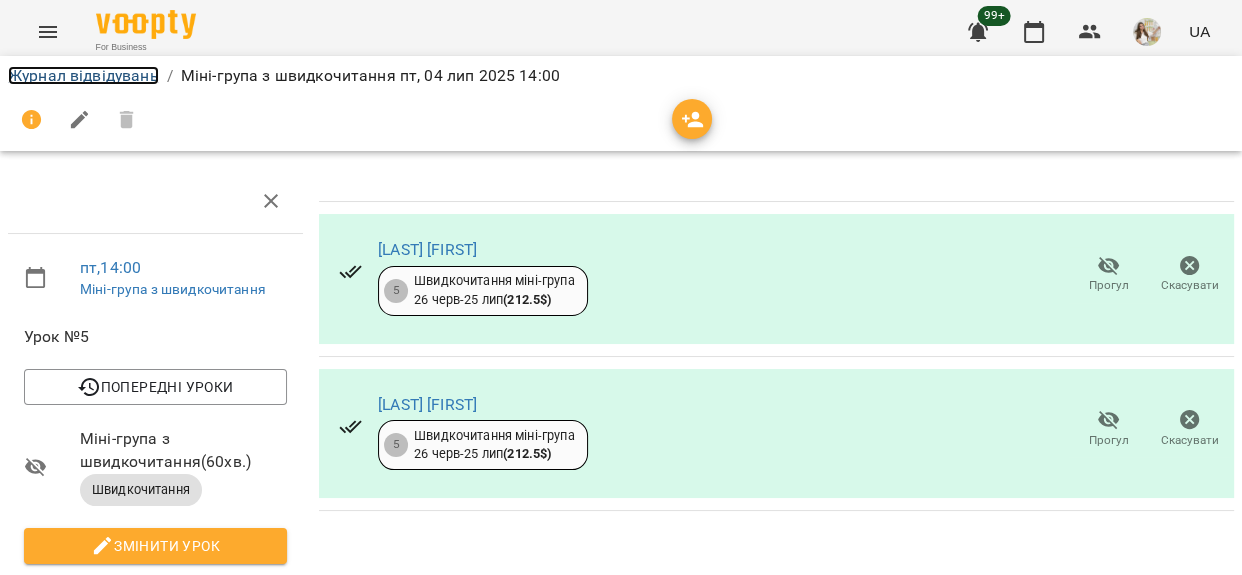 click on "Журнал відвідувань" at bounding box center [83, 75] 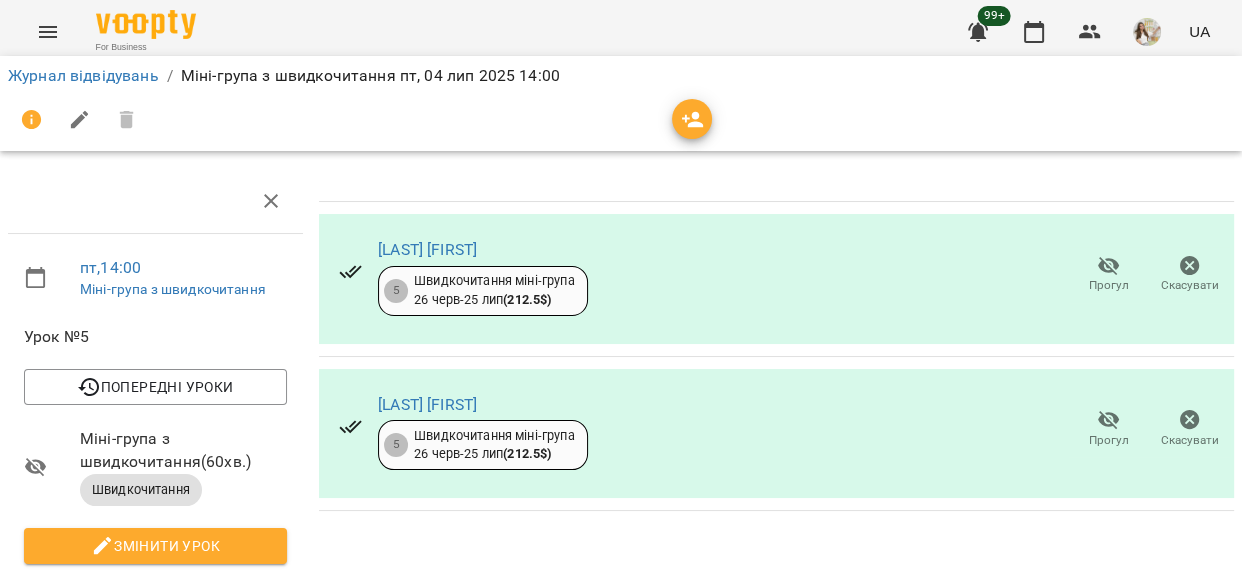 scroll, scrollTop: 0, scrollLeft: 0, axis: both 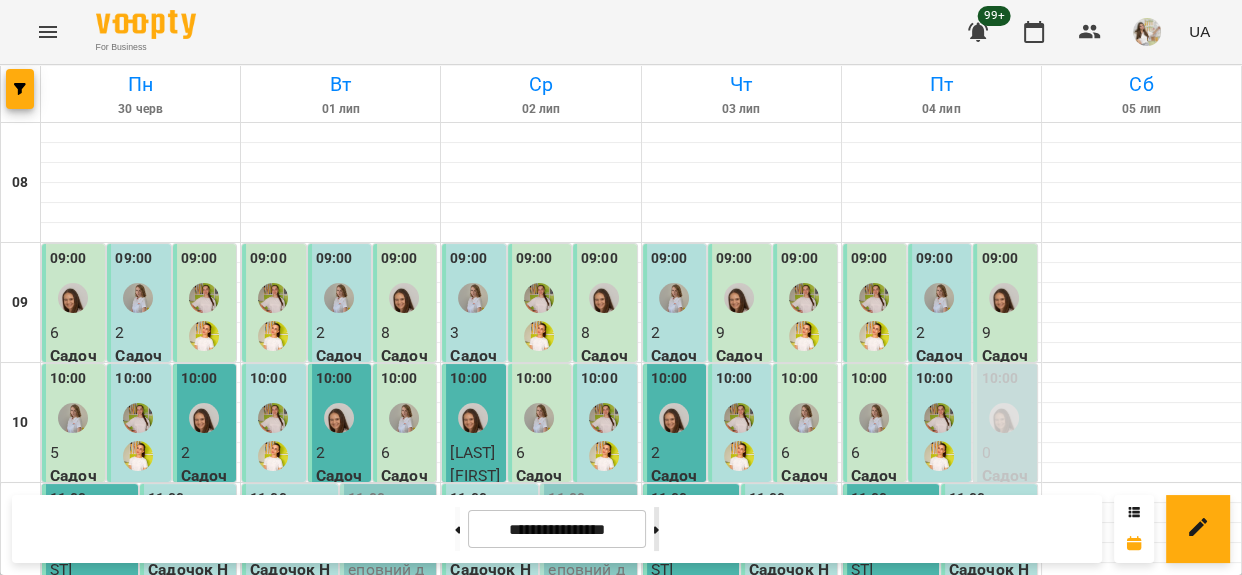 click at bounding box center [656, 529] 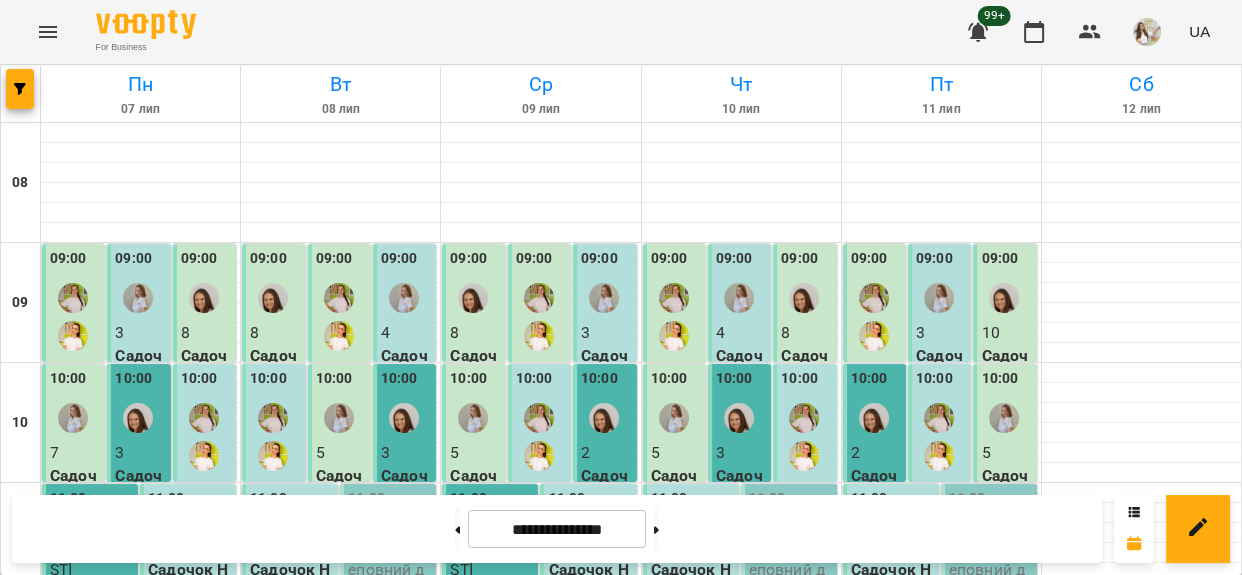 scroll, scrollTop: 545, scrollLeft: 0, axis: vertical 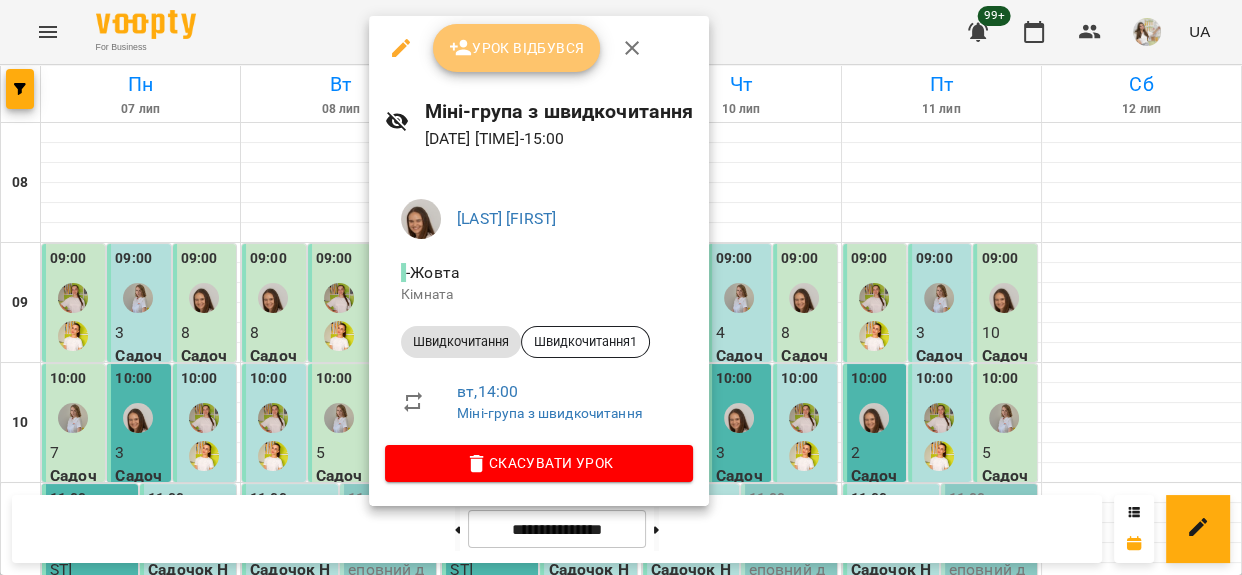 click on "Урок відбувся" at bounding box center (517, 48) 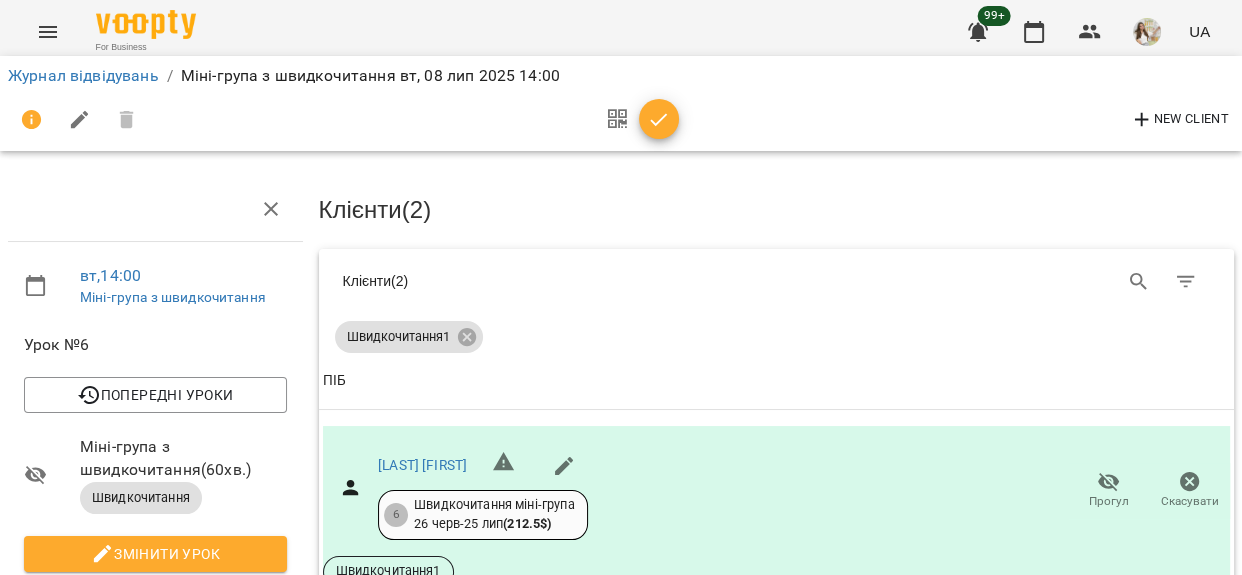 click at bounding box center [659, 119] 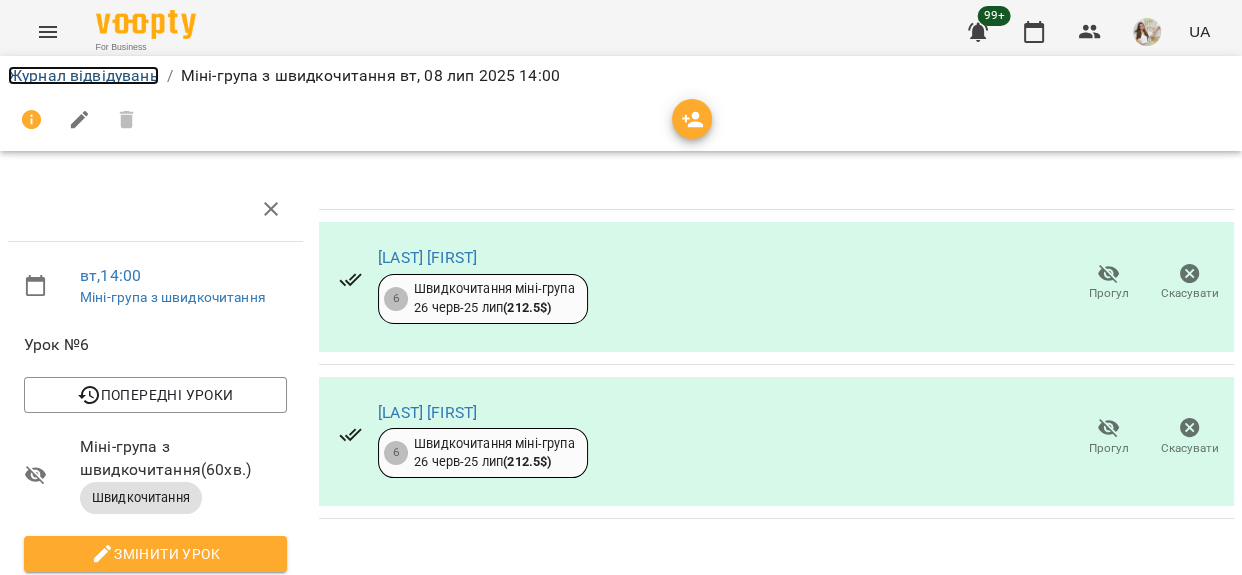 click on "Журнал відвідувань" at bounding box center (83, 75) 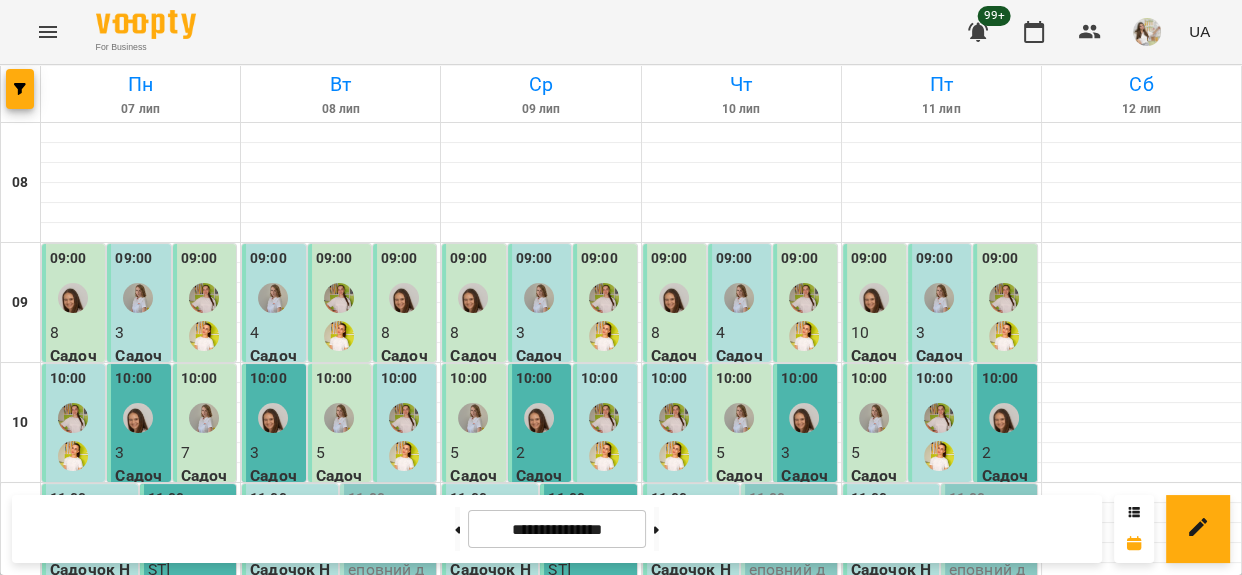 scroll, scrollTop: 545, scrollLeft: 0, axis: vertical 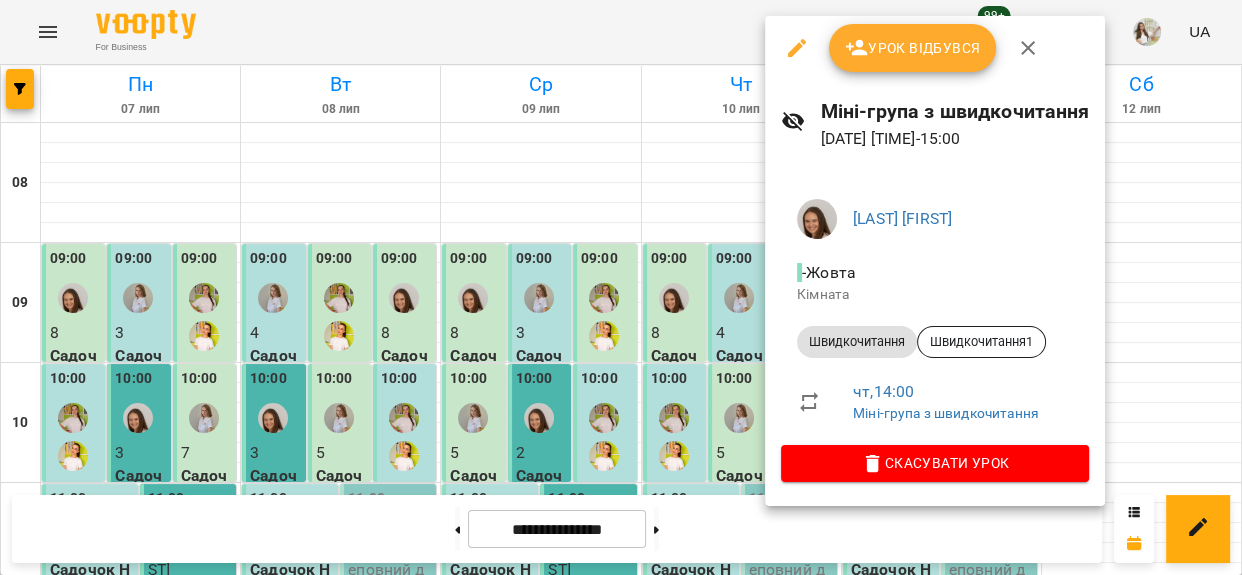 click on "Урок відбувся" at bounding box center [913, 48] 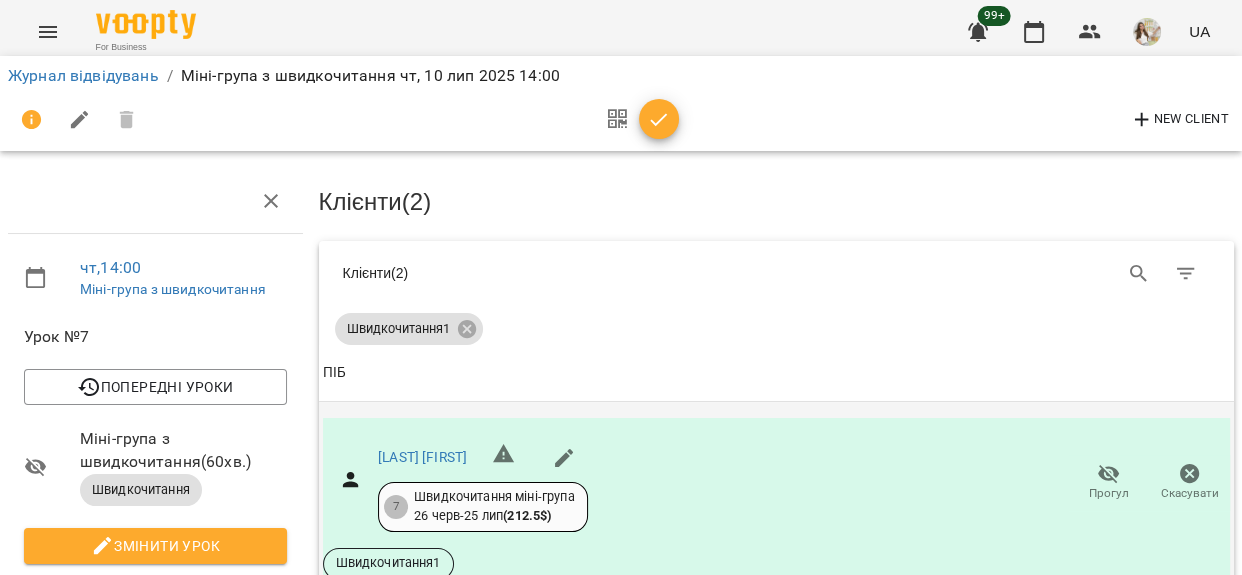 scroll, scrollTop: 272, scrollLeft: 0, axis: vertical 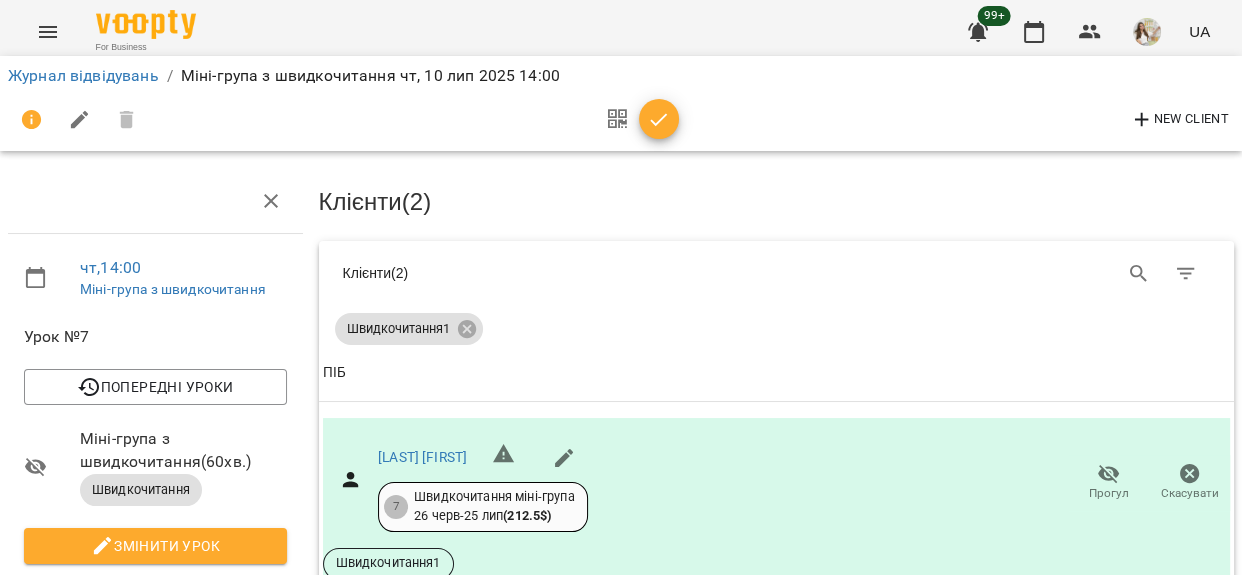 click 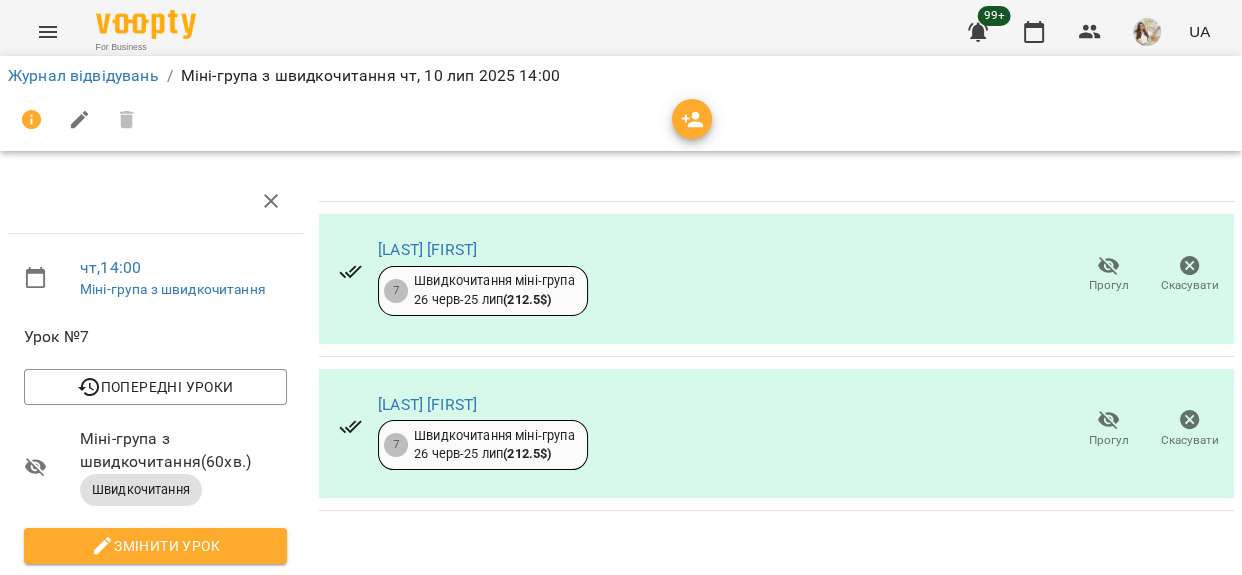 scroll, scrollTop: 0, scrollLeft: 0, axis: both 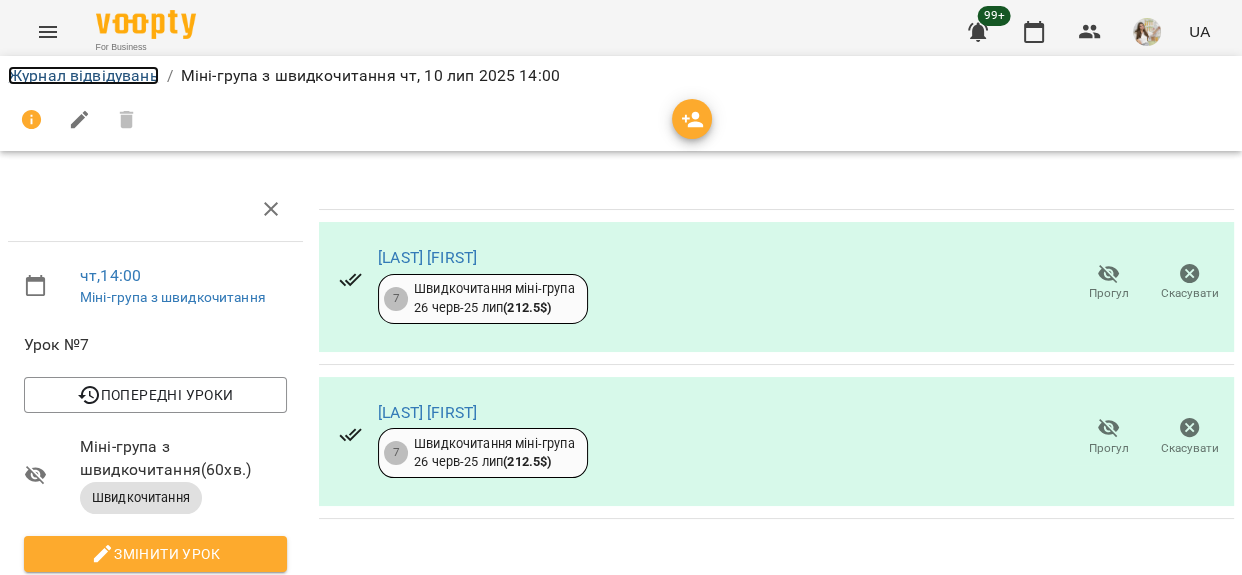 click on "Журнал відвідувань" at bounding box center [83, 75] 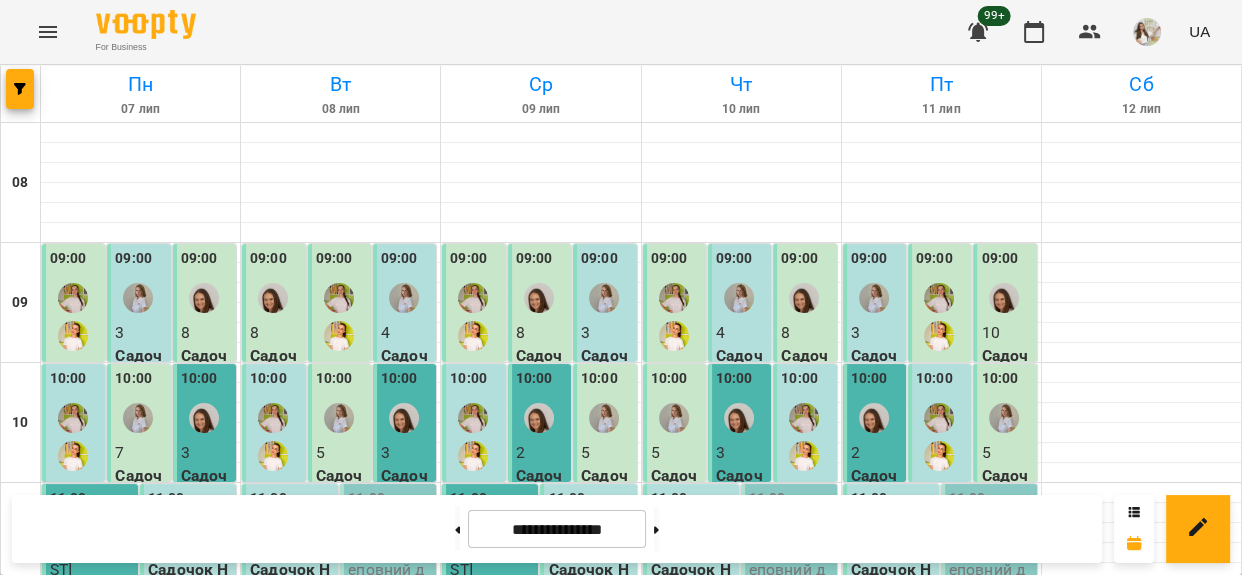 scroll, scrollTop: 545, scrollLeft: 0, axis: vertical 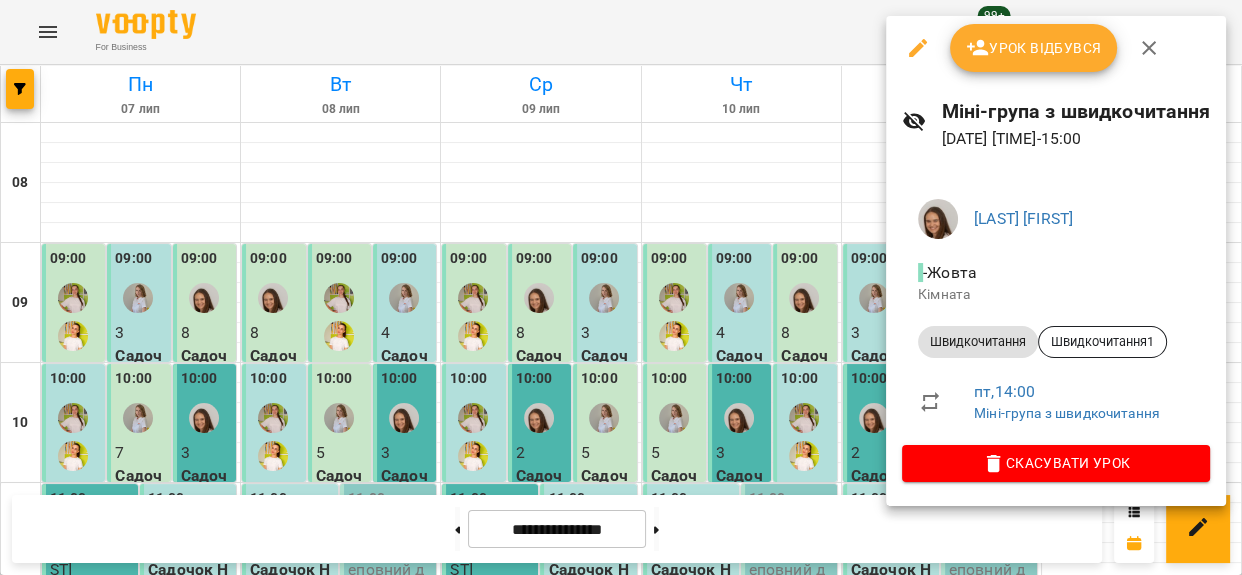 click on "Урок відбувся" at bounding box center [1034, 48] 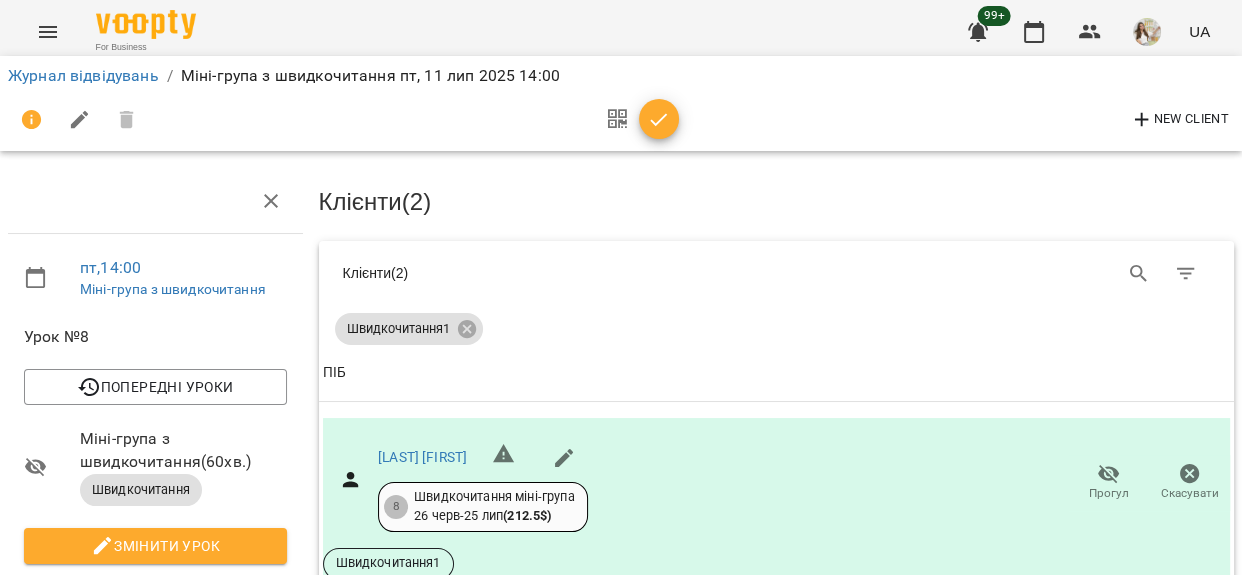 scroll, scrollTop: 272, scrollLeft: 0, axis: vertical 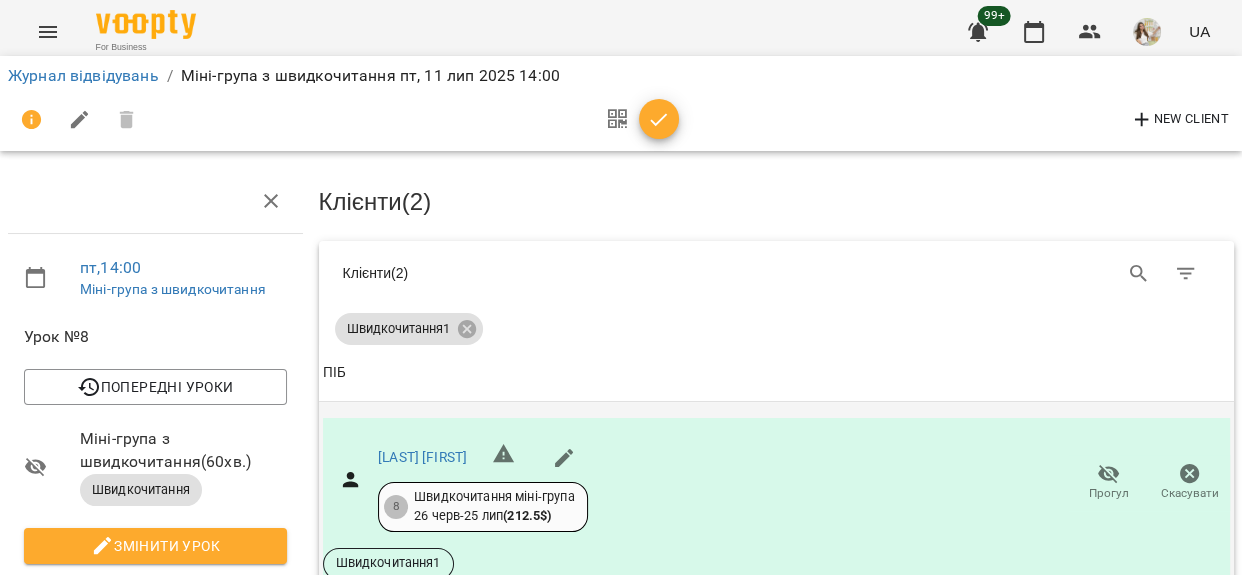 click on "Прогул" at bounding box center [1108, 482] 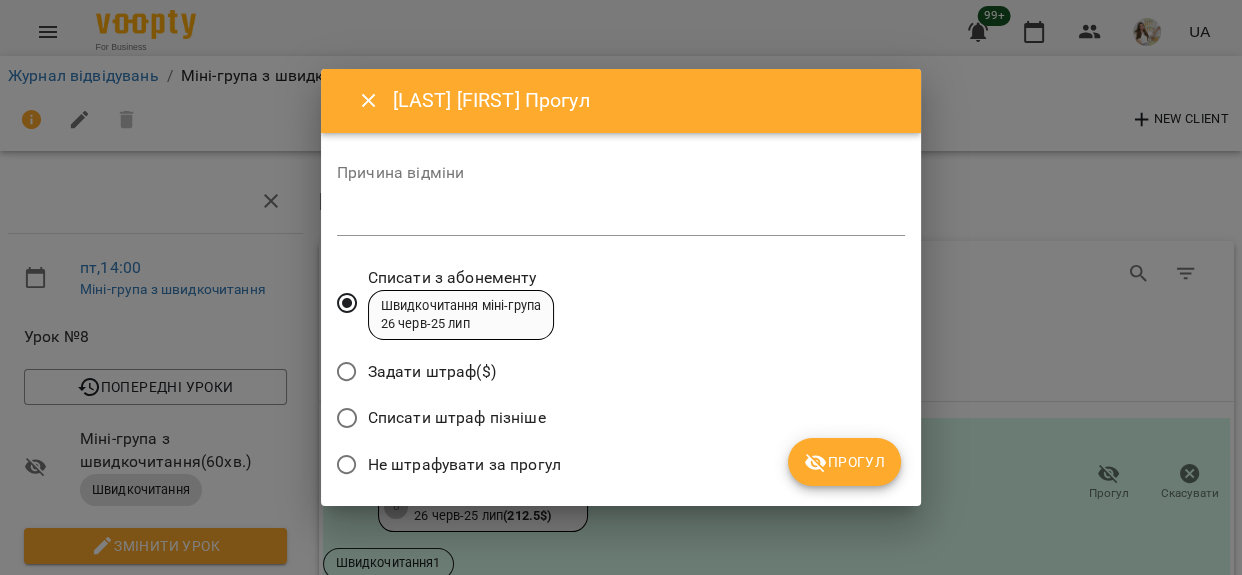 click at bounding box center (621, 219) 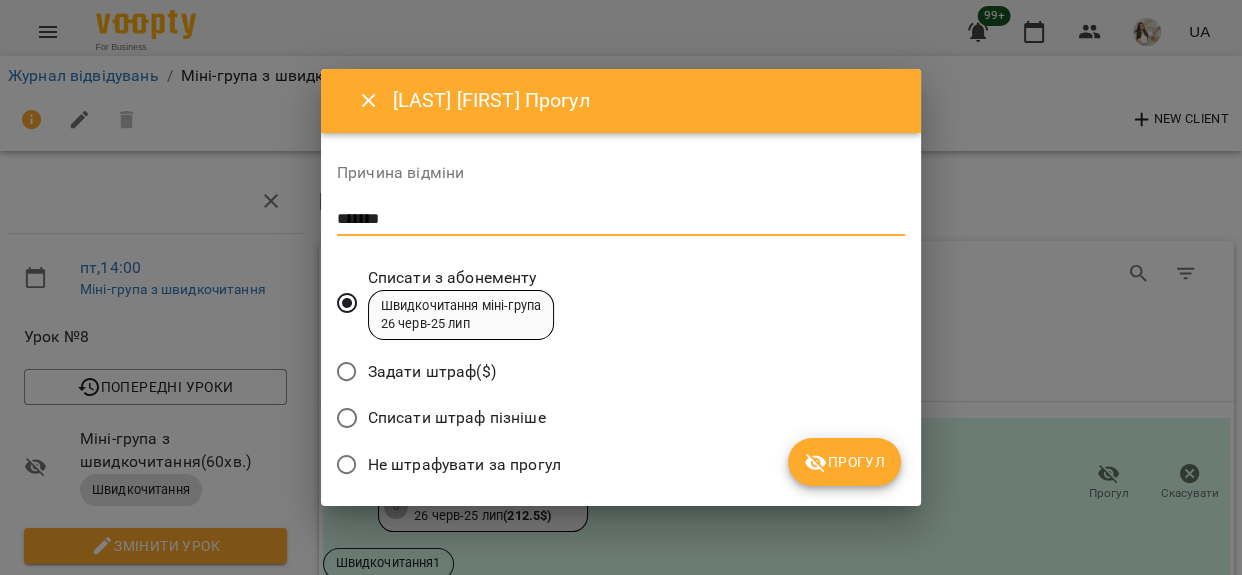 type on "*******" 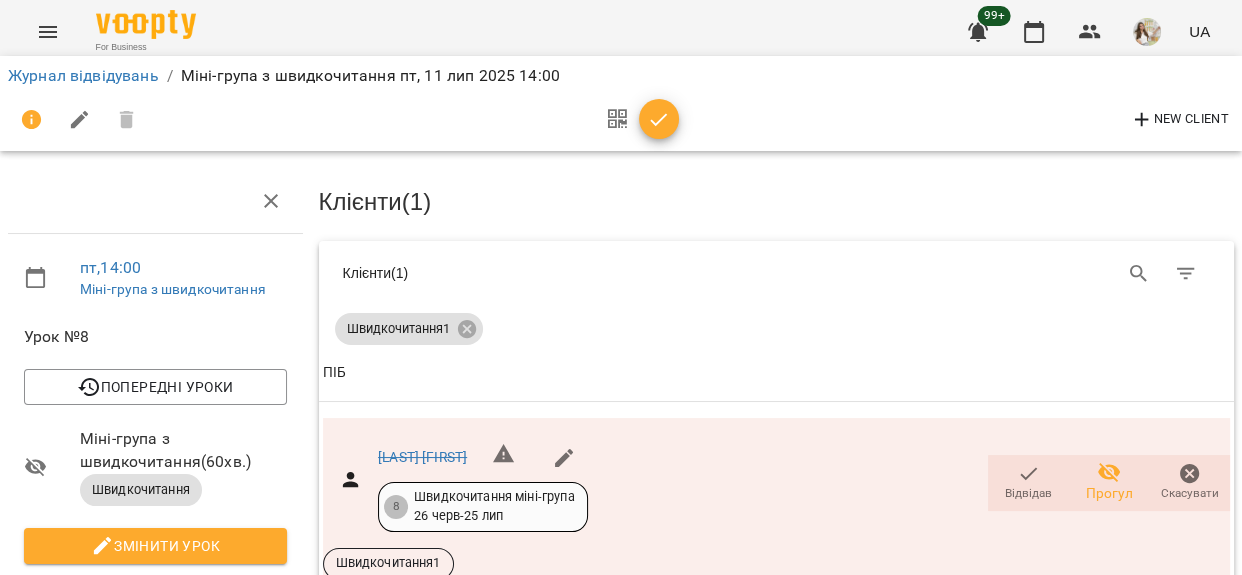 click on "Прогул" at bounding box center (1109, 701) 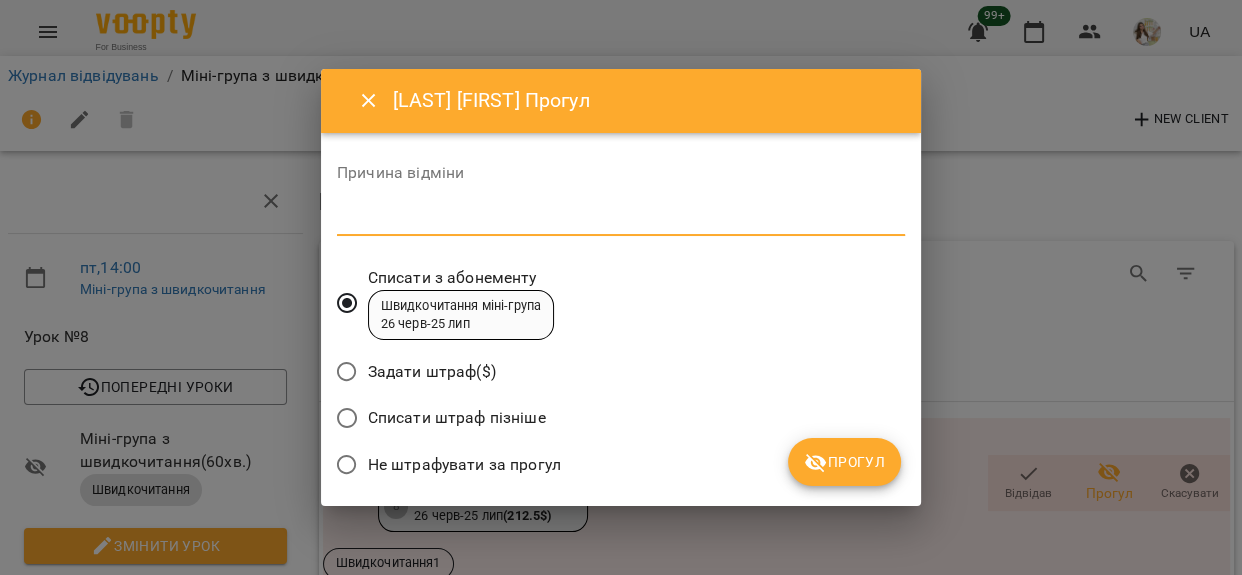 click at bounding box center (621, 219) 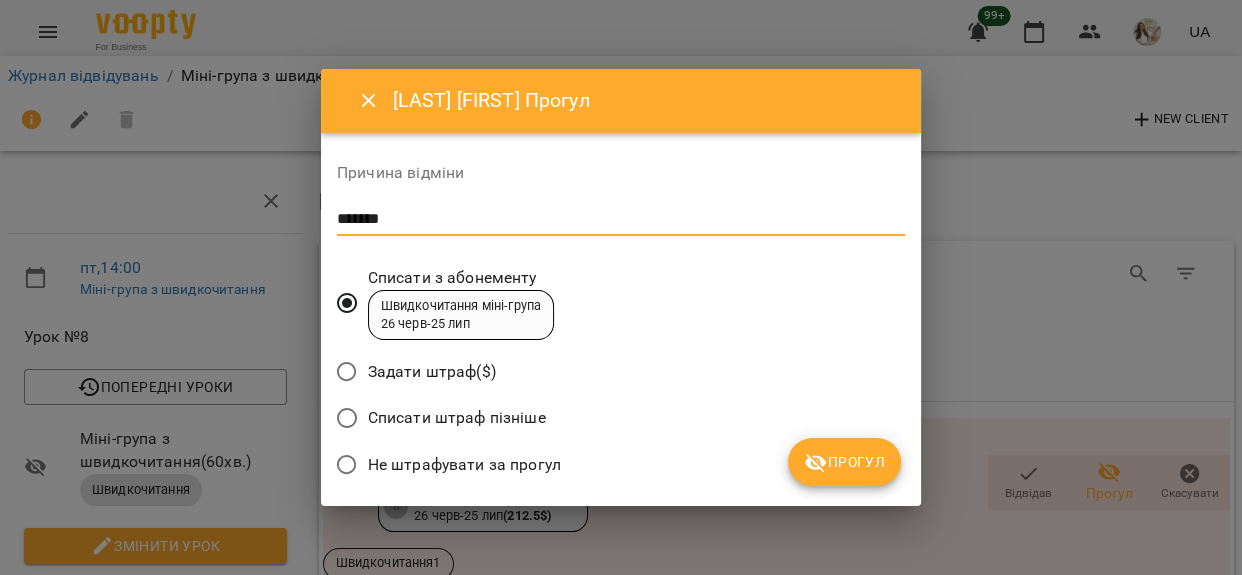 type on "*******" 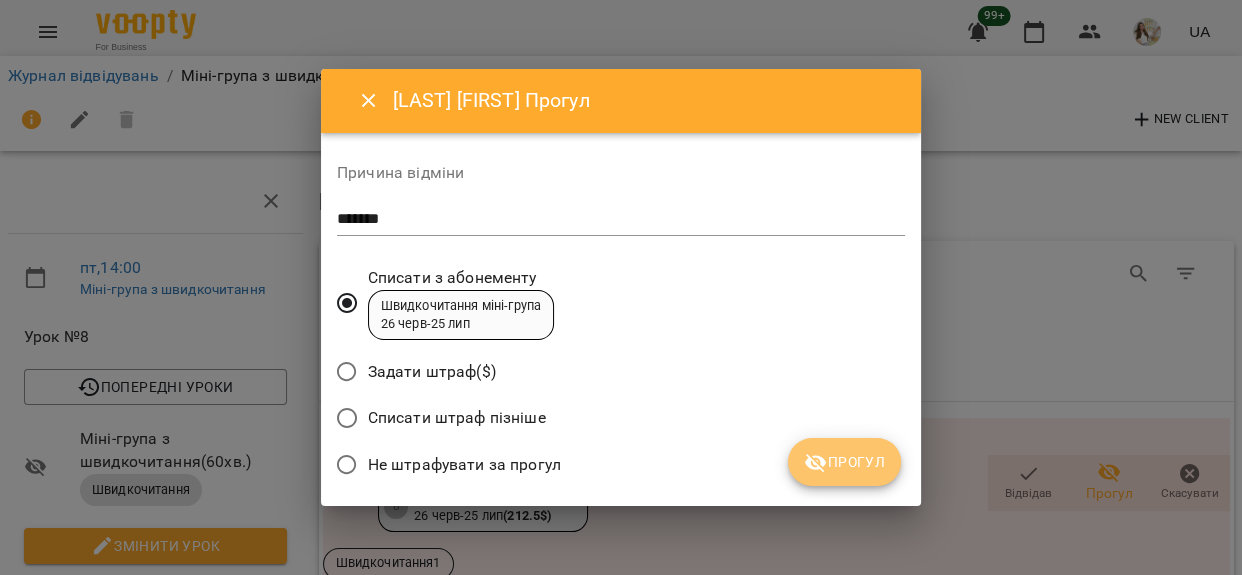 click 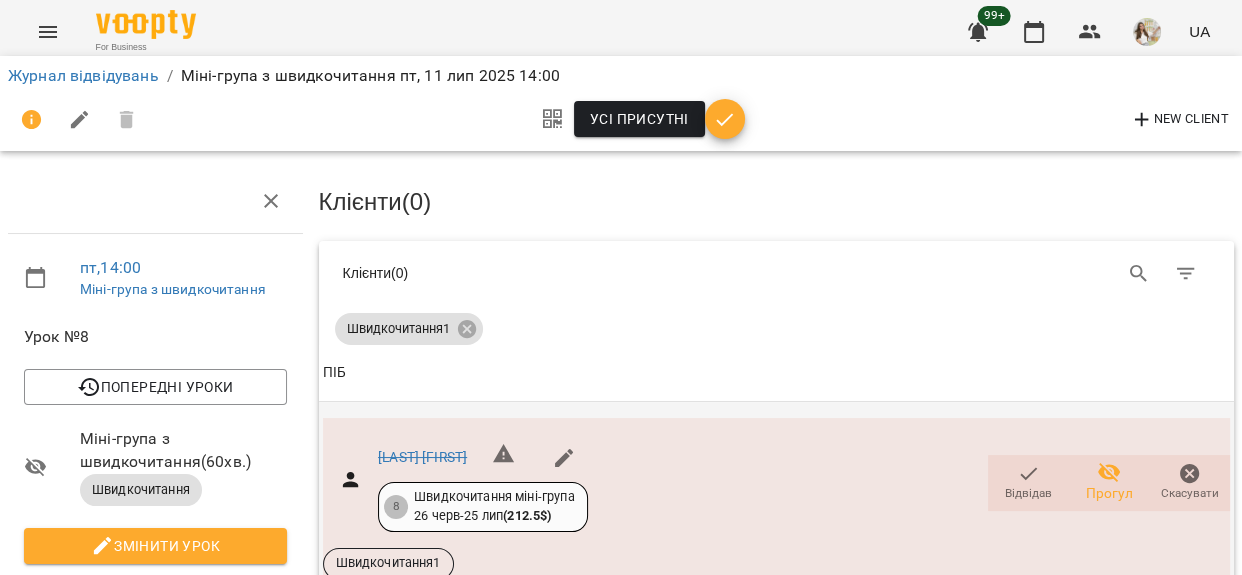 scroll, scrollTop: 272, scrollLeft: 0, axis: vertical 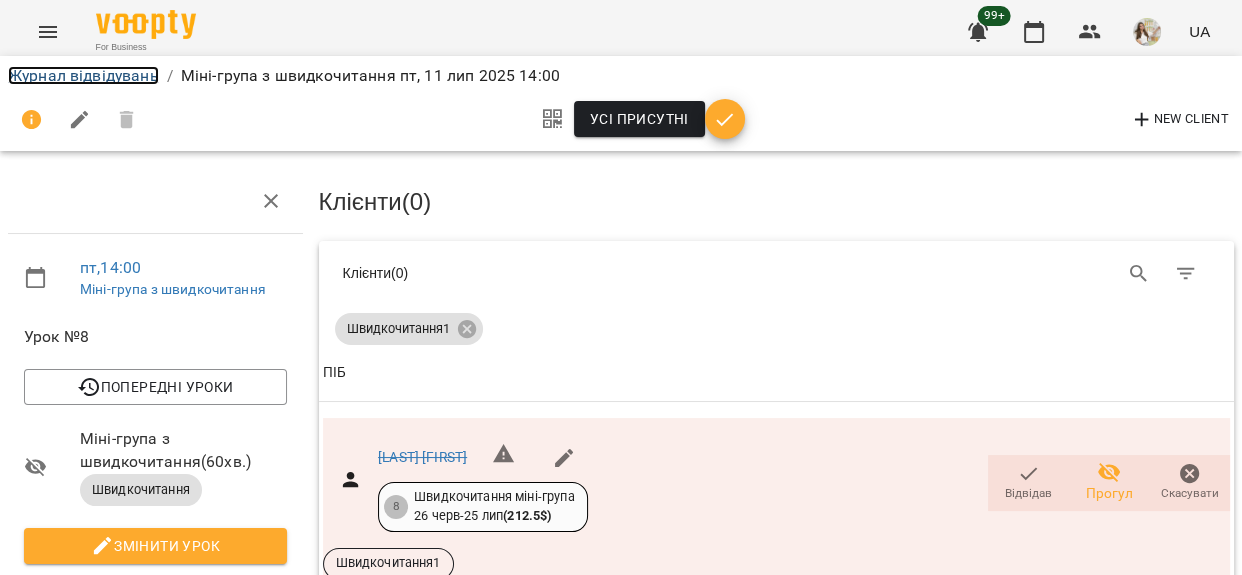 click on "Журнал відвідувань" at bounding box center [83, 75] 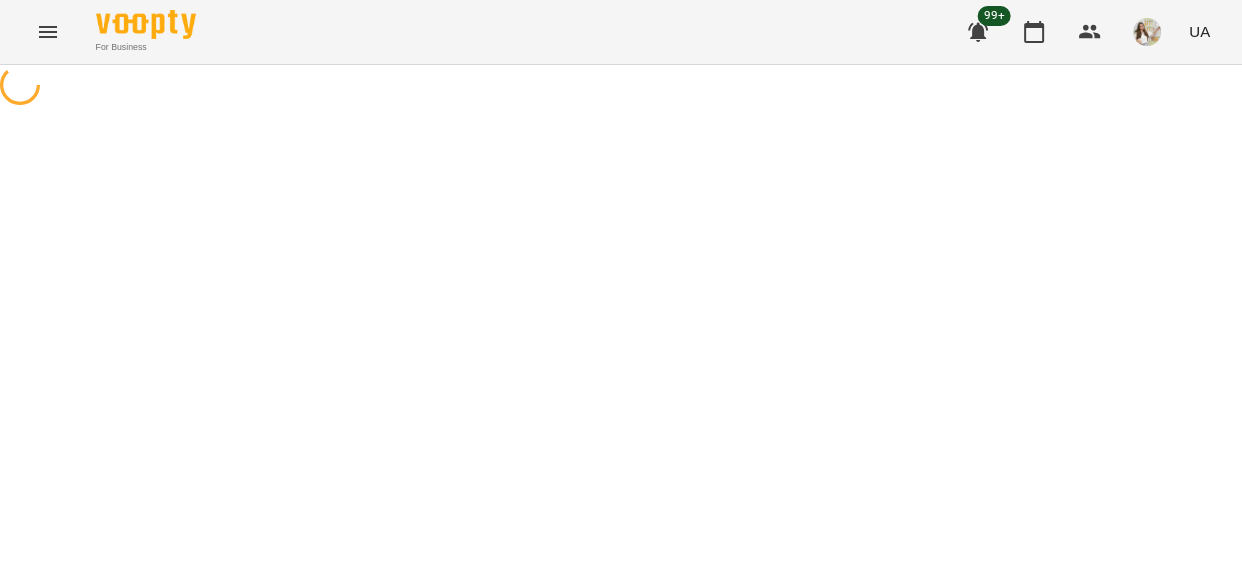 scroll, scrollTop: 0, scrollLeft: 0, axis: both 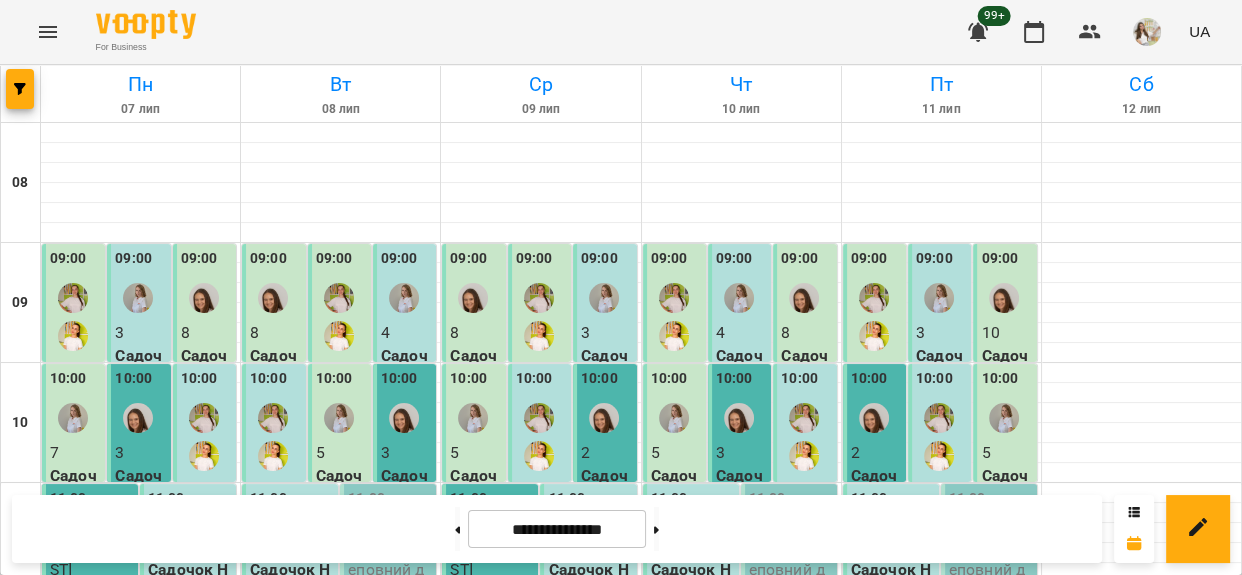 click on "14:00" at bounding box center [869, 859] 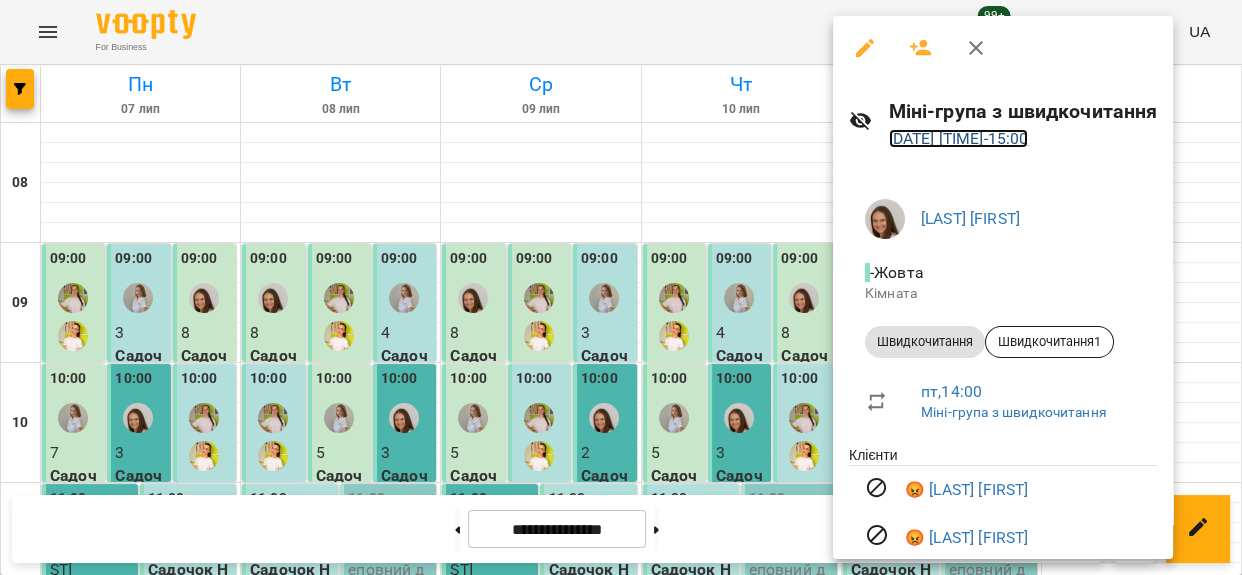 click on "11 лип 2025 14:00  -  15:00" at bounding box center [959, 138] 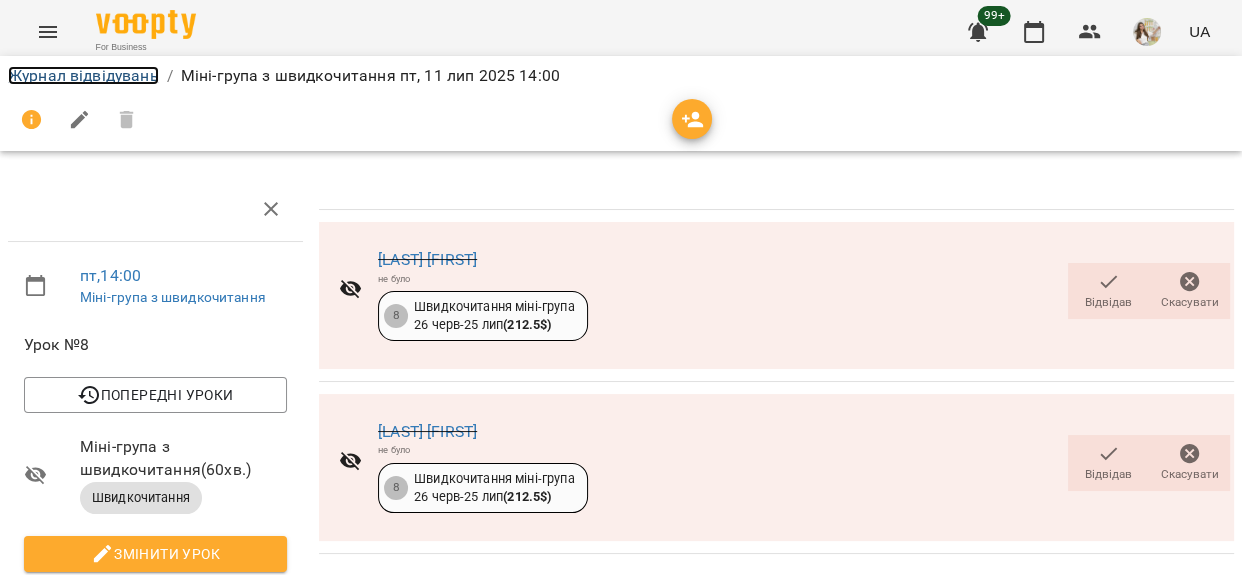 click on "Журнал відвідувань" at bounding box center (83, 75) 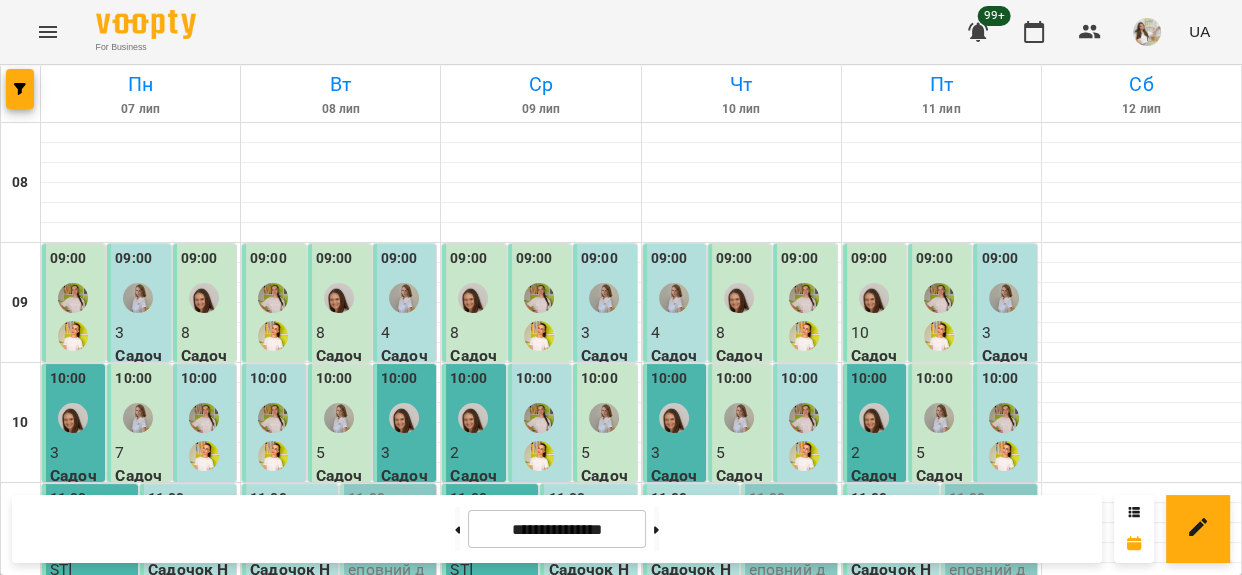 scroll, scrollTop: 272, scrollLeft: 0, axis: vertical 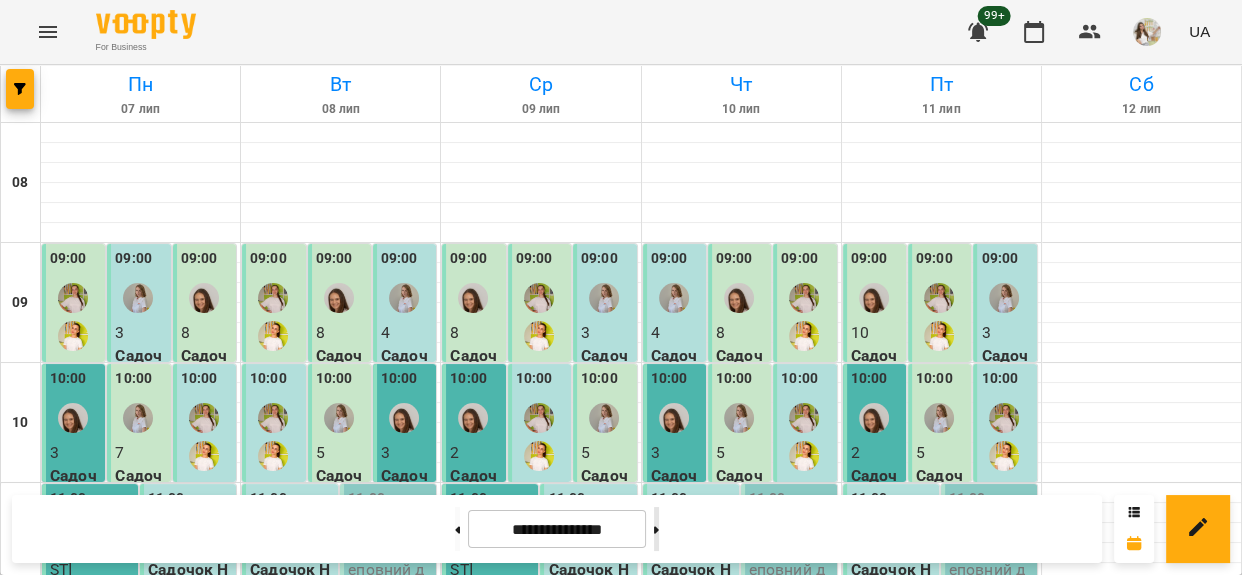 click at bounding box center (656, 529) 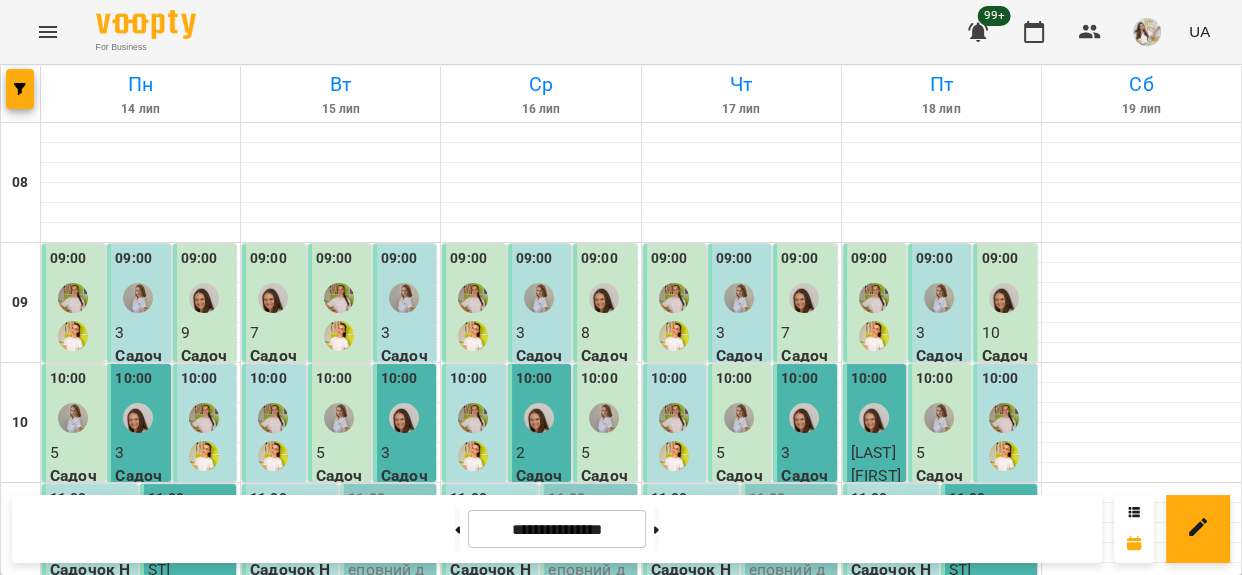 scroll, scrollTop: 636, scrollLeft: 0, axis: vertical 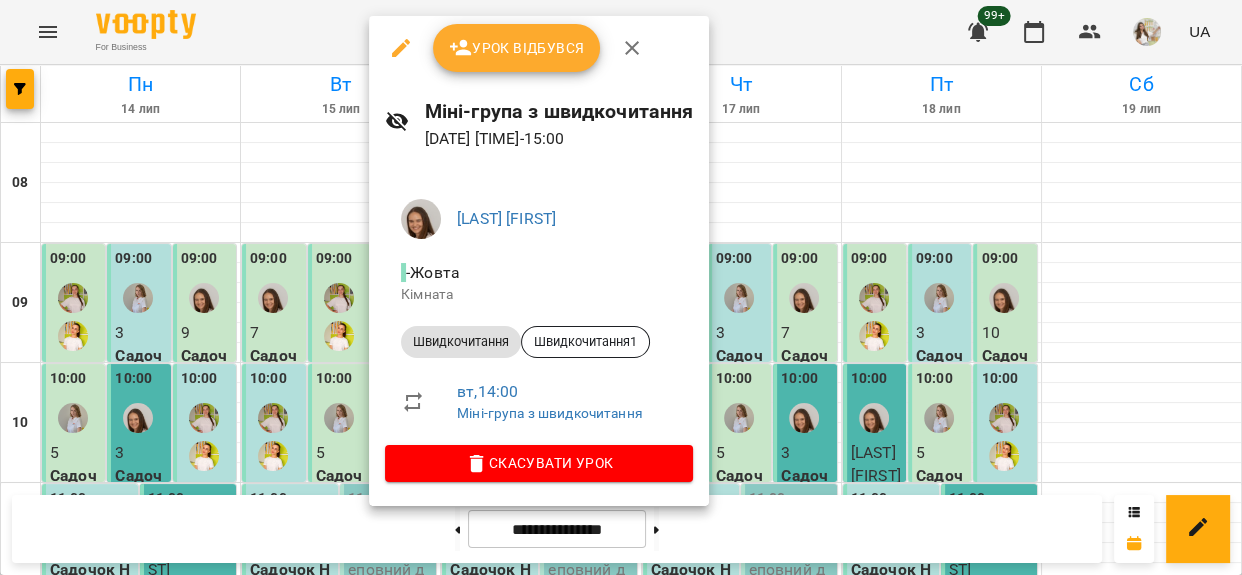 click at bounding box center [621, 287] 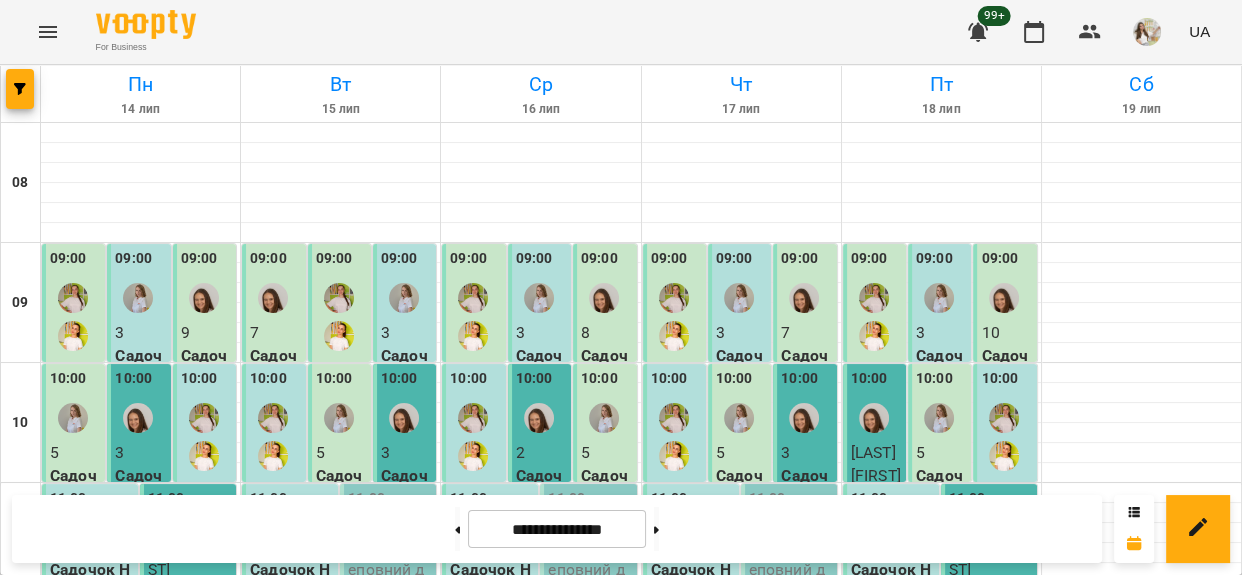 click on "Швидкочитання - Швидкочитання1" at bounding box center [406, 991] 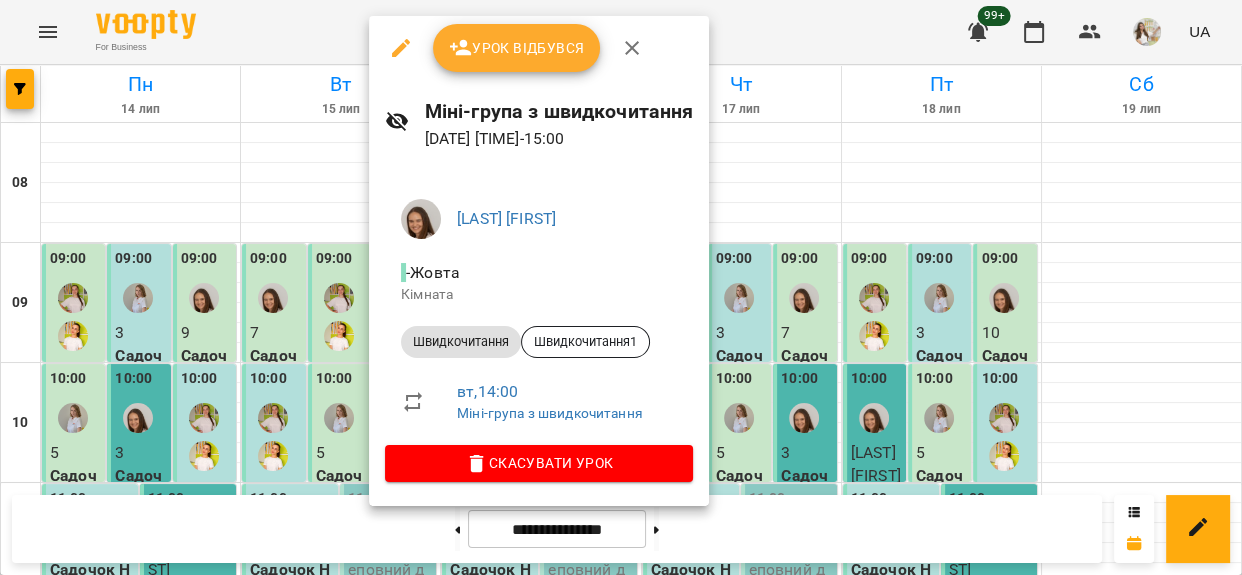click on "Урок відбувся" at bounding box center [517, 48] 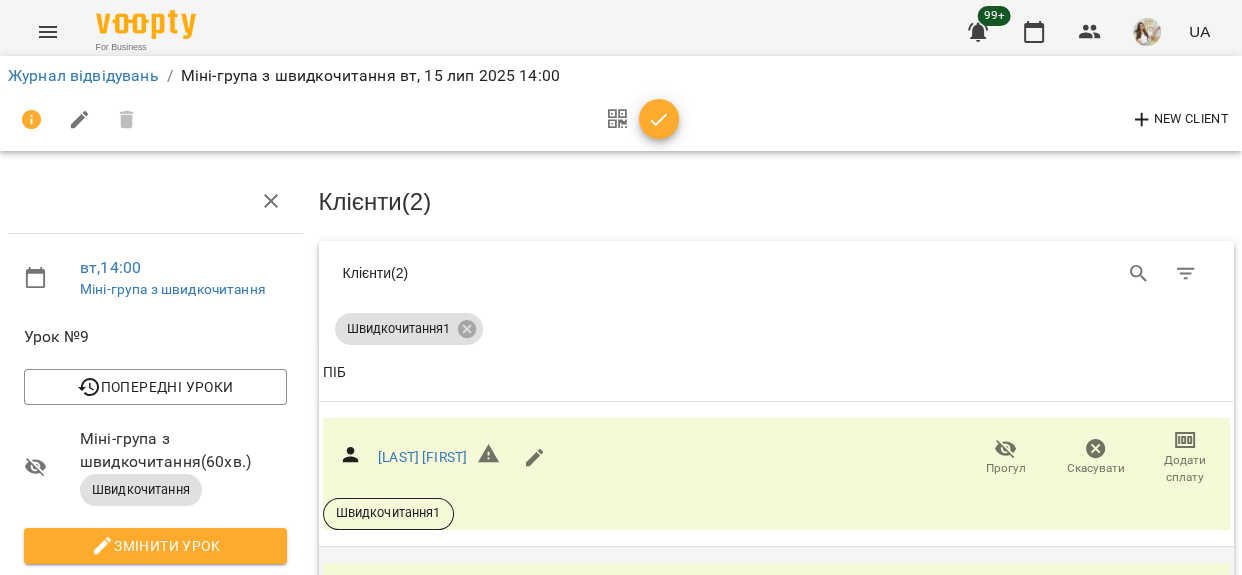 scroll, scrollTop: 181, scrollLeft: 0, axis: vertical 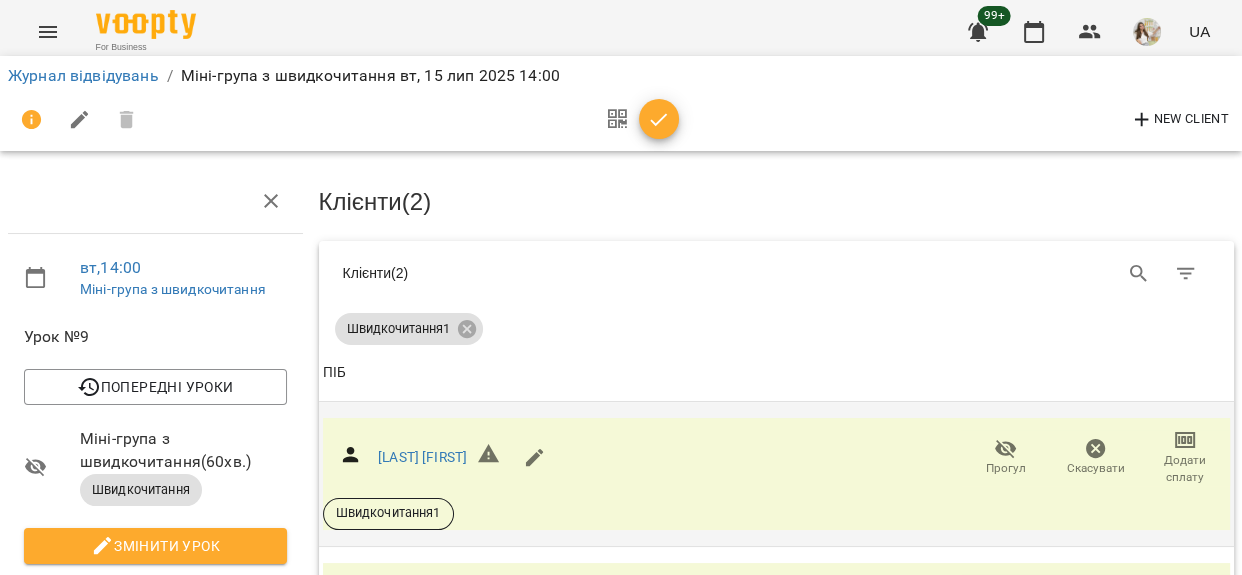click on "Додати сплату" at bounding box center (1185, 469) 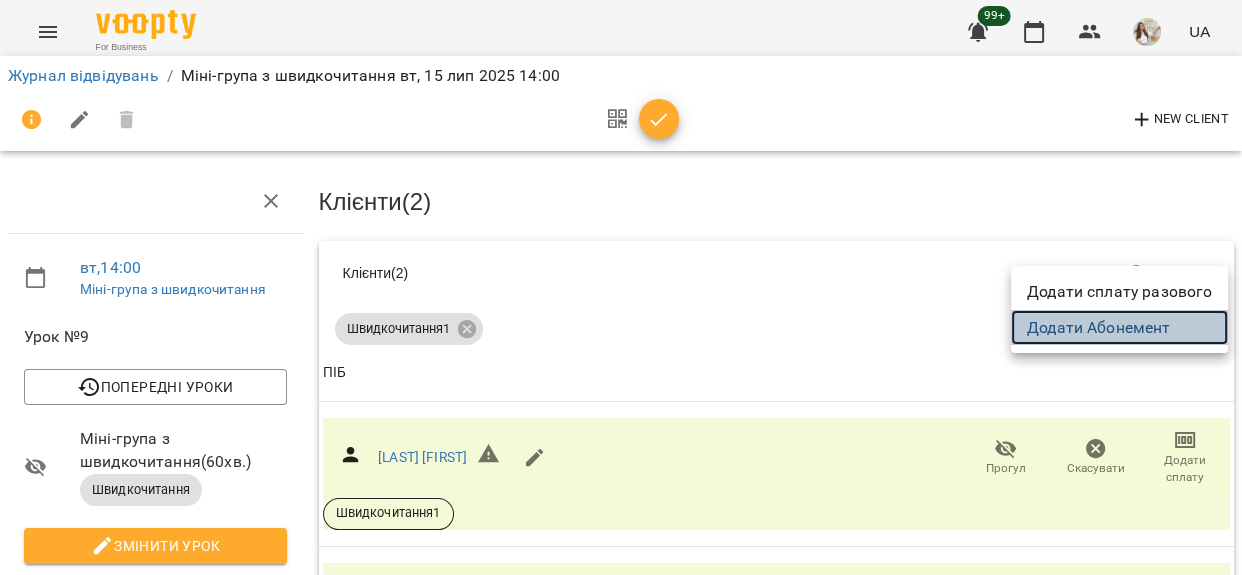 click on "Додати Абонемент" at bounding box center [1119, 328] 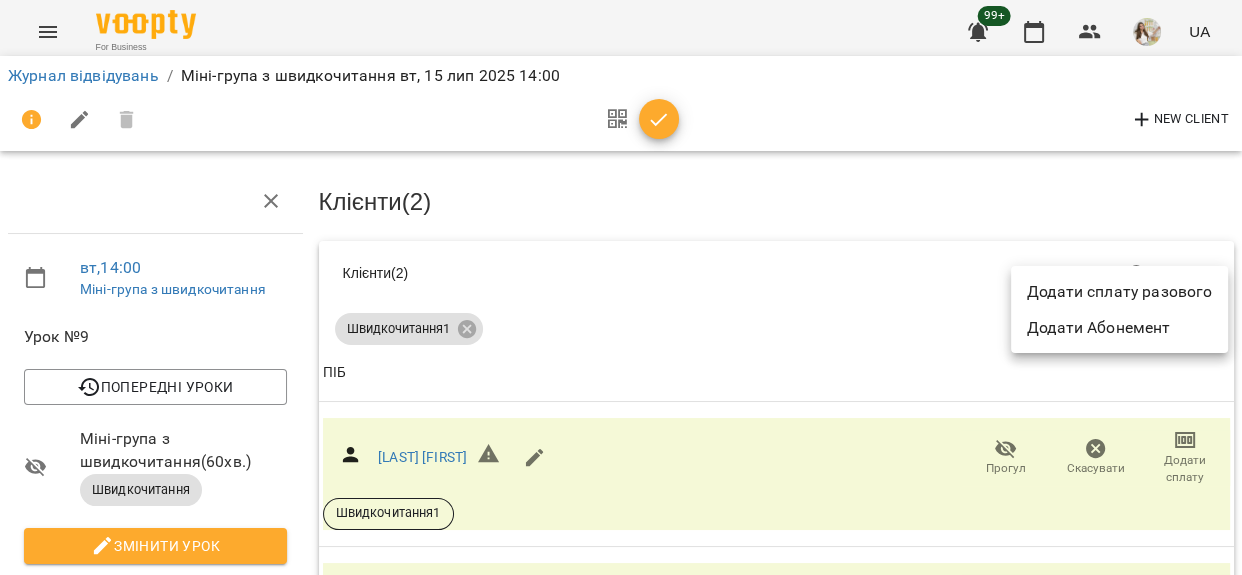 click at bounding box center (621, 287) 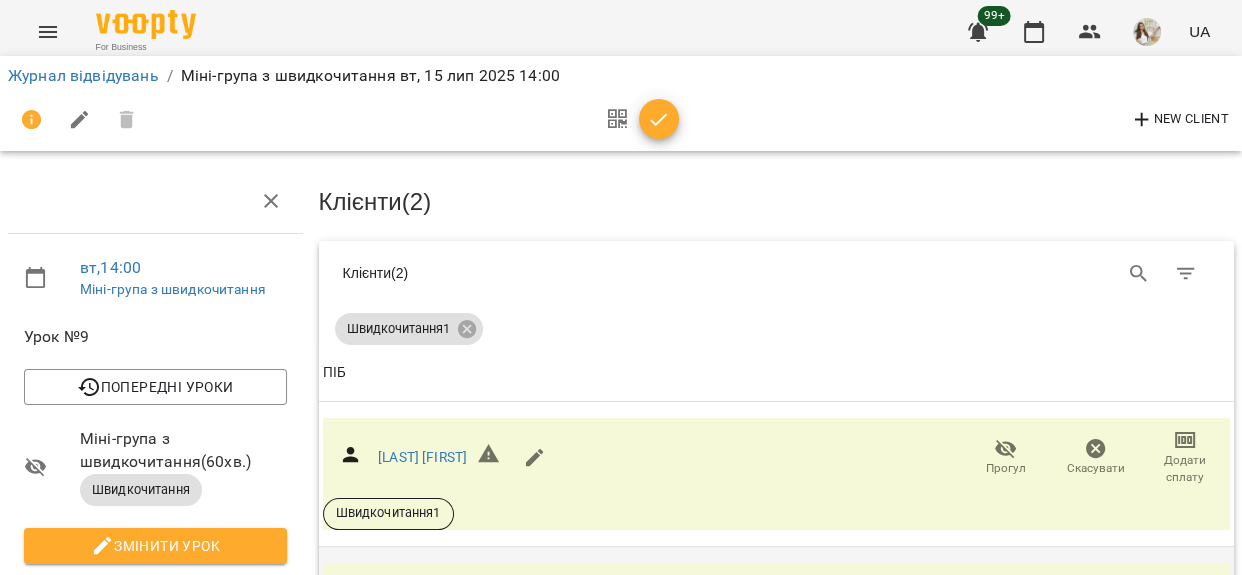 click on "Додати сплату" at bounding box center [1185, 613] 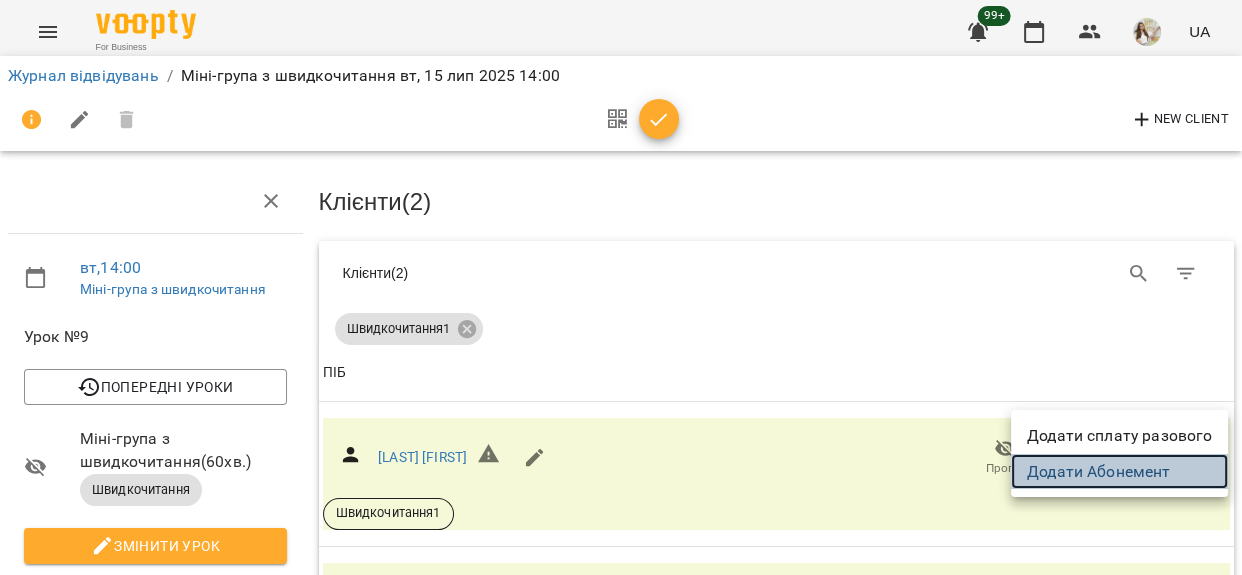 click on "Додати Абонемент" at bounding box center (1119, 472) 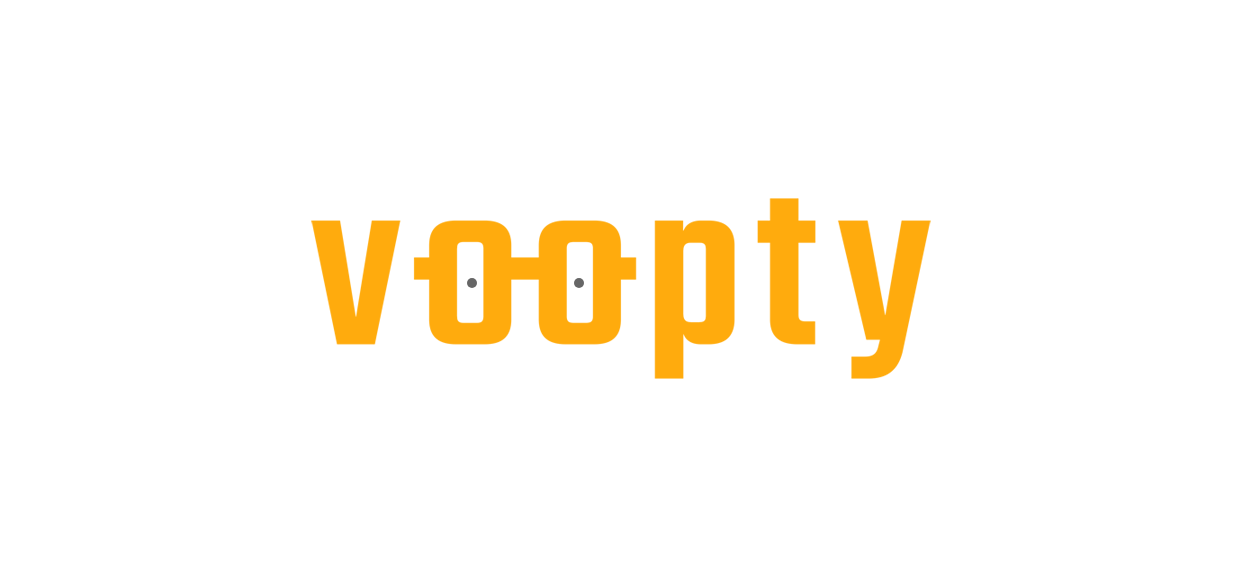 scroll, scrollTop: 0, scrollLeft: 0, axis: both 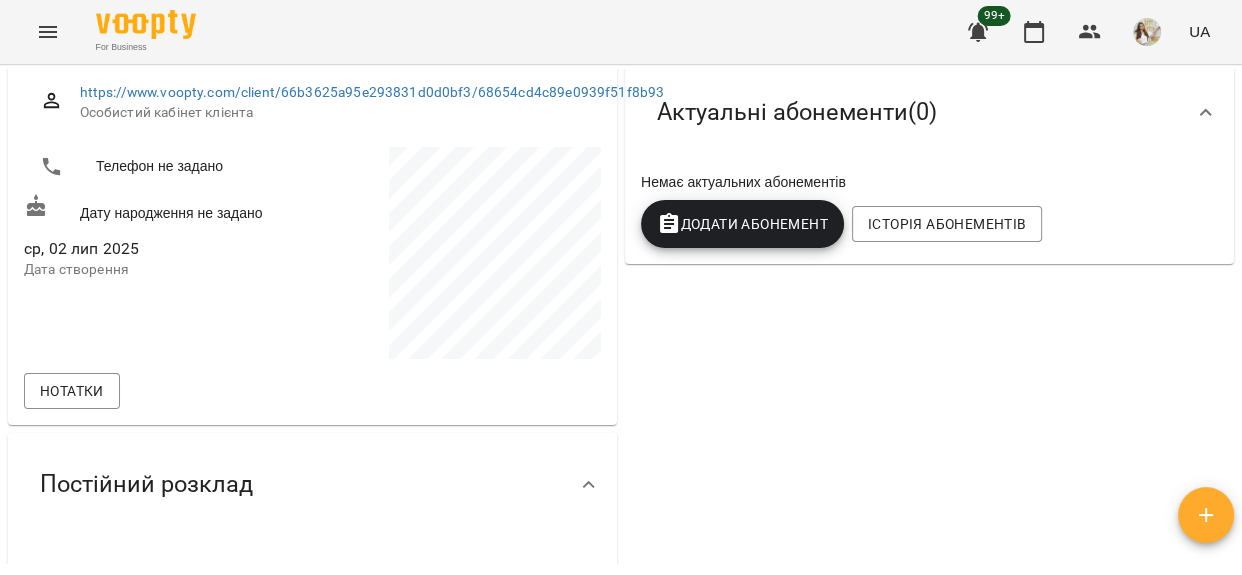click on "Додати Абонемент" at bounding box center [742, 224] 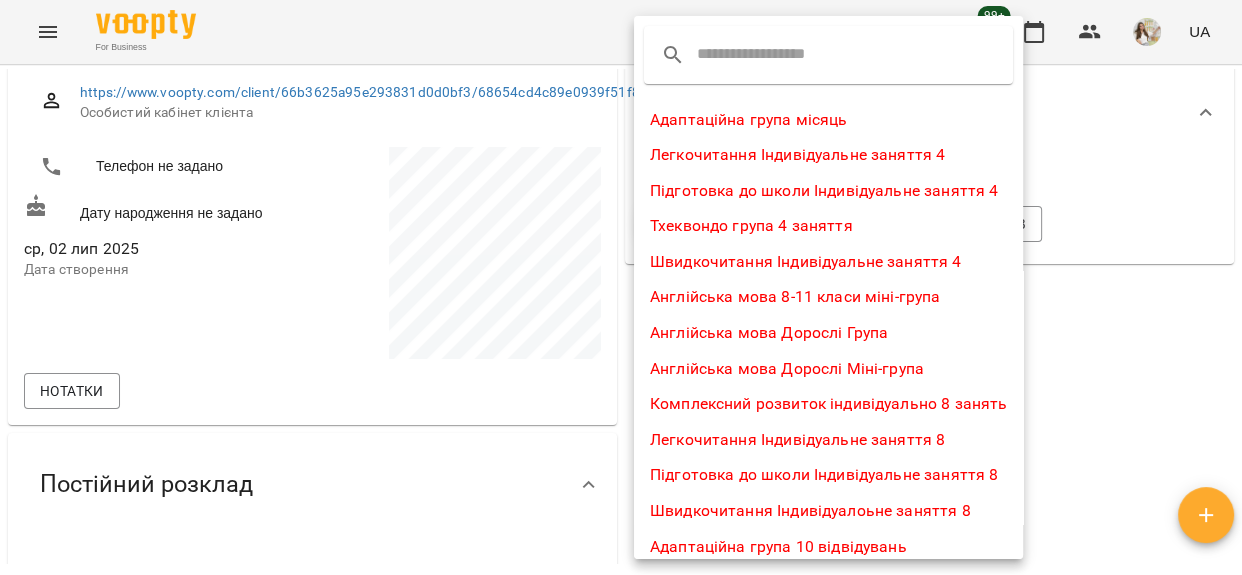 click at bounding box center (776, 55) 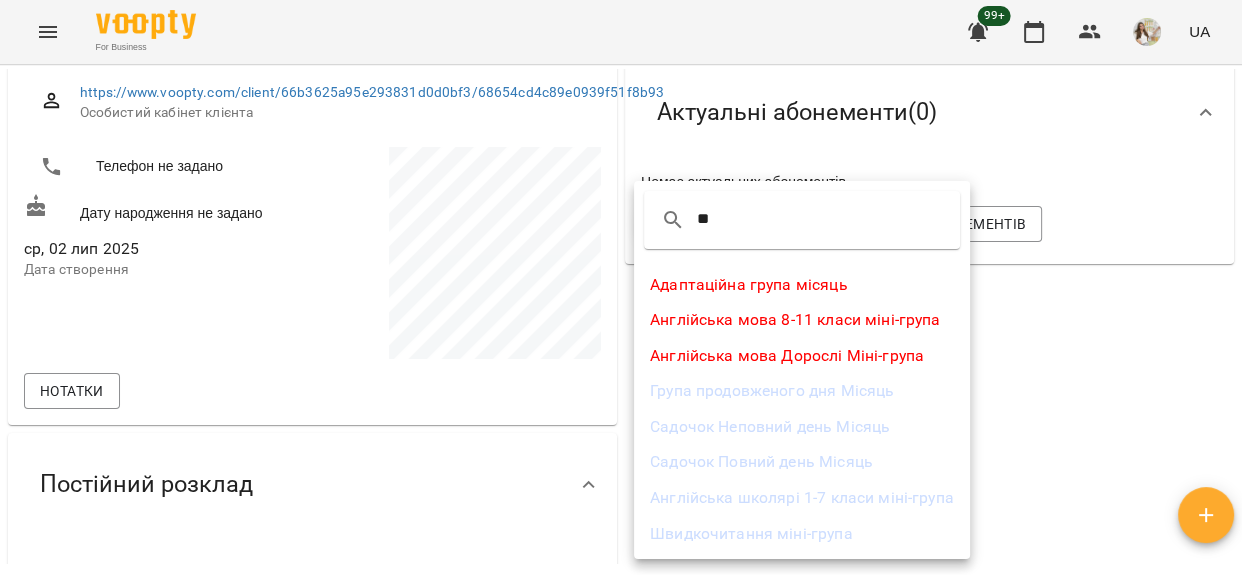 type on "**" 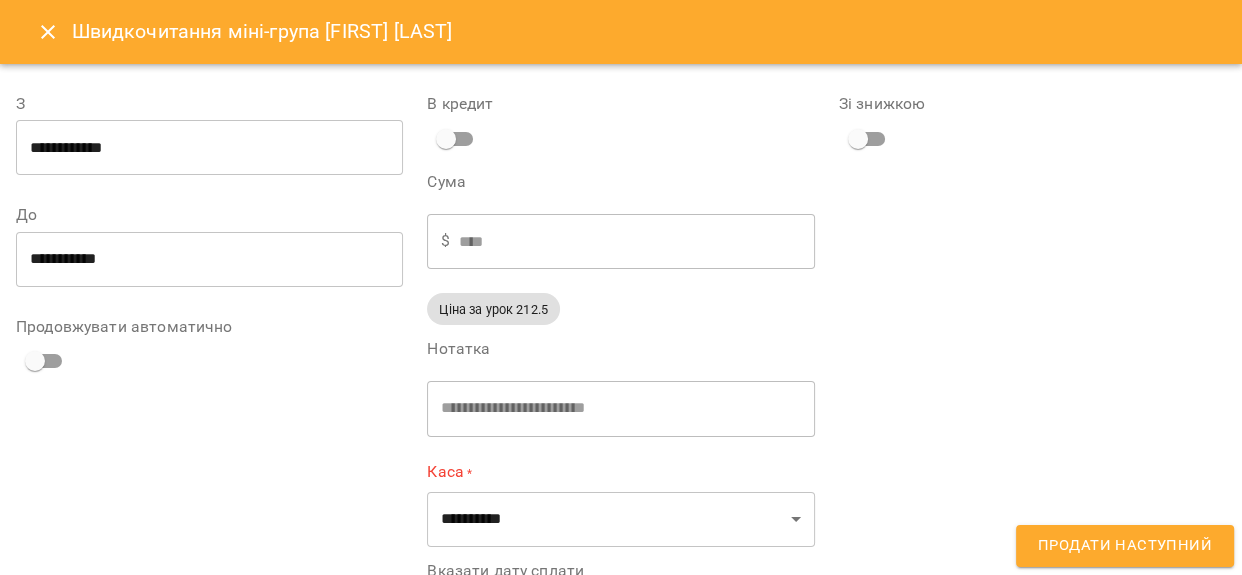 type on "**********" 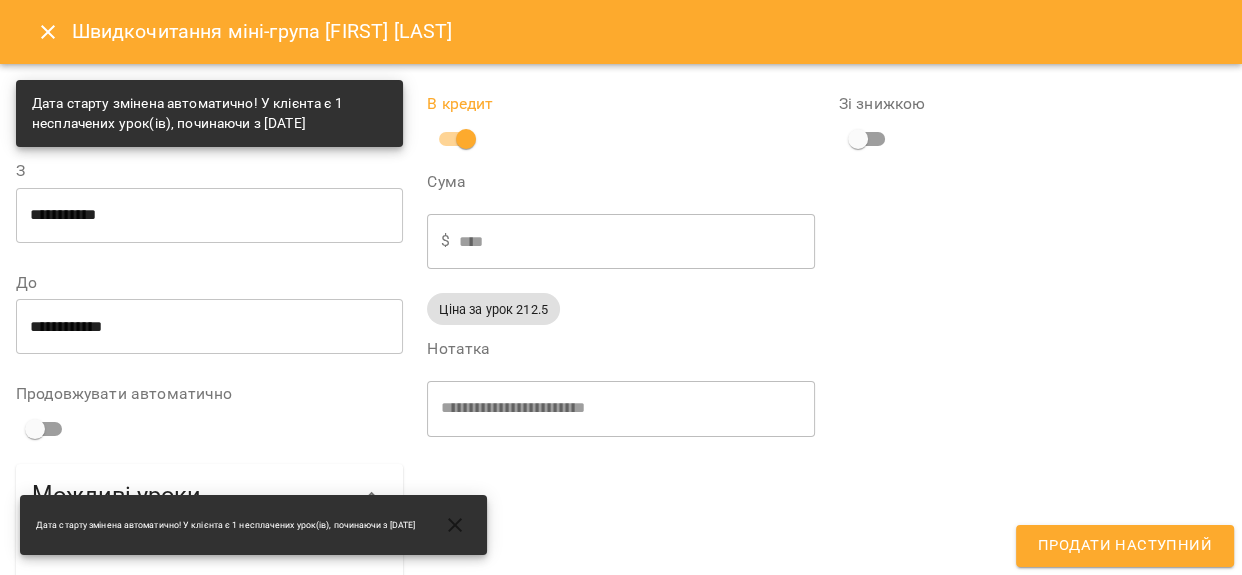 click on "Продати наступний" at bounding box center (1125, 546) 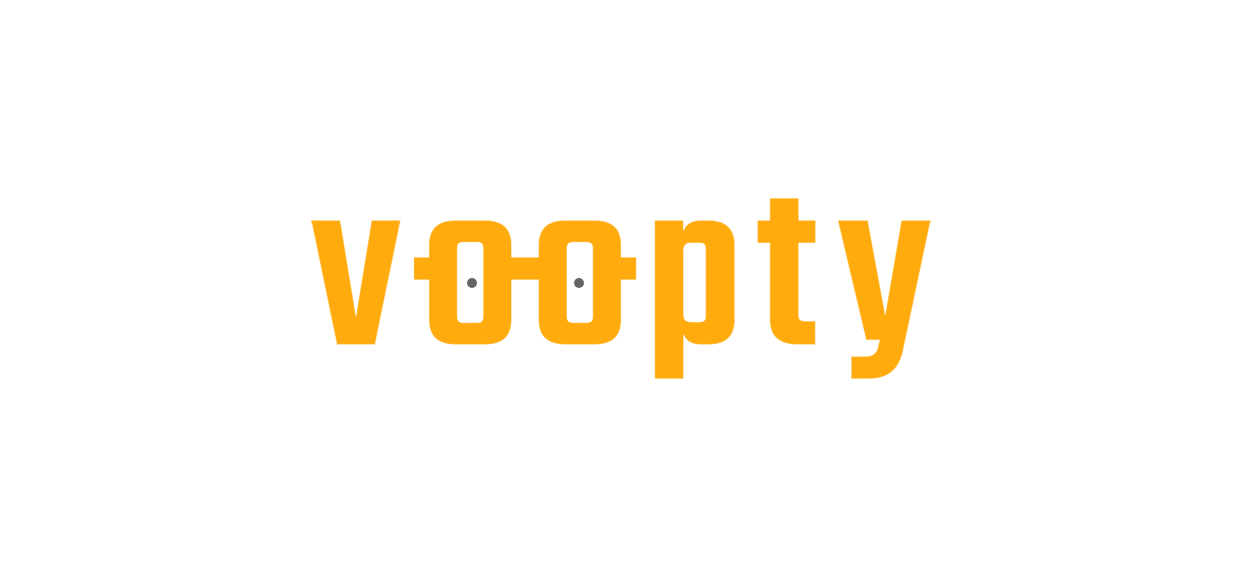 scroll, scrollTop: 0, scrollLeft: 0, axis: both 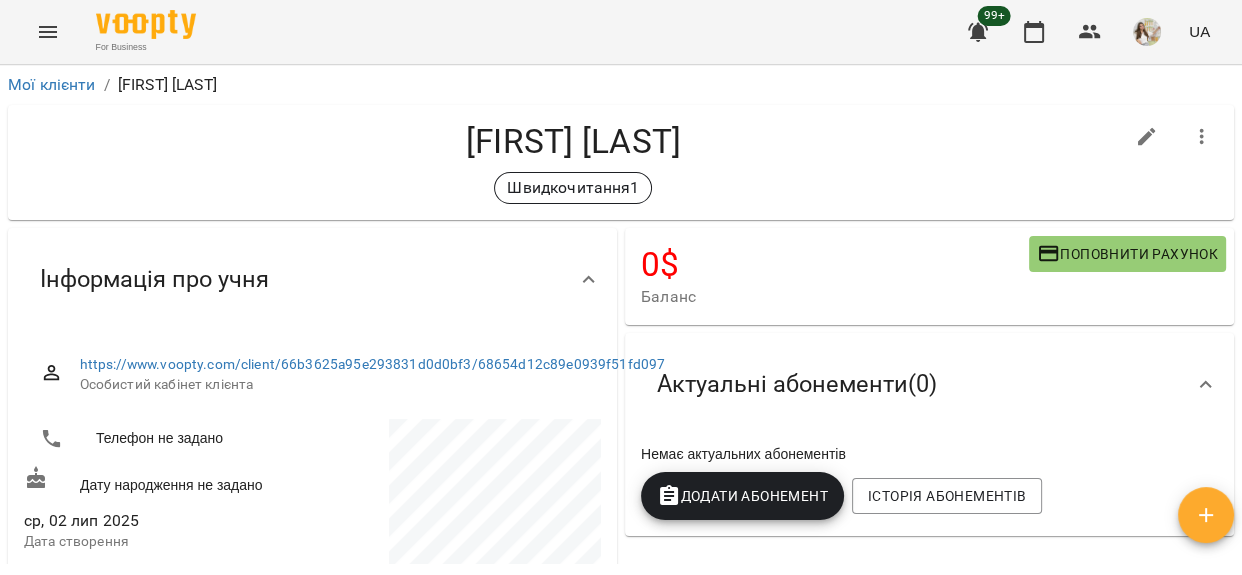 click on "Додати Абонемент" at bounding box center (742, 496) 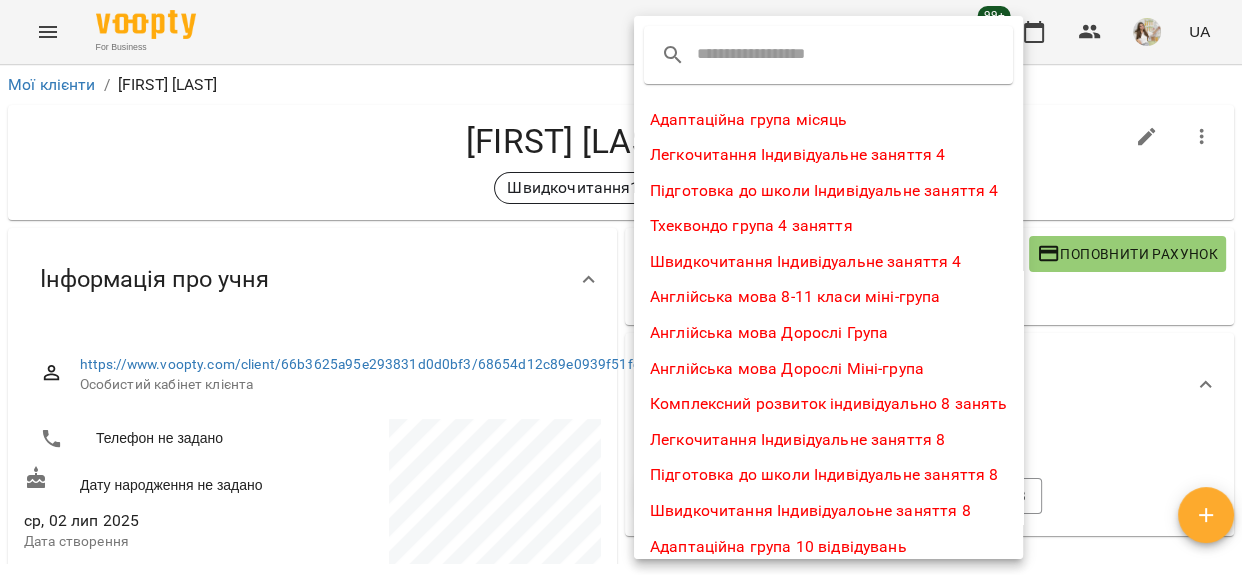click at bounding box center (776, 55) 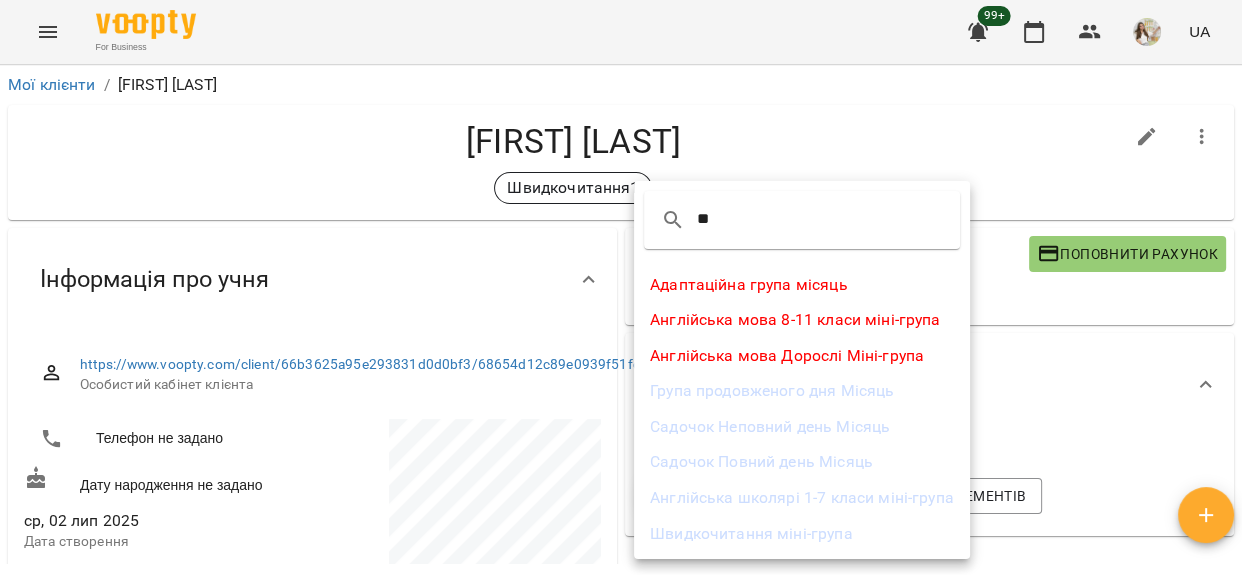 type on "**" 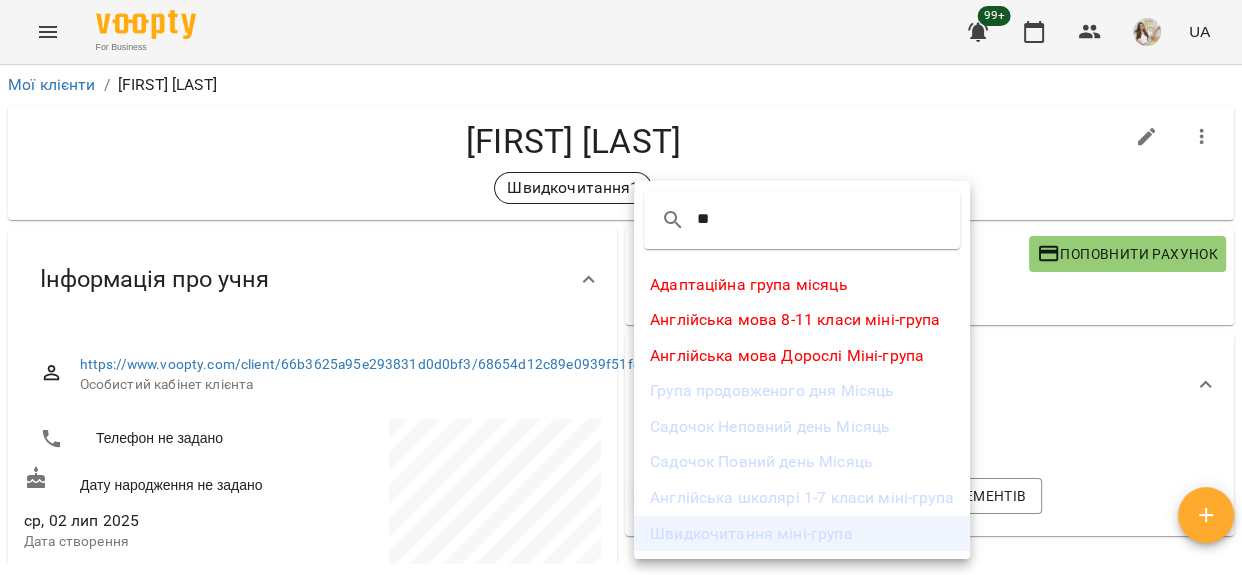 click on "Швидкочитання міні-група" at bounding box center (802, 534) 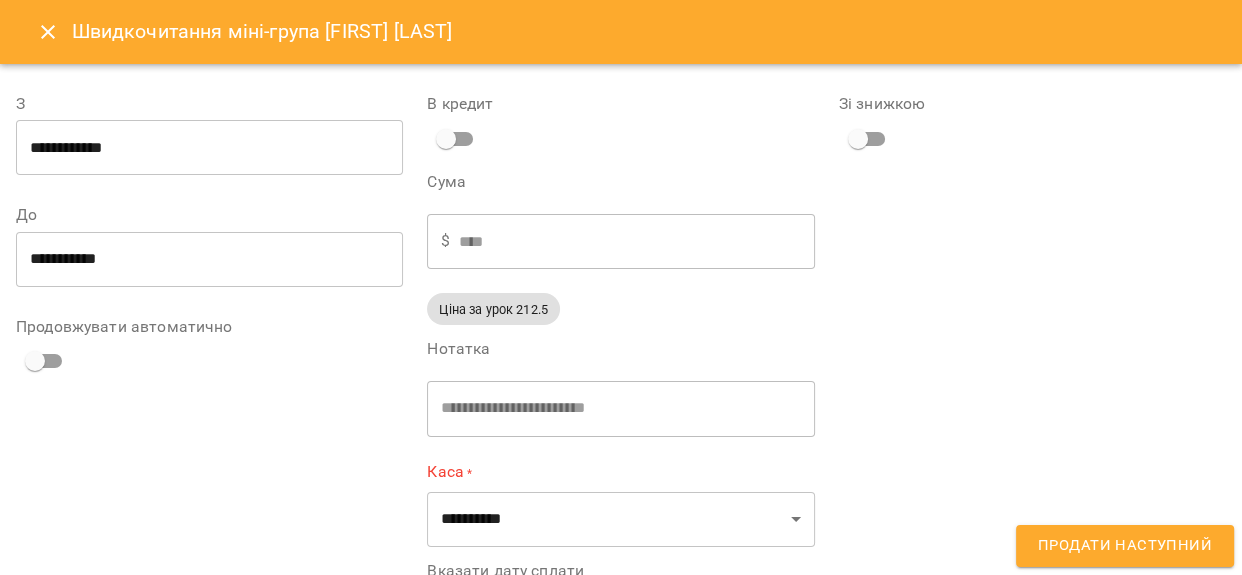 type on "**********" 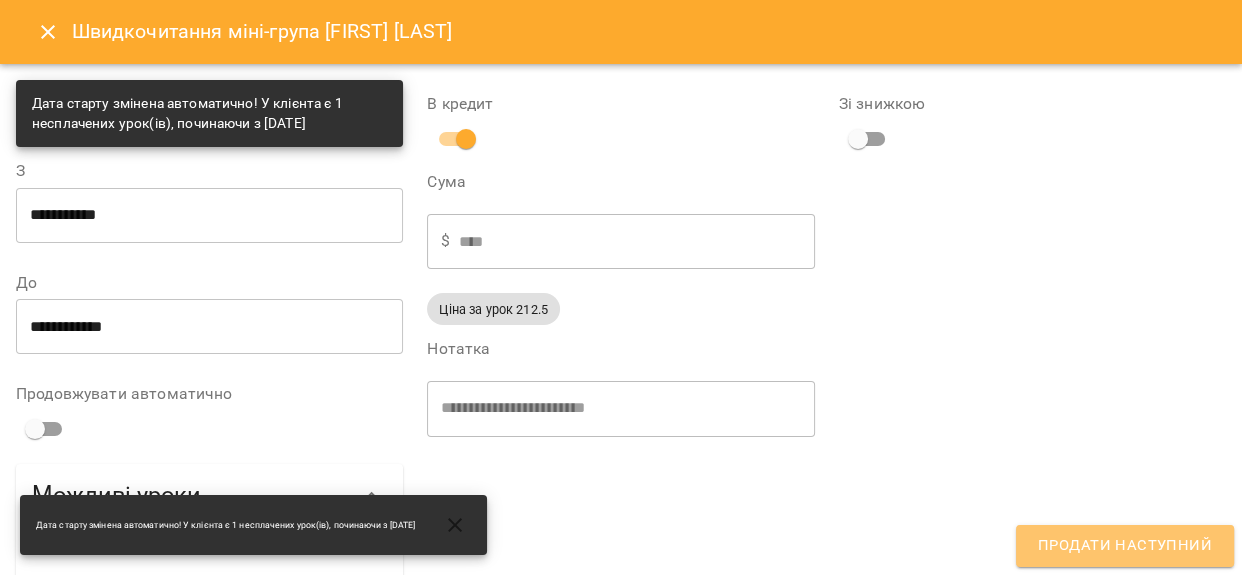 drag, startPoint x: 1160, startPoint y: 541, endPoint x: 1136, endPoint y: 537, distance: 24.33105 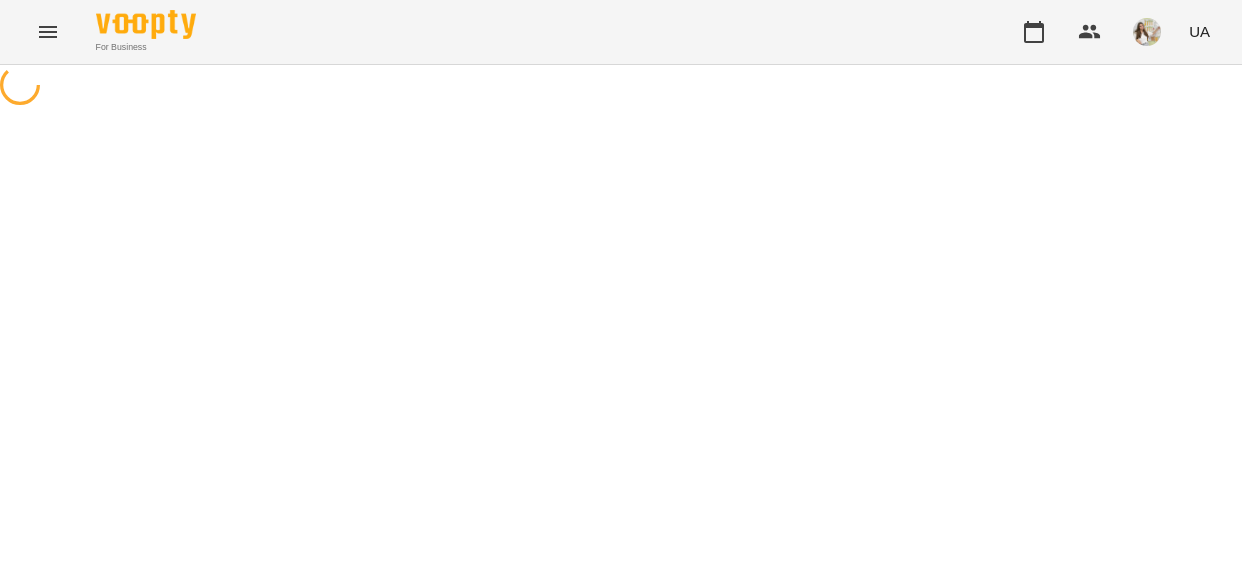 scroll, scrollTop: 0, scrollLeft: 0, axis: both 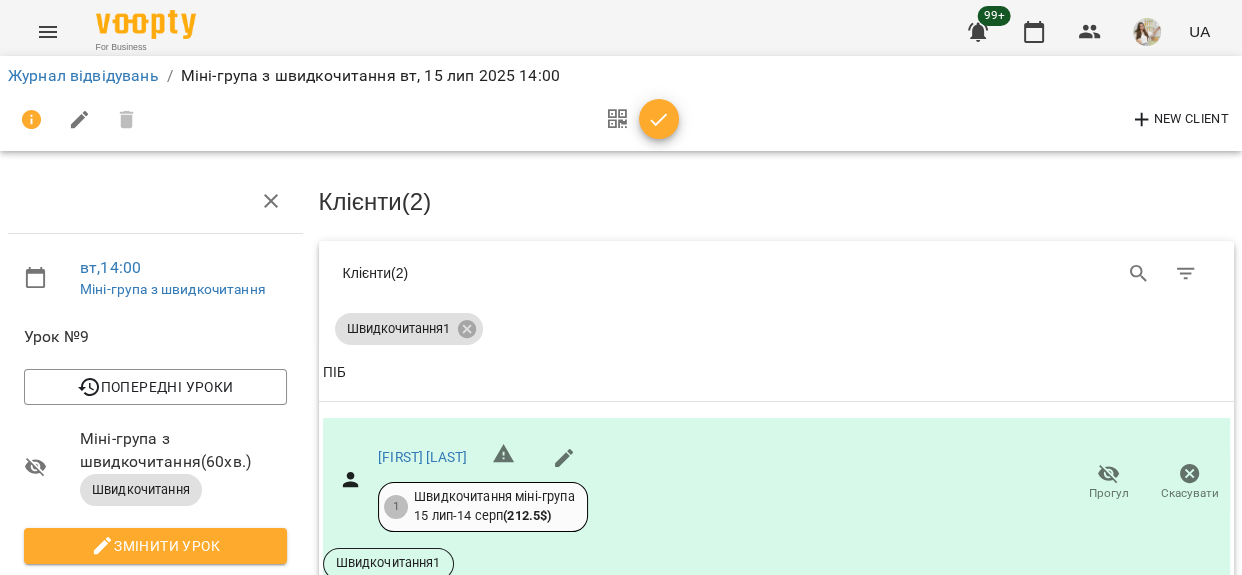 click 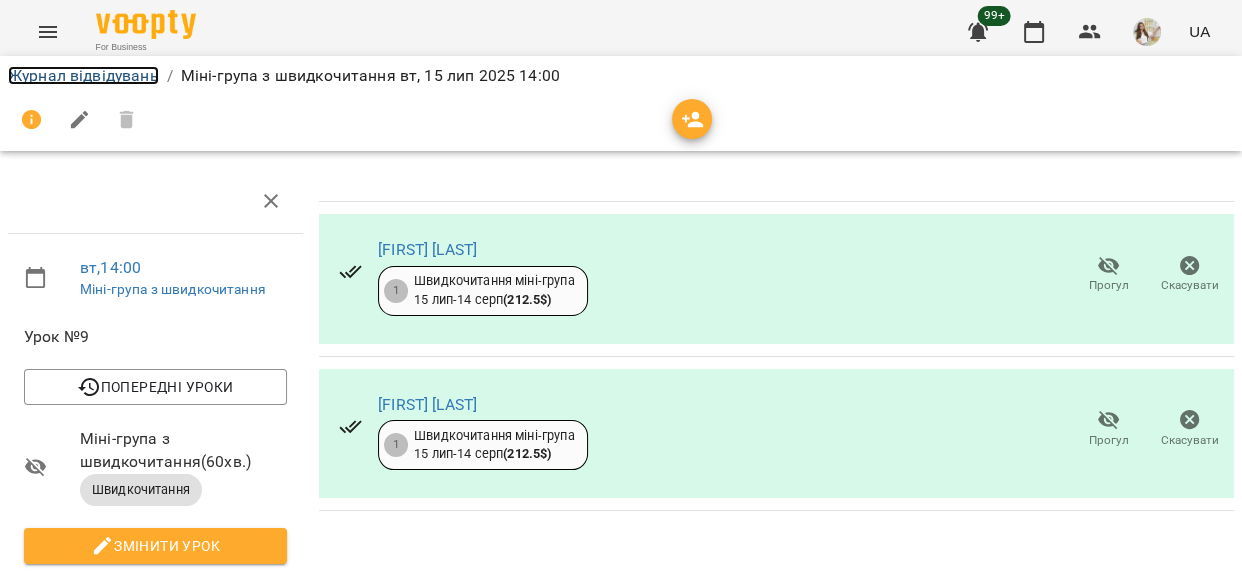 click on "Журнал відвідувань" at bounding box center [83, 75] 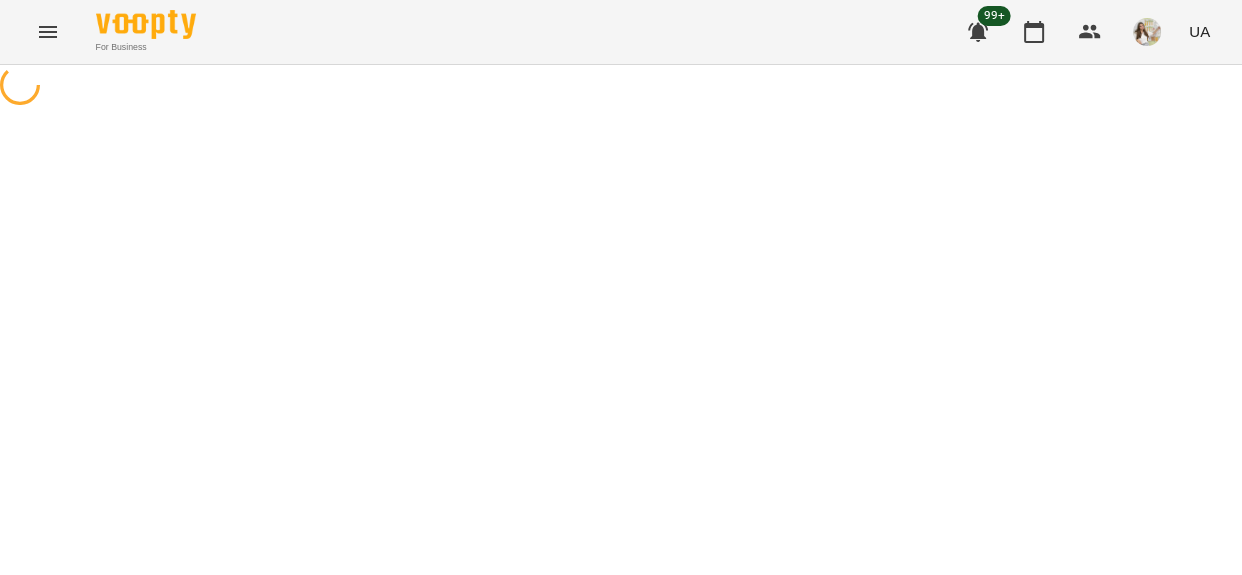 scroll, scrollTop: 0, scrollLeft: 0, axis: both 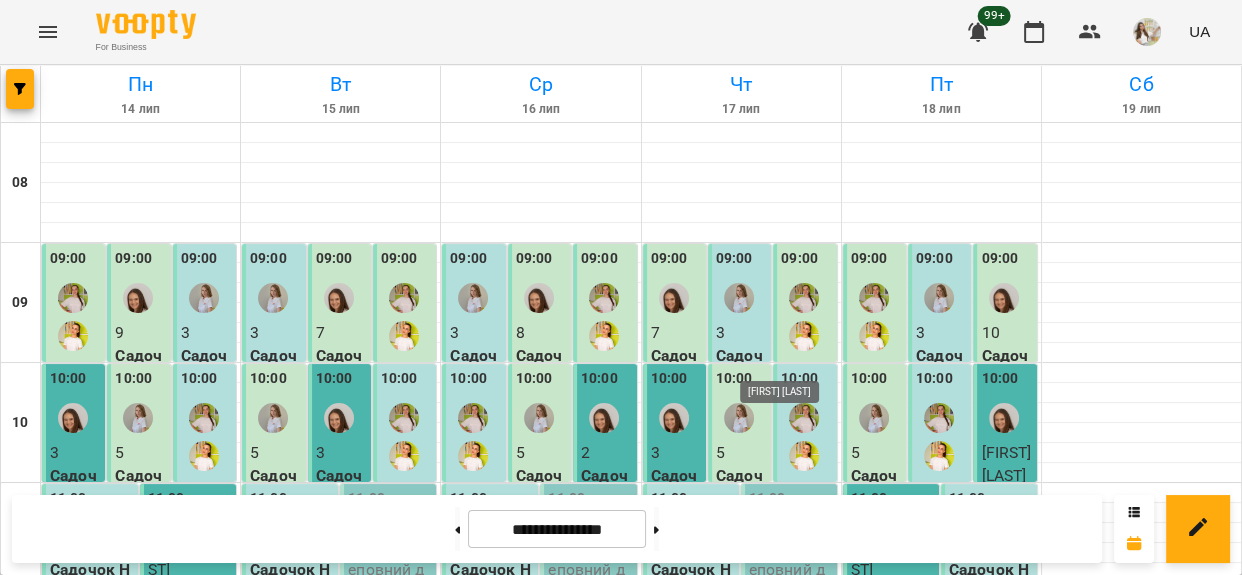 click at bounding box center (804, 898) 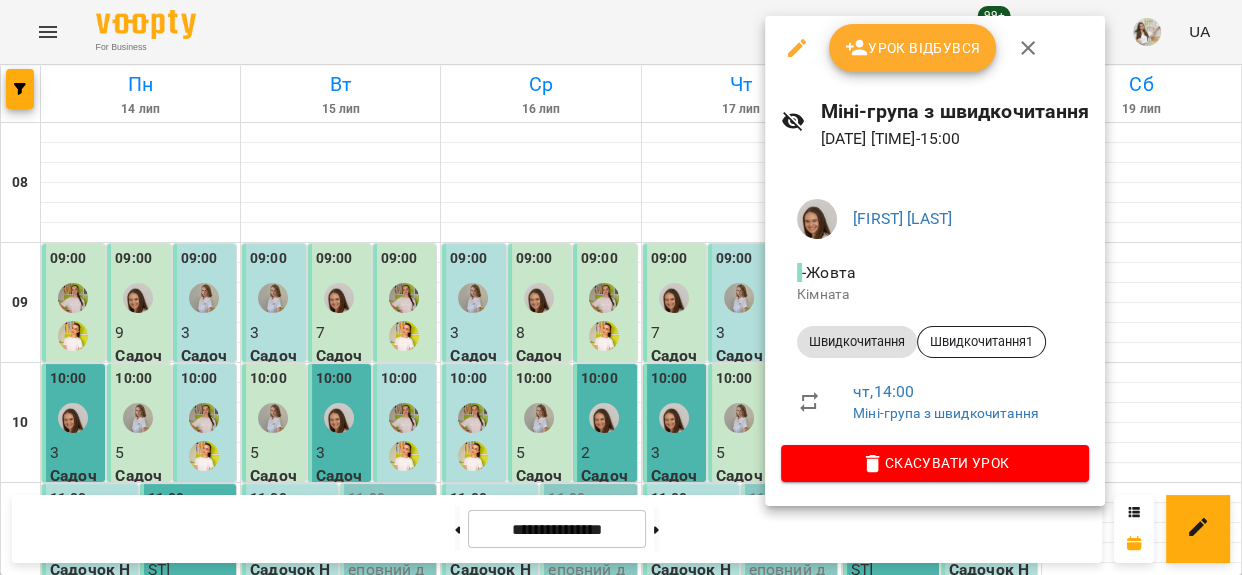 click on "Урок відбувся" at bounding box center (913, 48) 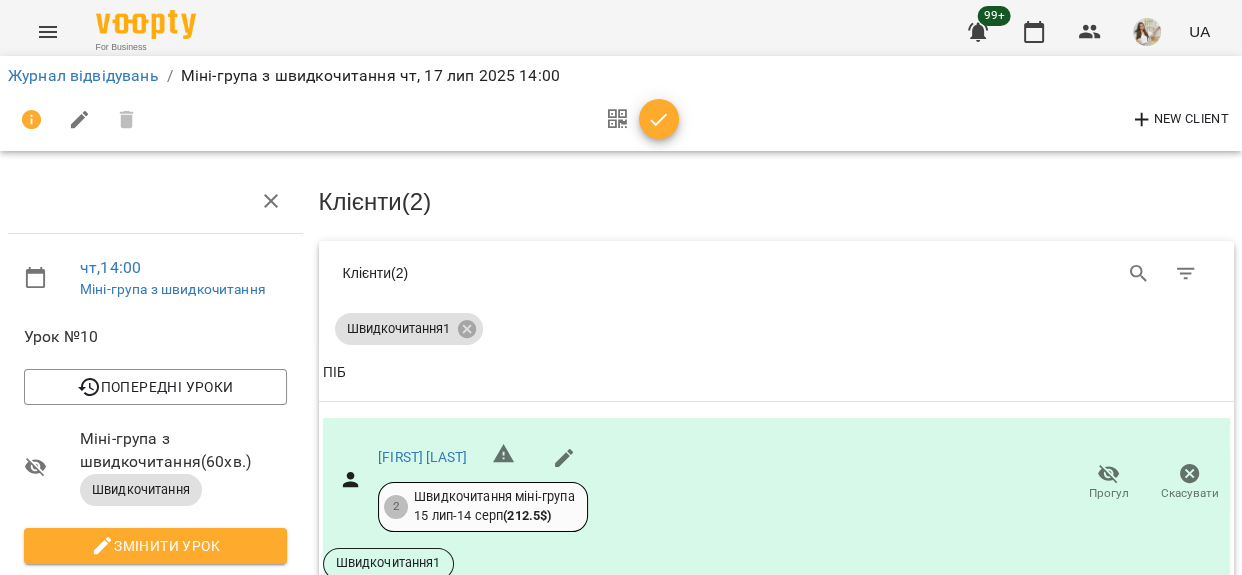 scroll, scrollTop: 272, scrollLeft: 0, axis: vertical 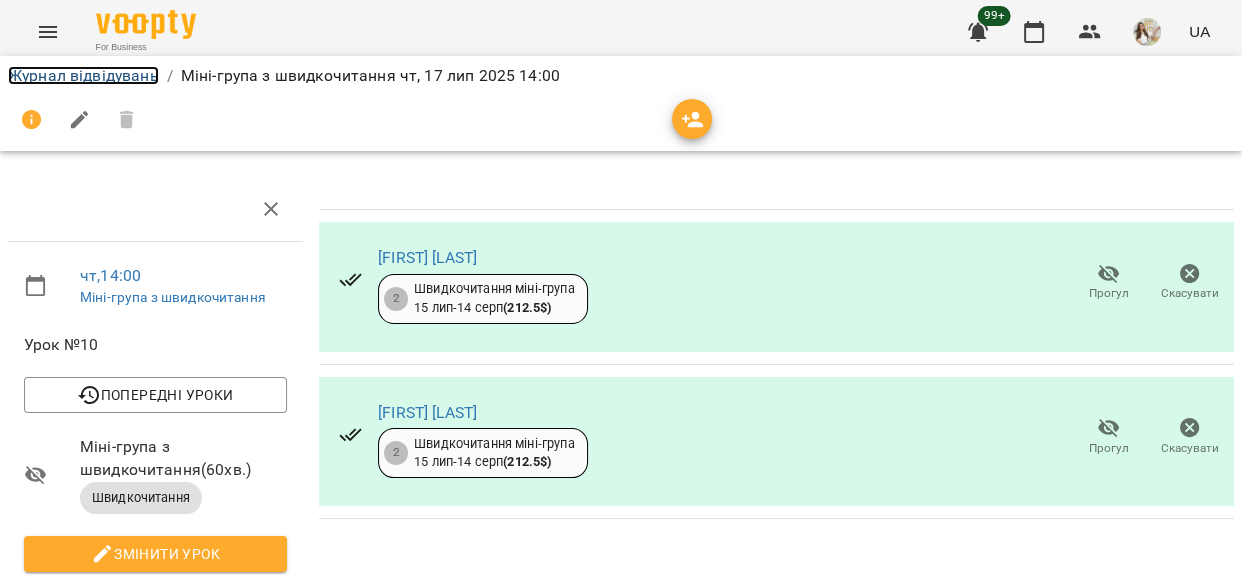 drag, startPoint x: 124, startPoint y: 70, endPoint x: 362, endPoint y: 93, distance: 239.10876 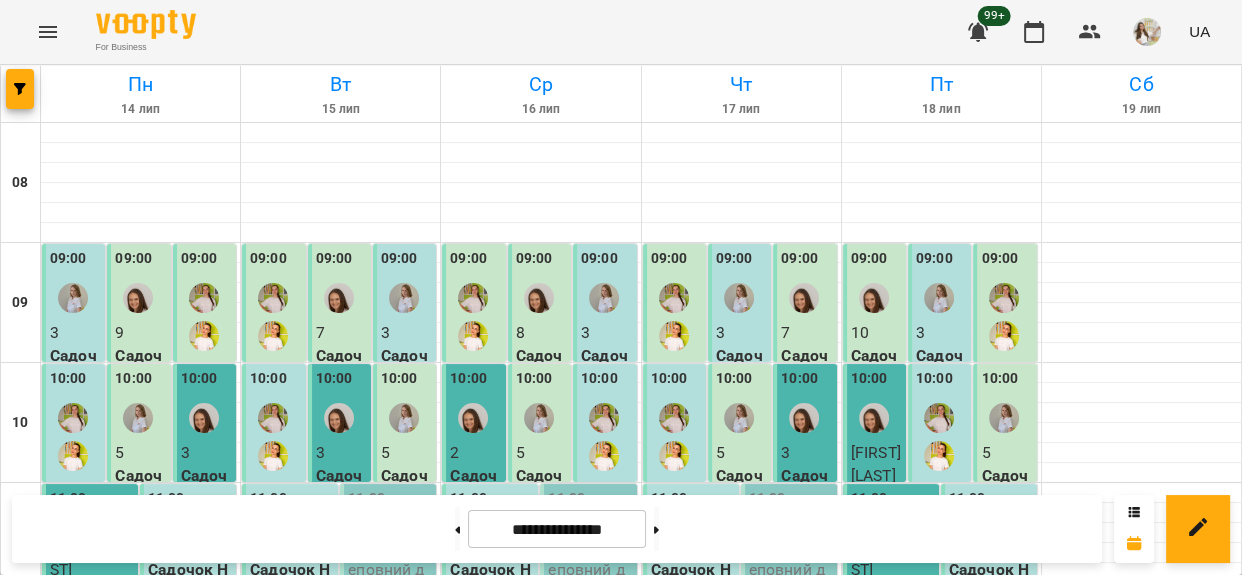 scroll, scrollTop: 454, scrollLeft: 0, axis: vertical 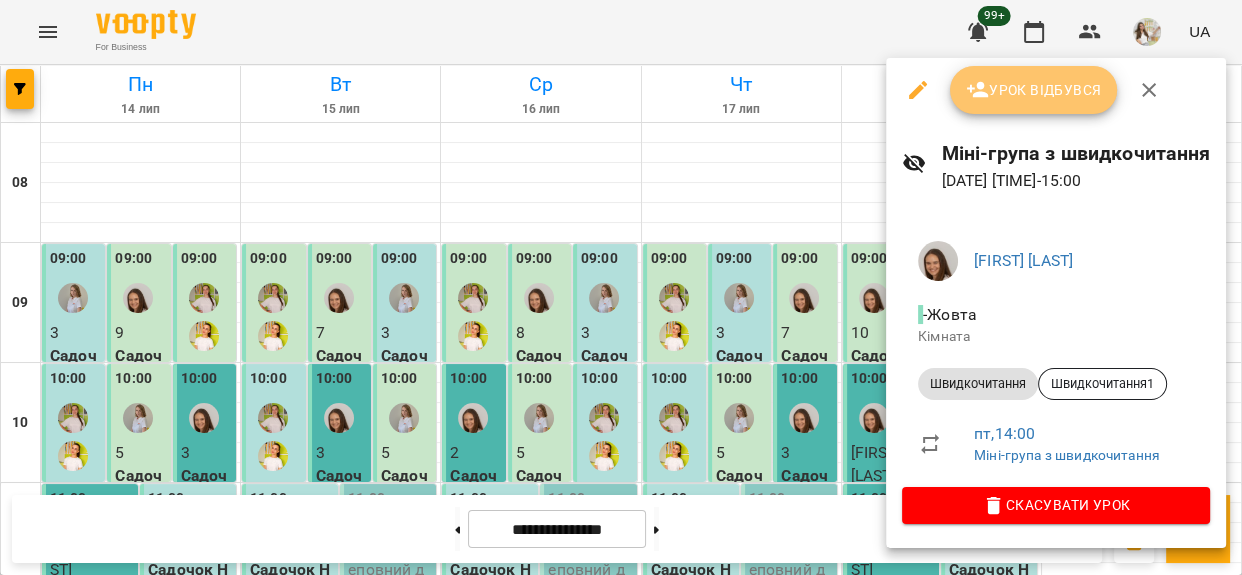 click on "Урок відбувся" at bounding box center (1034, 90) 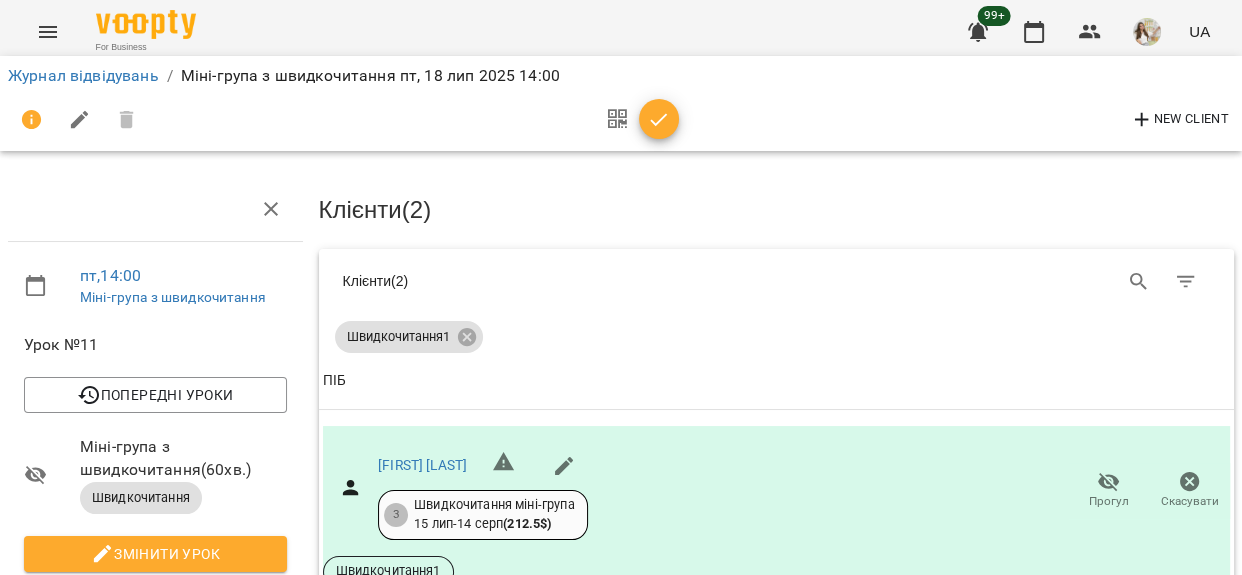 click 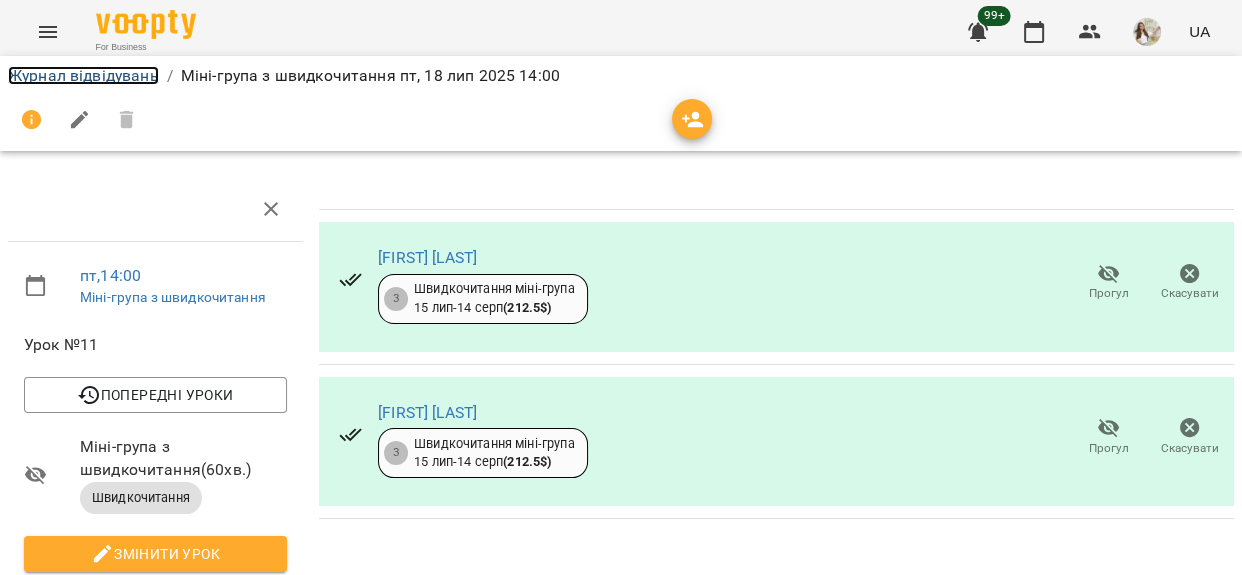 click on "Журнал відвідувань" at bounding box center (83, 75) 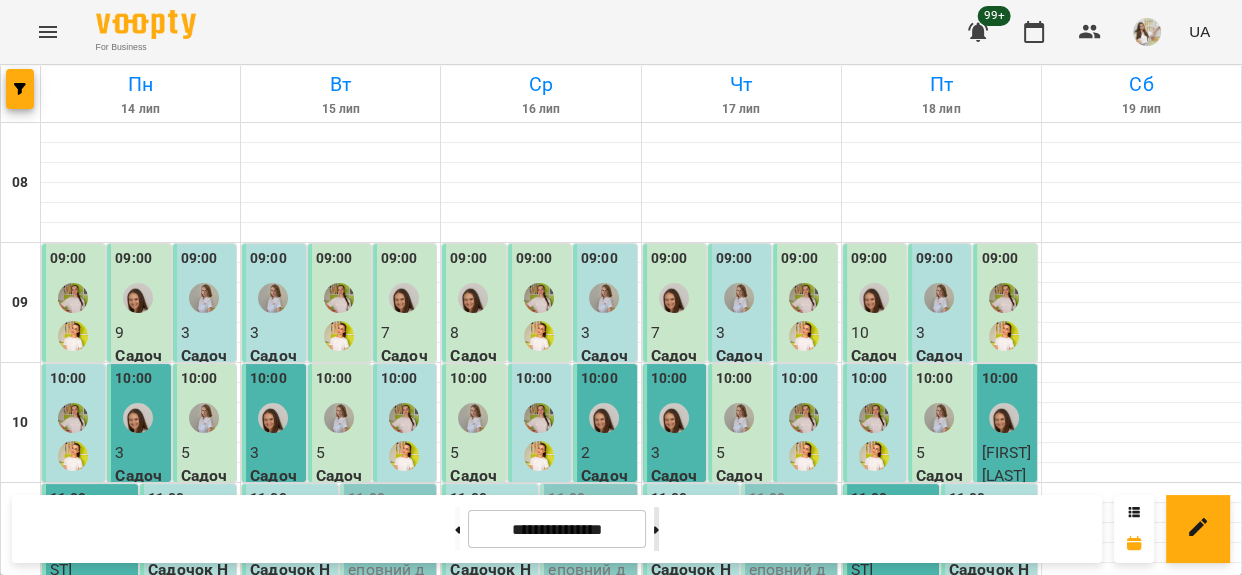 drag, startPoint x: 712, startPoint y: 542, endPoint x: 700, endPoint y: 543, distance: 12.0415945 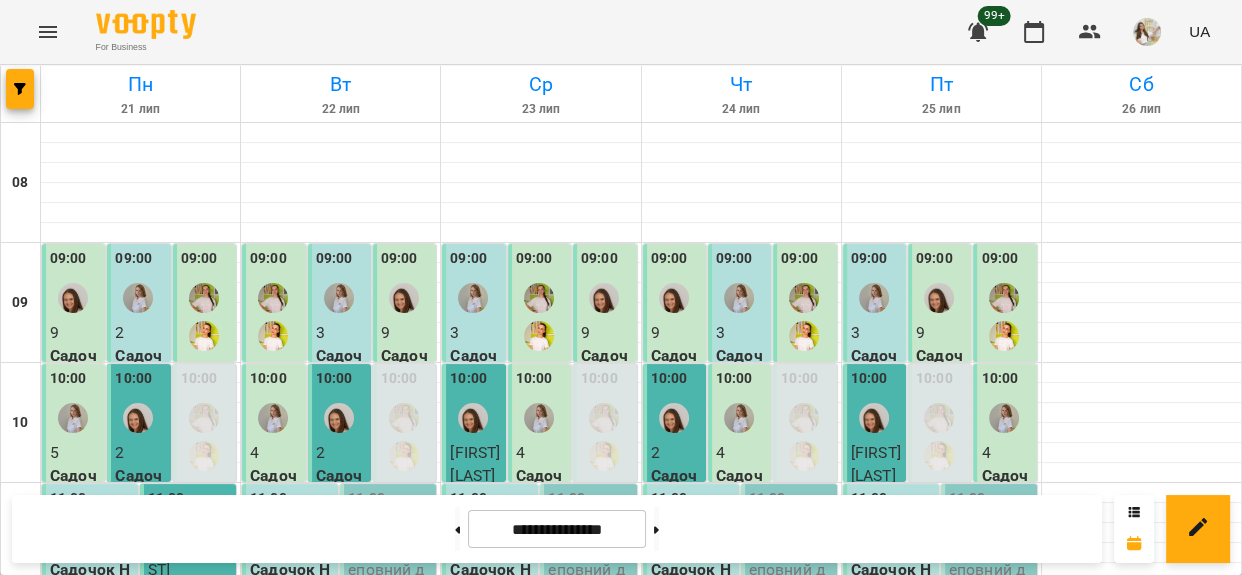 scroll, scrollTop: 545, scrollLeft: 0, axis: vertical 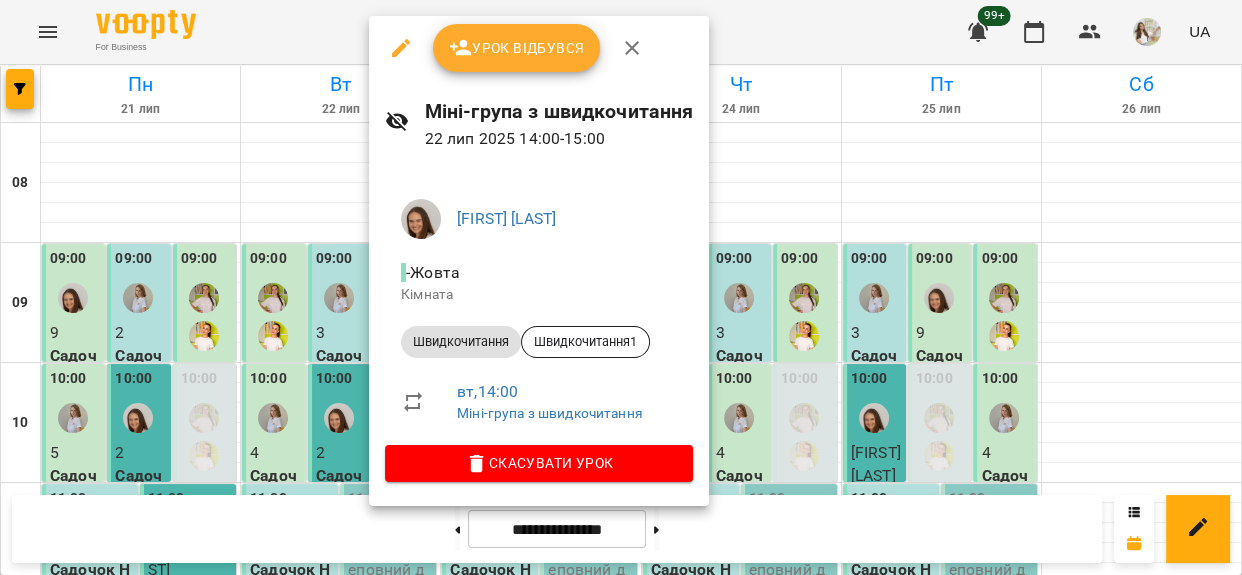 click on "Урок відбувся" at bounding box center [517, 48] 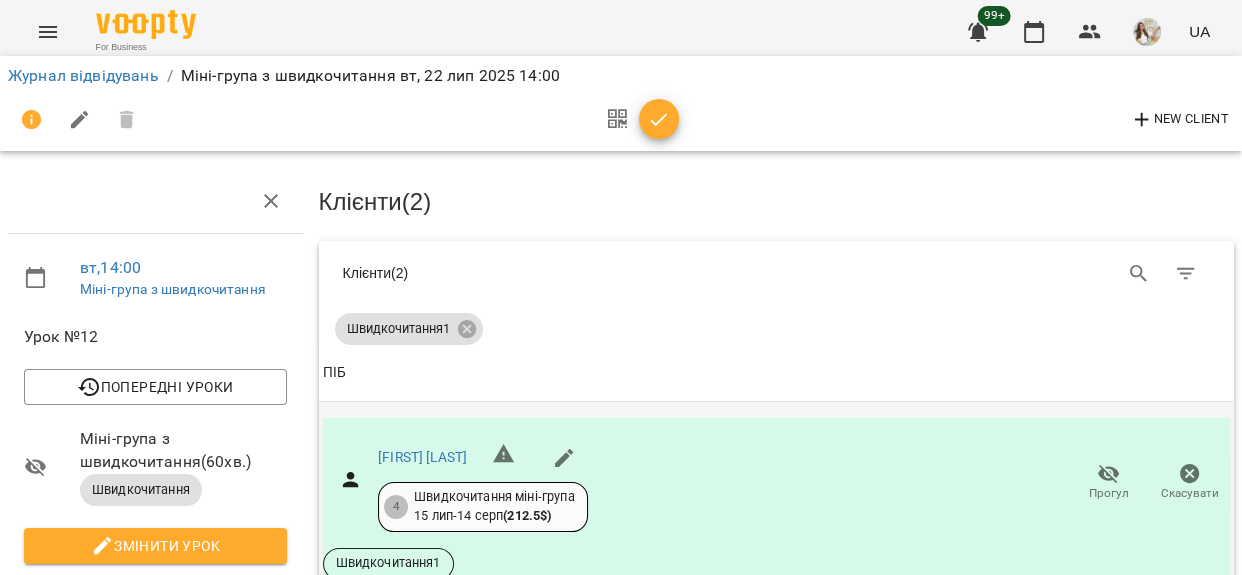 scroll, scrollTop: 272, scrollLeft: 0, axis: vertical 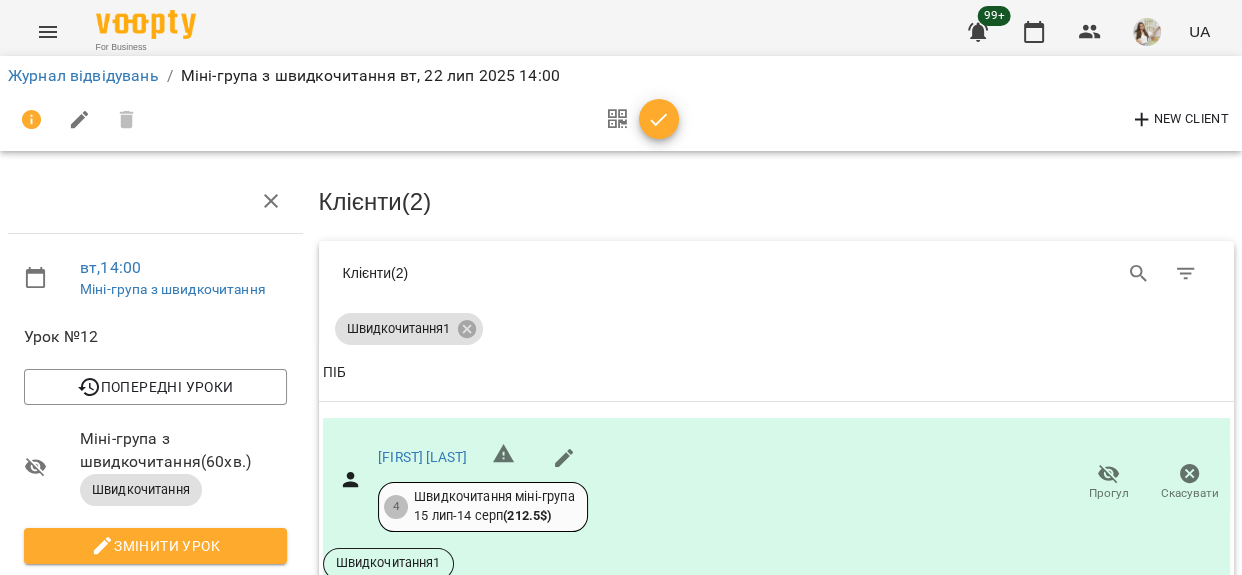 click at bounding box center (659, 120) 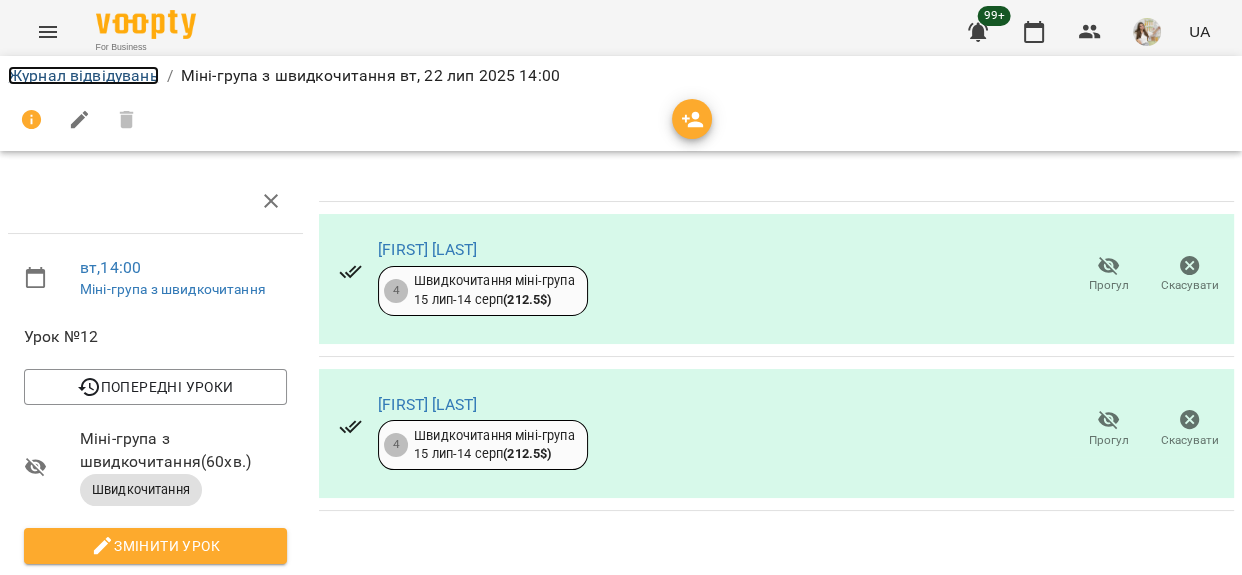 click on "Журнал відвідувань" at bounding box center (83, 75) 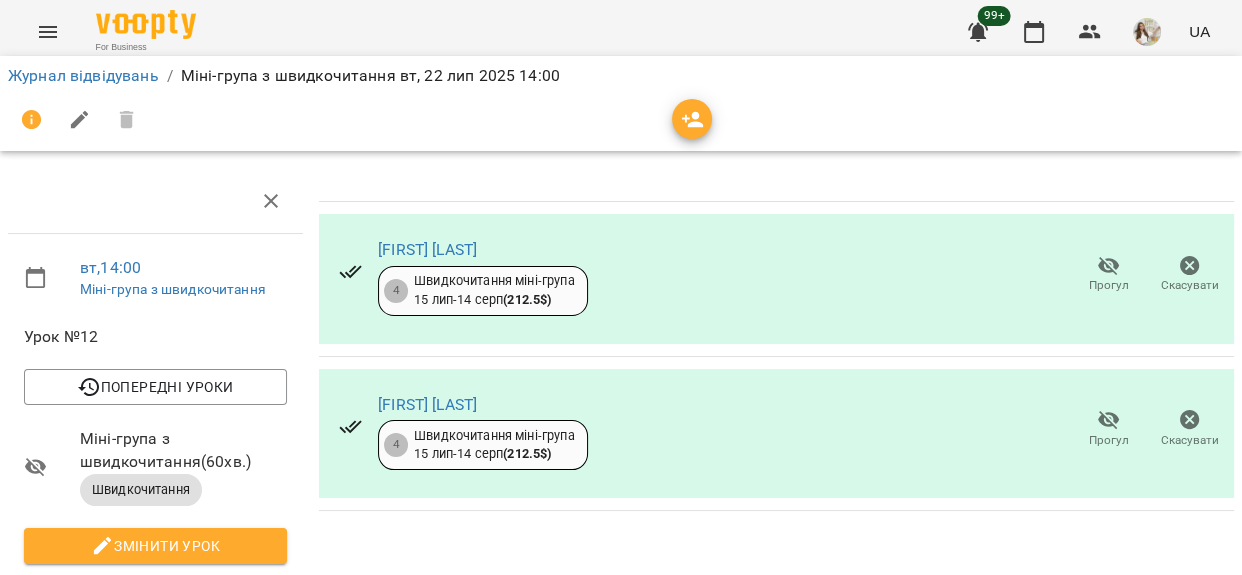 scroll, scrollTop: 0, scrollLeft: 0, axis: both 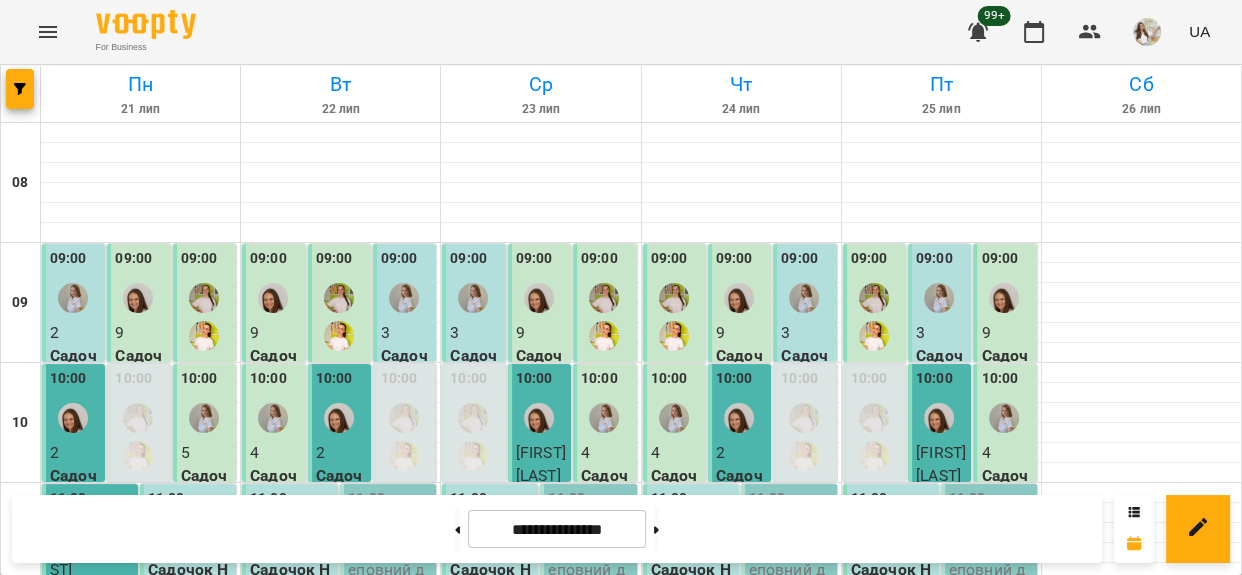 click on "Швидкочитання - Швидкочитання1" at bounding box center [806, 991] 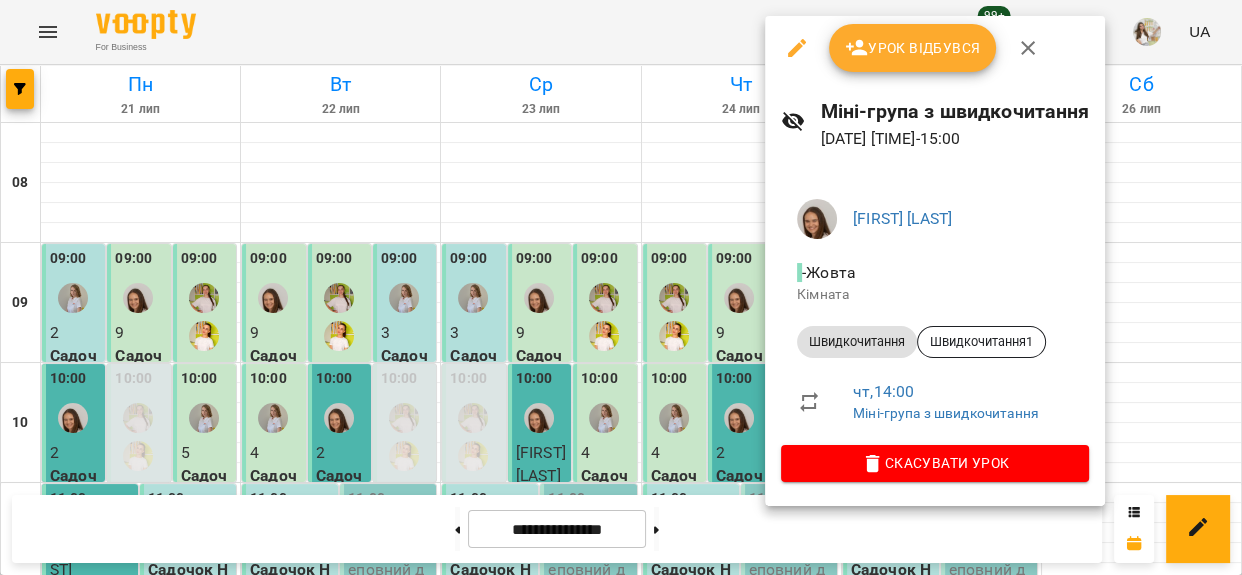 click on "Урок відбувся" at bounding box center [913, 48] 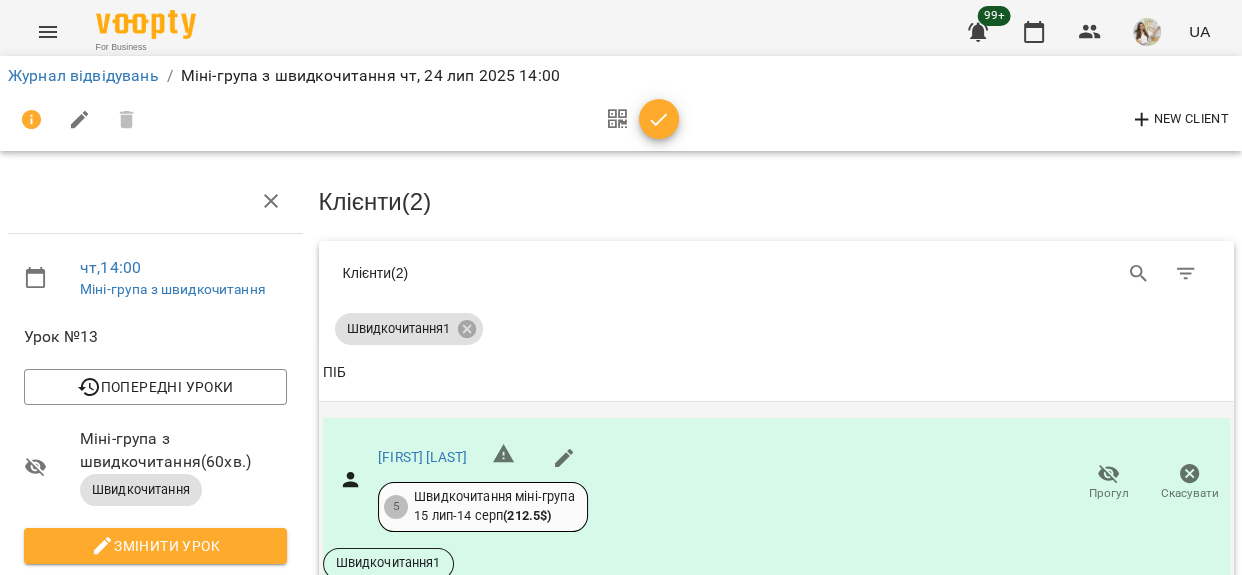 scroll, scrollTop: 272, scrollLeft: 0, axis: vertical 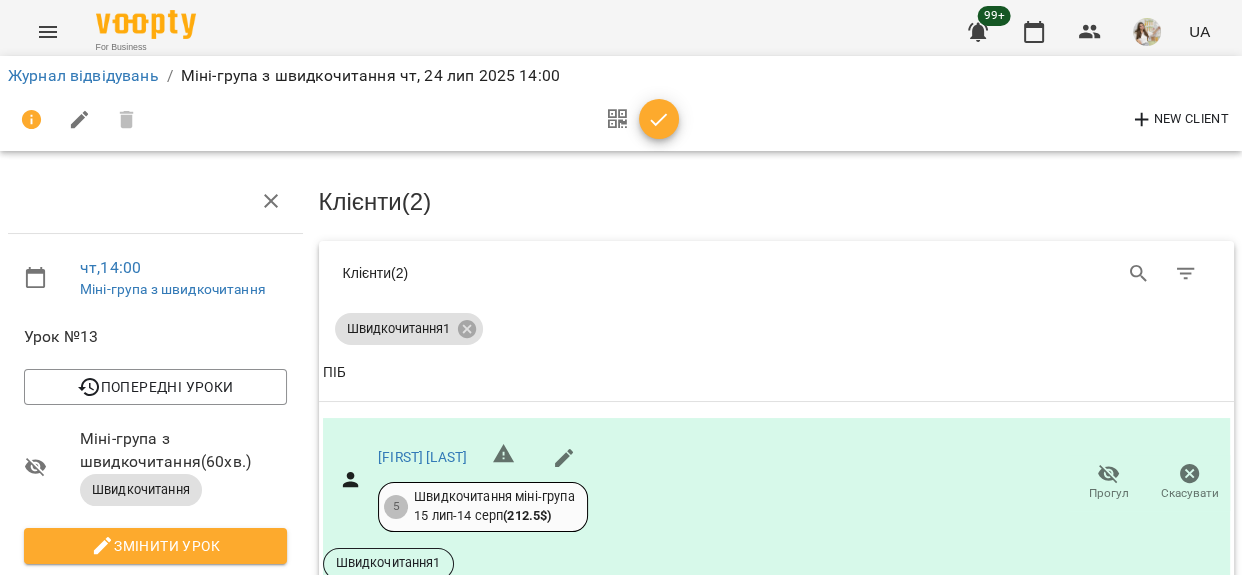 click 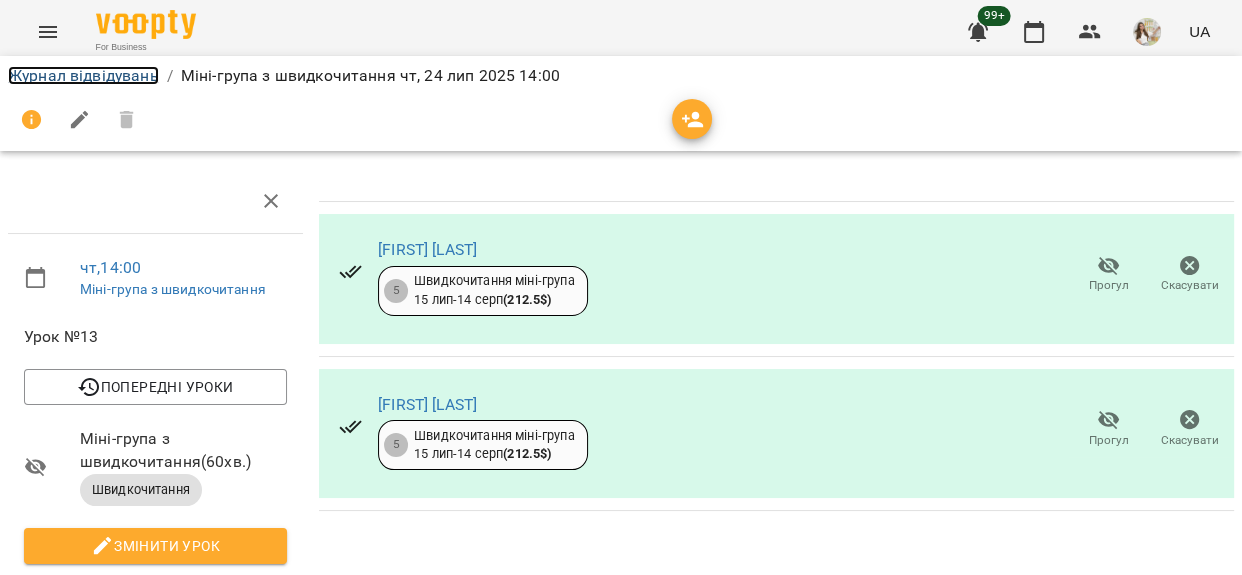 click on "Журнал відвідувань" at bounding box center [83, 75] 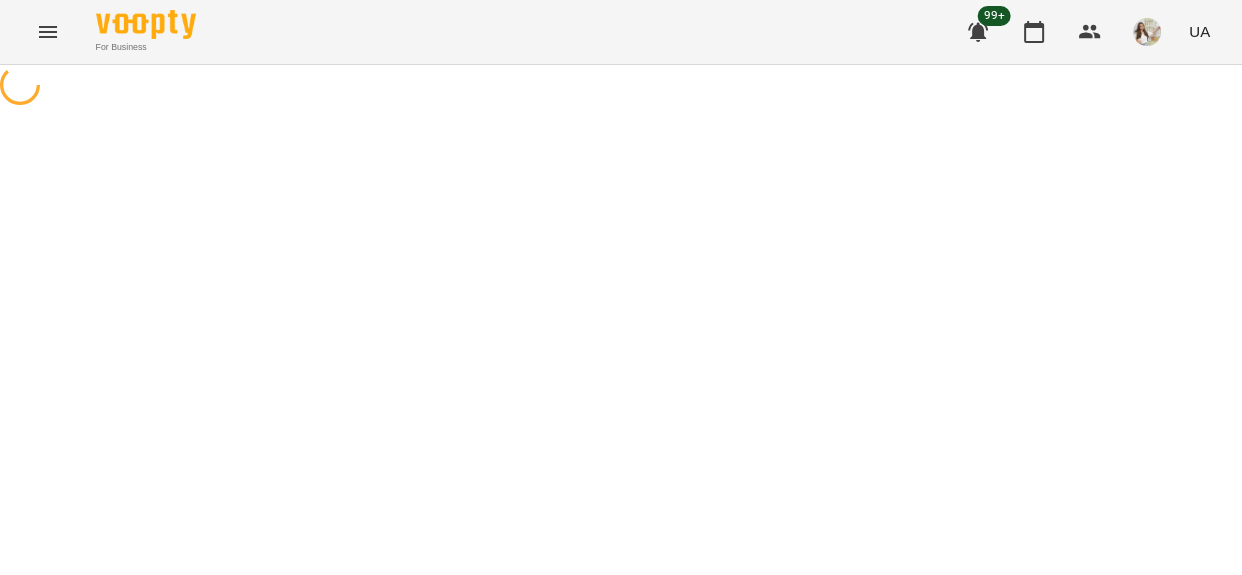 scroll, scrollTop: 0, scrollLeft: 0, axis: both 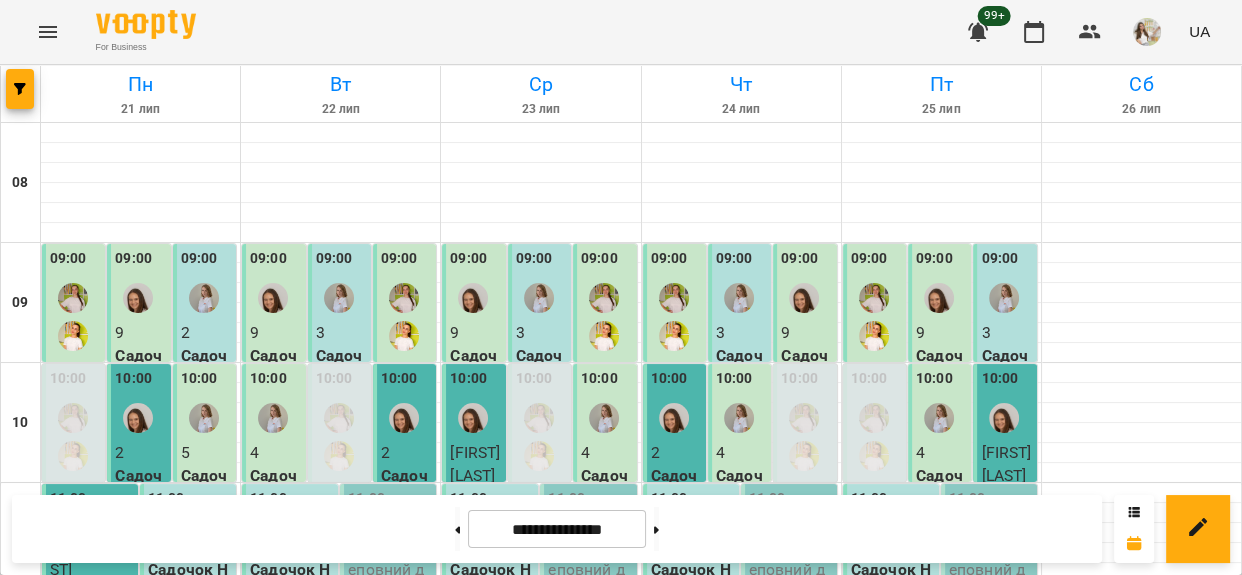 click at bounding box center [1004, 898] 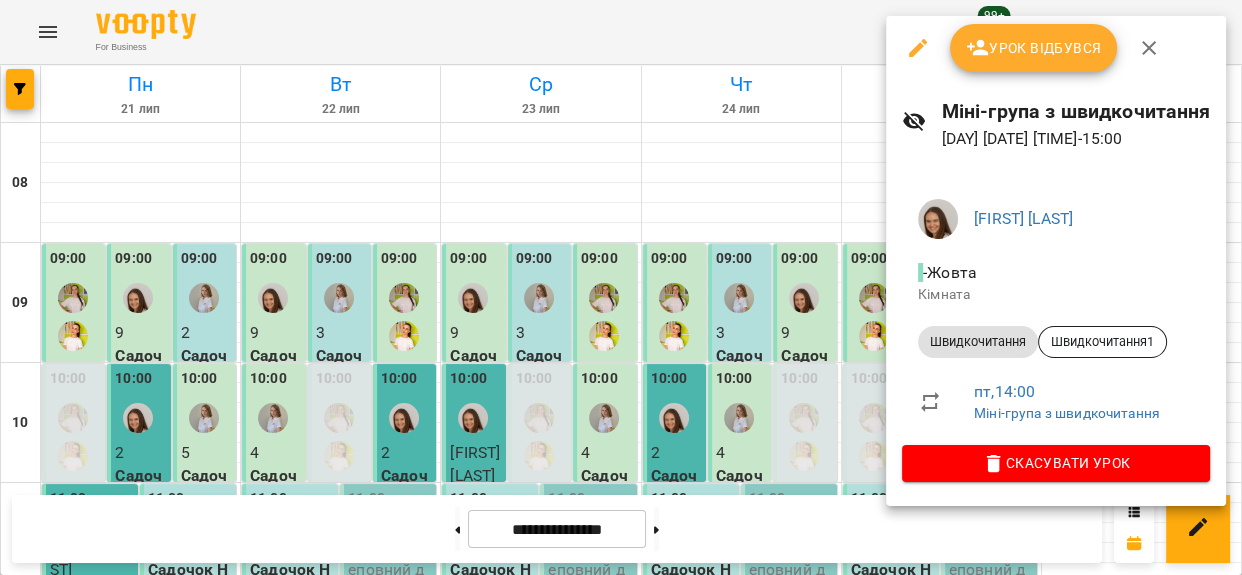 click on "Урок відбувся" at bounding box center (1034, 48) 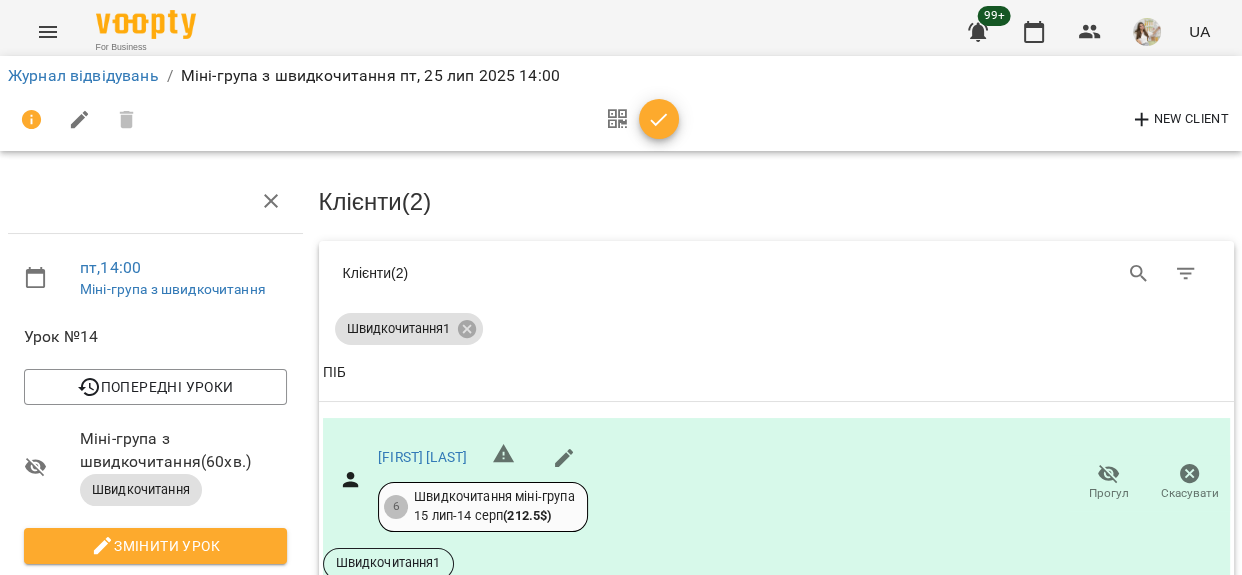 scroll, scrollTop: 181, scrollLeft: 0, axis: vertical 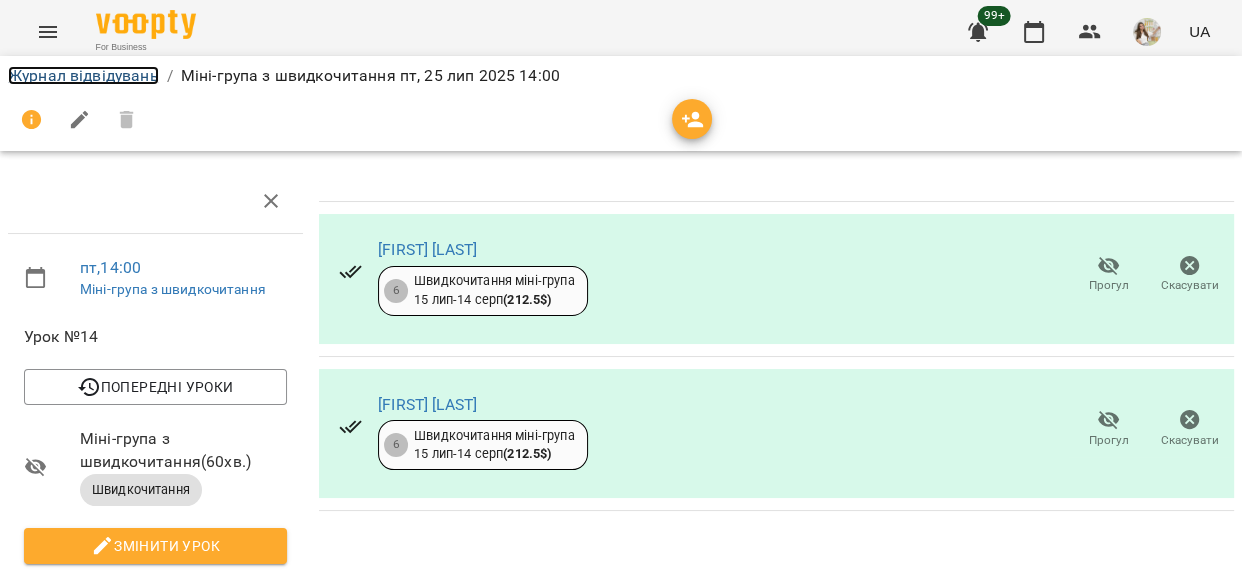 click on "Журнал відвідувань" at bounding box center (83, 75) 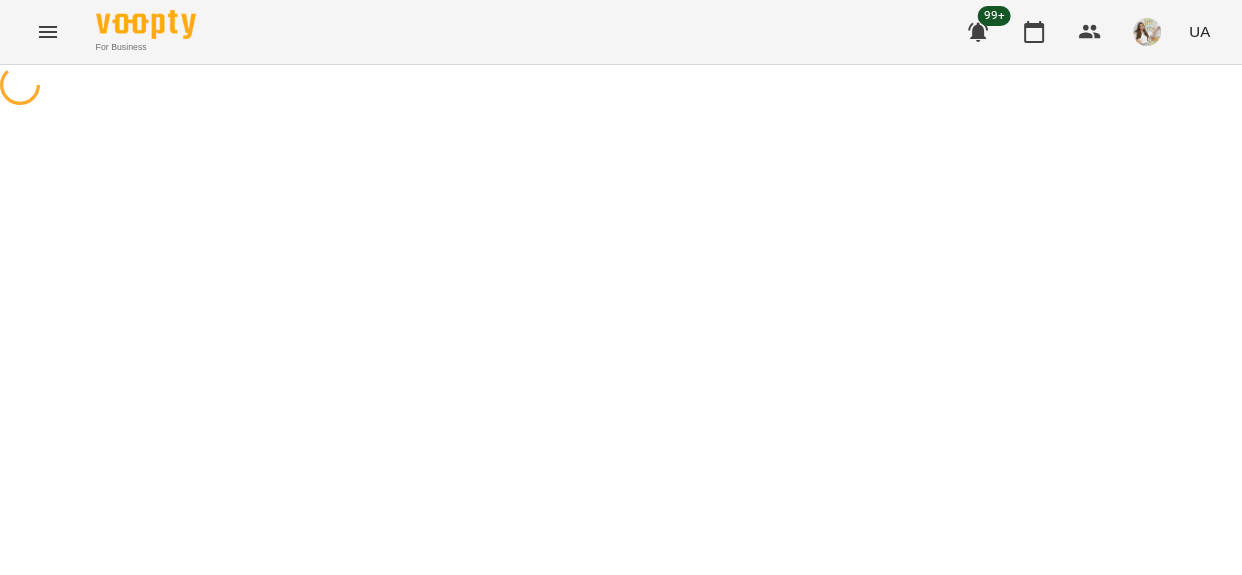 scroll, scrollTop: 0, scrollLeft: 0, axis: both 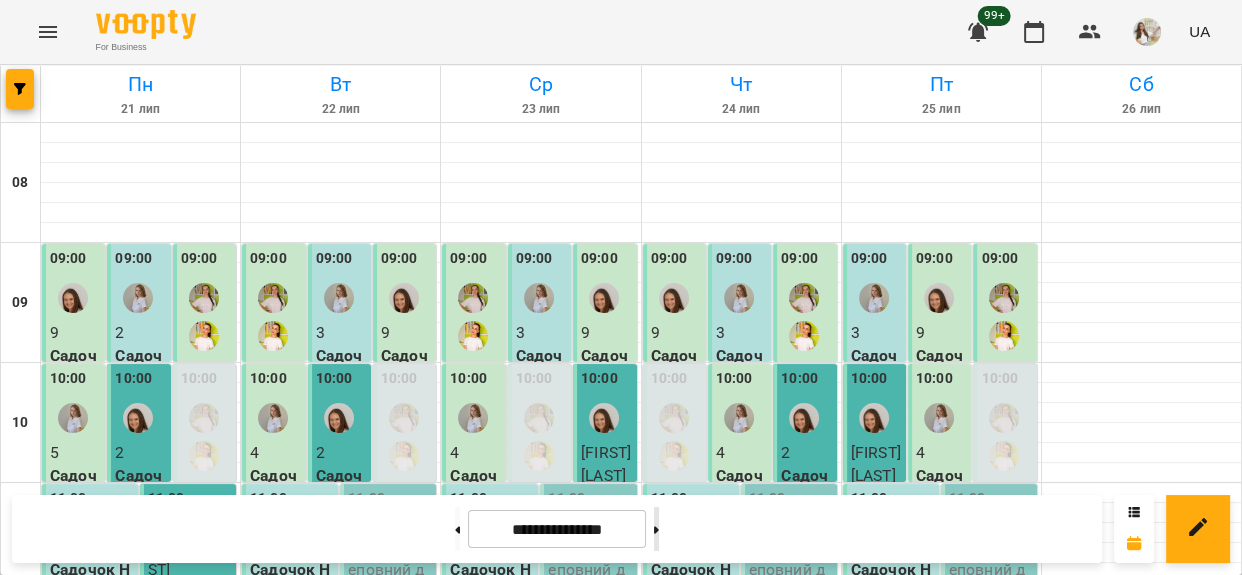 click at bounding box center [656, 529] 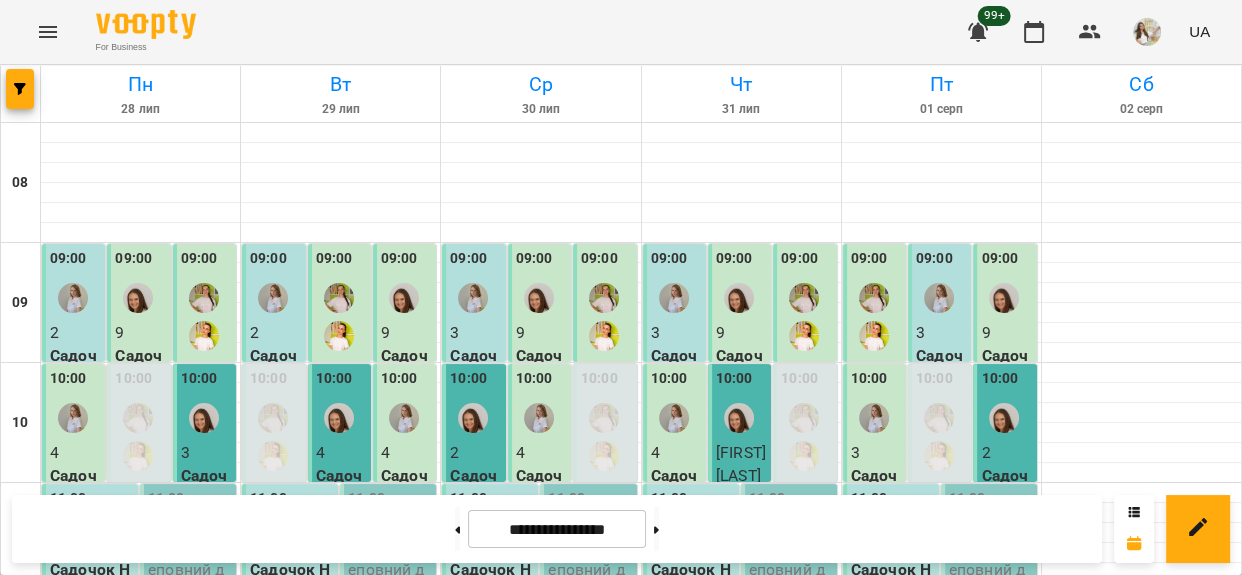 scroll, scrollTop: 636, scrollLeft: 0, axis: vertical 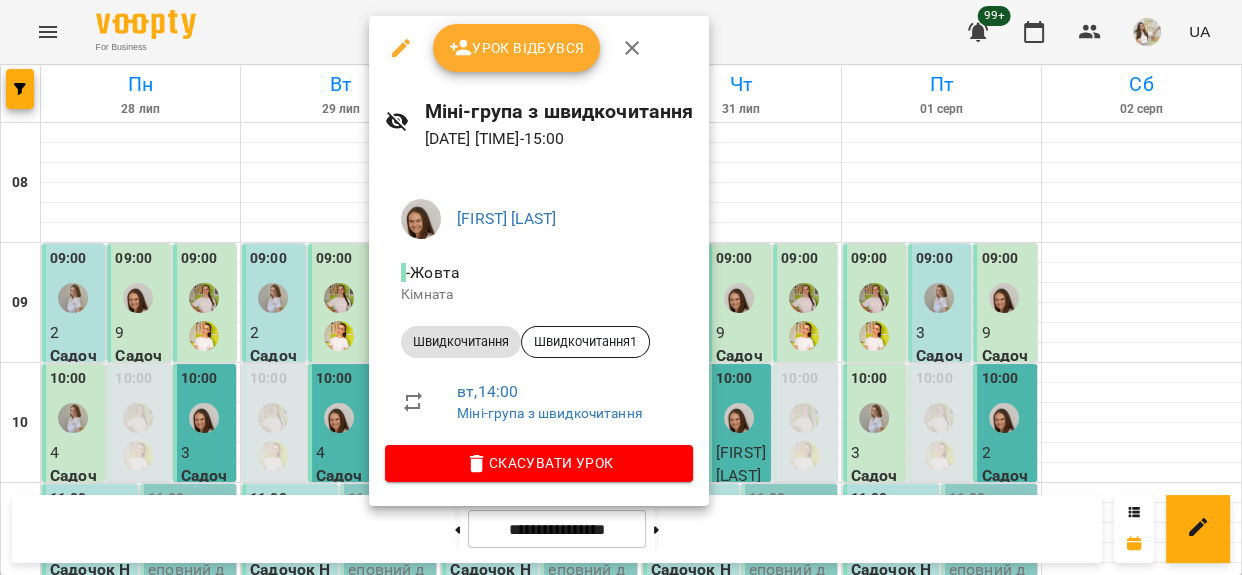 click on "Урок відбувся" at bounding box center [517, 48] 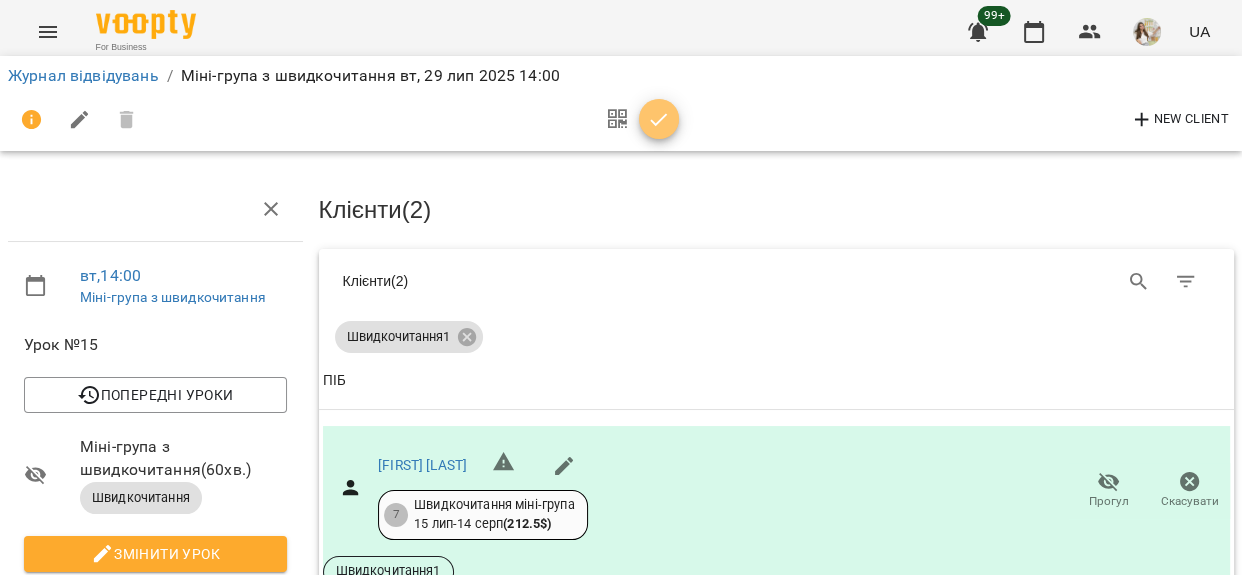 click 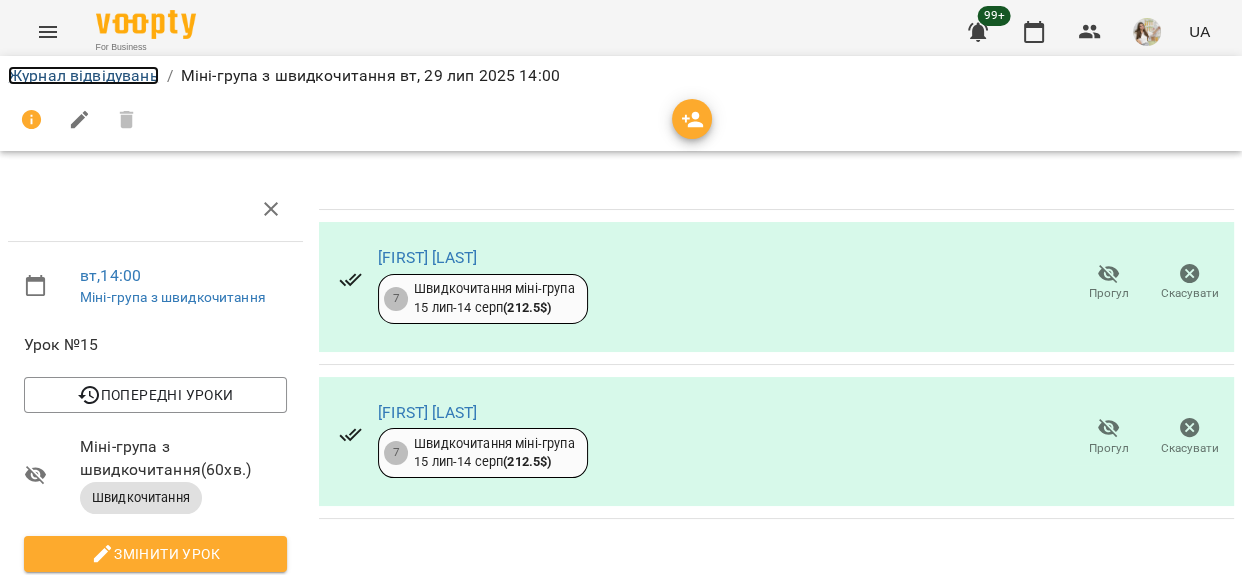click on "Журнал відвідувань" at bounding box center (83, 75) 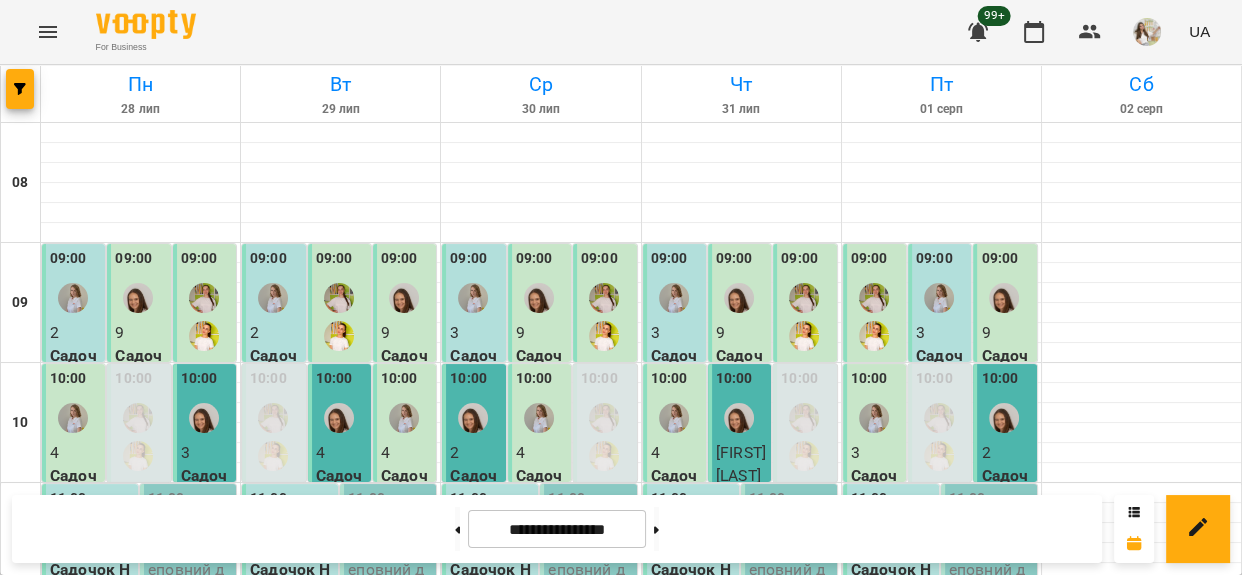 scroll, scrollTop: 636, scrollLeft: 0, axis: vertical 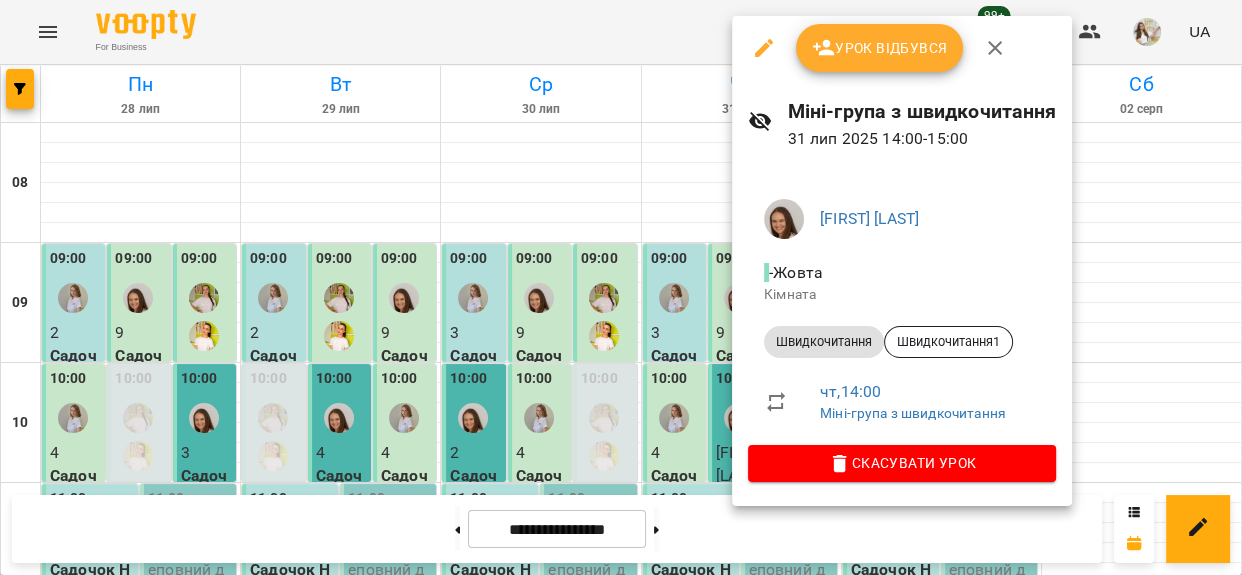 click on "Урок відбувся" at bounding box center [880, 48] 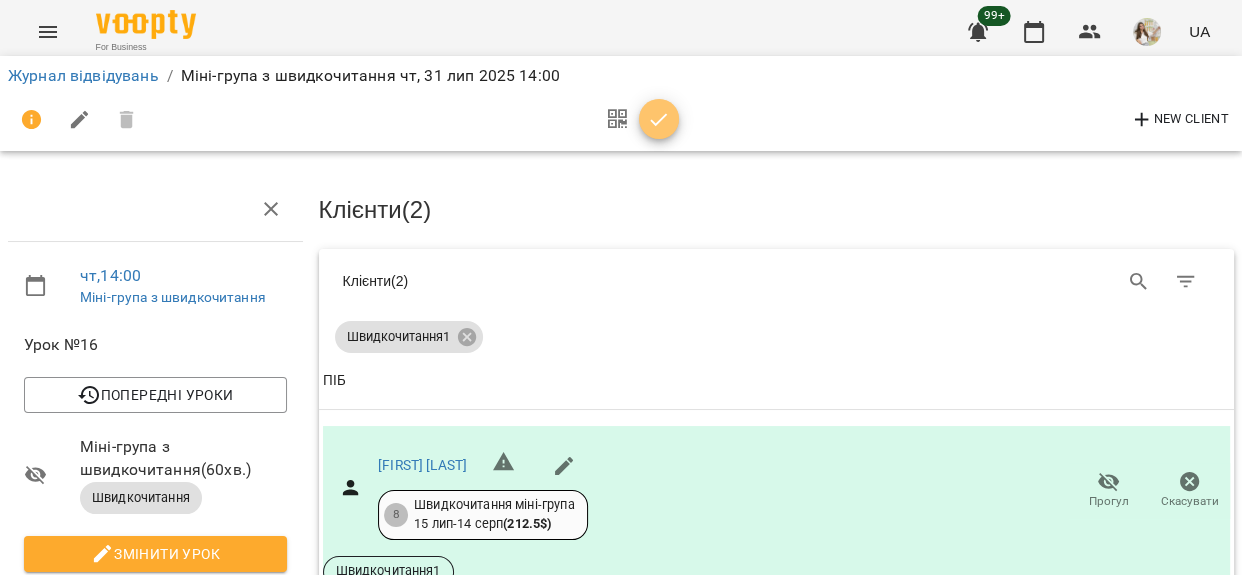 click 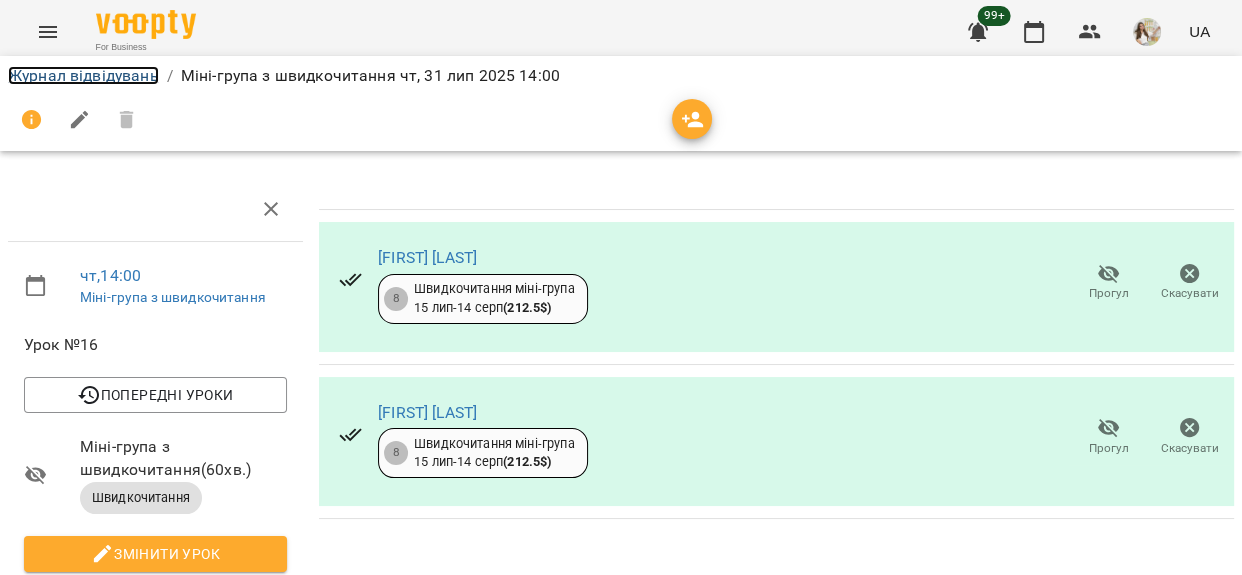 click on "Журнал відвідувань" at bounding box center [83, 75] 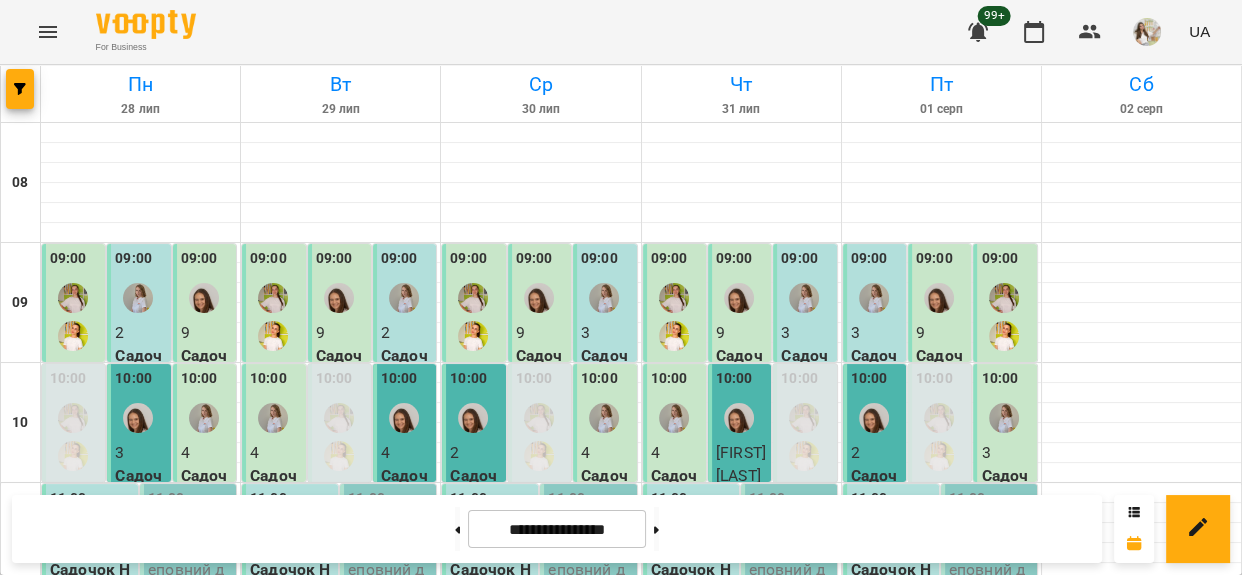 scroll, scrollTop: 727, scrollLeft: 0, axis: vertical 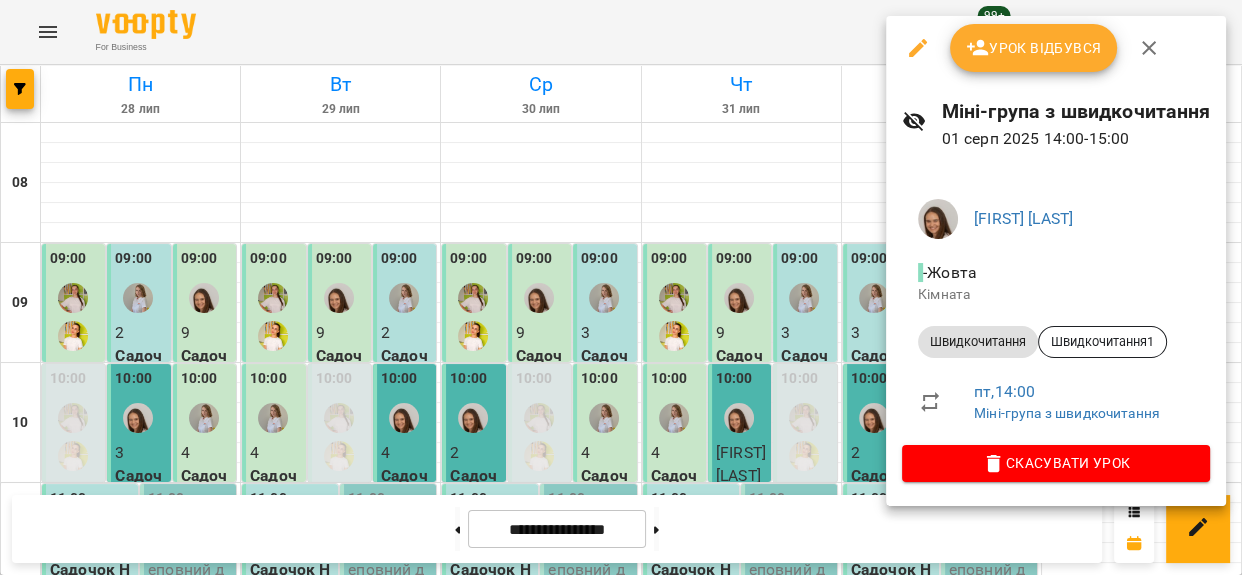 click on "Урок відбувся" at bounding box center (1034, 48) 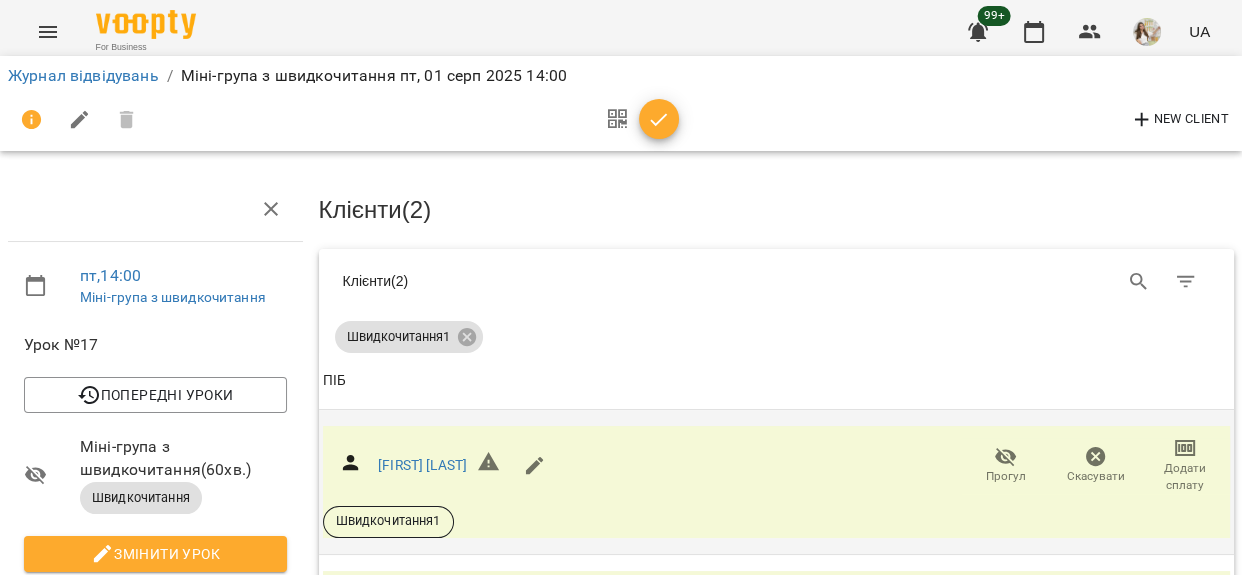click 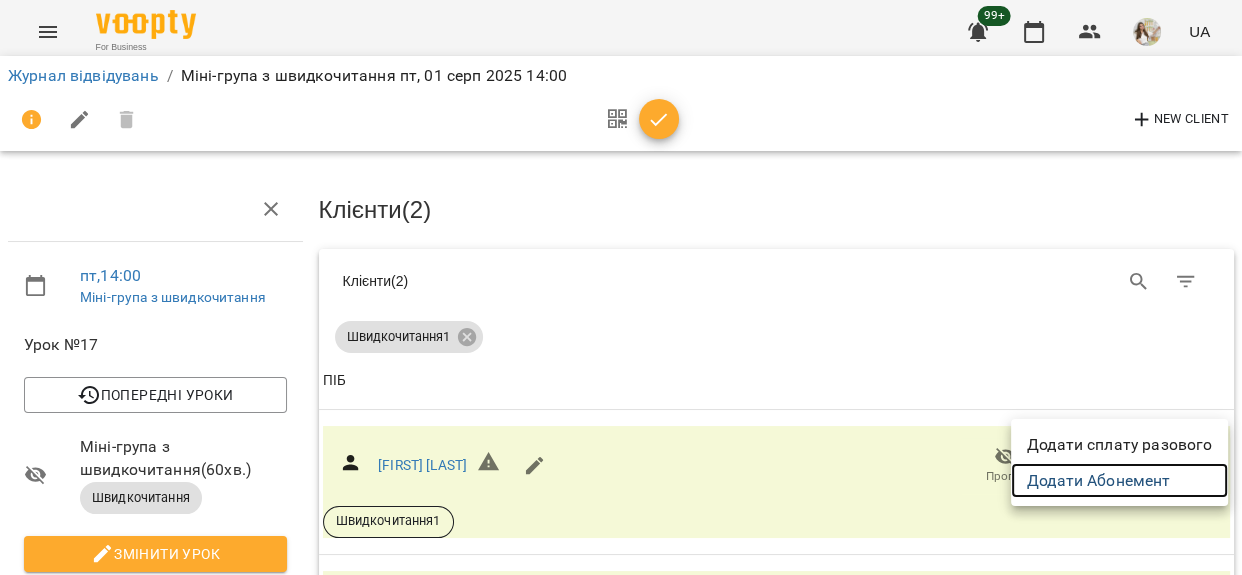 click on "Додати Абонемент" at bounding box center [1119, 481] 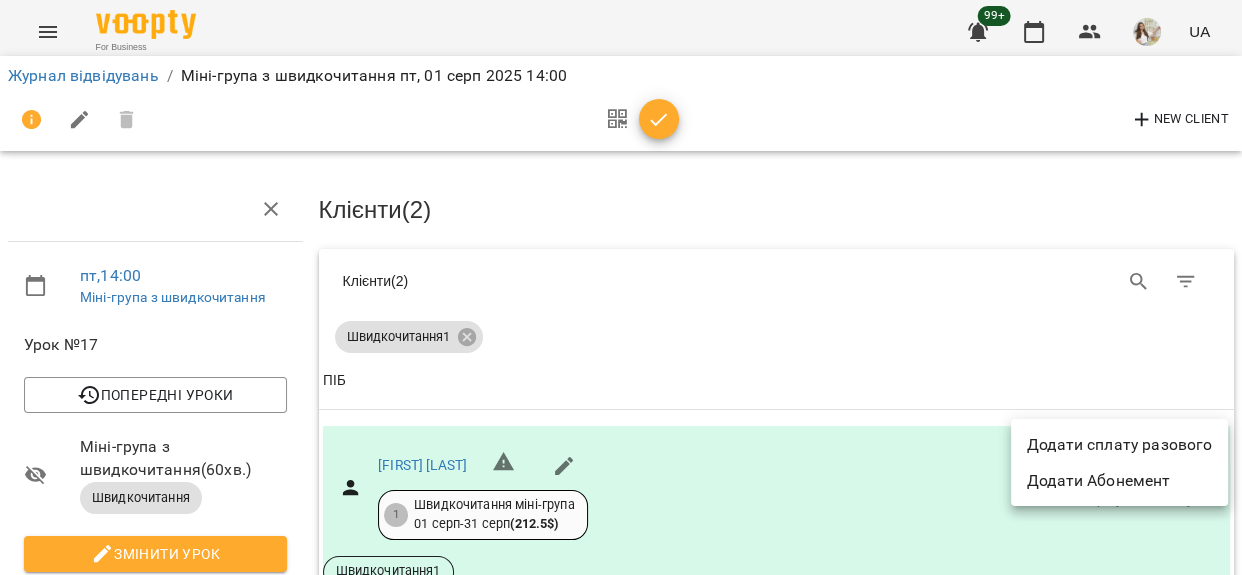click at bounding box center (621, 287) 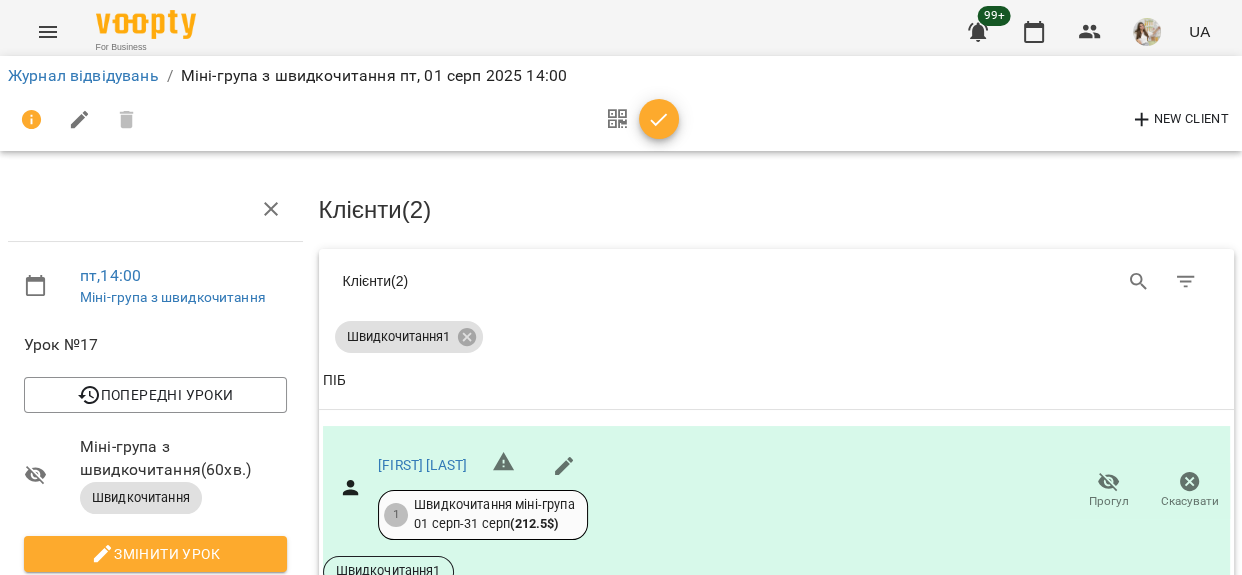 scroll, scrollTop: 181, scrollLeft: 0, axis: vertical 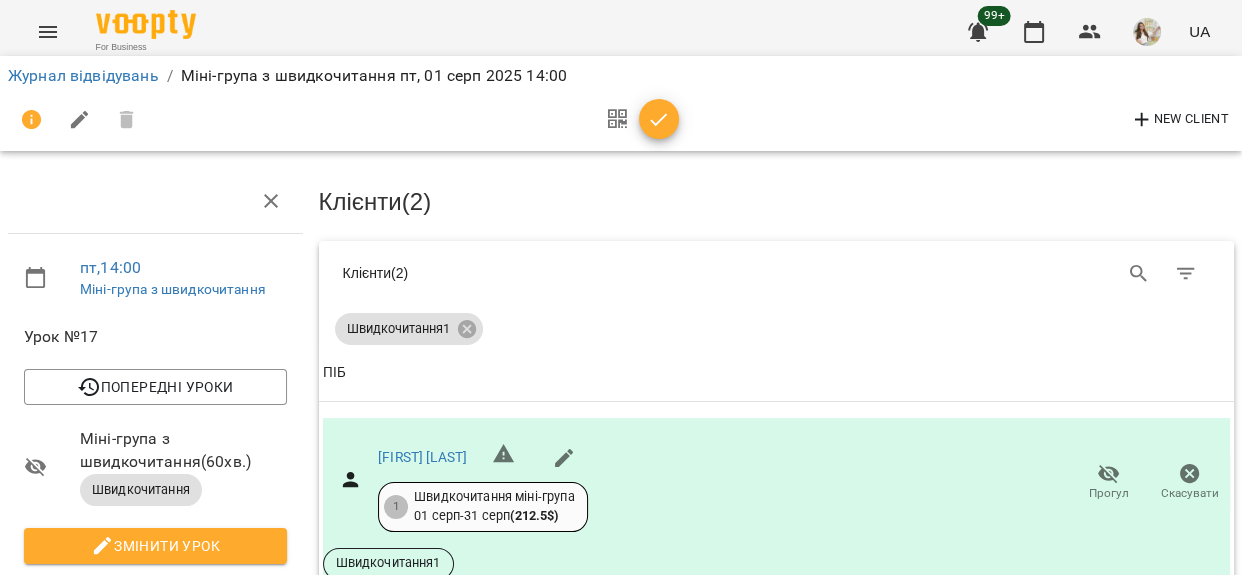 click on "Додати сплату" at bounding box center (1185, 663) 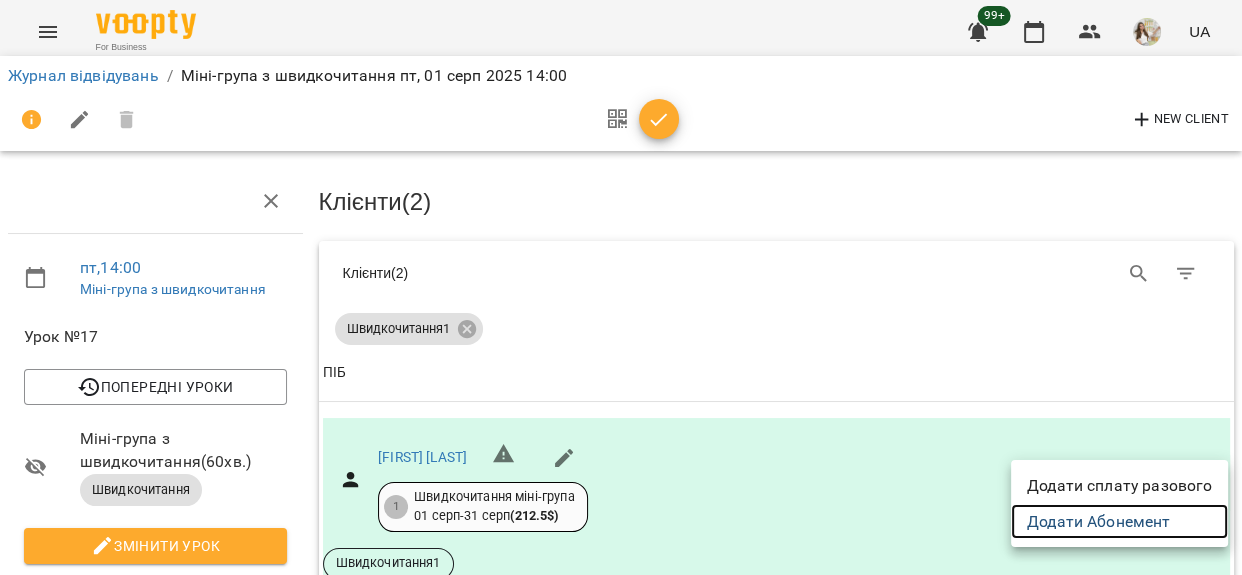 click on "Додати Абонемент" at bounding box center [1119, 522] 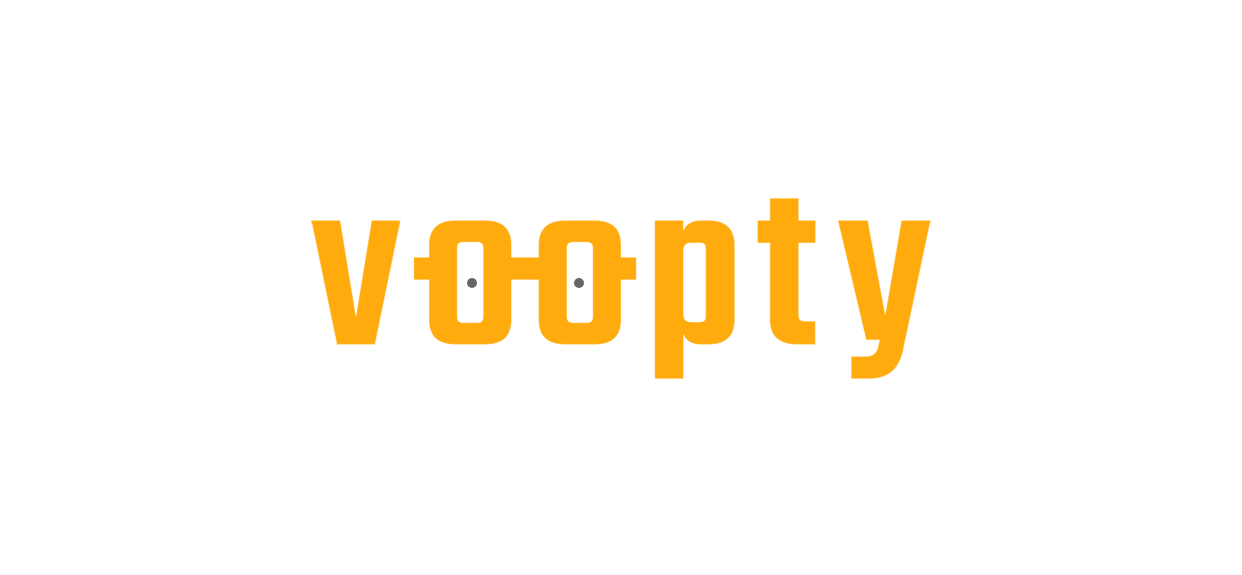scroll, scrollTop: 0, scrollLeft: 0, axis: both 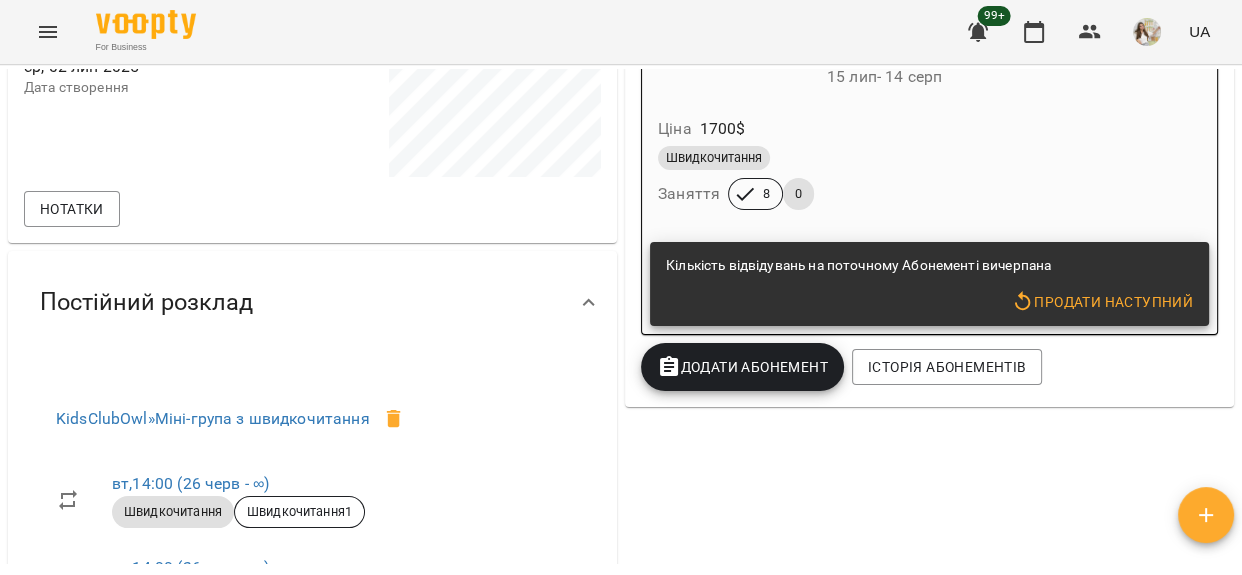 click on "Продати наступний" at bounding box center [1102, 302] 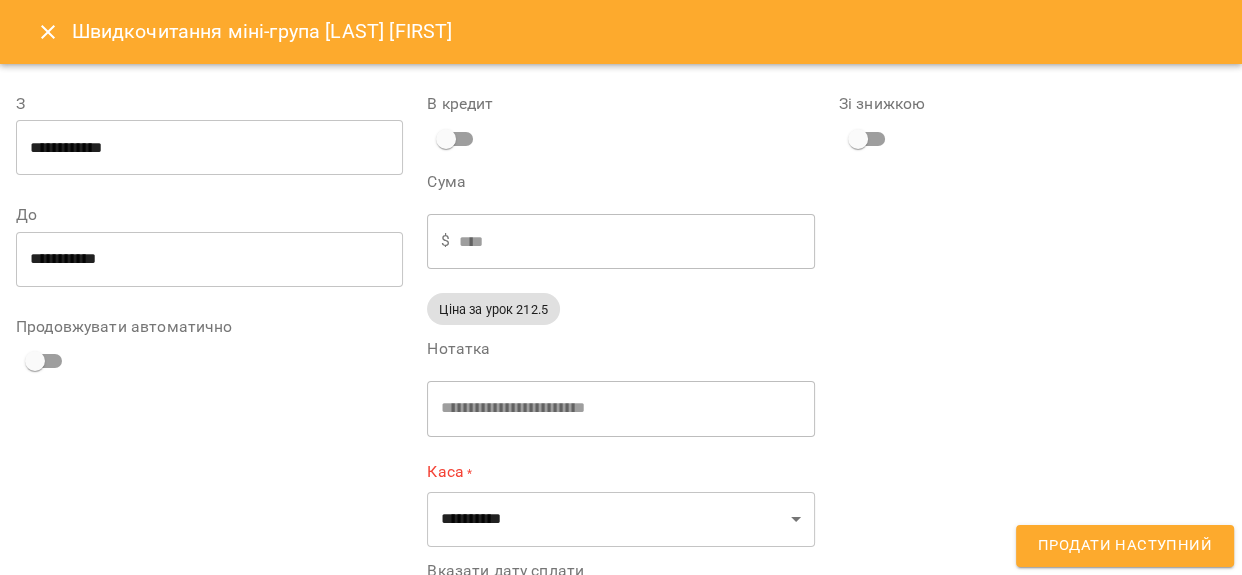 type on "**********" 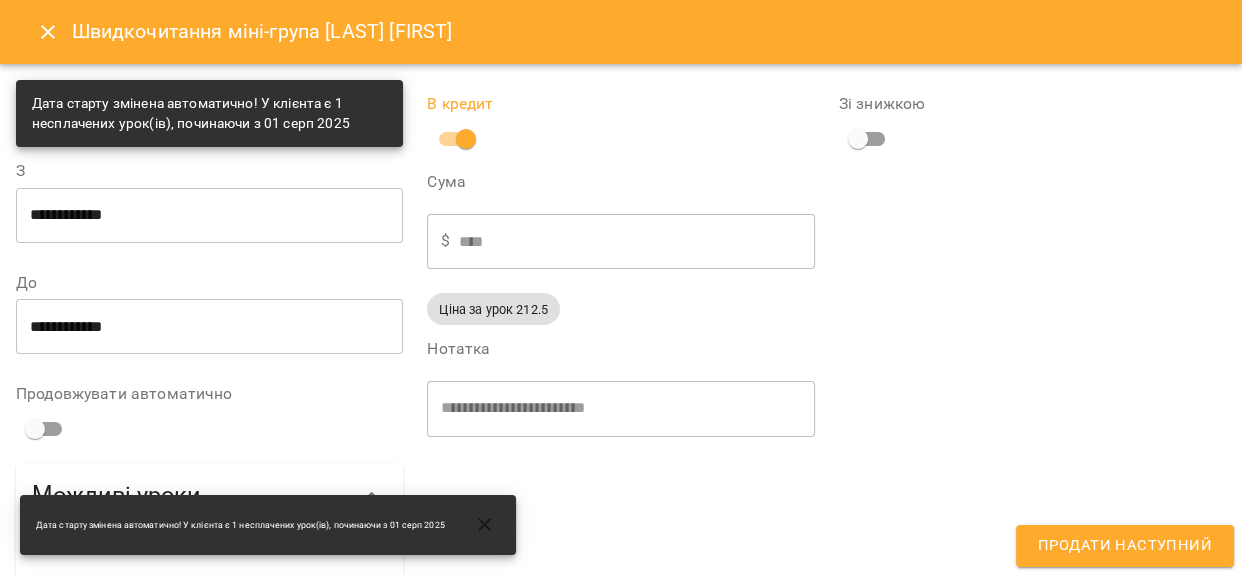 click on "Продати наступний" at bounding box center [1125, 546] 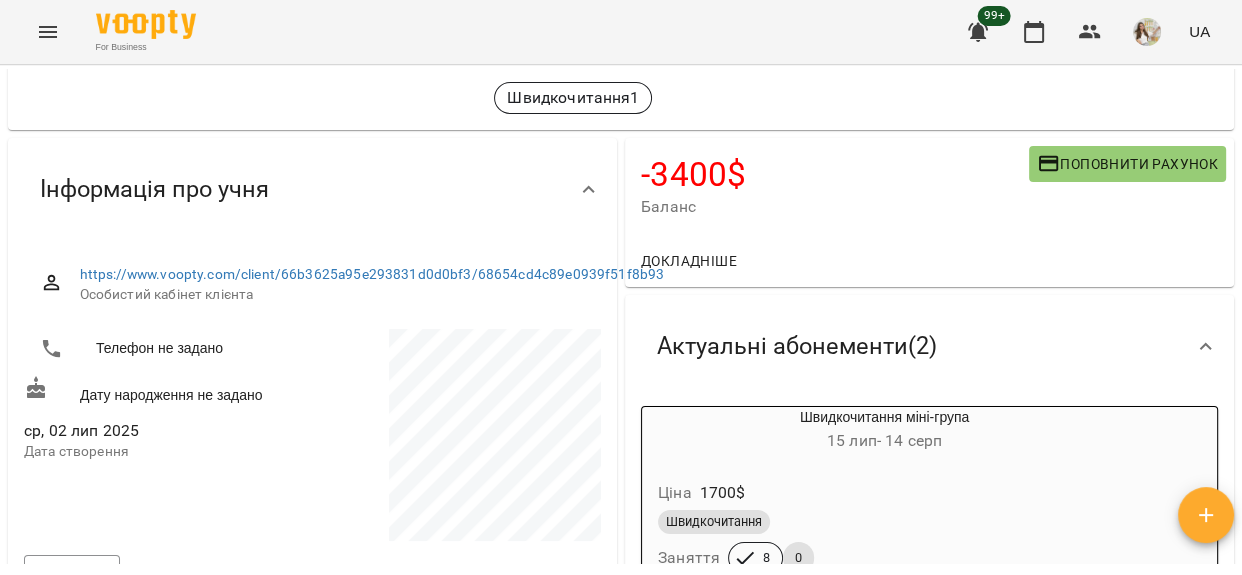 scroll, scrollTop: 0, scrollLeft: 0, axis: both 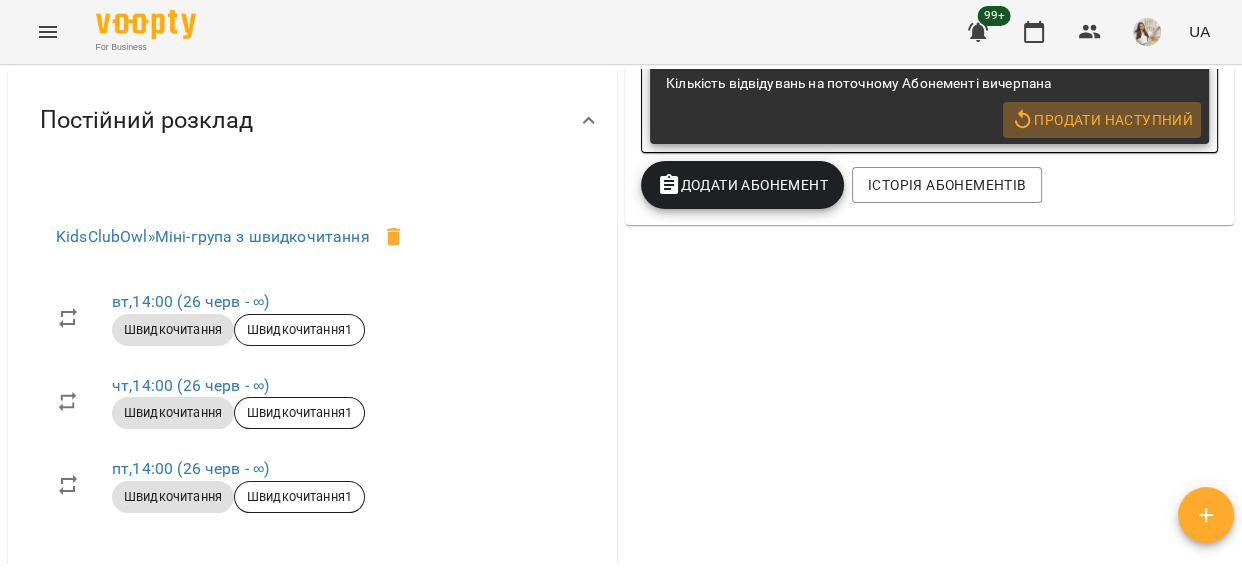 click on "Продати наступний" at bounding box center [1102, 120] 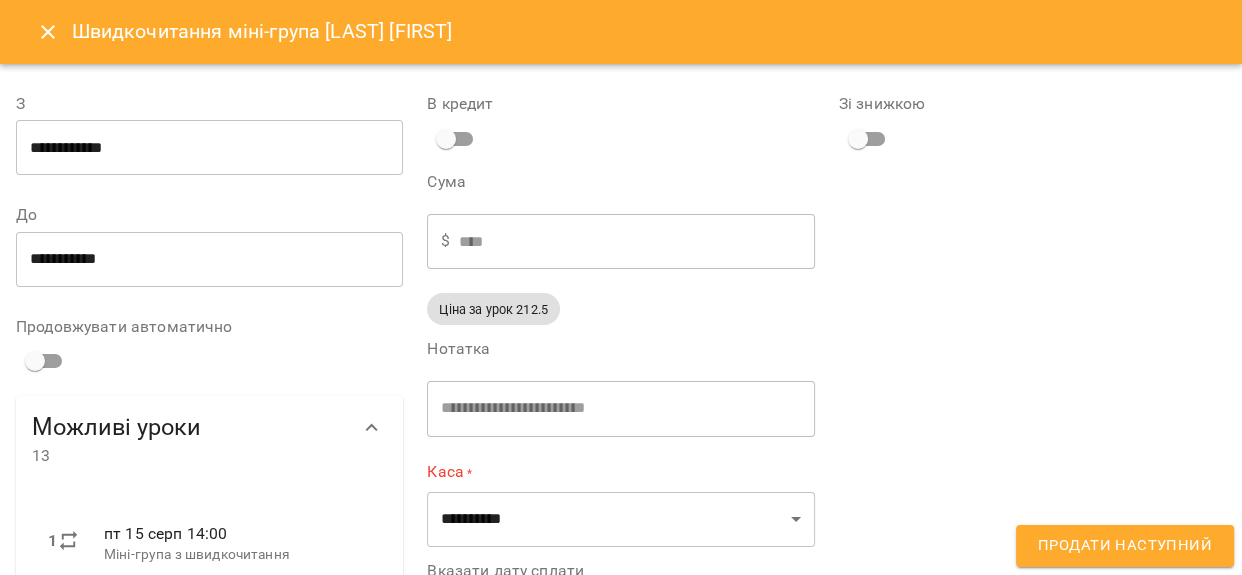 type on "**********" 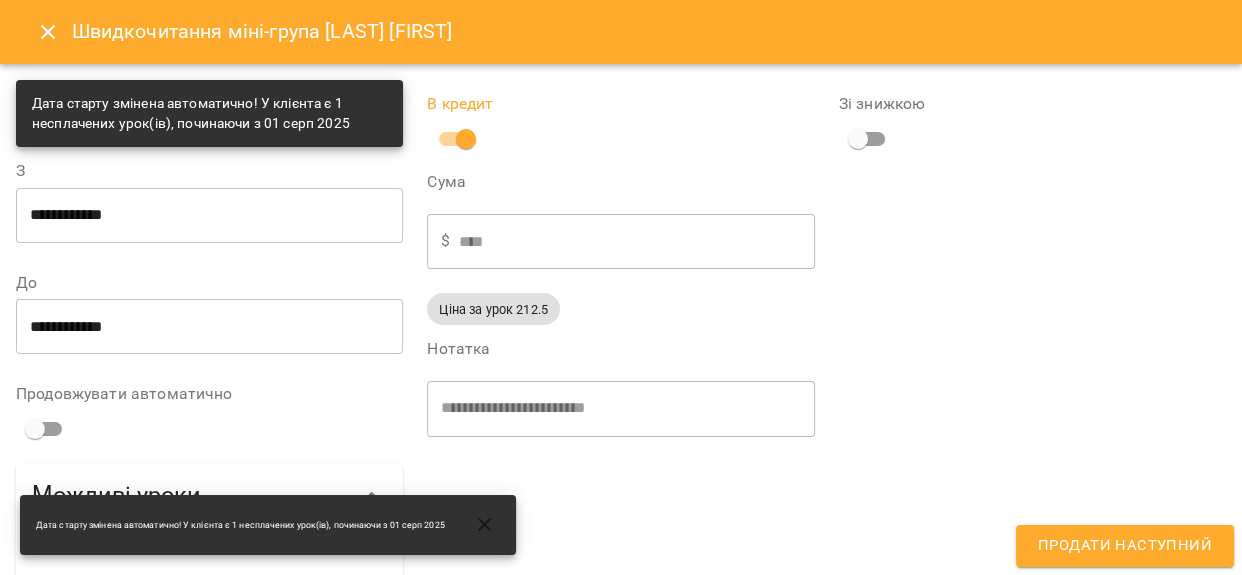 click on "Продати наступний" at bounding box center (1125, 546) 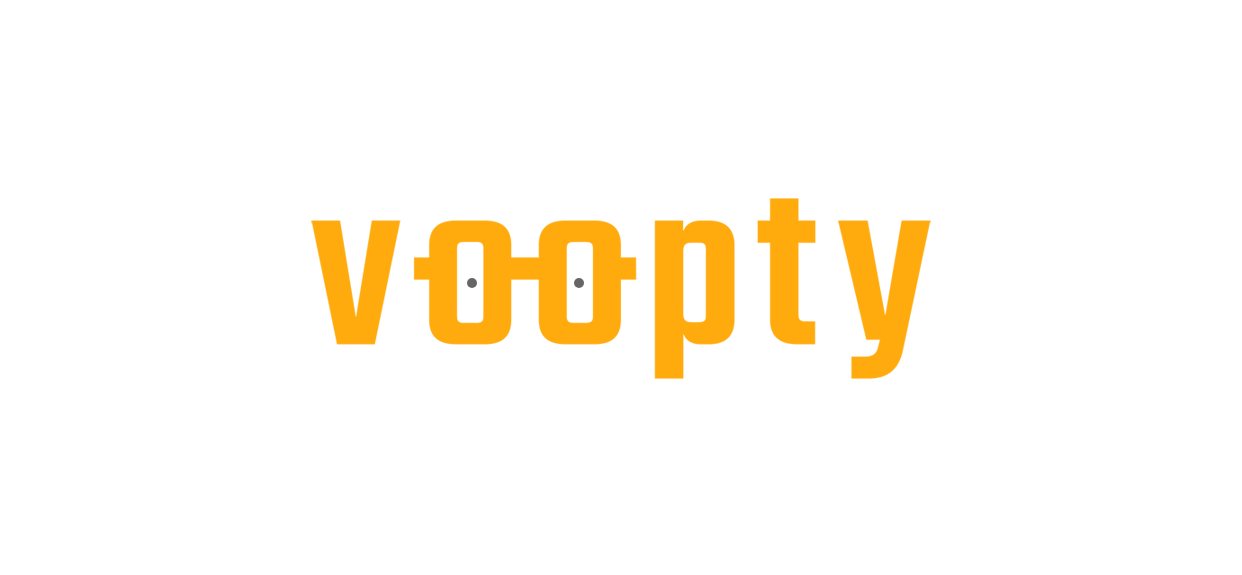 scroll, scrollTop: 0, scrollLeft: 0, axis: both 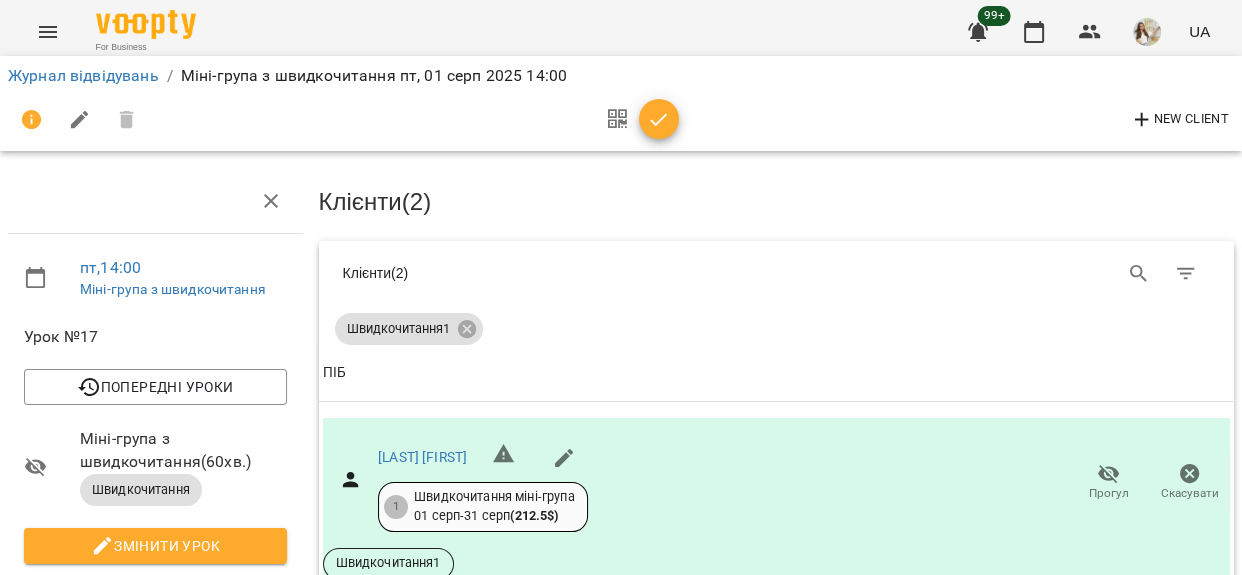 click at bounding box center [659, 120] 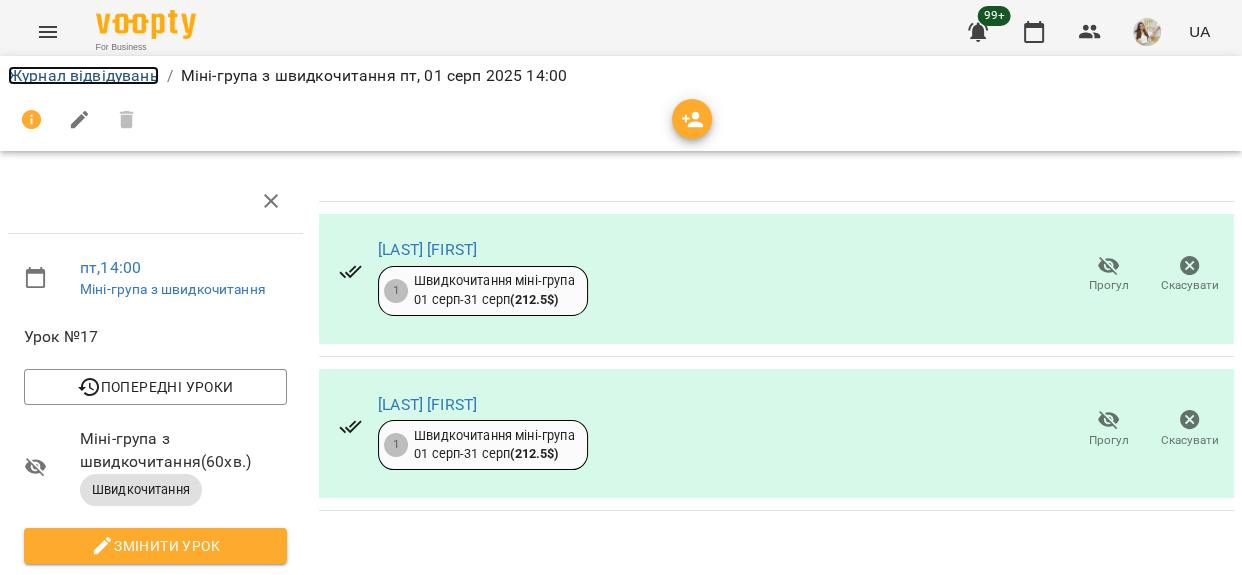 click on "Журнал відвідувань" at bounding box center [83, 75] 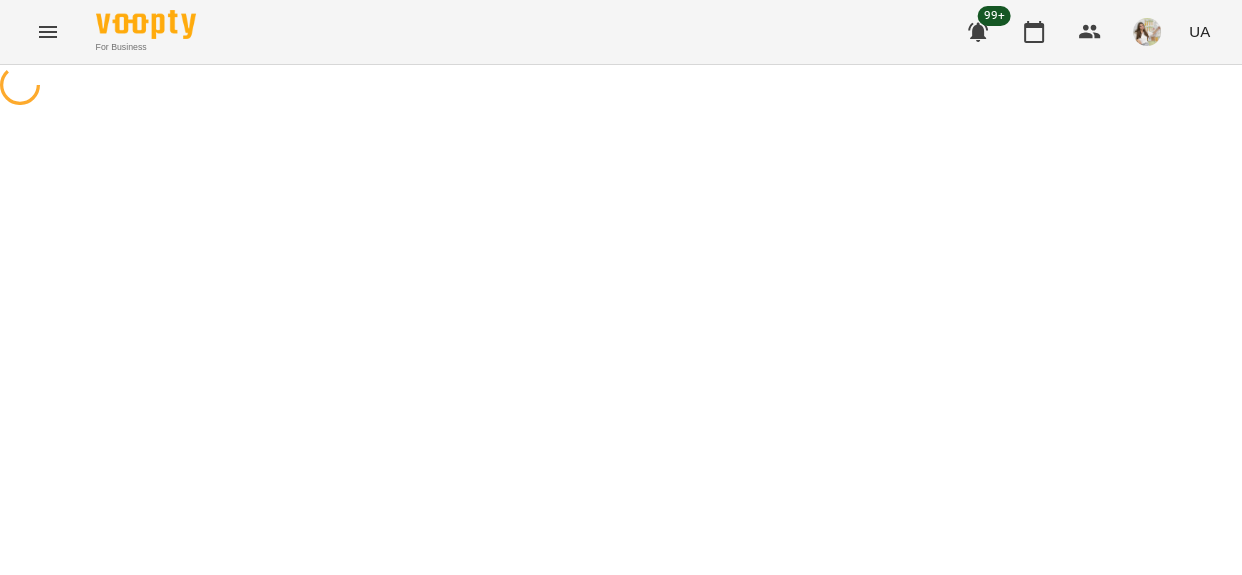 scroll, scrollTop: 0, scrollLeft: 0, axis: both 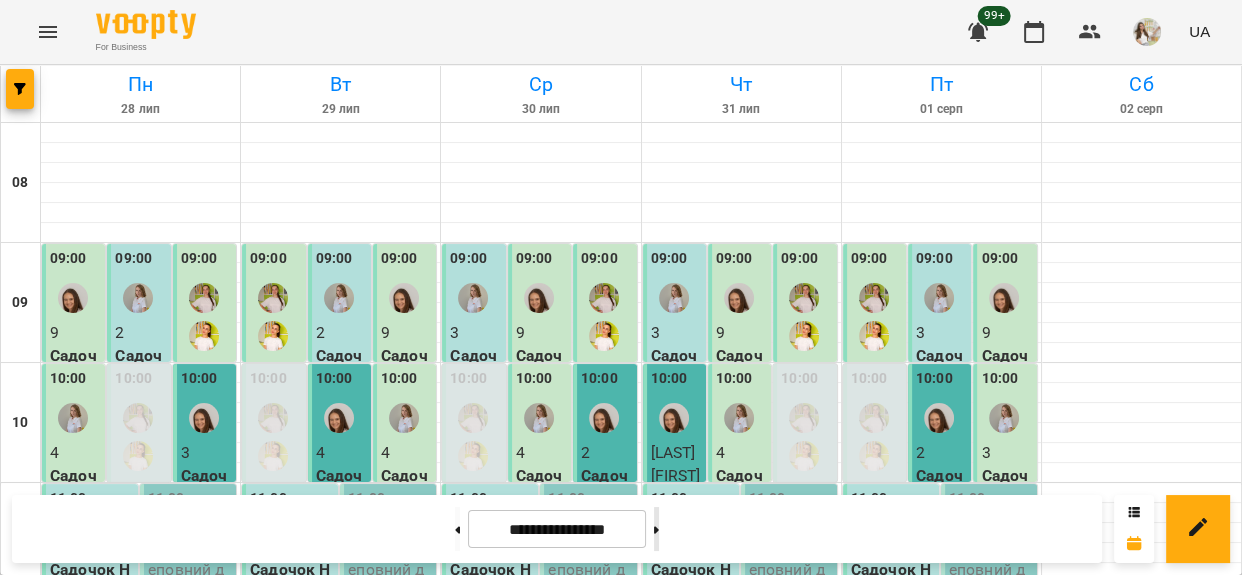 click 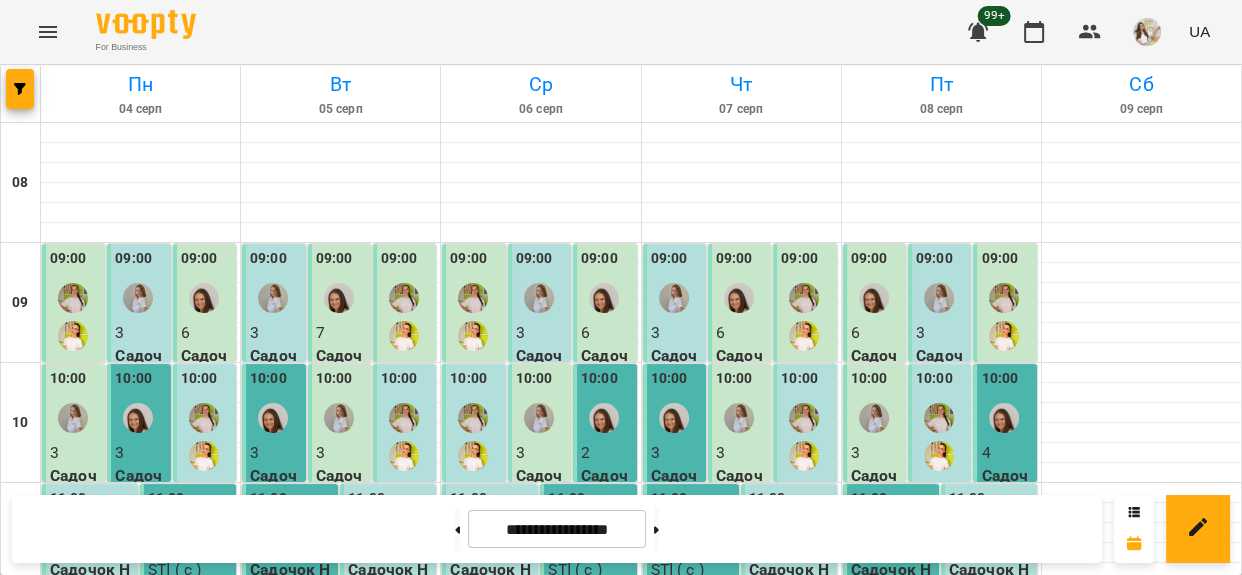 scroll, scrollTop: 545, scrollLeft: 0, axis: vertical 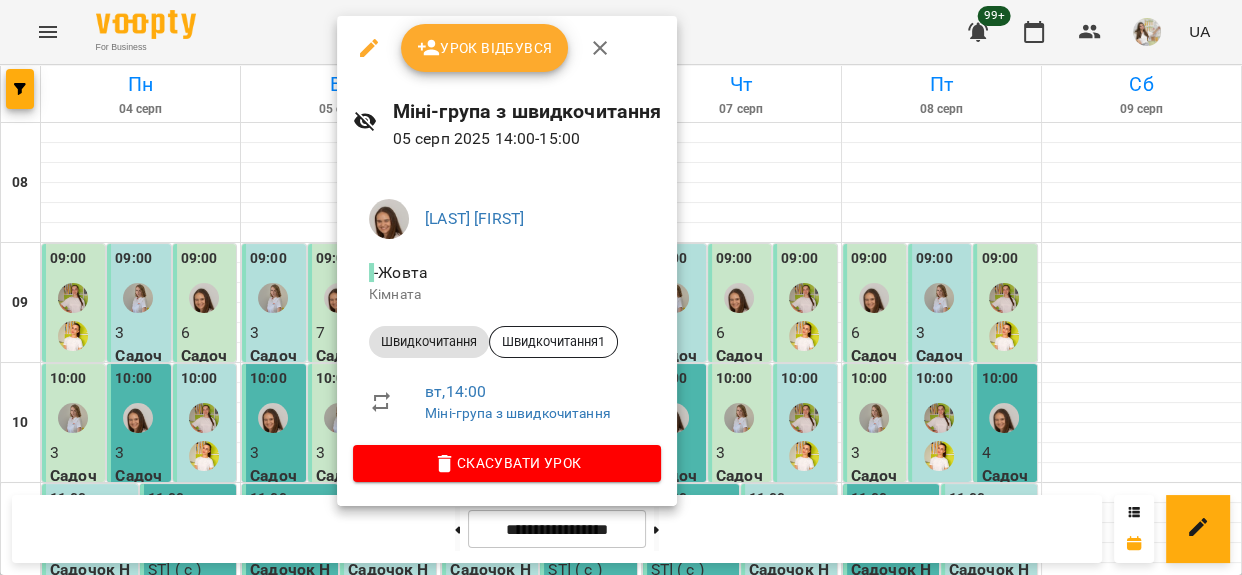 click on "Урок відбувся" at bounding box center [485, 48] 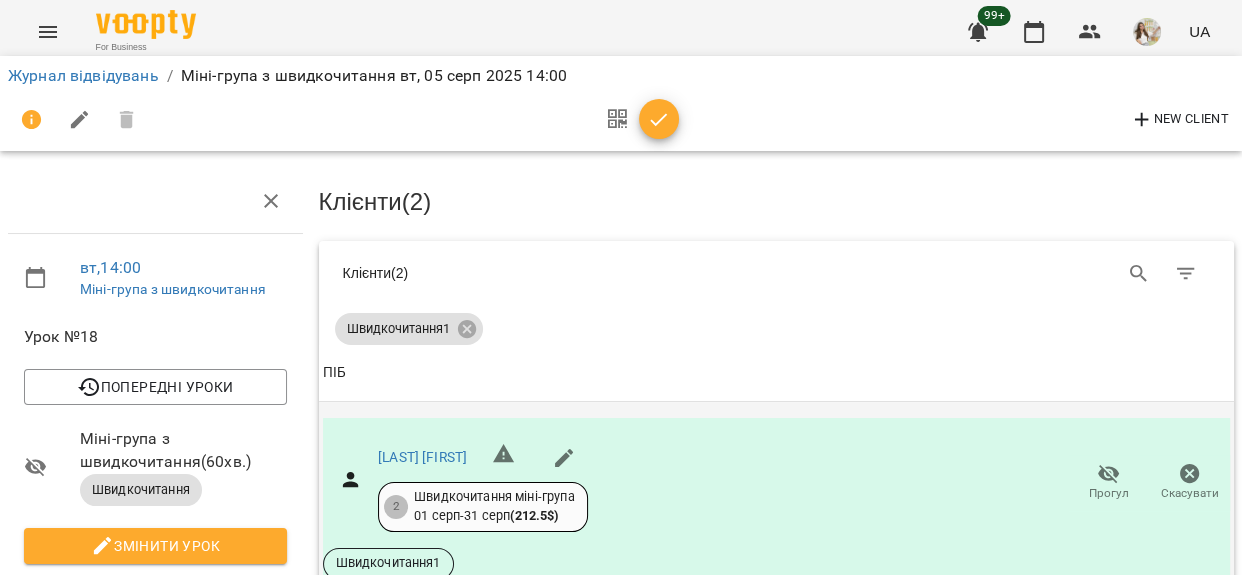 scroll, scrollTop: 363, scrollLeft: 0, axis: vertical 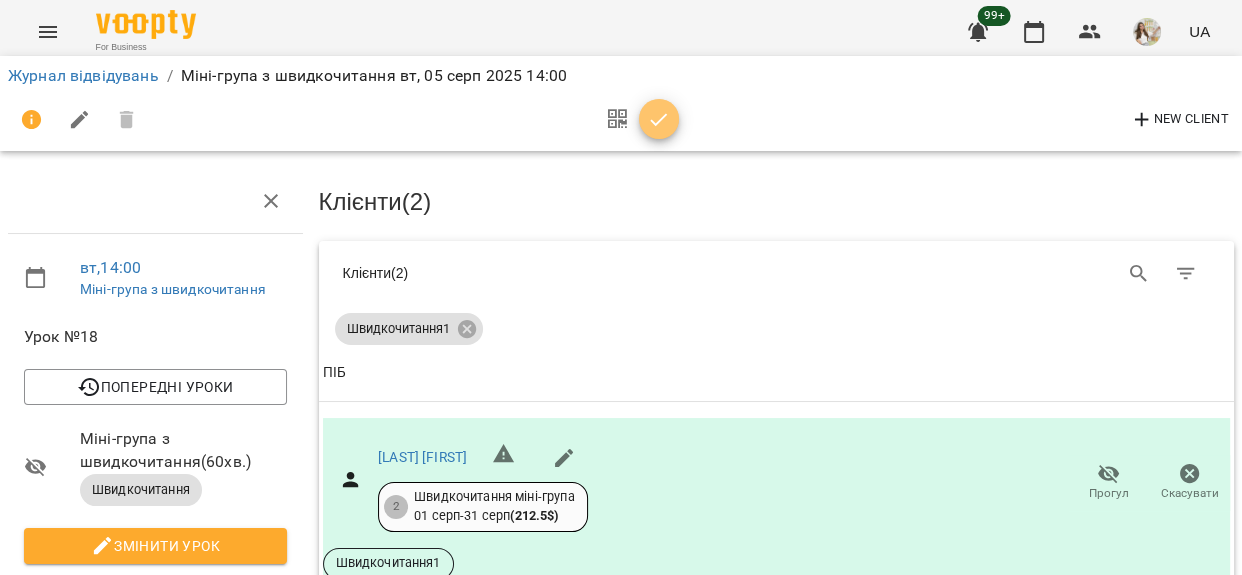 click 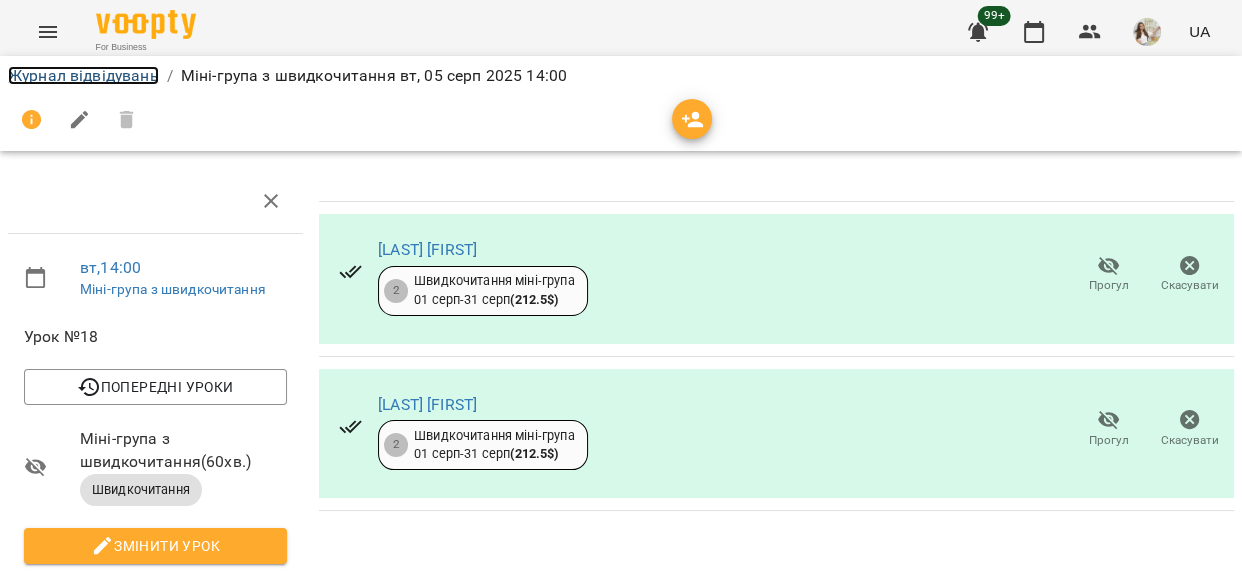 click on "Журнал відвідувань" at bounding box center (83, 75) 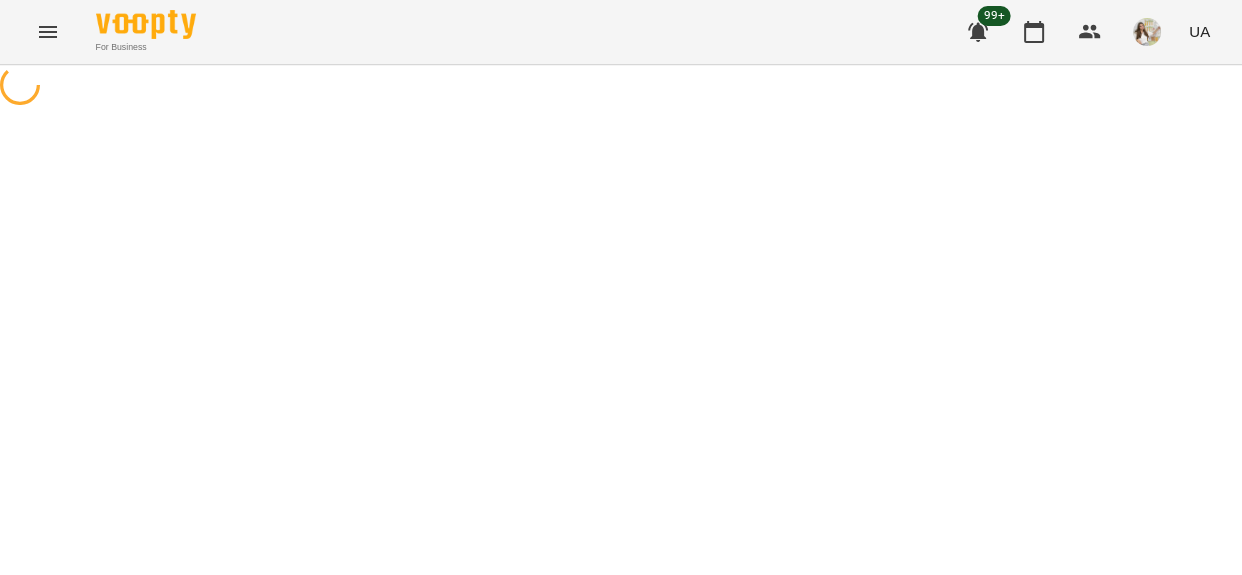 scroll, scrollTop: 0, scrollLeft: 0, axis: both 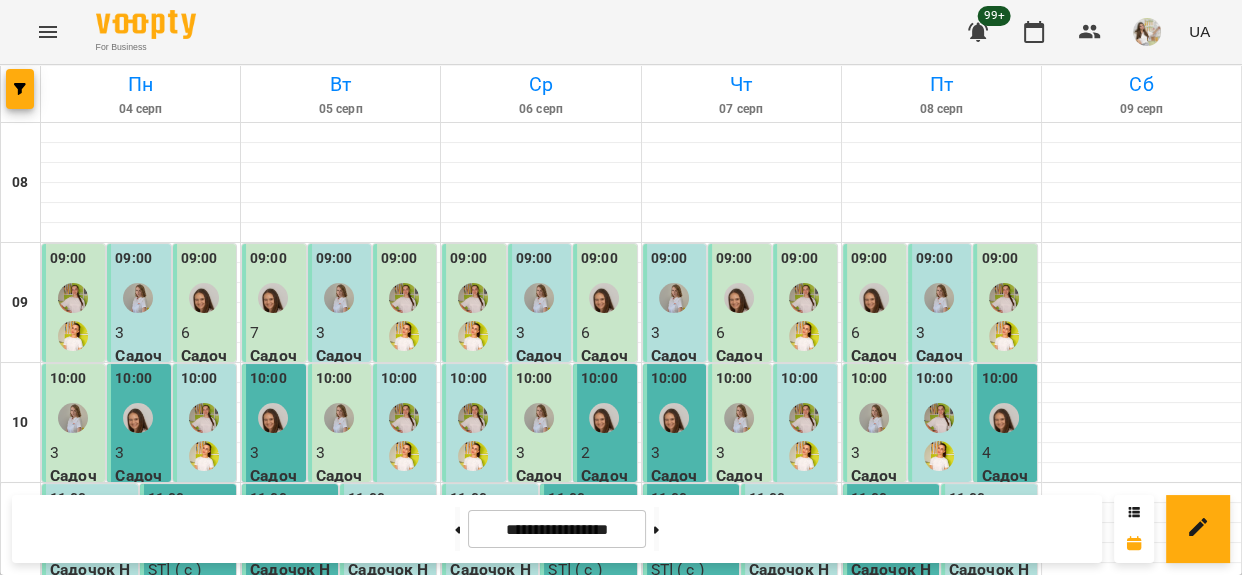 click on "Швидкочитання - Швидкочитання1" at bounding box center [791, 941] 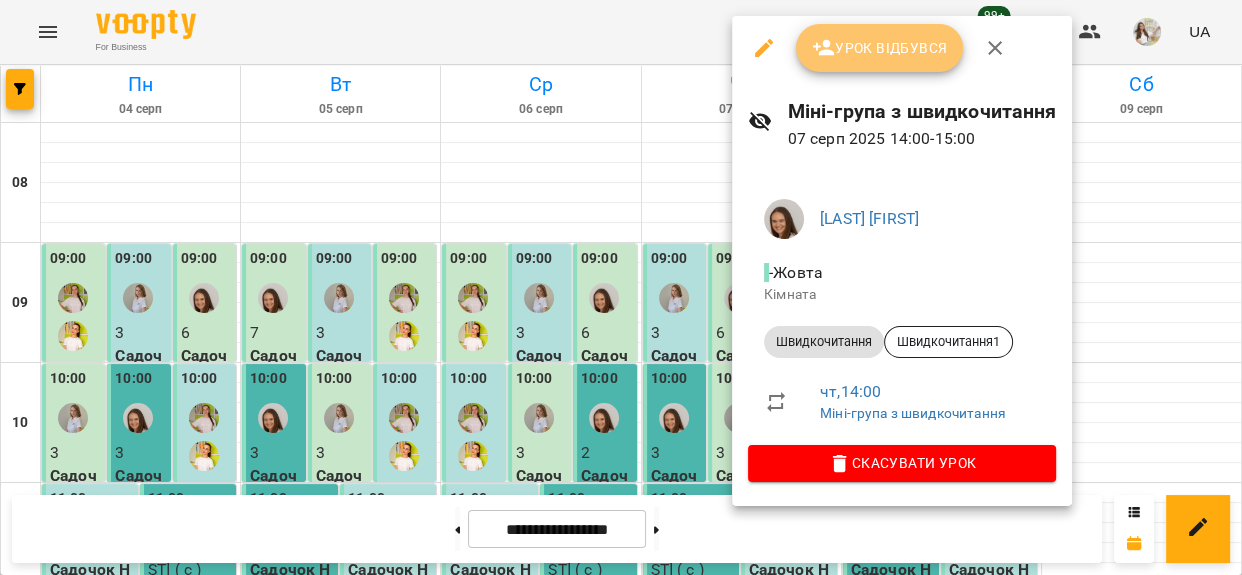 click on "Урок відбувся" at bounding box center [880, 48] 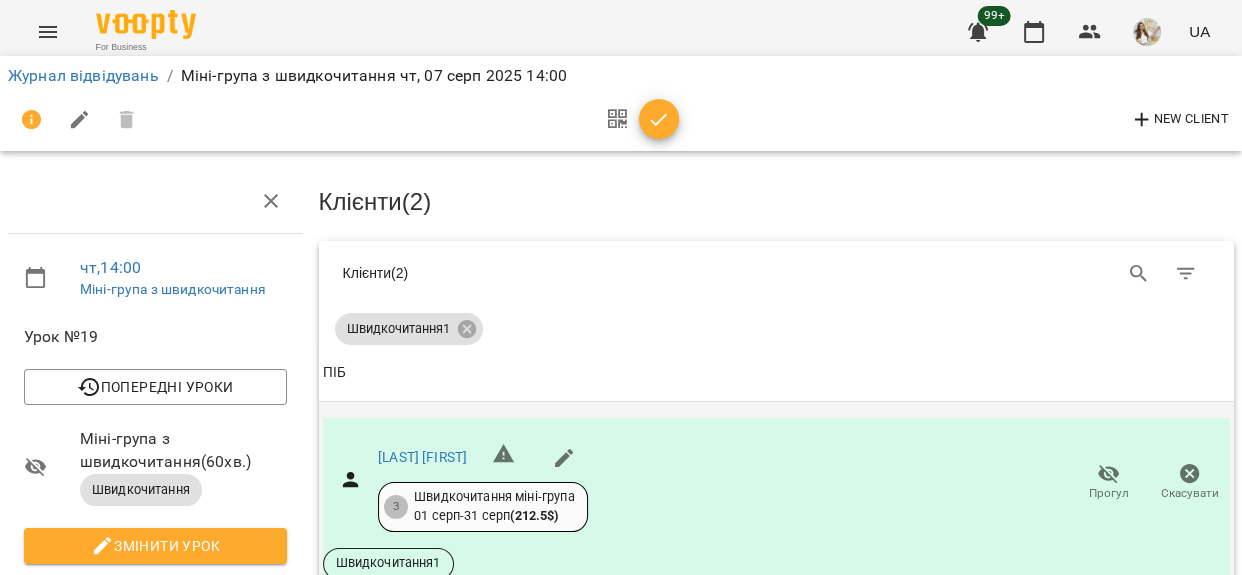 scroll, scrollTop: 181, scrollLeft: 0, axis: vertical 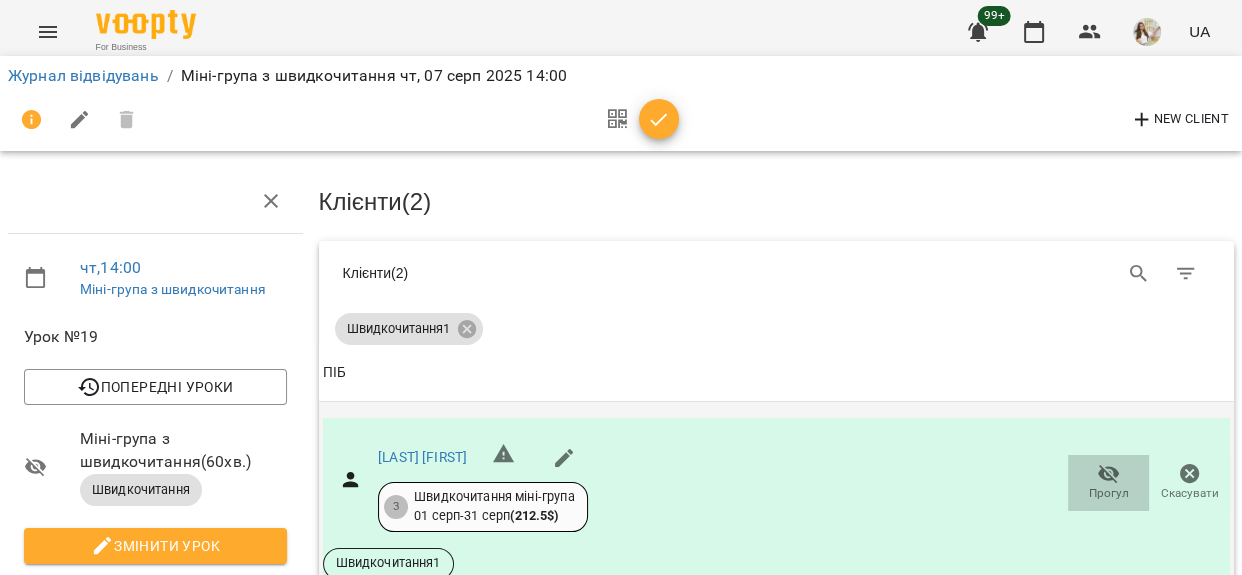 click 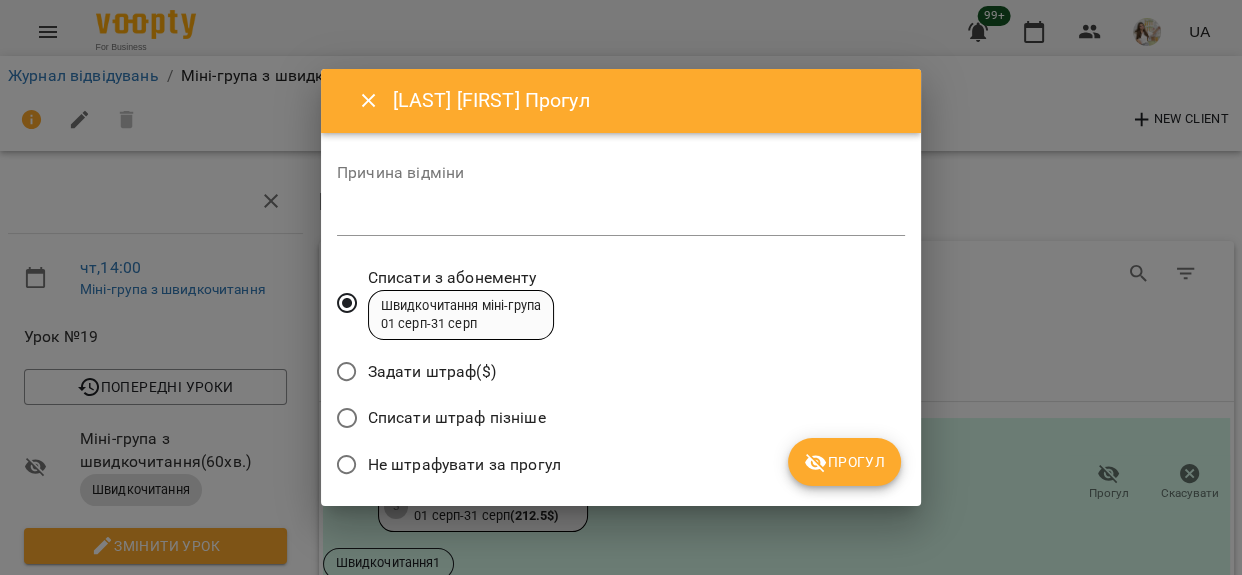 click on "*" at bounding box center [621, 220] 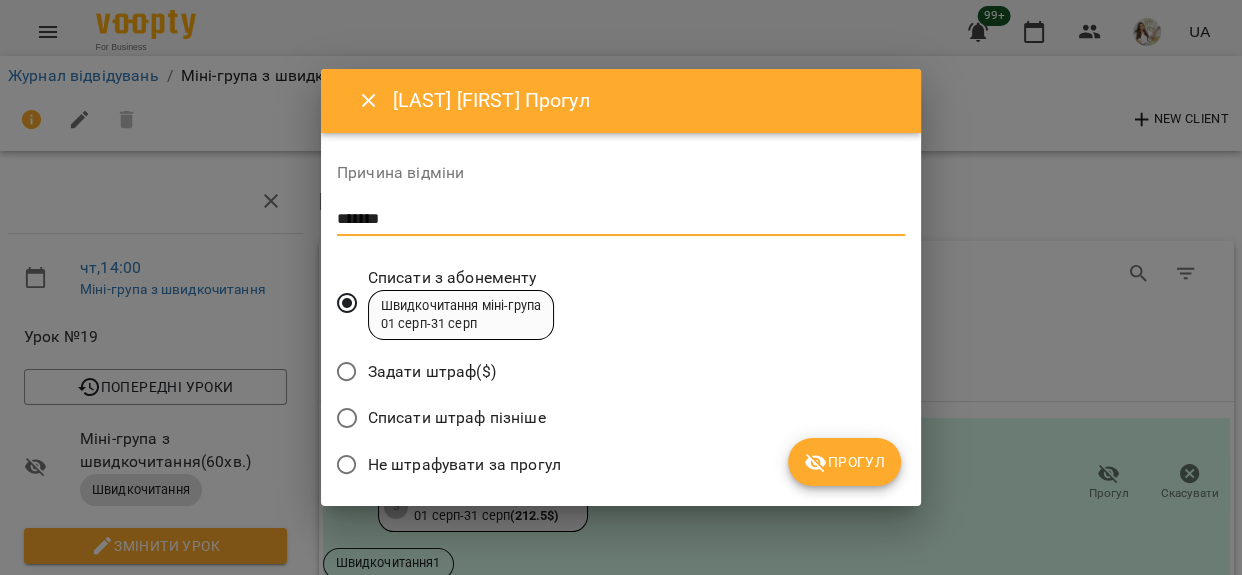 type on "*******" 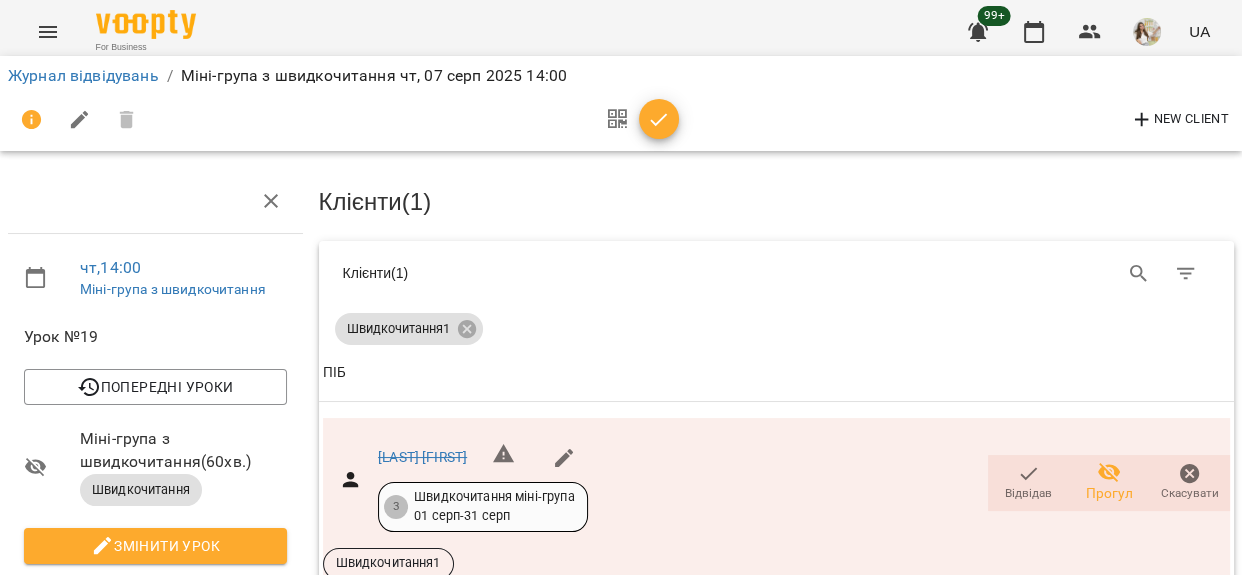 click on "Прогул" at bounding box center (1109, 701) 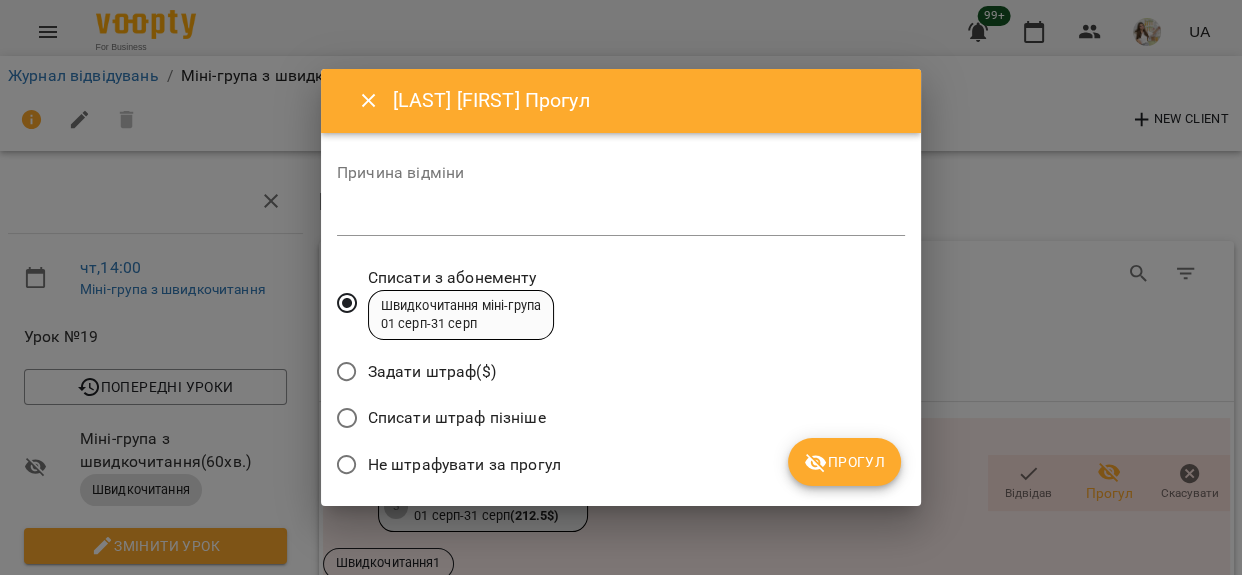 click at bounding box center [621, 219] 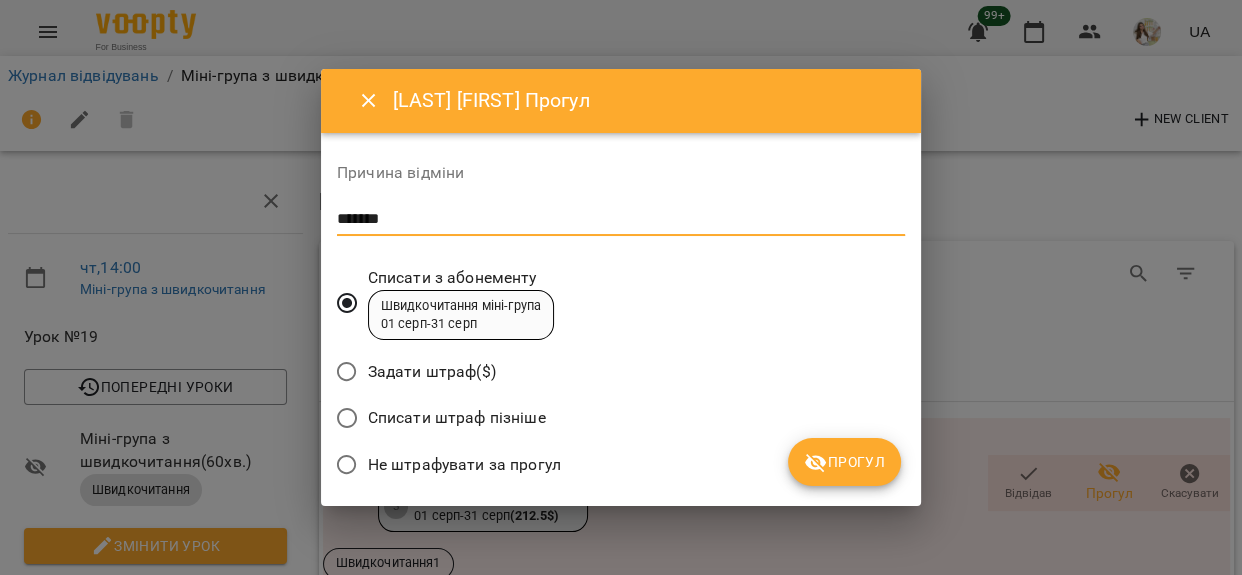 type on "*******" 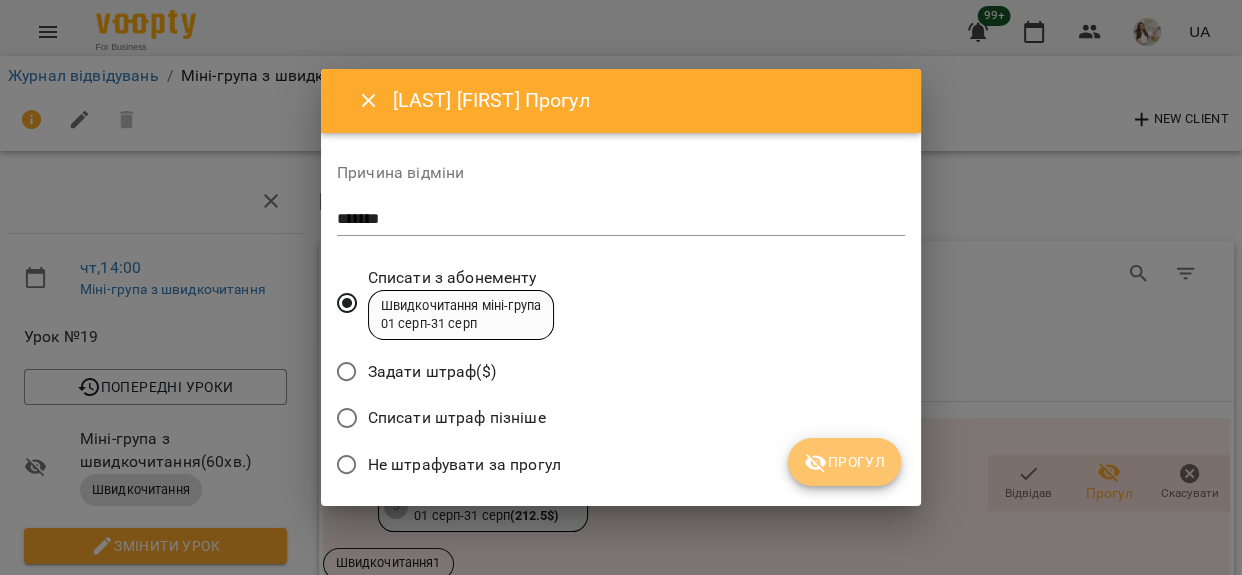 click 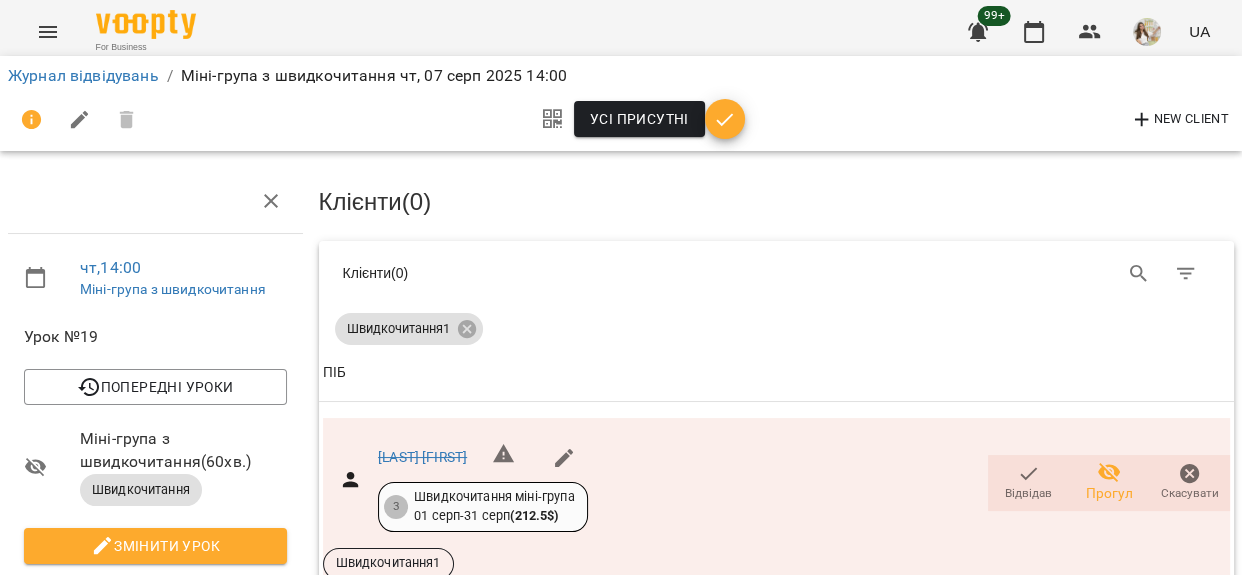 click 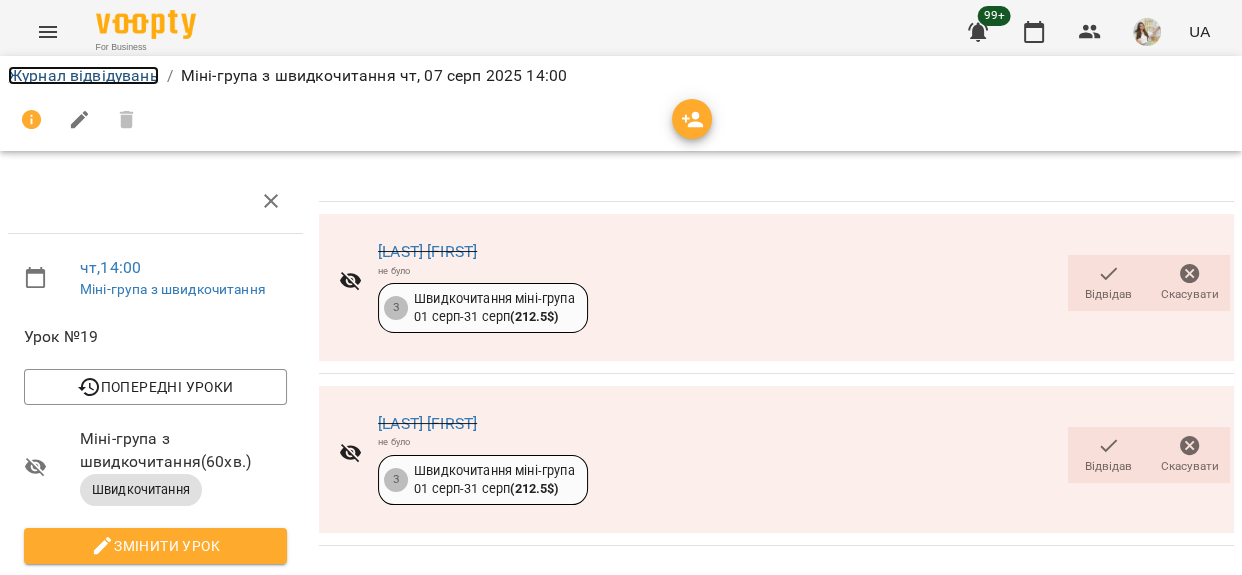 click on "Журнал відвідувань" at bounding box center [83, 75] 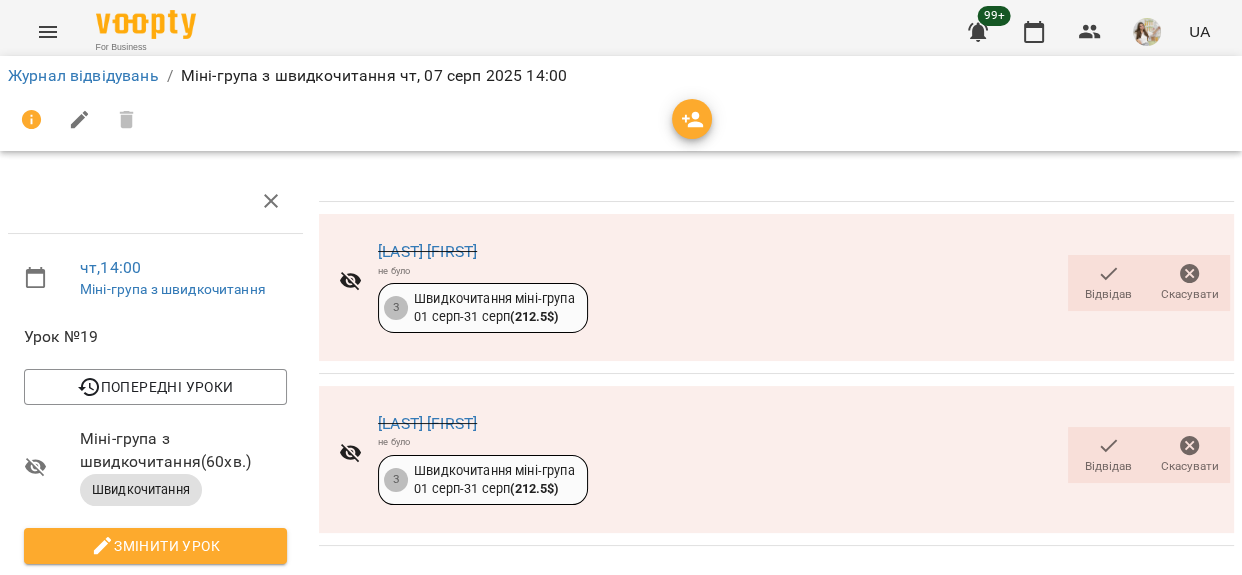 scroll, scrollTop: 0, scrollLeft: 0, axis: both 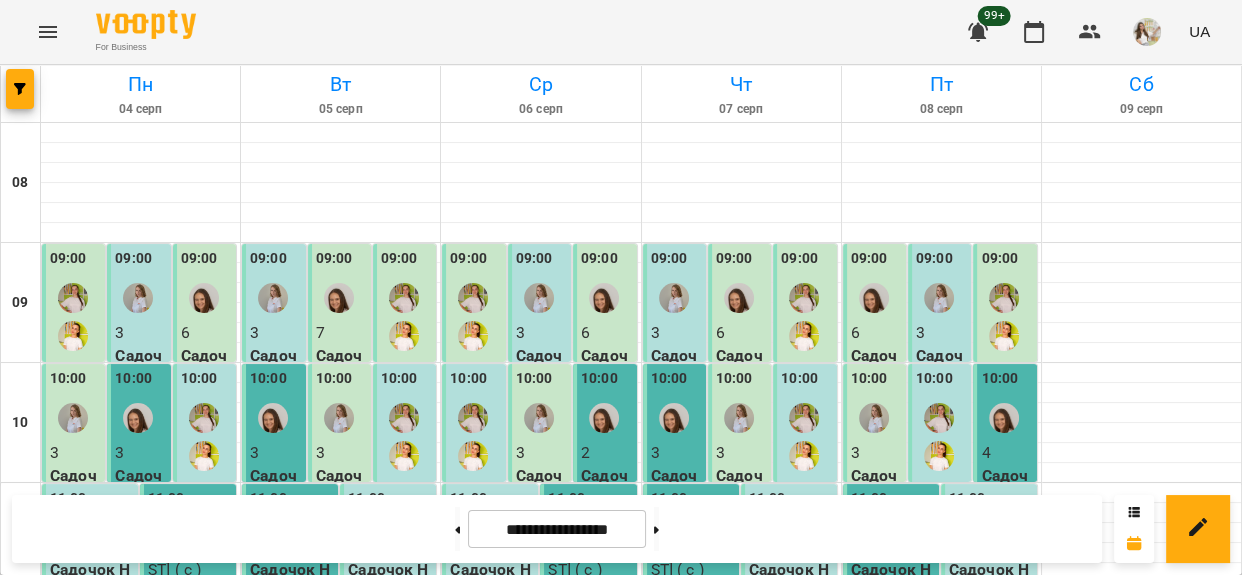 click on "Швидкочитання - Швидкочитання1" at bounding box center (991, 941) 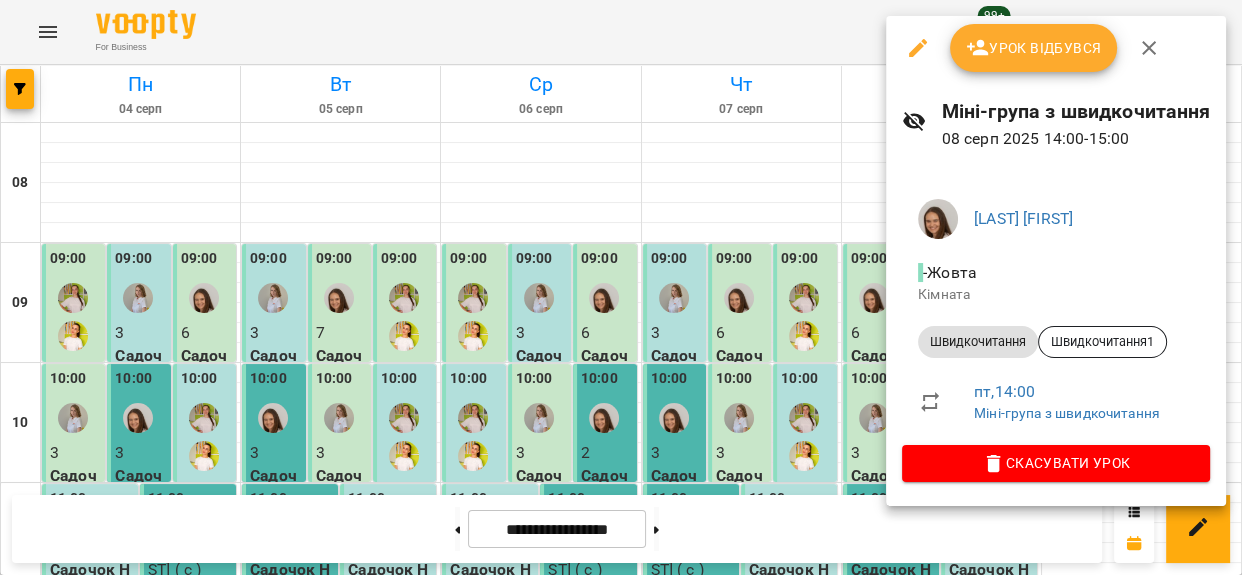 click on "Урок відбувся" at bounding box center (1034, 48) 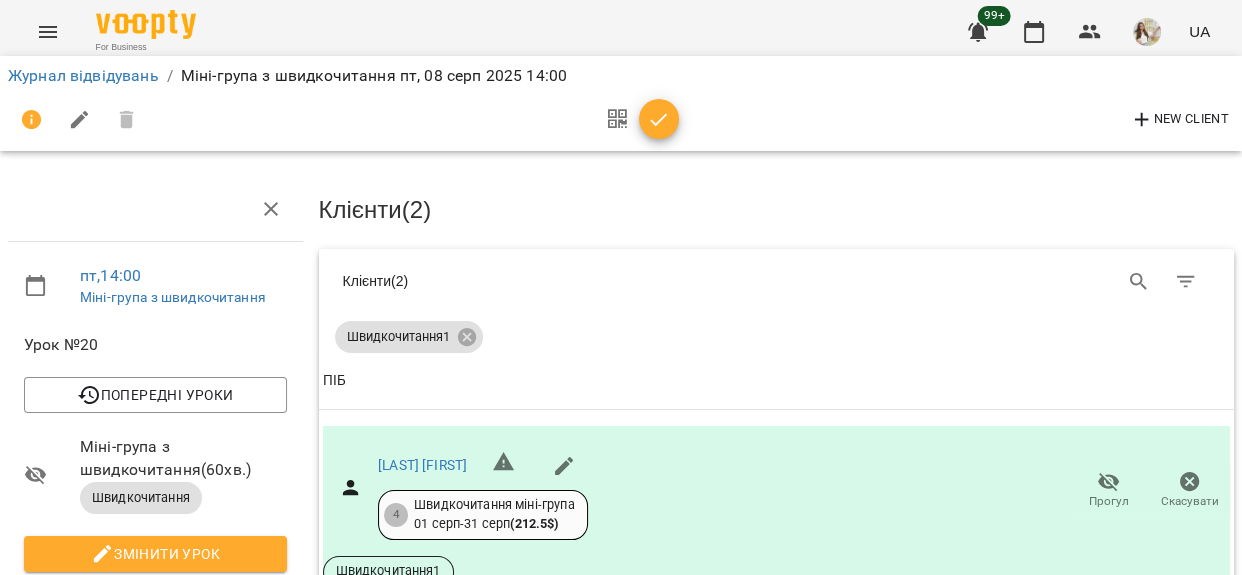 click 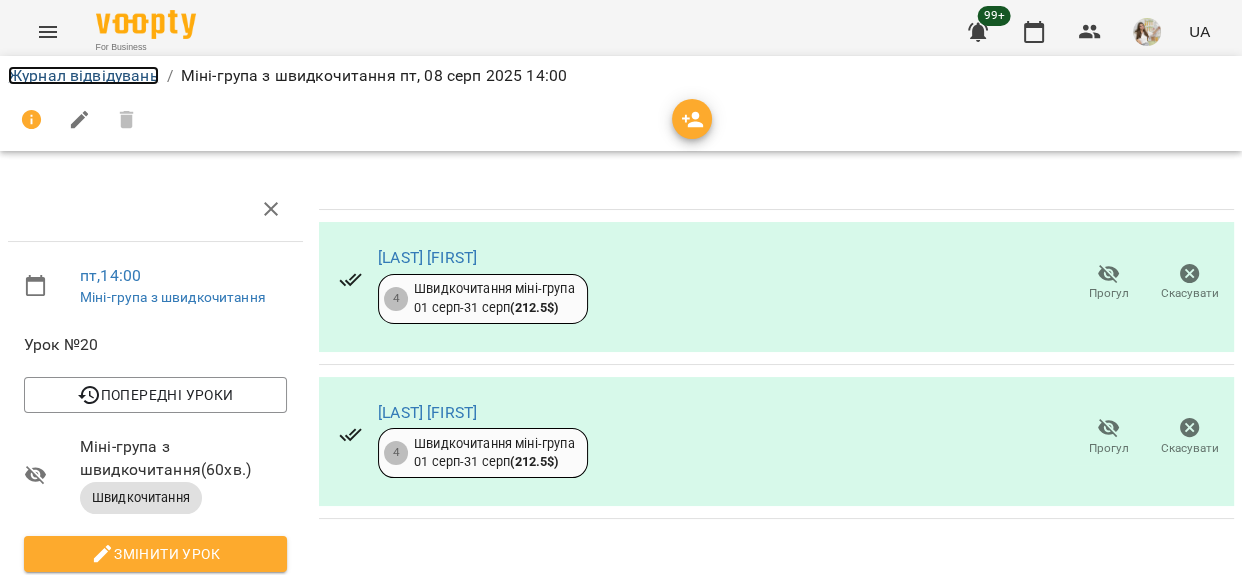 click on "Журнал відвідувань" at bounding box center [83, 75] 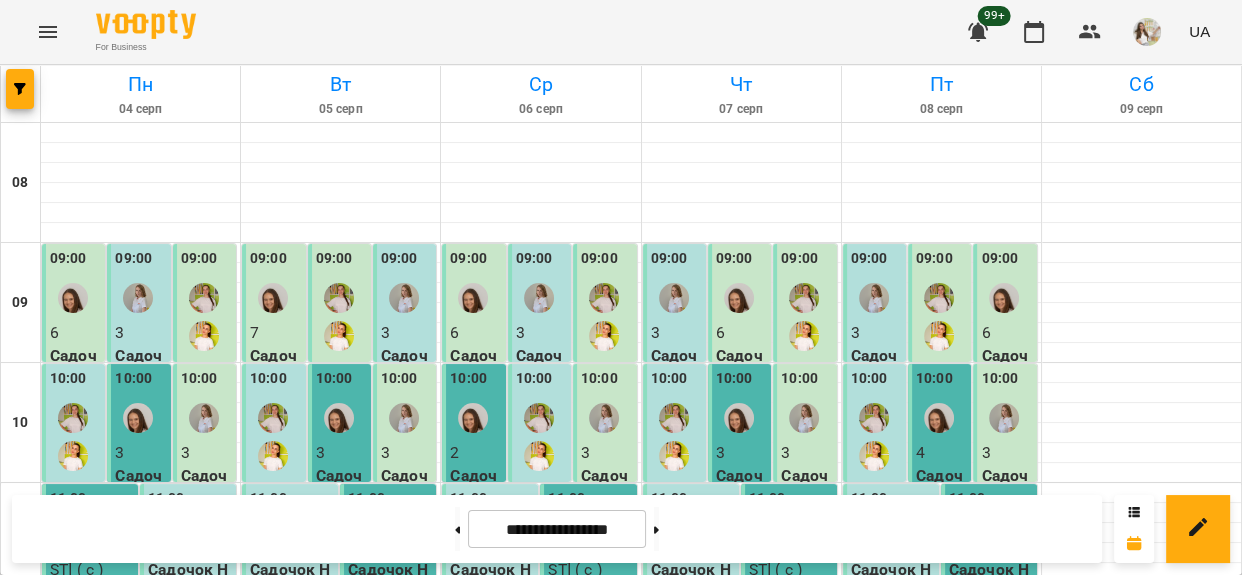 scroll, scrollTop: 1077, scrollLeft: 0, axis: vertical 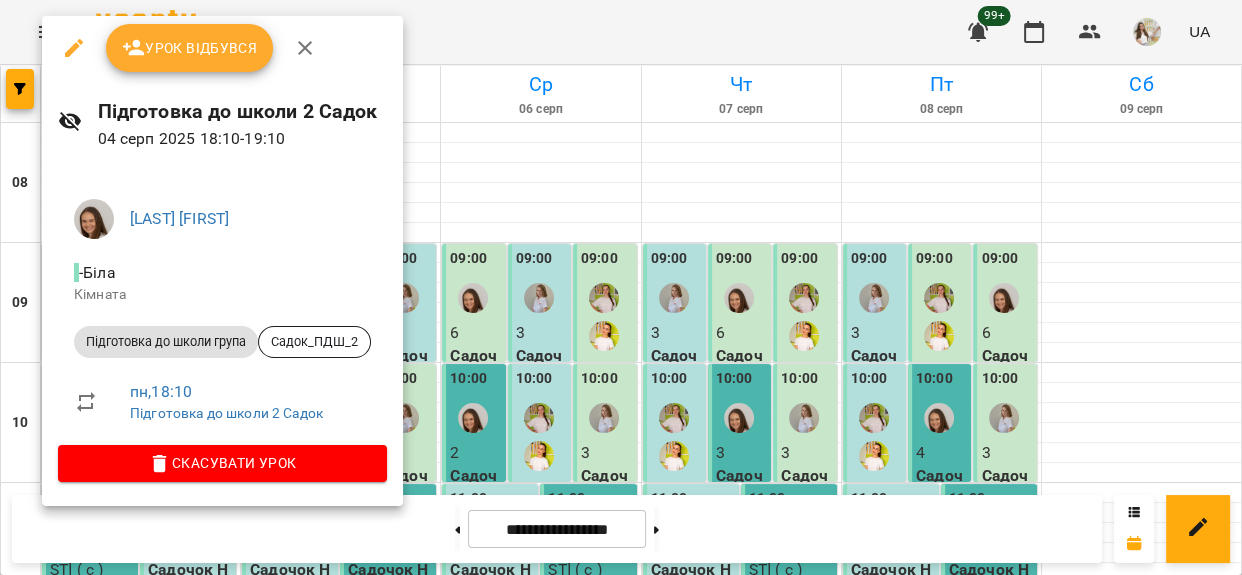 click on "Урок відбувся" at bounding box center [190, 48] 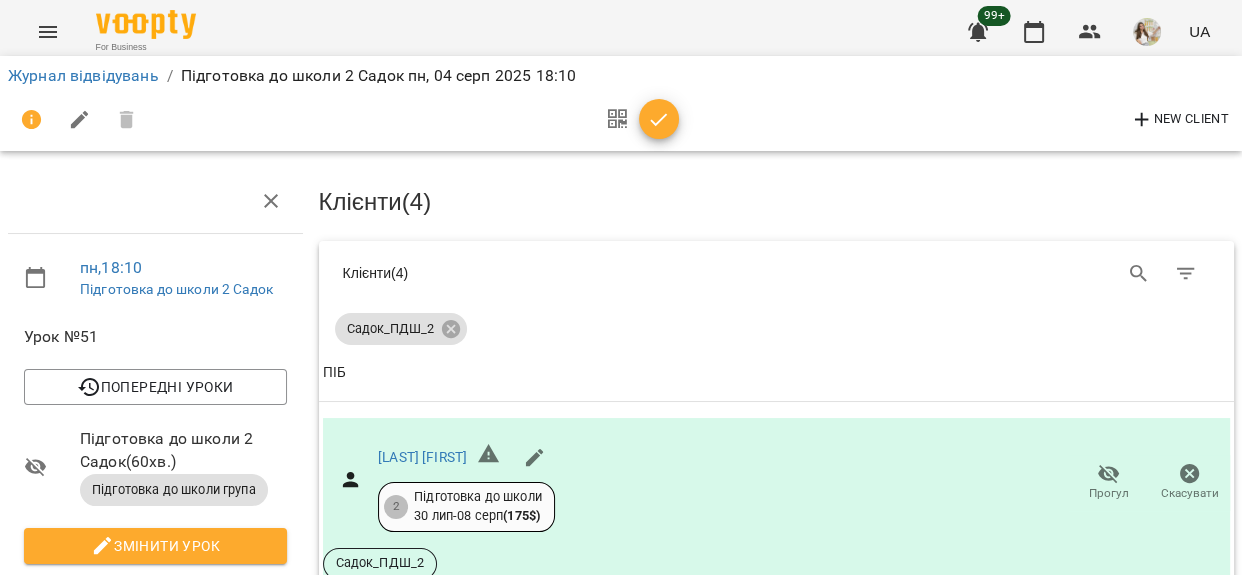 scroll, scrollTop: 690, scrollLeft: 0, axis: vertical 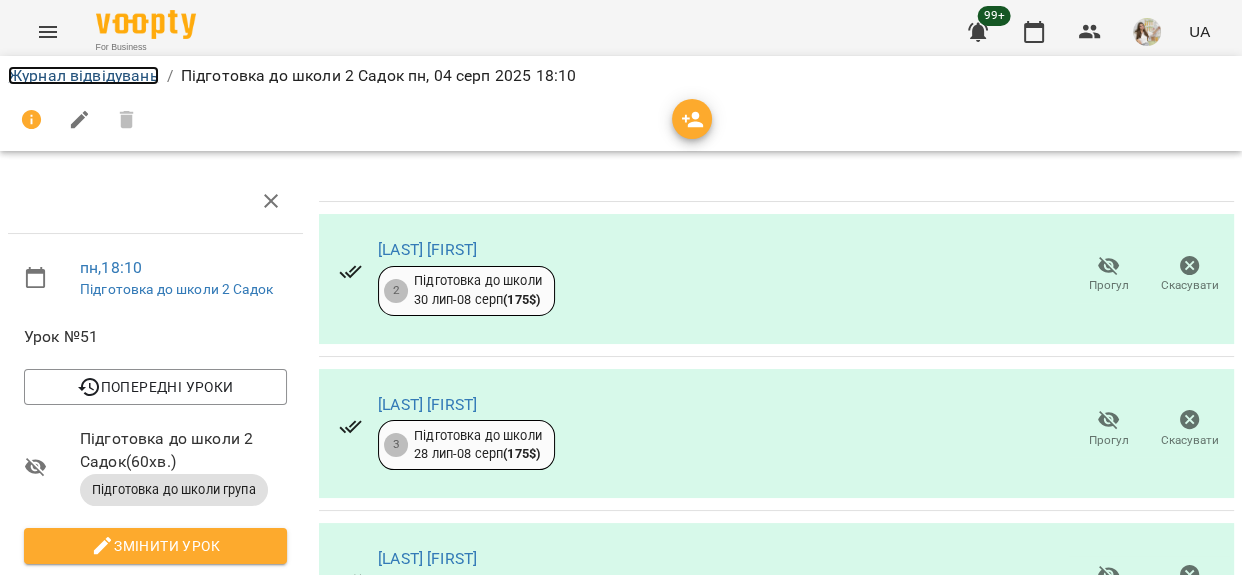 click on "Журнал відвідувань" at bounding box center (83, 75) 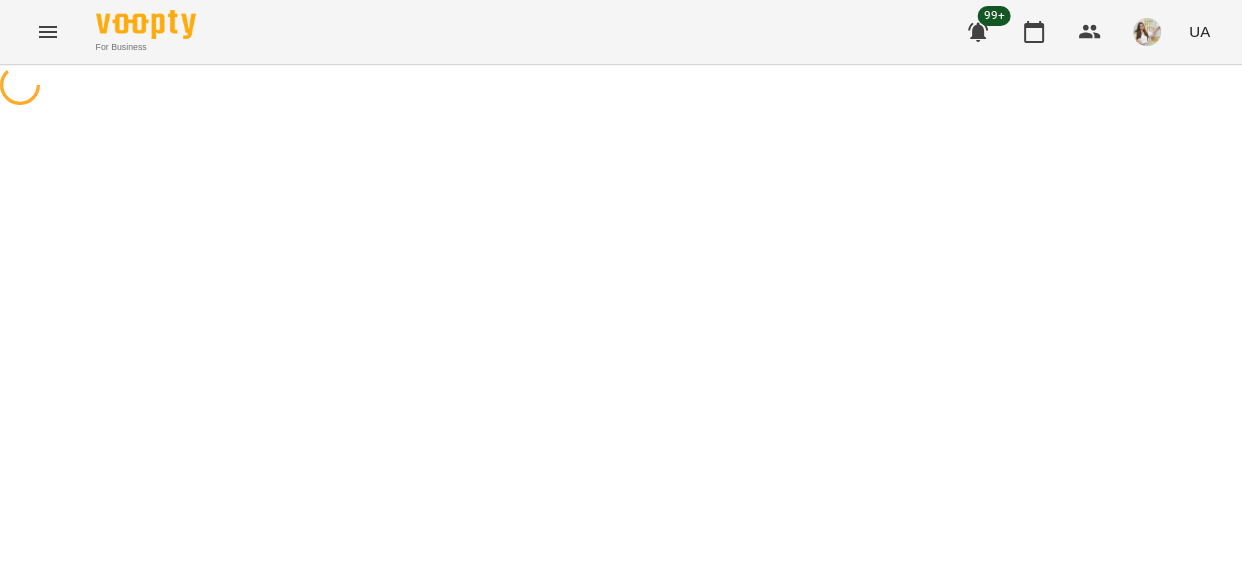 scroll, scrollTop: 0, scrollLeft: 0, axis: both 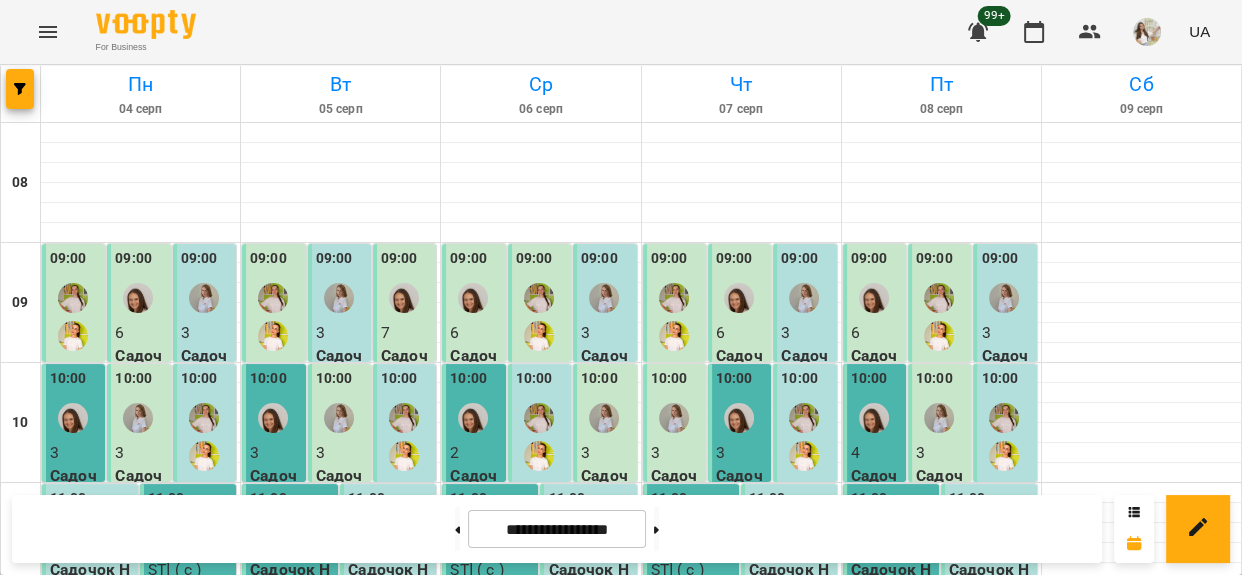 click on "Підготовка до школи група - Садок_ПДШ_2" at bounding box center (541, 1417) 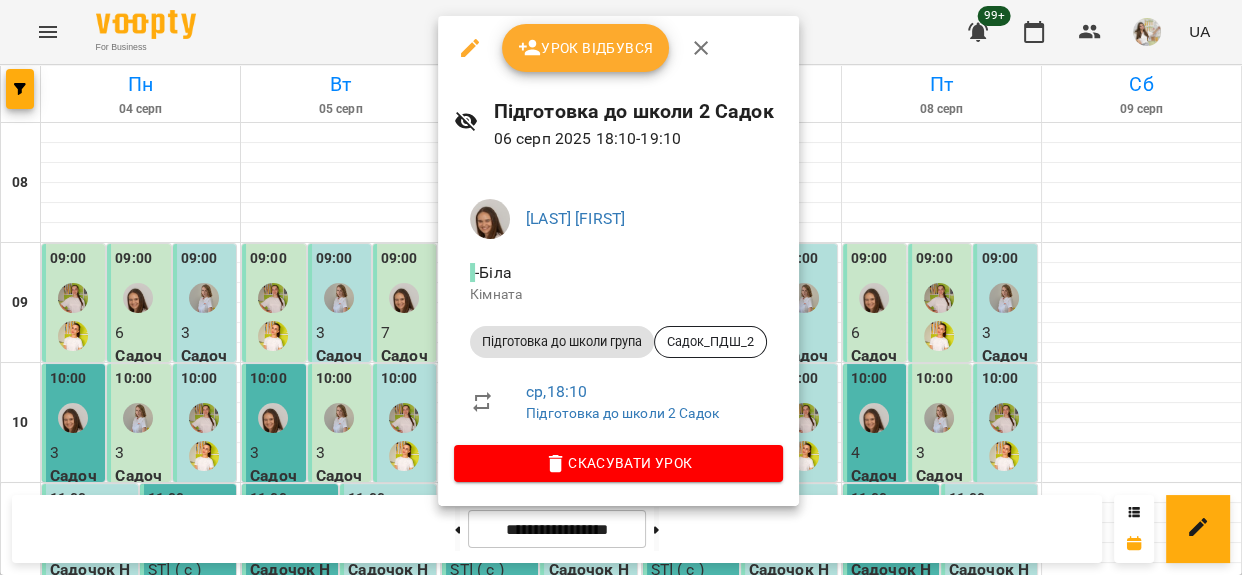 click on "Урок відбувся" at bounding box center (586, 48) 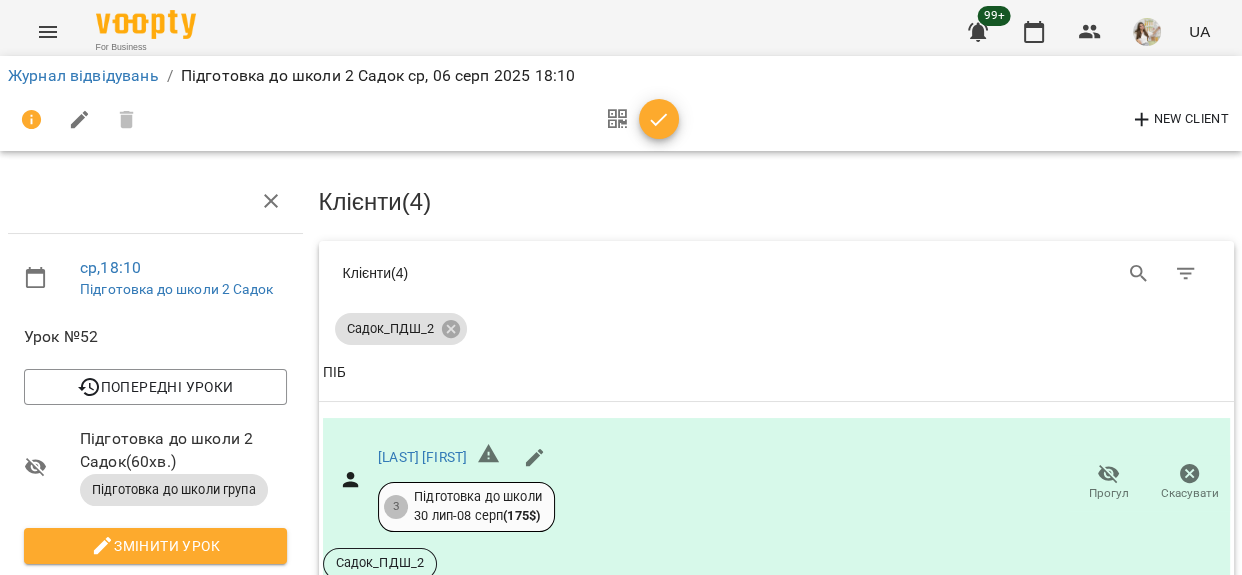 scroll, scrollTop: 690, scrollLeft: 0, axis: vertical 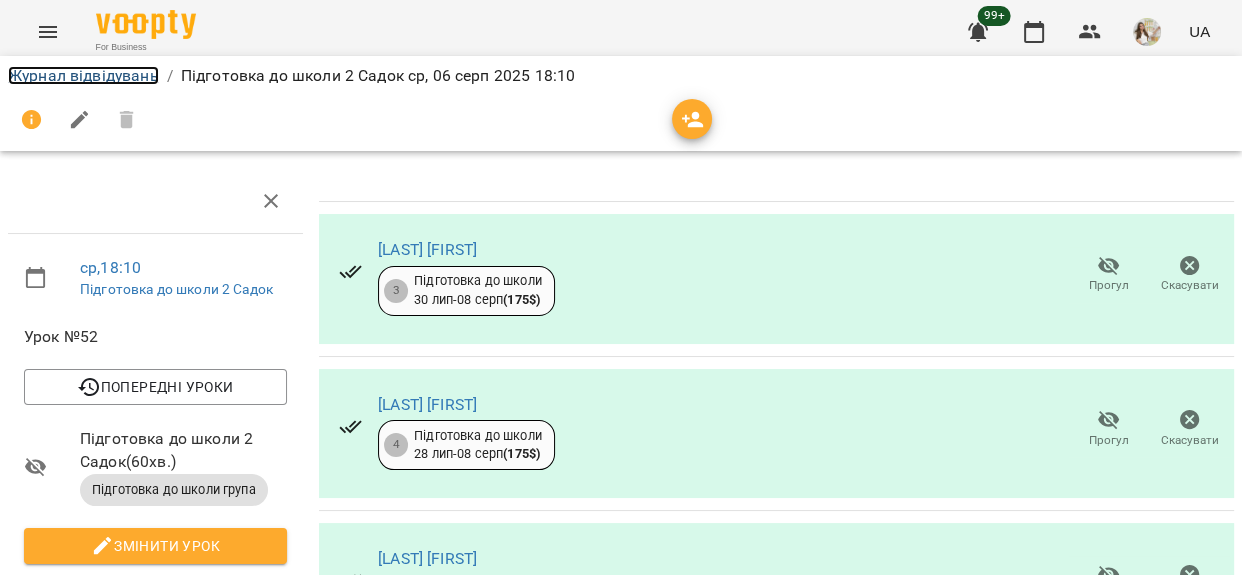 click on "Журнал відвідувань" at bounding box center (83, 75) 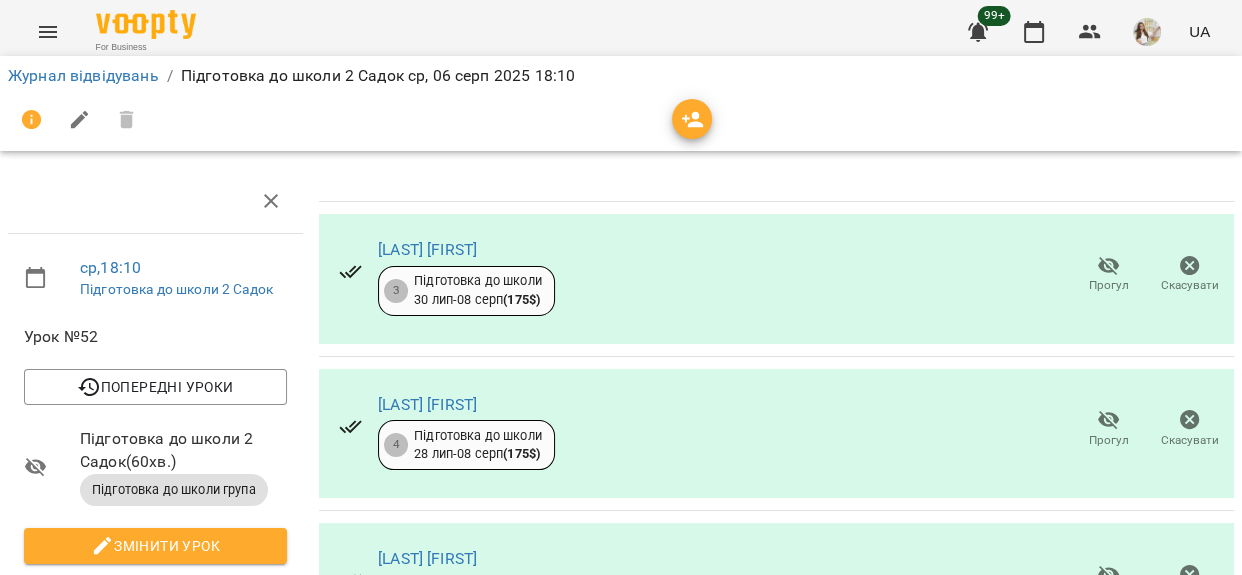 scroll, scrollTop: 0, scrollLeft: 0, axis: both 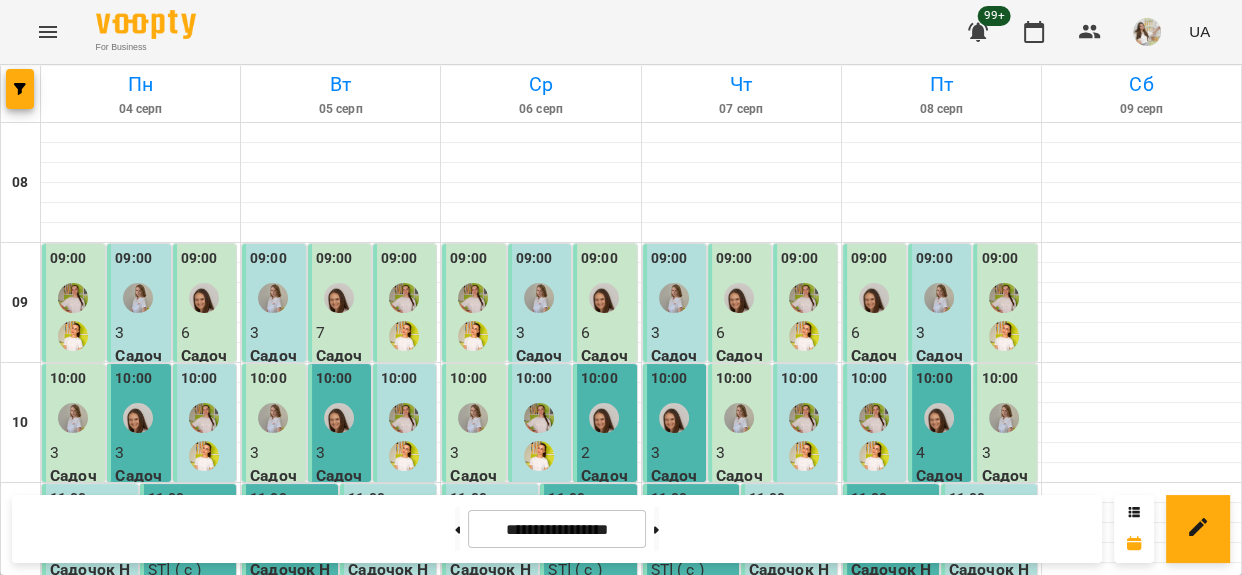 click on "15:00" at bounding box center (141, 991) 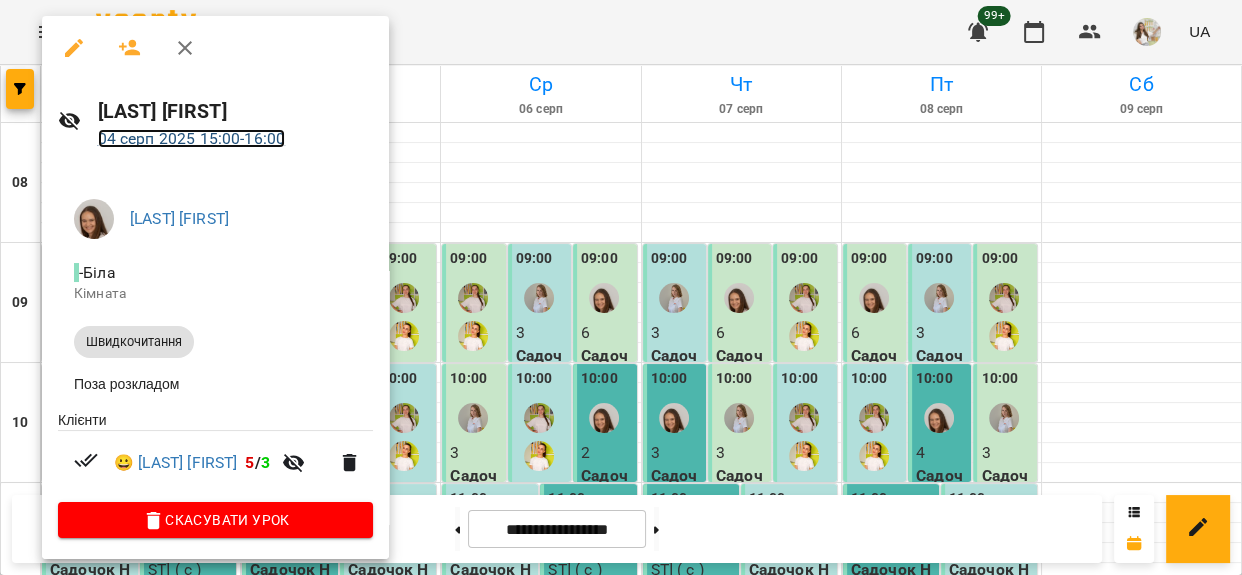 click on "04 серп 2025 15:00  -  16:00" at bounding box center (192, 138) 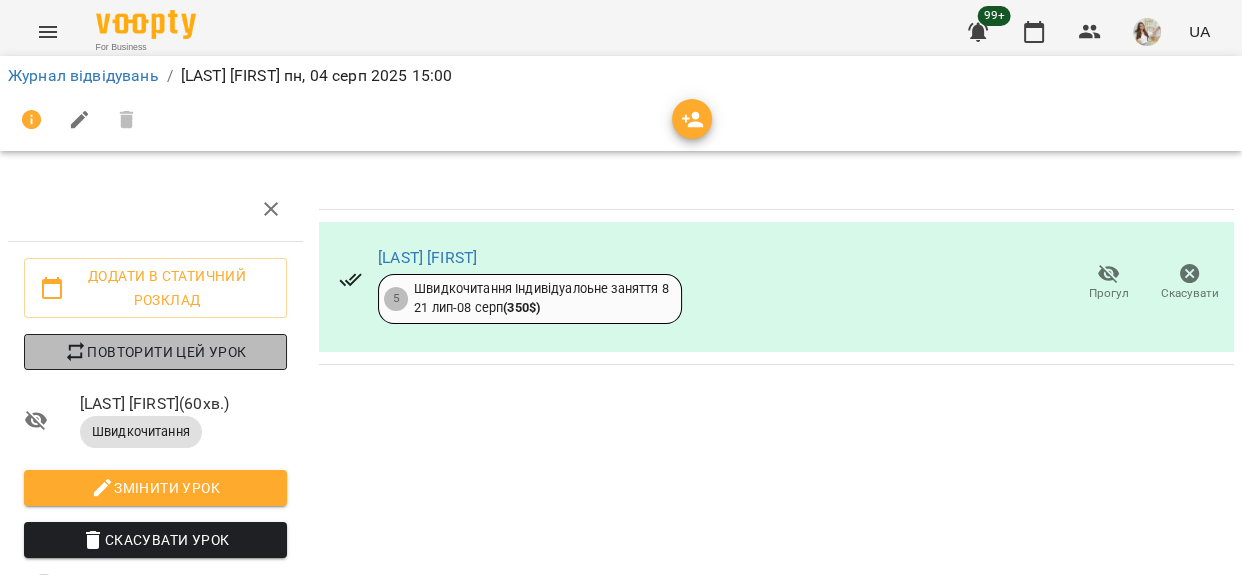 click on "Повторити цей урок" at bounding box center (155, 352) 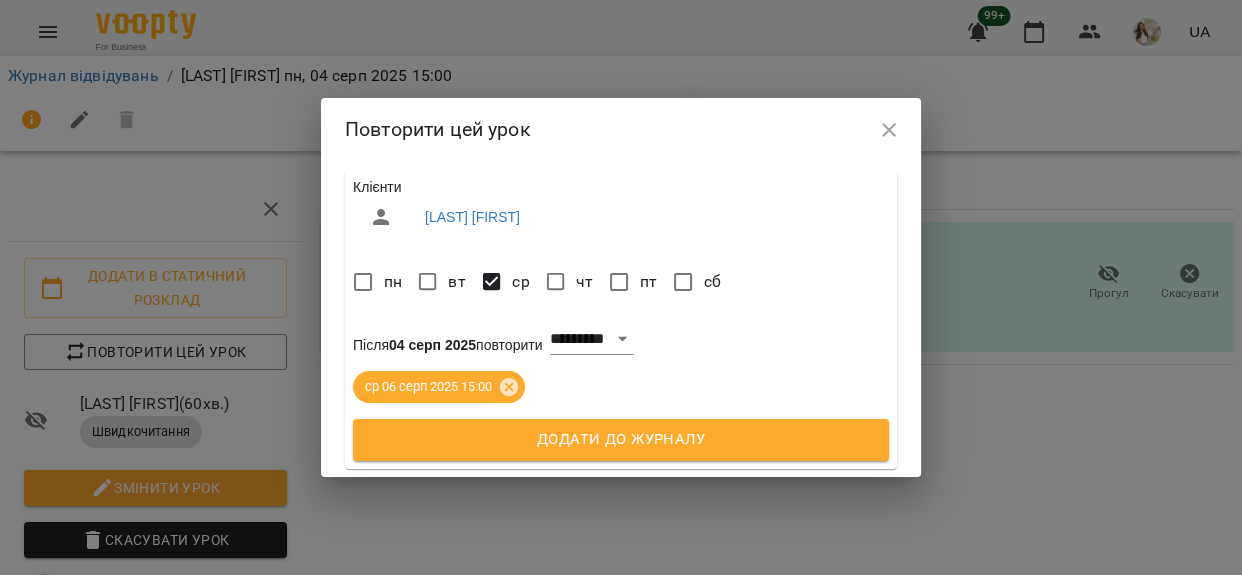 click on "Додати до журналу" at bounding box center (621, 440) 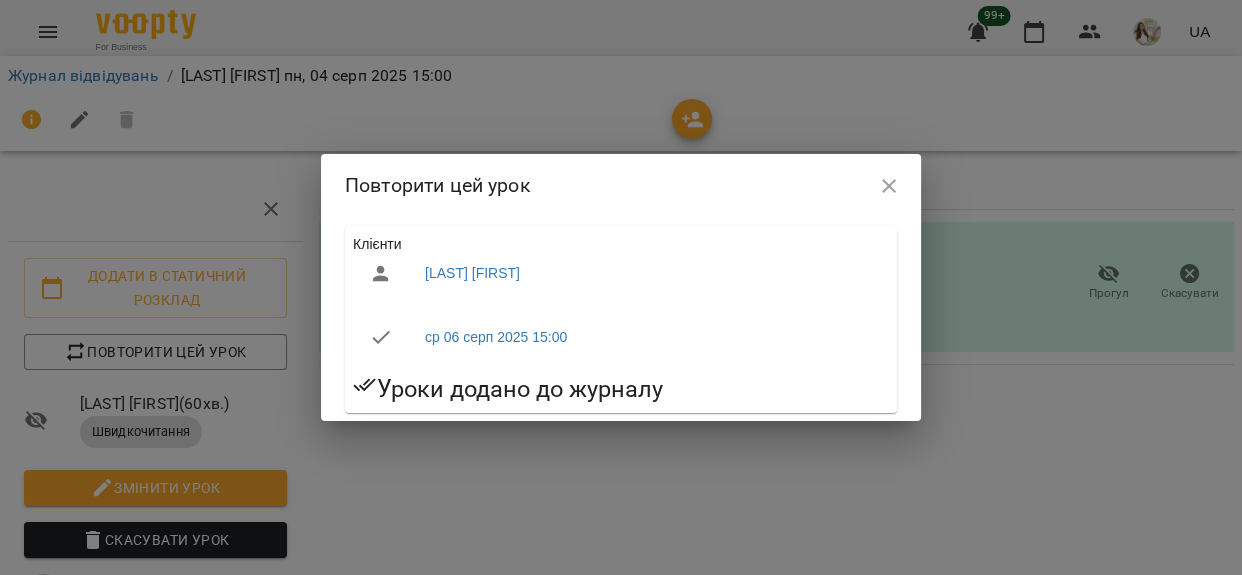 click at bounding box center [889, 186] 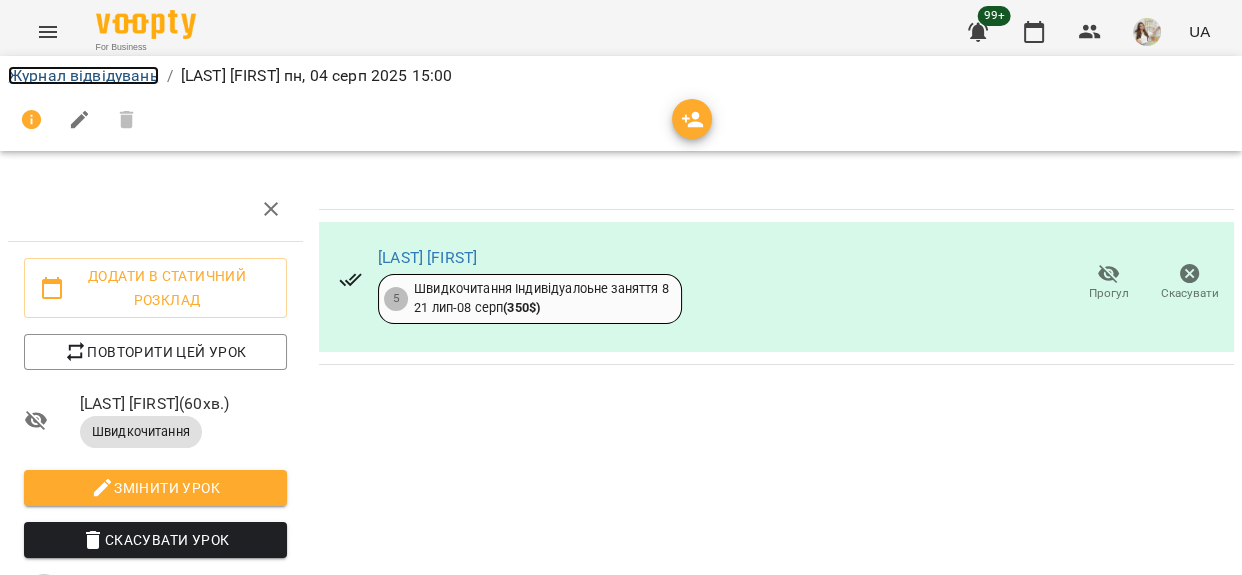 click on "Журнал відвідувань" at bounding box center (83, 75) 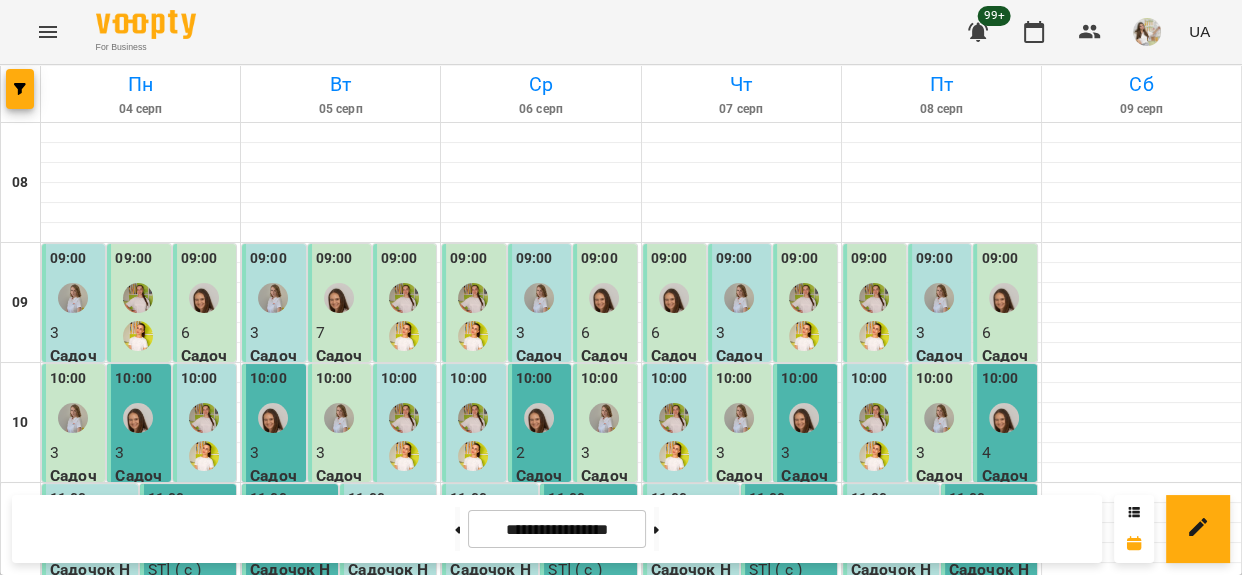 scroll, scrollTop: 727, scrollLeft: 0, axis: vertical 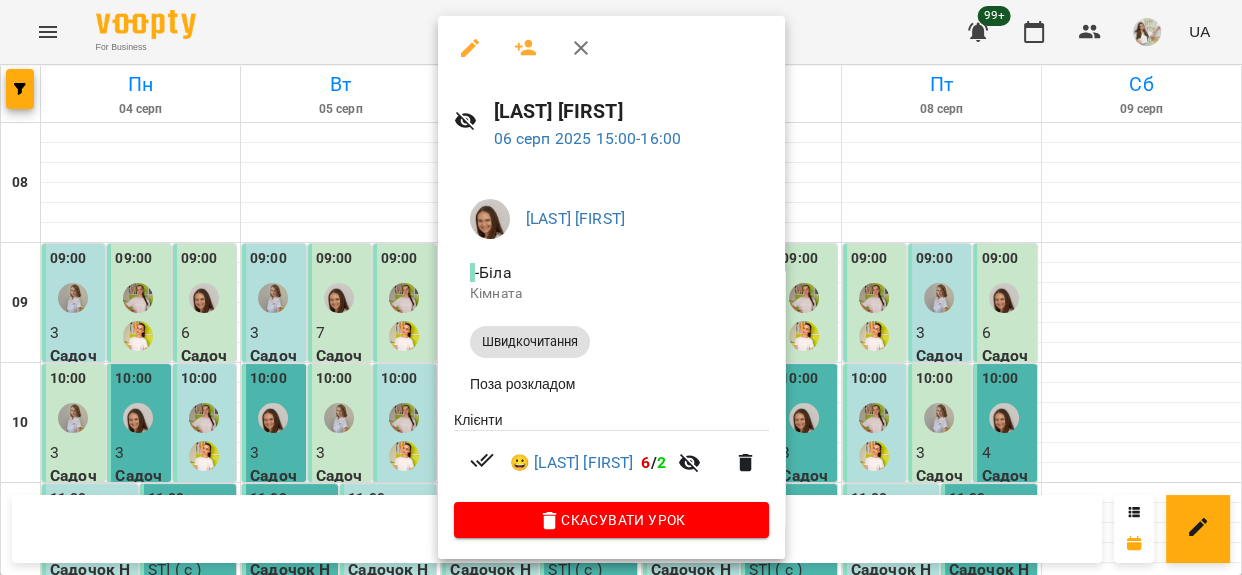 click at bounding box center [621, 287] 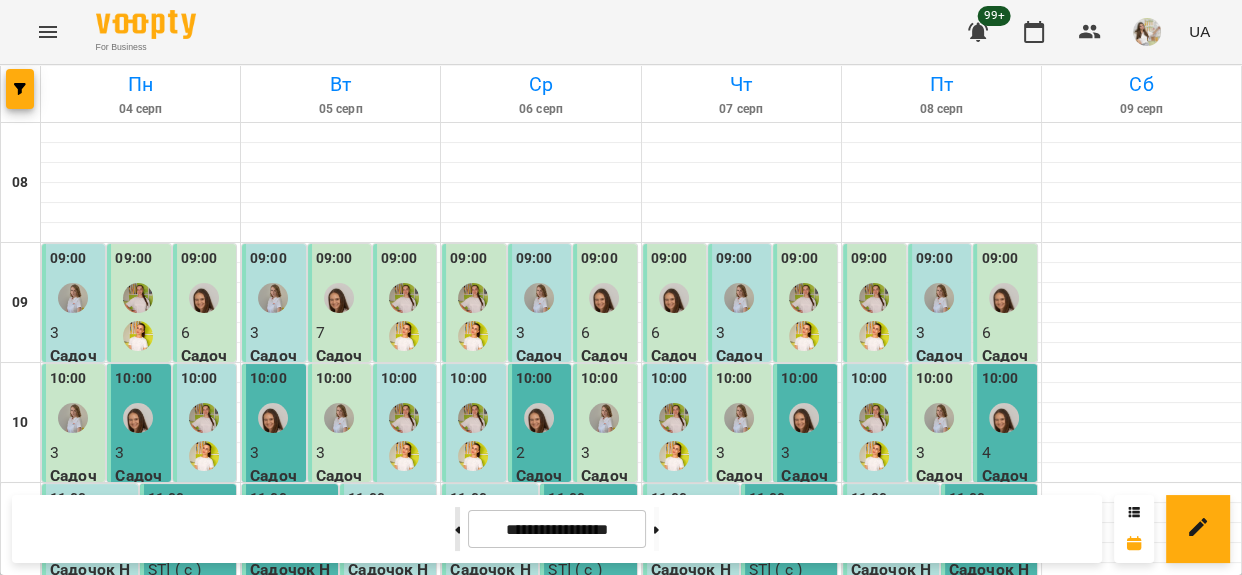 click 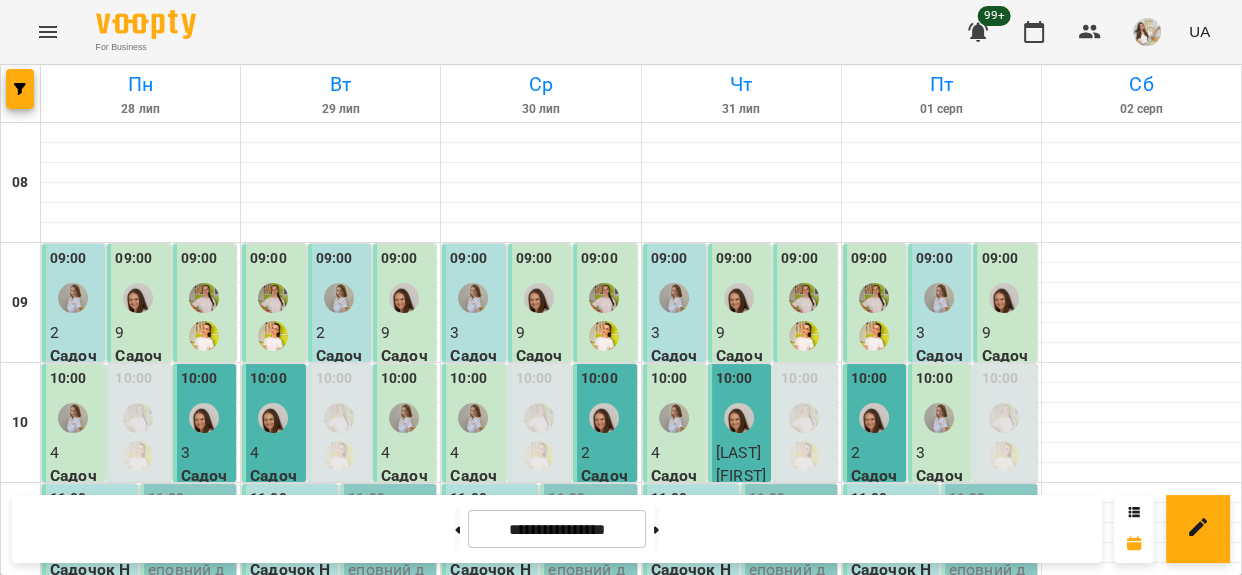 scroll, scrollTop: 1000, scrollLeft: 0, axis: vertical 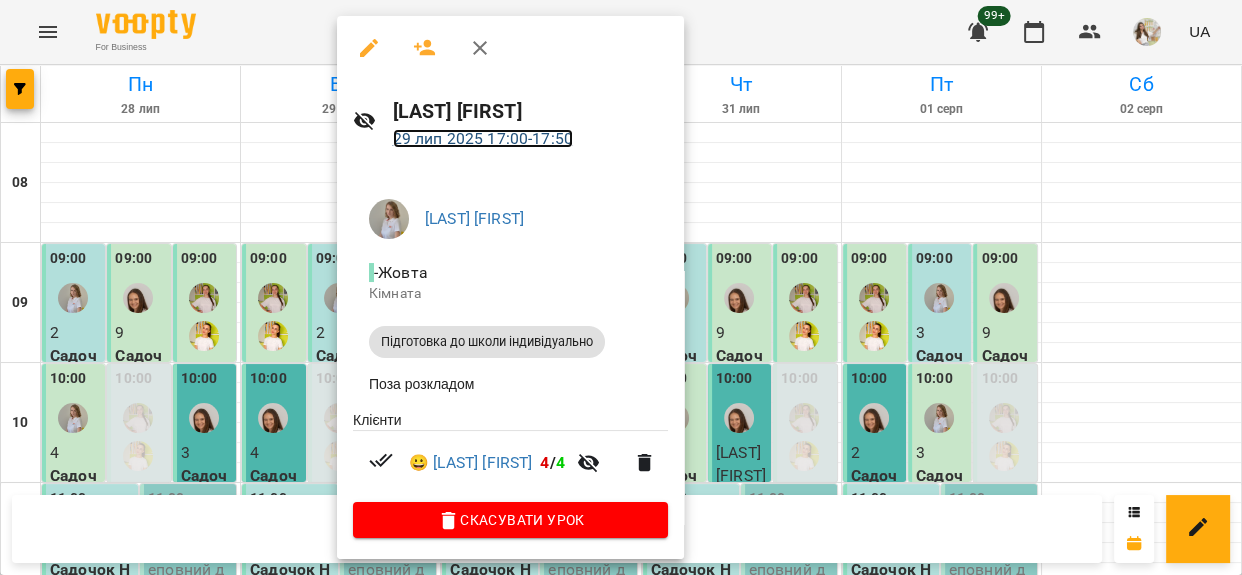 click on "29 лип 2025 17:00  -  17:50" at bounding box center (483, 138) 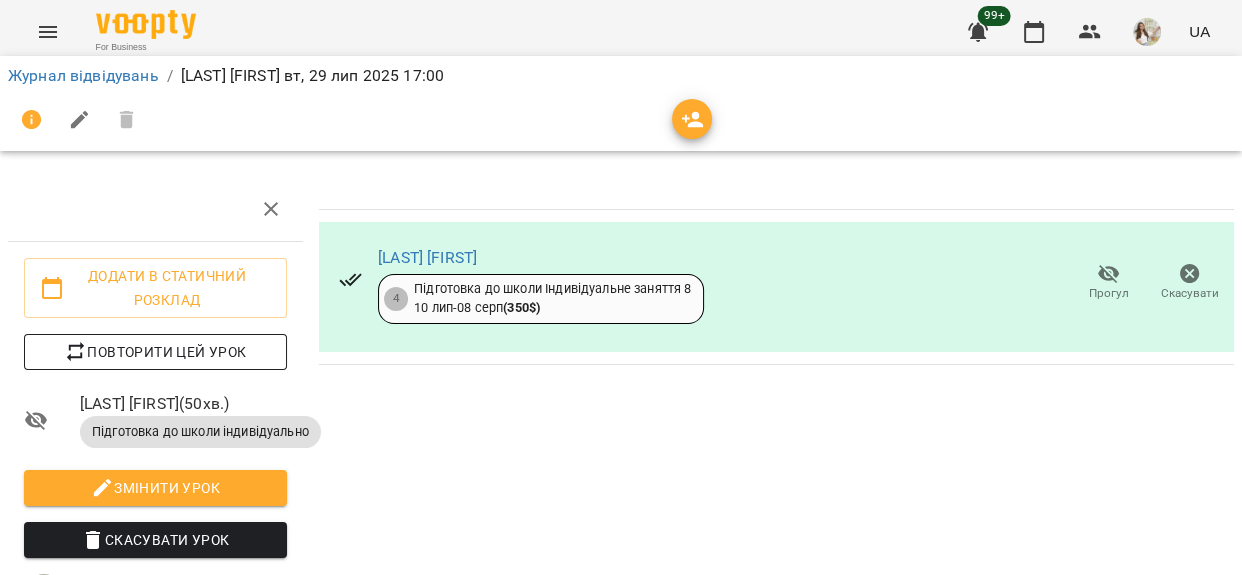 click on "Повторити цей урок" at bounding box center [155, 352] 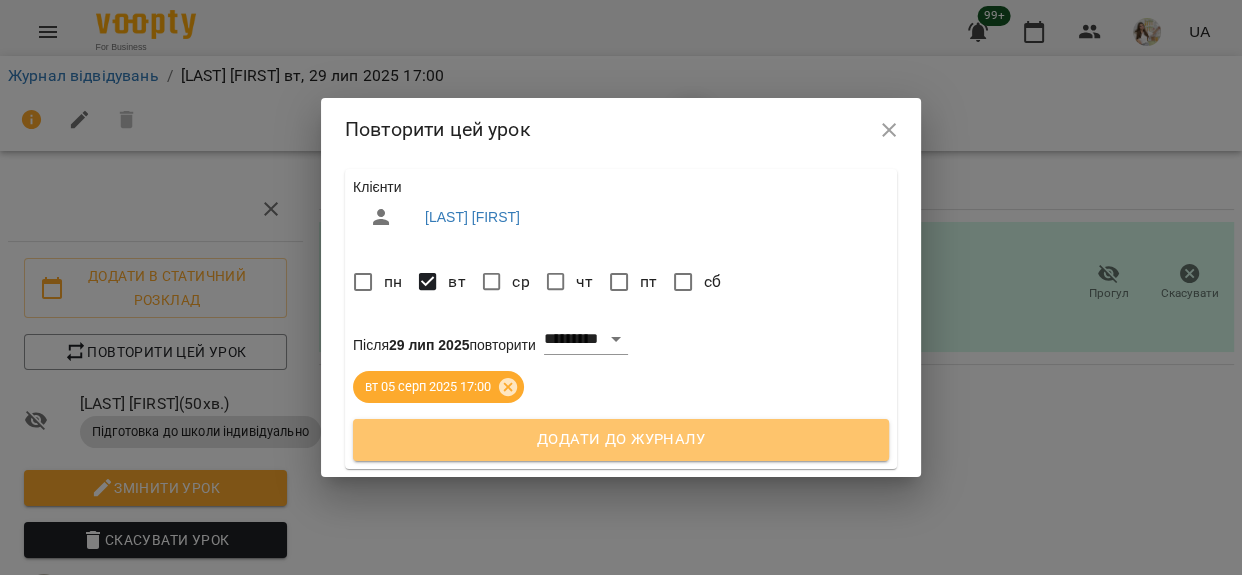 click on "Додати до журналу" at bounding box center (621, 440) 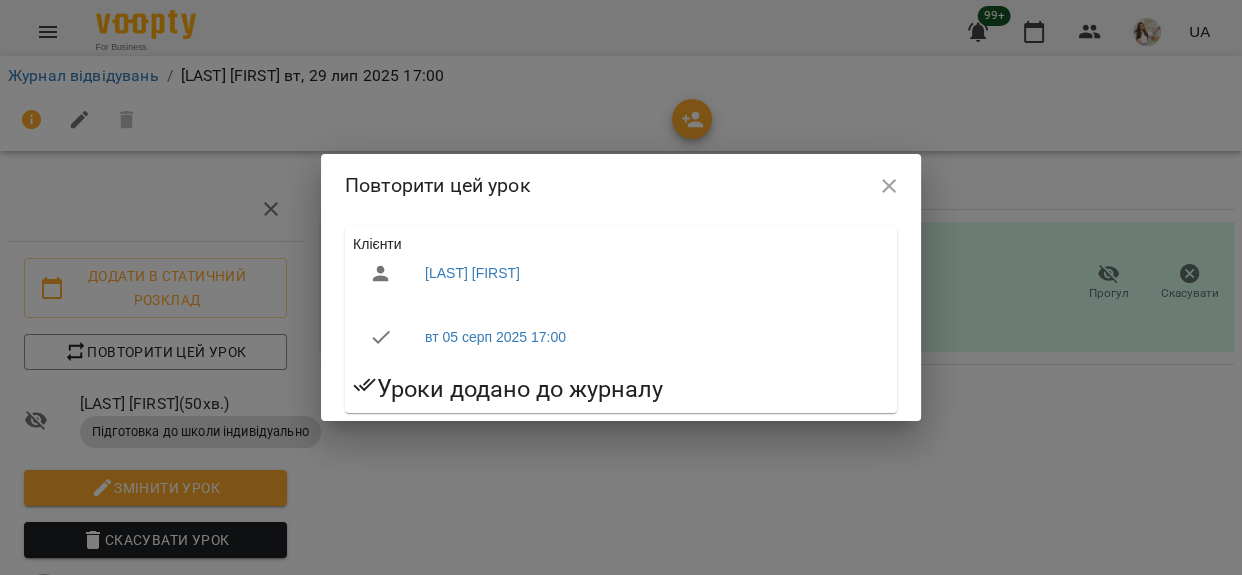 click 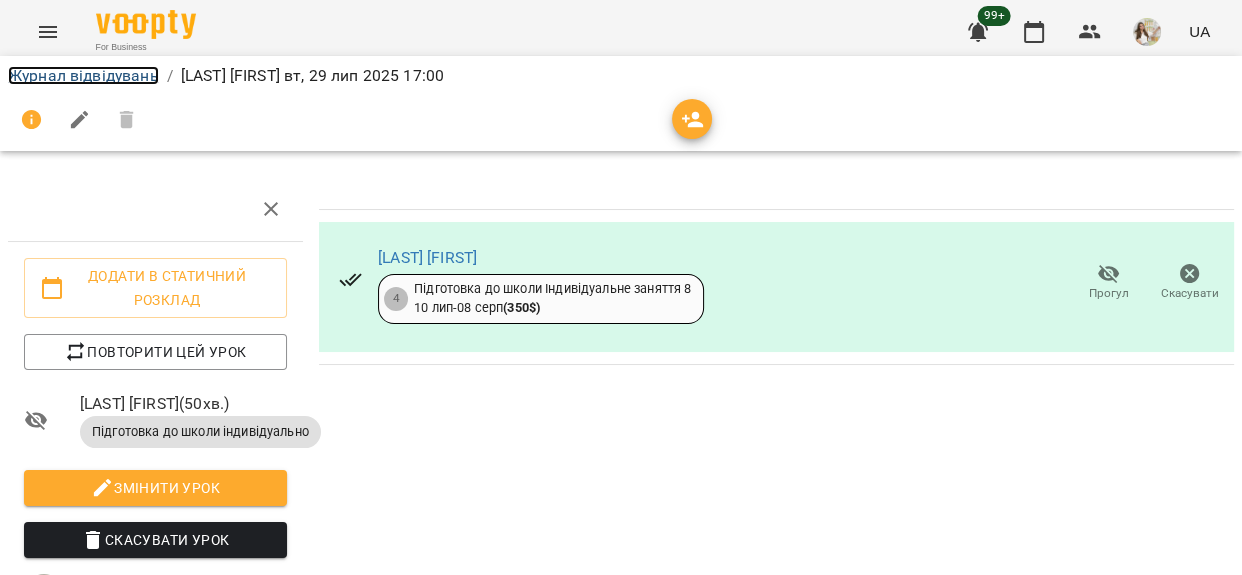 click on "Журнал відвідувань" at bounding box center (83, 75) 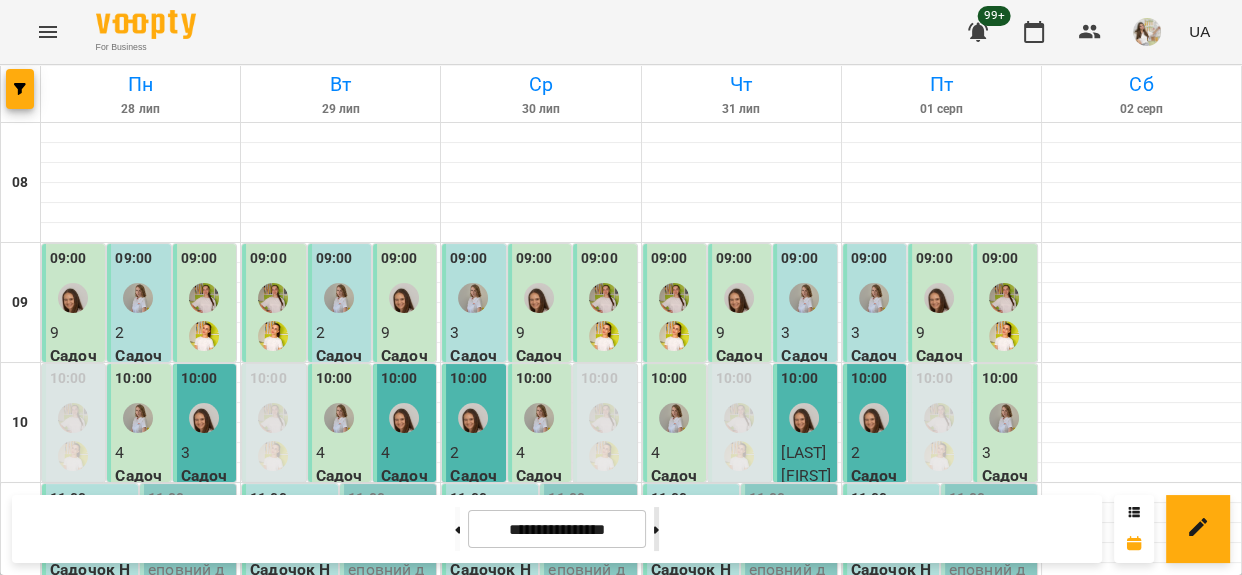 click at bounding box center [656, 529] 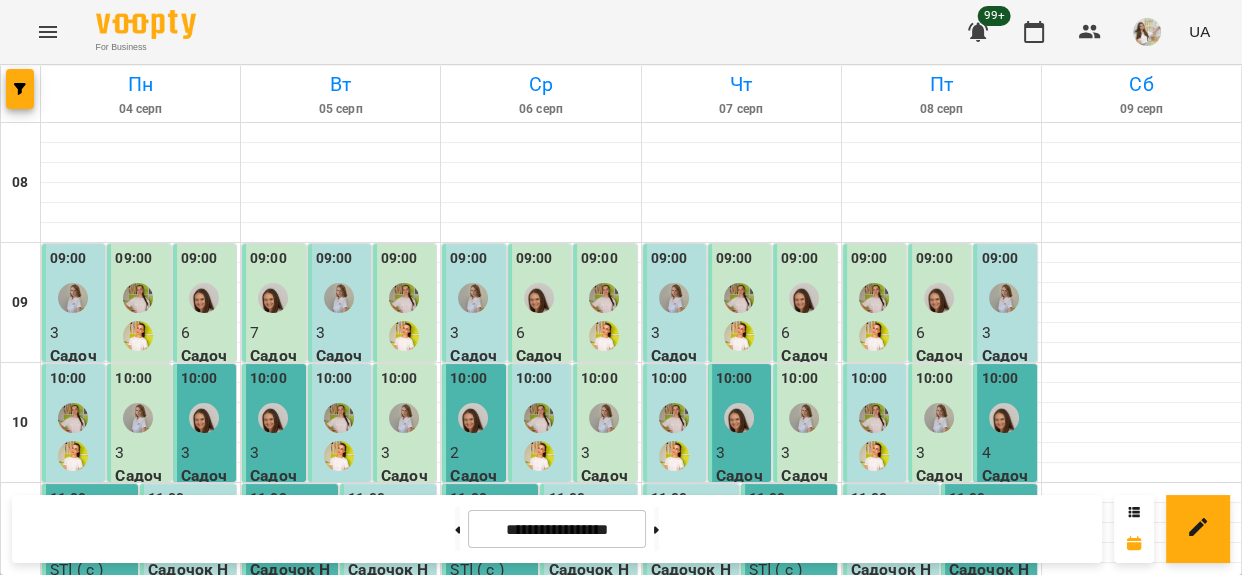 scroll, scrollTop: 909, scrollLeft: 0, axis: vertical 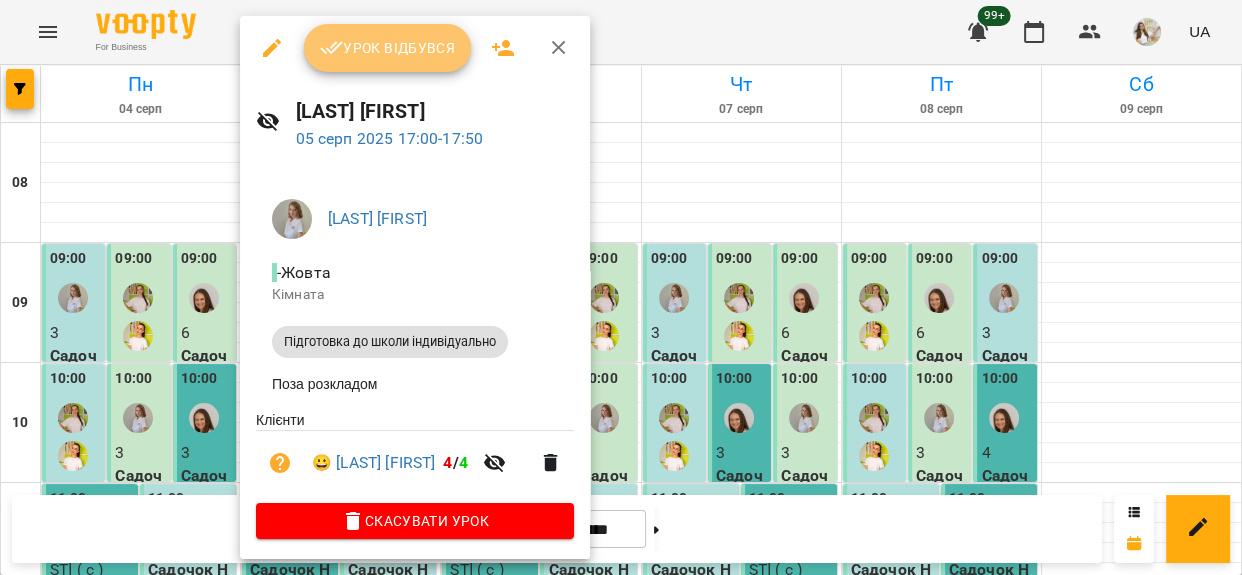 click on "Урок відбувся" at bounding box center [388, 48] 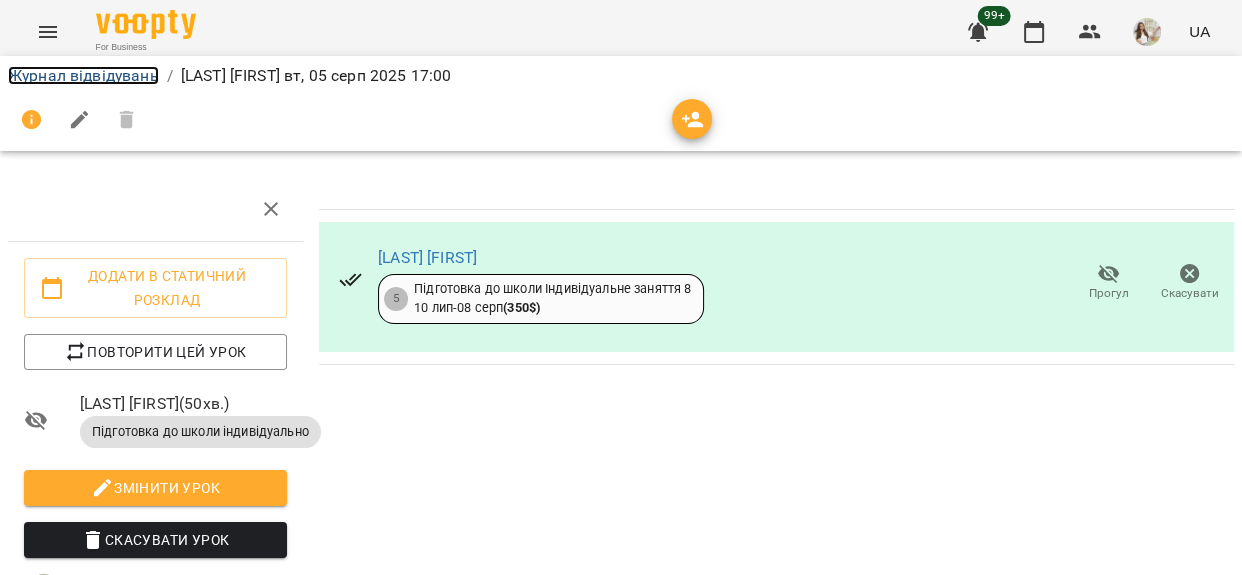 click on "Журнал відвідувань" at bounding box center (83, 75) 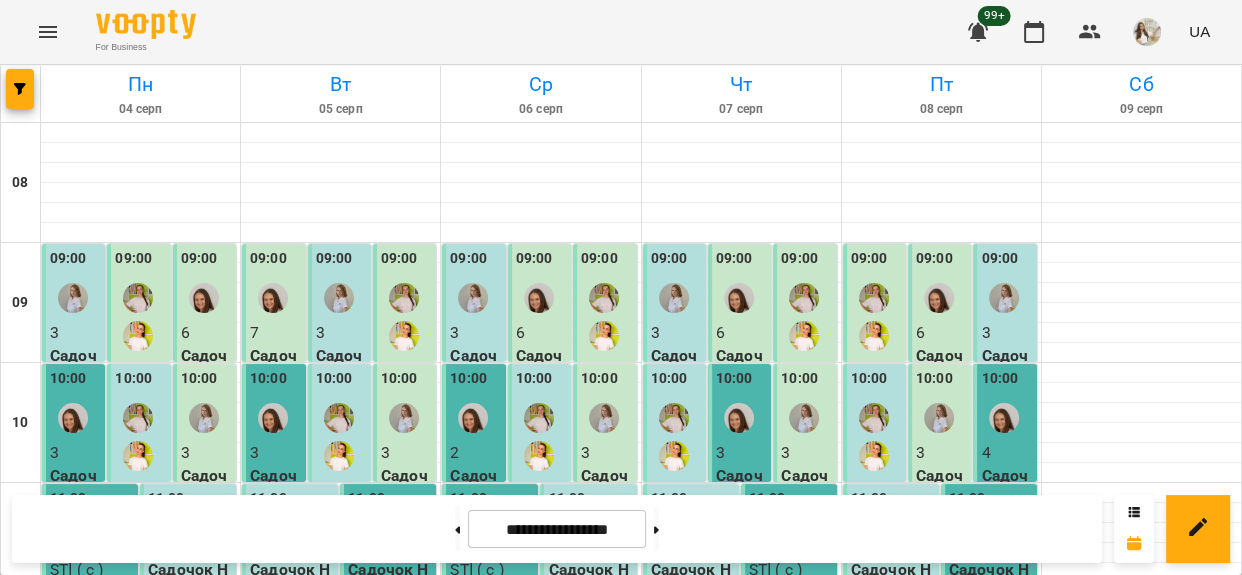 scroll, scrollTop: 1000, scrollLeft: 0, axis: vertical 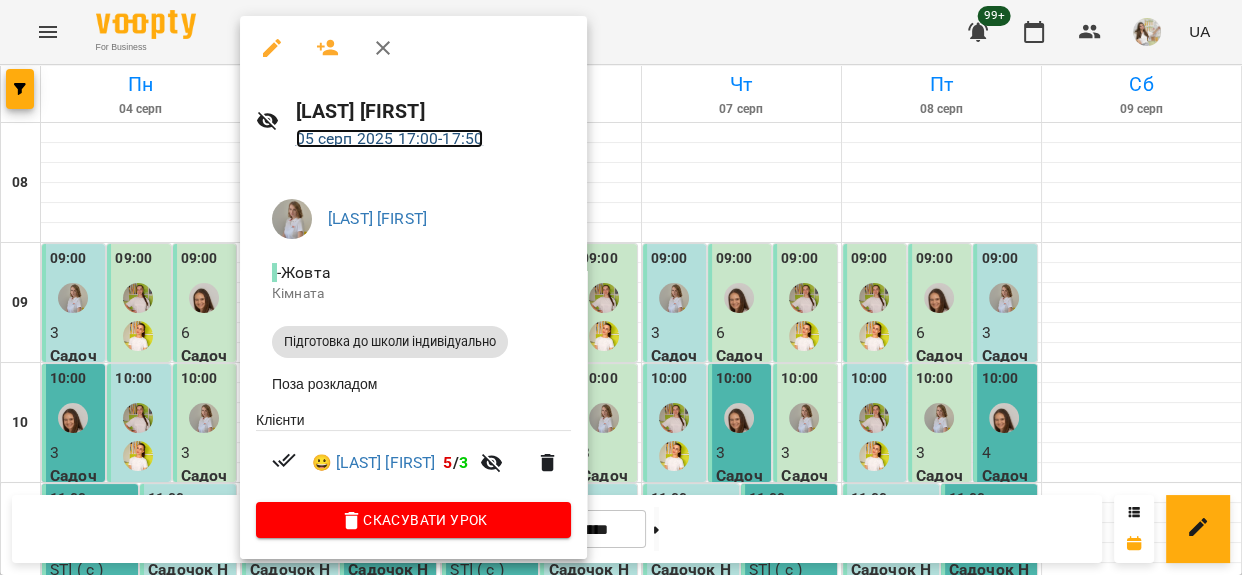 click on "05 серп 2025 17:00  -  17:50" at bounding box center (390, 138) 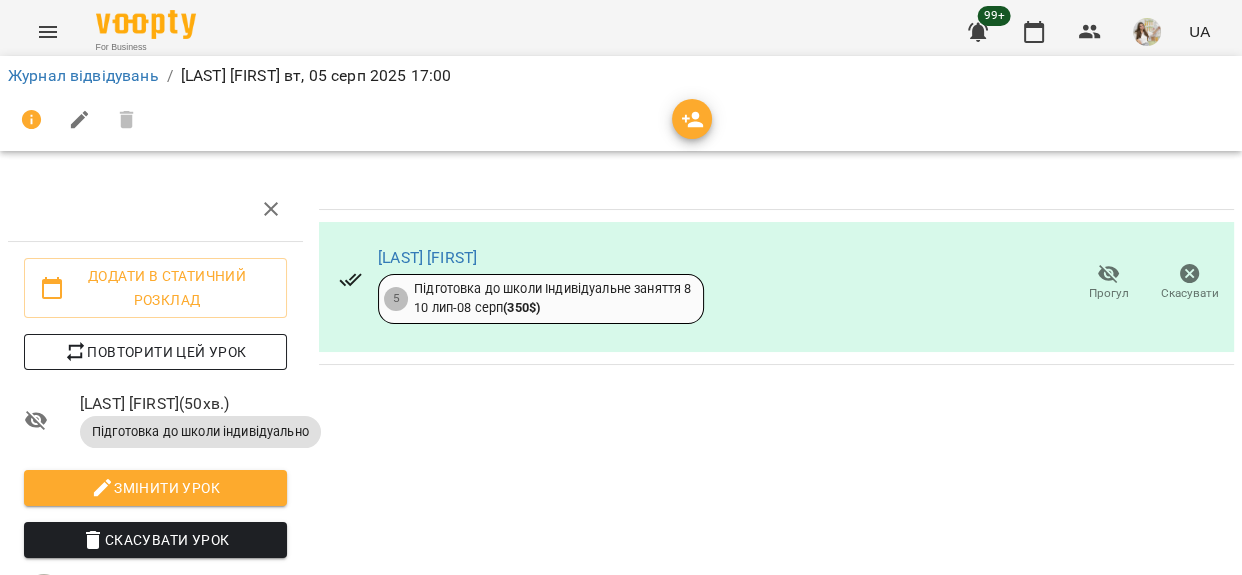 click on "Повторити цей урок" at bounding box center [155, 352] 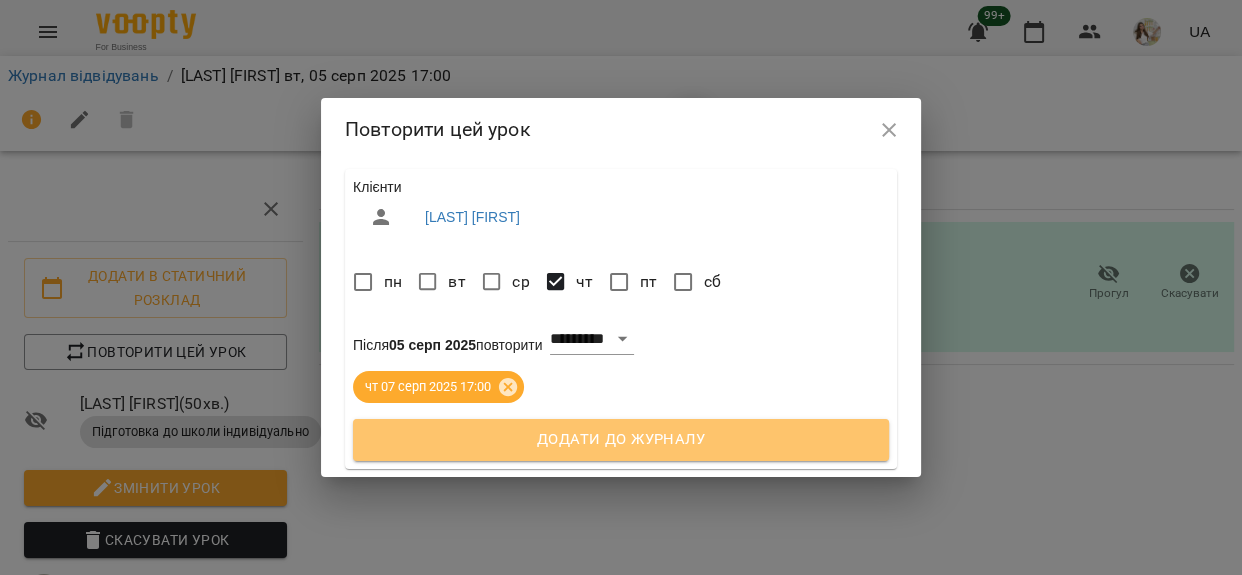 click on "Додати до журналу" at bounding box center [621, 440] 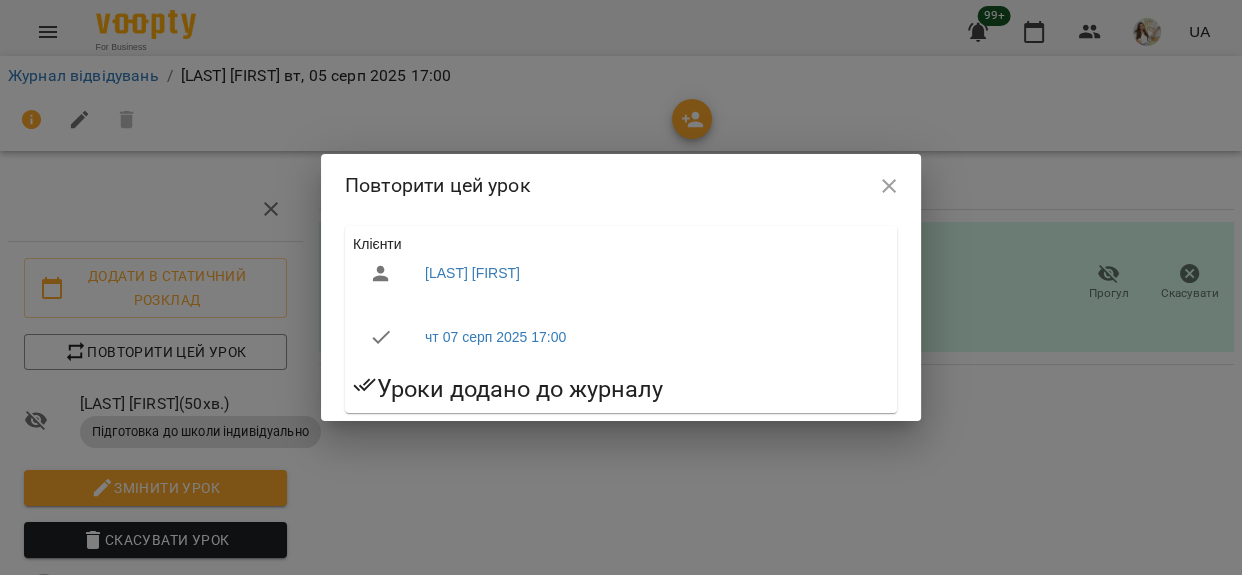 click 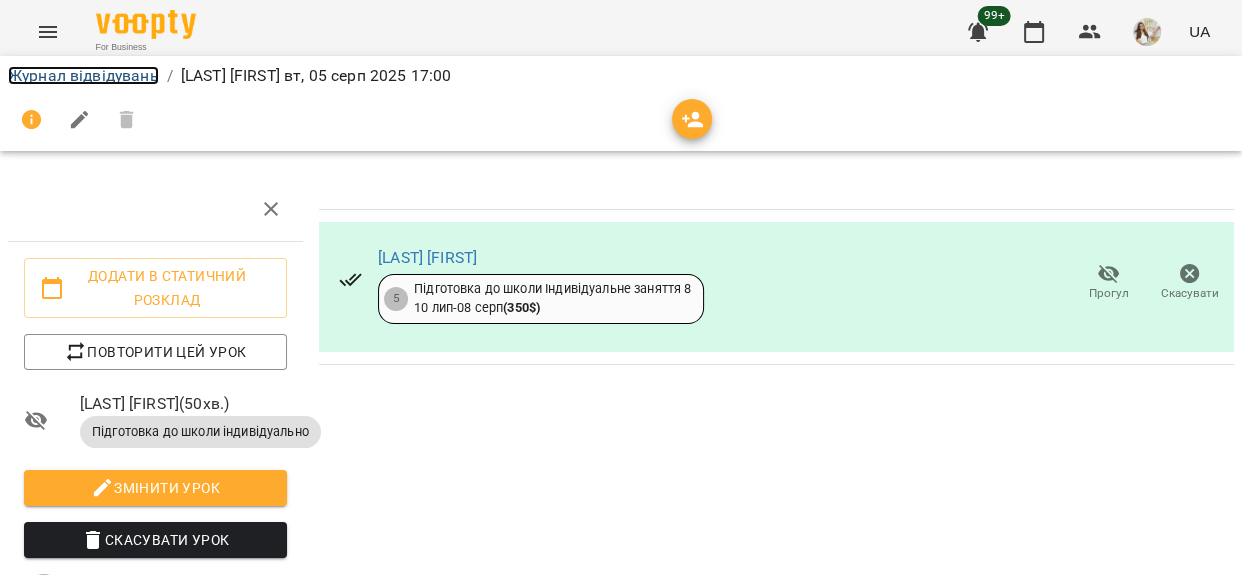 click on "Журнал відвідувань" at bounding box center [83, 75] 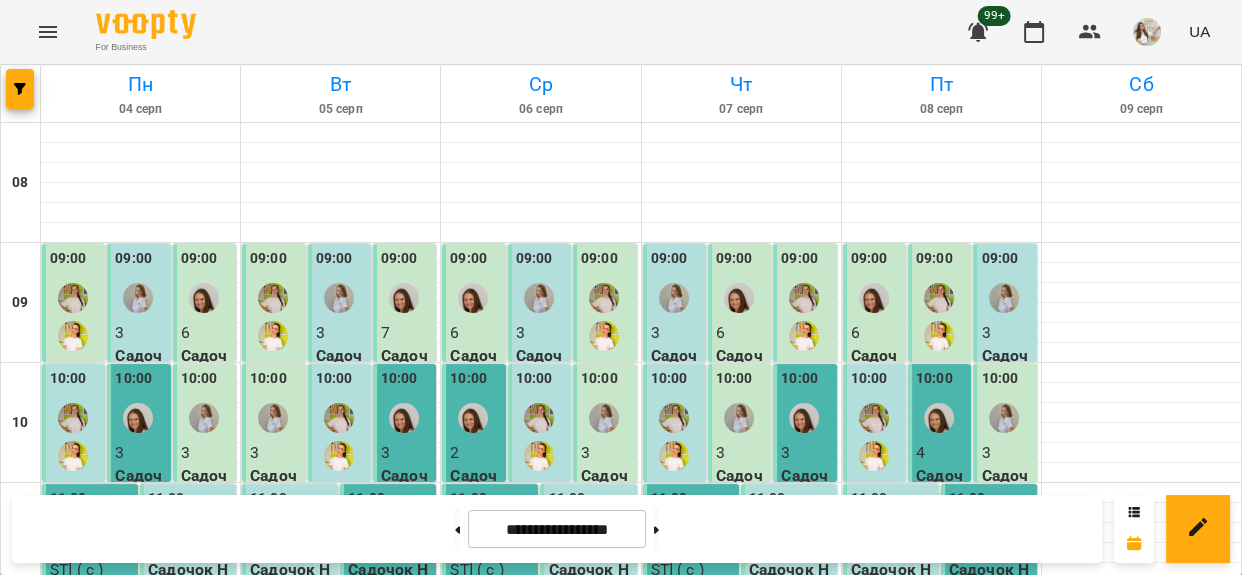 scroll, scrollTop: 818, scrollLeft: 0, axis: vertical 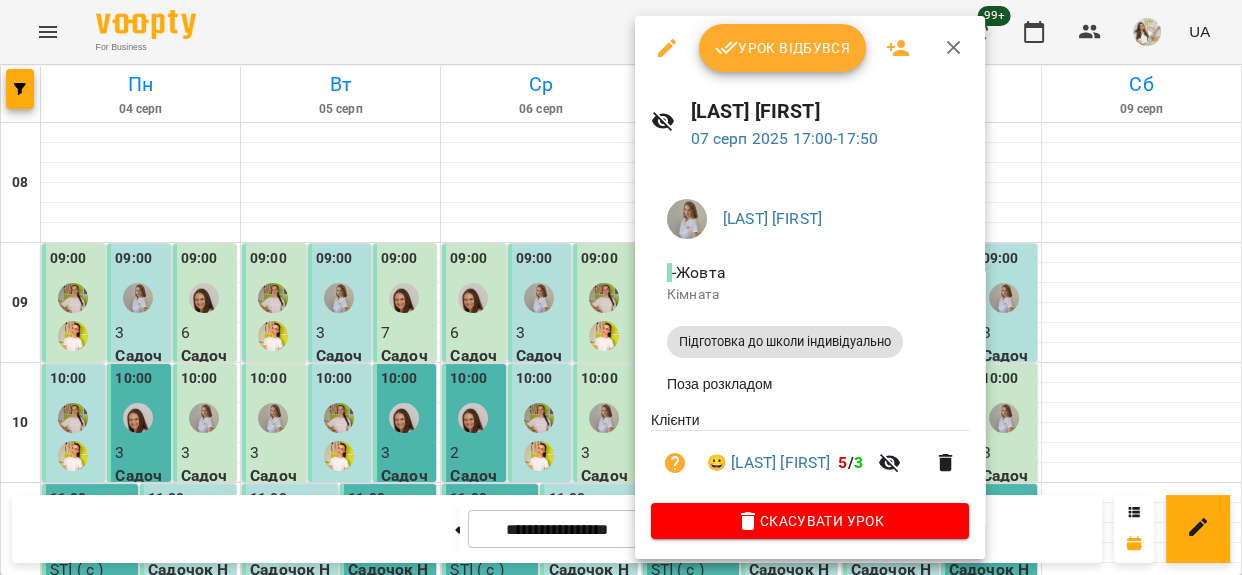 click on "Урок відбувся" at bounding box center (783, 48) 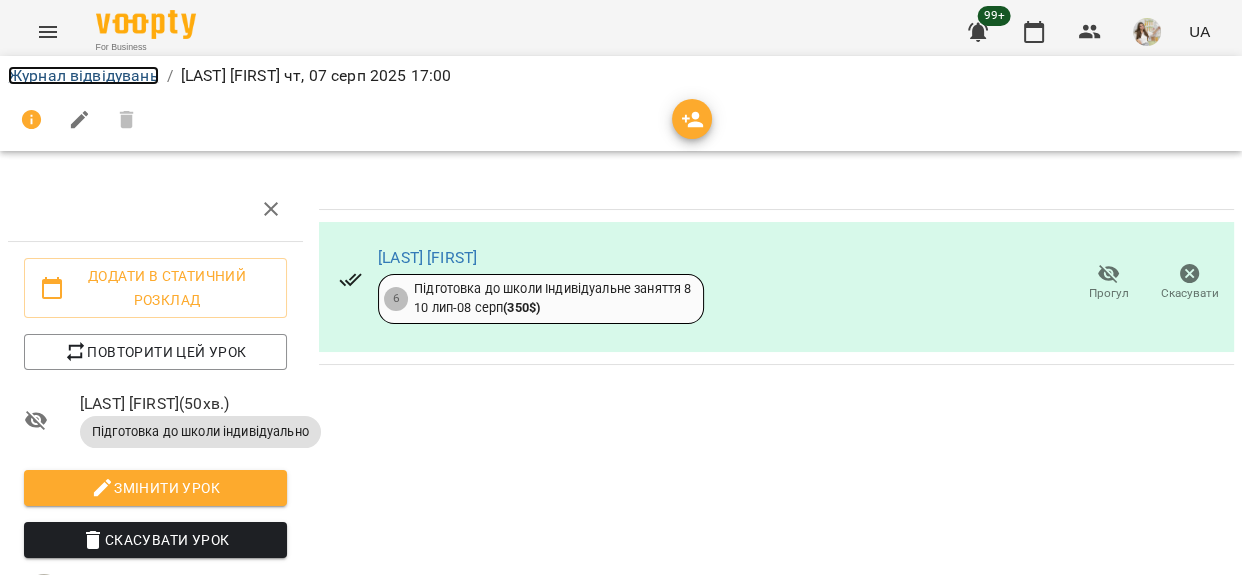 click on "Журнал відвідувань" at bounding box center [83, 75] 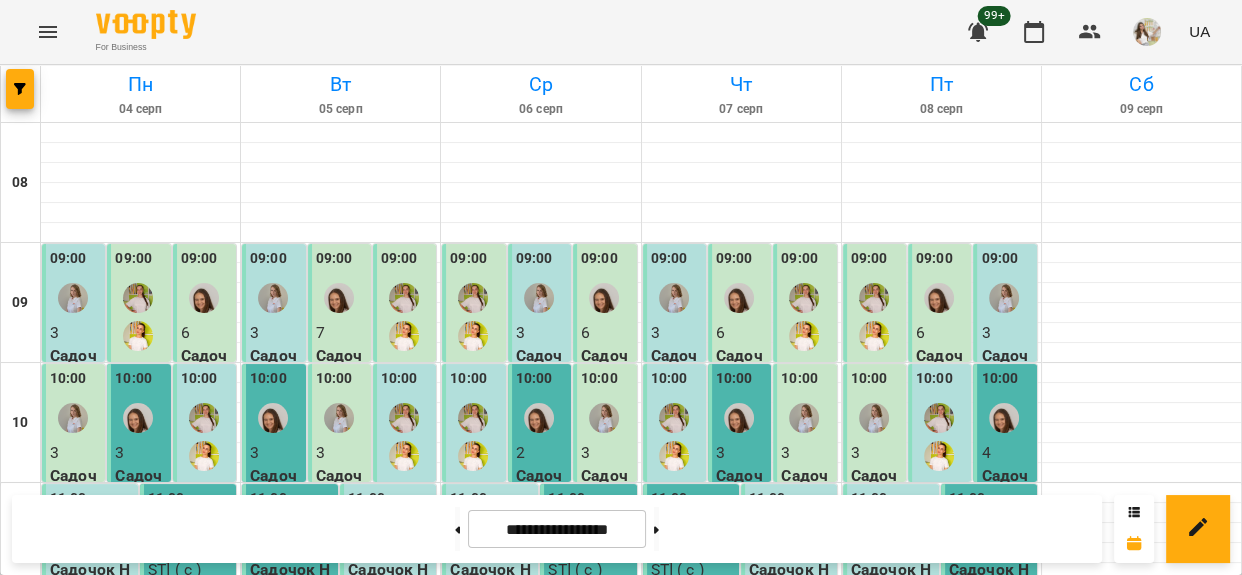 scroll, scrollTop: 636, scrollLeft: 0, axis: vertical 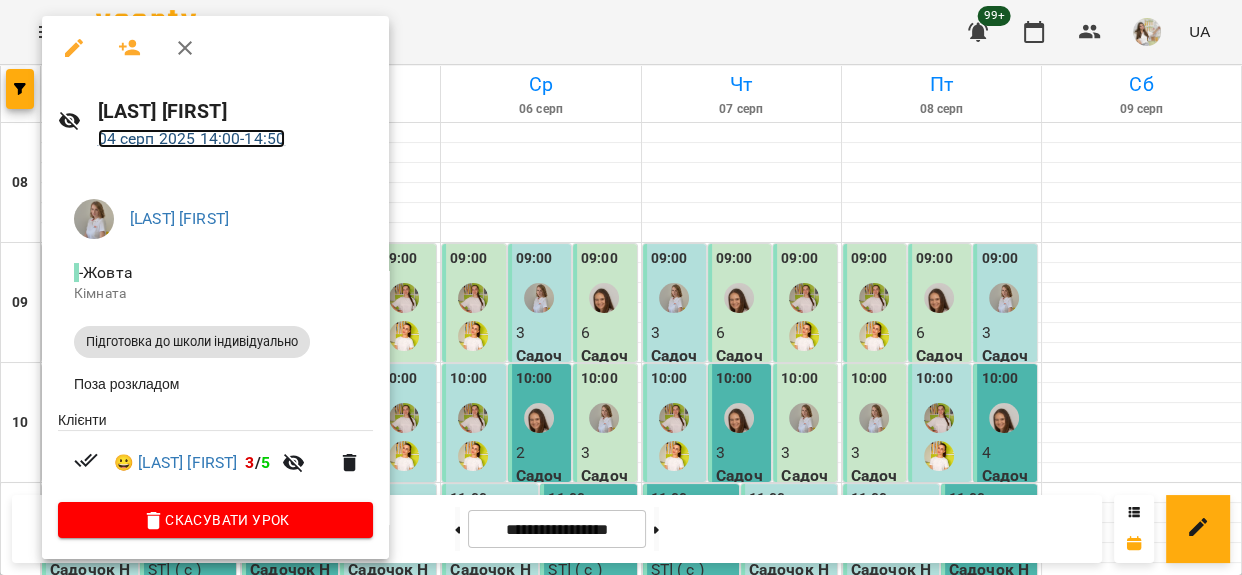 click on "04 серп 2025 14:00  -  14:50" at bounding box center [192, 138] 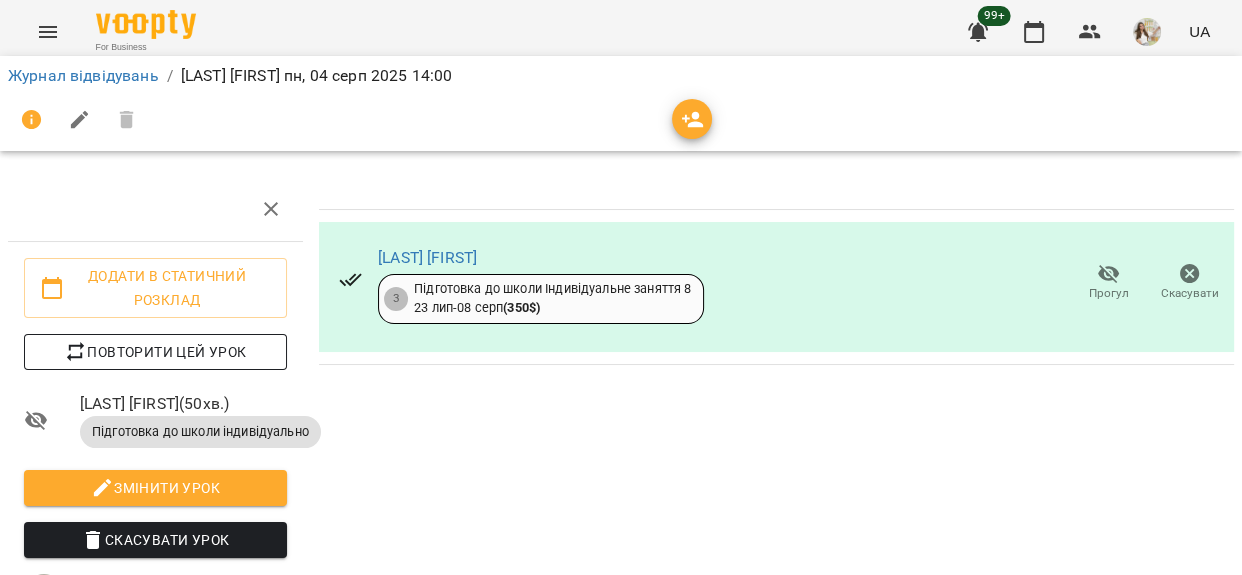 click on "Повторити цей урок" at bounding box center (155, 352) 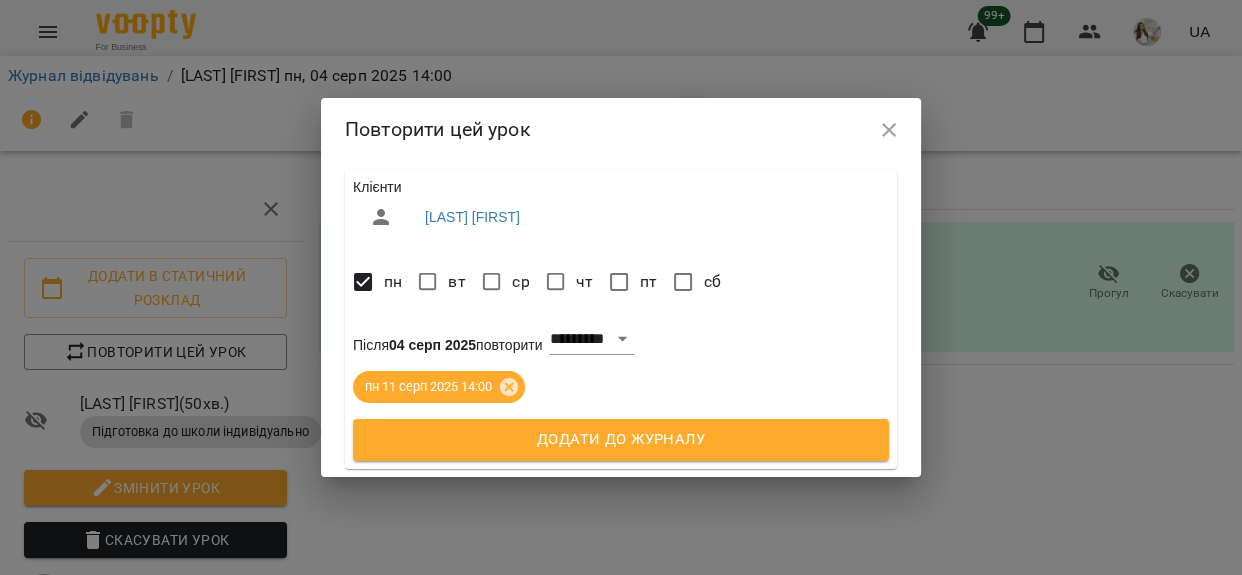 click on "ср" at bounding box center [520, 282] 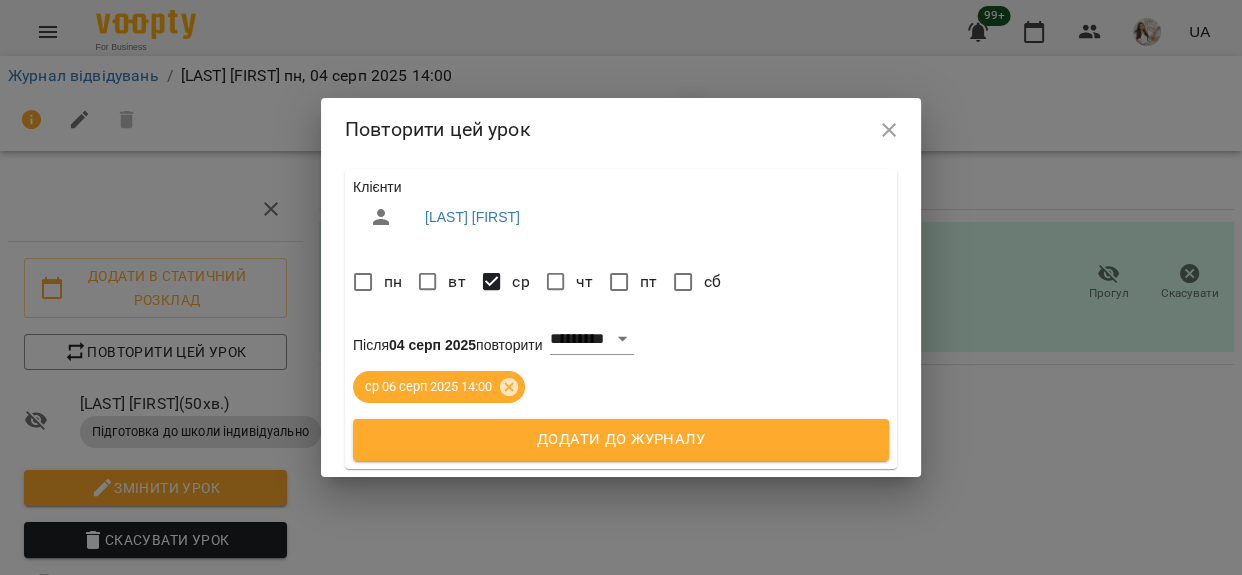 click on "Додати до журналу" at bounding box center [621, 440] 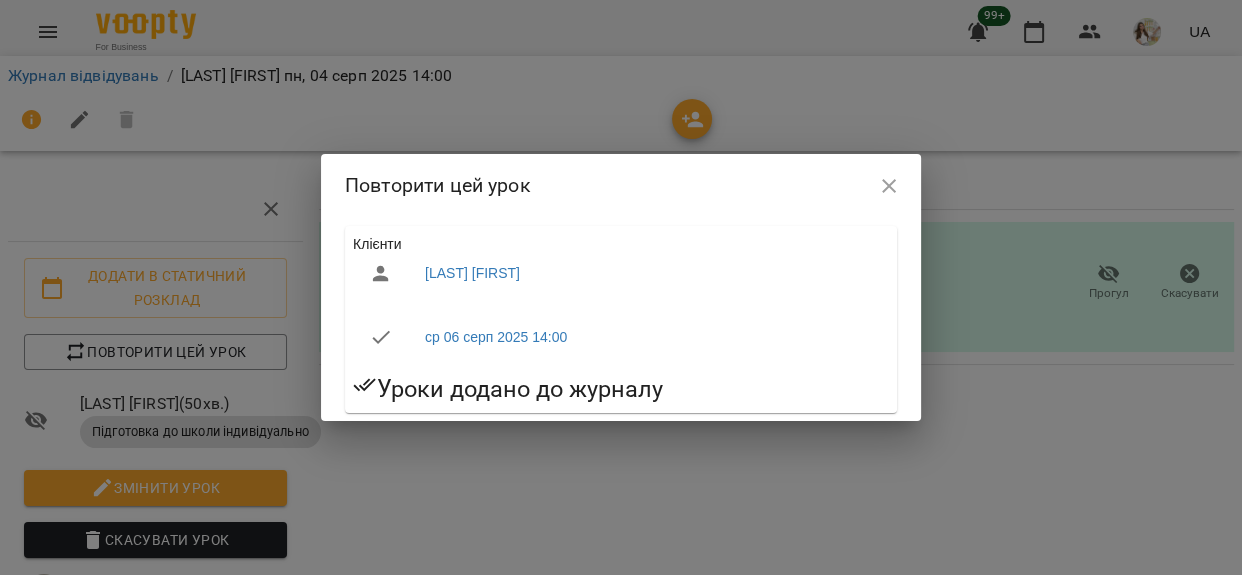 click 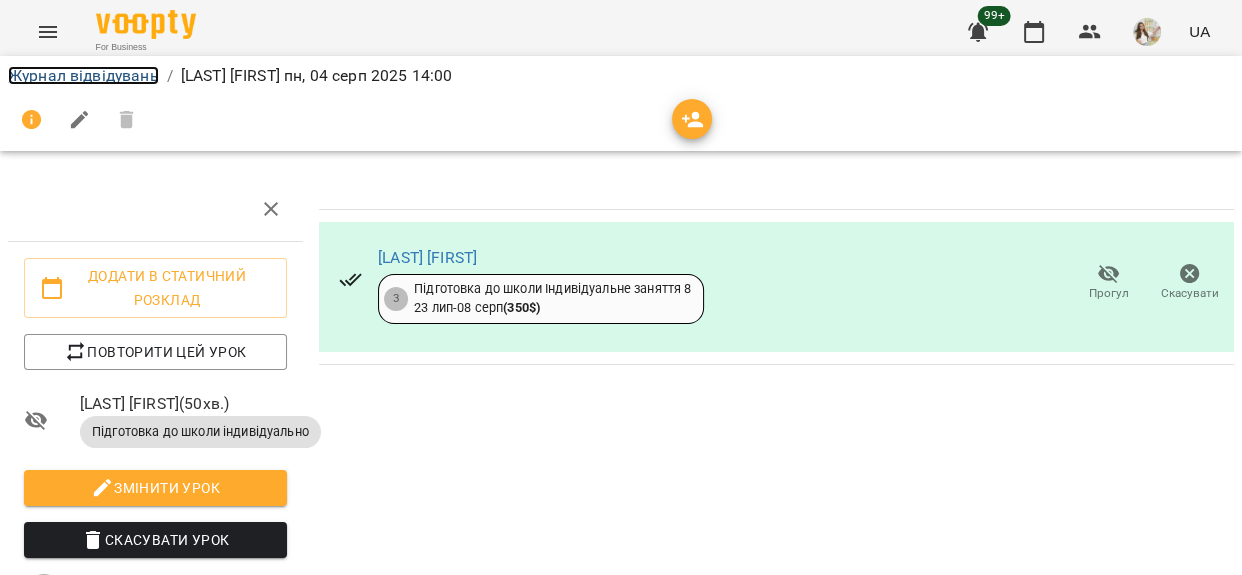 click on "Журнал відвідувань" at bounding box center (83, 75) 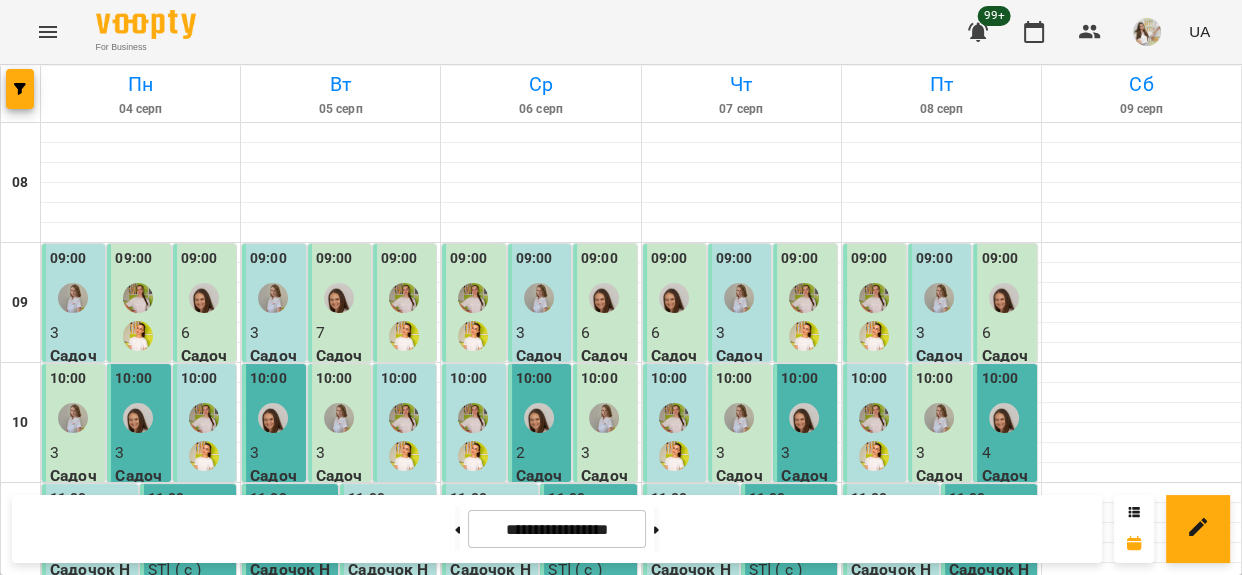 scroll, scrollTop: 545, scrollLeft: 0, axis: vertical 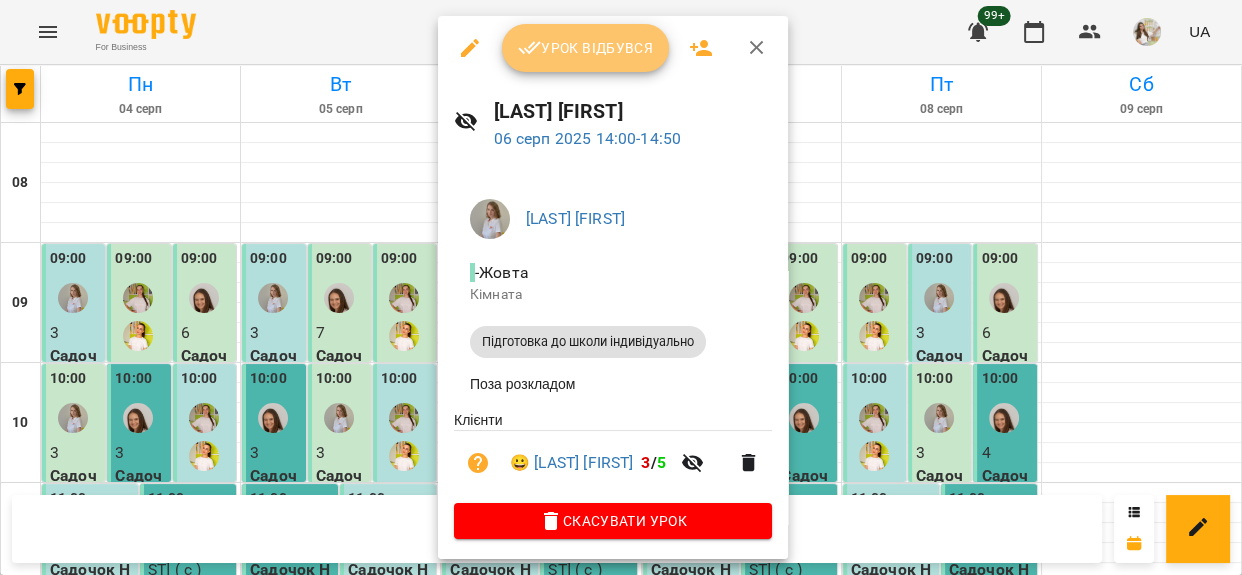 click on "Урок відбувся" at bounding box center [586, 48] 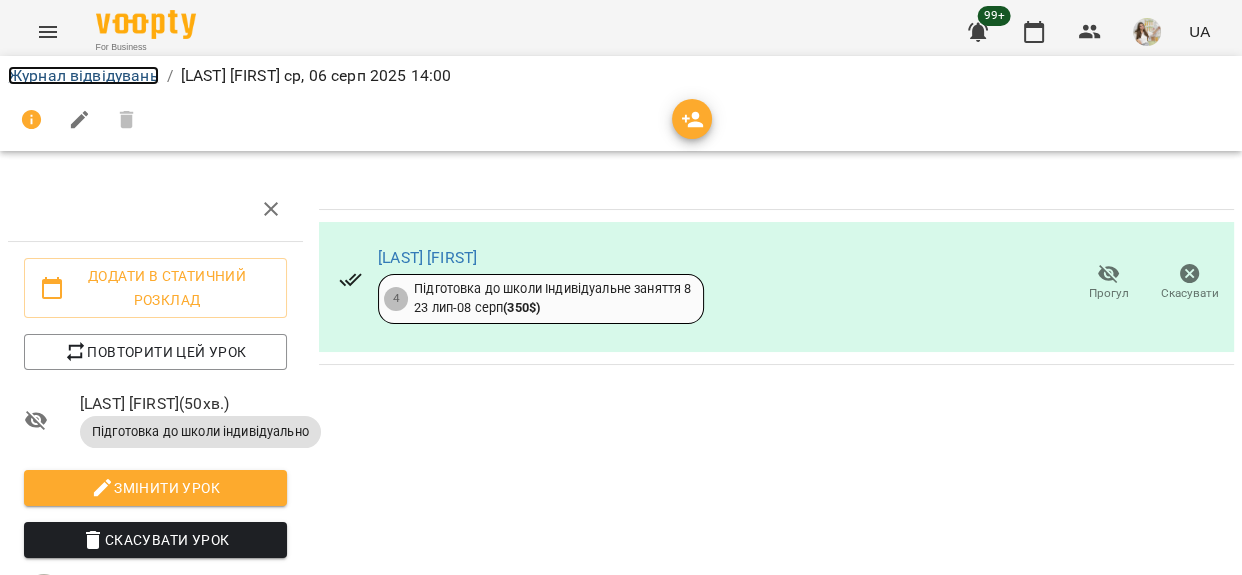 click on "Журнал відвідувань" at bounding box center [83, 75] 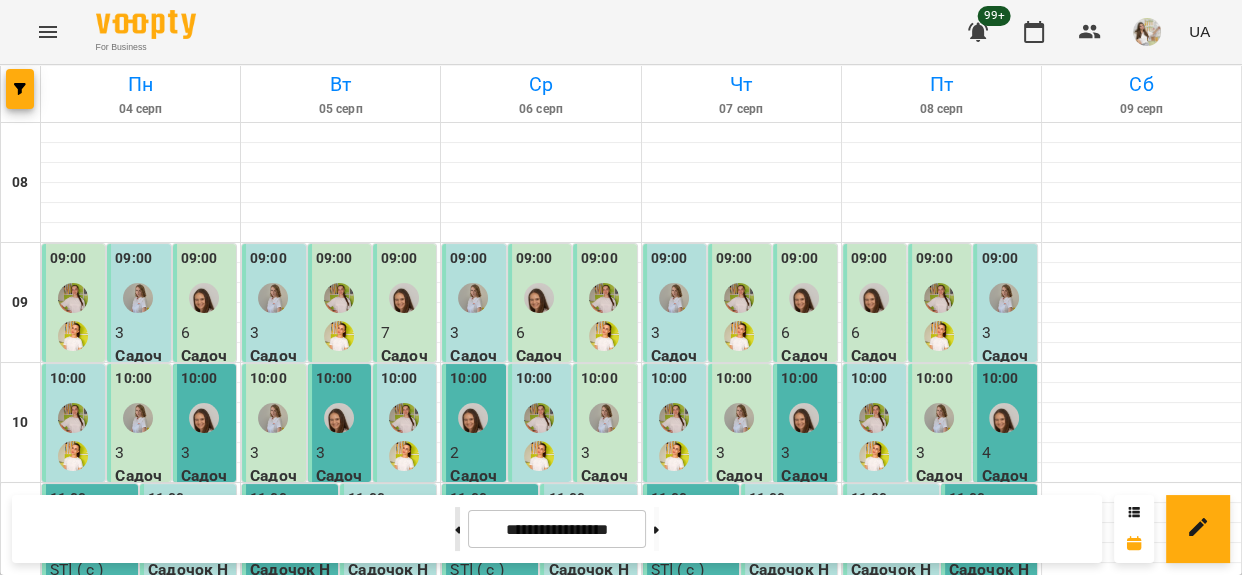 click at bounding box center (457, 529) 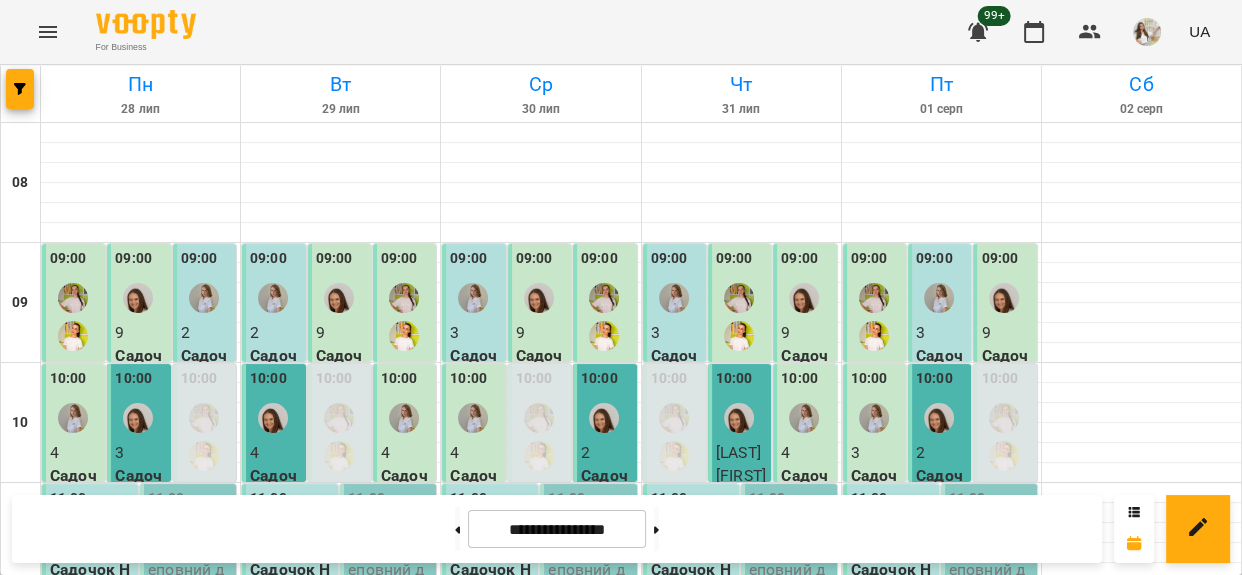scroll, scrollTop: 818, scrollLeft: 0, axis: vertical 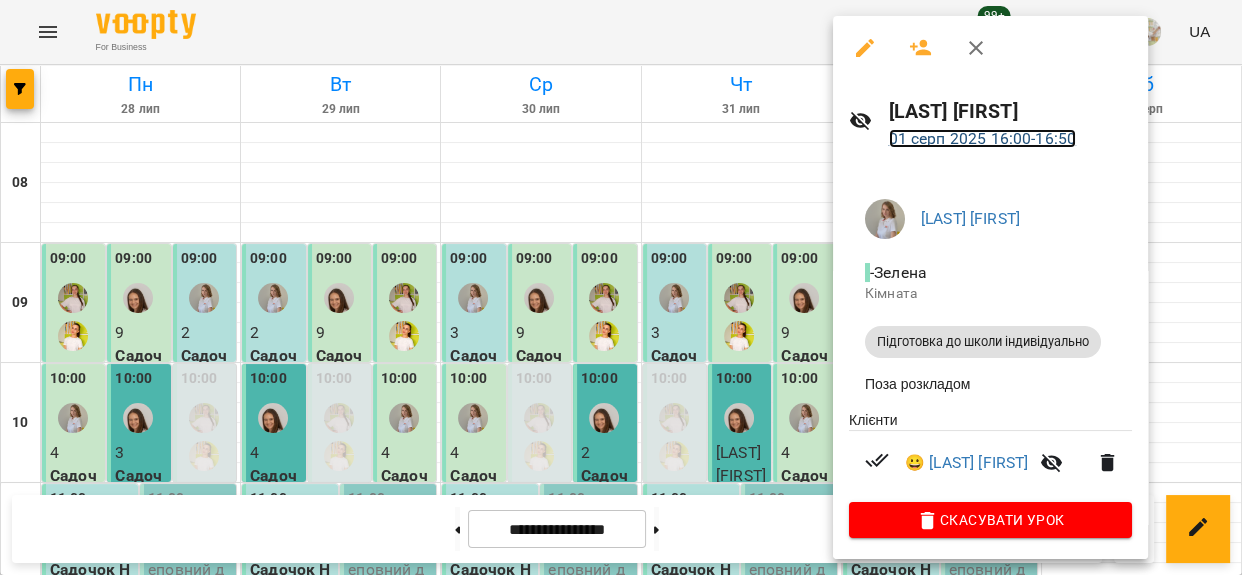 click on "01 серп 2025 16:00  -  16:50" at bounding box center (983, 138) 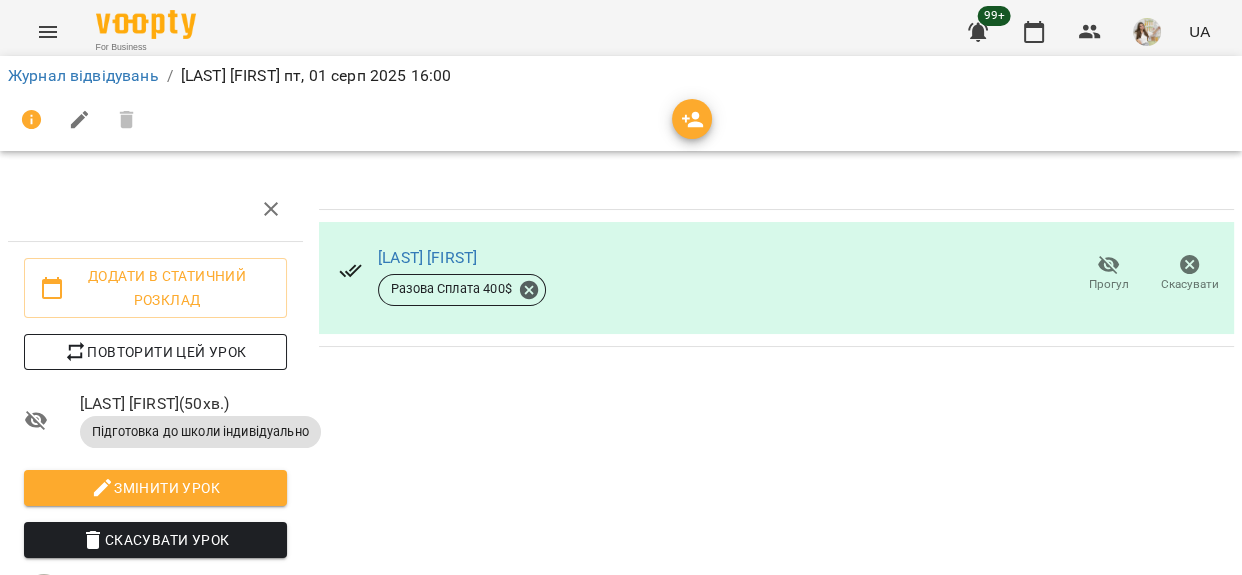 click on "Повторити цей урок" at bounding box center (155, 352) 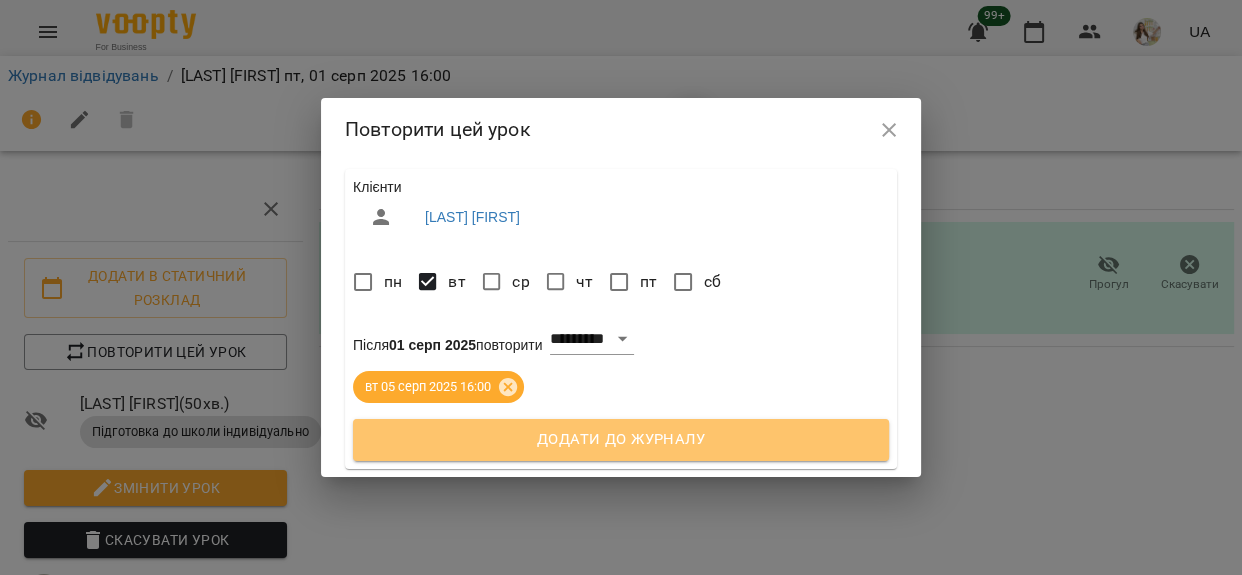 click on "Додати до журналу" at bounding box center [621, 440] 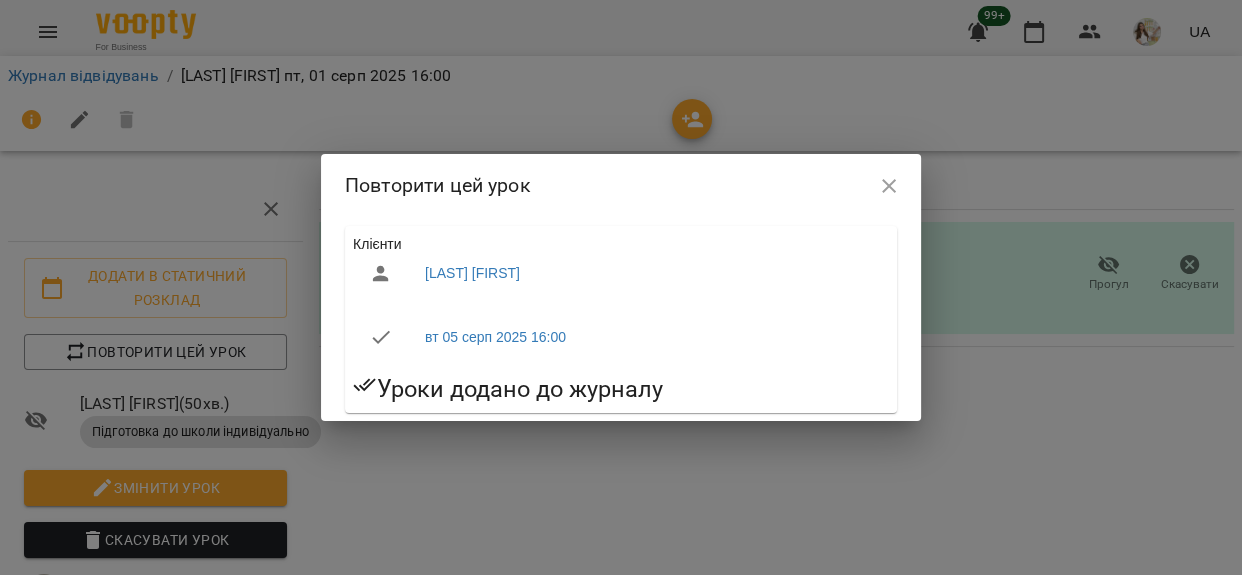 click 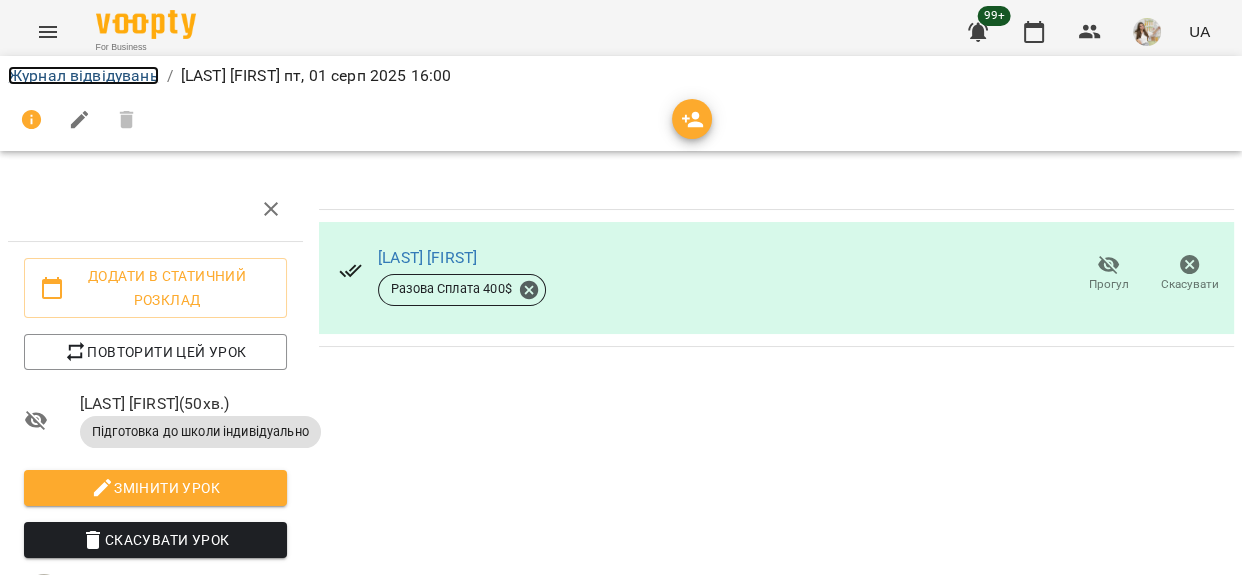 click on "Журнал відвідувань" at bounding box center [83, 75] 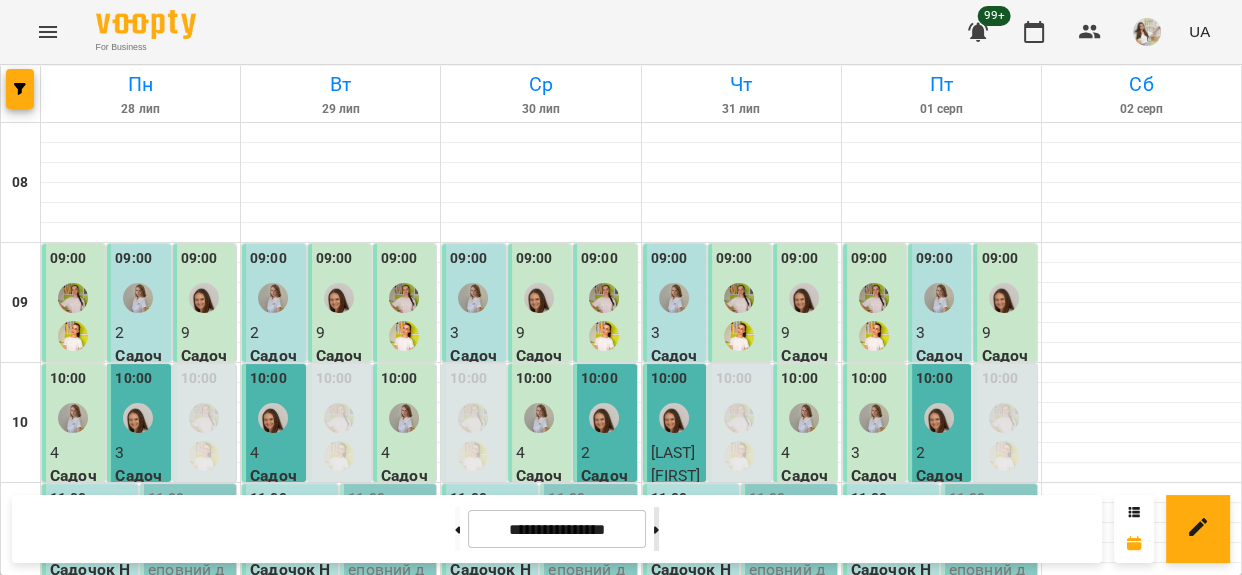 click at bounding box center (656, 529) 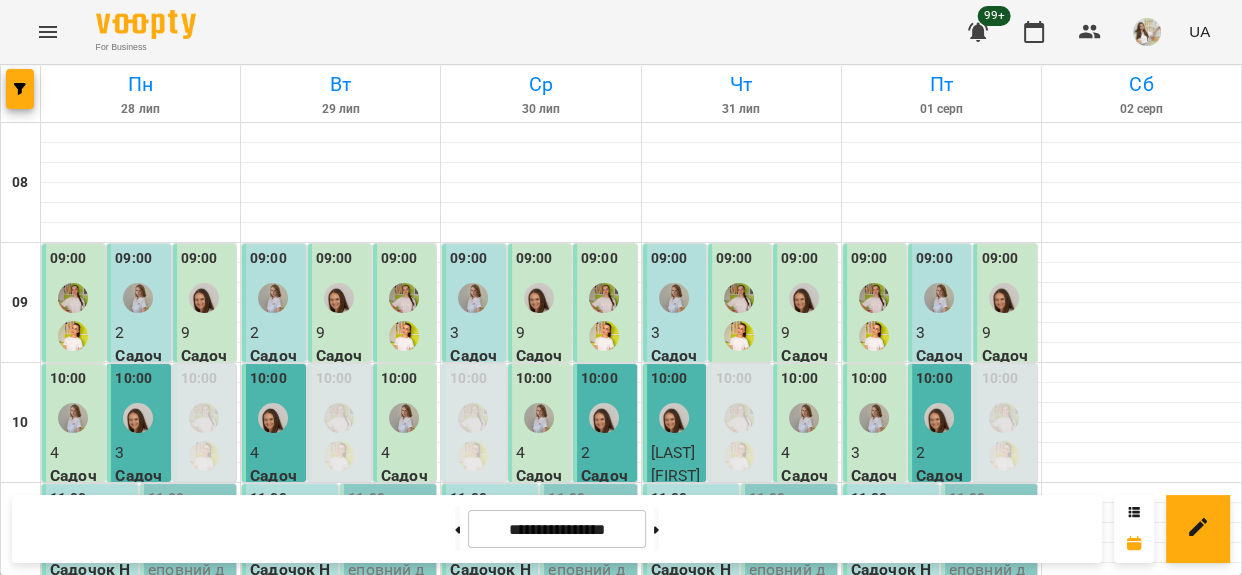 type on "**********" 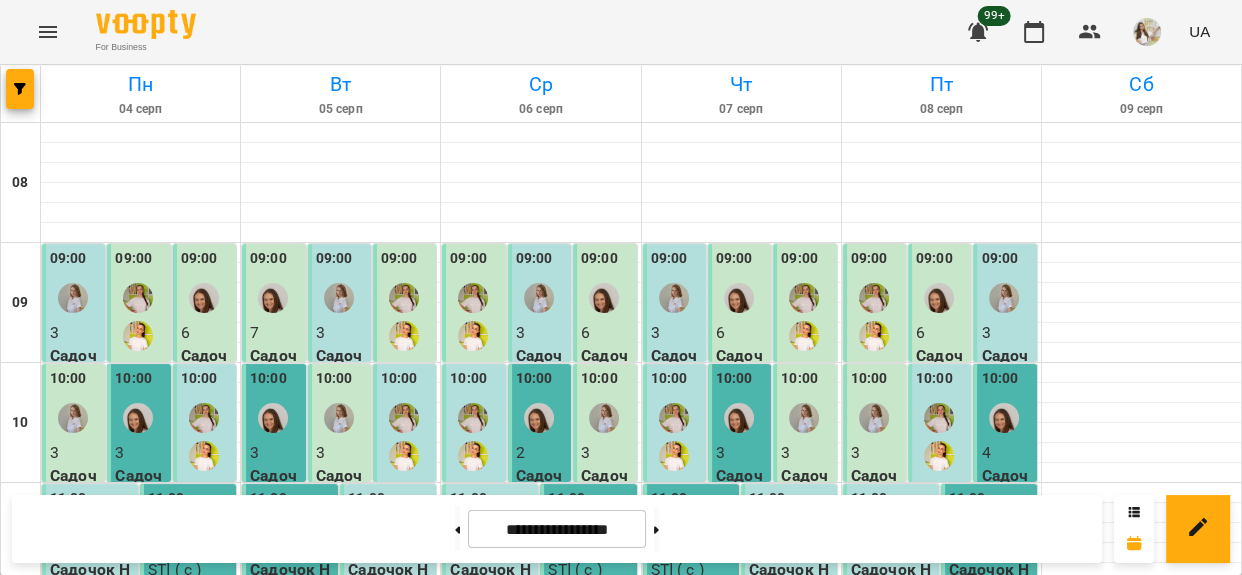 scroll, scrollTop: 727, scrollLeft: 0, axis: vertical 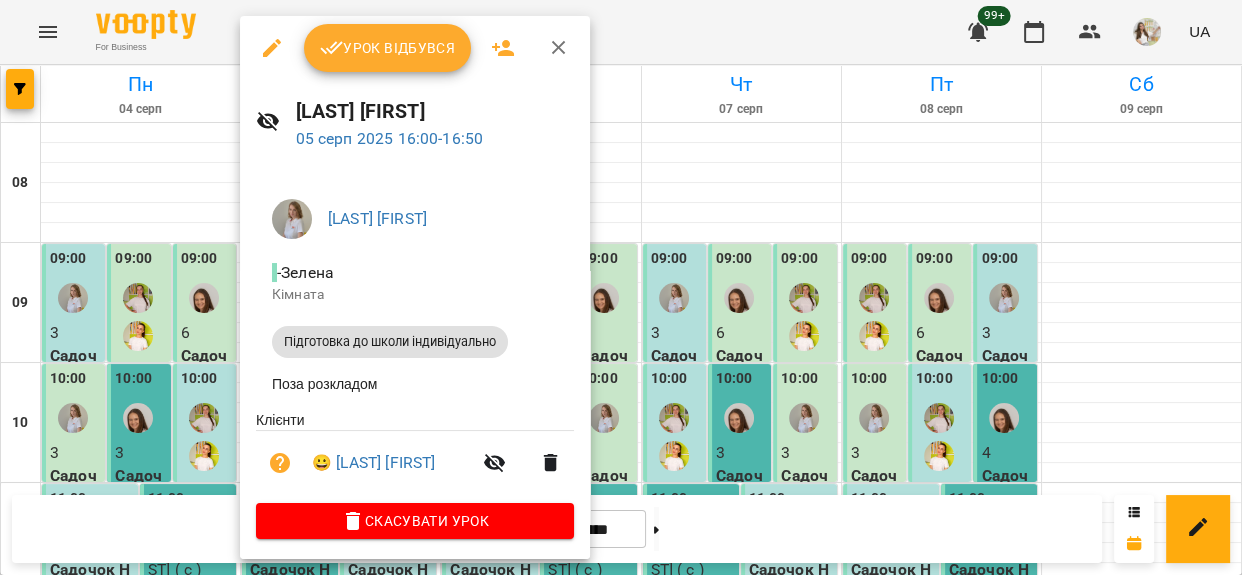 click on "Урок відбувся" at bounding box center [388, 48] 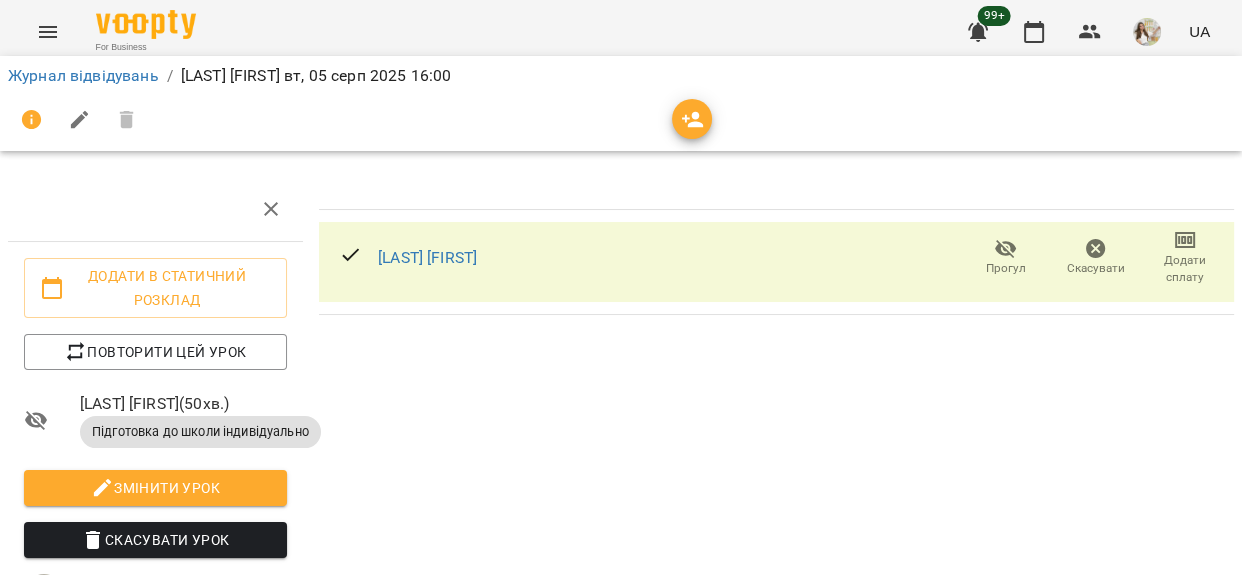 click 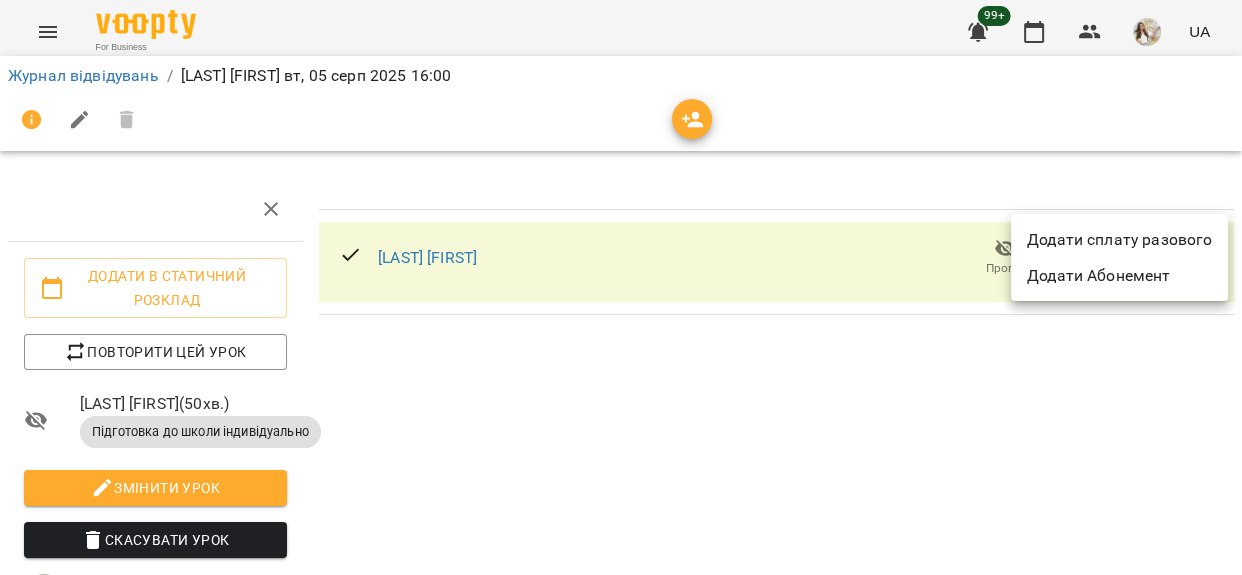 click on "Додати сплату разового" at bounding box center (1119, 240) 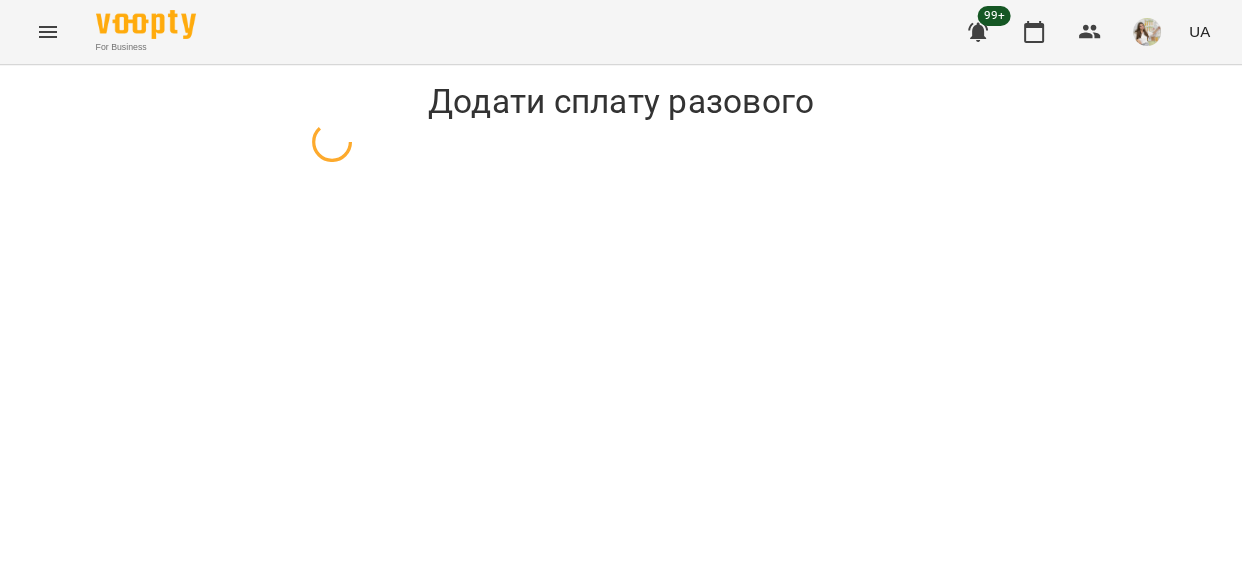 select on "**********" 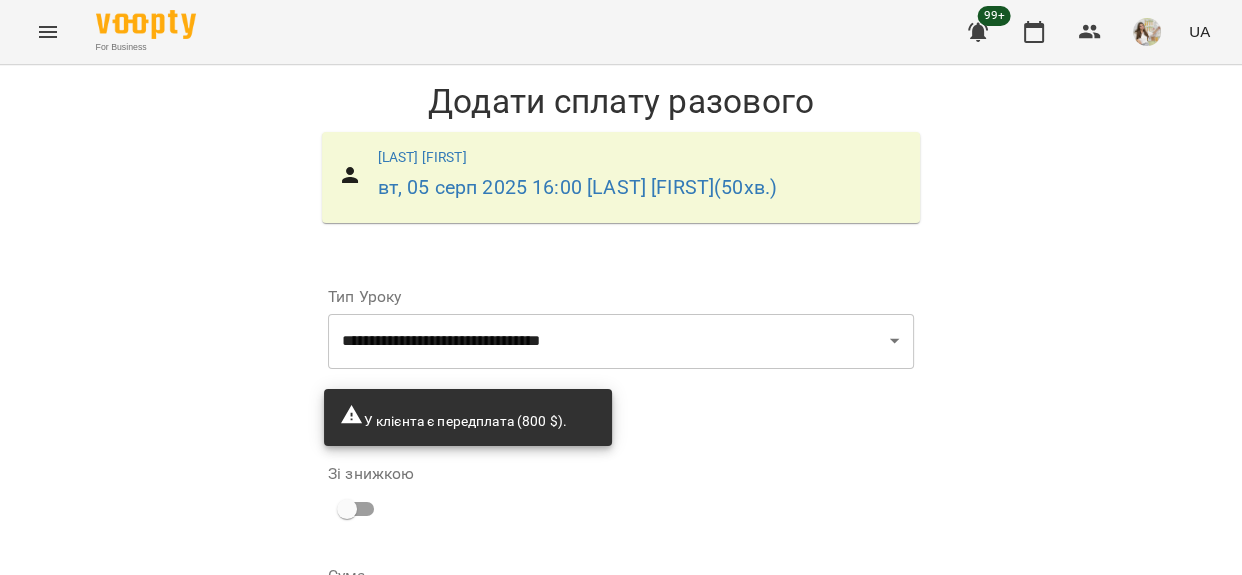 scroll, scrollTop: 225, scrollLeft: 0, axis: vertical 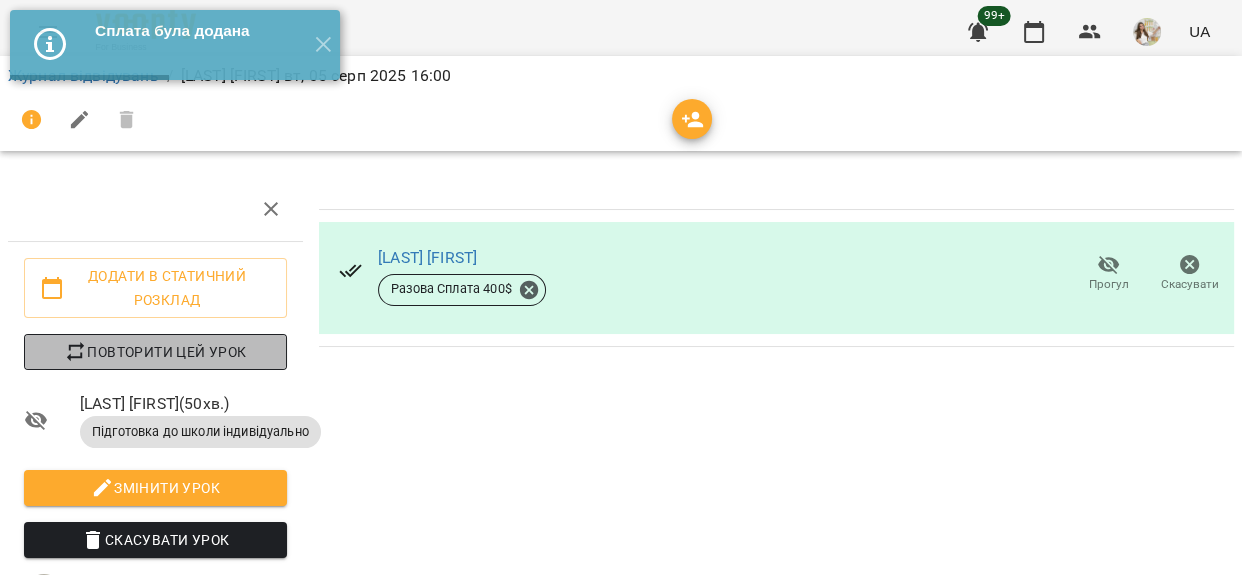 click on "Повторити цей урок" at bounding box center [155, 352] 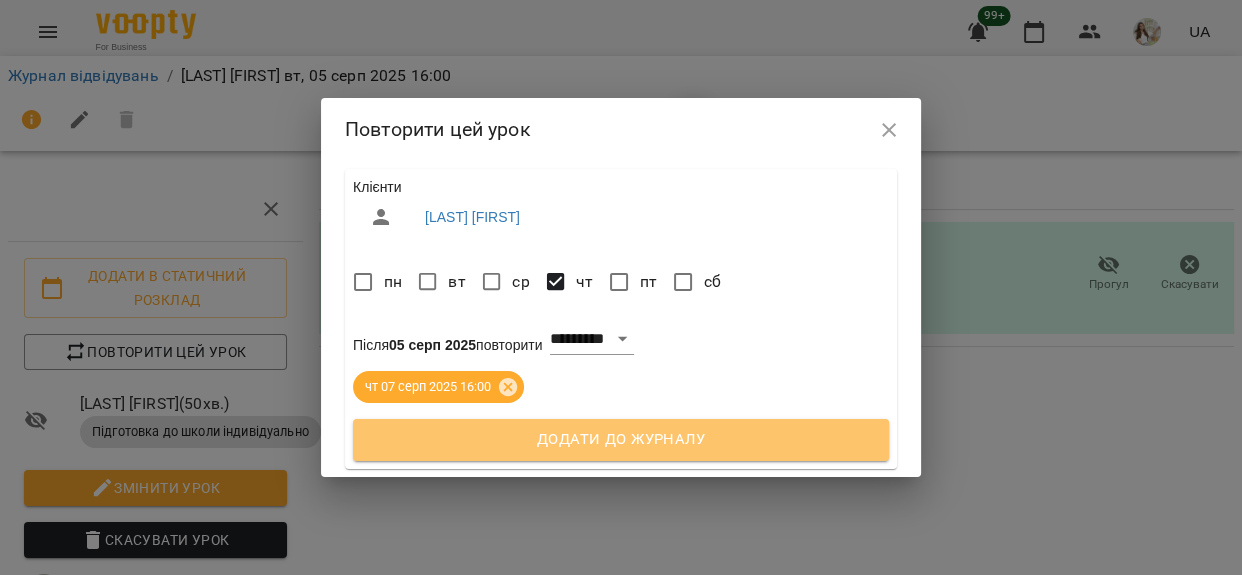 click on "Додати до журналу" at bounding box center [621, 440] 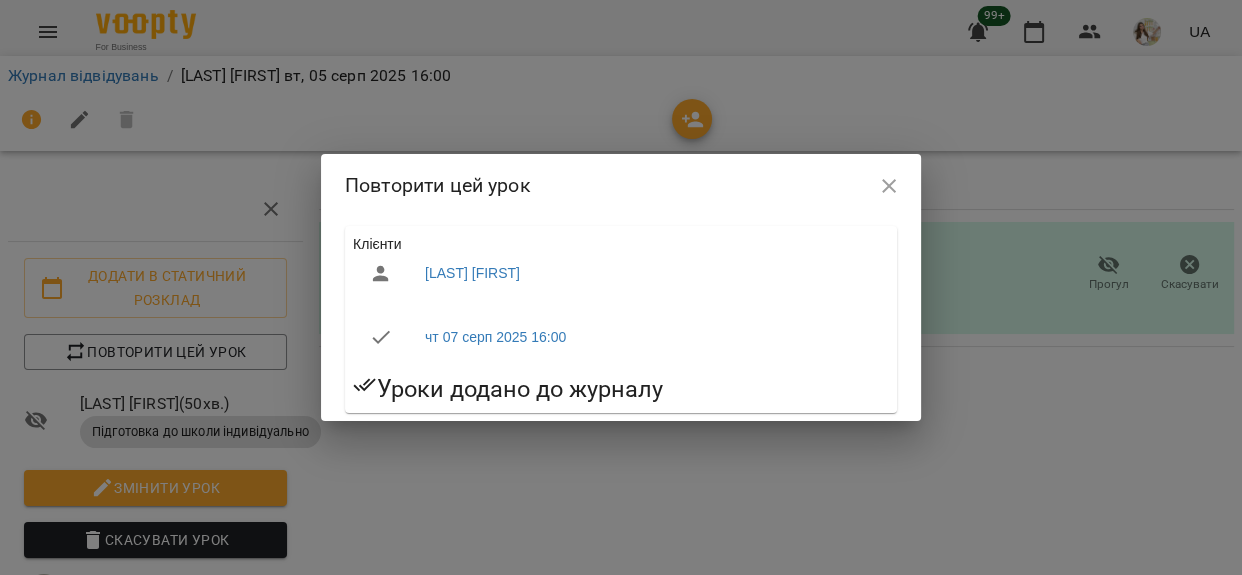 click 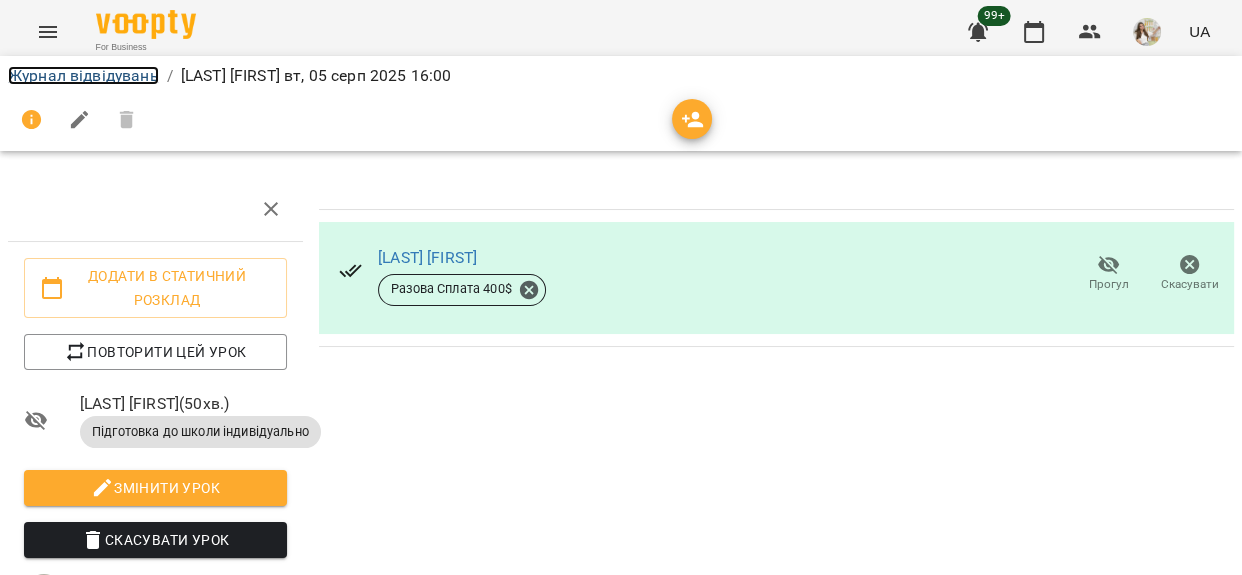 click on "Журнал відвідувань" at bounding box center (83, 75) 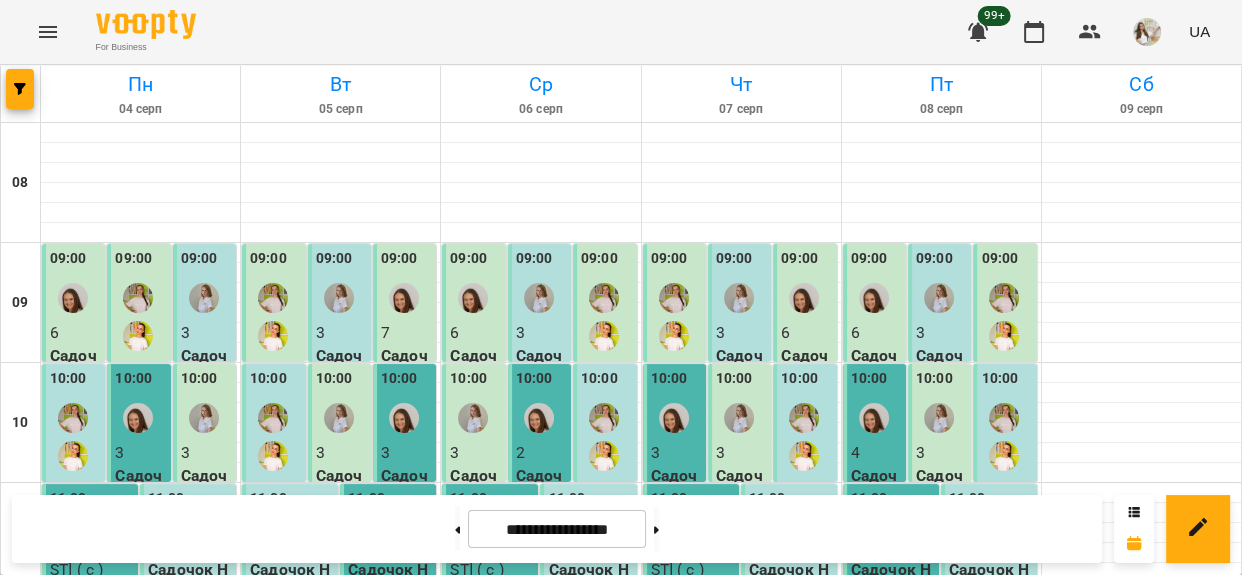 scroll, scrollTop: 1000, scrollLeft: 0, axis: vertical 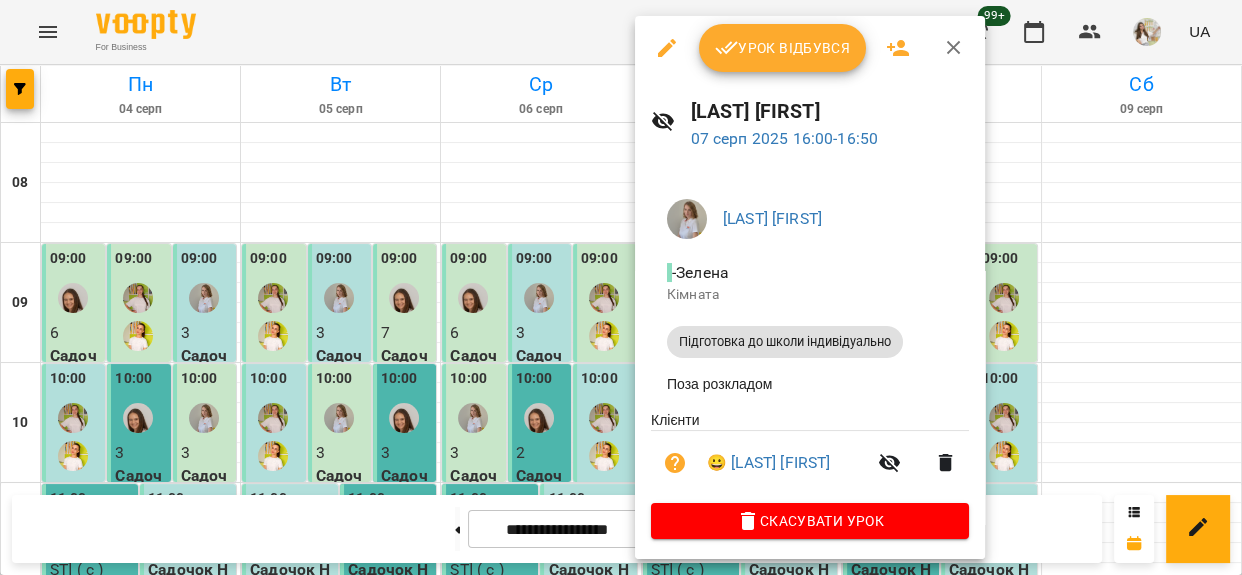 click on "Урок відбувся" at bounding box center [783, 48] 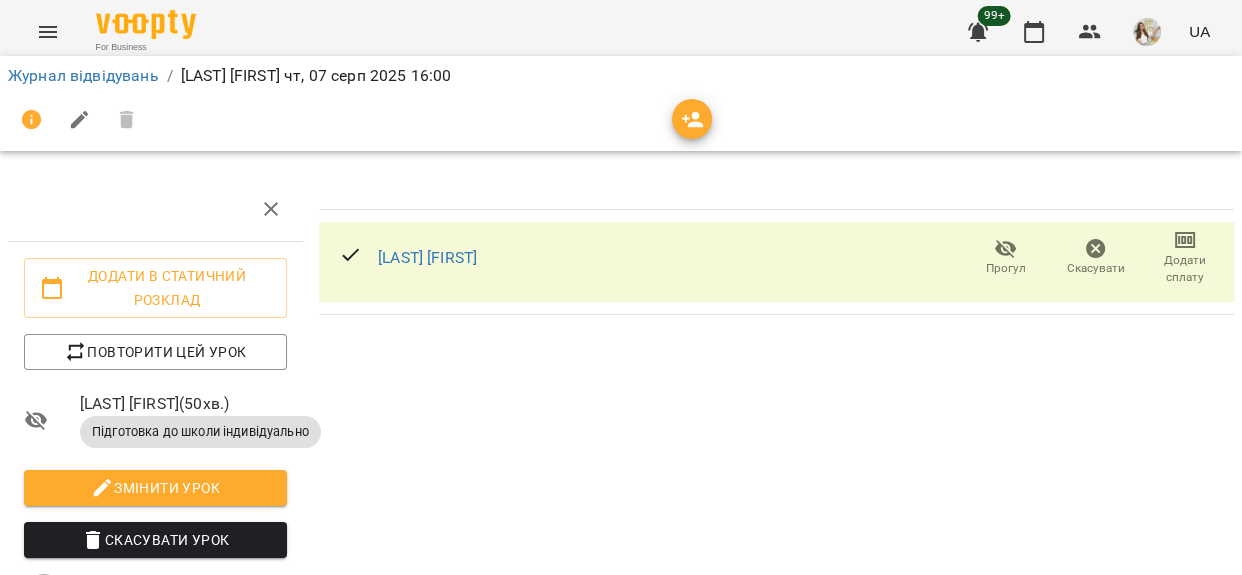 click 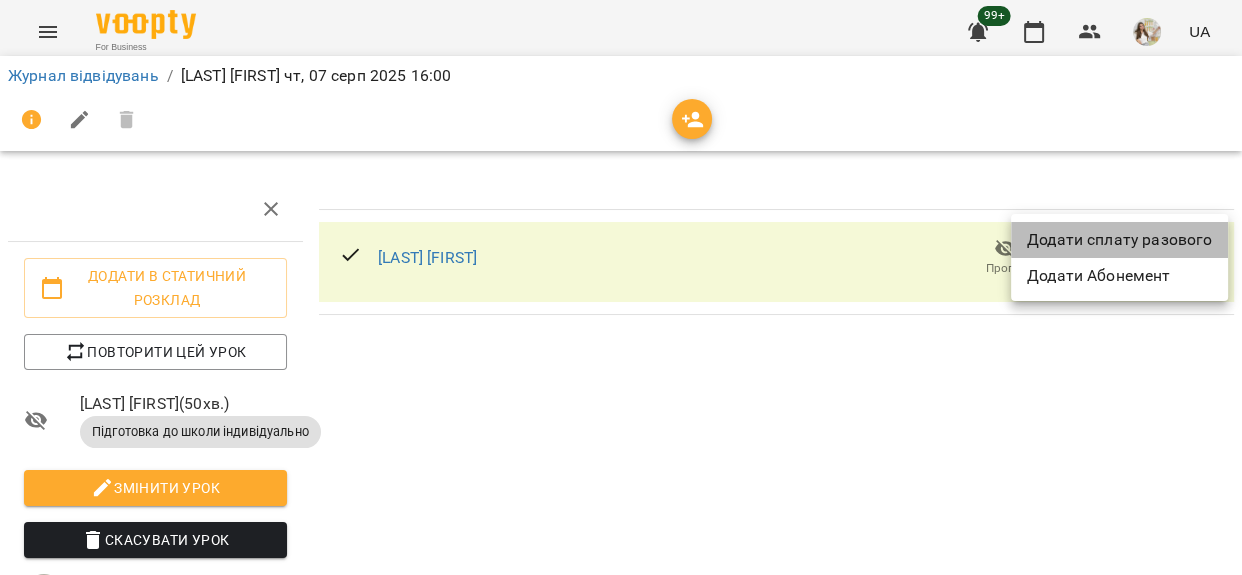click on "Додати сплату разового" at bounding box center (1119, 240) 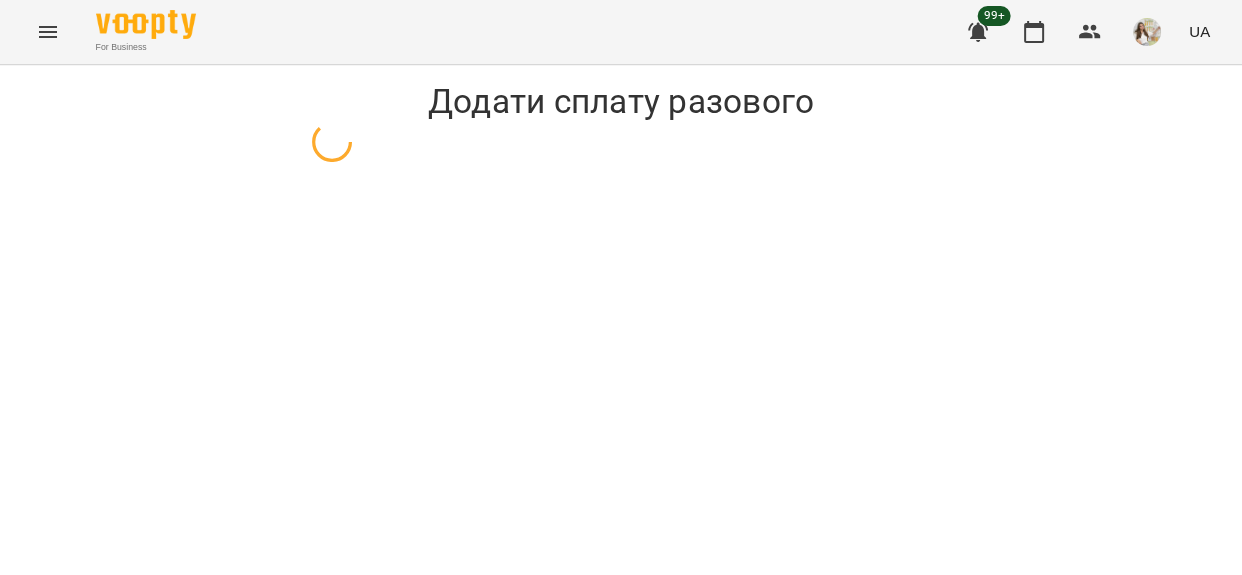 select on "**********" 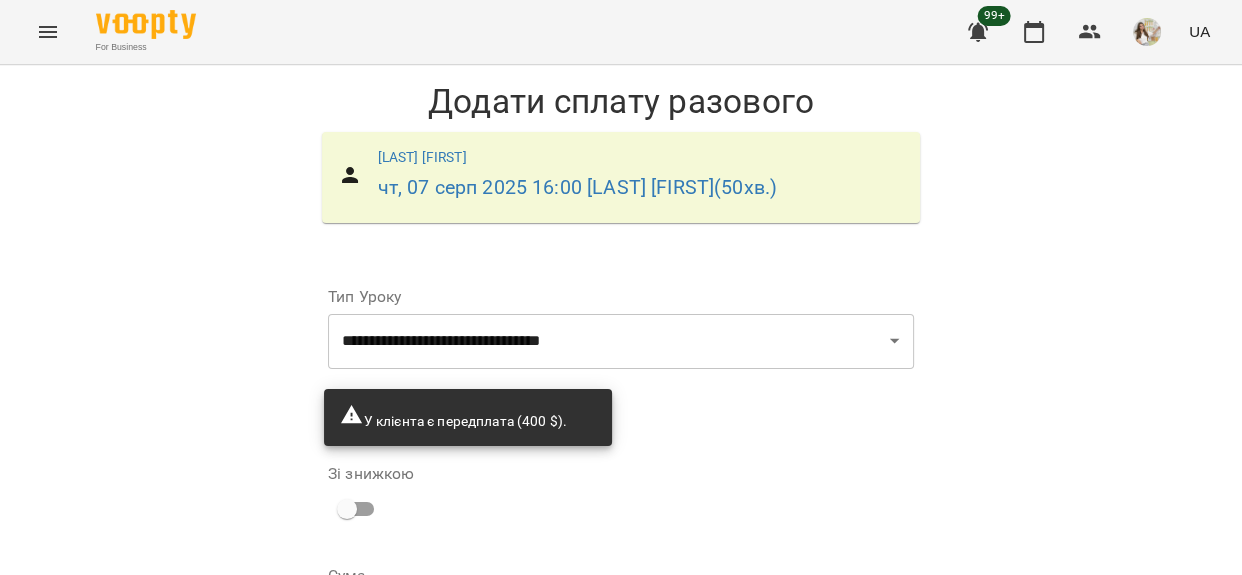 scroll, scrollTop: 225, scrollLeft: 0, axis: vertical 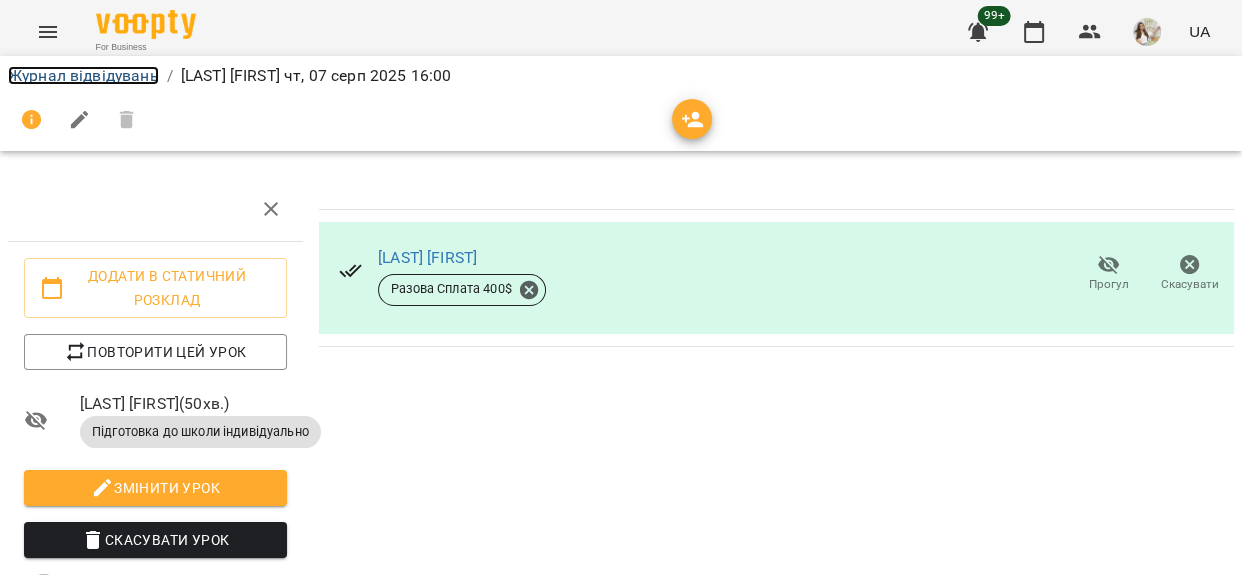 click on "Журнал відвідувань" at bounding box center (83, 75) 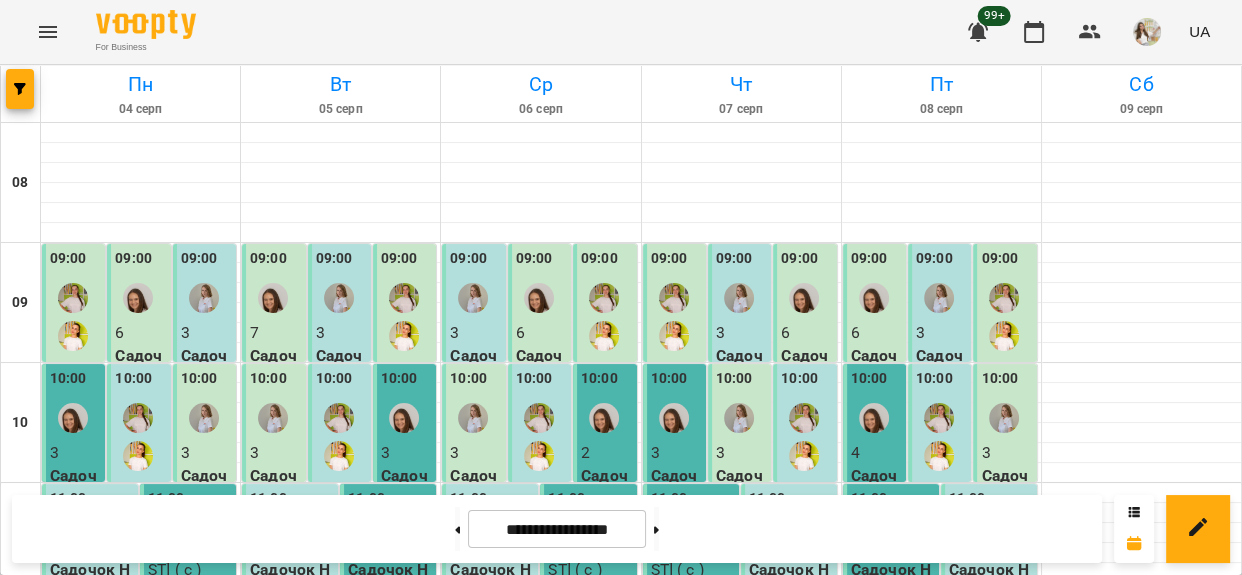 click at bounding box center [457, 529] 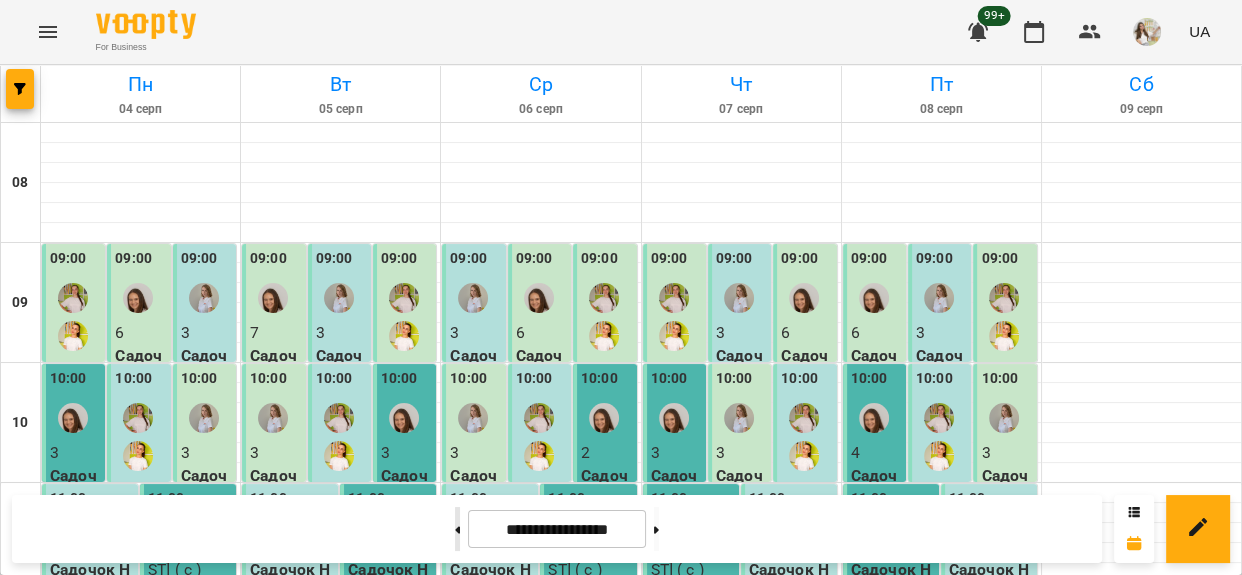 click at bounding box center (457, 529) 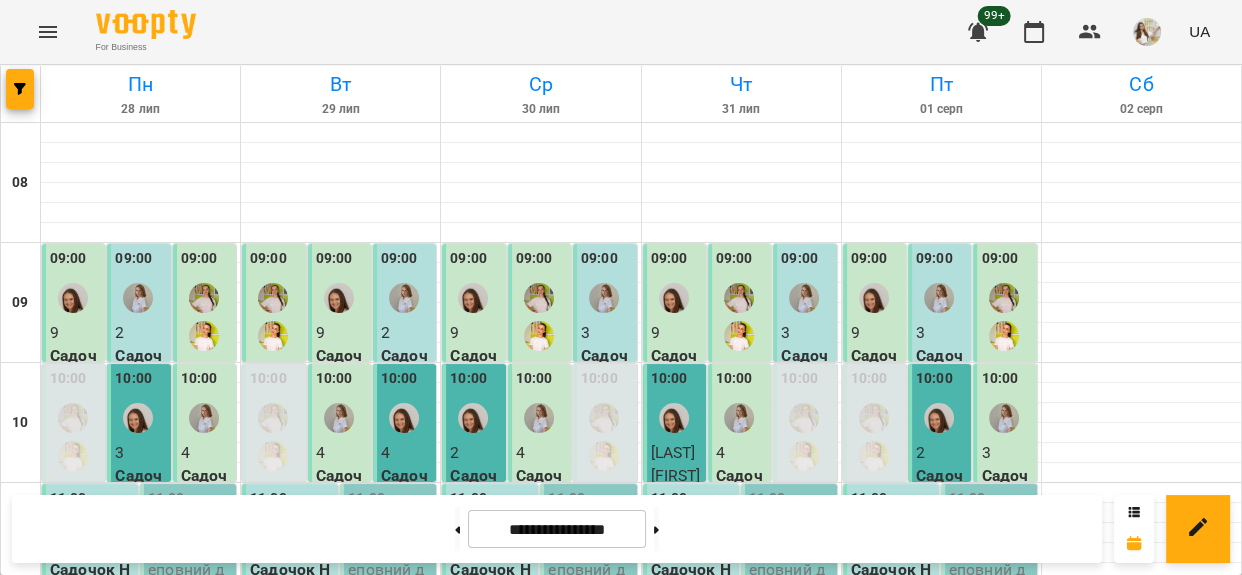 scroll, scrollTop: 818, scrollLeft: 0, axis: vertical 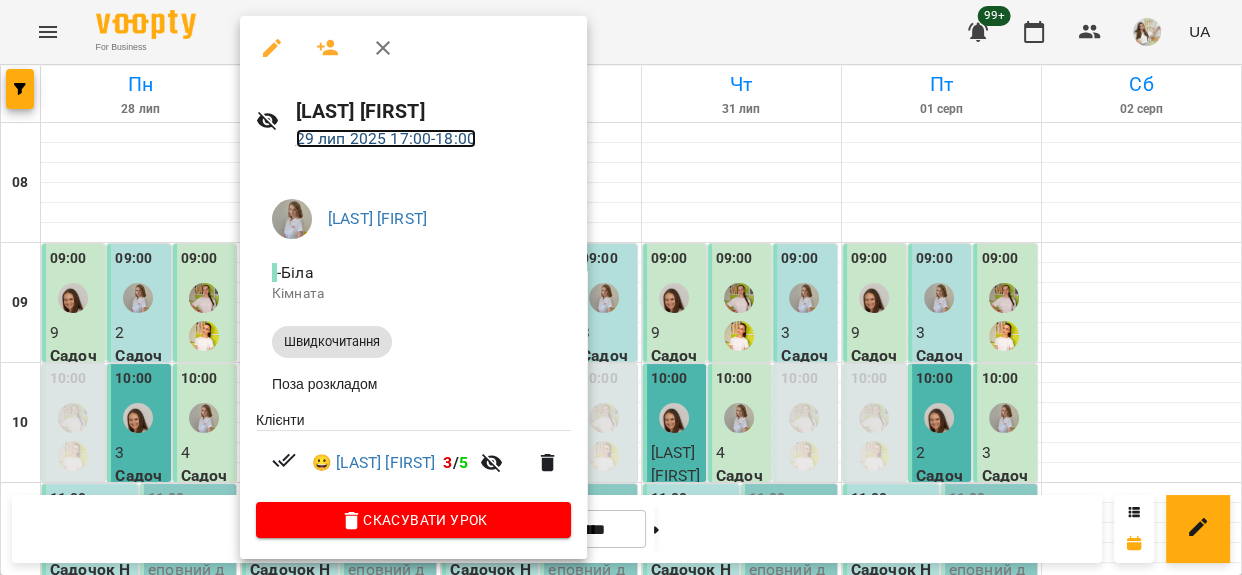 click on "29 лип 2025 17:00  -  18:00" at bounding box center (386, 138) 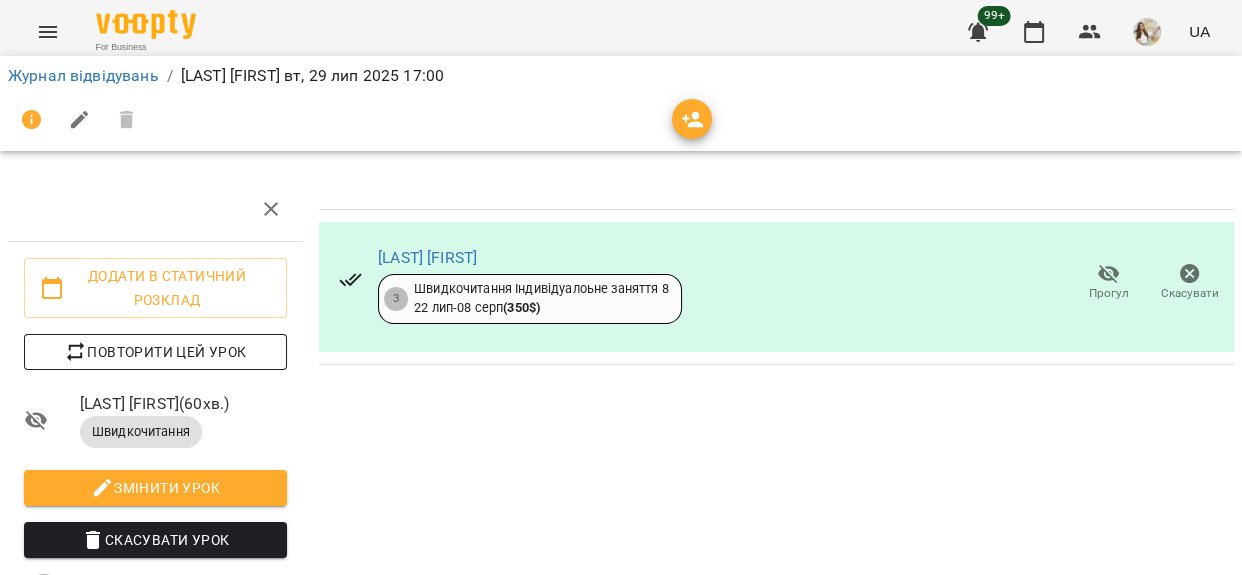 click on "Повторити цей урок" at bounding box center (155, 352) 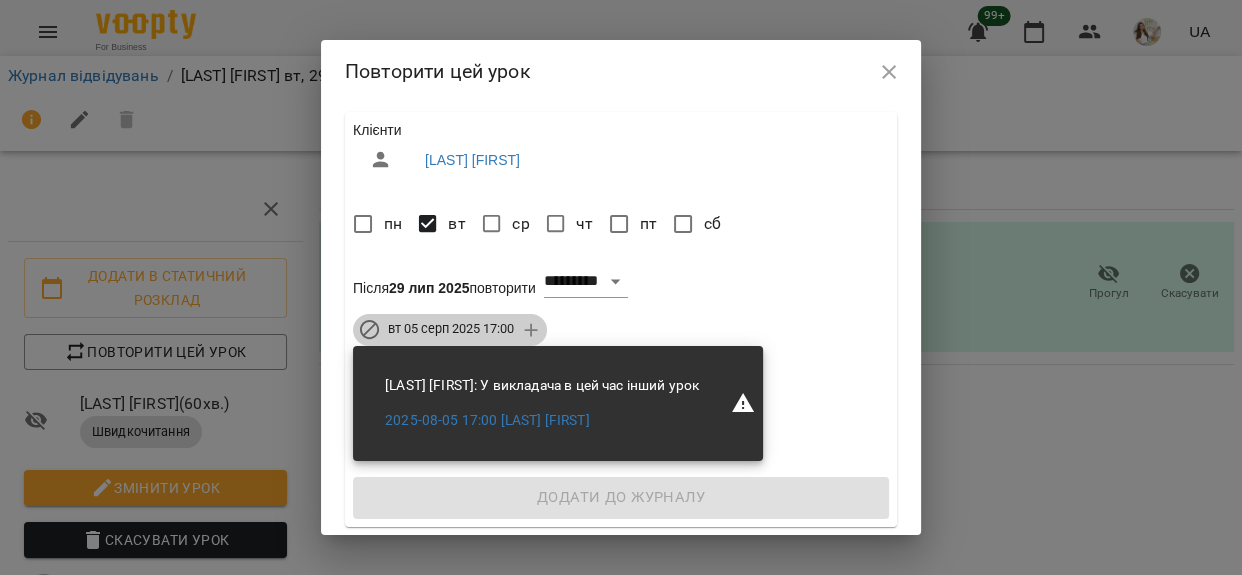 click 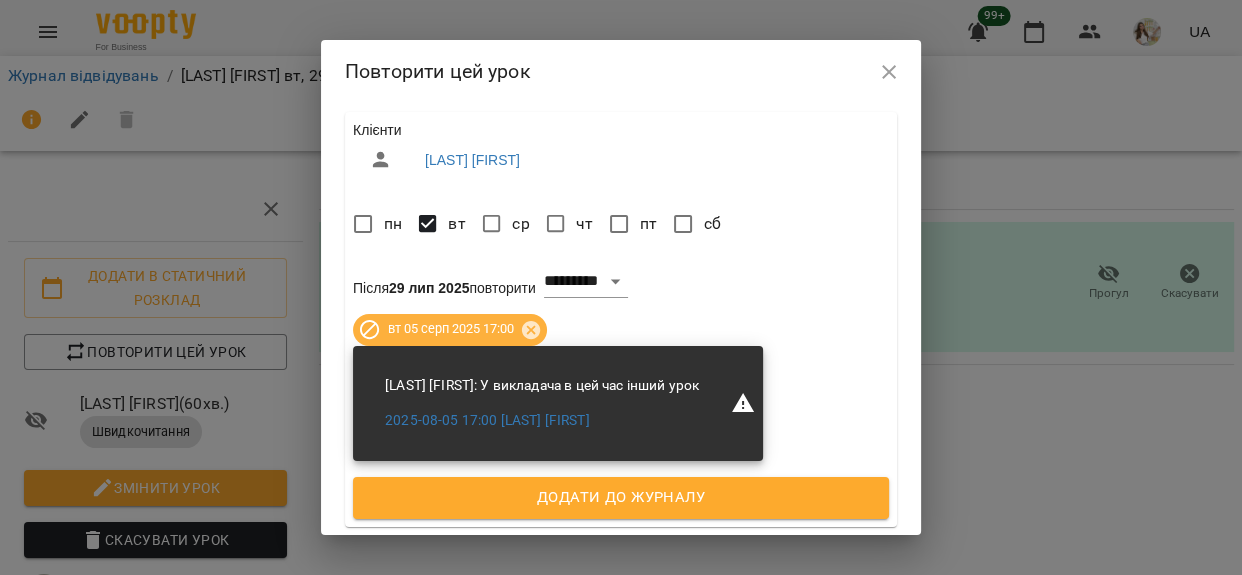 click on "Додати до журналу" at bounding box center (621, 498) 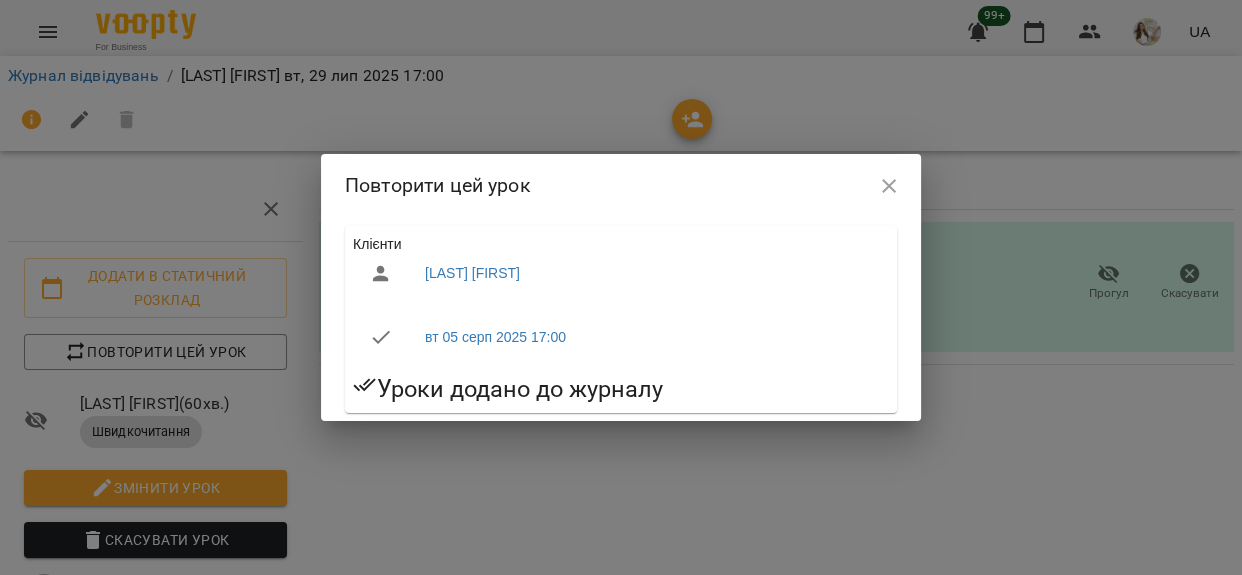 click 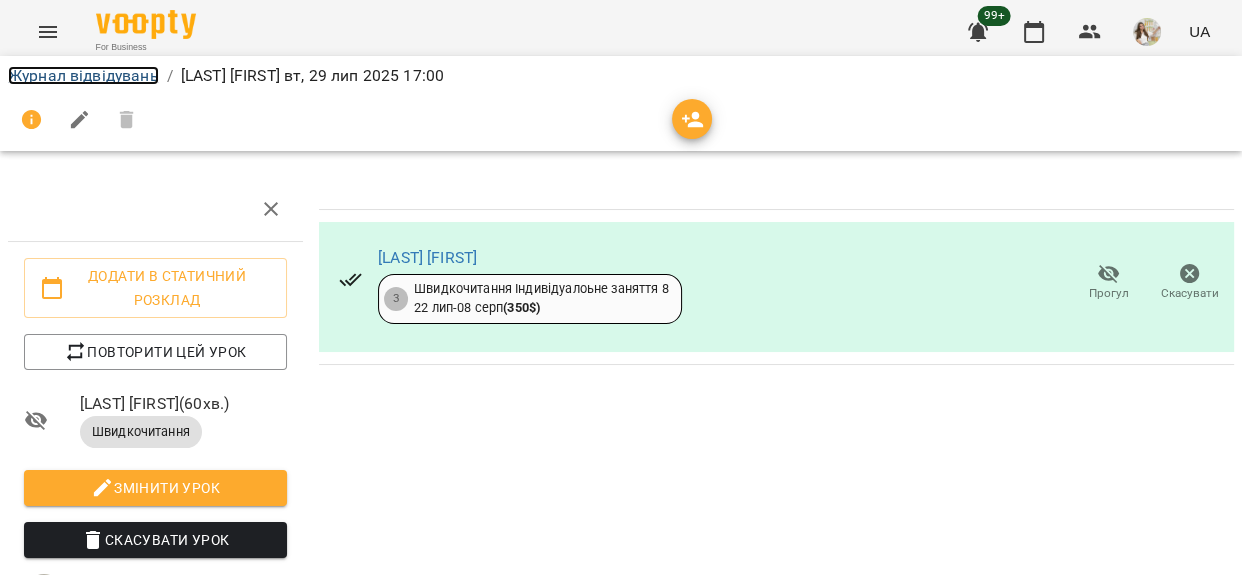 click on "Журнал відвідувань" at bounding box center (83, 75) 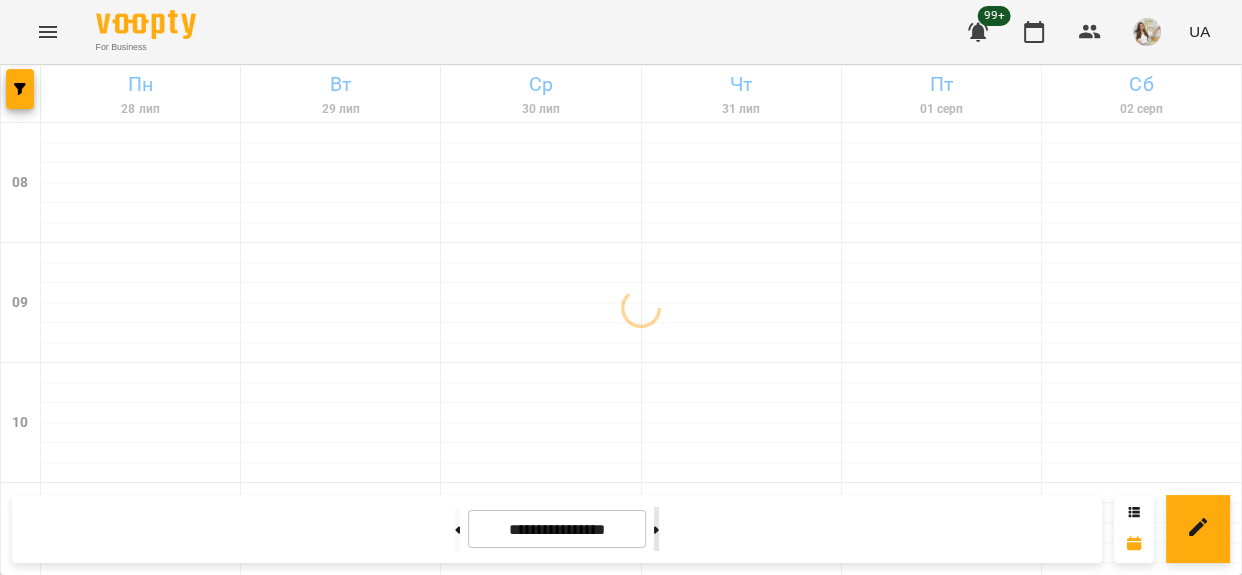 click 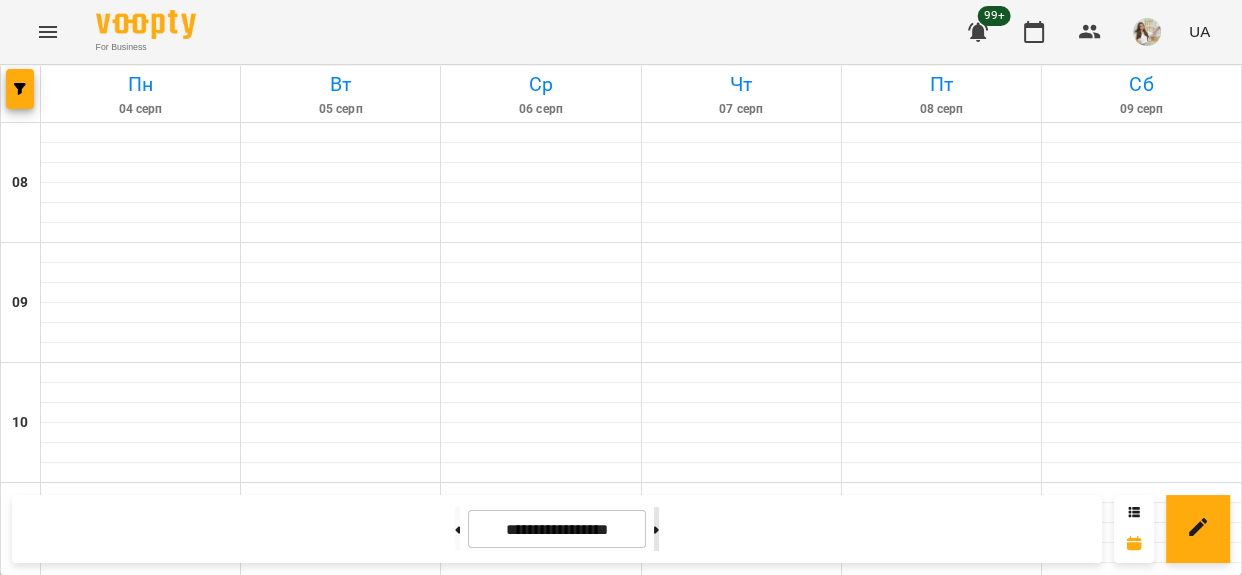 type on "**********" 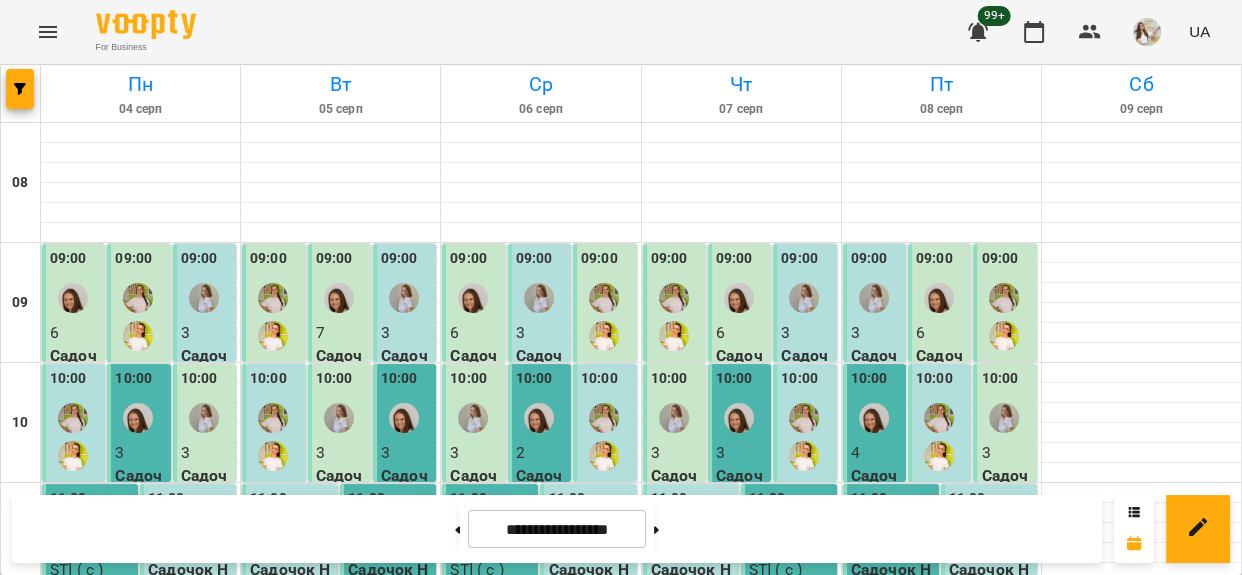 scroll, scrollTop: 818, scrollLeft: 0, axis: vertical 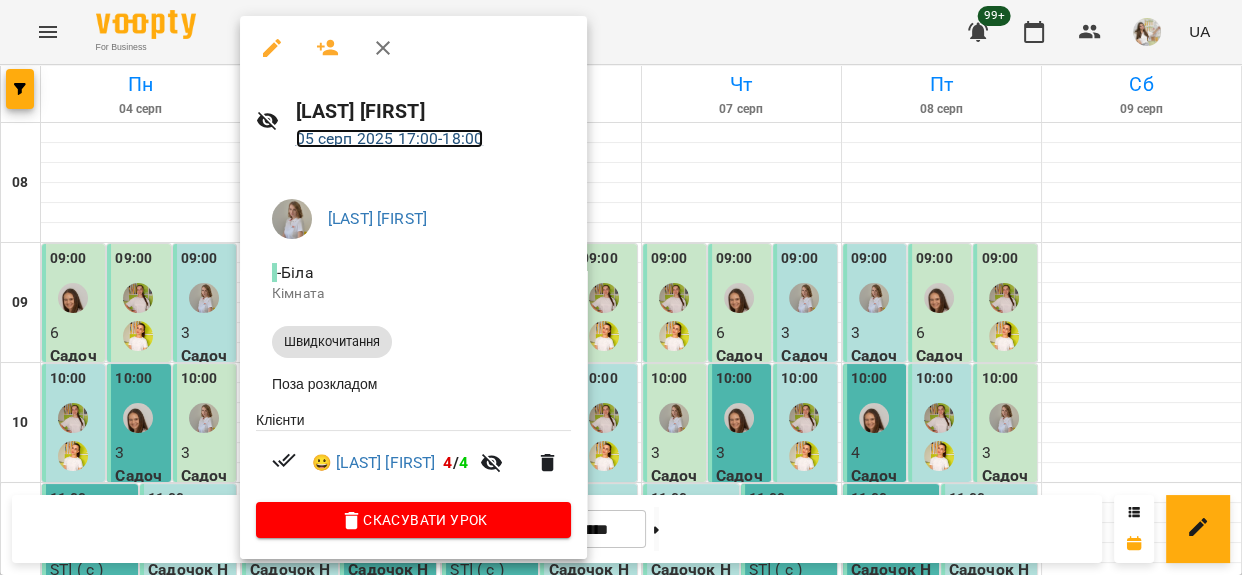 click on "05 серп 2025 17:00  -  18:00" at bounding box center (390, 138) 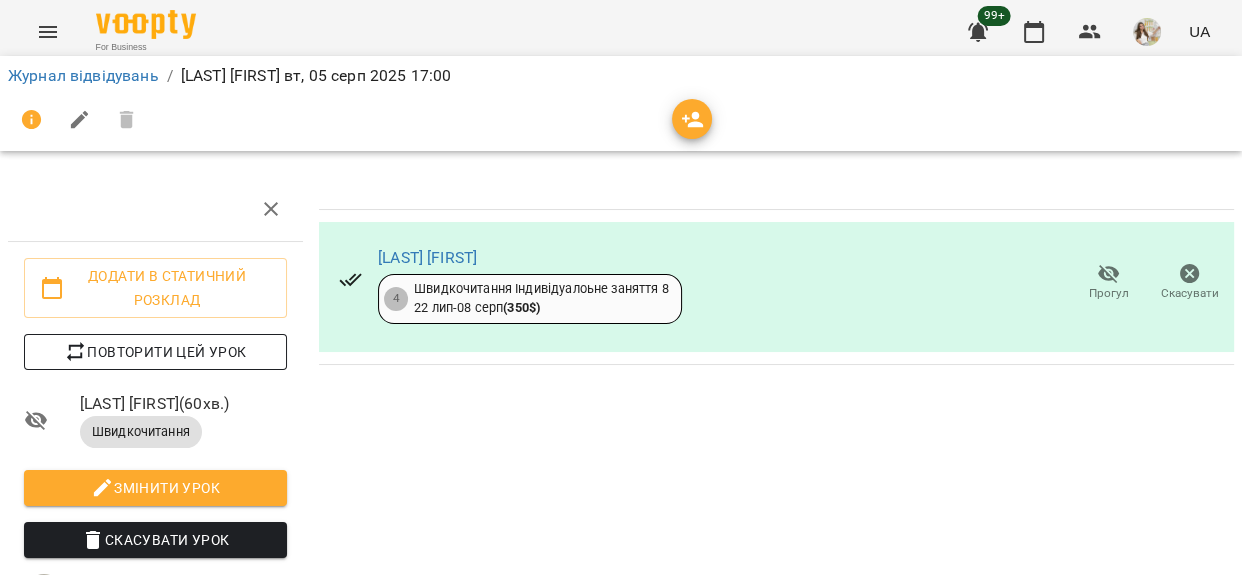 click on "Повторити цей урок" at bounding box center [155, 352] 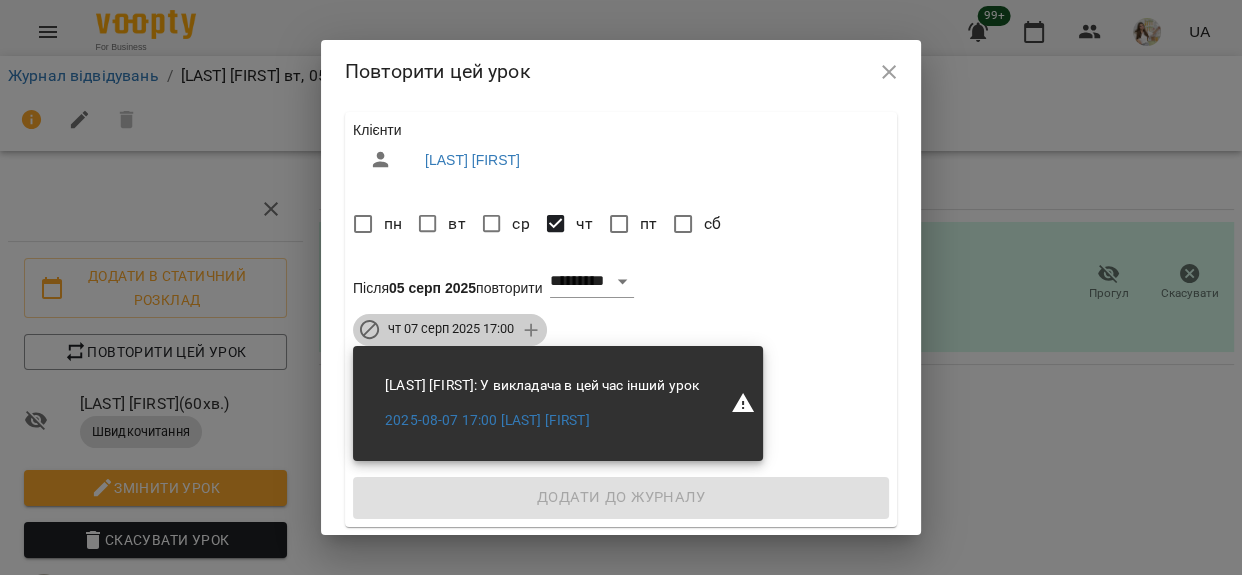 click 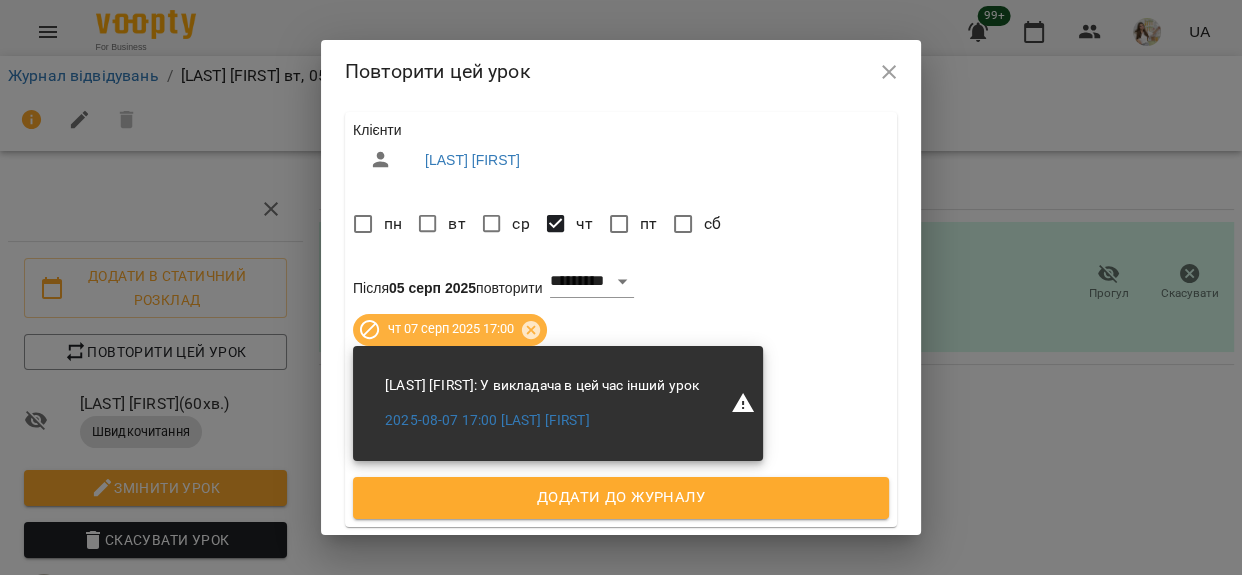 click on "Додати до журналу" at bounding box center [621, 498] 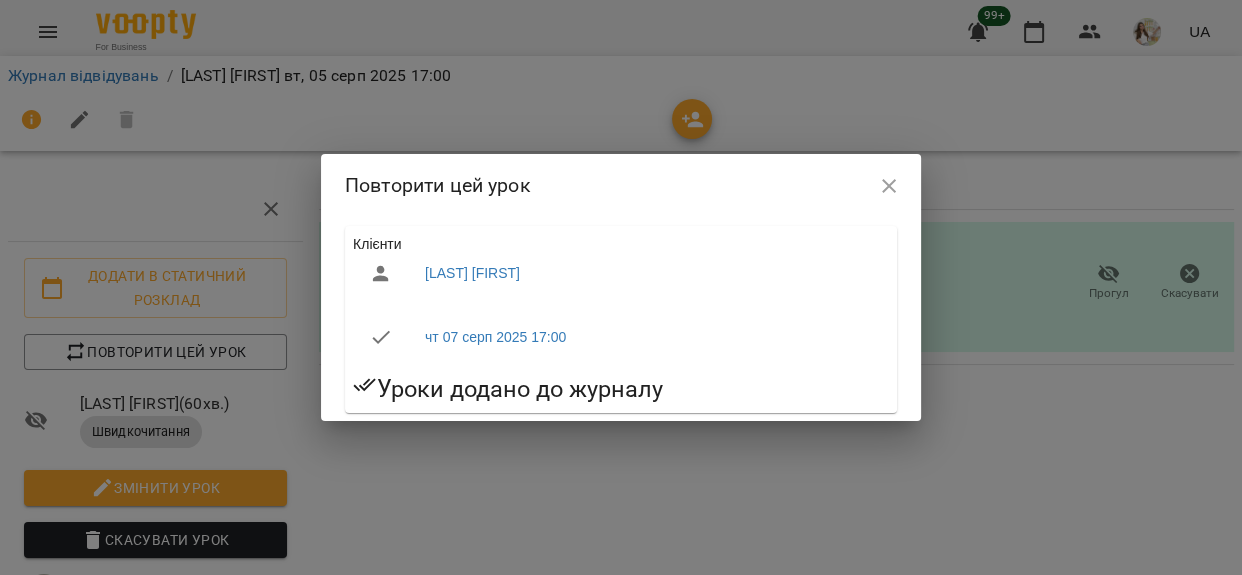 click 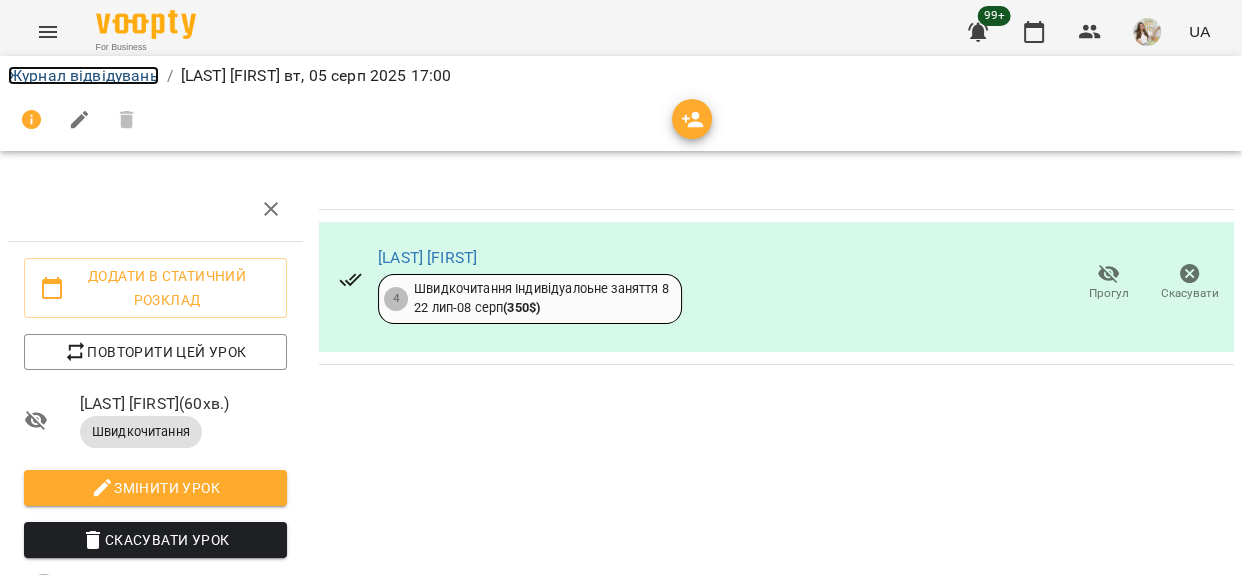 click on "Журнал відвідувань" at bounding box center (83, 75) 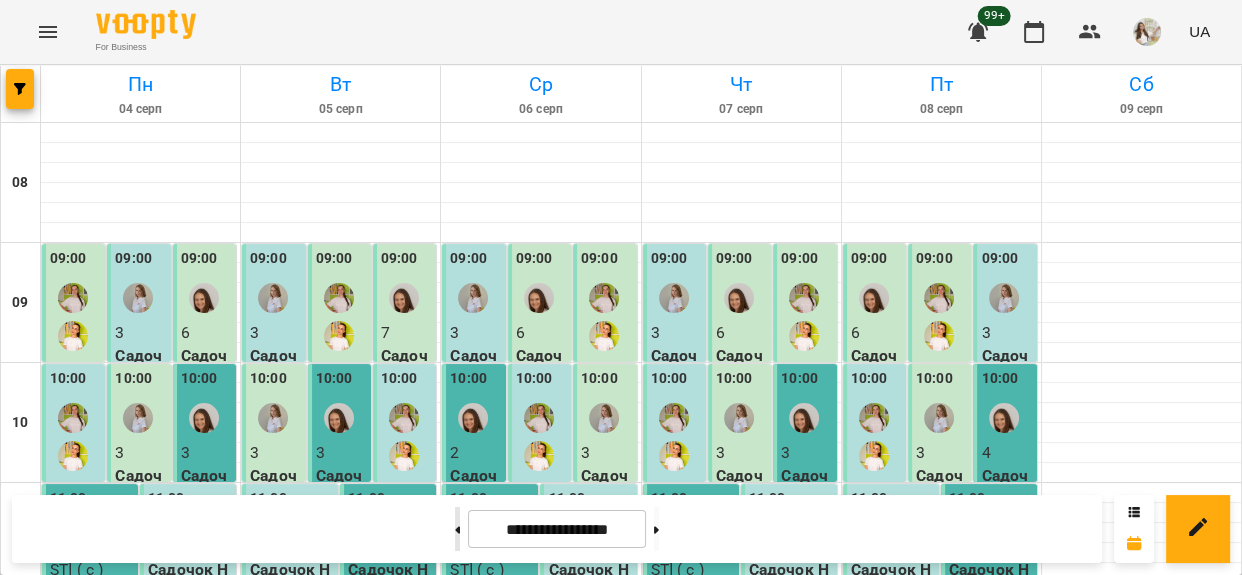 click at bounding box center (457, 529) 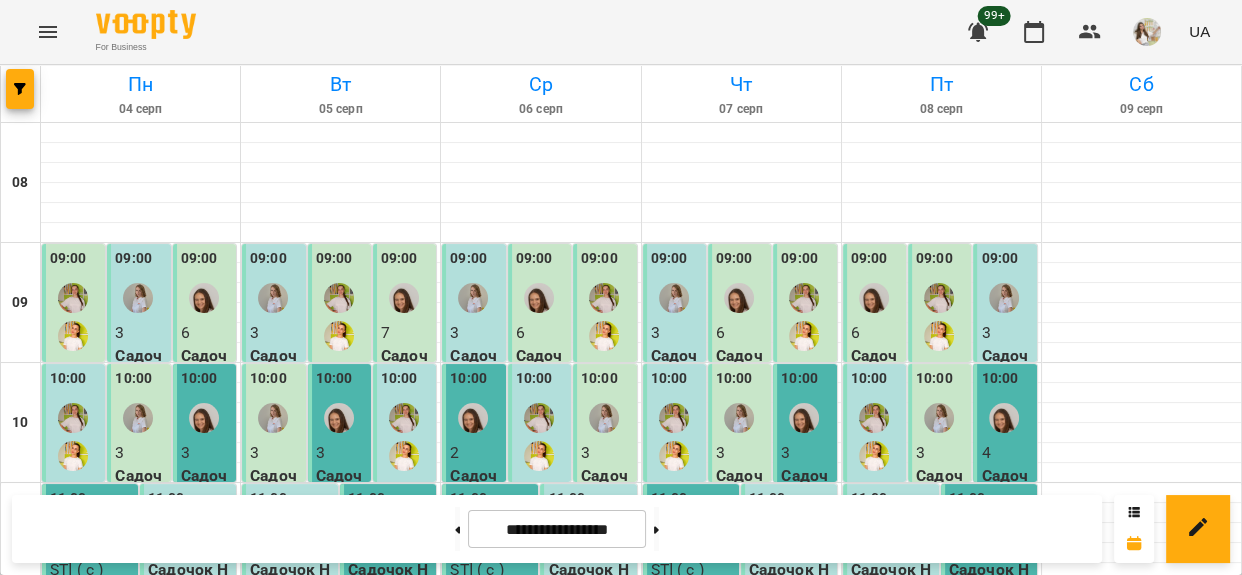 type on "**********" 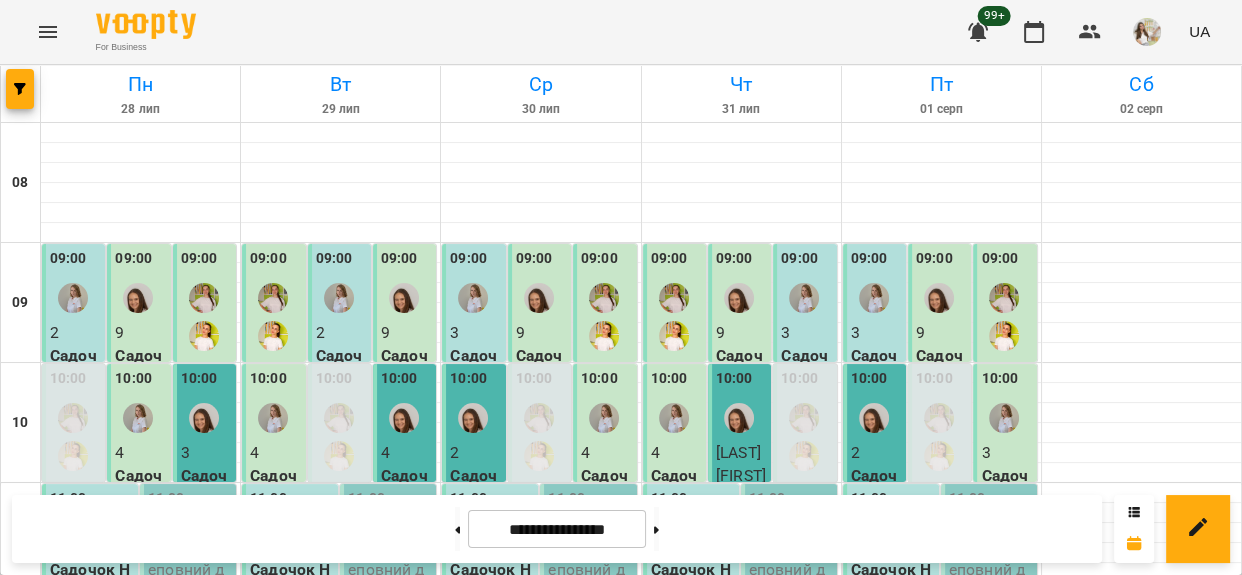 scroll, scrollTop: 545, scrollLeft: 0, axis: vertical 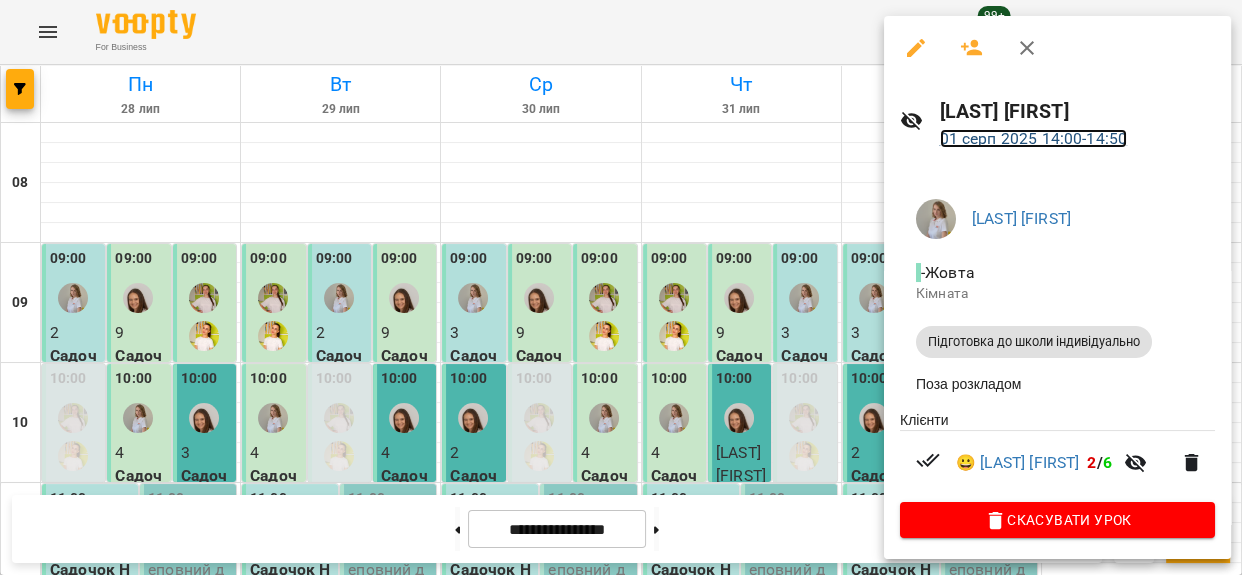 click on "01 серп 2025 14:00  -  14:50" at bounding box center [1034, 138] 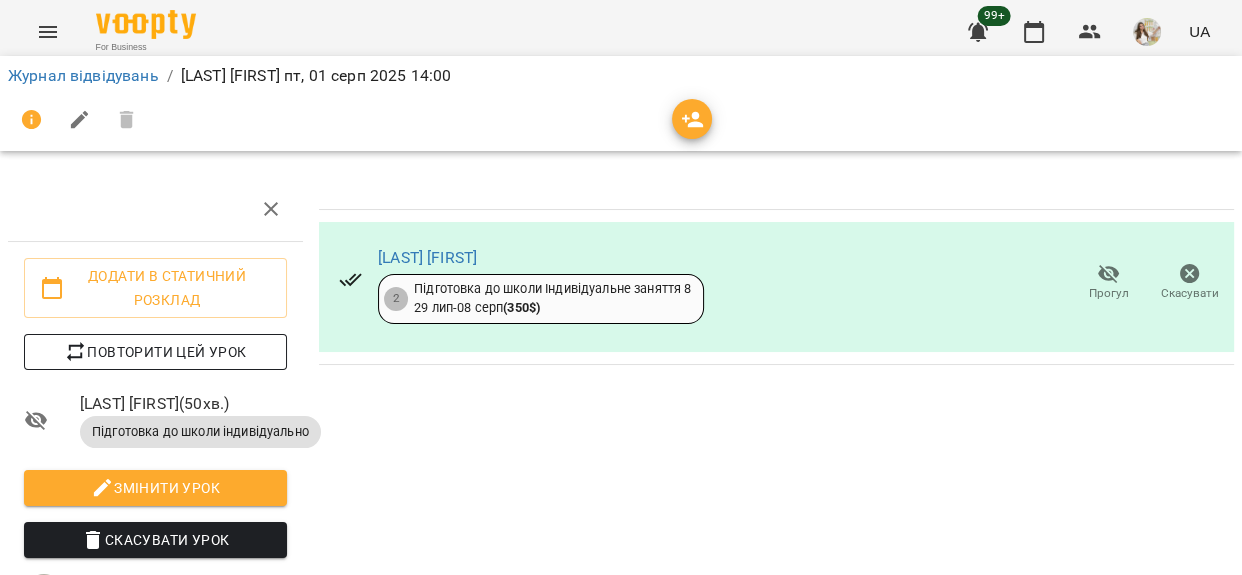 click on "Повторити цей урок" at bounding box center (155, 352) 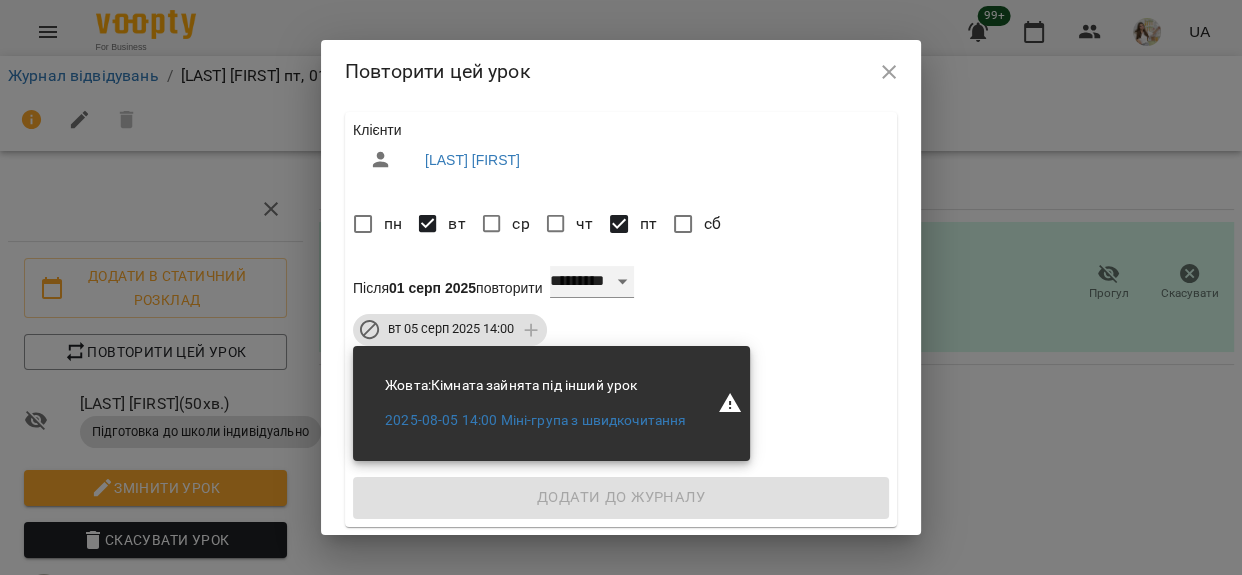 click on "**********" at bounding box center (592, 282) 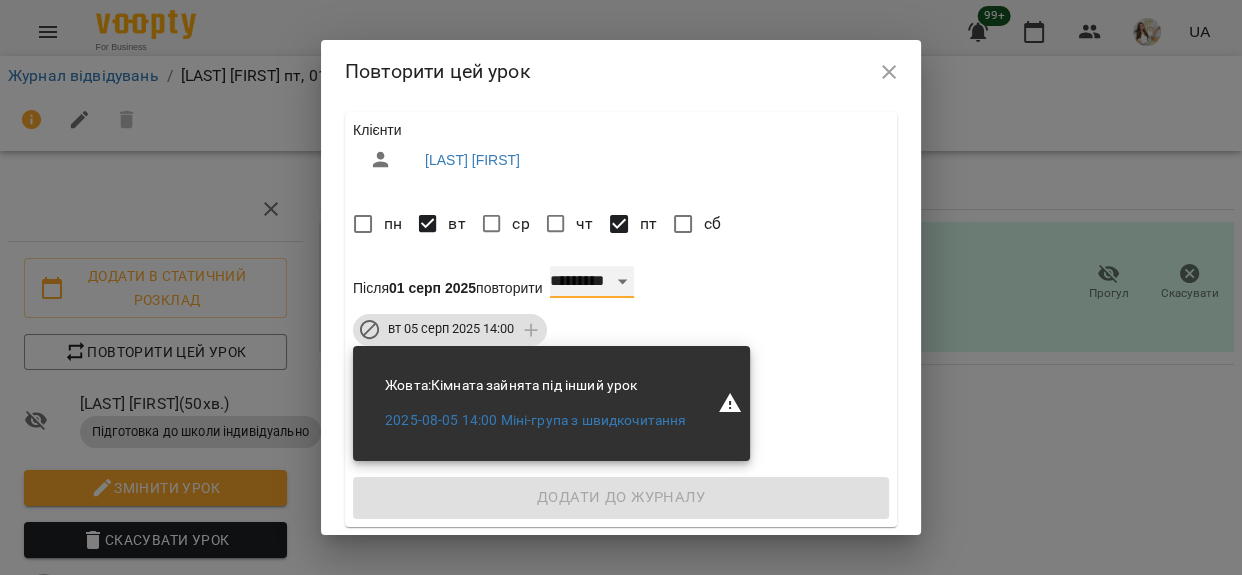 select on "*" 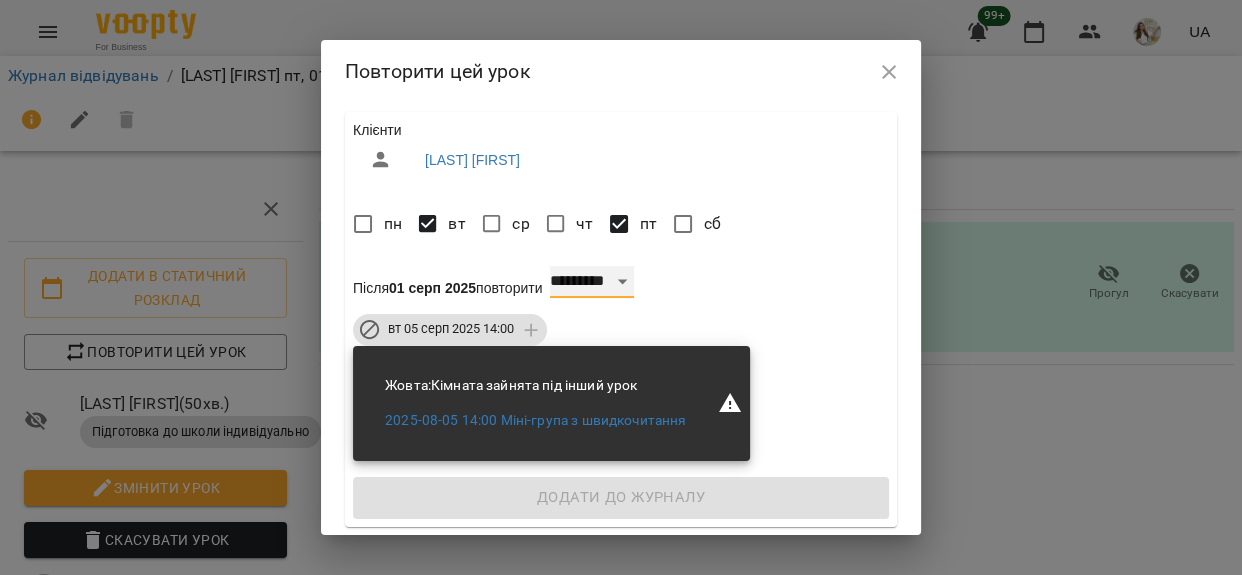 click on "**********" at bounding box center [592, 282] 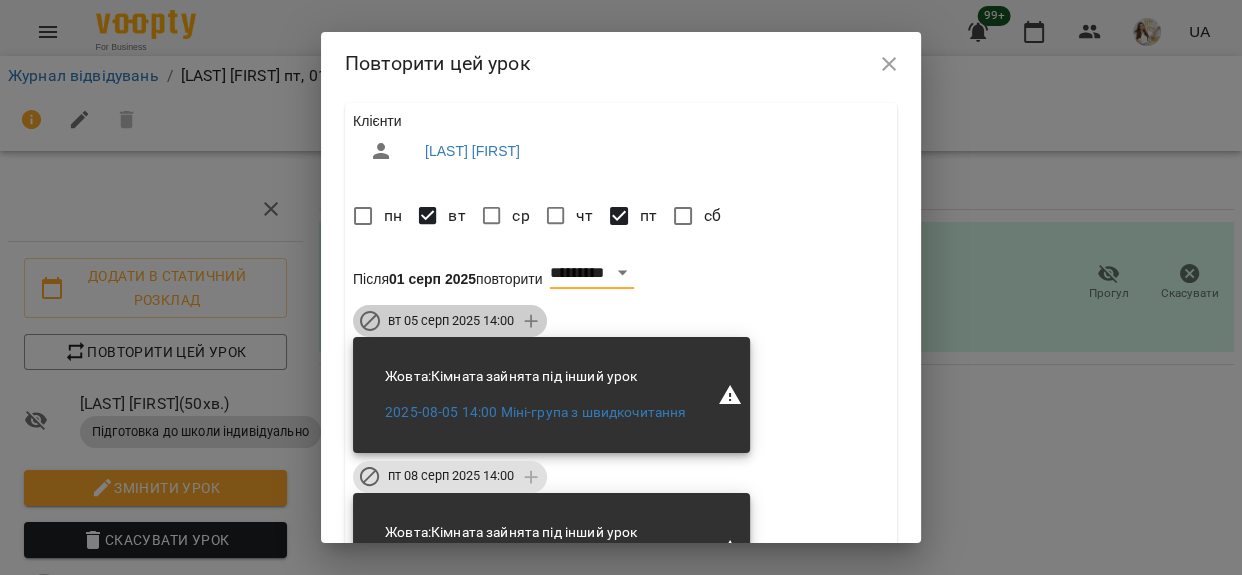 click 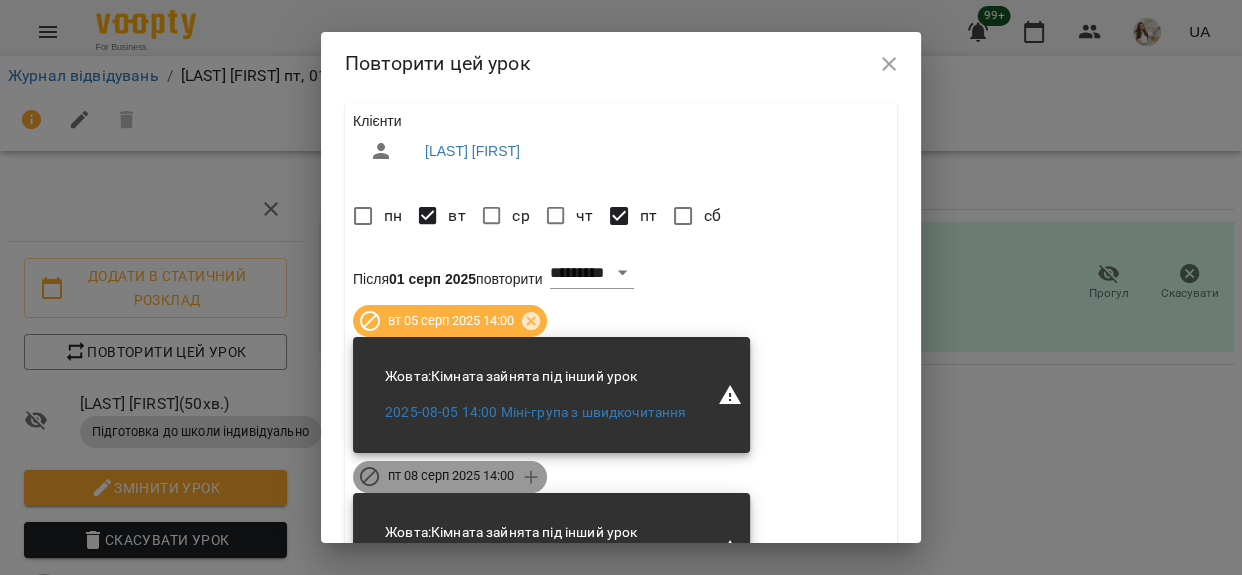 click 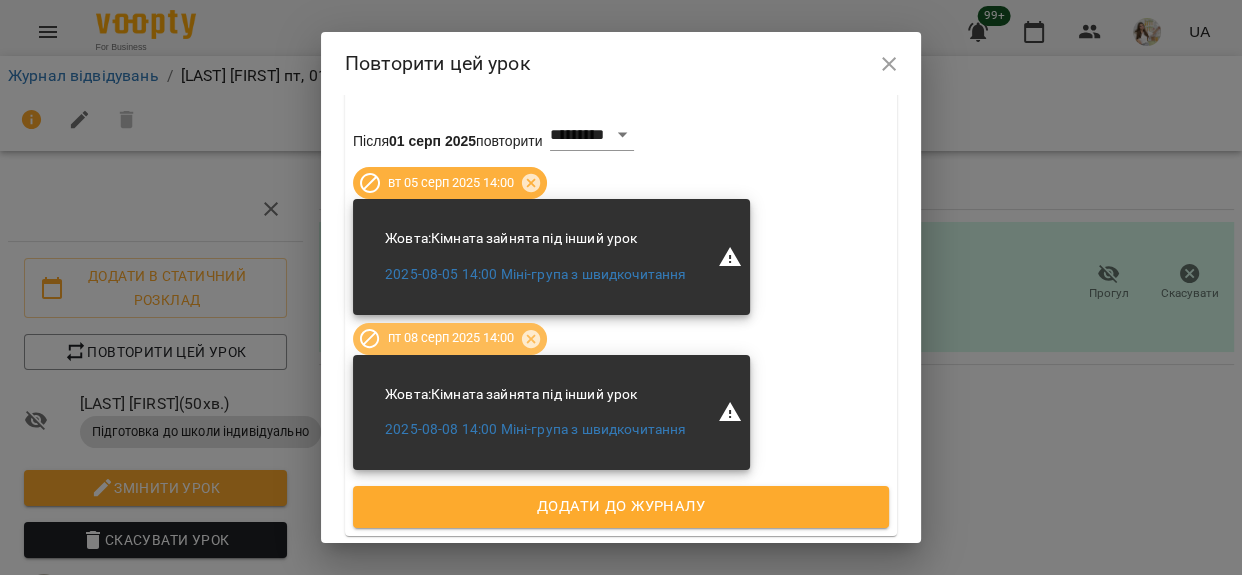 scroll, scrollTop: 140, scrollLeft: 0, axis: vertical 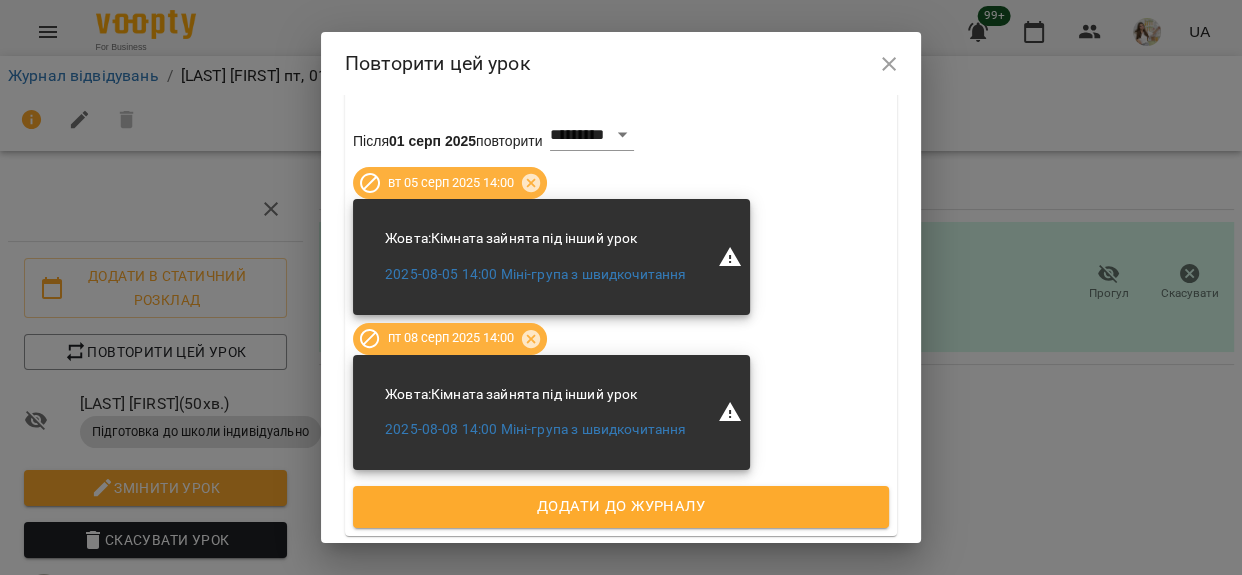 click on "Додати до журналу" at bounding box center [621, 507] 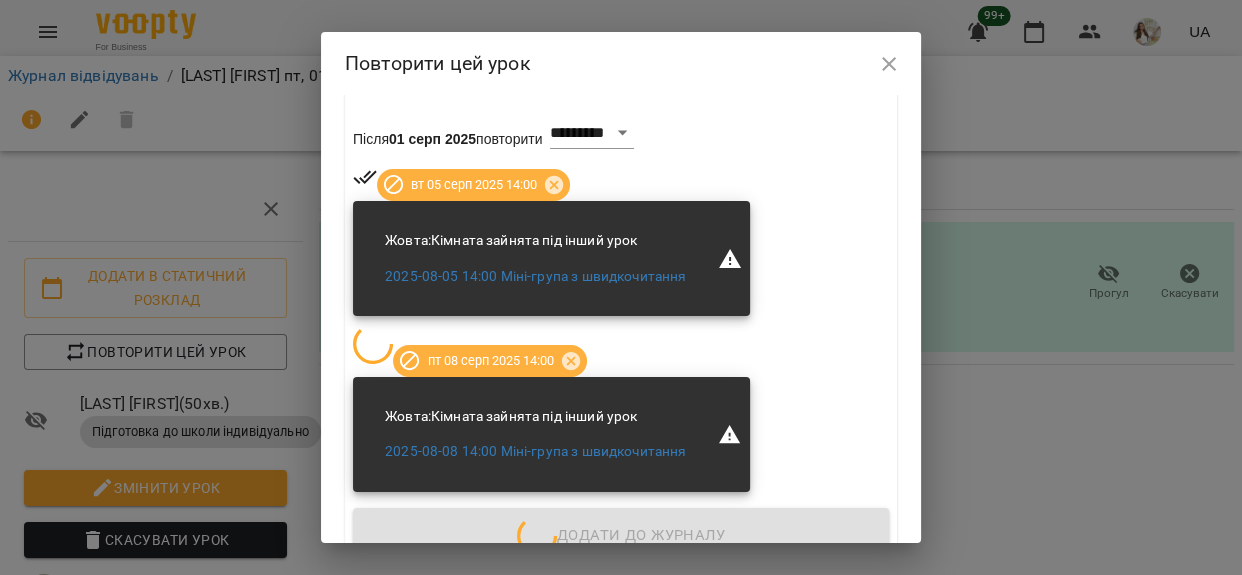 scroll, scrollTop: 0, scrollLeft: 0, axis: both 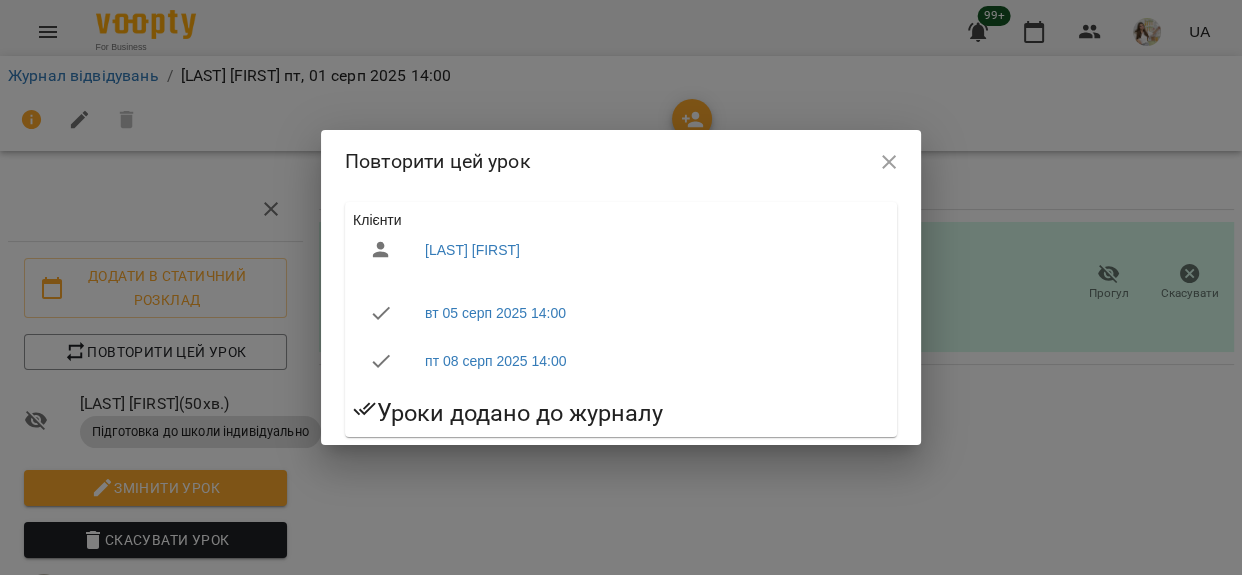 click 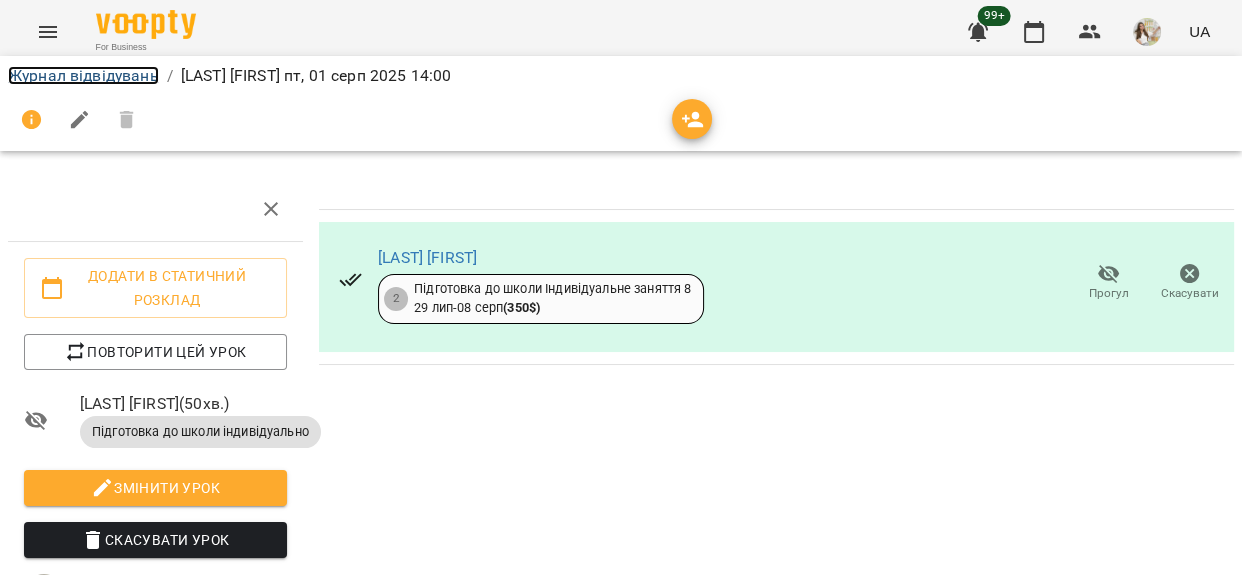 click on "Журнал відвідувань" at bounding box center (83, 75) 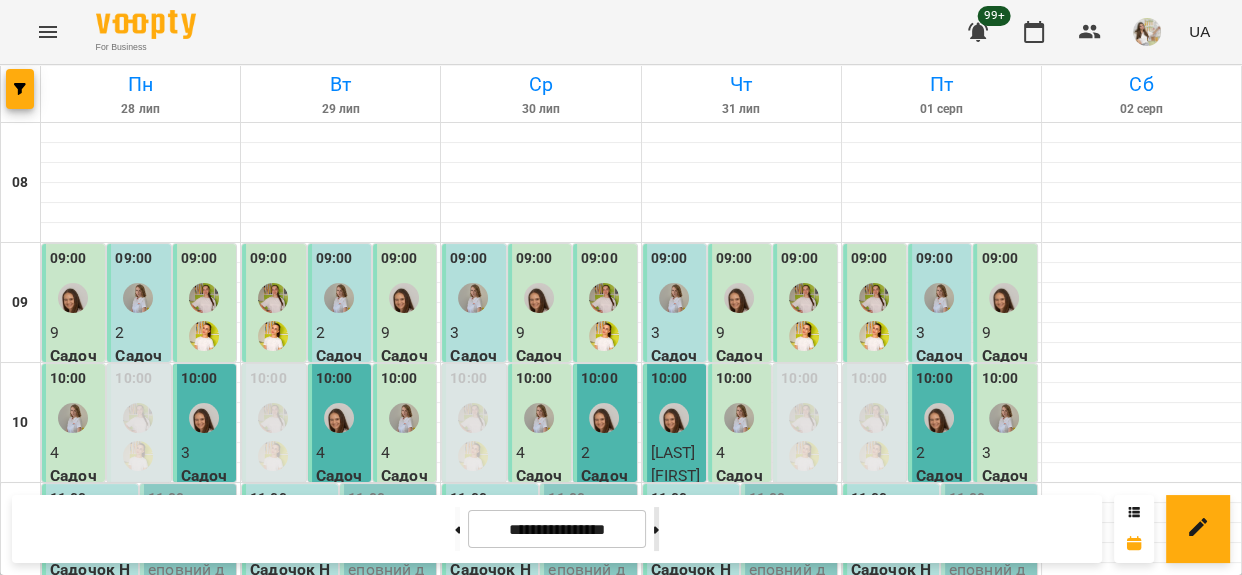 click at bounding box center (656, 529) 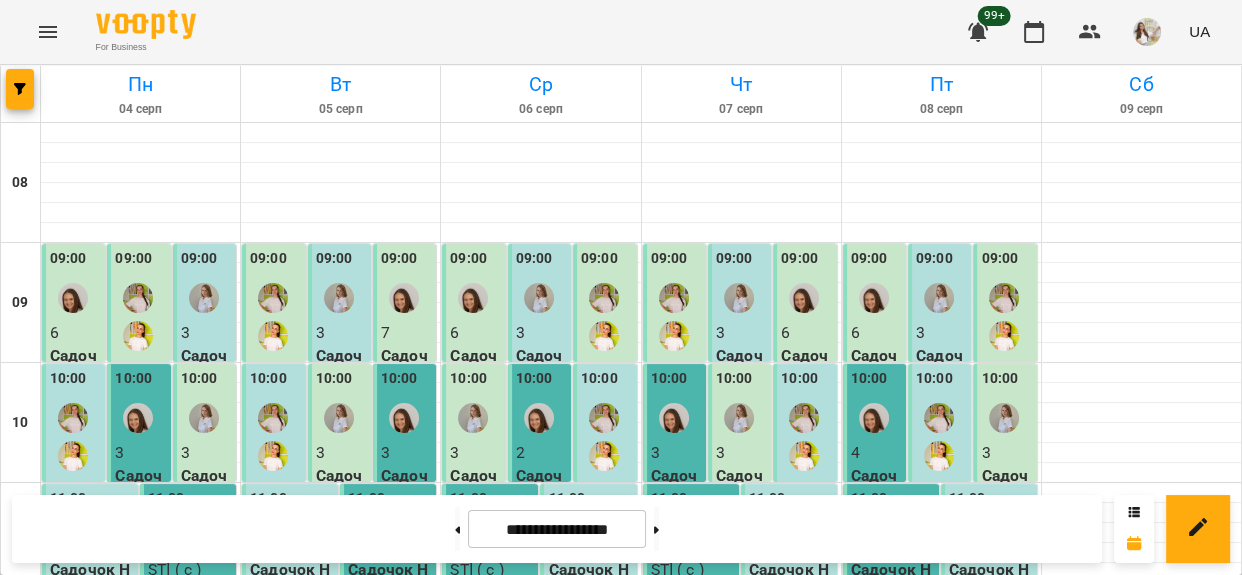 scroll, scrollTop: 727, scrollLeft: 0, axis: vertical 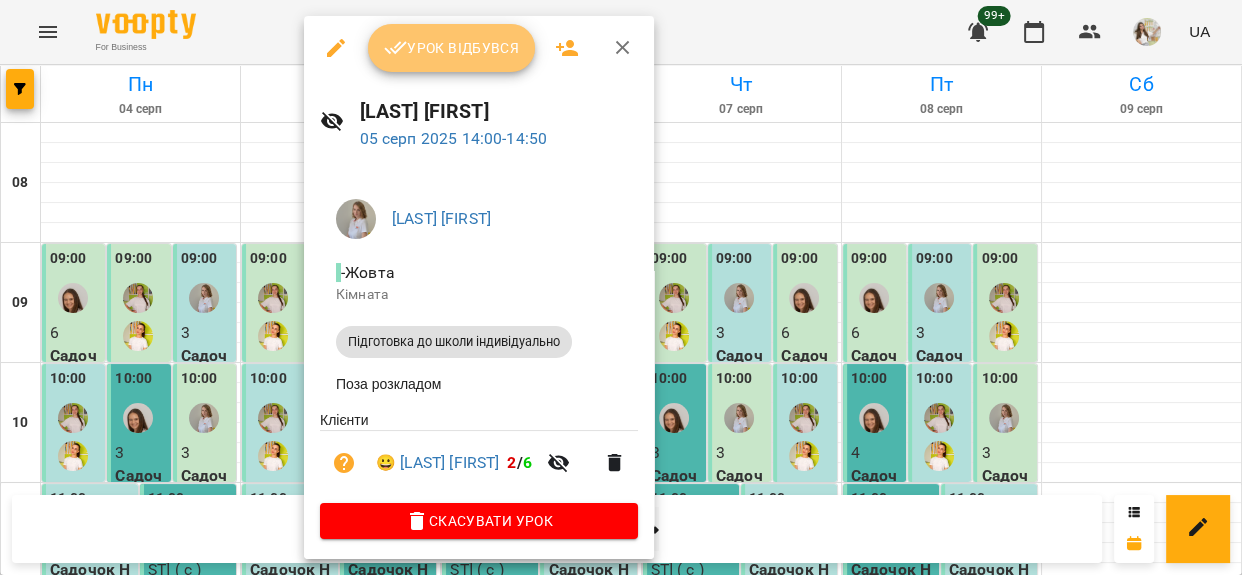 click on "Урок відбувся" at bounding box center [452, 48] 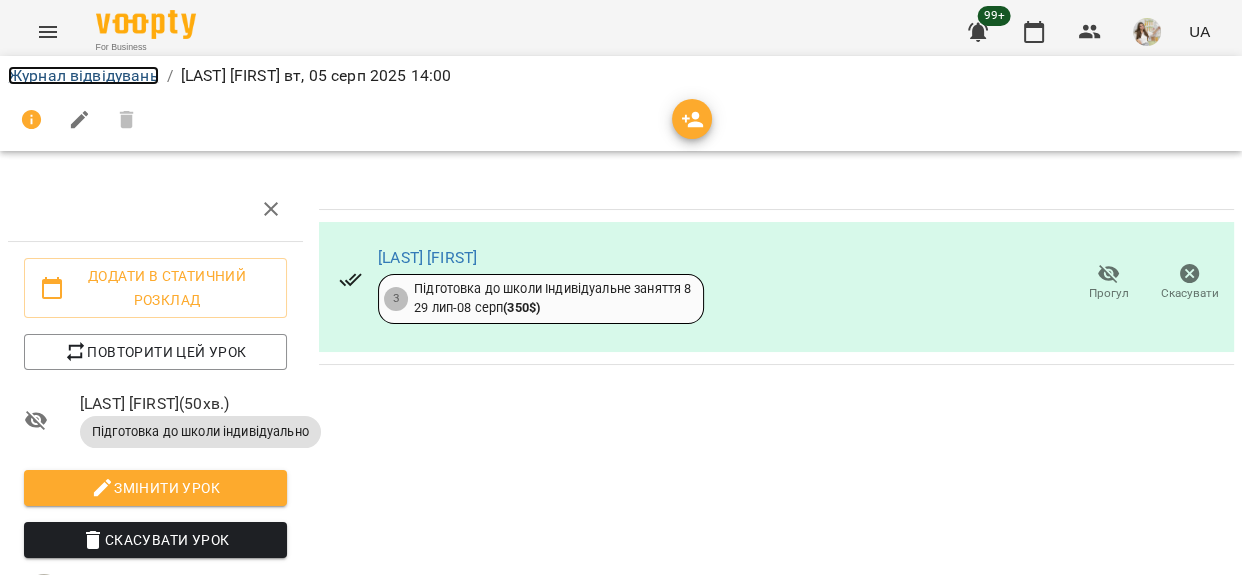 click on "Журнал відвідувань" at bounding box center [83, 75] 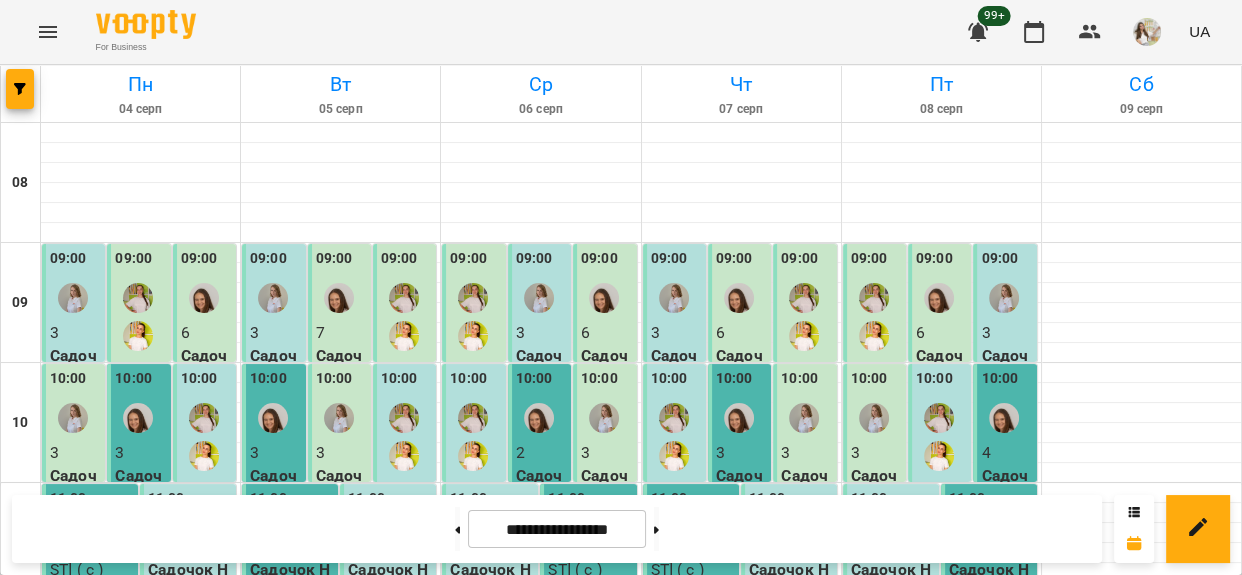 scroll, scrollTop: 636, scrollLeft: 0, axis: vertical 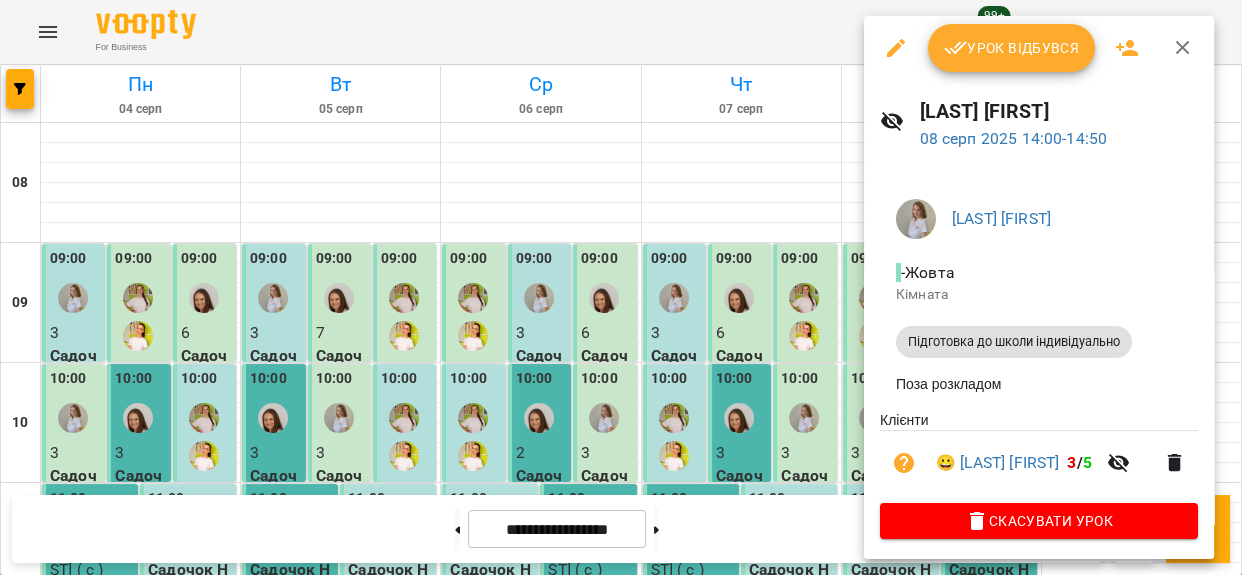 click on "Урок відбувся" at bounding box center [1012, 48] 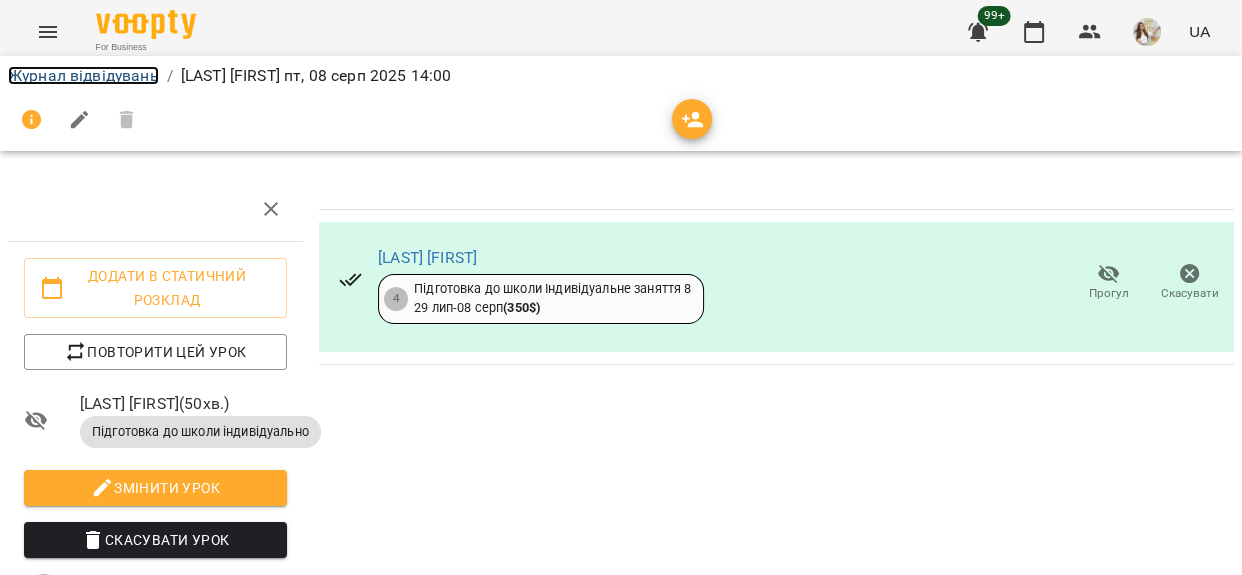 click on "Журнал відвідувань" at bounding box center [83, 75] 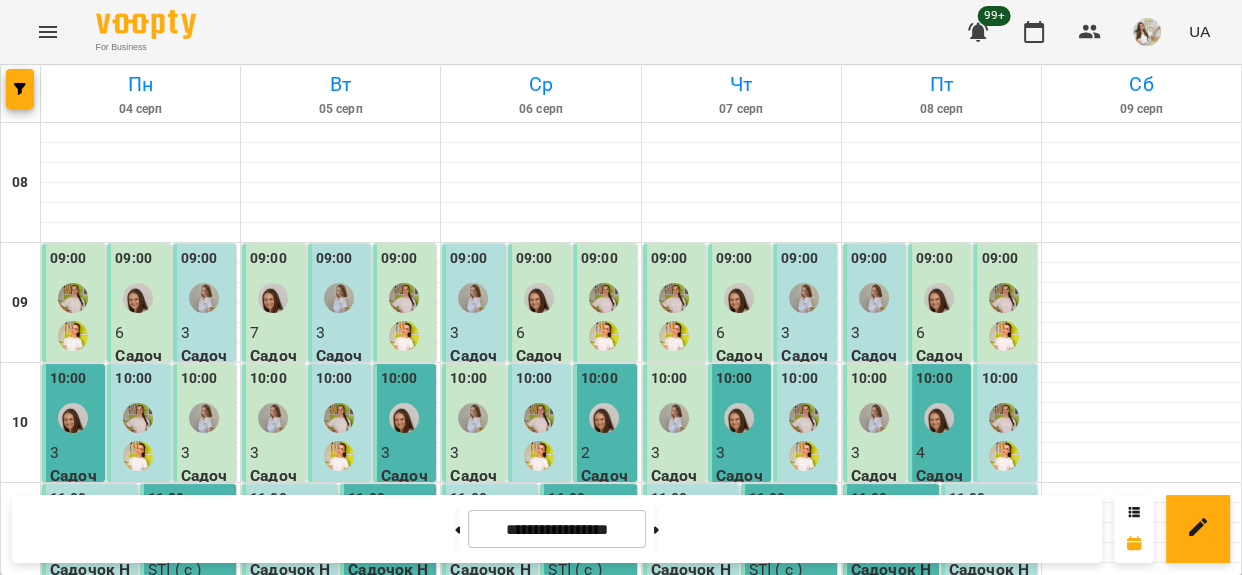 scroll, scrollTop: 454, scrollLeft: 0, axis: vertical 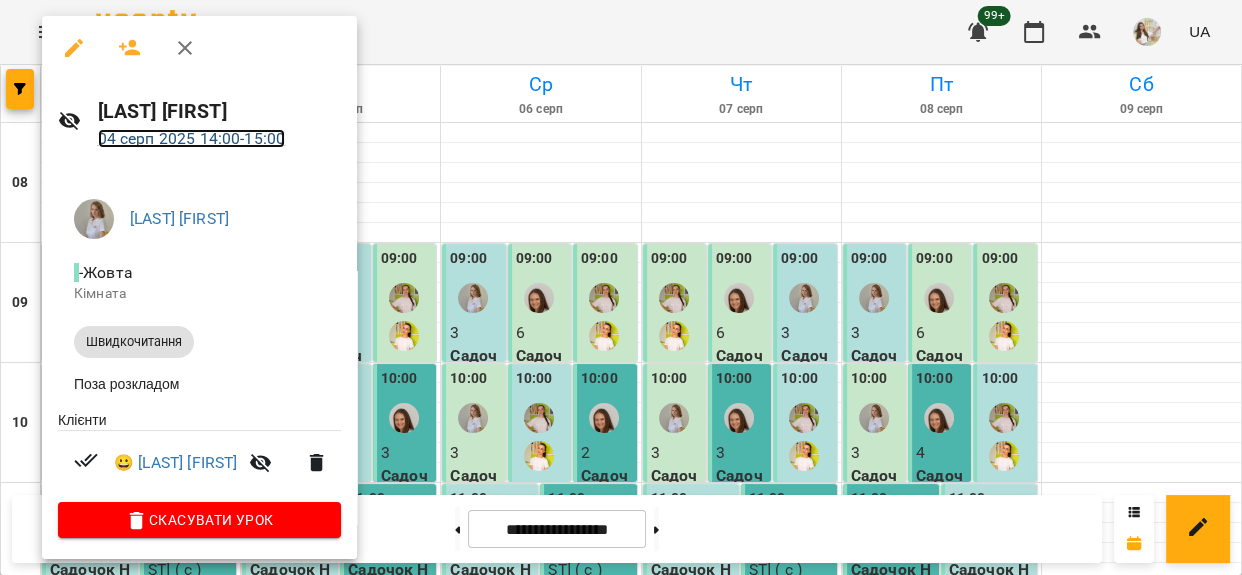 click on "04 серп 2025 14:00  -  15:00" at bounding box center [192, 138] 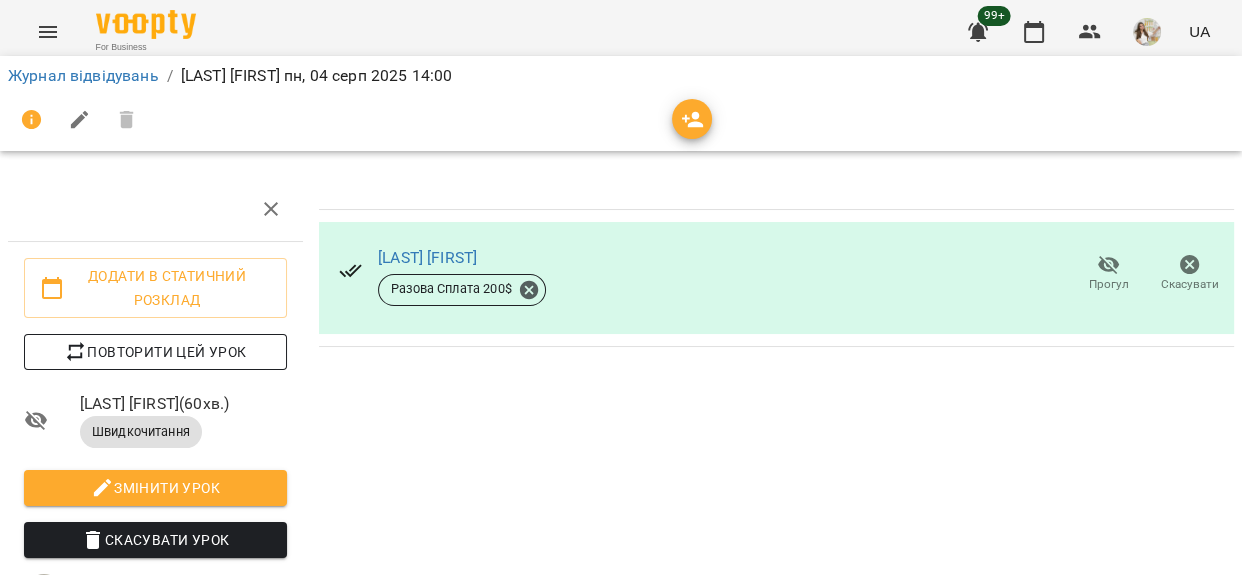 click on "Повторити цей урок" at bounding box center (155, 352) 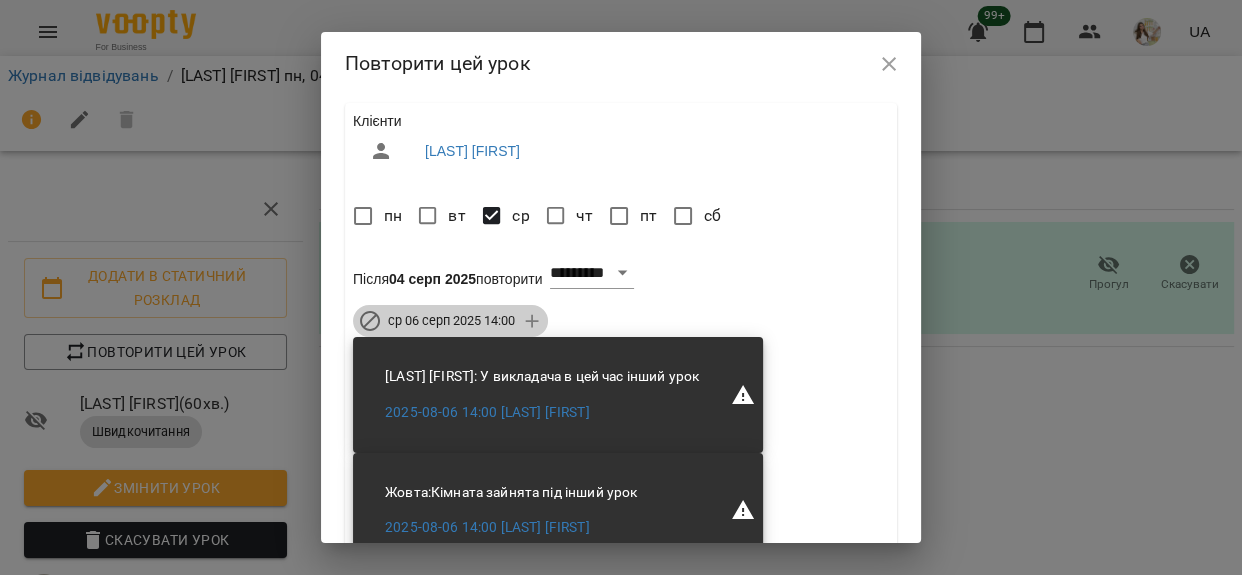 click 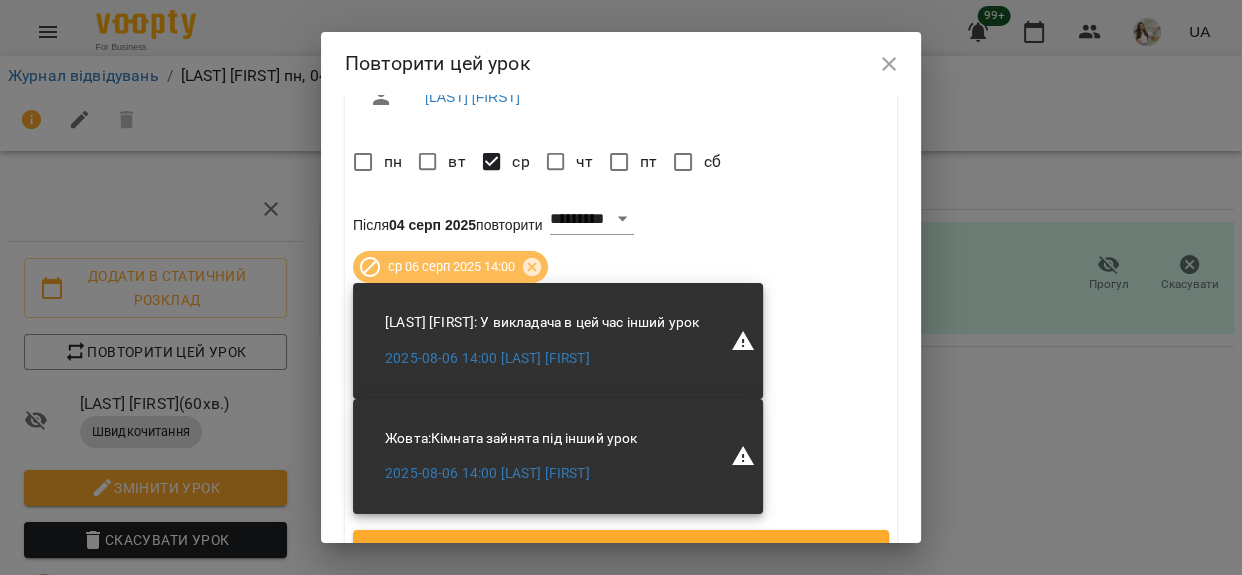 scroll, scrollTop: 100, scrollLeft: 0, axis: vertical 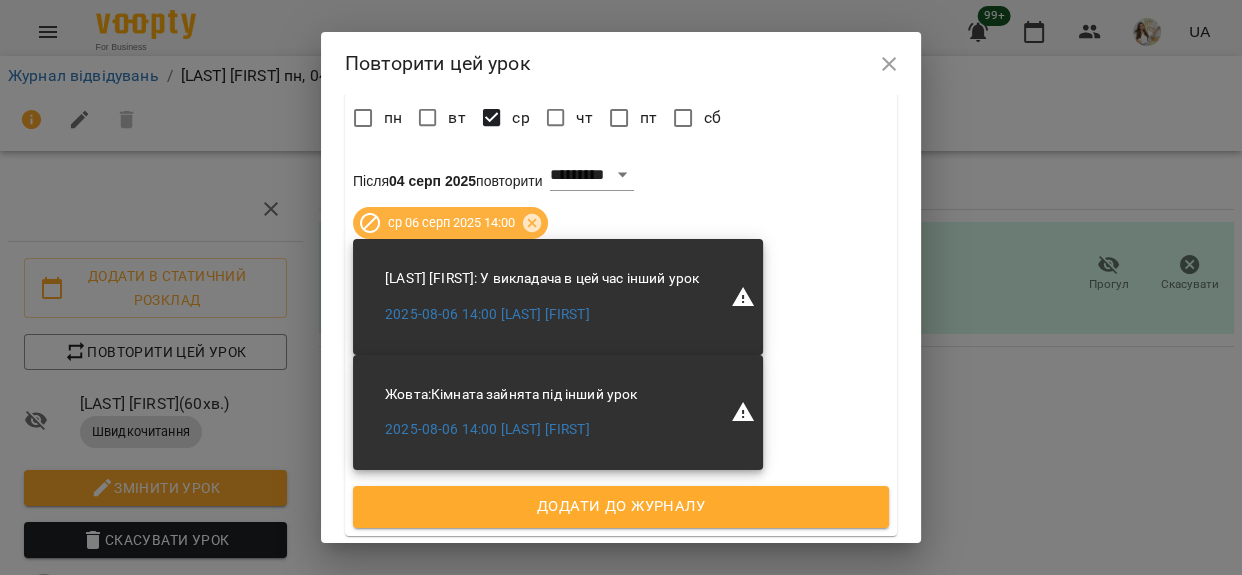 click on "Додати до журналу" at bounding box center [621, 507] 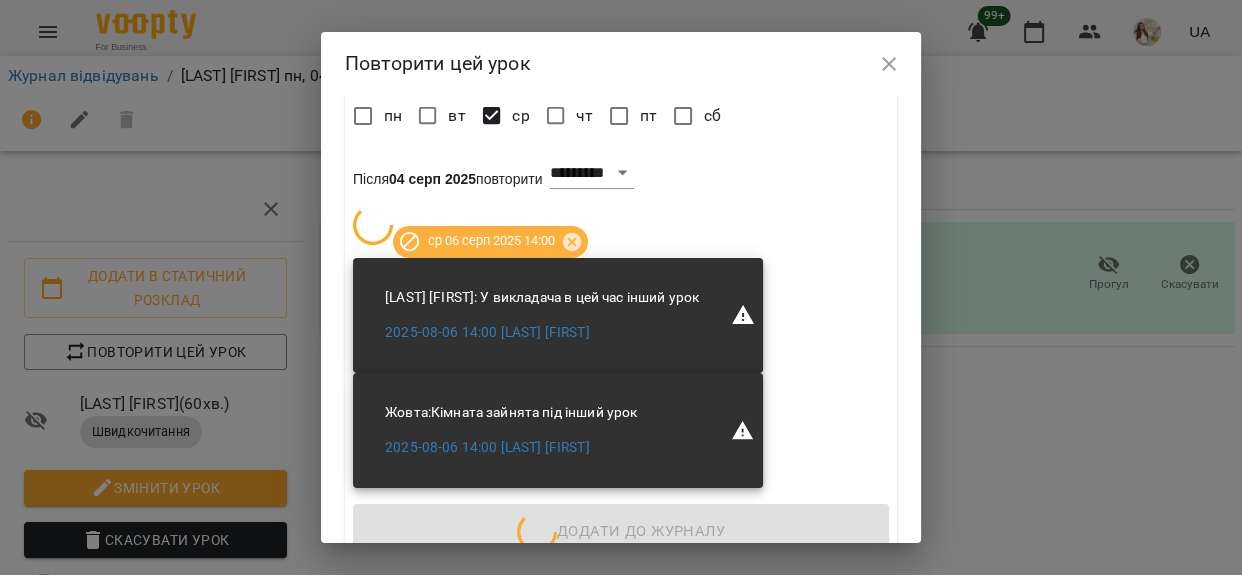 scroll, scrollTop: 0, scrollLeft: 0, axis: both 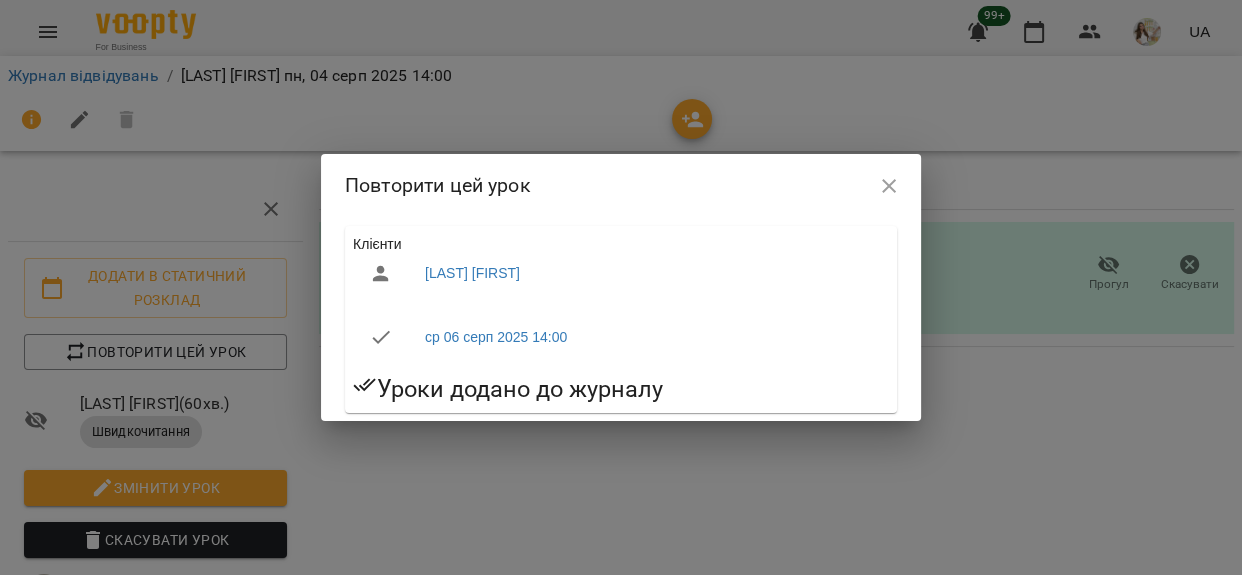 click 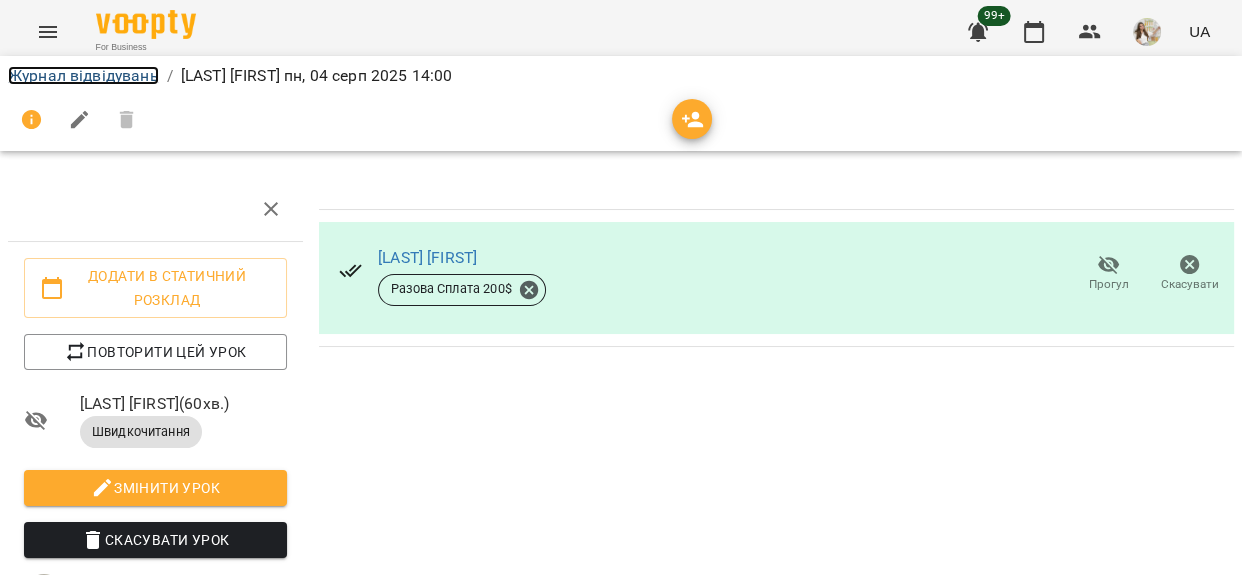 click on "Журнал відвідувань" at bounding box center (83, 75) 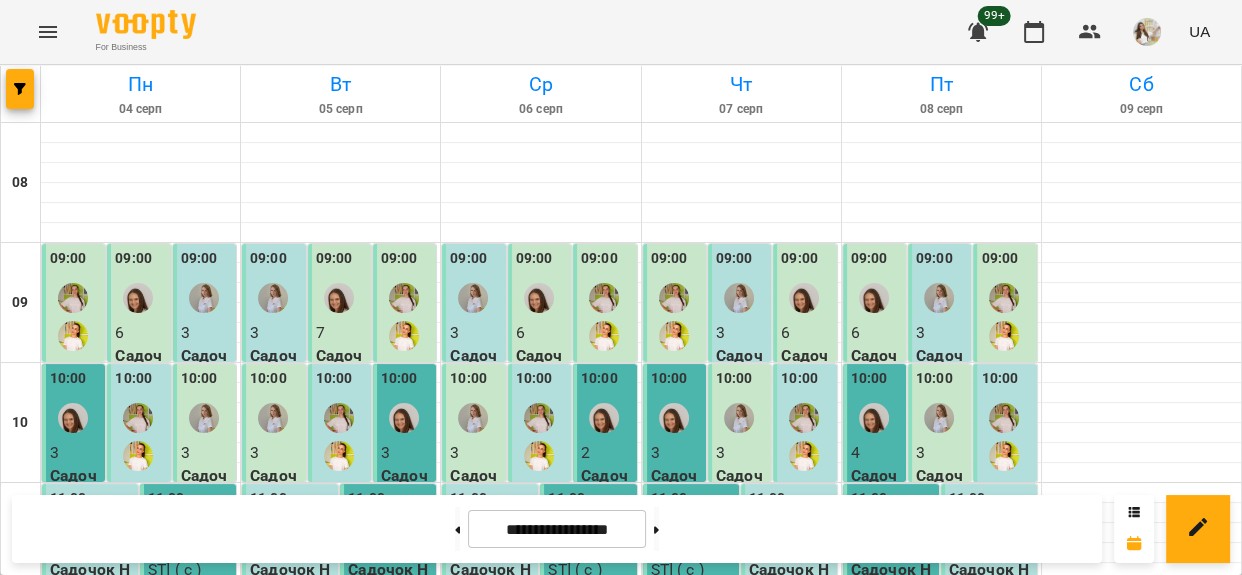 scroll, scrollTop: 636, scrollLeft: 0, axis: vertical 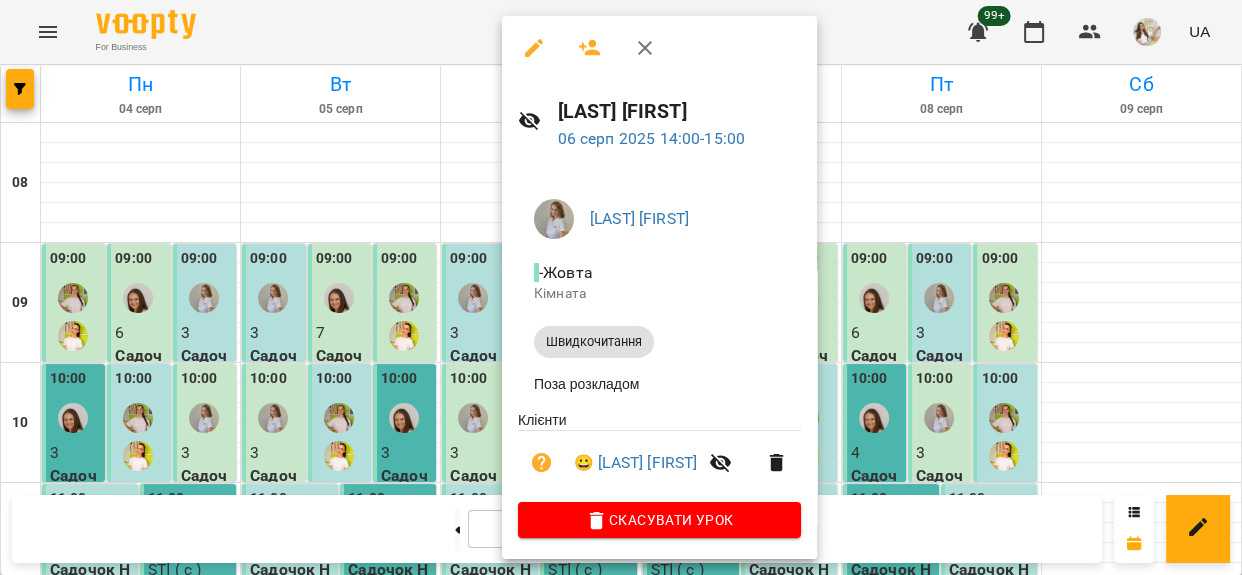 click on "06 серп 2025 14:00  -  15:00" at bounding box center [679, 139] 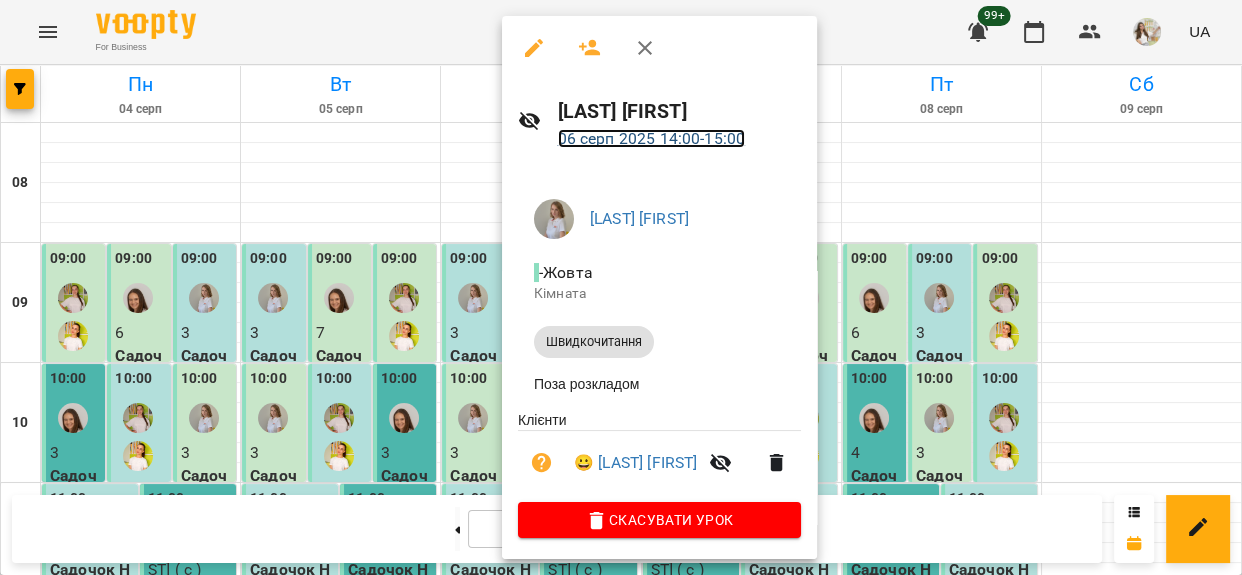 click on "06 серп 2025 14:00  -  15:00" at bounding box center (652, 138) 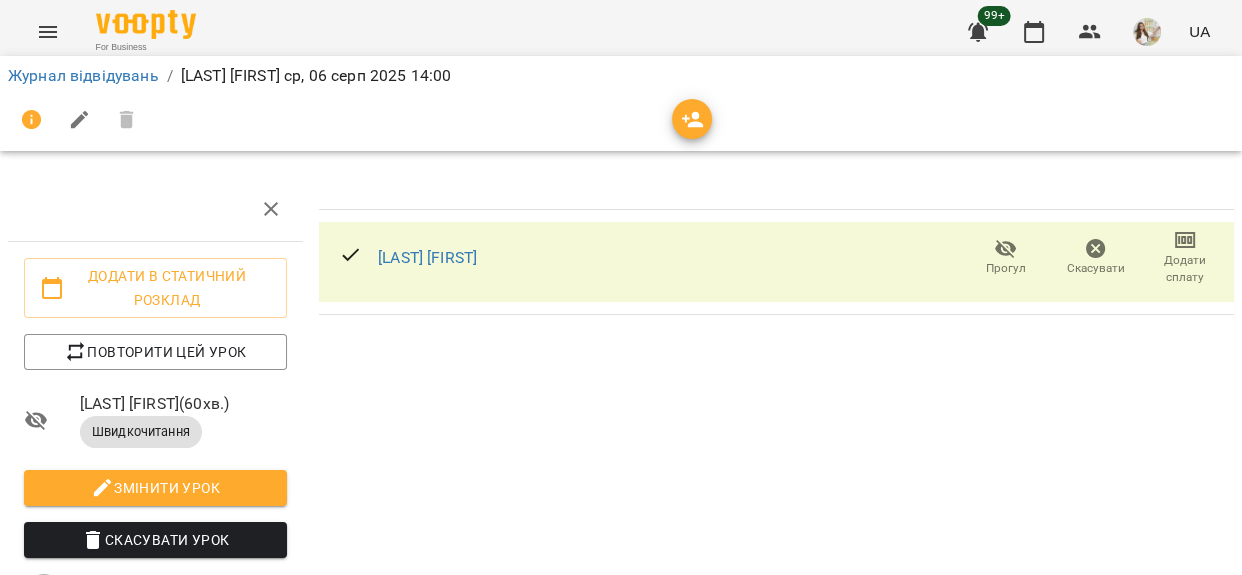 click on "Додати сплату" at bounding box center (1185, 269) 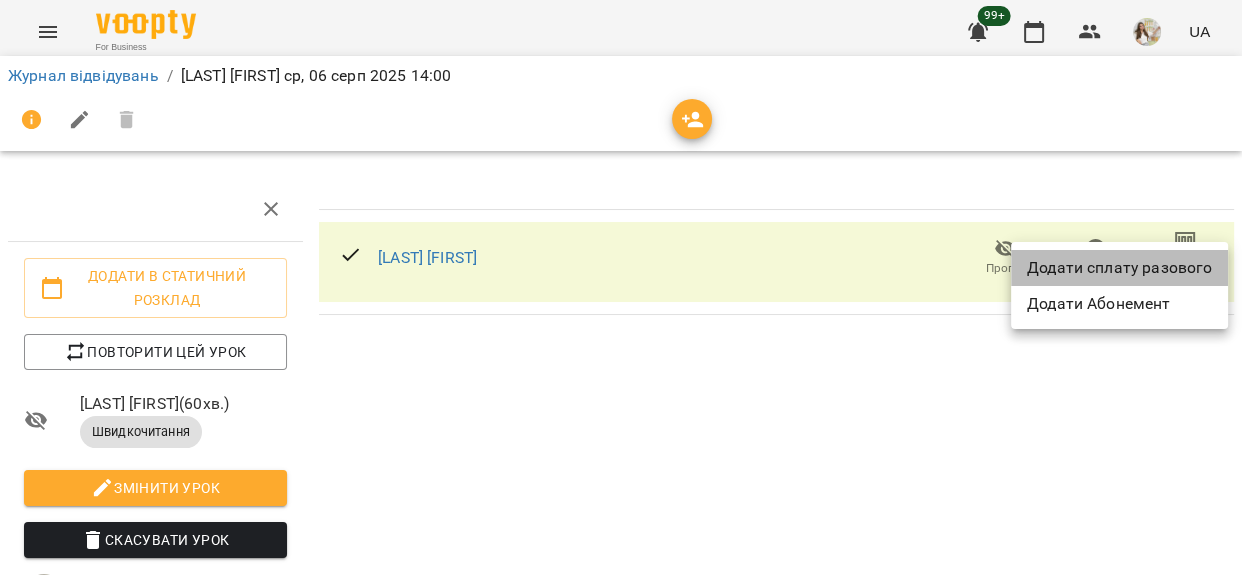 click on "Додати сплату разового" at bounding box center (1119, 268) 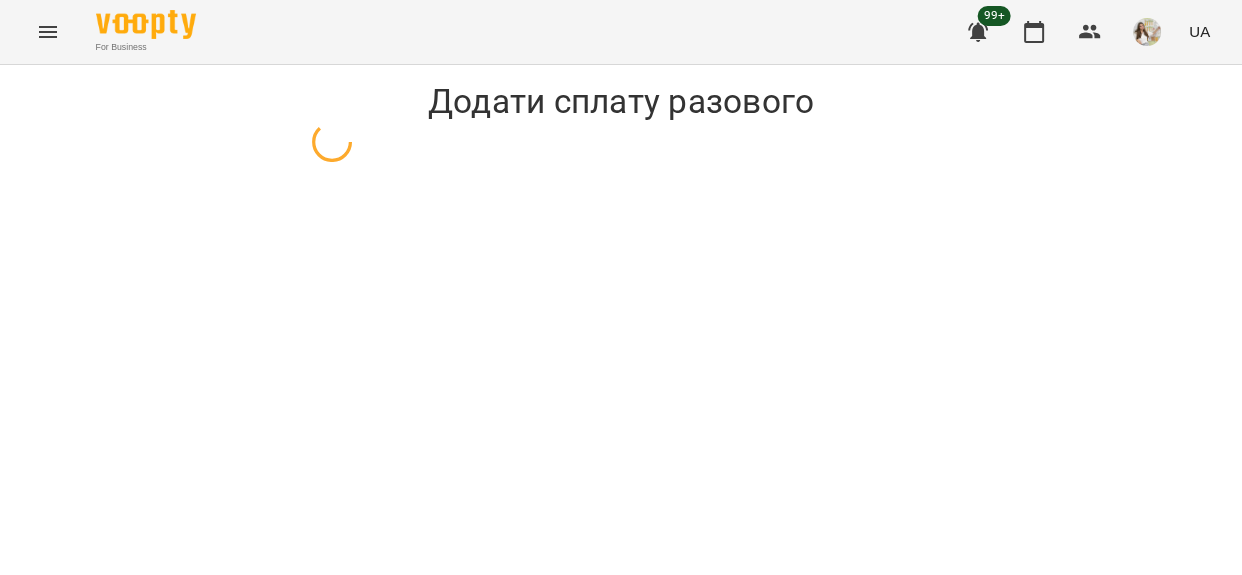select on "**********" 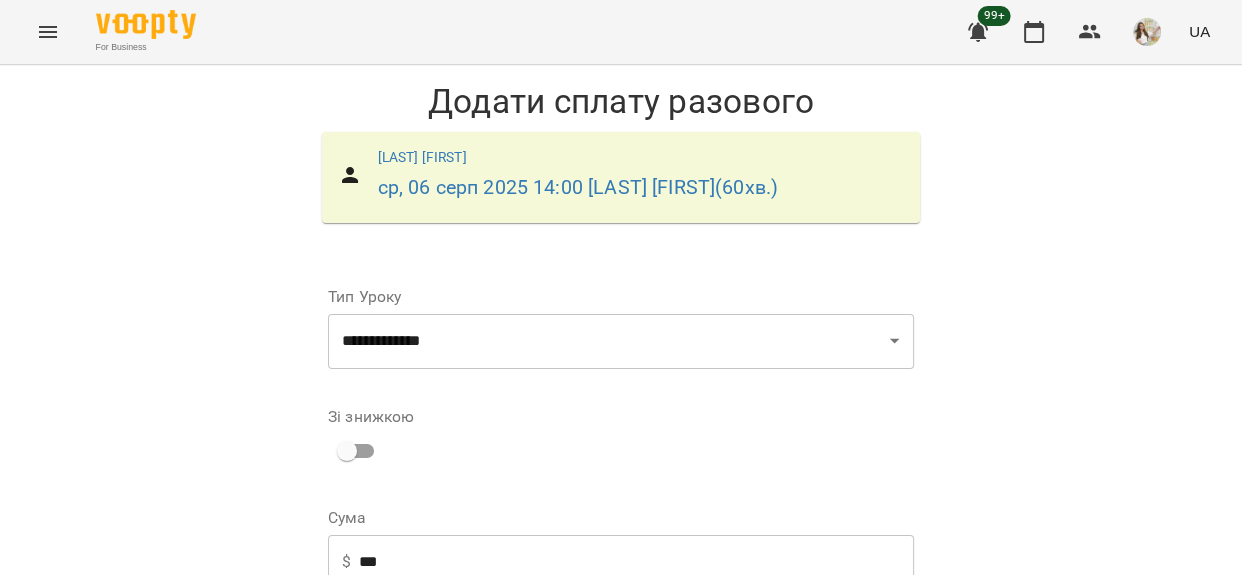 scroll, scrollTop: 181, scrollLeft: 0, axis: vertical 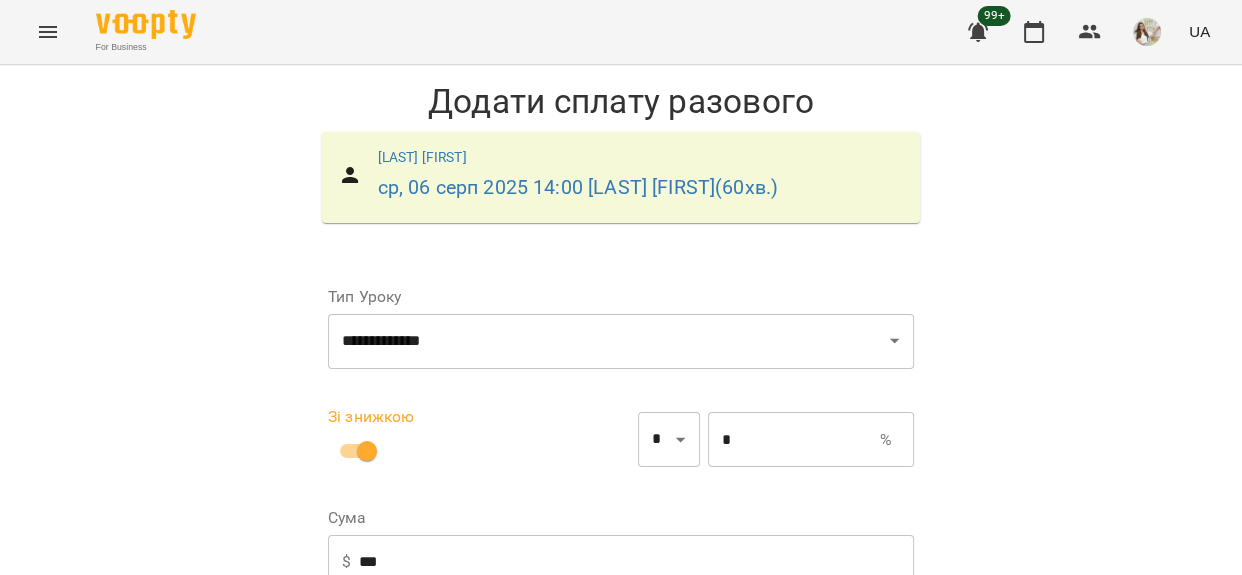 click on "*" at bounding box center [794, 440] 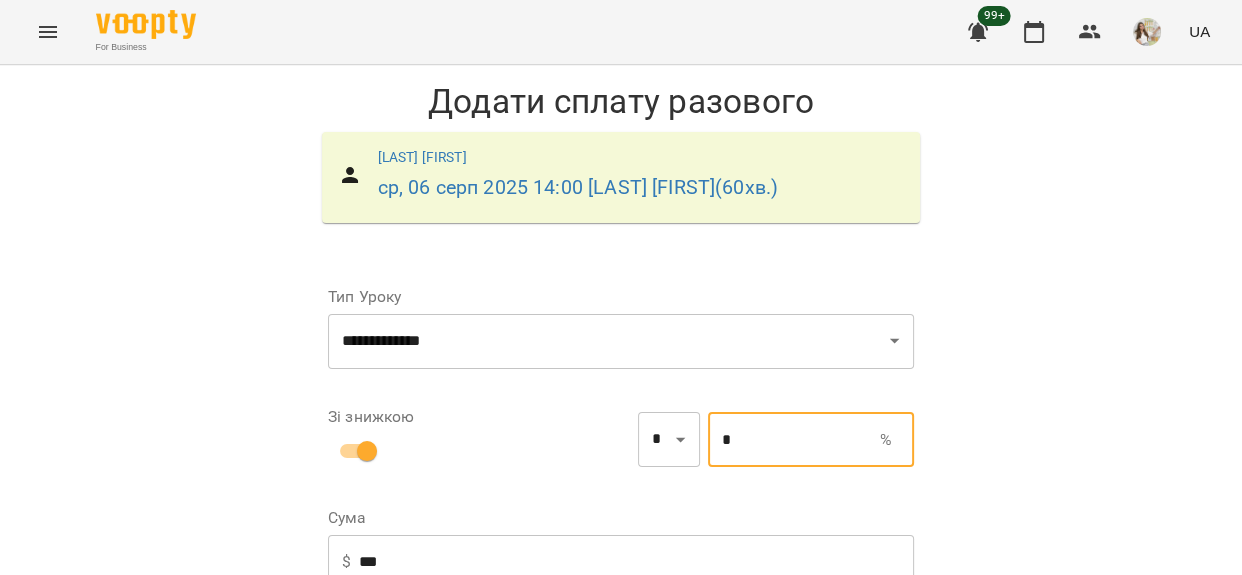 type 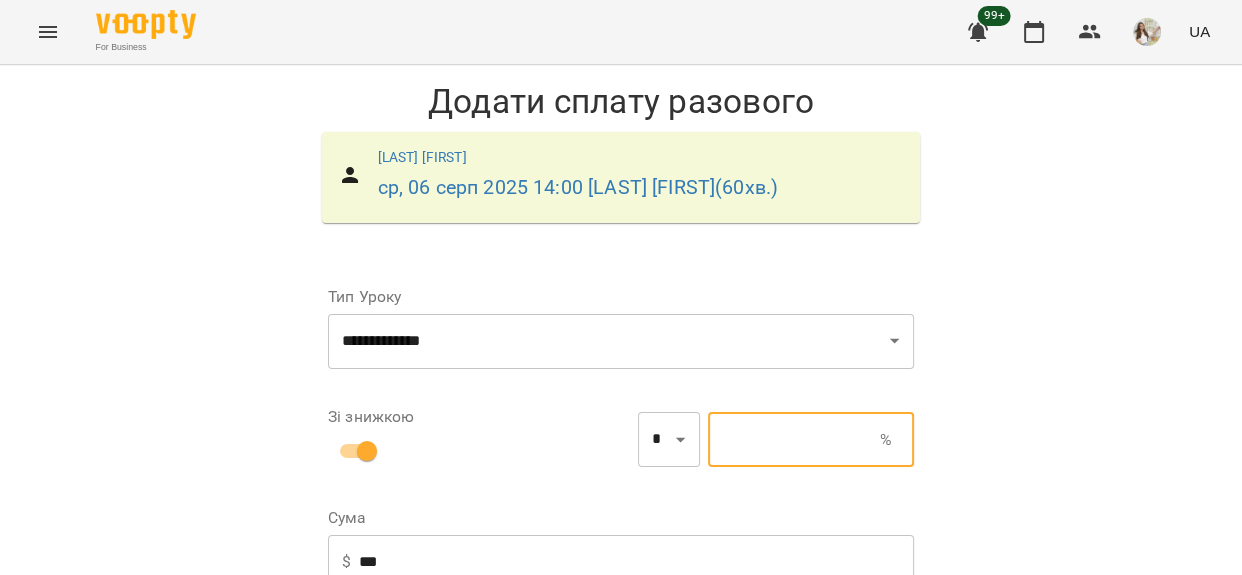 type on "***" 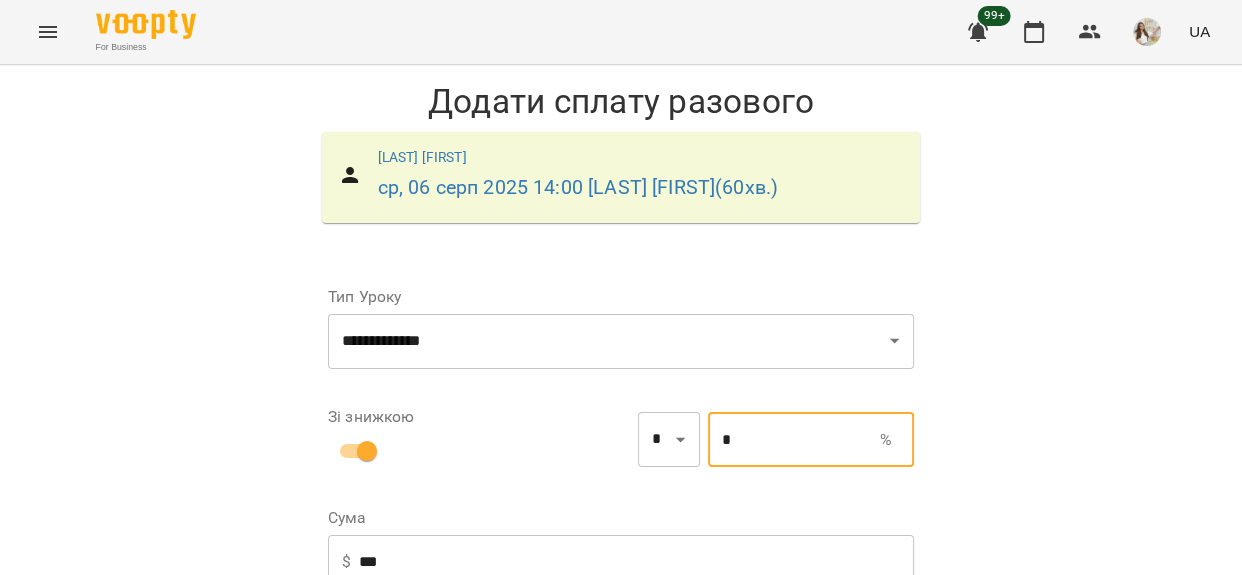 type on "***" 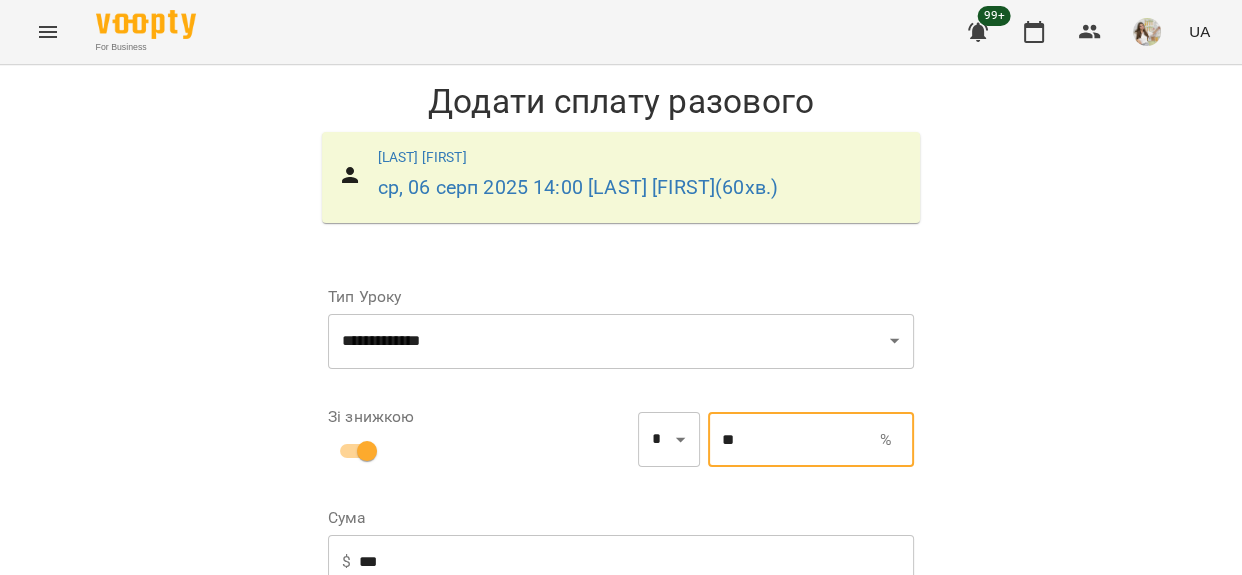 type on "**" 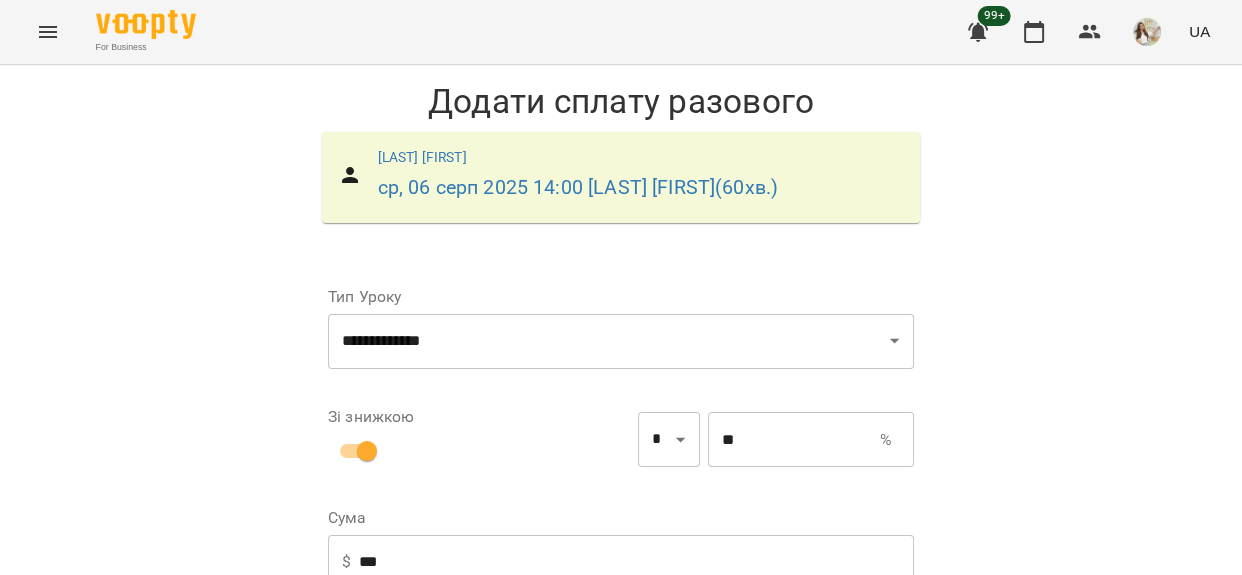 scroll, scrollTop: 167, scrollLeft: 0, axis: vertical 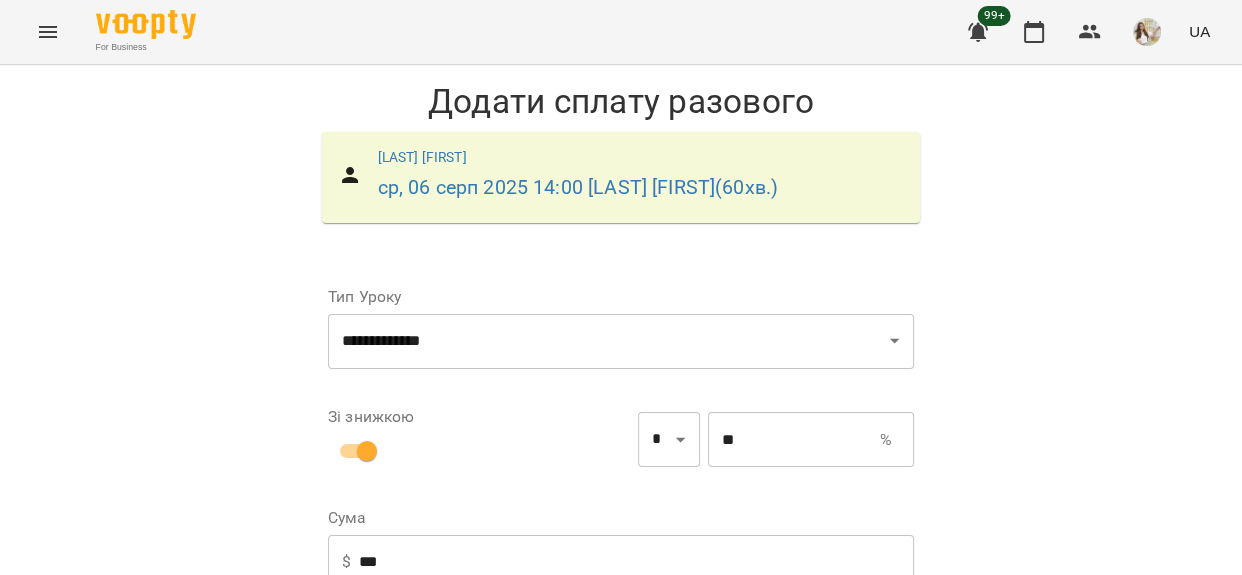 click on "Додати сплату разового" at bounding box center [787, 691] 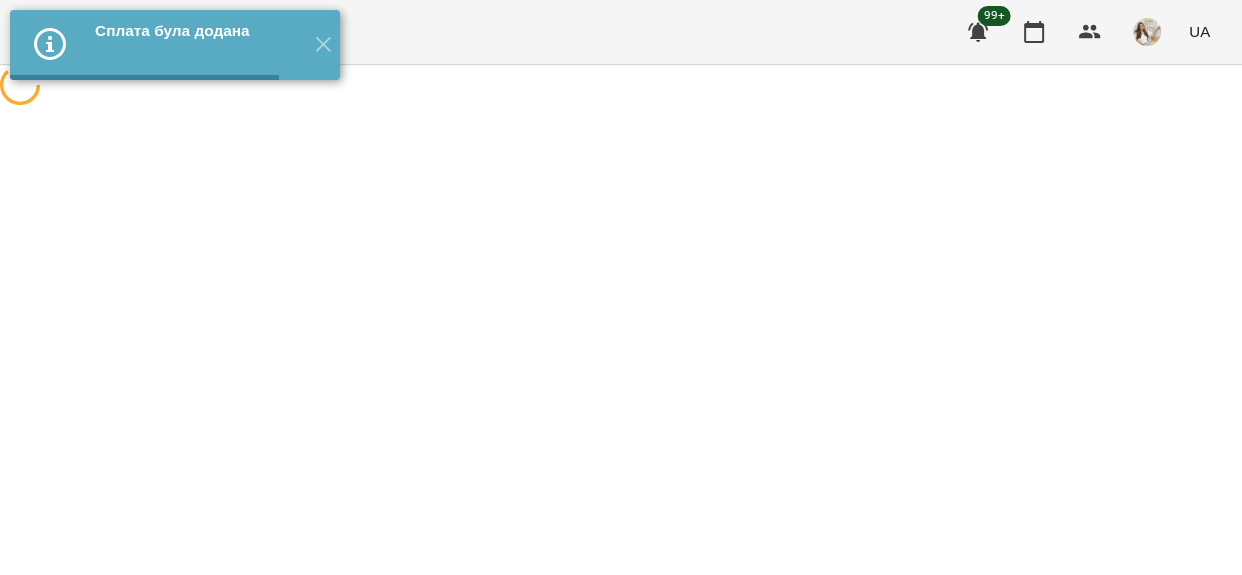 scroll, scrollTop: 0, scrollLeft: 0, axis: both 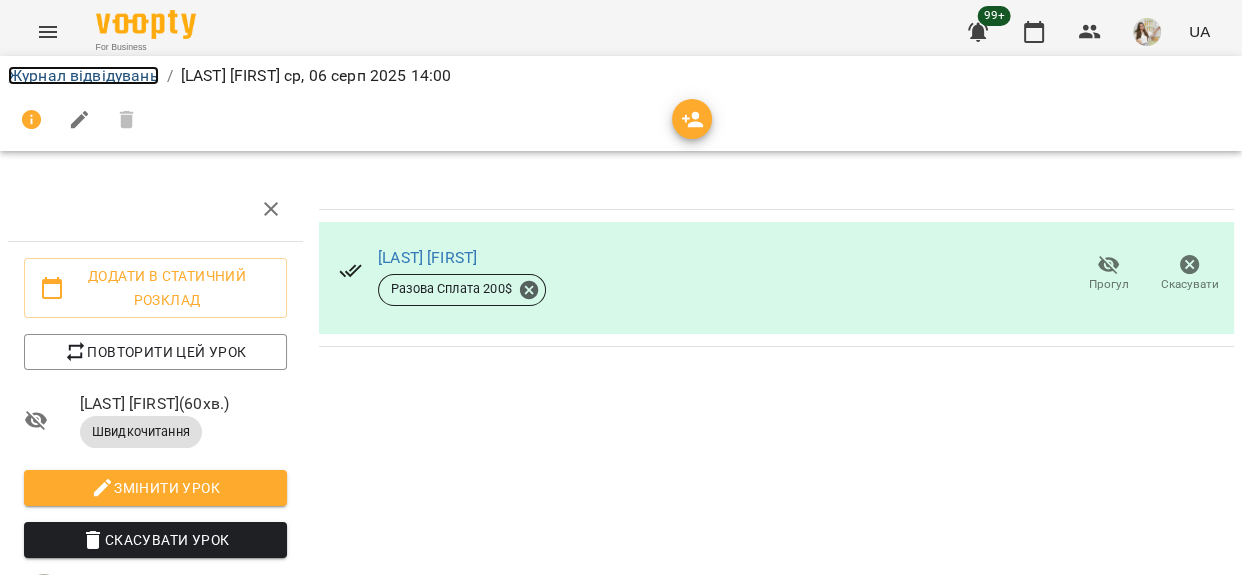 click on "Журнал відвідувань" at bounding box center [83, 75] 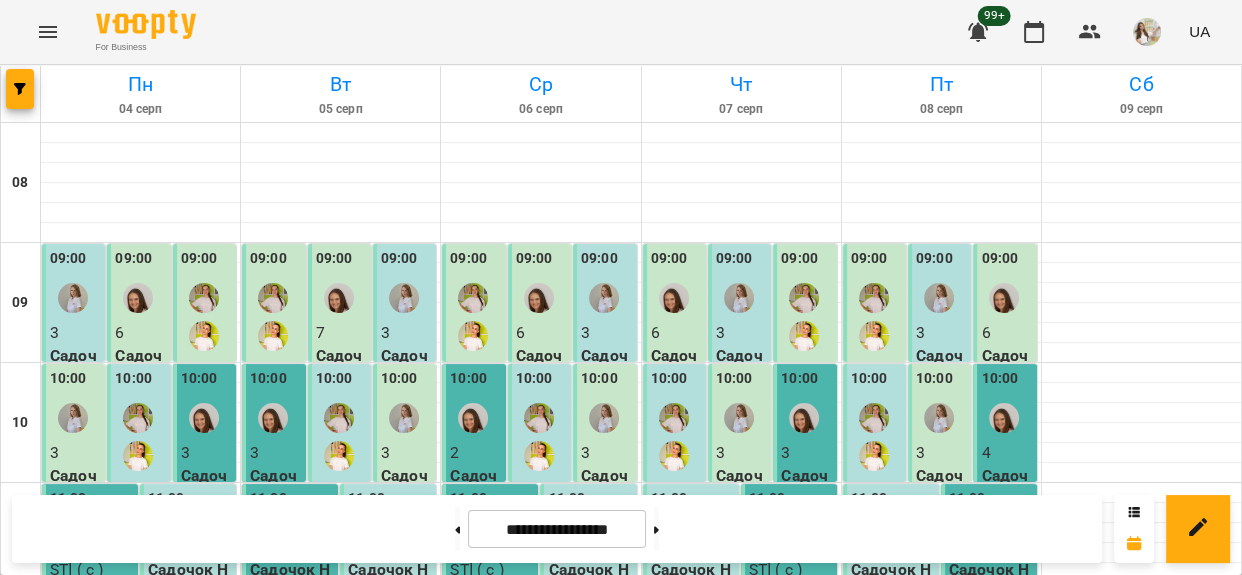 scroll, scrollTop: 909, scrollLeft: 0, axis: vertical 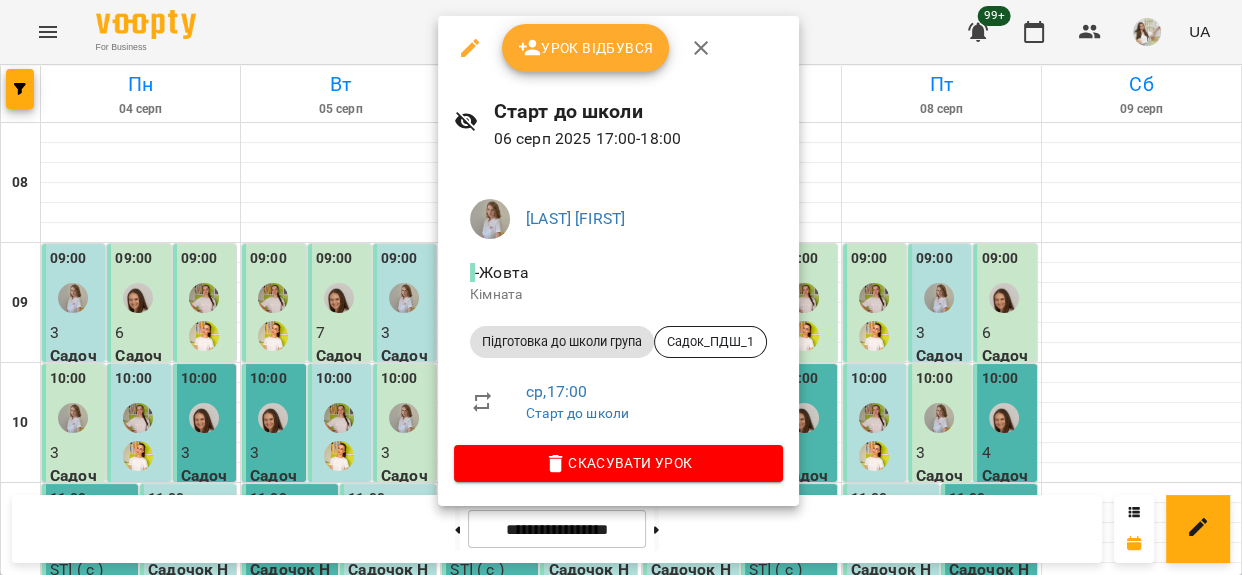 click on "Урок відбувся" at bounding box center (586, 48) 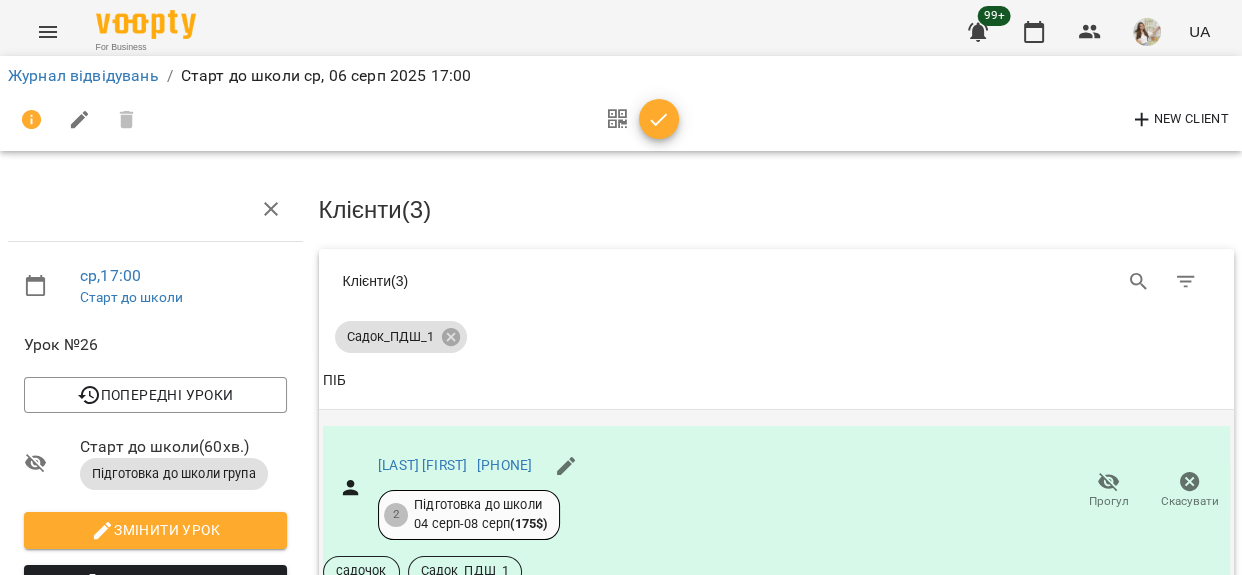 scroll, scrollTop: 272, scrollLeft: 0, axis: vertical 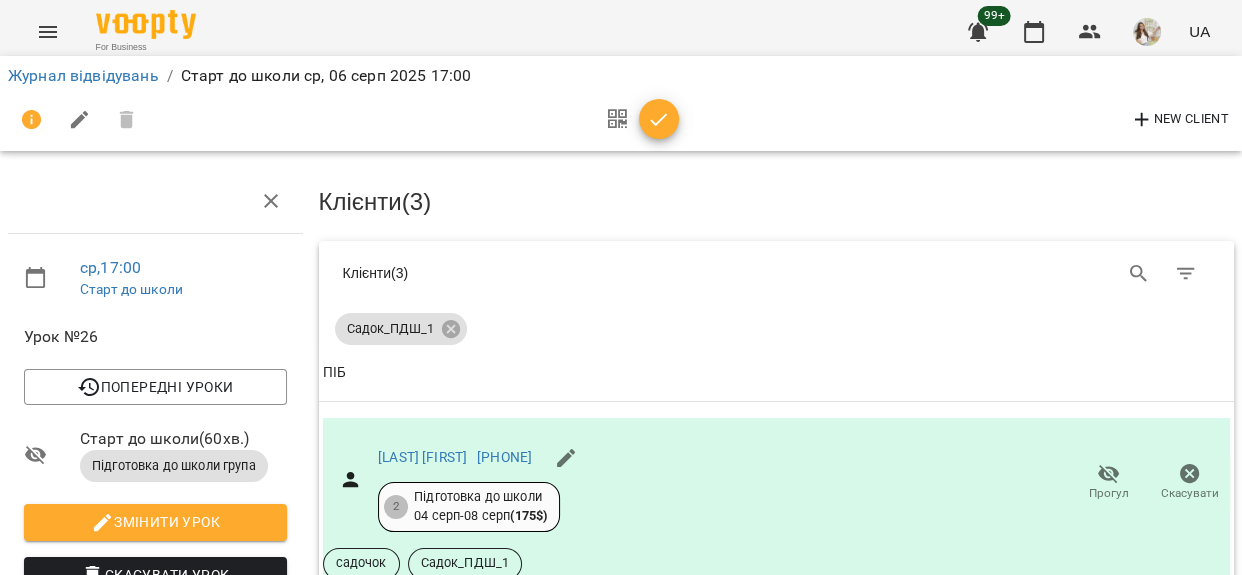 click on "Прогул" at bounding box center [1109, 688] 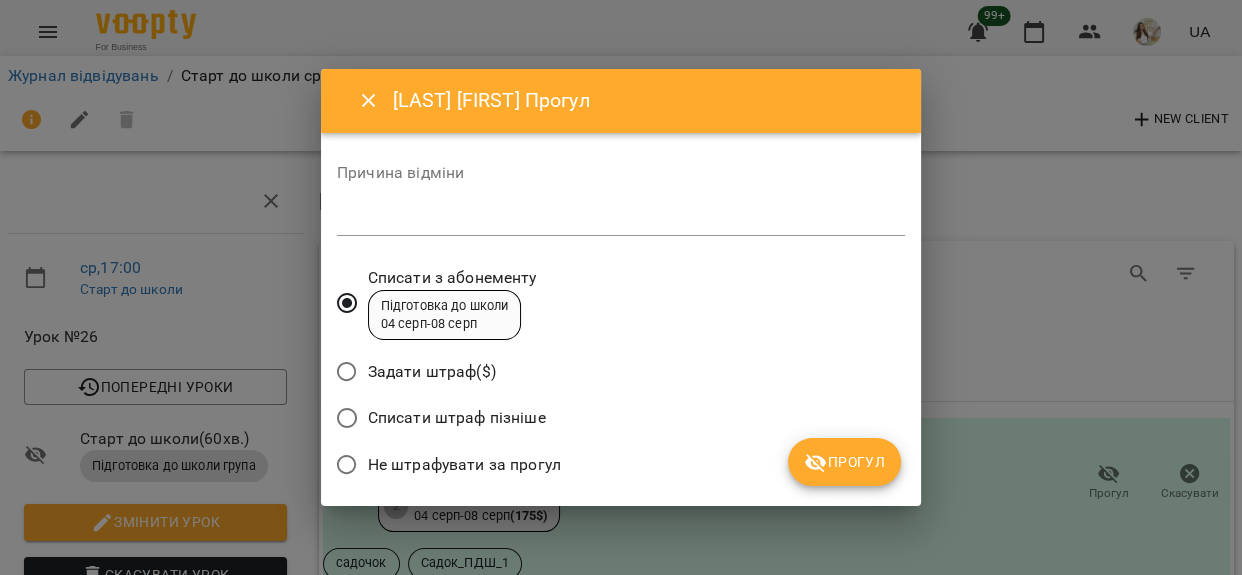 click at bounding box center (621, 219) 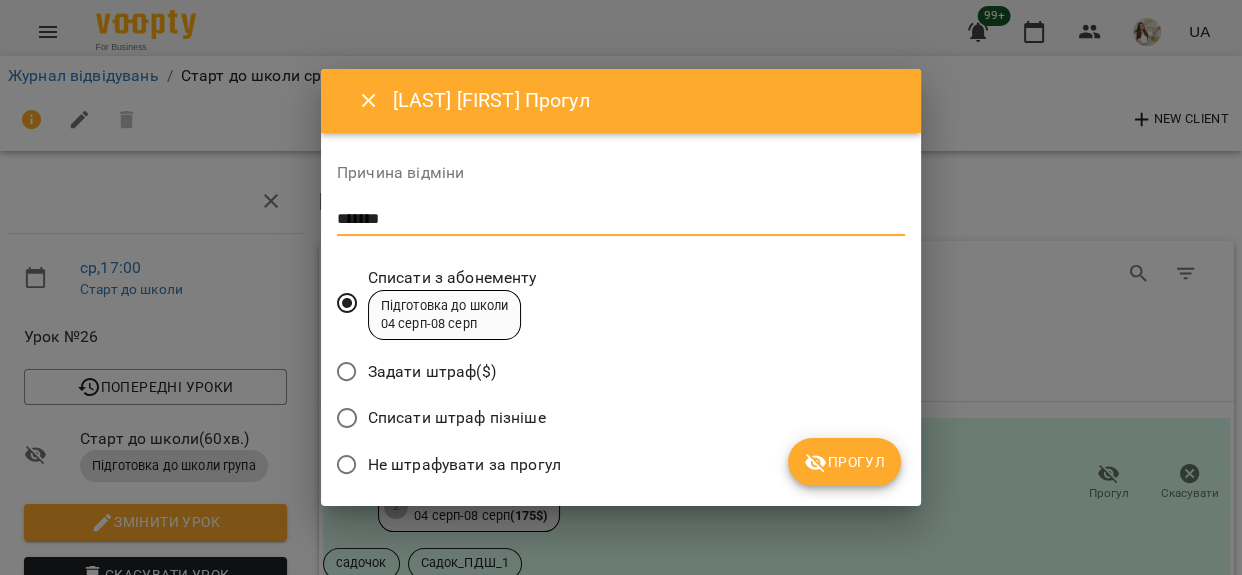 type on "*******" 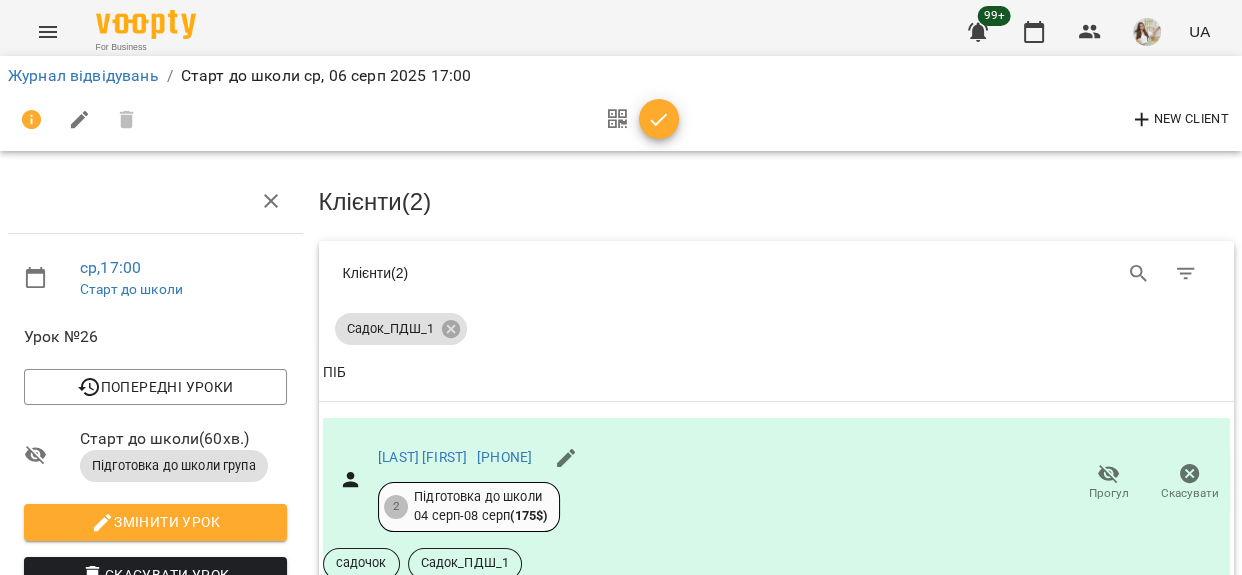 click 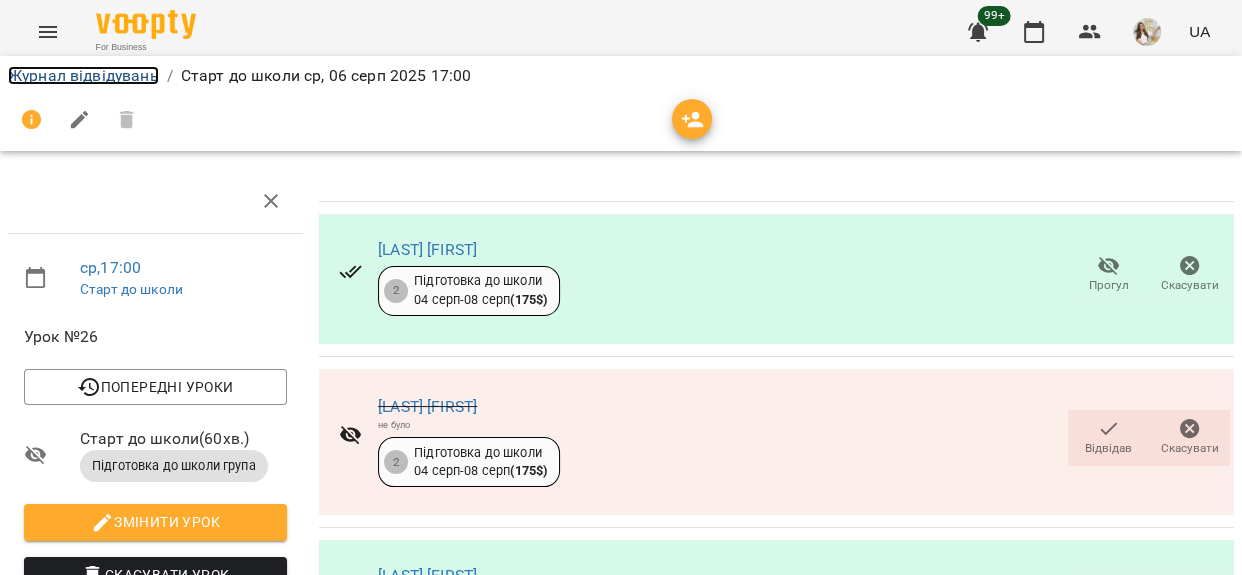 click on "Журнал відвідувань" at bounding box center (83, 75) 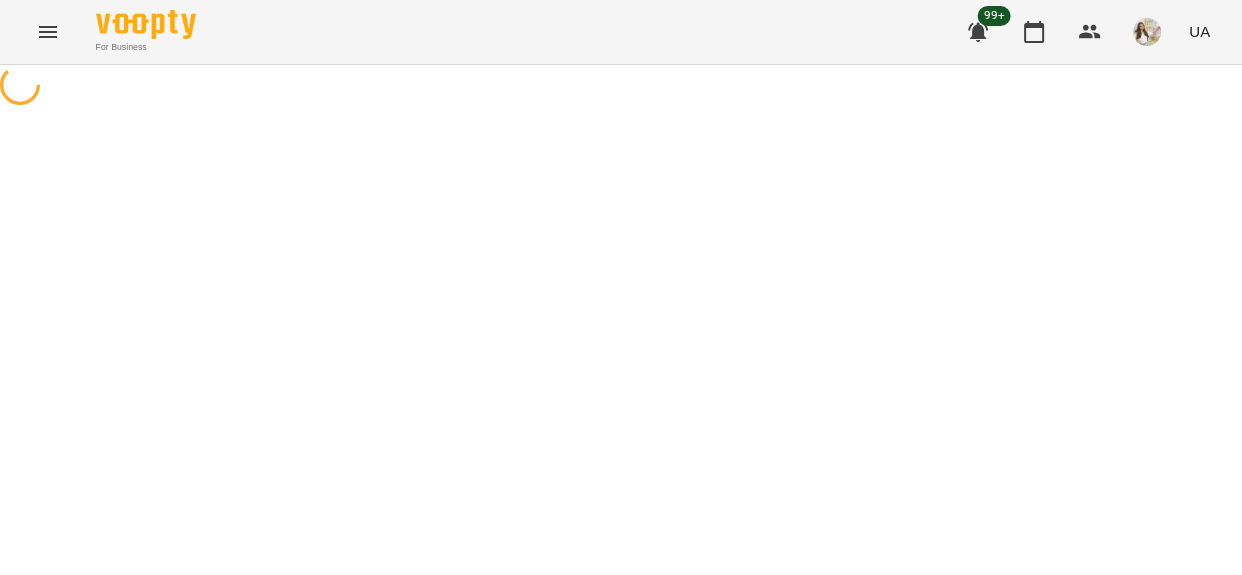 scroll, scrollTop: 0, scrollLeft: 0, axis: both 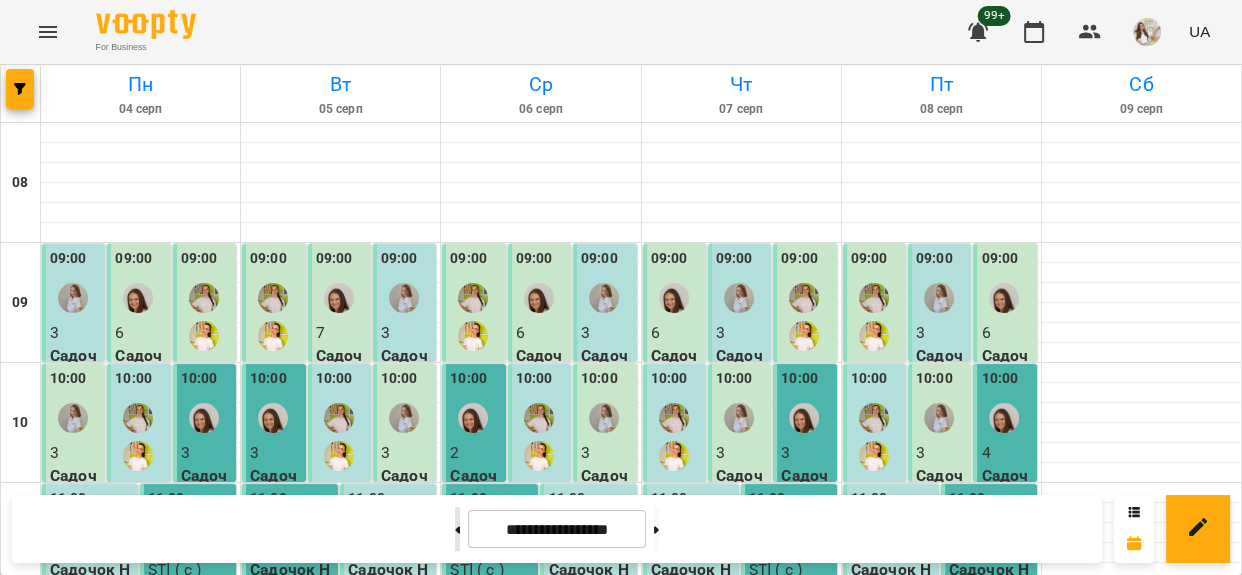 click at bounding box center (457, 529) 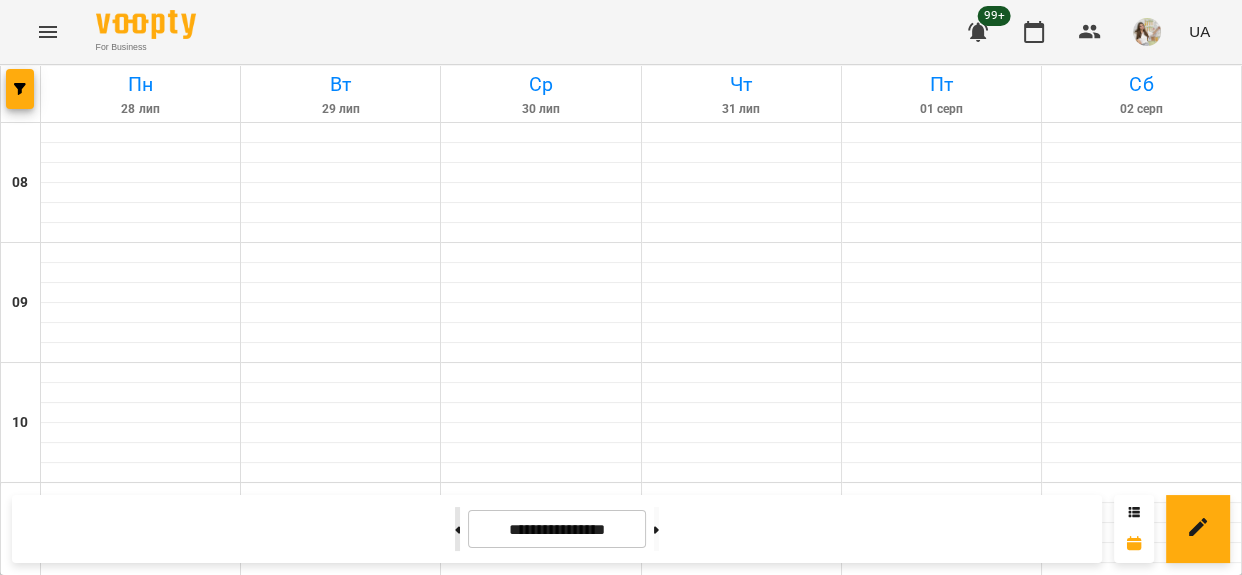 click at bounding box center (457, 529) 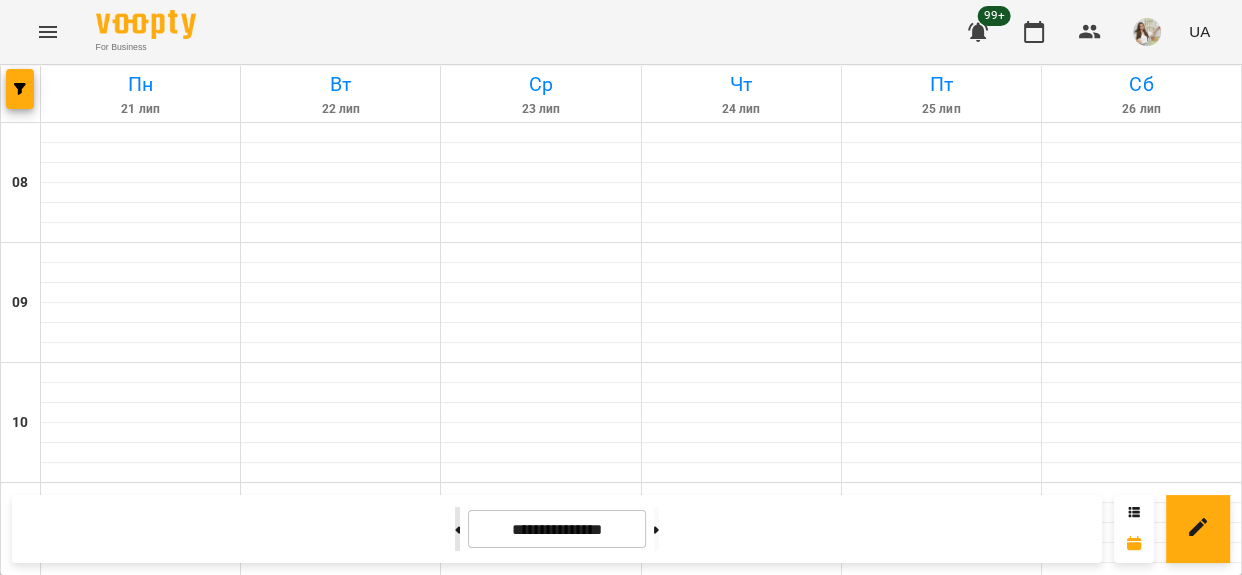 click at bounding box center [457, 529] 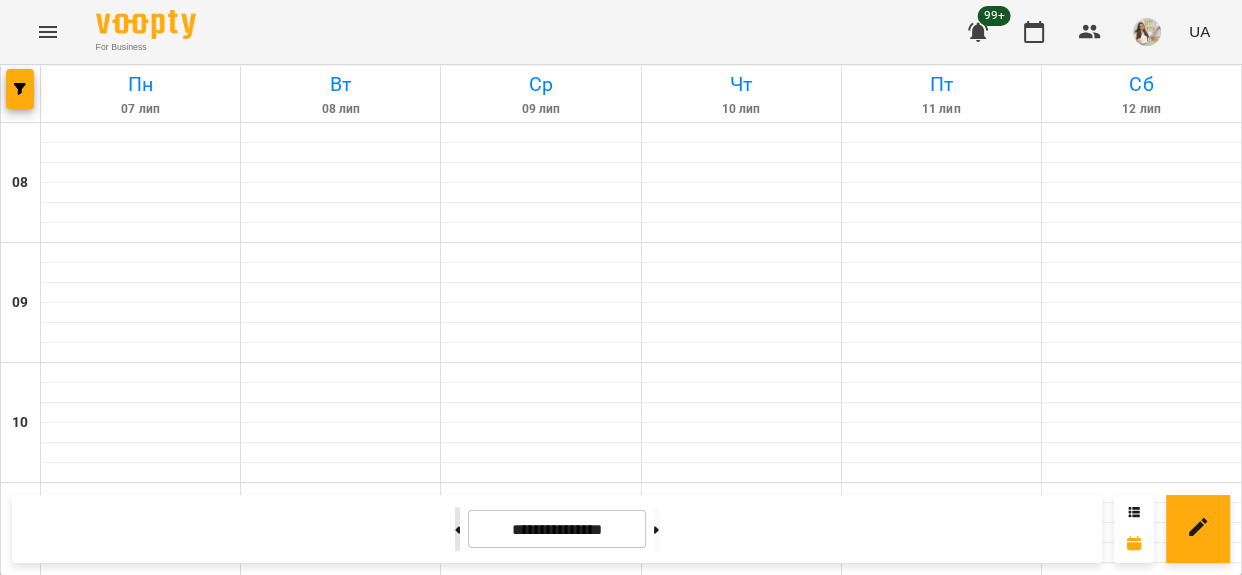 click at bounding box center (457, 529) 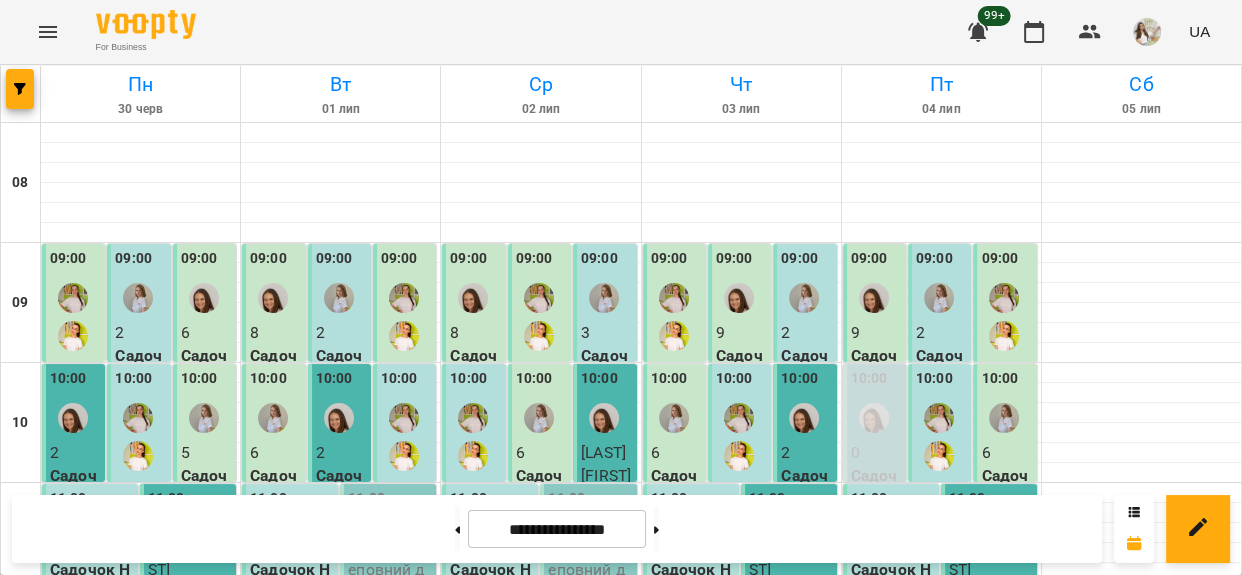 click on "09:00" at bounding box center (399, 261) 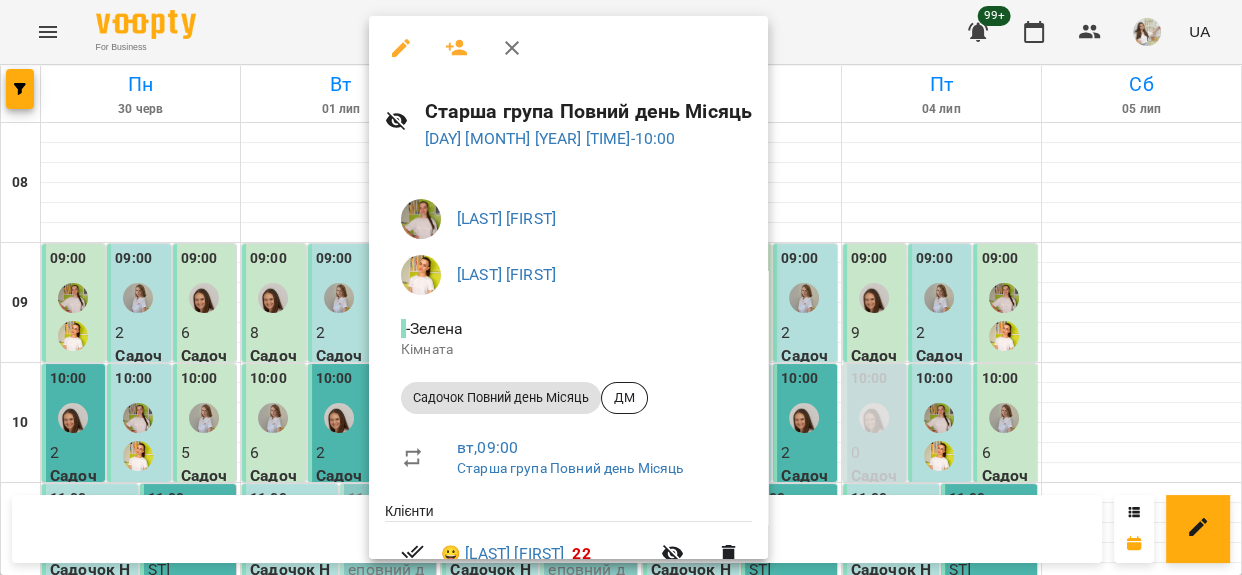 click at bounding box center [621, 287] 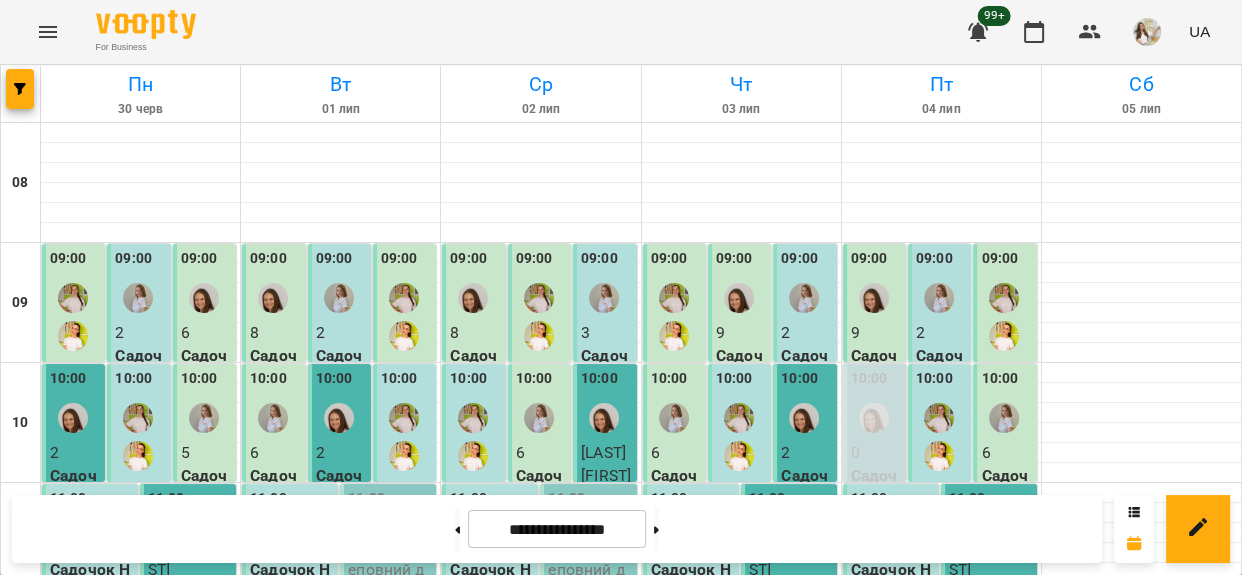 scroll, scrollTop: 727, scrollLeft: 0, axis: vertical 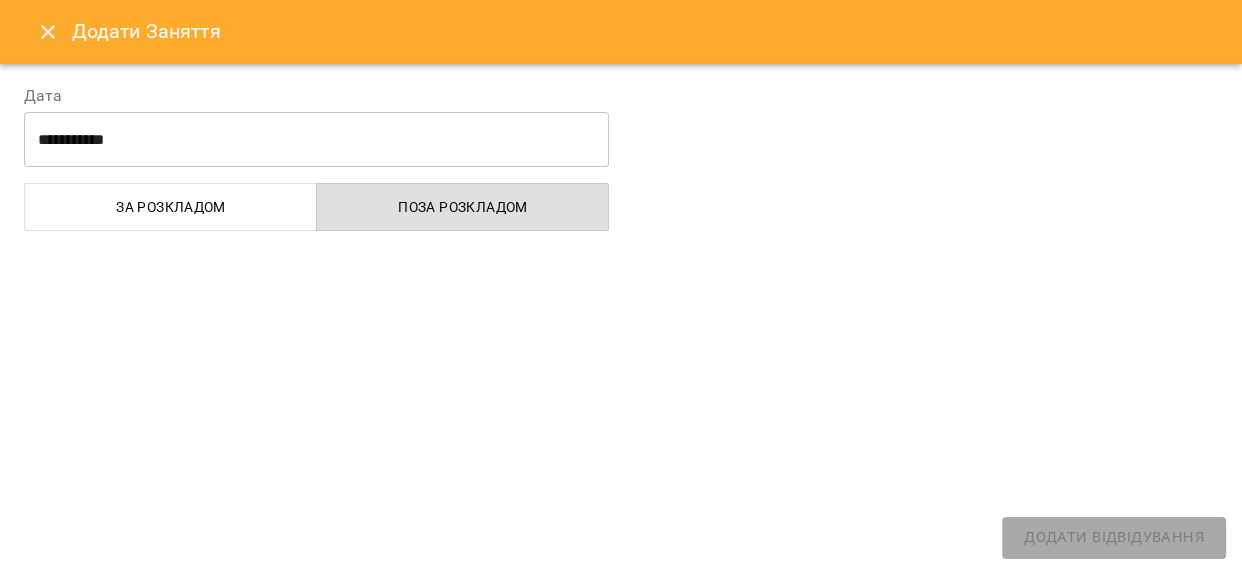 select 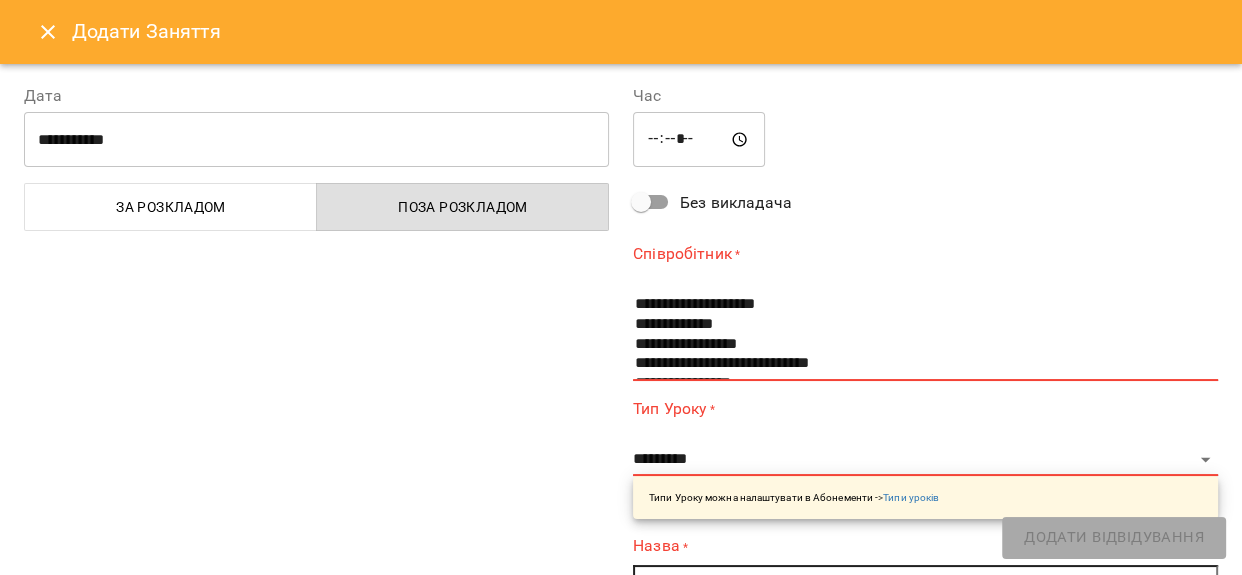 click on "*****" at bounding box center (699, 140) 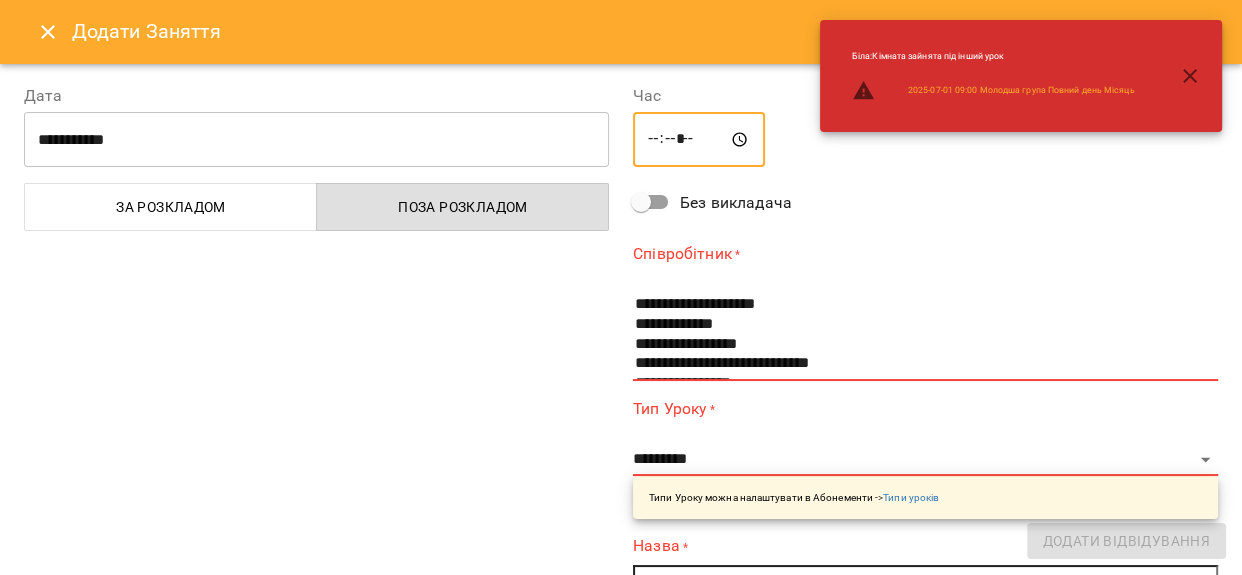 type on "*****" 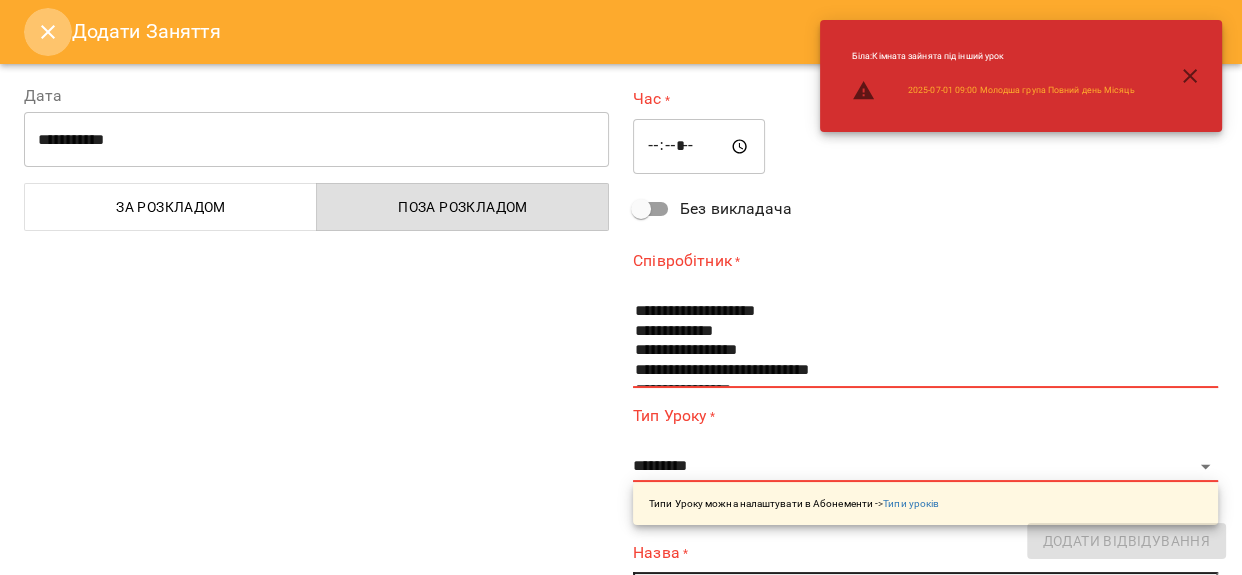 click 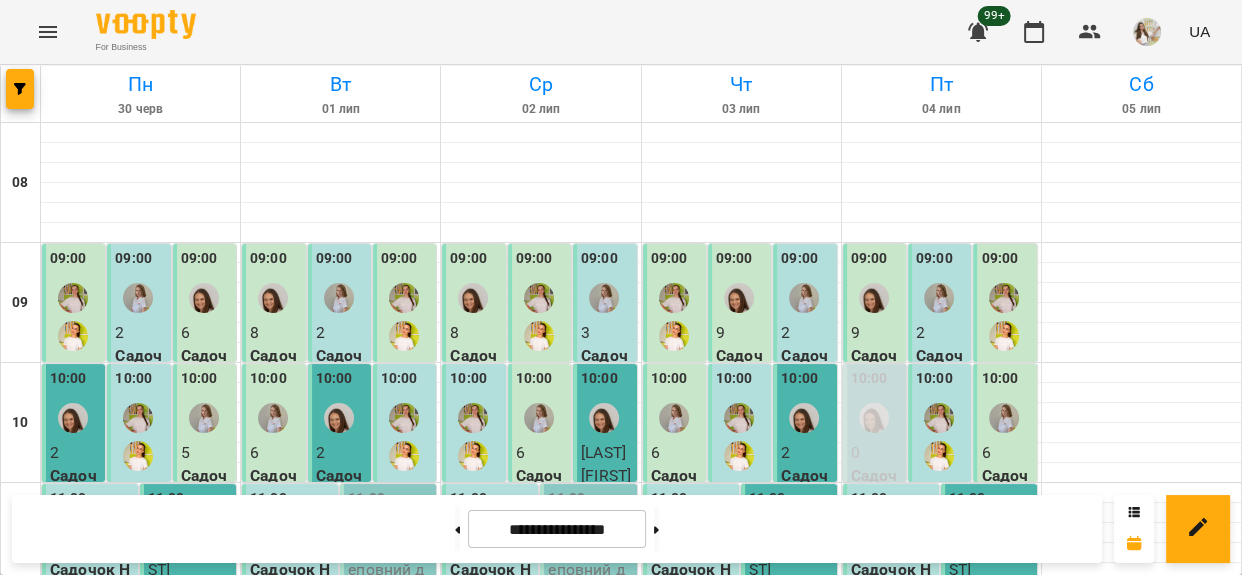 click at bounding box center (340, 1093) 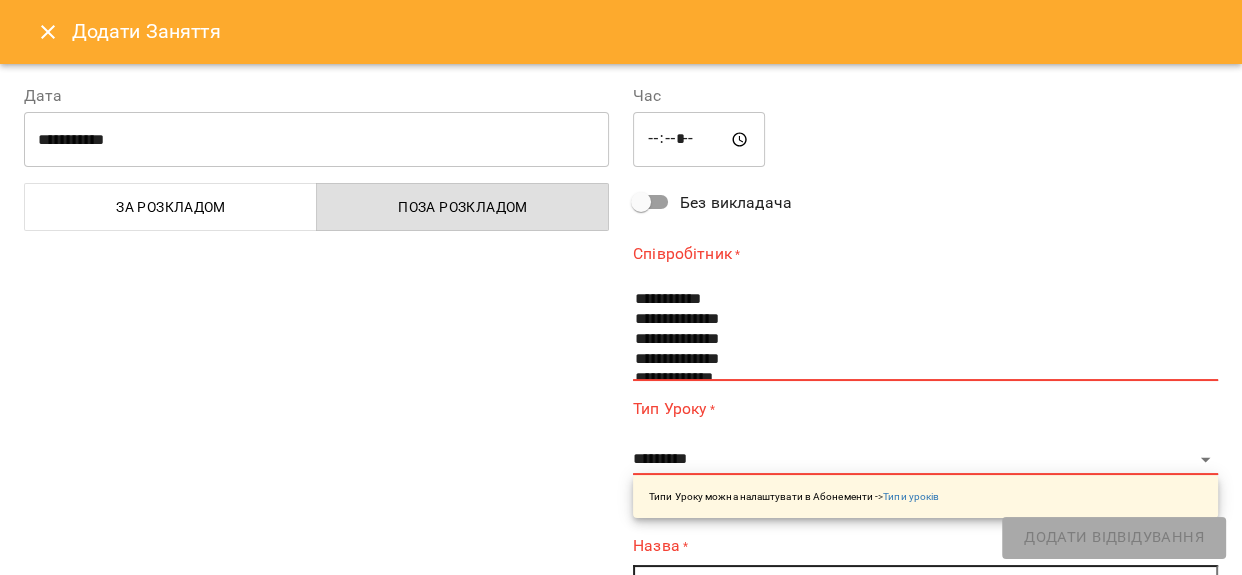 scroll, scrollTop: 138, scrollLeft: 0, axis: vertical 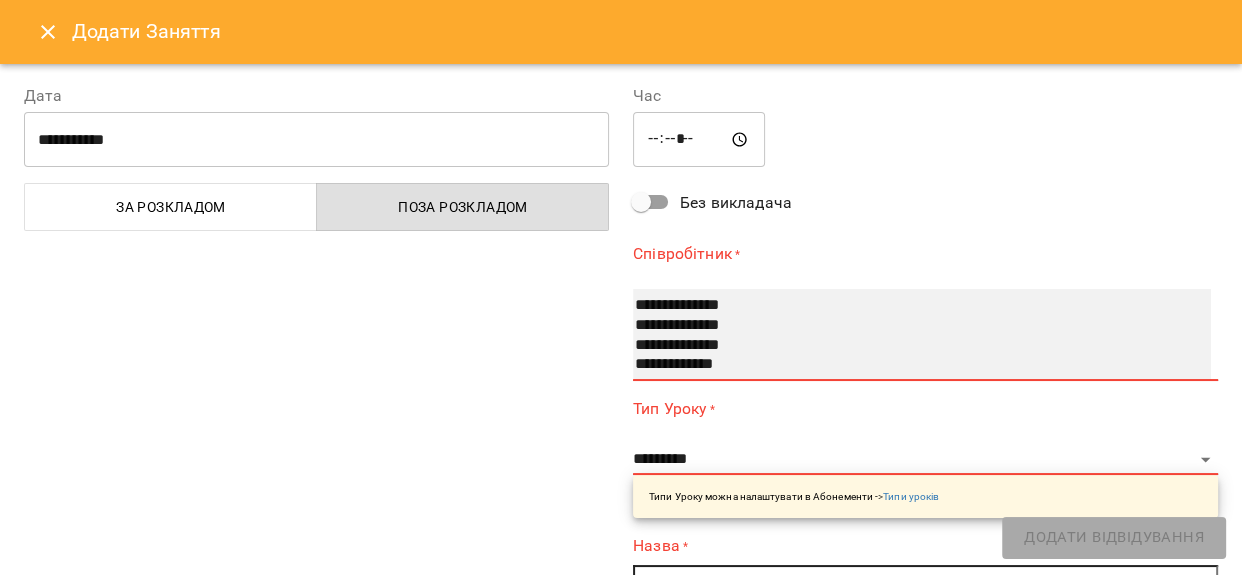 select on "**********" 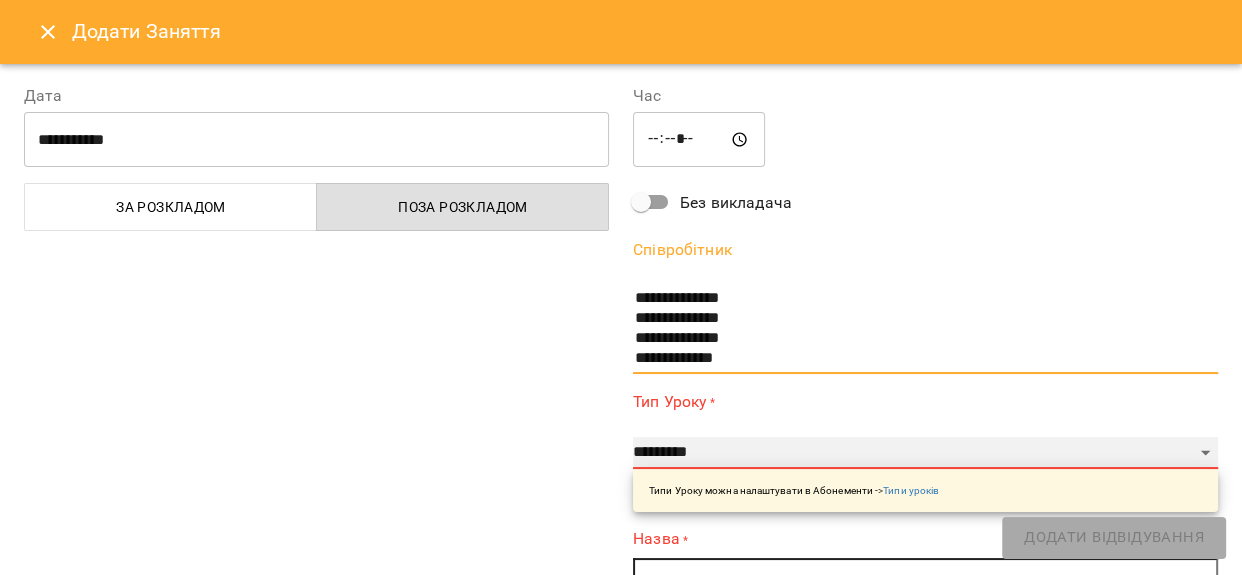 click on "**********" at bounding box center [925, 453] 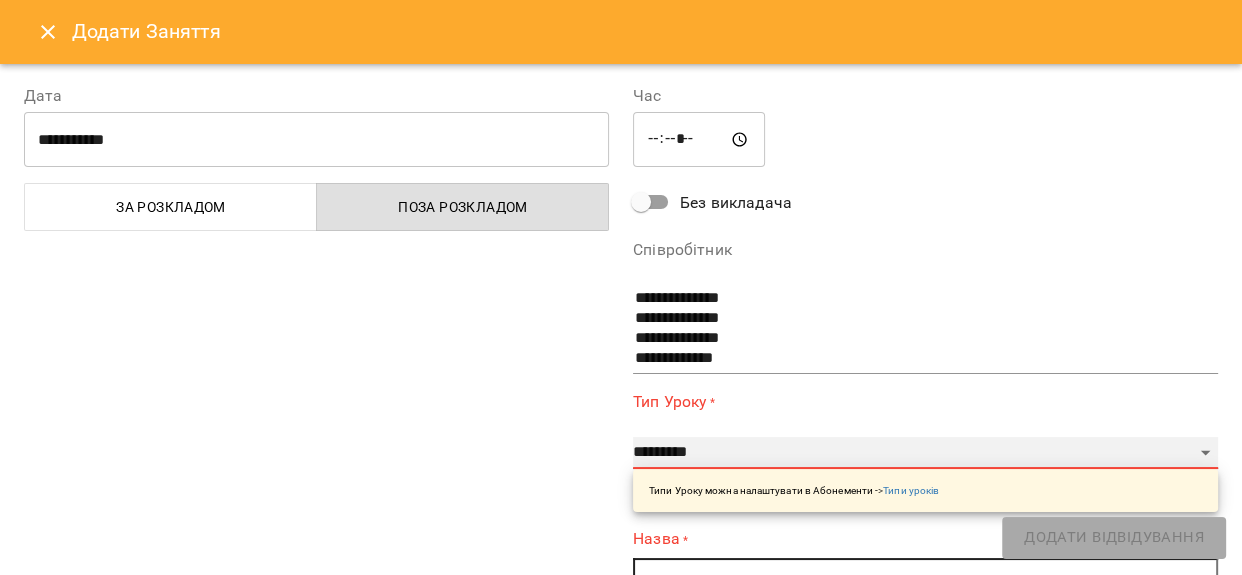 select on "**********" 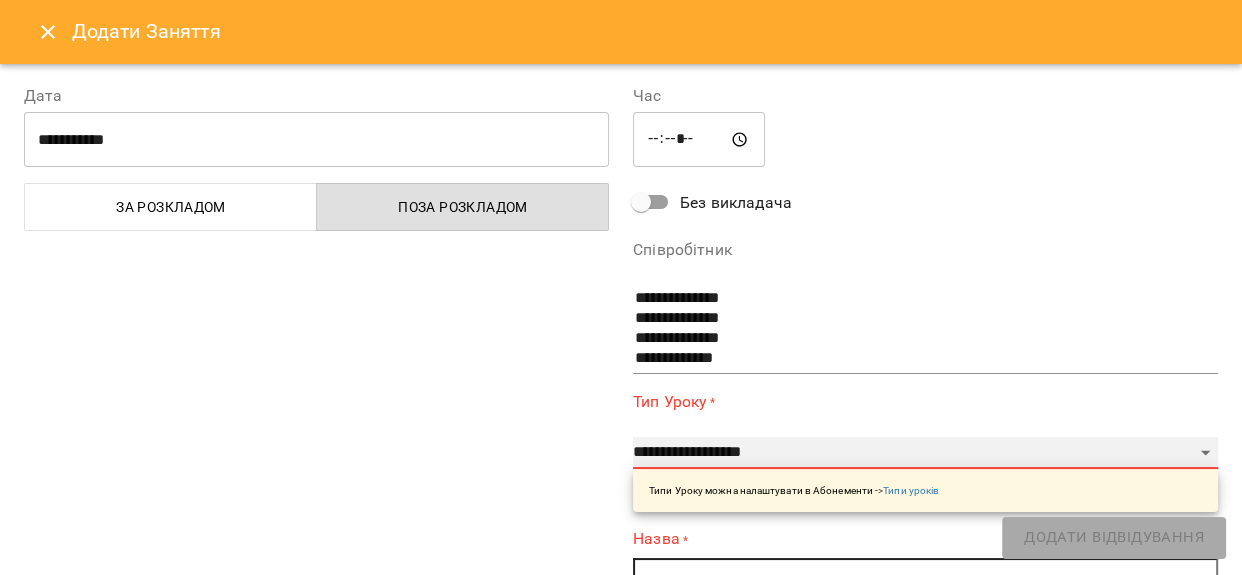 click on "**********" at bounding box center (925, 453) 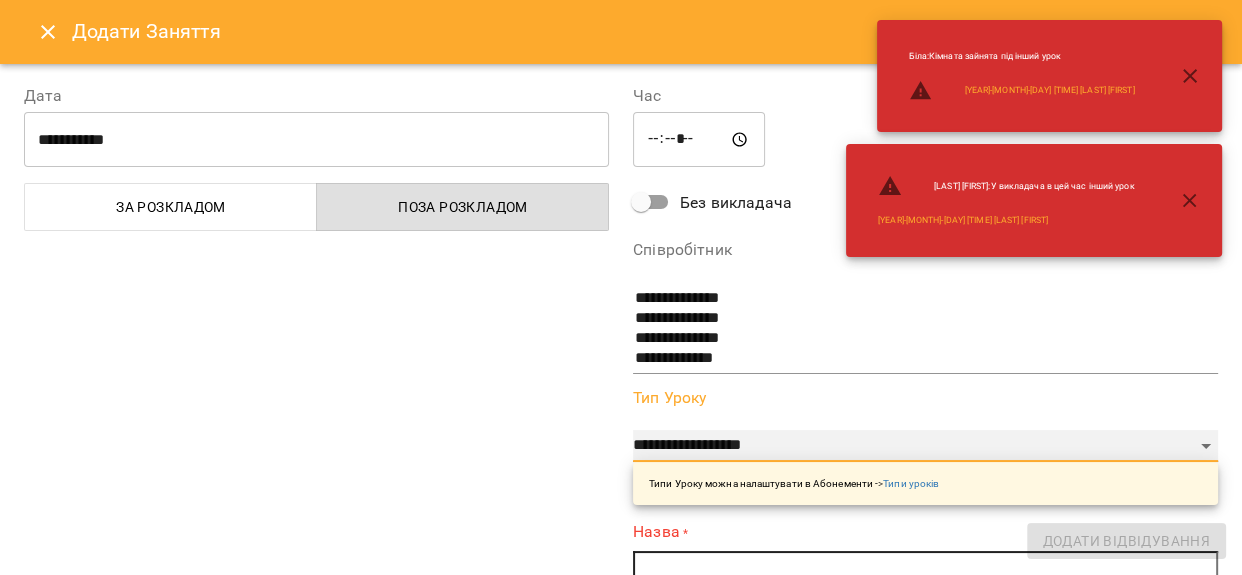 scroll, scrollTop: 90, scrollLeft: 0, axis: vertical 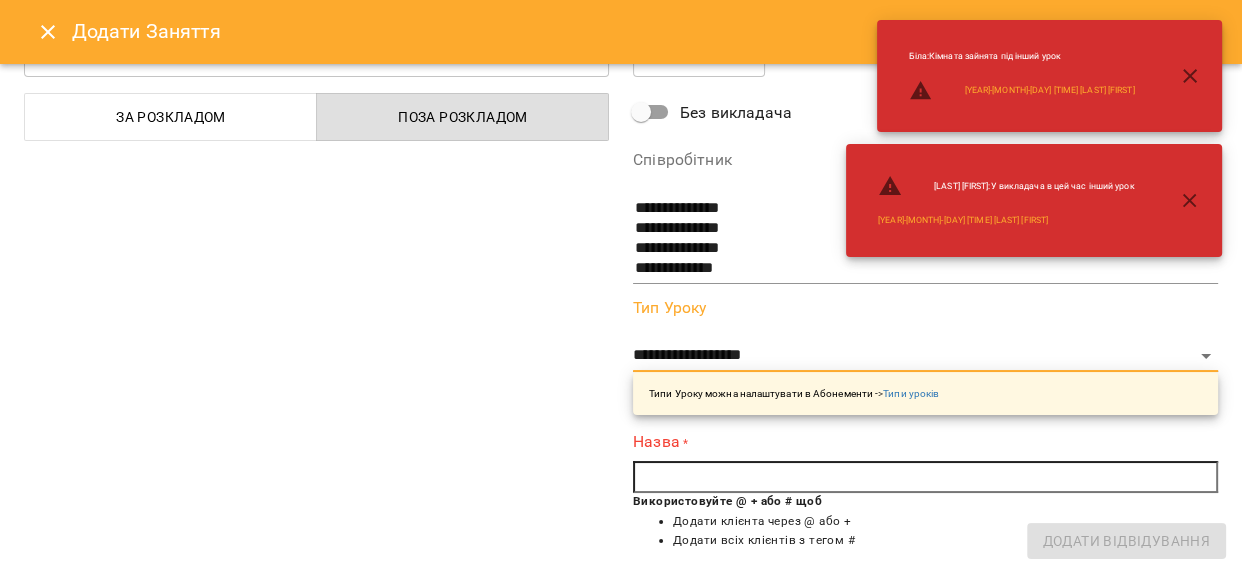click at bounding box center [925, 477] 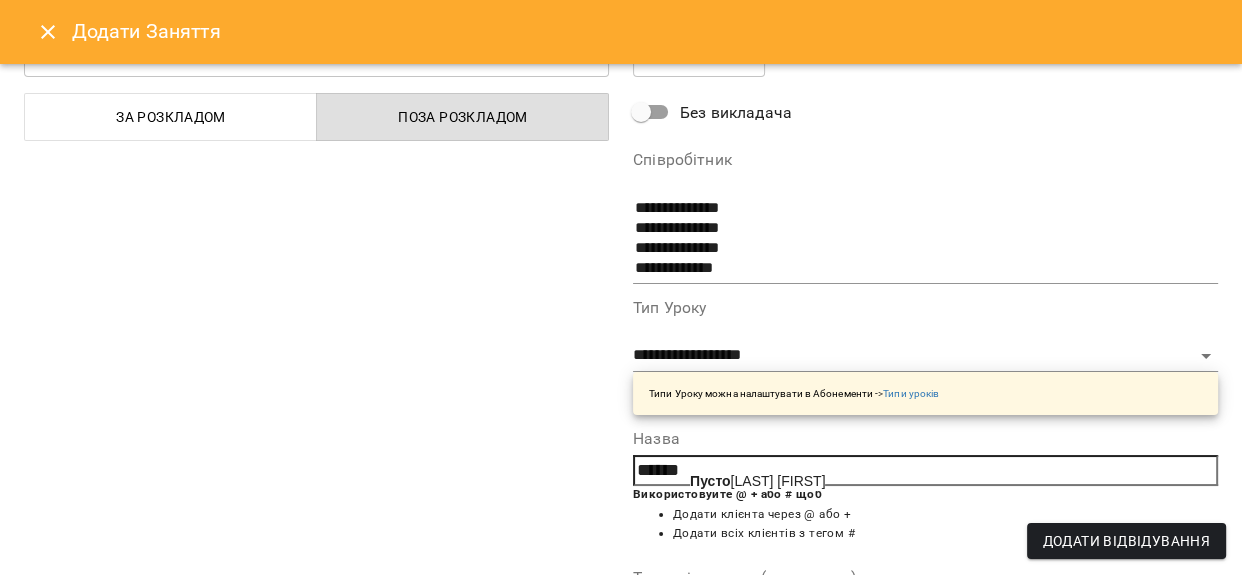 click on "Пусто" 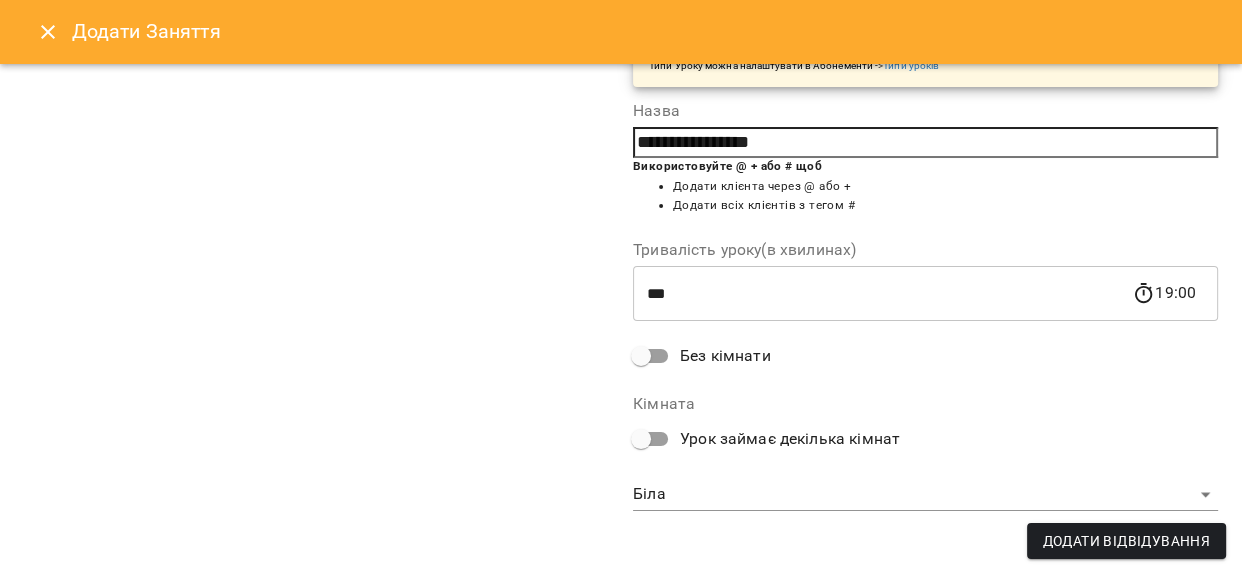 scroll, scrollTop: 420, scrollLeft: 0, axis: vertical 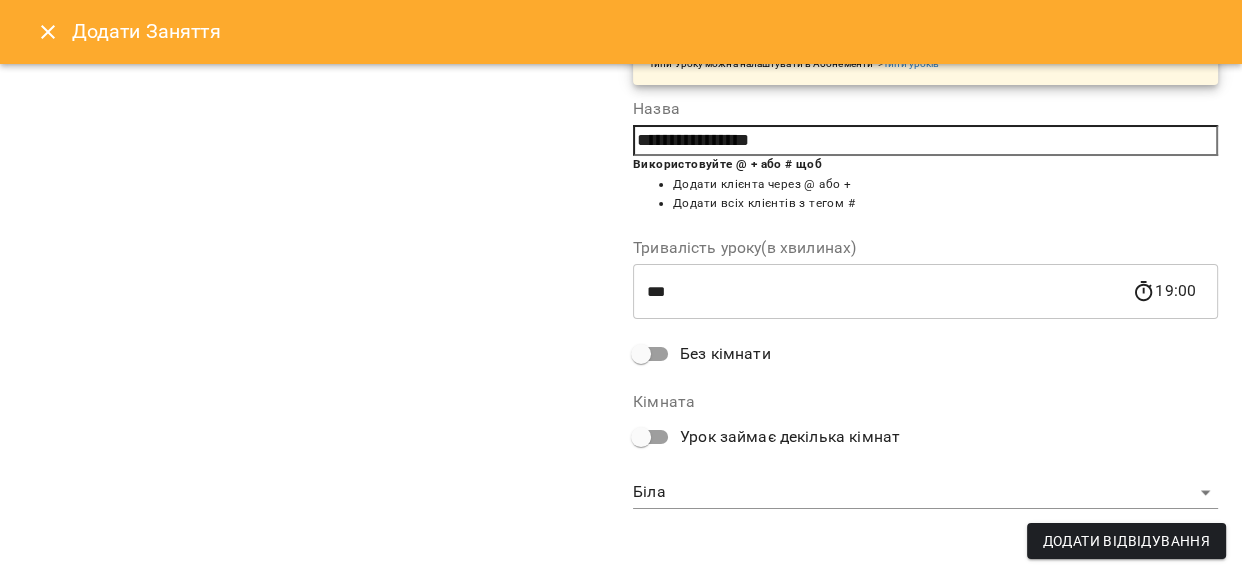 click on "For Business 99+ UA Пн 30 черв Вт 01 лип Ср 02 лип Чт 03 лип Пт 04 лип Сб 05 лип 08 09 10 11 12 13 14 15 16 17 18 19 09:00 4 Садочок Повний день Місяць (ДМ) 09:00 2 Садочок Неповний день Місяць (СГ_ПМ) 09:00 6 Садочок Повний день Місяць (МГ_ДМ) 10:00 2 Садочок Неповний день 10 відвідувань (МГ_П10) 10:00 2 Садочок Неповний день Місяць (ПМ) 10:00 5 Садочок Повний день Місяць (СГ_ДМ) 11:00 5 Садочок Неповний день Місяць (МГ_ПМ) 11:00 Силка Ілля Садочок Неповний день 10 відвідувань 12:00 Сердюк Девід Садочок Повний день 10 відвідувань 13:00 Адаптаційна група - АГ_М 14:00 Адаптаційна група - АГ_10 15:00 15:10 2" at bounding box center [621, 826] 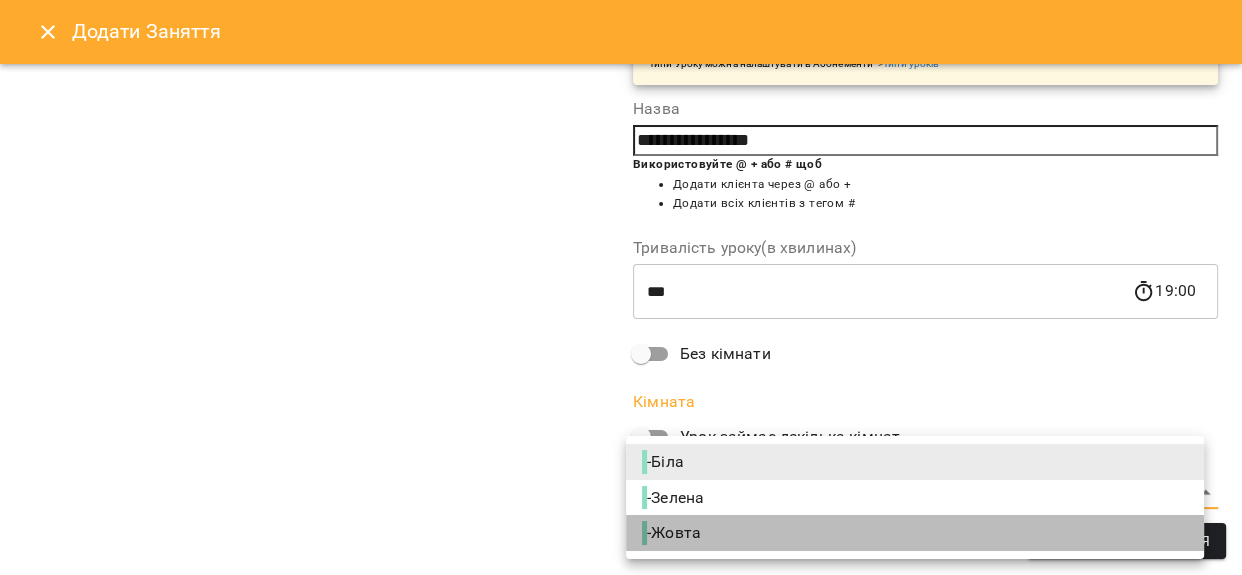 click on "-  Жовта" at bounding box center [673, 533] 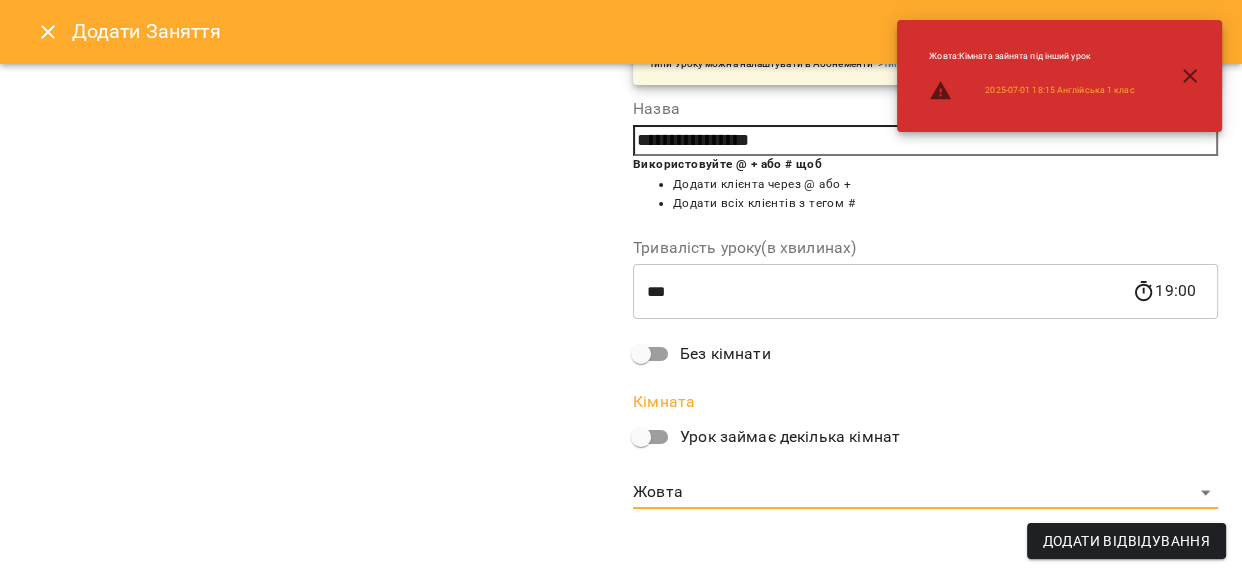 click on "For Business 99+ UA Пн 30 черв Вт 01 лип Ср 02 лип Чт 03 лип Пт 04 лип Сб 05 лип 08 09 10 11 12 13 14 15 16 17 18 19 09:00 4 Садочок Повний день Місяць (ДМ) 09:00 2 Садочок Неповний день Місяць (СГ_ПМ) 09:00 6 Садочок Повний день Місяць (МГ_ДМ) 10:00 2 Садочок Неповний день 10 відвідувань (МГ_П10) 10:00 2 Садочок Неповний день Місяць (ПМ) 10:00 5 Садочок Повний день Місяць (СГ_ДМ) 11:00 5 Садочок Неповний день Місяць (МГ_ПМ) 11:00 Силка Ілля Садочок Неповний день 10 відвідувань 12:00 Сердюк Девід Садочок Повний день 10 відвідувань 13:00 Адаптаційна група - АГ_М 14:00 Адаптаційна група - АГ_10 15:00 15:10 2" at bounding box center (621, 826) 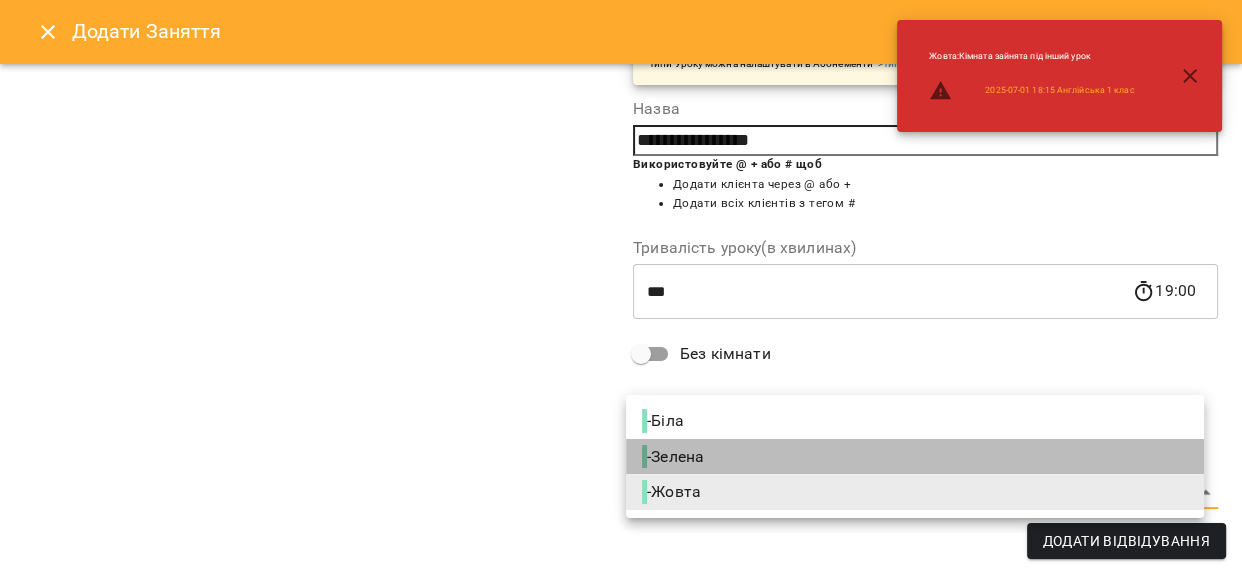 click on "-  Зелена" at bounding box center (675, 457) 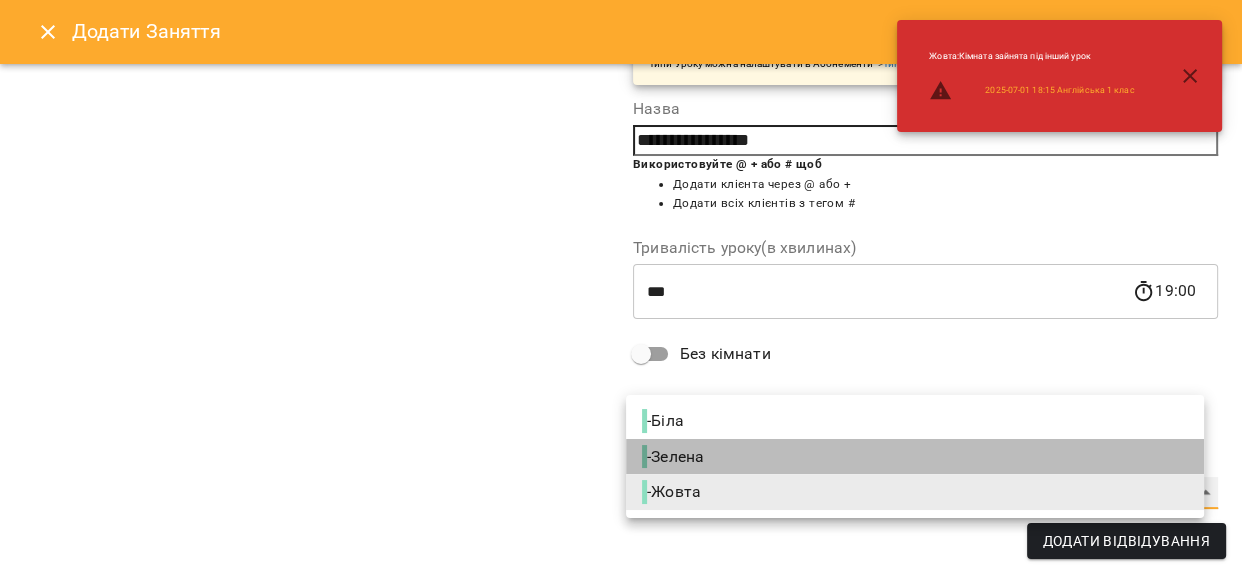 type on "**********" 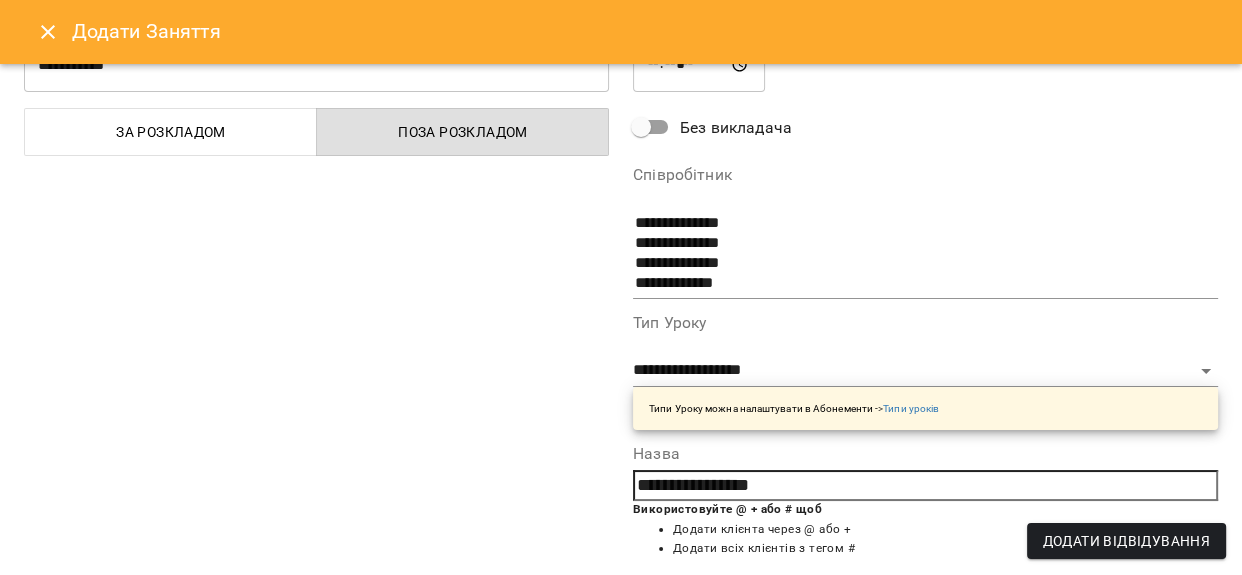 scroll, scrollTop: 57, scrollLeft: 0, axis: vertical 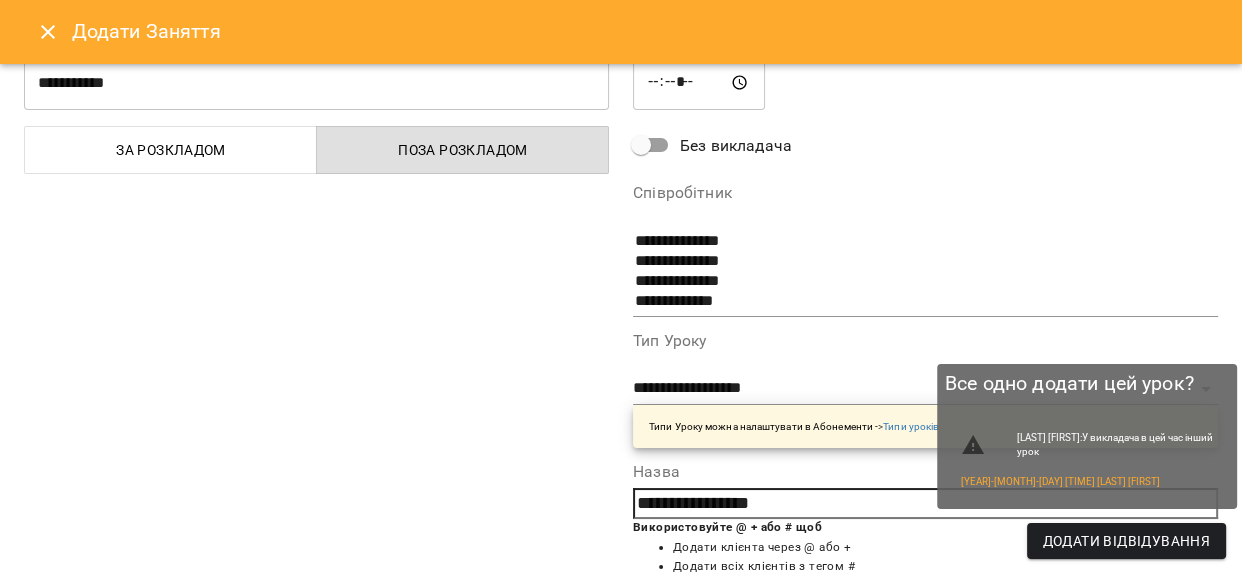click on "Додати Відвідування" at bounding box center [1126, 541] 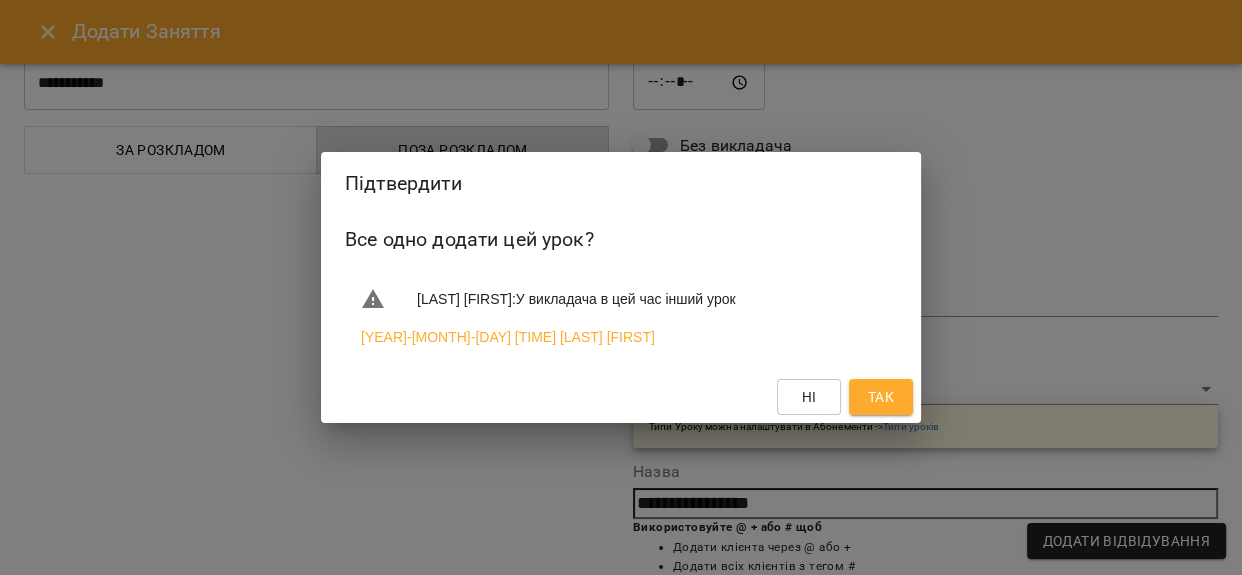 click on "Так" at bounding box center [881, 397] 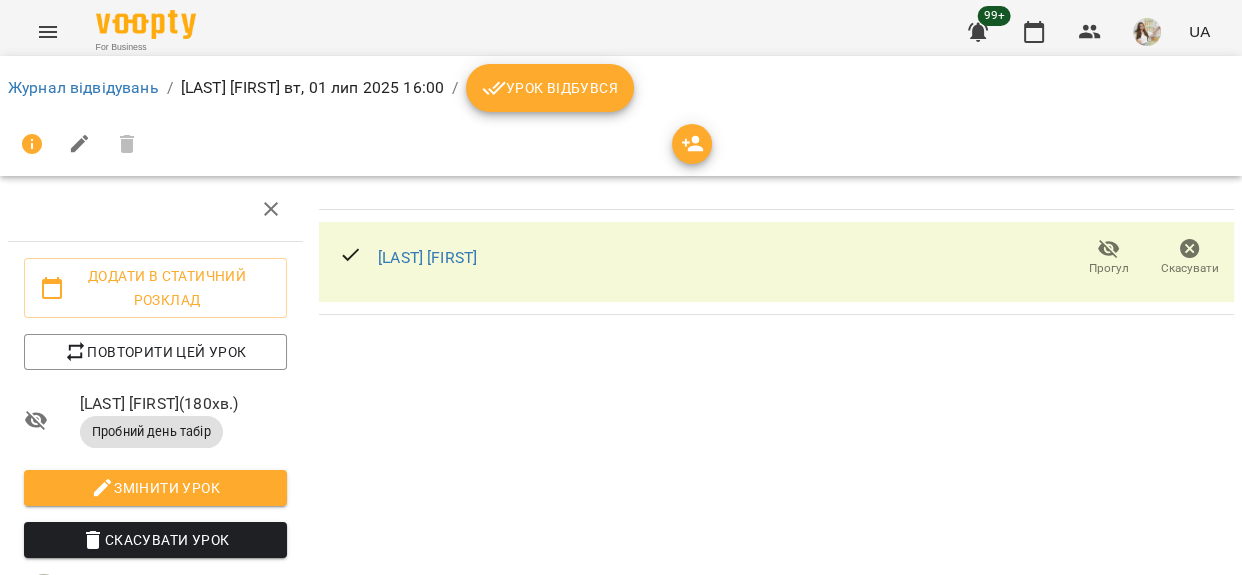 click on "Урок відбувся" at bounding box center [550, 88] 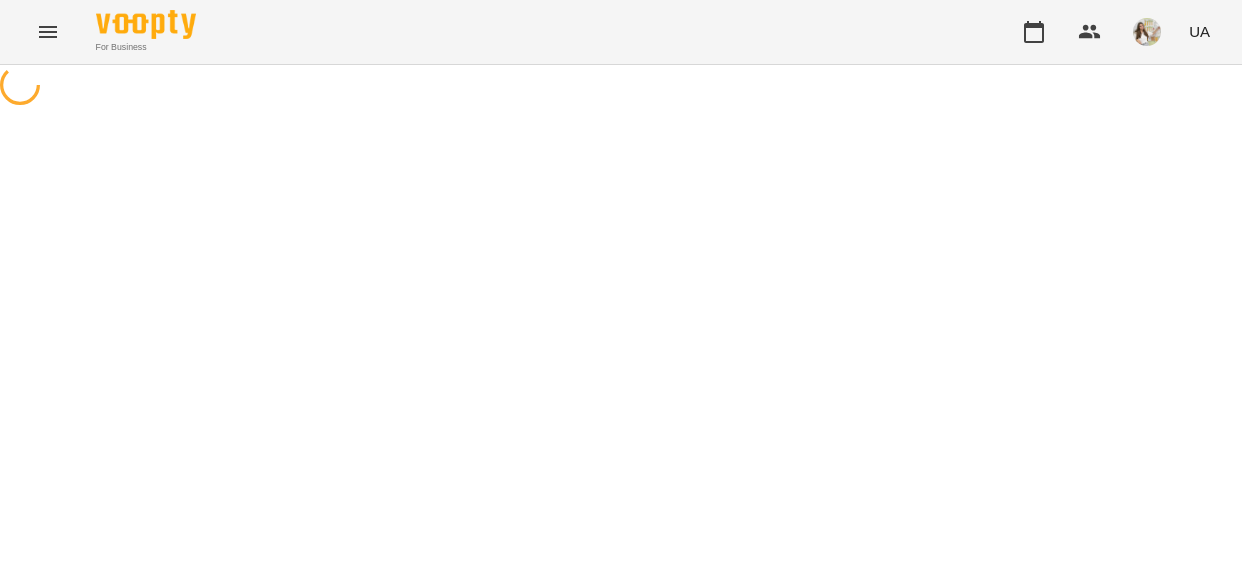 scroll, scrollTop: 0, scrollLeft: 0, axis: both 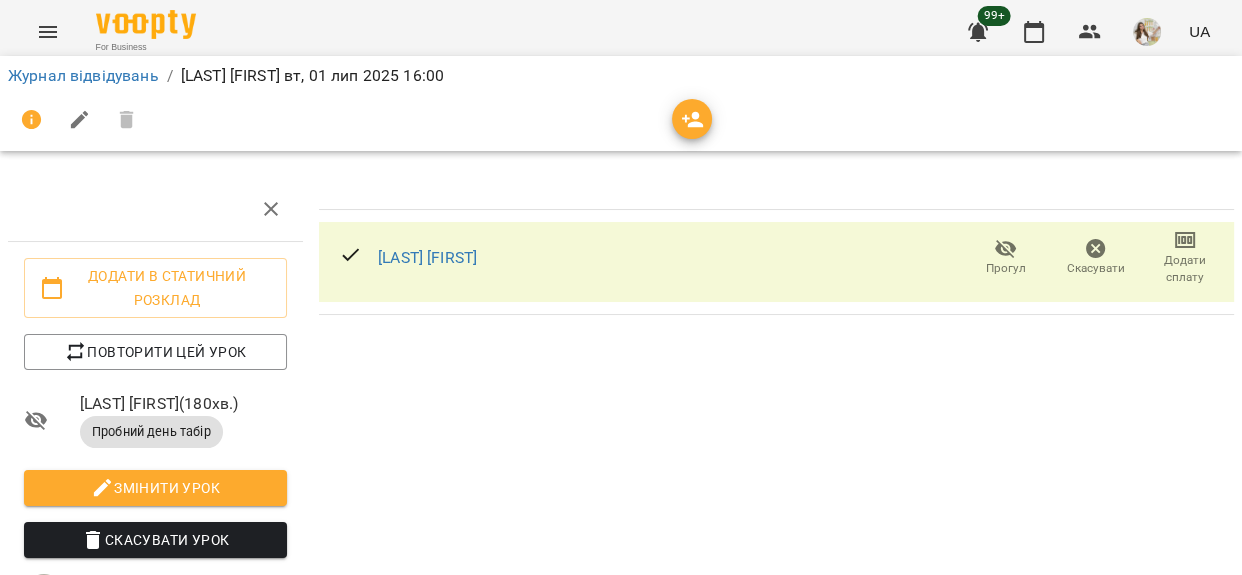 click on "Додати сплату" at bounding box center [1185, 269] 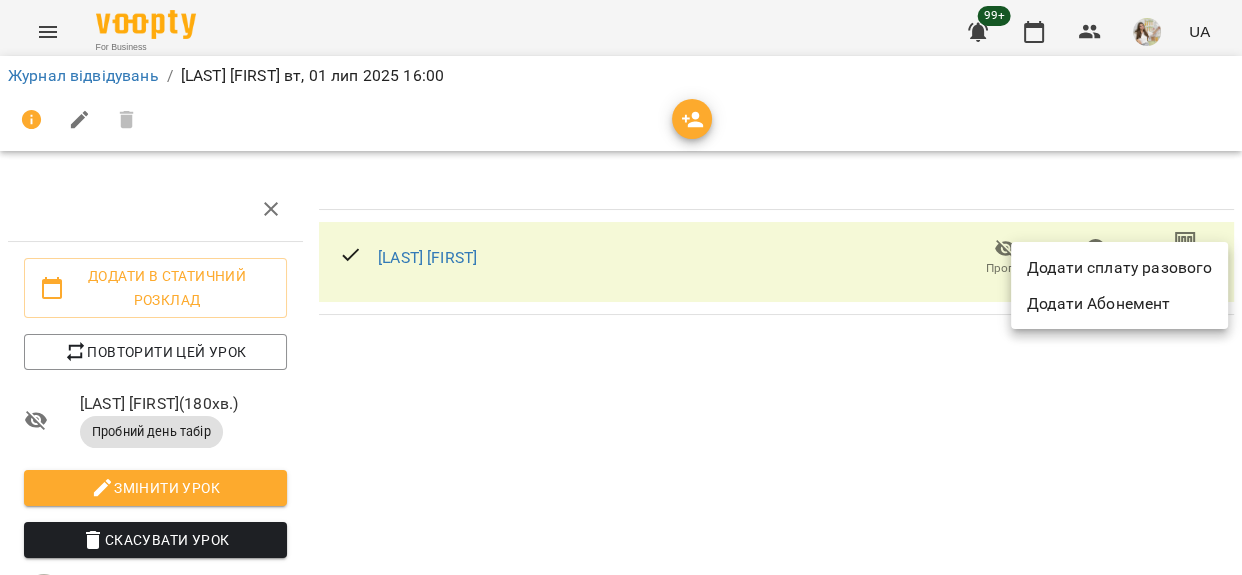 click on "Додати сплату разового" at bounding box center [1119, 268] 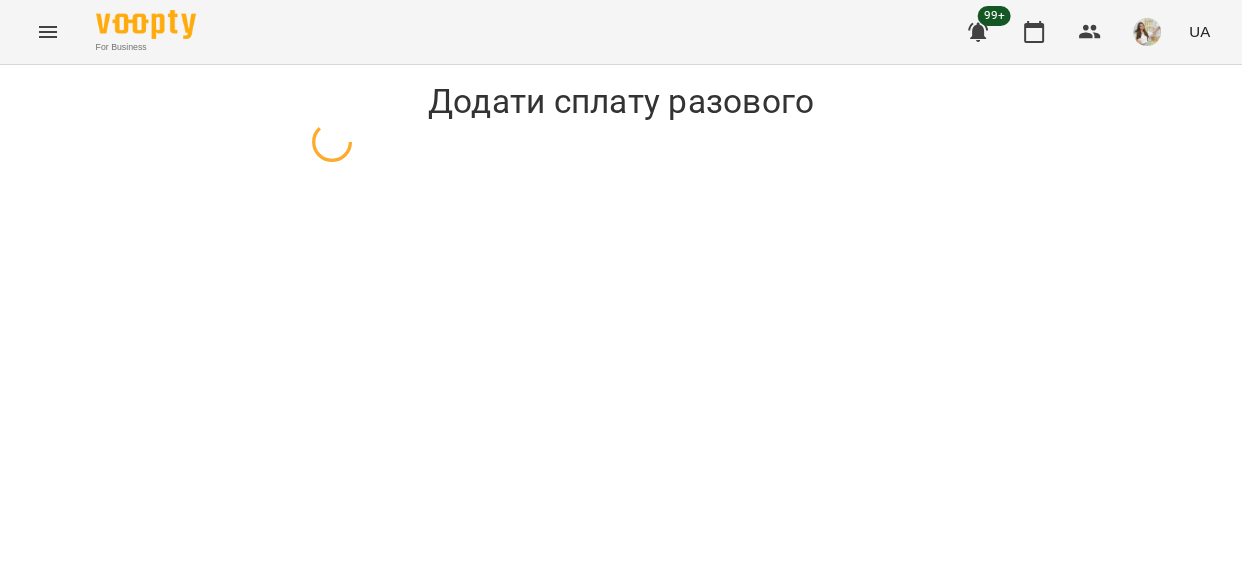 select on "**********" 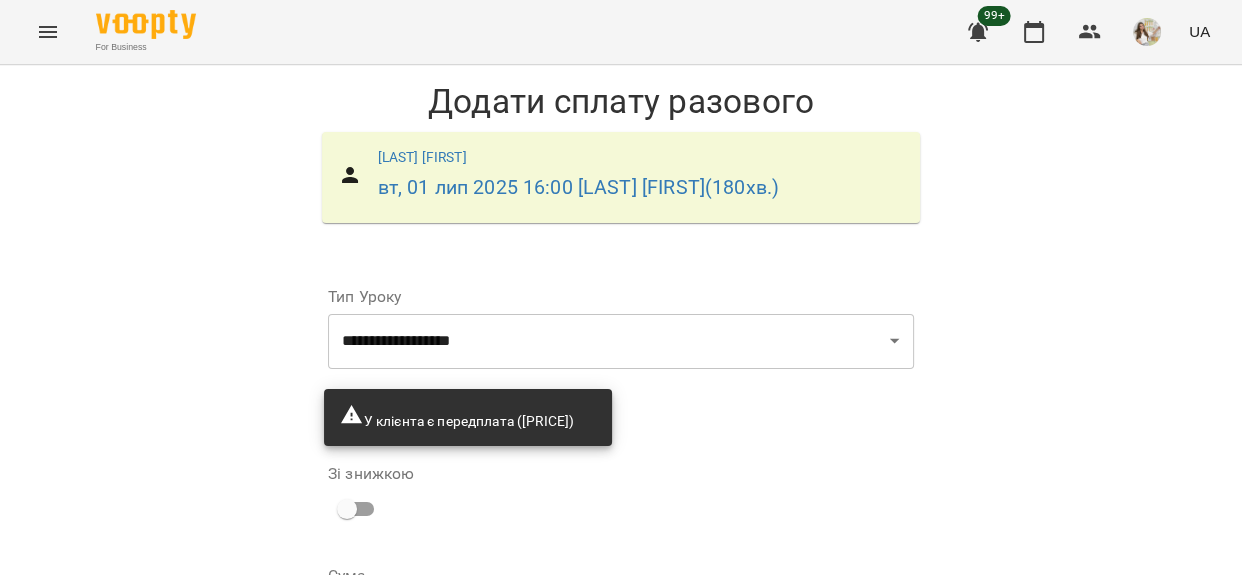 scroll, scrollTop: 225, scrollLeft: 0, axis: vertical 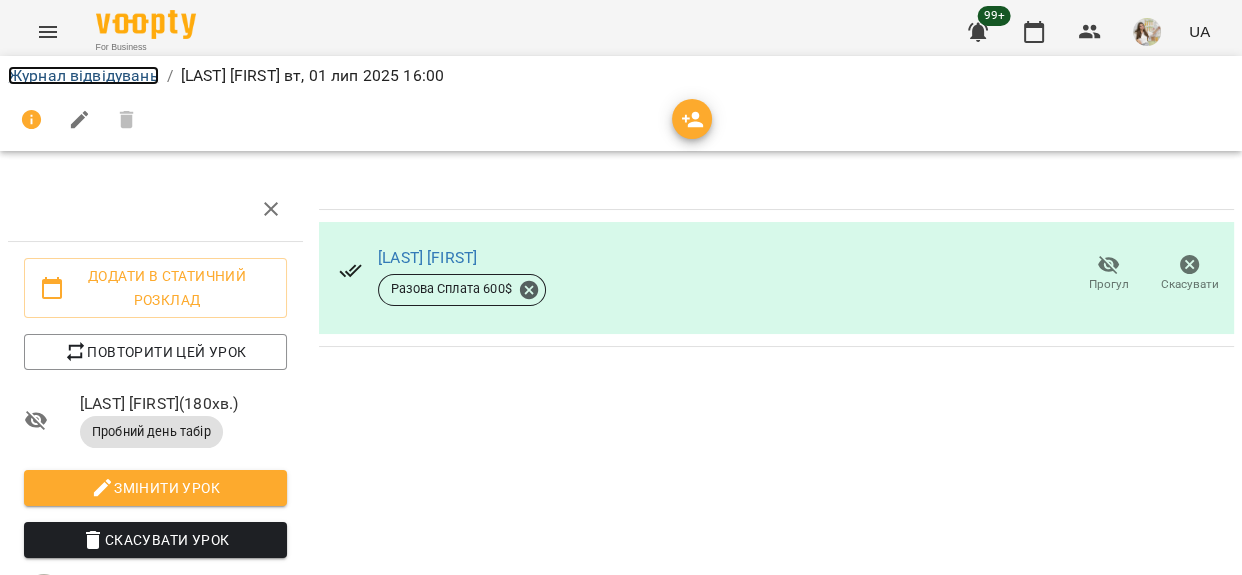 click on "Журнал відвідувань" at bounding box center (83, 75) 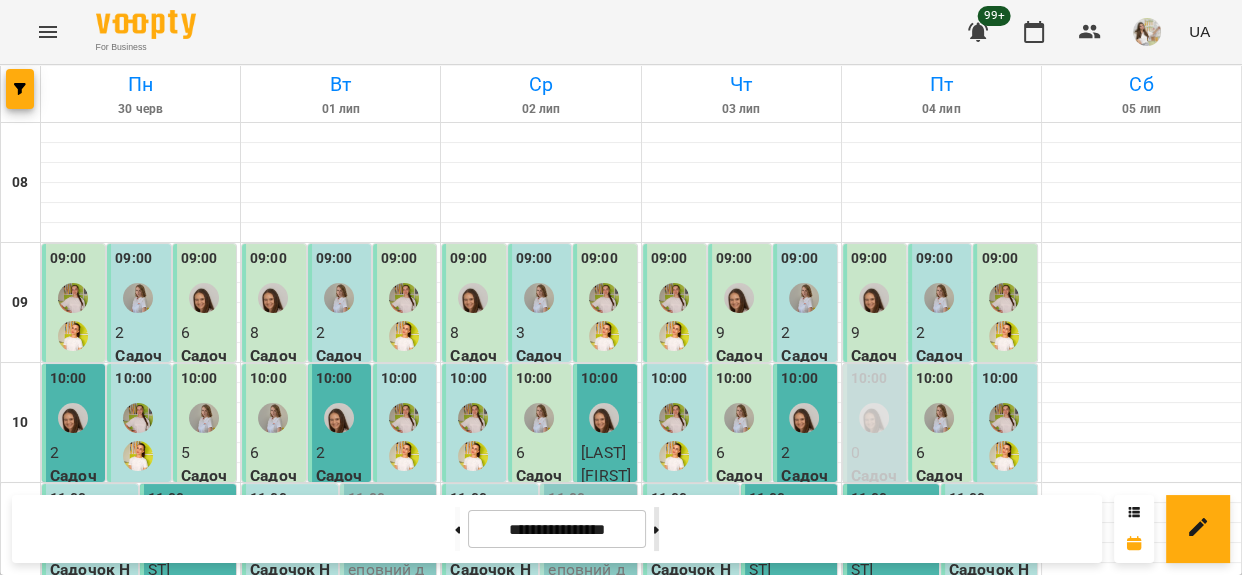 click at bounding box center [656, 529] 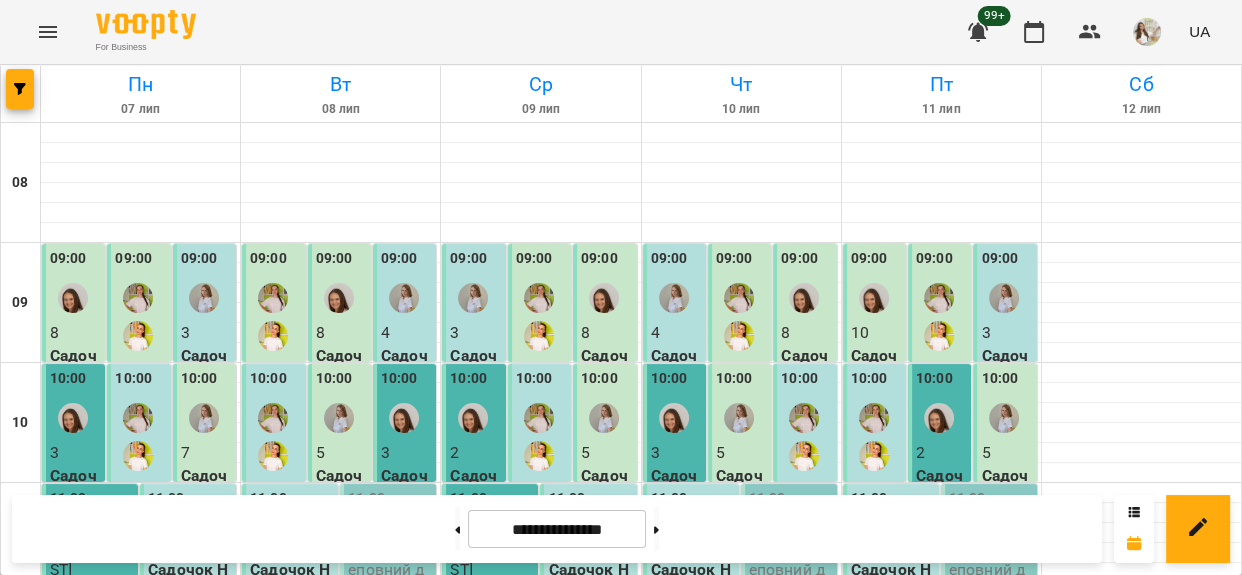 scroll, scrollTop: 727, scrollLeft: 0, axis: vertical 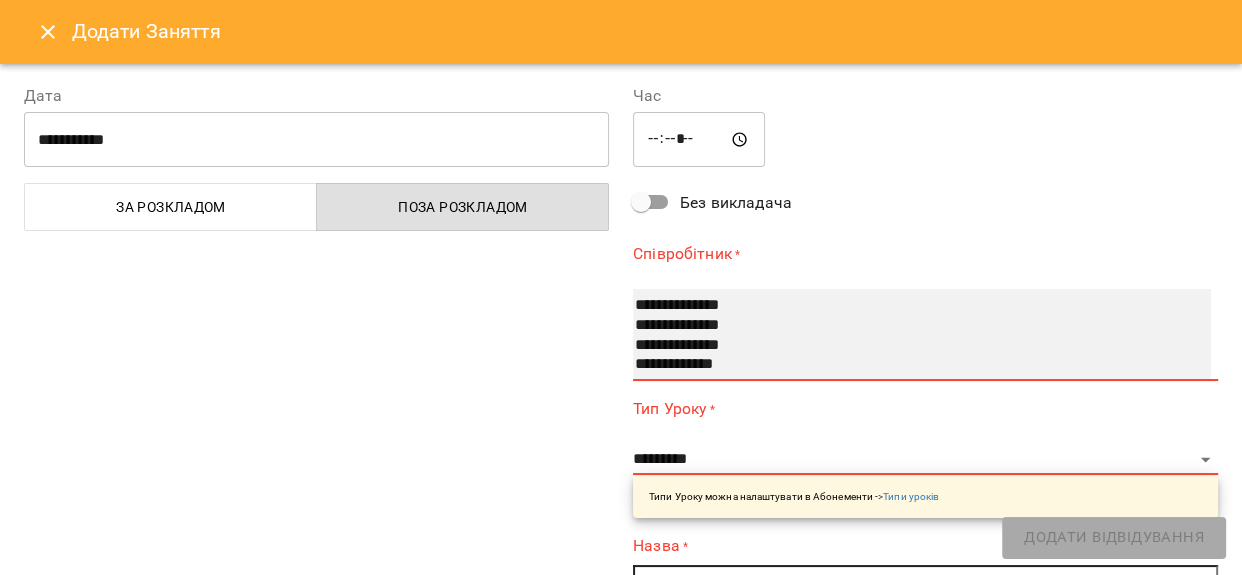 select on "**********" 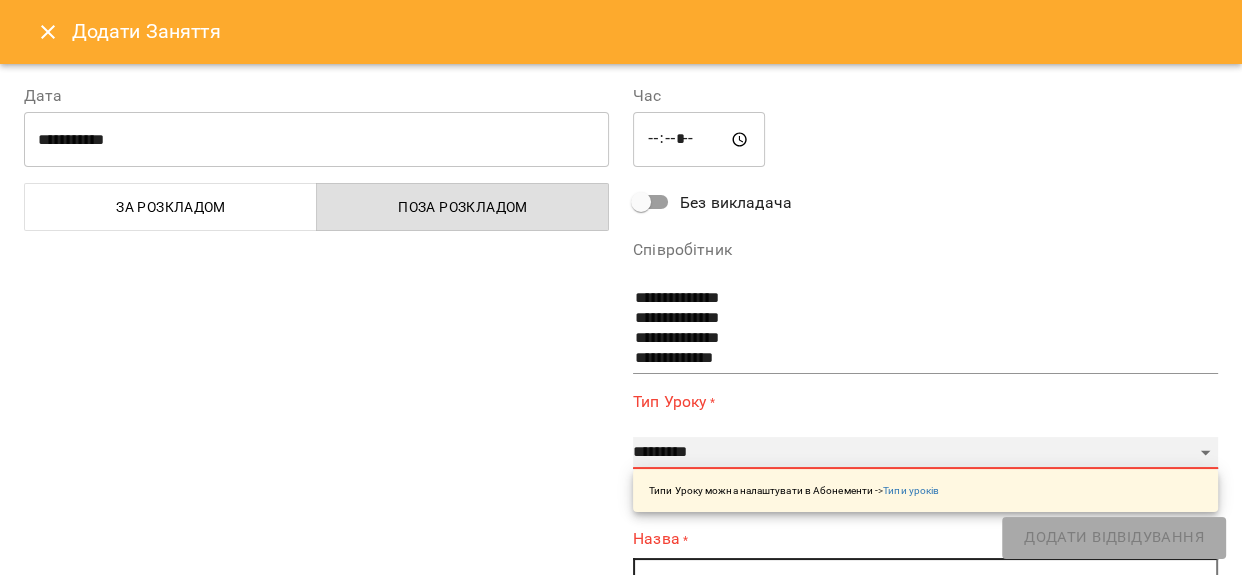 click on "**********" at bounding box center (925, 453) 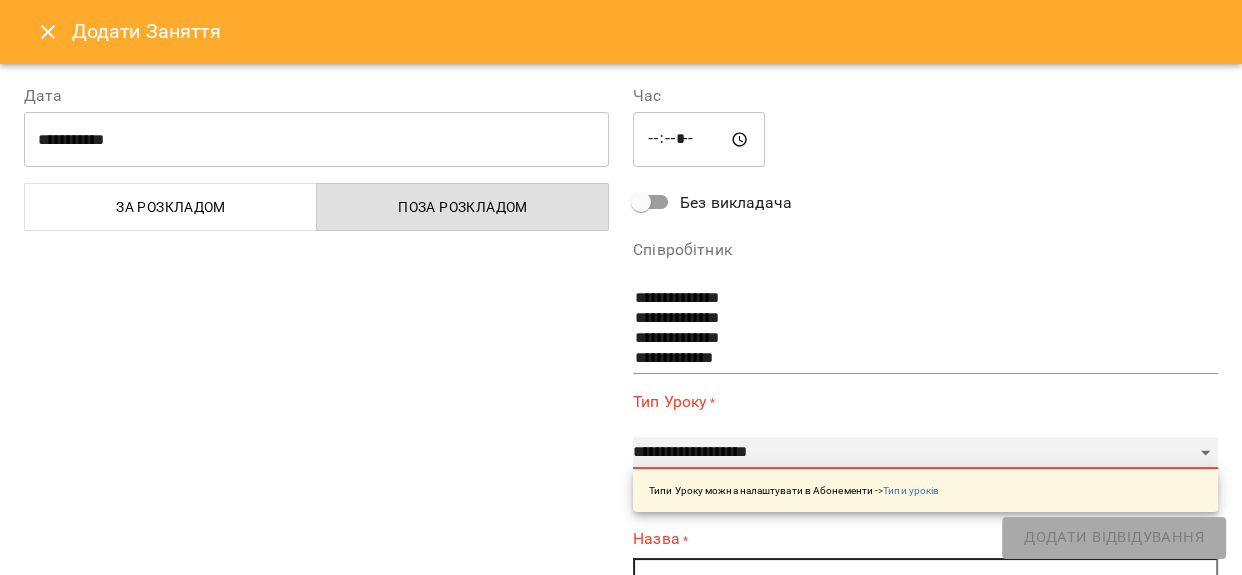 click on "**********" at bounding box center [925, 453] 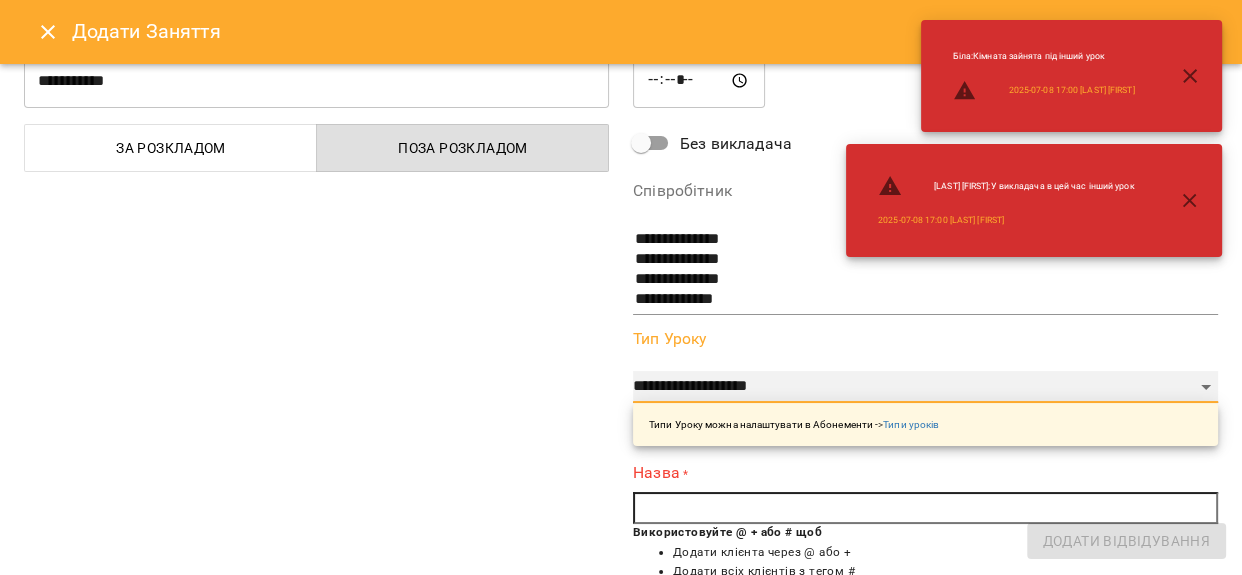 scroll, scrollTop: 90, scrollLeft: 0, axis: vertical 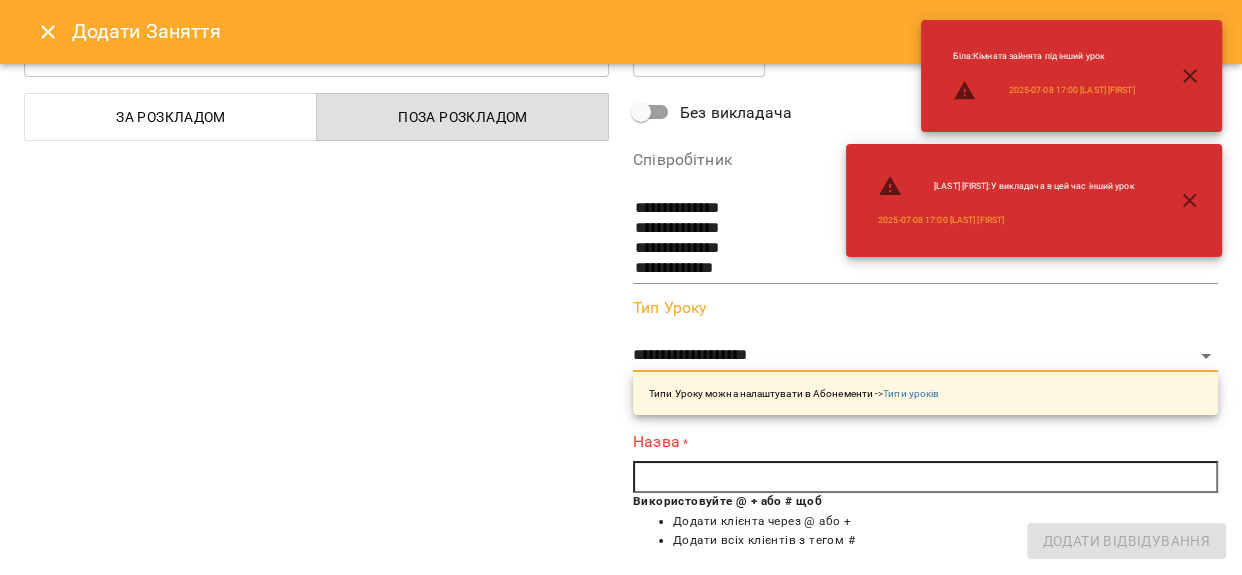 click at bounding box center [925, 477] 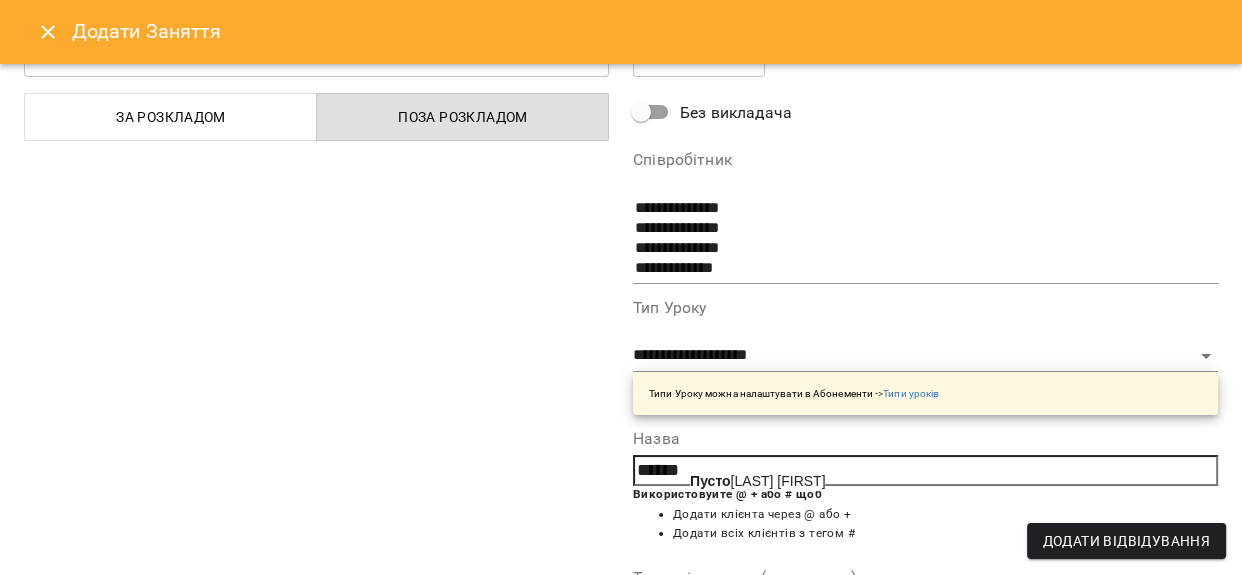 click on "Пусто" 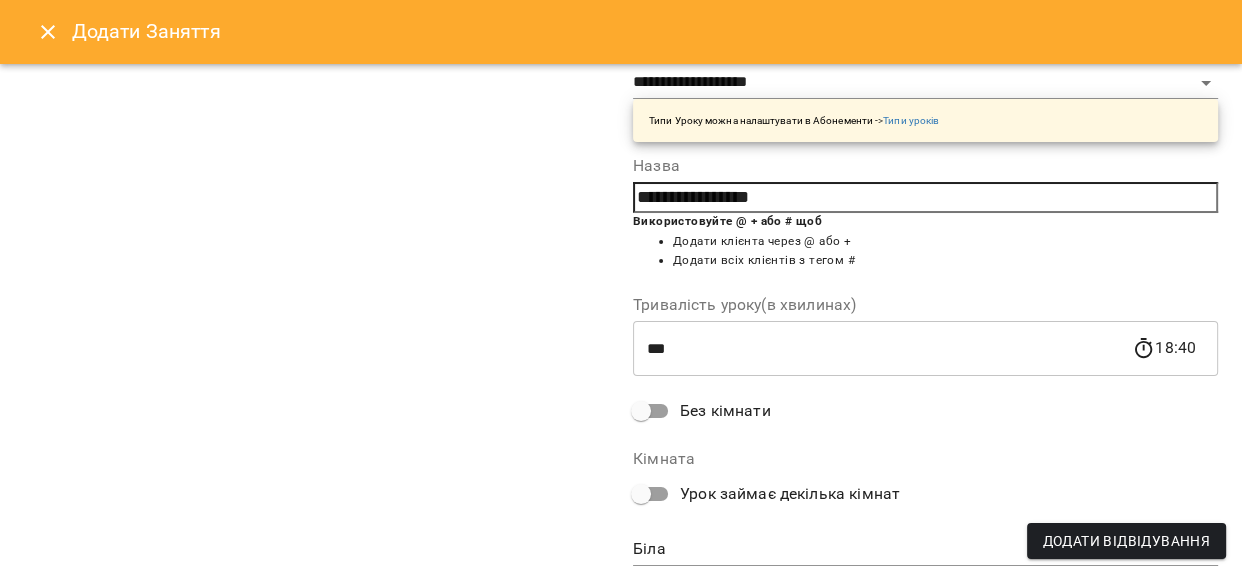 scroll, scrollTop: 420, scrollLeft: 0, axis: vertical 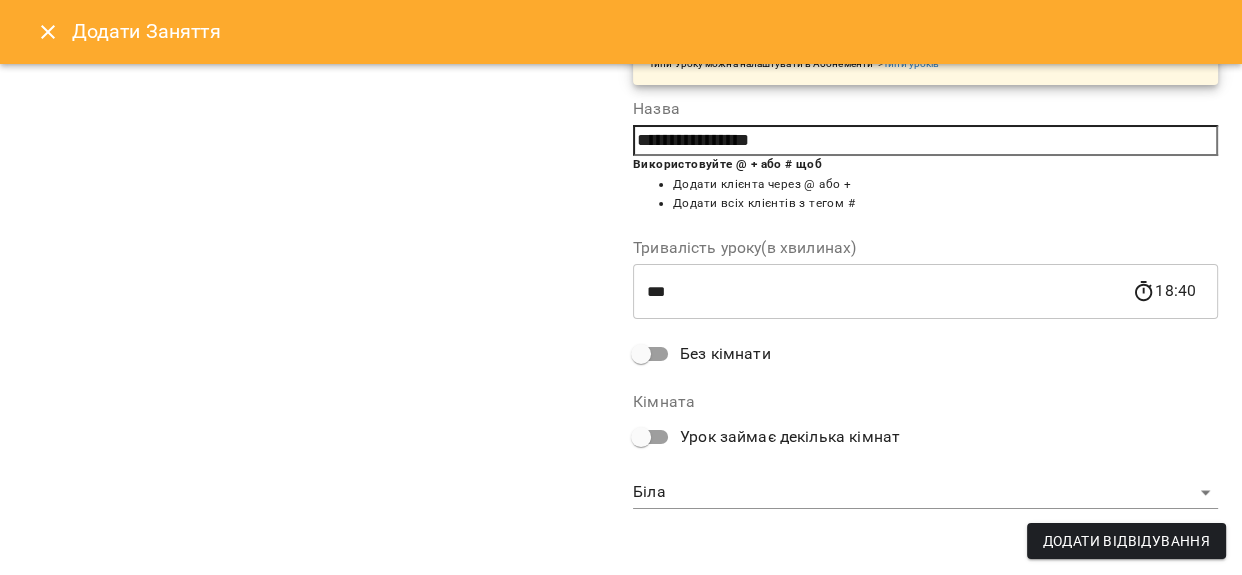 click on "For Business 99+ UA Пн 07 лип Вт 08 лип Ср 09 лип Чт 10 лип Пт 11 лип Сб 12 лип 08 09 10 11 12 13 14 15 16 17 18 19 09:00 8 Садочок Повний день Місяць (МГ_ДМ) 09:00 7 Садочок Повний день Місяць (ДМ) 09:00 3 Садочок Неповний день Місяць (СГ_ПМ) 10:00 3 Садочок Неповний день 10 відвідувань (МГ_П10) 10:00 2 Садочок Неповний день Місяць (ПМ) 10:00 7 Садочок Повний день Місяць (СГ_ДМ) 11:00 Силка Ілля Садочок Неповний день 10 відвідувань 11:00 8 Садочок Неповний день Місяць (МГ_ПМ) 12:00 Сердюк Девід Садочок Повний день 10 відвідувань 13:00 Адаптаційна група - АГ_М 14:00 Гринчук Михайло 14:00 Вара Єва 15:00 2" at bounding box center [621, 826] 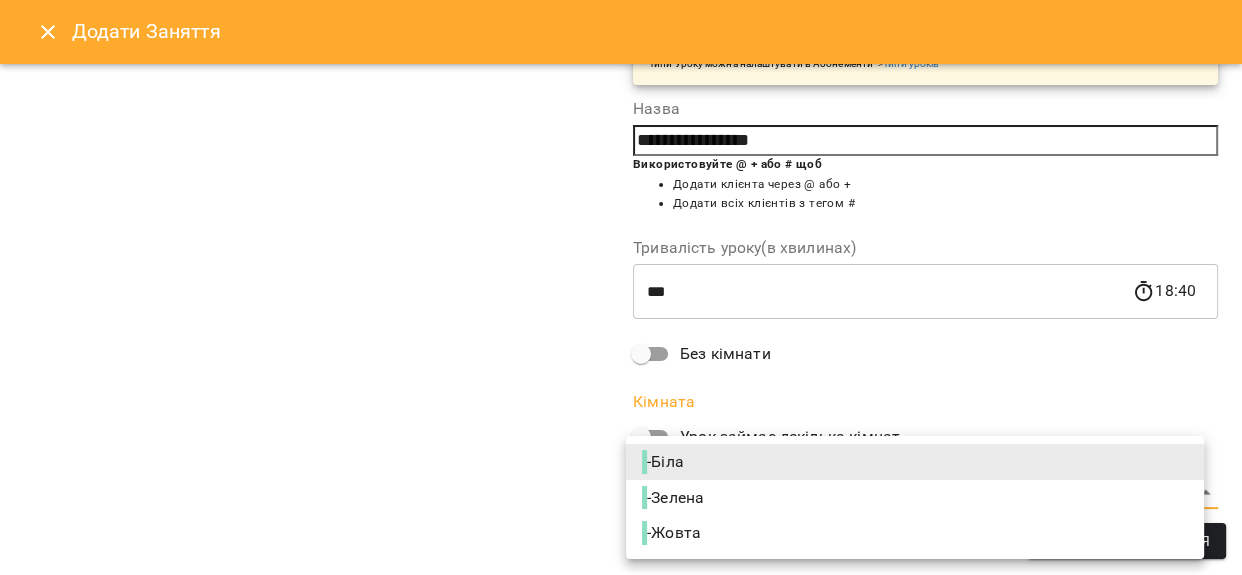 click on "-  Біла" at bounding box center (915, 462) 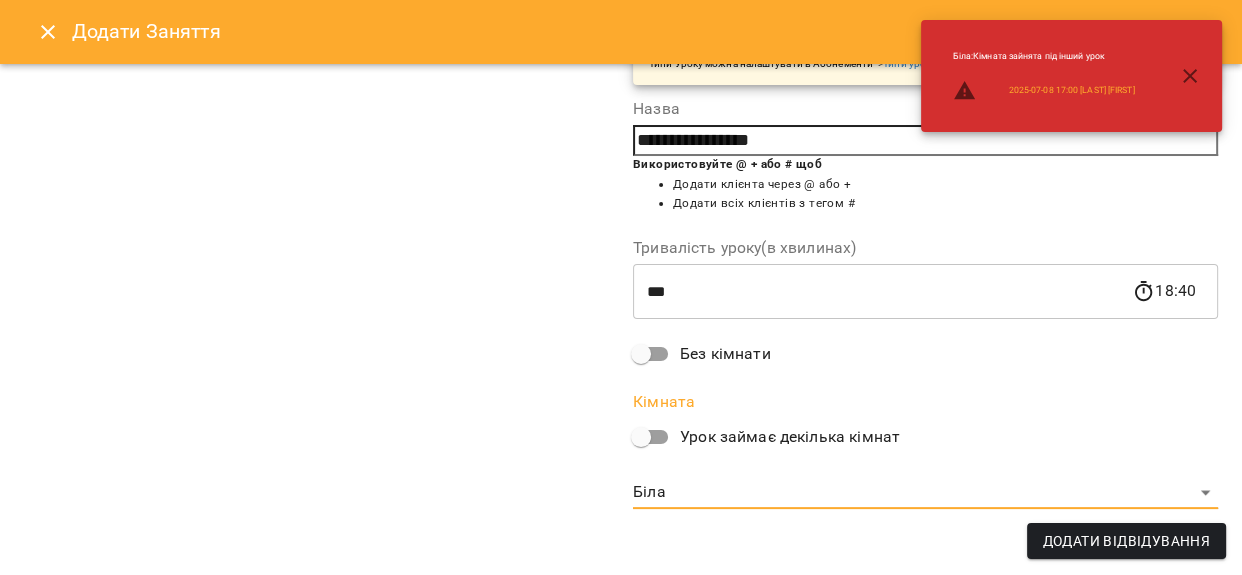 click on "For Business 99+ UA Пн 07 лип Вт 08 лип Ср 09 лип Чт 10 лип Пт 11 лип Сб 12 лип 08 09 10 11 12 13 14 15 16 17 18 19 09:00 8 Садочок Повний день Місяць (МГ_ДМ) 09:00 7 Садочок Повний день Місяць (ДМ) 09:00 3 Садочок Неповний день Місяць (СГ_ПМ) 10:00 3 Садочок Неповний день 10 відвідувань (МГ_П10) 10:00 2 Садочок Неповний день Місяць (ПМ) 10:00 7 Садочок Повний день Місяць (СГ_ДМ) 11:00 Силка Ілля Садочок Неповний день 10 відвідувань 11:00 8 Садочок Неповний день Місяць (МГ_ПМ) 12:00 Сердюк Девід Садочок Повний день 10 відвідувань 13:00 Адаптаційна група - АГ_М 14:00 Гринчук Михайло 14:00 Вара Єва 15:00 2" at bounding box center [621, 826] 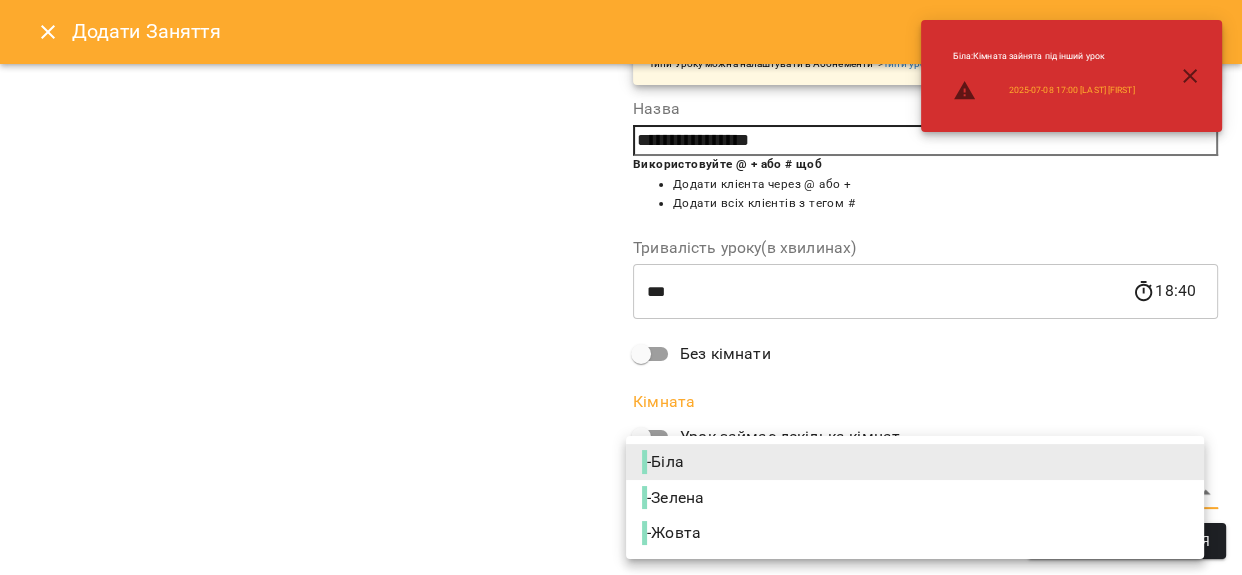 click on "-  Зелена" at bounding box center (915, 498) 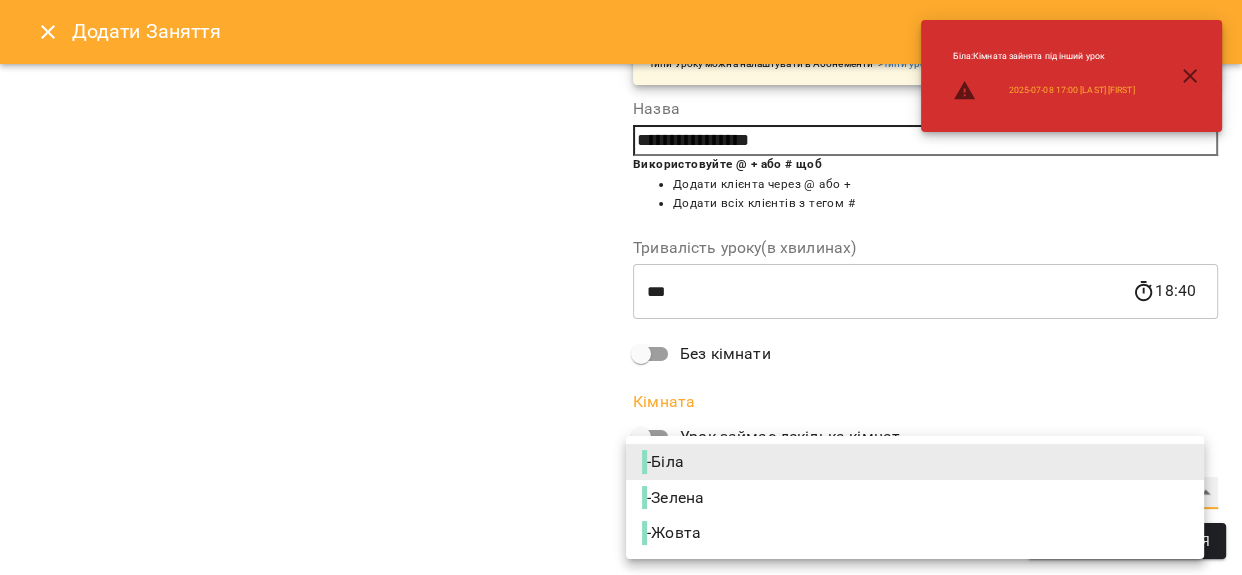 type on "**********" 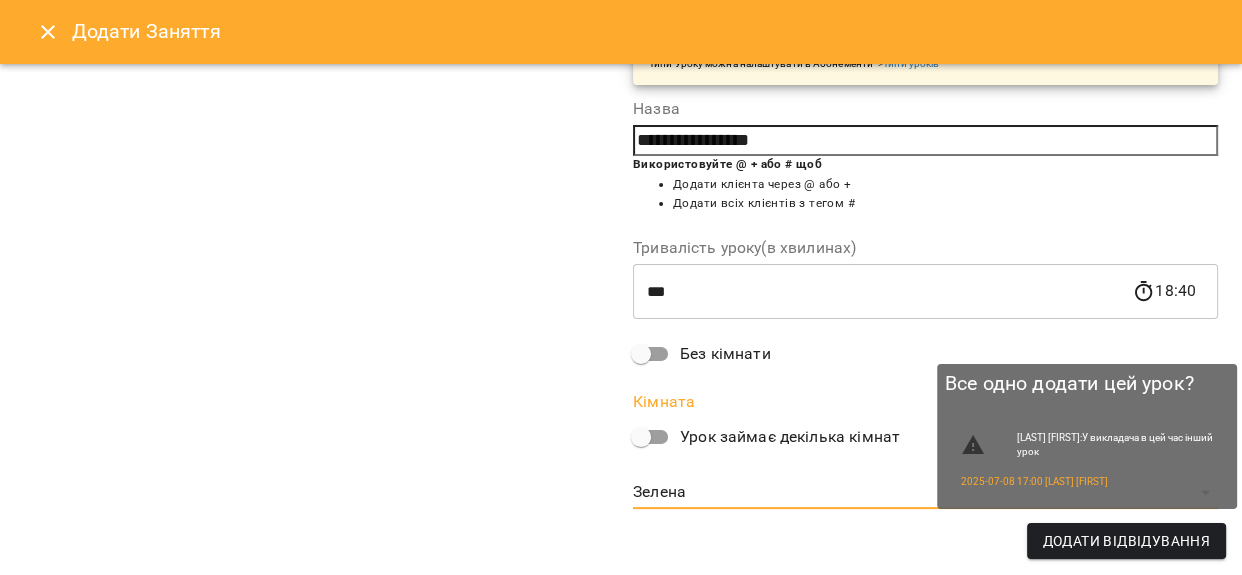 click on "Додати Відвідування" at bounding box center (1126, 541) 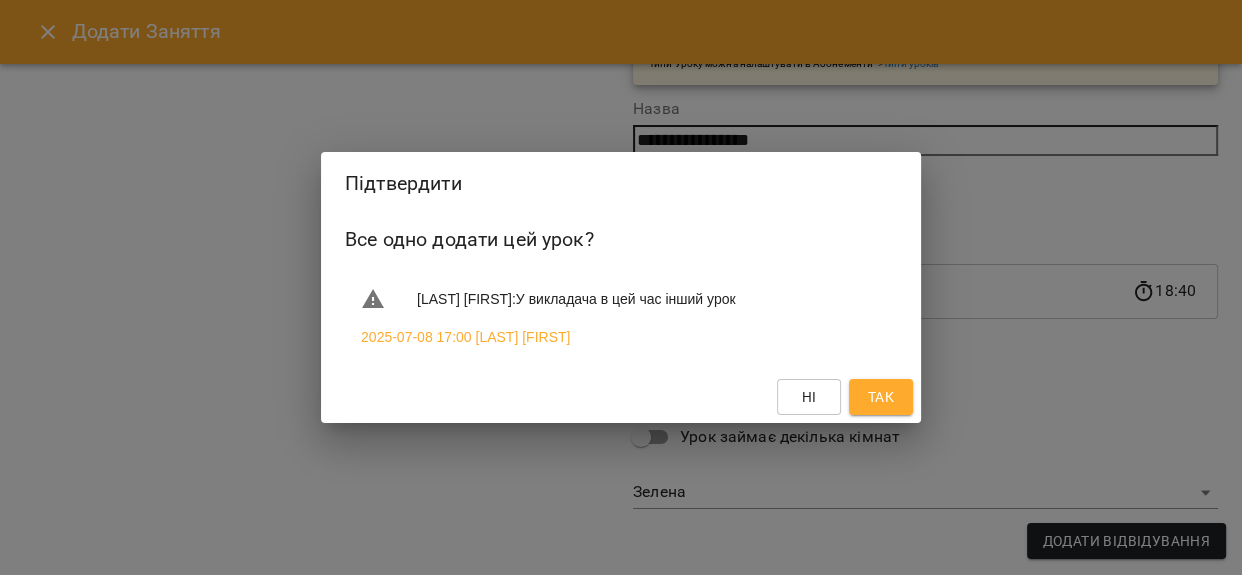 click on "Так" at bounding box center [881, 397] 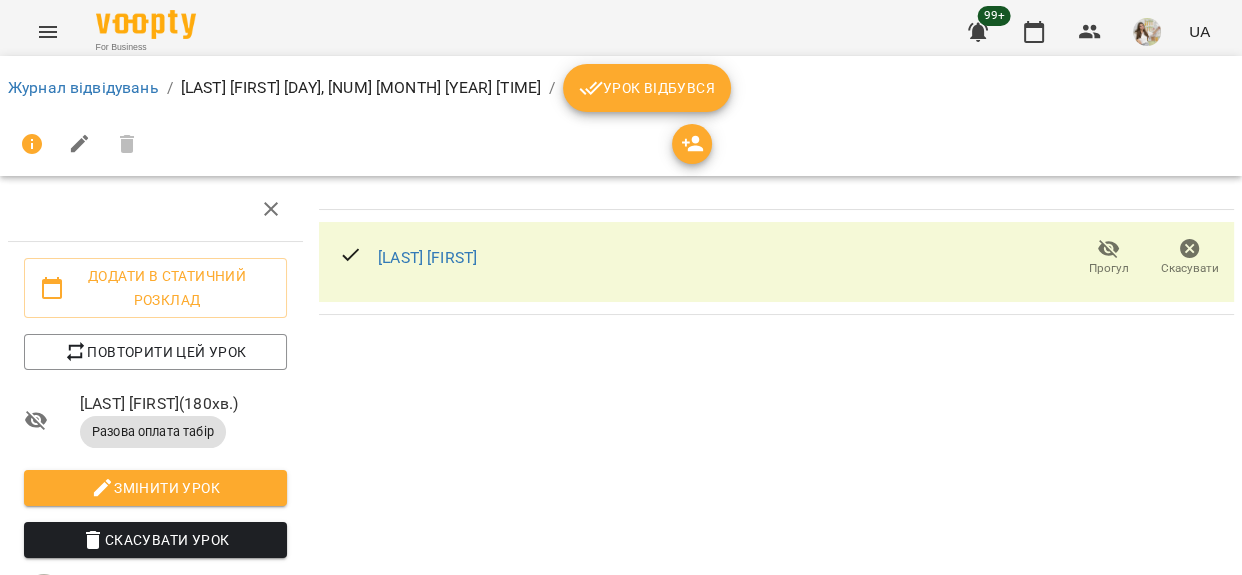 click on "Урок відбувся" at bounding box center (647, 88) 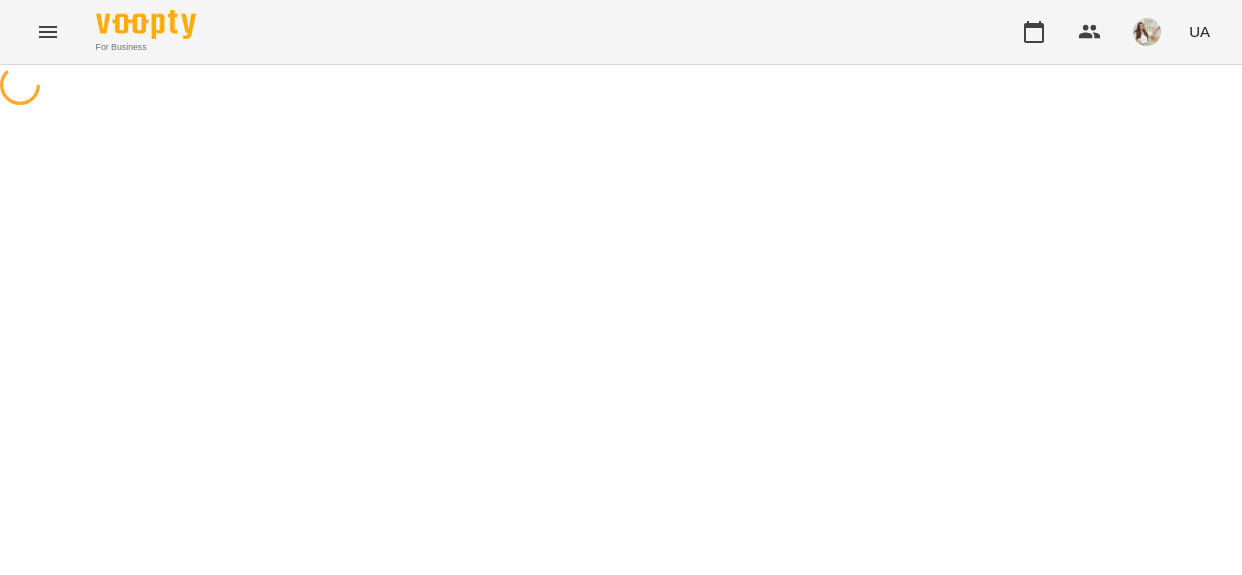 scroll, scrollTop: 0, scrollLeft: 0, axis: both 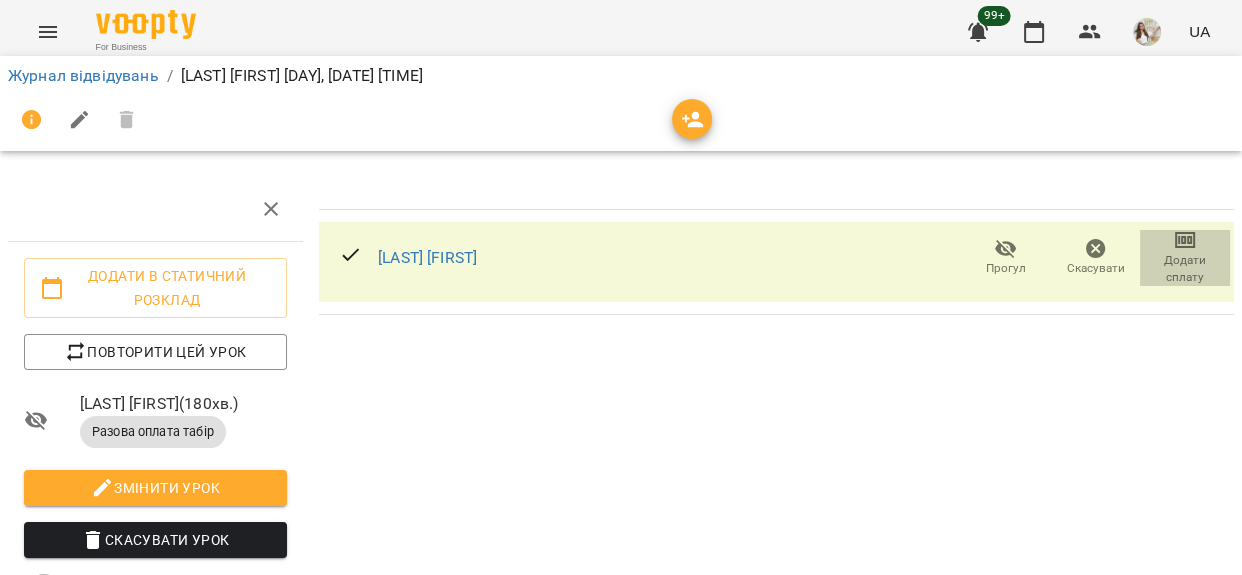 click on "Додати сплату" at bounding box center (1185, 269) 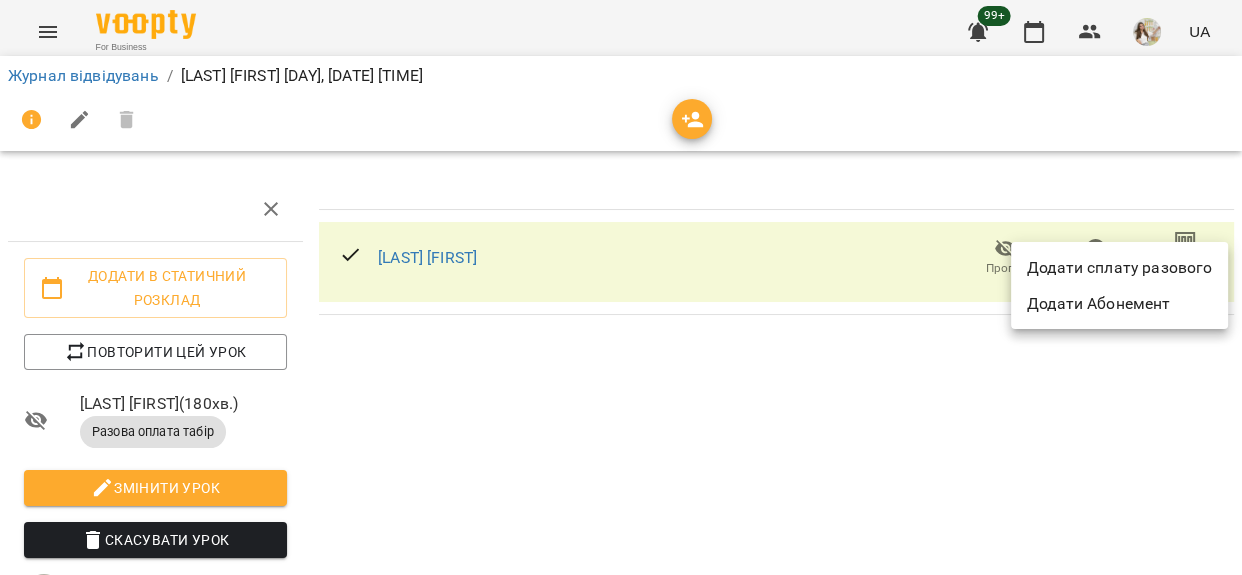 click on "Додати сплату разового" at bounding box center (1119, 268) 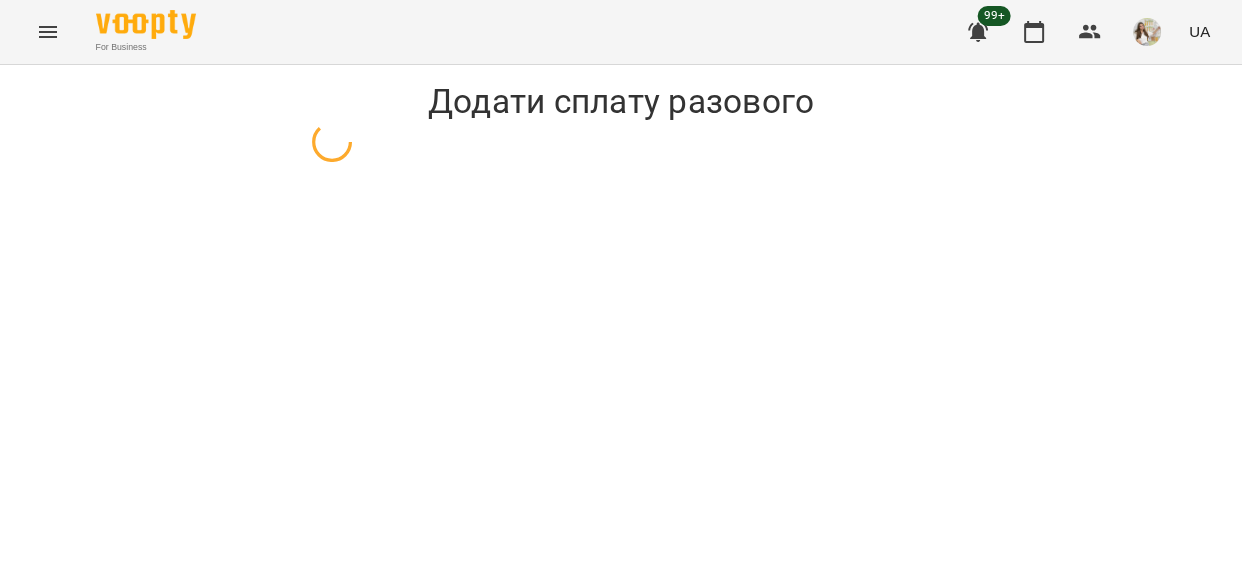 select on "**********" 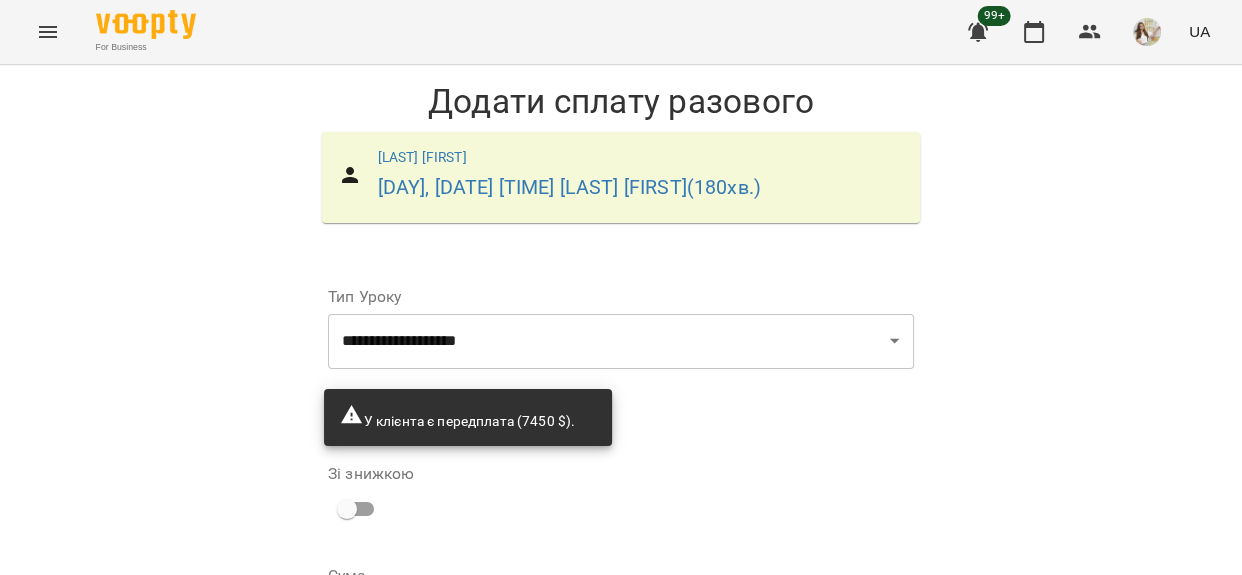 scroll, scrollTop: 225, scrollLeft: 0, axis: vertical 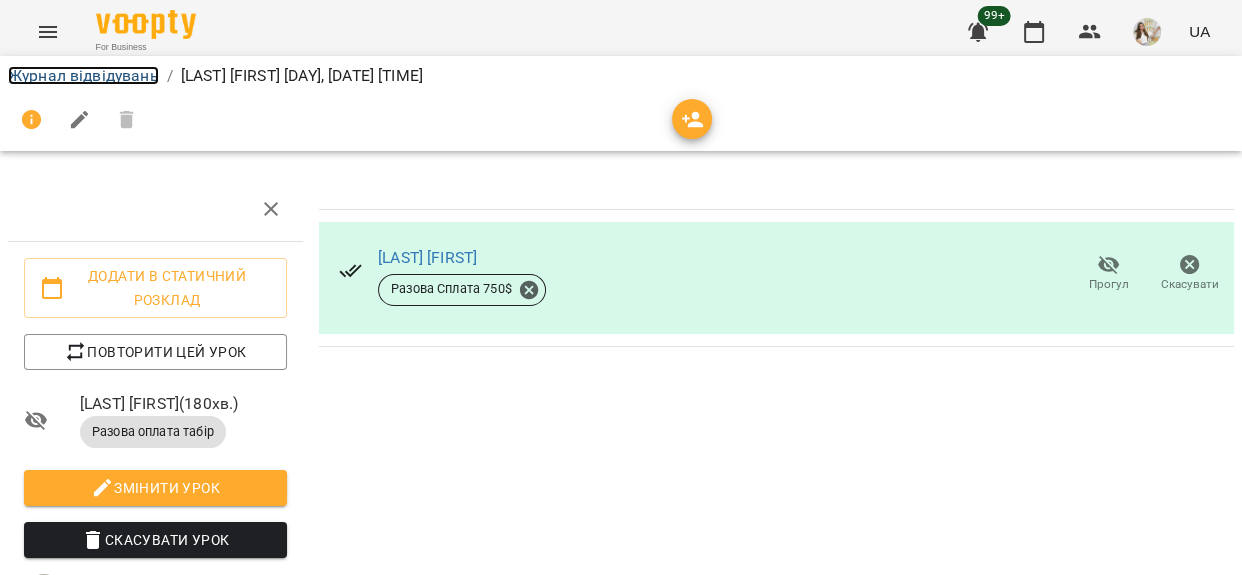 click on "Журнал відвідувань" at bounding box center (83, 75) 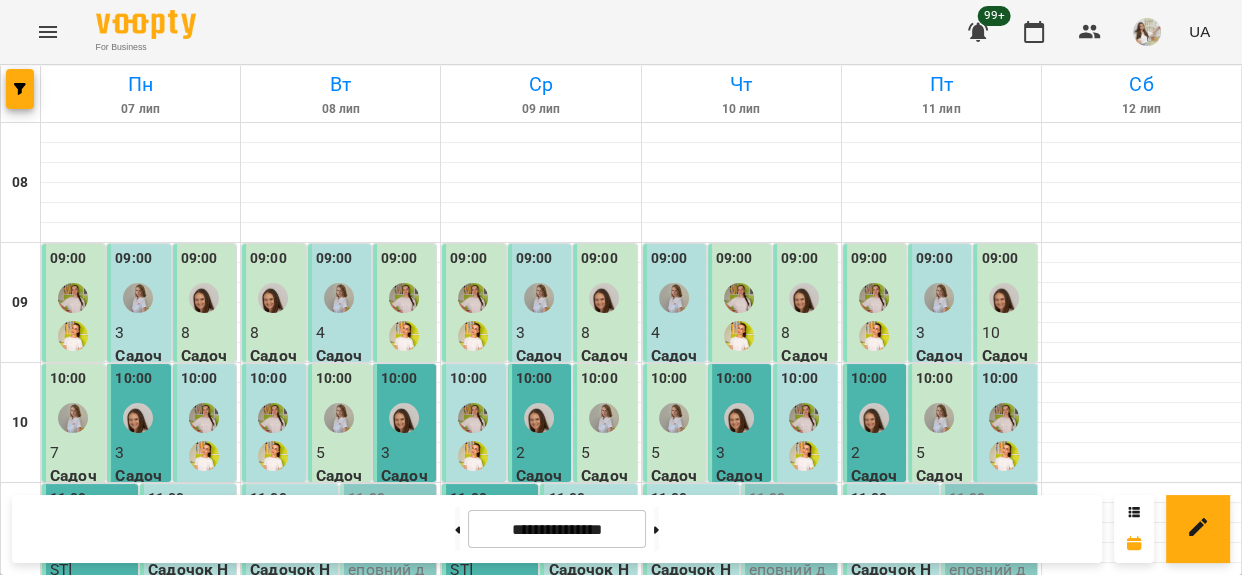 scroll, scrollTop: 804, scrollLeft: 0, axis: vertical 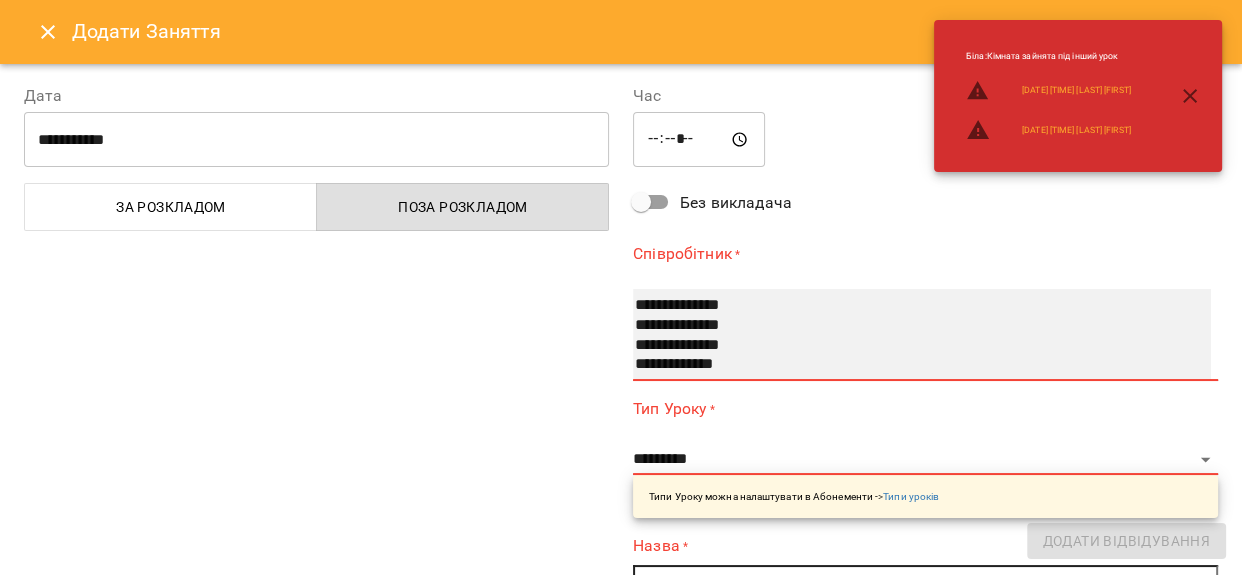 select on "**********" 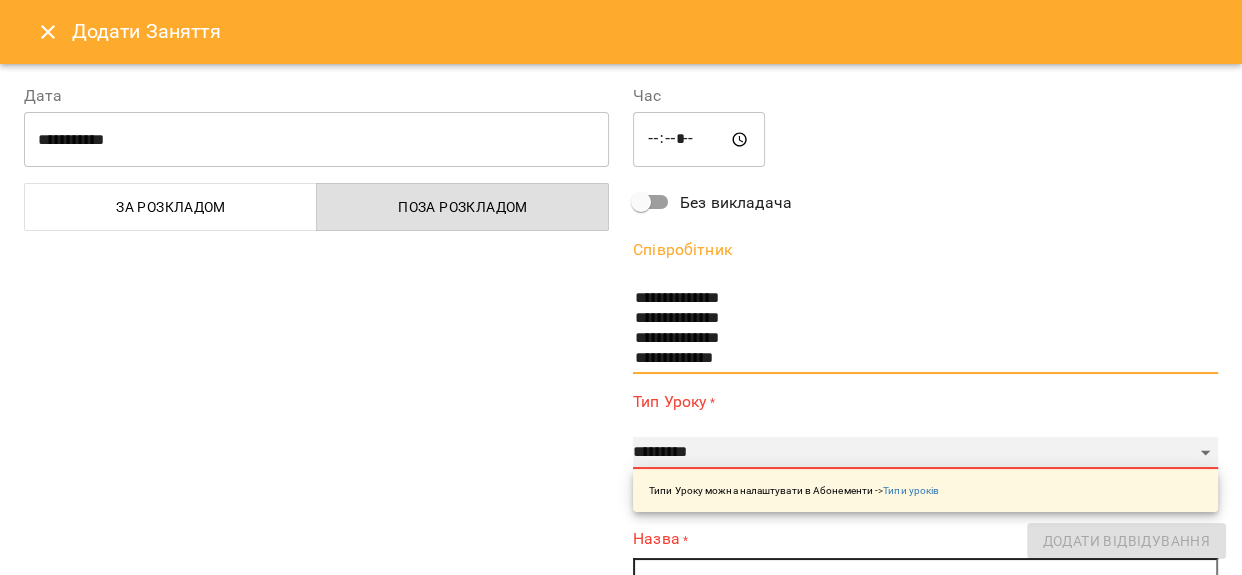 click on "**********" at bounding box center [925, 453] 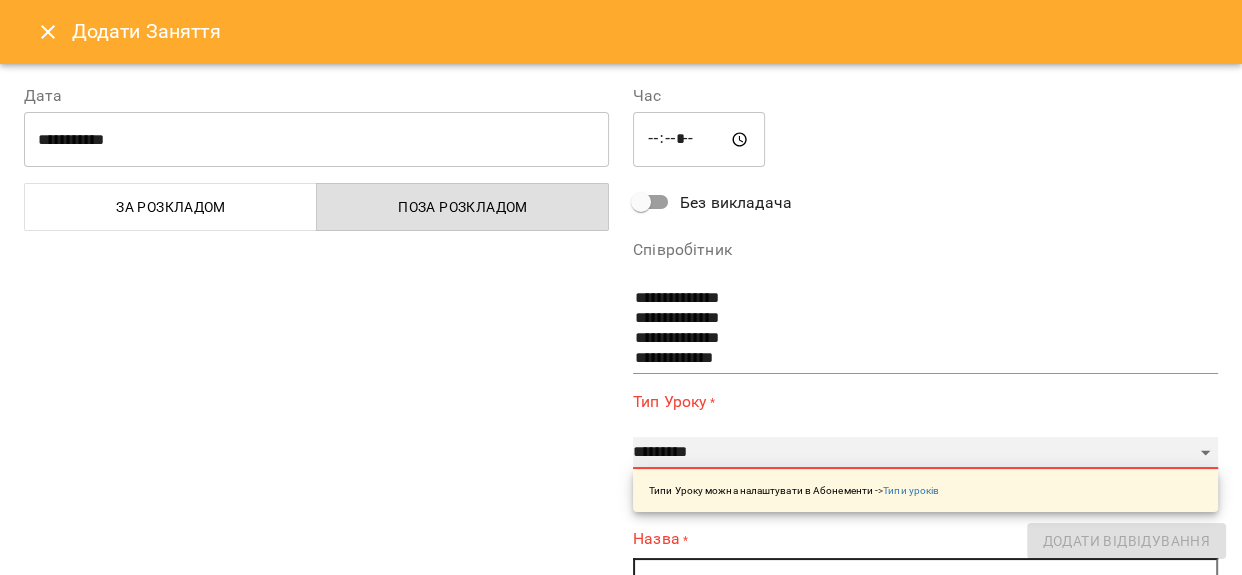 select on "**********" 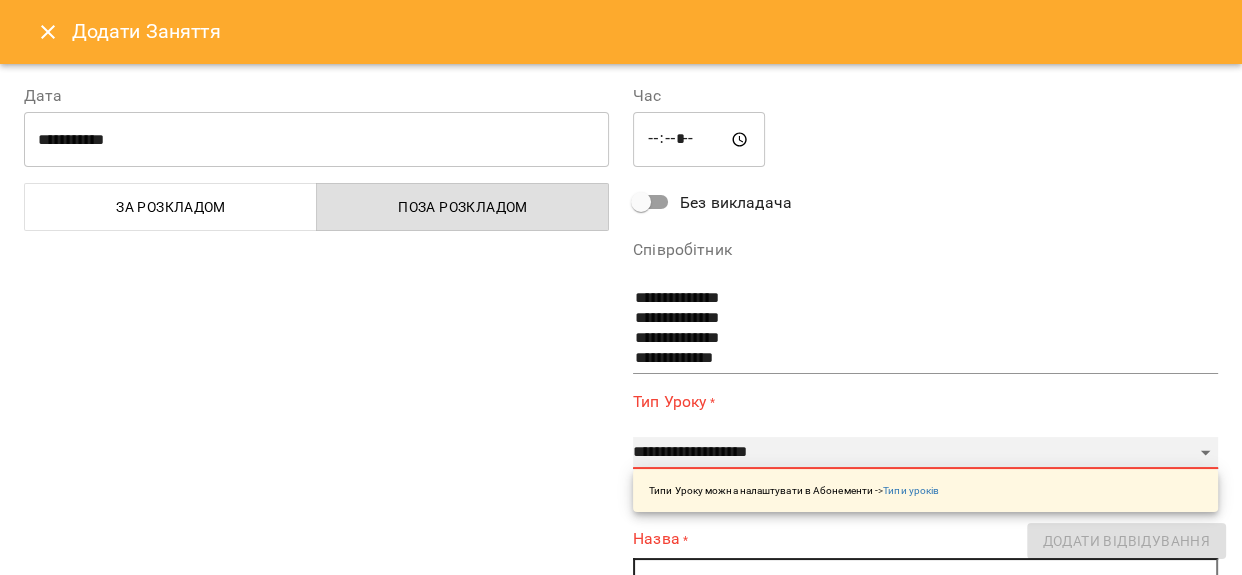 click on "**********" at bounding box center (925, 453) 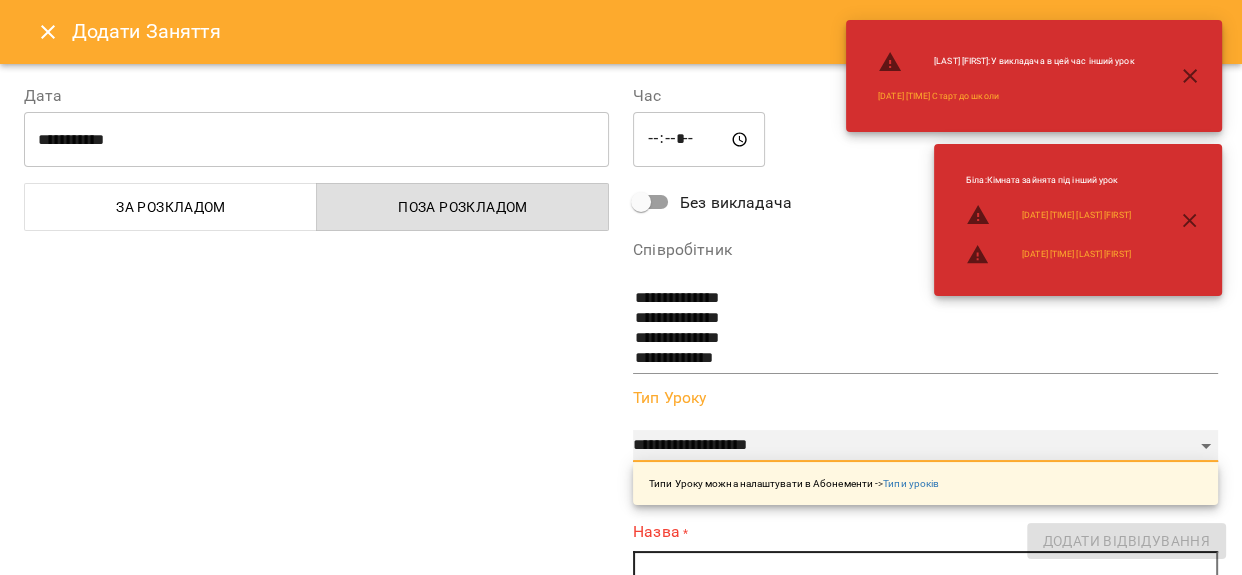 scroll, scrollTop: 181, scrollLeft: 0, axis: vertical 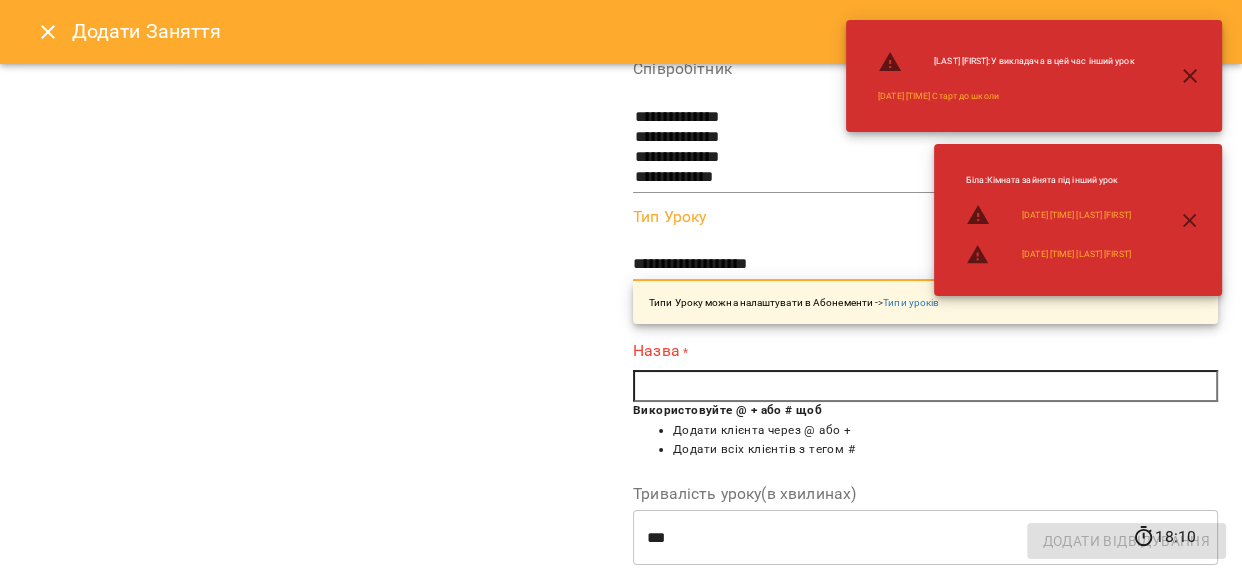 click at bounding box center [925, 386] 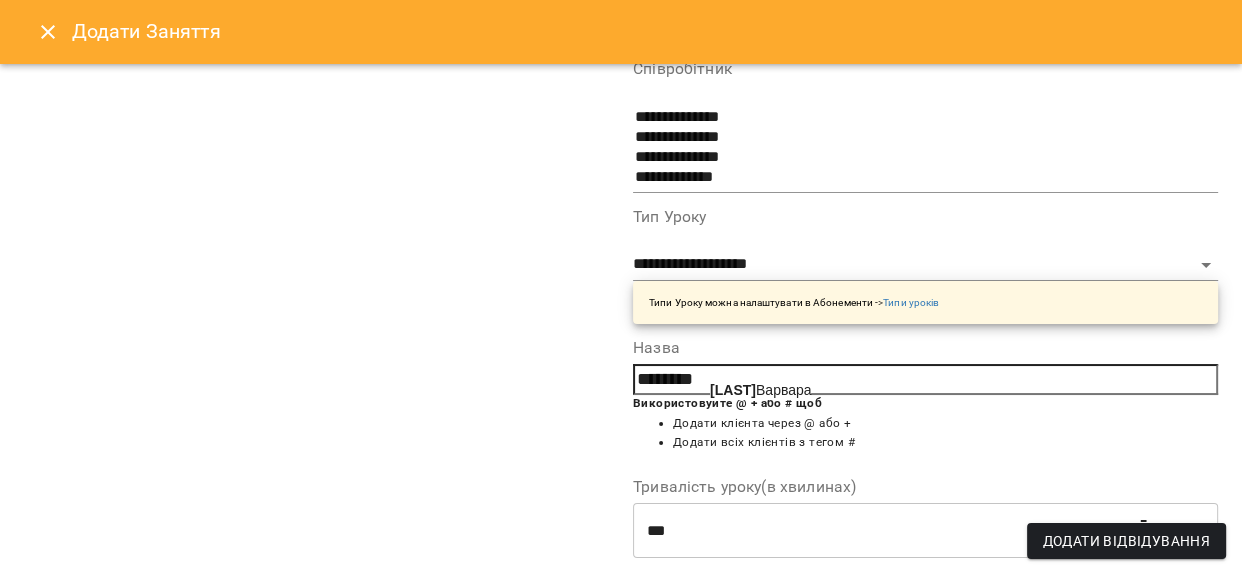 click on "[LAST]" 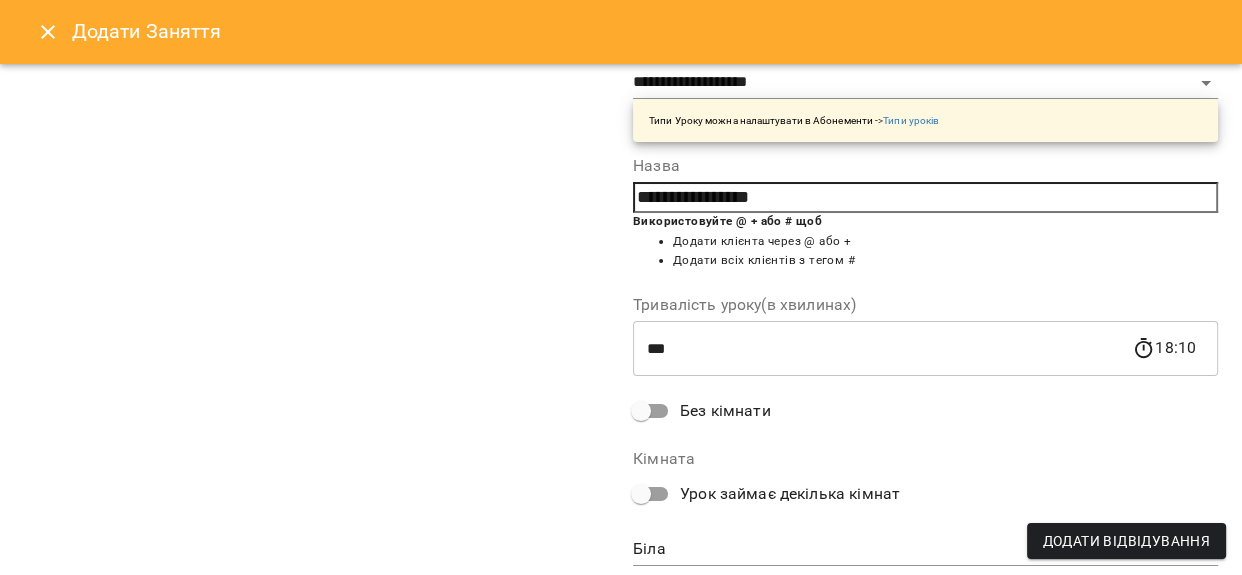 scroll, scrollTop: 420, scrollLeft: 0, axis: vertical 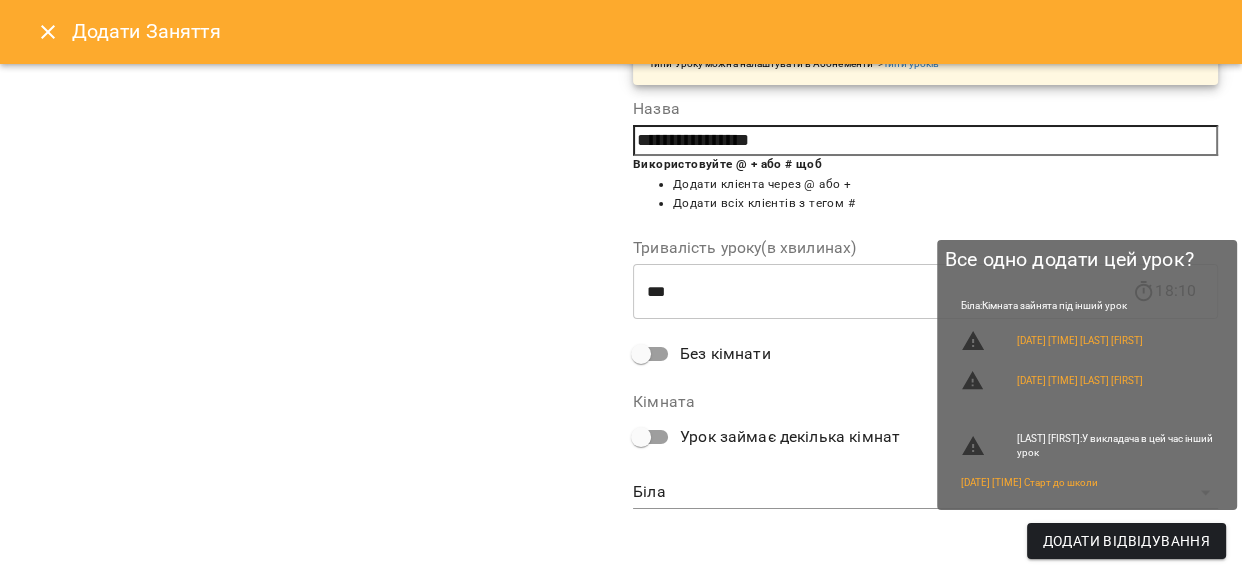 click on "Додати Відвідування" at bounding box center (1126, 541) 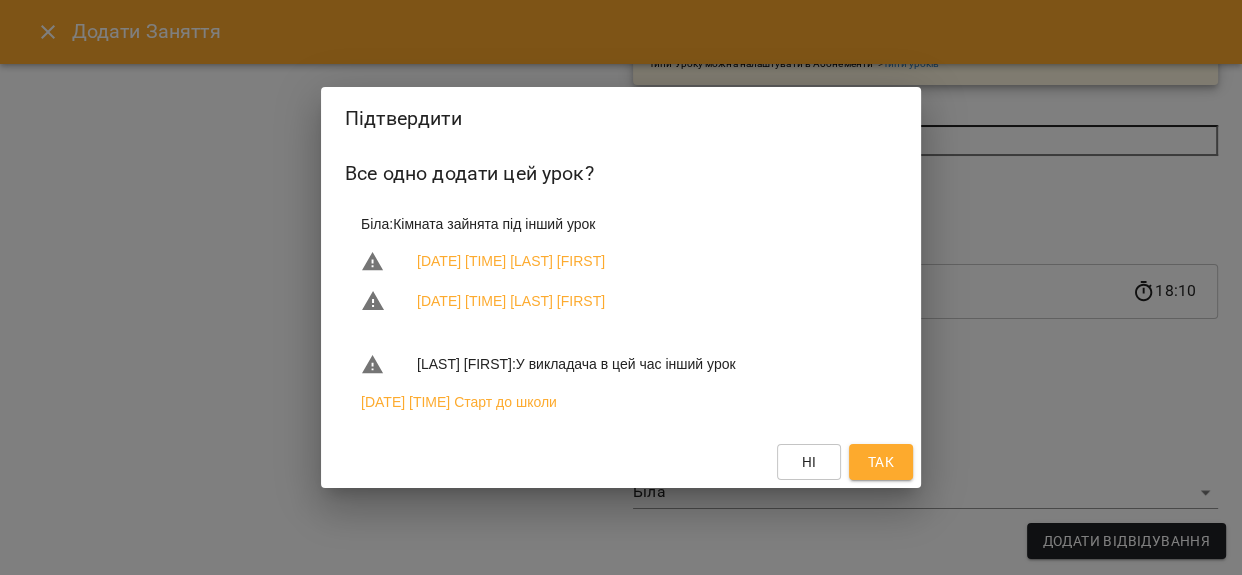 click on "Підтвердити Все одно додати цей урок? Біла : Кімната зайнята під інший урок [DATE] [TIME] Мартиненко Кристина [DATE] [TIME] Цимбалиста Аріна Сиволап Тетяна : У викладача в цей час інший урок [DATE] [TIME] Старт до школи Ні Так" at bounding box center [621, 287] 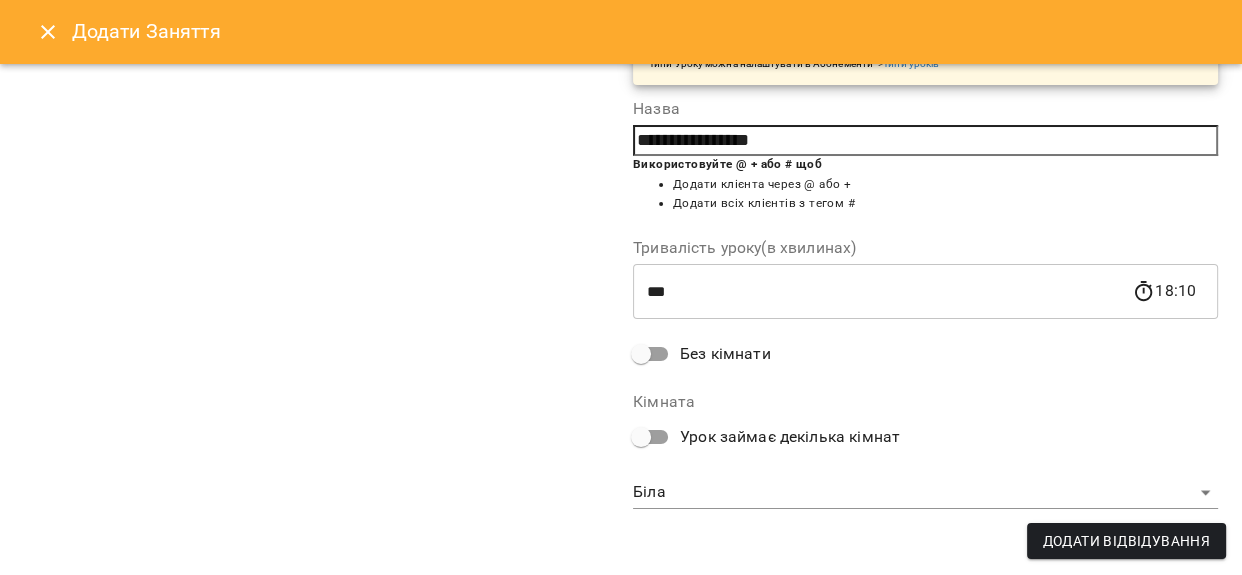 click on "For Business 99+ UA Пн [DATE] [DAY] [DATE] [DAY] [DATE] [DAY] [DATE] [DAY] [DATE] [DAY] [DATE] [DAY] [DATE] [DAY] [TIME] [NUMBER] Садочок Повний день Місяць ([TAG]) [TIME] [NUMBER] Садочок Неповний день Місяць ([TAG]) [TIME] [NUMBER] Садочок Повний день Місяць ([TAG]) [TIME] [NUMBER] Садочок Повний день Місяць ([TAG]) [TIME] [NUMBER] Садочок Неповний день [NUMBER] відвідувань ([TAG]) [TIME] [NUMBER] Садочок Неповний день Місяць ([TAG]) [TIME] [FIRST] [LAST] Садочок Неповний день [NUMBER] відвідувань [TIME] [NUMBER] Садочок Неповний день Місяць ([TAG]) [TIME] [LAST] [FIRST] Садочок Повний день [NUMBER] відвідувань [TIME] Адаптаційна група - [TAG] [TIME] [LAST] [FIRST] Швидкочитання [TIME] [TIME] [TIME]" at bounding box center (621, 826) 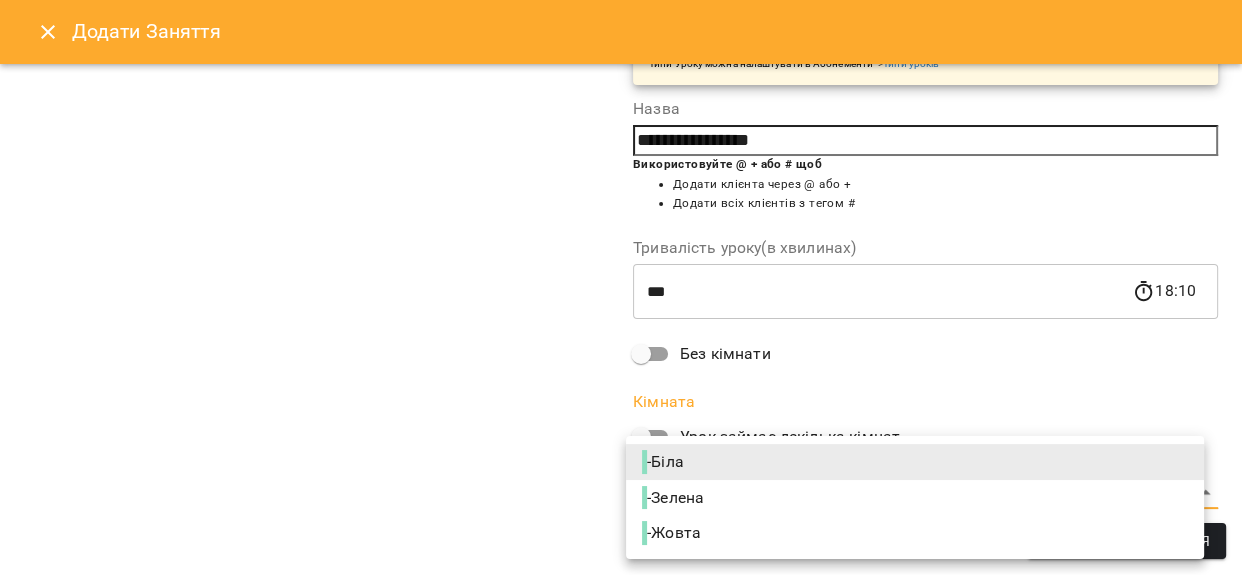 click on "-  Зелена" at bounding box center (915, 498) 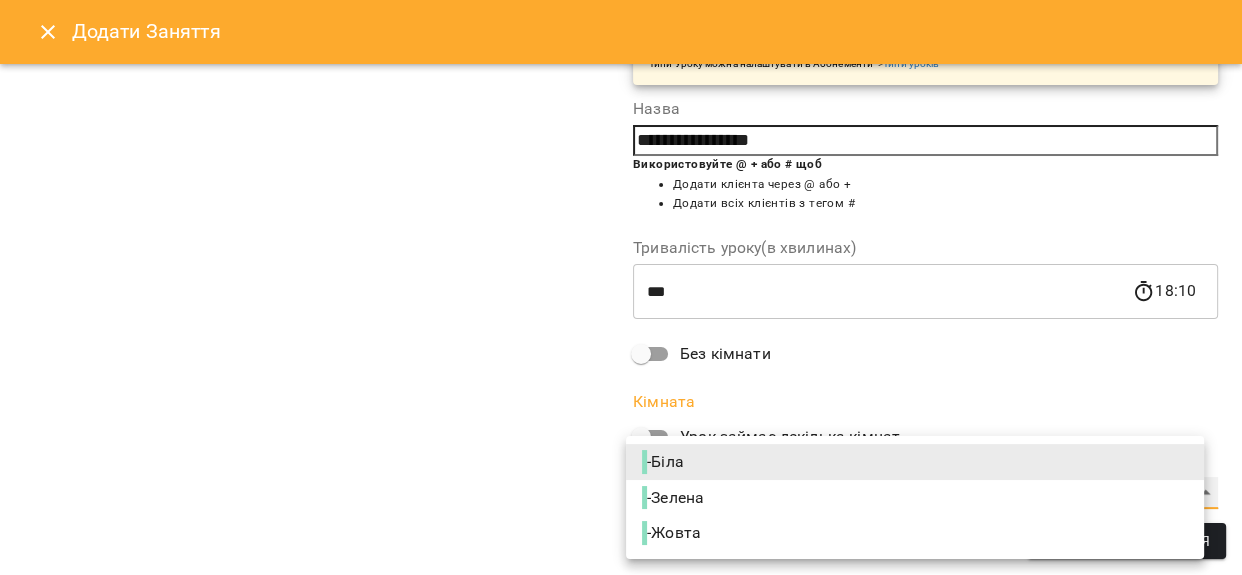 type on "**********" 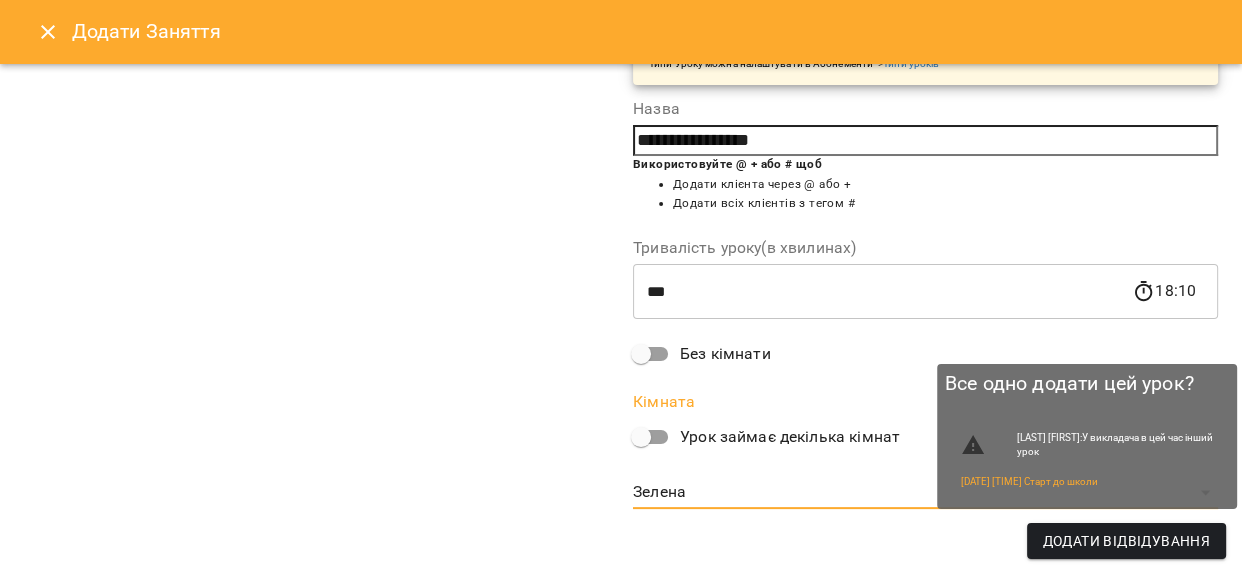 click on "Додати Відвідування" at bounding box center (1126, 541) 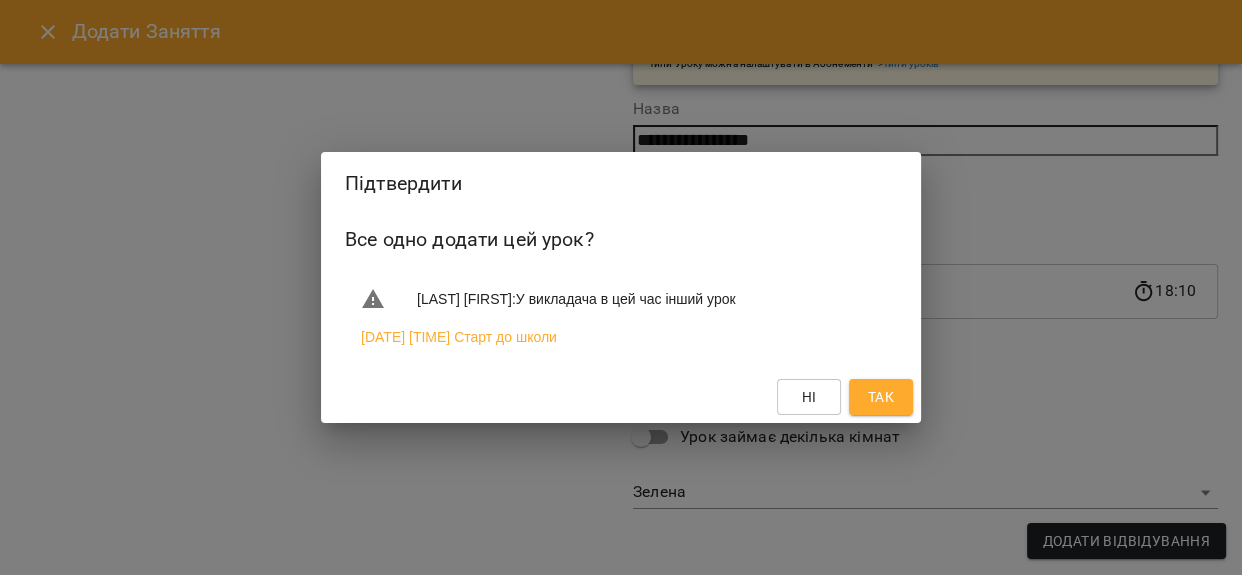 click on "Так" at bounding box center (881, 397) 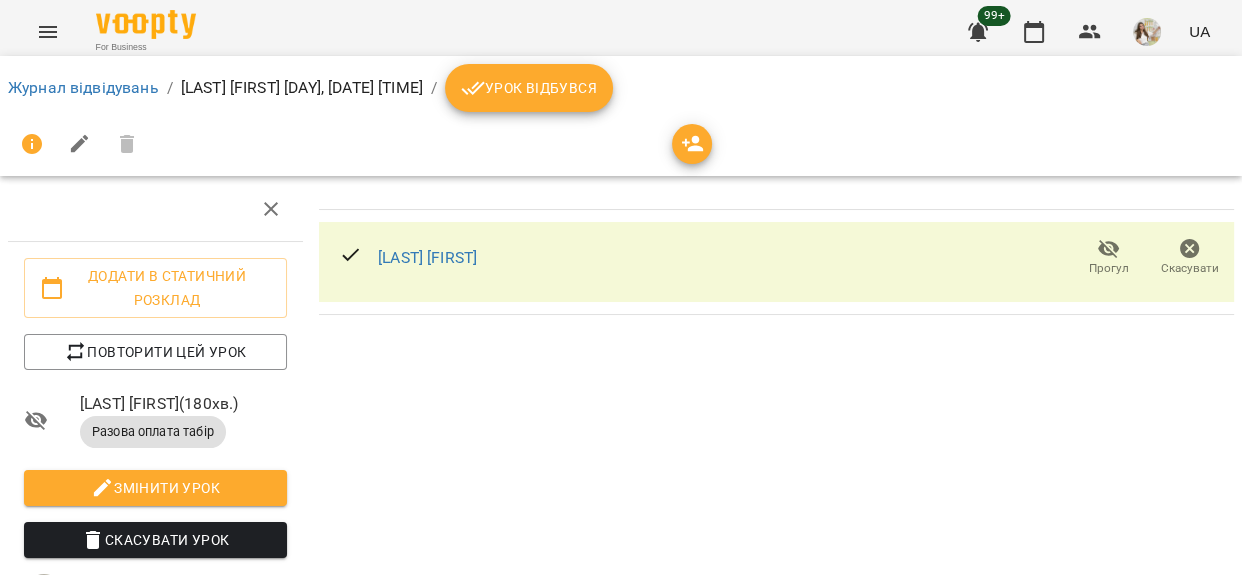 click on "Урок відбувся" at bounding box center [529, 88] 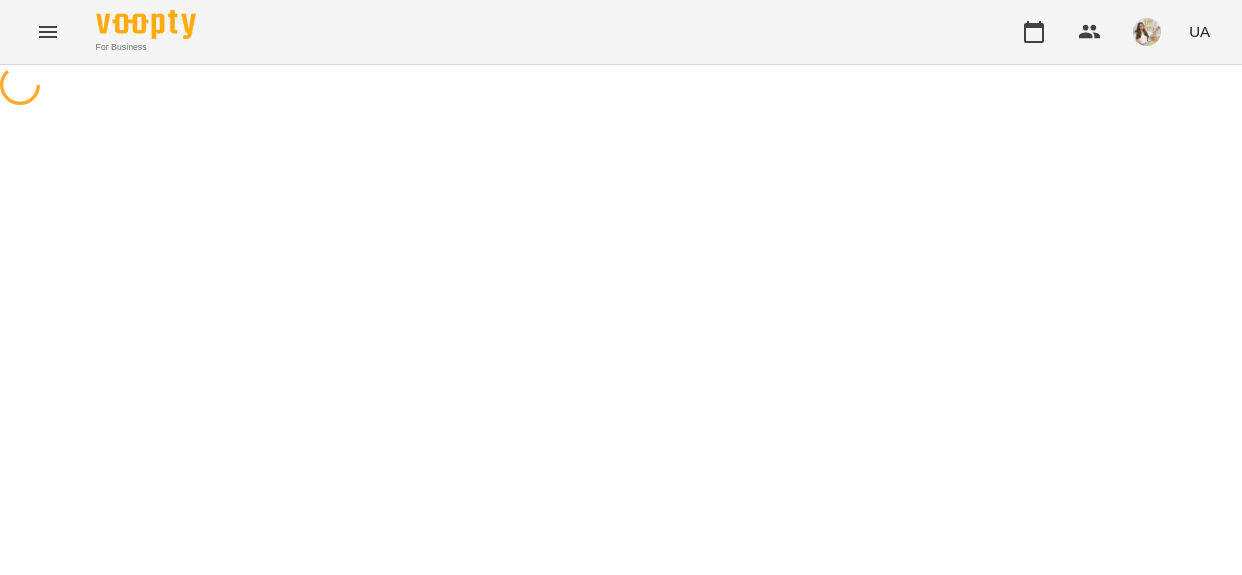 scroll, scrollTop: 0, scrollLeft: 0, axis: both 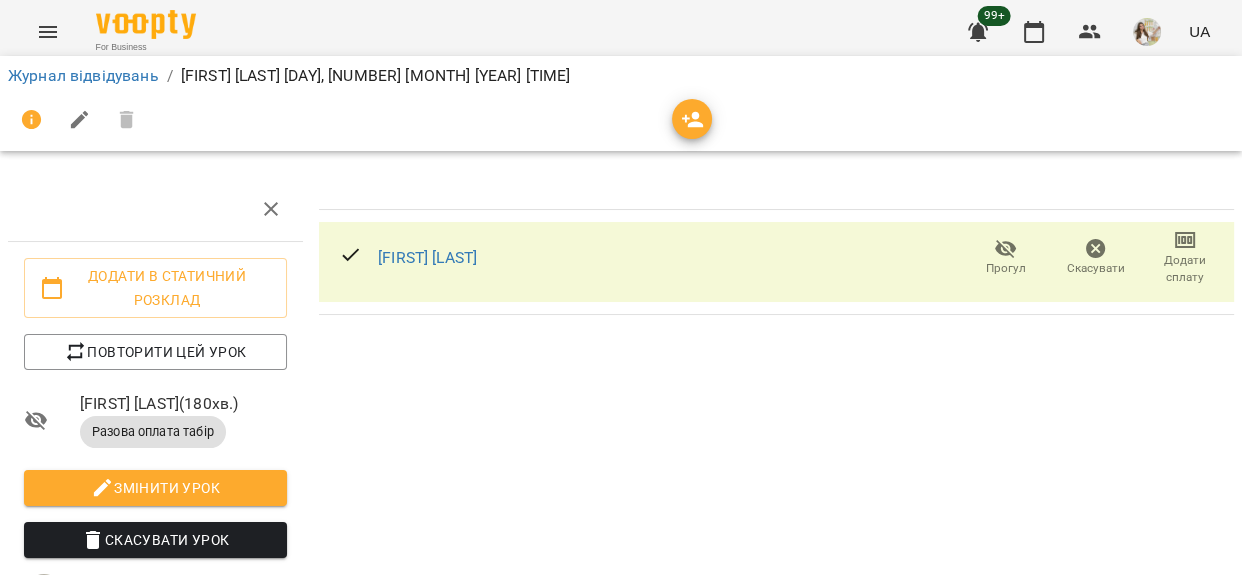 click on "Додати сплату" at bounding box center (1185, 269) 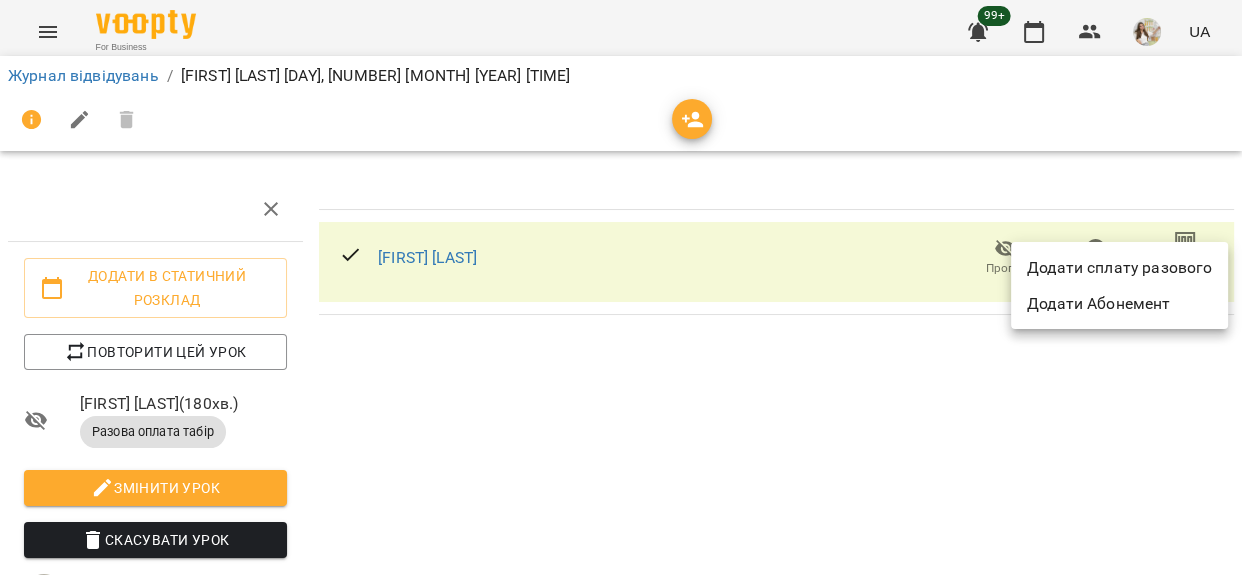click on "Додати сплату разового" at bounding box center (1119, 268) 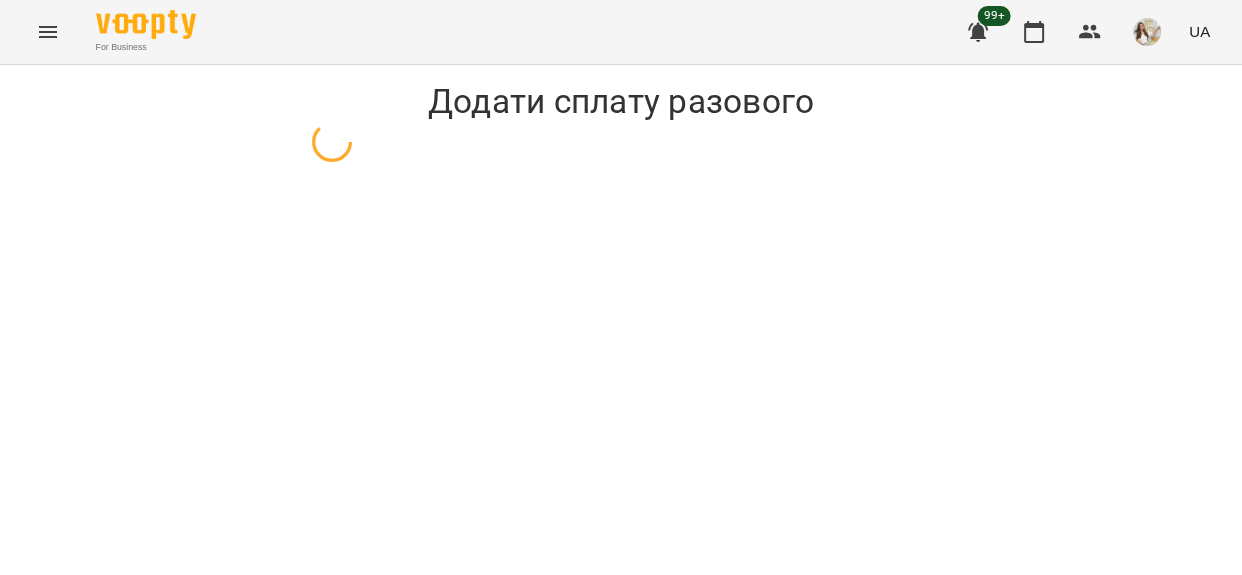 select on "**********" 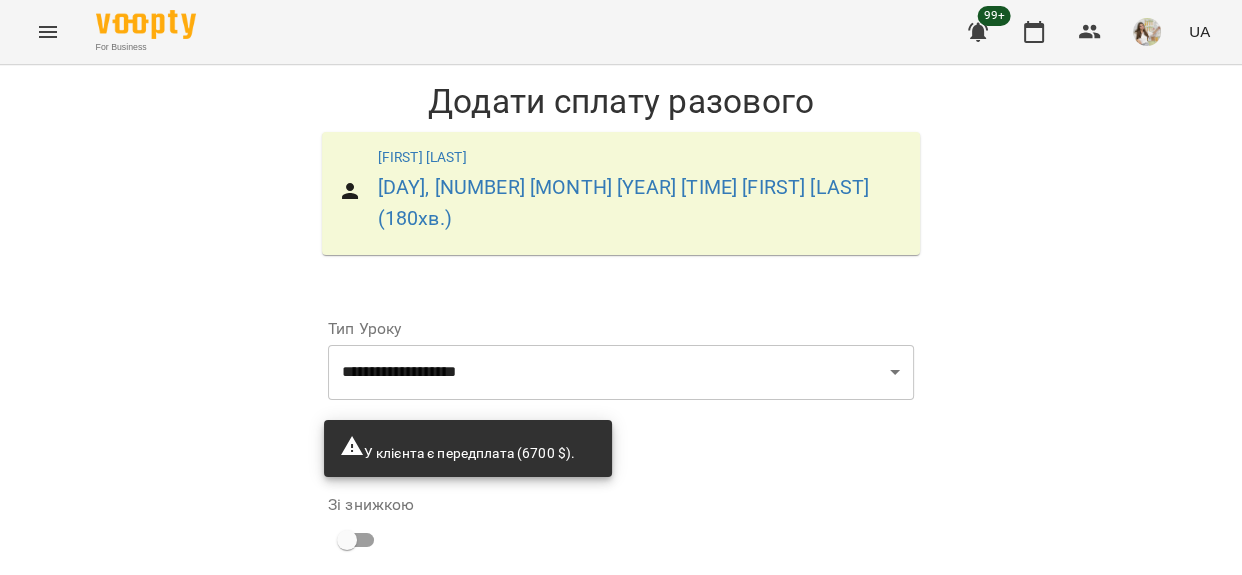 scroll, scrollTop: 225, scrollLeft: 0, axis: vertical 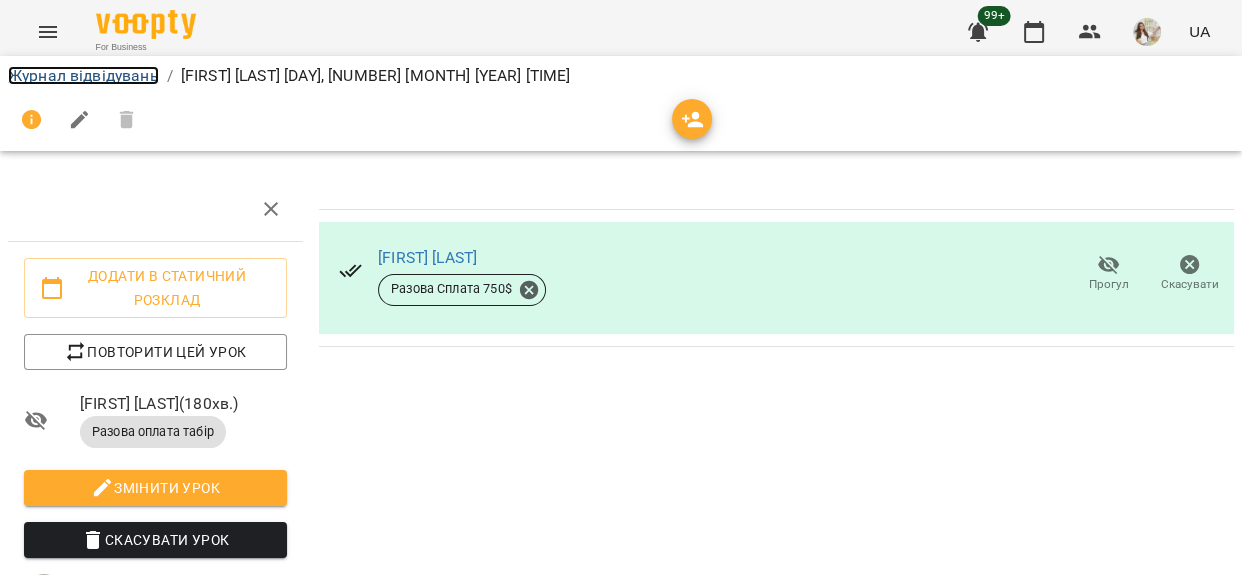 click on "Журнал відвідувань" at bounding box center [83, 75] 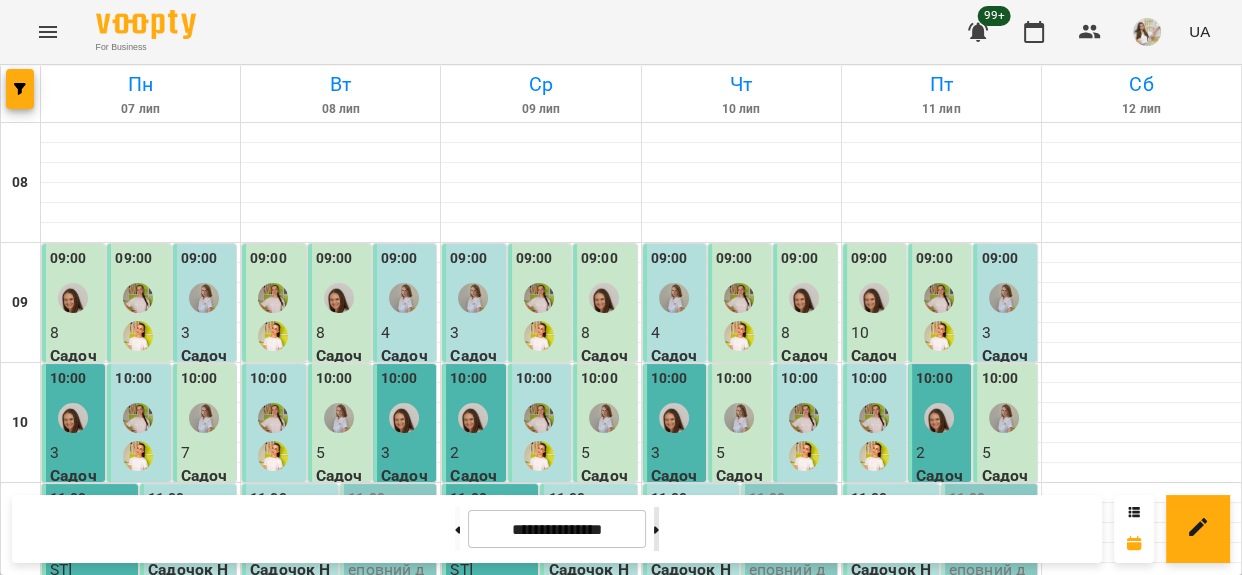 click at bounding box center [656, 529] 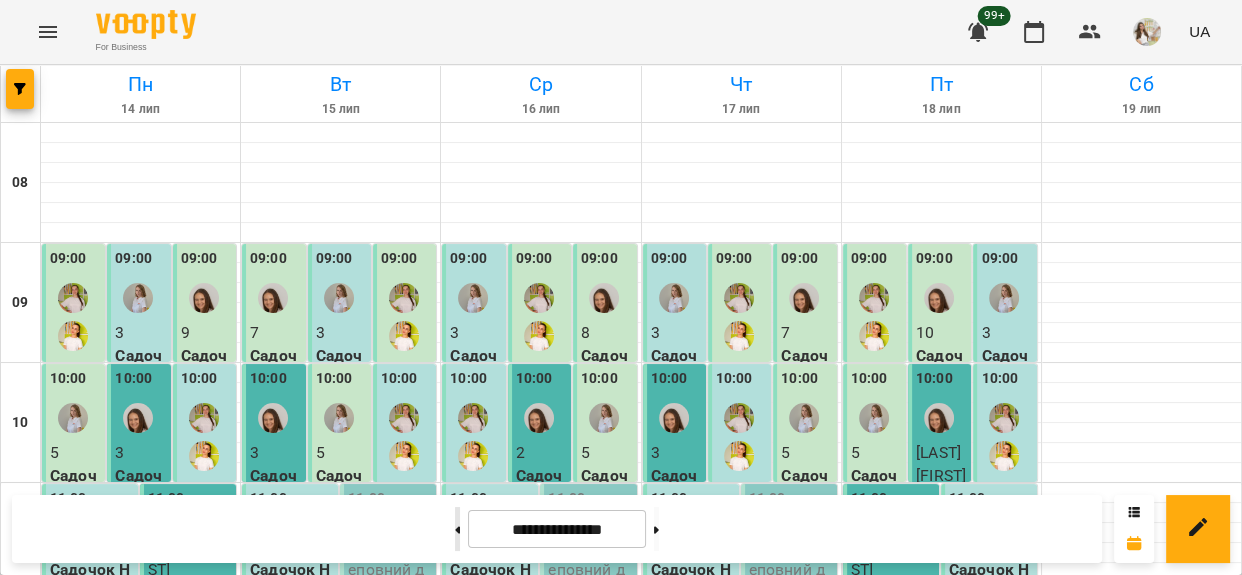 click 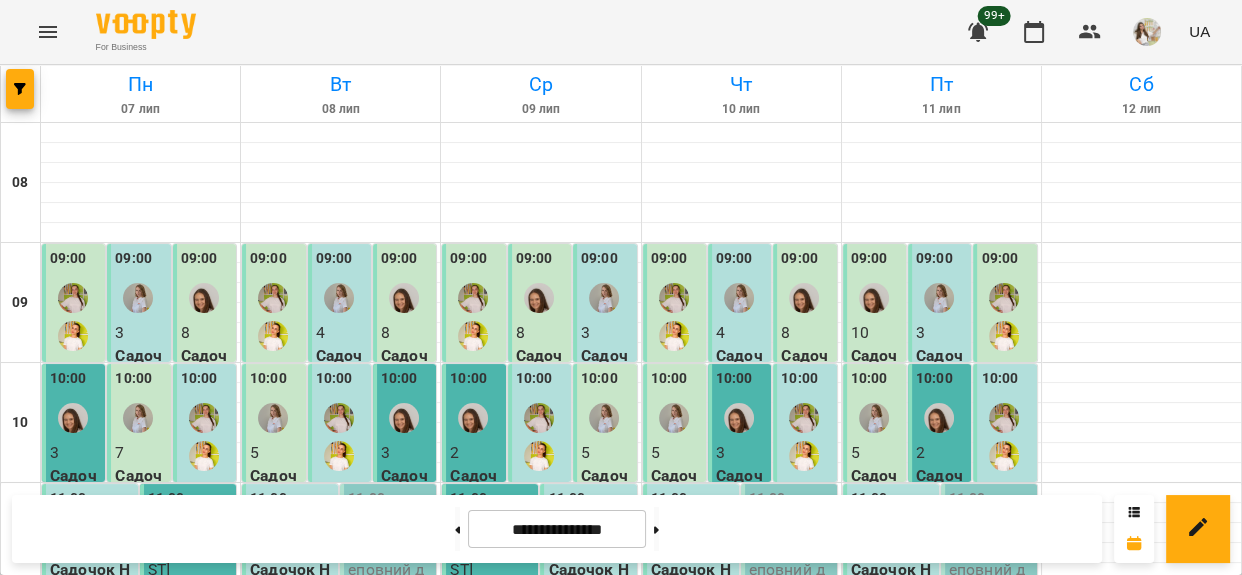 scroll, scrollTop: 818, scrollLeft: 0, axis: vertical 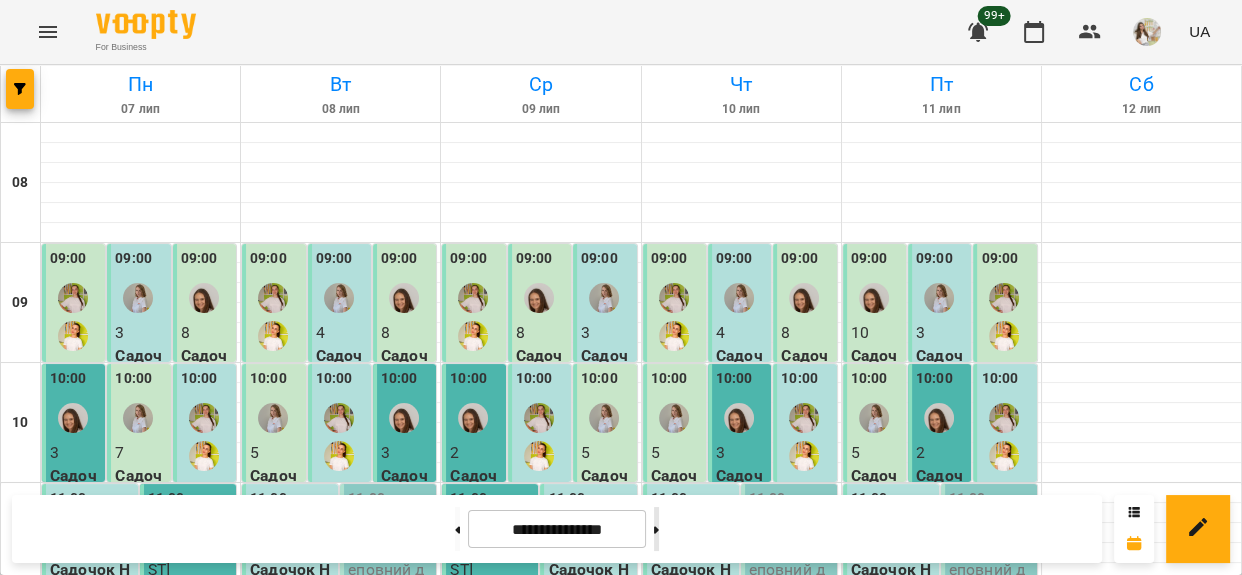 click at bounding box center [656, 529] 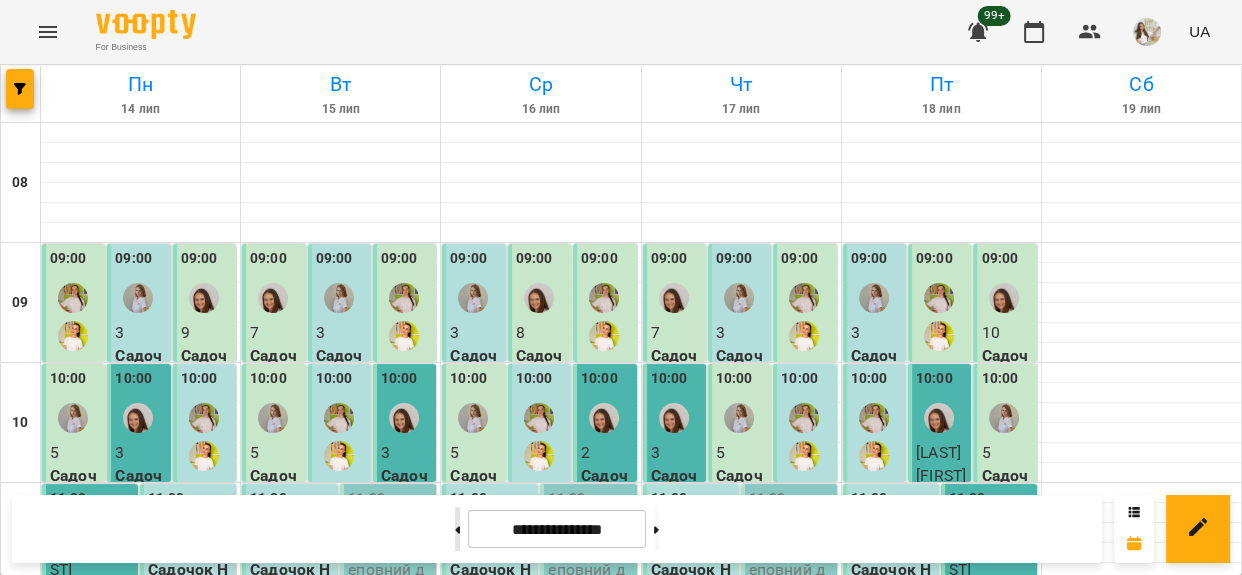 click at bounding box center (457, 529) 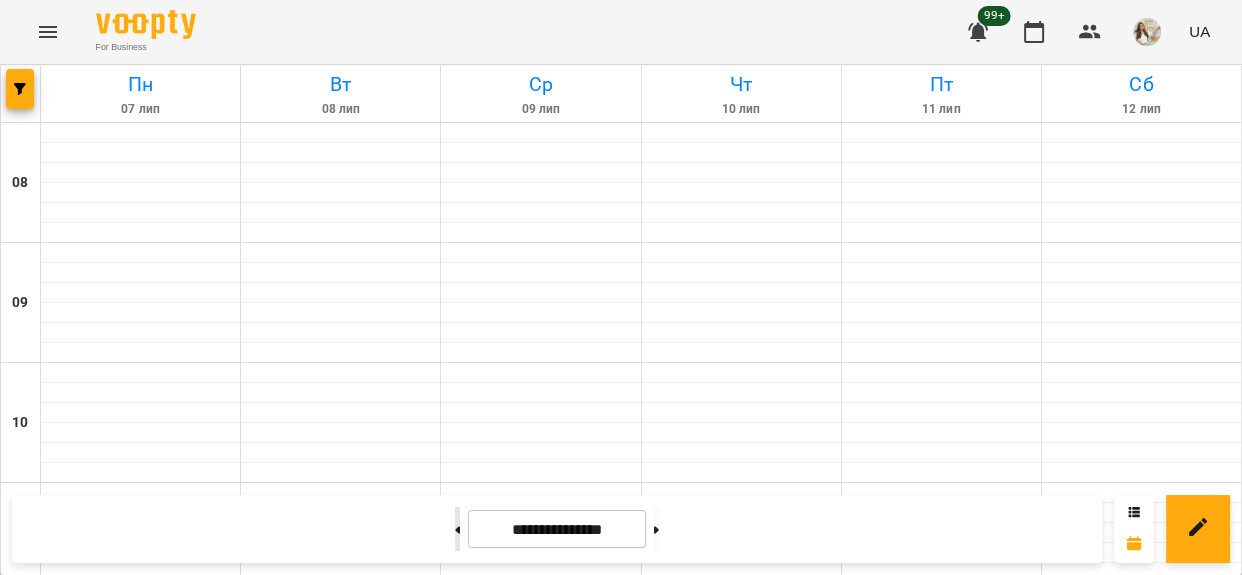 click at bounding box center (457, 529) 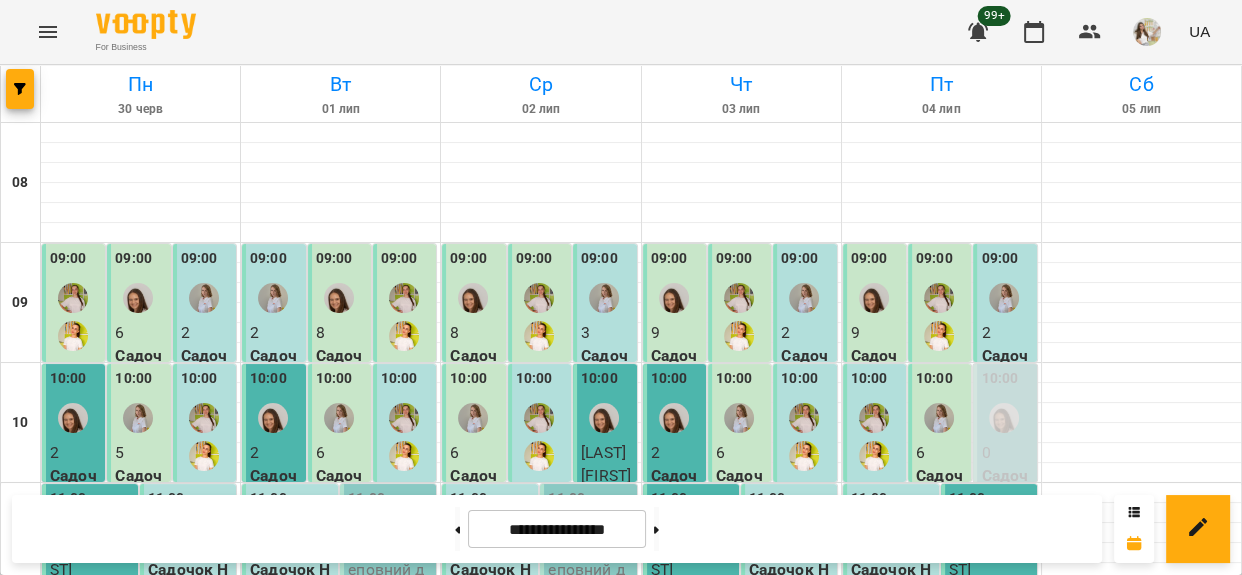 scroll, scrollTop: 622, scrollLeft: 0, axis: vertical 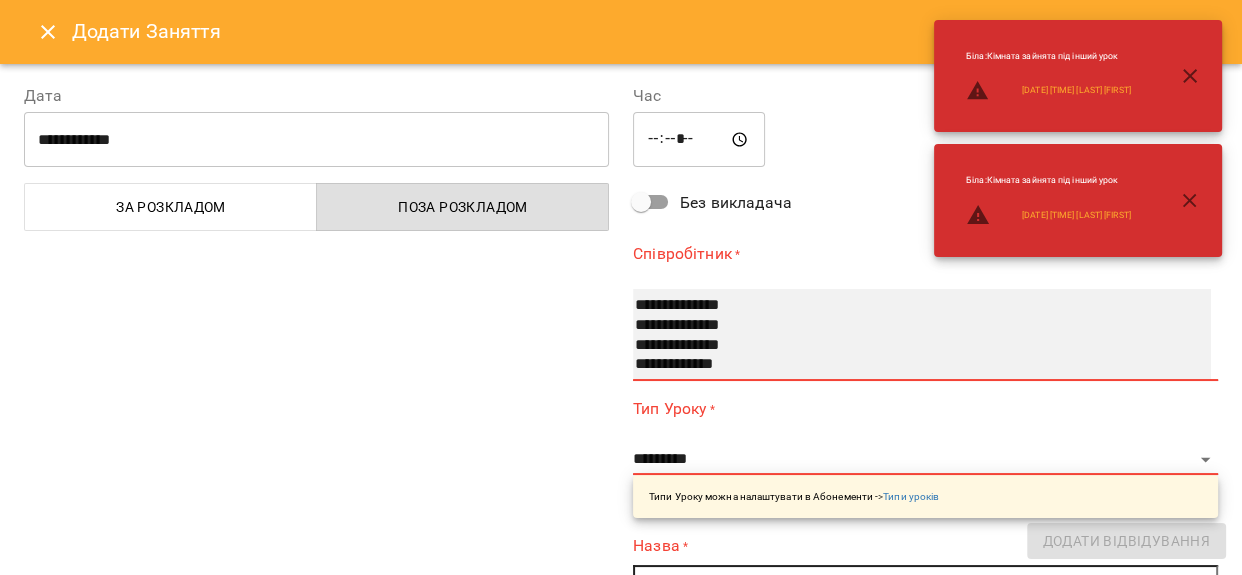 select on "**********" 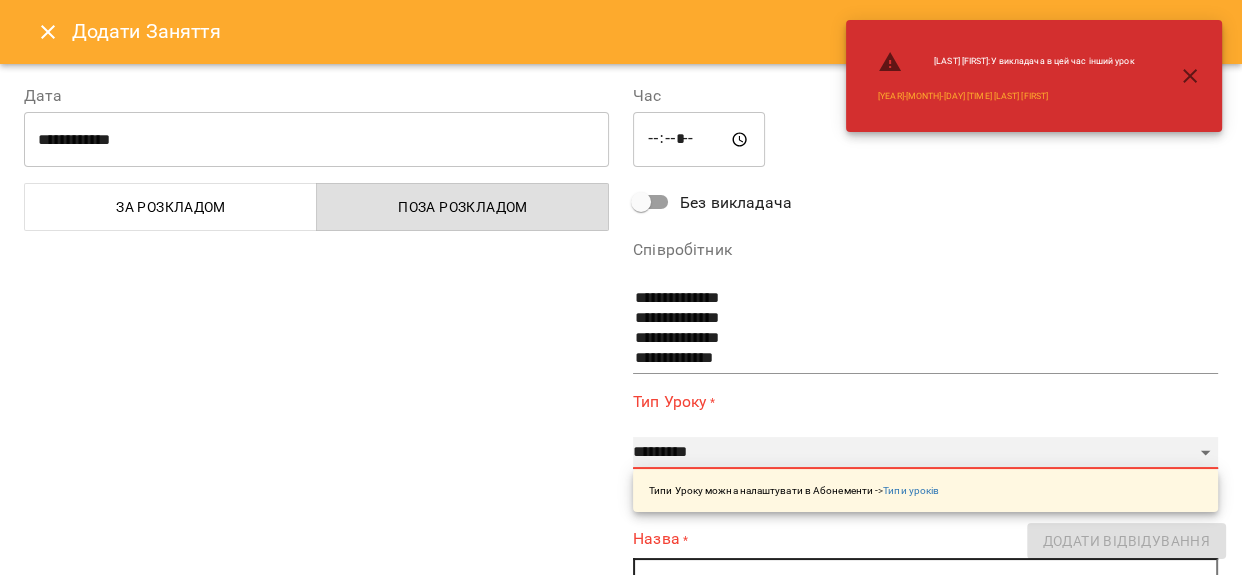 click on "**********" at bounding box center [925, 453] 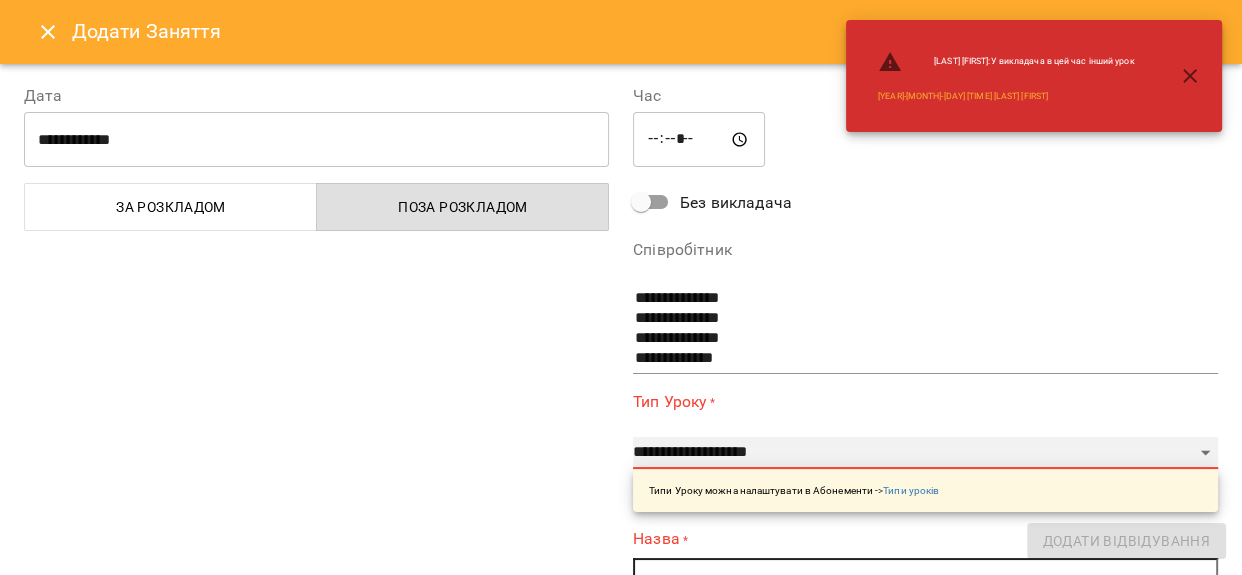 click on "**********" at bounding box center [925, 453] 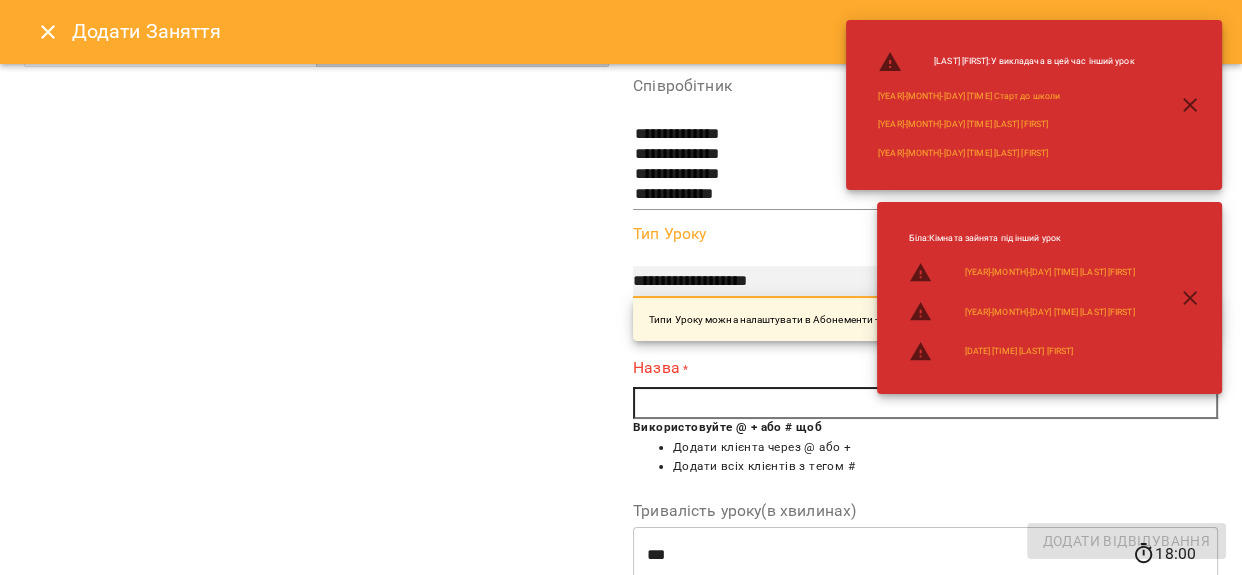 scroll, scrollTop: 181, scrollLeft: 0, axis: vertical 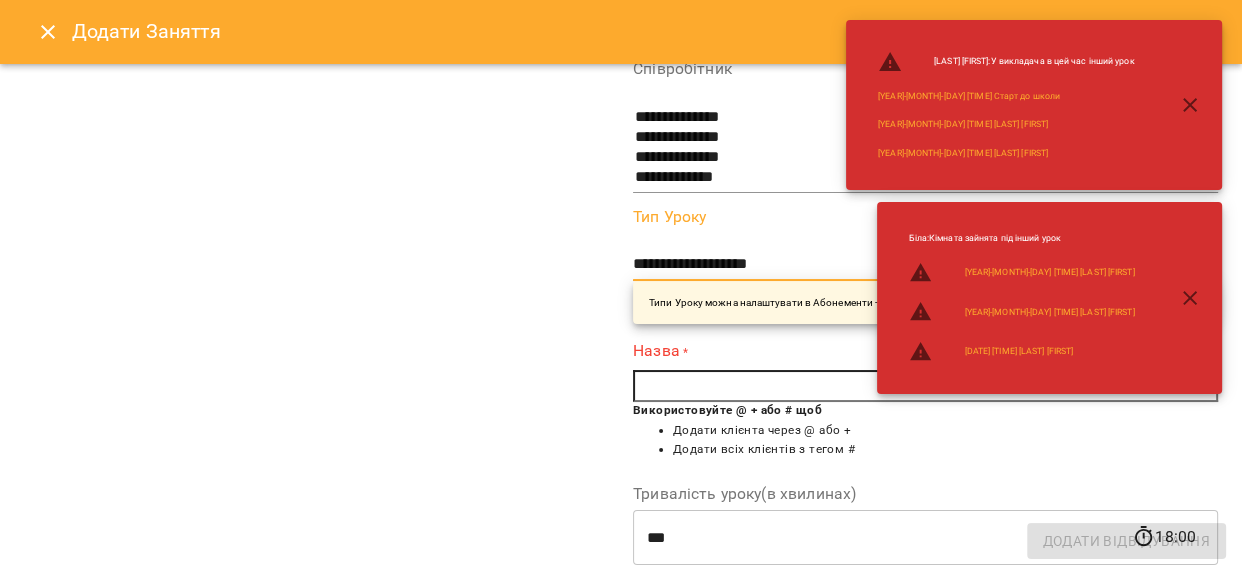click at bounding box center (925, 386) 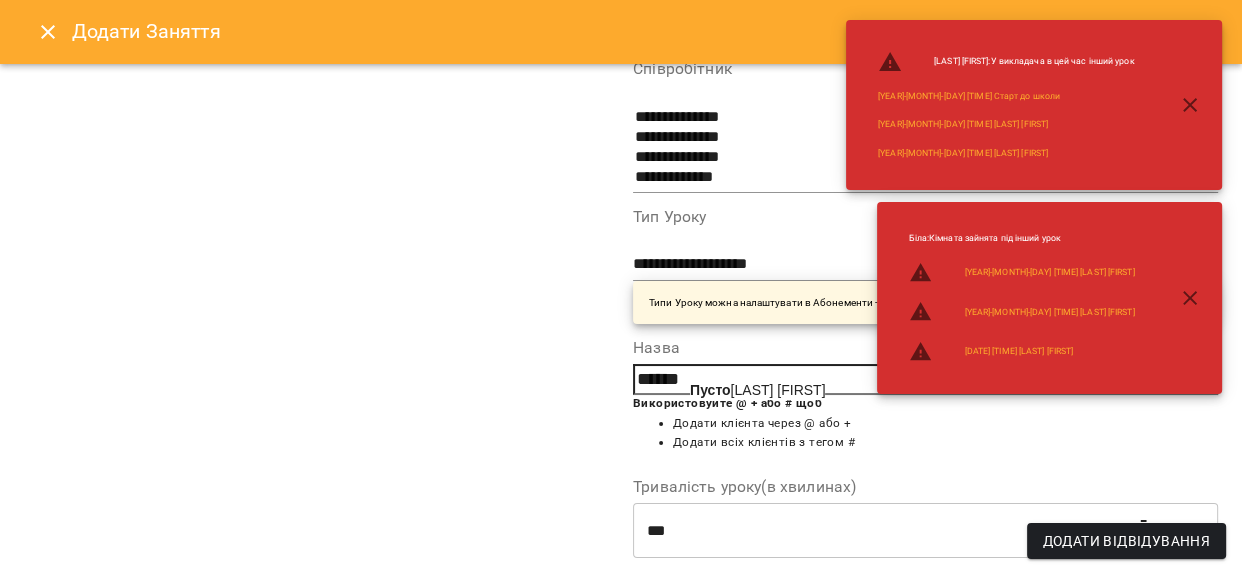click on "Пусто" 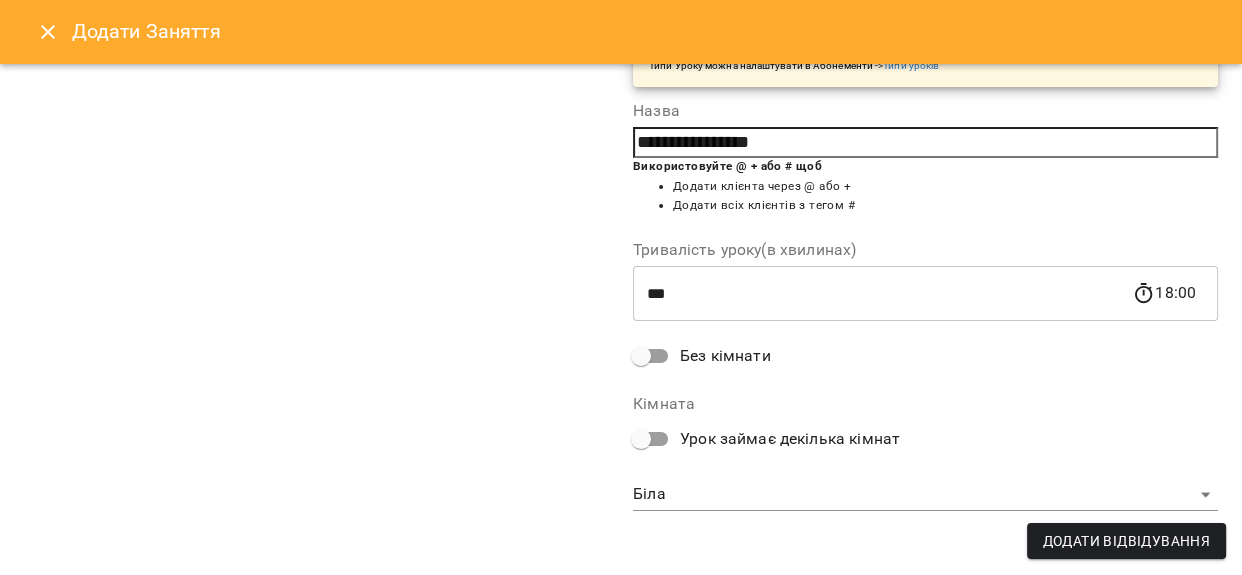 scroll, scrollTop: 420, scrollLeft: 0, axis: vertical 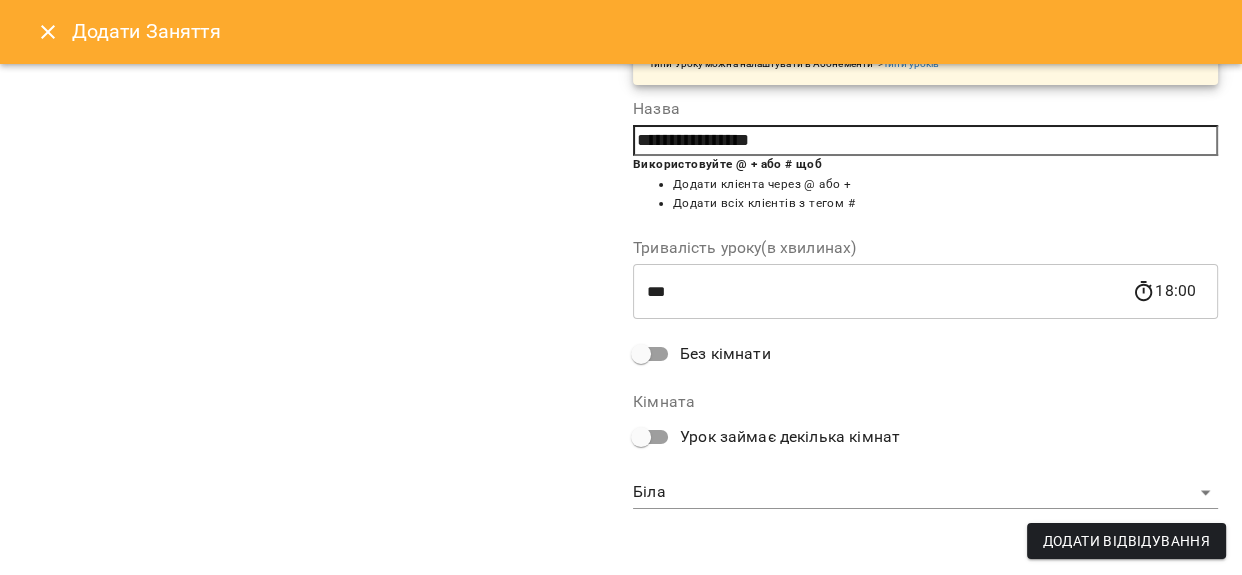 click on "For Business 99+ UA Пн 30 черв Вт 01 лип Ср 02 лип Чт 03 лип Пт 04 лип Сб 05 лип 08 09 10 11 12 13 14 15 16 17 18 19 09:00 4 Садочок Повний день Місяць (ДМ) 09:00 6 Садочок Повний день Місяць (МГ_ДМ) 09:00 2 Садочок Неповний день Місяць (СГ_ПМ) 10:00 2 Садочок Неповний день 10 відвідувань (МГ_П10) 10:00 5 Садочок Повний день Місяць (СГ_ДМ) 10:00 2 Садочок Неповний день Місяць (ПМ) 11:00 Силка Ілля Садочок Неповний день 10 відвідувань 11:00 5 Садочок Неповний день Місяць (МГ_ПМ) 12:00 Сердюк Девід Садочок Повний день 10 відвідувань 13:00 Адаптаційна група - АГ_М 14:00 Адаптаційна група - АГ_10 15:00 15:10 2" at bounding box center [621, 826] 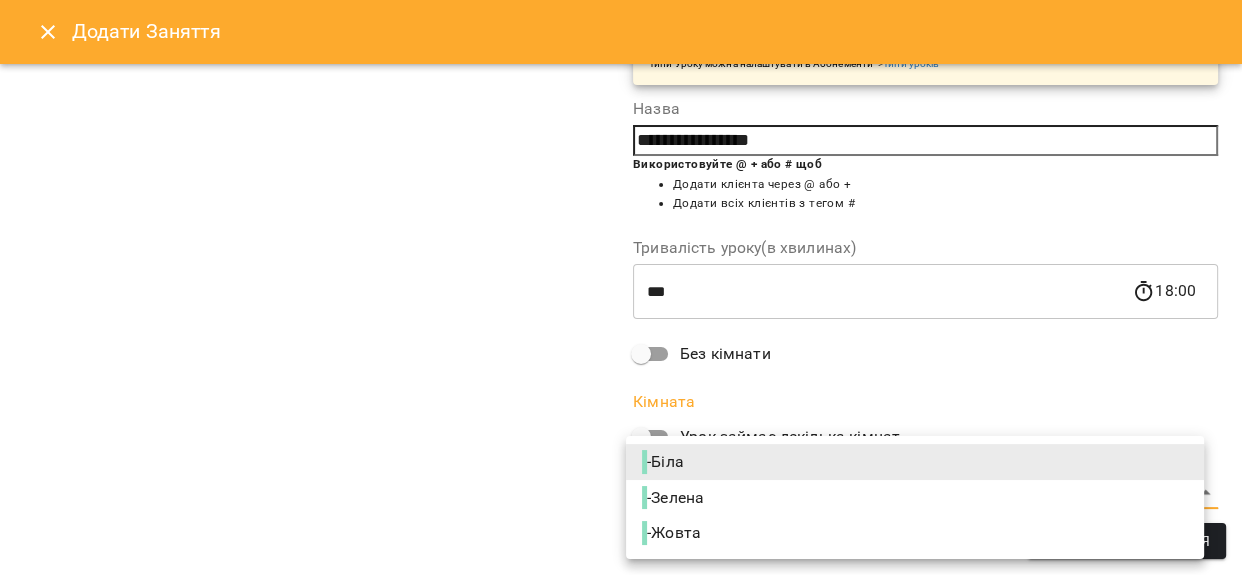 click on "-  Зелена" at bounding box center (675, 498) 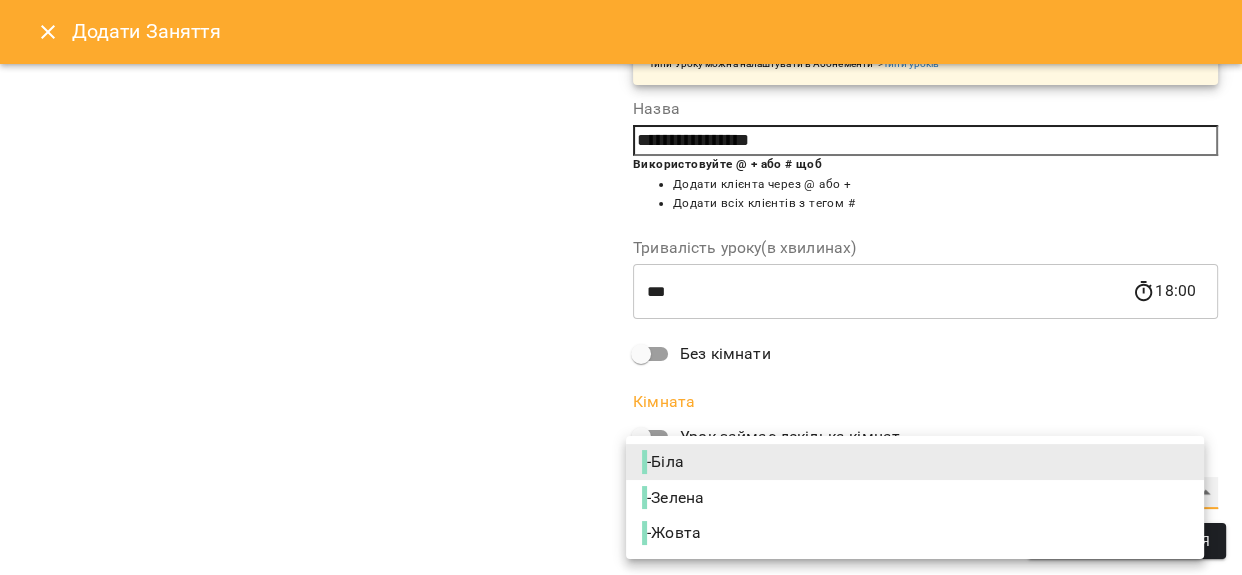 type on "**********" 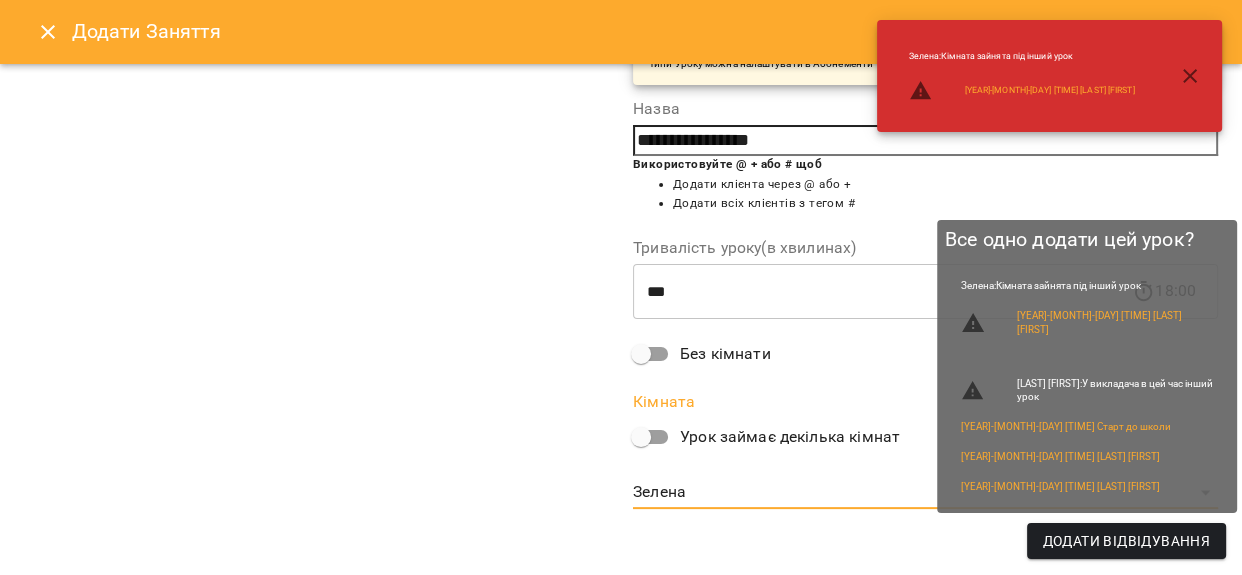 click on "Додати Відвідування" at bounding box center [1126, 541] 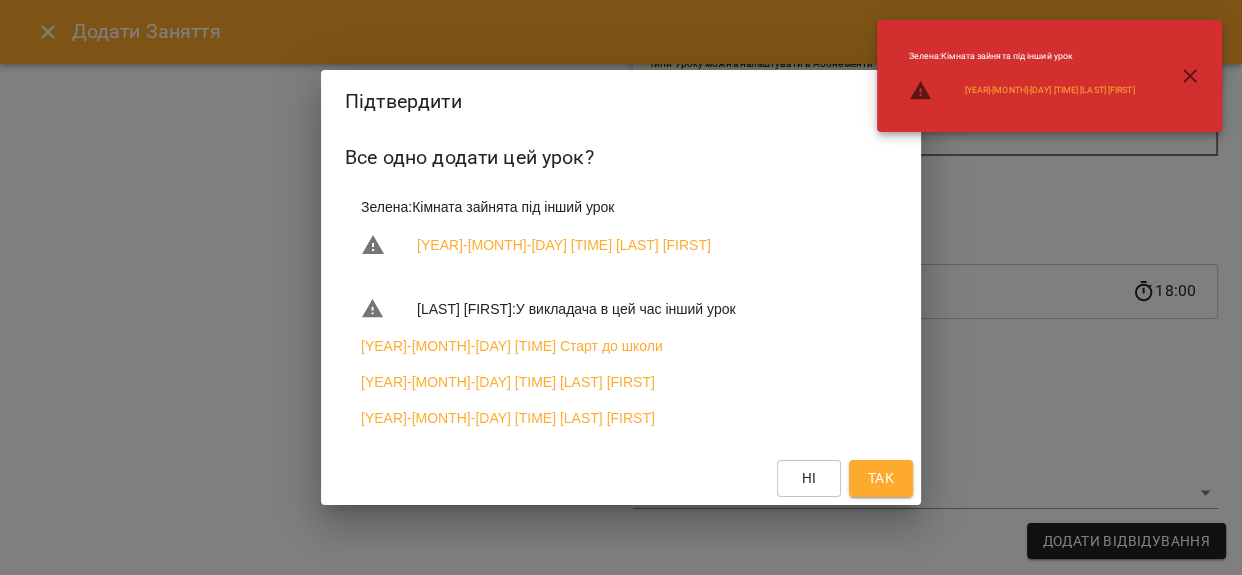 click on "Так" at bounding box center (881, 478) 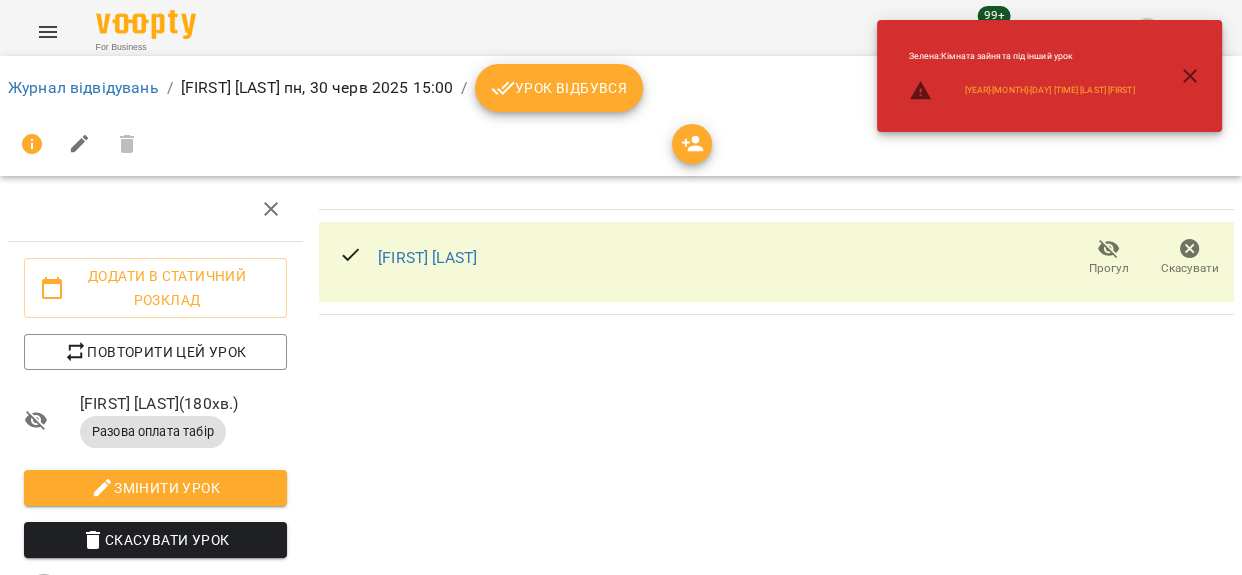 click on "Урок відбувся" at bounding box center (559, 88) 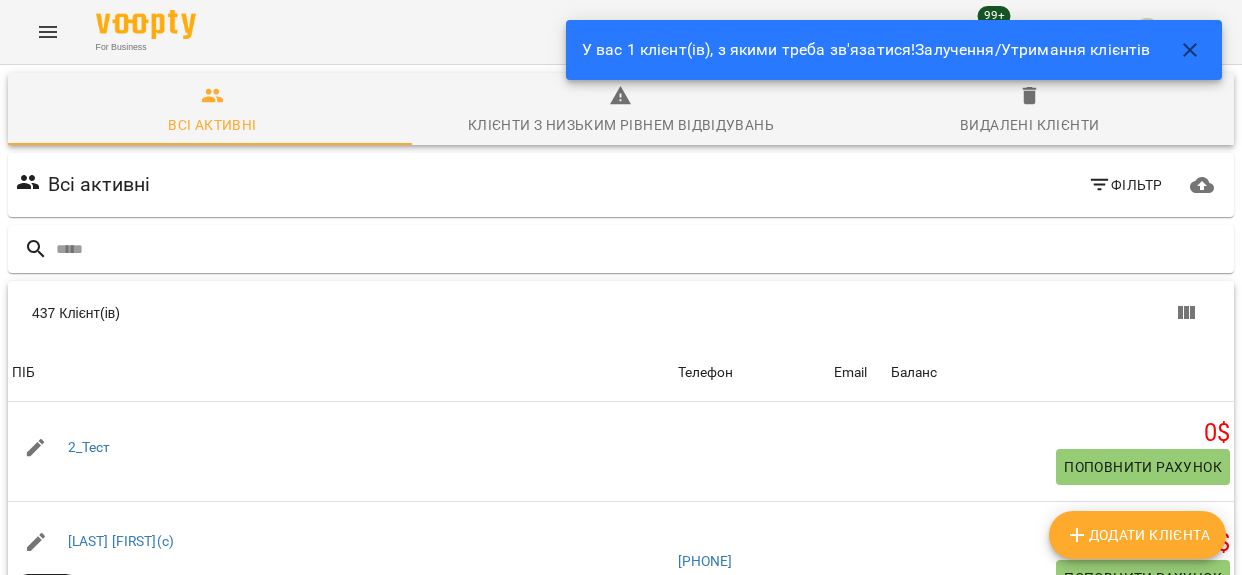 scroll, scrollTop: 0, scrollLeft: 0, axis: both 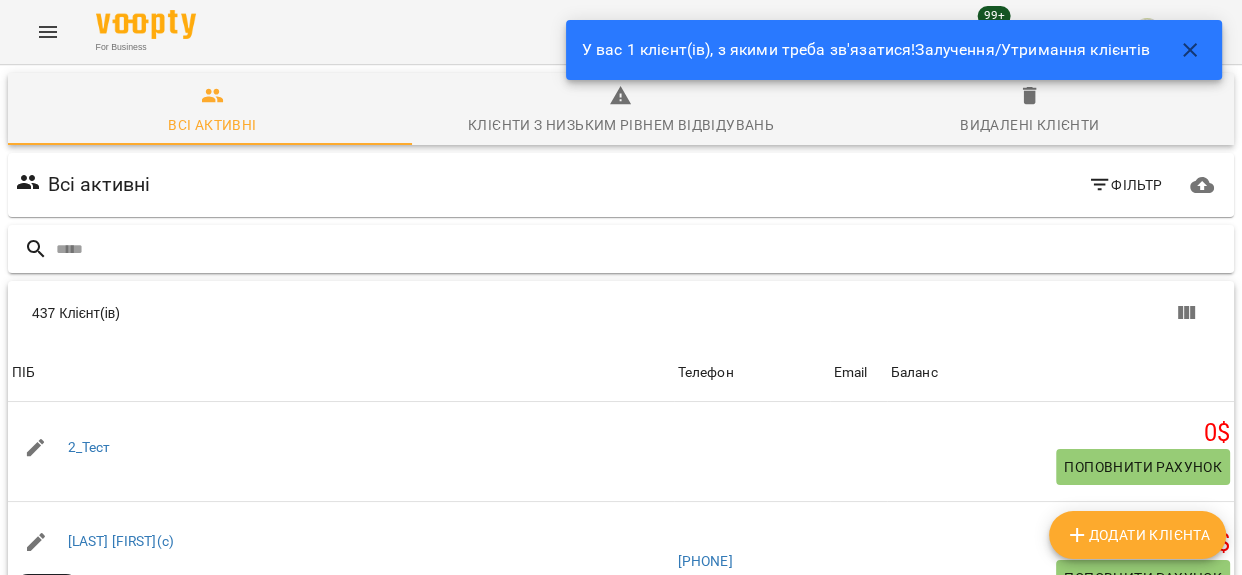 click at bounding box center (641, 249) 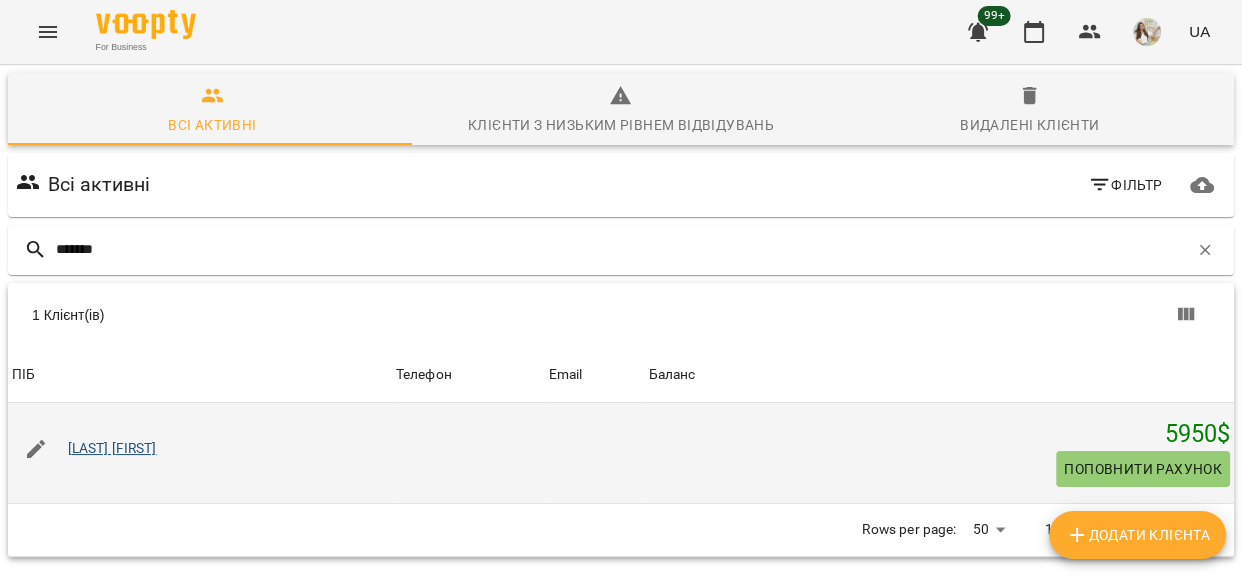 type on "*******" 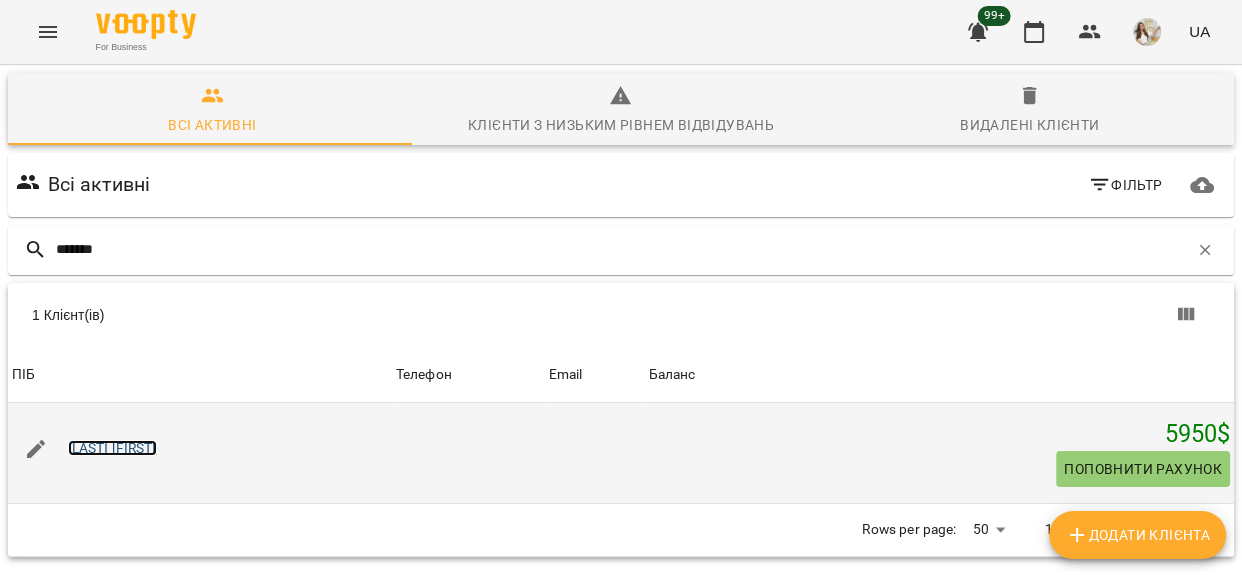 click on "[FIRST] [LAST]" at bounding box center (112, 448) 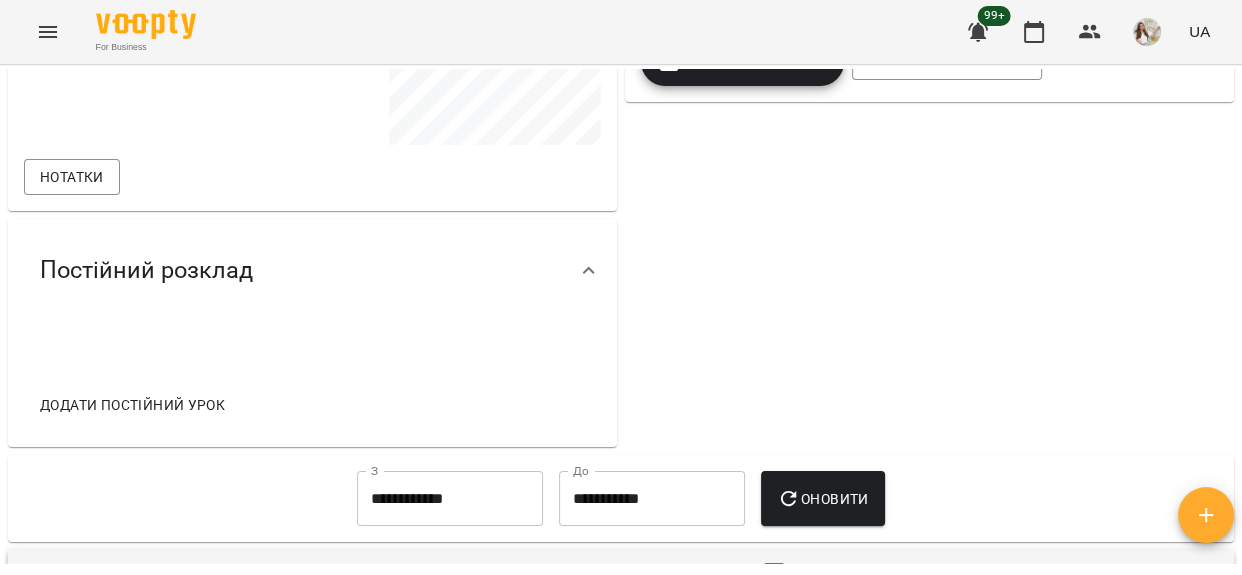 scroll, scrollTop: 727, scrollLeft: 0, axis: vertical 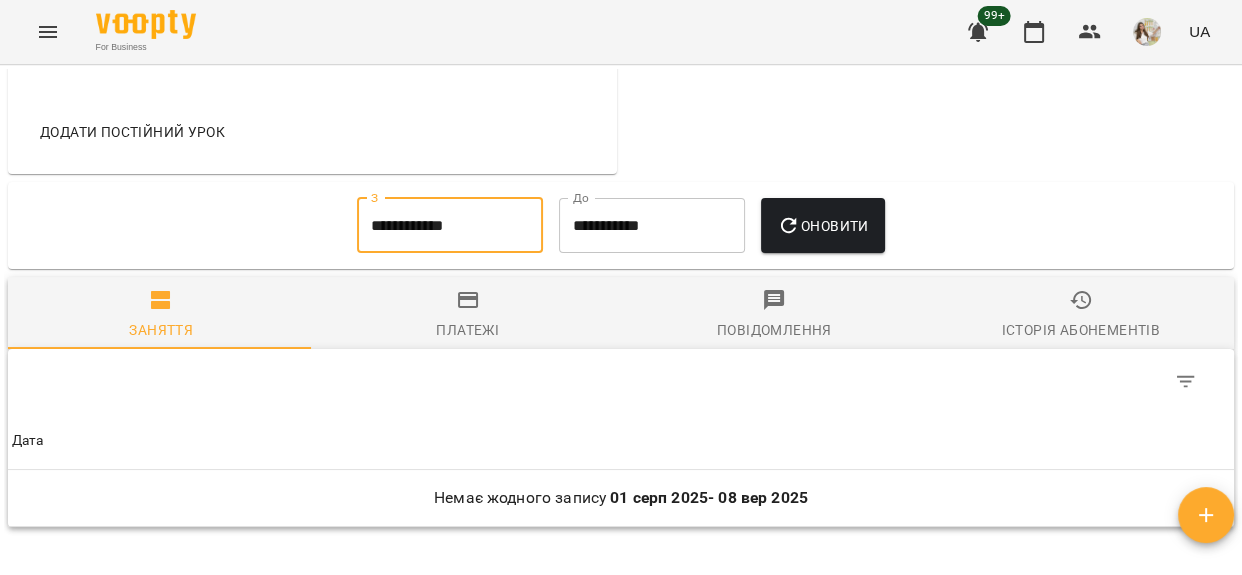 click on "**********" at bounding box center [450, 226] 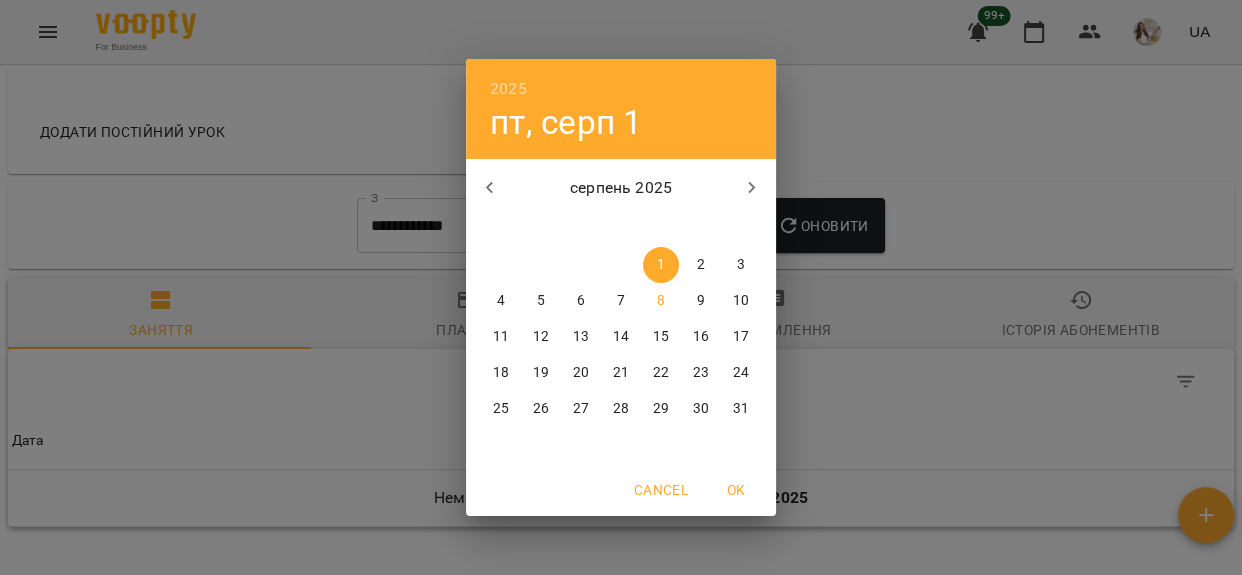 click 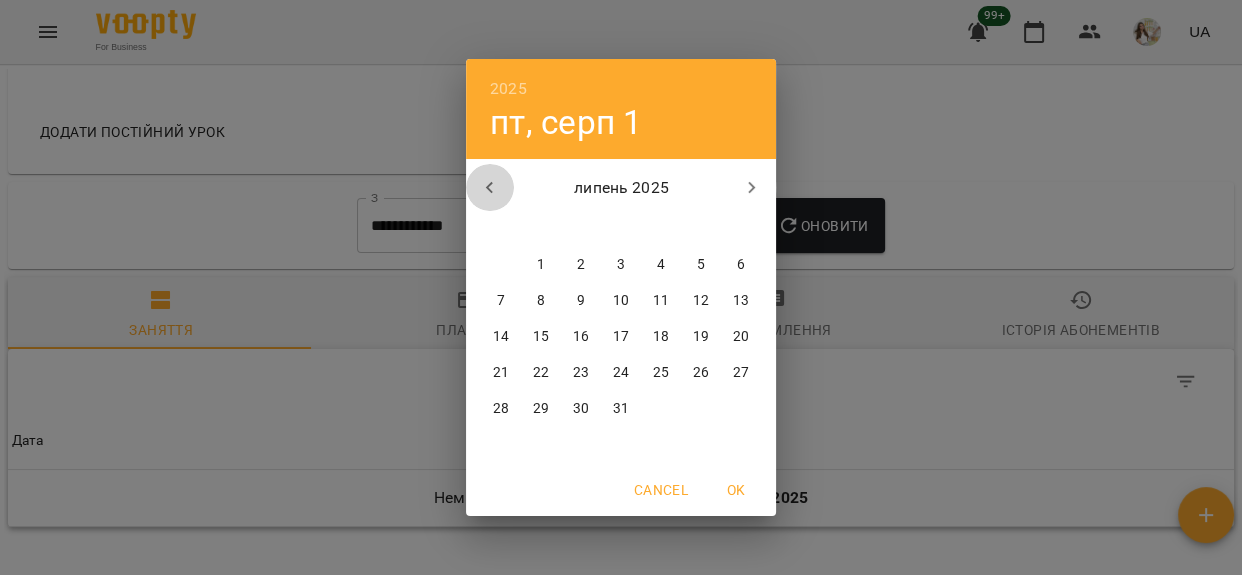 click 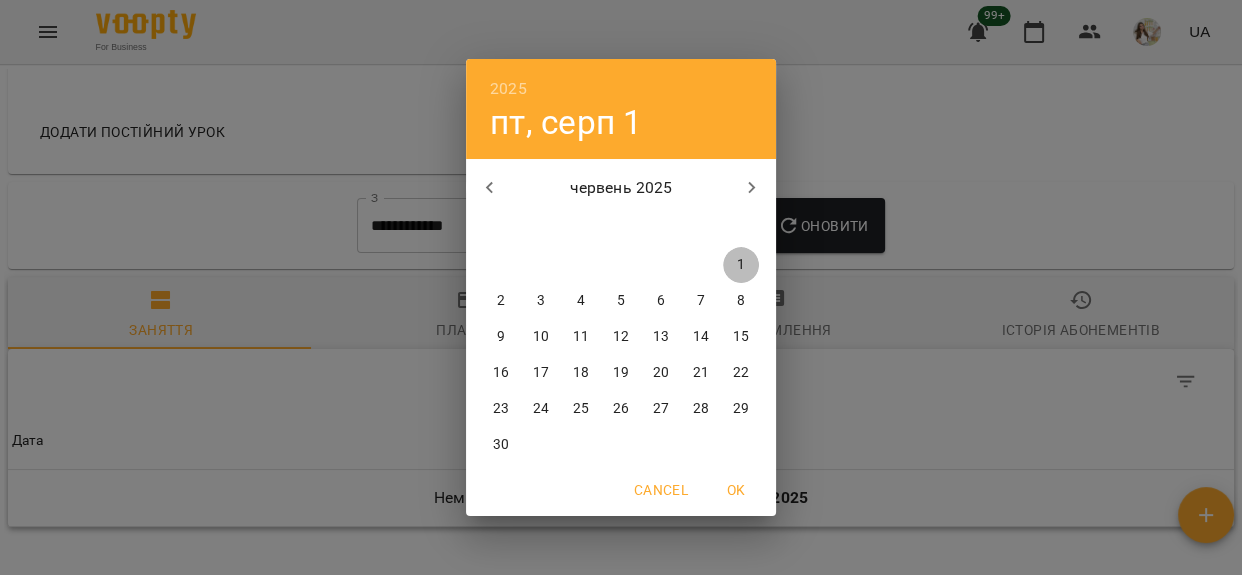 click on "1" at bounding box center (741, 265) 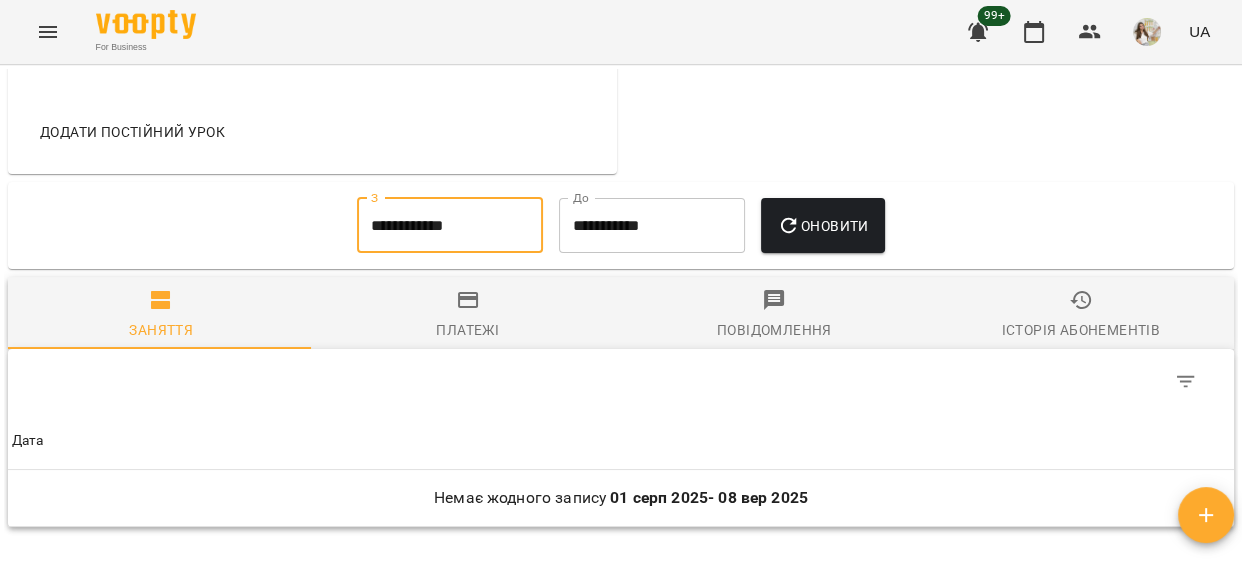 click on "Оновити" at bounding box center [822, 226] 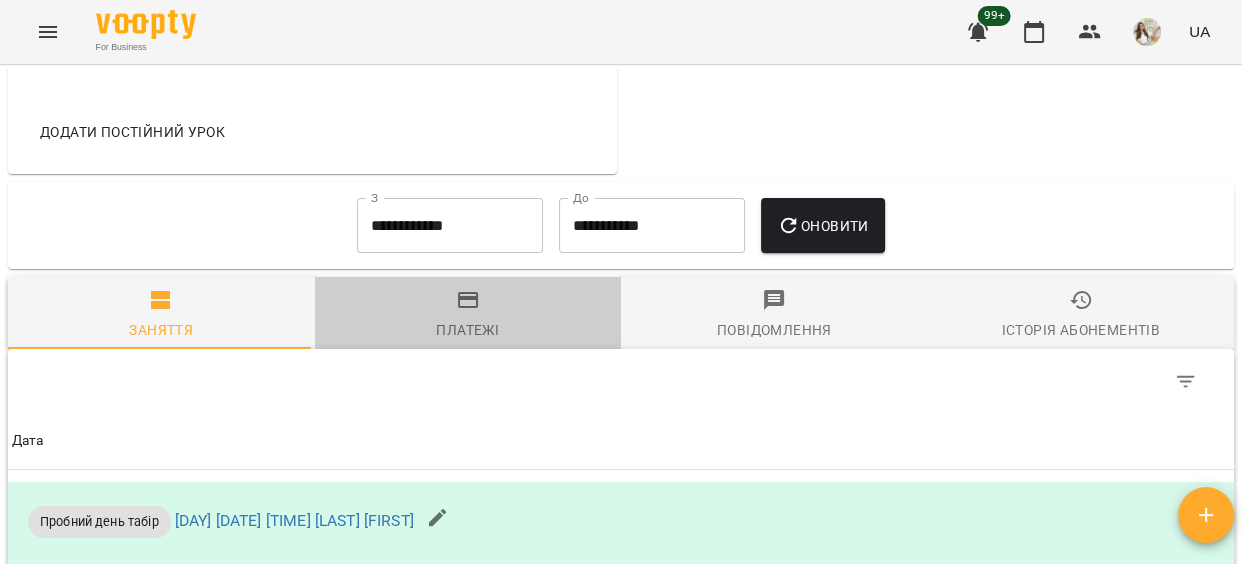 click on "Платежі" at bounding box center [468, 315] 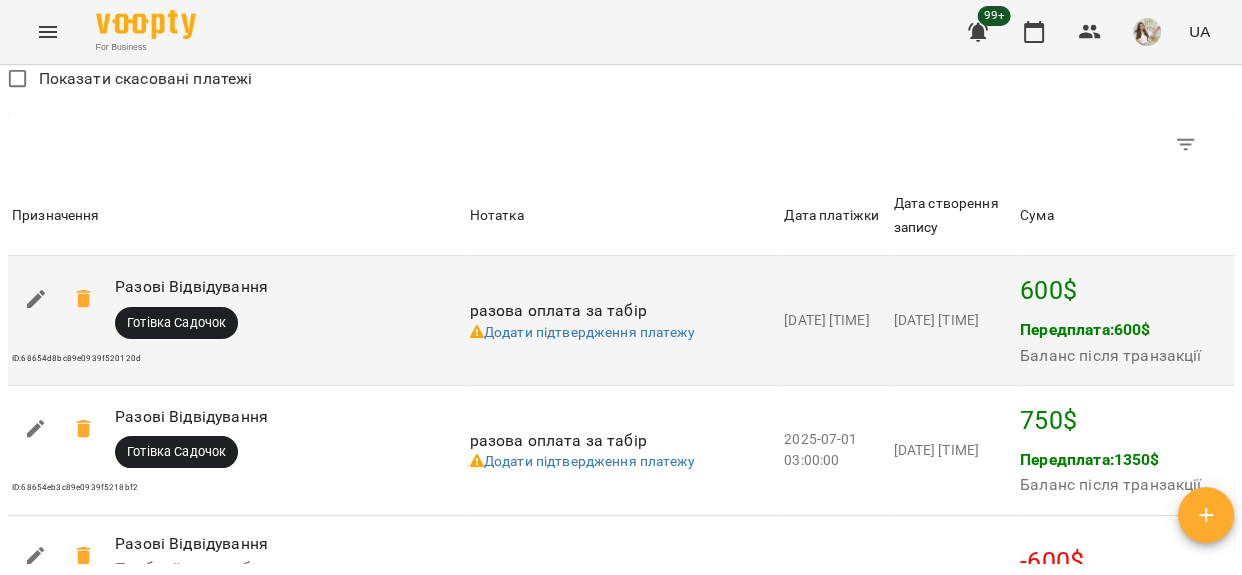 scroll, scrollTop: 1363, scrollLeft: 0, axis: vertical 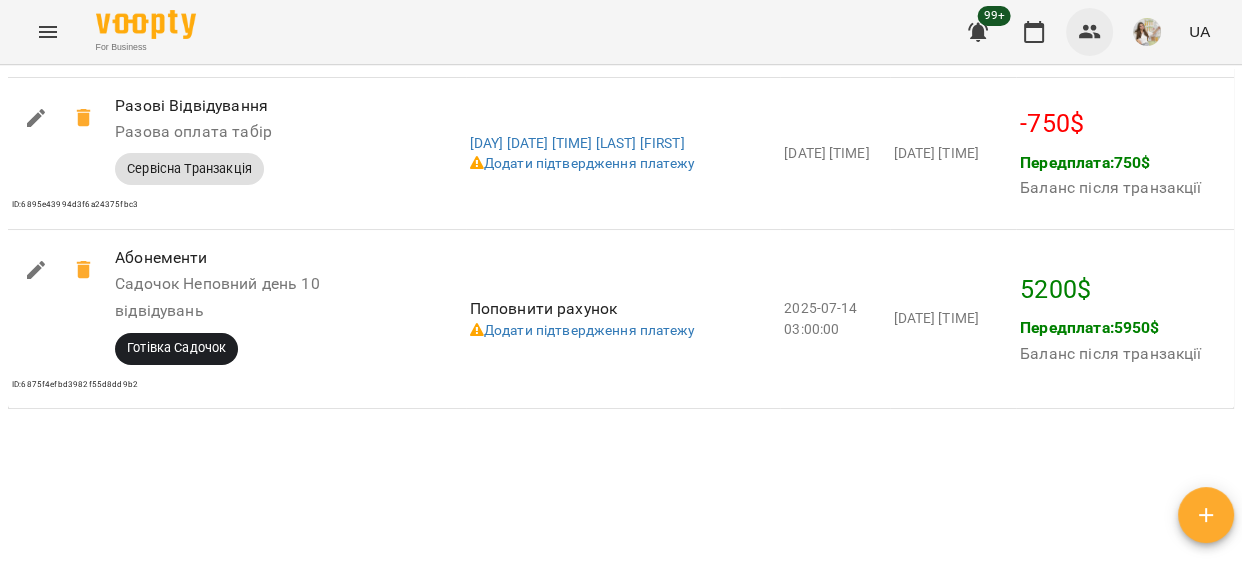 click 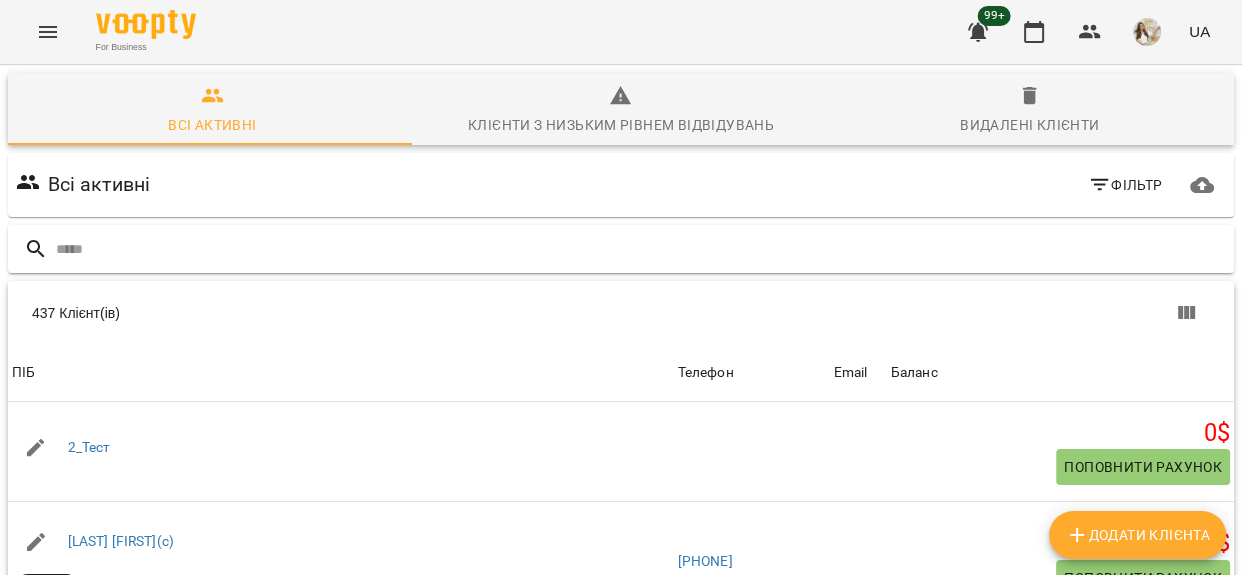 click at bounding box center (641, 249) 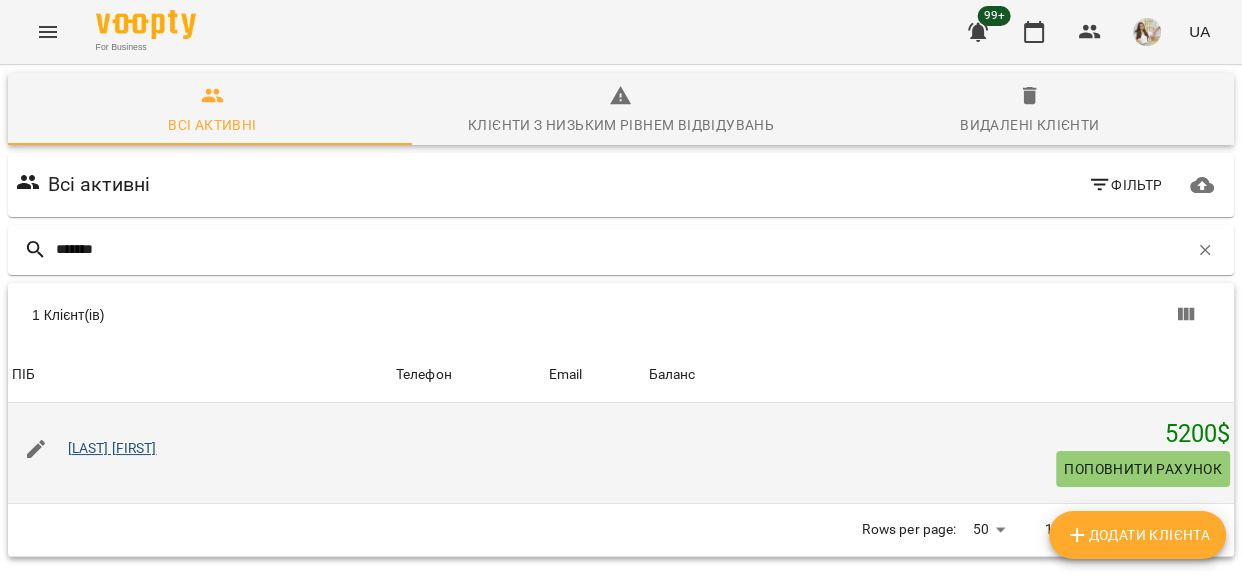 type on "*******" 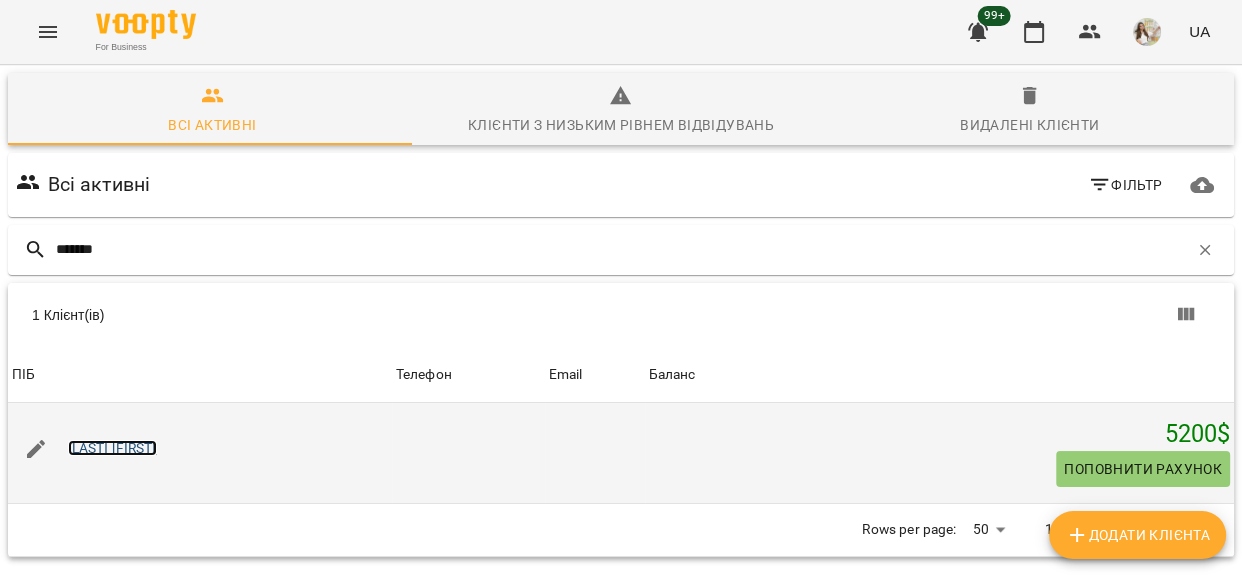 click on "[FIRST] [LAST]" at bounding box center (112, 448) 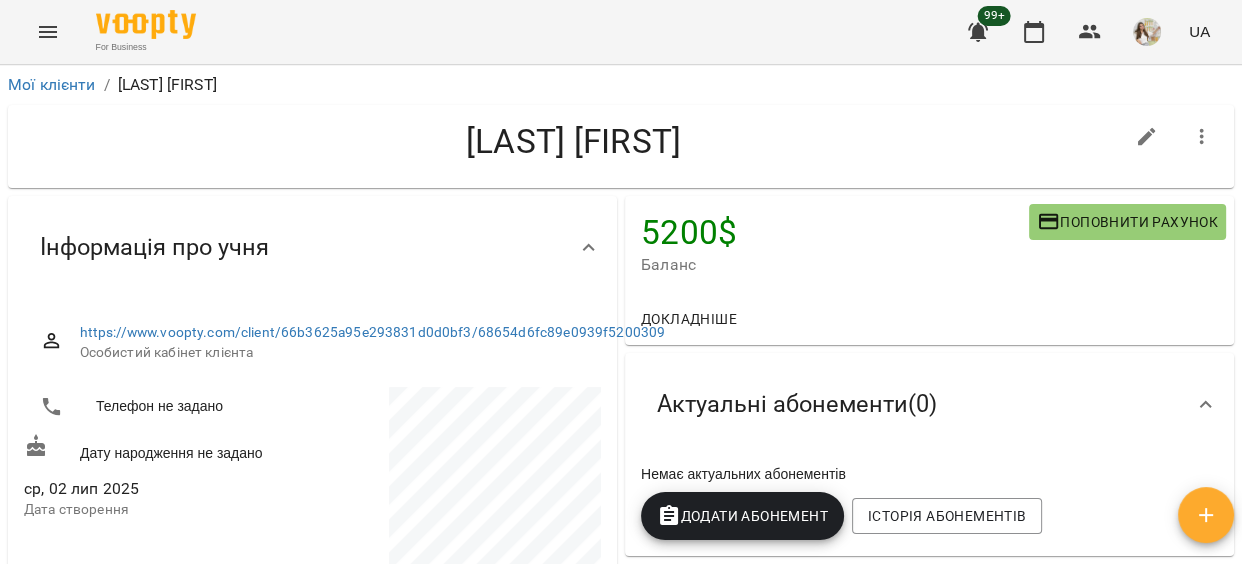 click 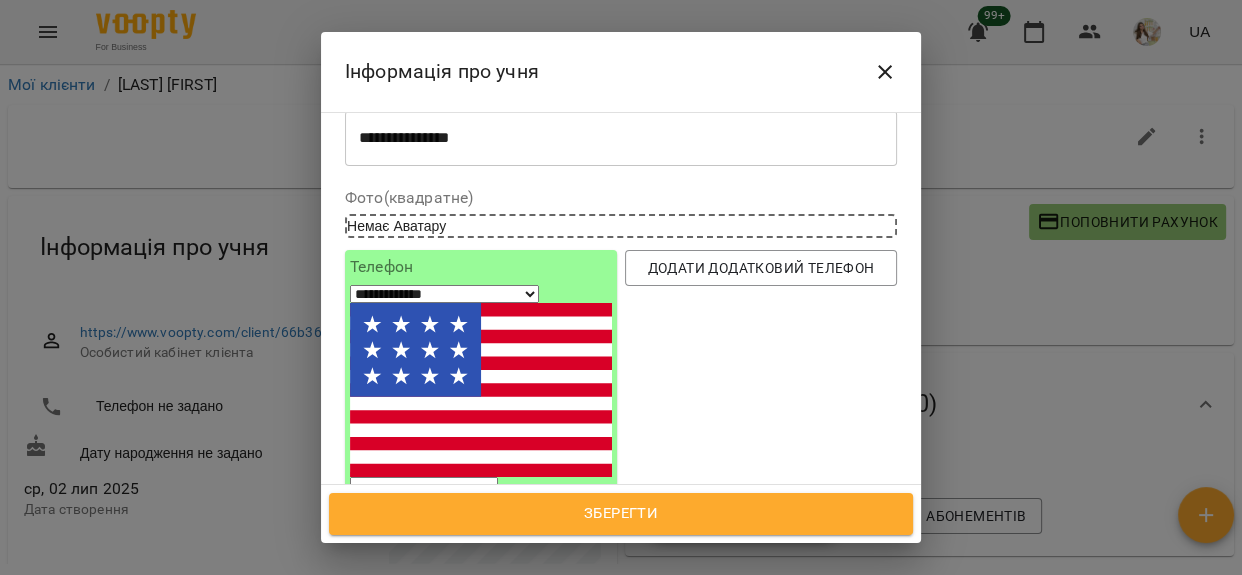 scroll, scrollTop: 181, scrollLeft: 0, axis: vertical 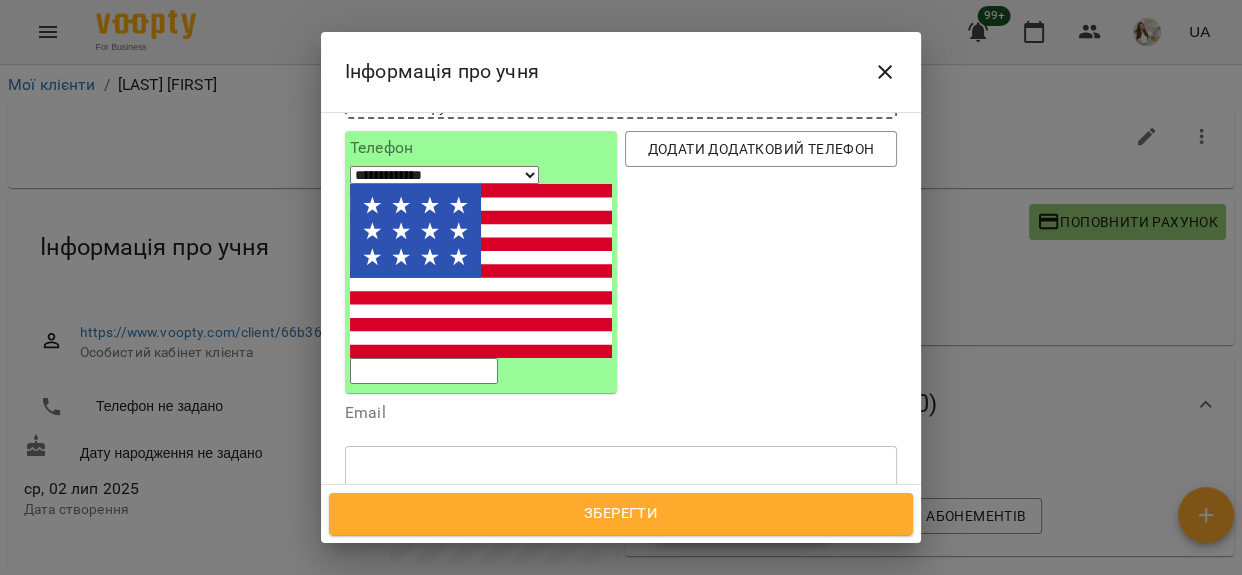 click on "Надрукуйте або оберіть..." at bounding box center [439, 567] 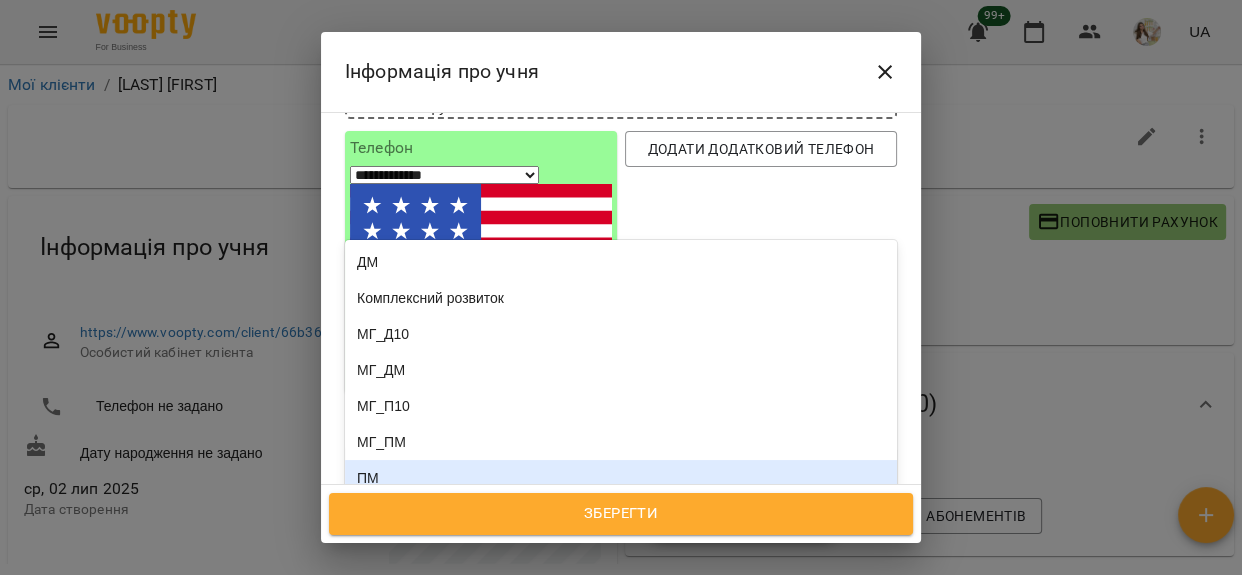 type on "**" 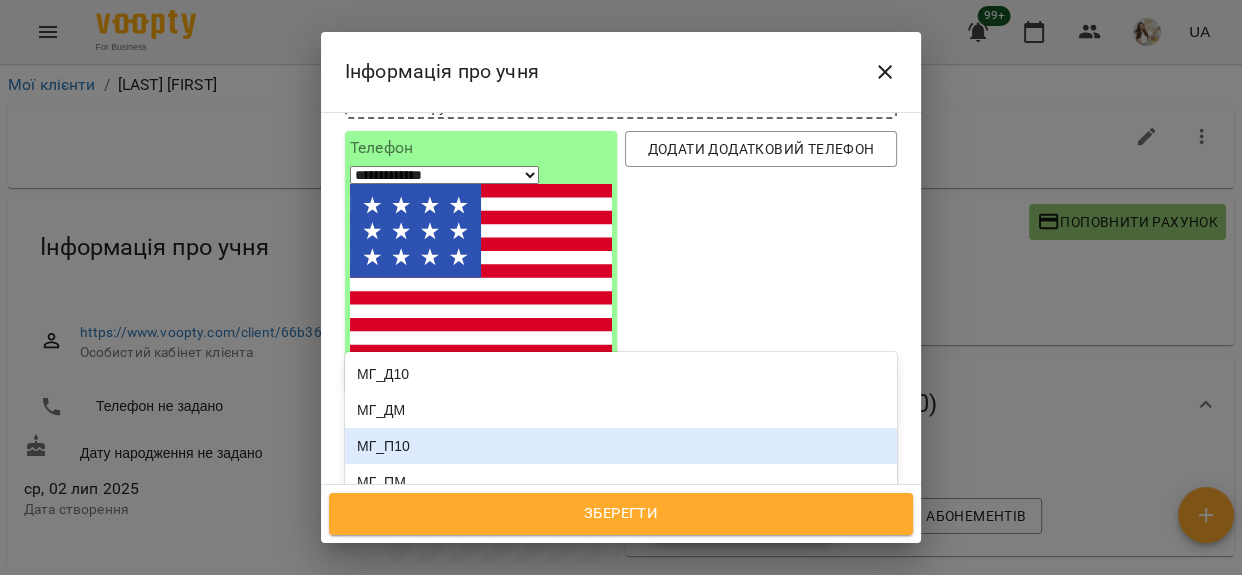 click on "МГ_П10" at bounding box center [621, 446] 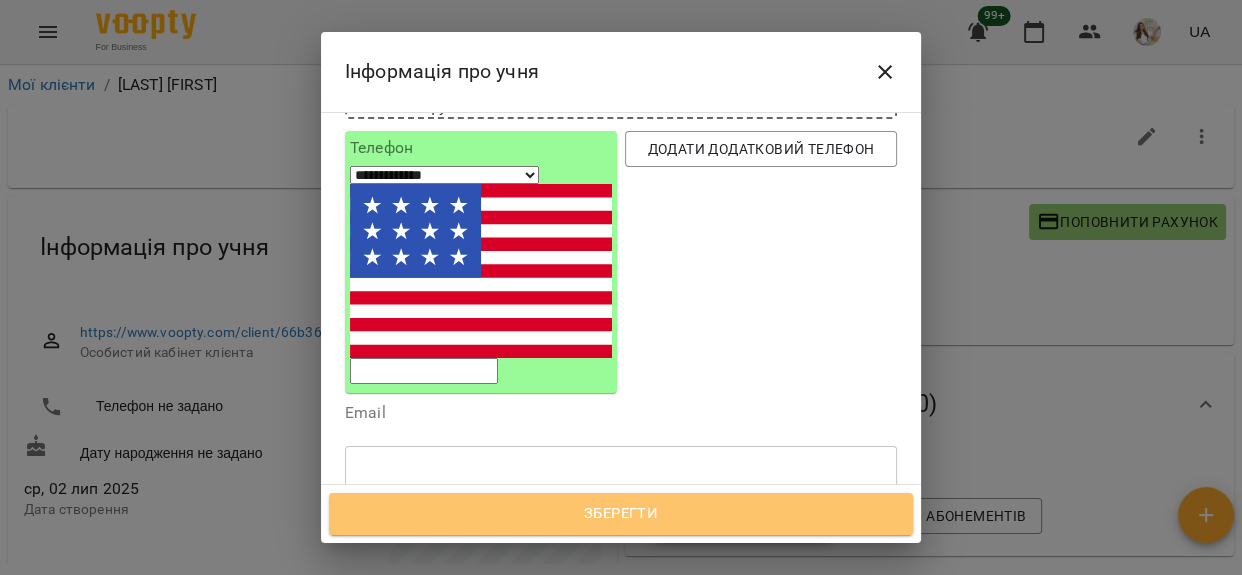 click on "Зберегти" at bounding box center [621, 514] 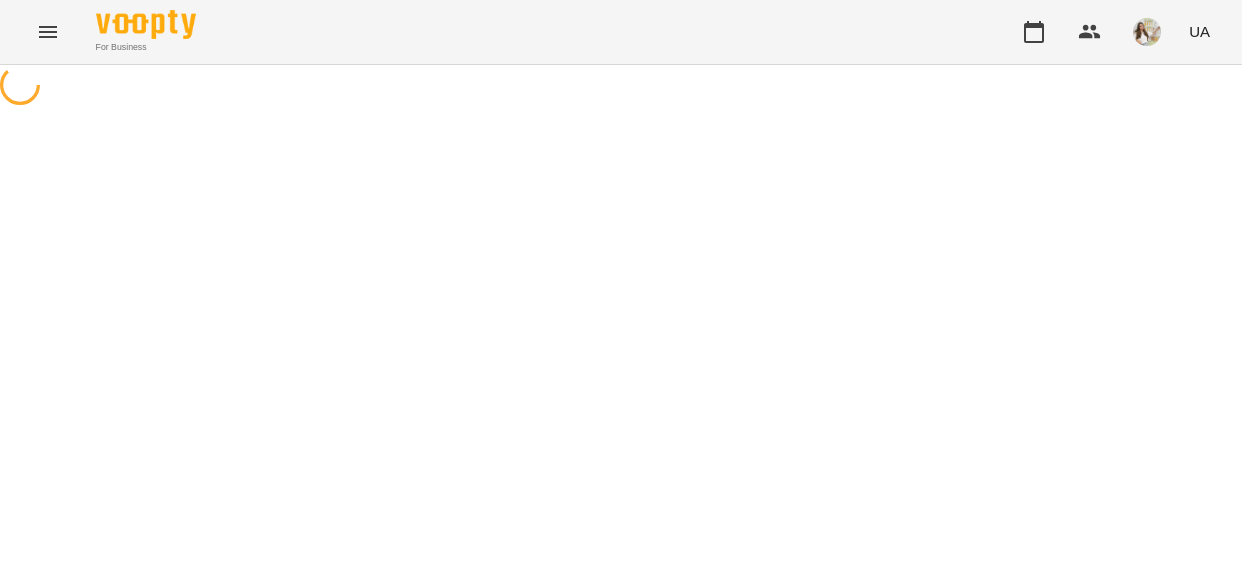 scroll, scrollTop: 0, scrollLeft: 0, axis: both 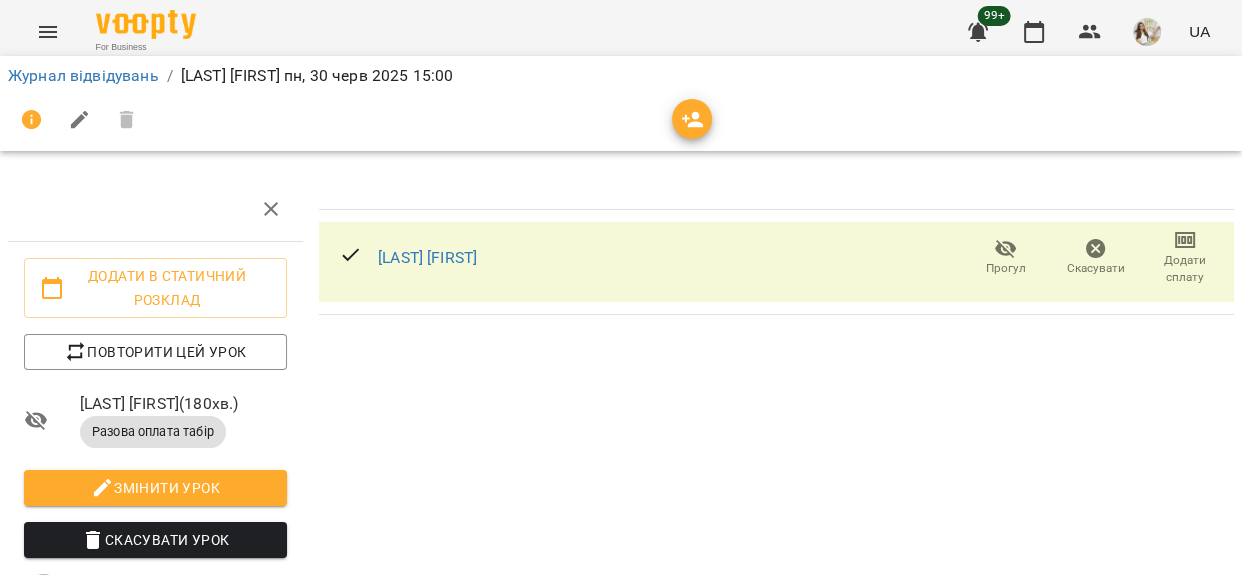 click on "Додати сплату" at bounding box center (1185, 269) 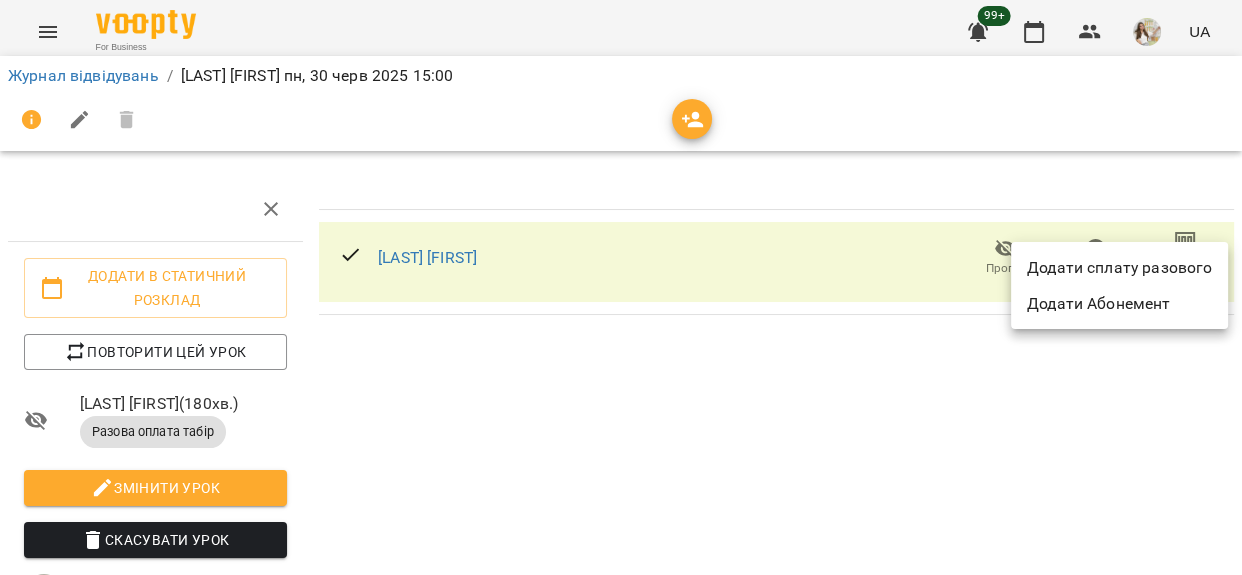 click on "Додати сплату разового" at bounding box center [1119, 268] 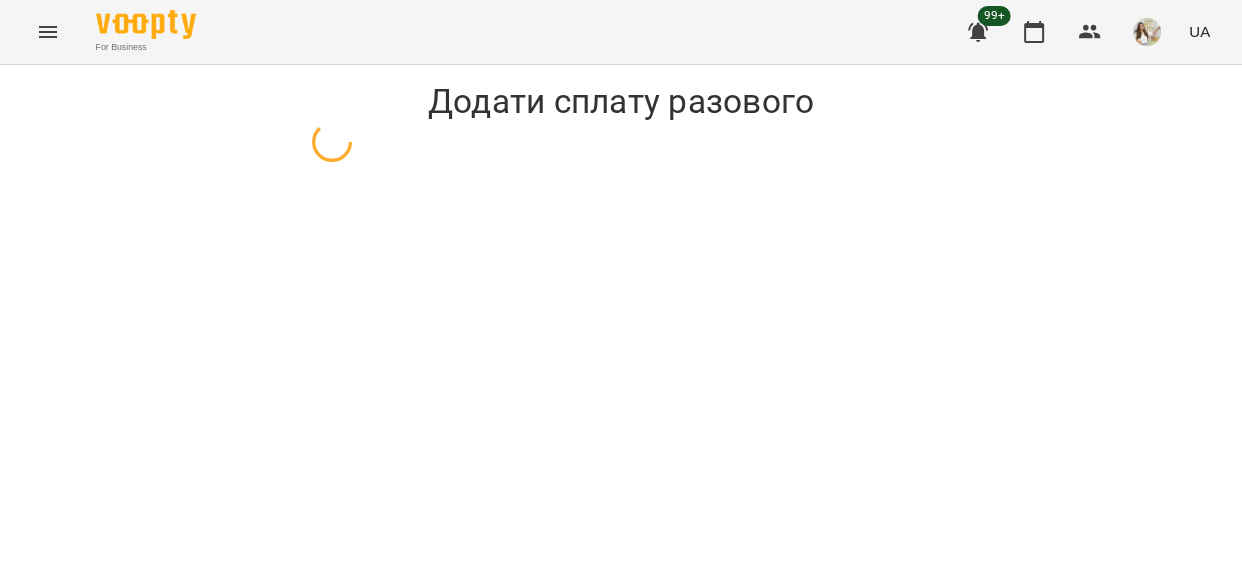 select on "**********" 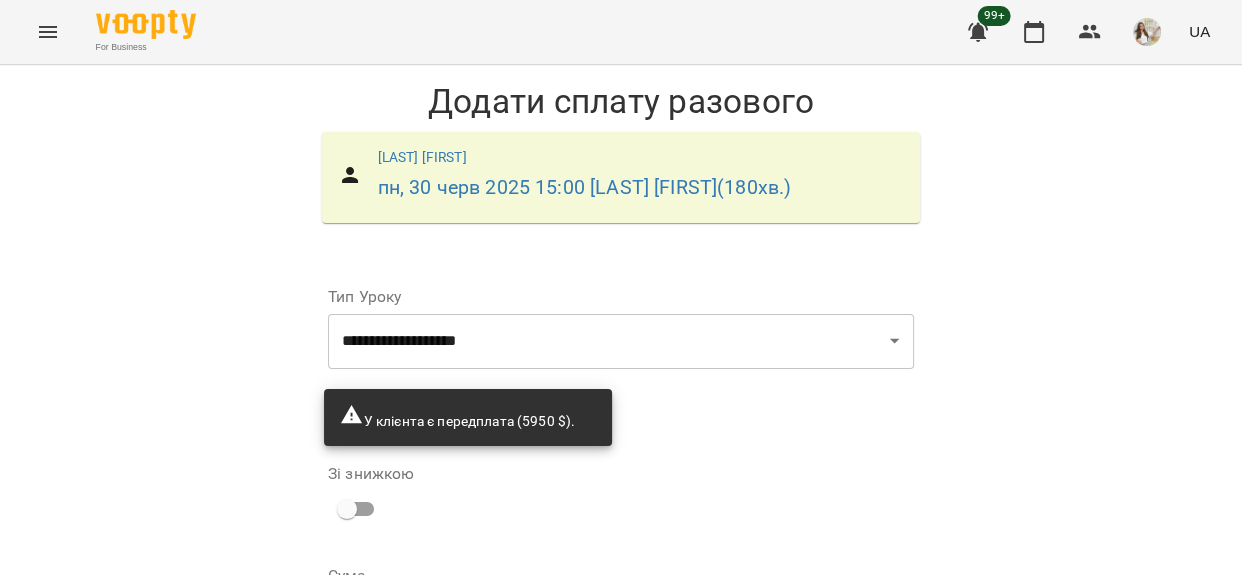 scroll, scrollTop: 181, scrollLeft: 0, axis: vertical 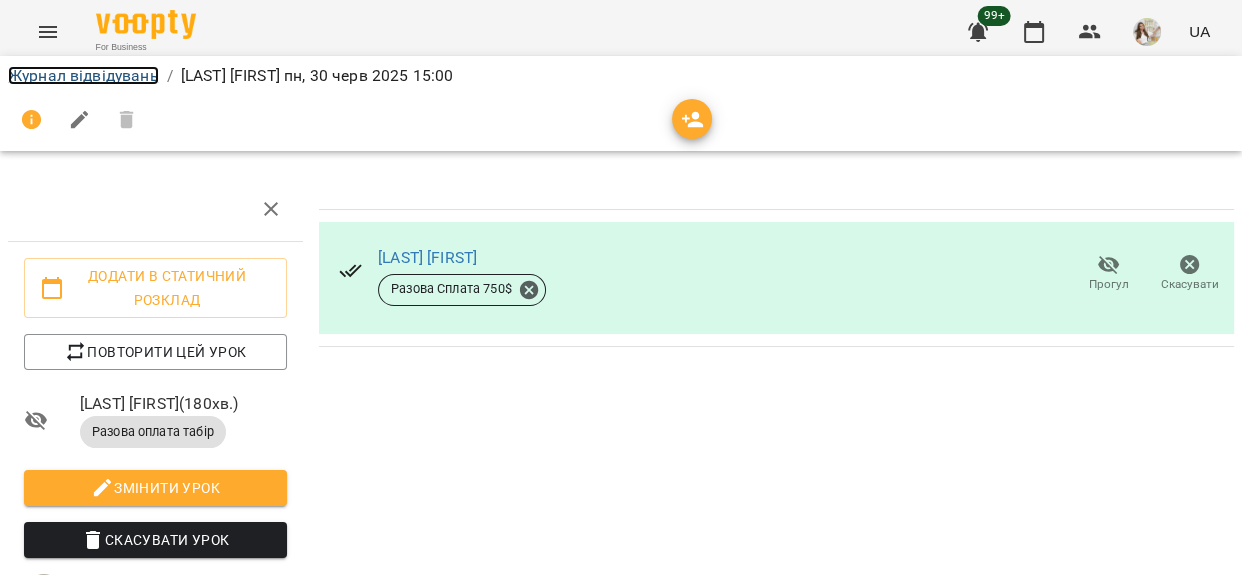 click on "Журнал відвідувань" at bounding box center [83, 75] 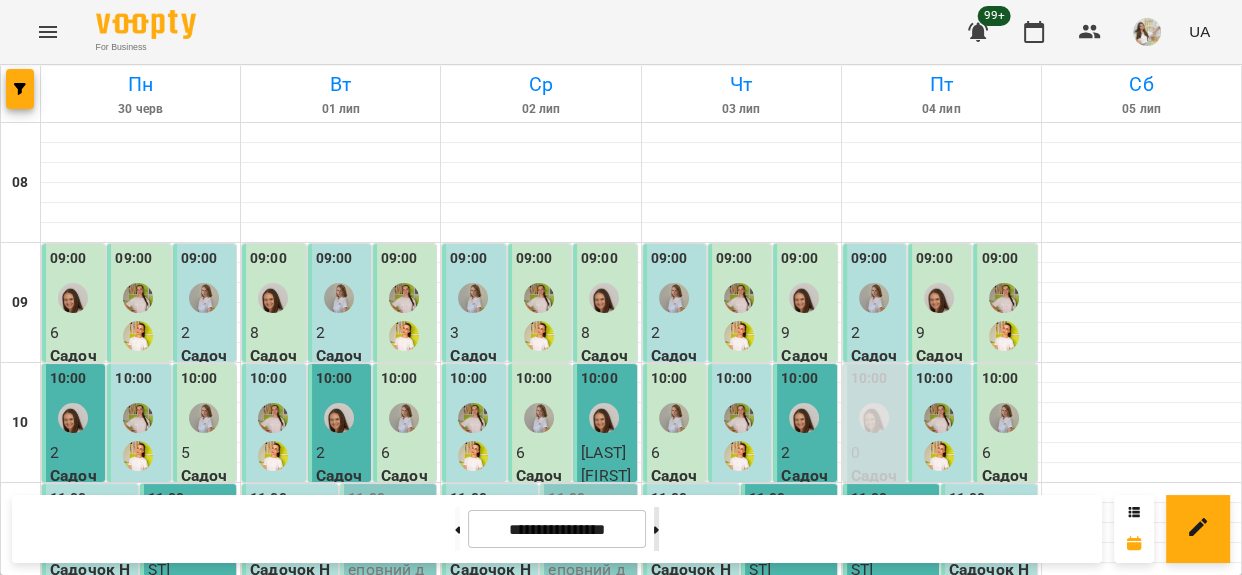 click 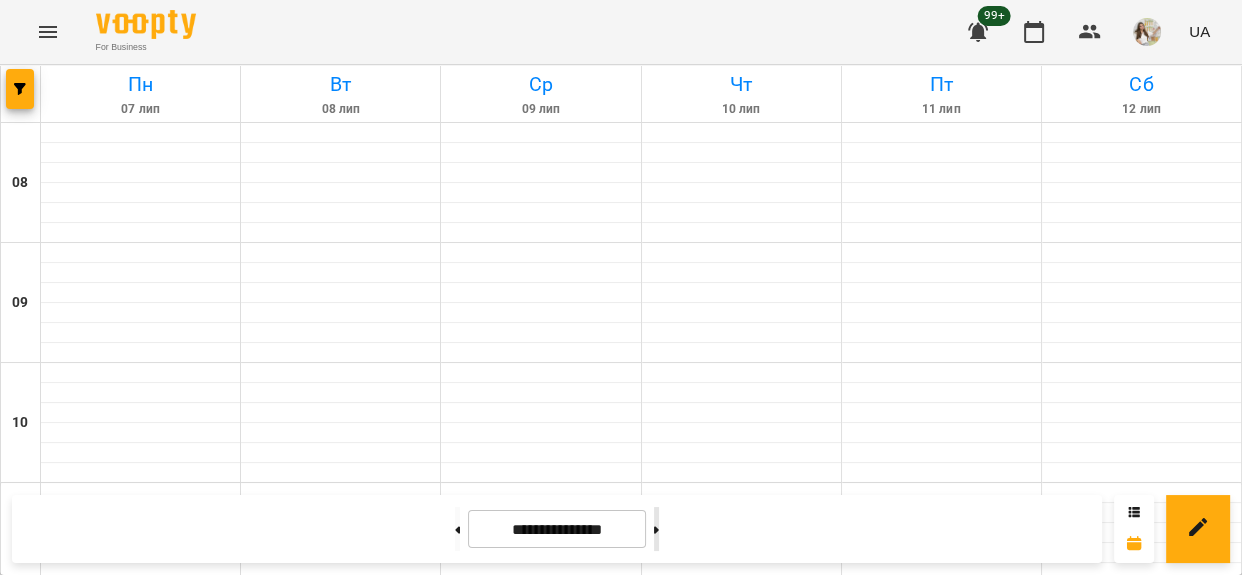 click 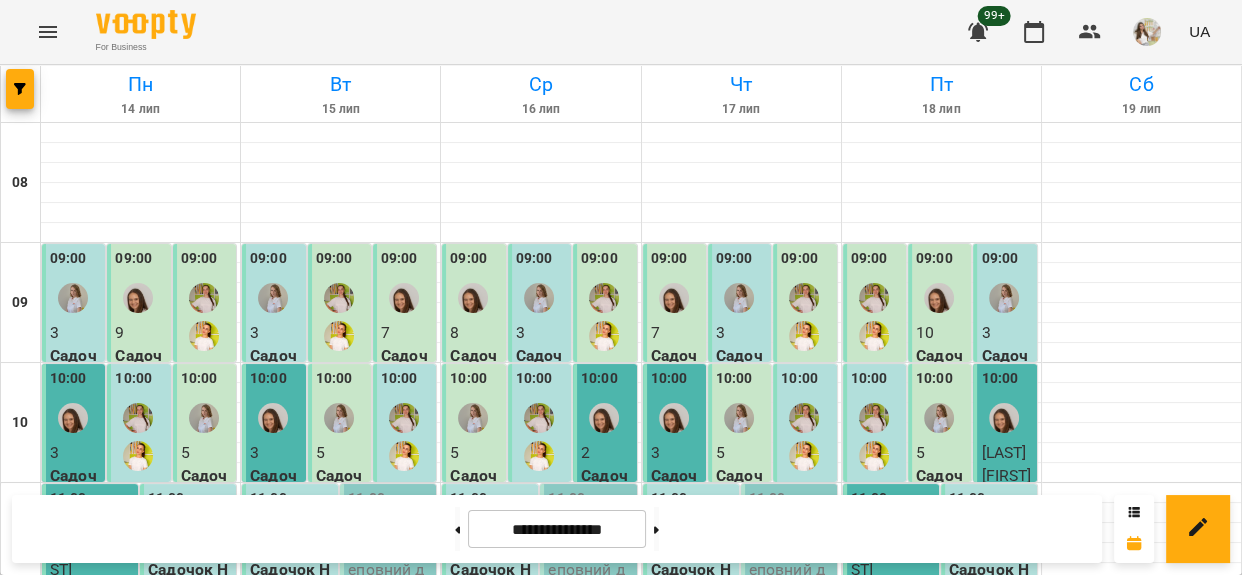 click at bounding box center (138, 298) 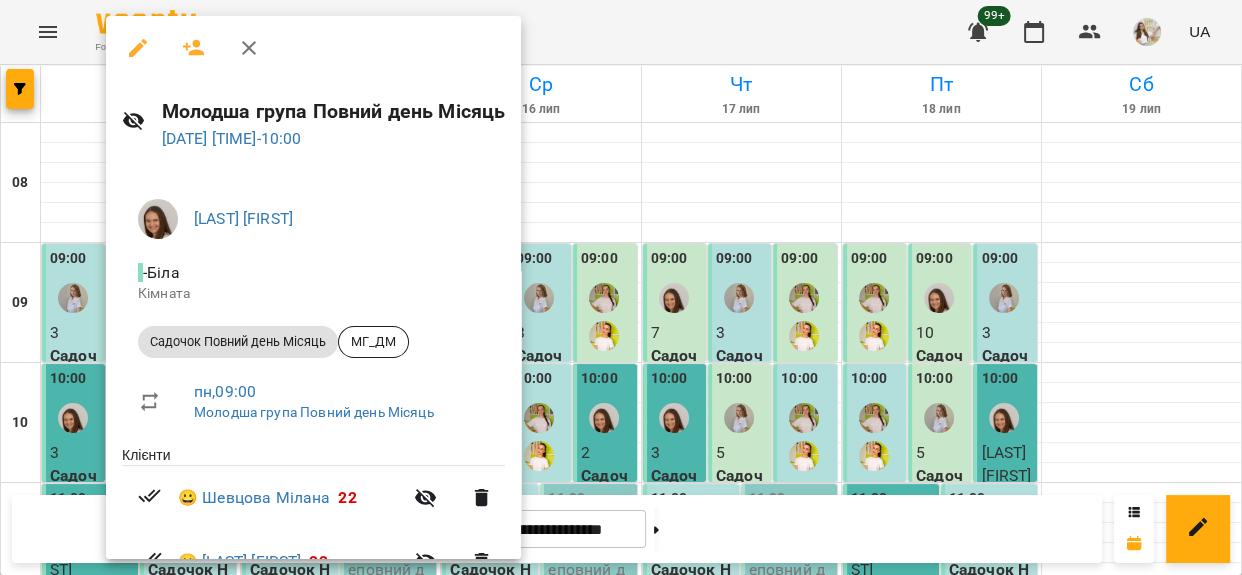 click at bounding box center (621, 287) 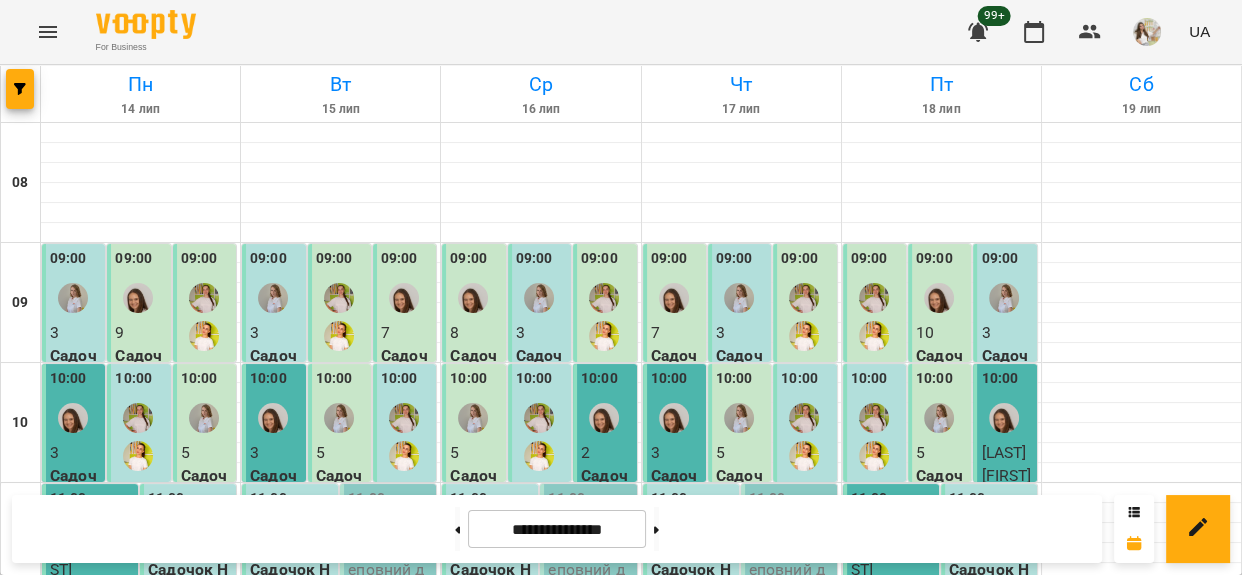 click on "09:00" at bounding box center [75, 284] 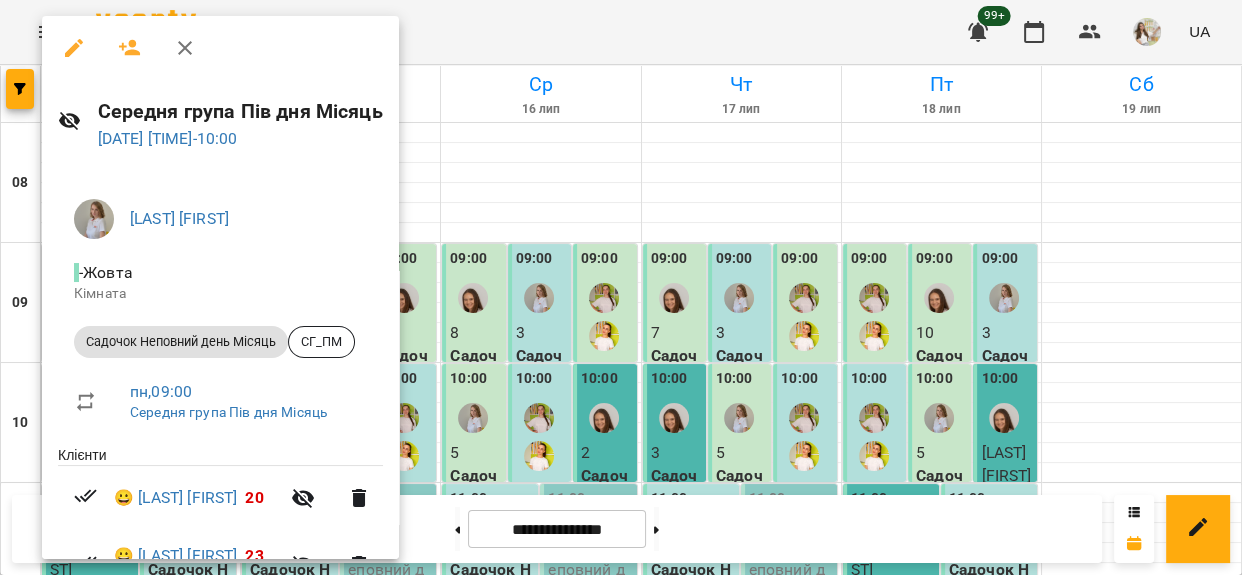 click at bounding box center [621, 287] 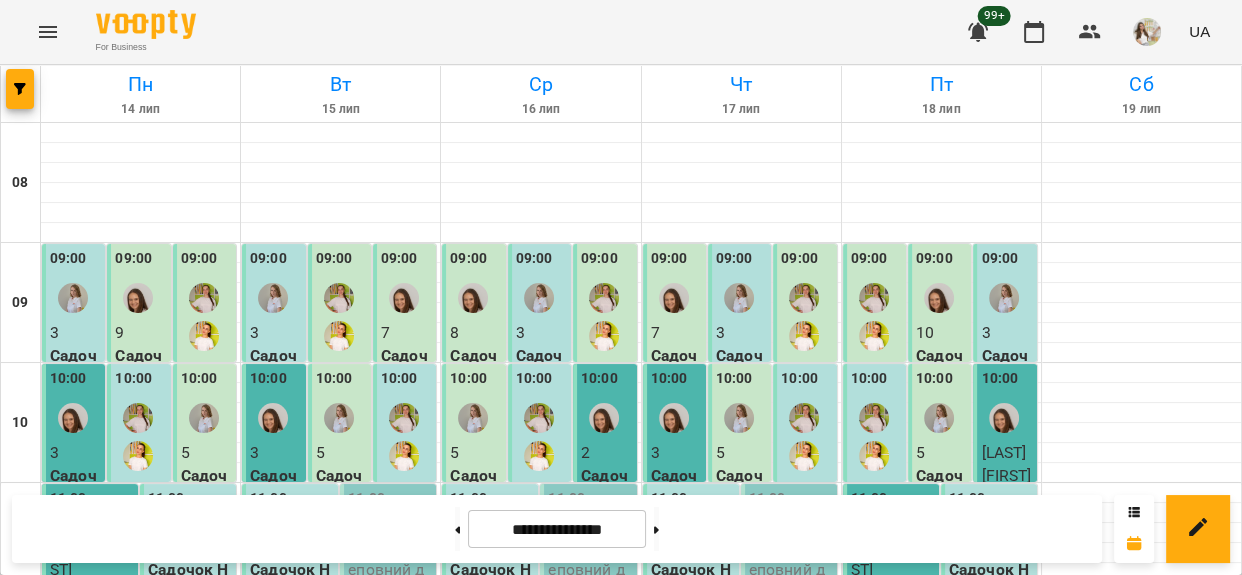 click on "10:00" at bounding box center [75, 404] 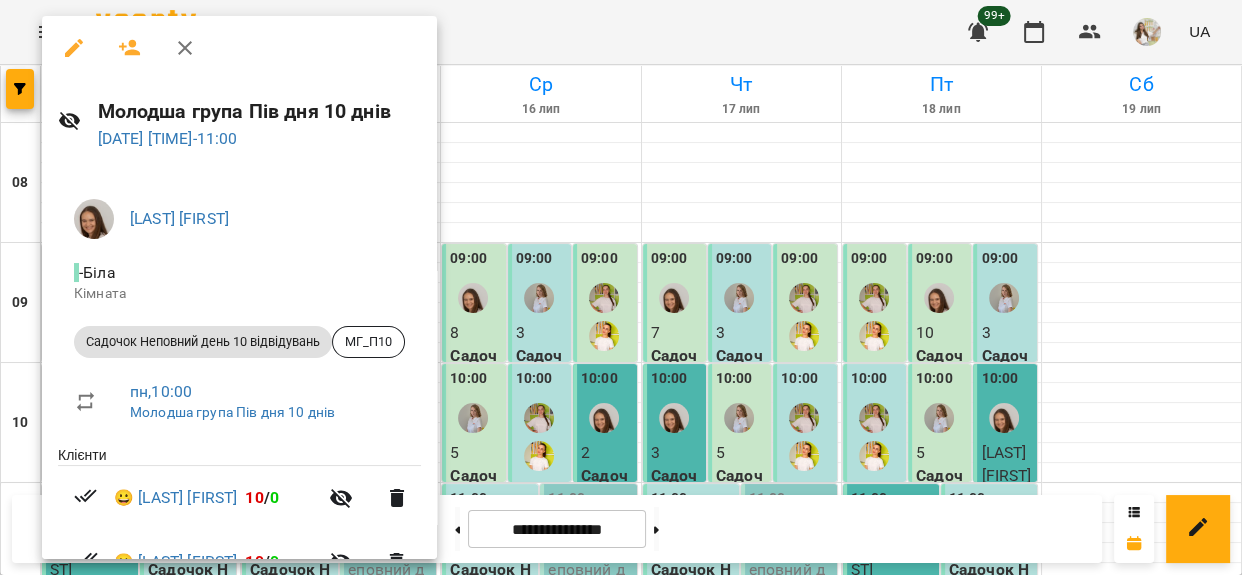 click at bounding box center [621, 287] 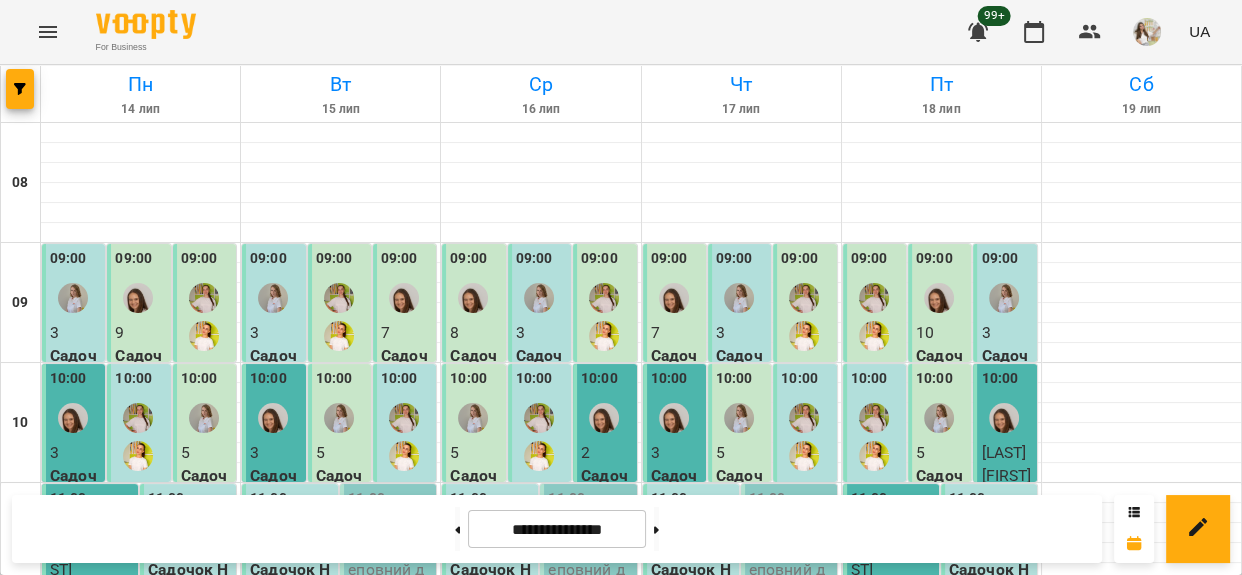 click on "10:00" at bounding box center [68, 381] 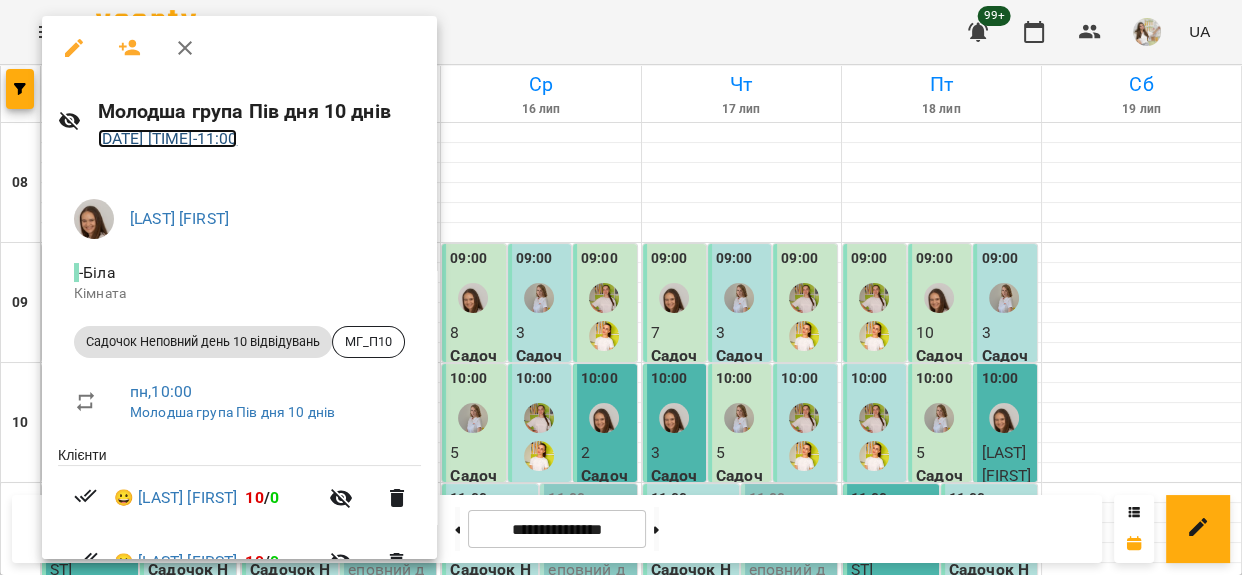click on "14 лип 2025 10:00  -  11:00" at bounding box center [168, 138] 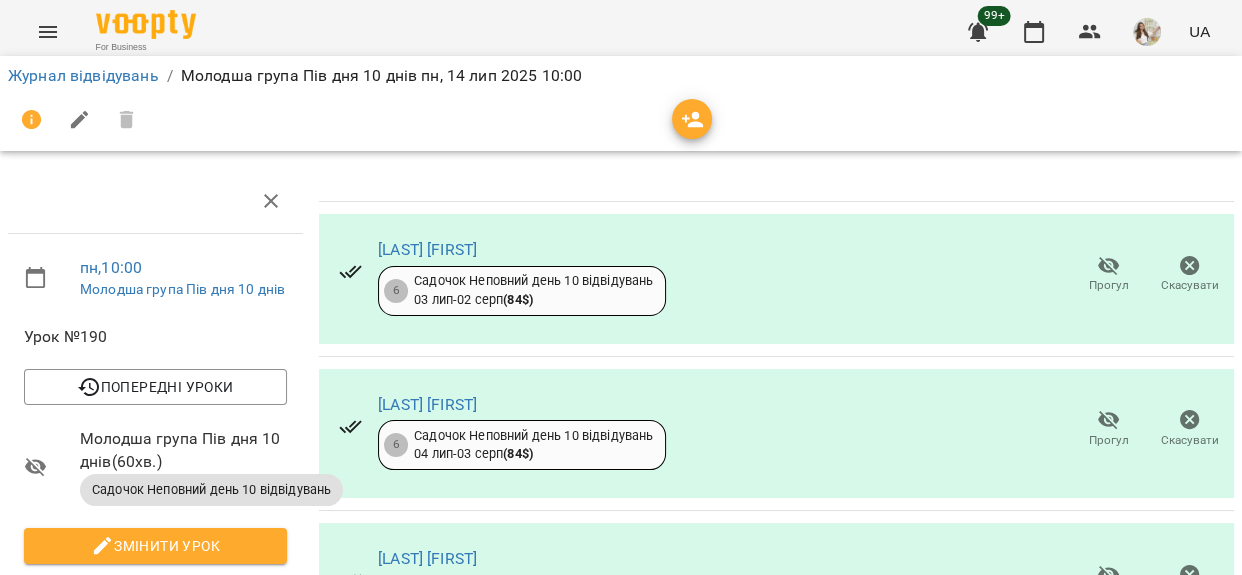 scroll, scrollTop: 0, scrollLeft: 0, axis: both 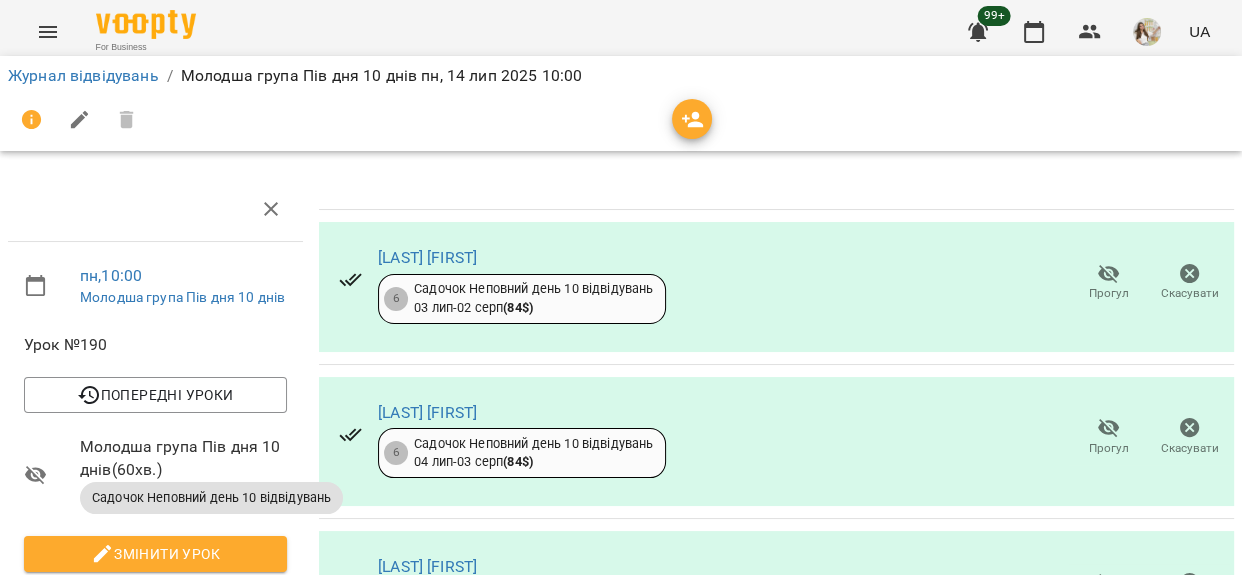 click 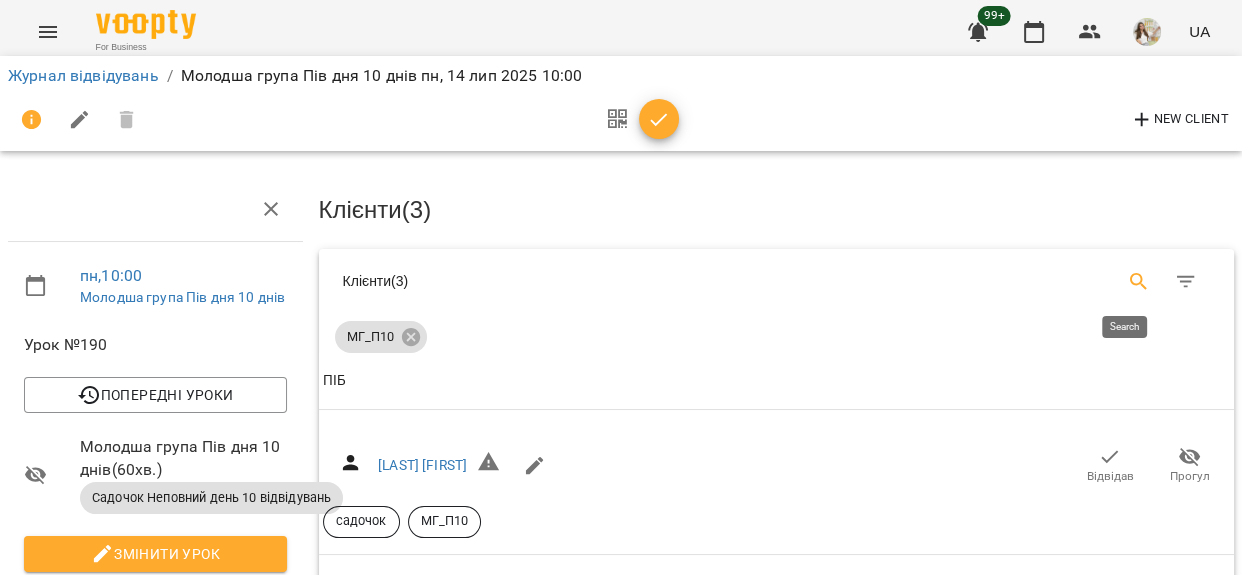 click 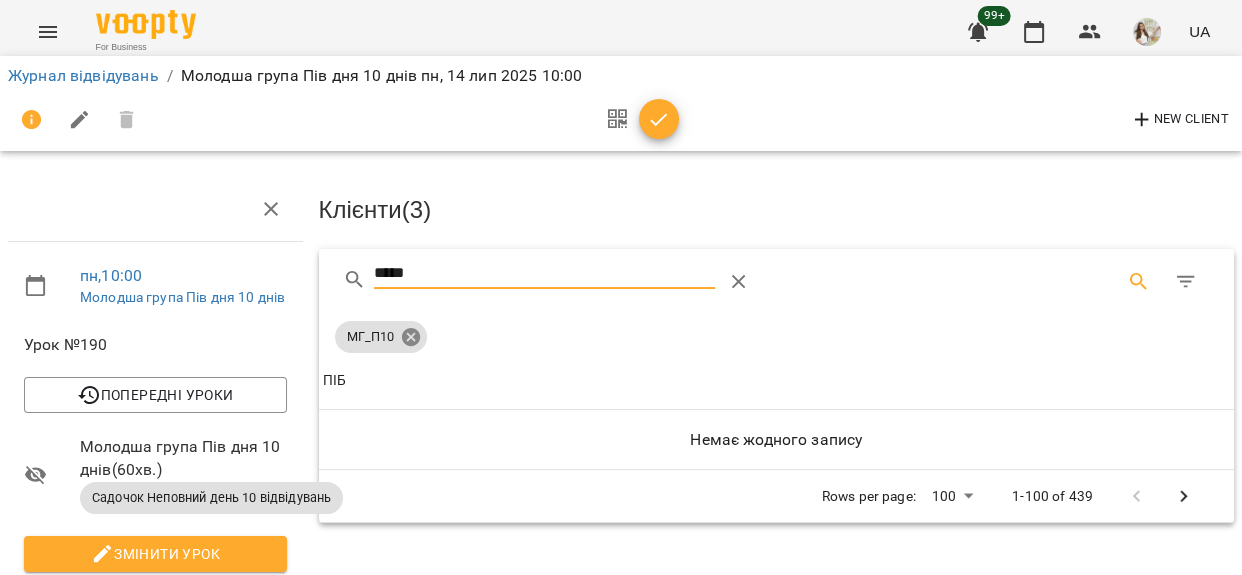 type on "*****" 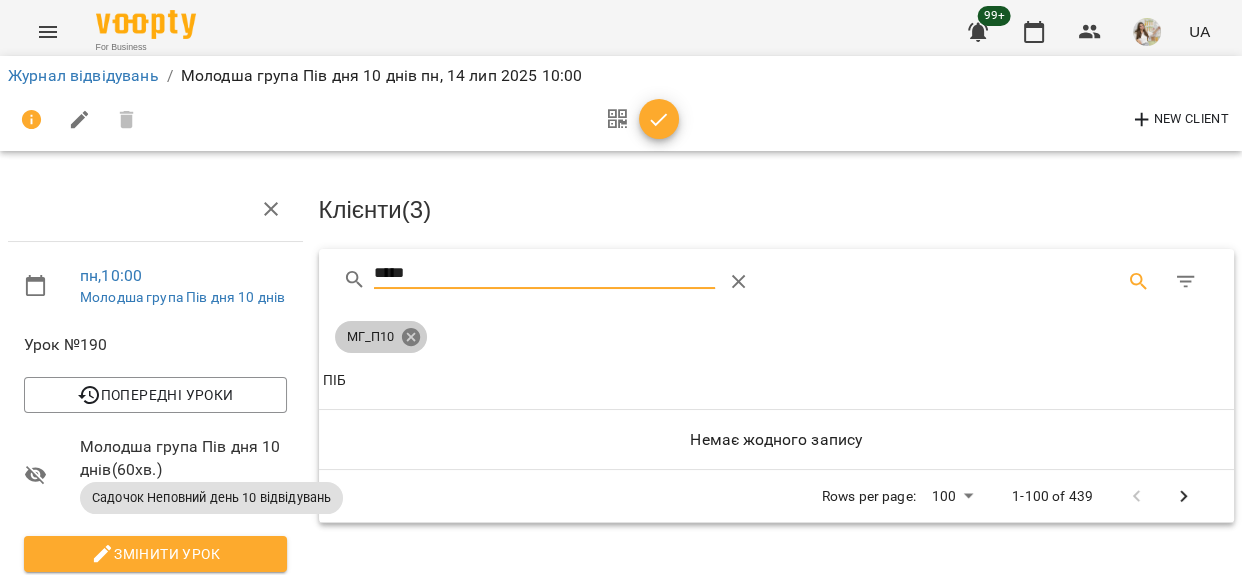click 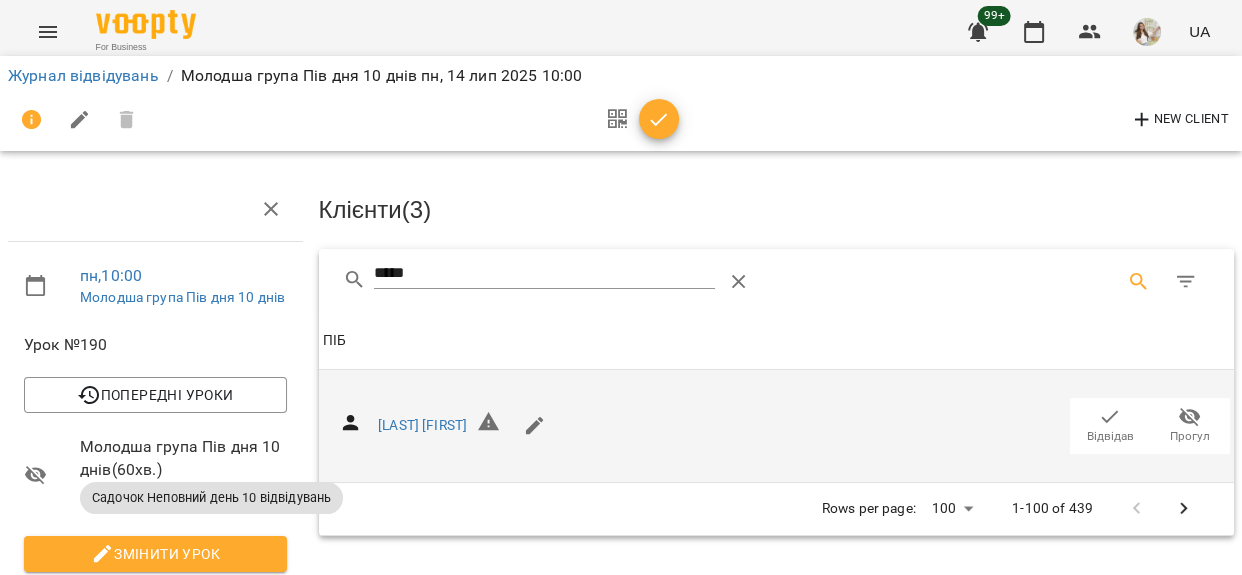 click on "Відвідав" at bounding box center (1110, 425) 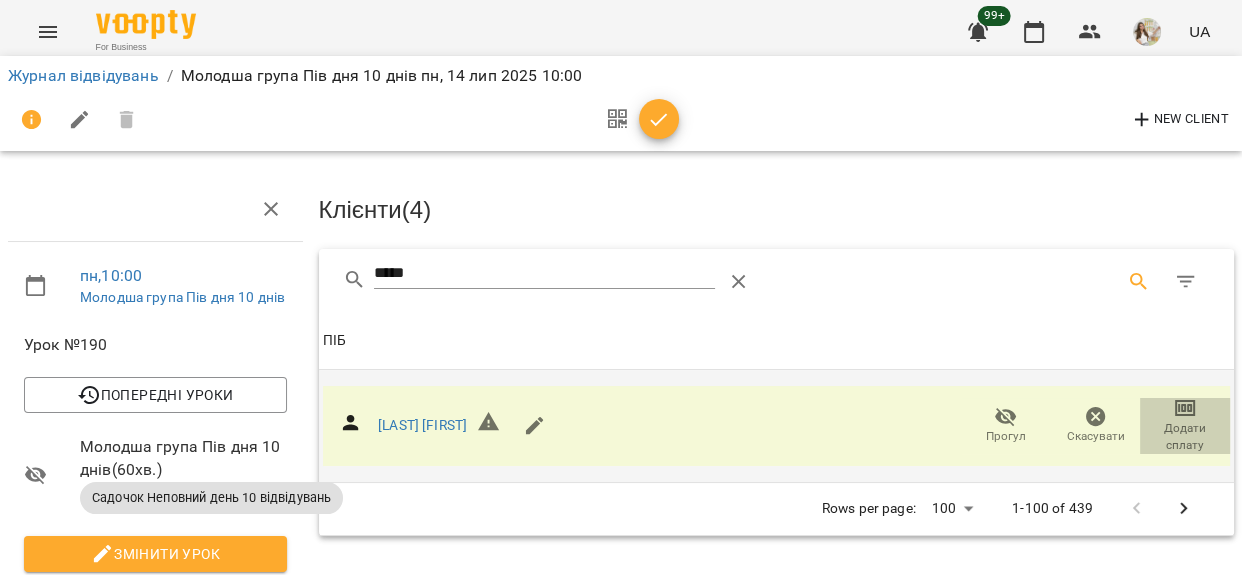 click on "Додати сплату" at bounding box center [1185, 437] 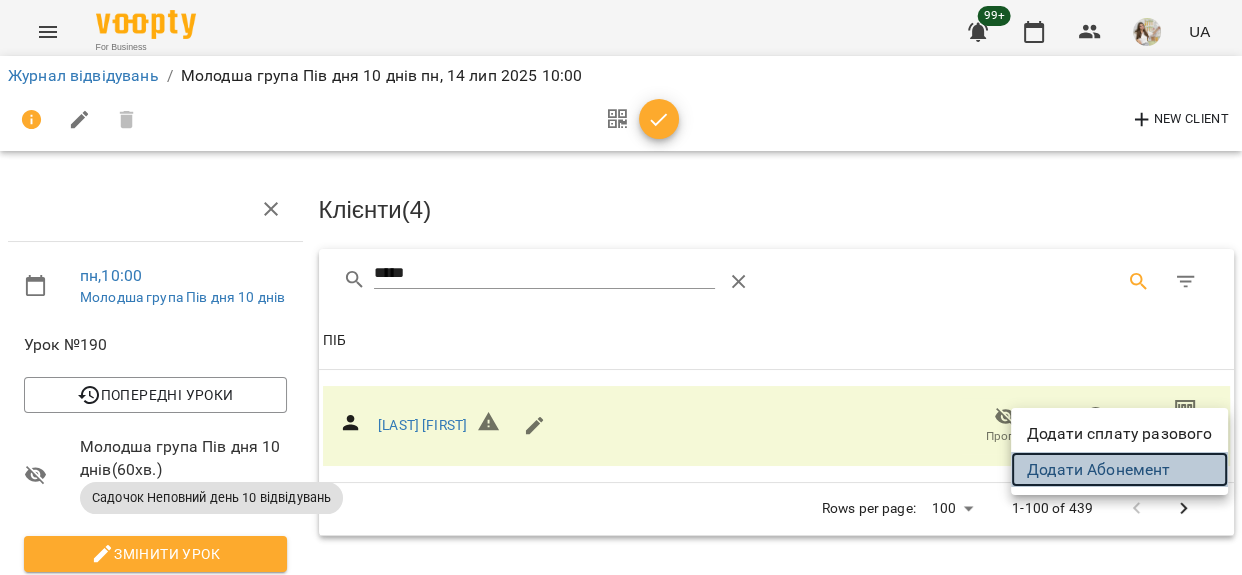 click on "Додати Абонемент" at bounding box center [1119, 470] 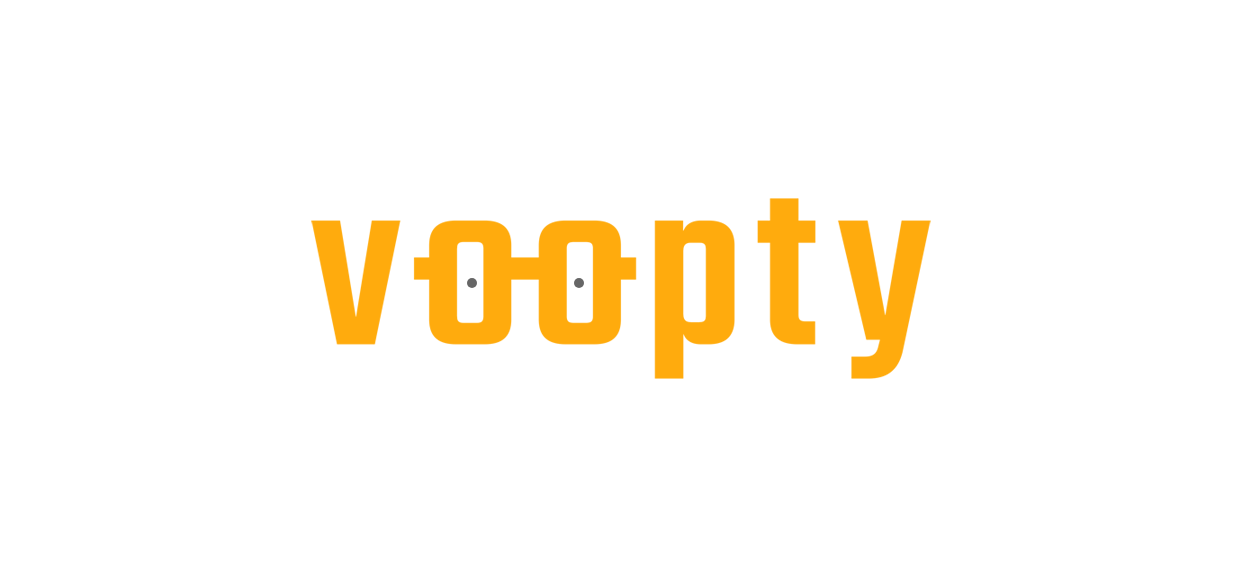 scroll, scrollTop: 0, scrollLeft: 0, axis: both 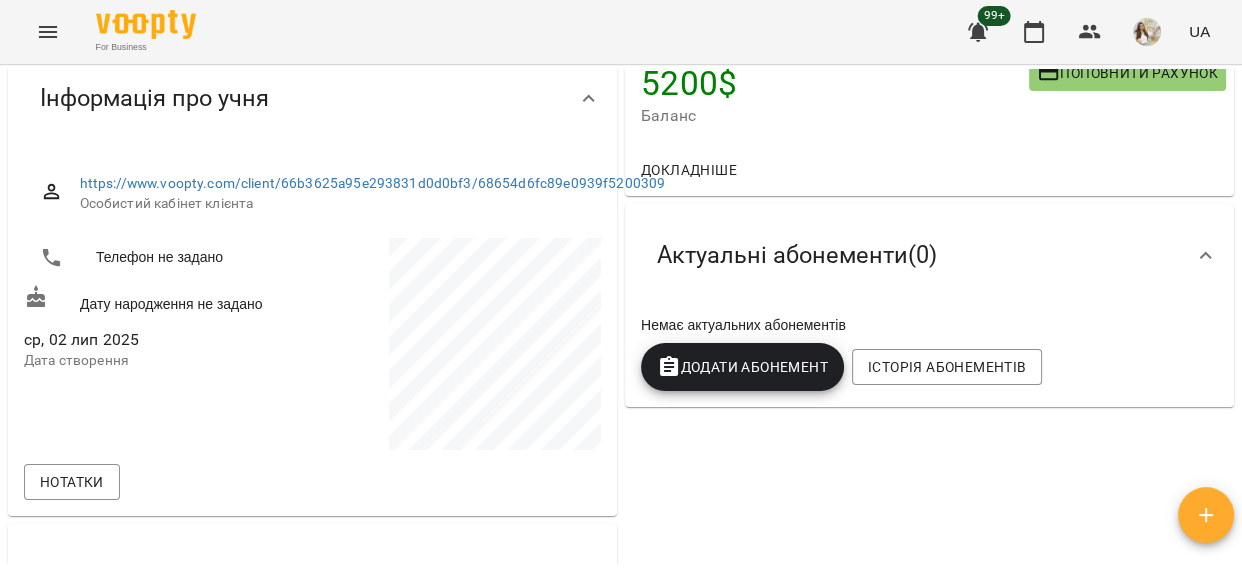 click on "Додати Абонемент" at bounding box center (742, 367) 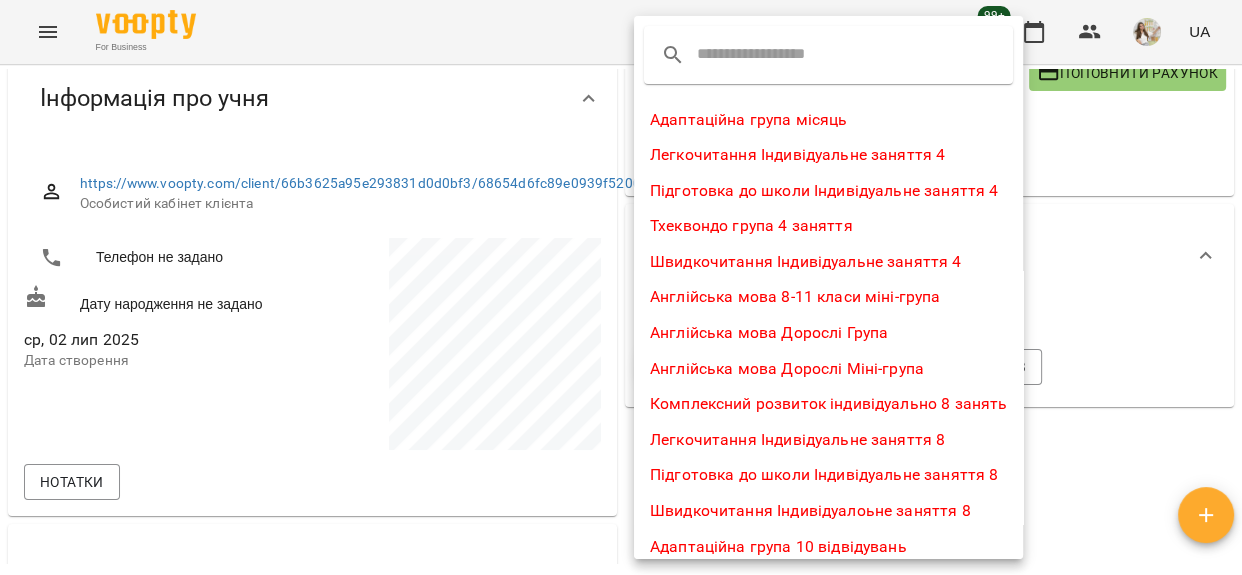 click at bounding box center [776, 55] 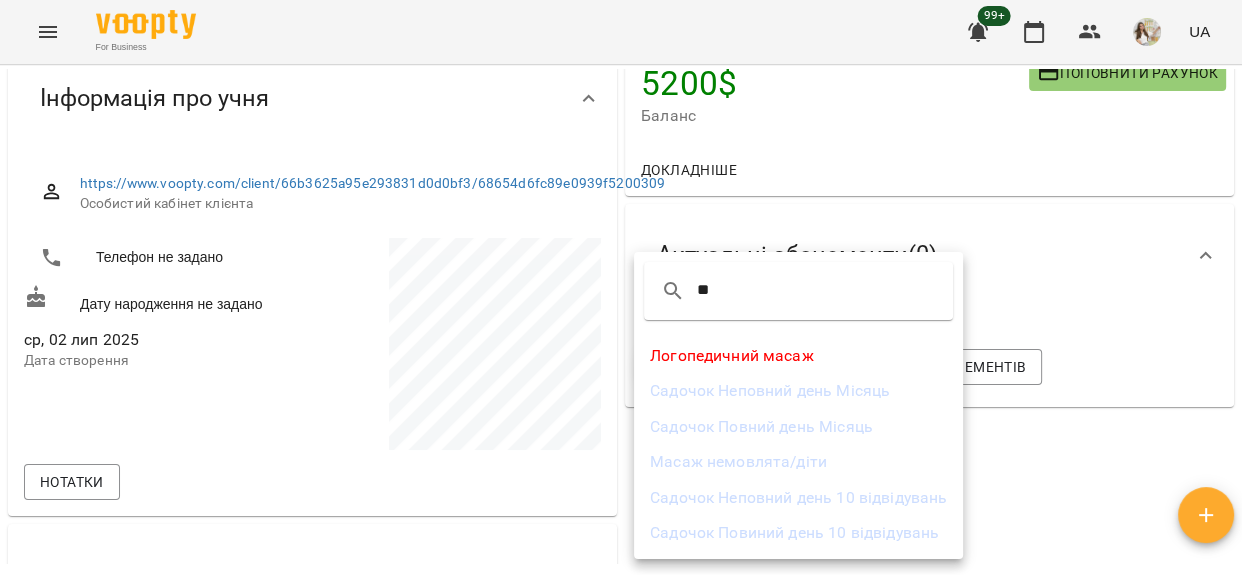 type on "**" 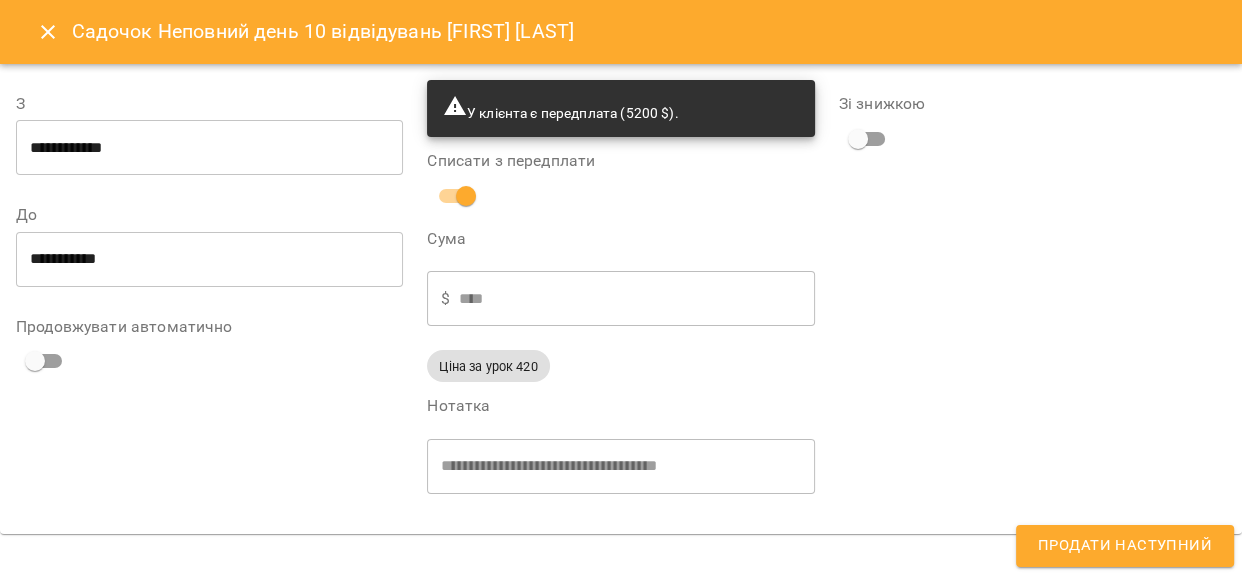 type on "**********" 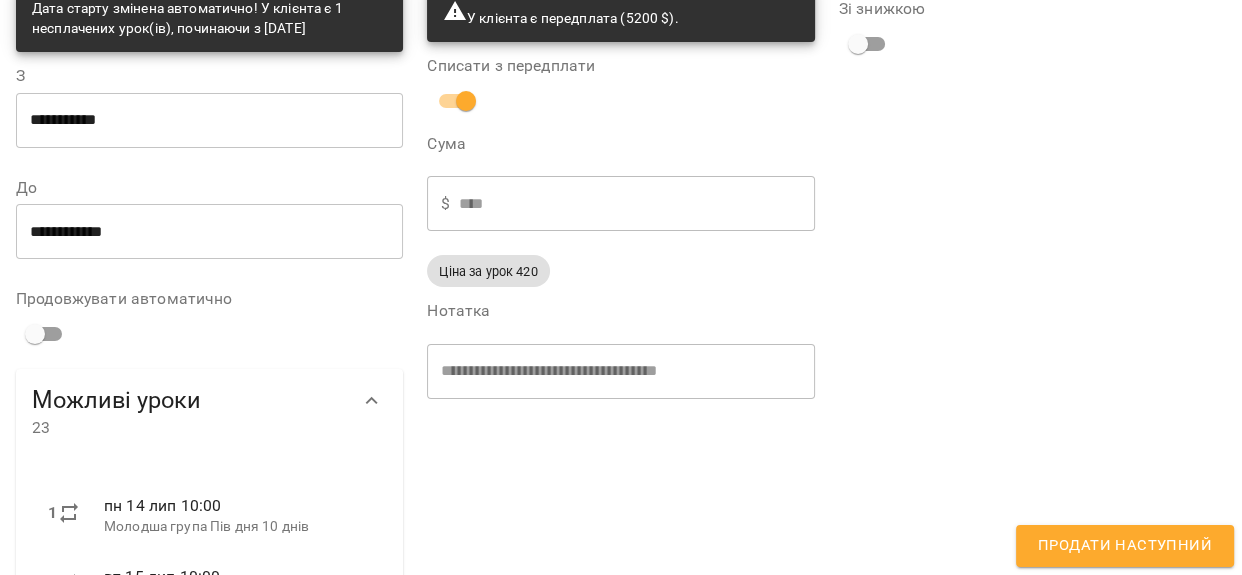 scroll, scrollTop: 0, scrollLeft: 0, axis: both 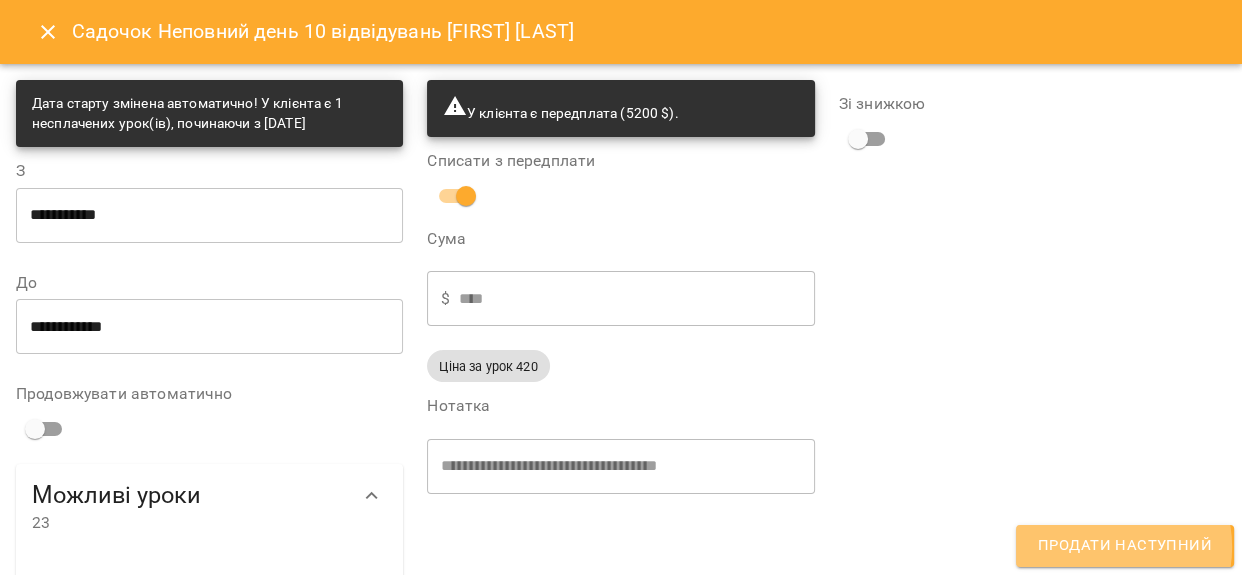 click on "Продати наступний" at bounding box center [1125, 546] 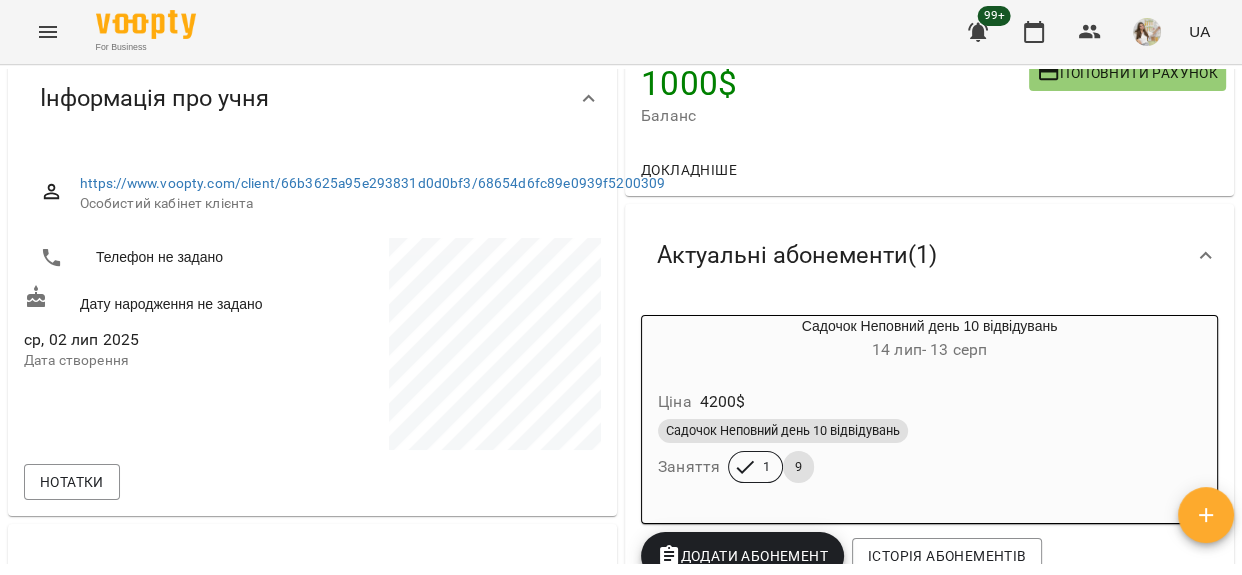 click on "Садочок Неповний день 10 відвідувань" at bounding box center (929, 431) 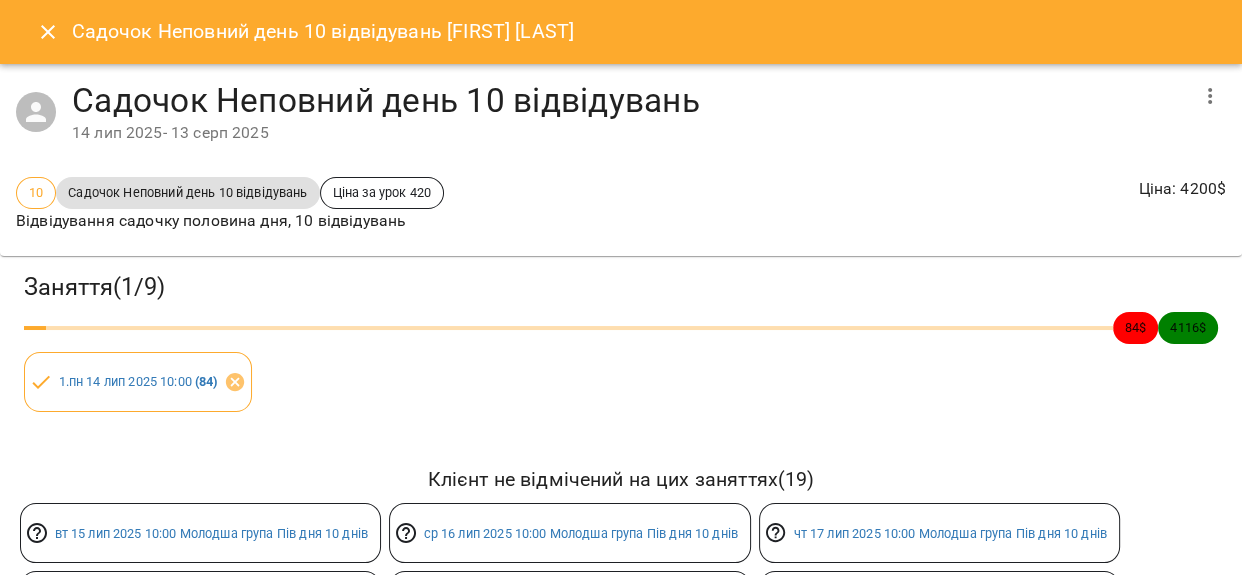 click 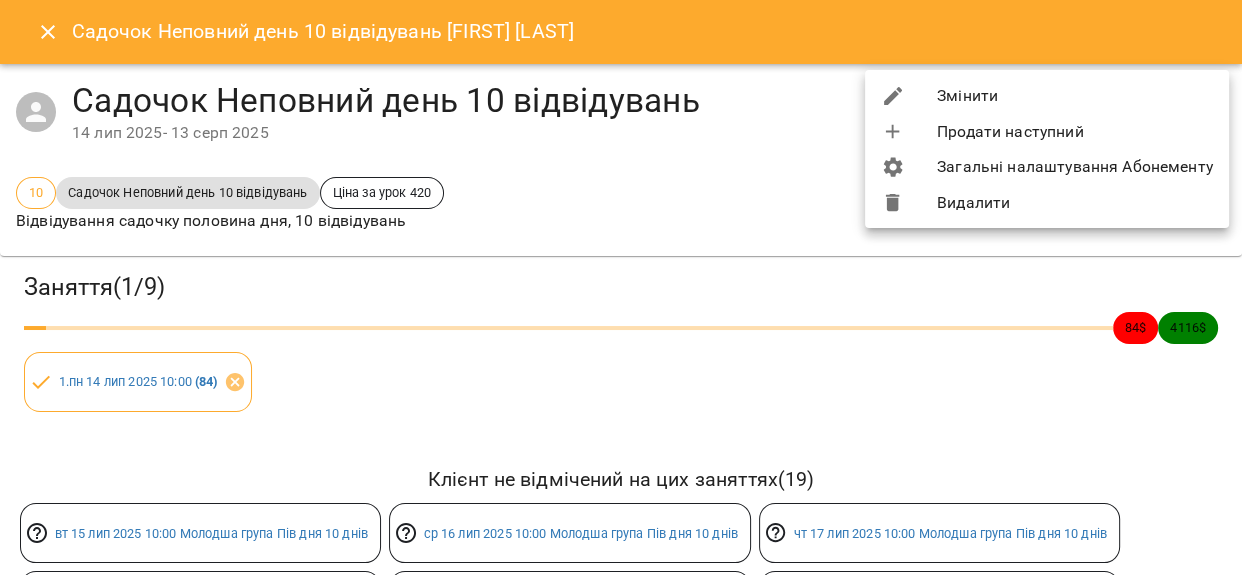 click on "Видалити" at bounding box center (1047, 203) 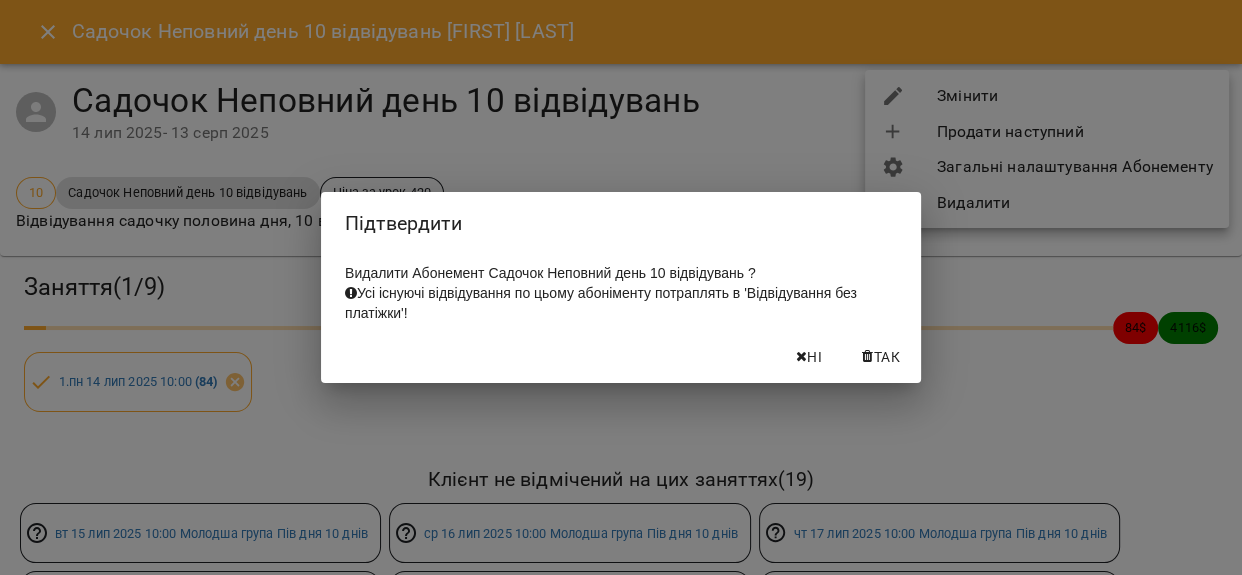 click on "Так" at bounding box center [887, 357] 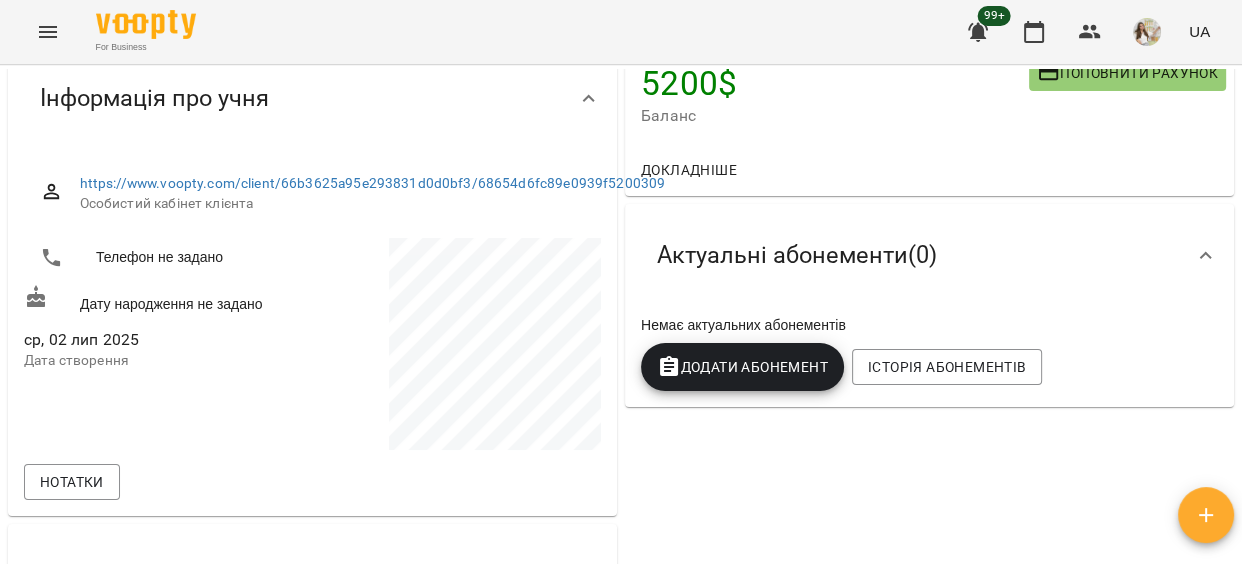 scroll, scrollTop: 0, scrollLeft: 0, axis: both 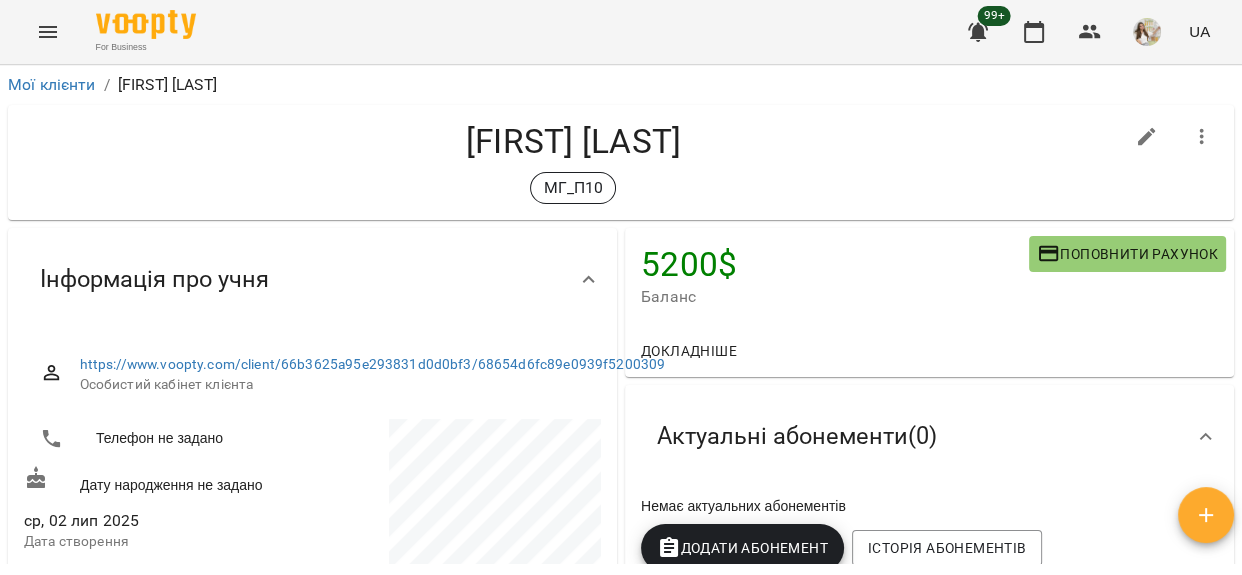 click 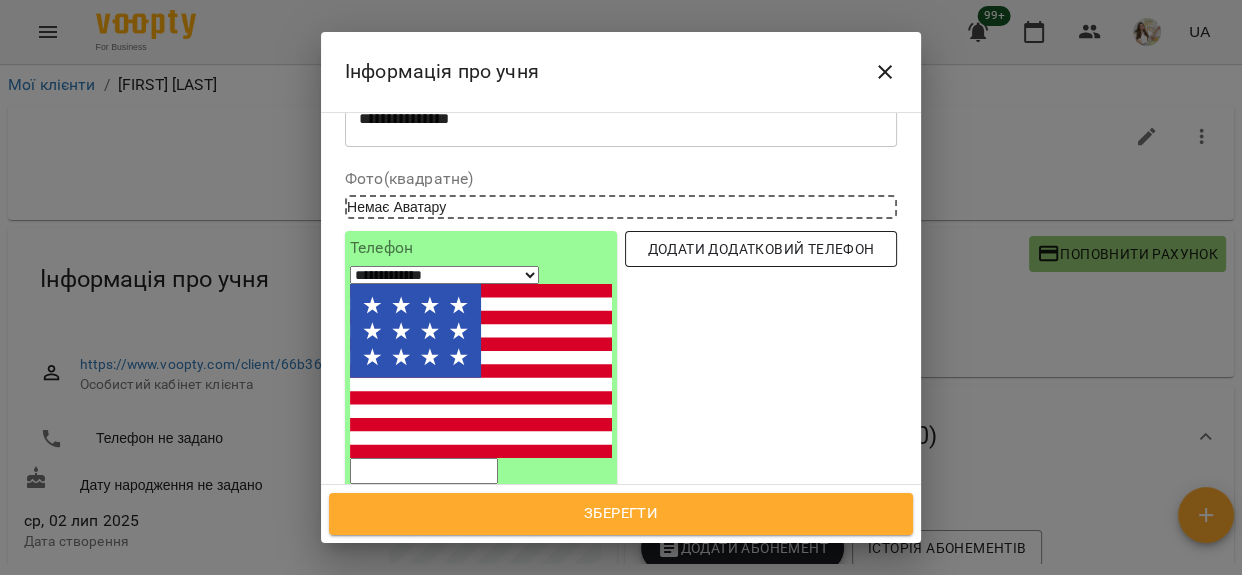 scroll, scrollTop: 181, scrollLeft: 0, axis: vertical 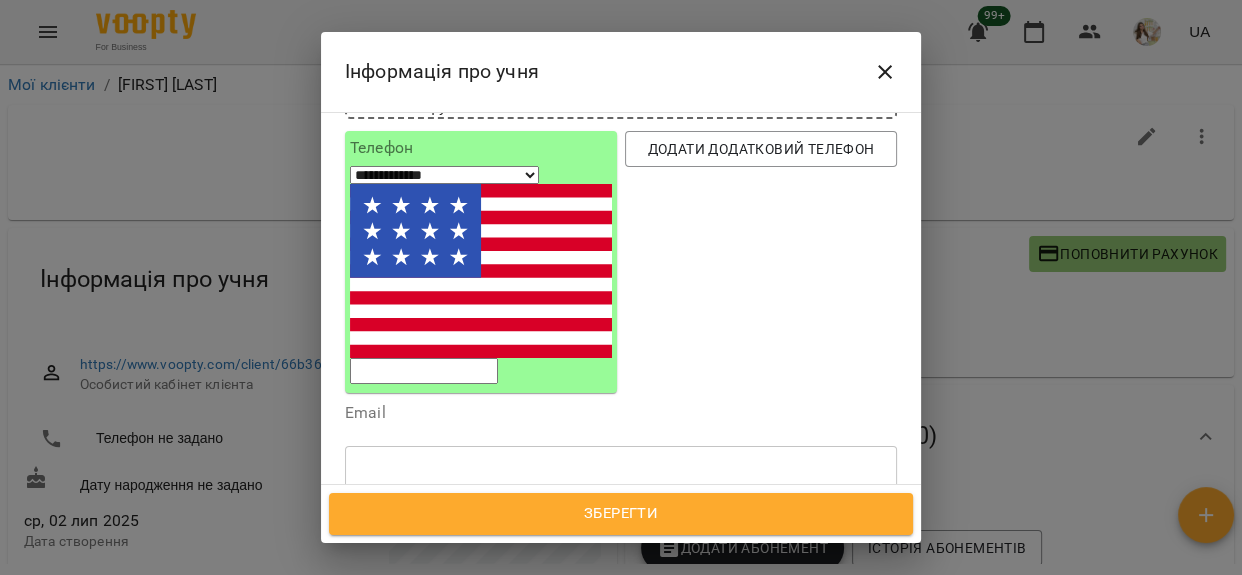 click 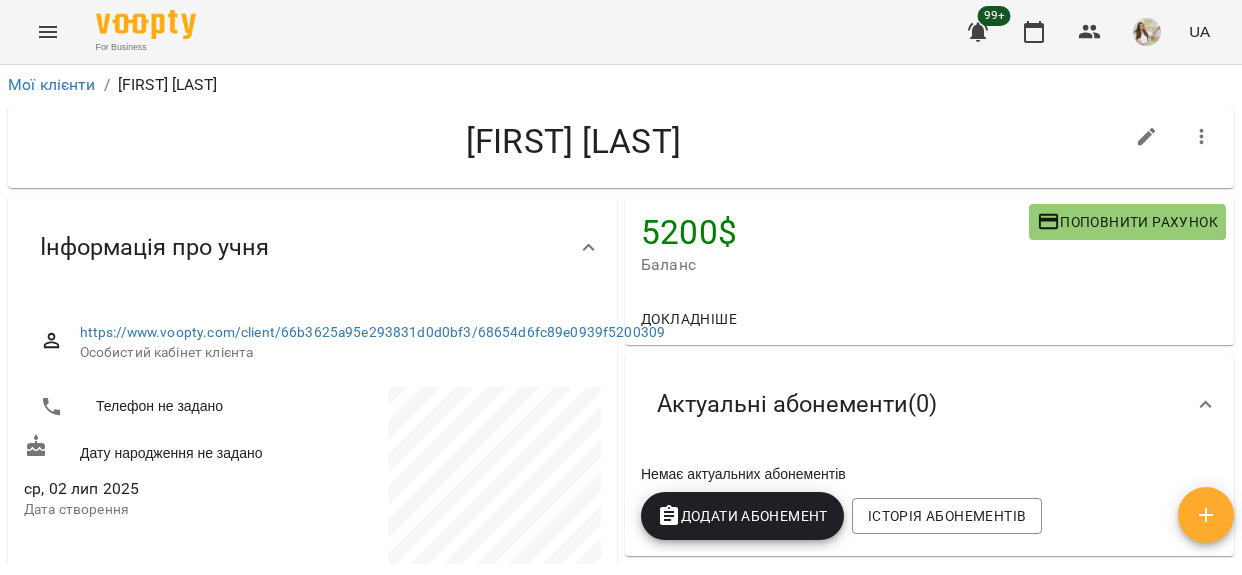 scroll, scrollTop: 0, scrollLeft: 0, axis: both 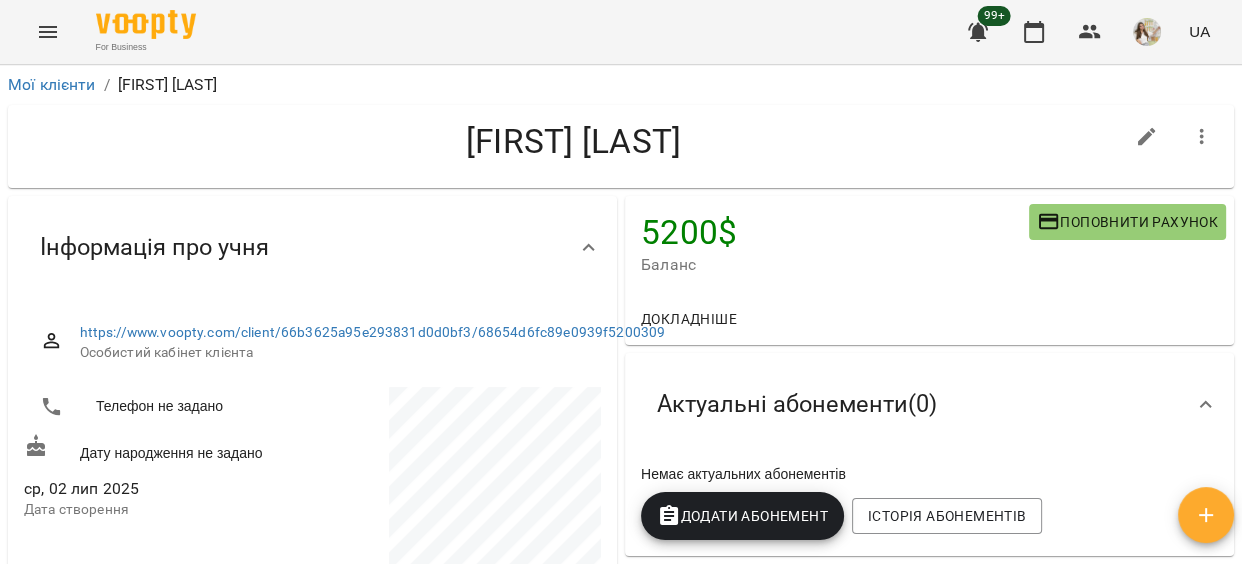 click 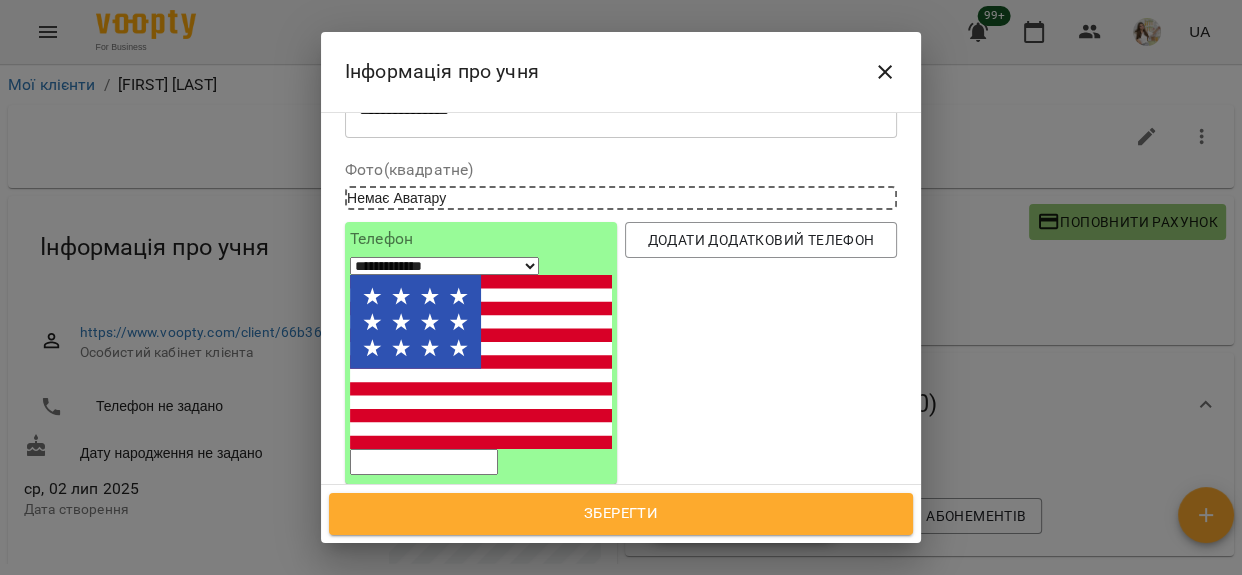 scroll, scrollTop: 272, scrollLeft: 0, axis: vertical 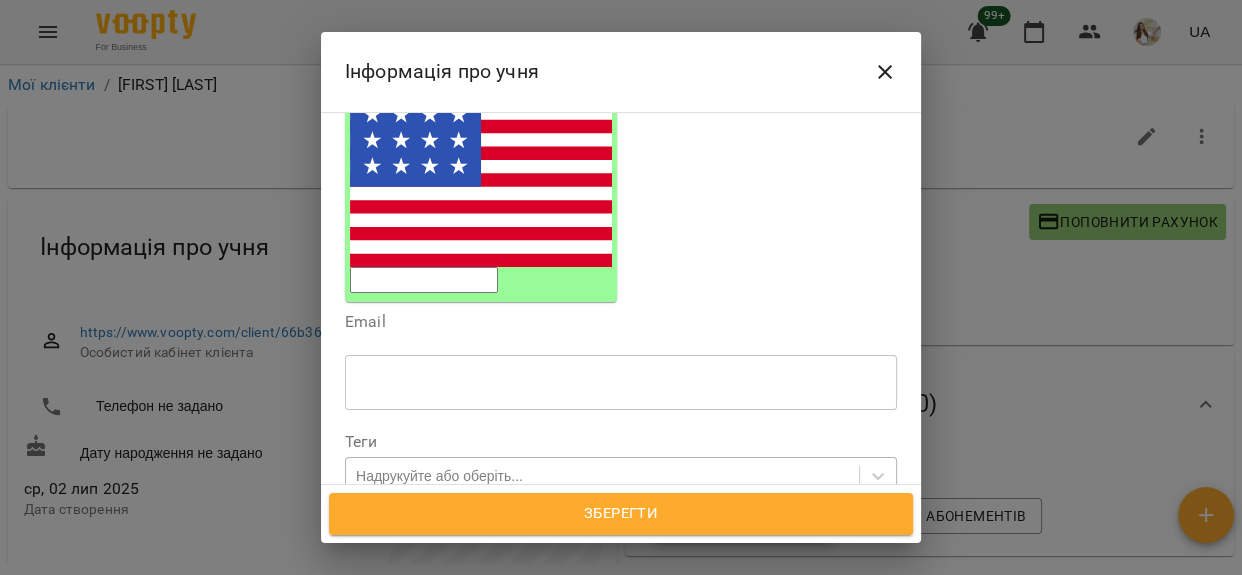 click on "Надрукуйте або оберіть..." at bounding box center [439, 476] 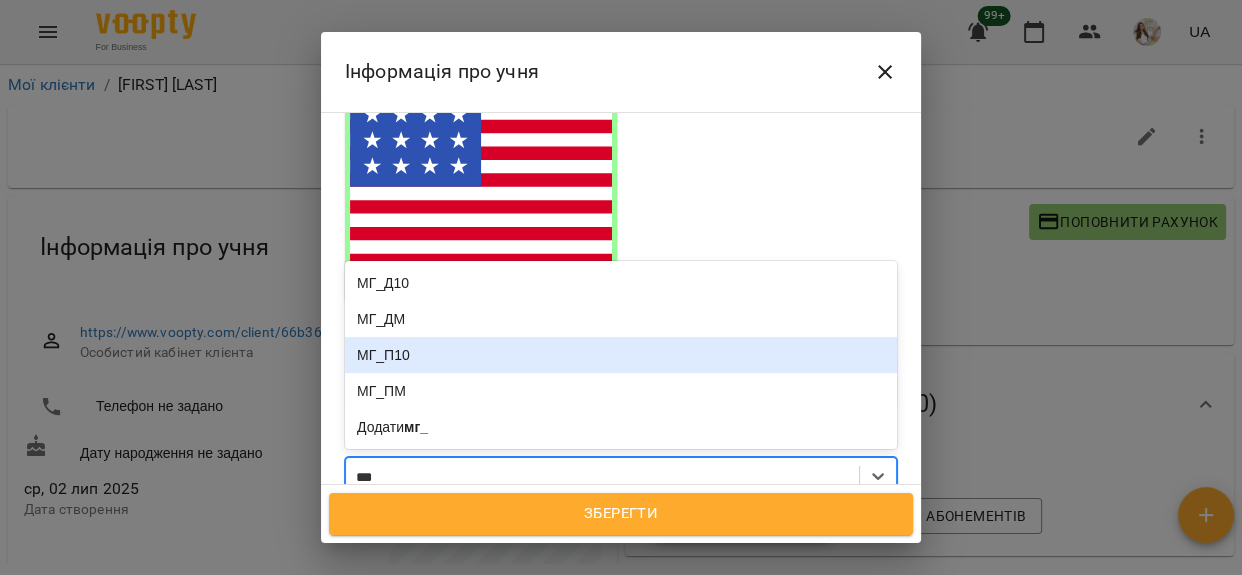 type on "****" 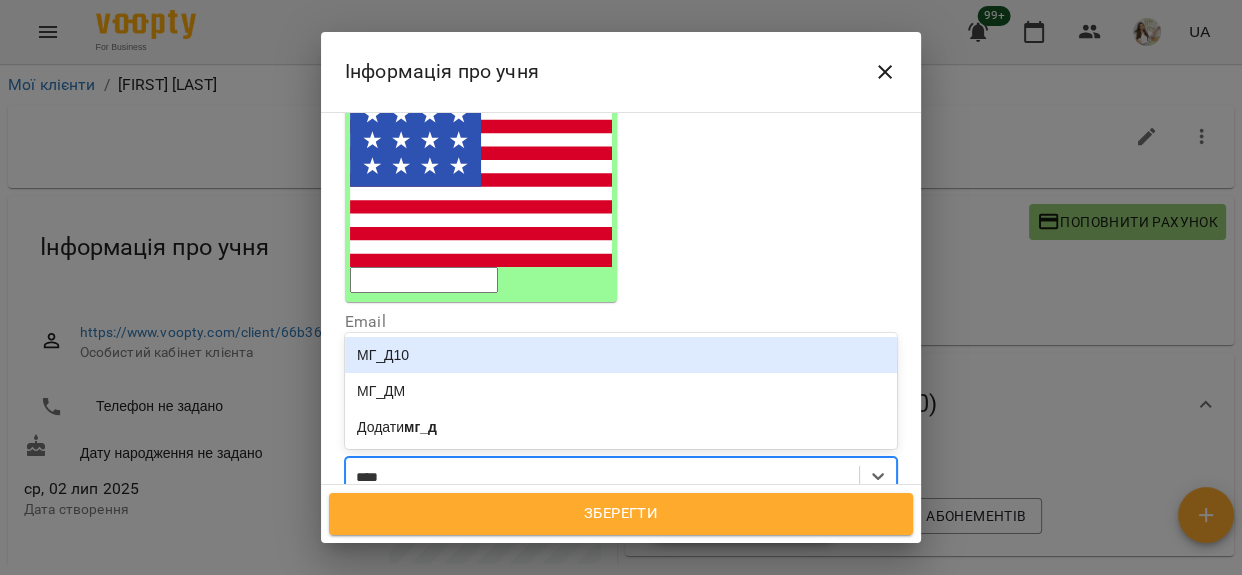 click on "МГ_Д10" at bounding box center (621, 355) 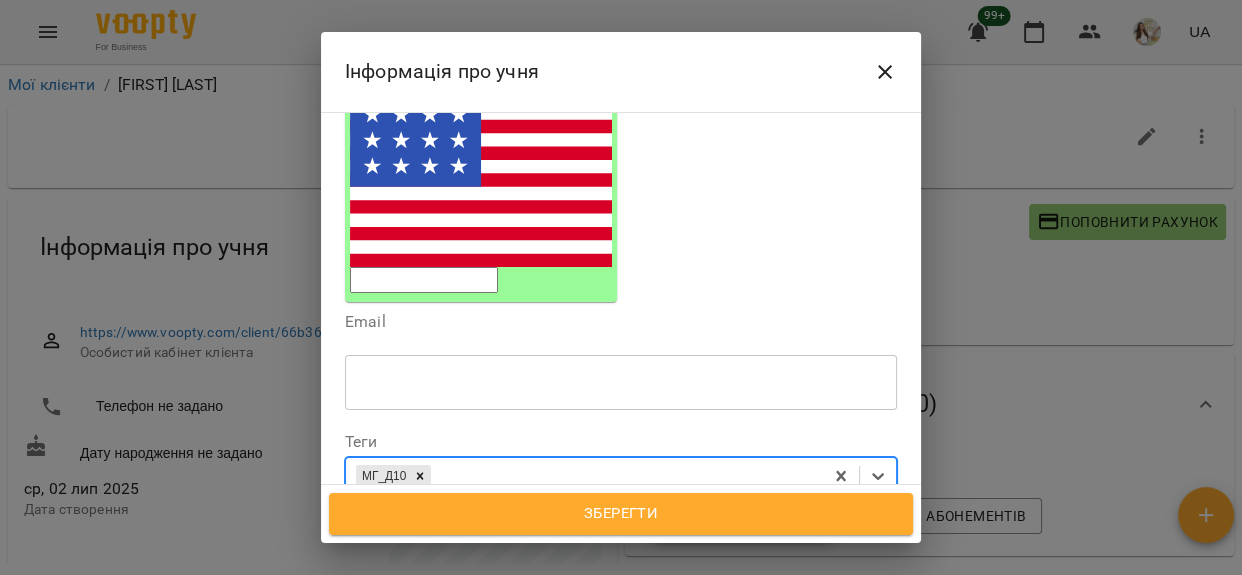 click on "Зберегти" at bounding box center (621, 514) 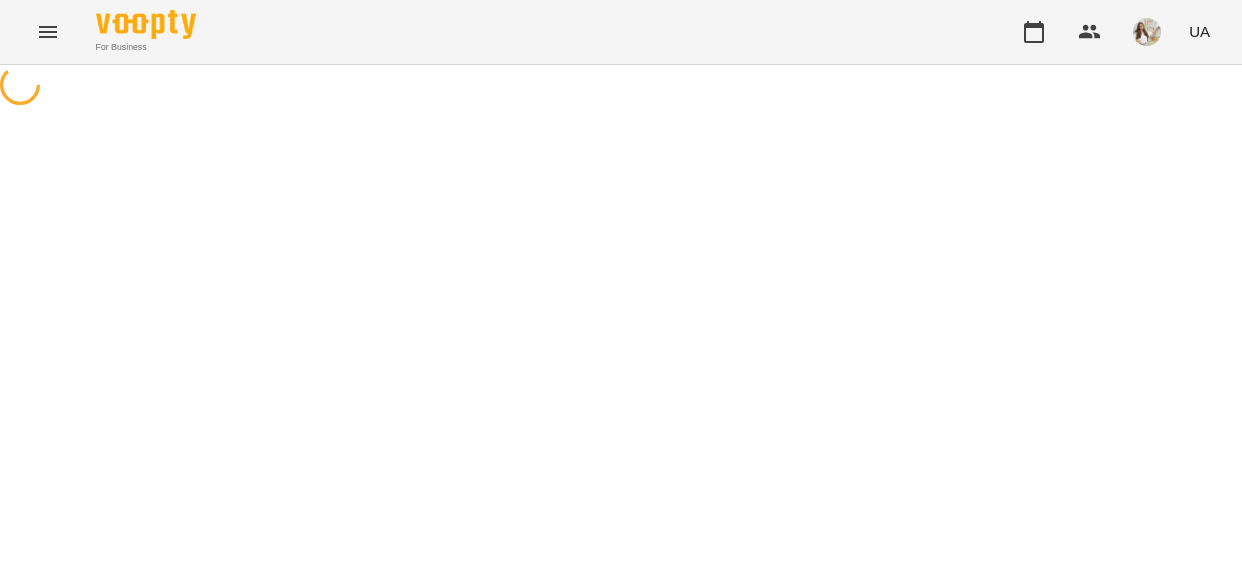 scroll, scrollTop: 0, scrollLeft: 0, axis: both 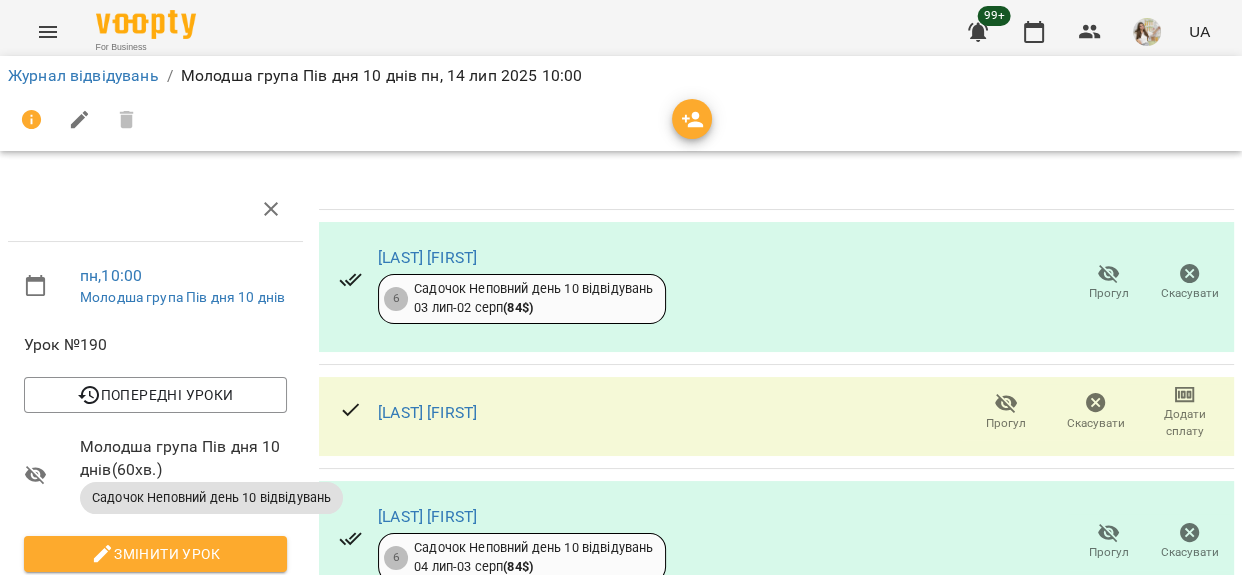 click 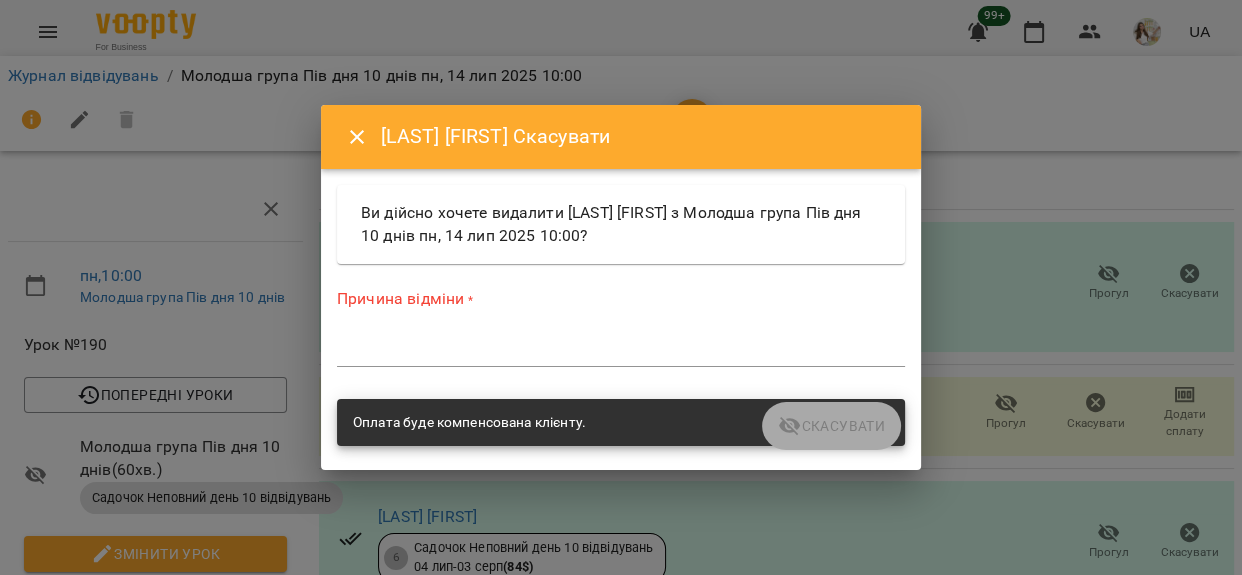 click on "*" at bounding box center [621, 351] 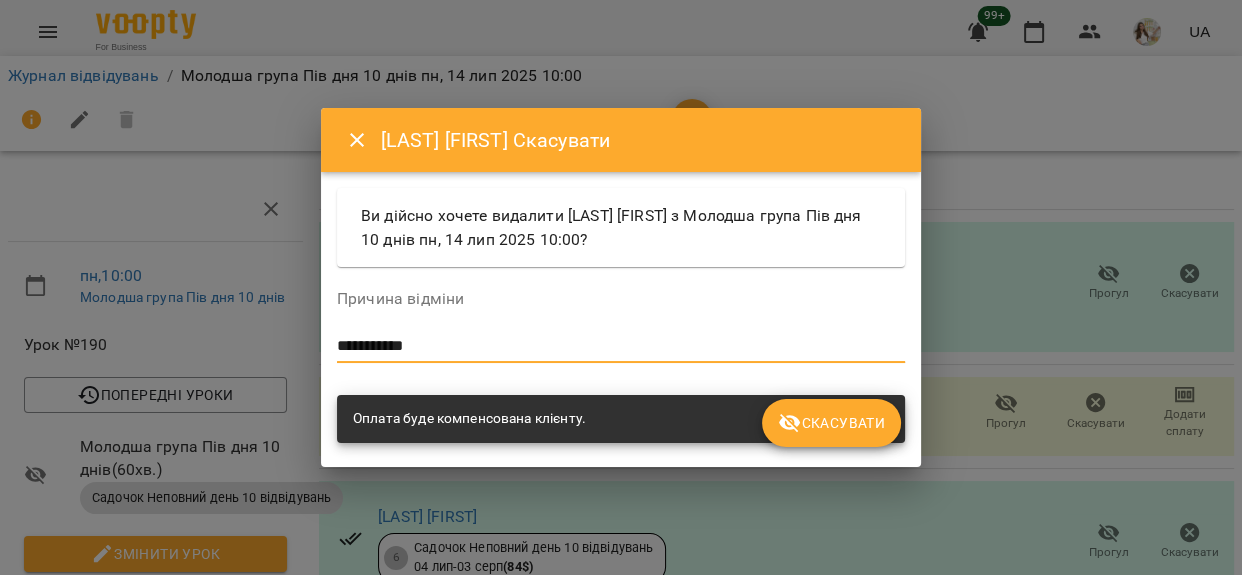 type on "**********" 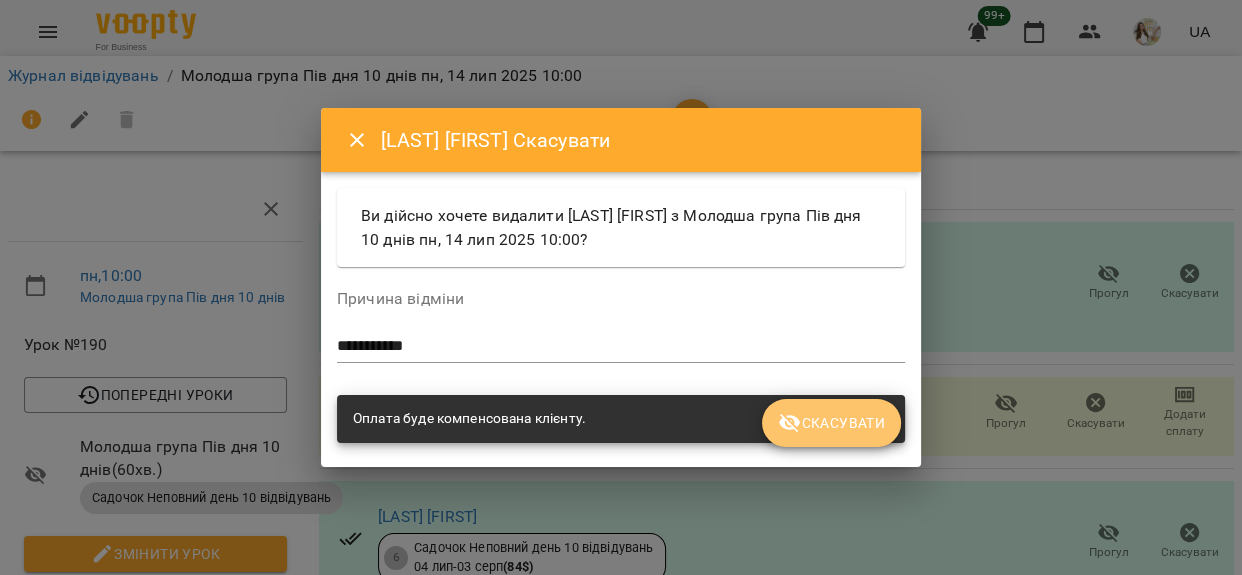 click 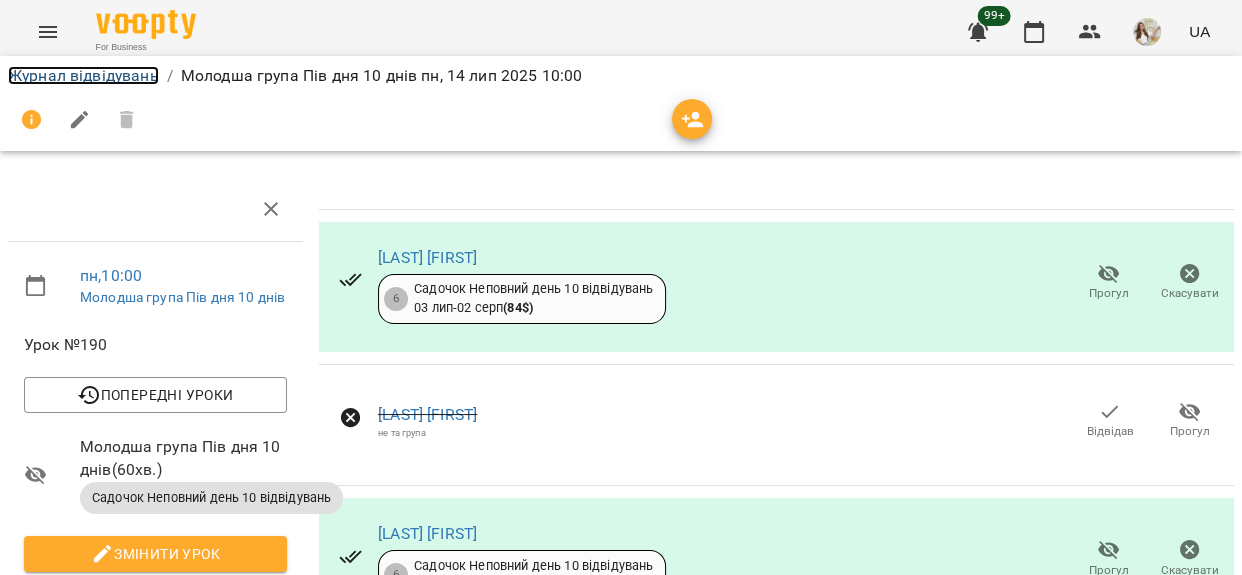 click on "Журнал відвідувань" at bounding box center (83, 75) 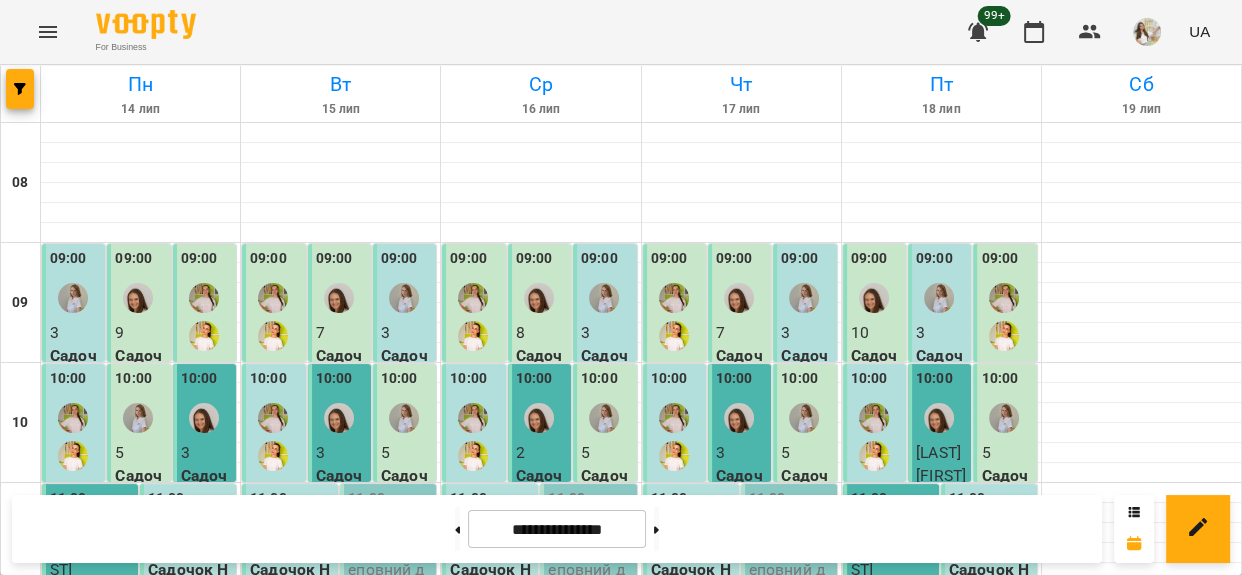 scroll, scrollTop: 363, scrollLeft: 0, axis: vertical 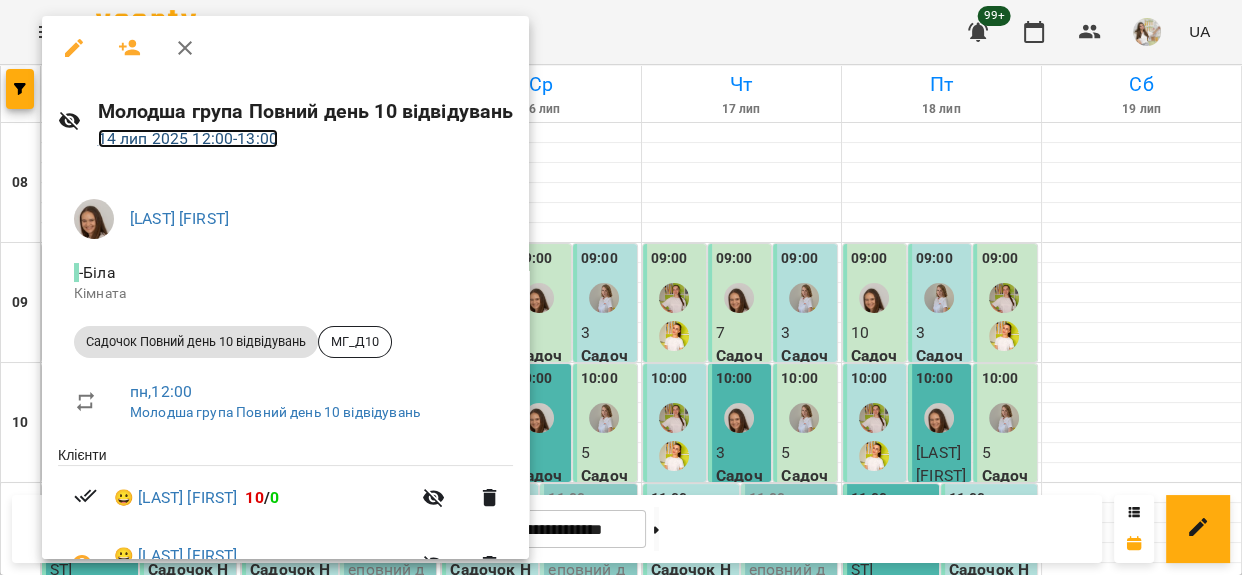 click on "14 лип 2025 12:00  -  13:00" at bounding box center (188, 138) 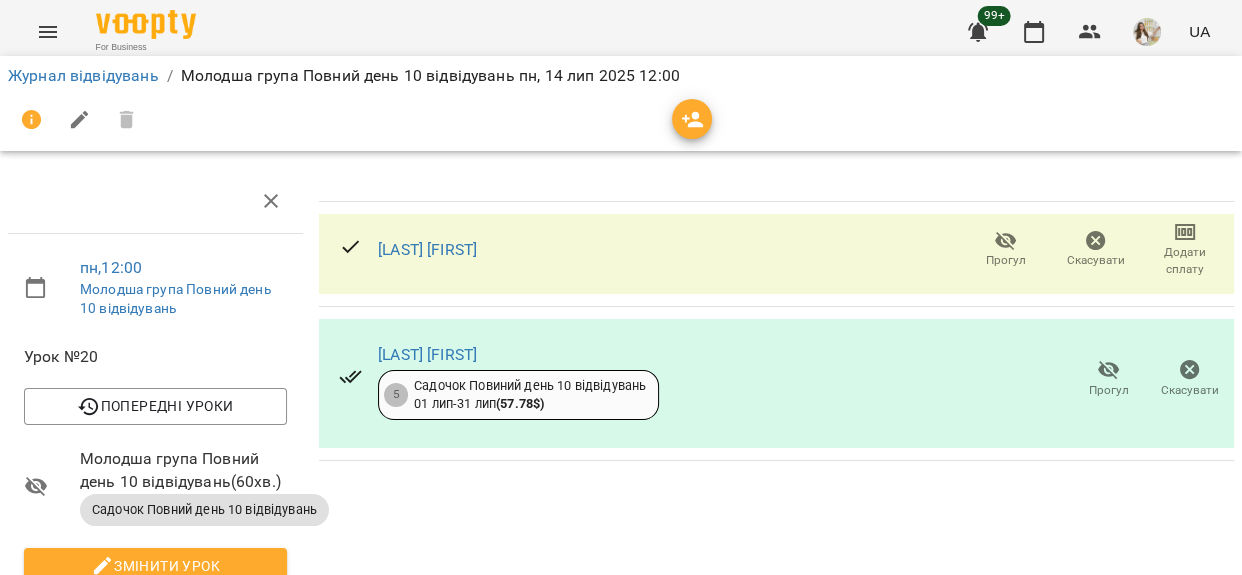 scroll, scrollTop: 0, scrollLeft: 0, axis: both 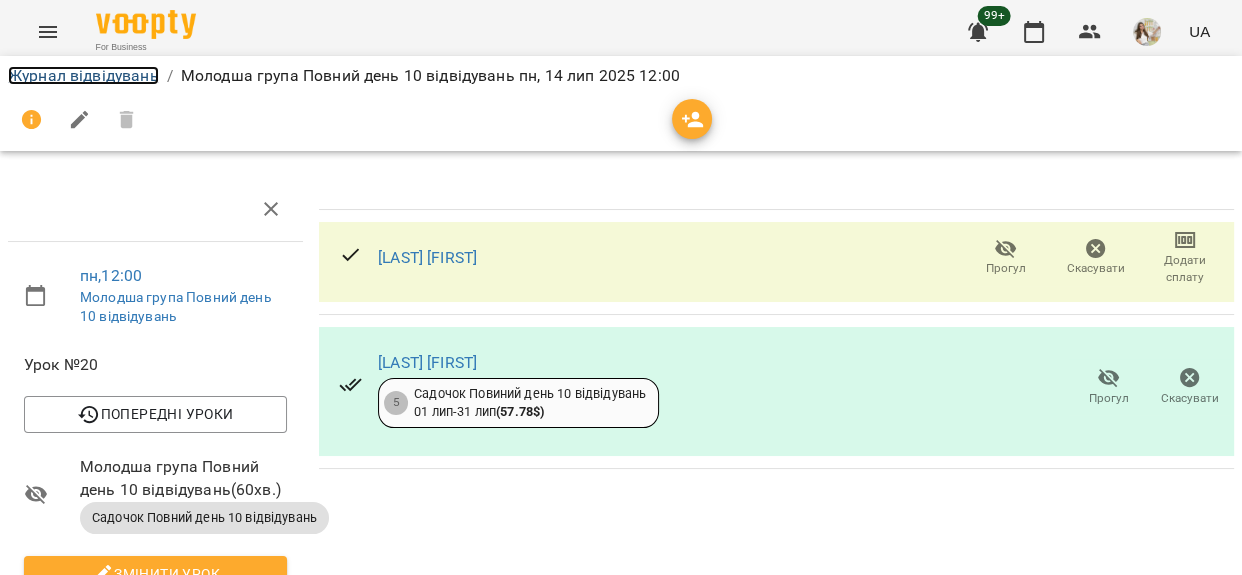 click on "Журнал відвідувань" at bounding box center (83, 75) 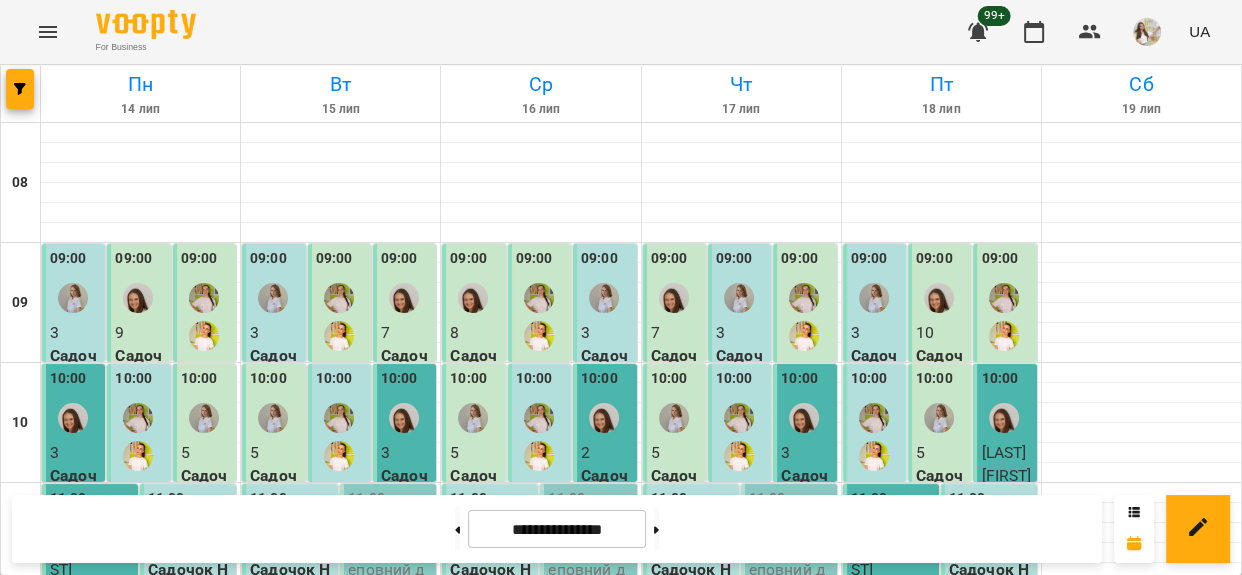 scroll, scrollTop: 363, scrollLeft: 0, axis: vertical 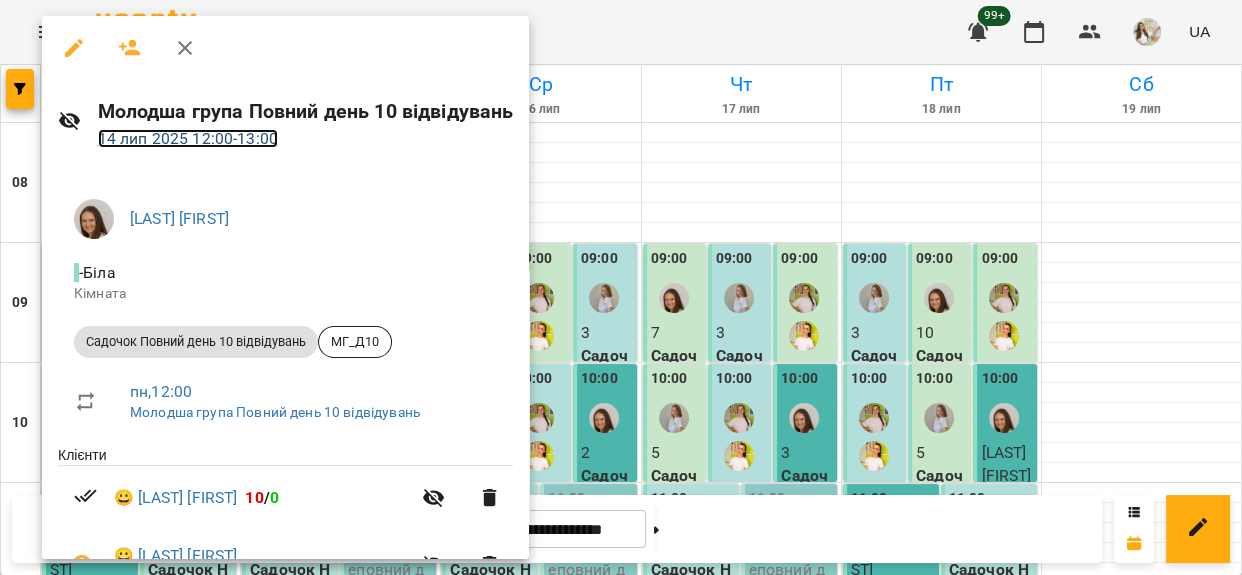 click on "14 лип 2025 12:00  -  13:00" at bounding box center [188, 138] 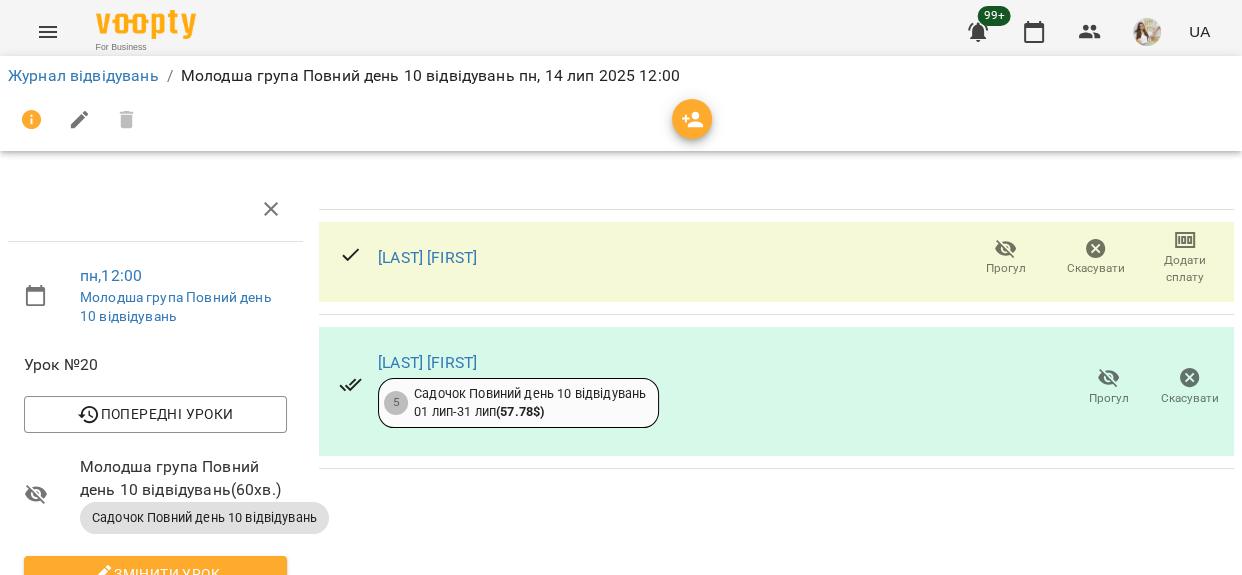 click 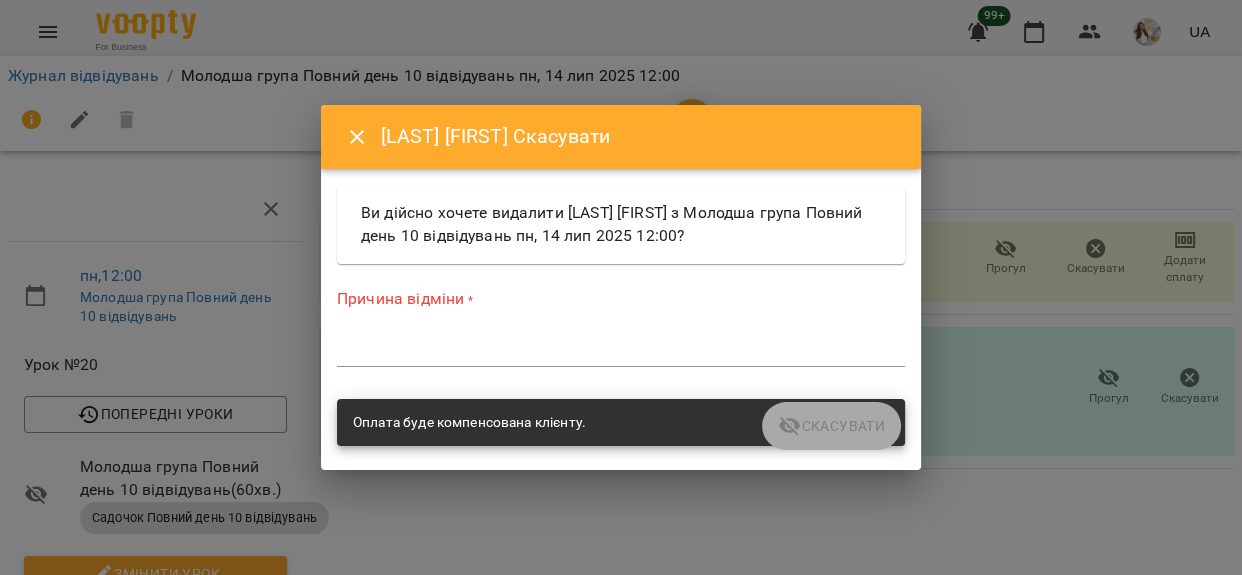 click on "Причина відміни   * *" at bounding box center [621, 331] 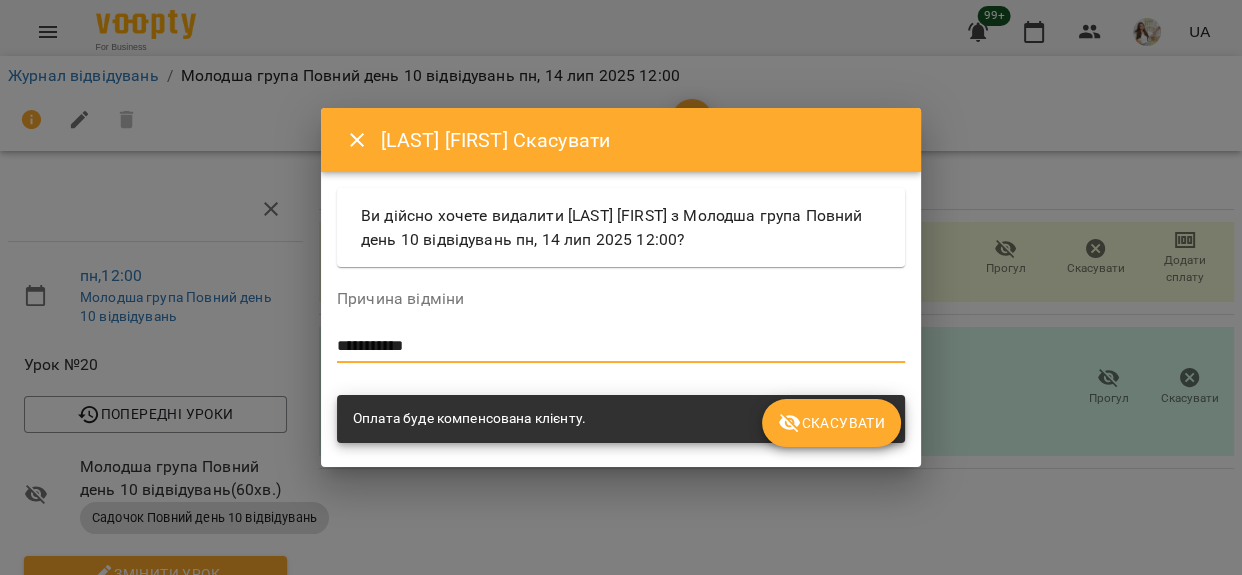 type on "**********" 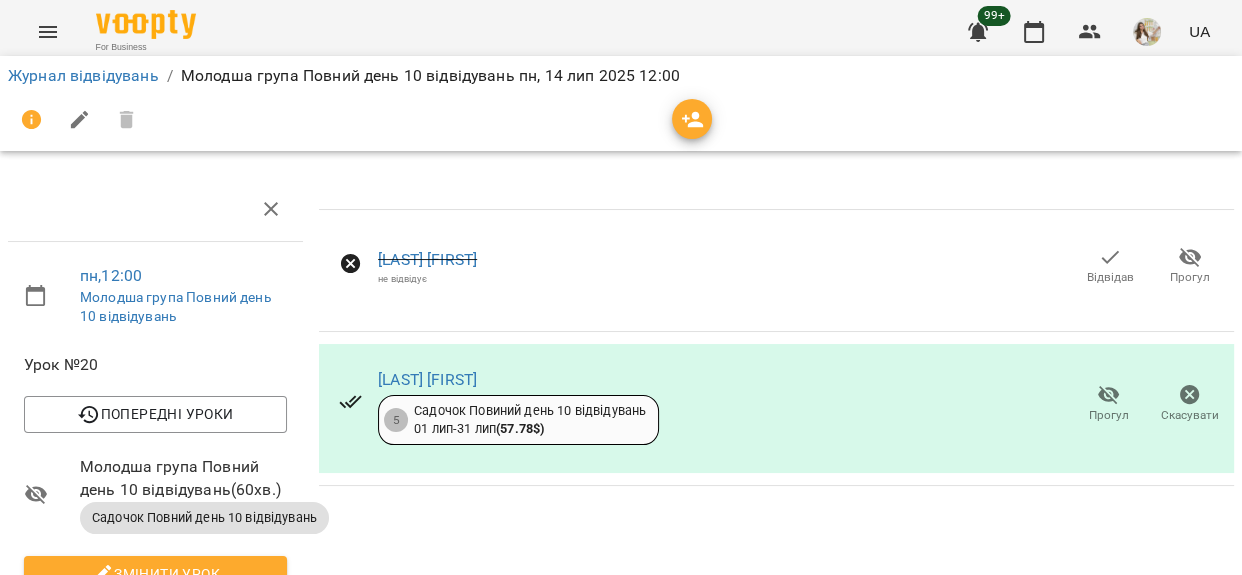 scroll, scrollTop: 181, scrollLeft: 0, axis: vertical 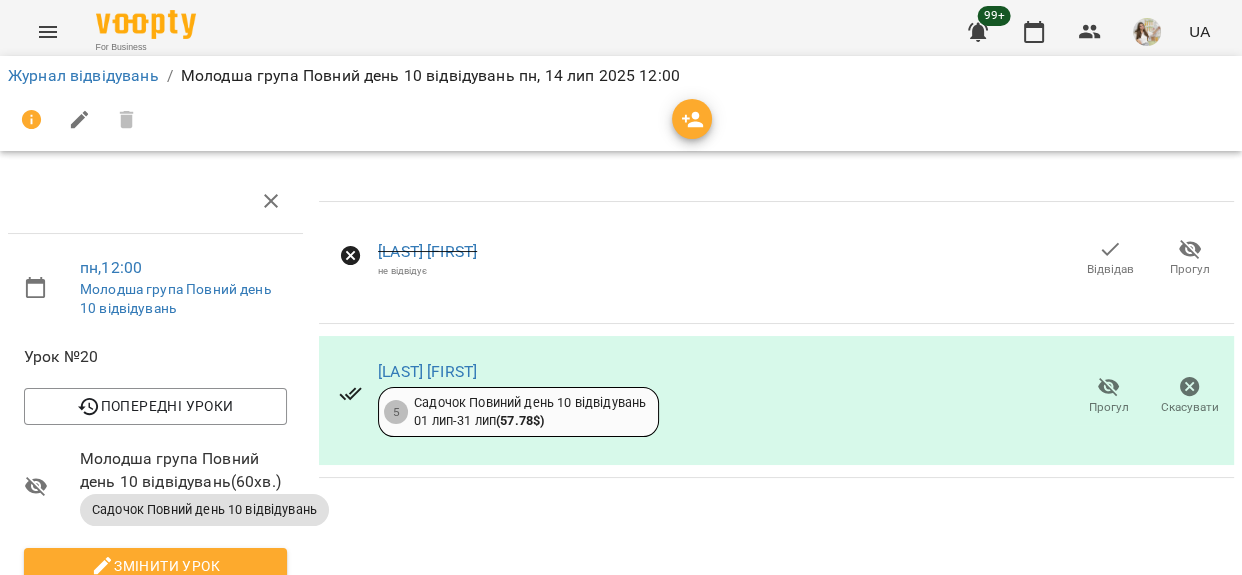 click 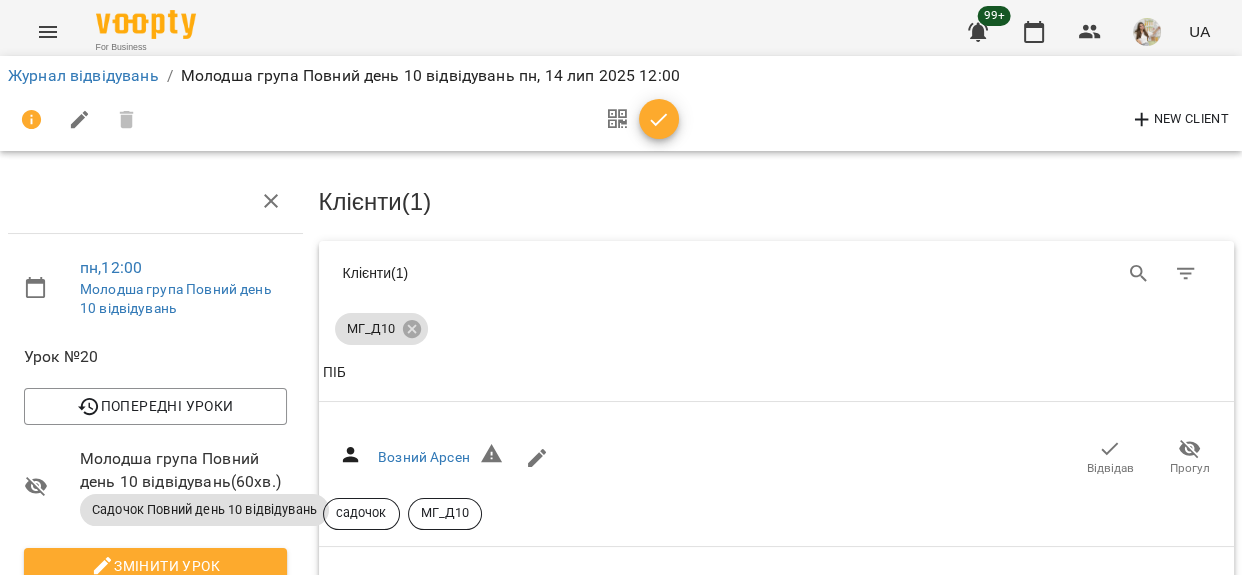 scroll, scrollTop: 545, scrollLeft: 0, axis: vertical 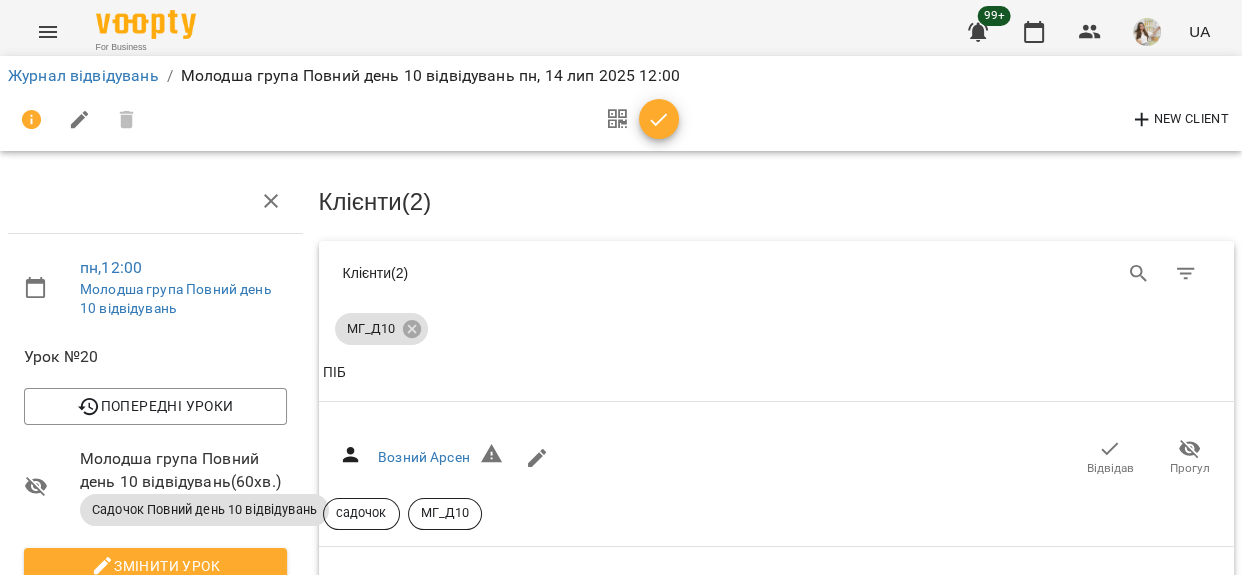 click at bounding box center (659, 120) 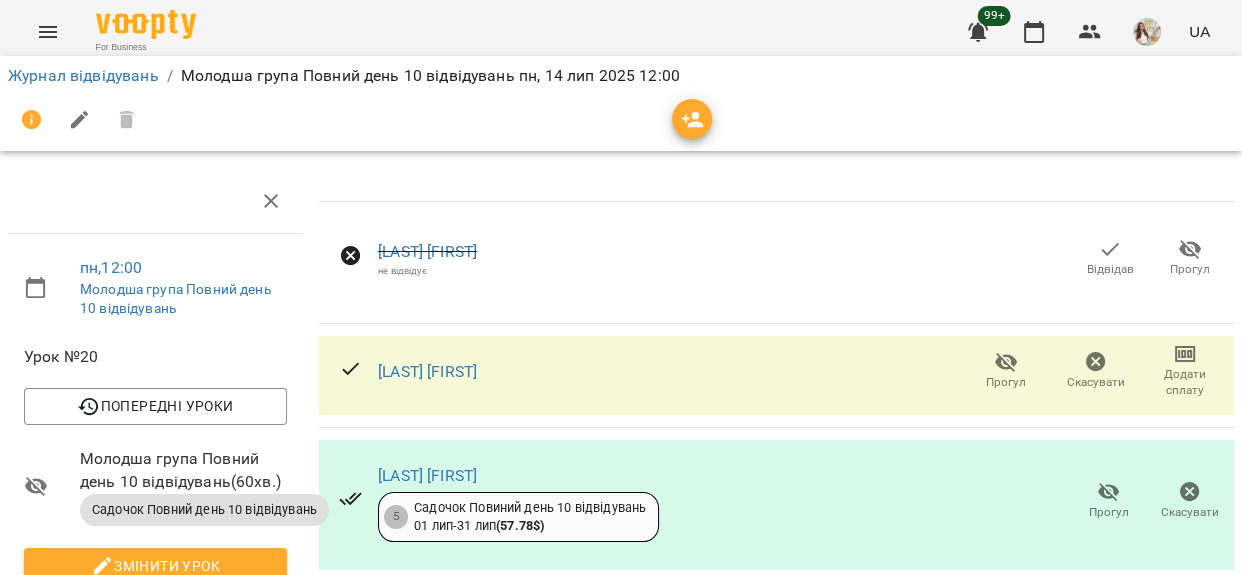 scroll, scrollTop: 127, scrollLeft: 0, axis: vertical 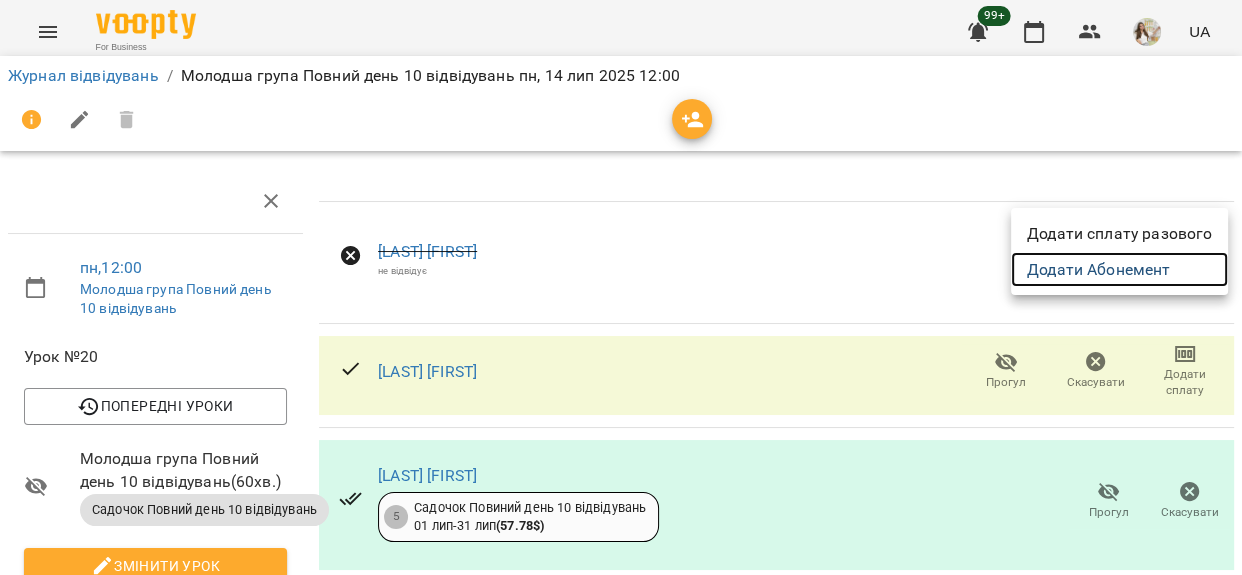 click on "Додати Абонемент" at bounding box center [1119, 270] 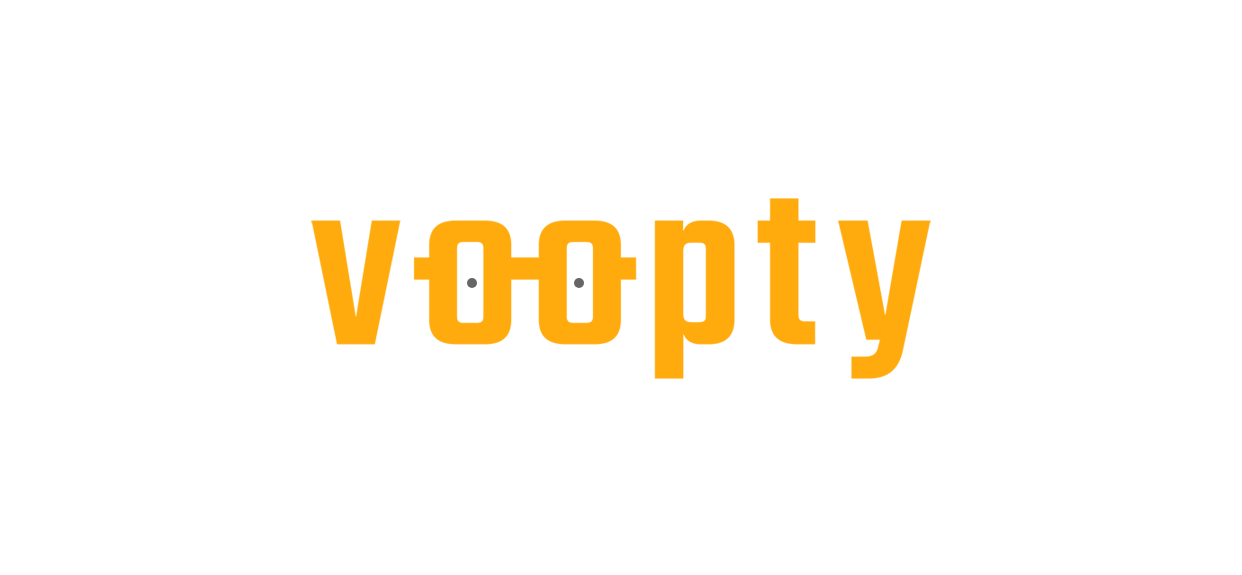 scroll, scrollTop: 0, scrollLeft: 0, axis: both 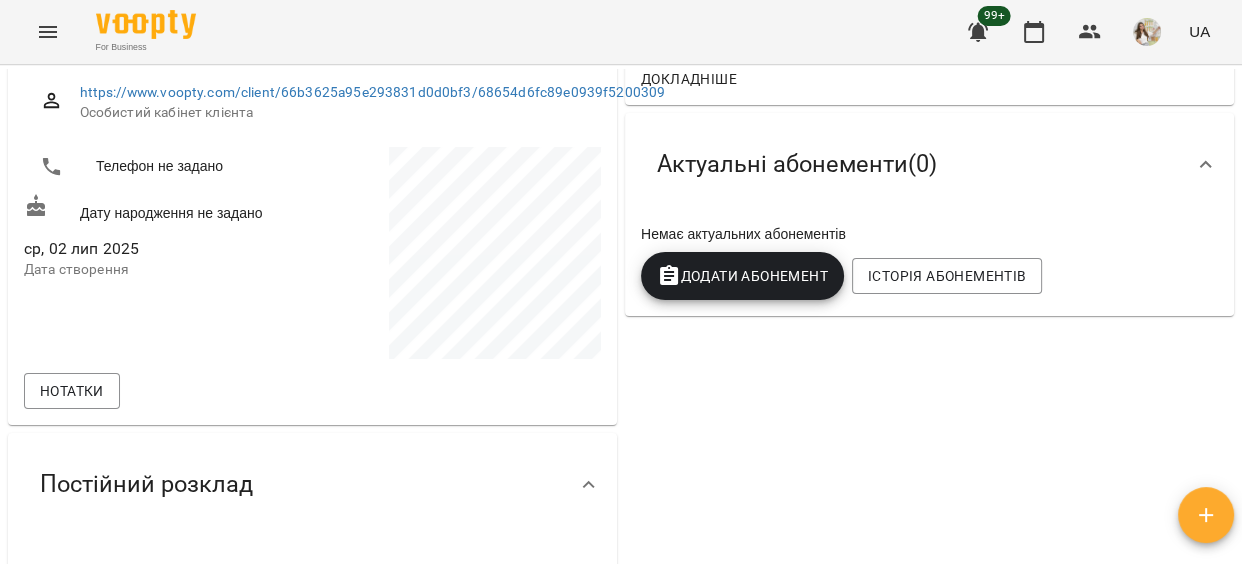 click on "Додати Абонемент" at bounding box center (742, 276) 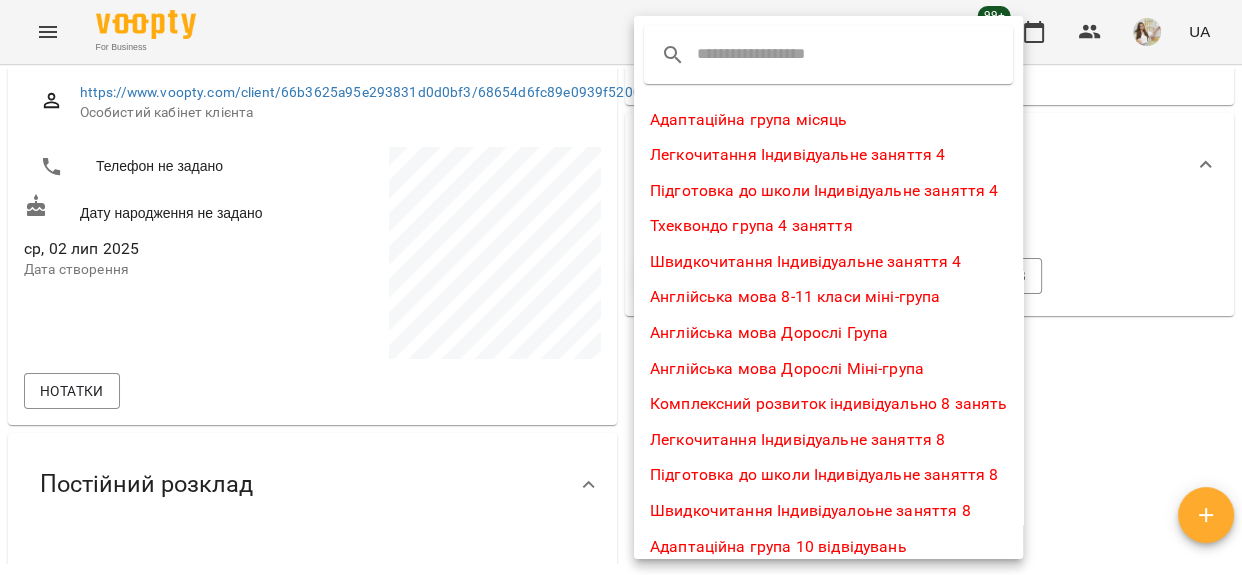 click at bounding box center (776, 55) 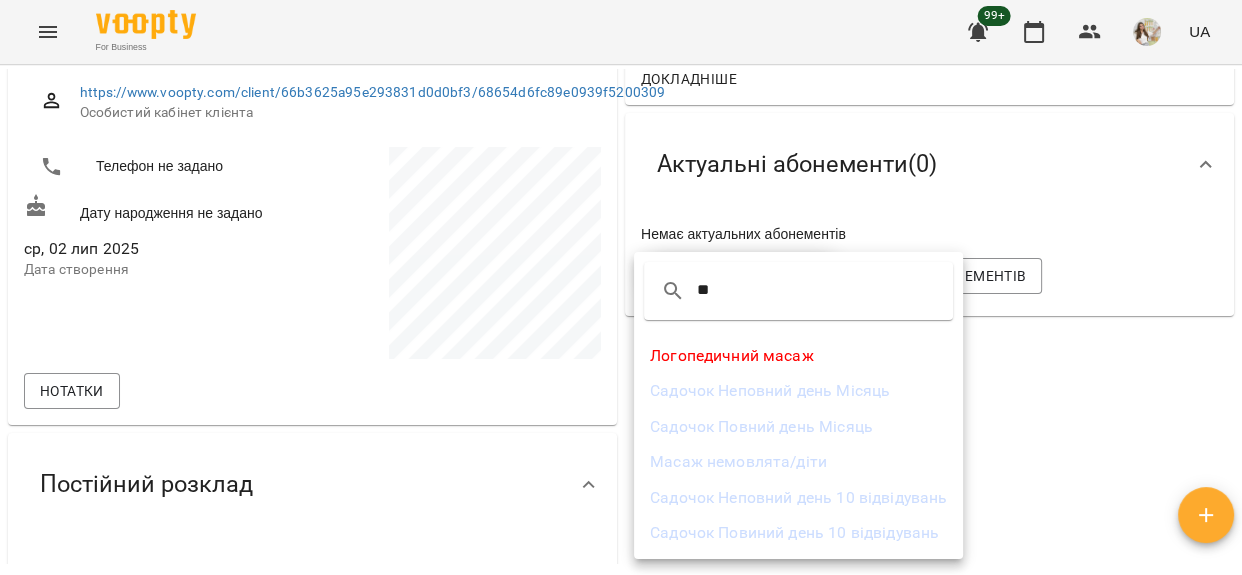 type on "**" 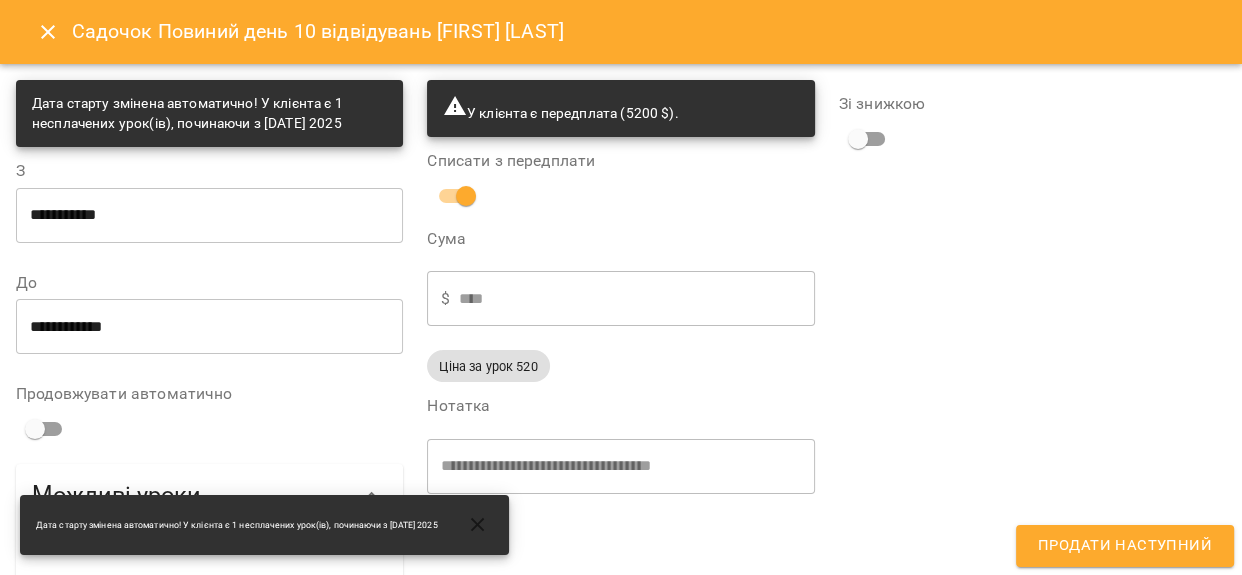 click on "Продати наступний" at bounding box center (1125, 546) 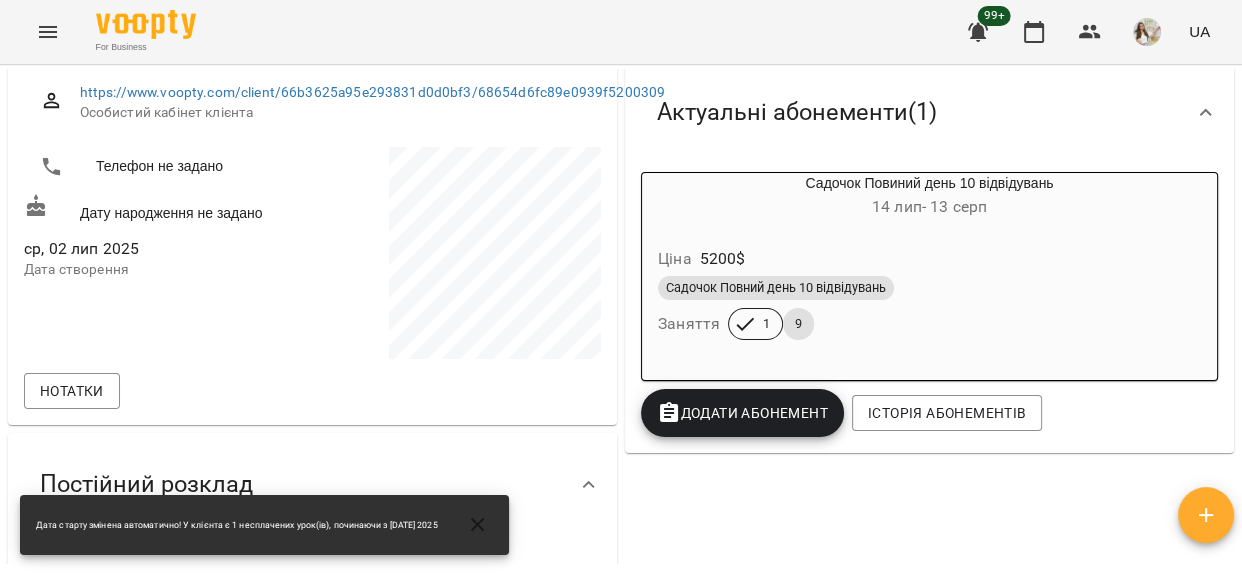 click on "Садочок Повний день 10 відвідувань" at bounding box center (929, 288) 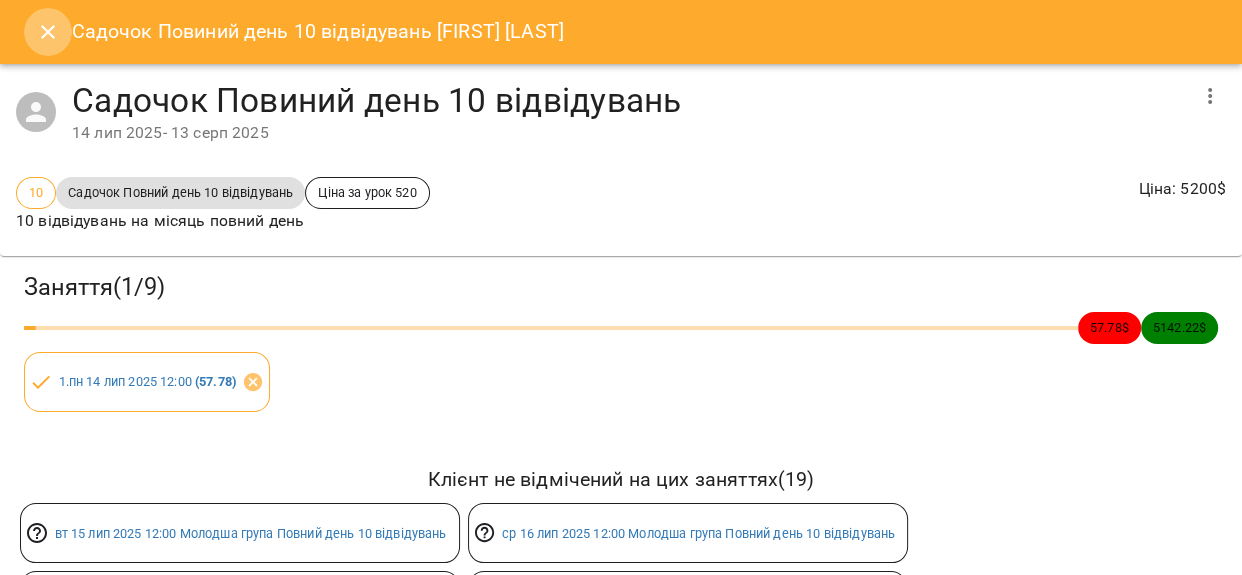 click 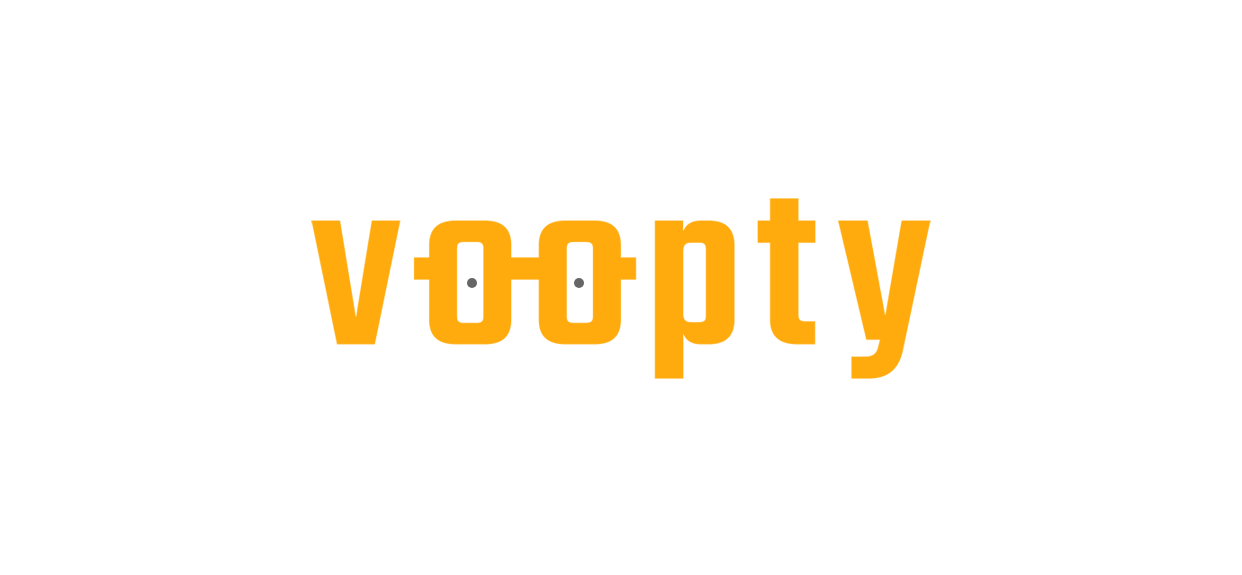scroll, scrollTop: 0, scrollLeft: 0, axis: both 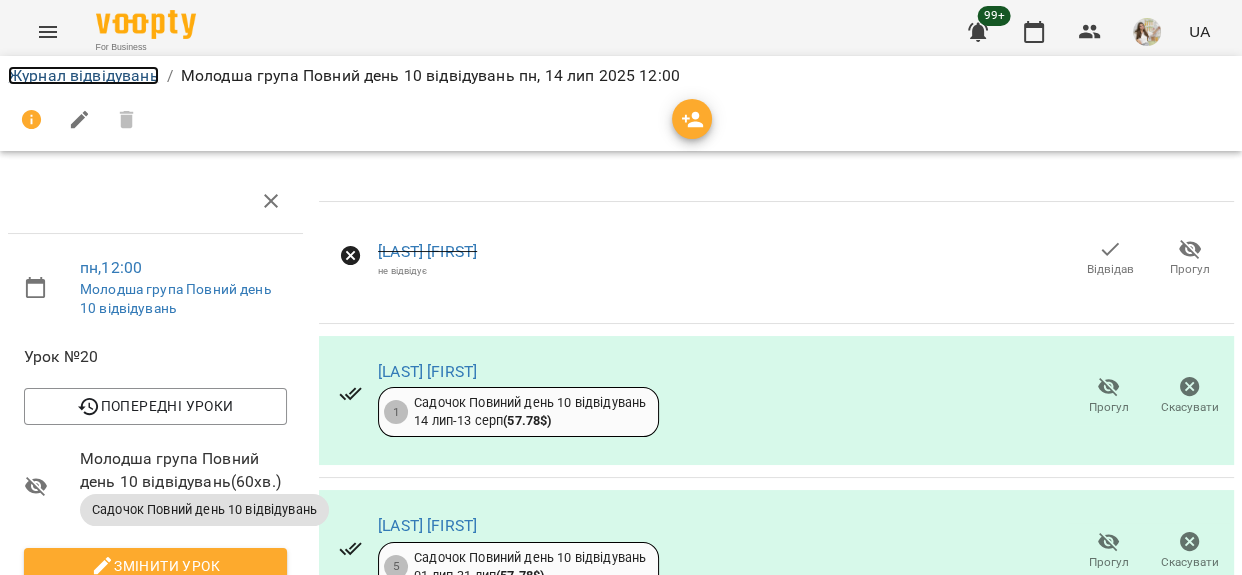 click on "Журнал відвідувань" at bounding box center [83, 75] 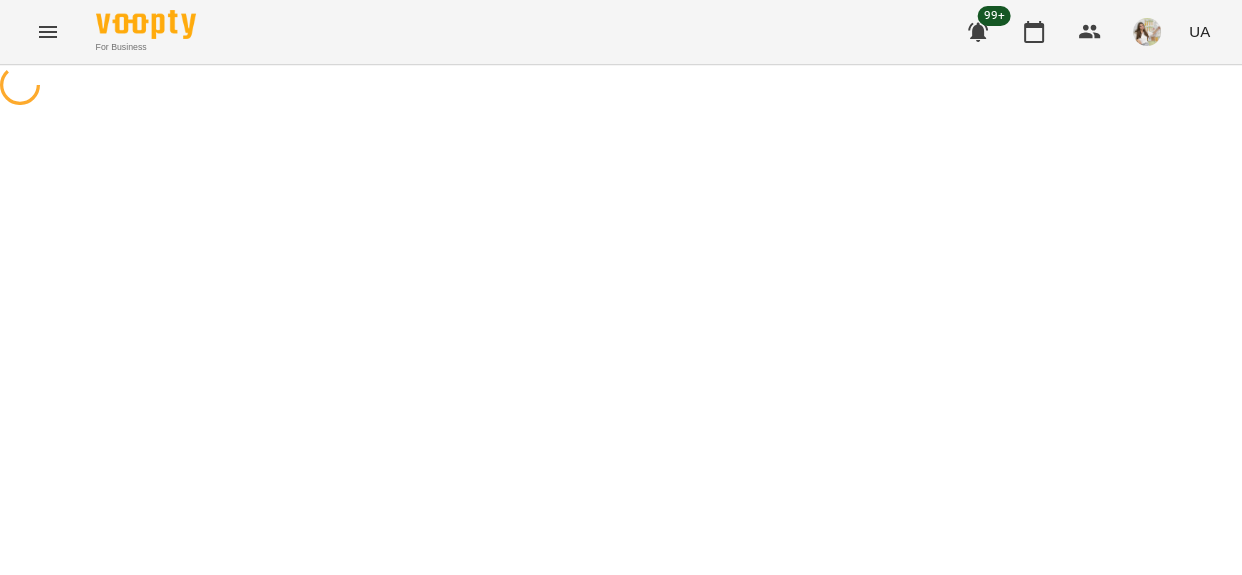 scroll, scrollTop: 0, scrollLeft: 0, axis: both 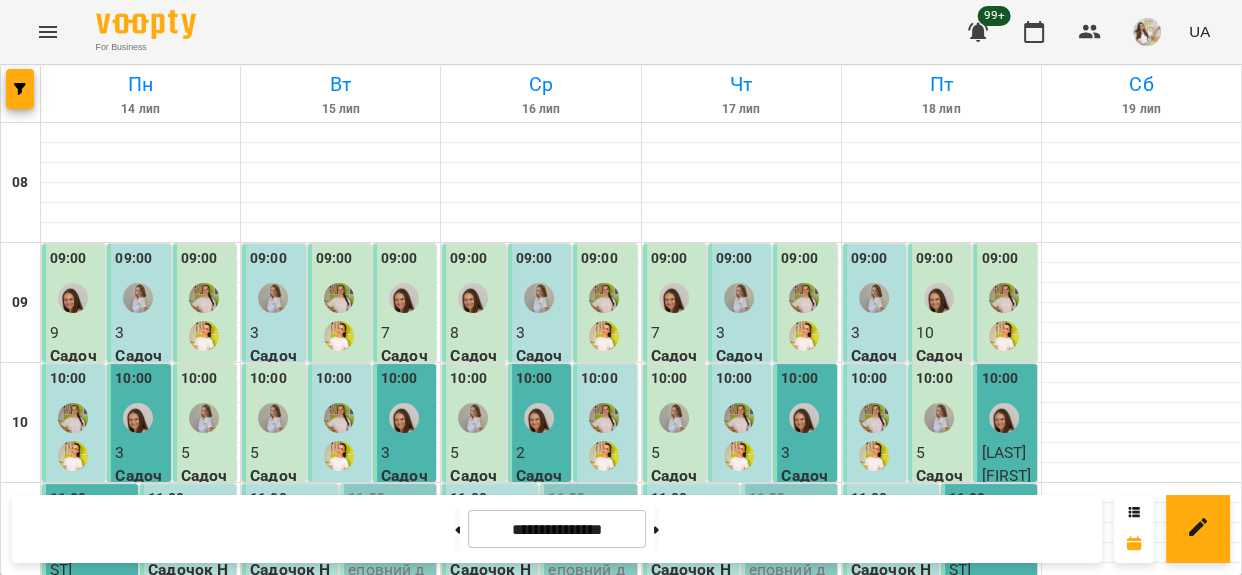click on "Сорока Ілля" at bounding box center [341, 666] 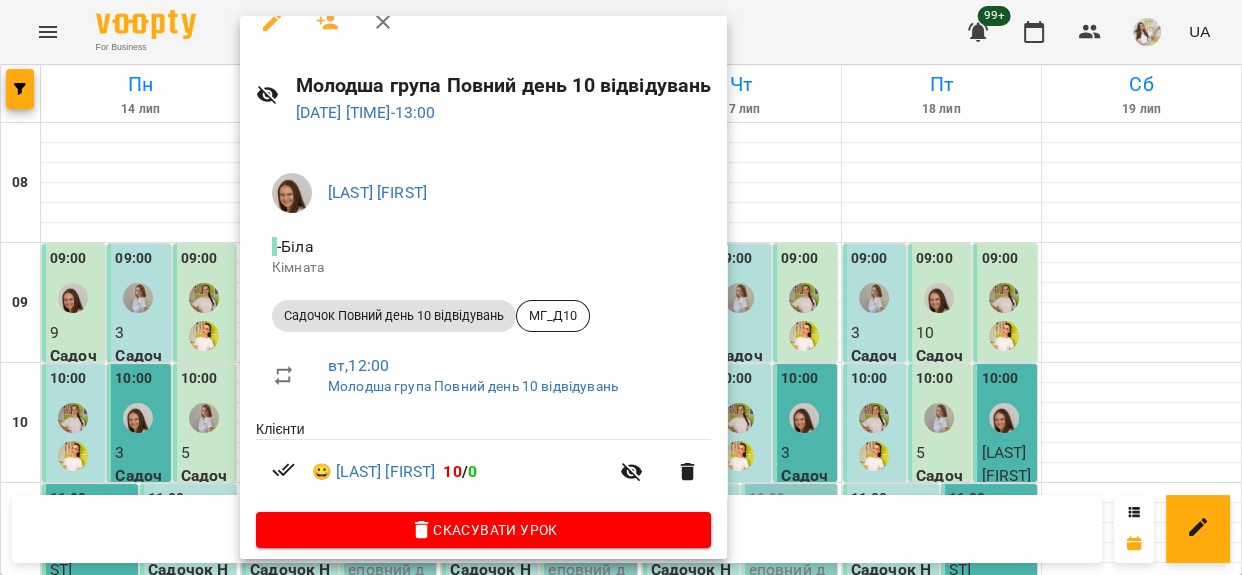 scroll, scrollTop: 40, scrollLeft: 0, axis: vertical 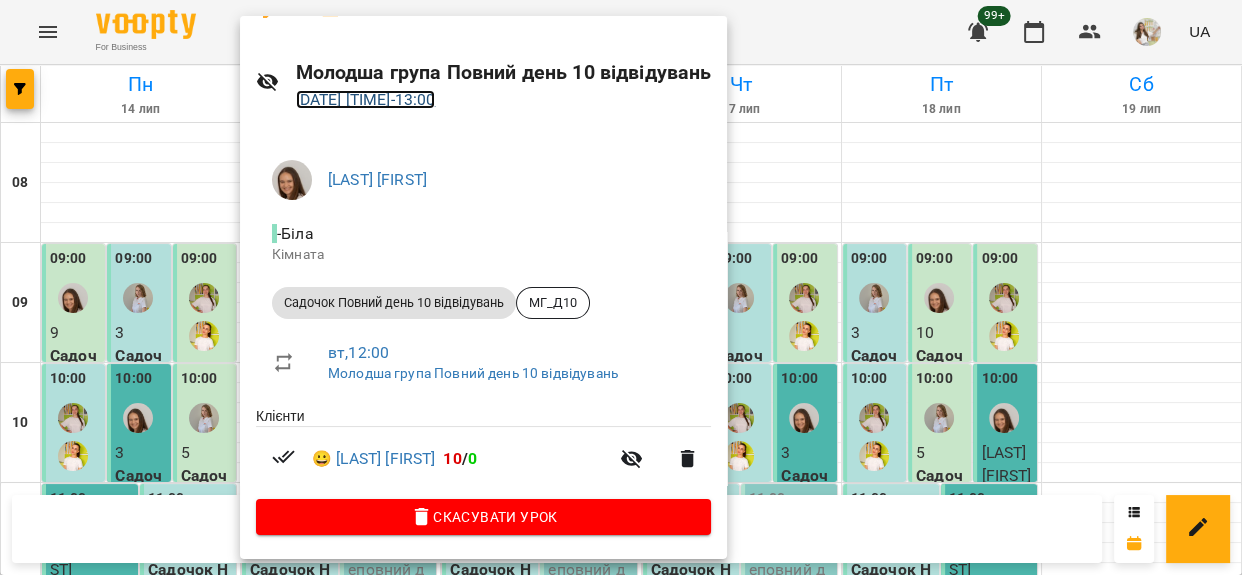 click on "15 лип 2025 12:00  -  13:00" at bounding box center [366, 99] 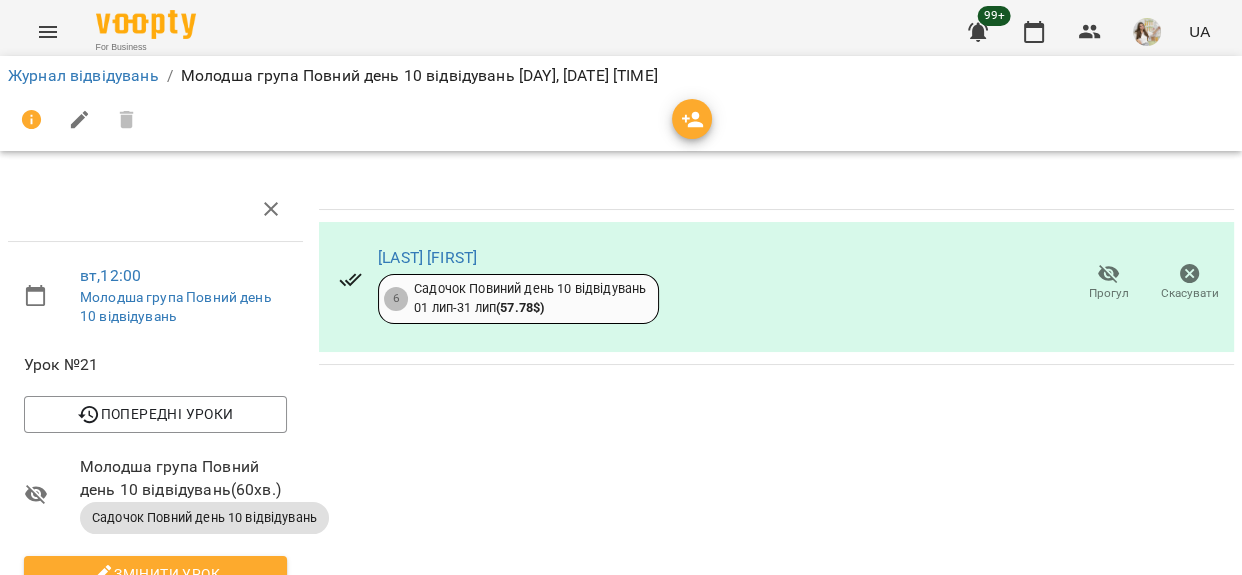 click at bounding box center (692, 120) 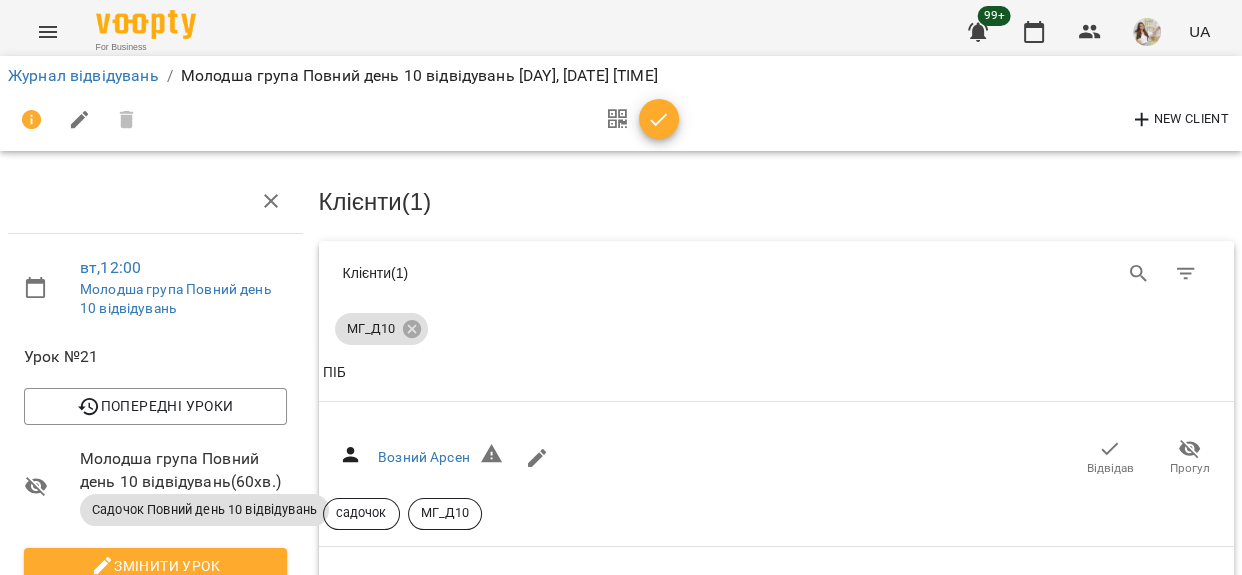scroll, scrollTop: 454, scrollLeft: 0, axis: vertical 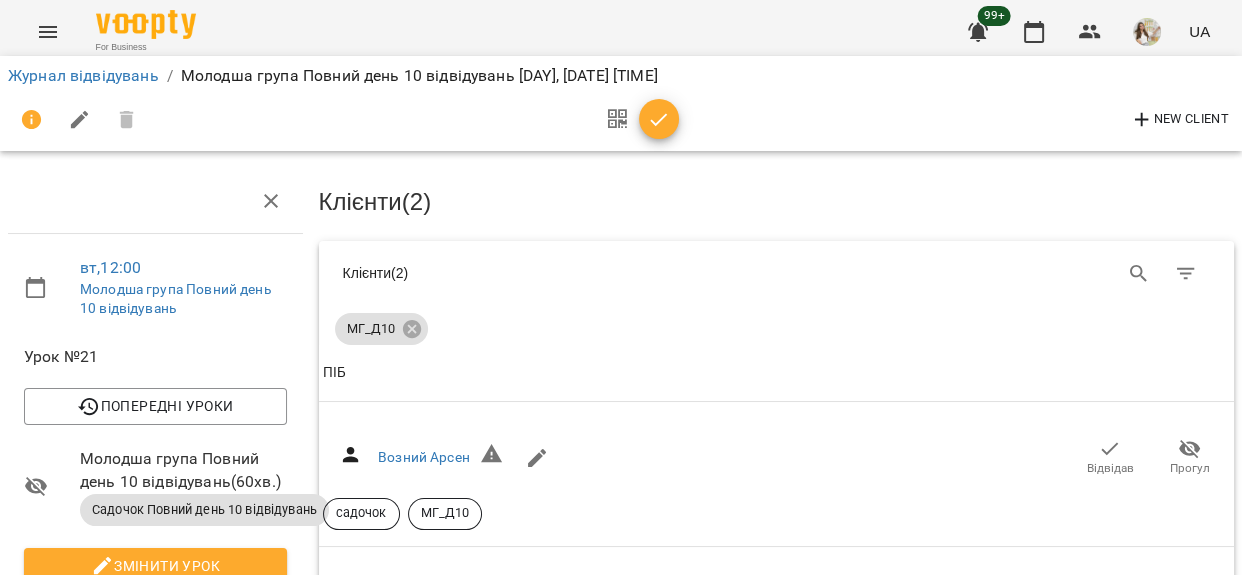 click 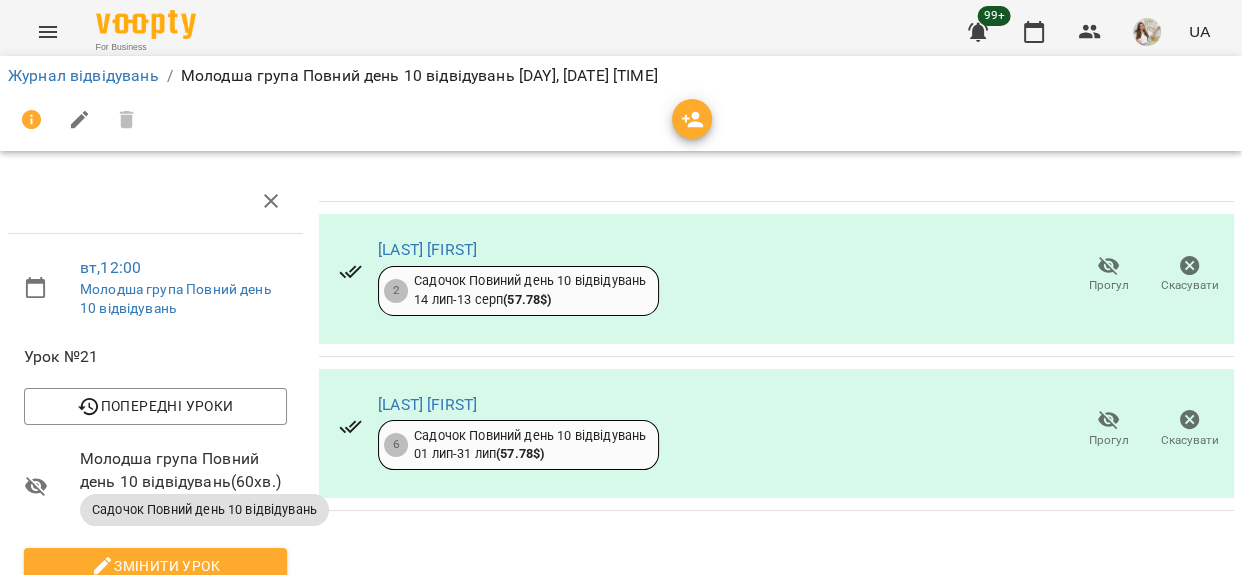 scroll, scrollTop: 0, scrollLeft: 0, axis: both 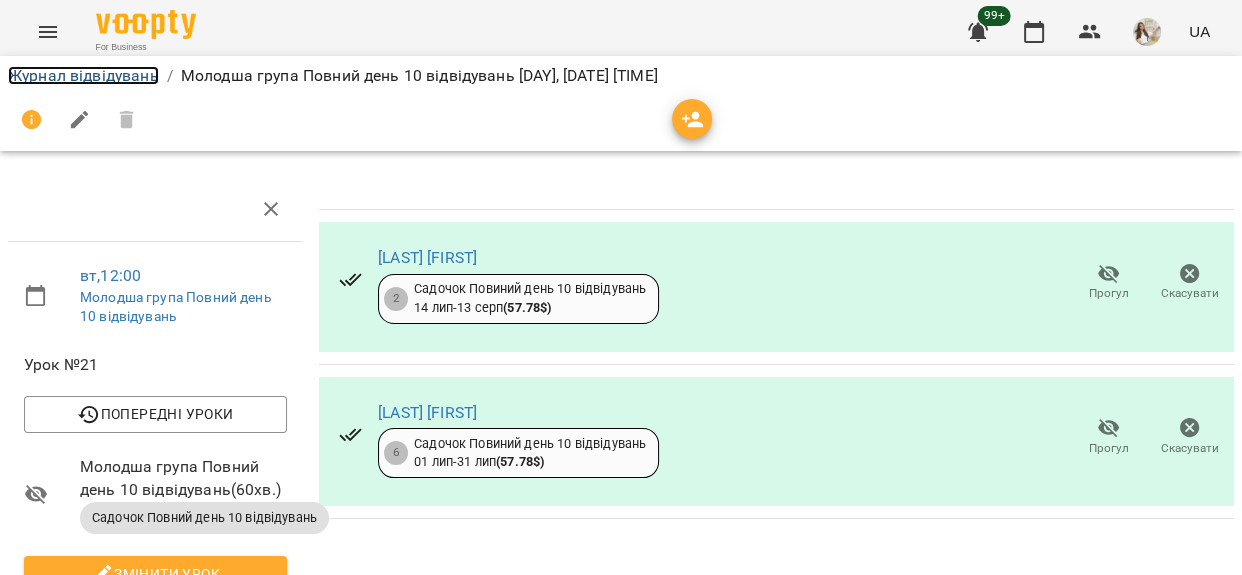 click on "Журнал відвідувань" at bounding box center (83, 75) 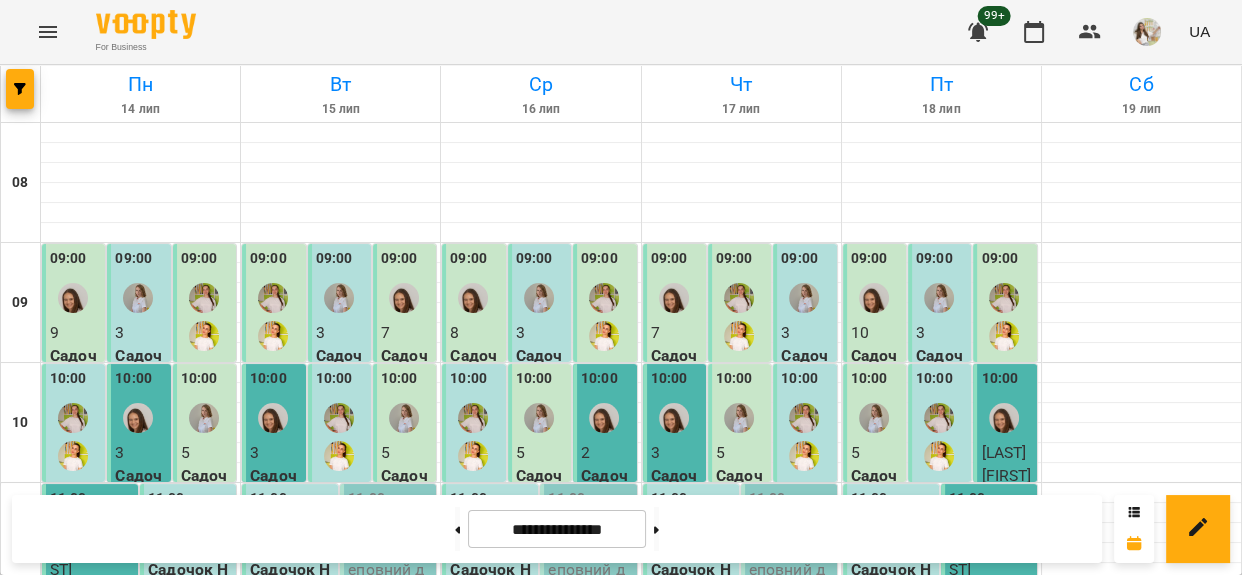 scroll, scrollTop: 272, scrollLeft: 0, axis: vertical 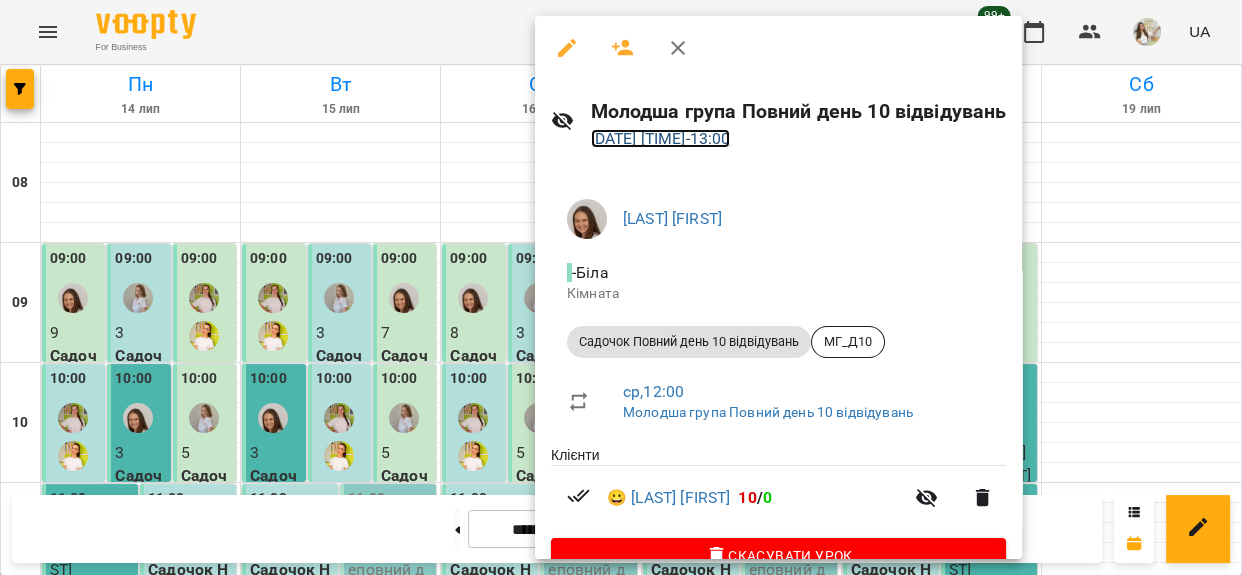 click on "16 лип 2025 12:00  -  13:00" at bounding box center (661, 138) 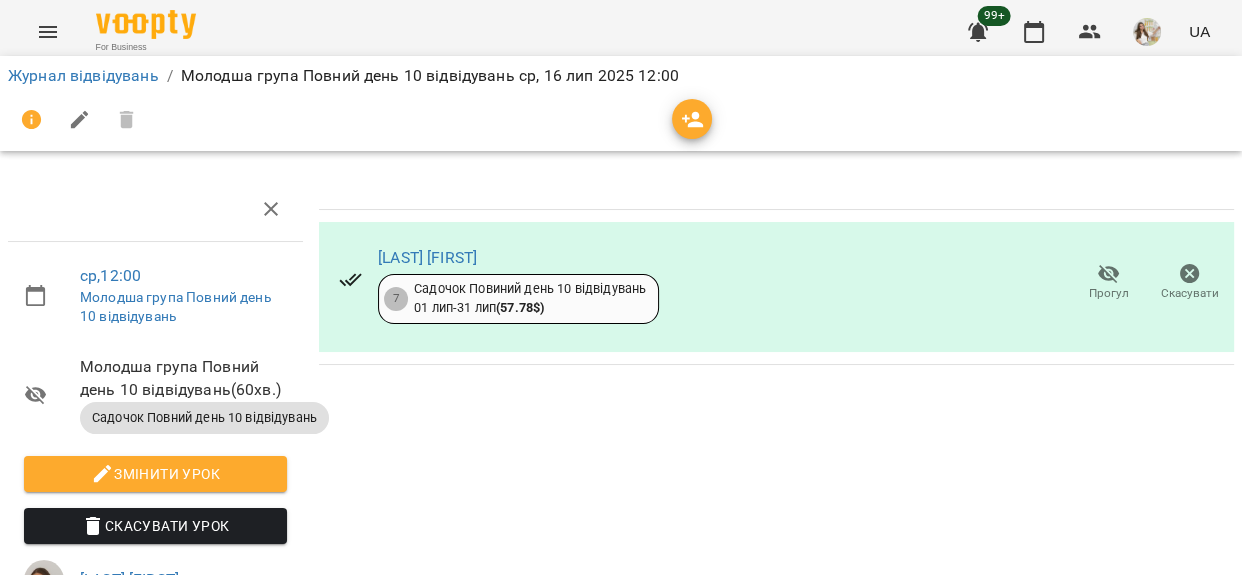 click 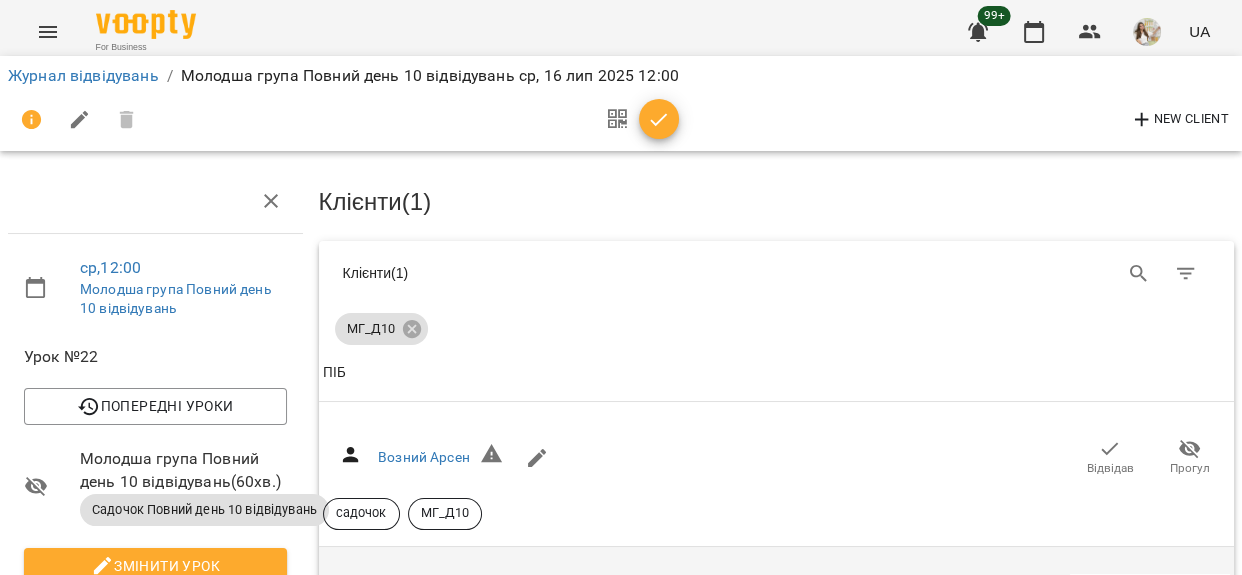 scroll, scrollTop: 454, scrollLeft: 0, axis: vertical 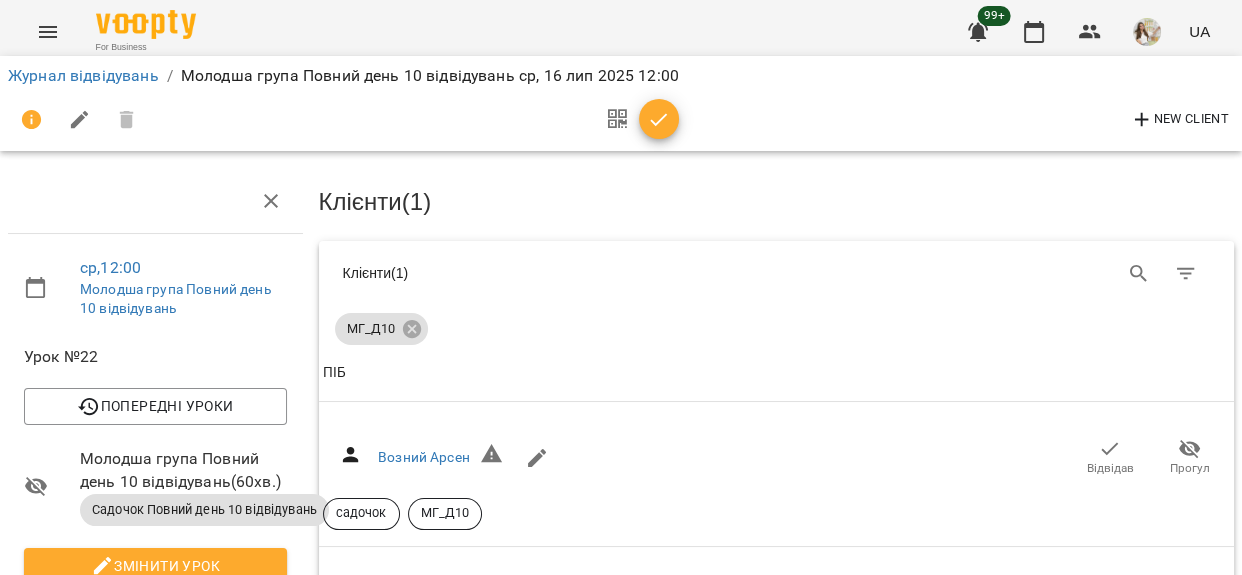 click 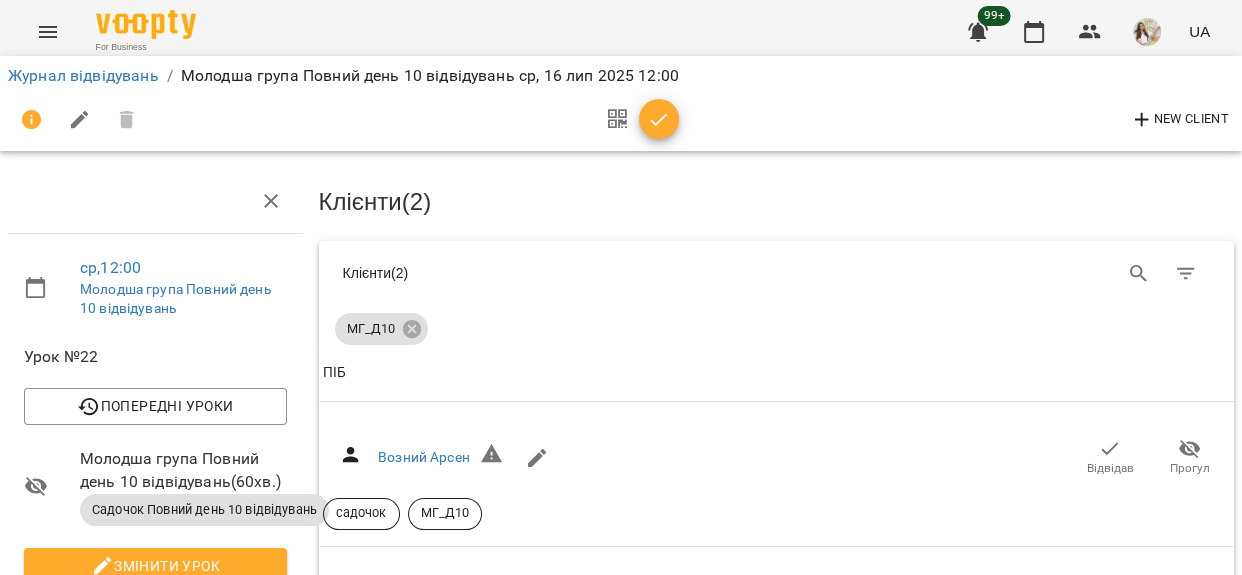 click 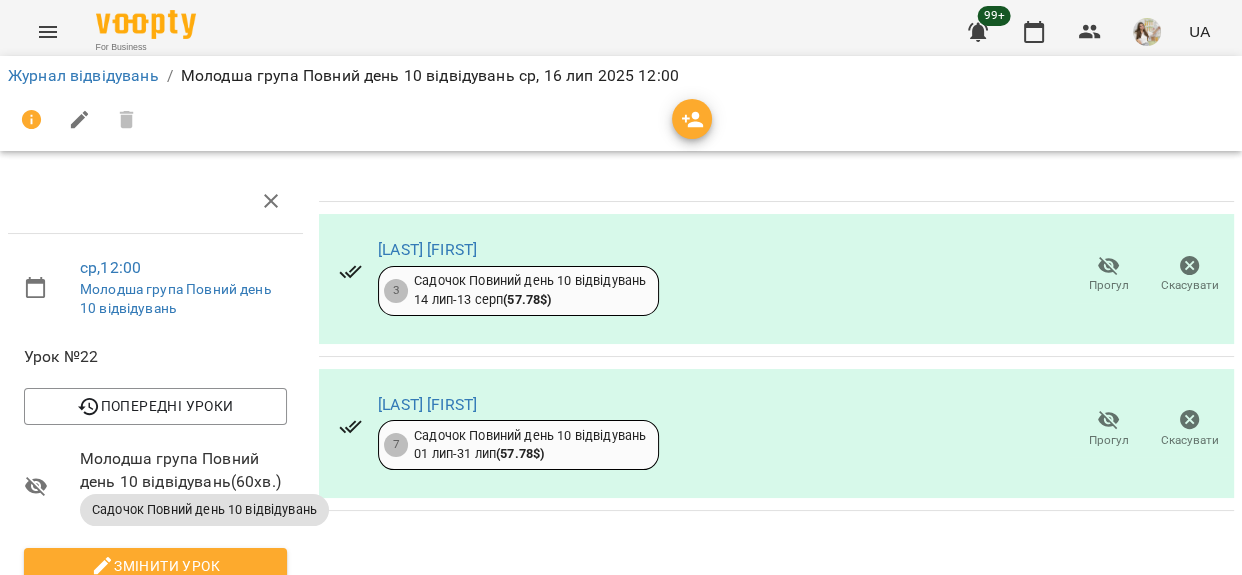 scroll, scrollTop: 0, scrollLeft: 0, axis: both 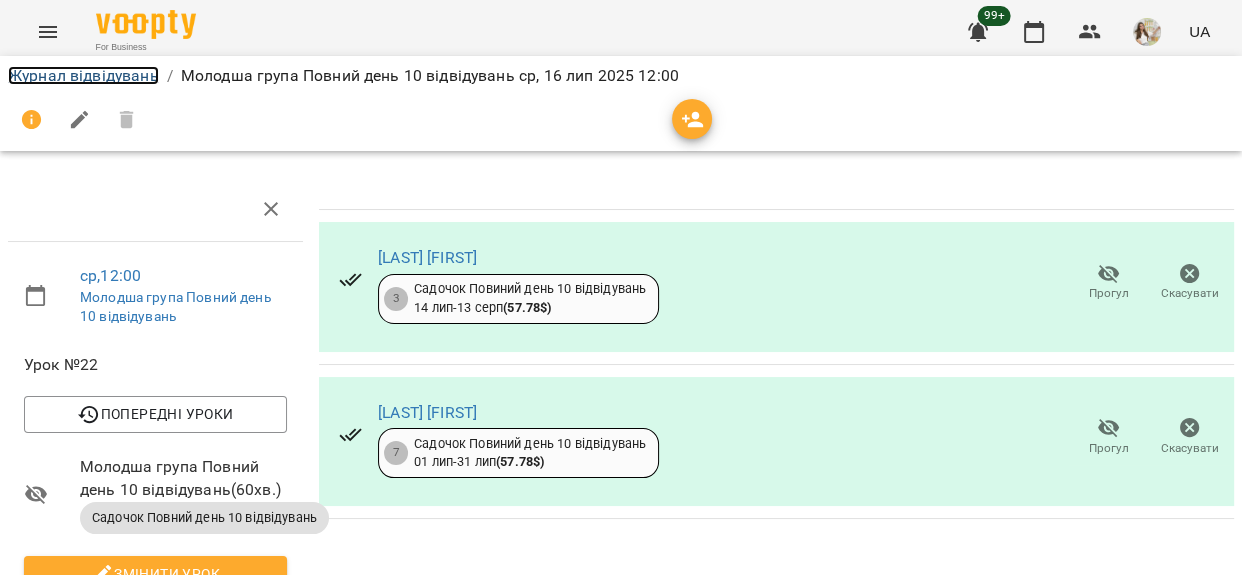 click on "Журнал відвідувань" at bounding box center [83, 75] 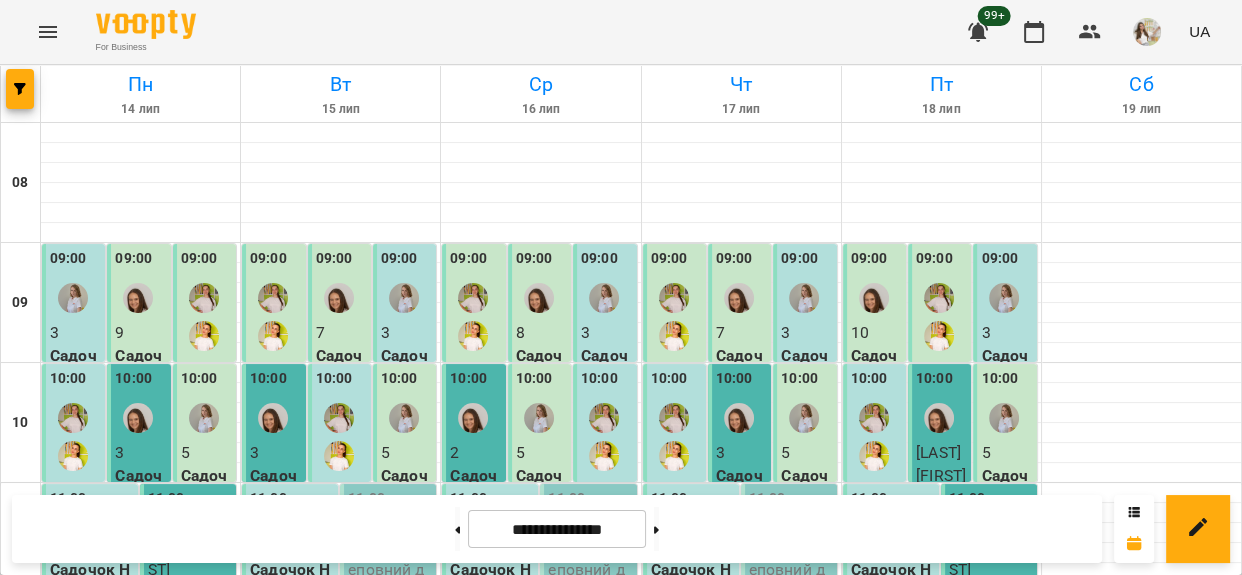 scroll, scrollTop: 363, scrollLeft: 0, axis: vertical 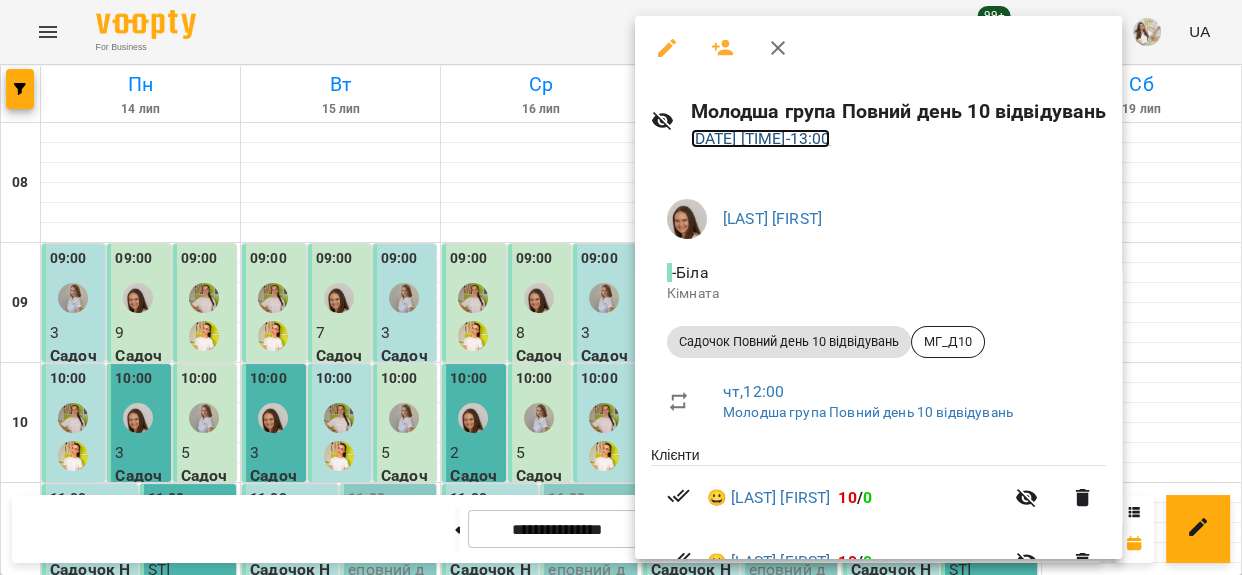 click on "17 лип 2025 12:00  -  13:00" at bounding box center [761, 138] 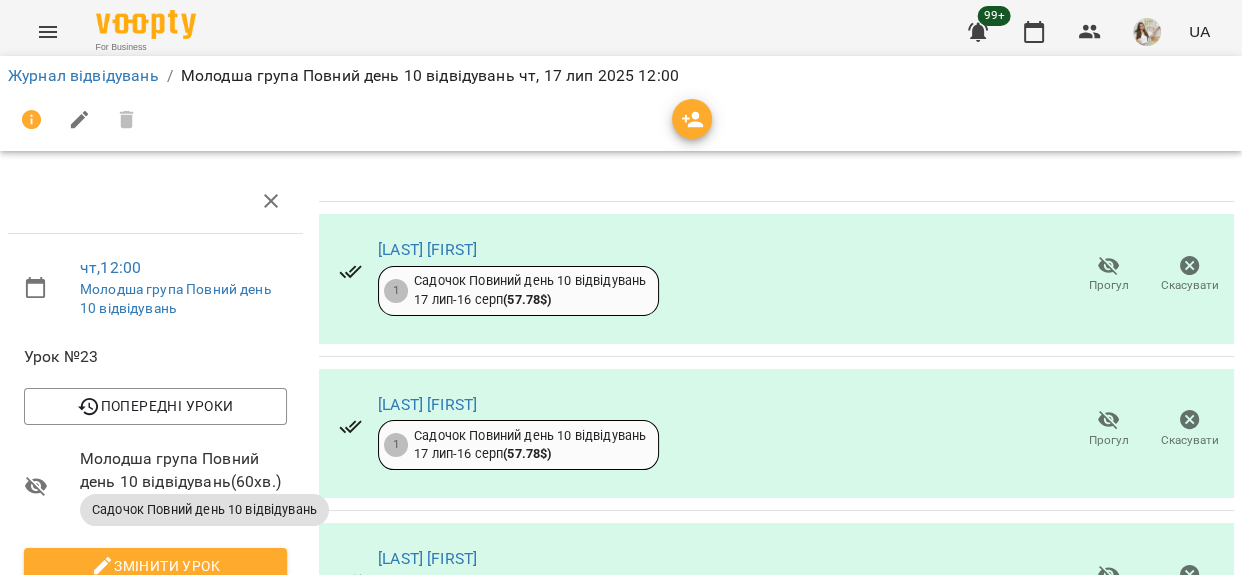 scroll, scrollTop: 181, scrollLeft: 0, axis: vertical 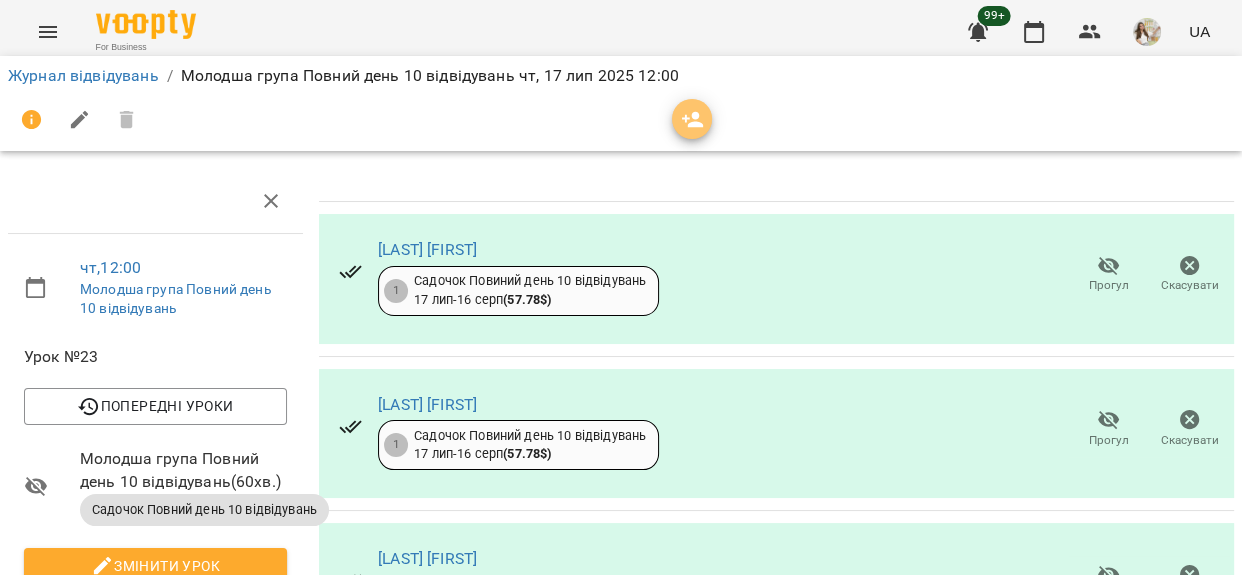 click 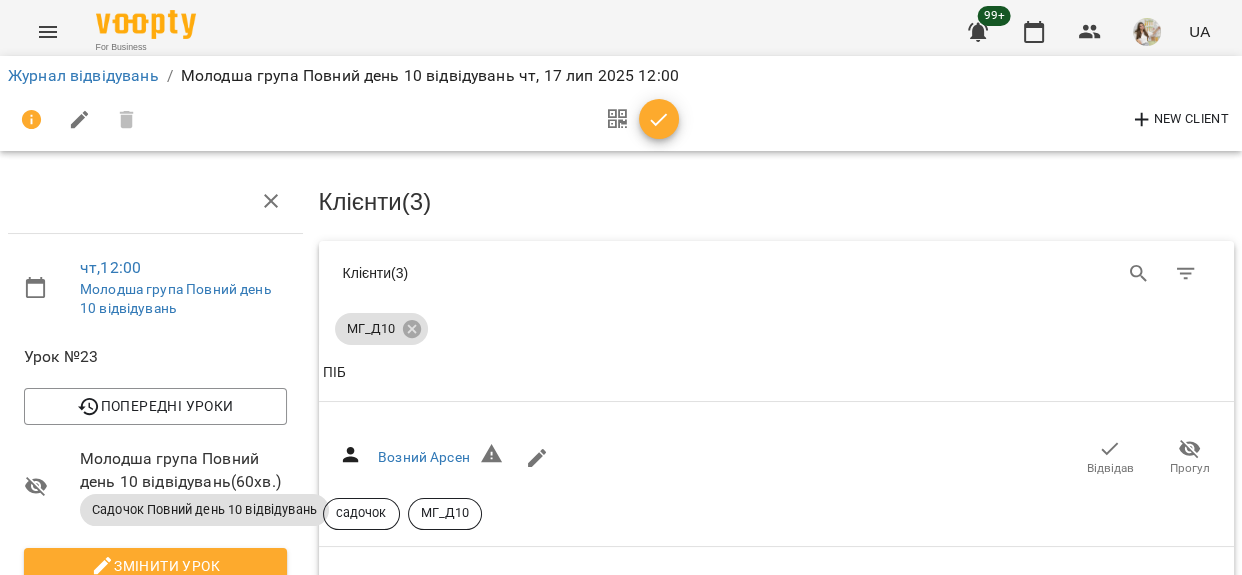 scroll, scrollTop: 454, scrollLeft: 0, axis: vertical 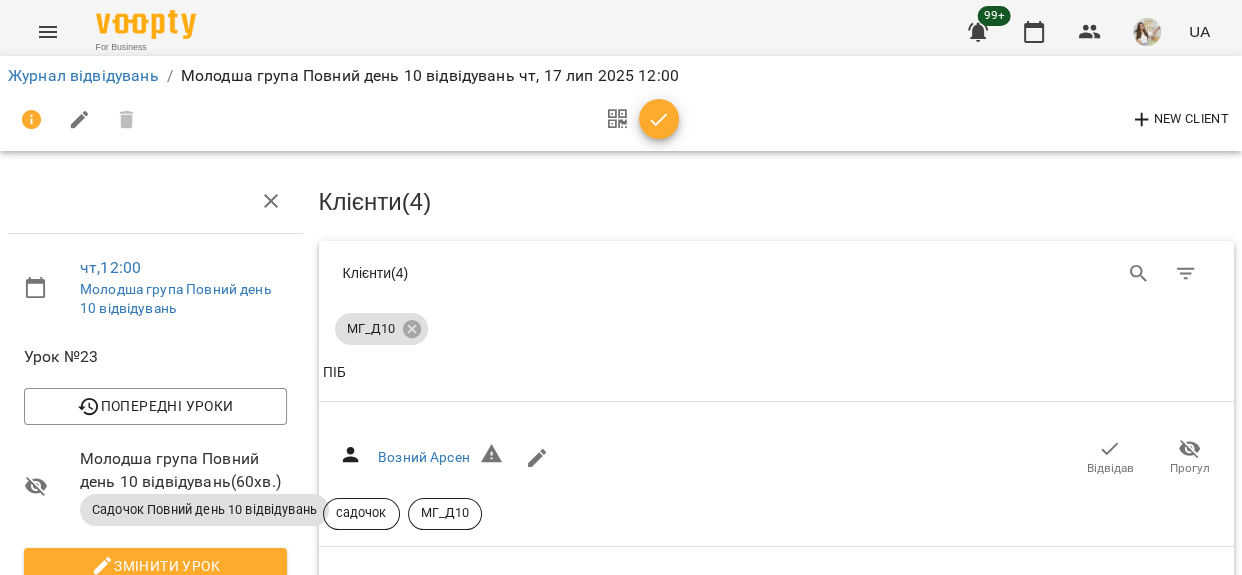 click 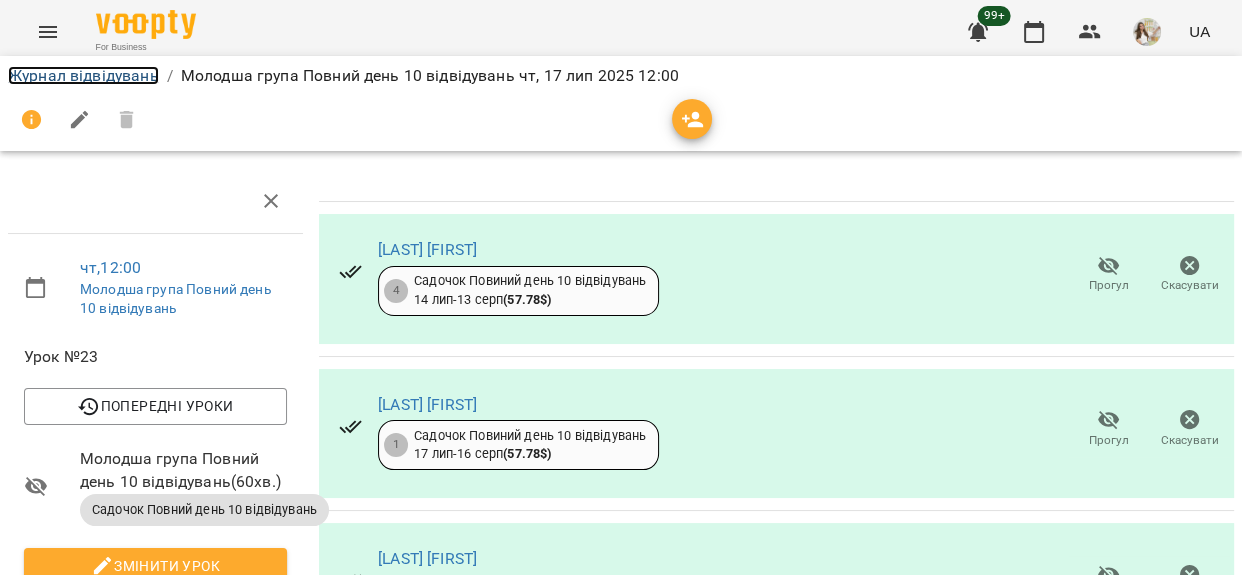 click on "Журнал відвідувань" at bounding box center (83, 75) 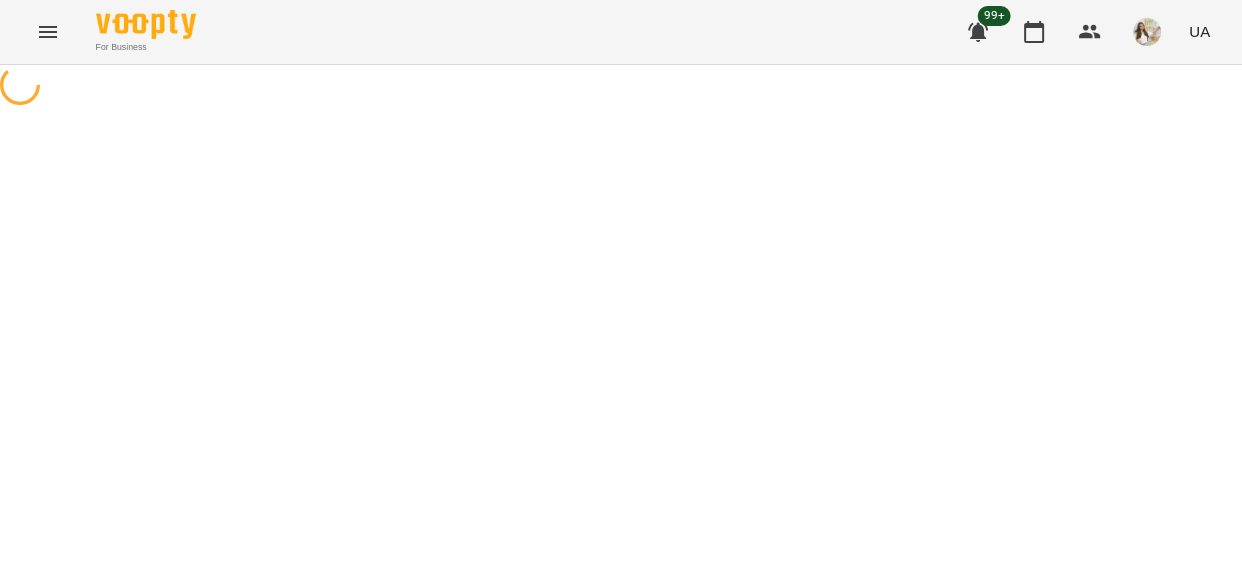 scroll, scrollTop: 0, scrollLeft: 0, axis: both 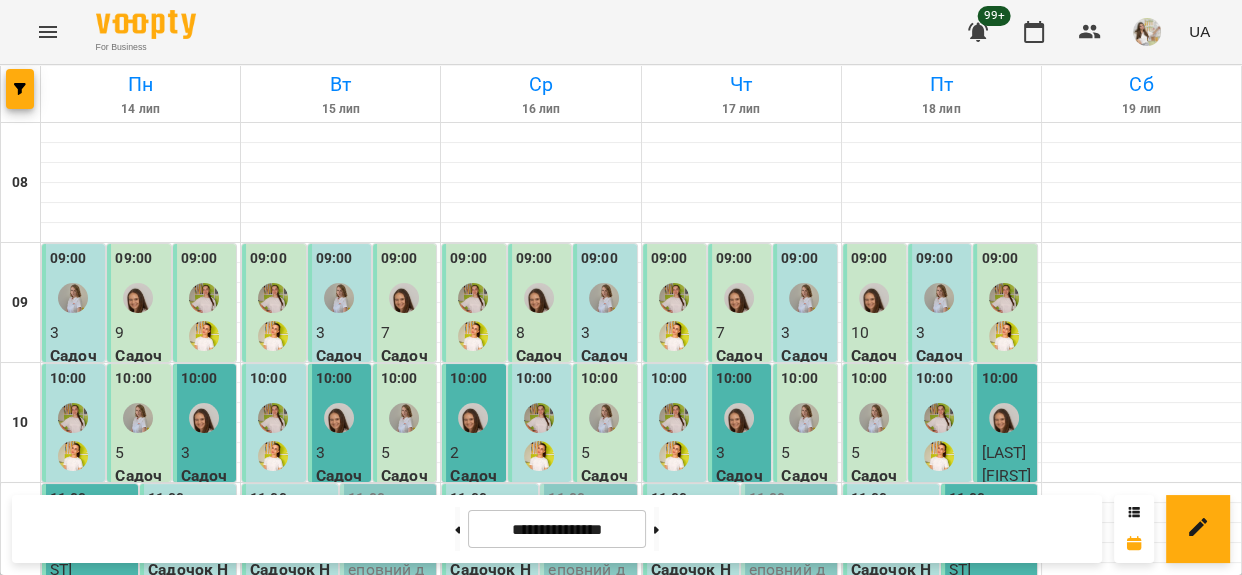click on "Садочок Повний день 10 відвідувань (МГ_Д10)" at bounding box center [893, 737] 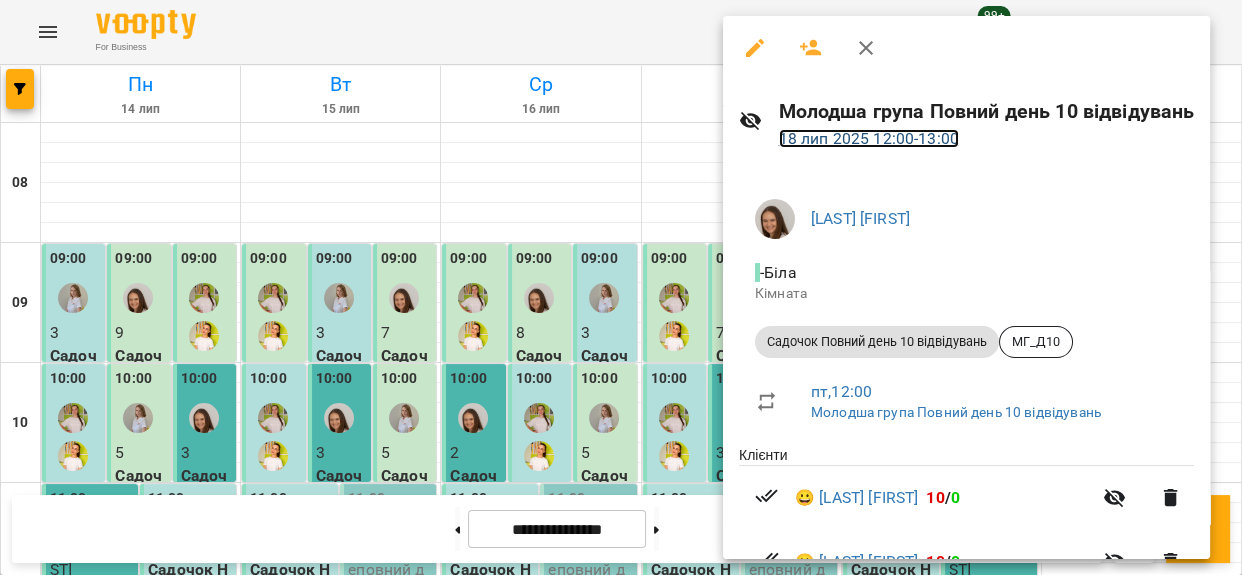 click on "18 лип 2025 12:00  -  13:00" at bounding box center (869, 138) 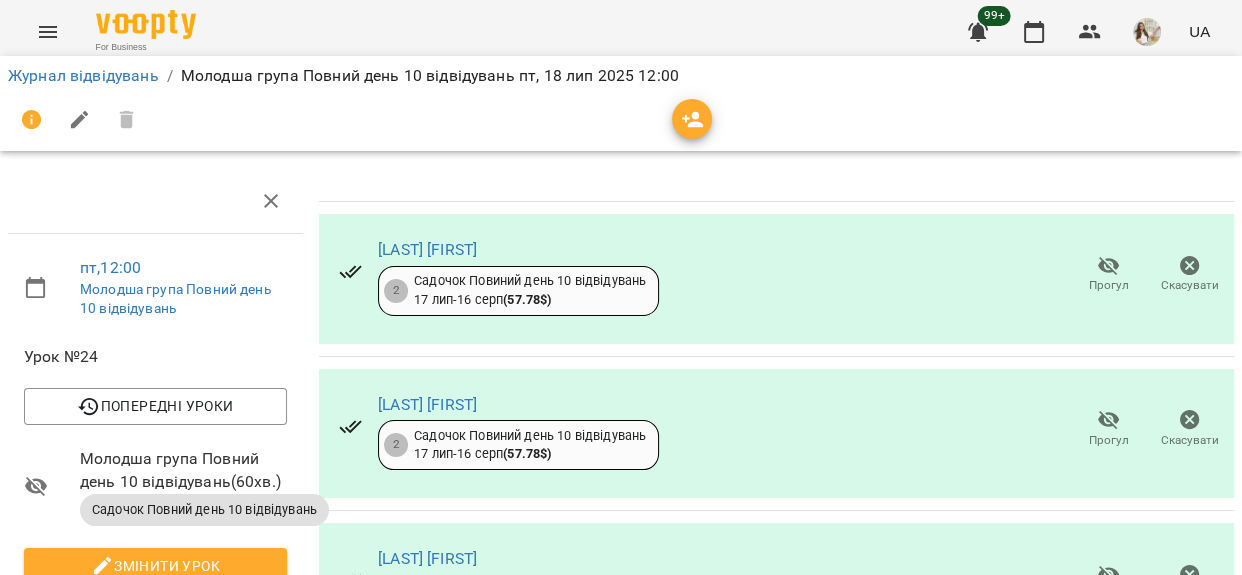 scroll, scrollTop: 272, scrollLeft: 0, axis: vertical 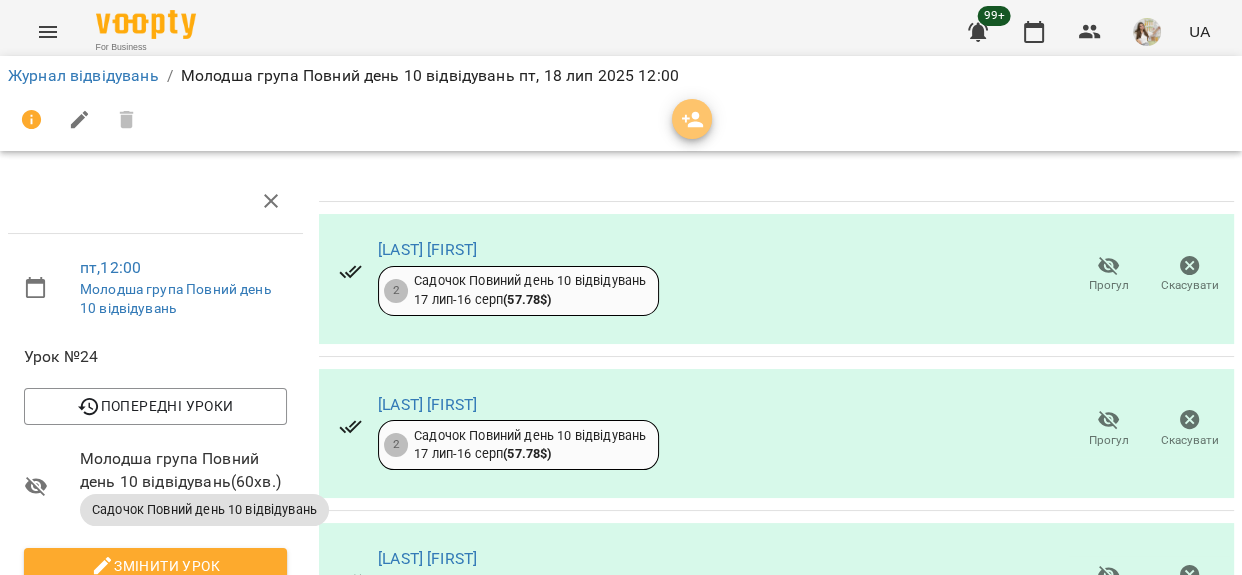 click 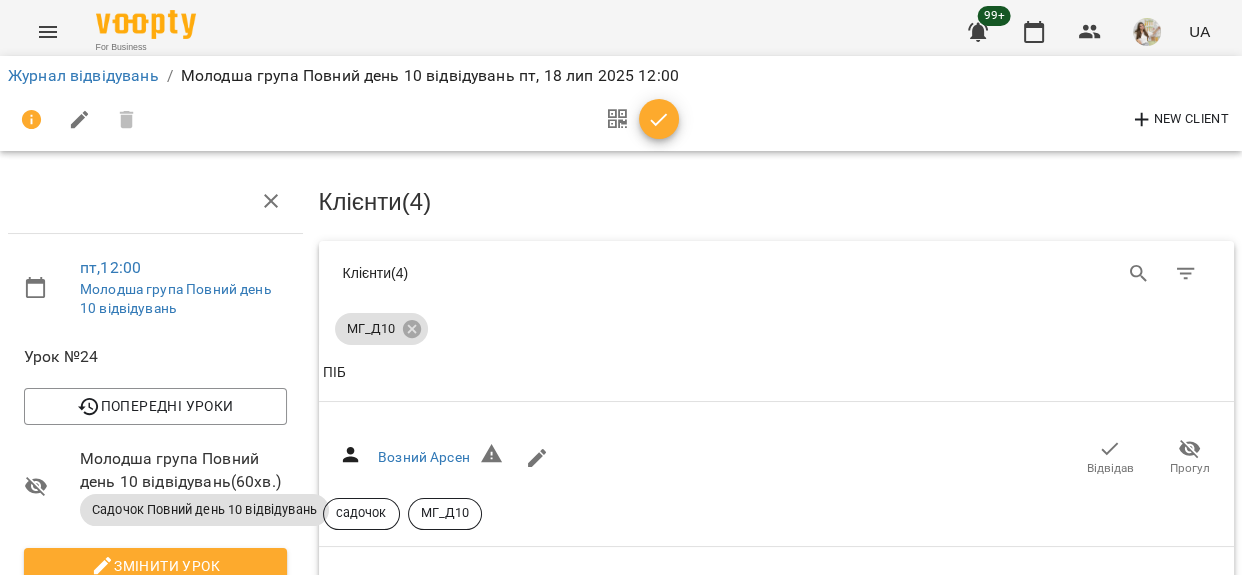 scroll, scrollTop: 545, scrollLeft: 0, axis: vertical 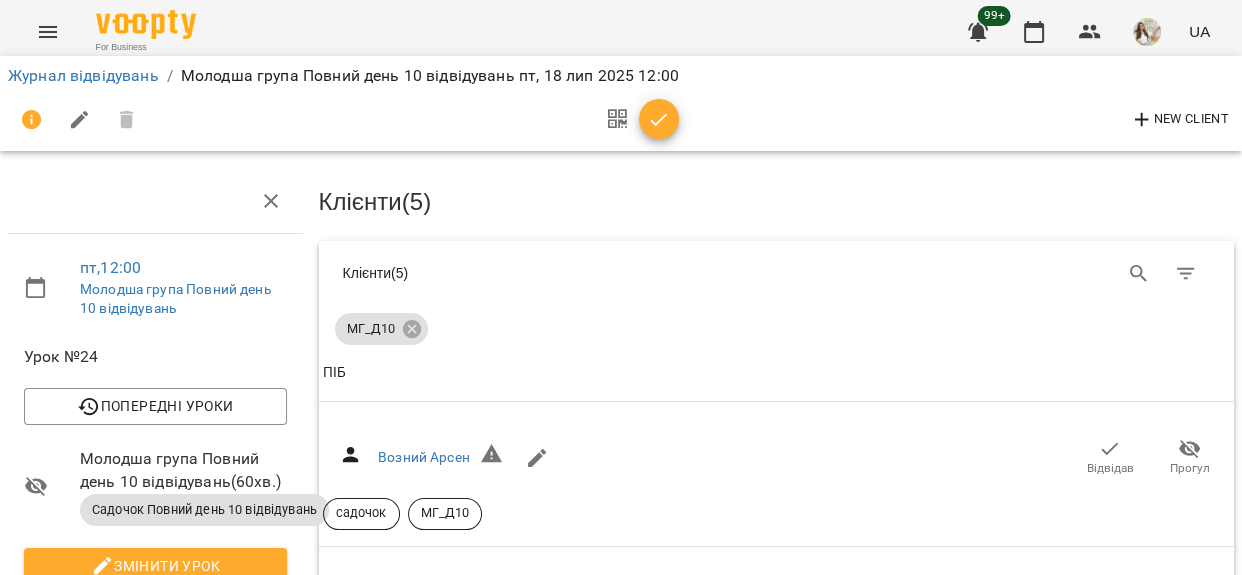 click 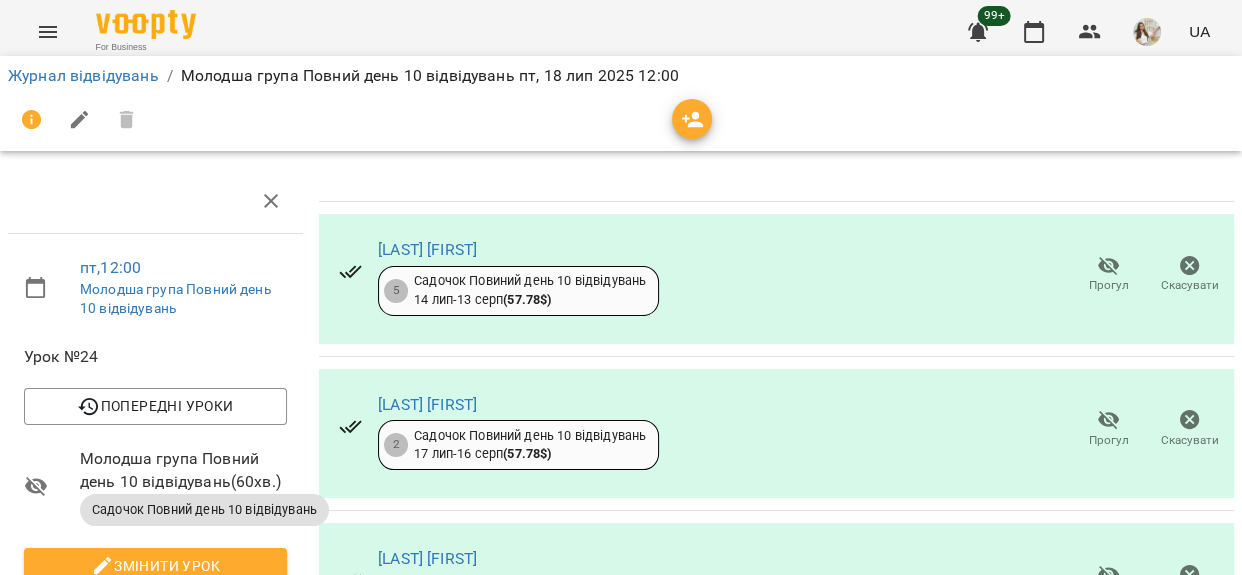 scroll, scrollTop: 435, scrollLeft: 0, axis: vertical 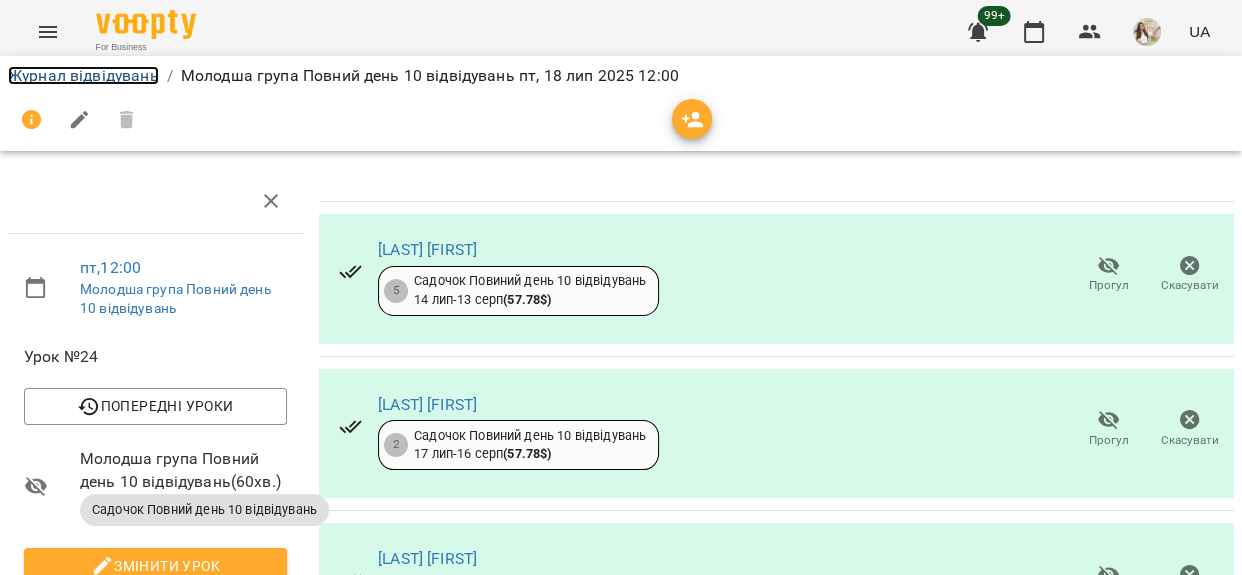 click on "Журнал відвідувань" at bounding box center (83, 75) 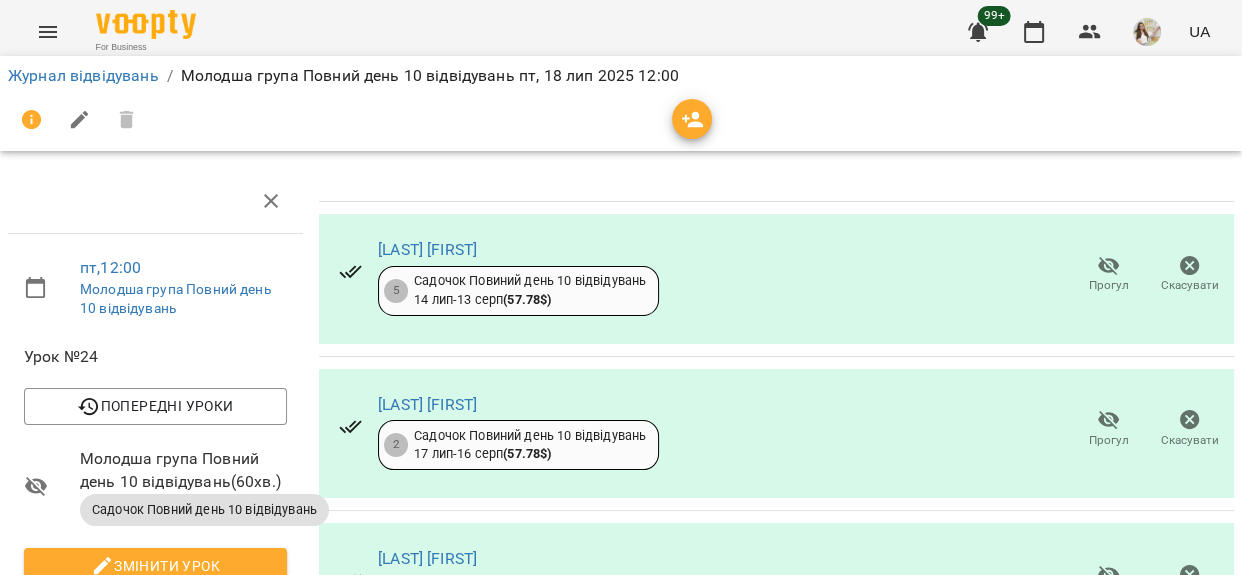 scroll, scrollTop: 0, scrollLeft: 0, axis: both 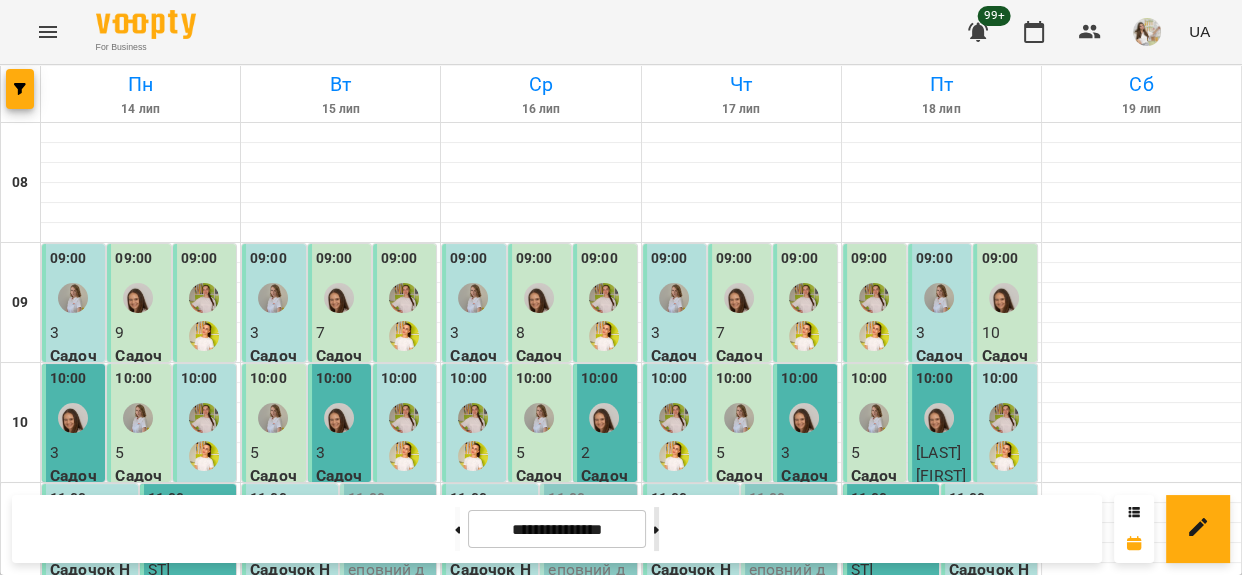 click at bounding box center [656, 529] 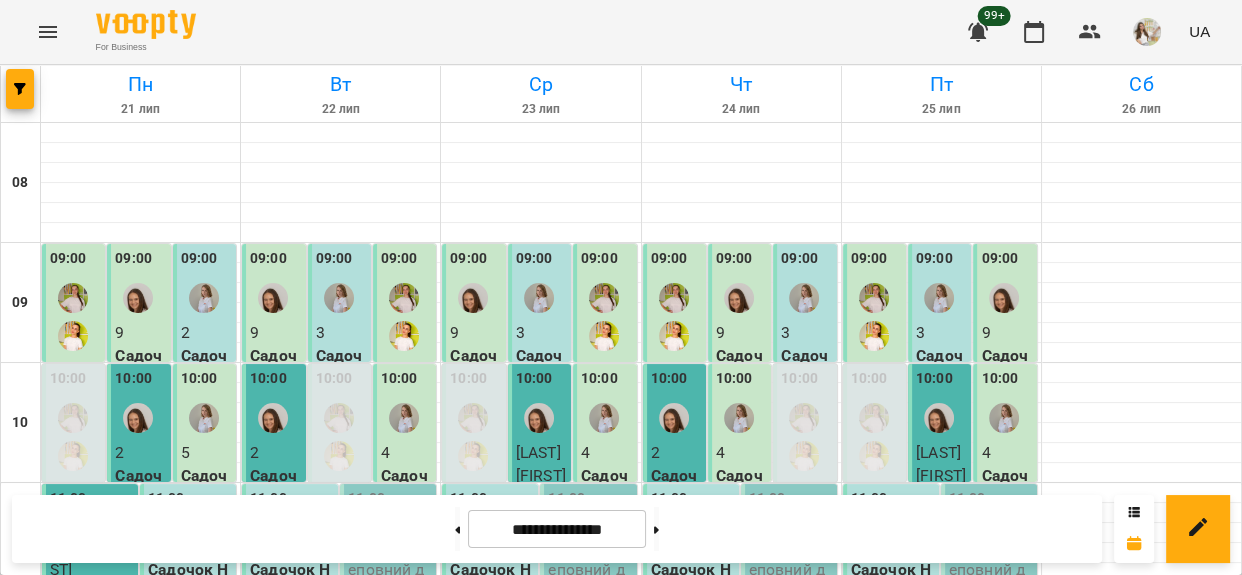click on "4" at bounding box center [141, 666] 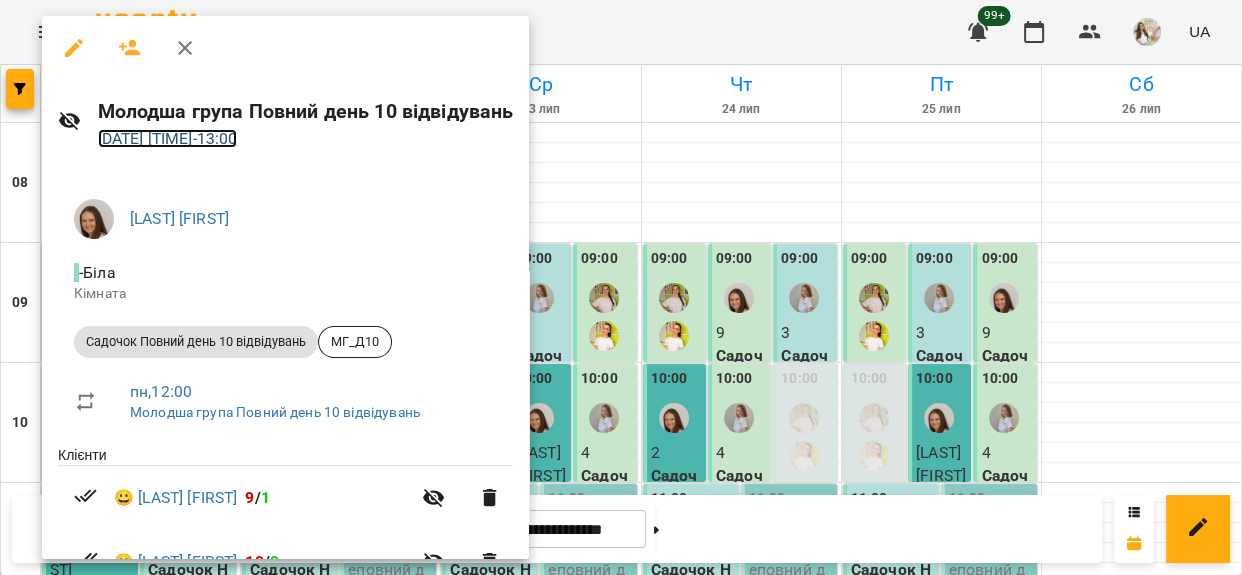 click on "21 лип 2025 12:00  -  13:00" at bounding box center [168, 138] 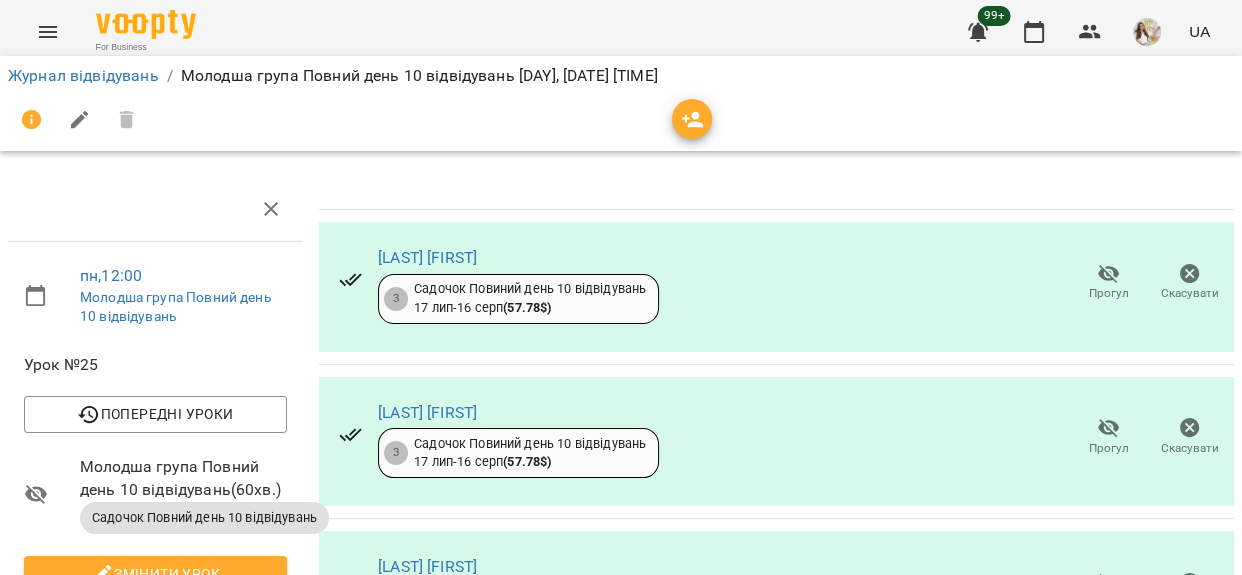 click at bounding box center [692, 120] 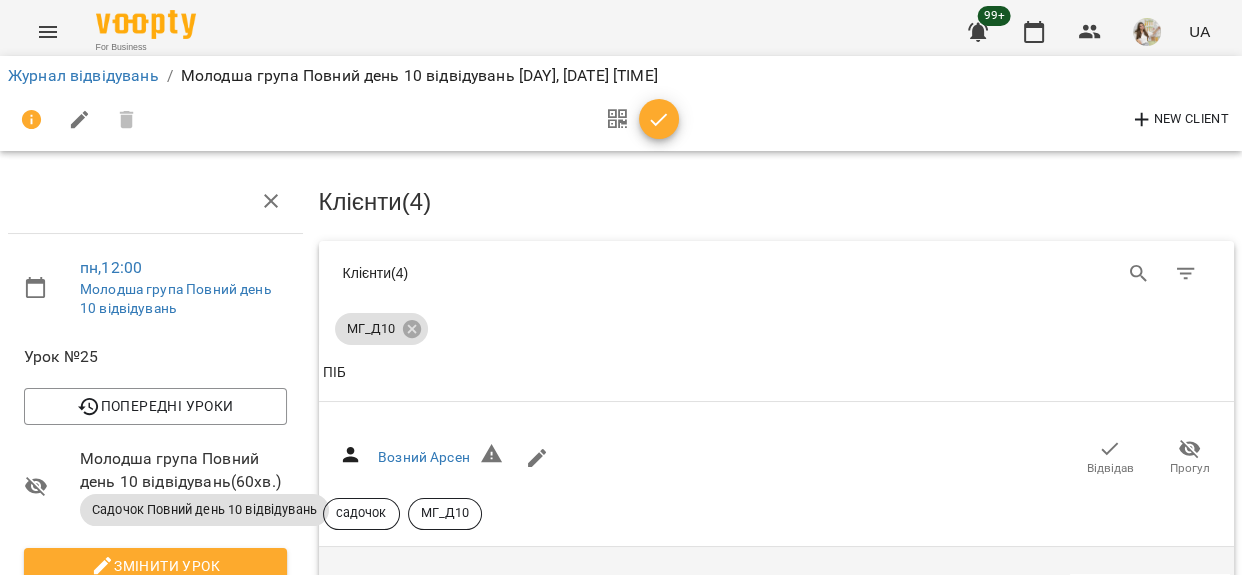 scroll, scrollTop: 545, scrollLeft: 0, axis: vertical 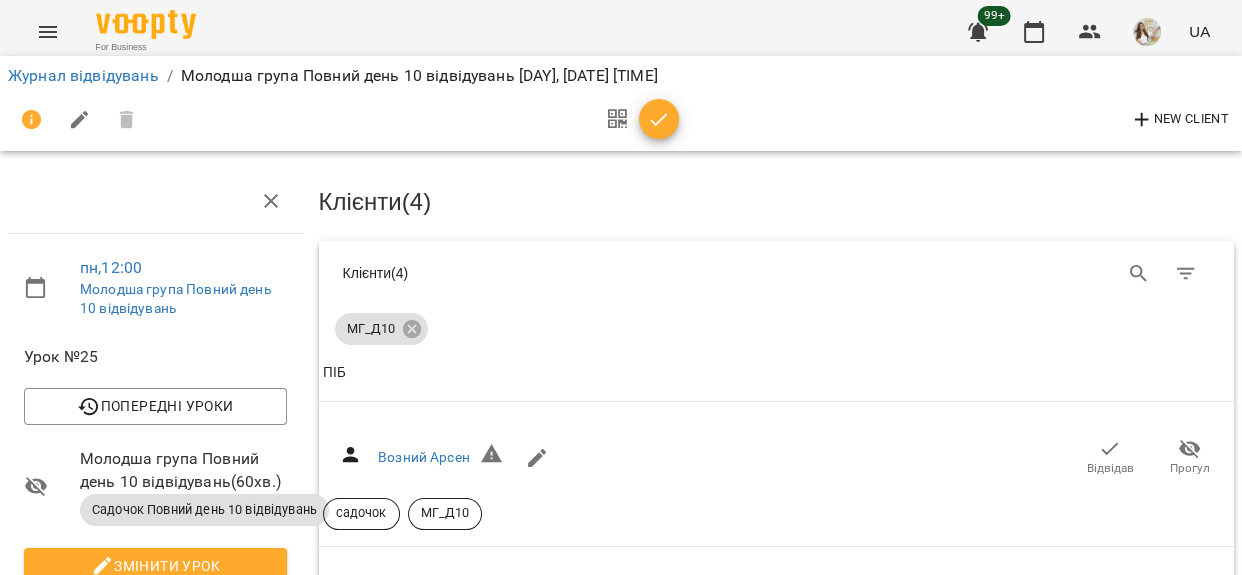 click on "Відвідав" at bounding box center (1110, 902) 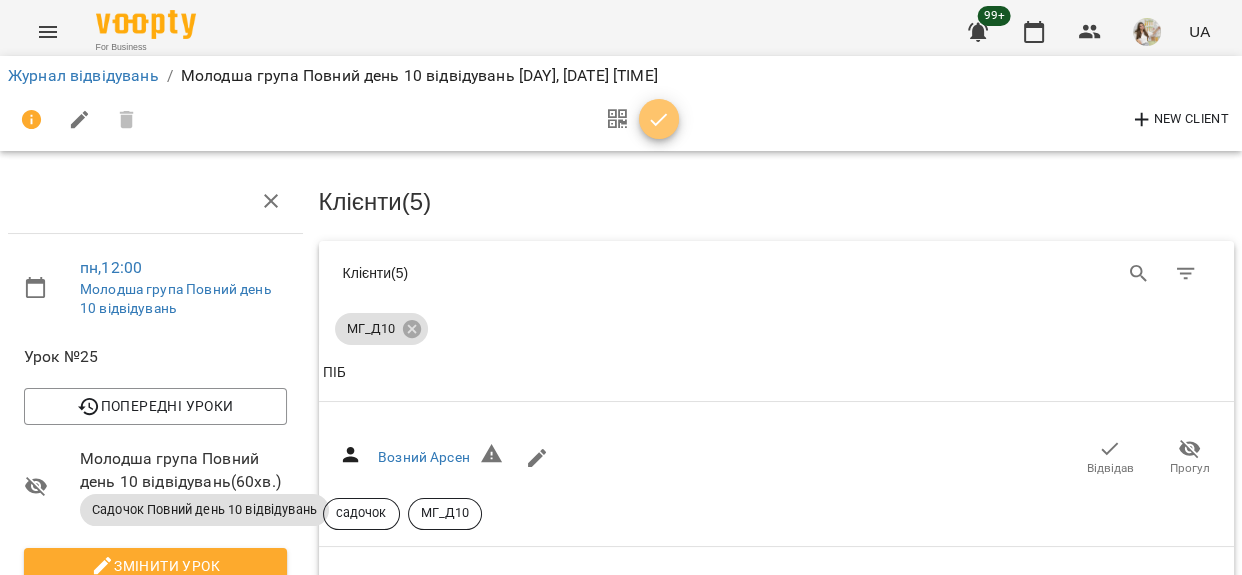 click 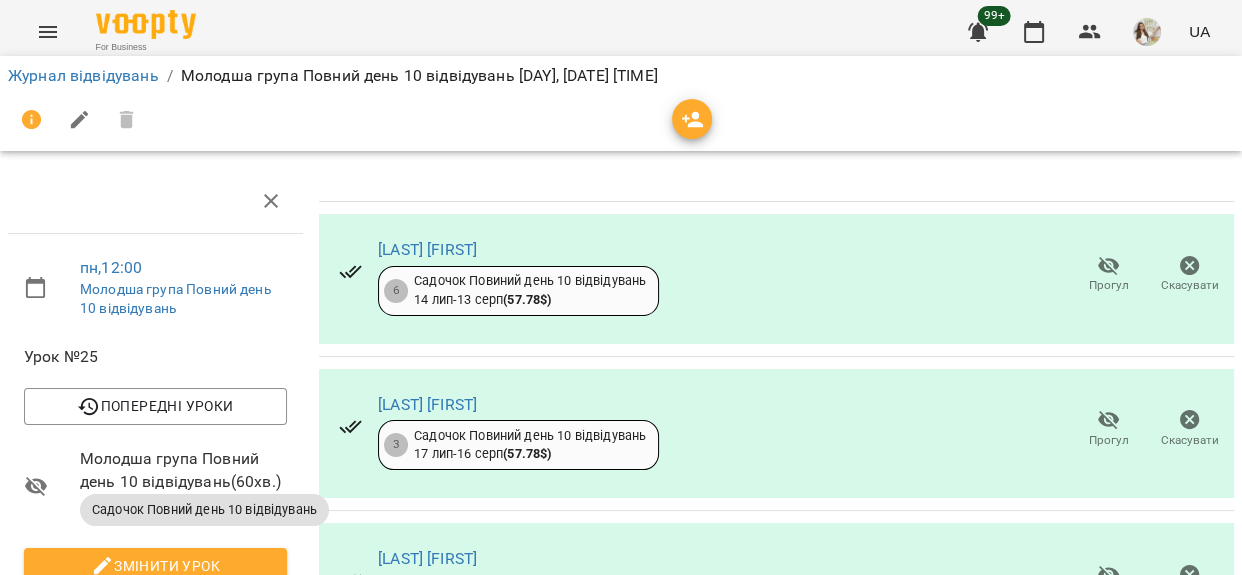 scroll, scrollTop: 0, scrollLeft: 0, axis: both 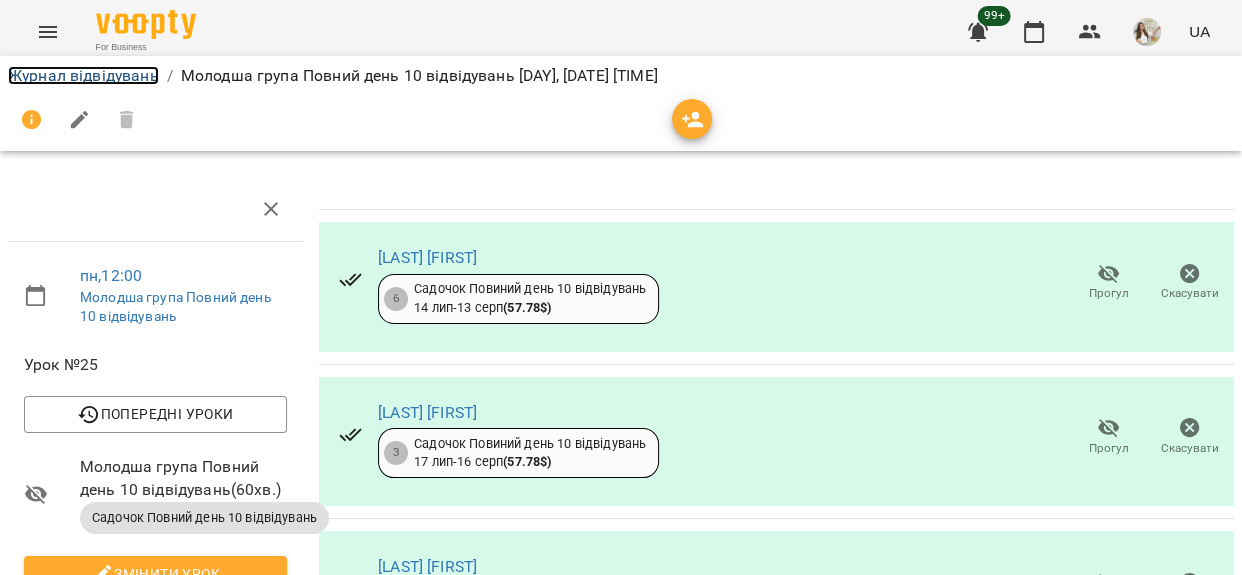 click on "Журнал відвідувань" at bounding box center [83, 75] 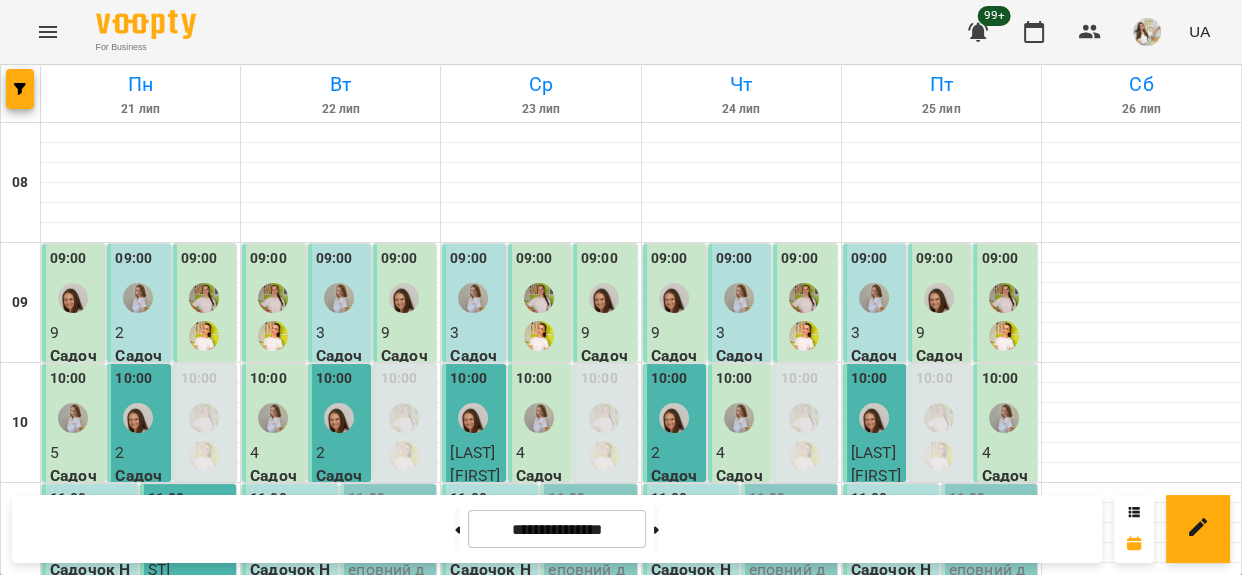 scroll, scrollTop: 363, scrollLeft: 0, axis: vertical 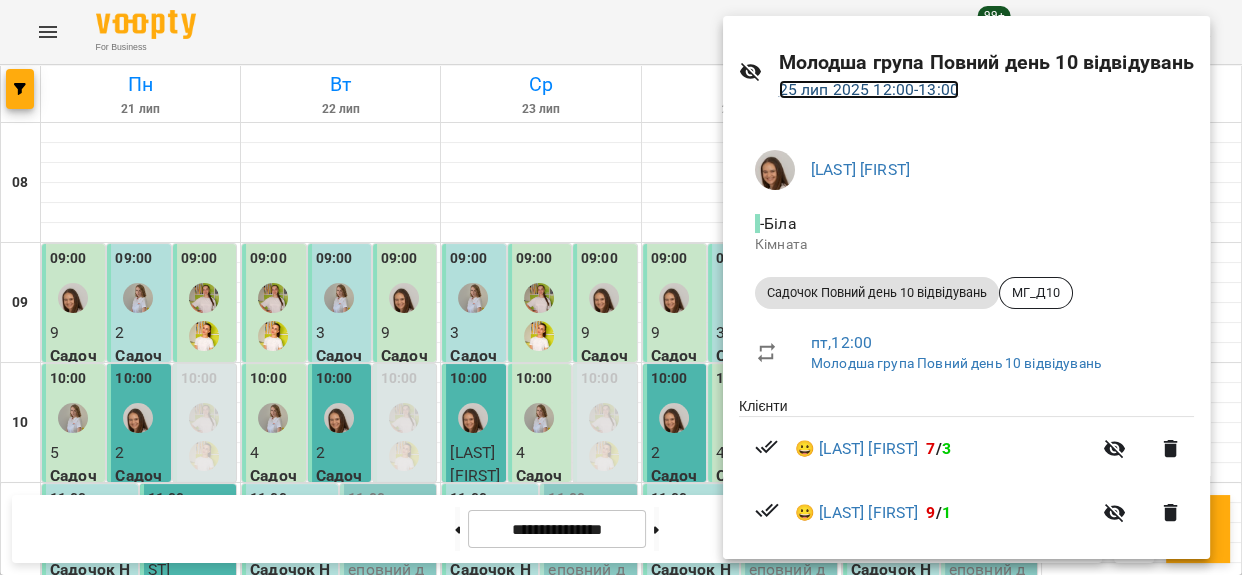 click on "25 лип 2025 12:00  -  13:00" at bounding box center (869, 89) 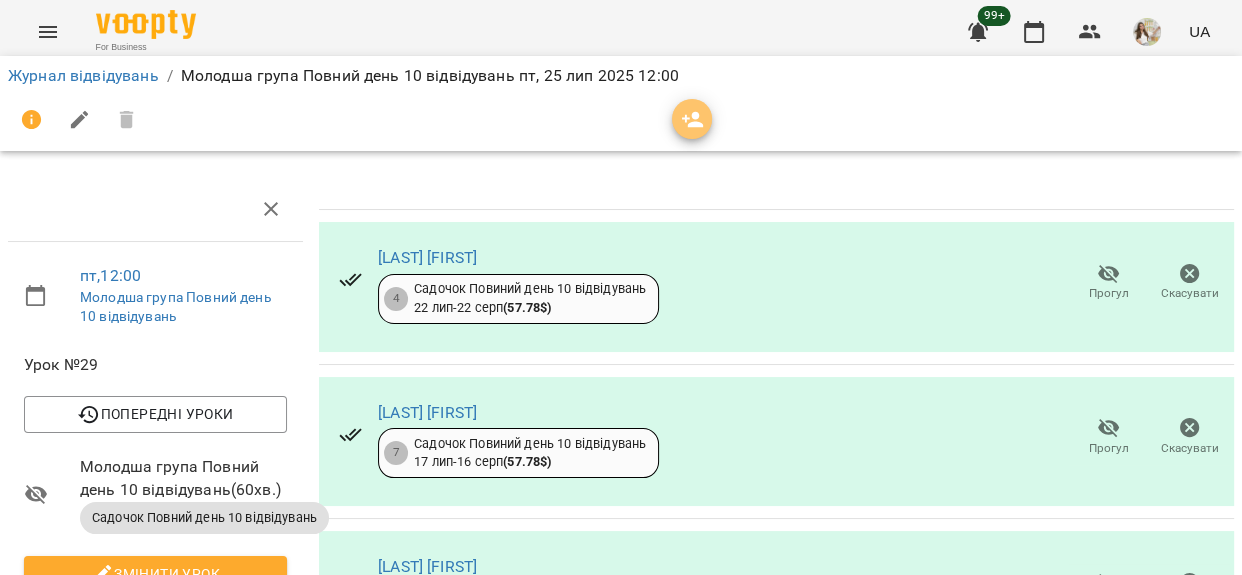 click 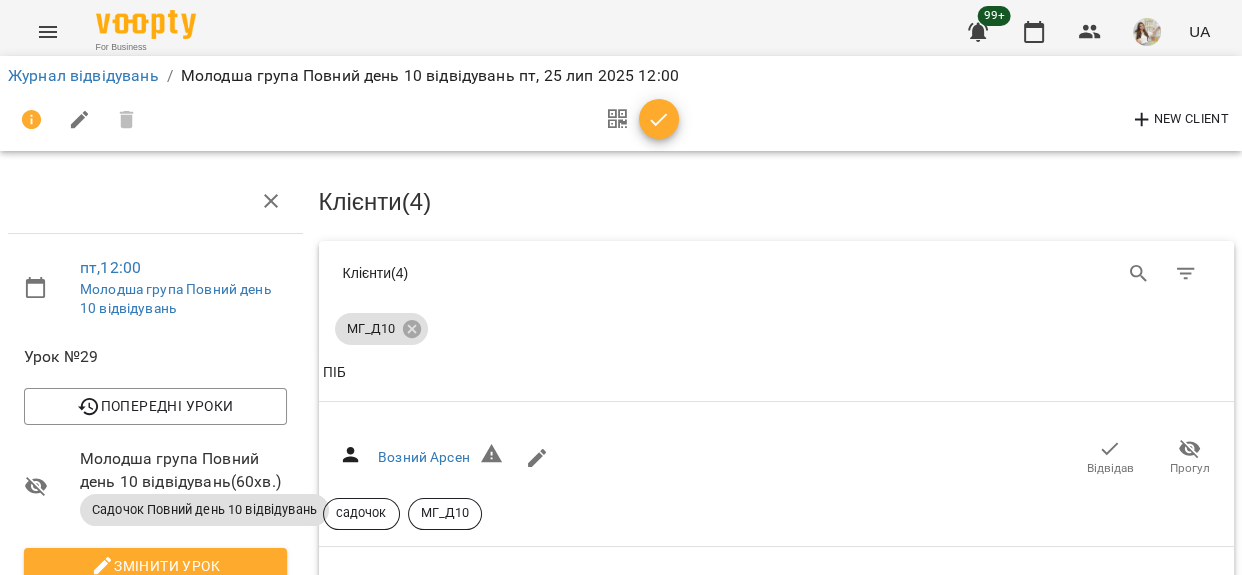scroll, scrollTop: 545, scrollLeft: 0, axis: vertical 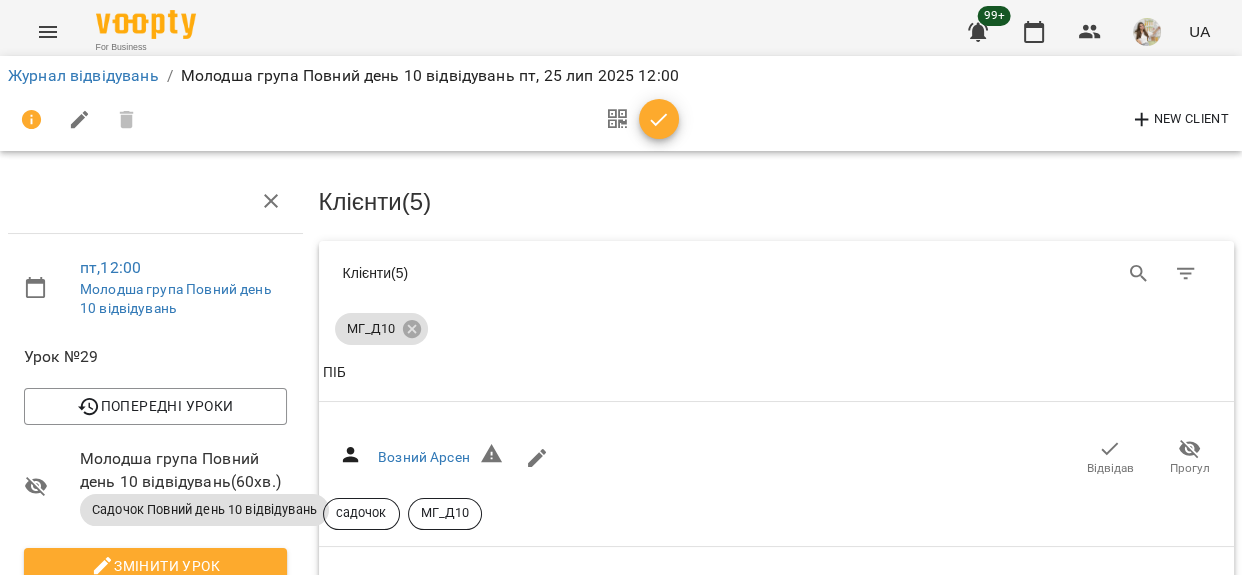 click 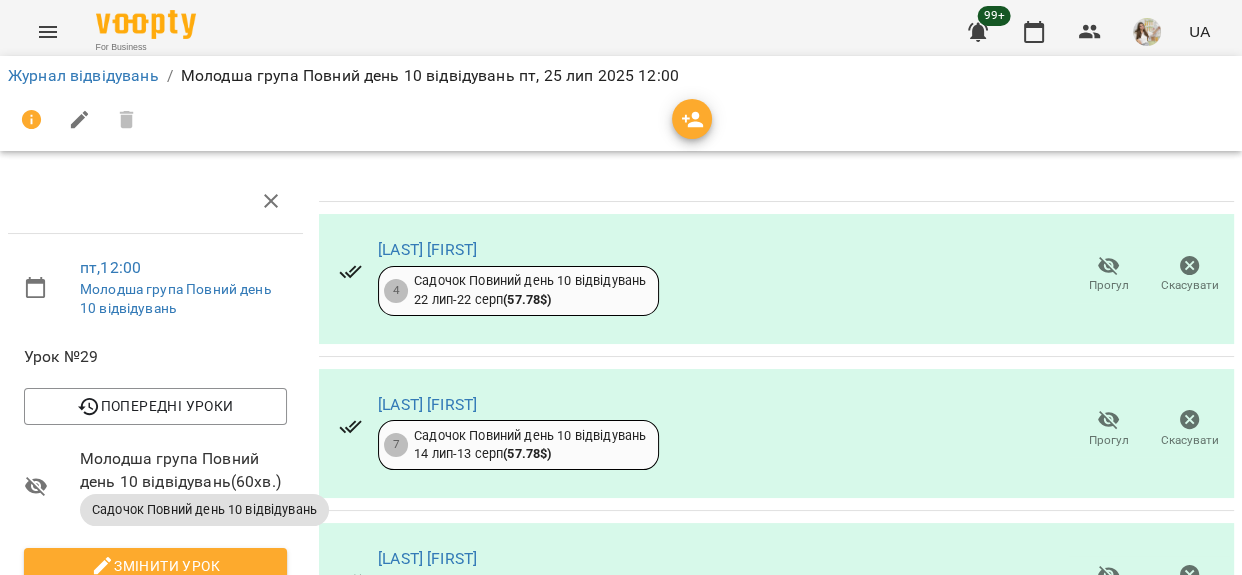scroll, scrollTop: 435, scrollLeft: 0, axis: vertical 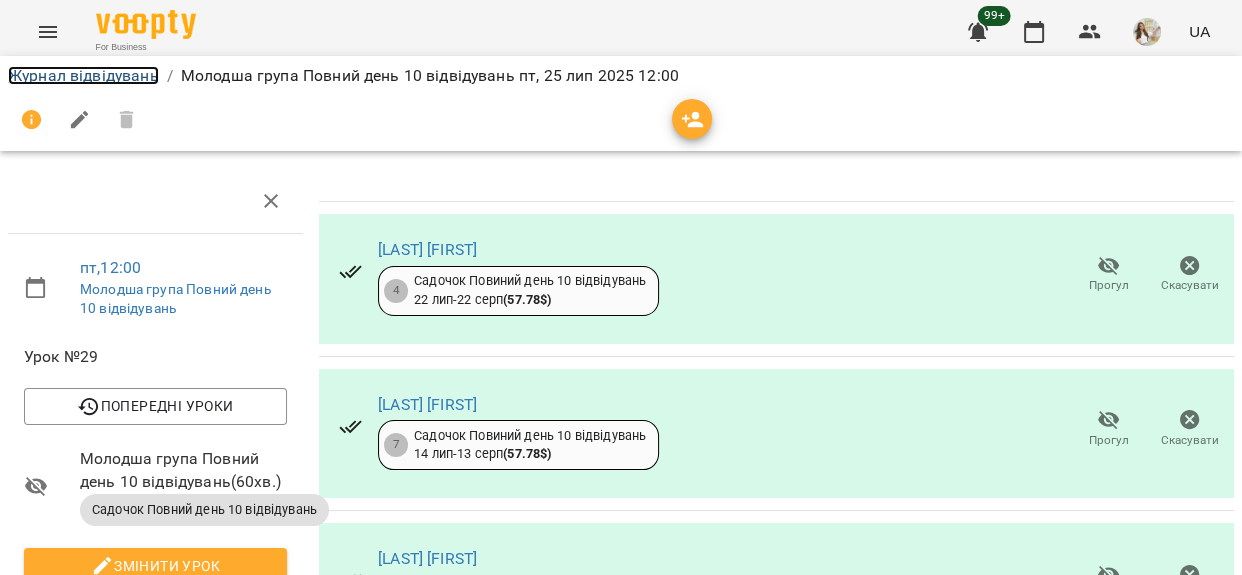 click on "Журнал відвідувань" at bounding box center (83, 75) 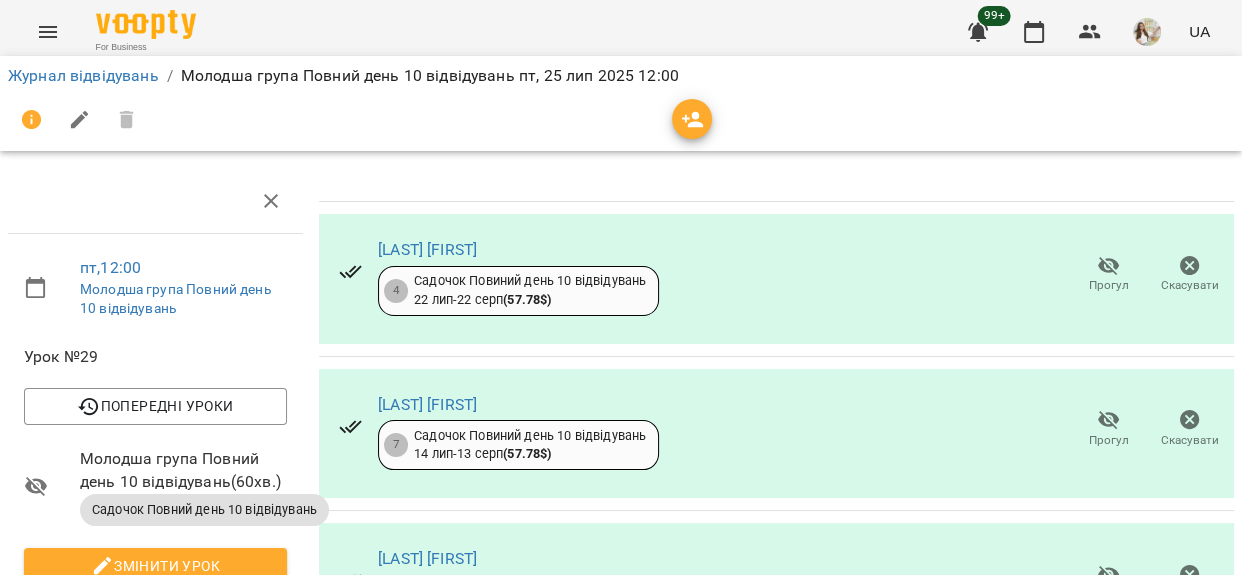 scroll, scrollTop: 0, scrollLeft: 0, axis: both 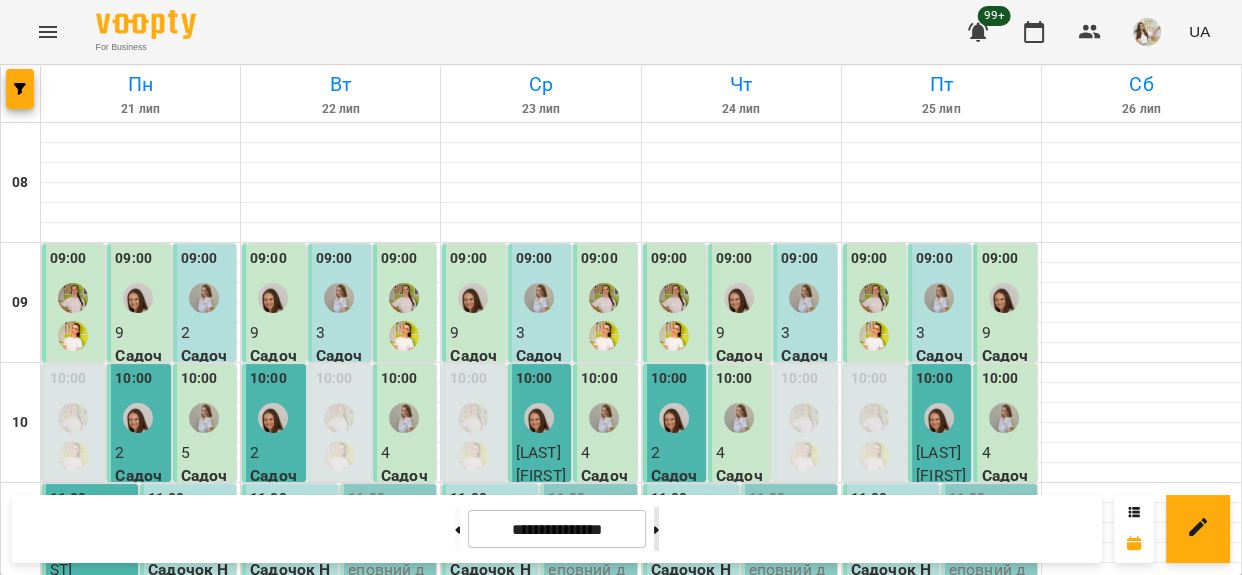 click at bounding box center (656, 529) 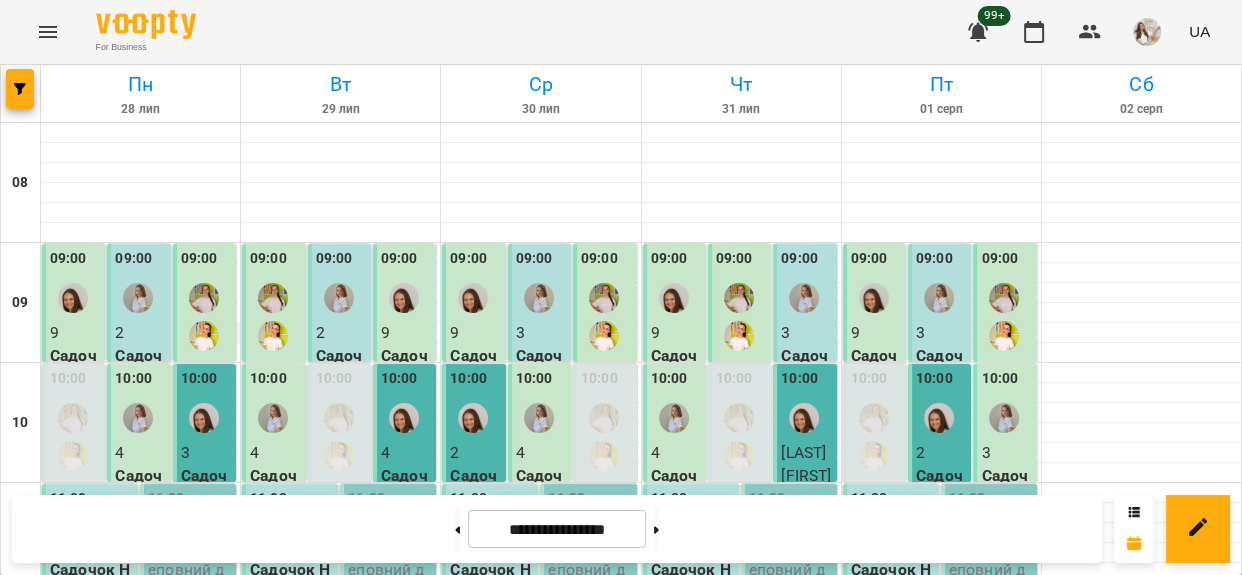 scroll, scrollTop: 454, scrollLeft: 0, axis: vertical 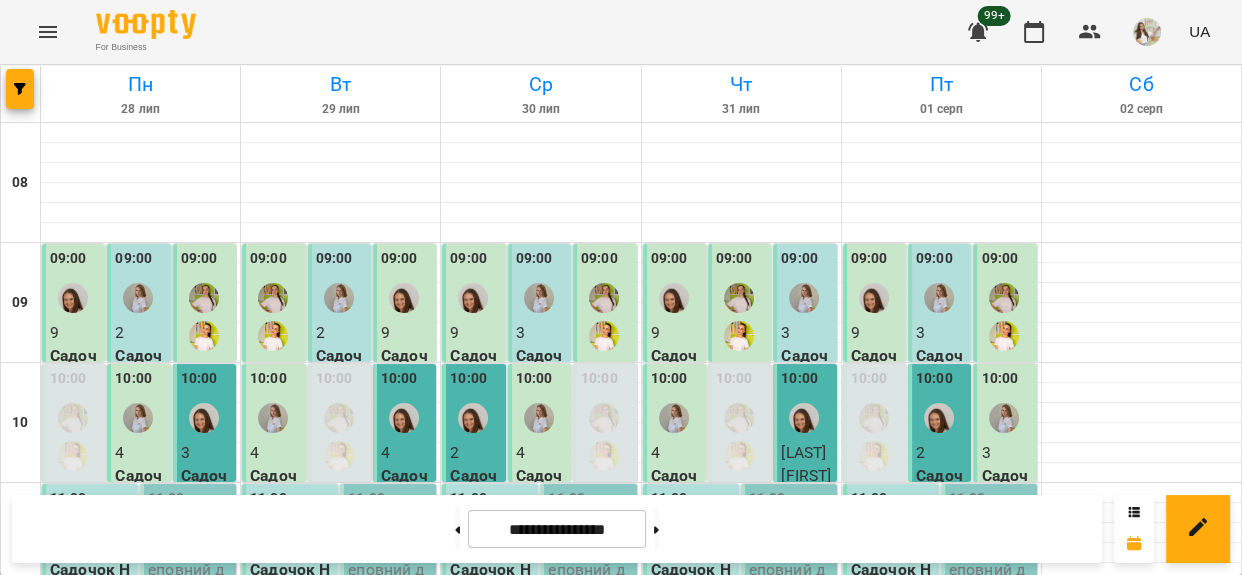 click on "5" at bounding box center [141, 666] 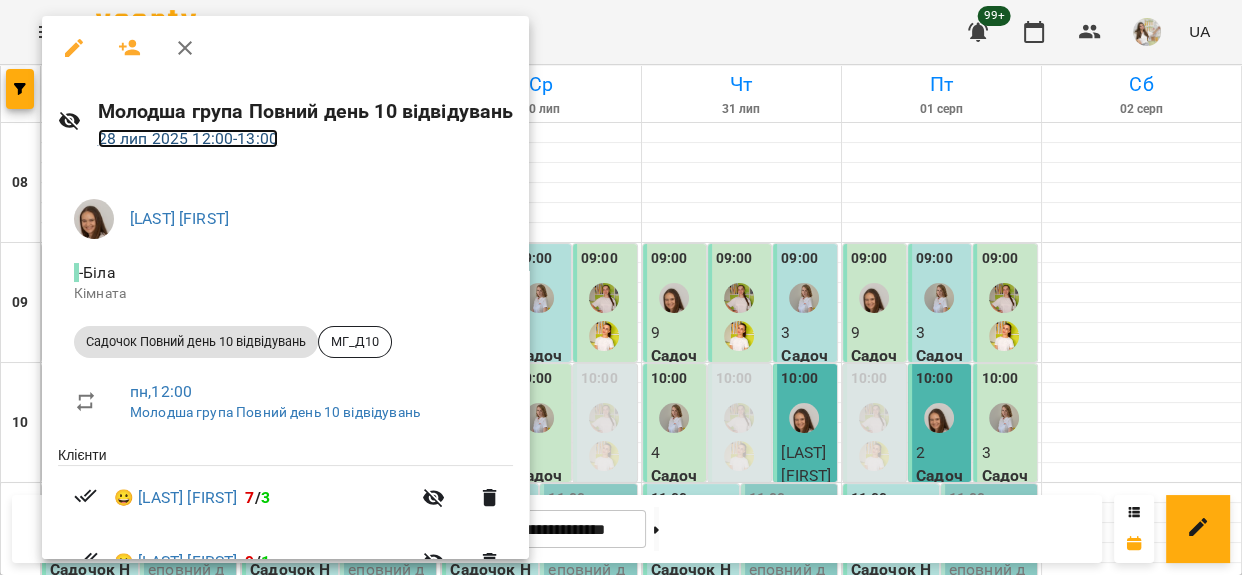 click on "28 лип 2025 12:00  -  13:00" at bounding box center [188, 138] 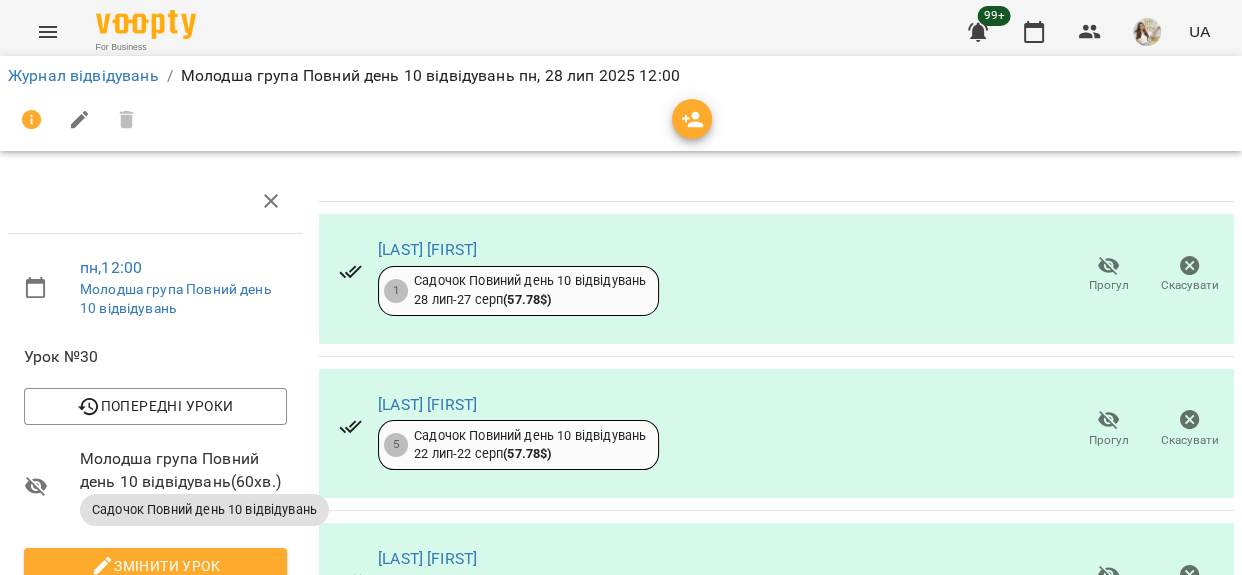 scroll, scrollTop: 435, scrollLeft: 0, axis: vertical 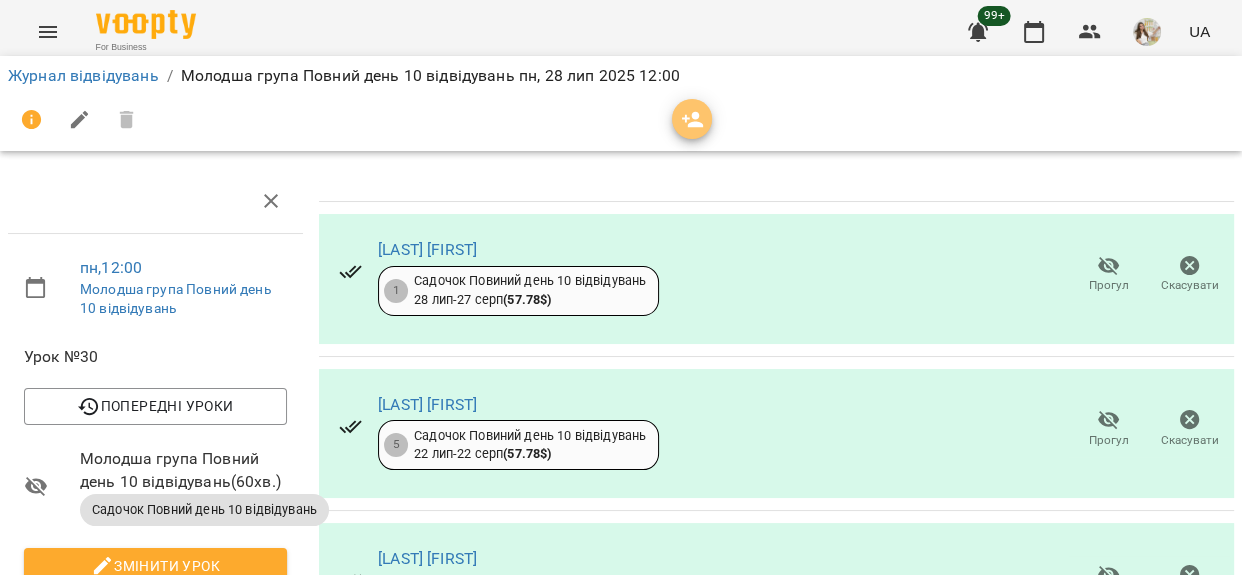 click 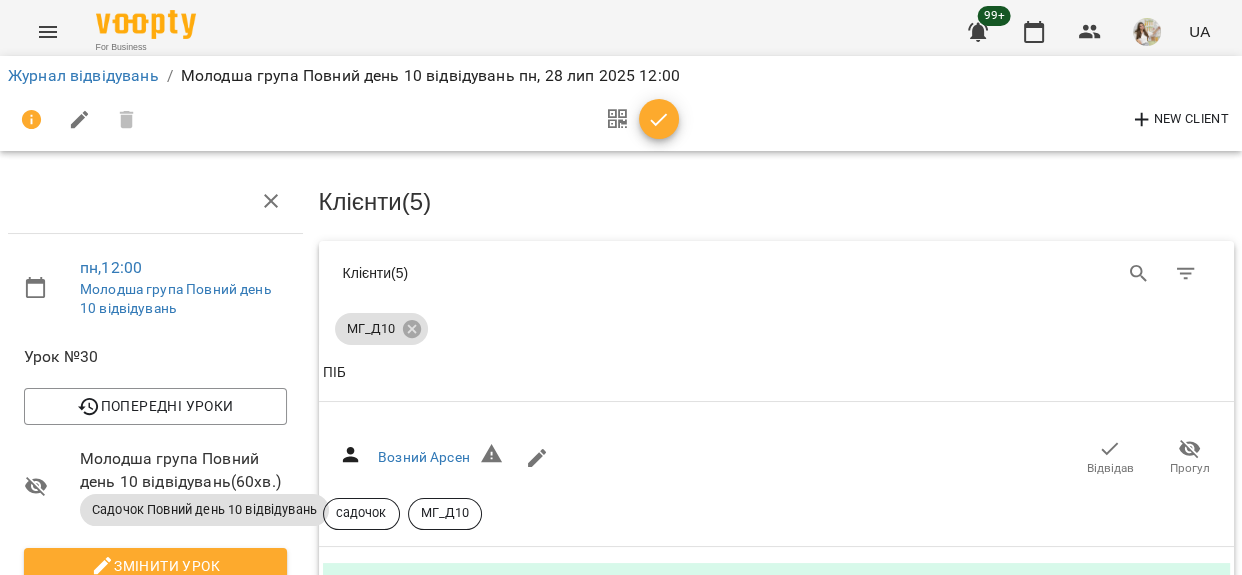 scroll, scrollTop: 708, scrollLeft: 0, axis: vertical 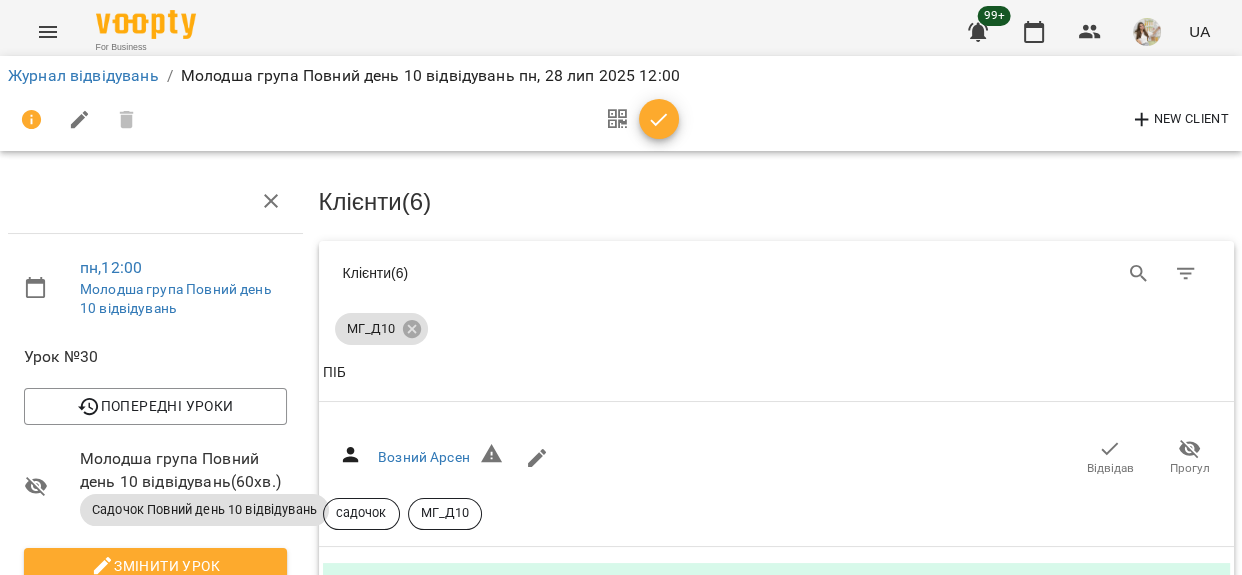click 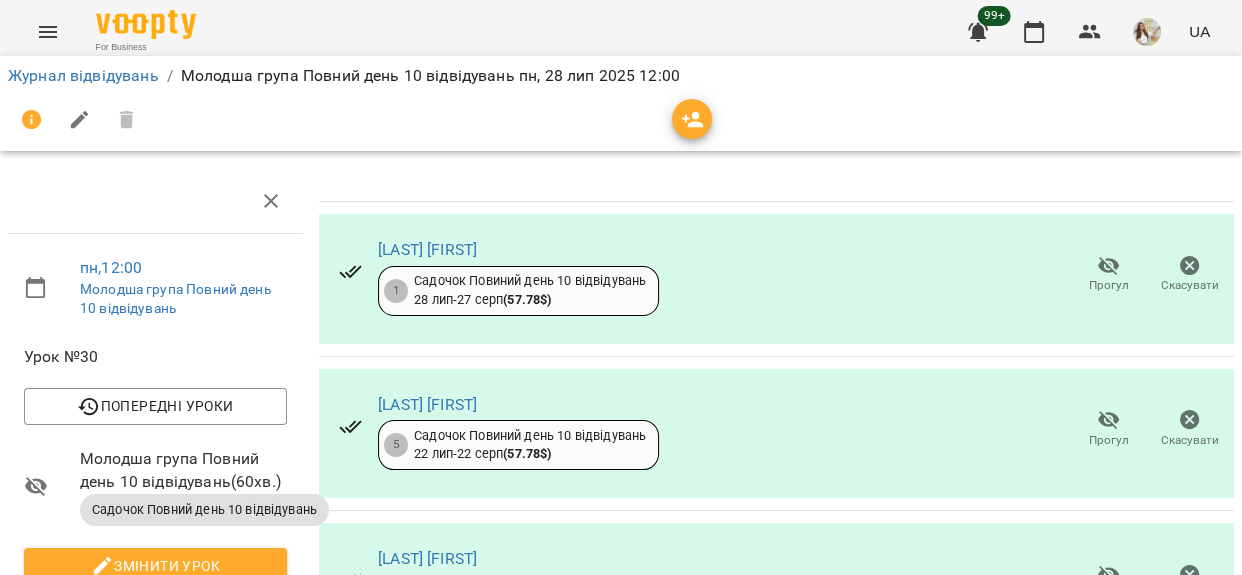 scroll, scrollTop: 590, scrollLeft: 0, axis: vertical 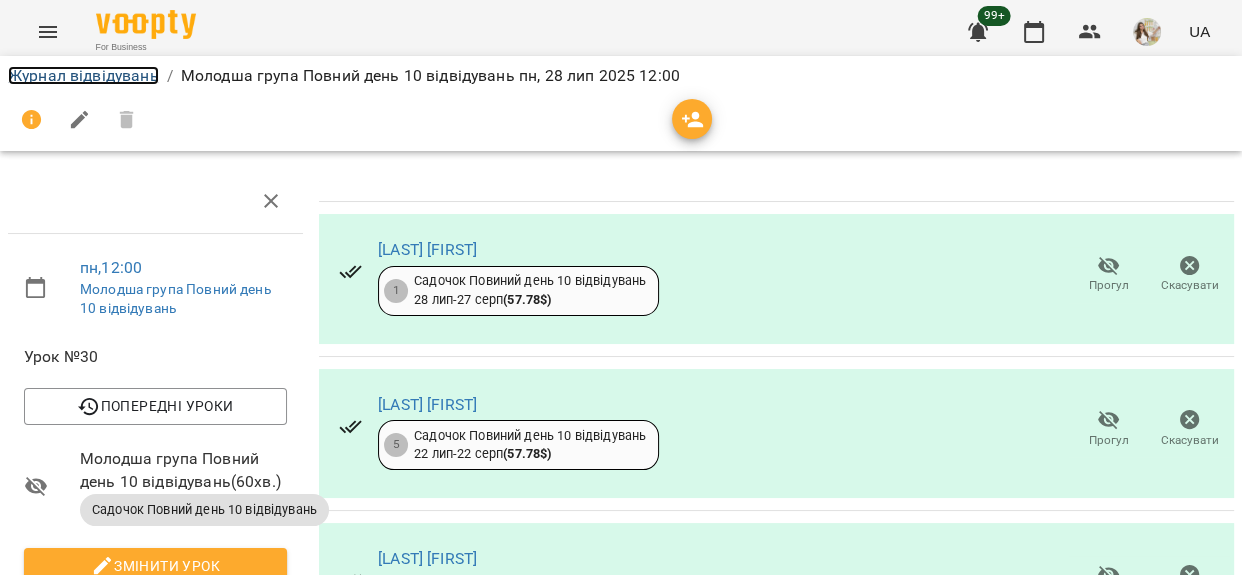 click on "Журнал відвідувань" at bounding box center [83, 75] 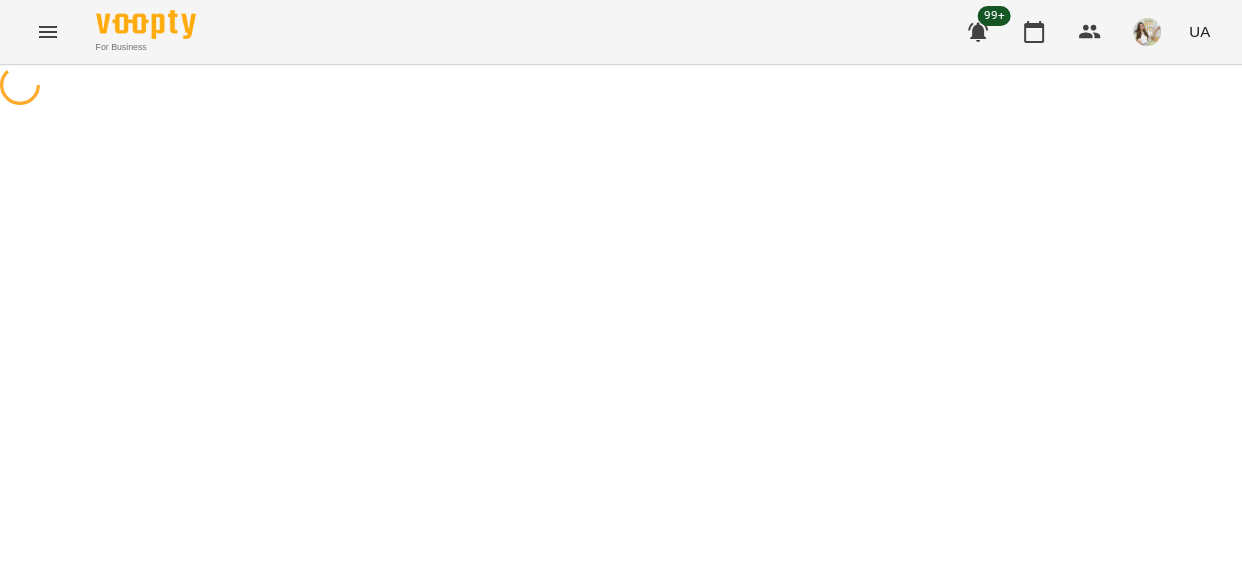 scroll, scrollTop: 0, scrollLeft: 0, axis: both 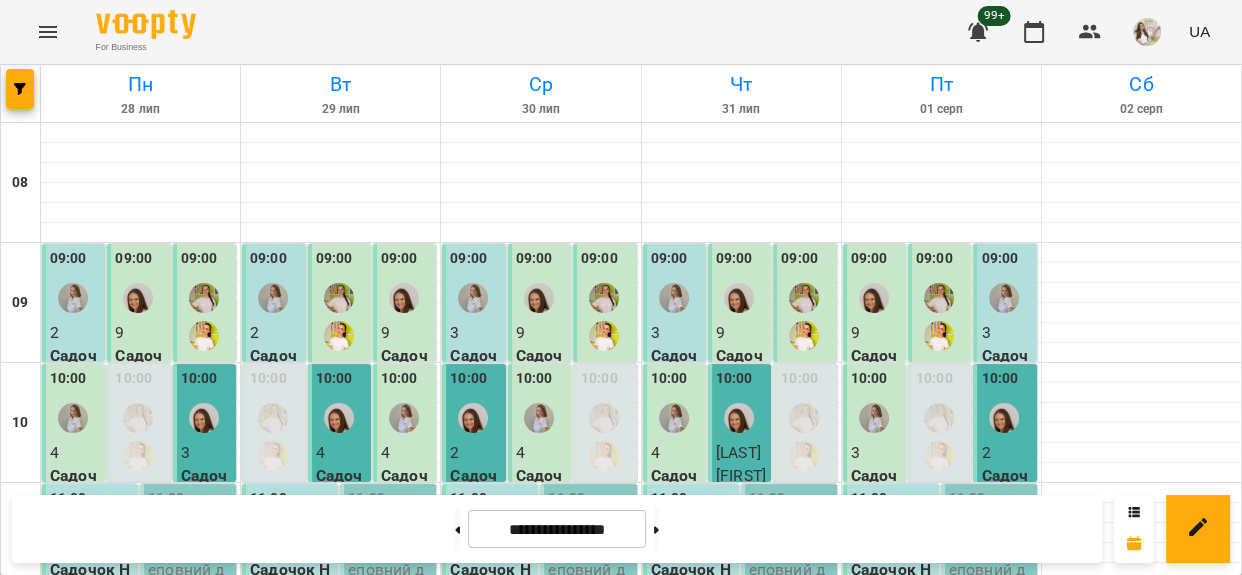 click on "Садочок Повний день 10 відвідувань (МГ_Д10)" at bounding box center [341, 701] 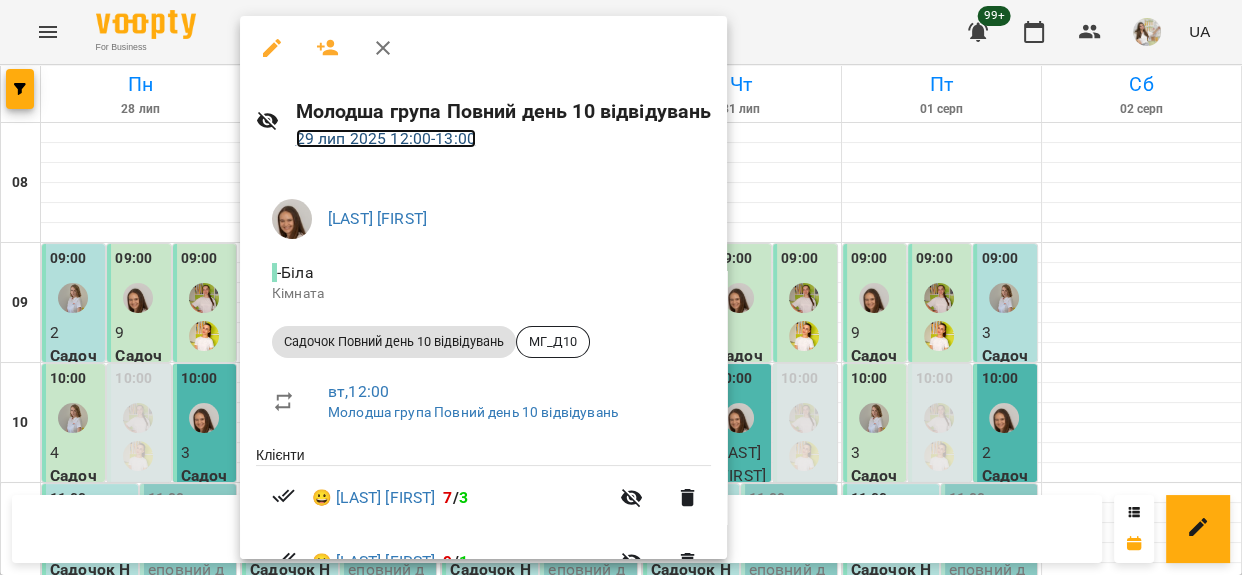 click on "29 лип 2025 12:00  -  13:00" at bounding box center (386, 138) 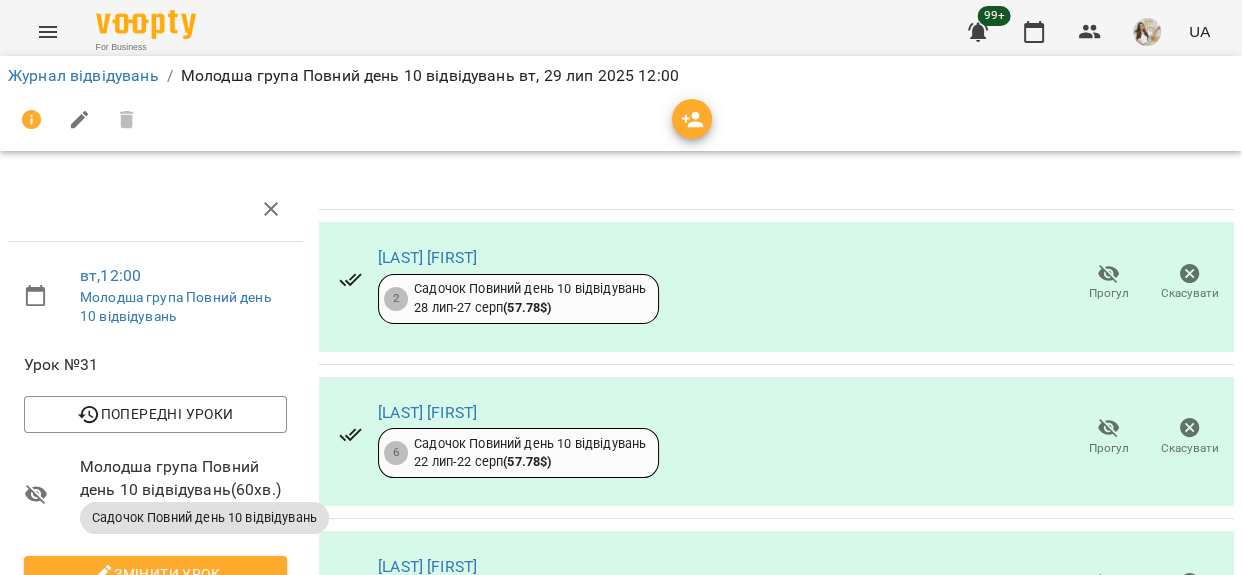click at bounding box center (692, 120) 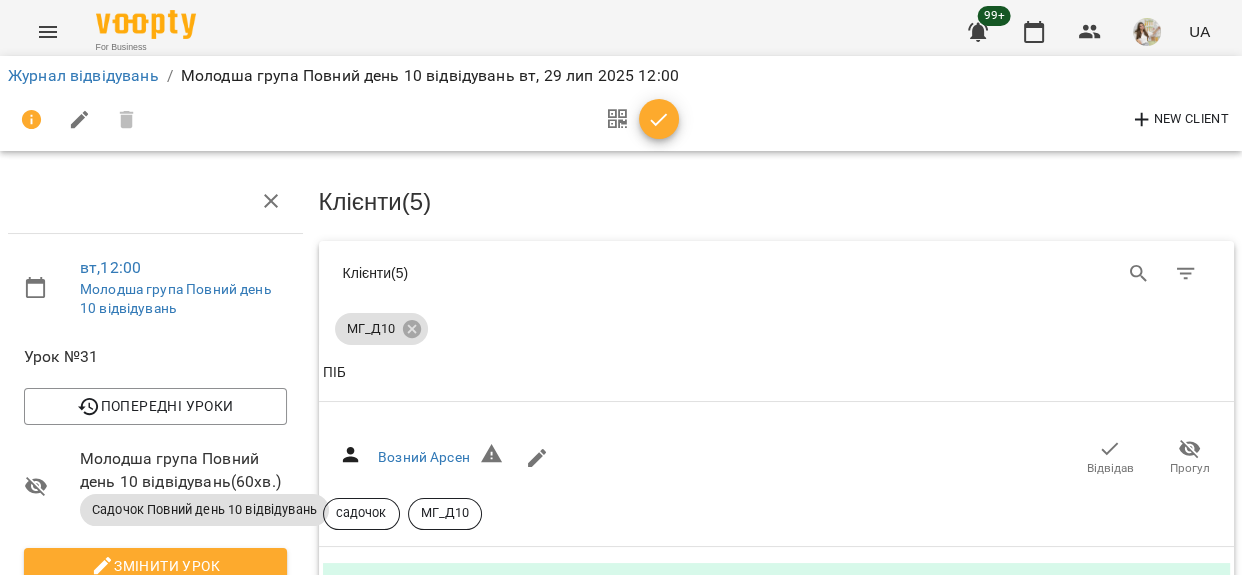 scroll, scrollTop: 636, scrollLeft: 0, axis: vertical 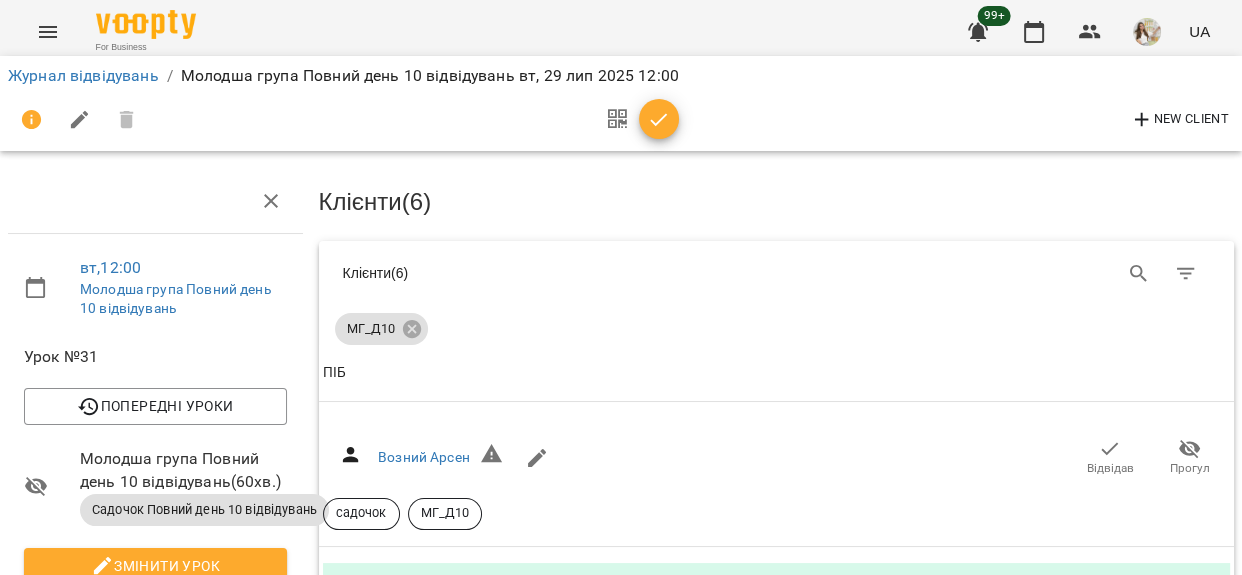 click 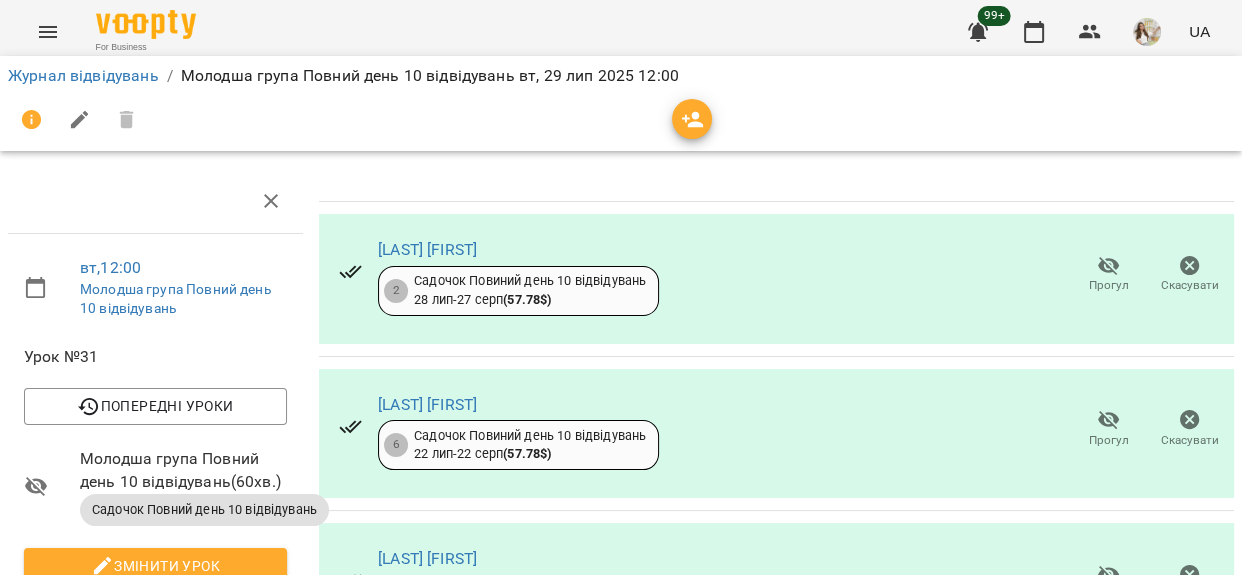 scroll, scrollTop: 590, scrollLeft: 0, axis: vertical 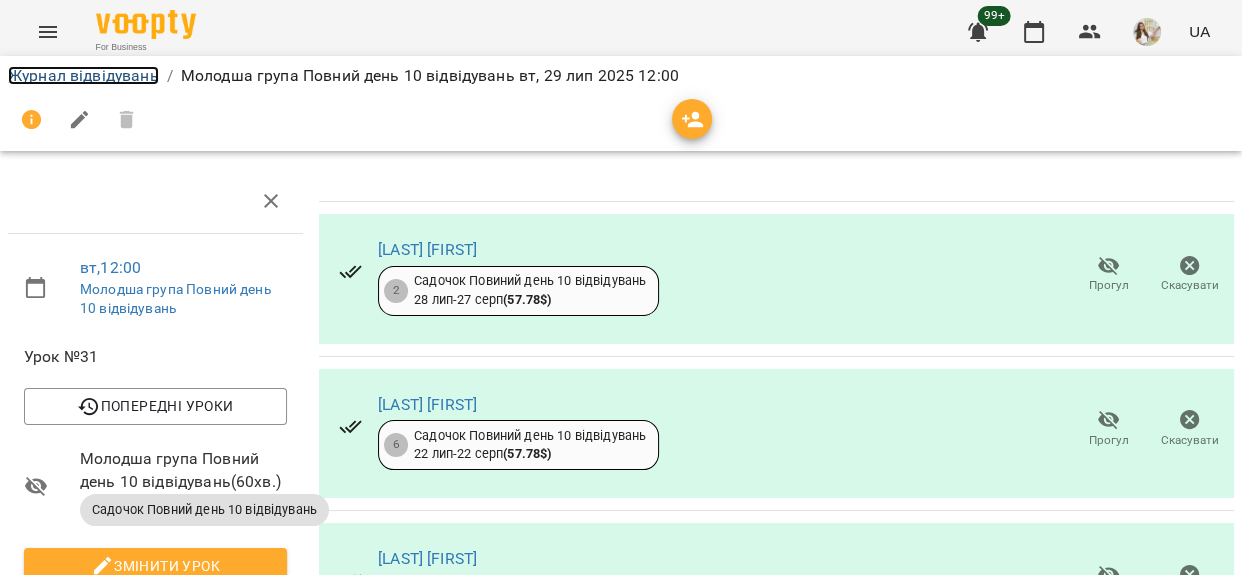 click on "Журнал відвідувань" at bounding box center [83, 75] 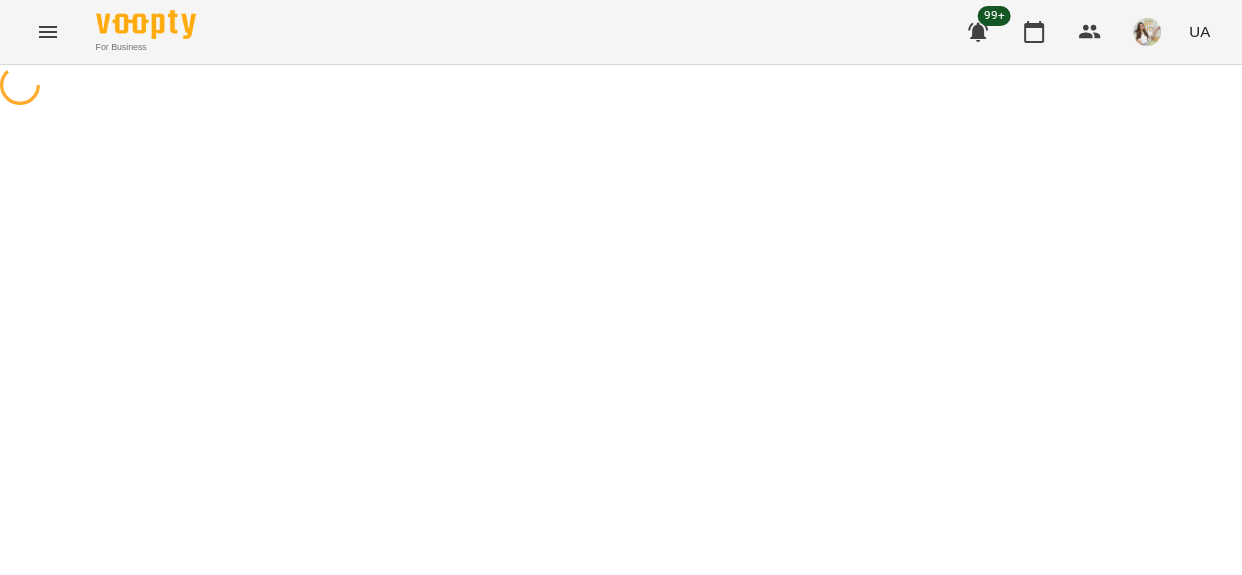 scroll, scrollTop: 0, scrollLeft: 0, axis: both 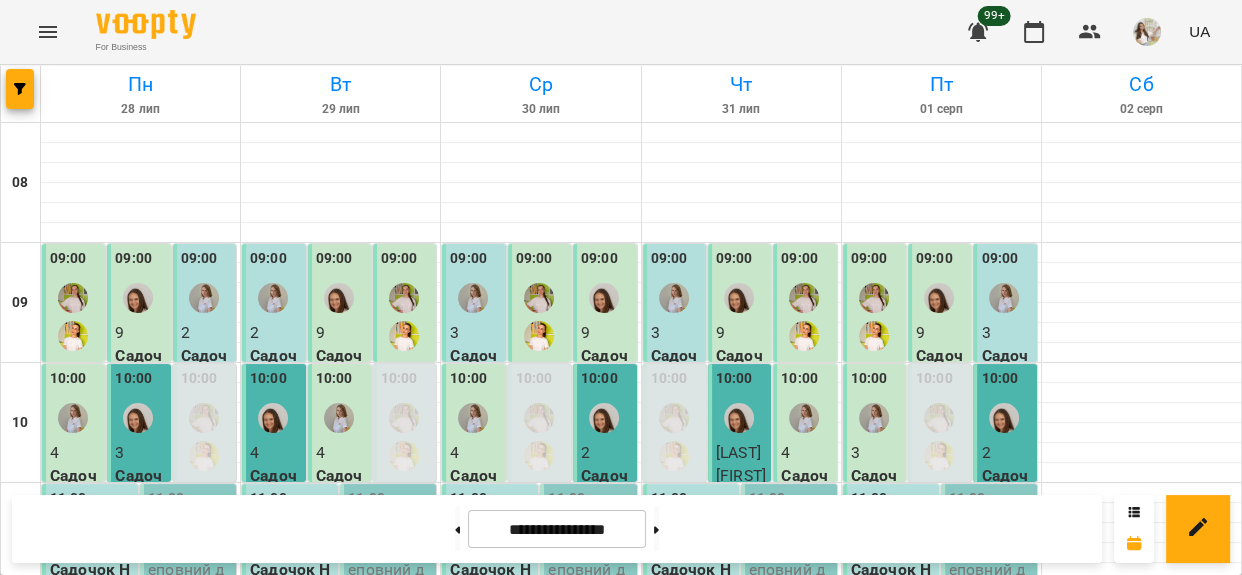 click on "Вітвіцька Кіра" at bounding box center [987, 677] 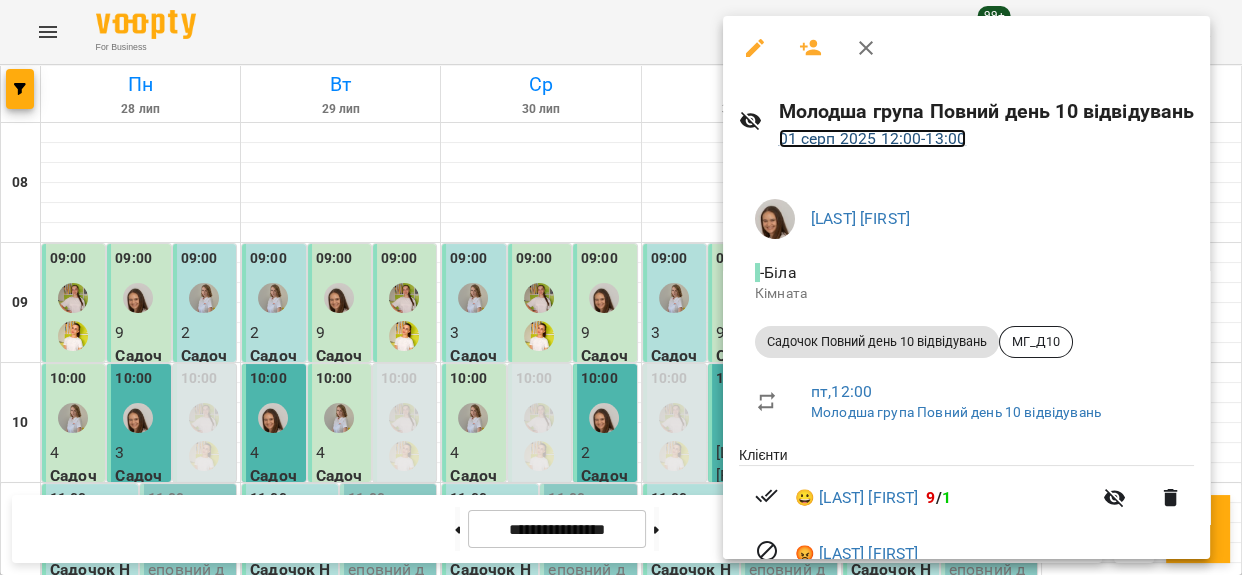 click on "01 серп 2025 12:00  -  13:00" at bounding box center (873, 138) 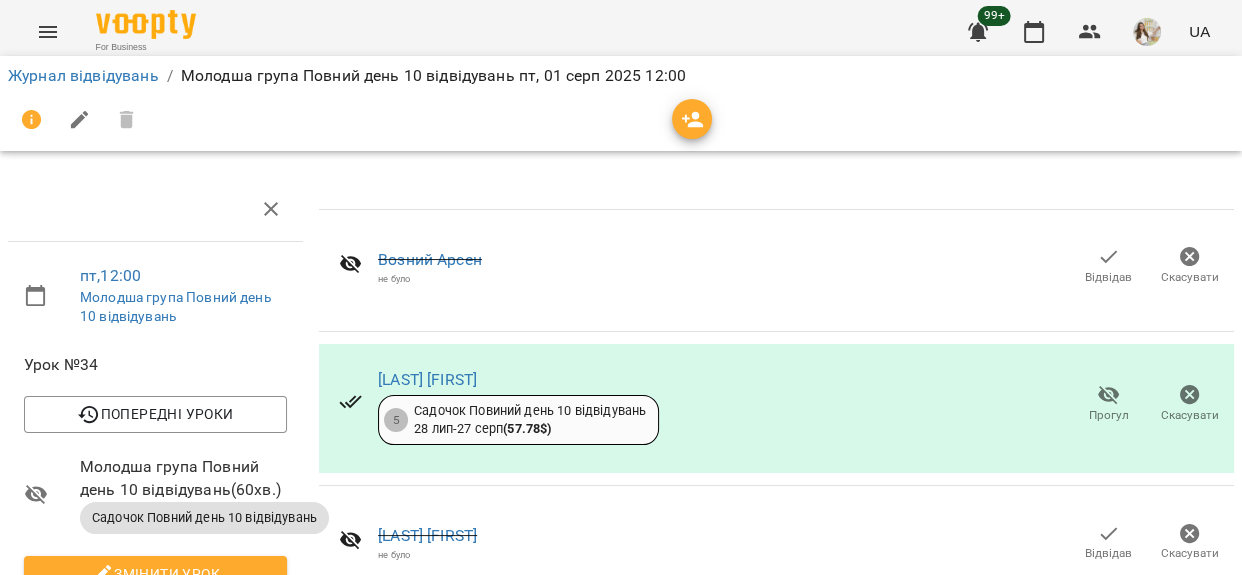click at bounding box center (692, 120) 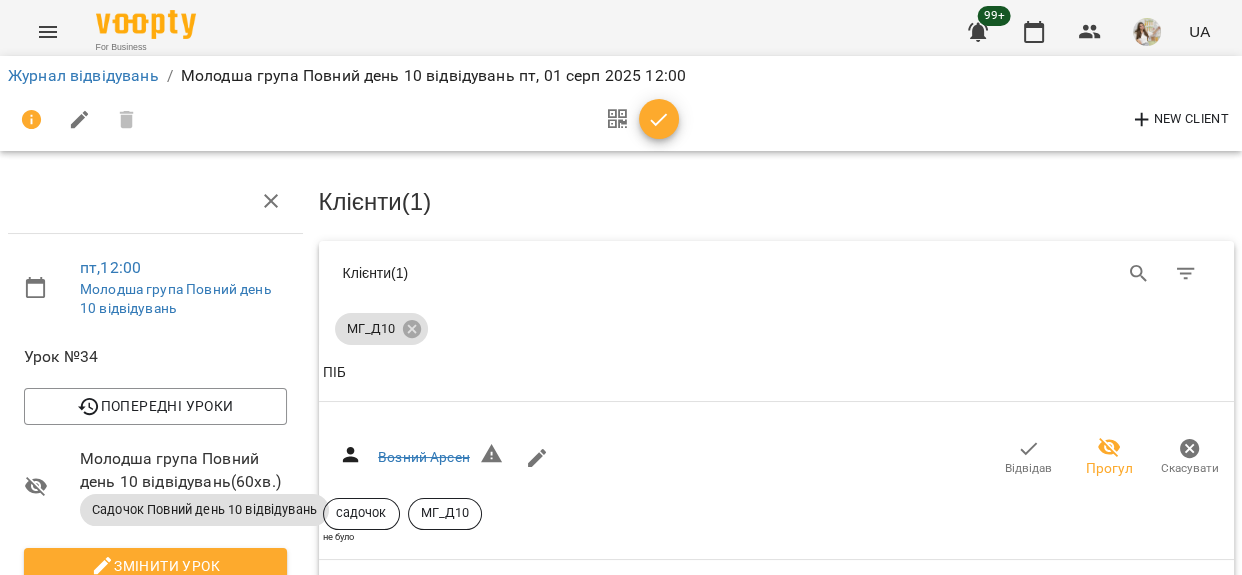 scroll, scrollTop: 636, scrollLeft: 0, axis: vertical 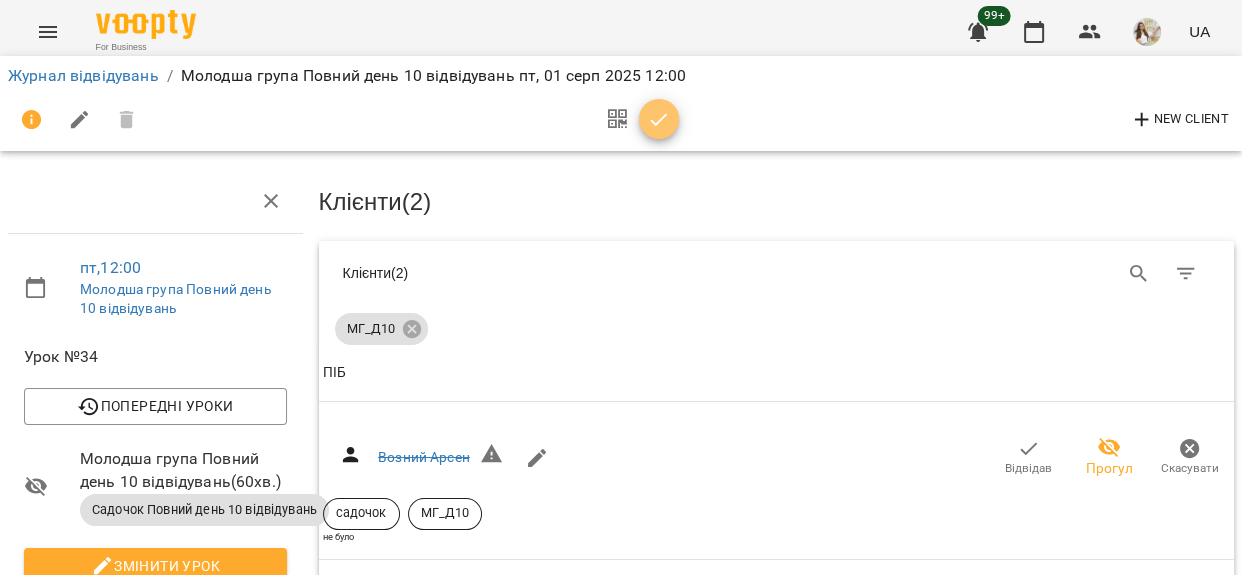 click 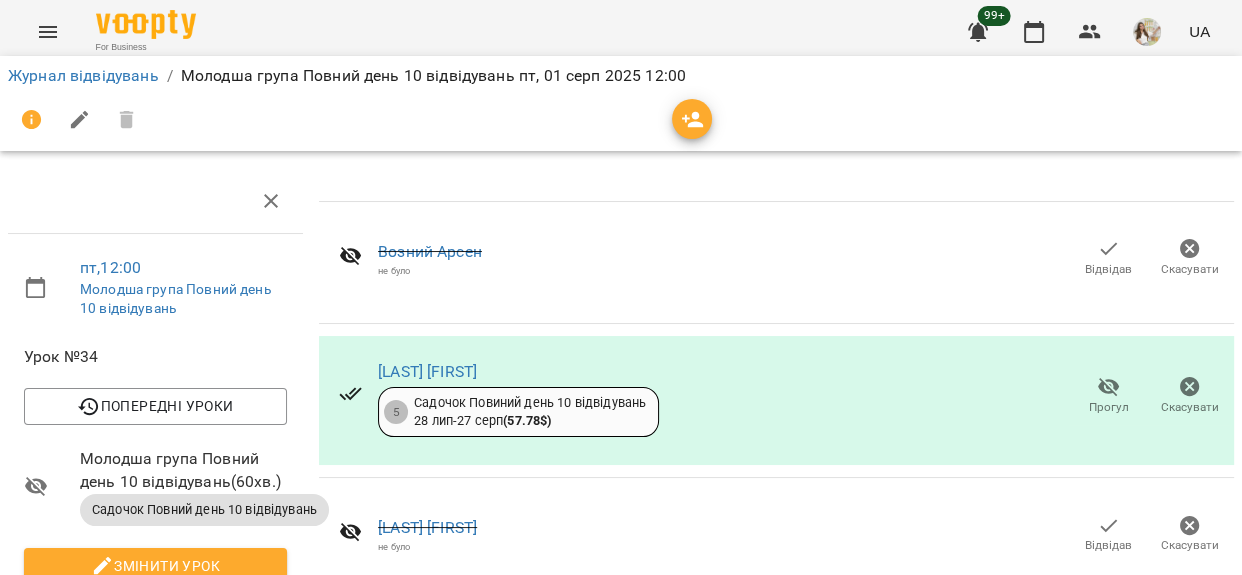 scroll, scrollTop: 126, scrollLeft: 0, axis: vertical 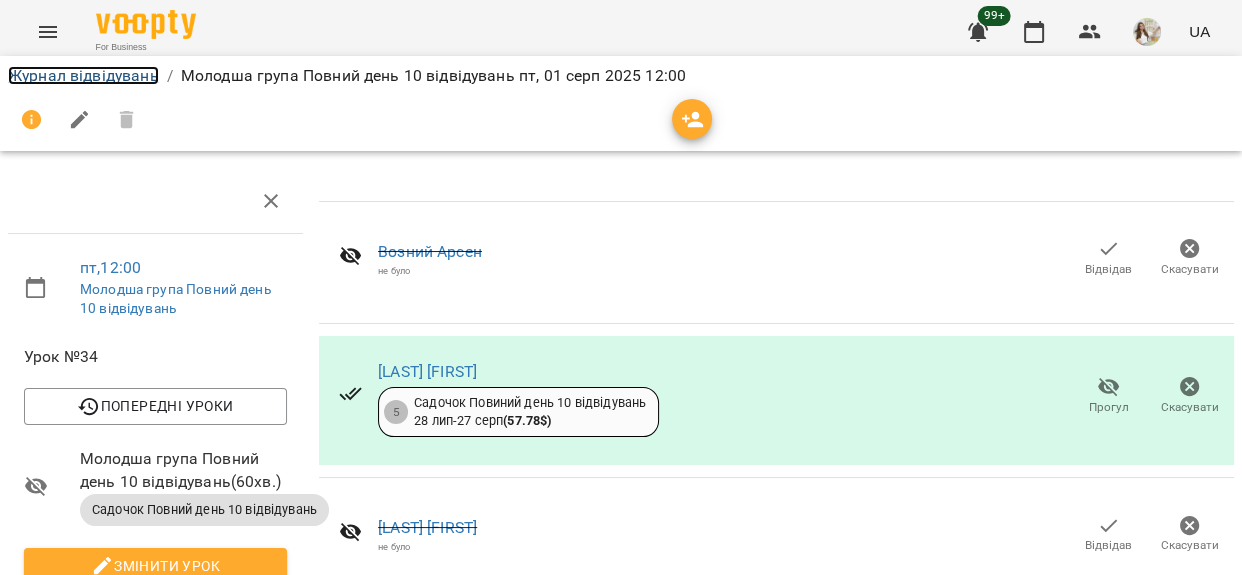 click on "Журнал відвідувань" at bounding box center [83, 75] 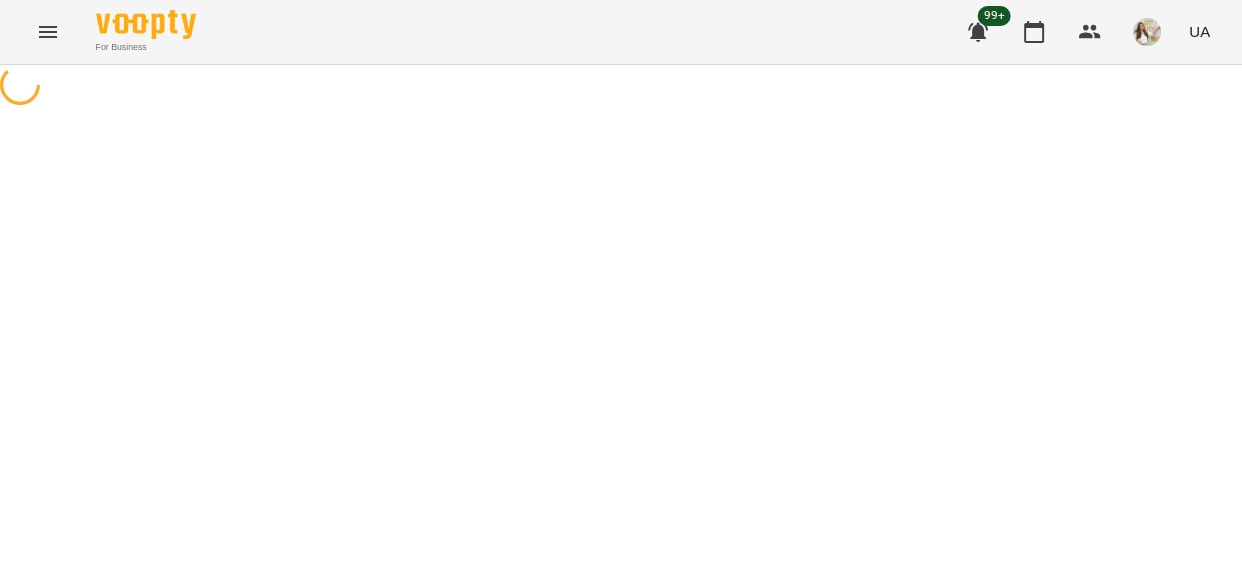 scroll, scrollTop: 0, scrollLeft: 0, axis: both 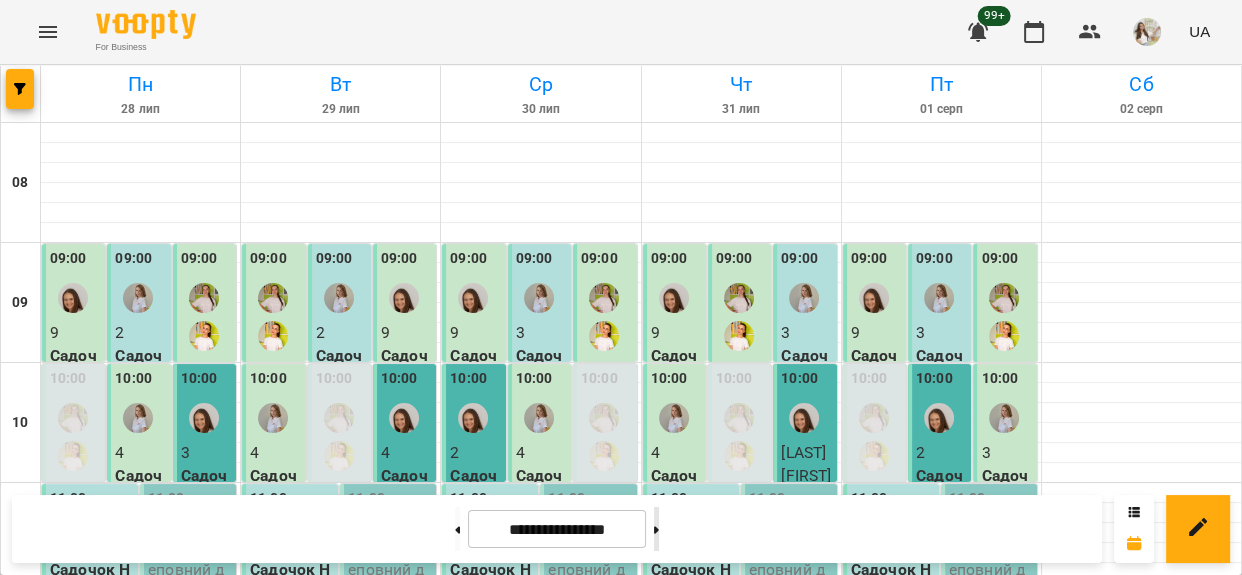 click 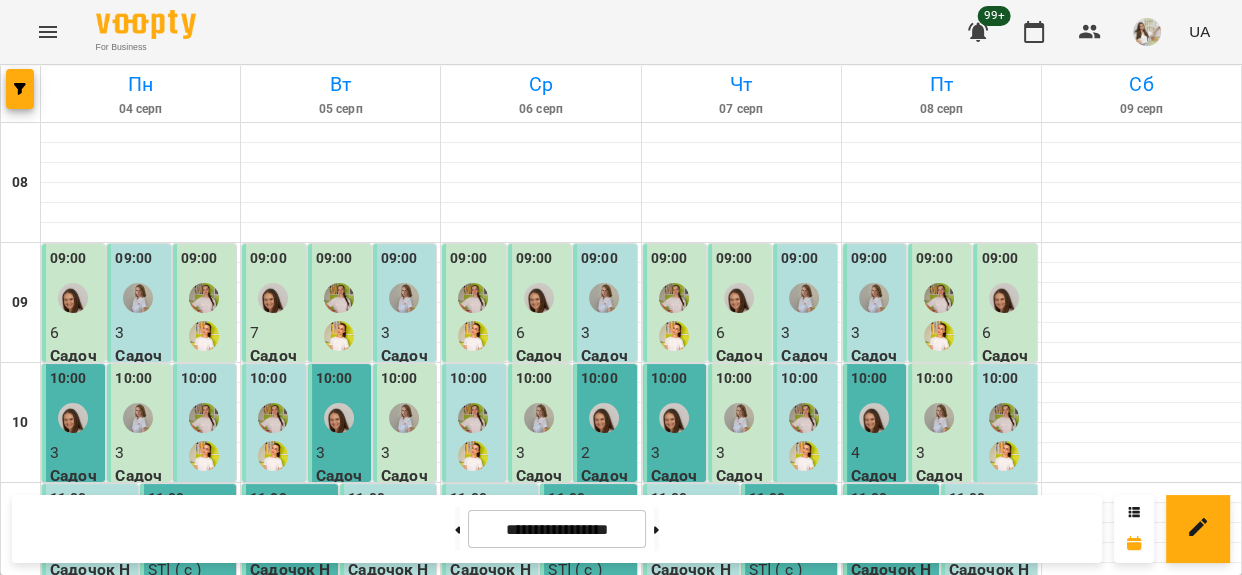 scroll, scrollTop: 0, scrollLeft: 0, axis: both 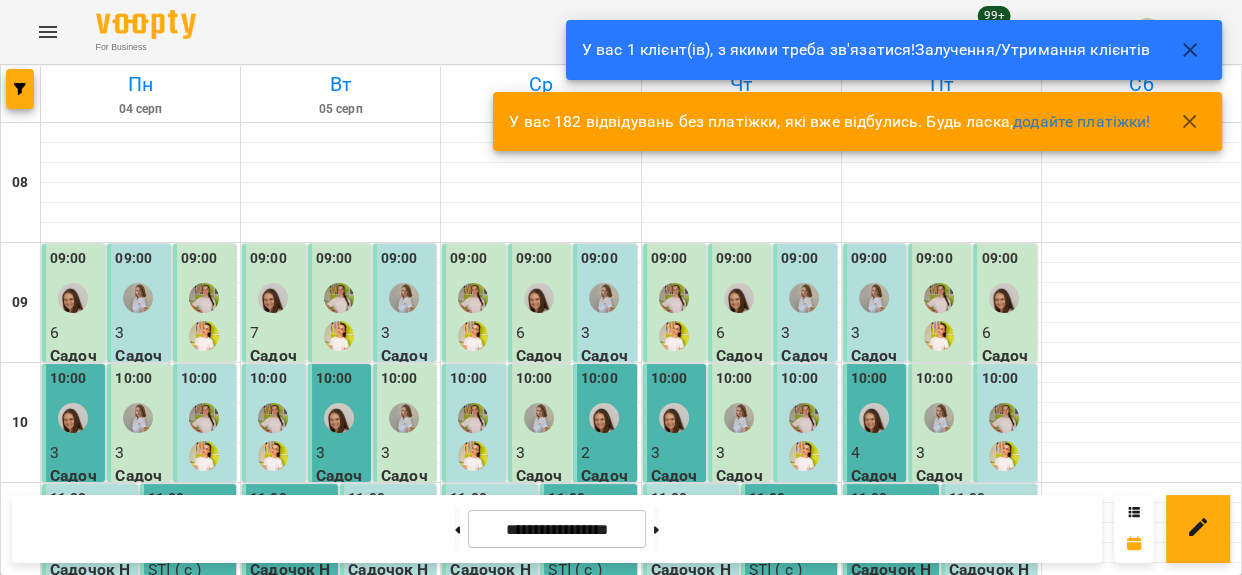click 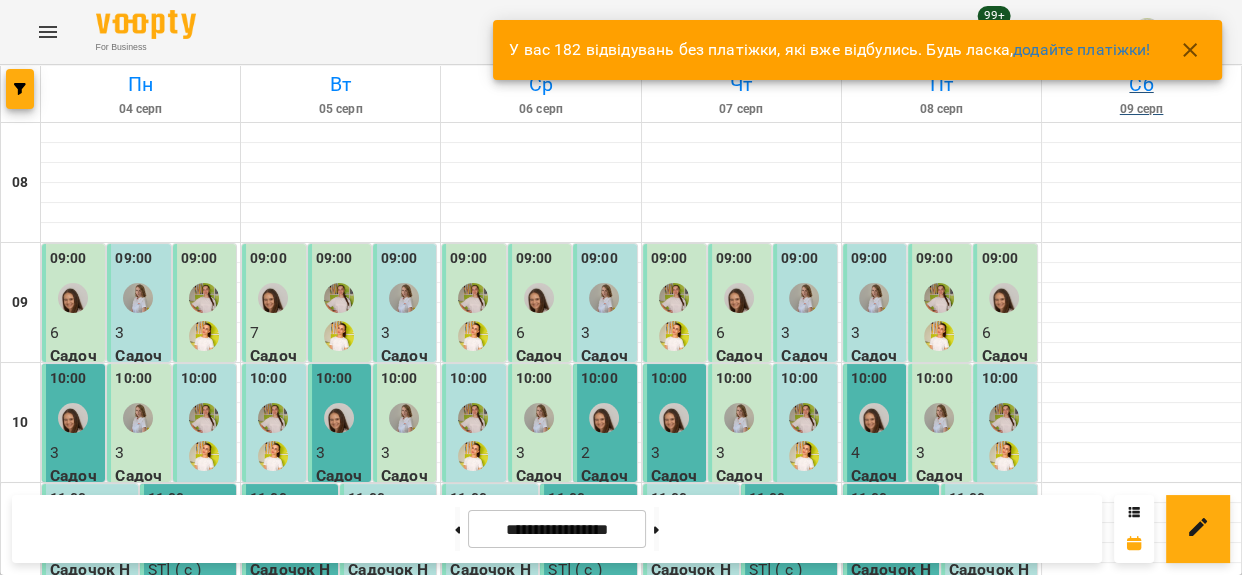 click on "09 серп" at bounding box center [1141, 109] 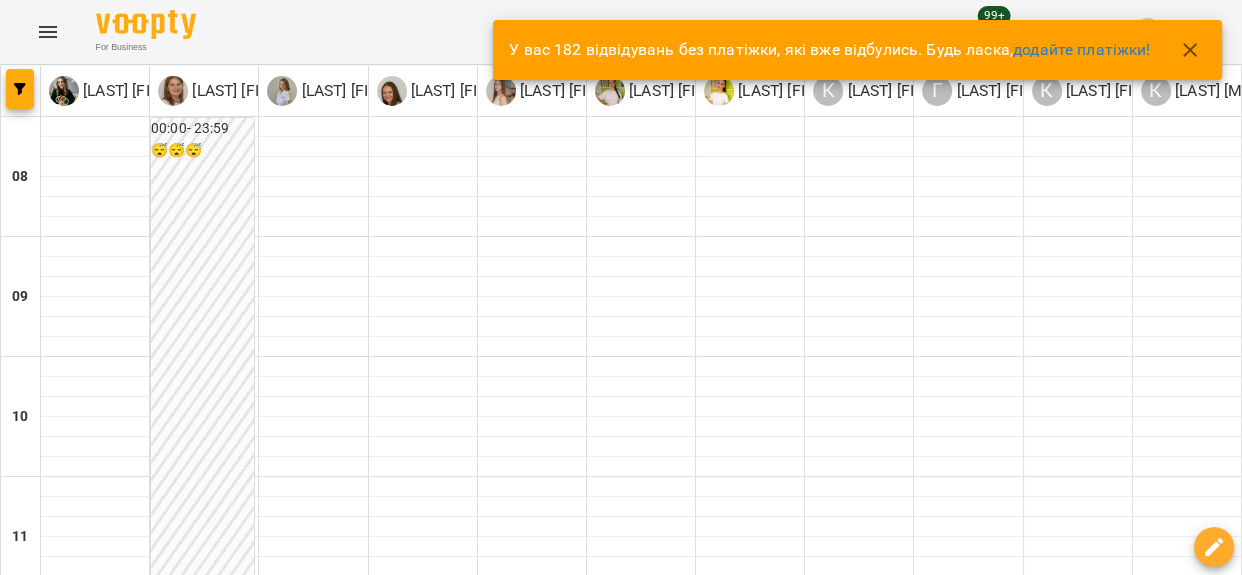 click on "For Business 99+ UA" at bounding box center [621, 32] 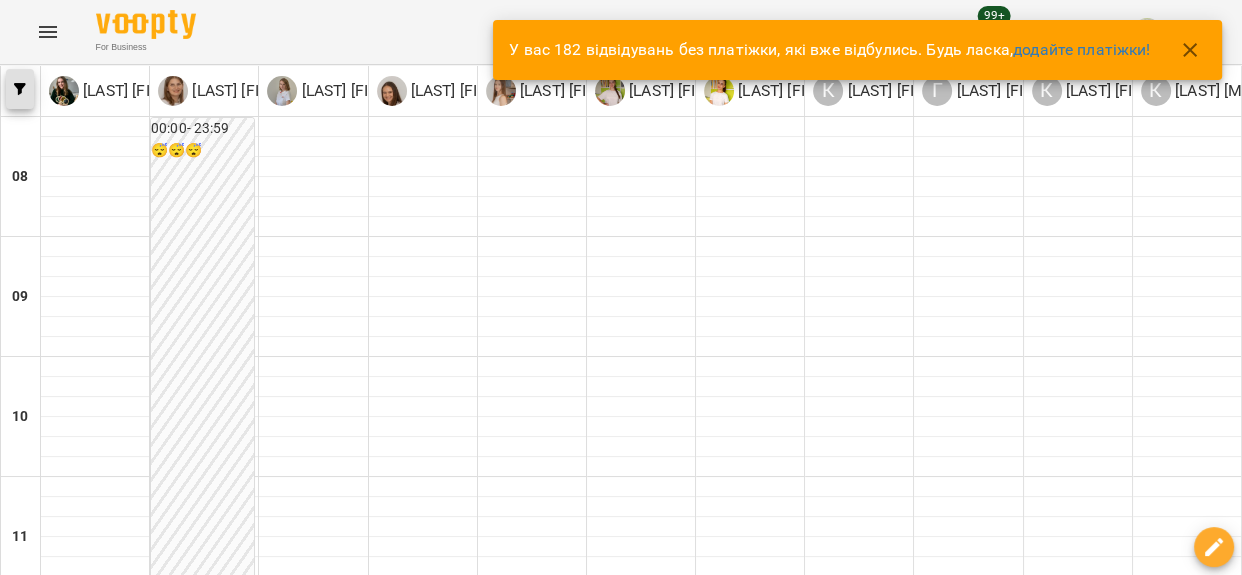 click at bounding box center (20, 89) 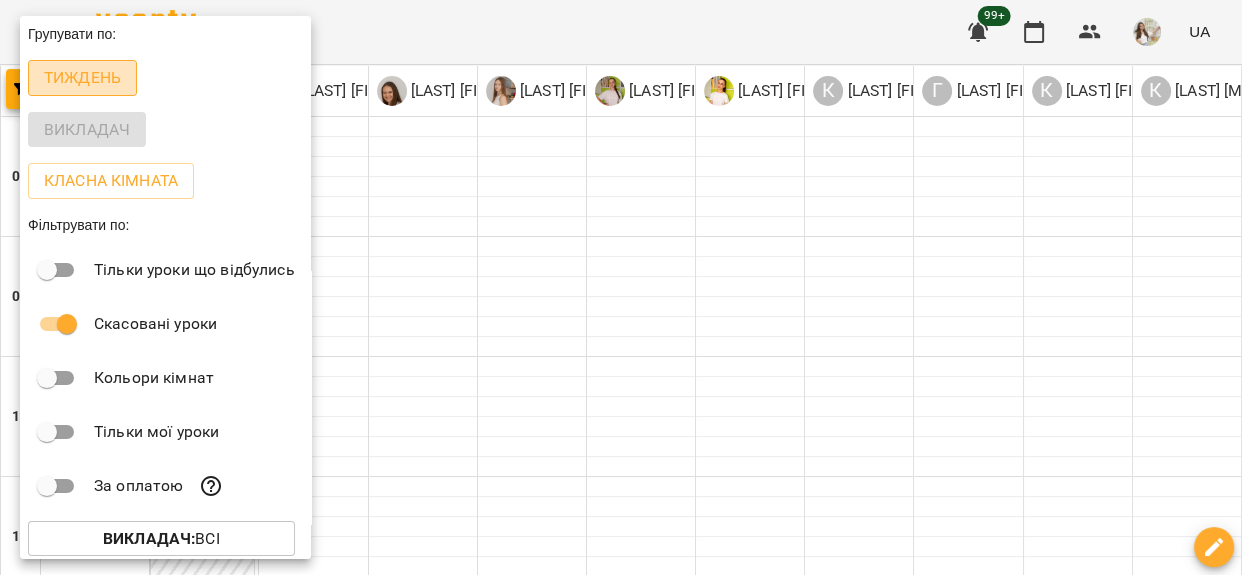 click on "Тиждень" at bounding box center (82, 78) 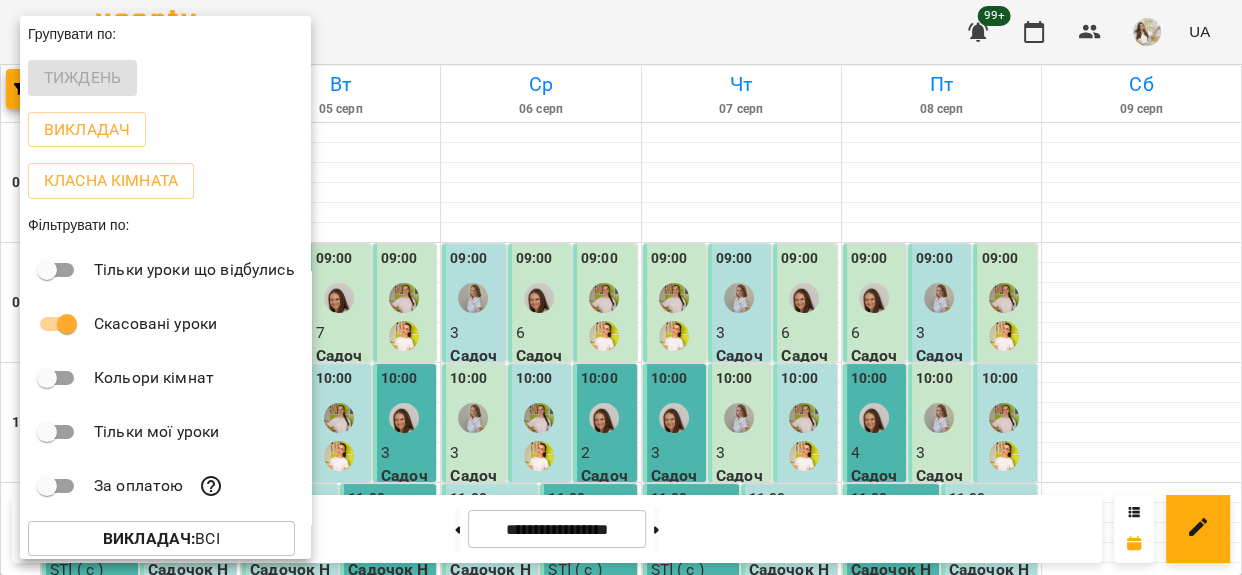 click at bounding box center (621, 287) 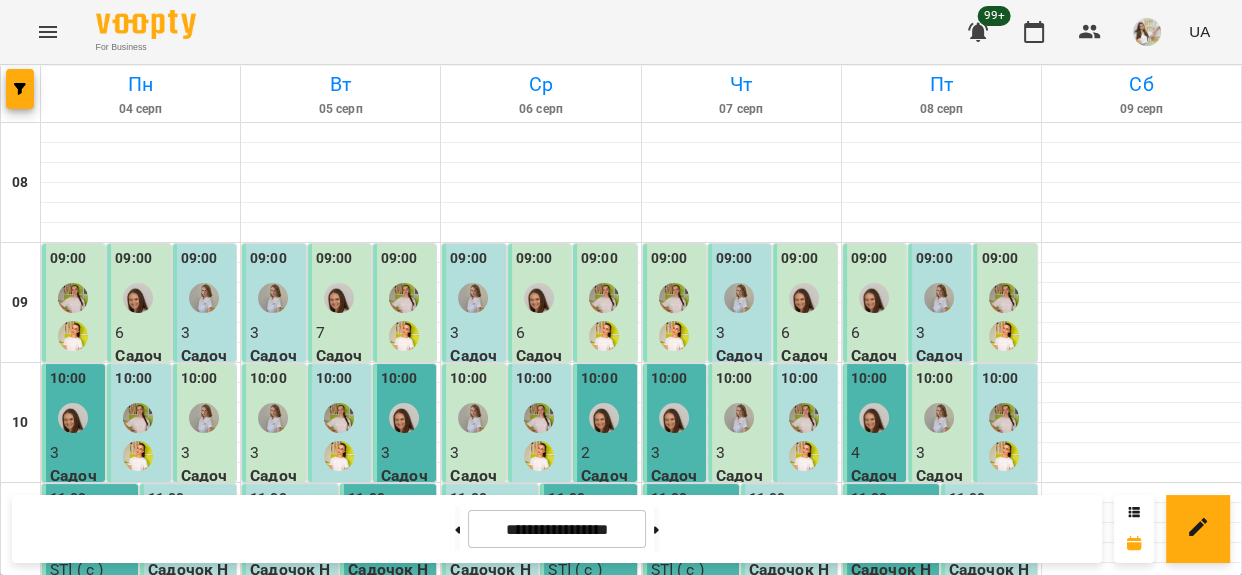 scroll, scrollTop: 1000, scrollLeft: 0, axis: vertical 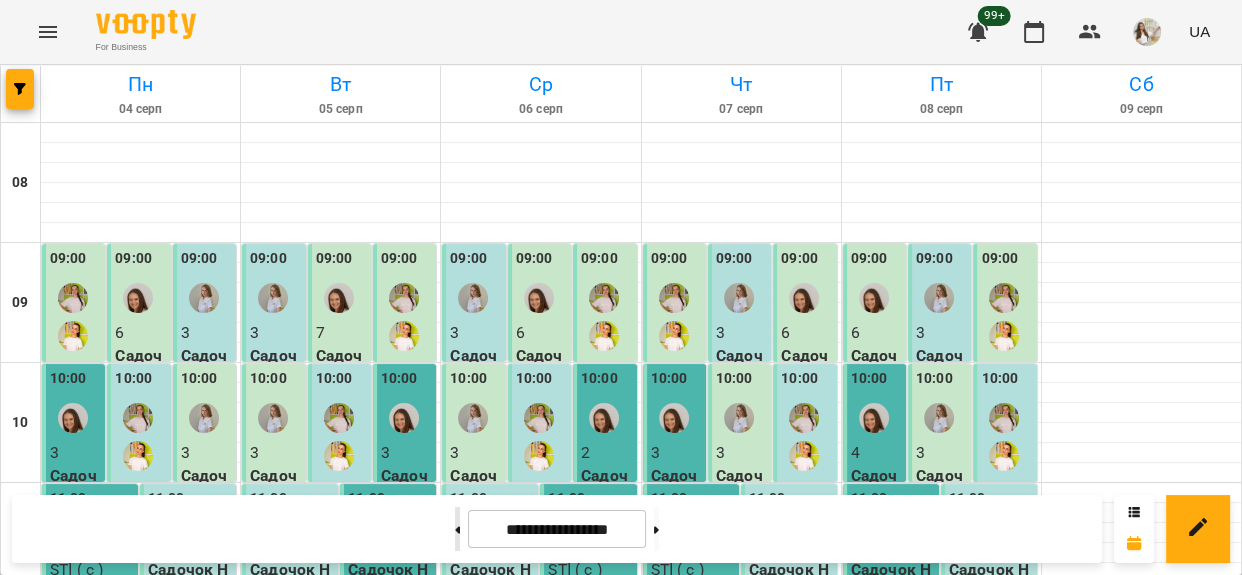 click at bounding box center (457, 529) 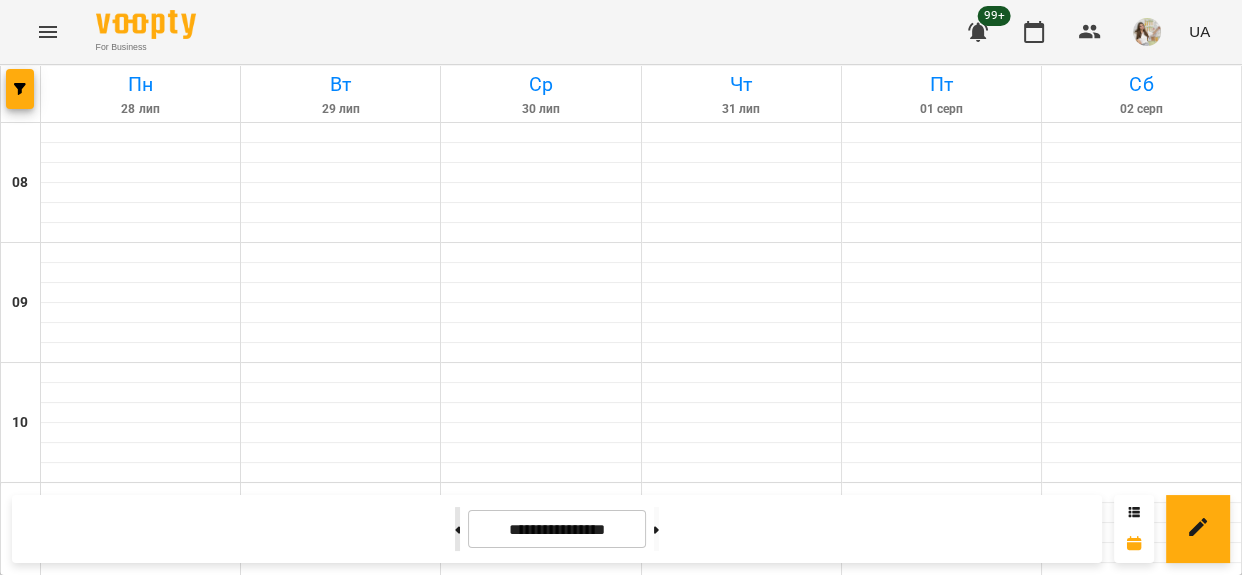 click at bounding box center (457, 529) 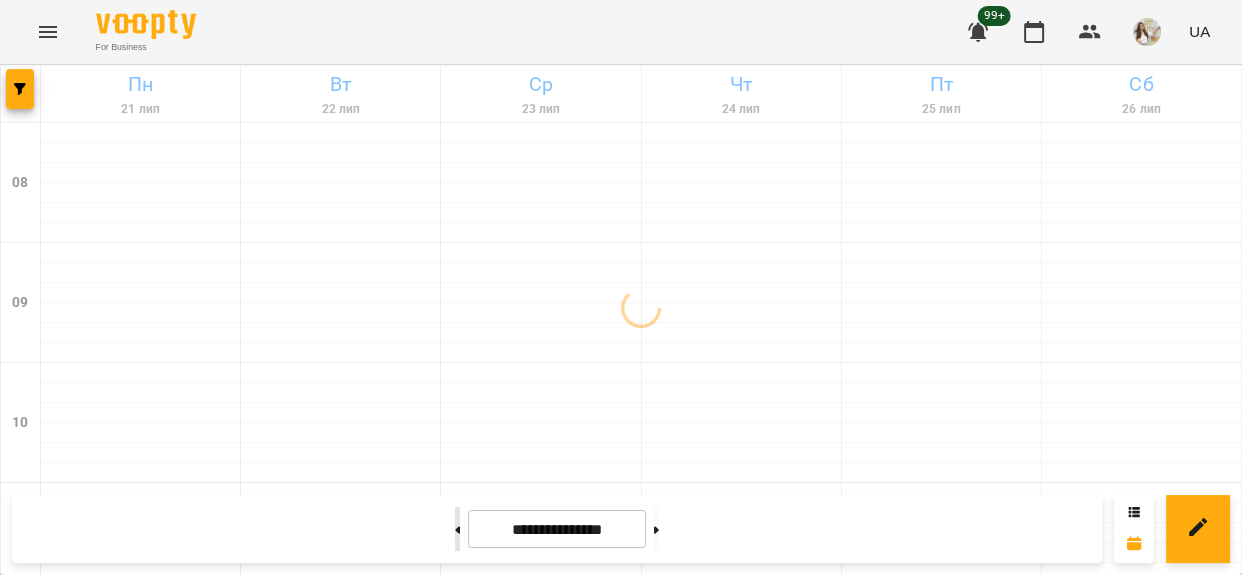 click at bounding box center [457, 529] 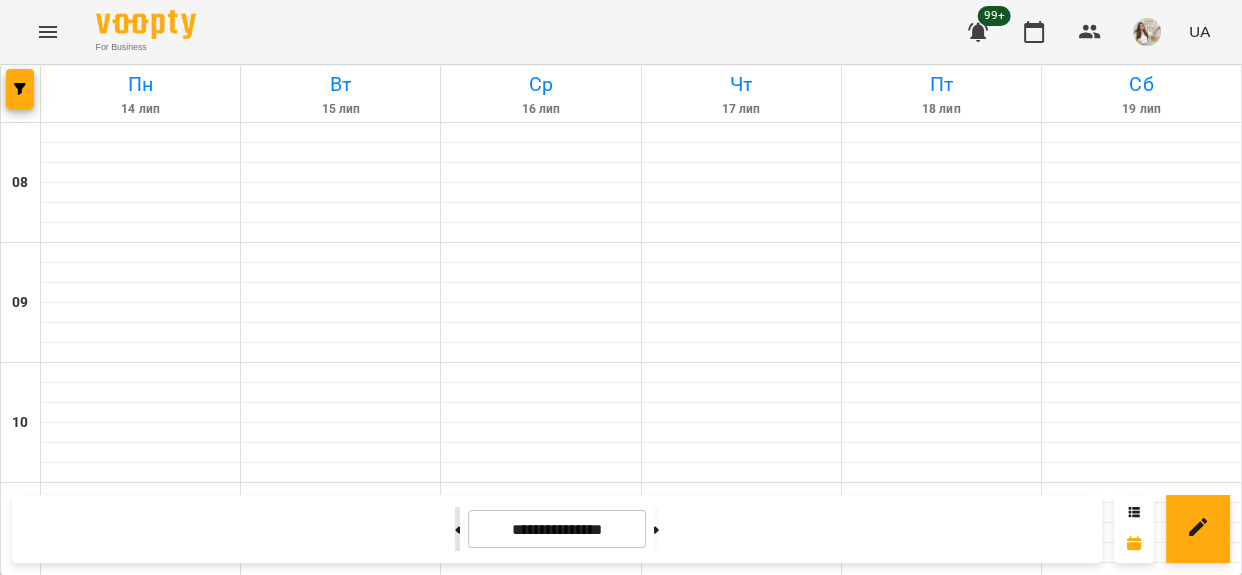 click at bounding box center [457, 529] 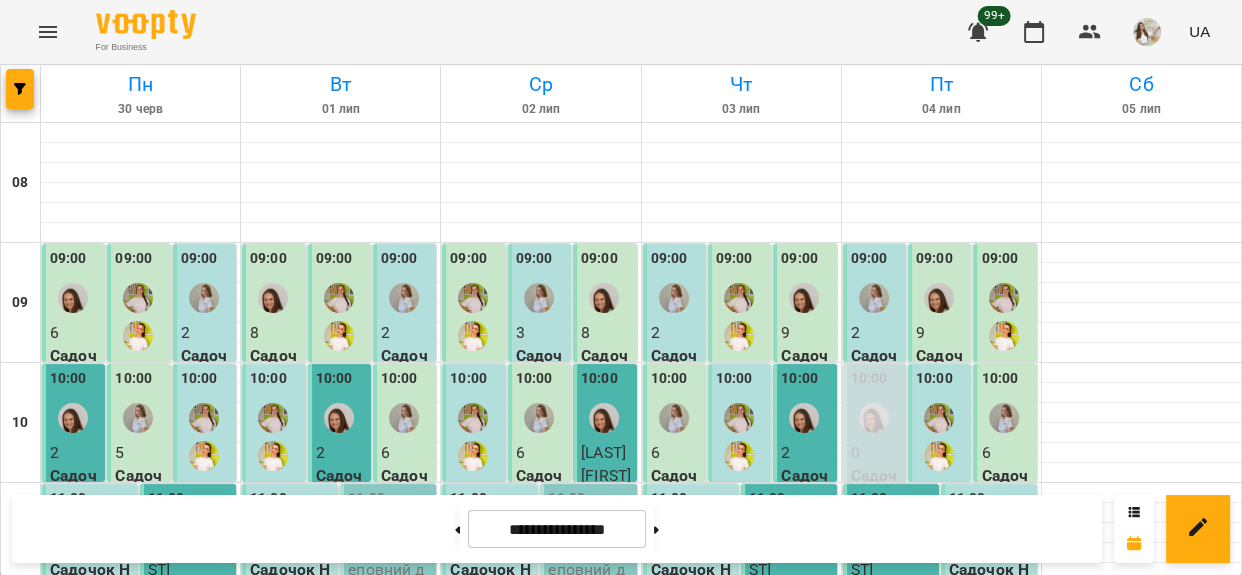click on "17:00" at bounding box center (199, 1219) 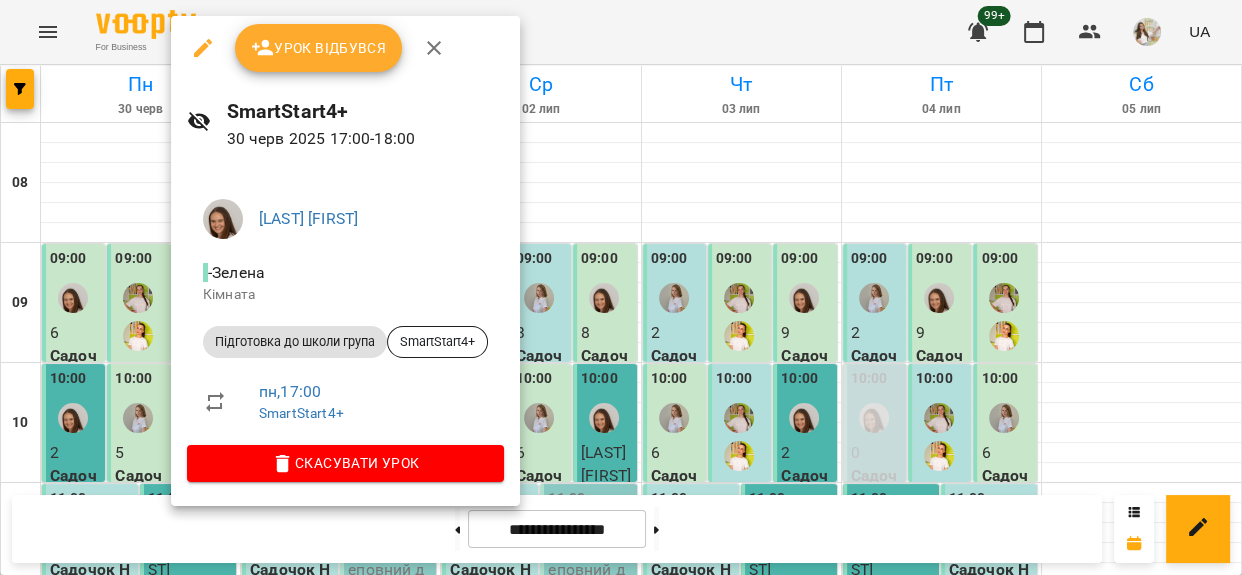 click on "Урок відбувся" at bounding box center (319, 48) 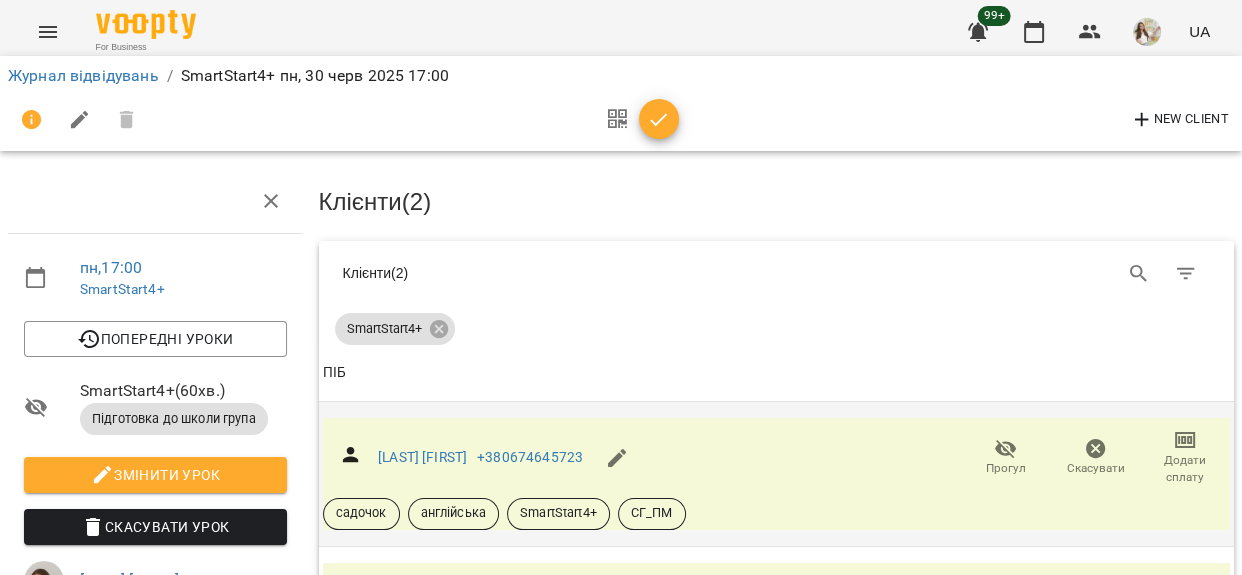 scroll, scrollTop: 272, scrollLeft: 0, axis: vertical 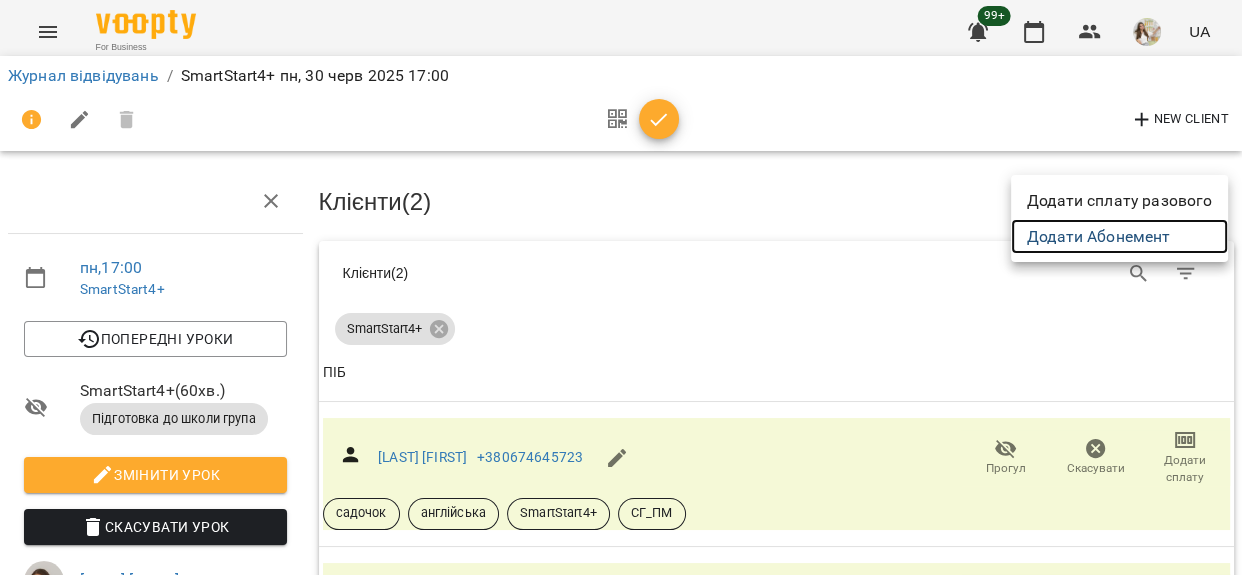 click on "Додати Абонемент" at bounding box center [1119, 237] 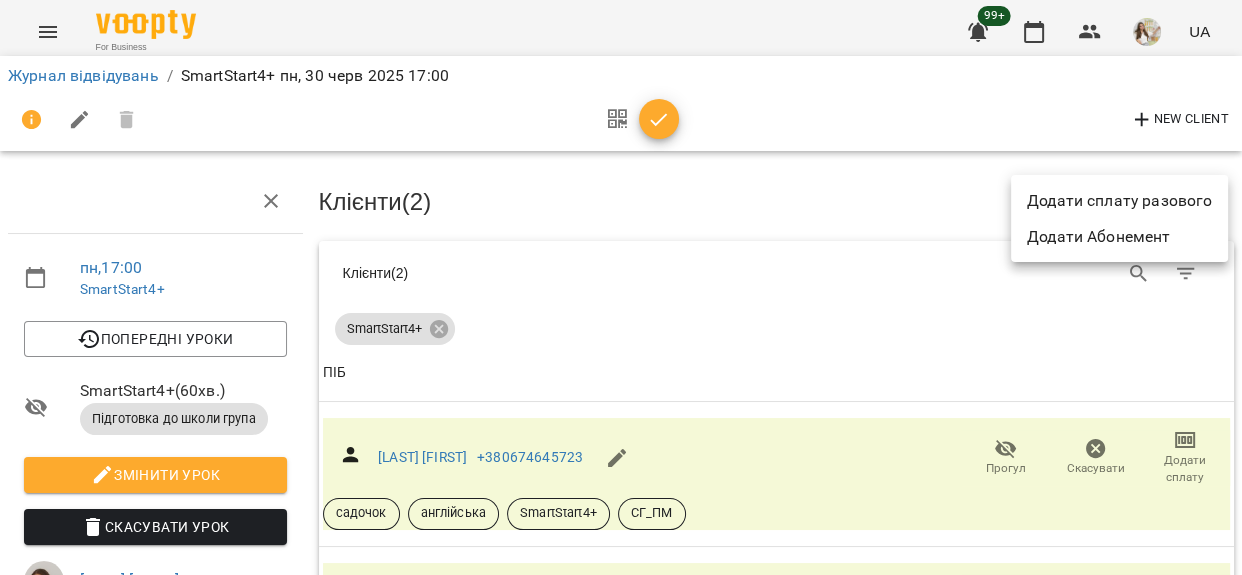 click at bounding box center (621, 287) 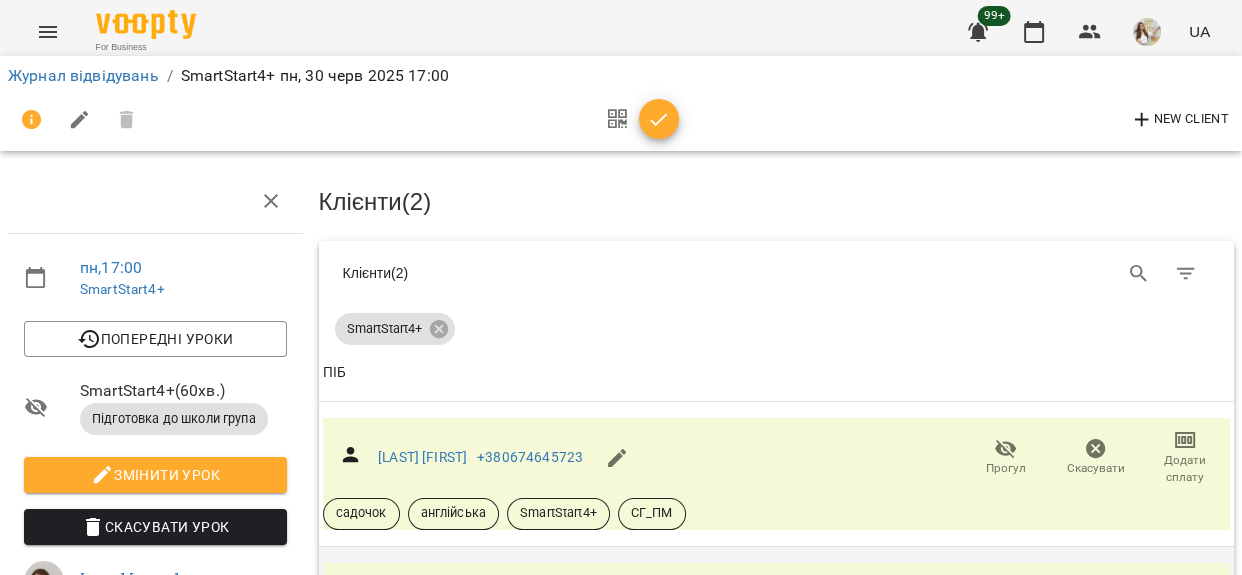 click 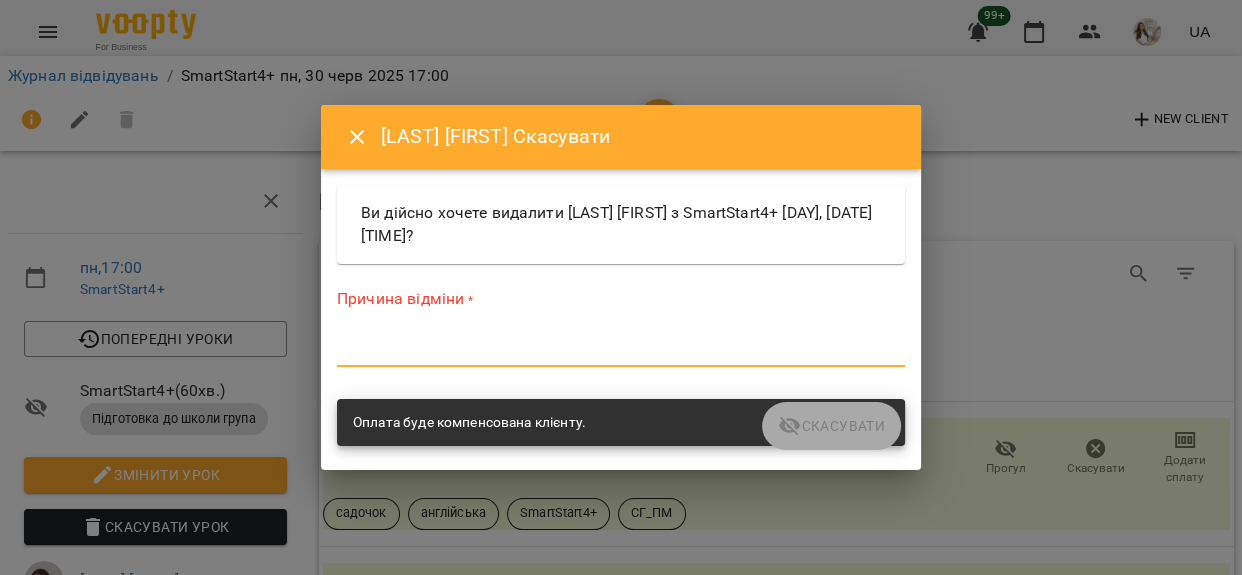 click at bounding box center (621, 350) 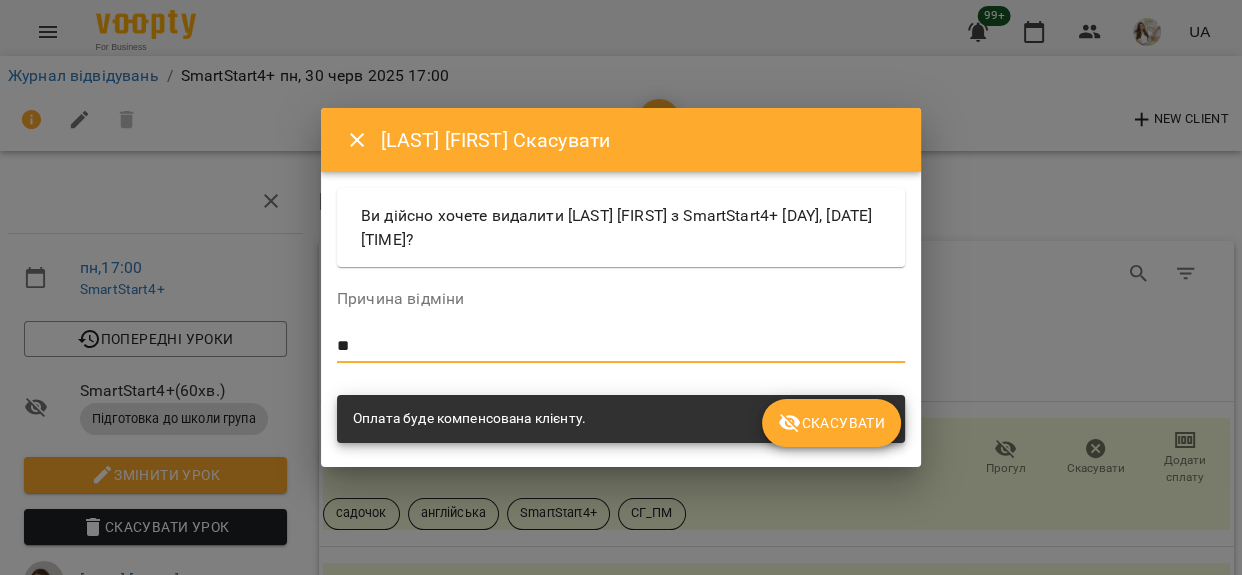 type on "*" 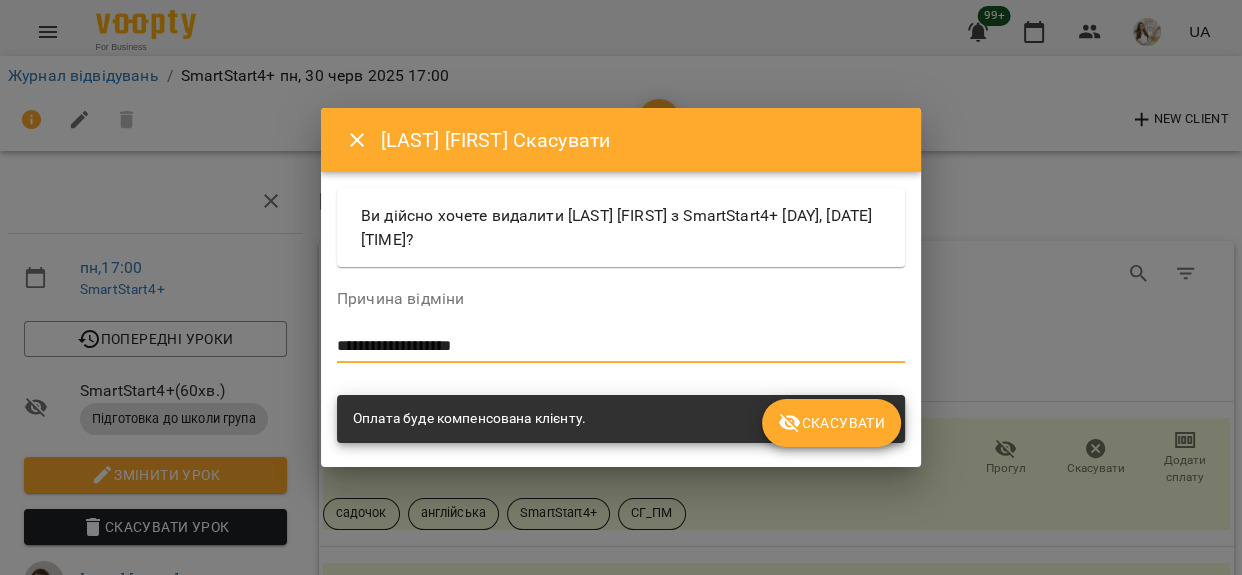 type on "**********" 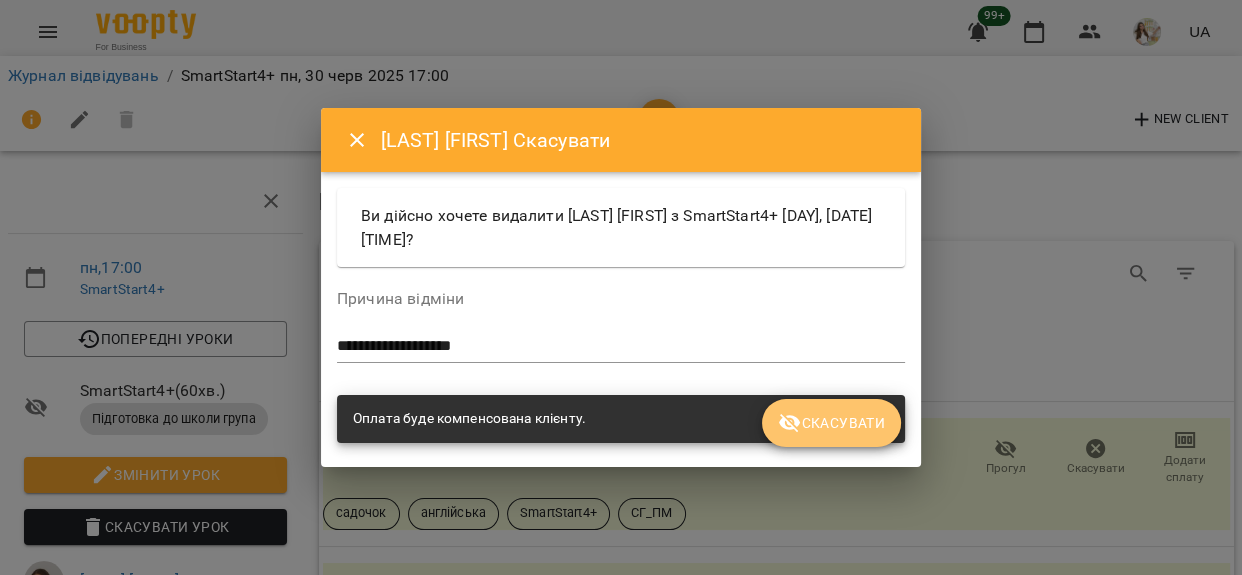 click on "Скасувати" at bounding box center [831, 423] 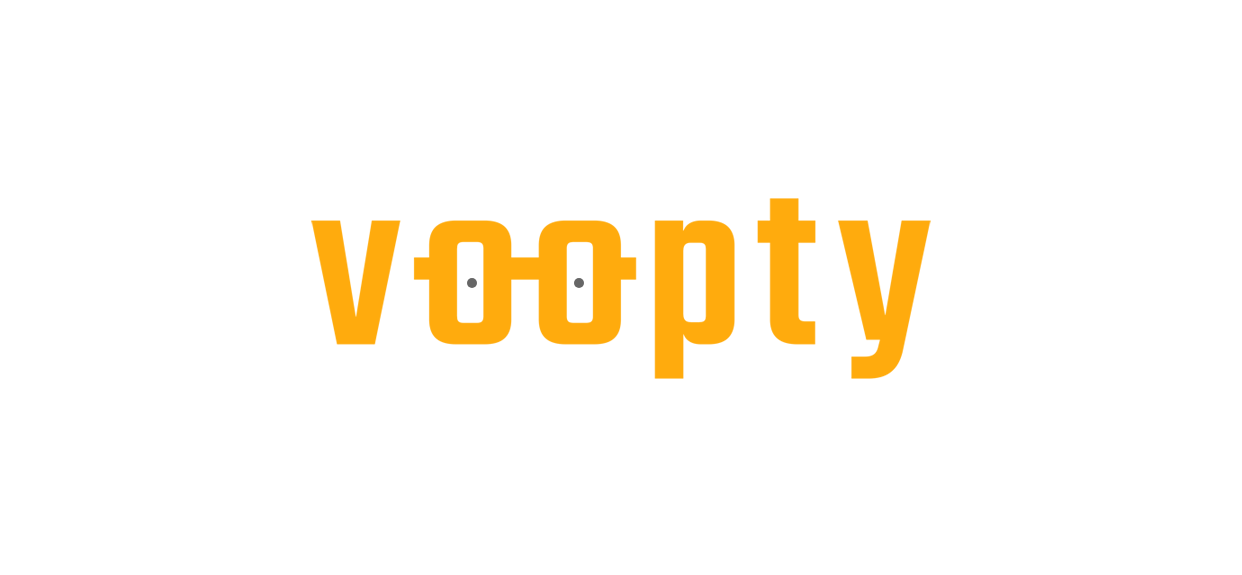 scroll, scrollTop: 0, scrollLeft: 0, axis: both 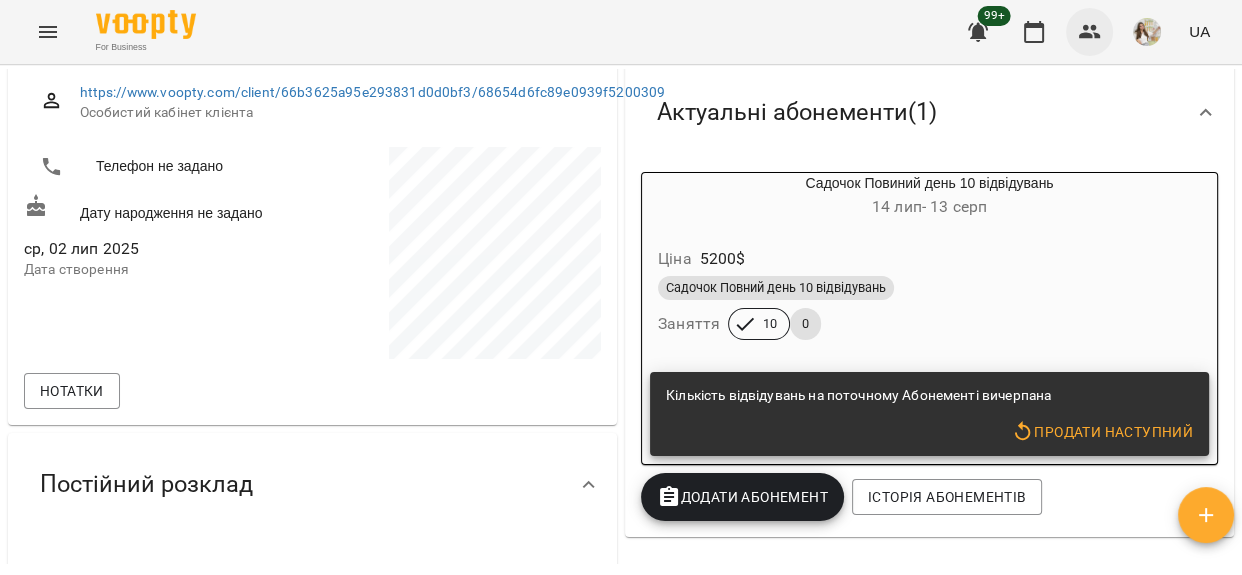drag, startPoint x: 1099, startPoint y: 19, endPoint x: 1091, endPoint y: 28, distance: 12.0415945 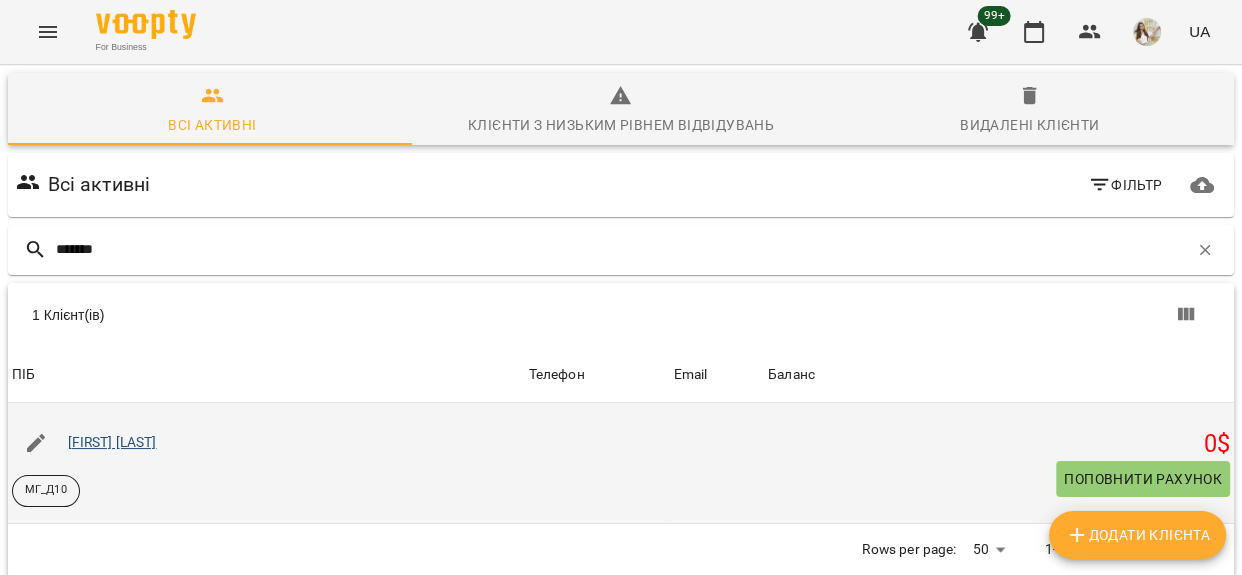 type on "*******" 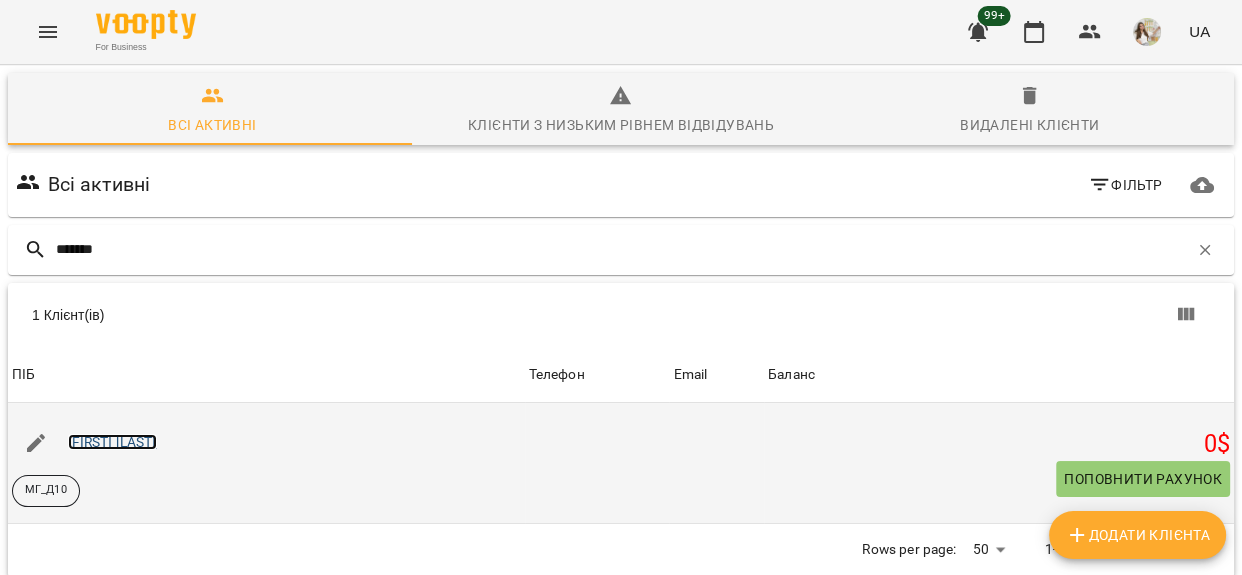 click on "Пустова Варвара" at bounding box center [112, 442] 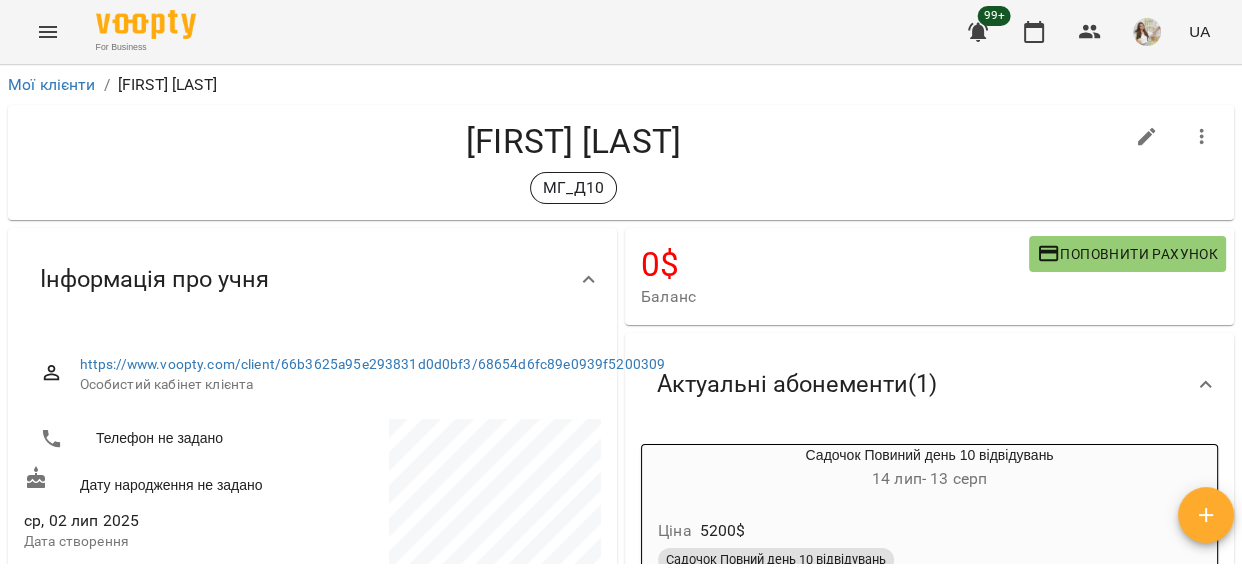 click 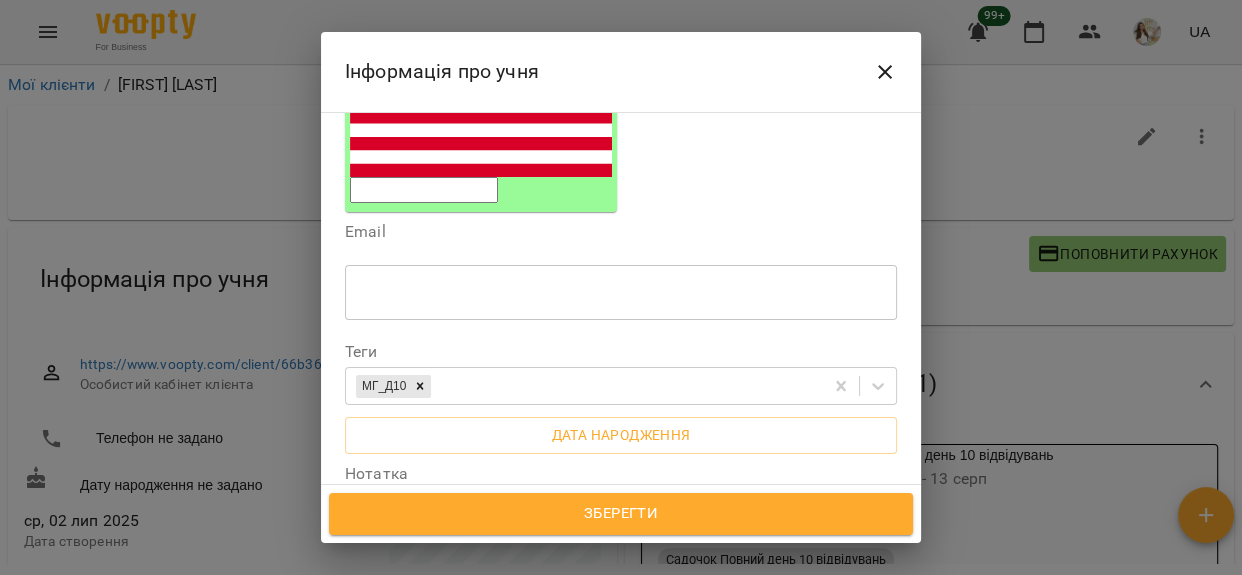 scroll, scrollTop: 363, scrollLeft: 0, axis: vertical 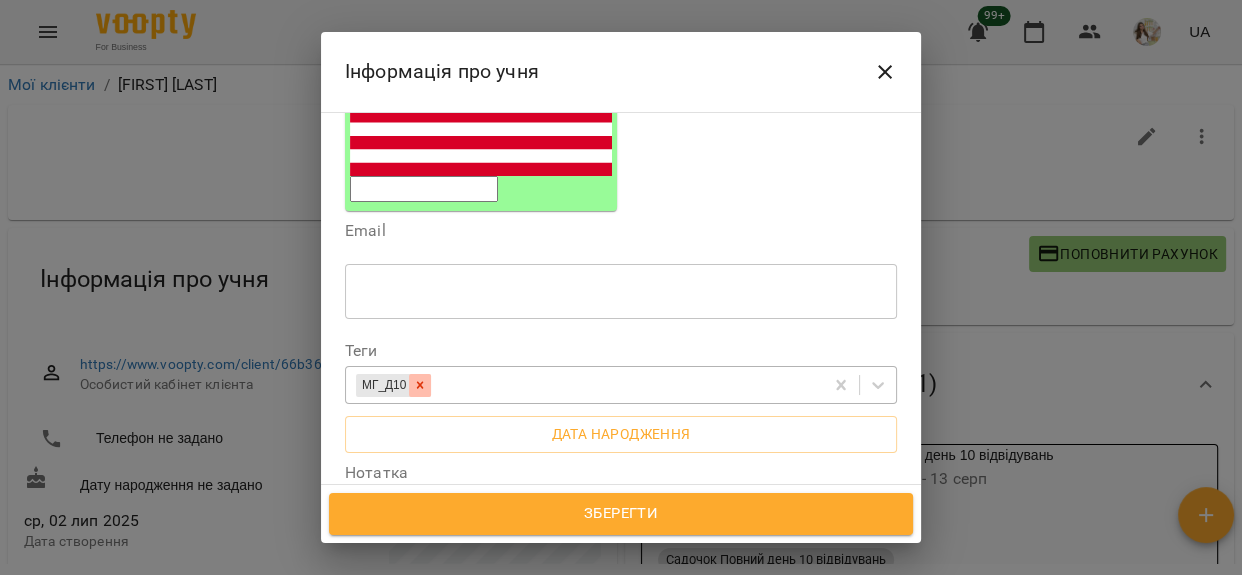 click at bounding box center [420, 385] 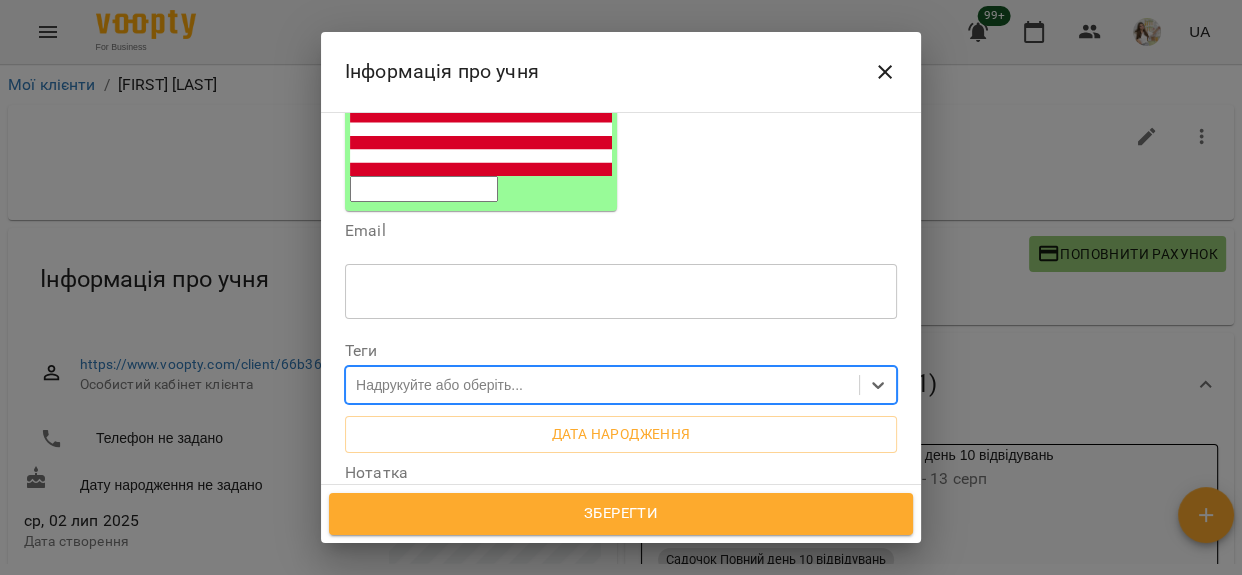 click on "Зберегти" at bounding box center (621, 514) 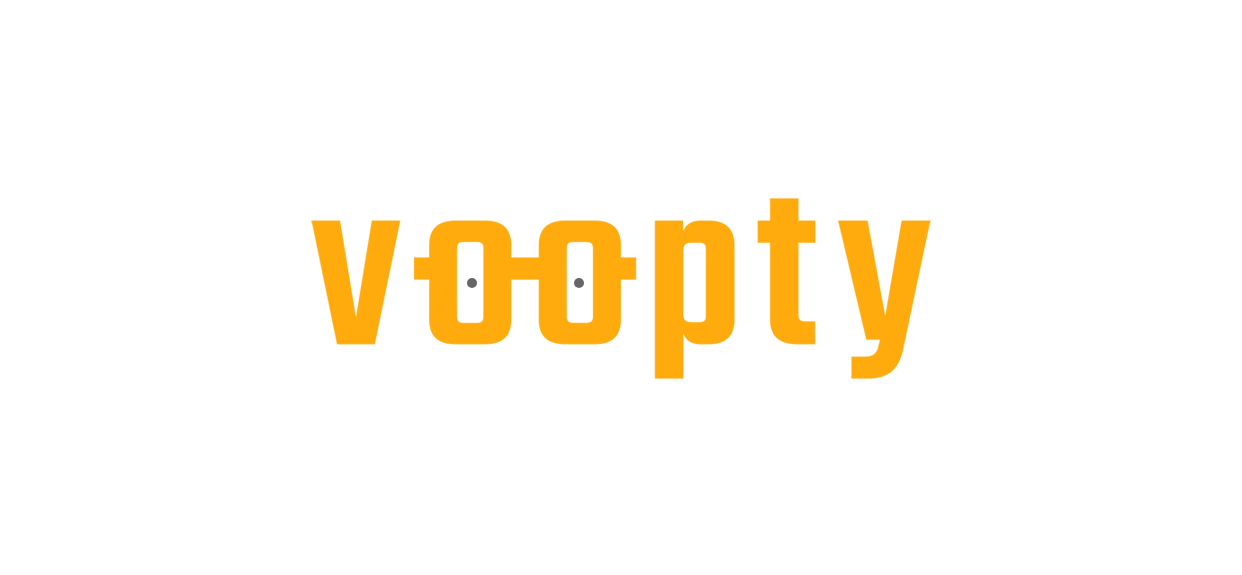 scroll, scrollTop: 0, scrollLeft: 0, axis: both 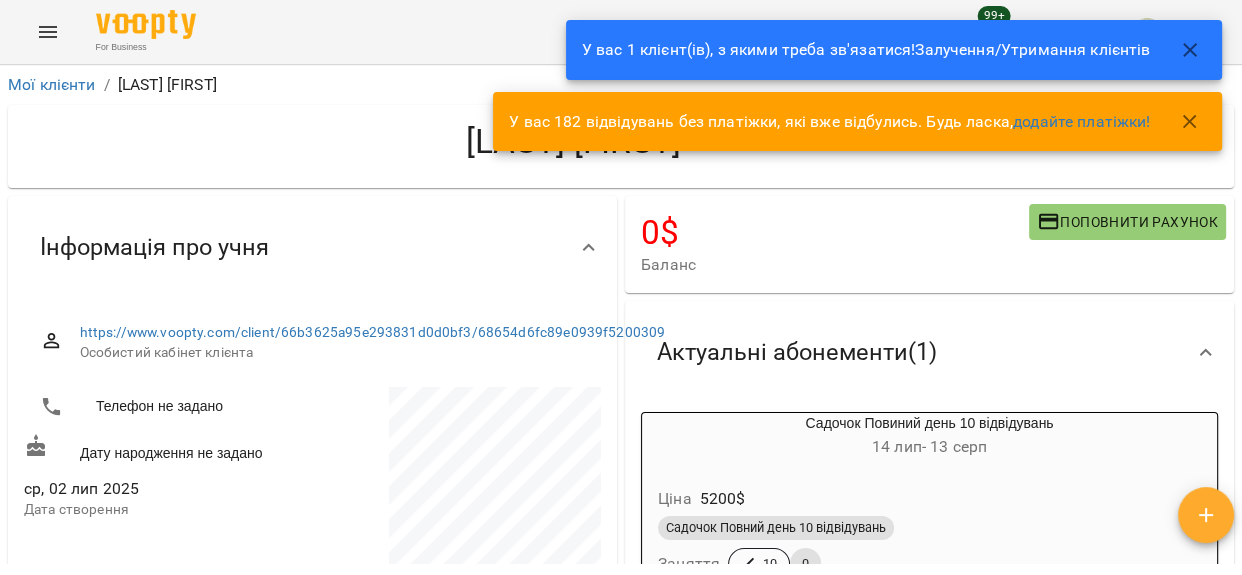 click 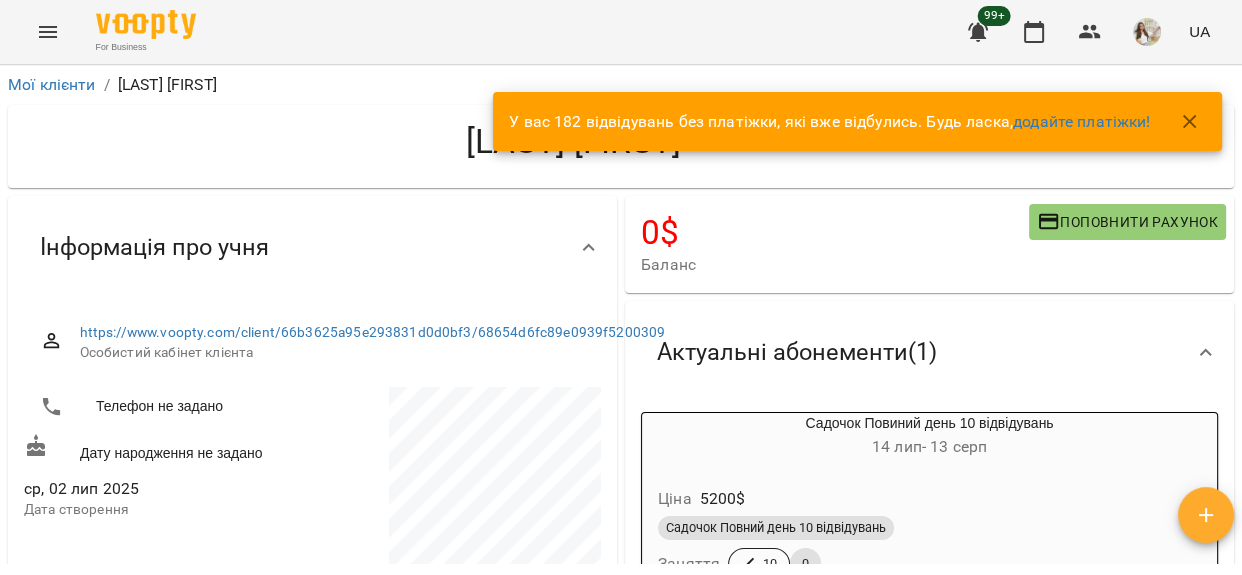 click at bounding box center (1202, 137) 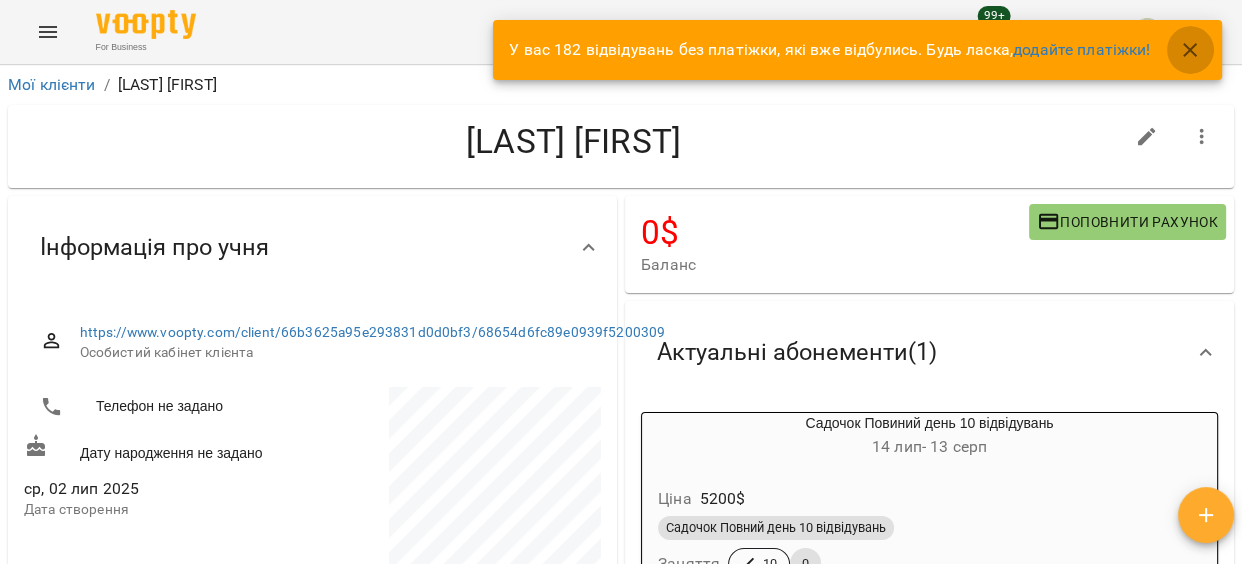 click 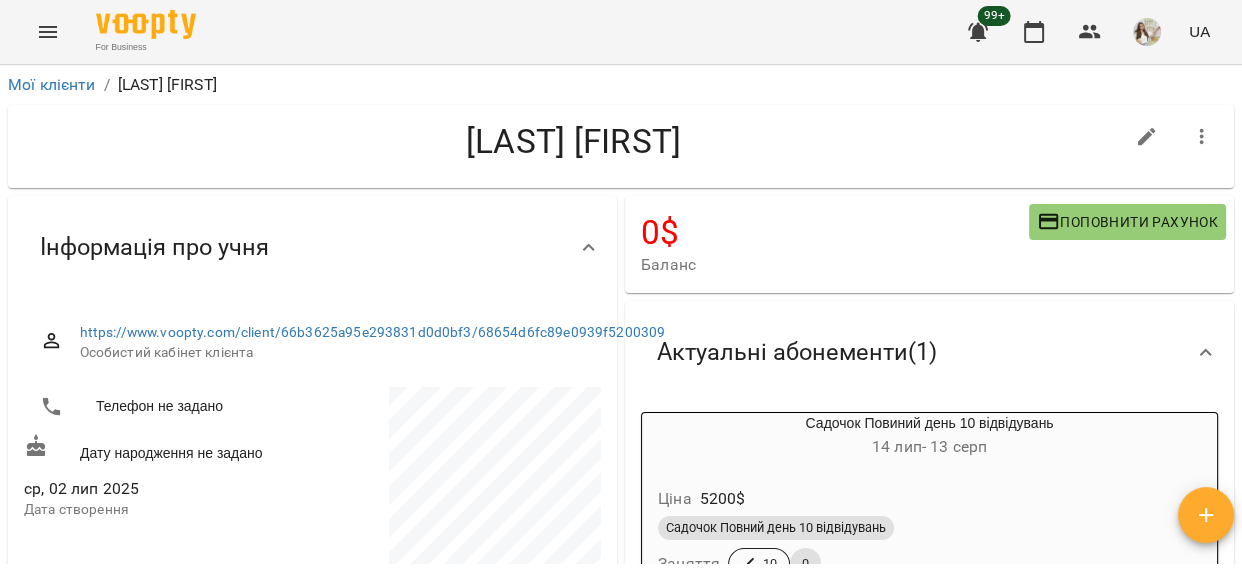 click 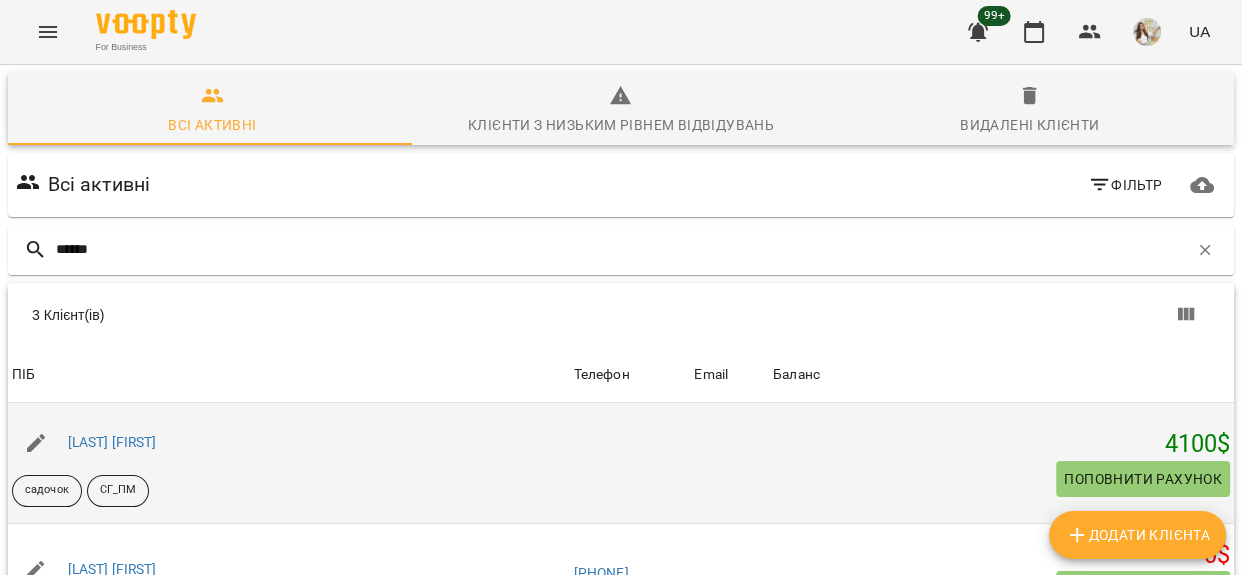 scroll, scrollTop: 90, scrollLeft: 0, axis: vertical 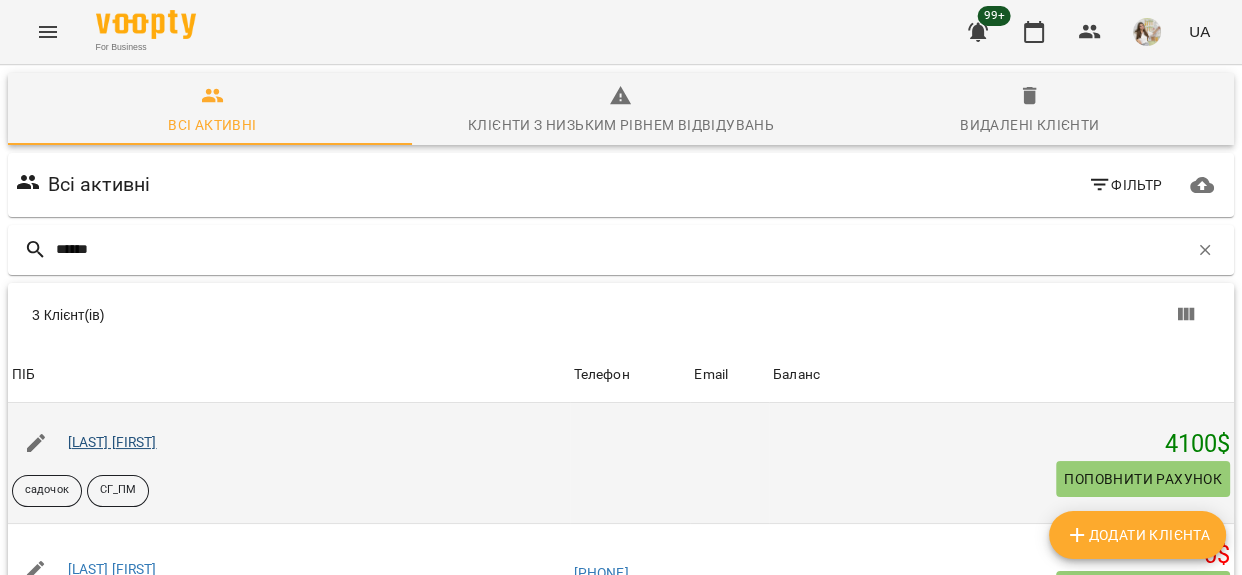 type on "******" 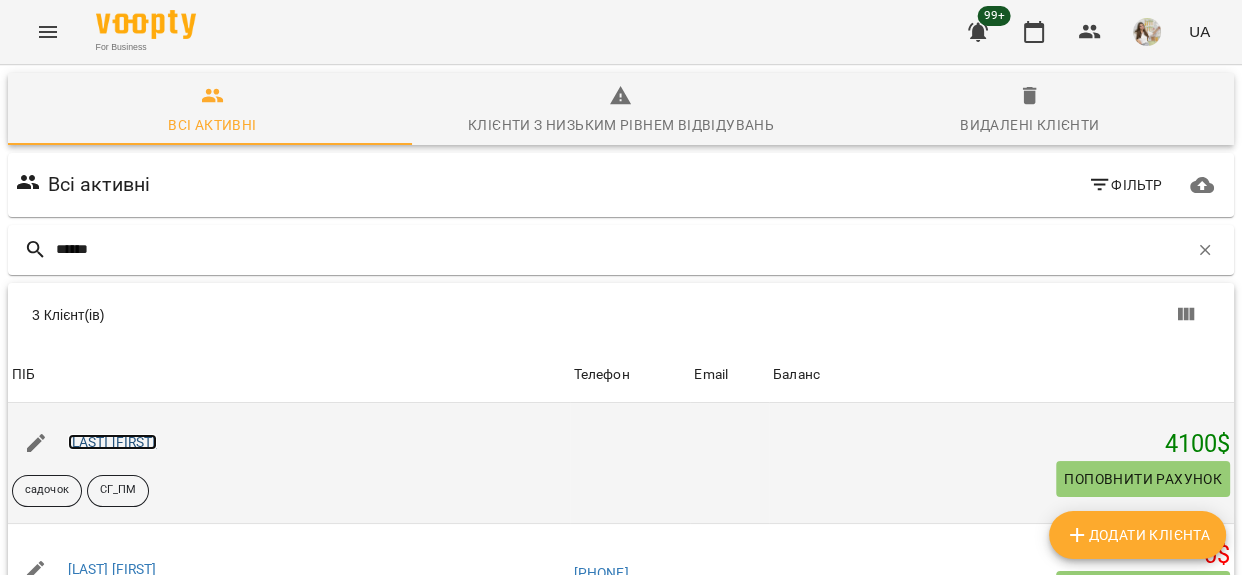 click on "Коваль Олег" at bounding box center [112, 442] 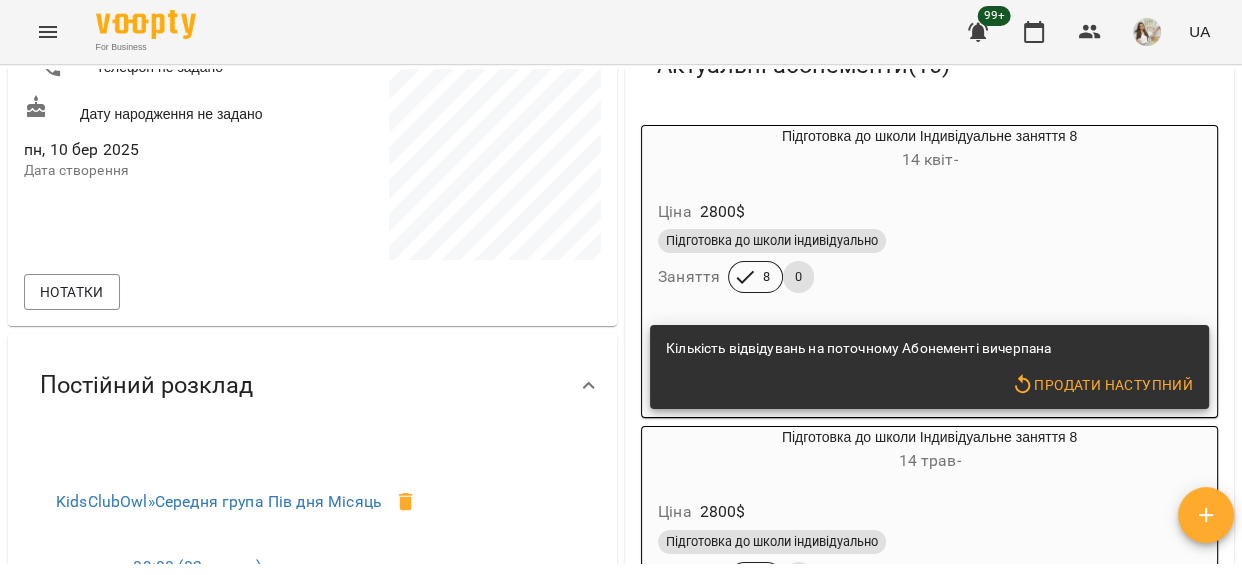 scroll, scrollTop: 272, scrollLeft: 0, axis: vertical 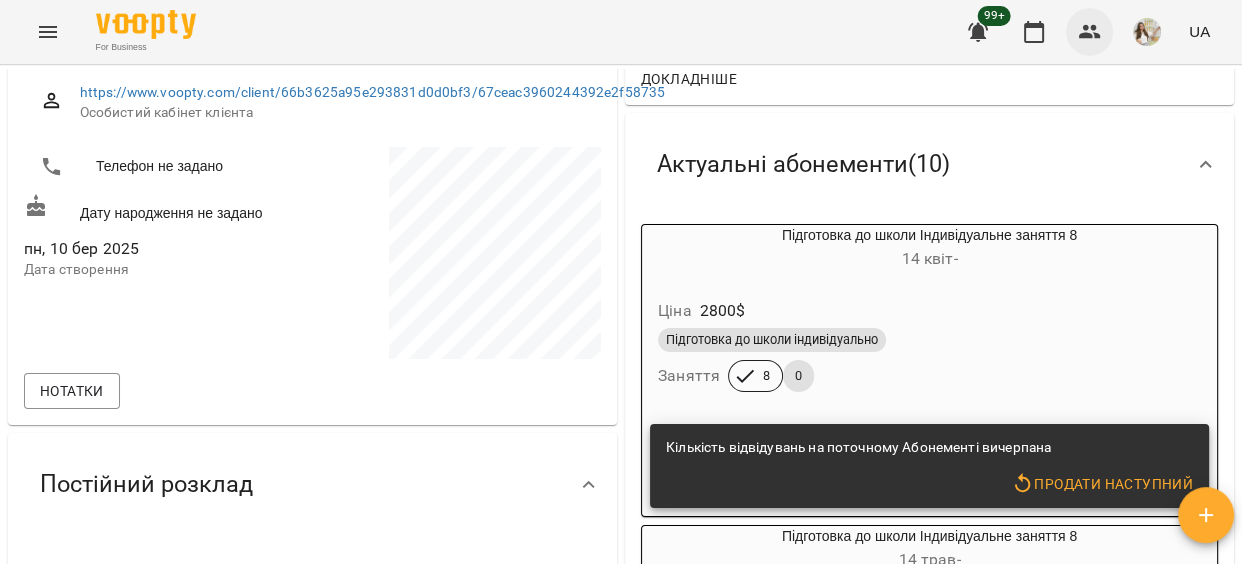 click 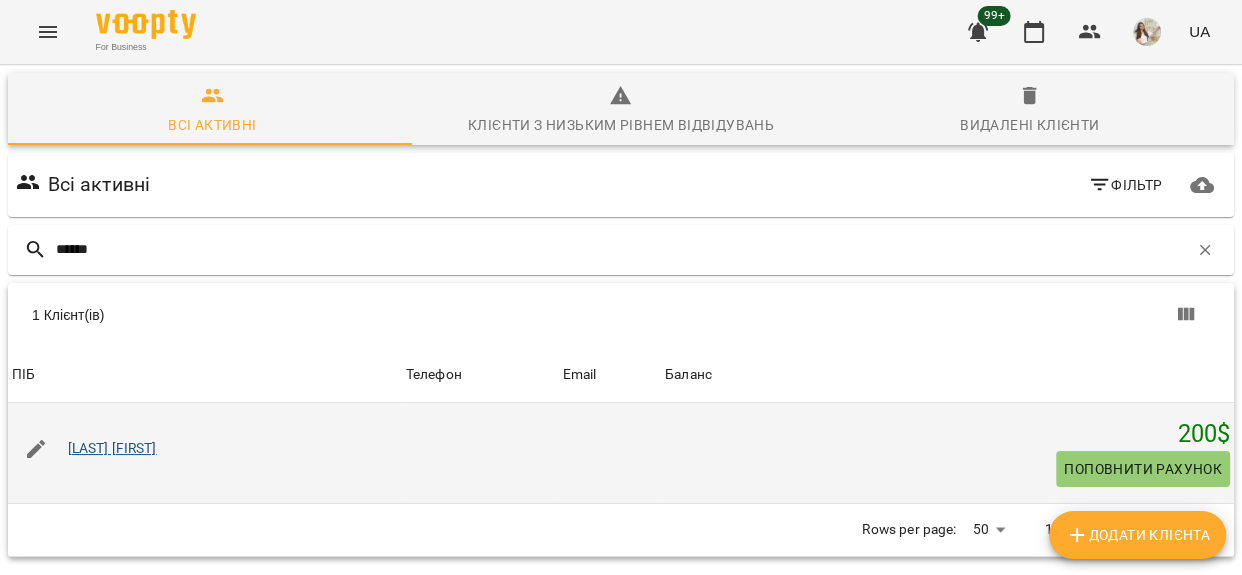 type on "******" 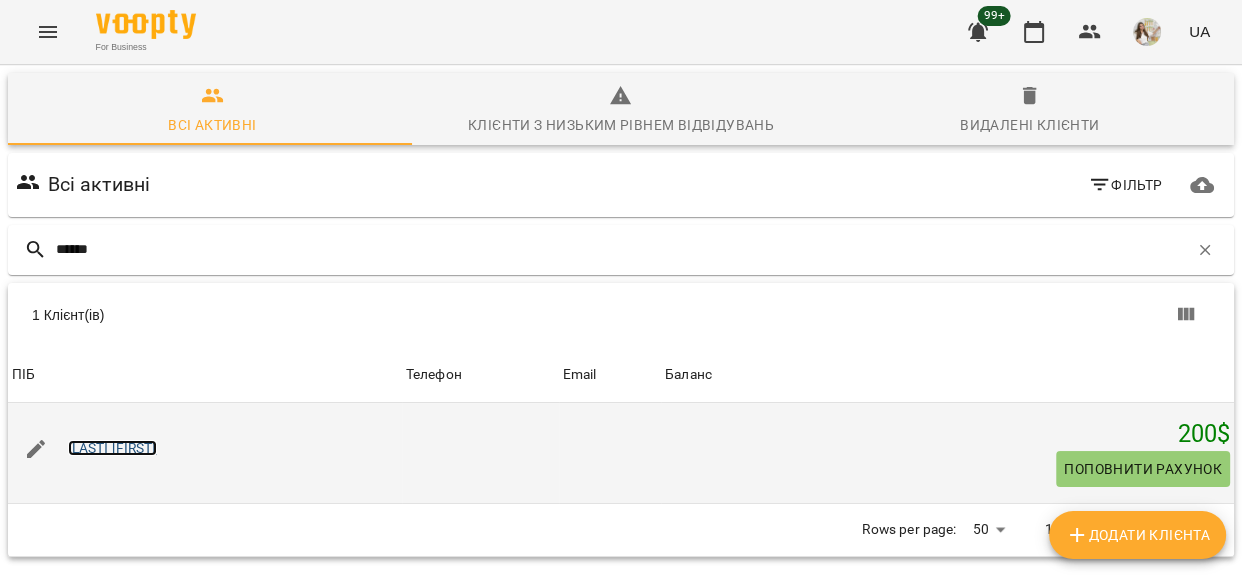 click on "Шмалюх Марія" at bounding box center (112, 448) 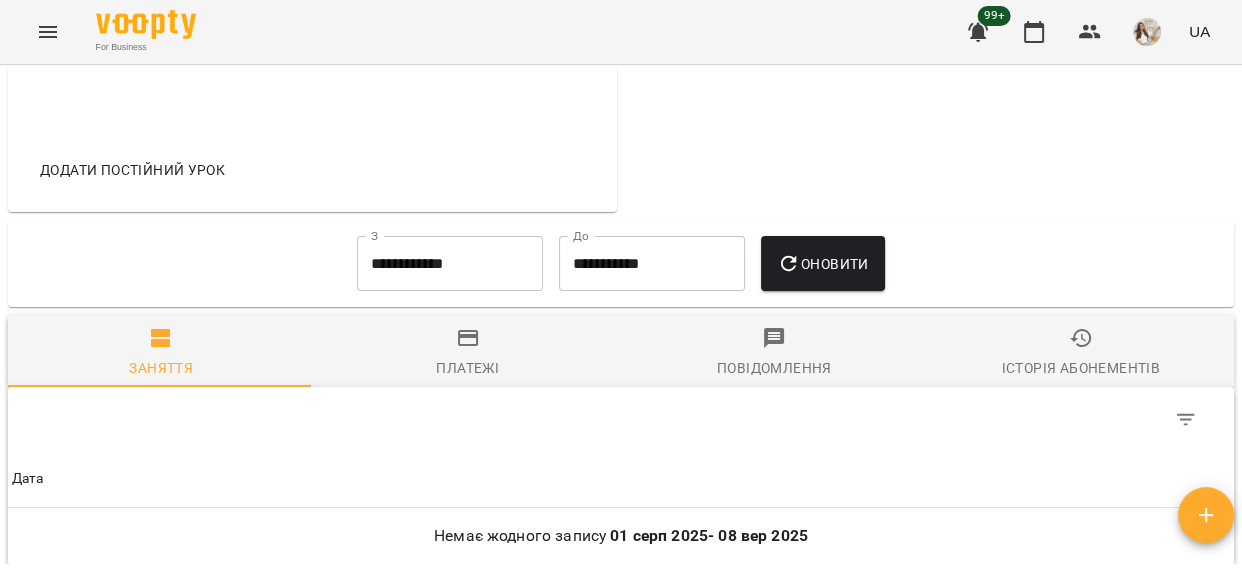 scroll, scrollTop: 818, scrollLeft: 0, axis: vertical 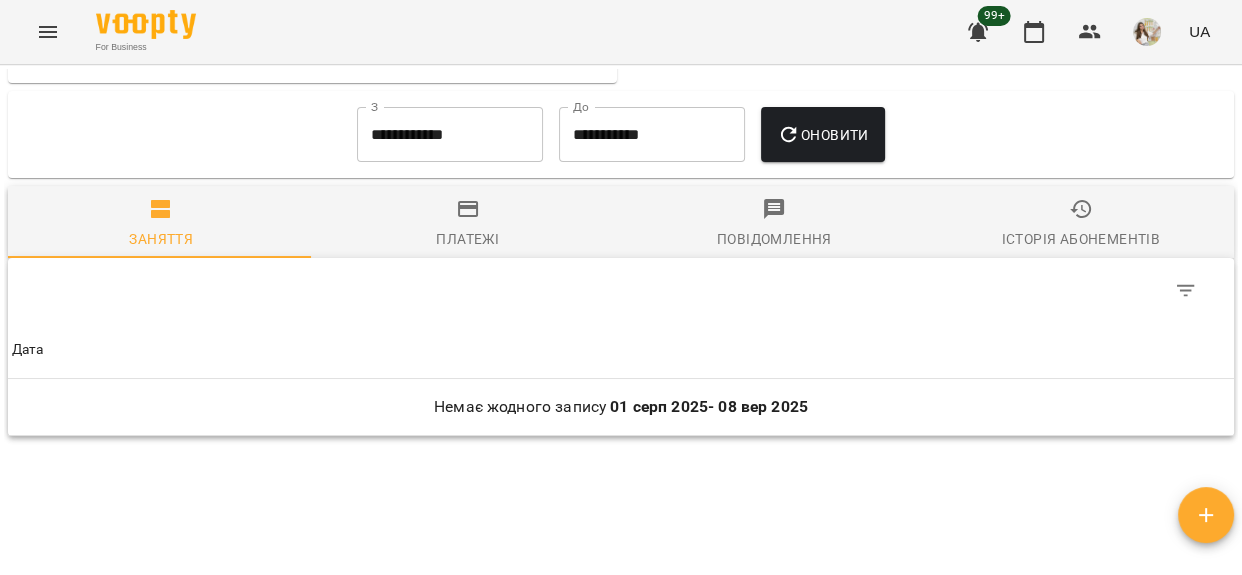 click on "**********" at bounding box center (450, 135) 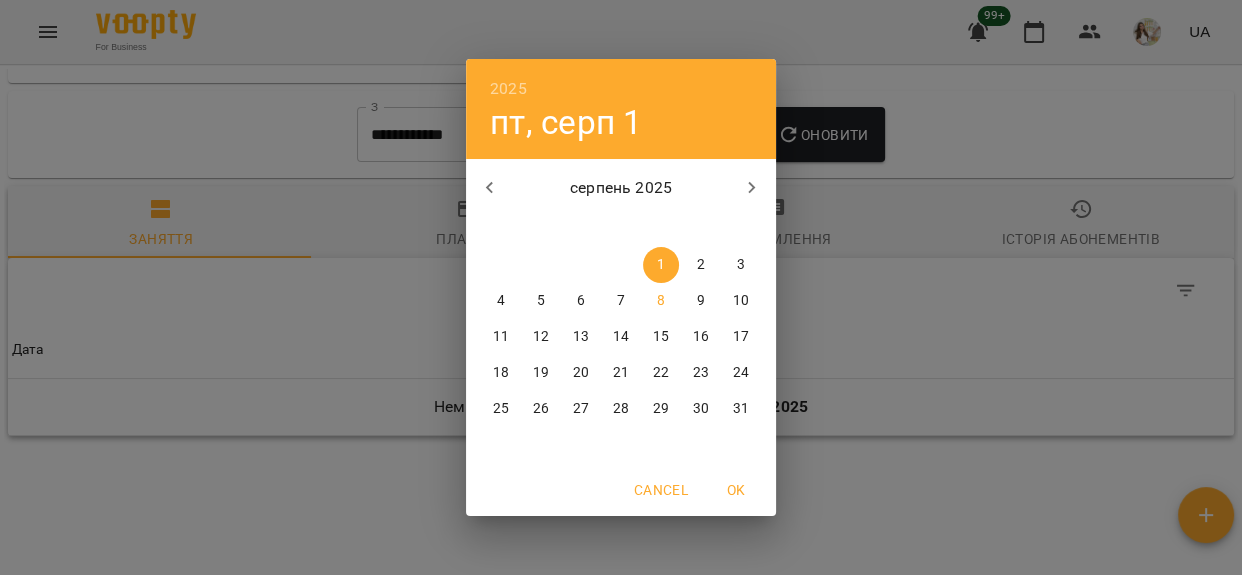 click 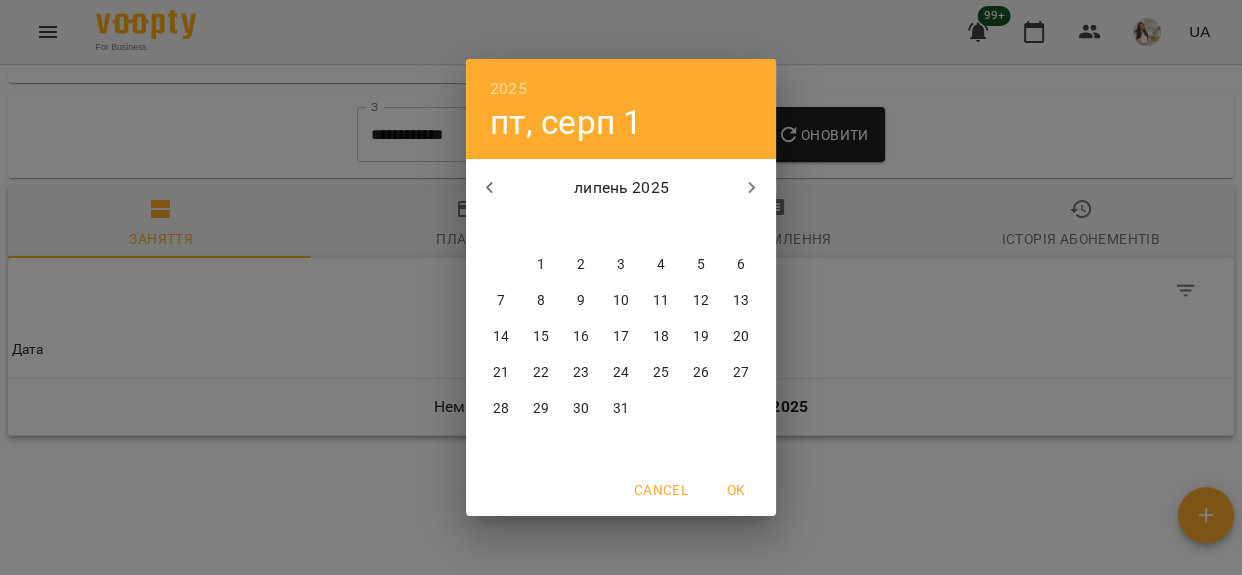 click 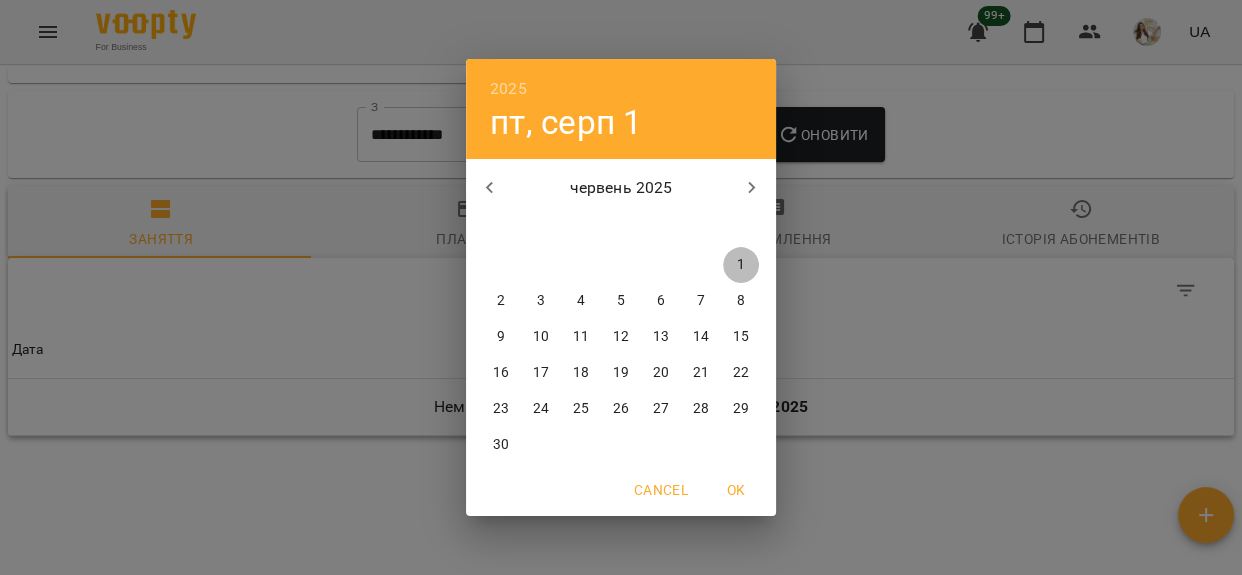 click on "1" at bounding box center [741, 265] 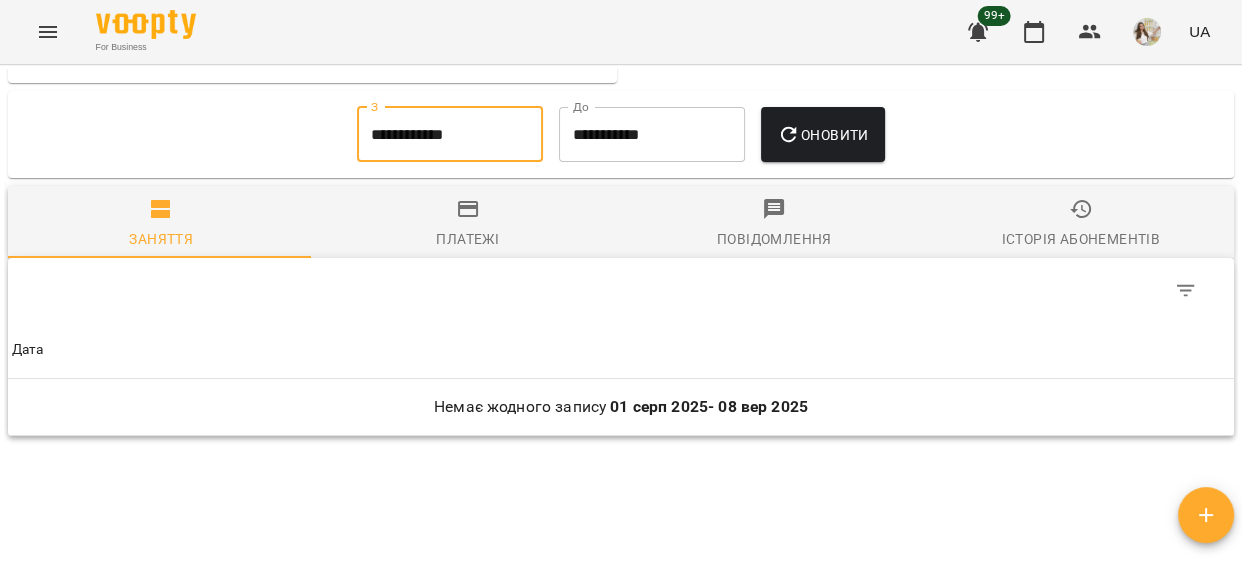 click on "Оновити" at bounding box center (822, 135) 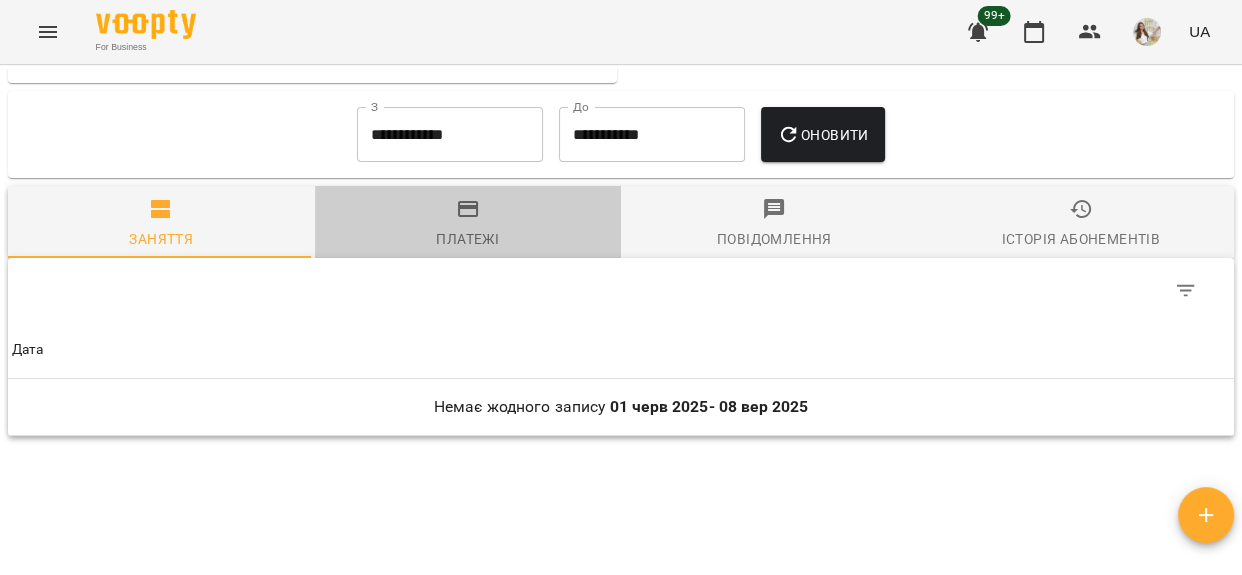 click on "Платежі" at bounding box center [468, 224] 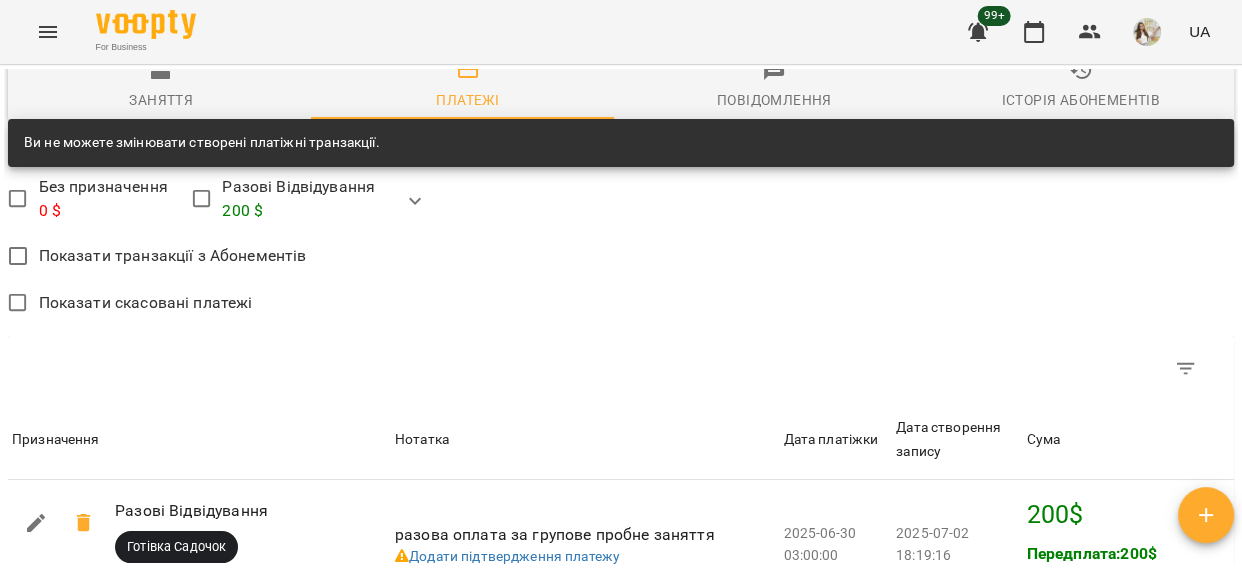 scroll, scrollTop: 1181, scrollLeft: 0, axis: vertical 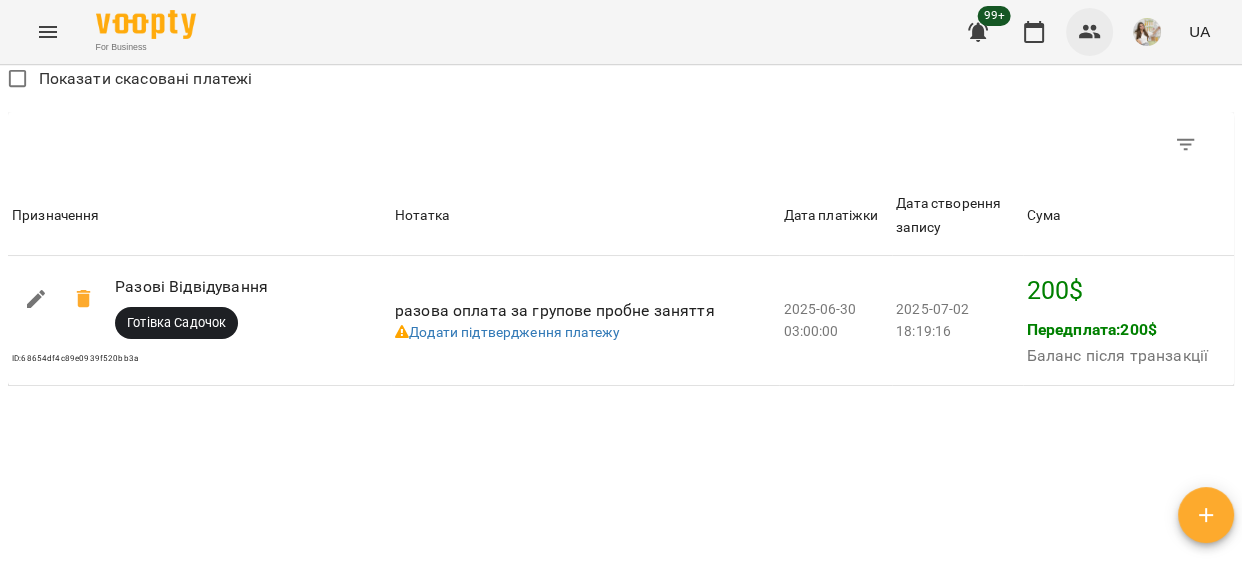 click 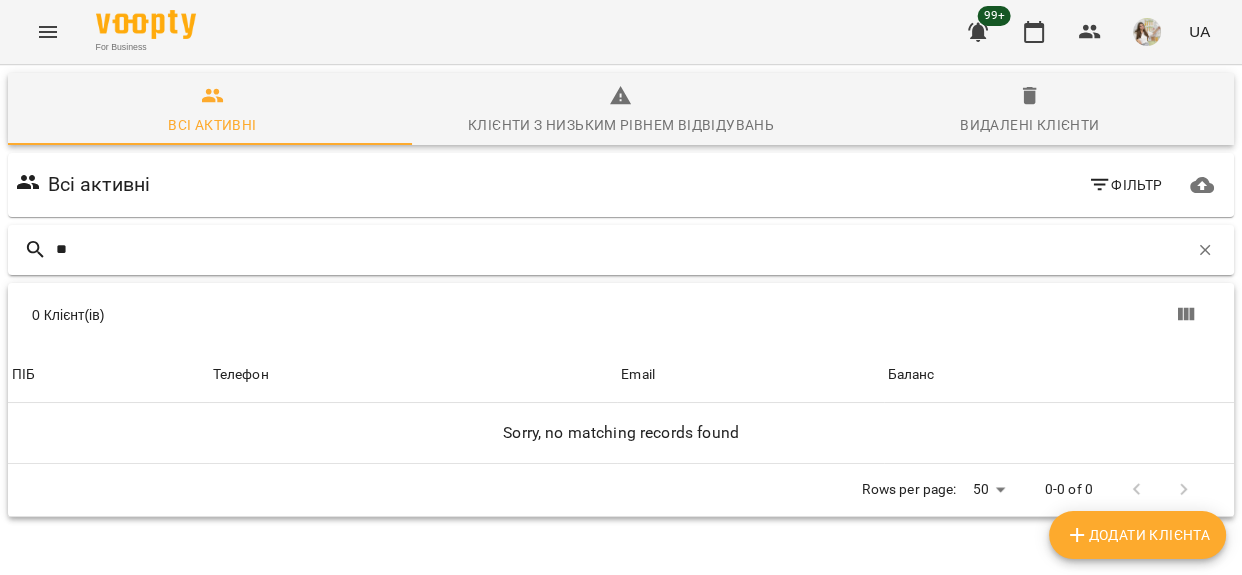 type on "*" 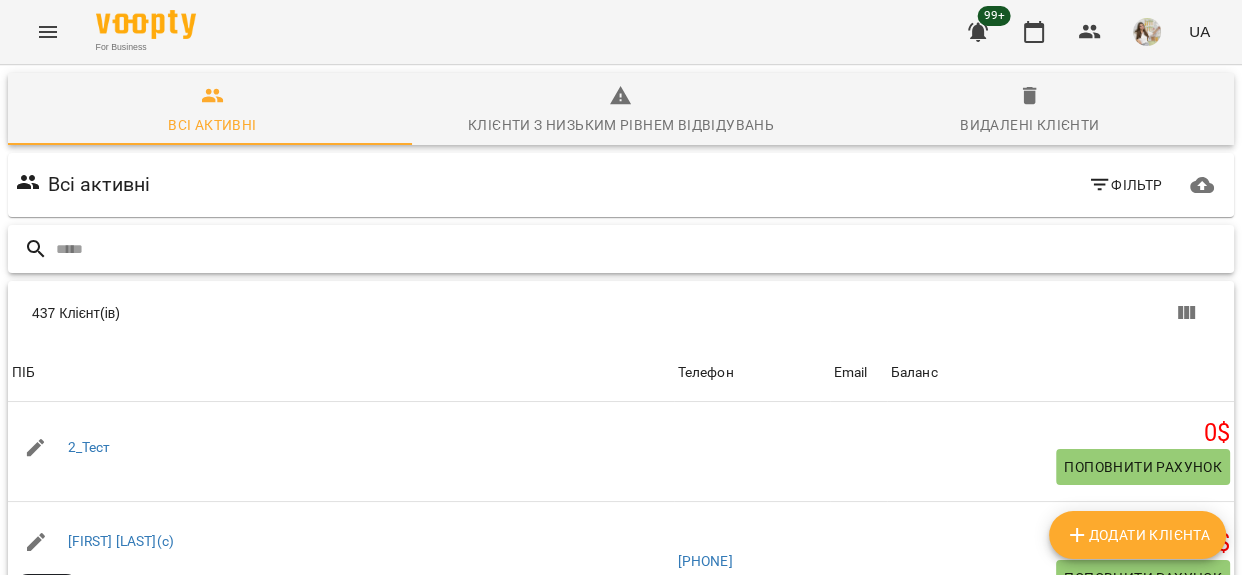 click at bounding box center (641, 249) 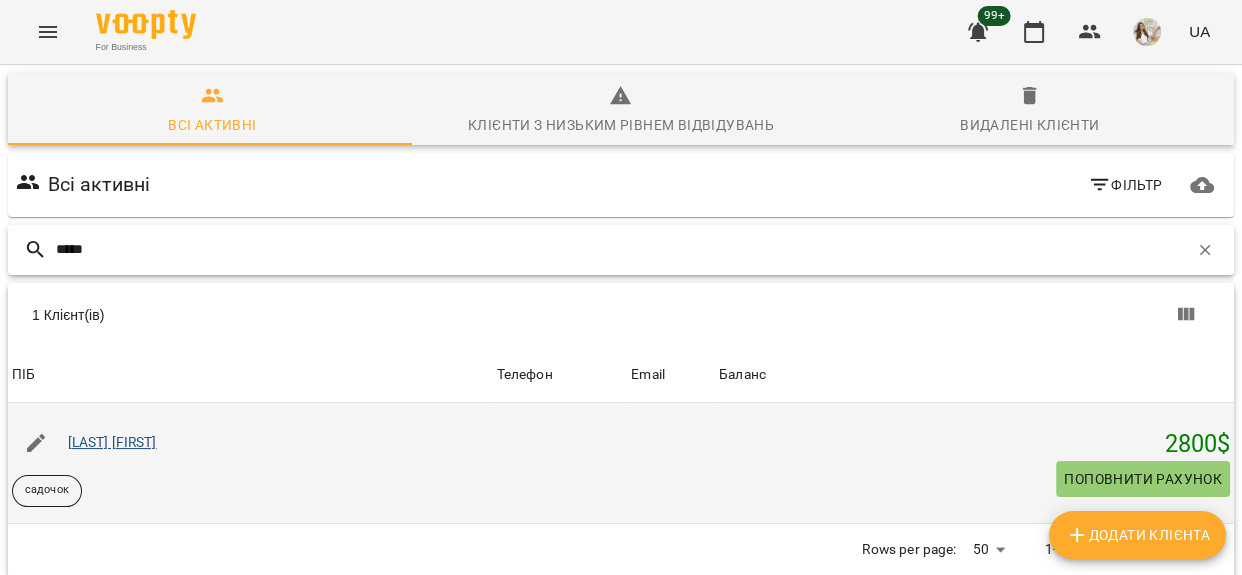 type on "*****" 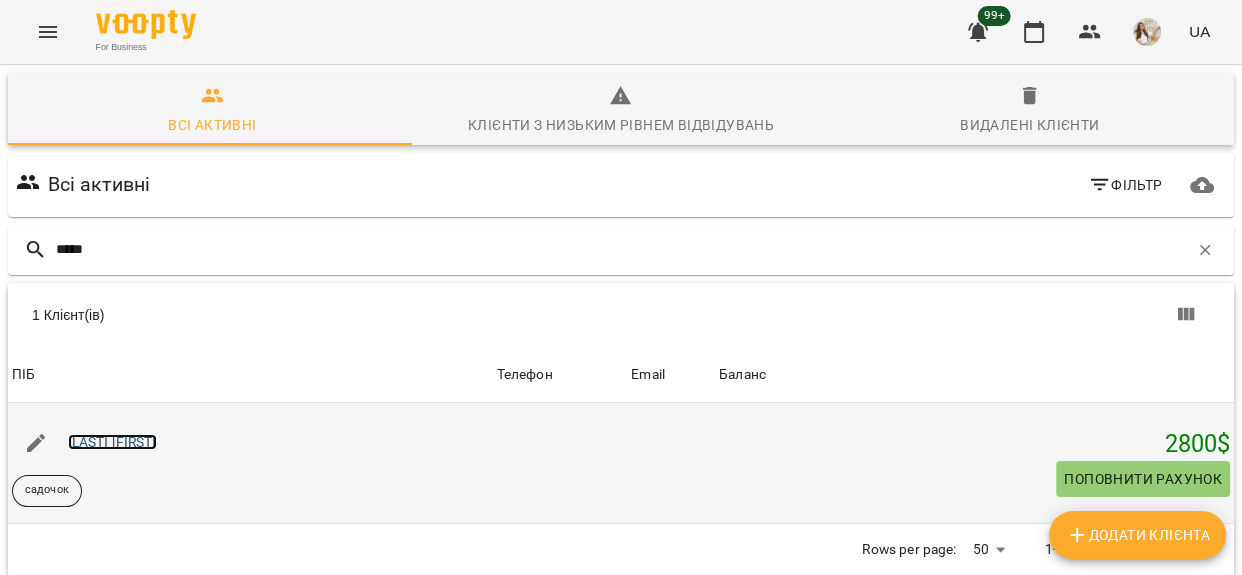 click on "[LAST] [FIRST]" at bounding box center [112, 442] 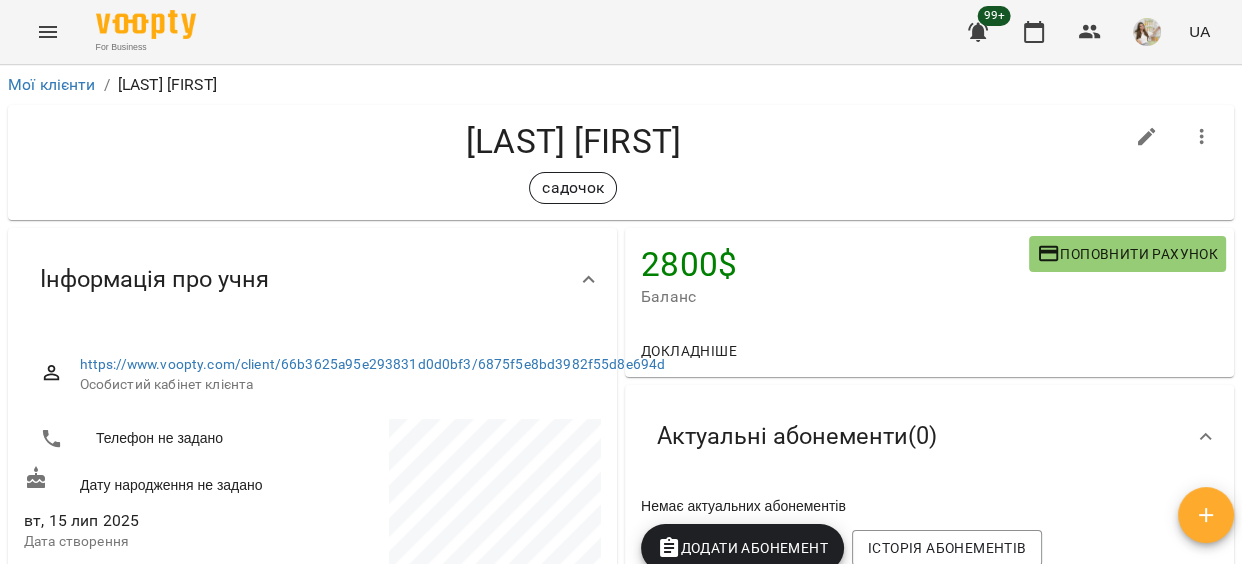 click 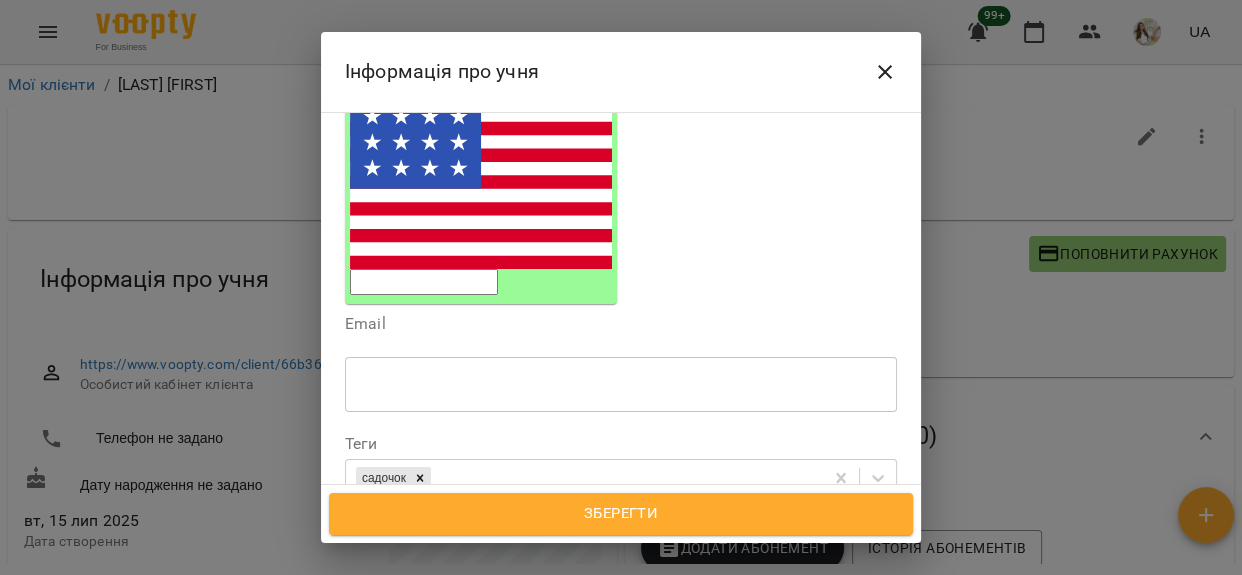 scroll, scrollTop: 272, scrollLeft: 0, axis: vertical 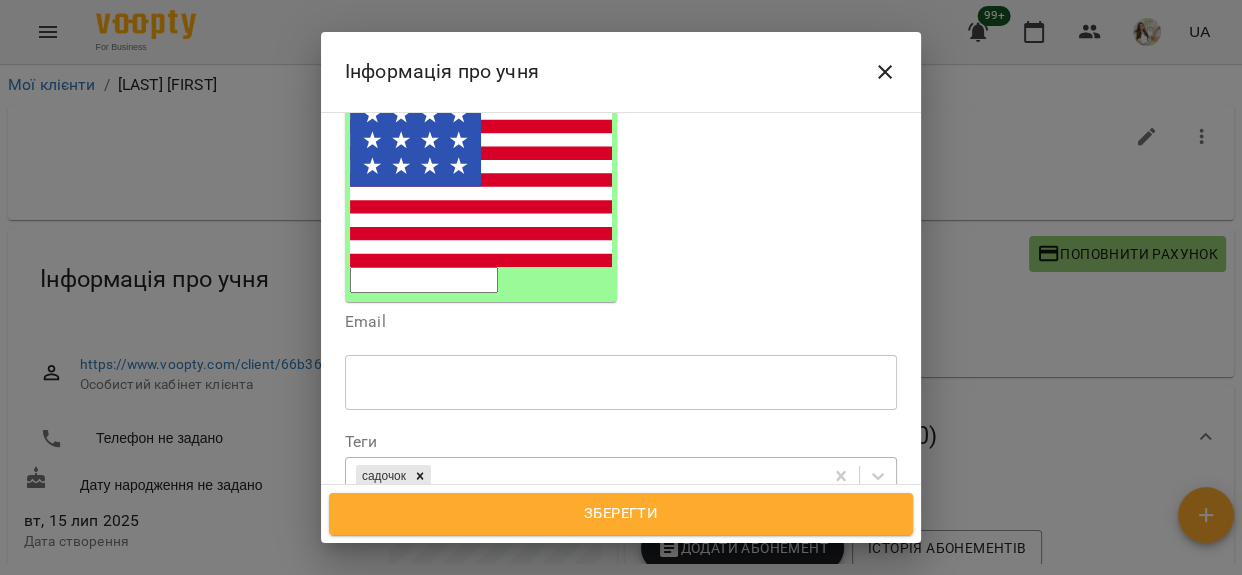 click on "садочок" at bounding box center [584, 476] 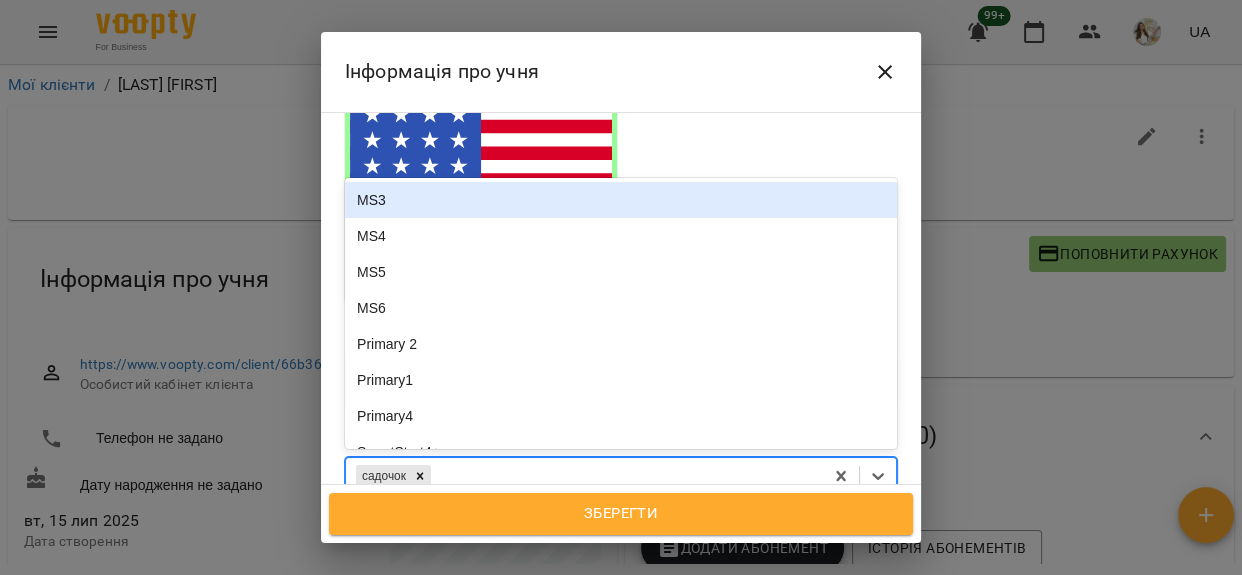 type on "*" 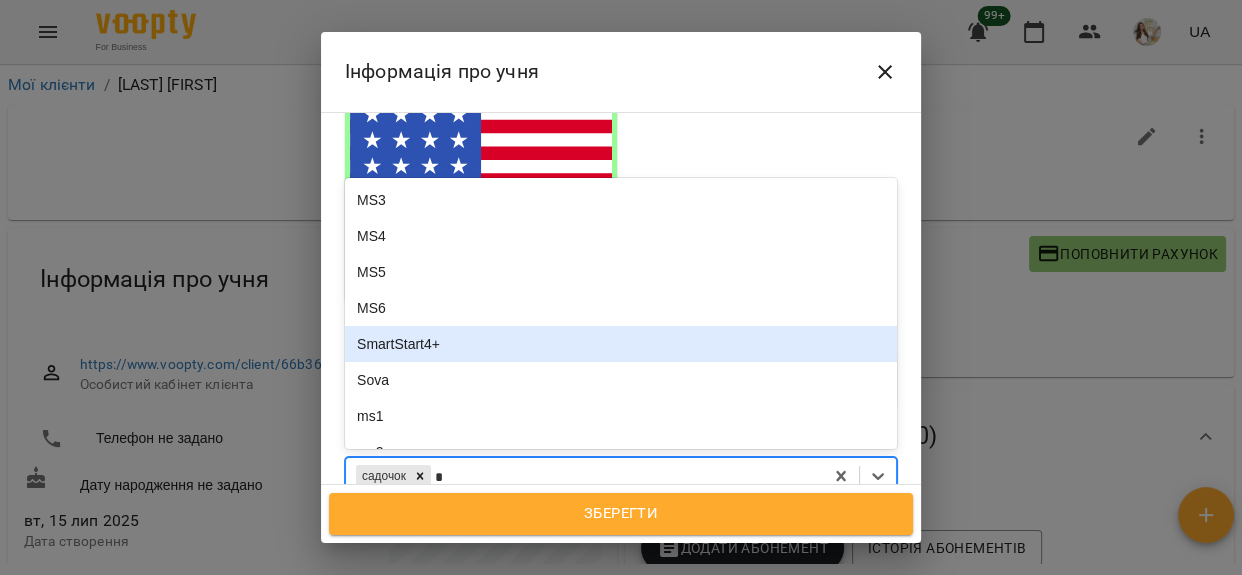 click on "SmartStart4+" at bounding box center (621, 344) 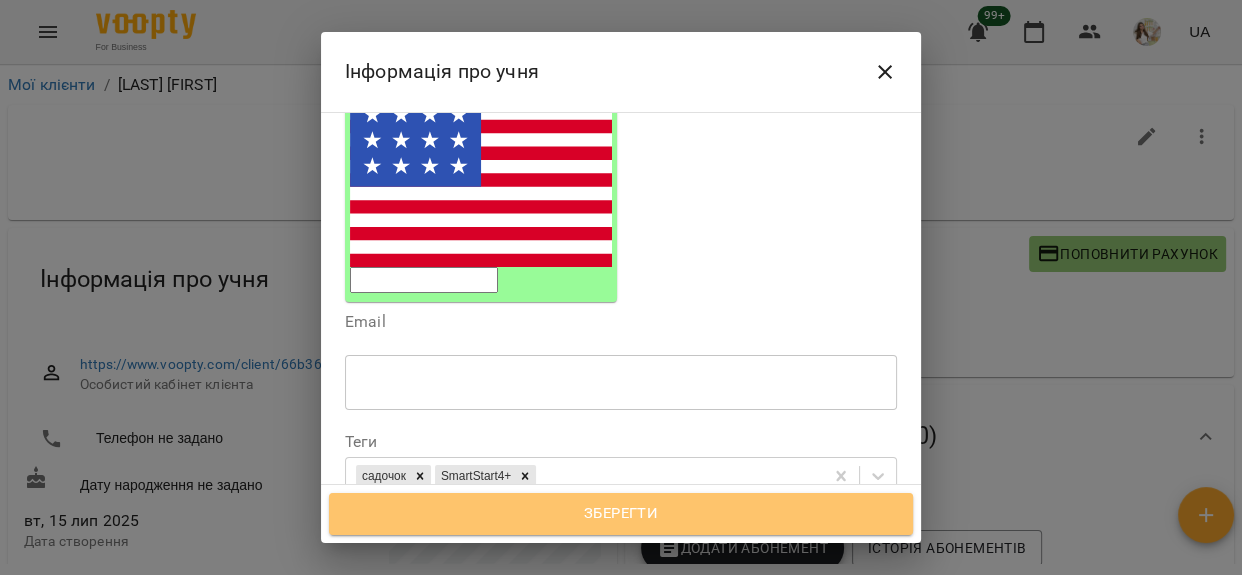 click on "Зберегти" at bounding box center [621, 514] 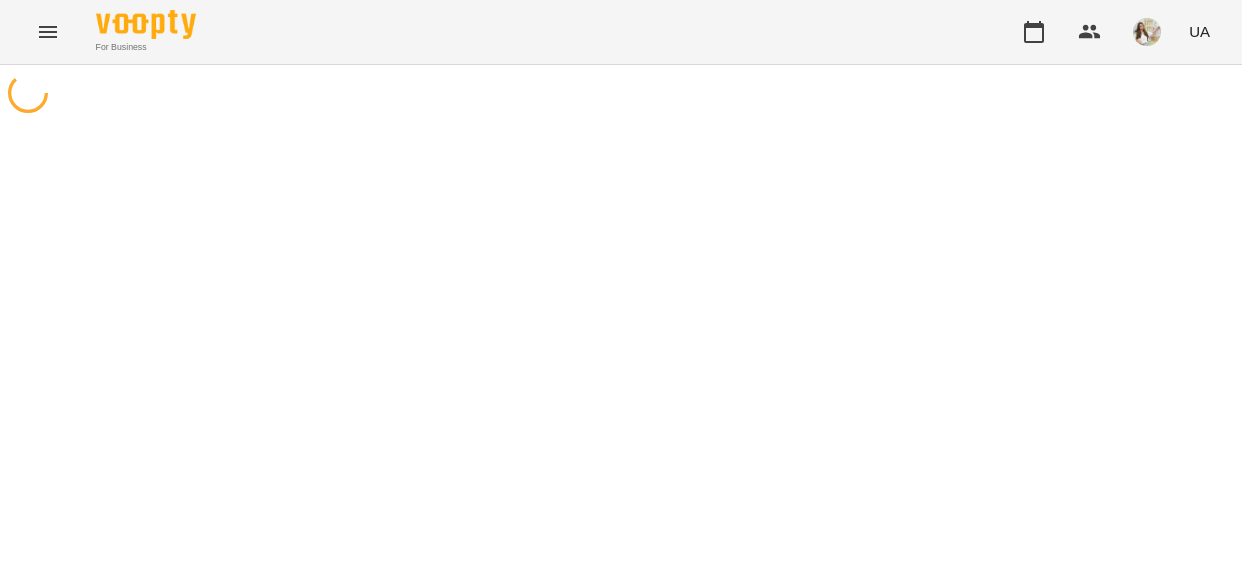 scroll, scrollTop: 0, scrollLeft: 0, axis: both 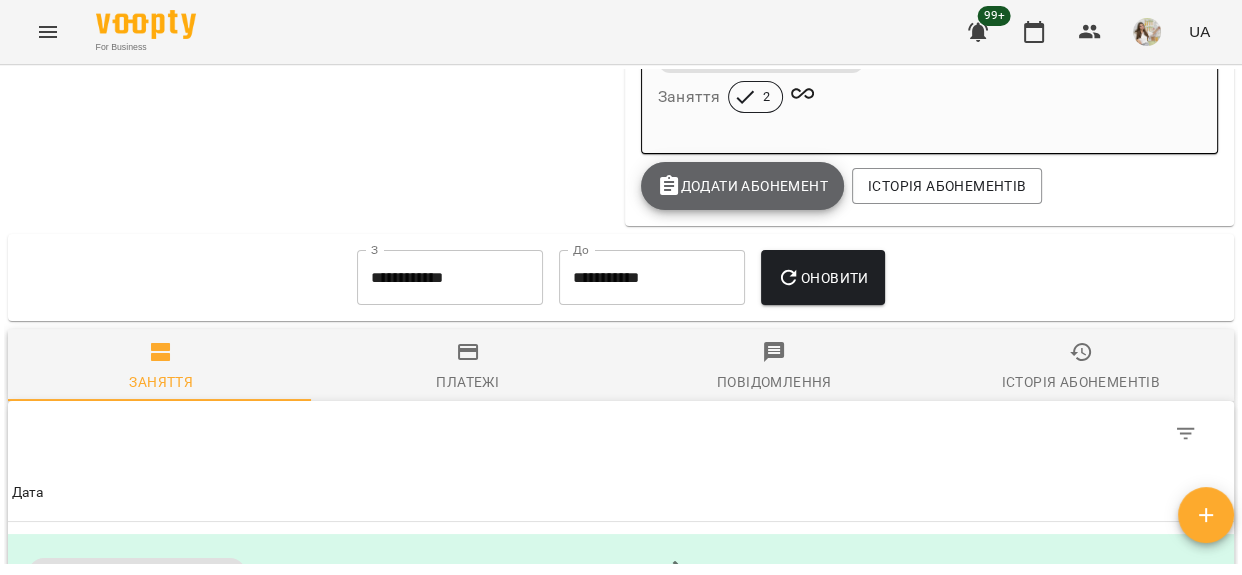 click on "Додати Абонемент" at bounding box center [742, 186] 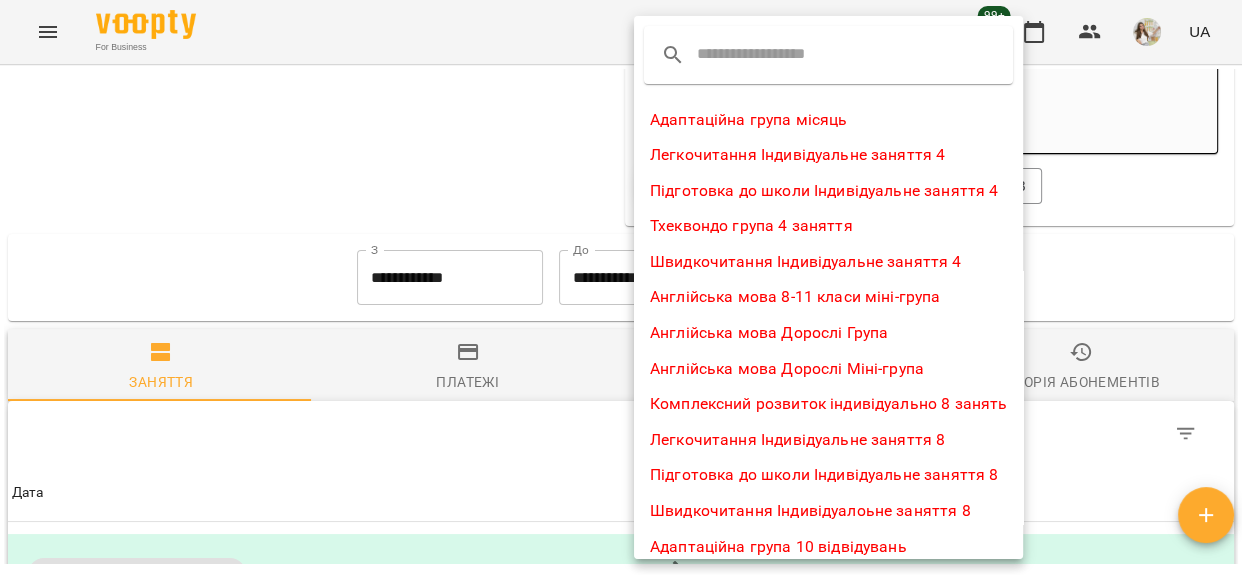 click at bounding box center (776, 55) 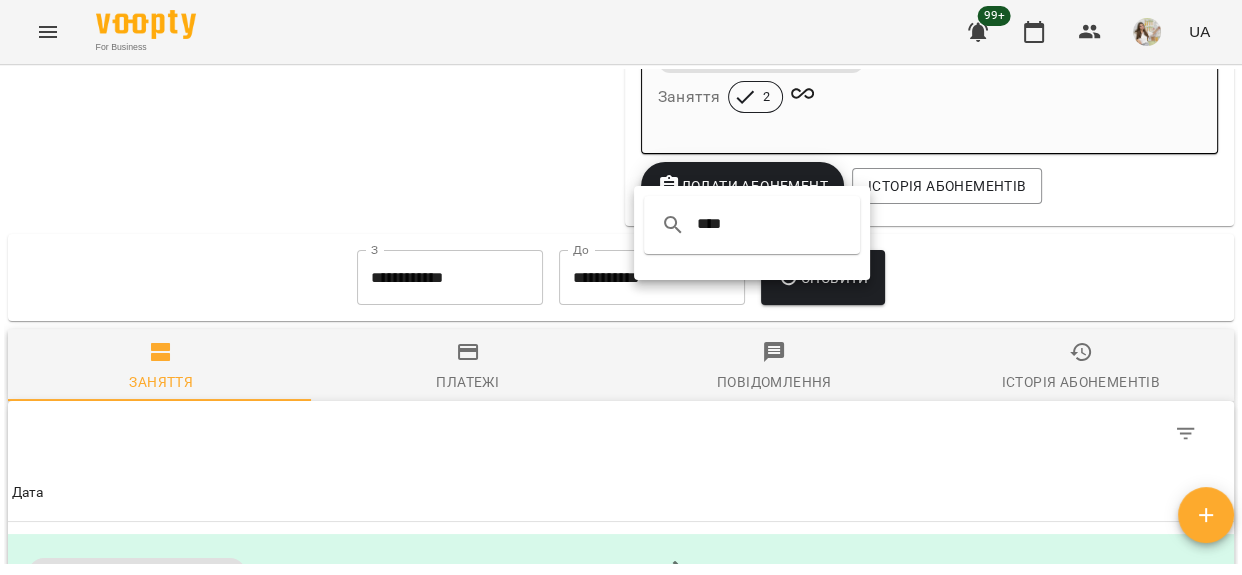 type on "****" 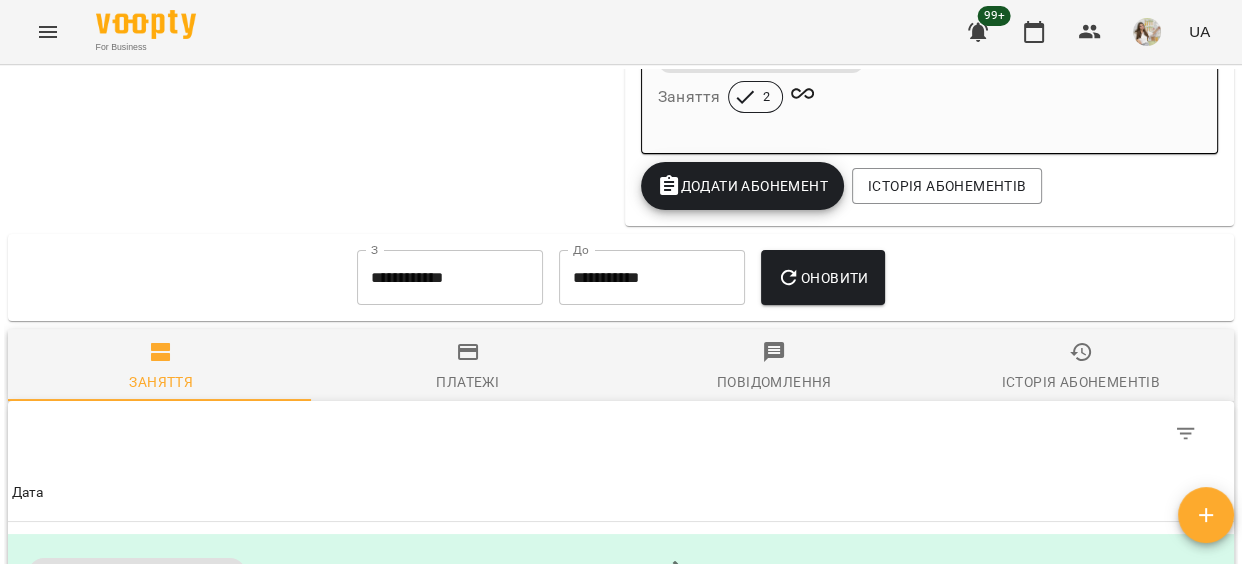 click 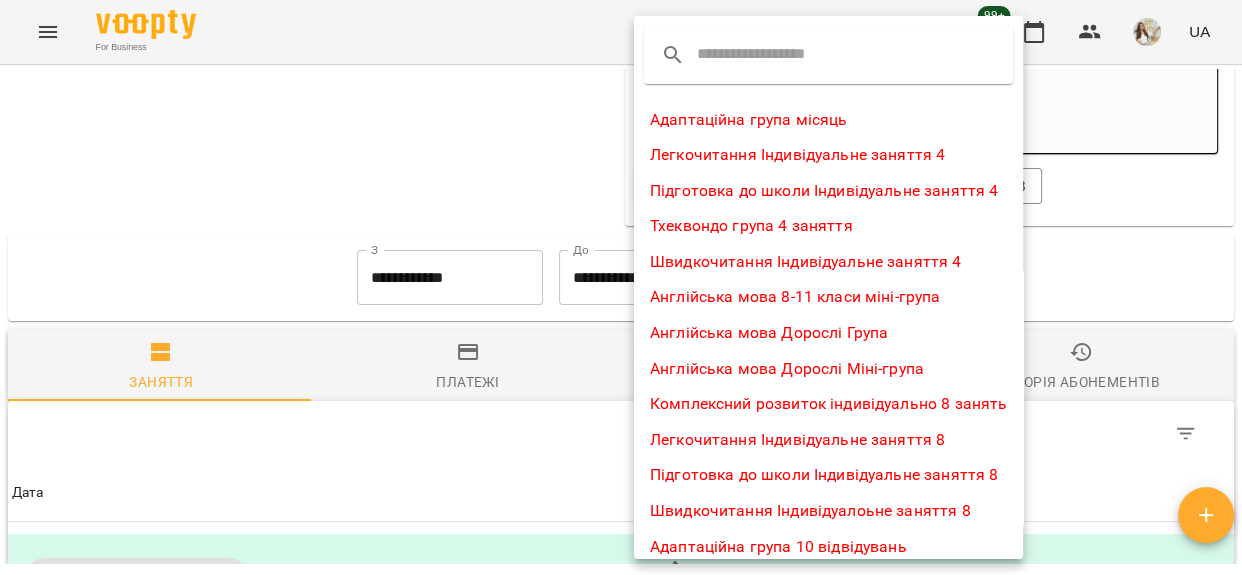 click at bounding box center (776, 55) 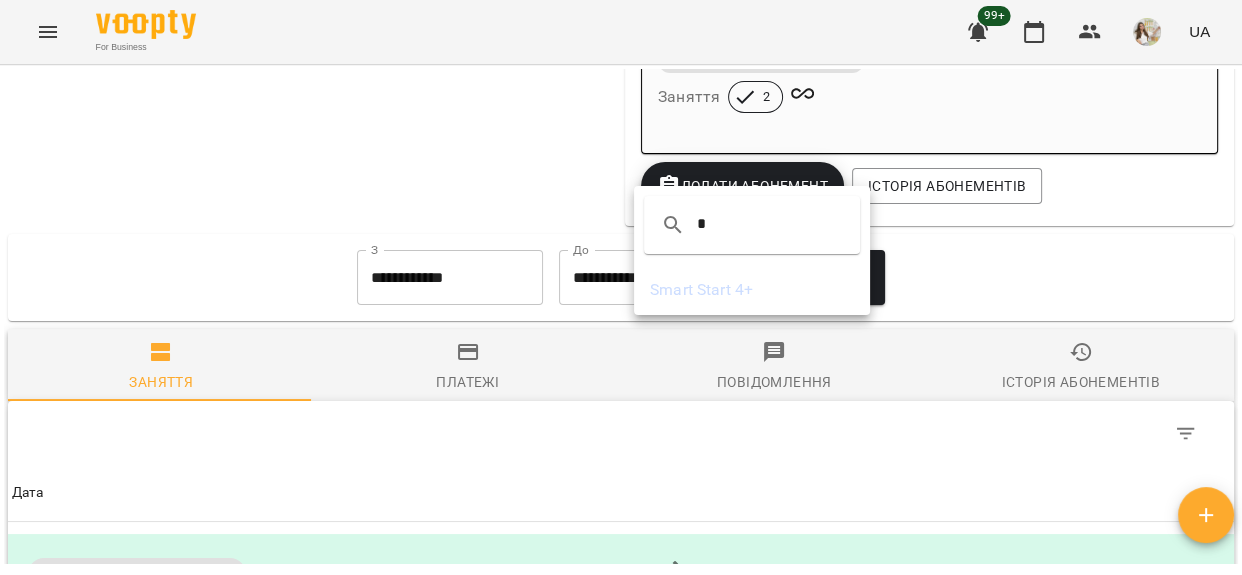 type on "*" 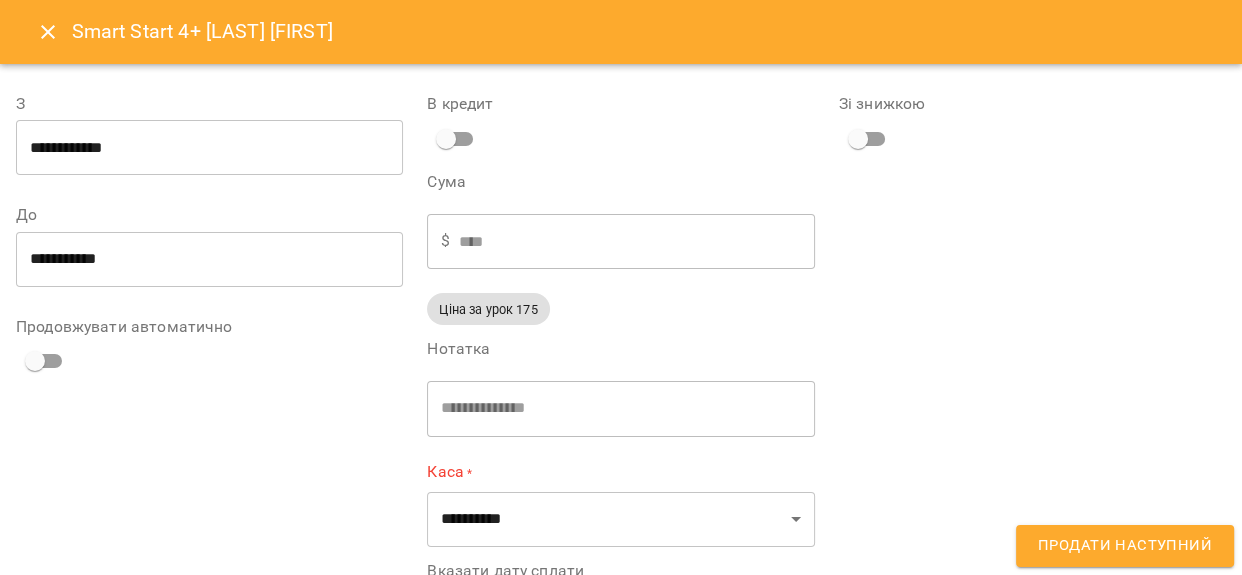 type on "**********" 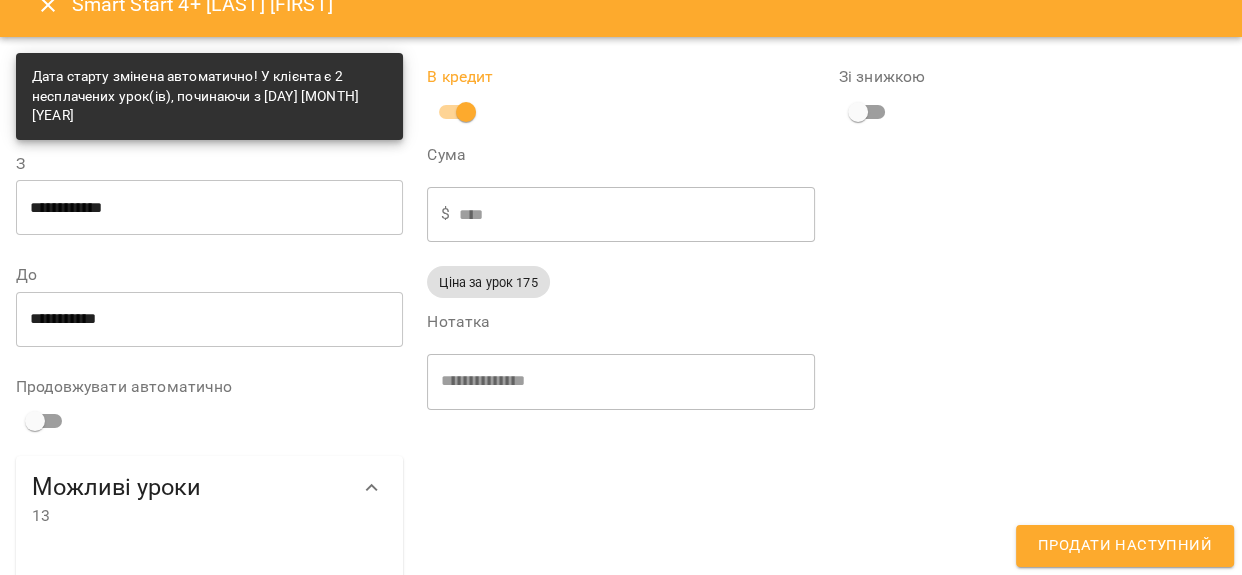 scroll, scrollTop: 0, scrollLeft: 0, axis: both 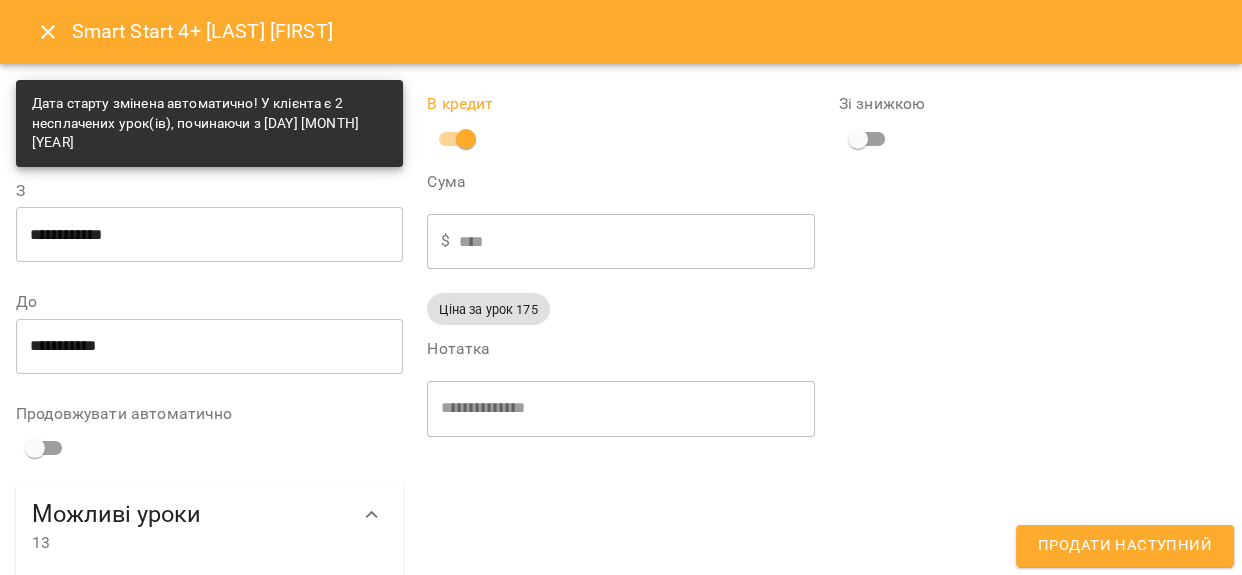 click on "Продати наступний" at bounding box center [1125, 546] 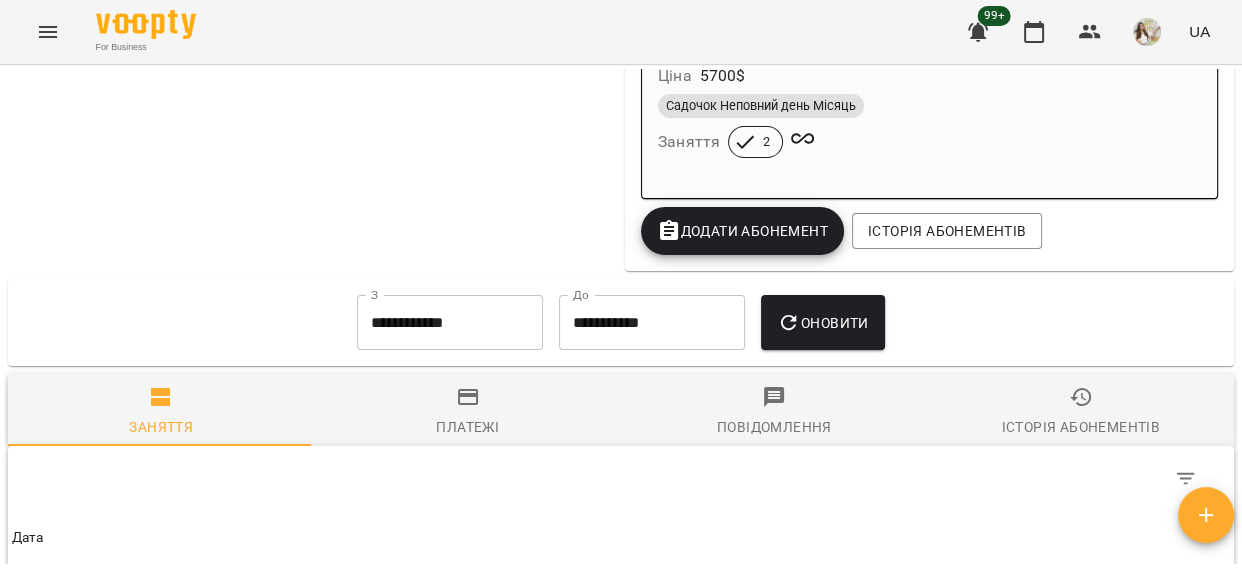 scroll, scrollTop: 2272, scrollLeft: 0, axis: vertical 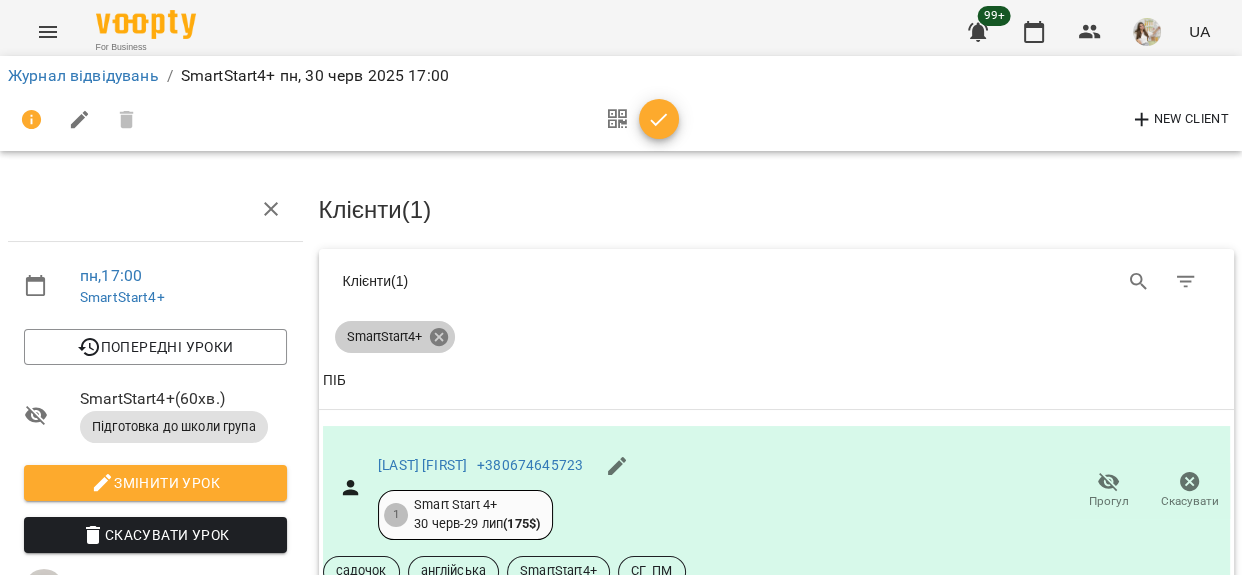 click 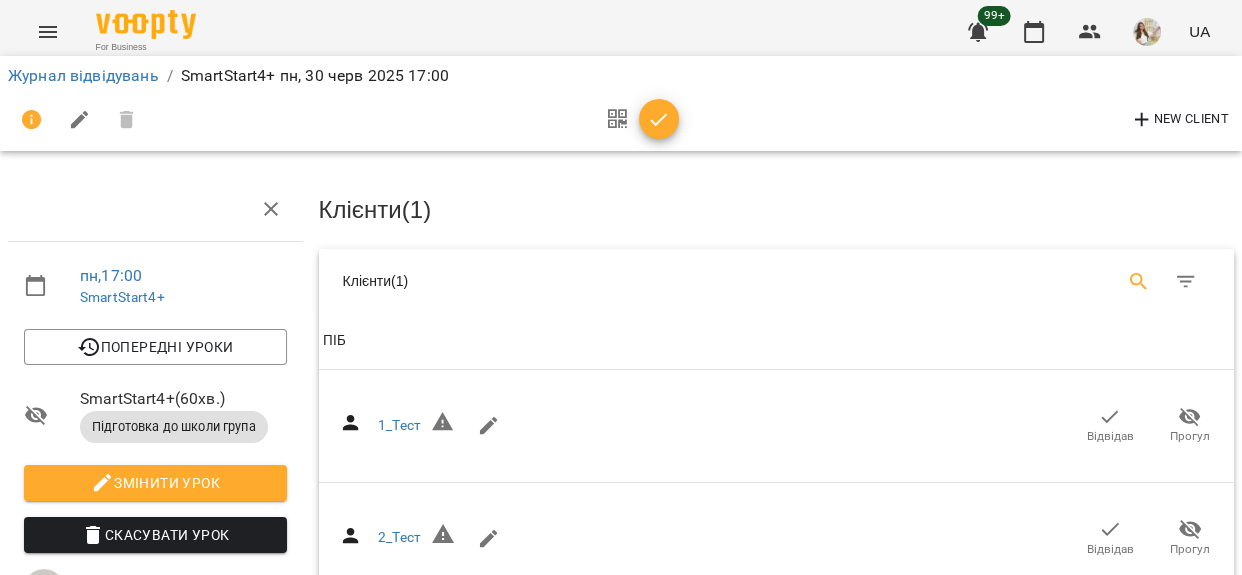 click 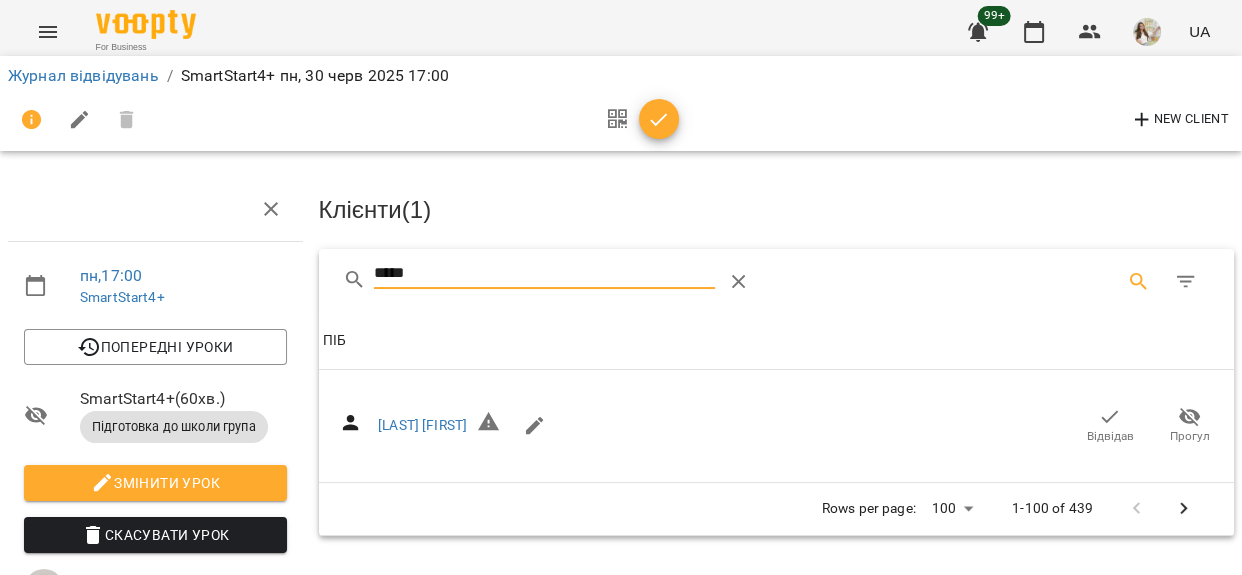 type on "*****" 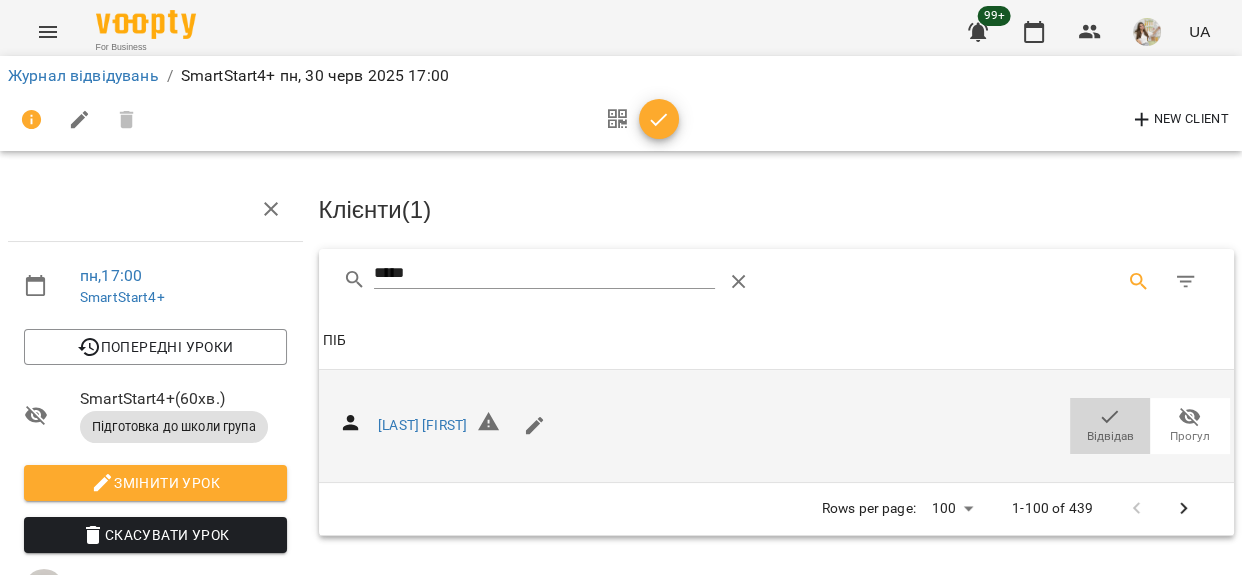 click on "Відвідав" at bounding box center [1110, 436] 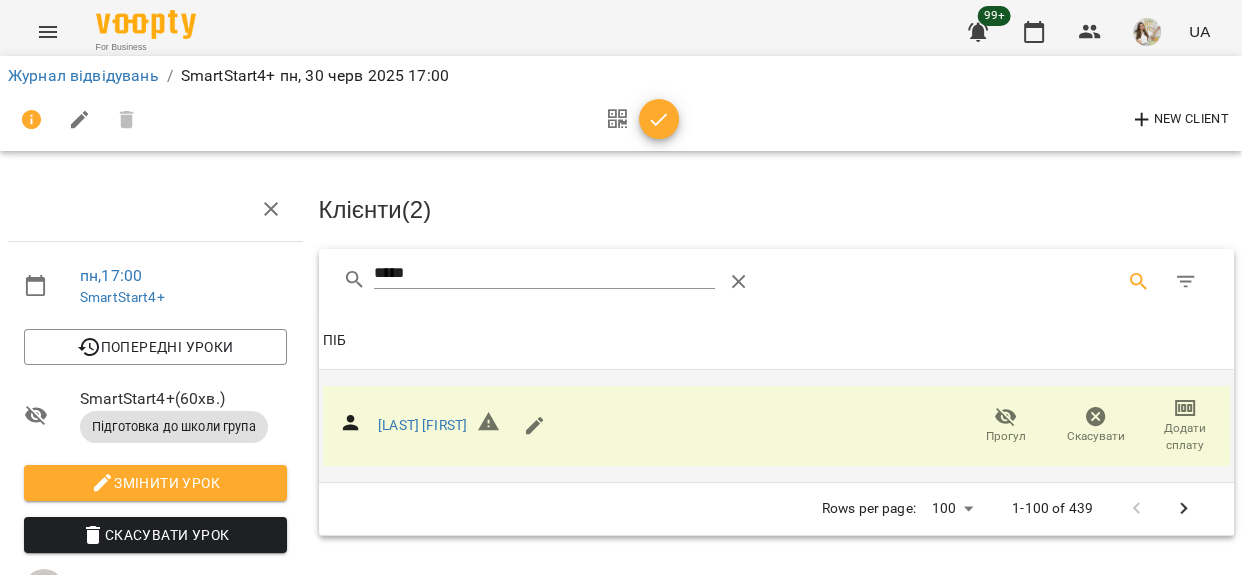 click on "Додати сплату" at bounding box center [1185, 437] 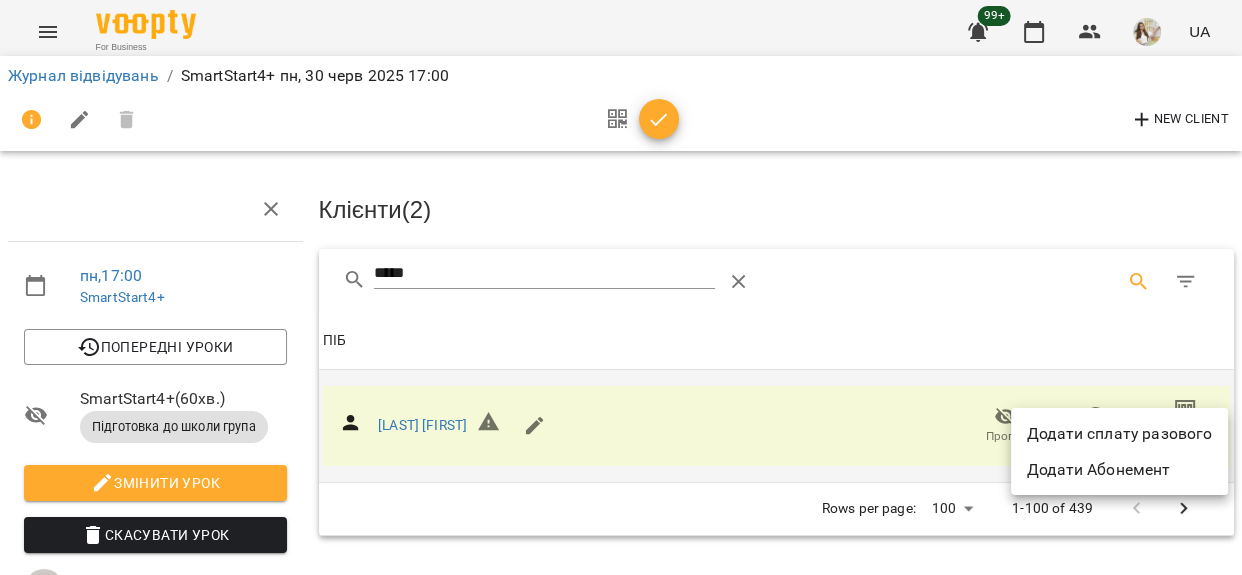 click on "Додати сплату разового" at bounding box center (1119, 434) 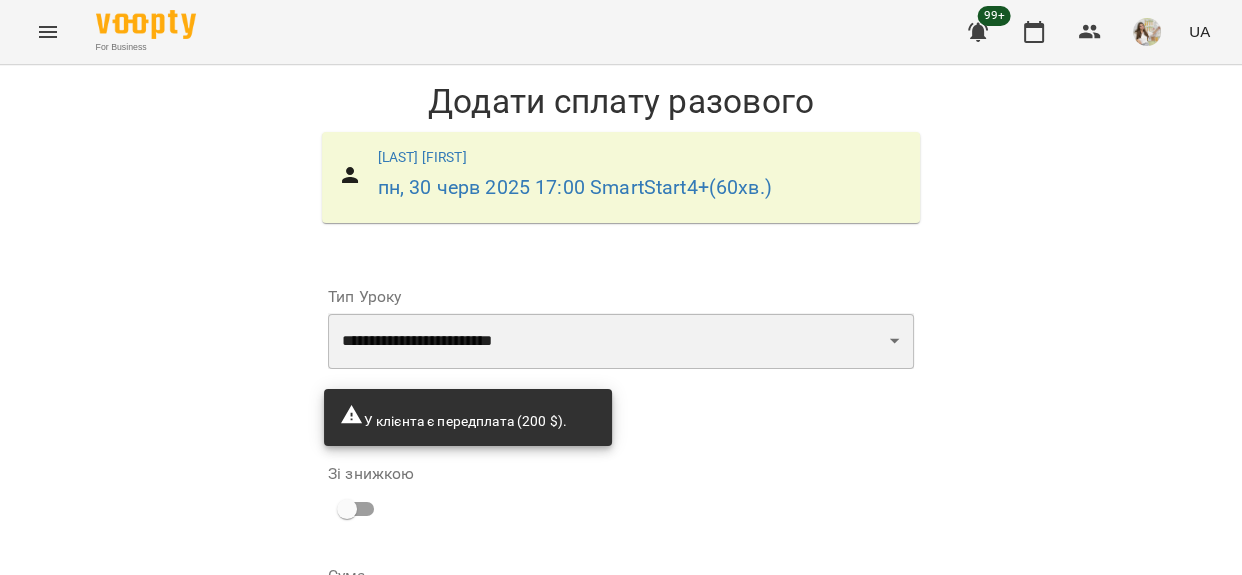 click on "**********" at bounding box center [621, 341] 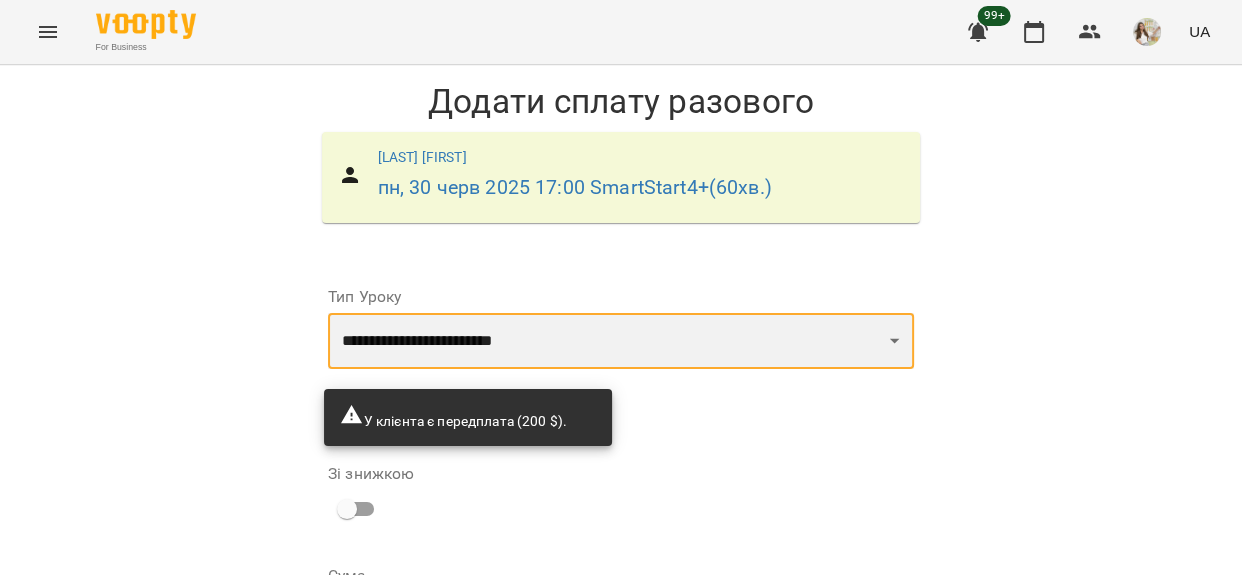 select on "**********" 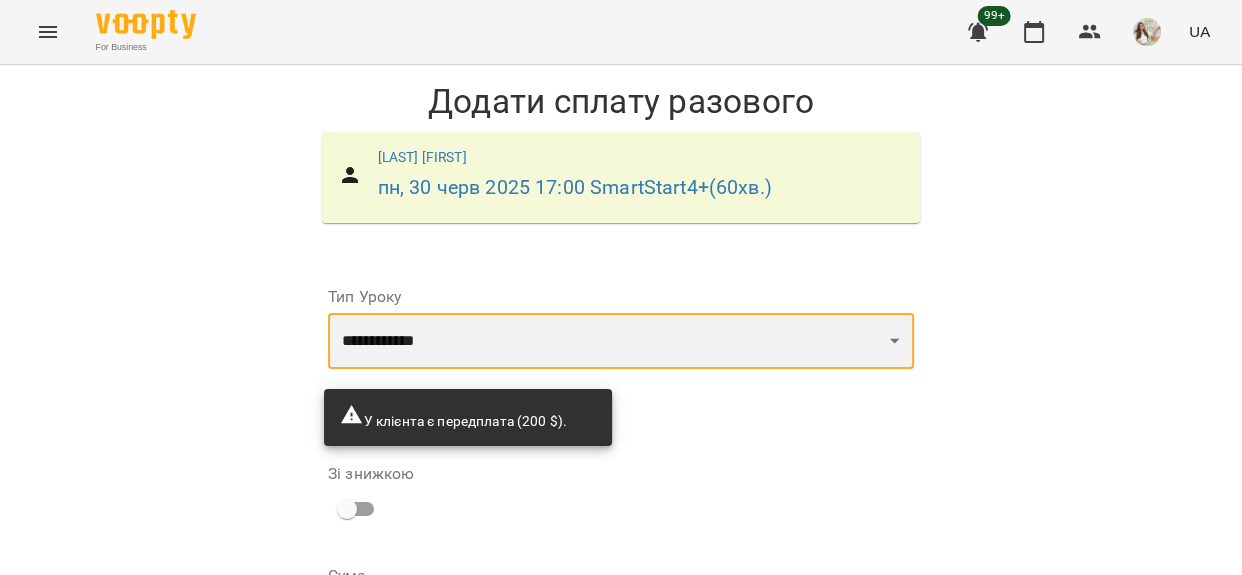 click on "**********" at bounding box center (621, 341) 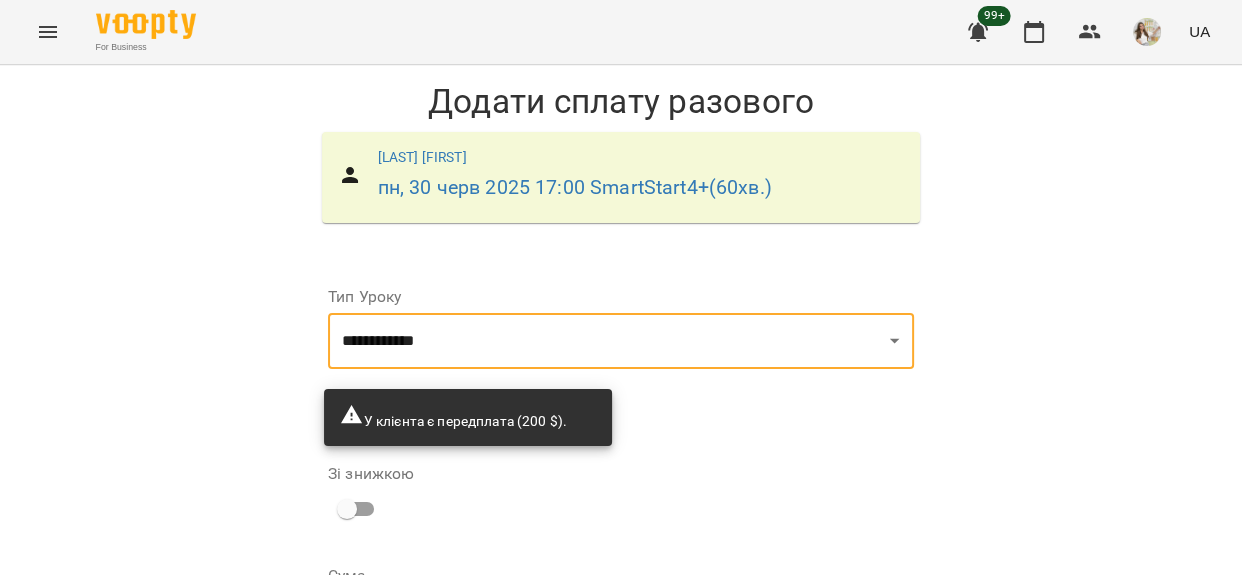click on "***" at bounding box center [636, 619] 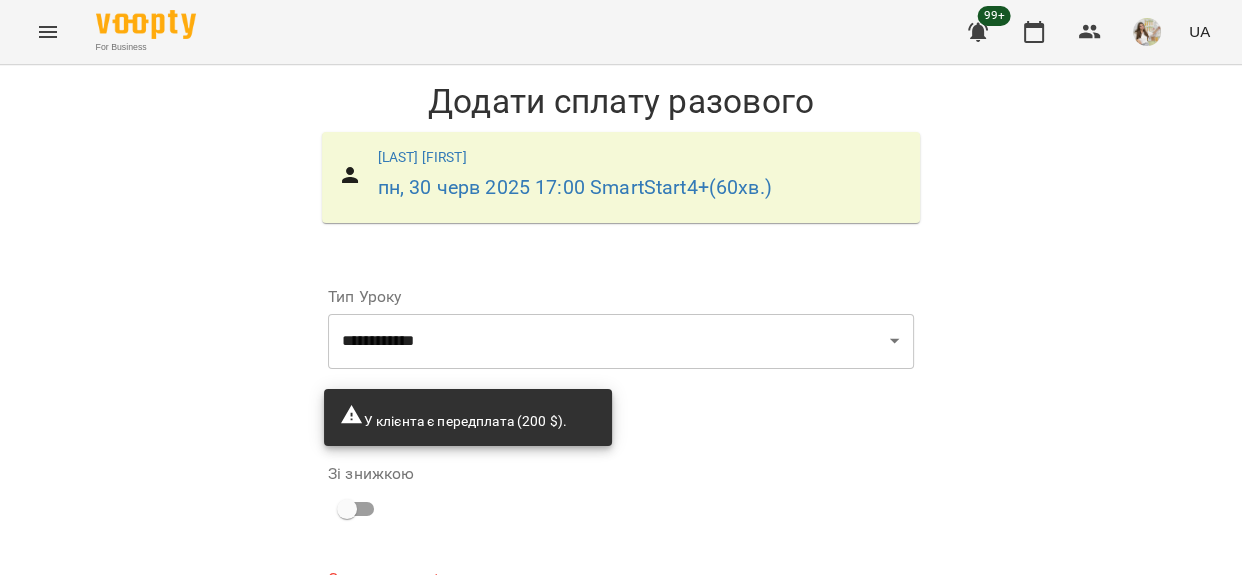 type on "*" 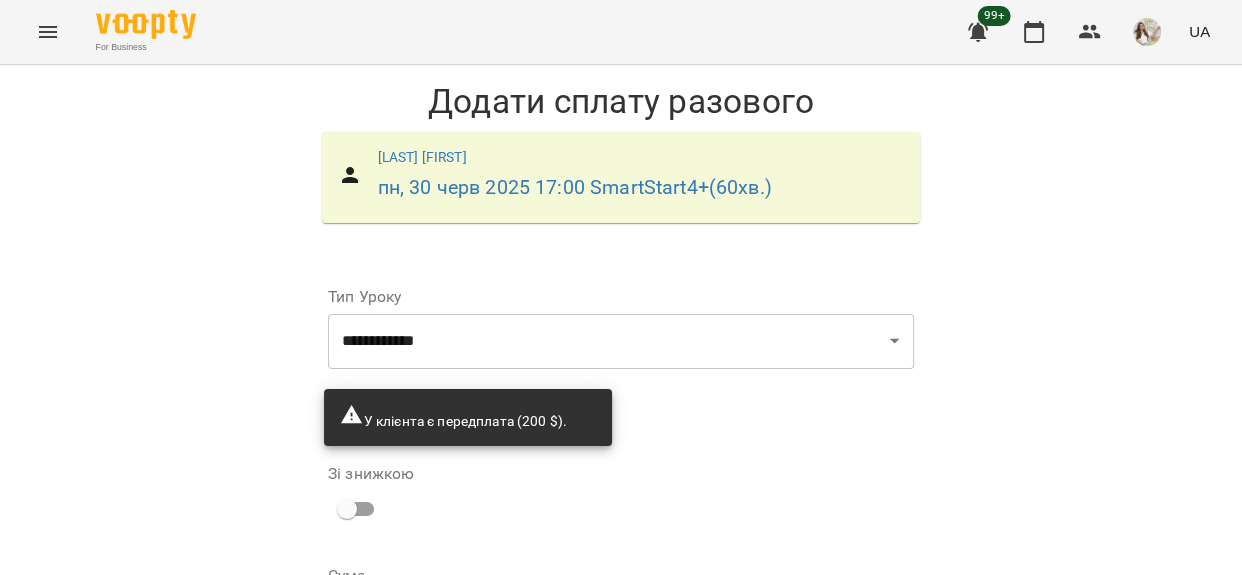 scroll, scrollTop: 272, scrollLeft: 0, axis: vertical 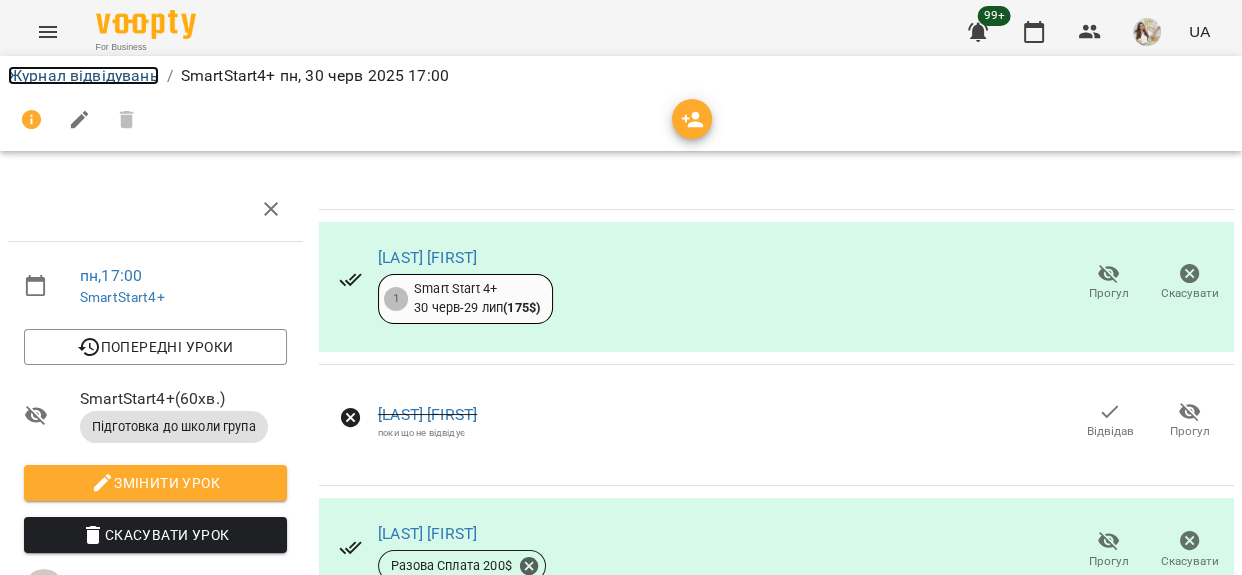click on "Журнал відвідувань" at bounding box center (83, 75) 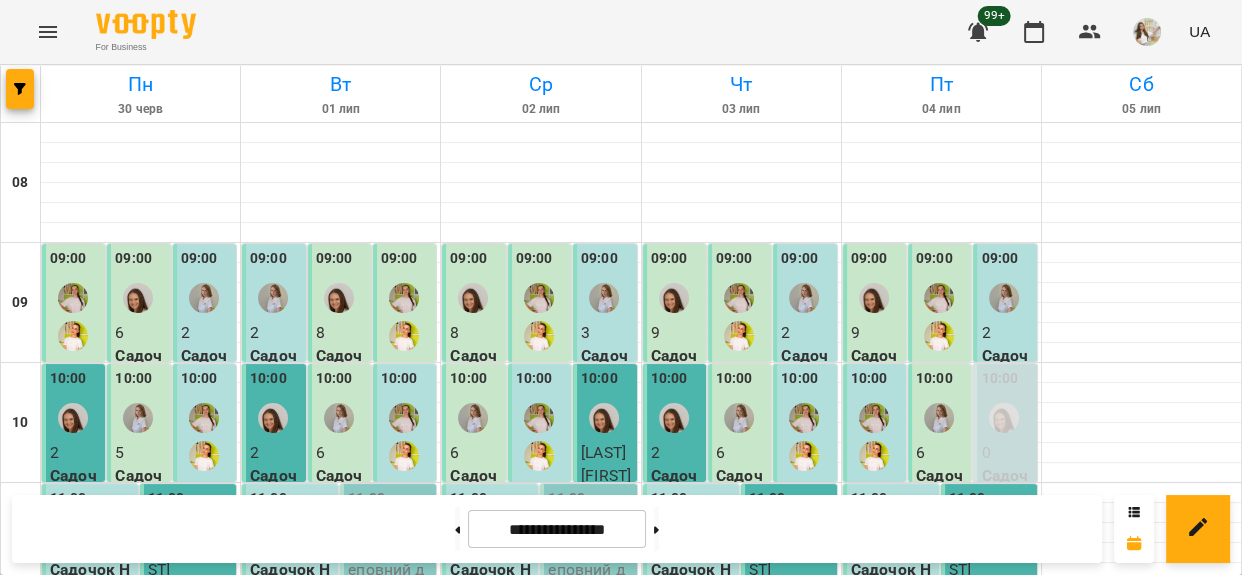 scroll, scrollTop: 1077, scrollLeft: 0, axis: vertical 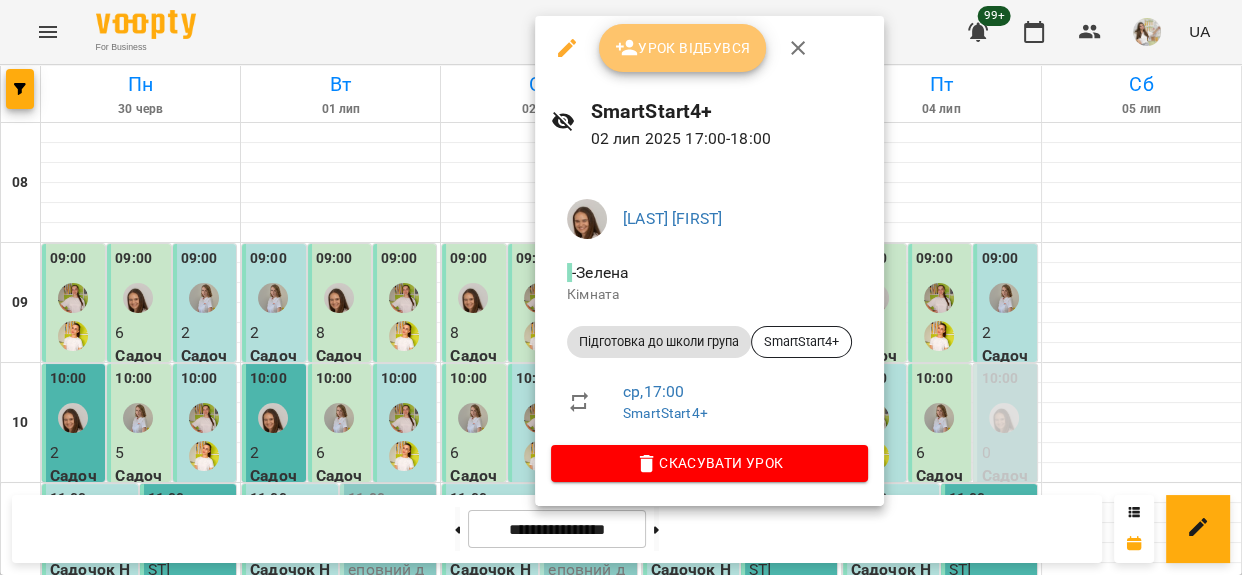 click on "Урок відбувся" at bounding box center (683, 48) 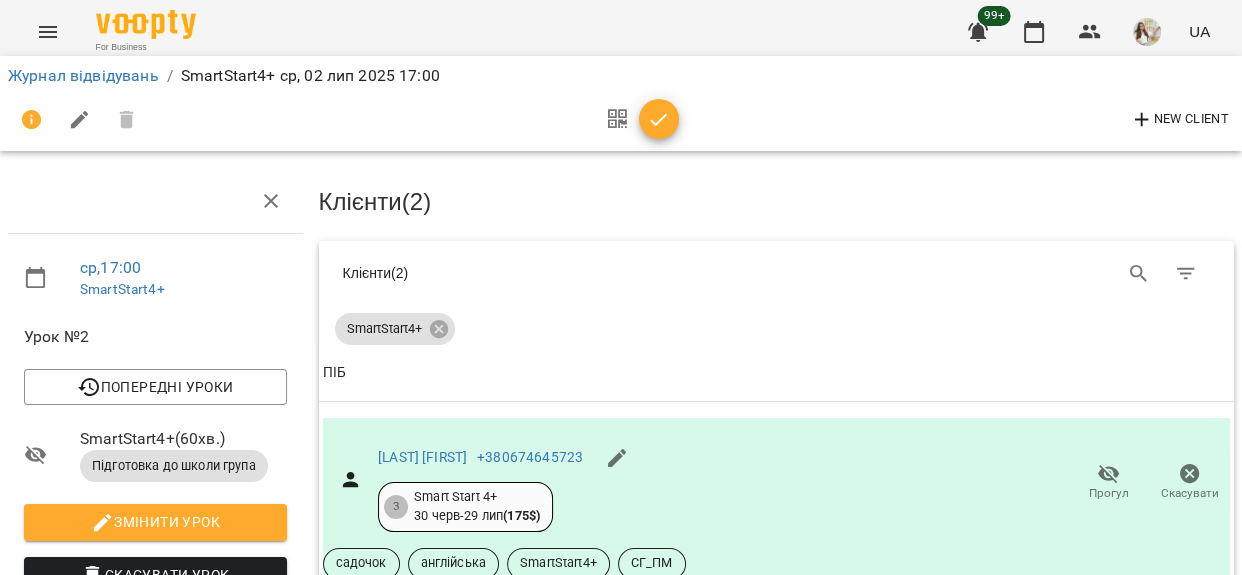 scroll, scrollTop: 272, scrollLeft: 0, axis: vertical 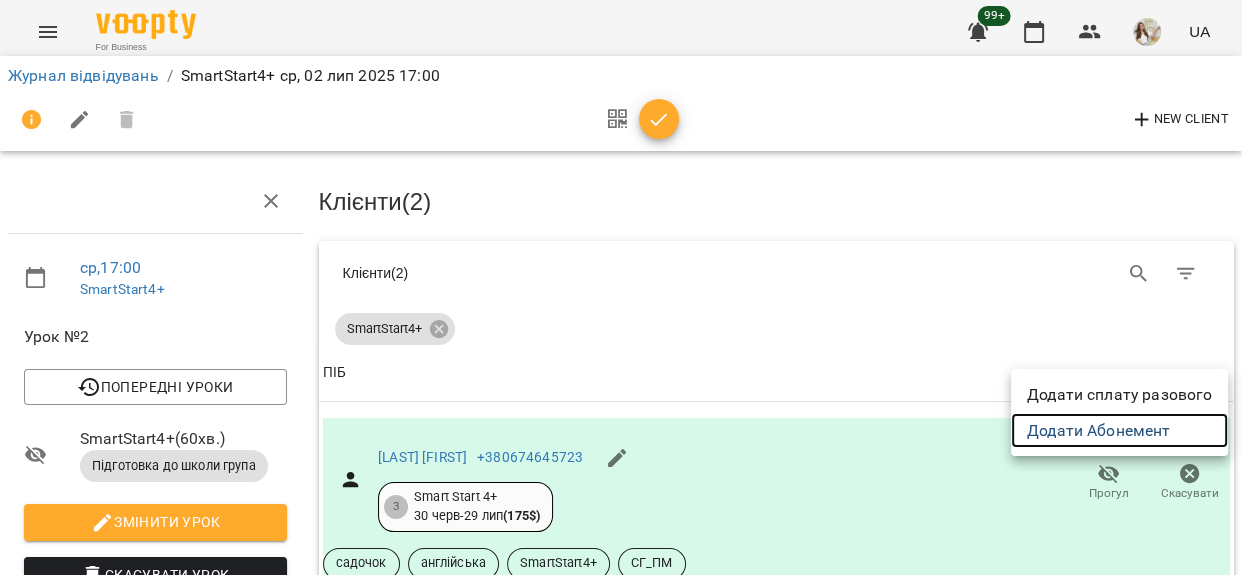 click on "Додати Абонемент" at bounding box center (1119, 431) 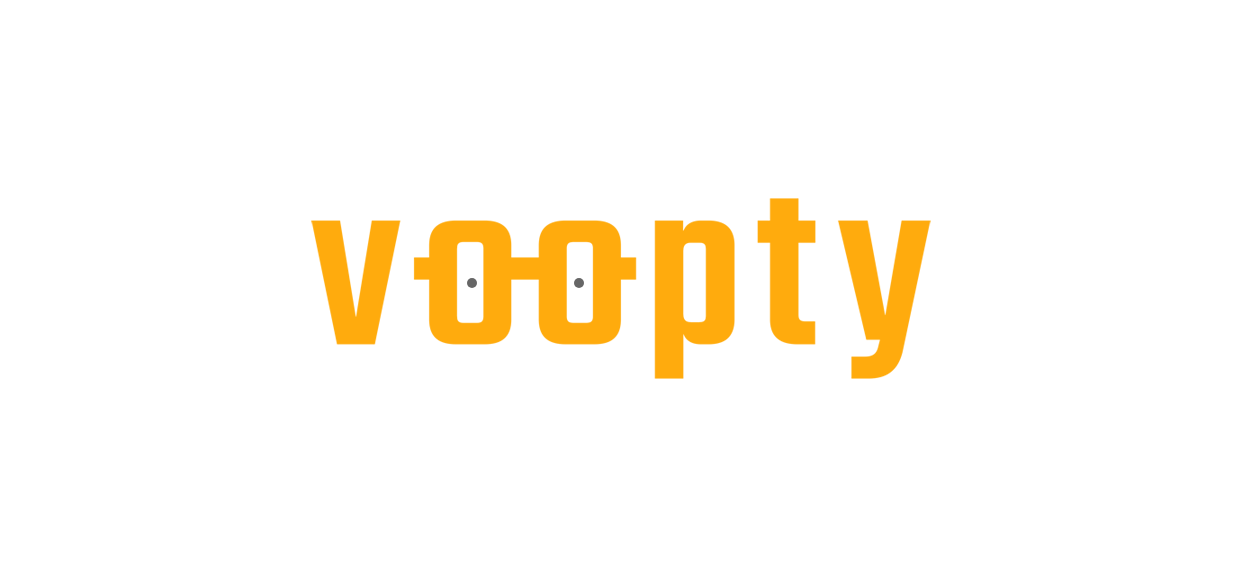 scroll, scrollTop: 0, scrollLeft: 0, axis: both 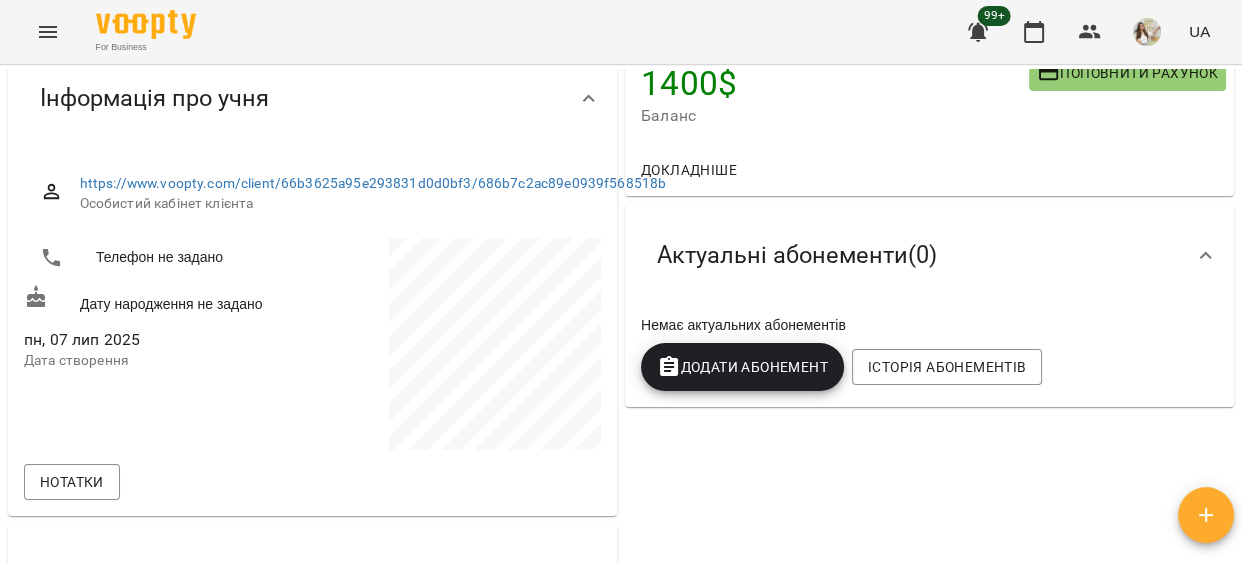 click on "Додати Абонемент" at bounding box center [742, 367] 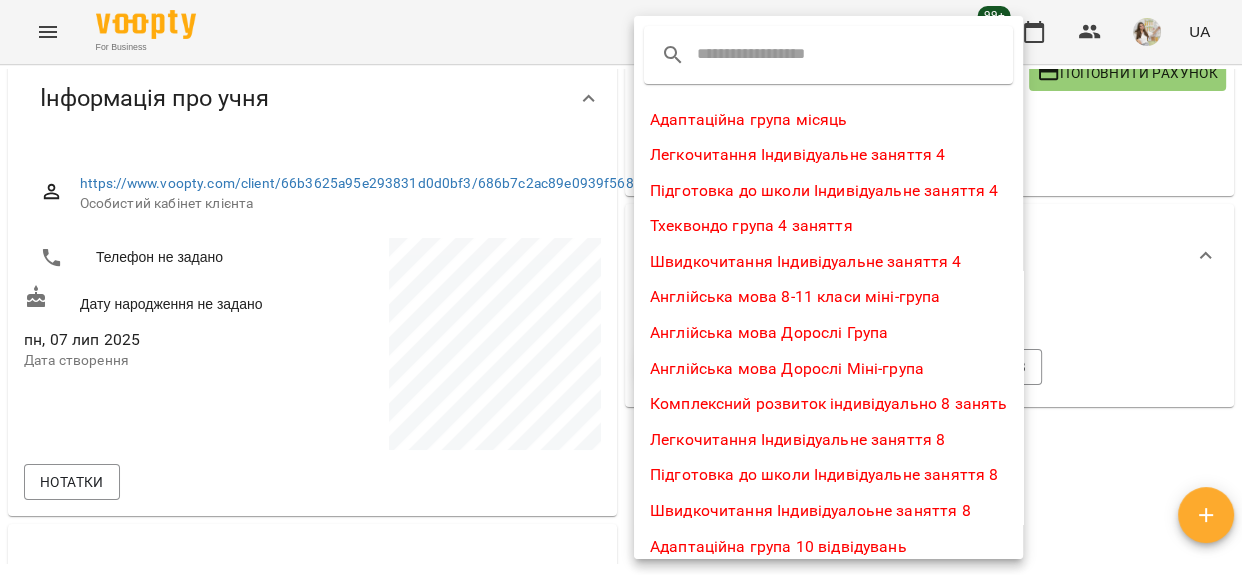 click at bounding box center [776, 55] 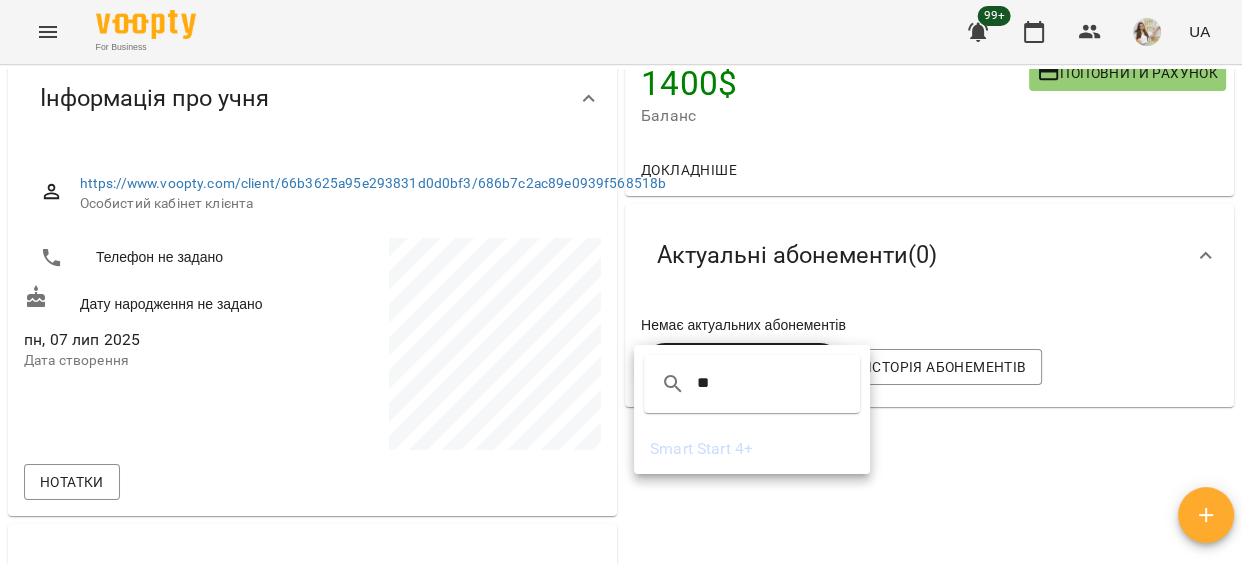type on "**" 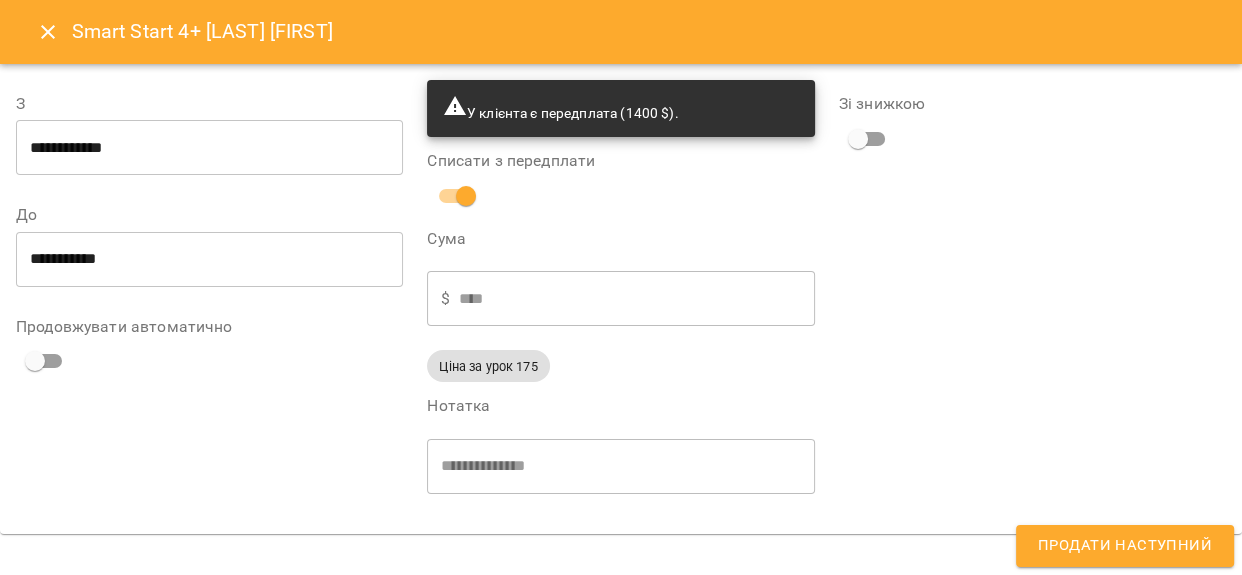 type on "**********" 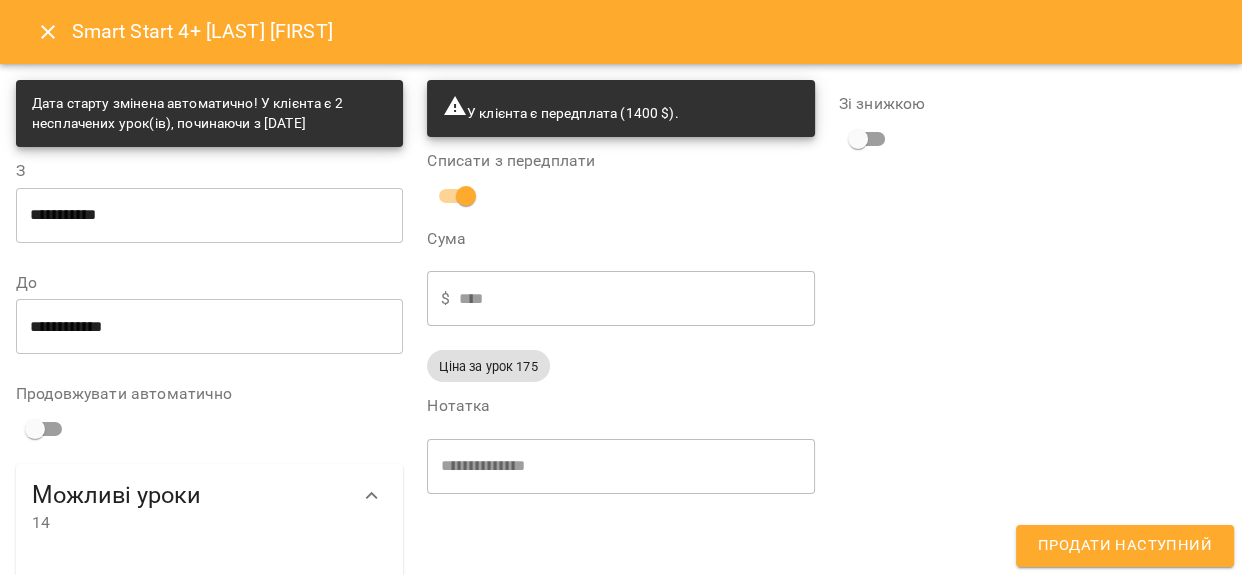 scroll, scrollTop: 272, scrollLeft: 0, axis: vertical 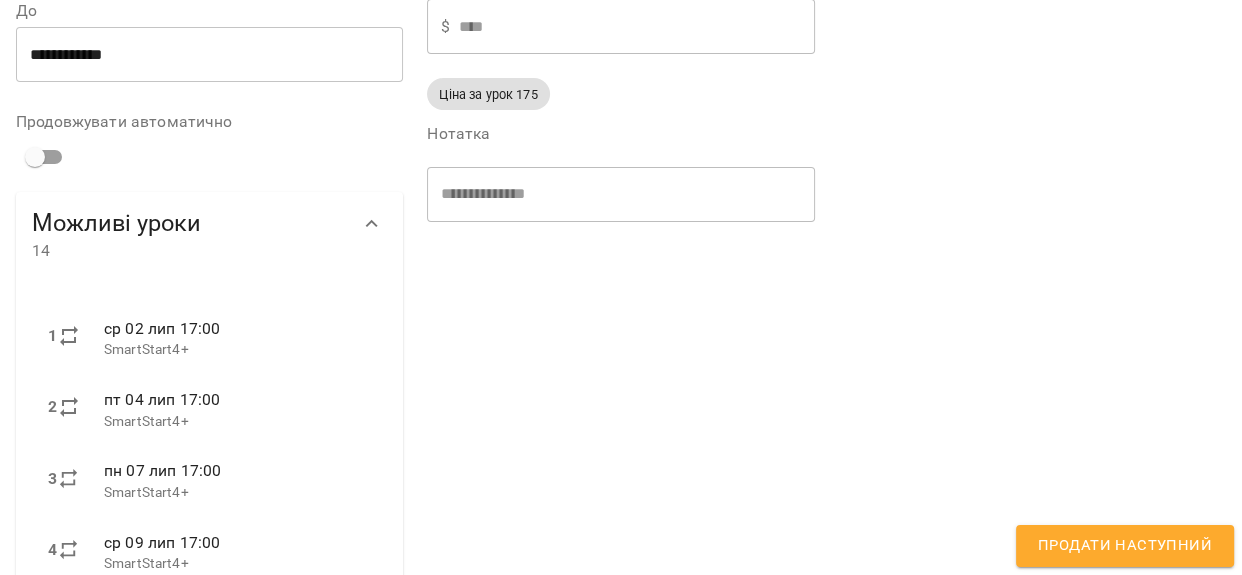 click on "Продати наступний" at bounding box center (1125, 546) 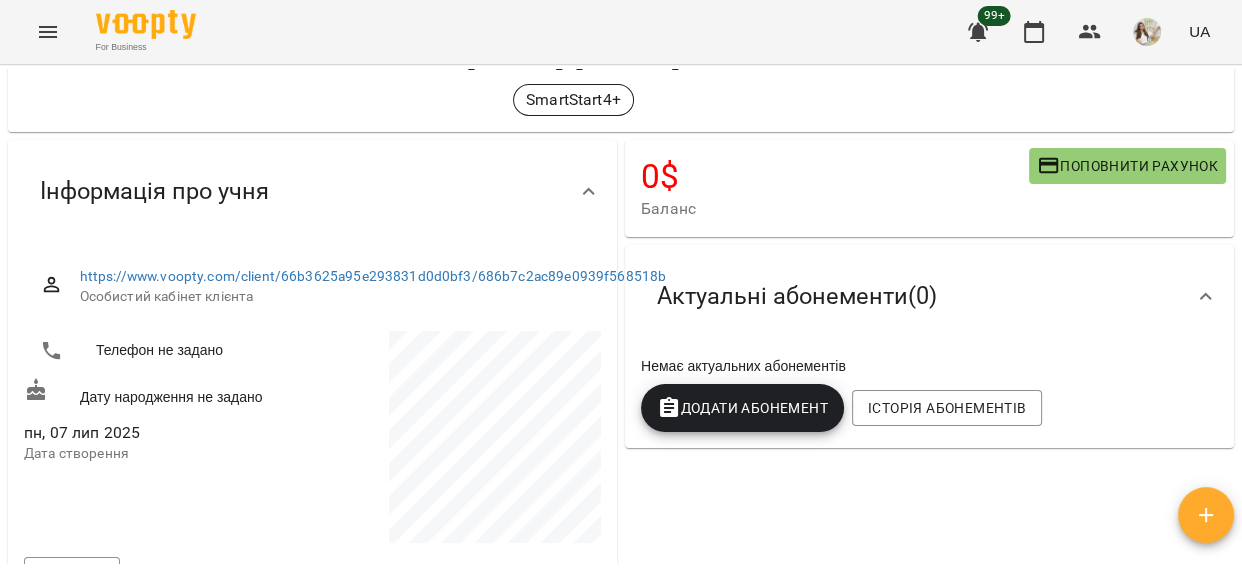 scroll, scrollTop: 0, scrollLeft: 0, axis: both 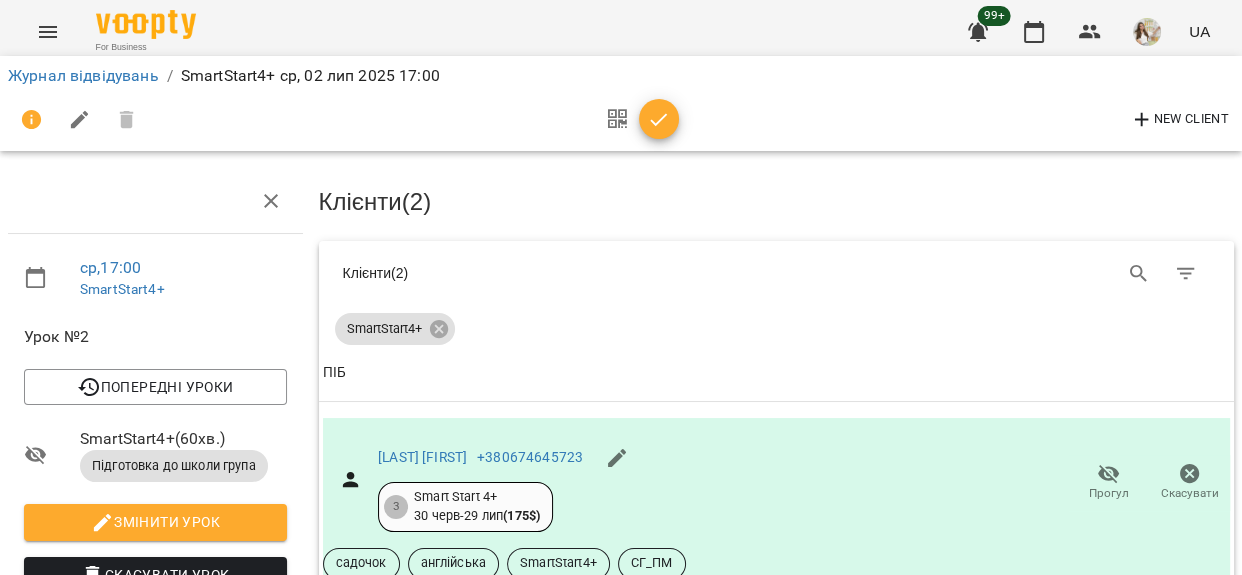 click 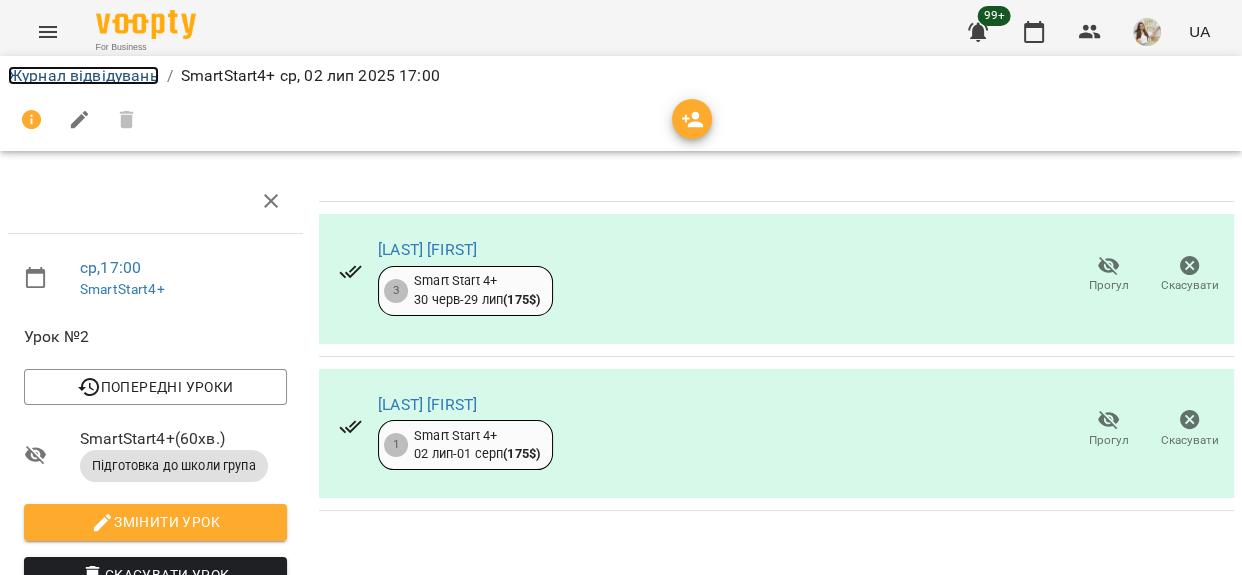 click on "Журнал відвідувань" at bounding box center (83, 75) 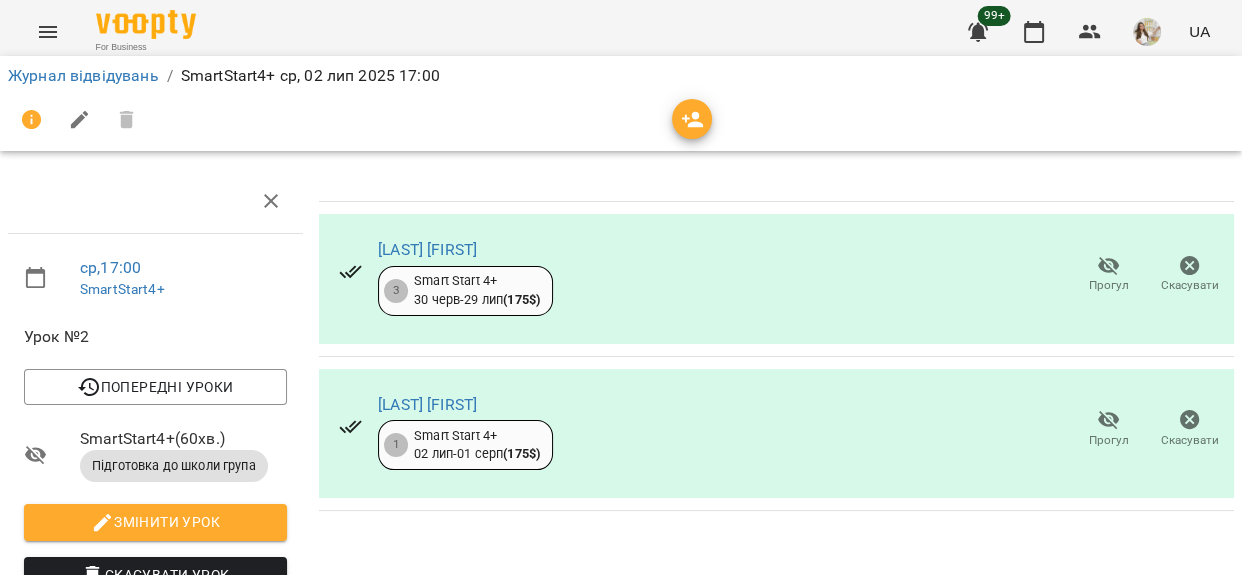 scroll, scrollTop: 0, scrollLeft: 0, axis: both 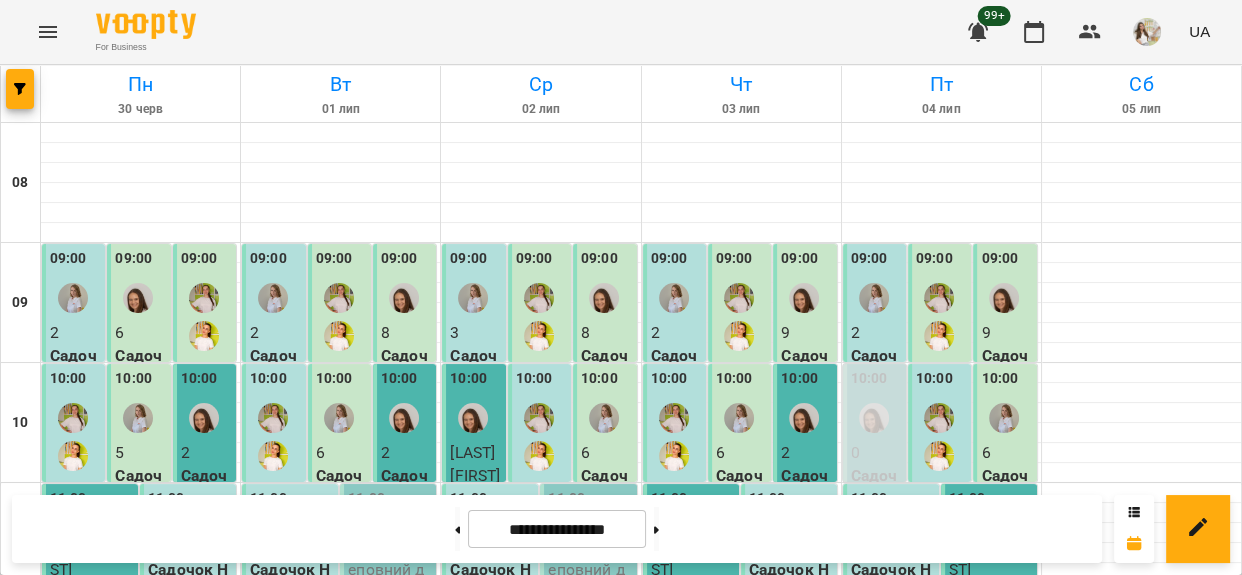 click on "Підготовка до школи група - SmartStart4+" at bounding box center (991, 1301) 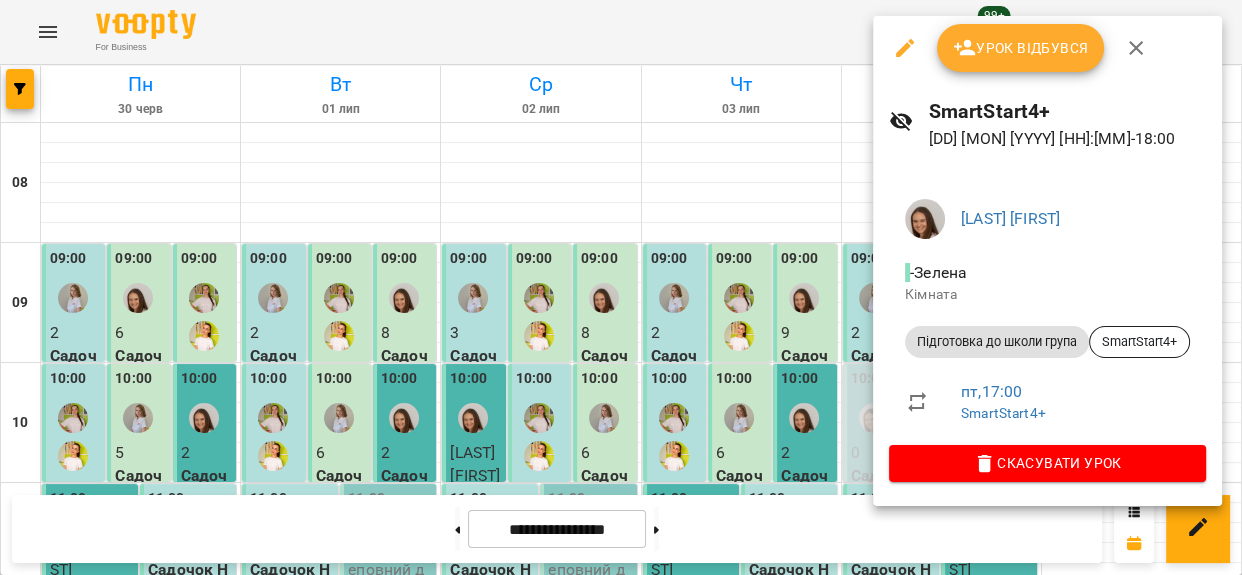 click on "Урок відбувся" at bounding box center (1021, 48) 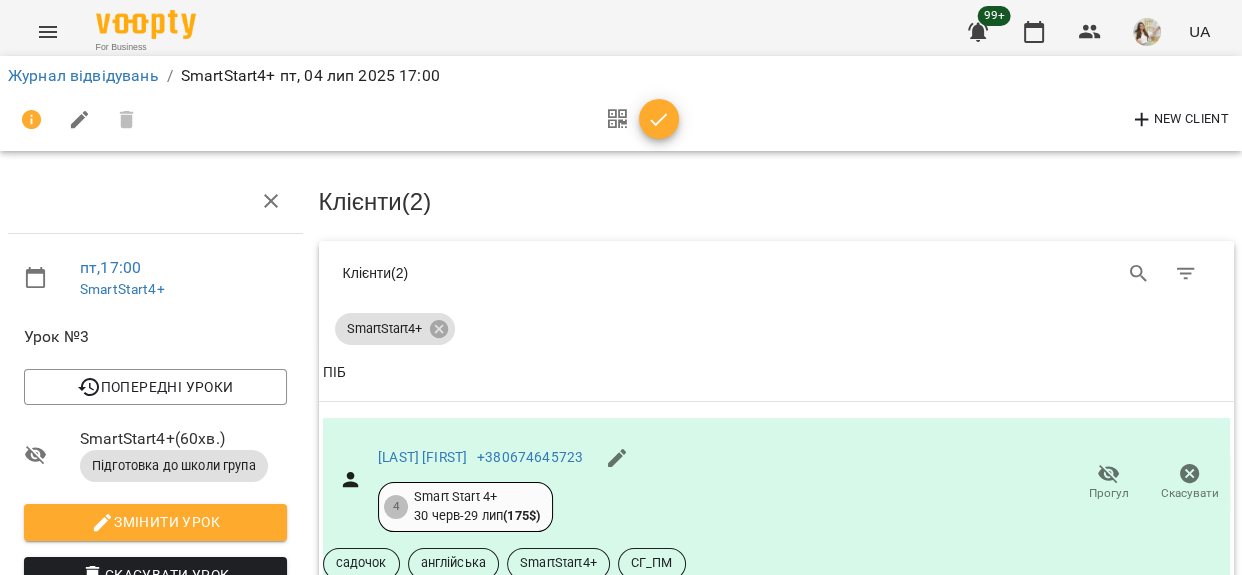 scroll, scrollTop: 272, scrollLeft: 0, axis: vertical 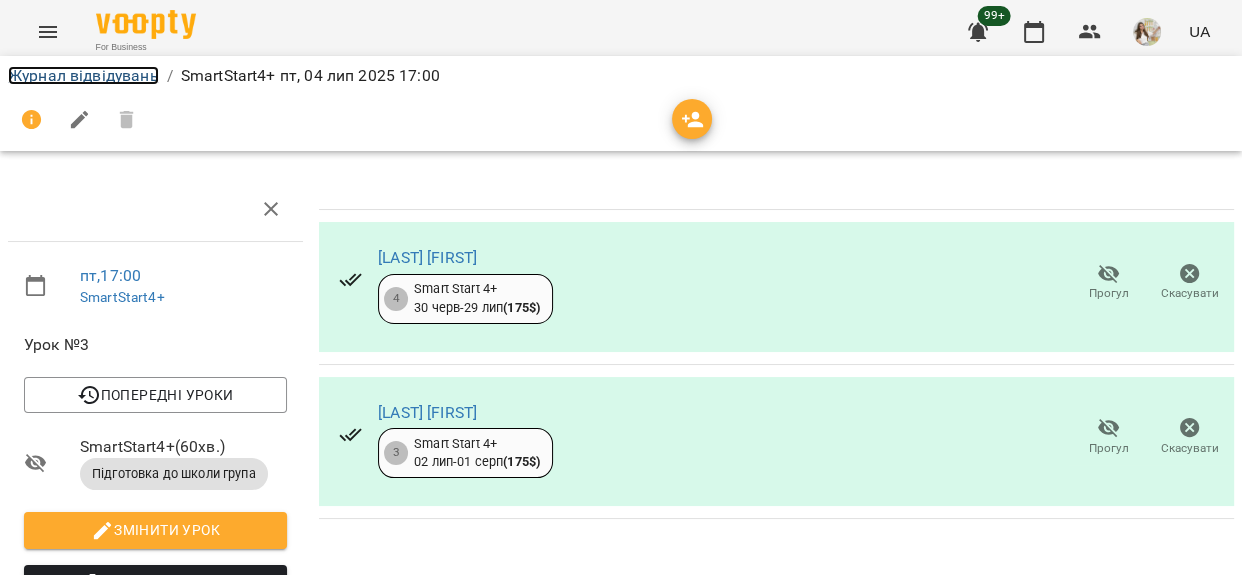 click on "Журнал відвідувань" at bounding box center [83, 75] 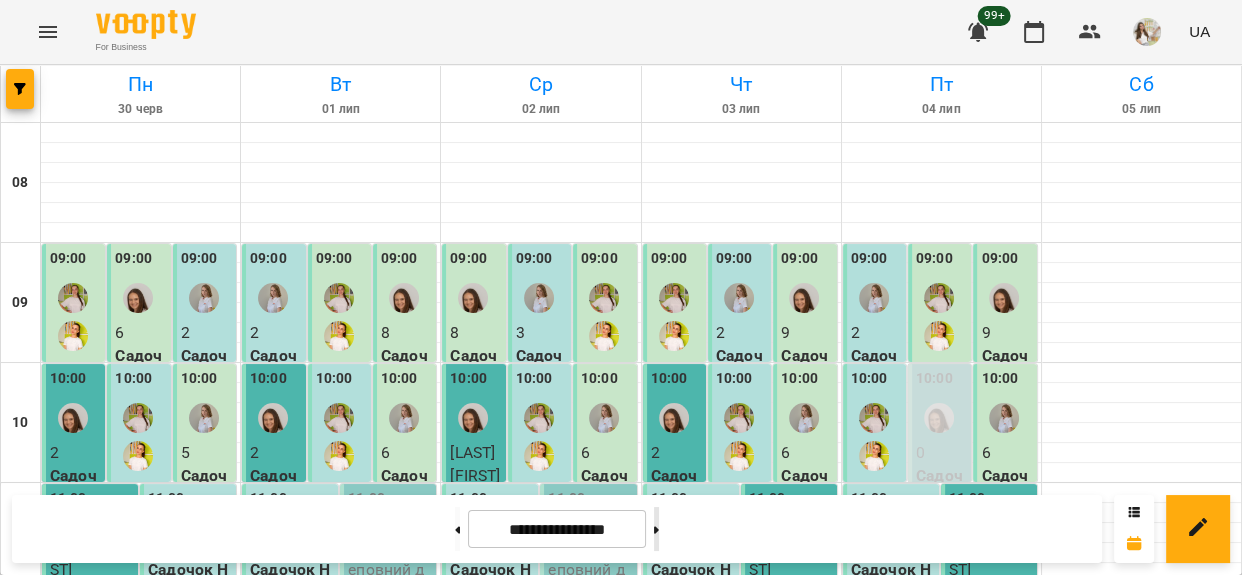 click at bounding box center (656, 529) 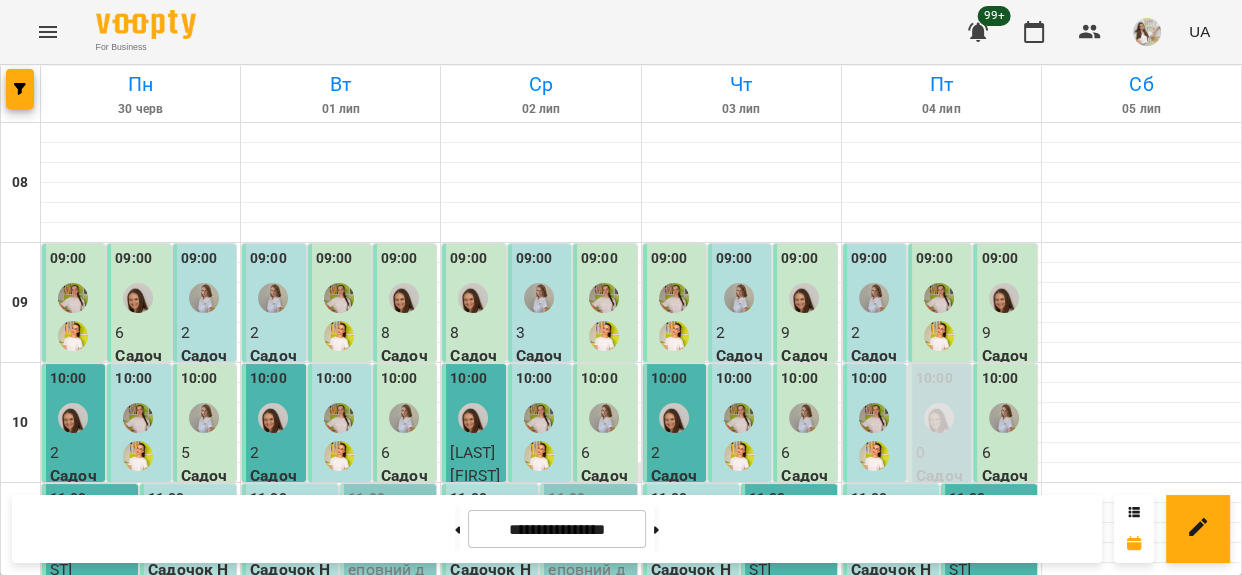 type on "**********" 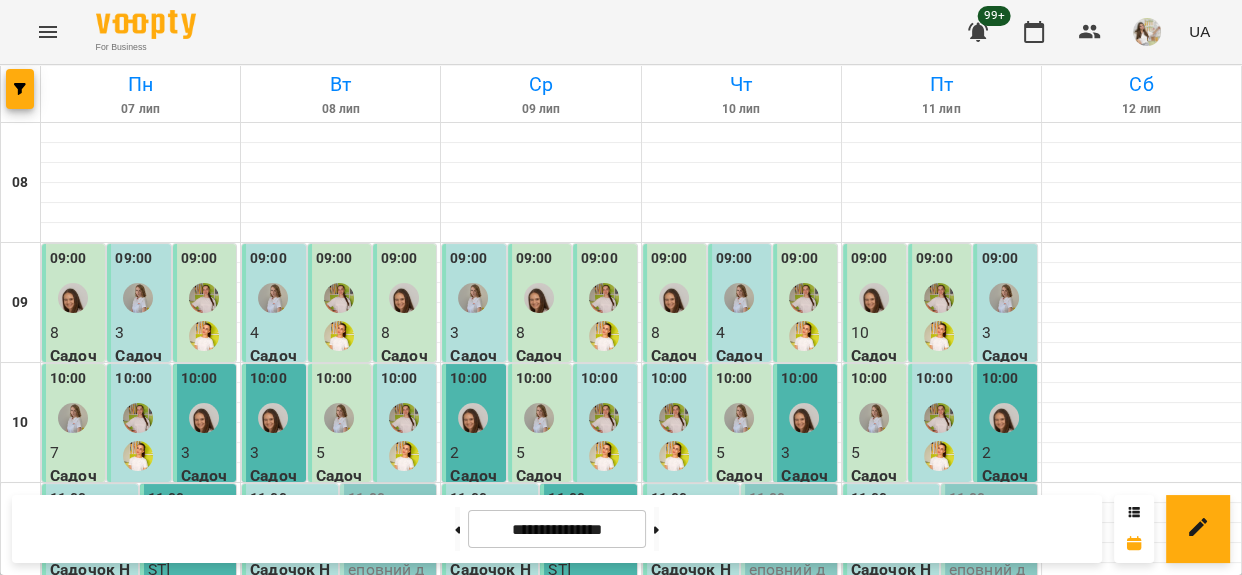 scroll, scrollTop: 1000, scrollLeft: 0, axis: vertical 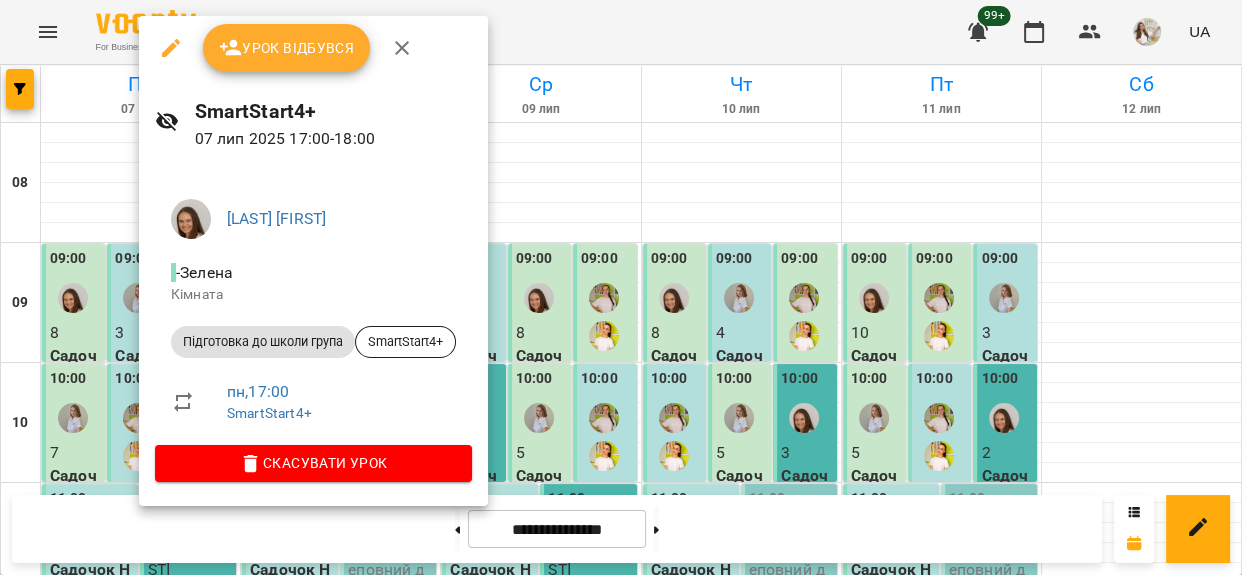 click on "Урок відбувся" at bounding box center [287, 48] 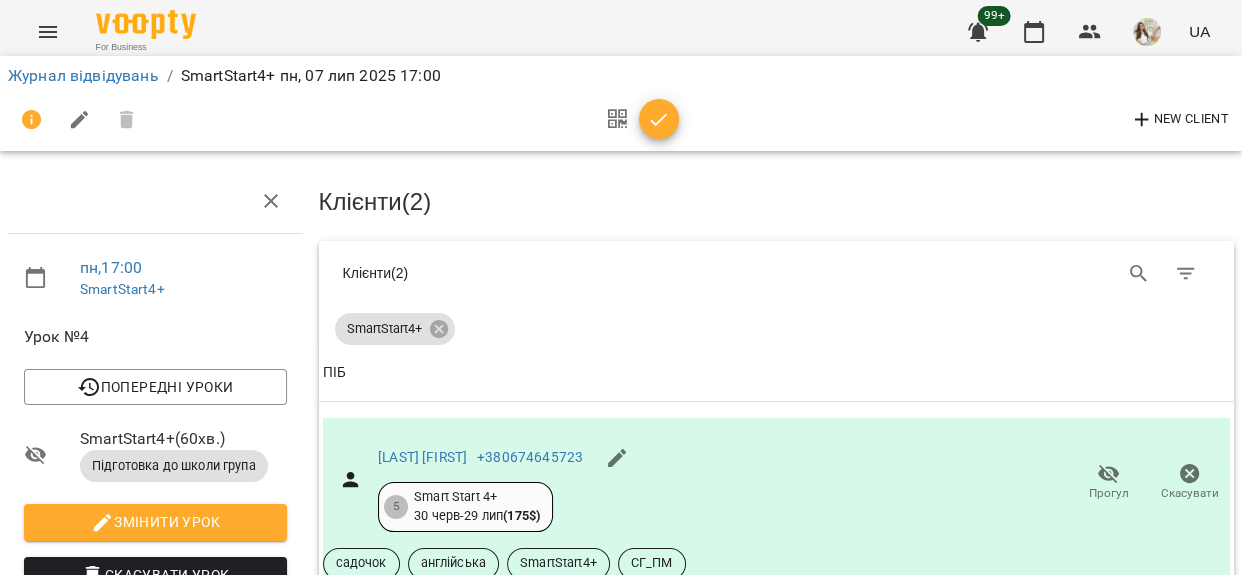 scroll, scrollTop: 272, scrollLeft: 0, axis: vertical 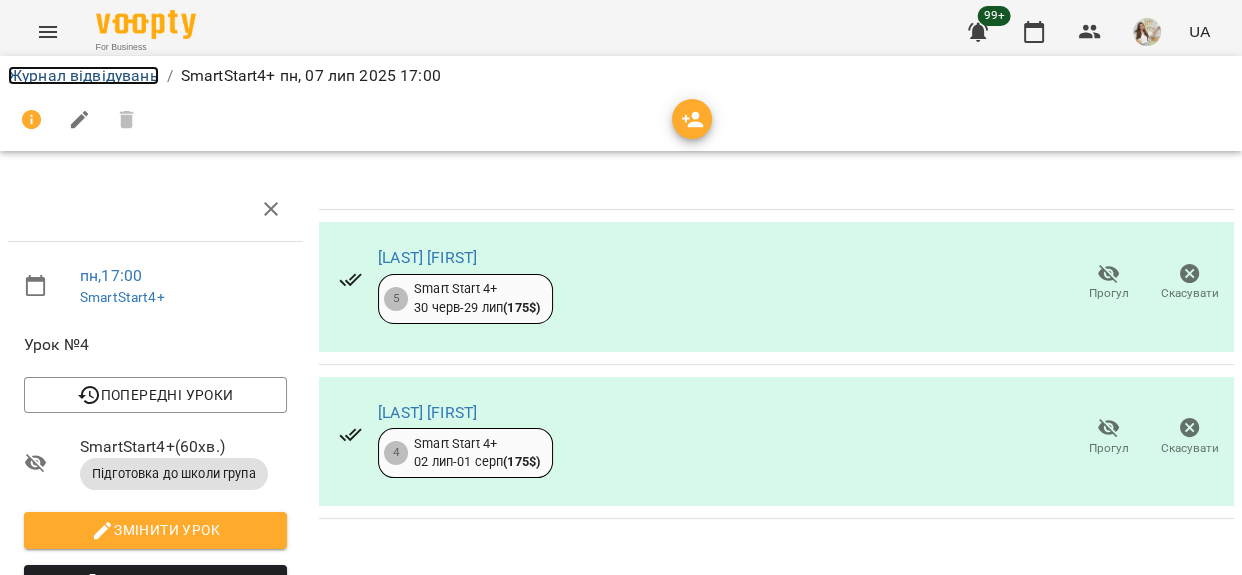 click on "Журнал відвідувань" at bounding box center (83, 75) 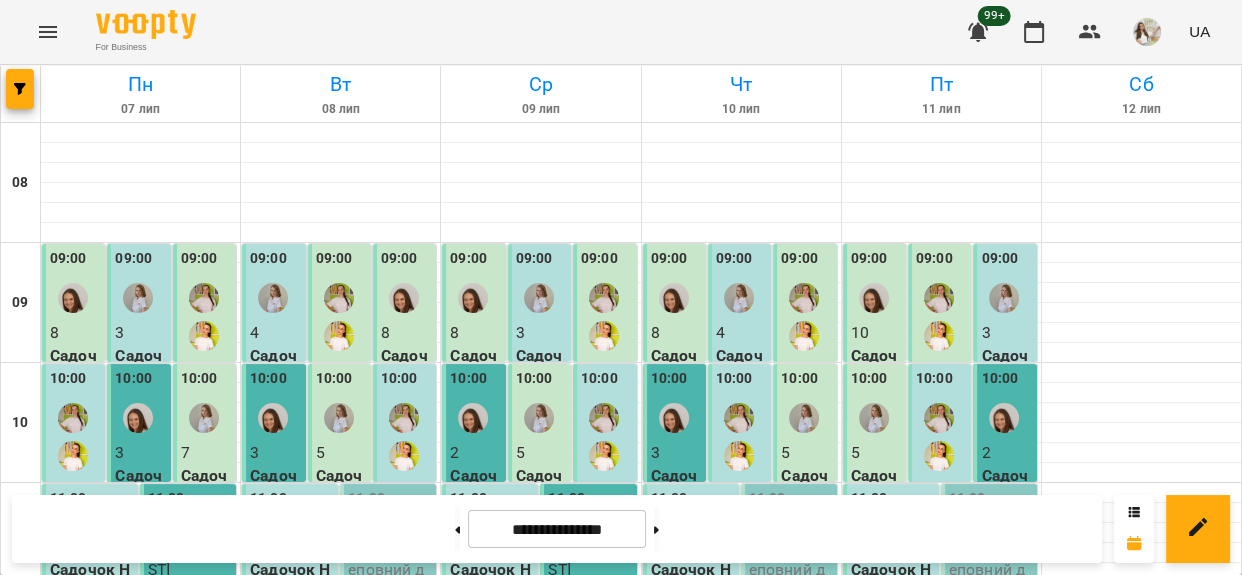scroll, scrollTop: 1000, scrollLeft: 0, axis: vertical 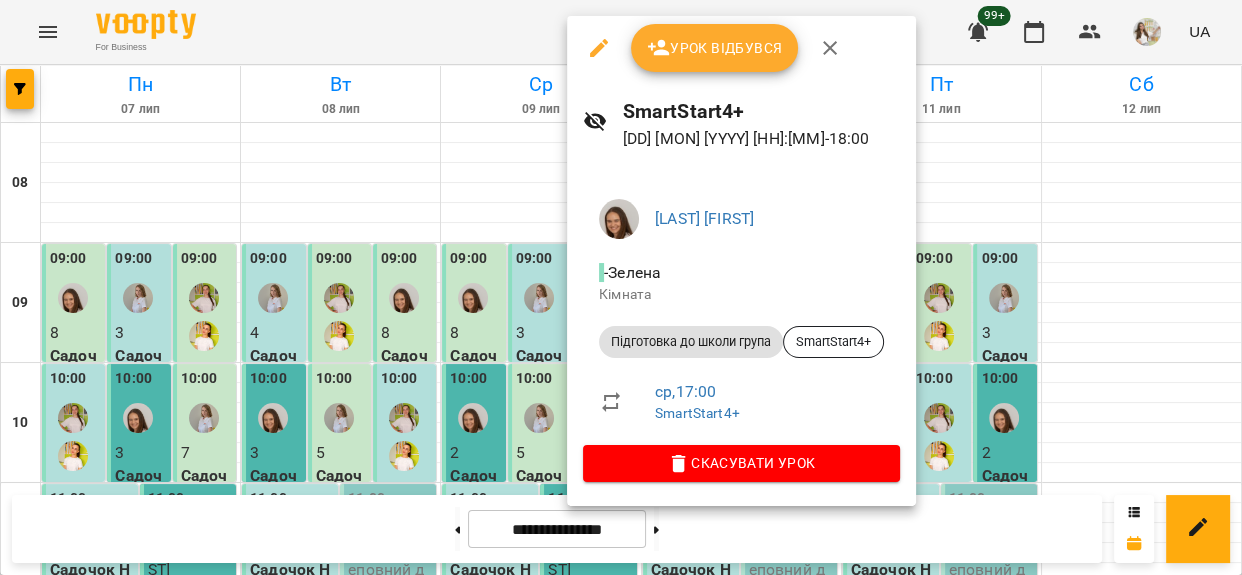 click on "Урок відбувся" at bounding box center [715, 48] 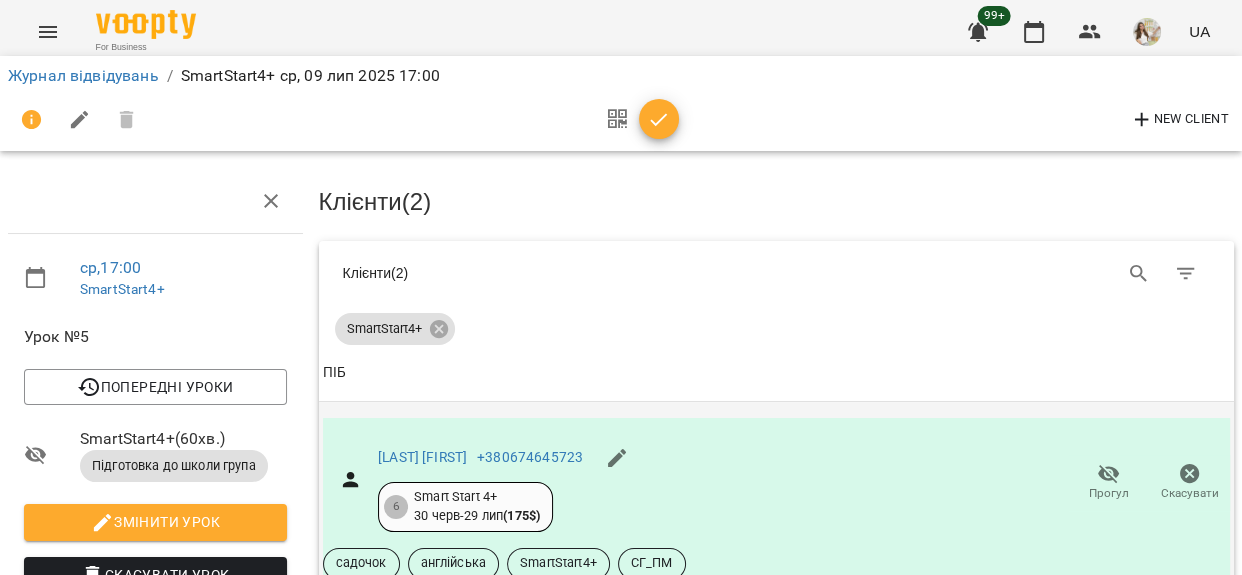 scroll, scrollTop: 356, scrollLeft: 0, axis: vertical 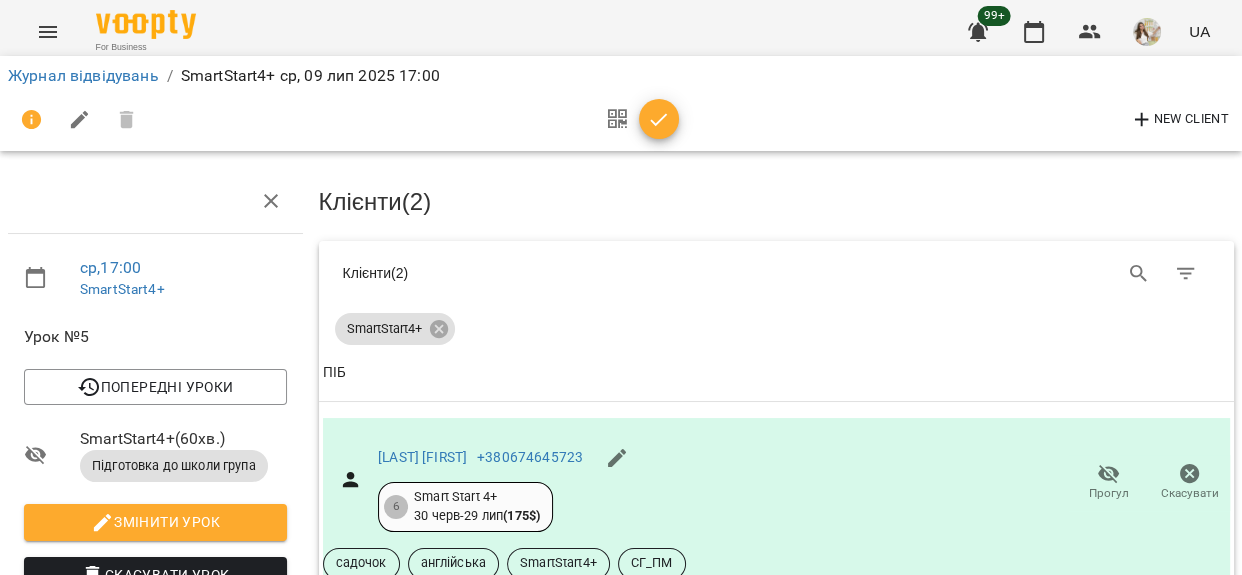 click at bounding box center (659, 120) 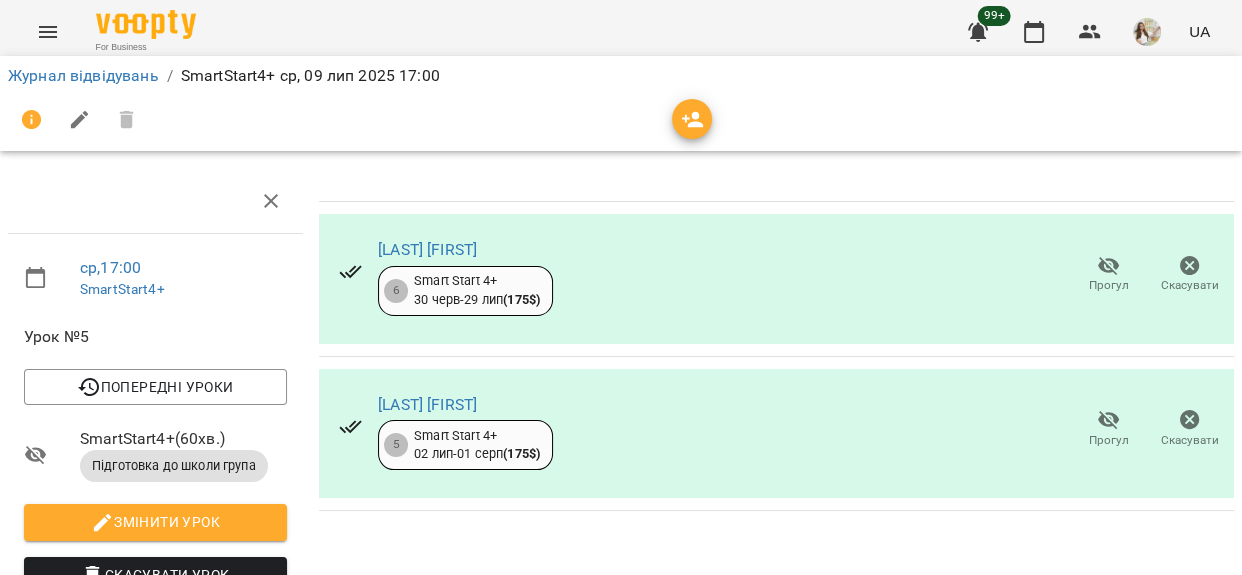 scroll, scrollTop: 0, scrollLeft: 0, axis: both 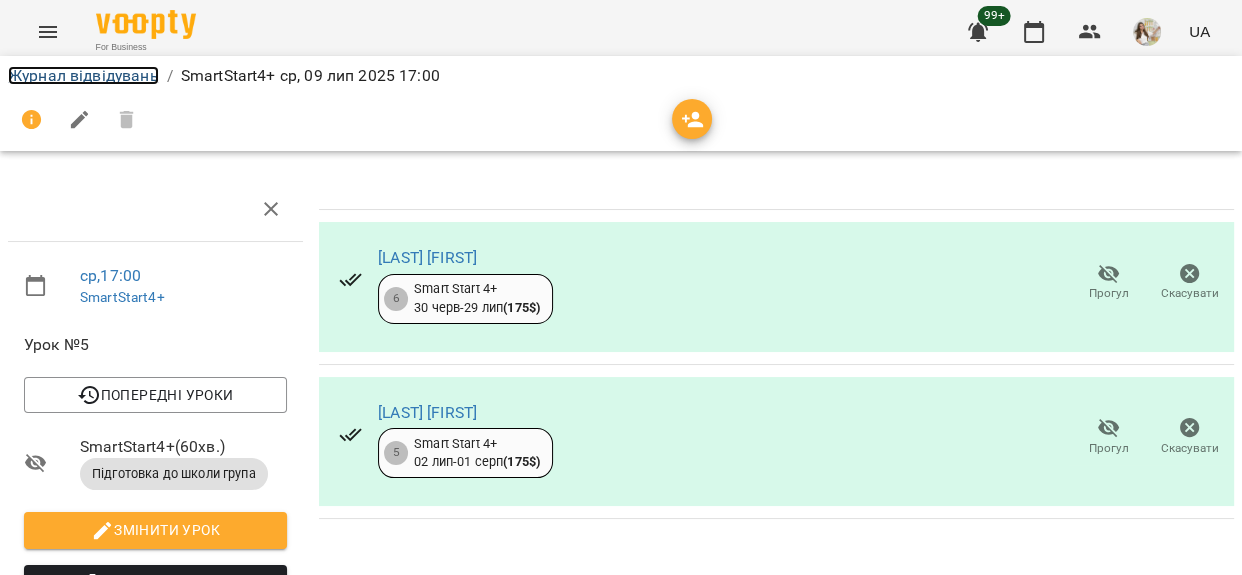 click on "Журнал відвідувань" at bounding box center (83, 75) 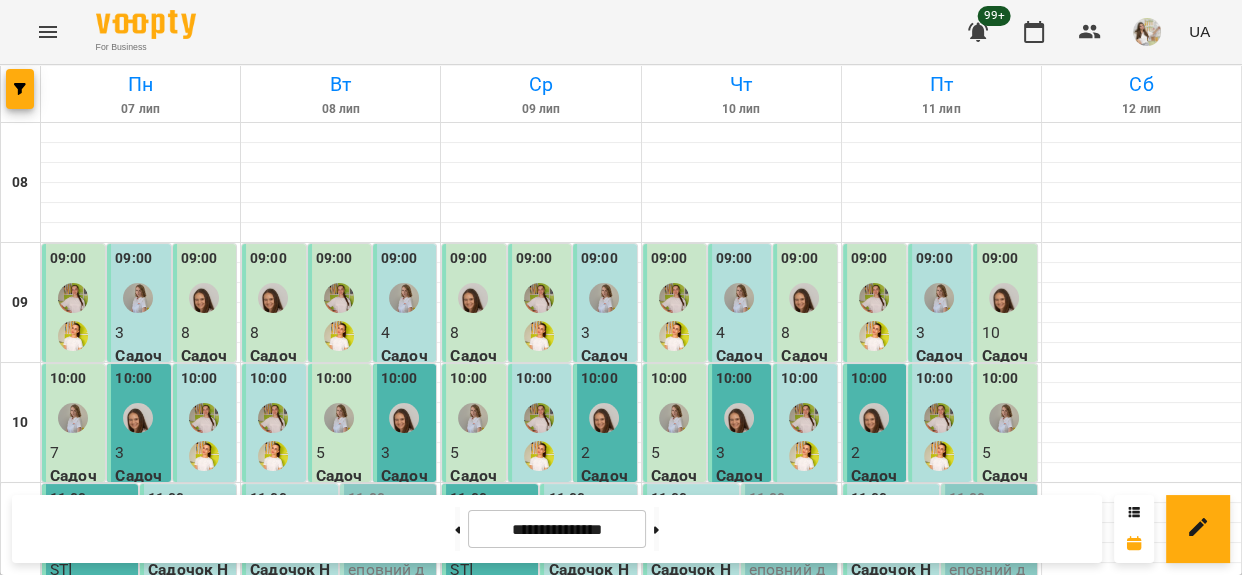 scroll, scrollTop: 818, scrollLeft: 0, axis: vertical 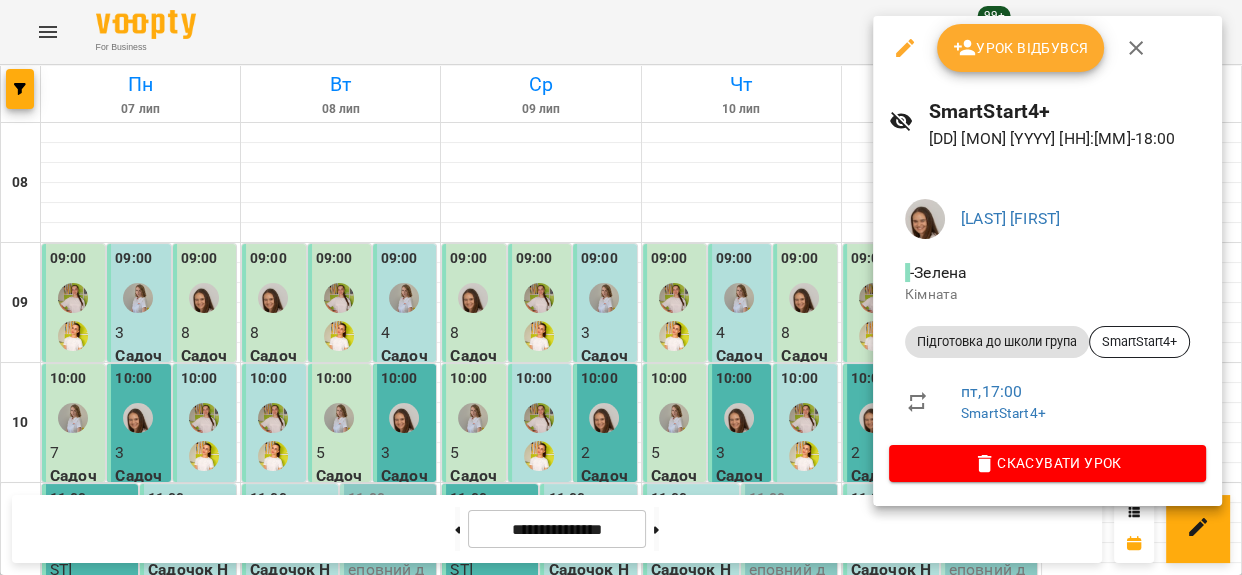 click on "Урок відбувся" at bounding box center (1021, 48) 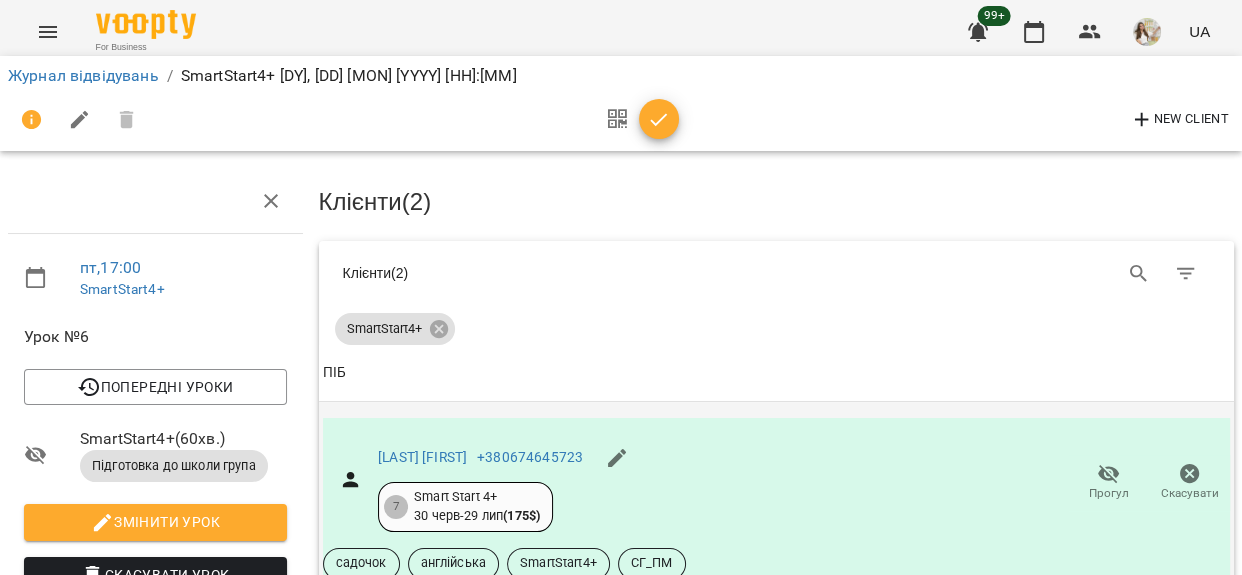 scroll, scrollTop: 84, scrollLeft: 0, axis: vertical 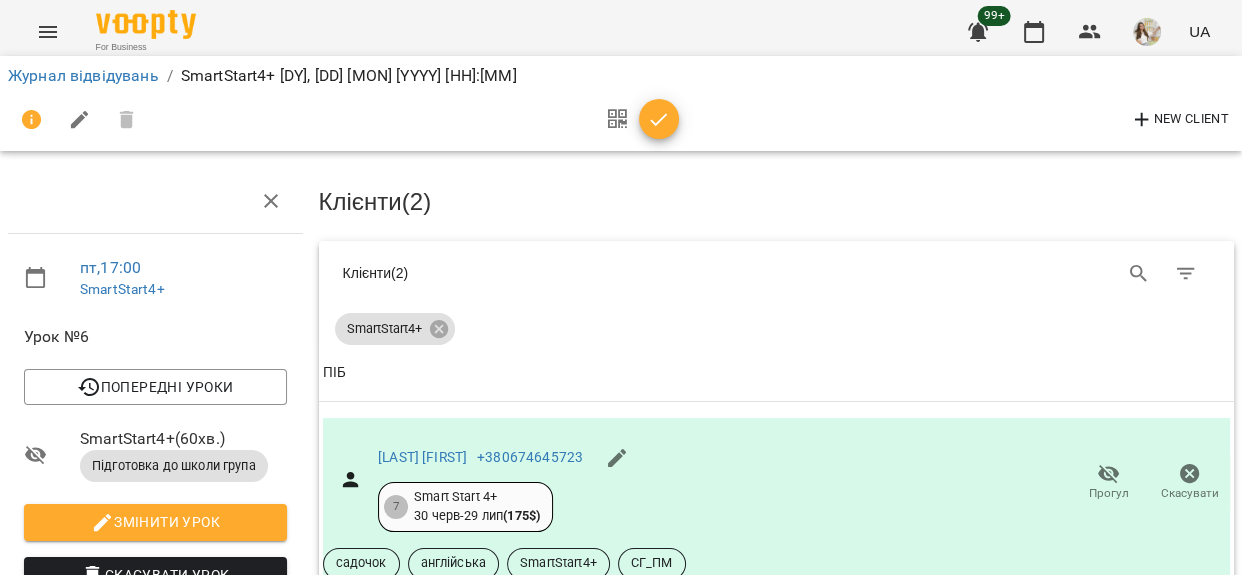 click 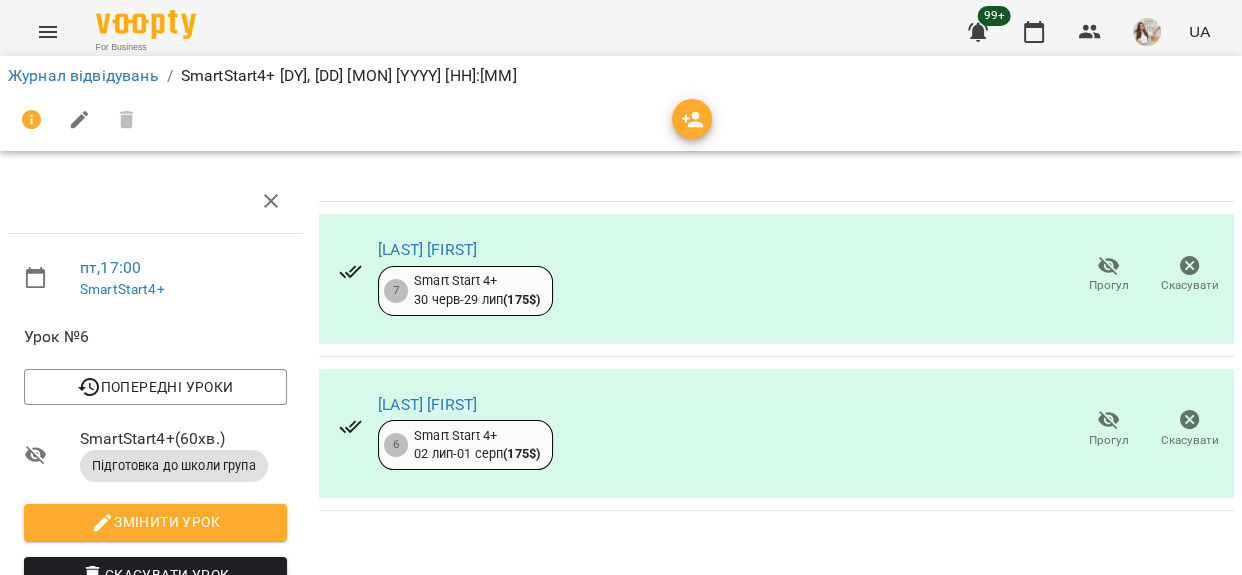 scroll, scrollTop: 0, scrollLeft: 0, axis: both 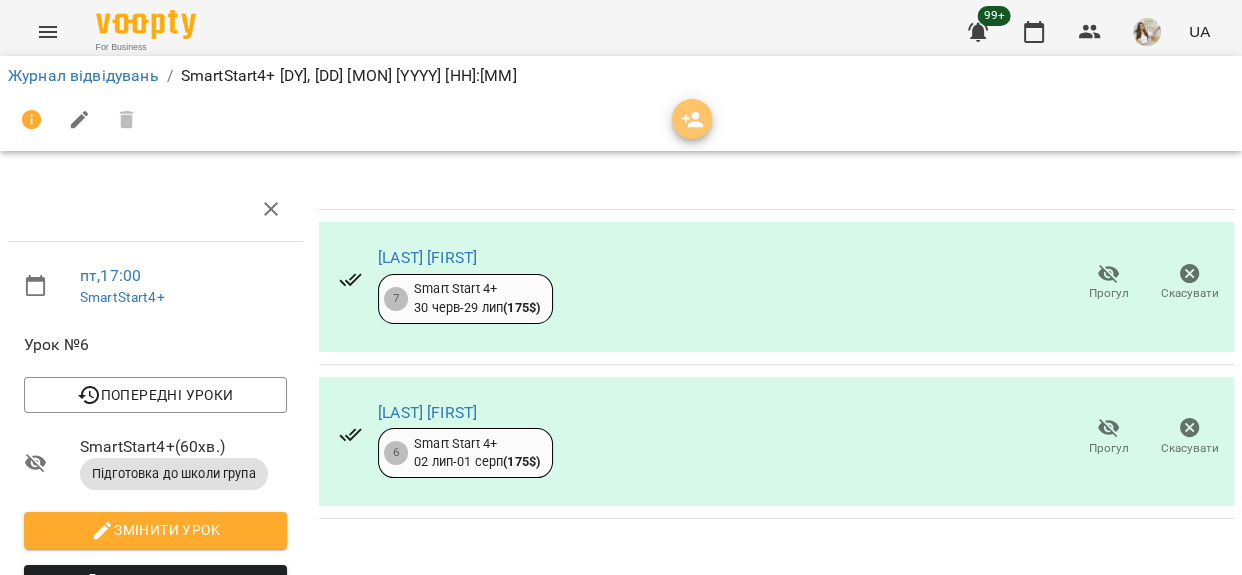 click 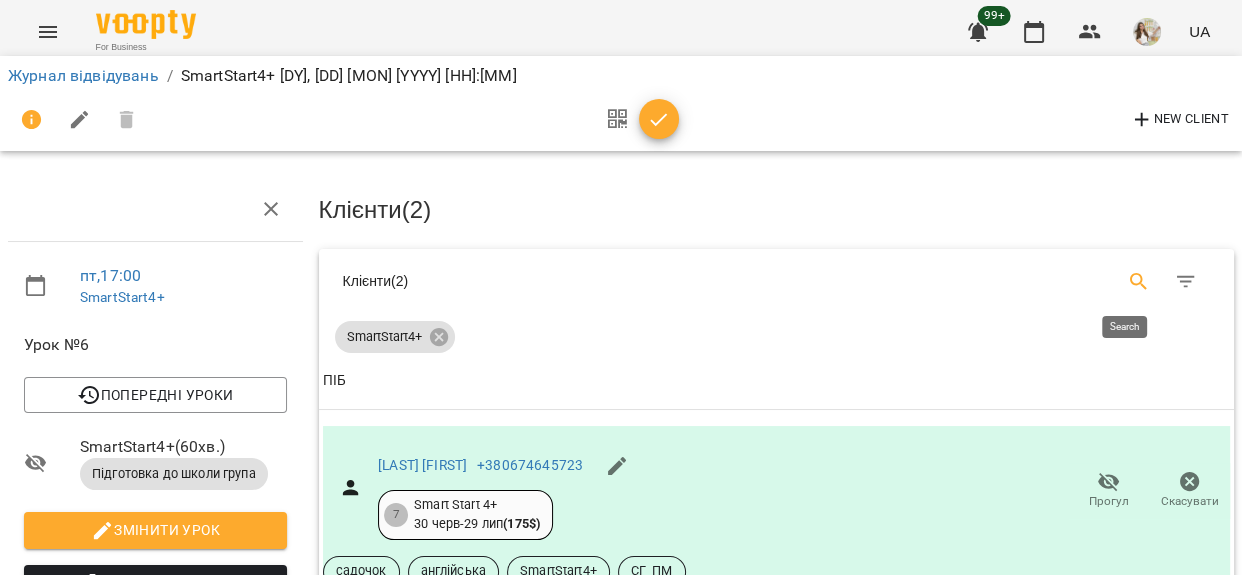 click 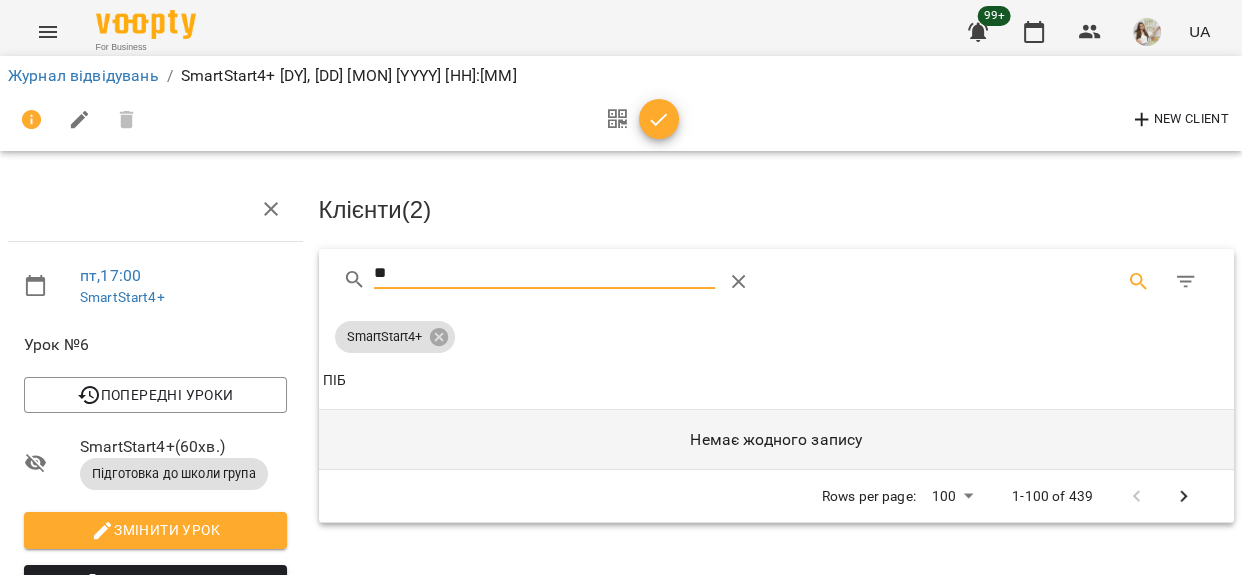 type on "*" 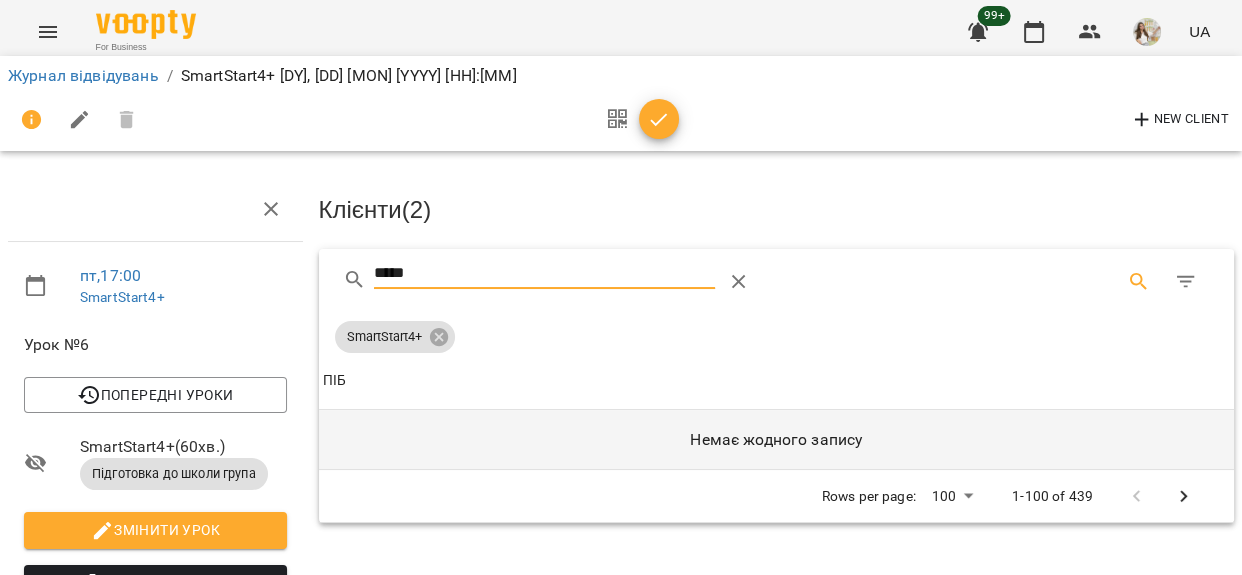 type on "******" 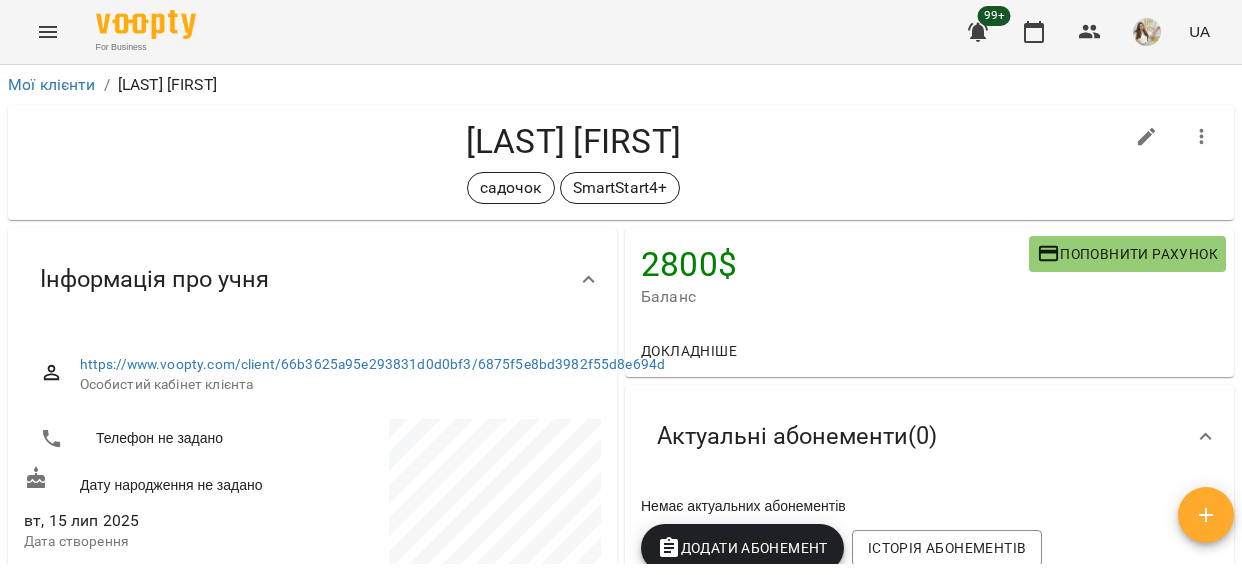 scroll, scrollTop: 0, scrollLeft: 0, axis: both 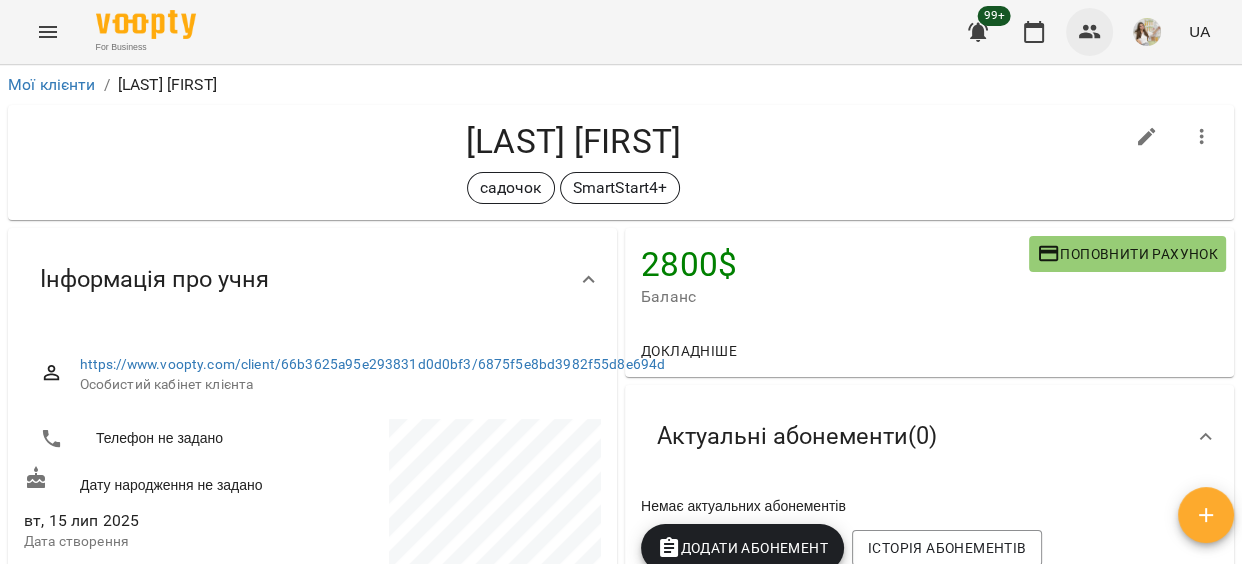 click 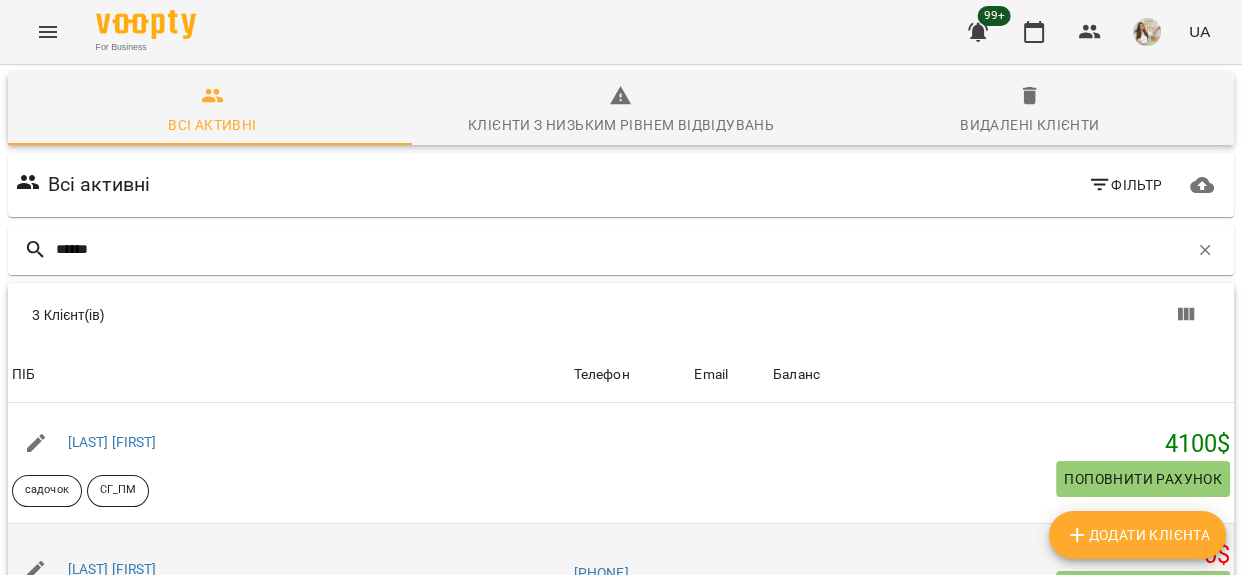 scroll, scrollTop: 0, scrollLeft: 0, axis: both 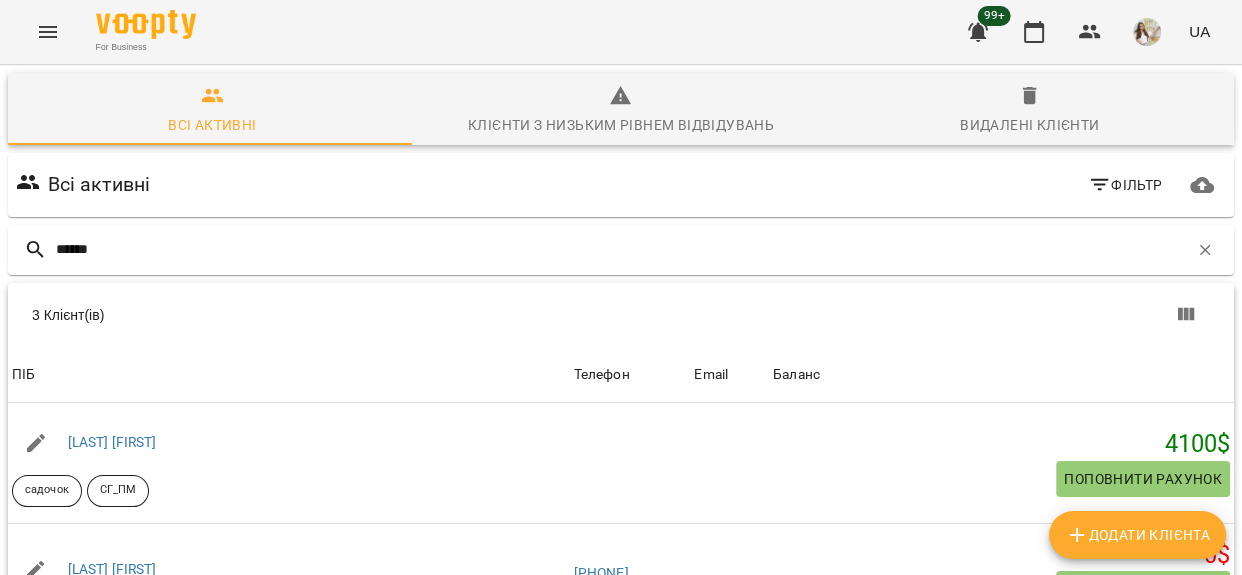 type on "******" 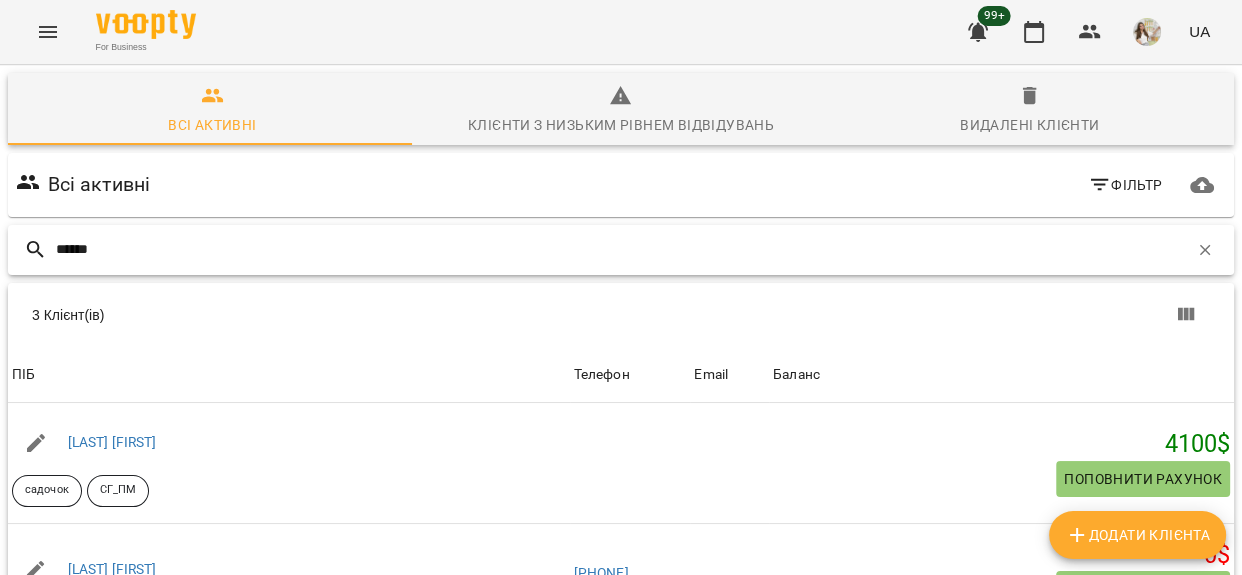 drag, startPoint x: 111, startPoint y: 253, endPoint x: 4, endPoint y: 253, distance: 107 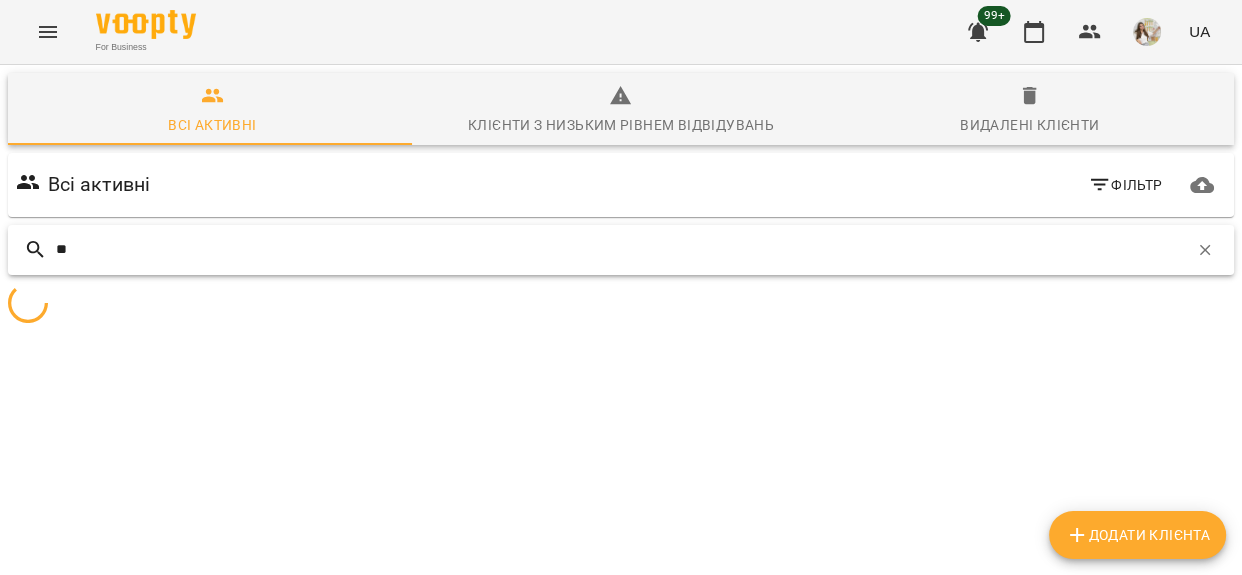 type on "*" 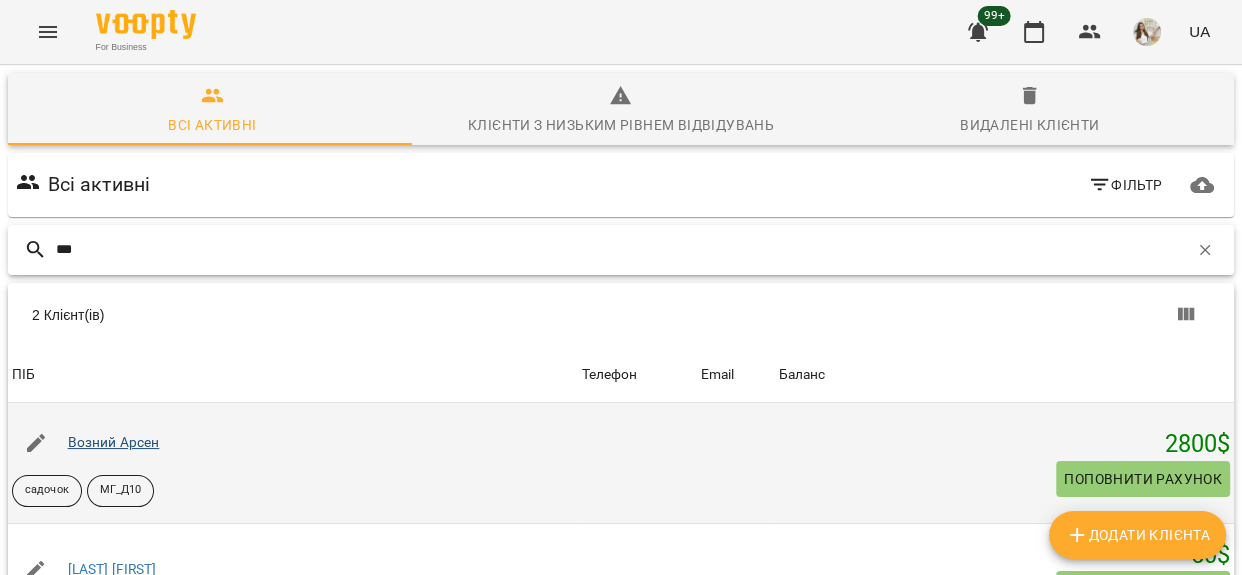 type on "***" 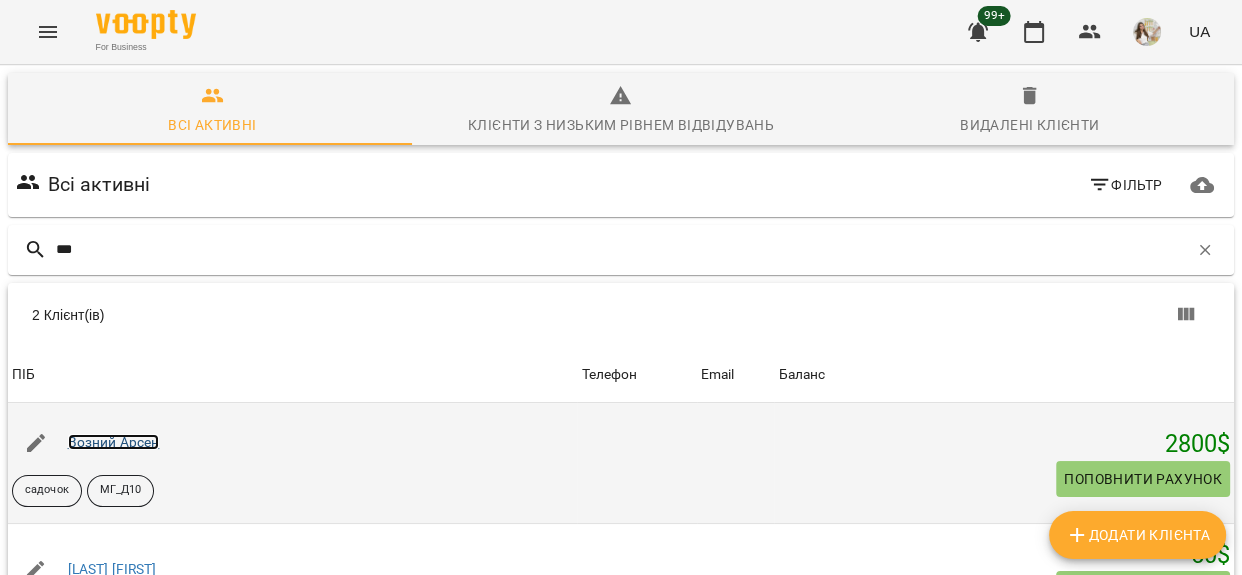 click on "Возний Арсен" at bounding box center (114, 442) 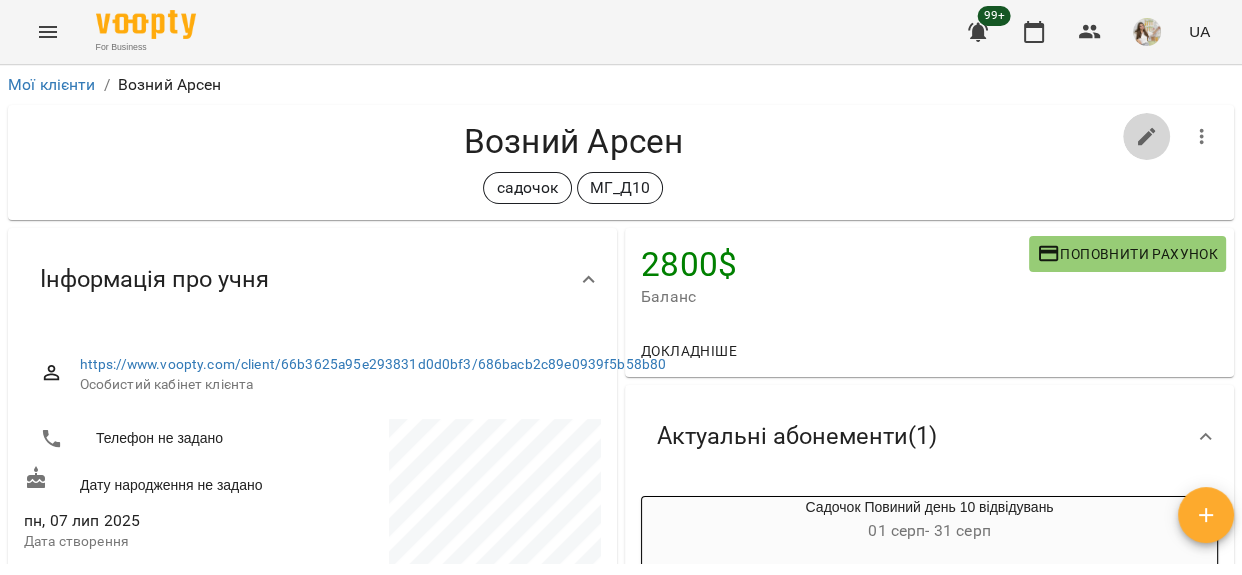 click 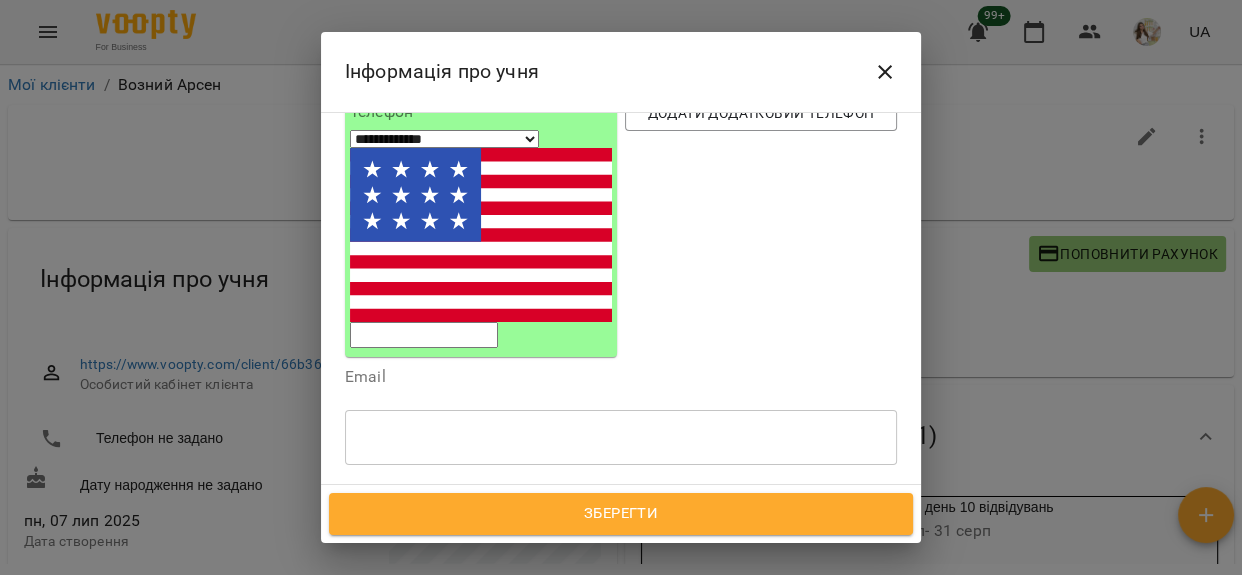 scroll, scrollTop: 272, scrollLeft: 0, axis: vertical 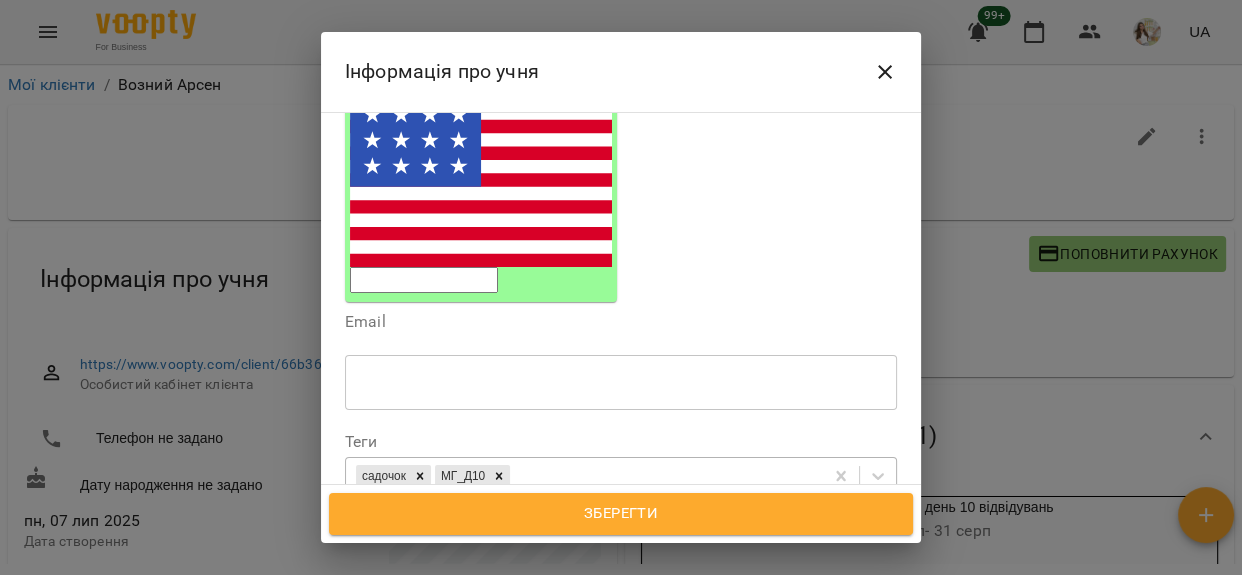 click on "садочок МГ_Д10" at bounding box center [584, 476] 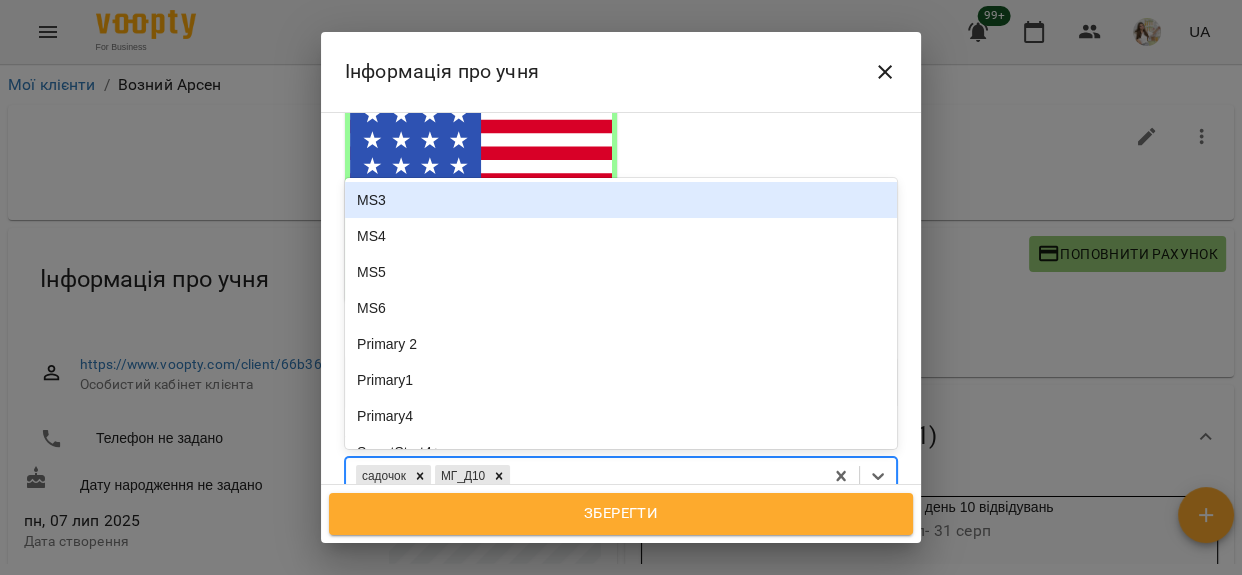 type on "*" 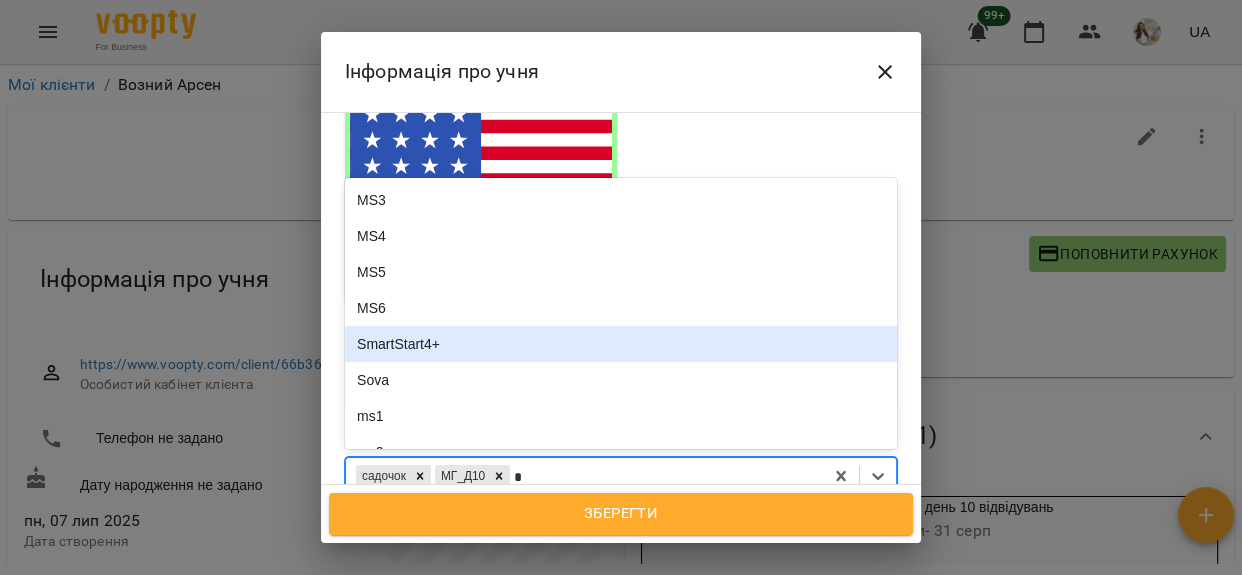 click on "SmartStart4+" at bounding box center [621, 344] 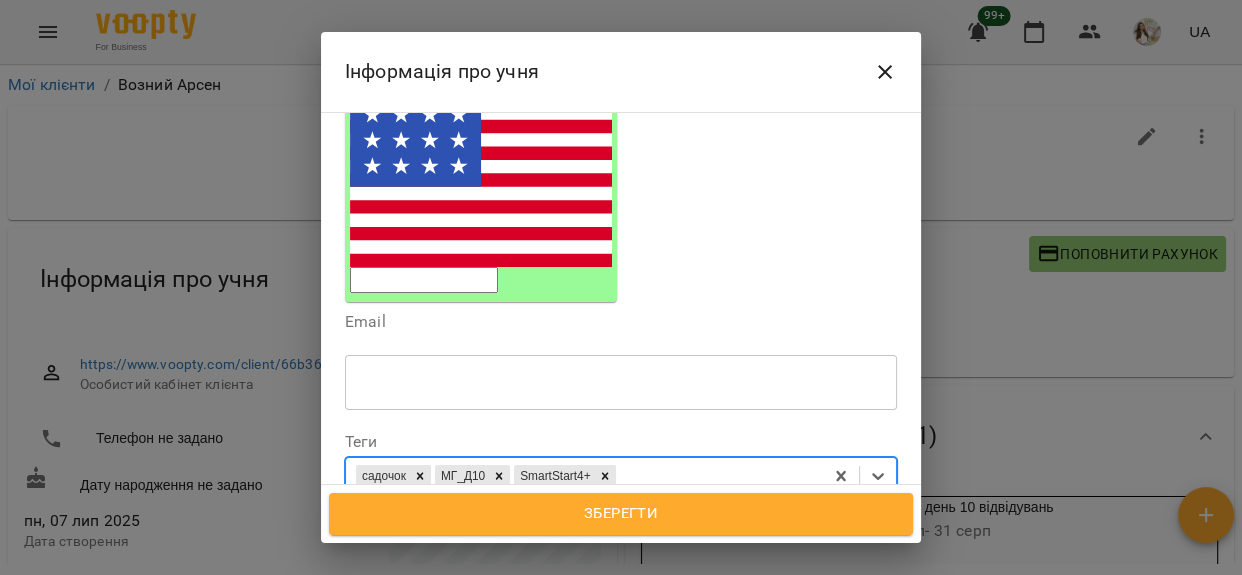 click on "Зберегти" at bounding box center (621, 514) 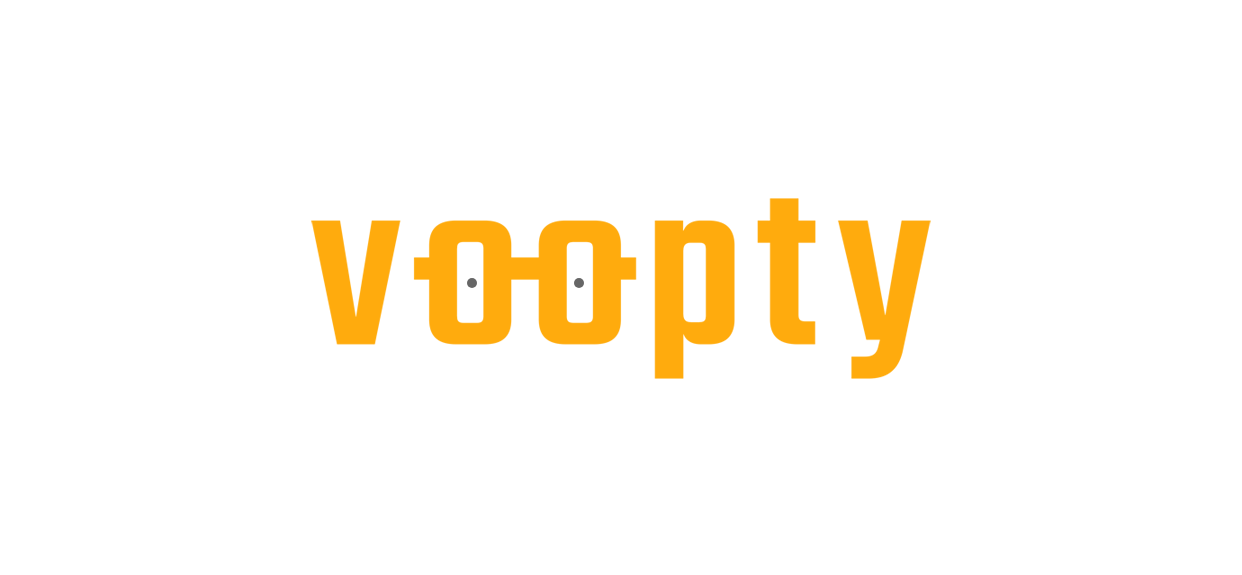 scroll, scrollTop: 0, scrollLeft: 0, axis: both 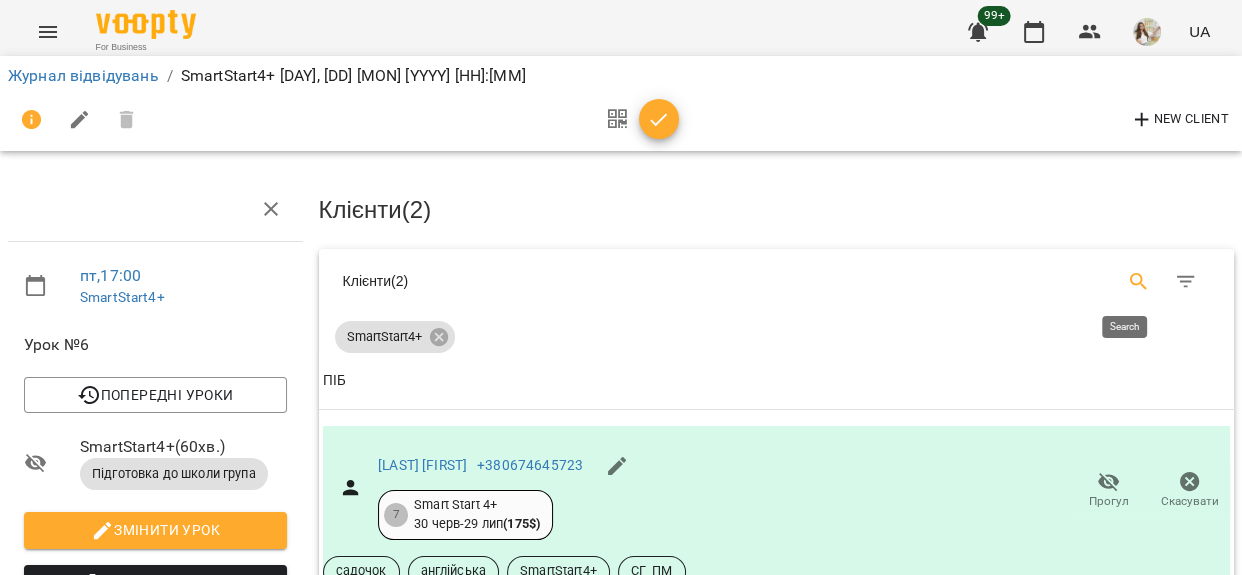 click 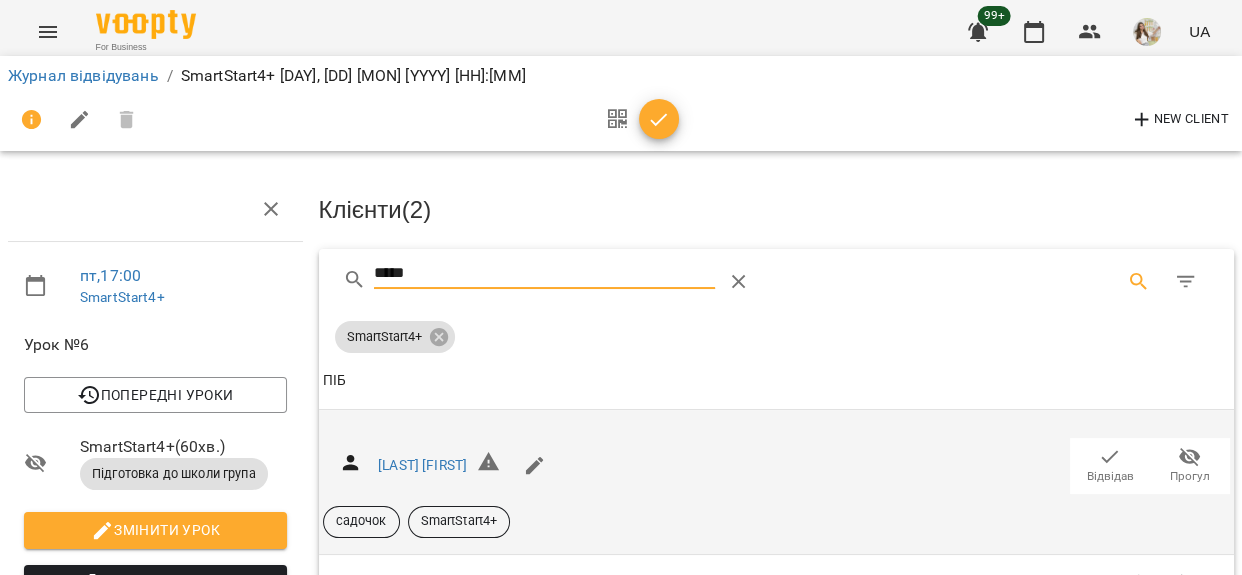 type on "*****" 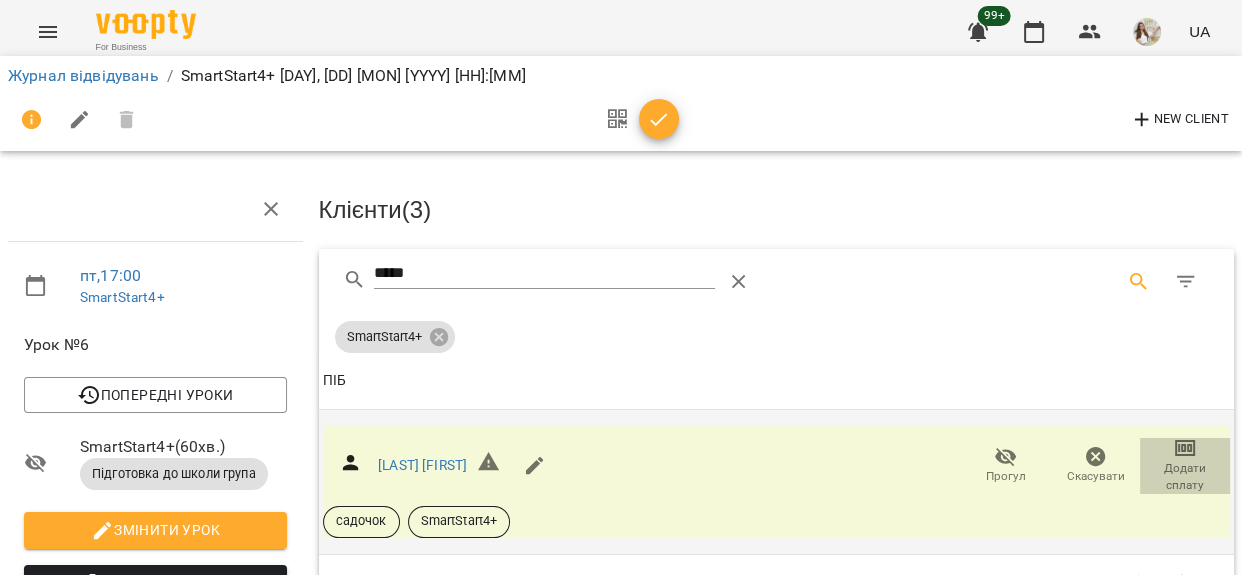 click on "Додати сплату" at bounding box center (1185, 477) 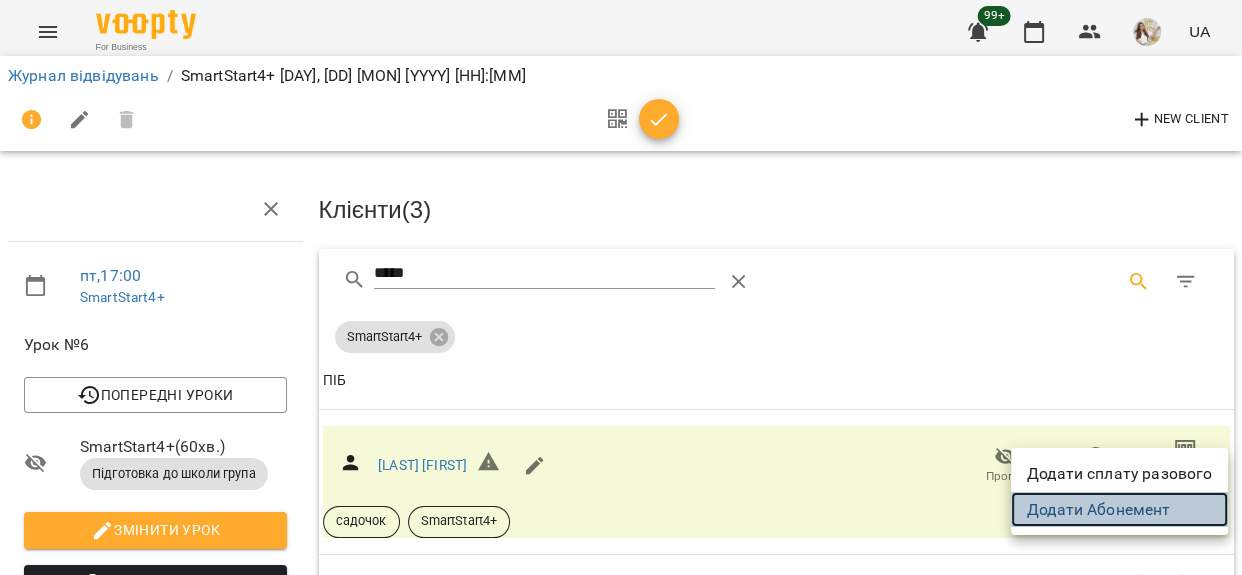 click on "Додати Абонемент" at bounding box center (1119, 510) 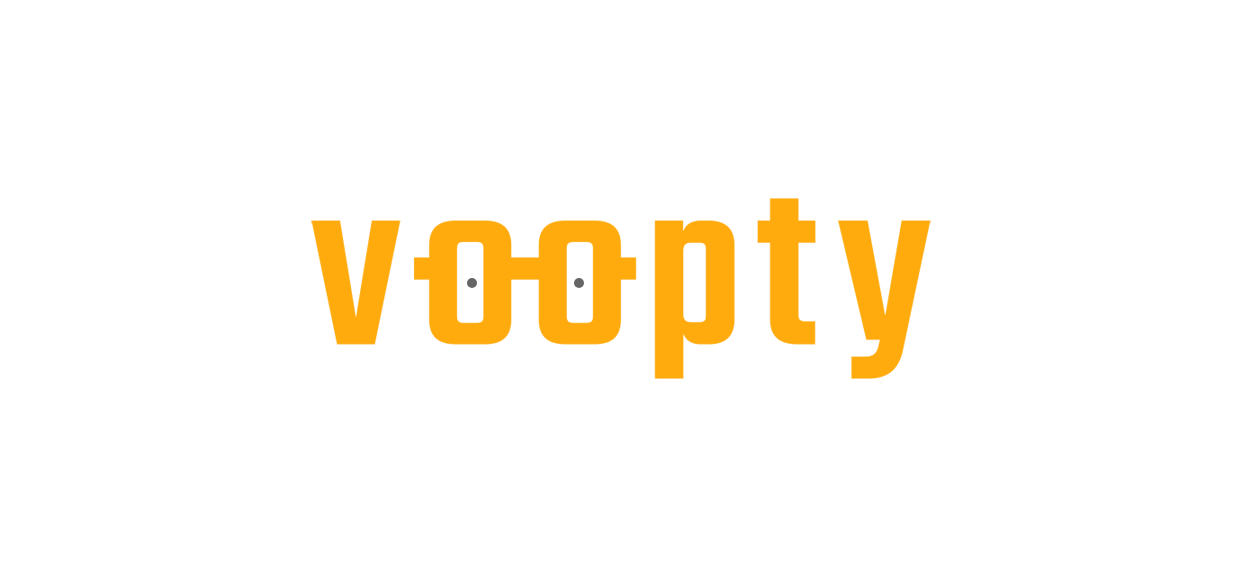 scroll, scrollTop: 0, scrollLeft: 0, axis: both 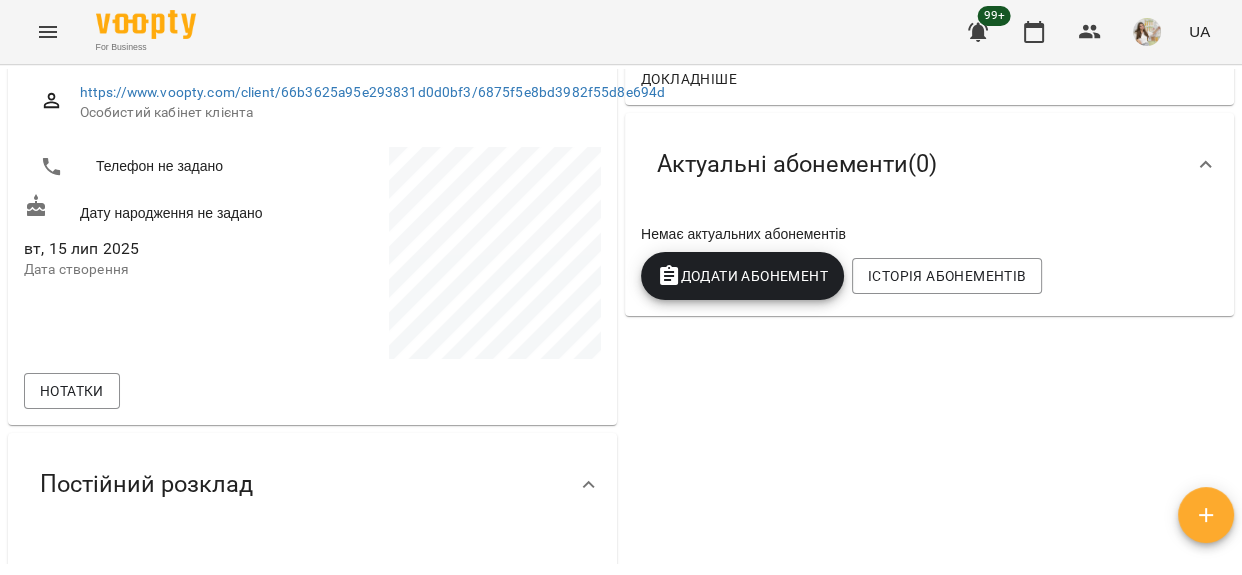 click on "Додати Абонемент" at bounding box center [742, 276] 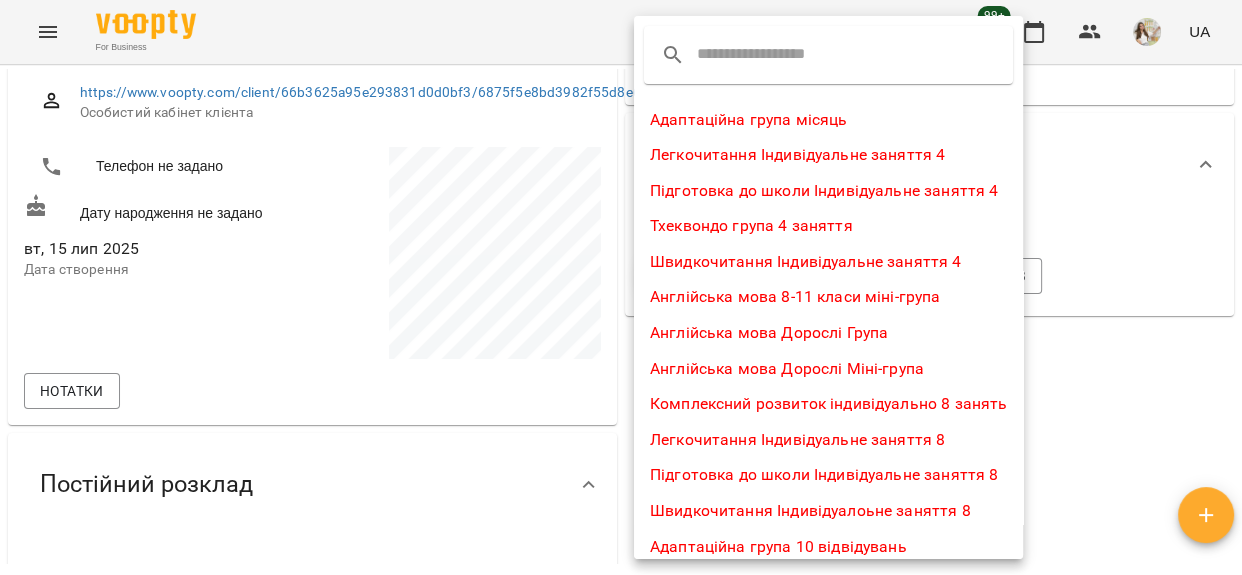click at bounding box center [776, 55] 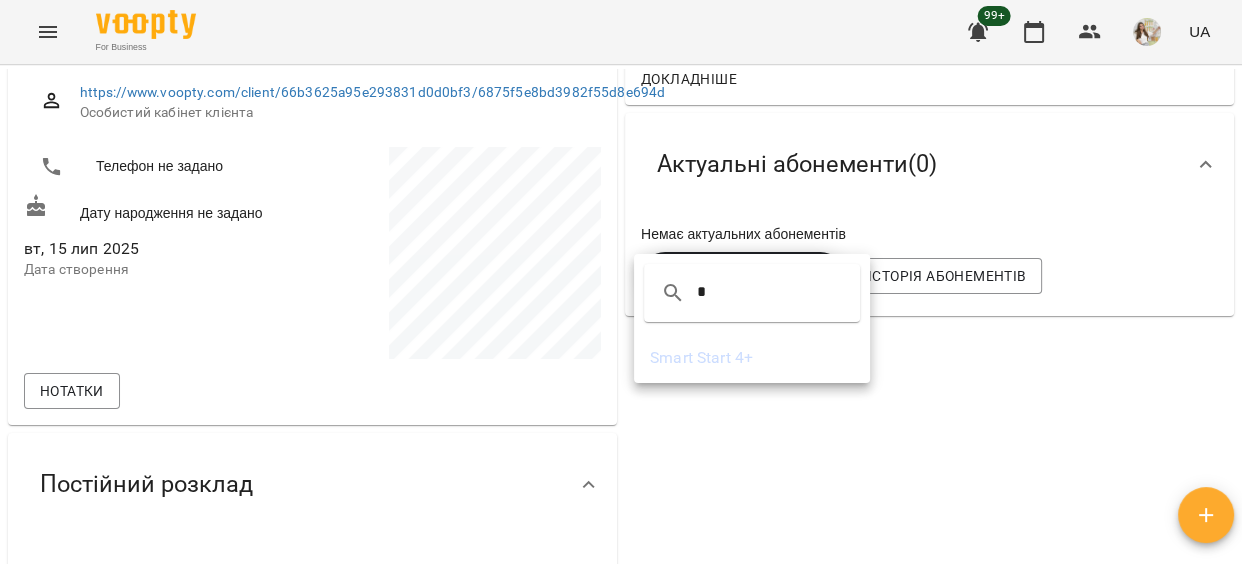 type on "*" 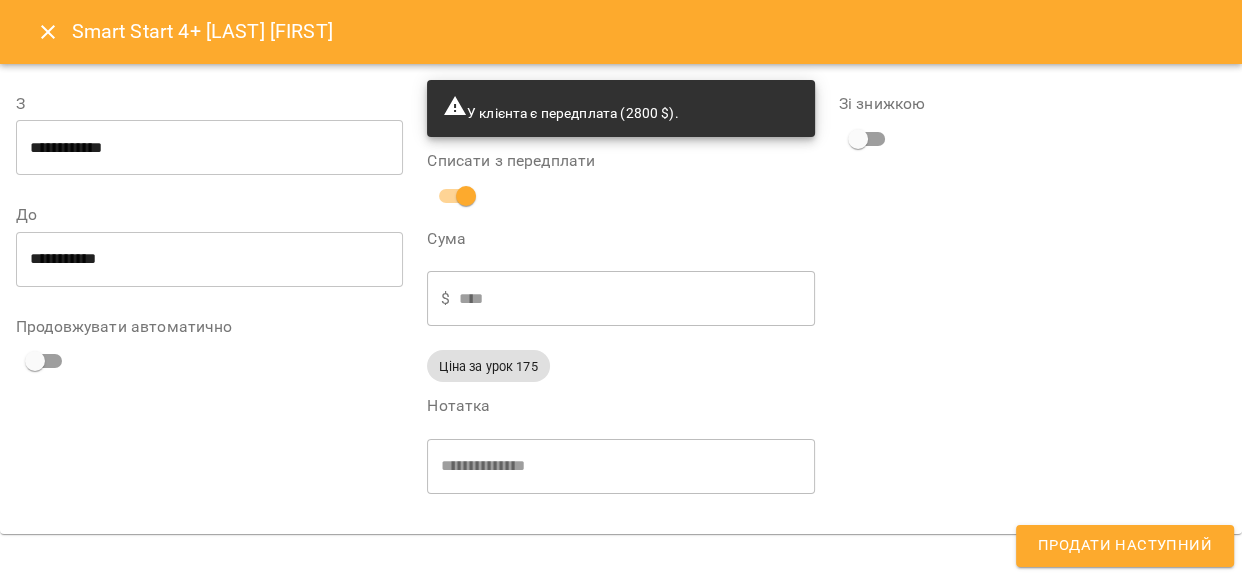 type on "**********" 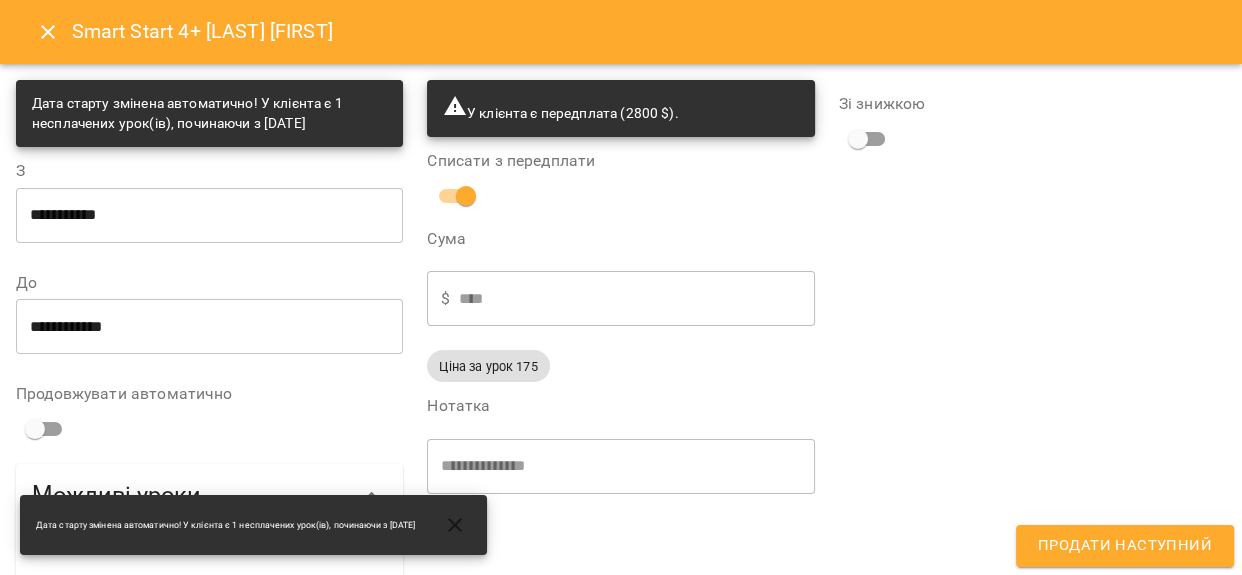 click on "Продати наступний" at bounding box center [1125, 546] 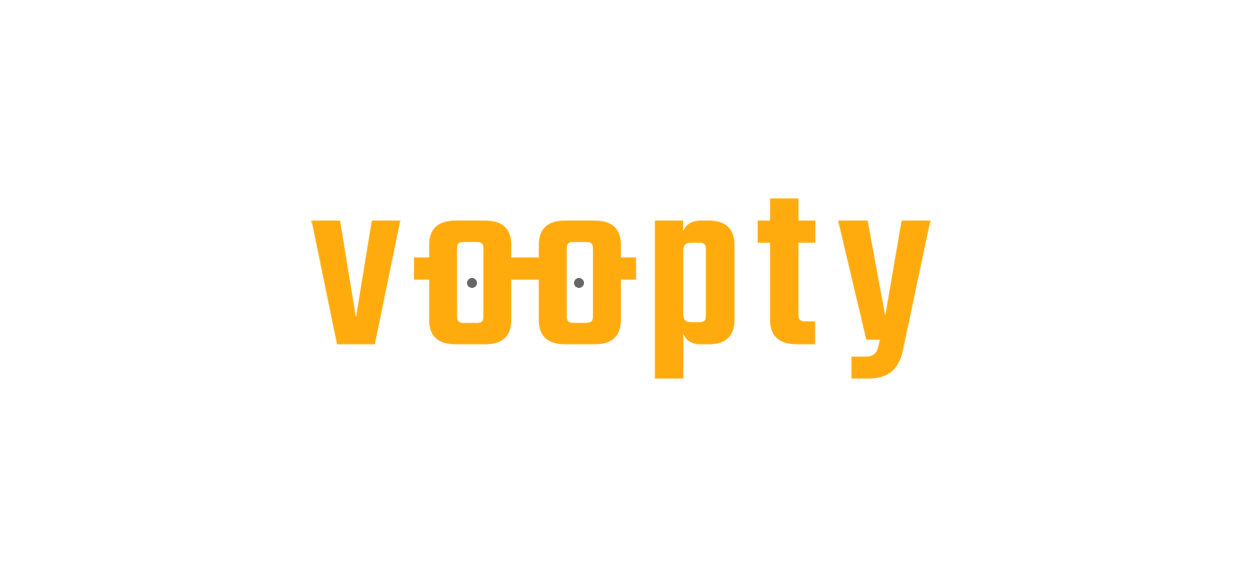 scroll, scrollTop: 0, scrollLeft: 0, axis: both 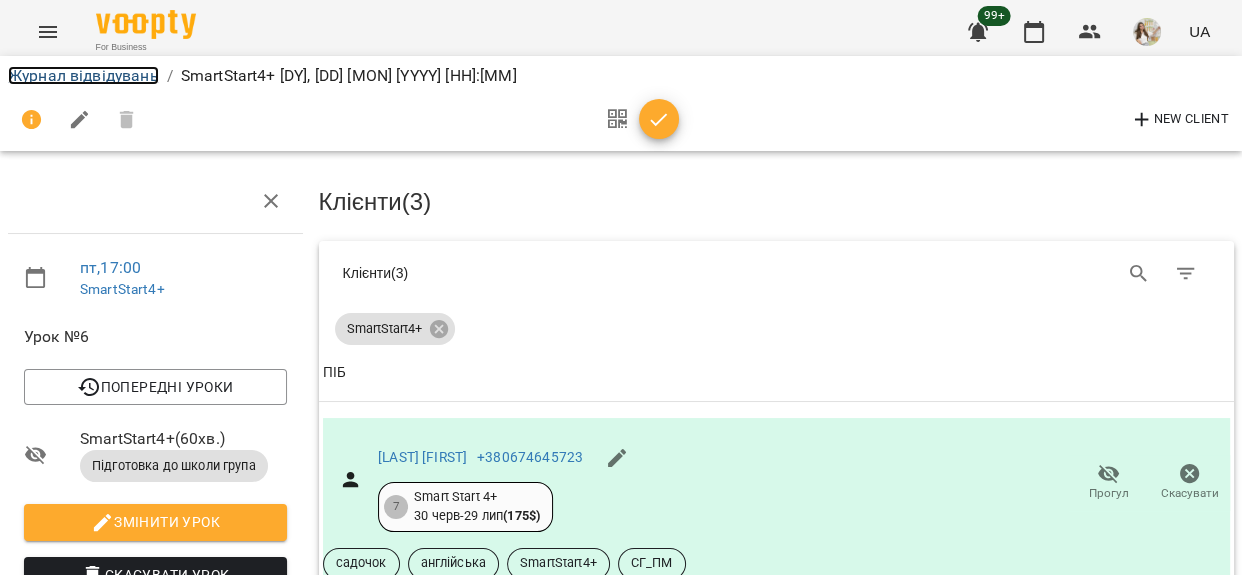 click on "Журнал відвідувань" at bounding box center [83, 75] 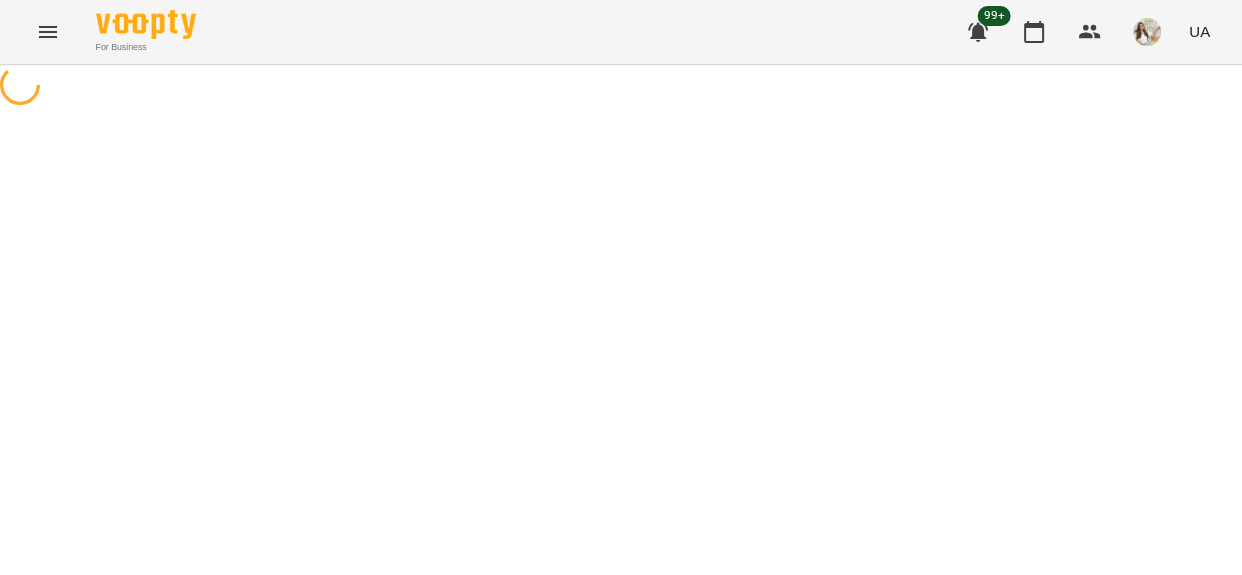 scroll, scrollTop: 0, scrollLeft: 0, axis: both 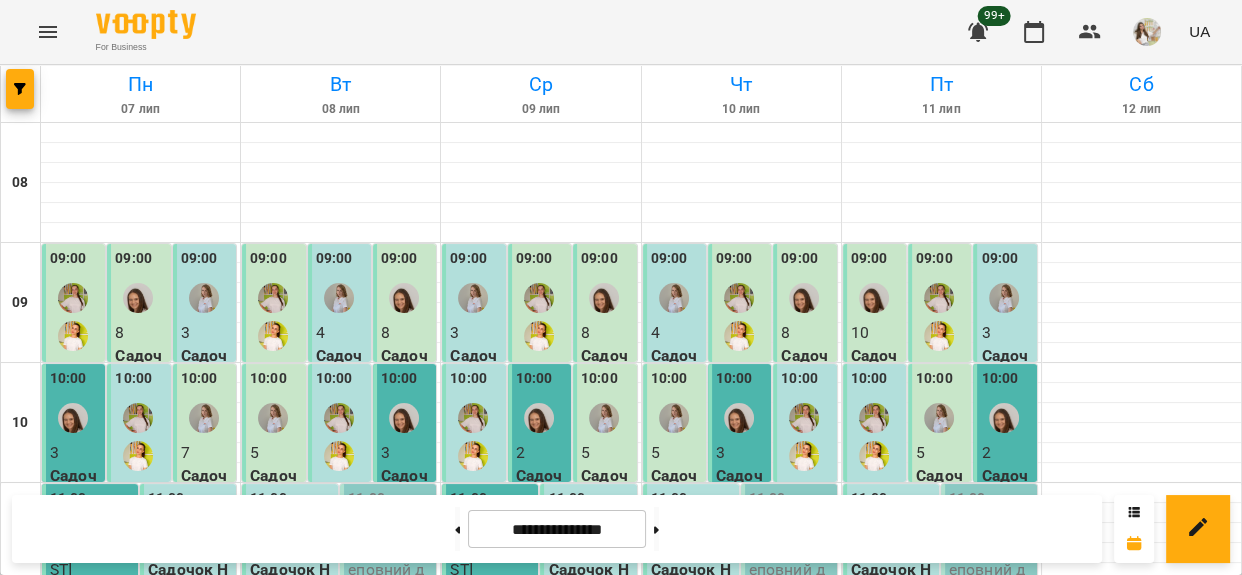 click on "3" at bounding box center [893, 1266] 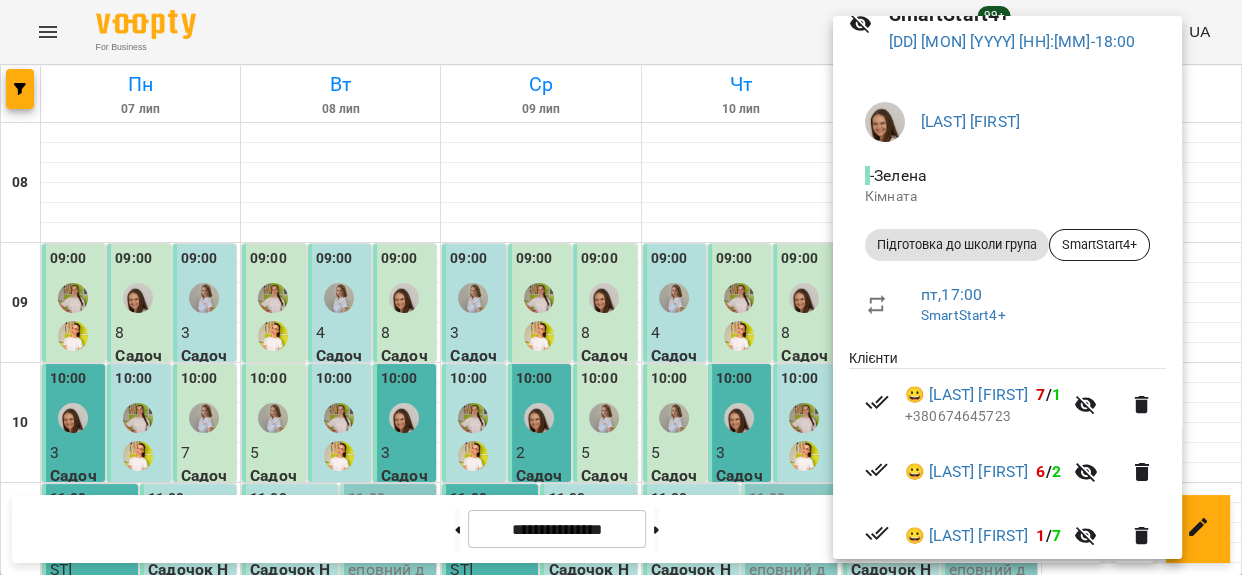 scroll, scrollTop: 175, scrollLeft: 0, axis: vertical 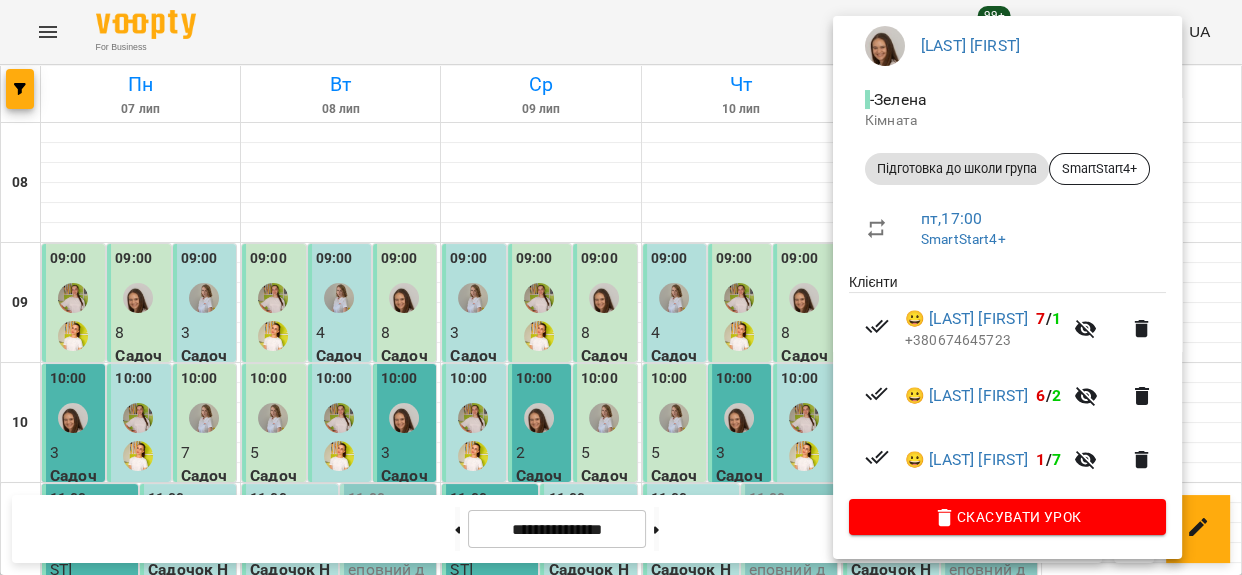 click at bounding box center (621, 287) 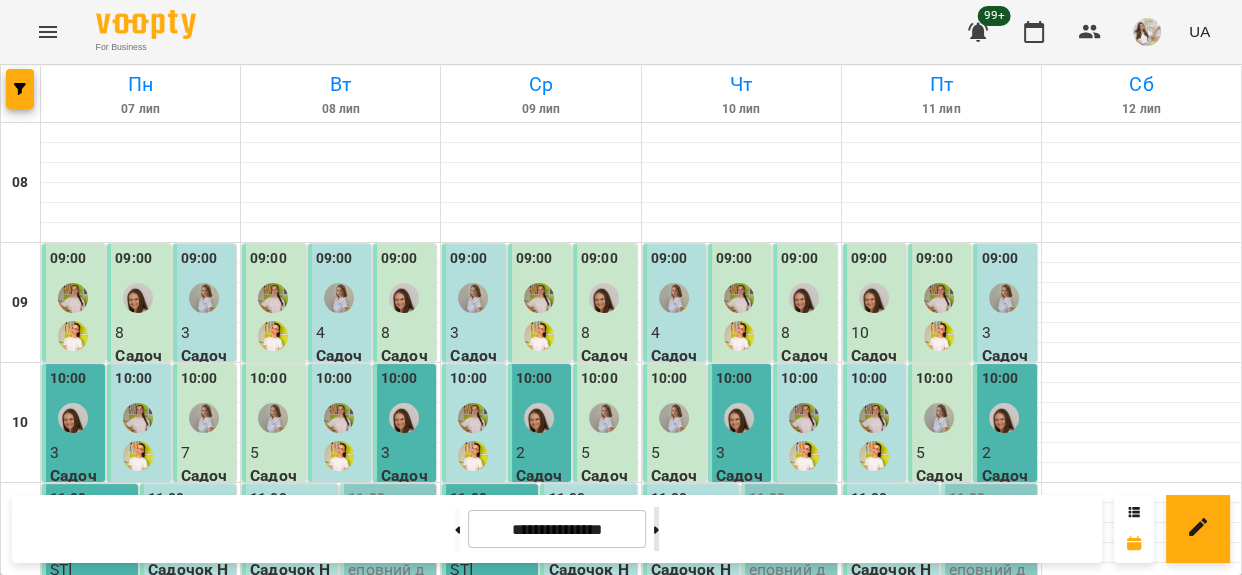 click at bounding box center (656, 529) 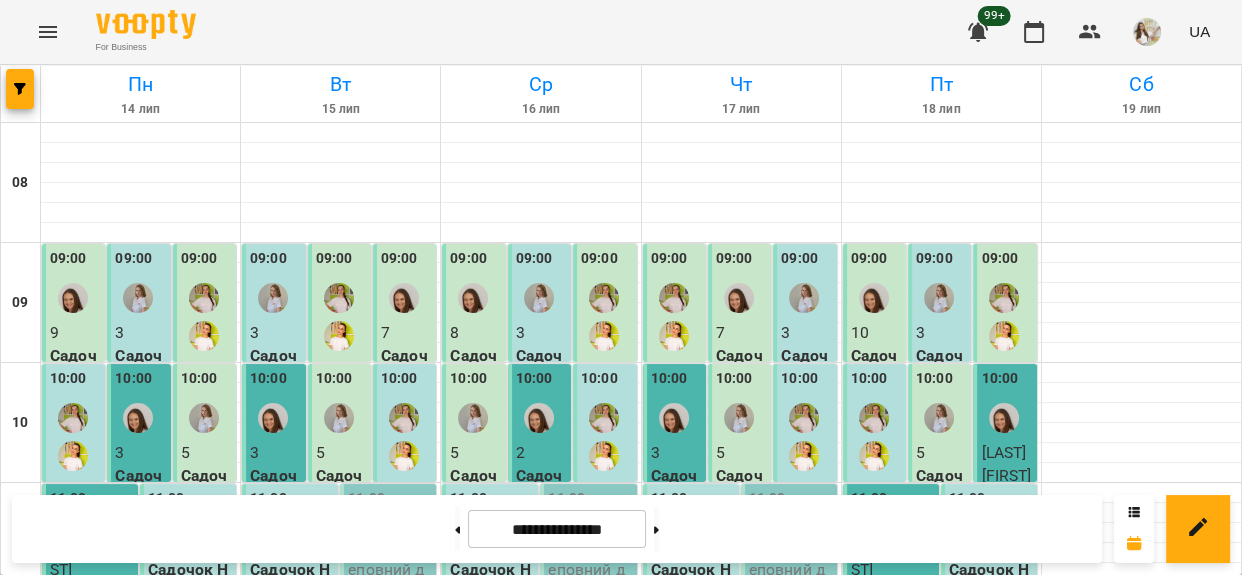 scroll, scrollTop: 1077, scrollLeft: 0, axis: vertical 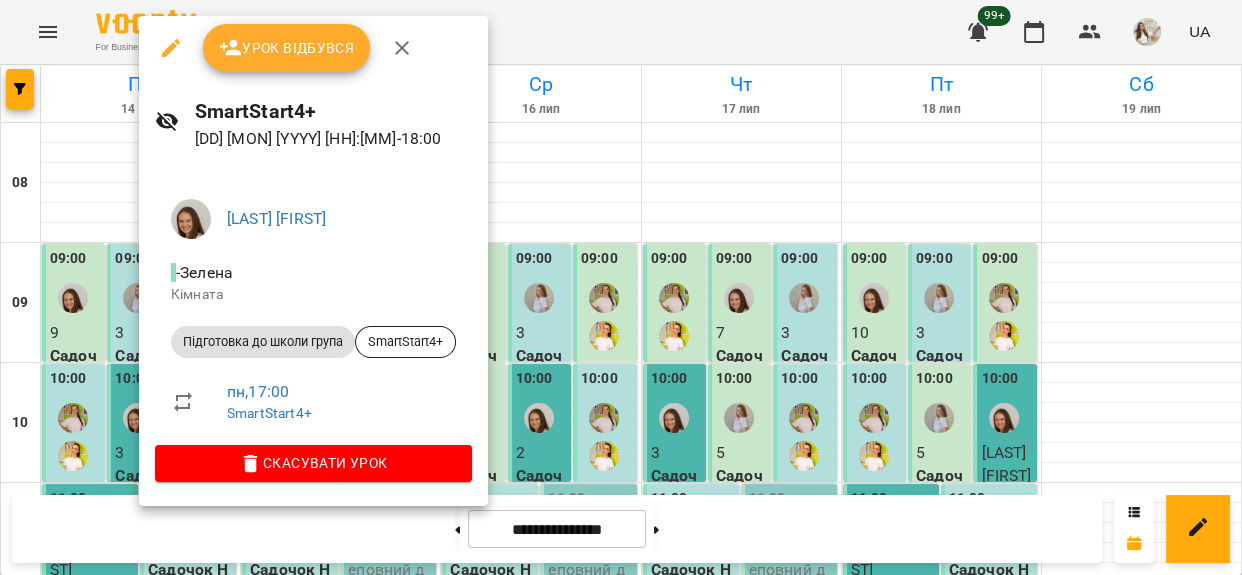 click on "Урок відбувся" at bounding box center (287, 48) 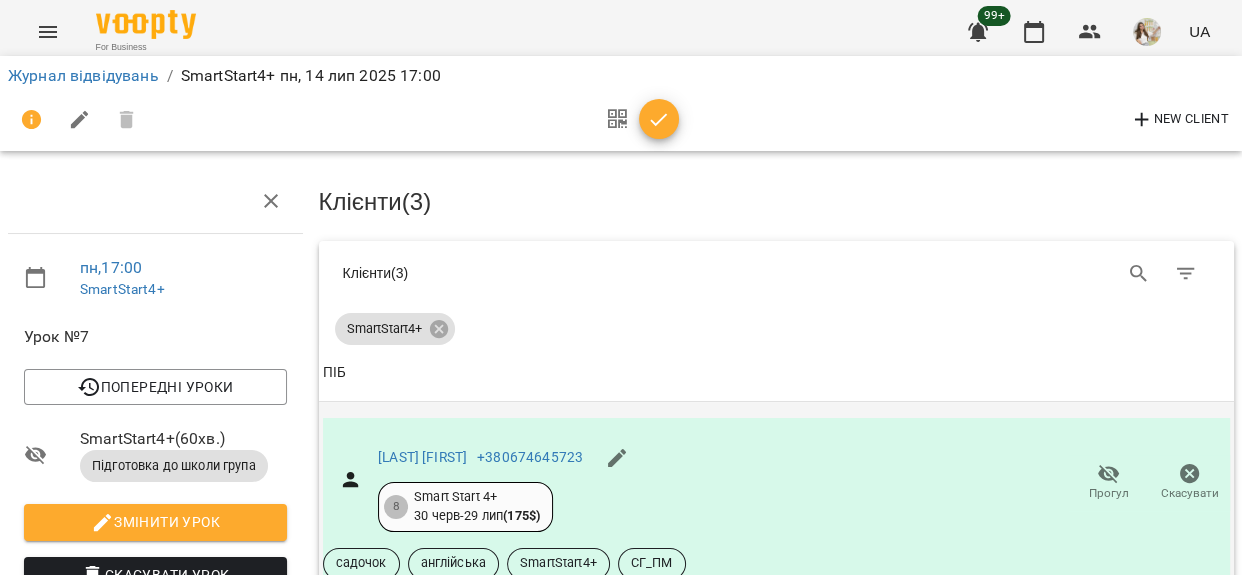 scroll, scrollTop: 181, scrollLeft: 0, axis: vertical 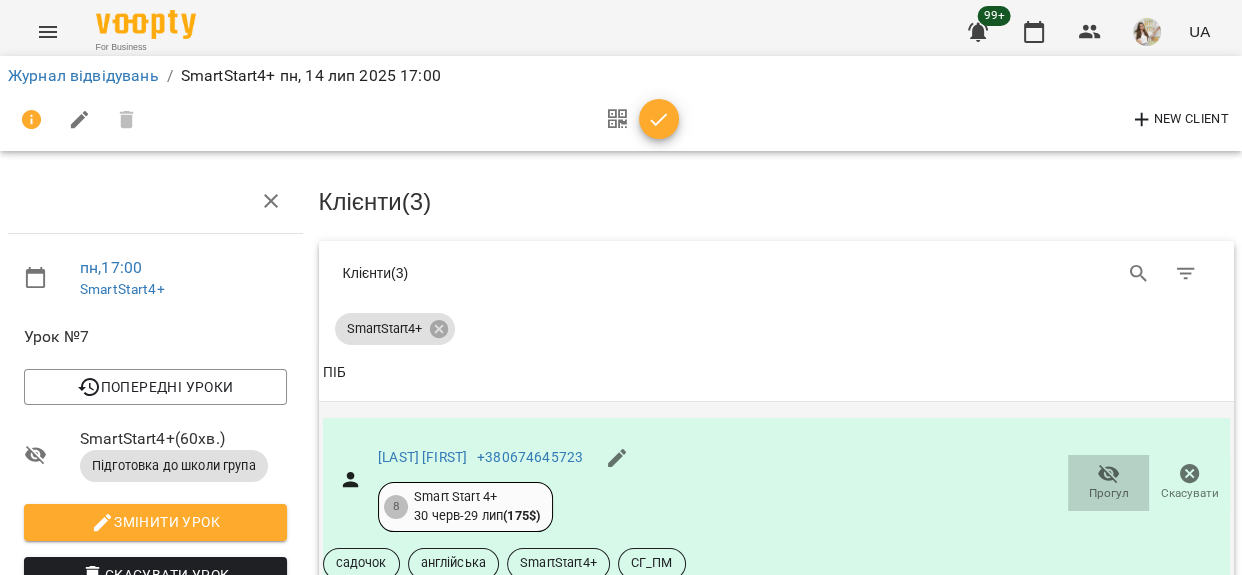 click 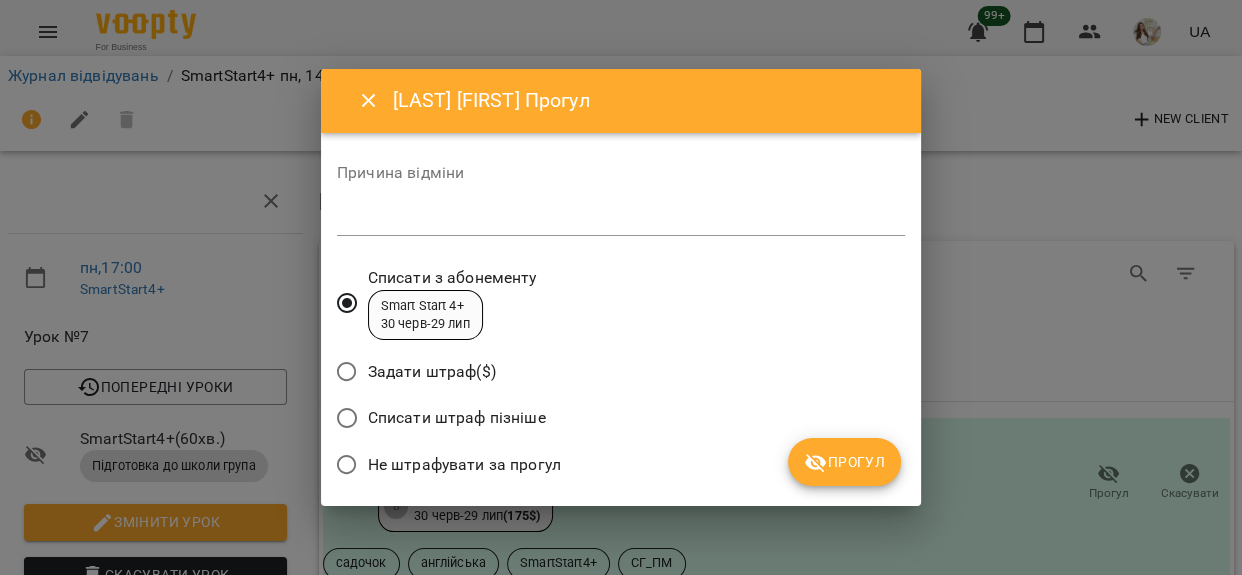 click at bounding box center [621, 219] 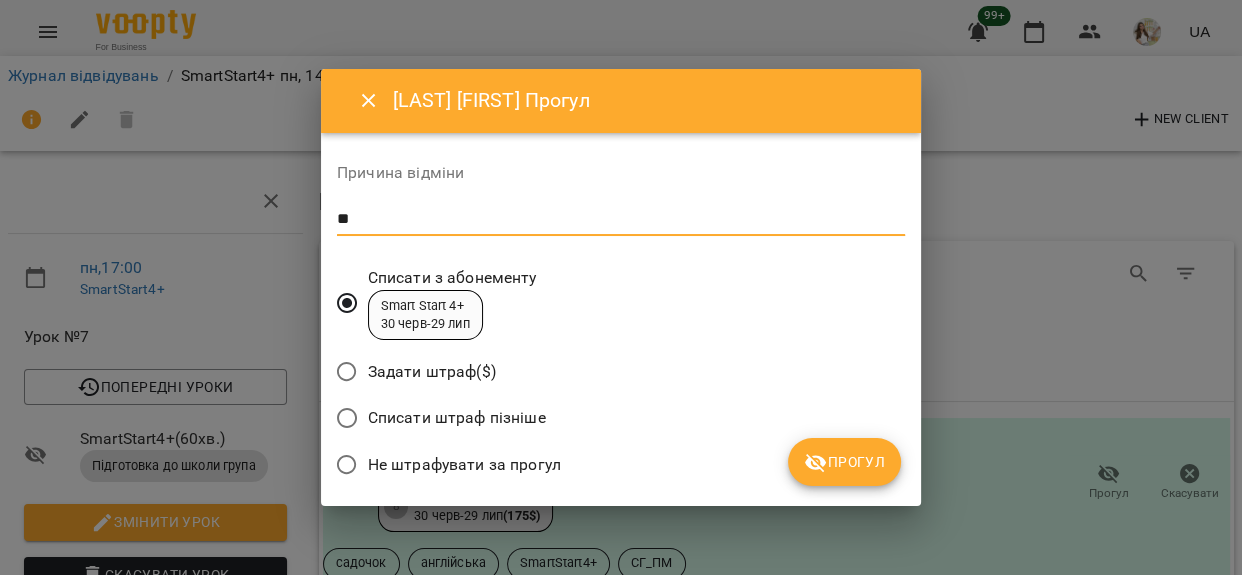 type on "*" 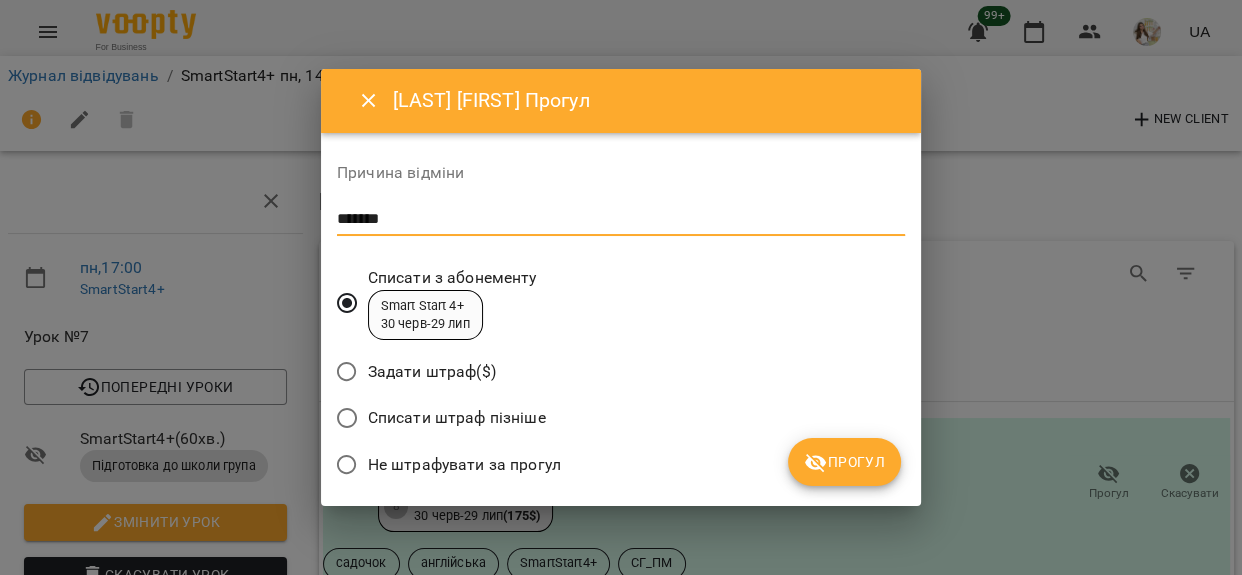type on "*******" 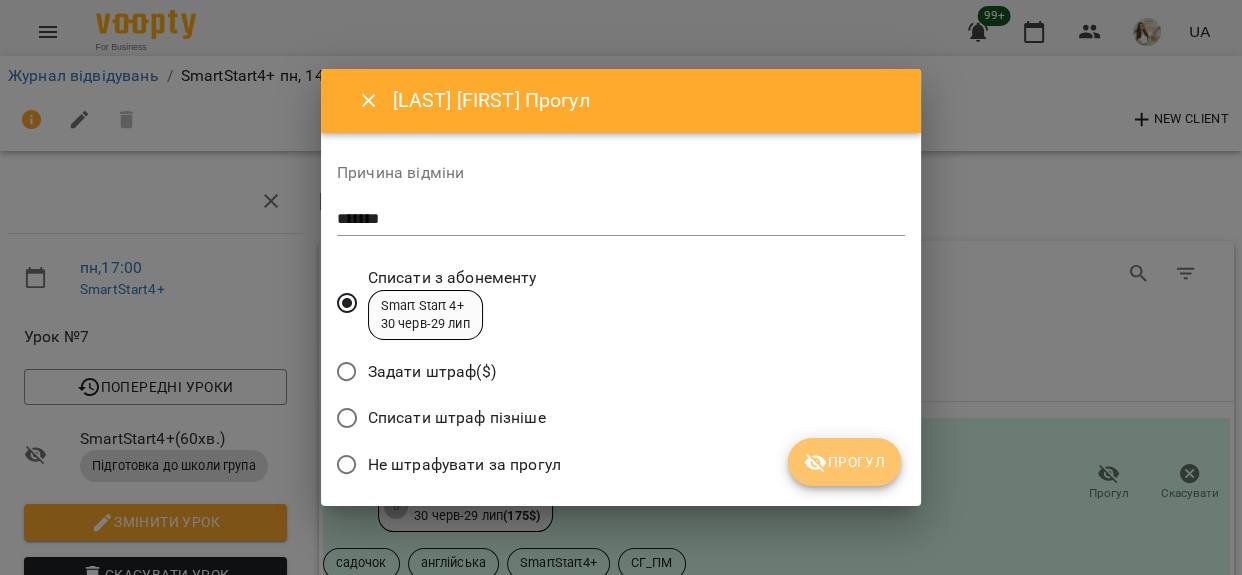 click on "Прогул" at bounding box center (844, 462) 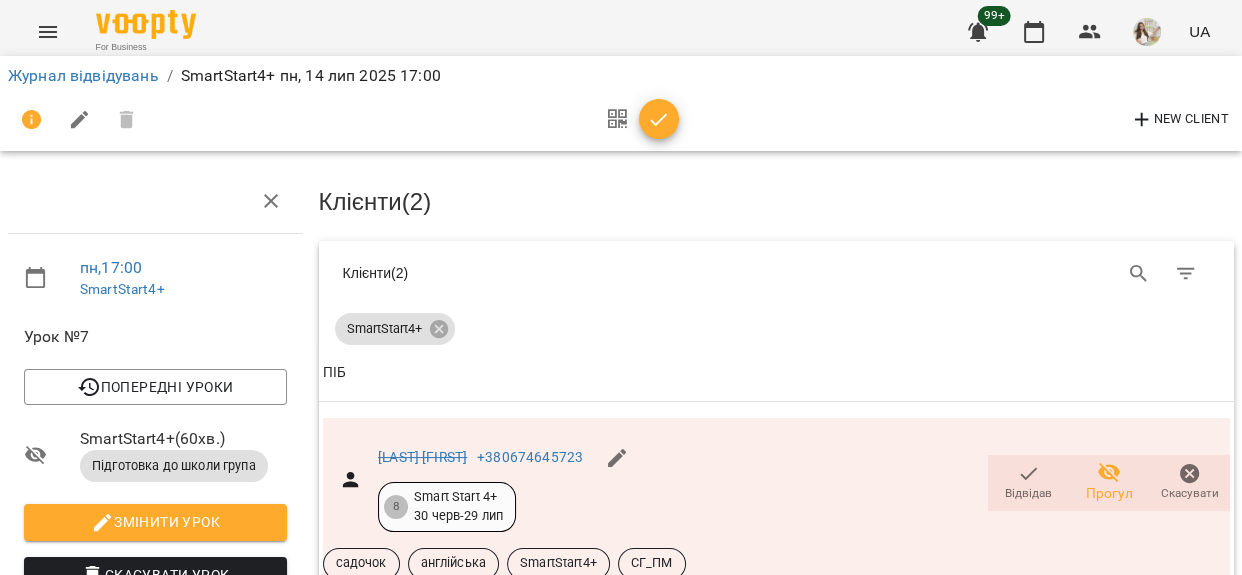 scroll, scrollTop: 510, scrollLeft: 0, axis: vertical 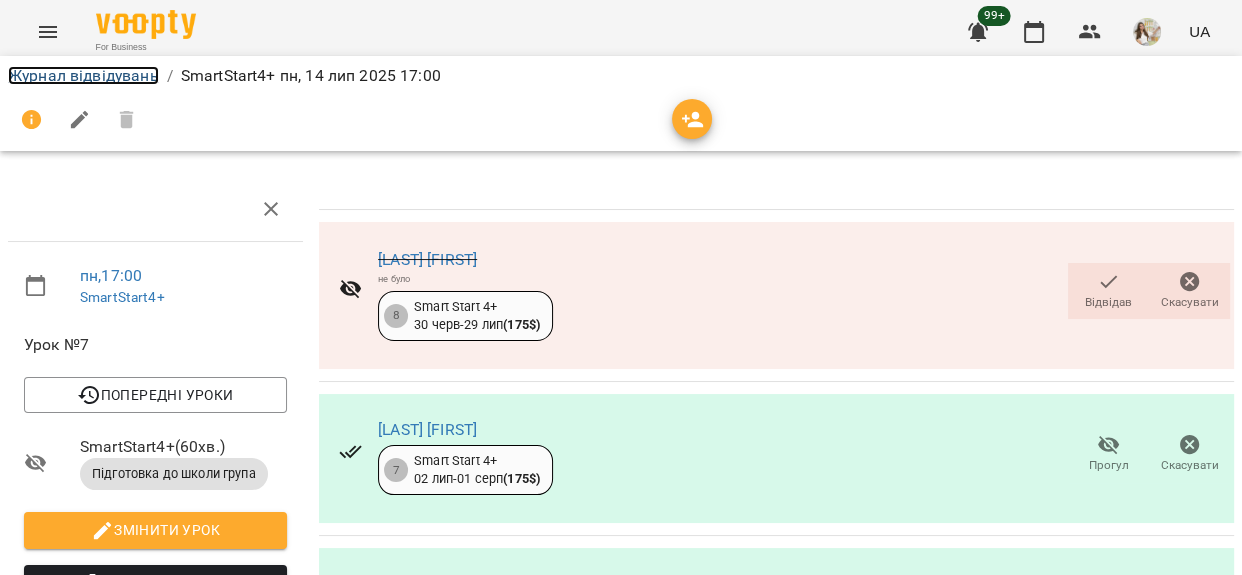 click on "Журнал відвідувань" at bounding box center [83, 75] 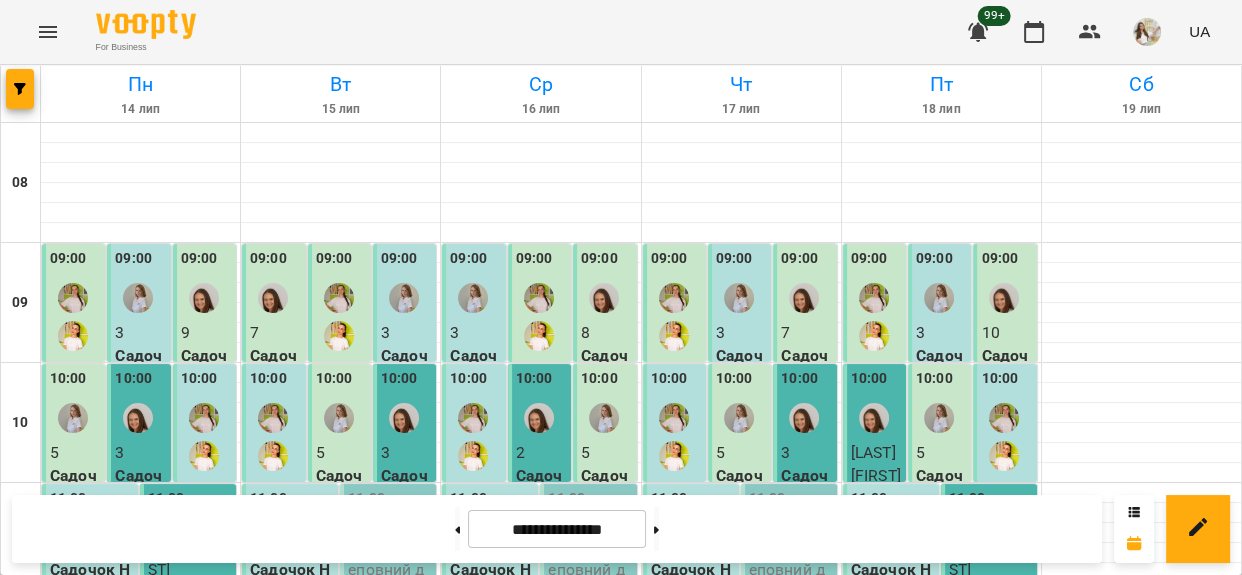 scroll, scrollTop: 1000, scrollLeft: 0, axis: vertical 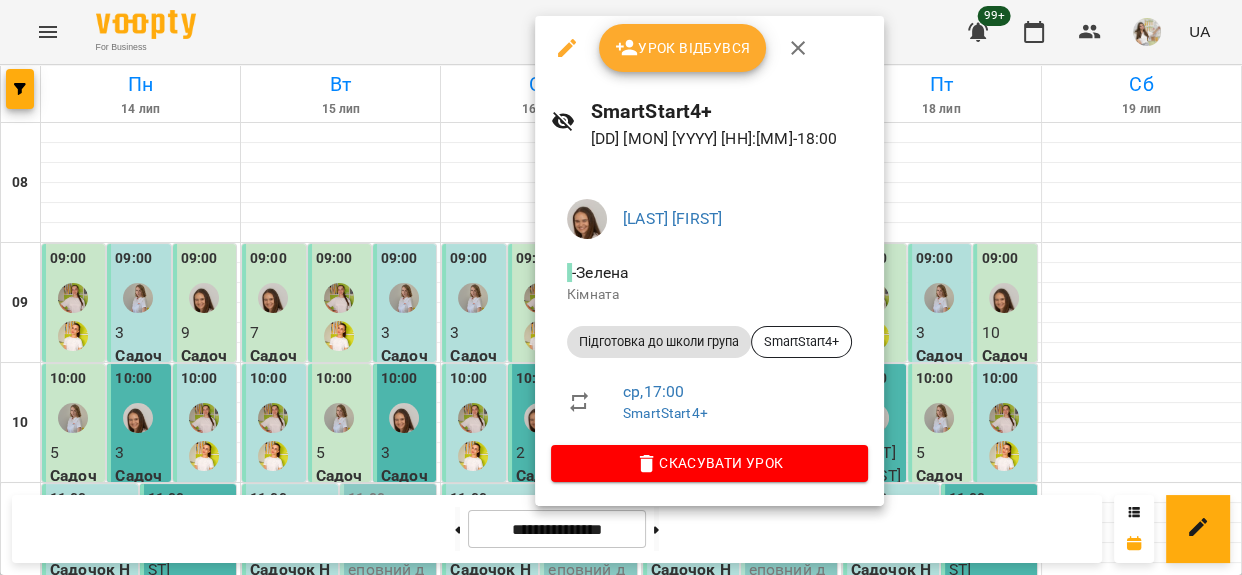 click on "Урок відбувся" at bounding box center [683, 48] 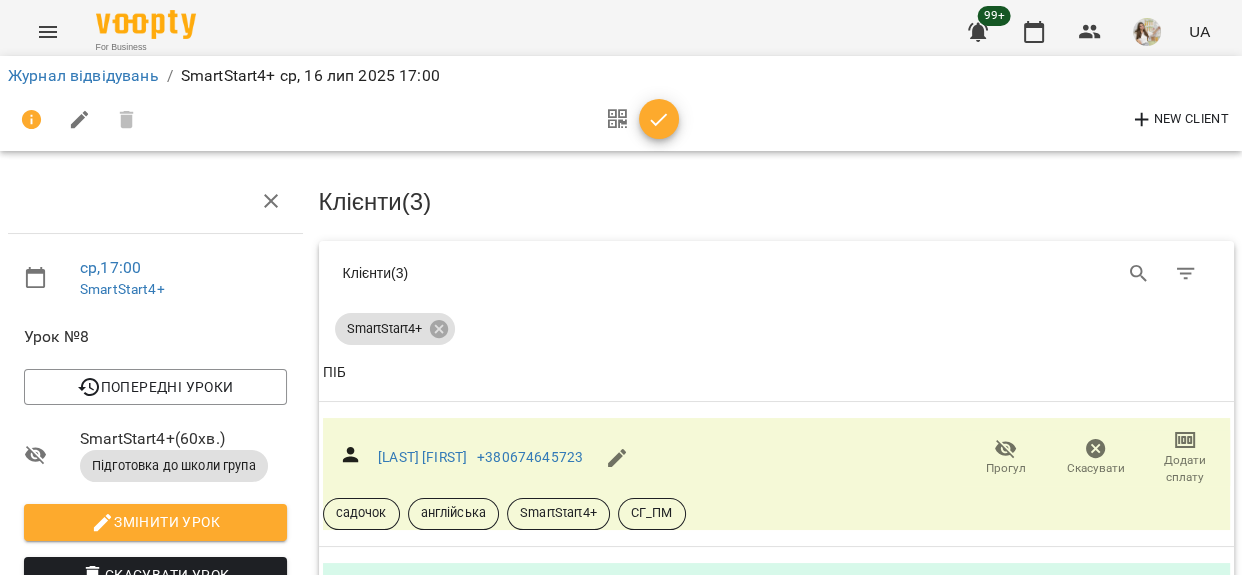 scroll, scrollTop: 83, scrollLeft: 0, axis: vertical 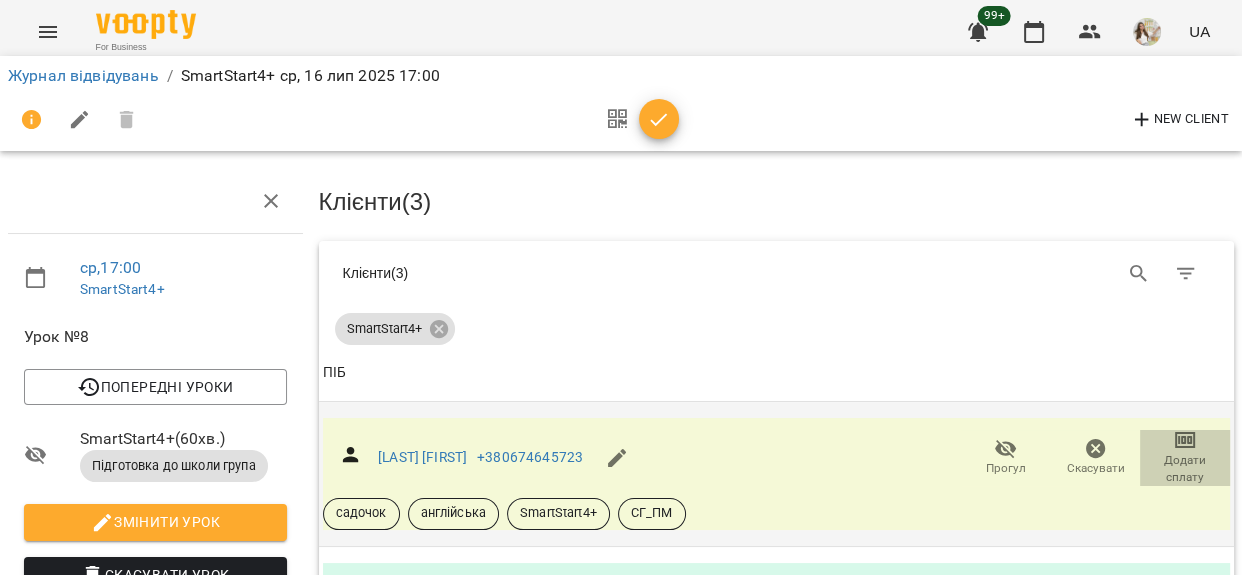 click on "Додати сплату" at bounding box center (1185, 469) 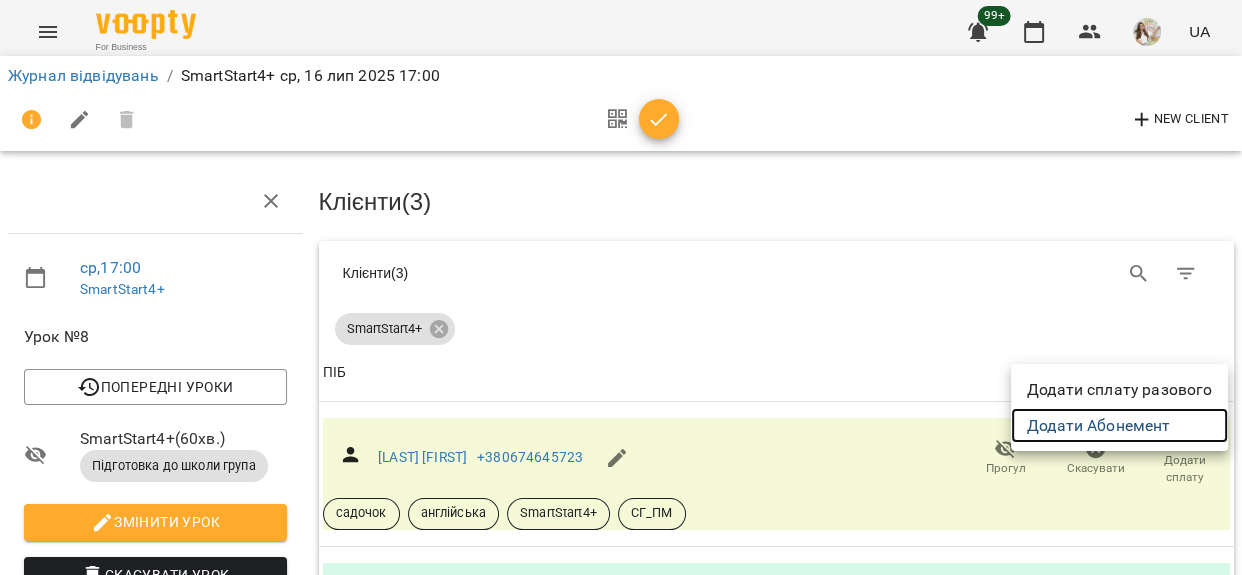 click on "Додати Абонемент" at bounding box center (1119, 426) 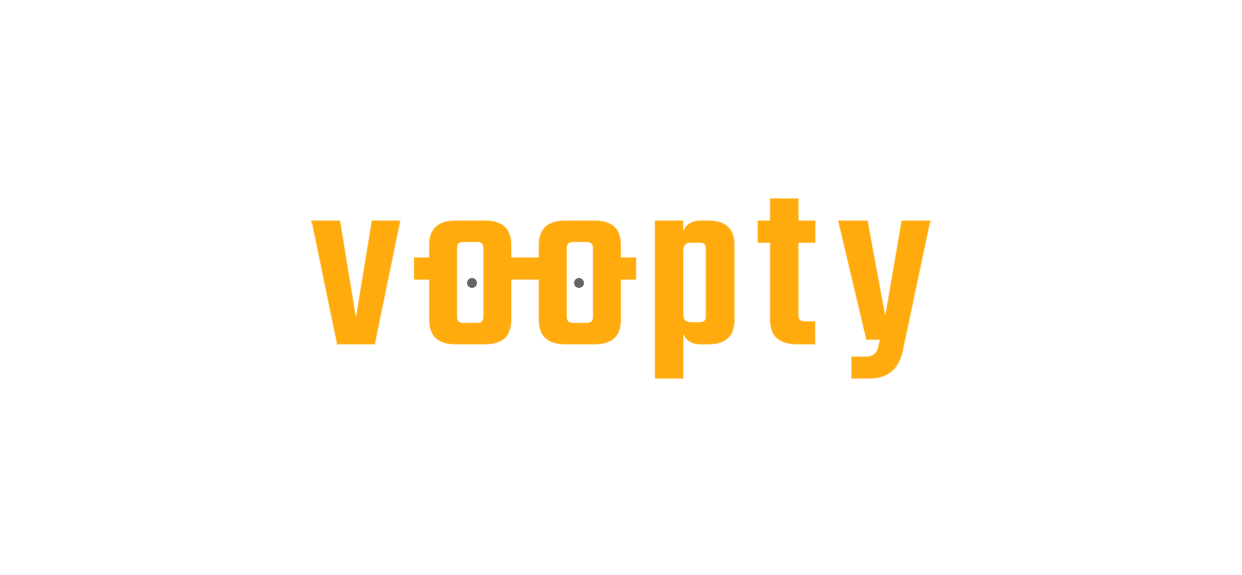 scroll, scrollTop: 0, scrollLeft: 0, axis: both 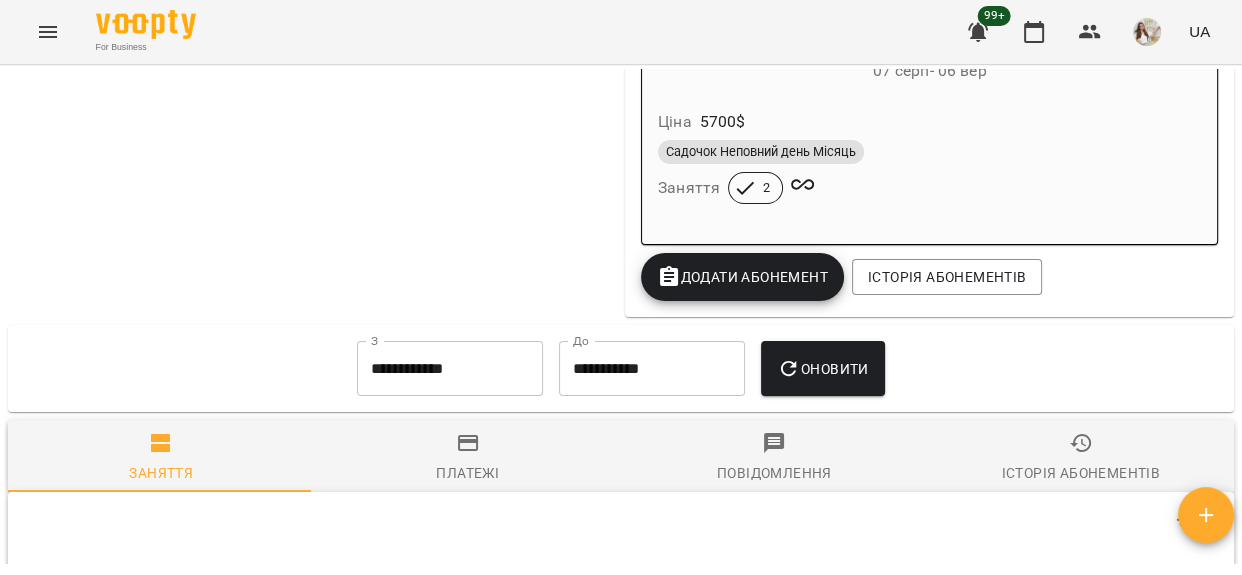 click on "Додати Абонемент" at bounding box center (742, 277) 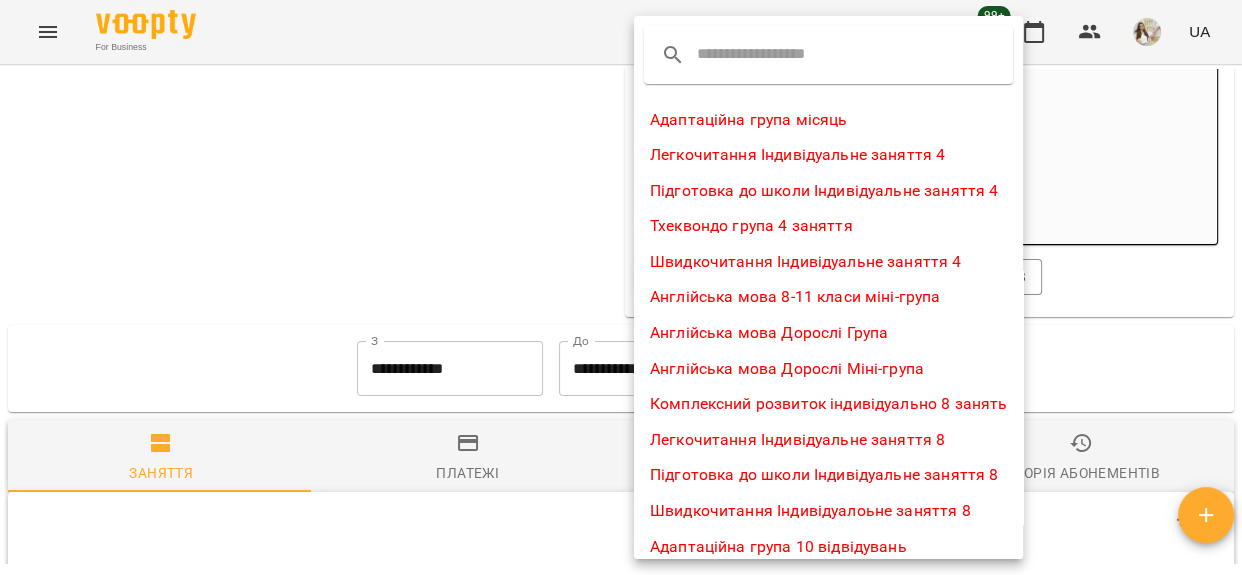 click at bounding box center [776, 55] 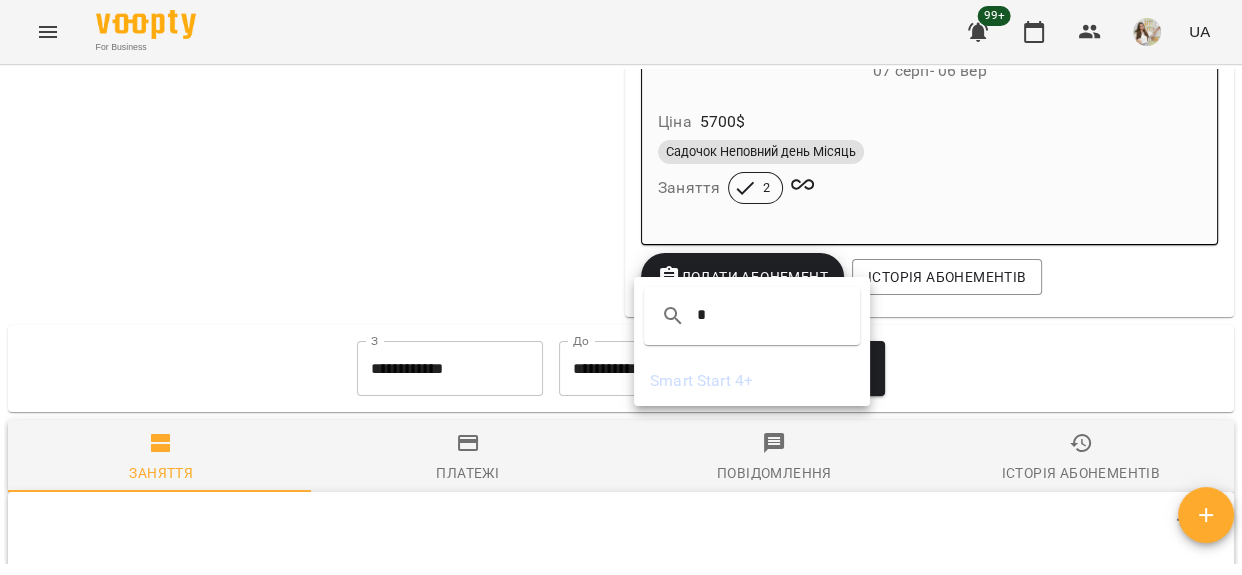 type on "*" 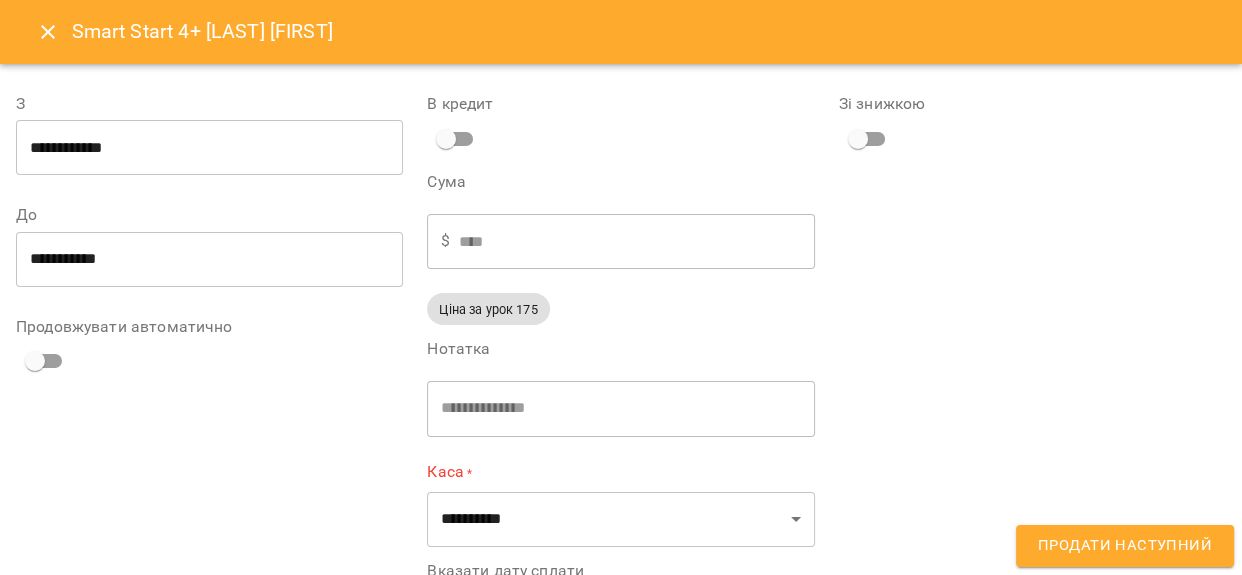type on "**********" 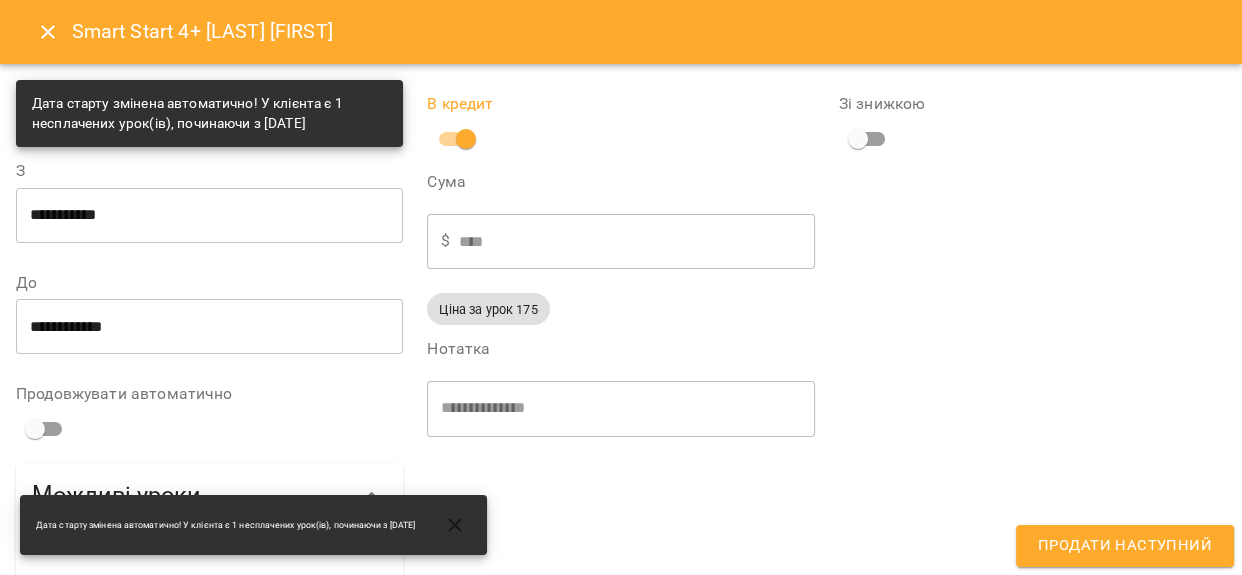 click on "Продати наступний" at bounding box center [1125, 546] 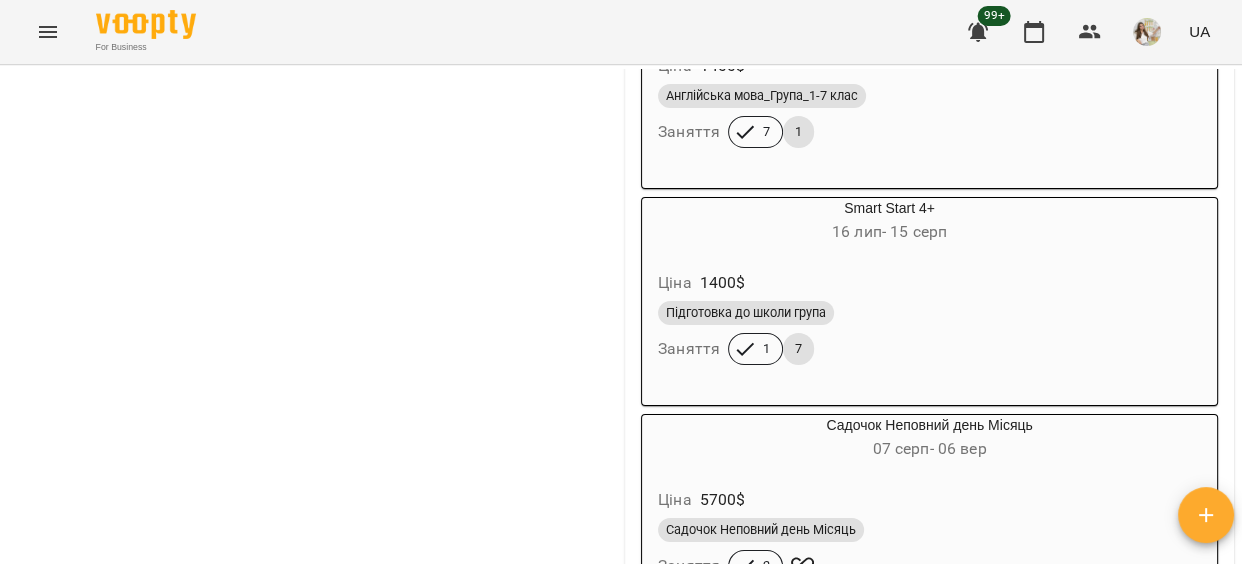 scroll, scrollTop: 1818, scrollLeft: 0, axis: vertical 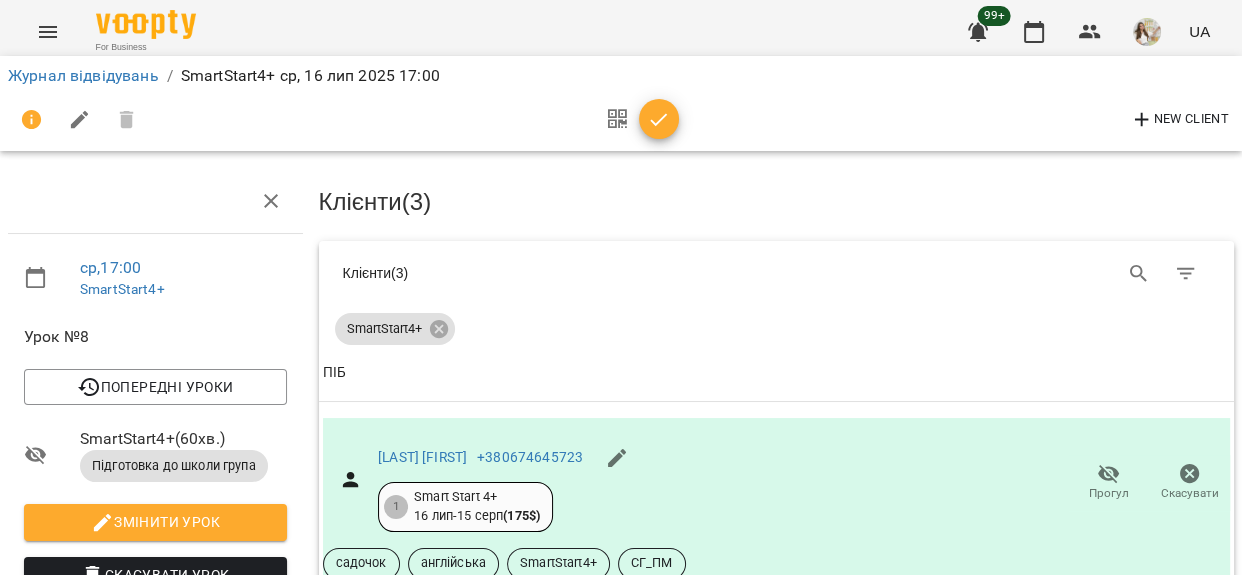 click 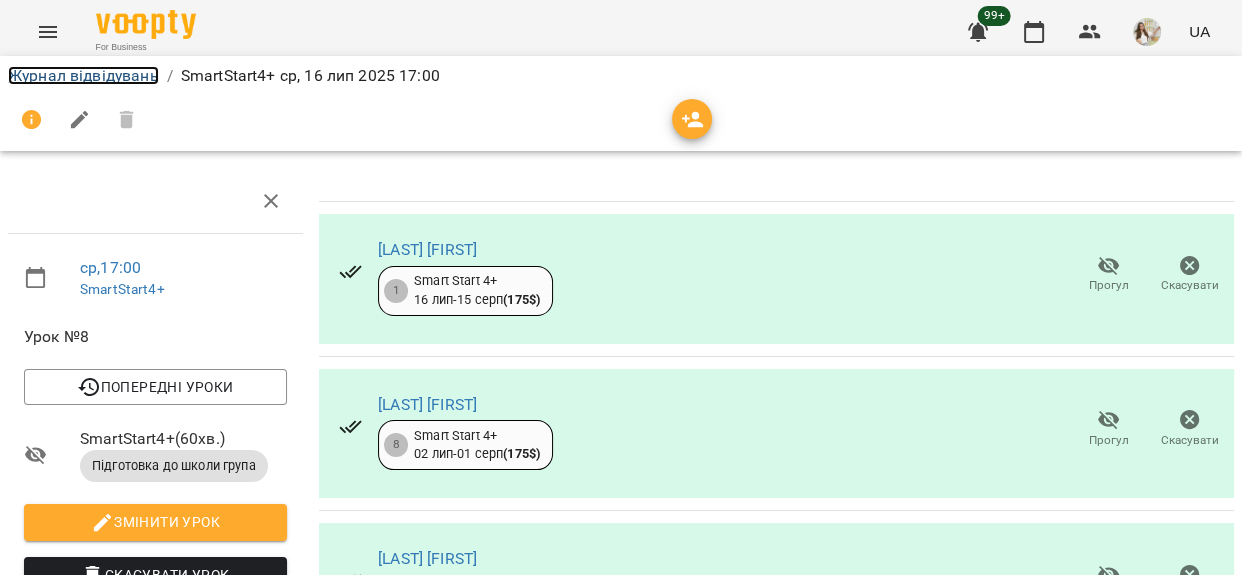click on "Журнал відвідувань" at bounding box center [83, 75] 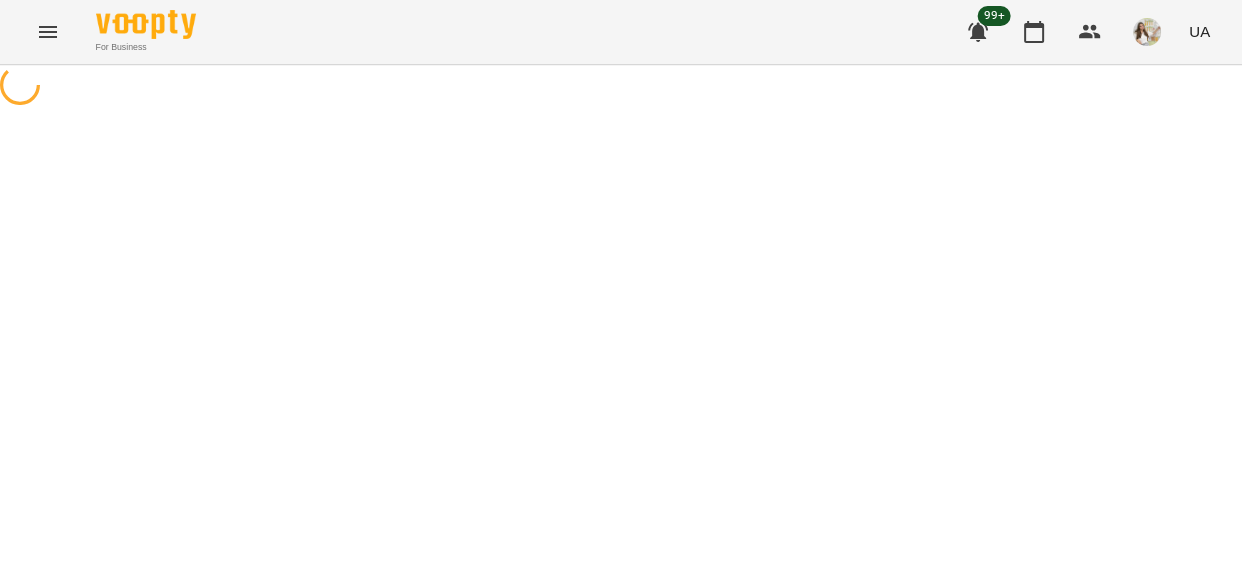 scroll, scrollTop: 0, scrollLeft: 0, axis: both 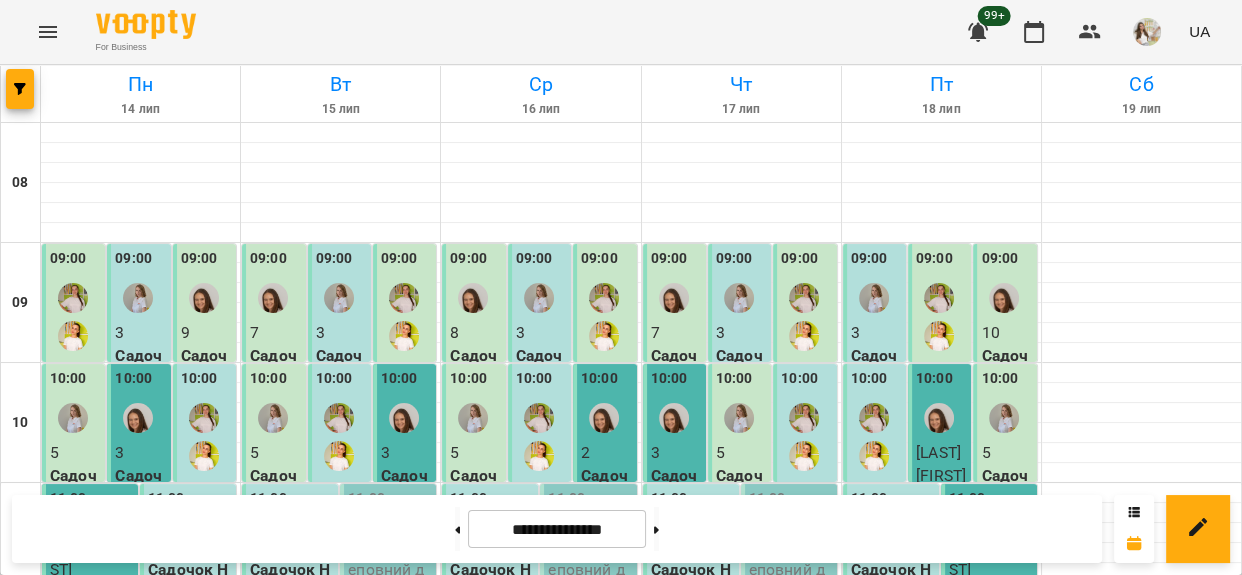 click at bounding box center (1010, 1231) 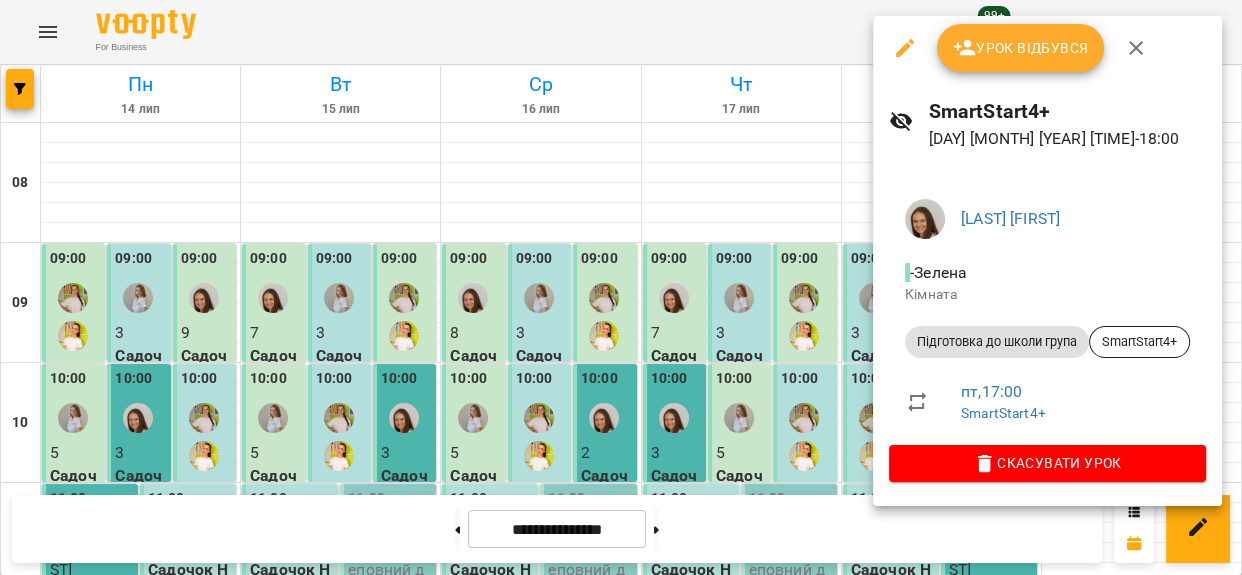 click on "Урок відбувся" at bounding box center [1021, 48] 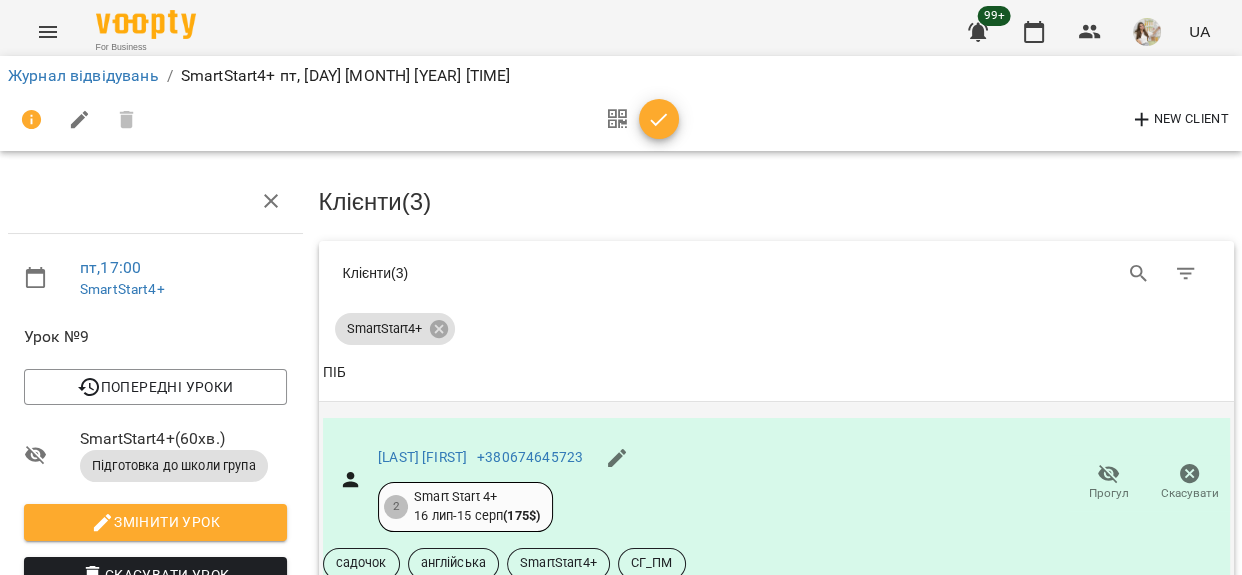scroll, scrollTop: 349, scrollLeft: 0, axis: vertical 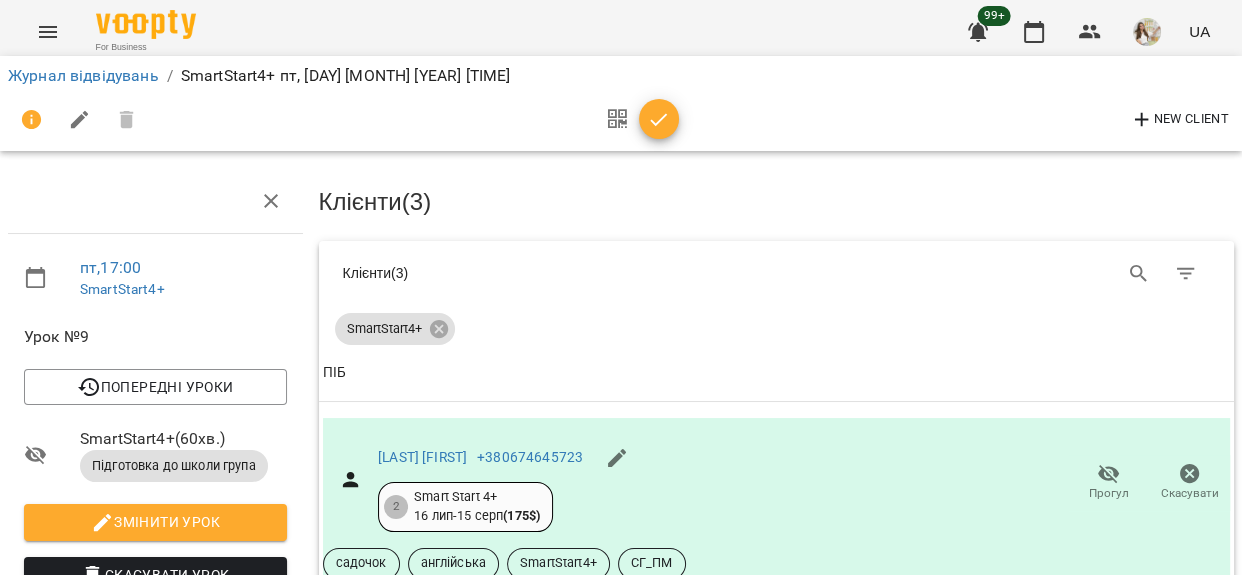 click on "Додати сплату" at bounding box center (1185, 663) 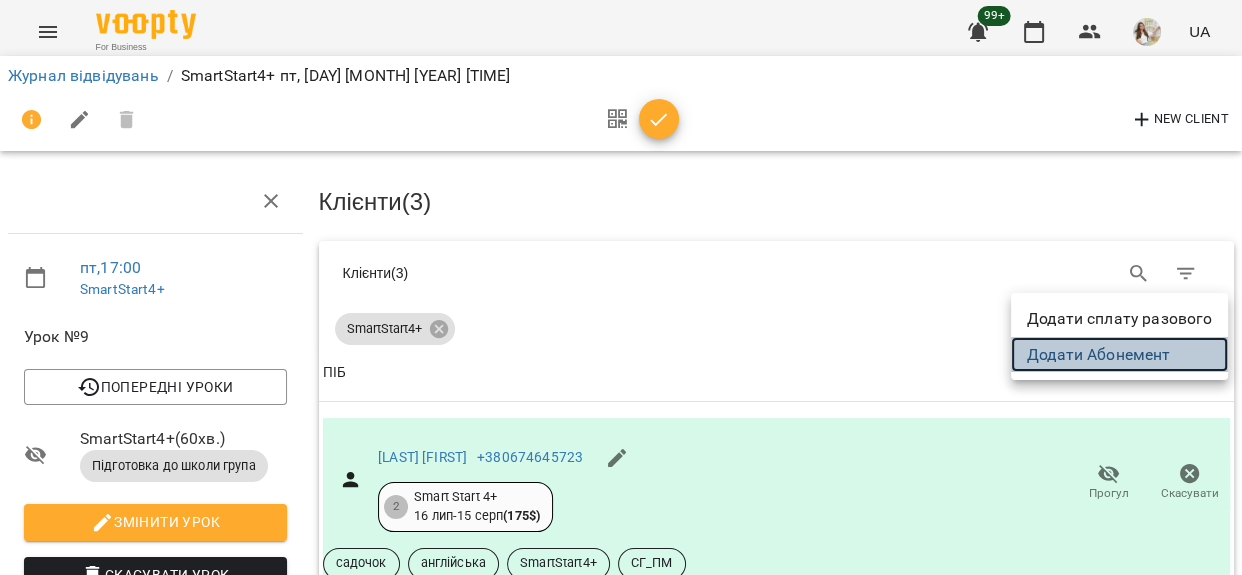 click on "Додати Абонемент" at bounding box center [1119, 355] 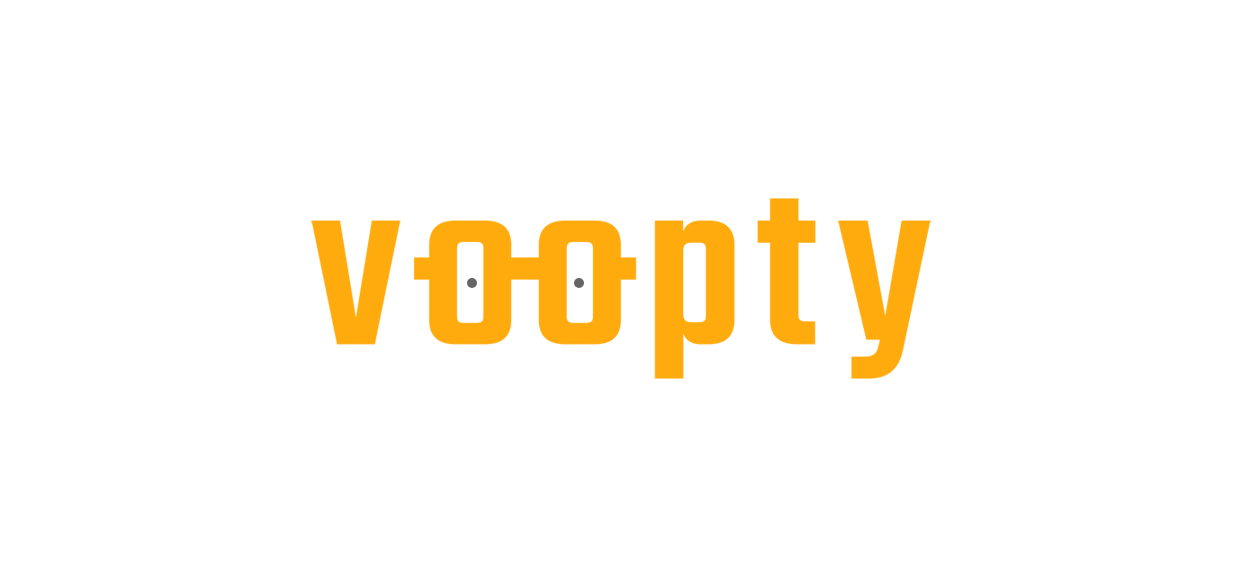 scroll, scrollTop: 0, scrollLeft: 0, axis: both 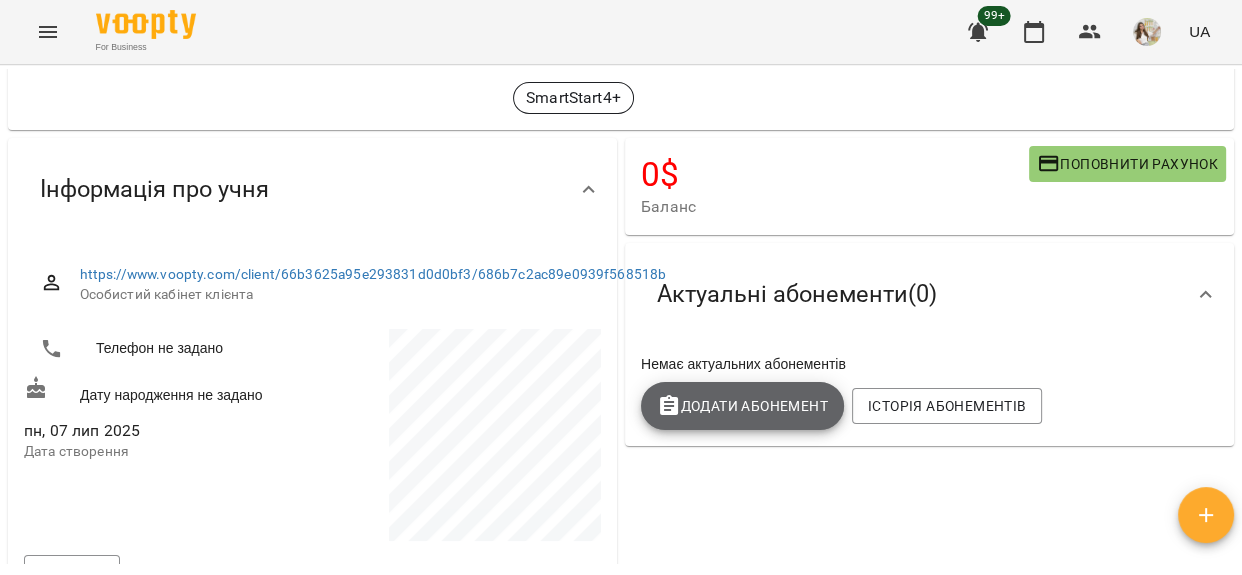 click on "Додати Абонемент" at bounding box center (742, 406) 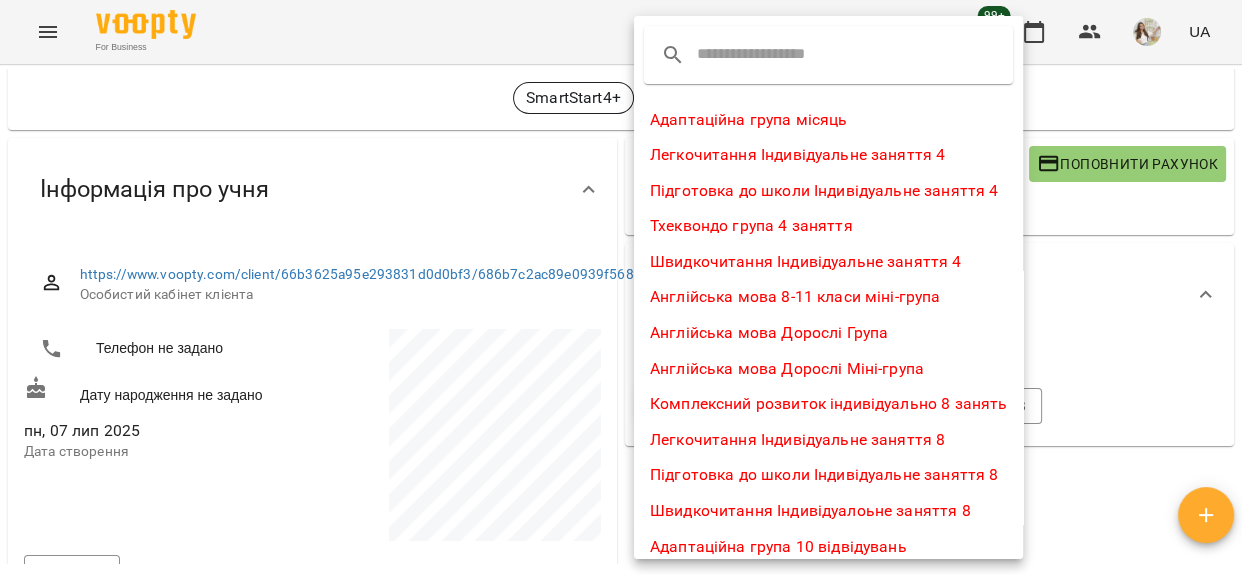 click at bounding box center [776, 55] 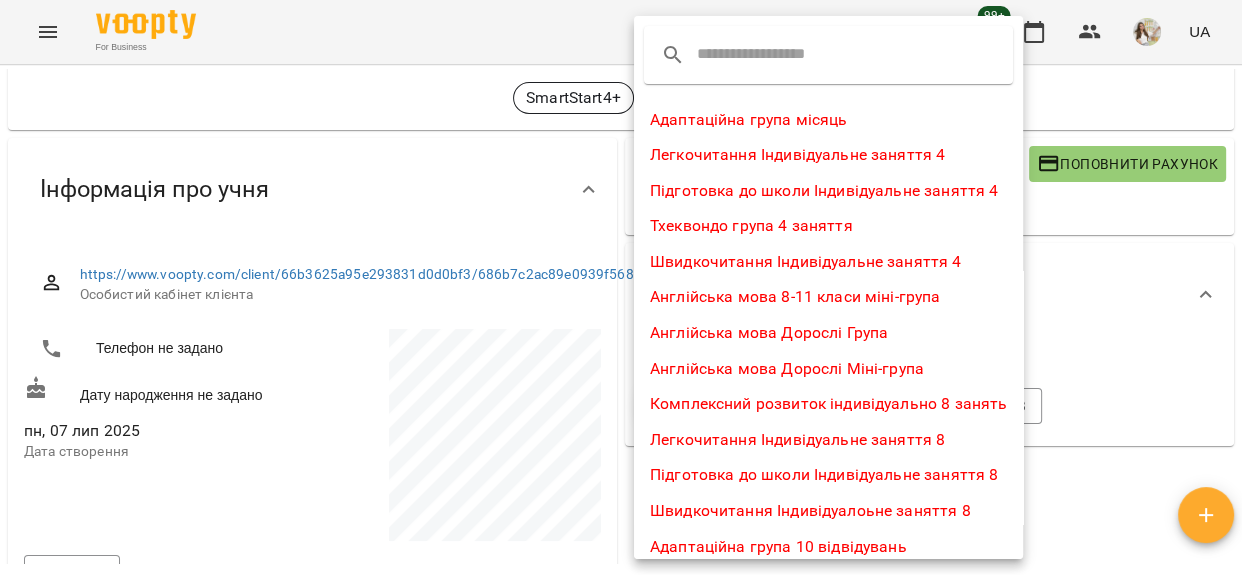 click on "Адаптаційна група місяць Легкочитання Індивідуальне заняття 4 Підготовка до школи Індивідуальне заняття 4 Тхеквондо група 4 заняття Швидкочитання Індивідуальне заняття 4 Англійська мова 8-11 класи міні-група Англійська мова Дорослі Група Англійська мова Дорослі Міні-група Комплексний розвиток індивідуально 8 занять Легкочитання Індивідуальне заняття 8 Підготовка до школи Індивідуальне заняття 8 Швидкочитання Індивідуалоьне заняття 8 Адаптаційна група 10 відвідувань Група продовженого дня Абонемент 10 днів Логопедичний масаж Дефектолог 4 Нейрофітнес 4" at bounding box center (621, 287) 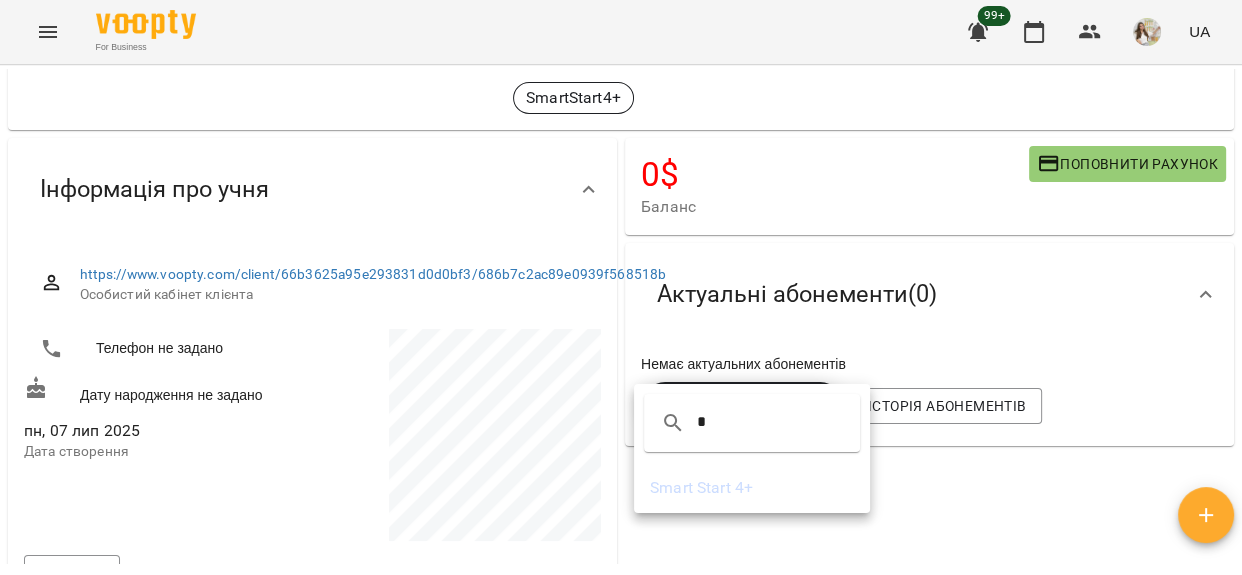 type on "*" 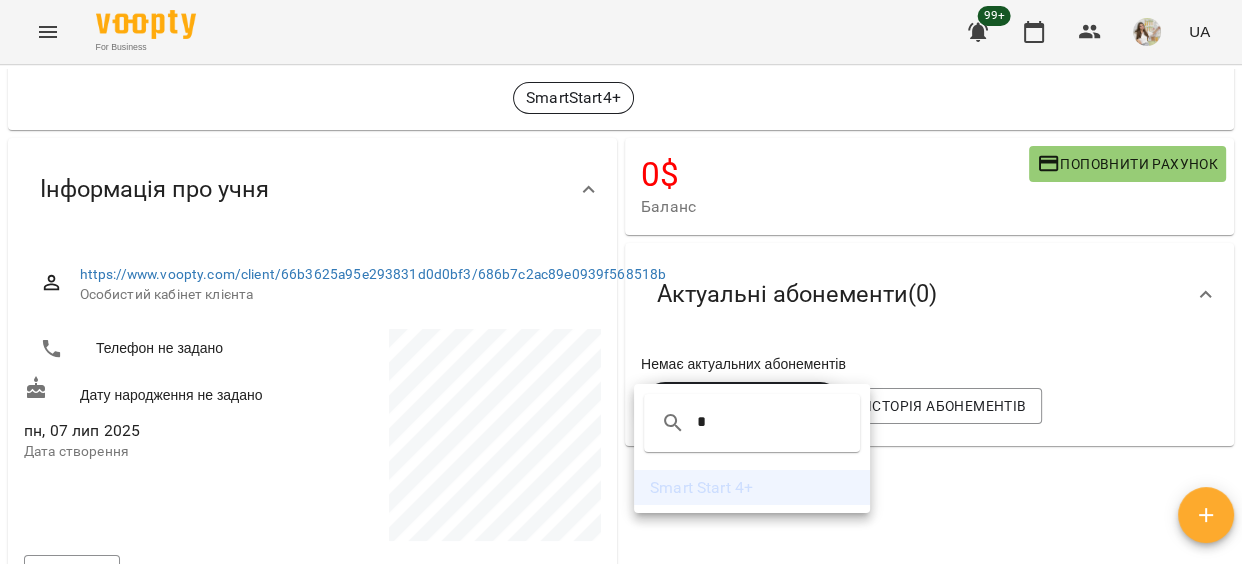 click on "Smart Start 4+" at bounding box center (752, 488) 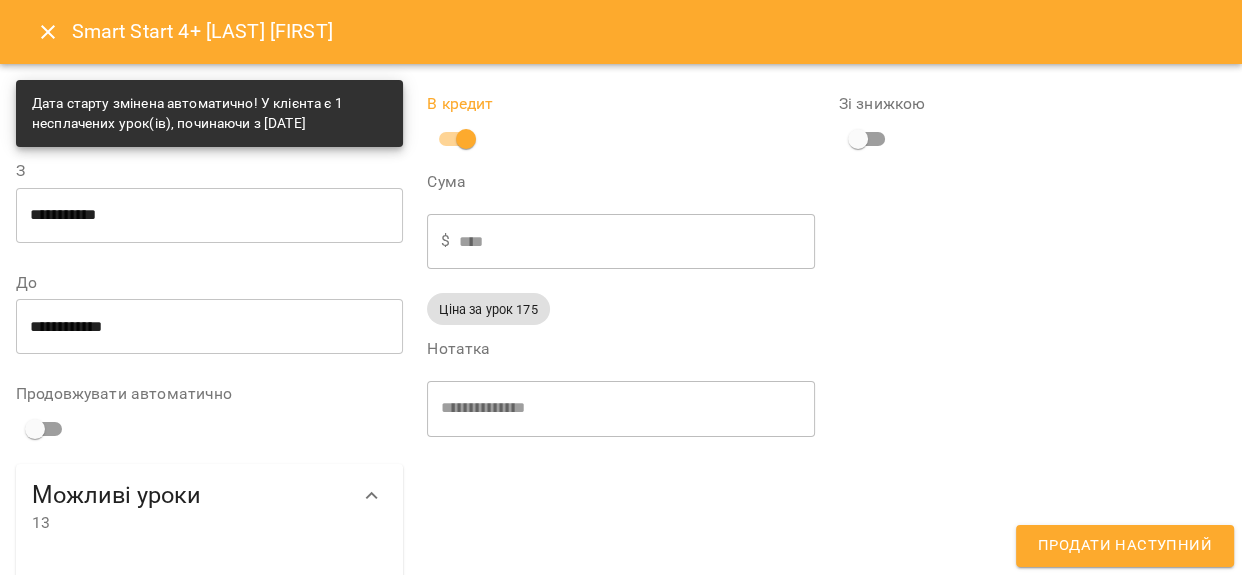click on "Продати наступний" at bounding box center [1125, 546] 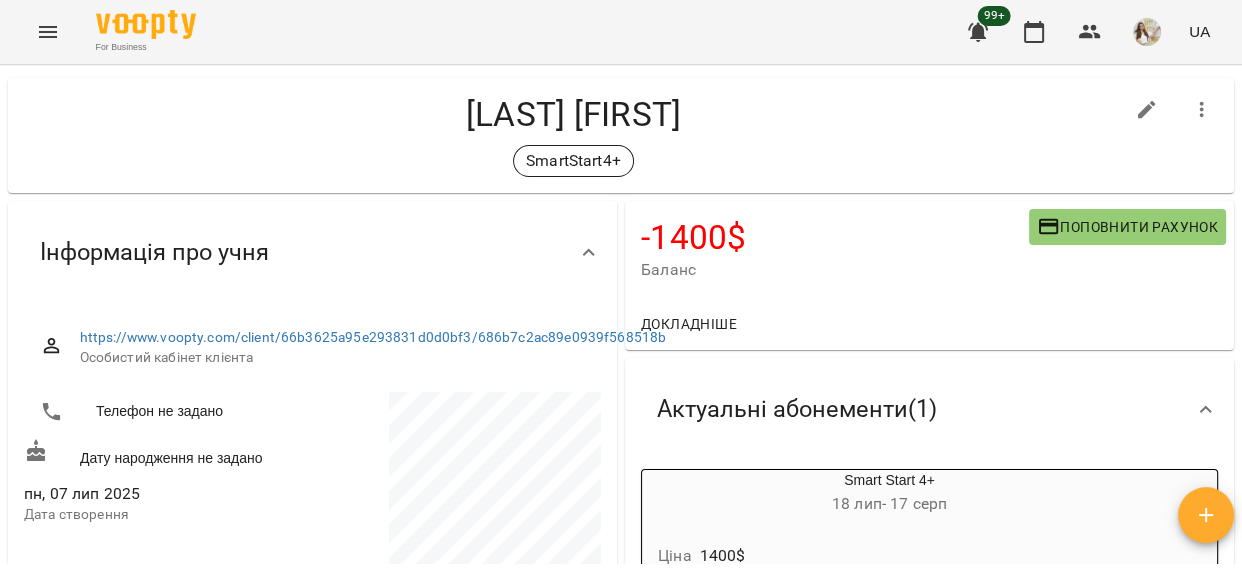 scroll, scrollTop: 0, scrollLeft: 0, axis: both 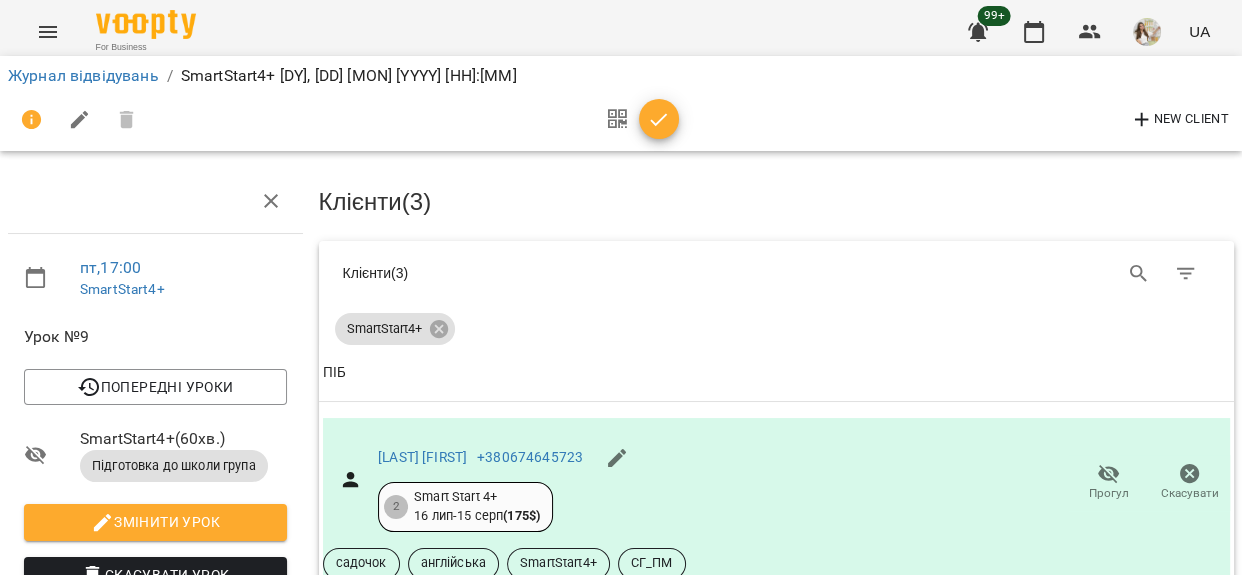 click 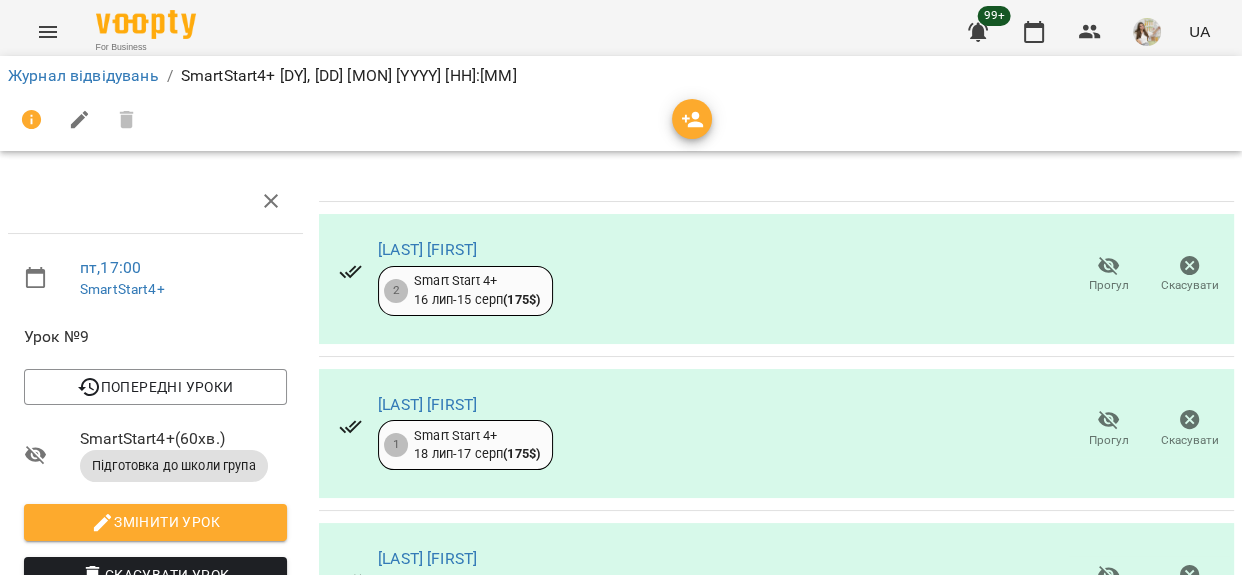 scroll, scrollTop: 356, scrollLeft: 0, axis: vertical 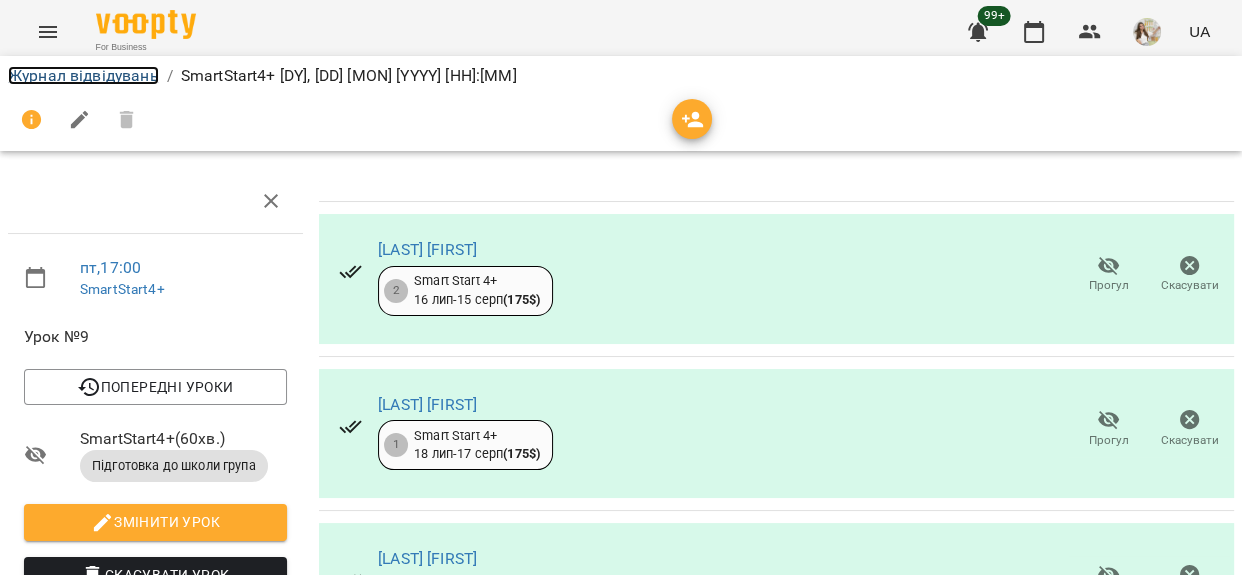 click on "Журнал відвідувань" at bounding box center [83, 75] 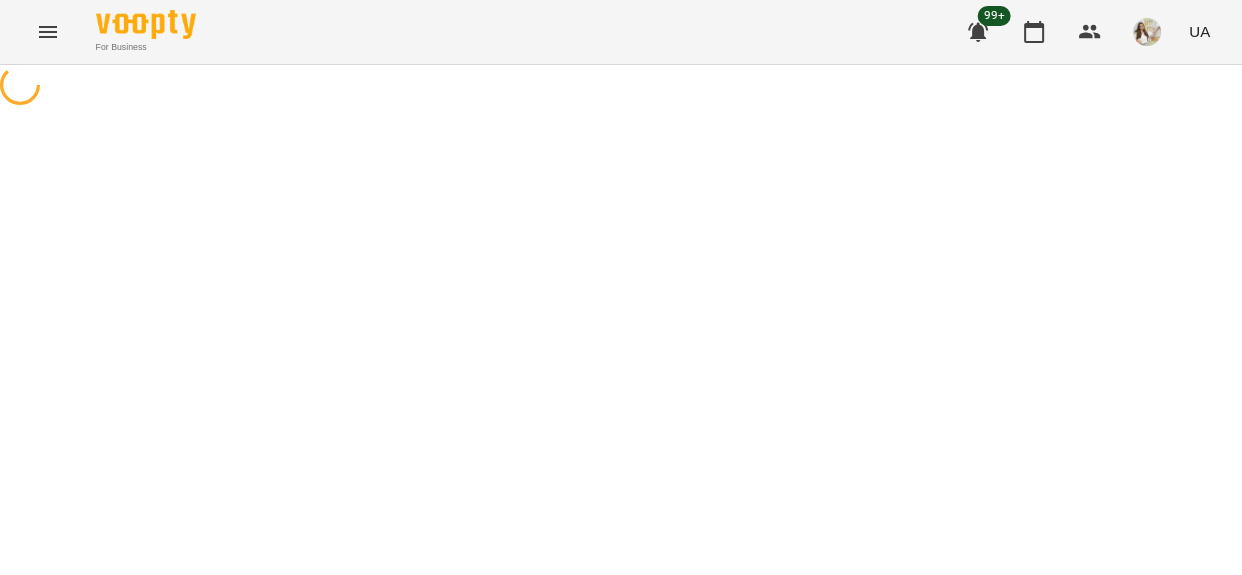 scroll, scrollTop: 0, scrollLeft: 0, axis: both 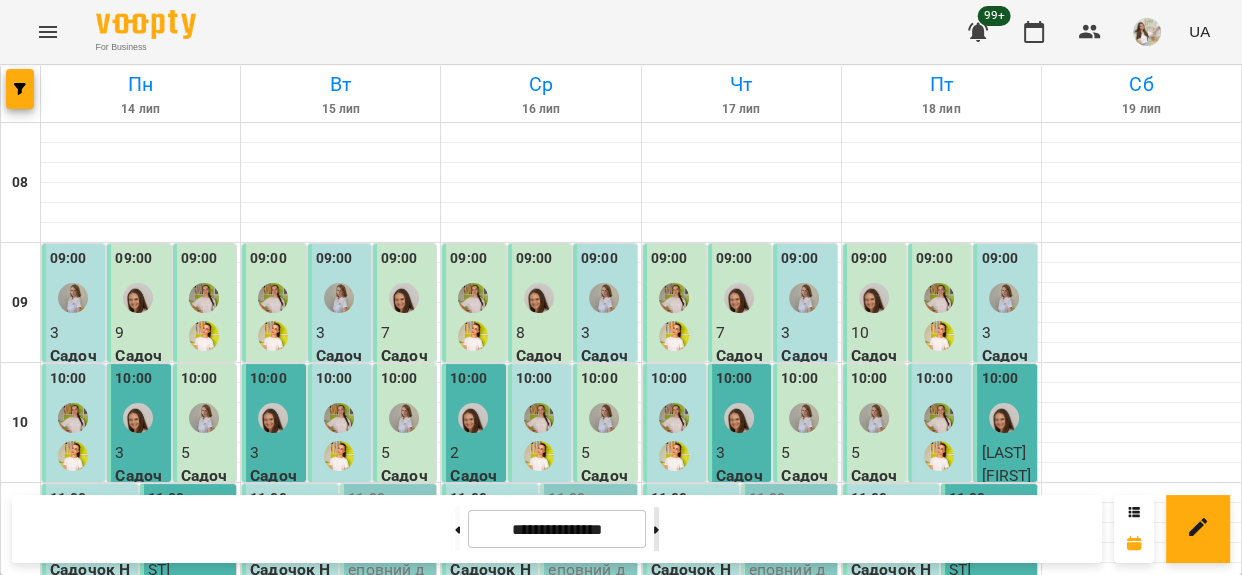 click at bounding box center (656, 529) 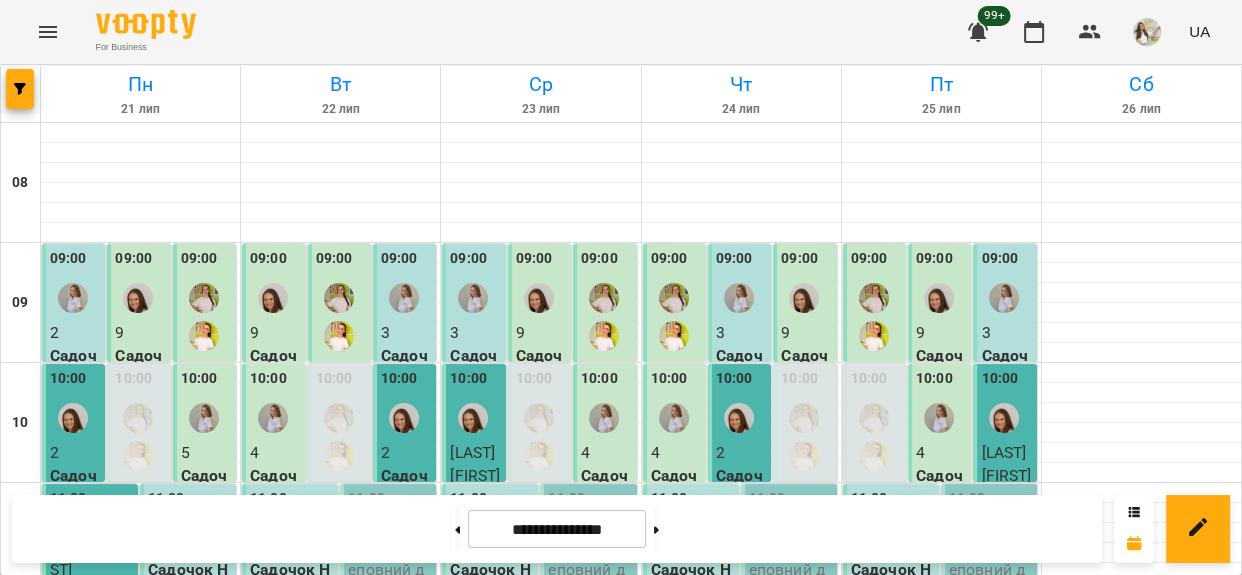 scroll, scrollTop: 909, scrollLeft: 0, axis: vertical 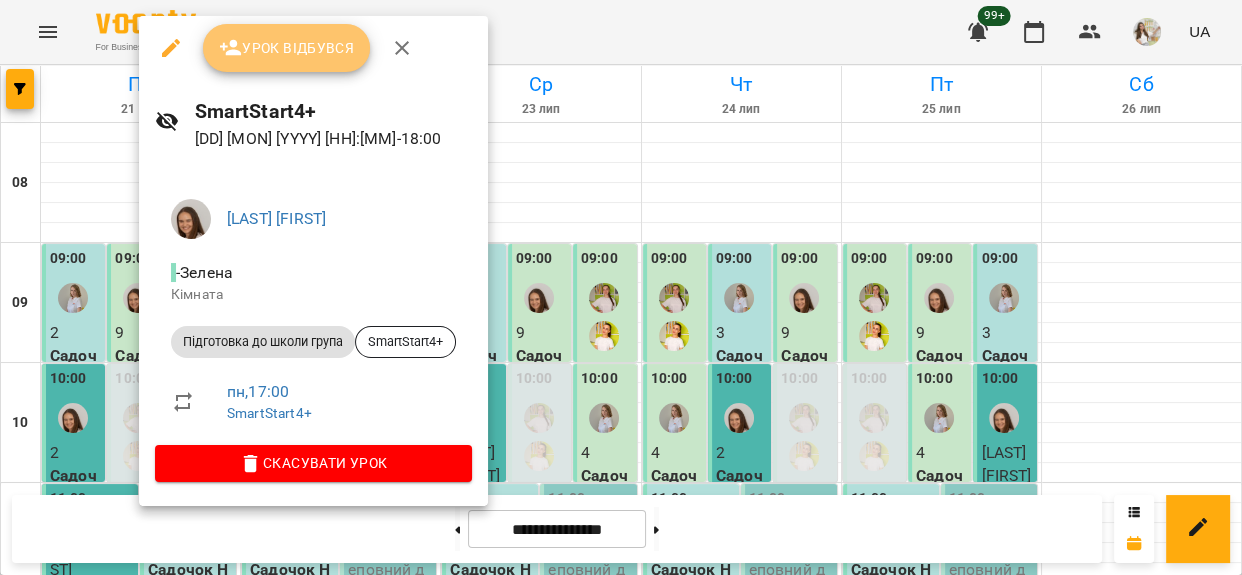 click on "Урок відбувся" at bounding box center [287, 48] 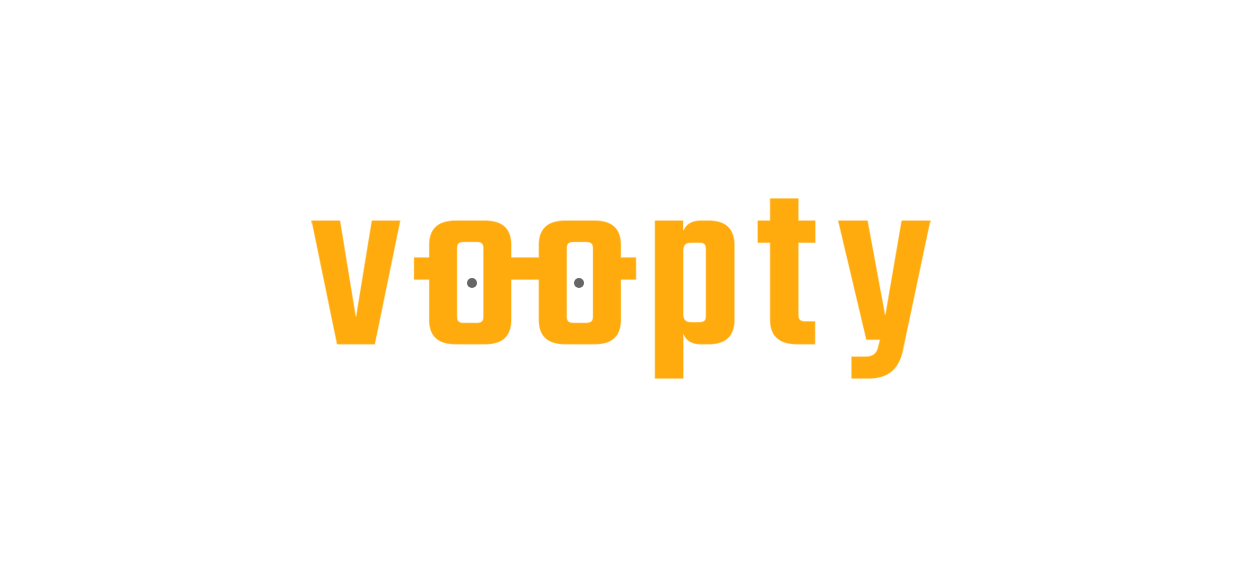scroll, scrollTop: 0, scrollLeft: 0, axis: both 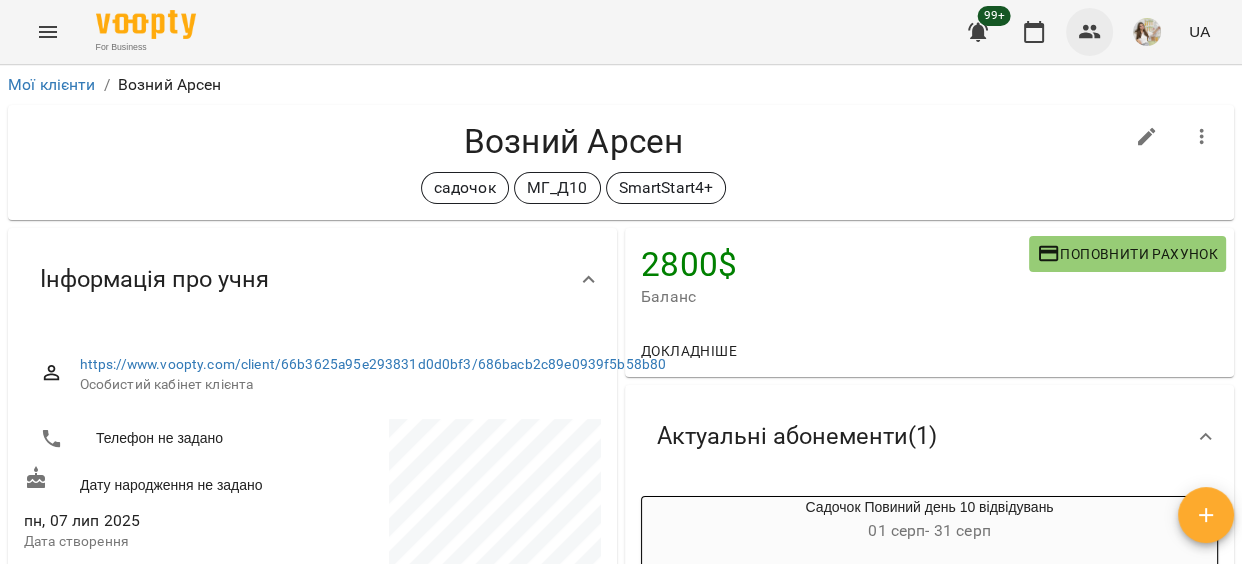 click 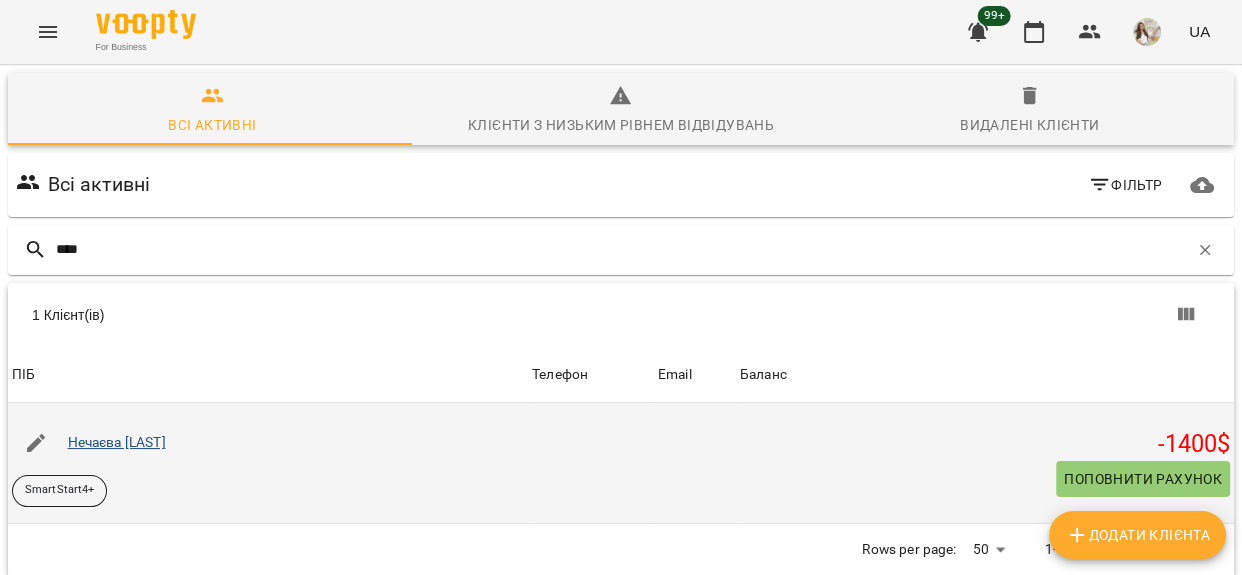 type on "****" 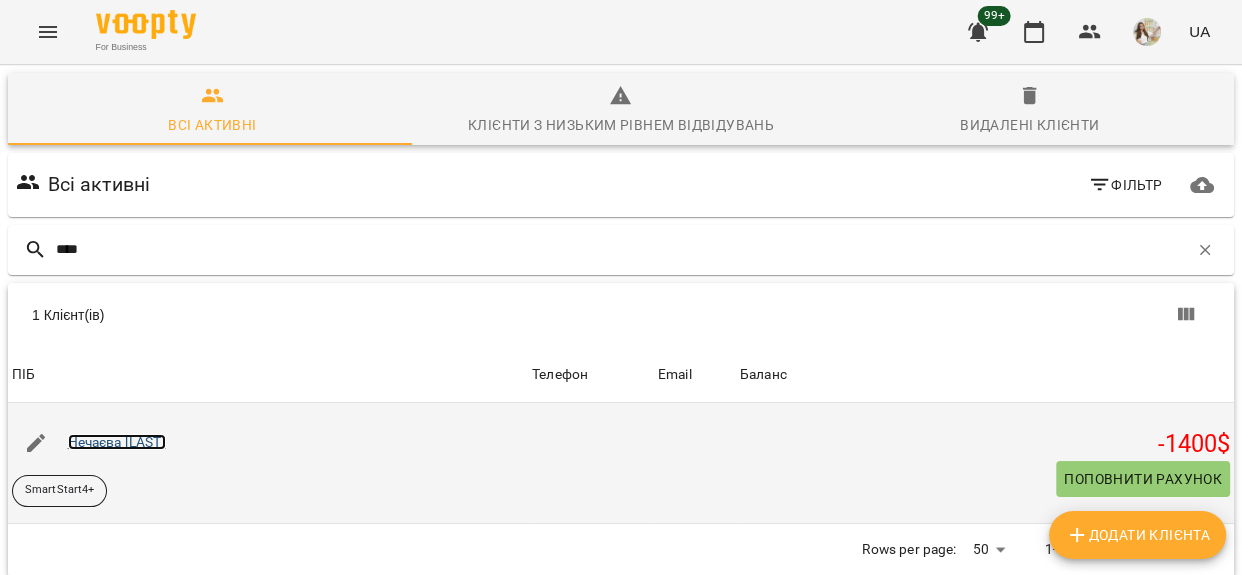click on "Нечаєва [LAST]" at bounding box center (117, 442) 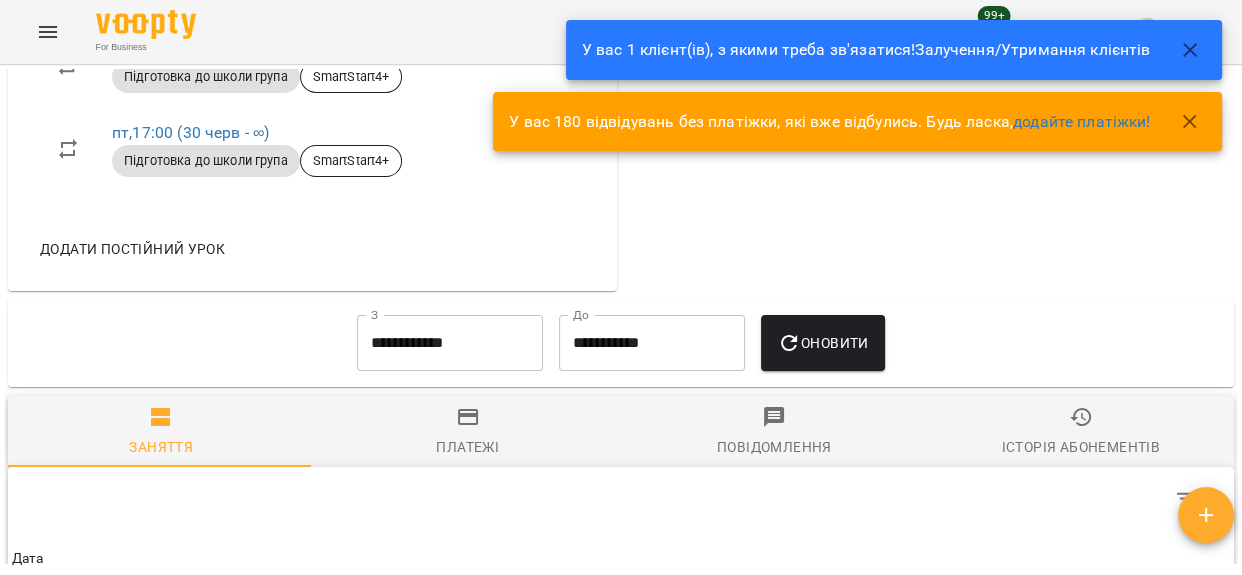 scroll, scrollTop: 1090, scrollLeft: 0, axis: vertical 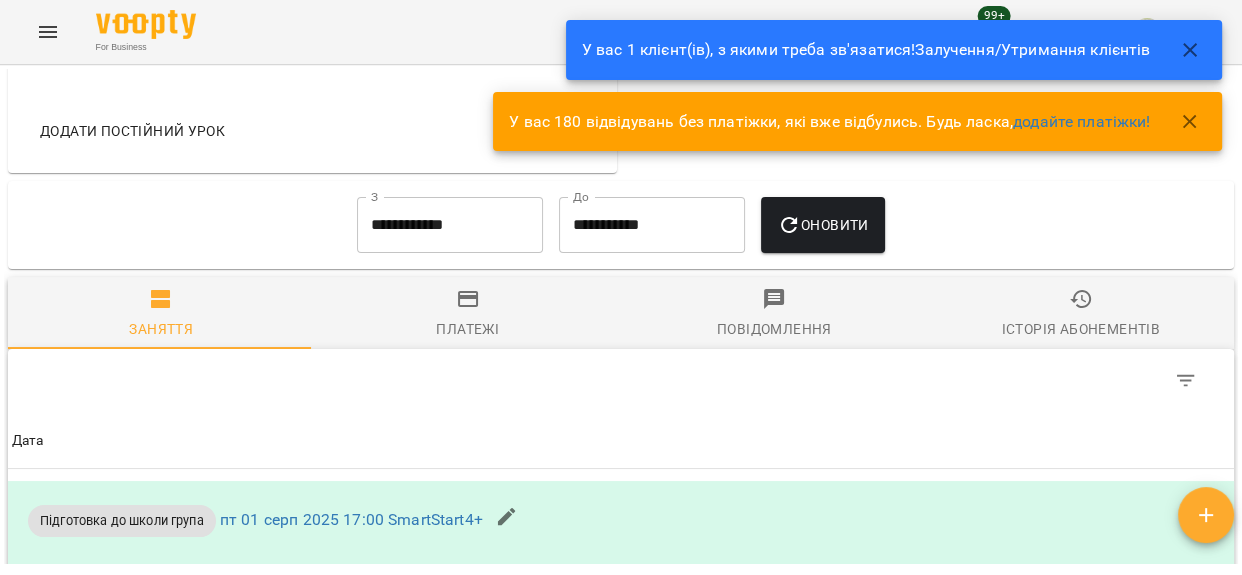 click on "**********" at bounding box center [450, 225] 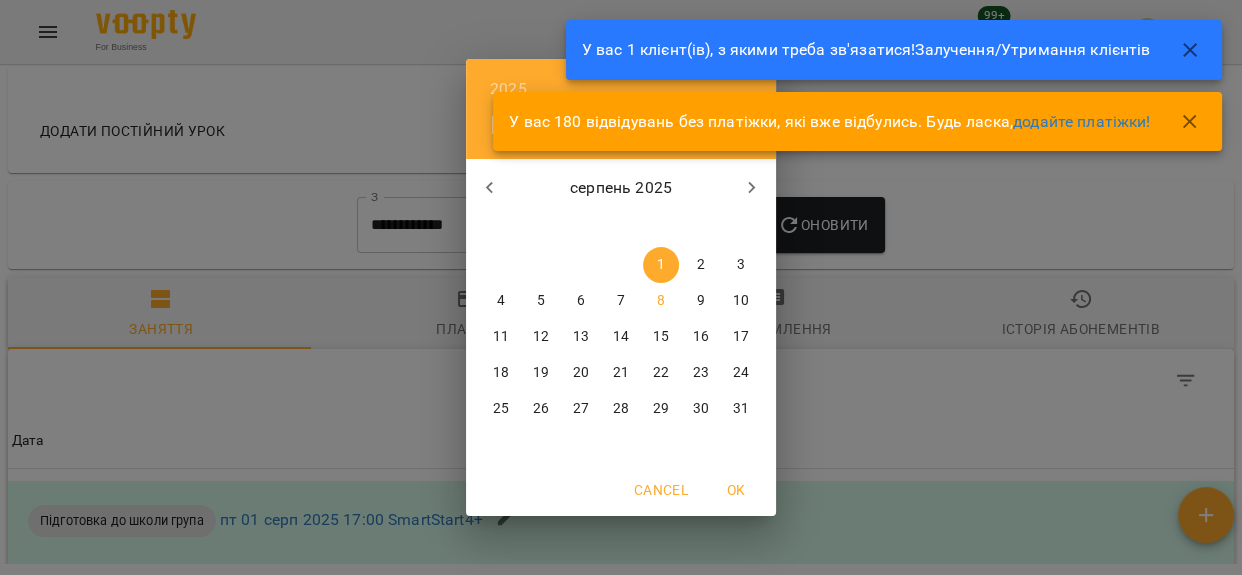 click 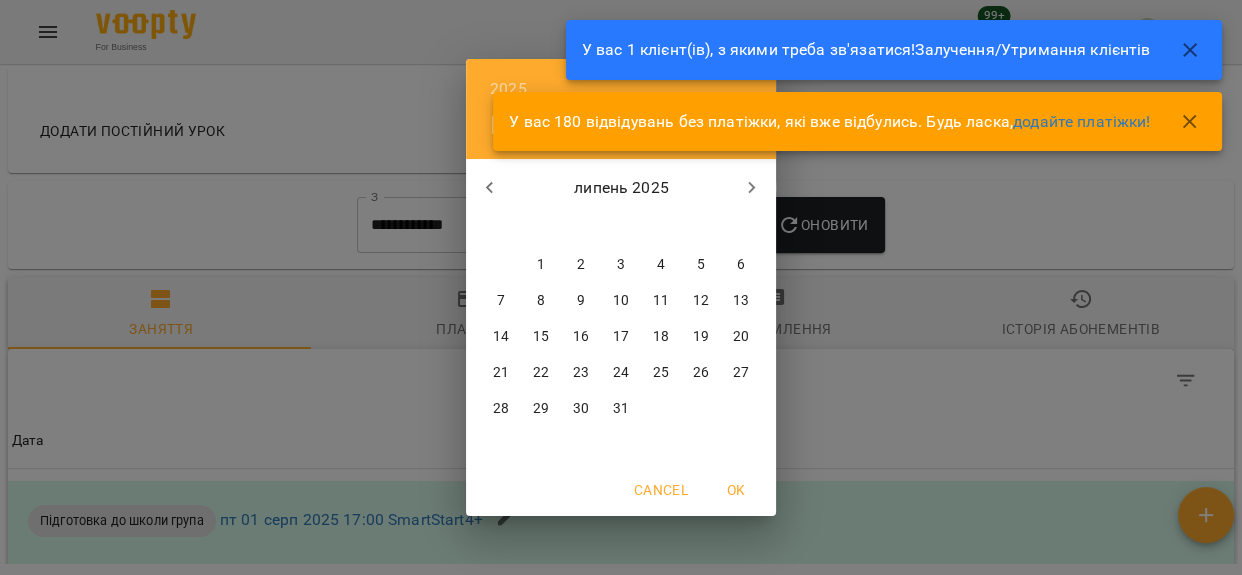 click 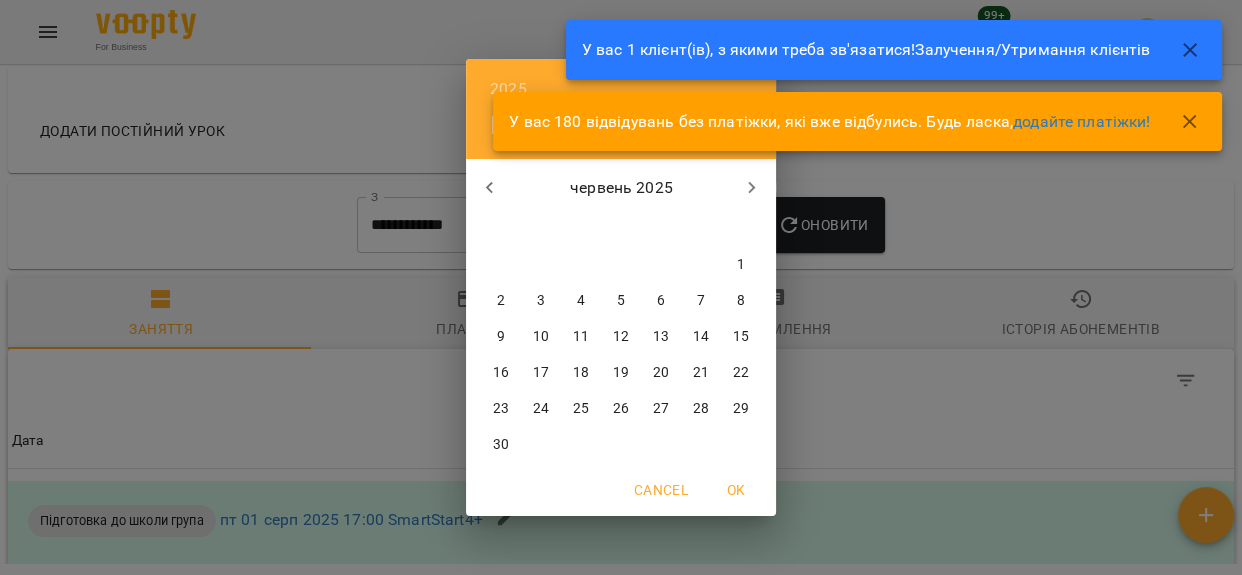 click 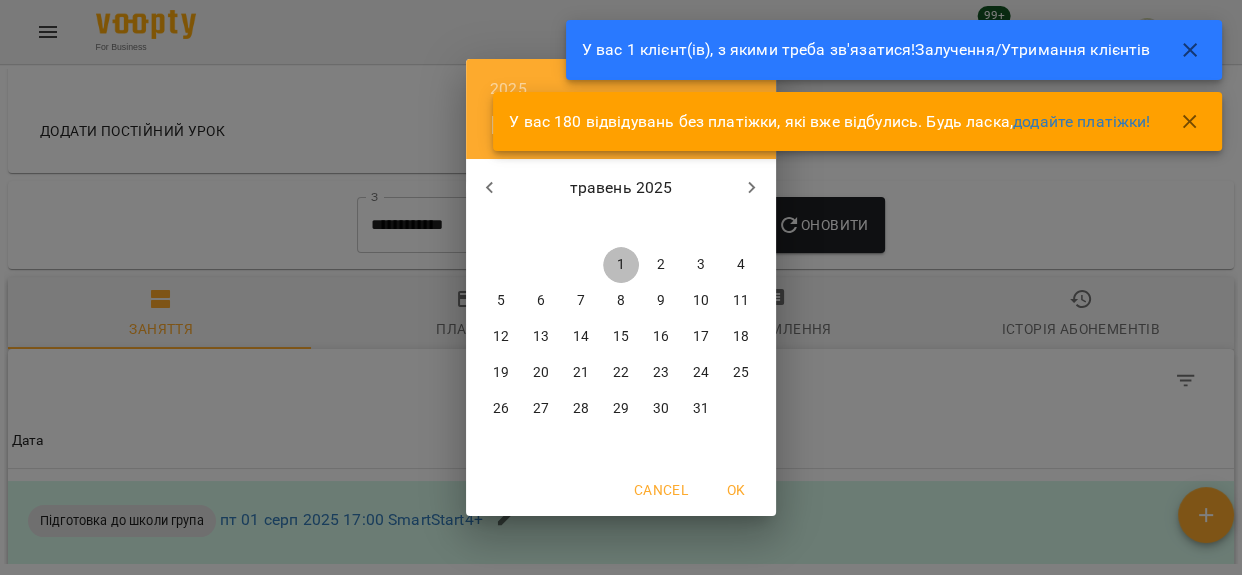 click on "1" at bounding box center (621, 265) 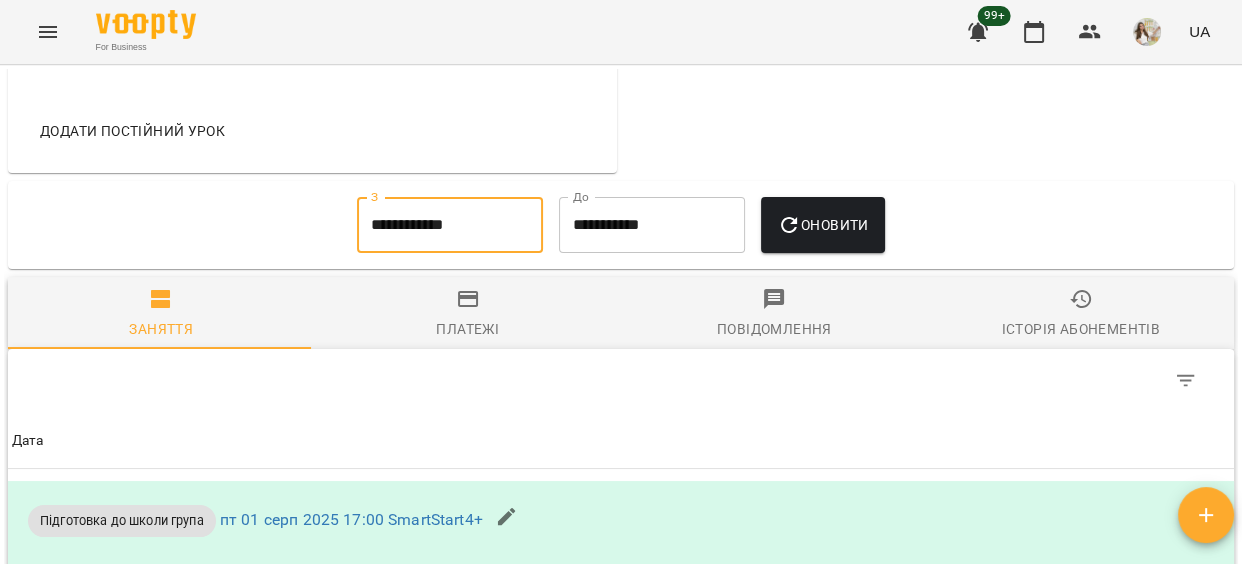 click on "Оновити" at bounding box center (822, 225) 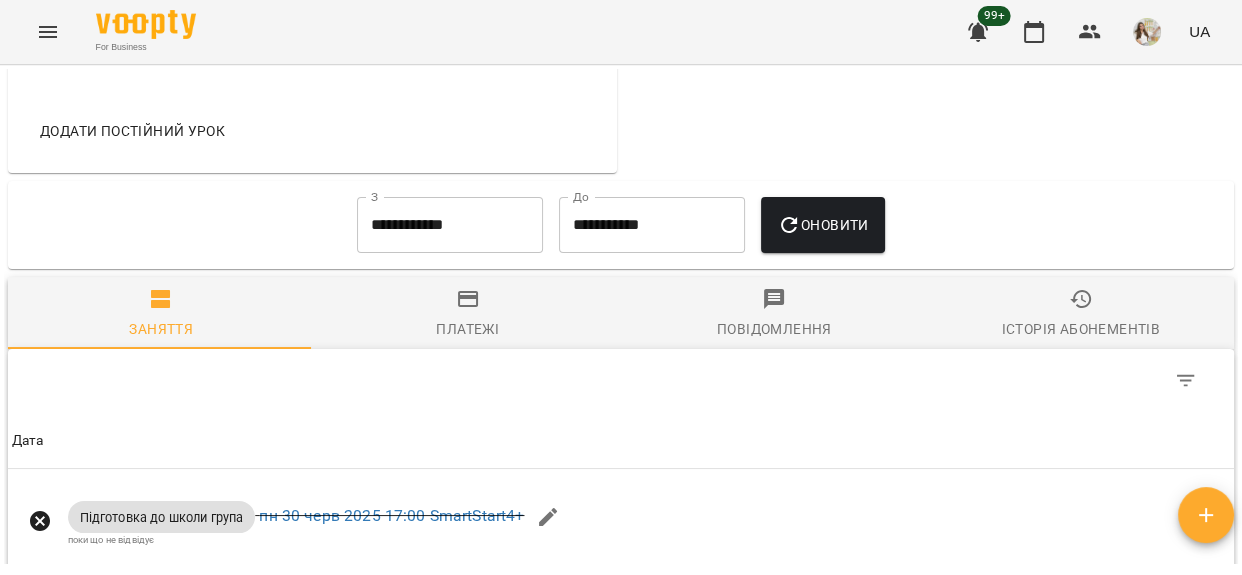 click on "Платежі" at bounding box center (468, 314) 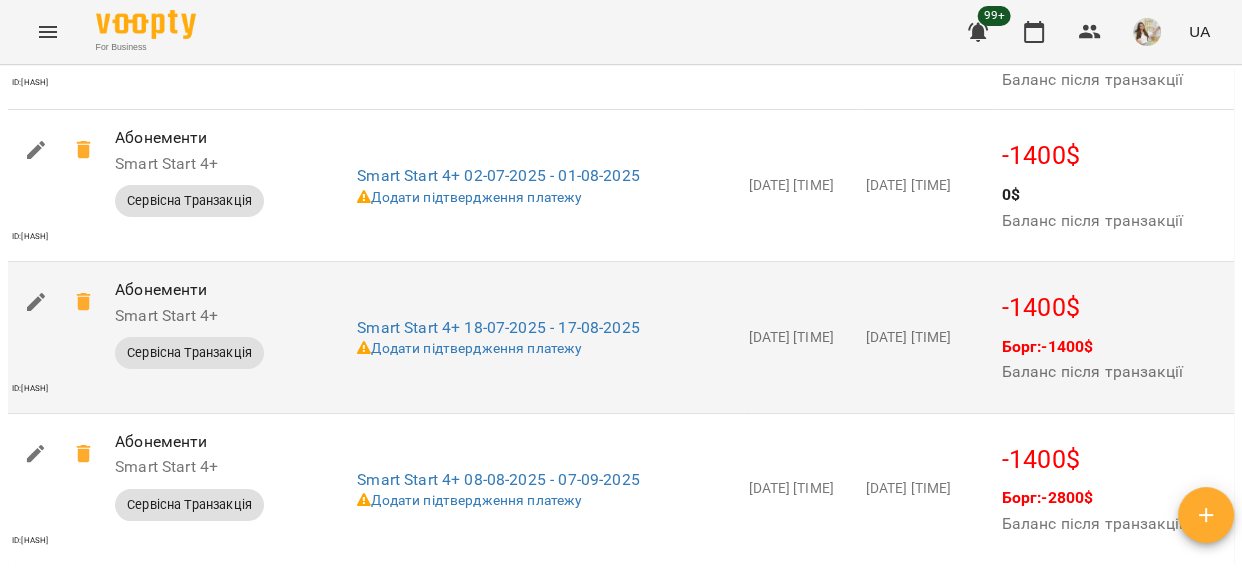 scroll, scrollTop: 1818, scrollLeft: 0, axis: vertical 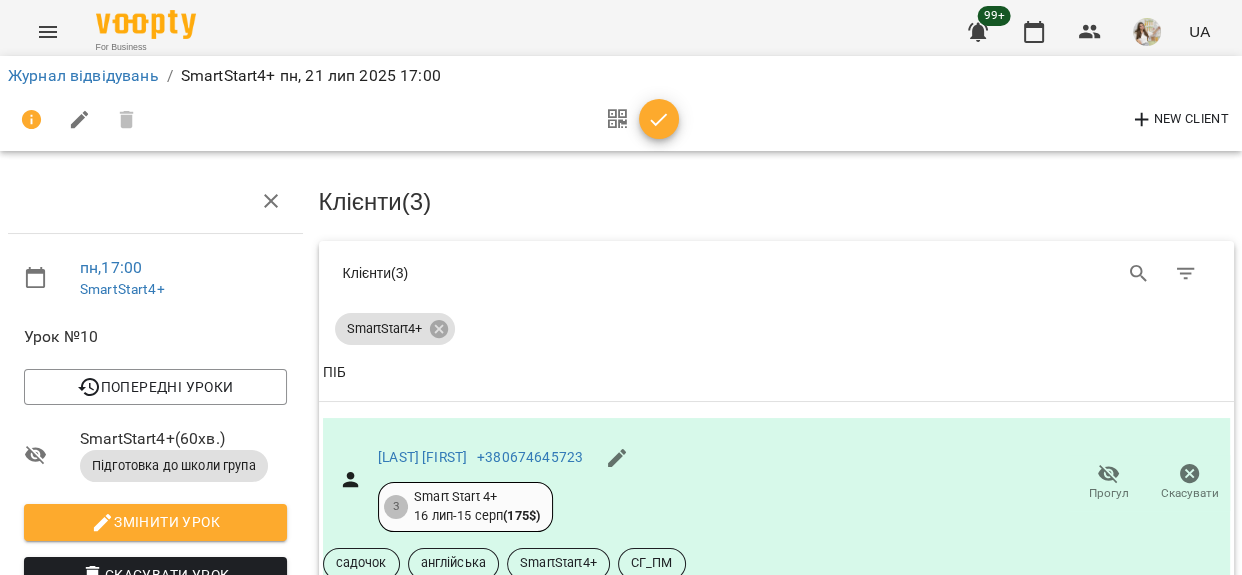 click on "Відвідав" at bounding box center [1110, 663] 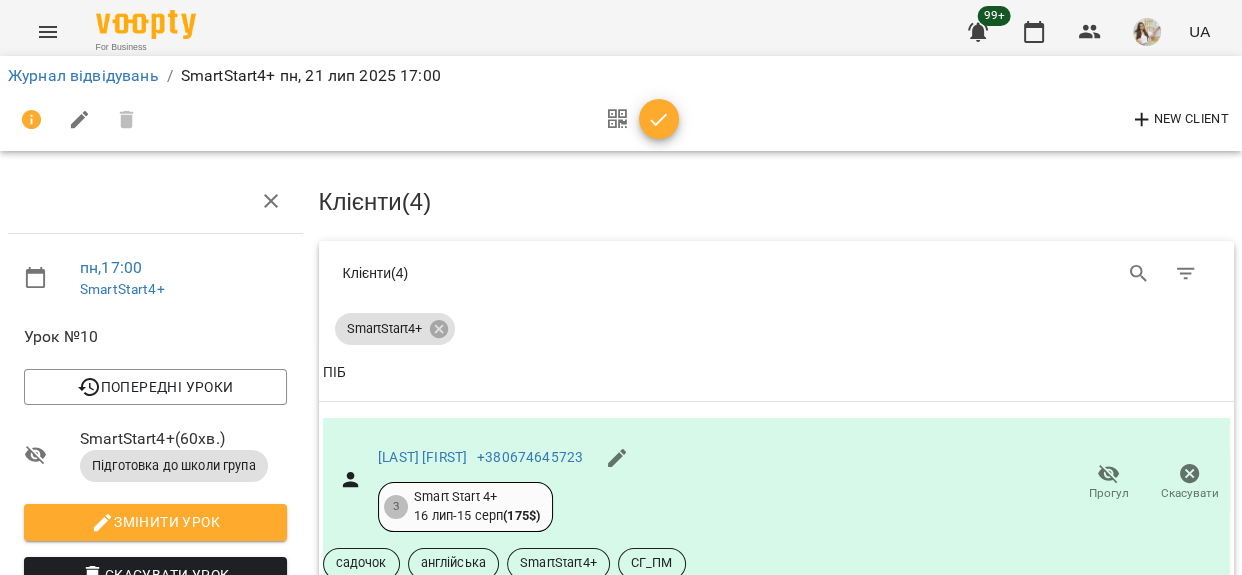 click on "Додати сплату" at bounding box center [1185, 663] 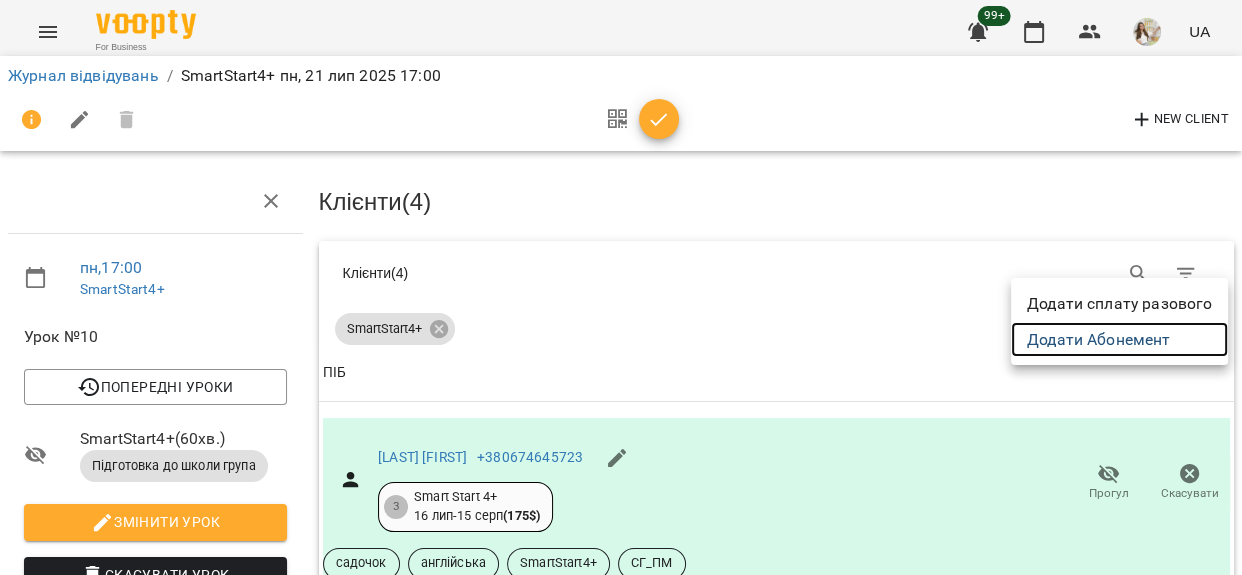 click on "Додати Абонемент" at bounding box center [1119, 340] 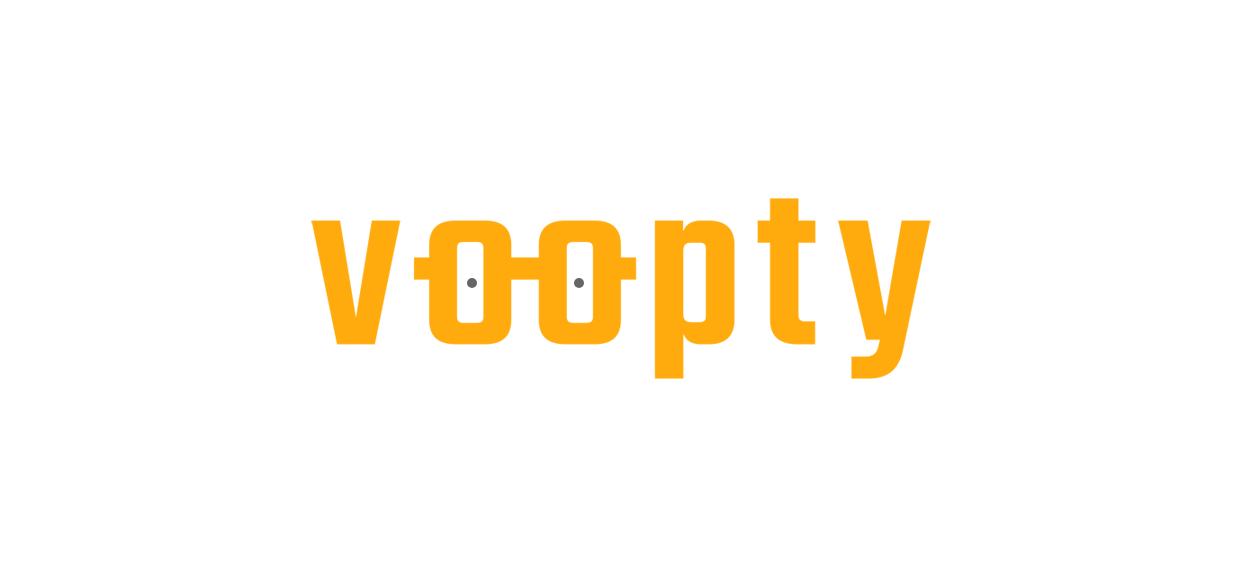 scroll, scrollTop: 0, scrollLeft: 0, axis: both 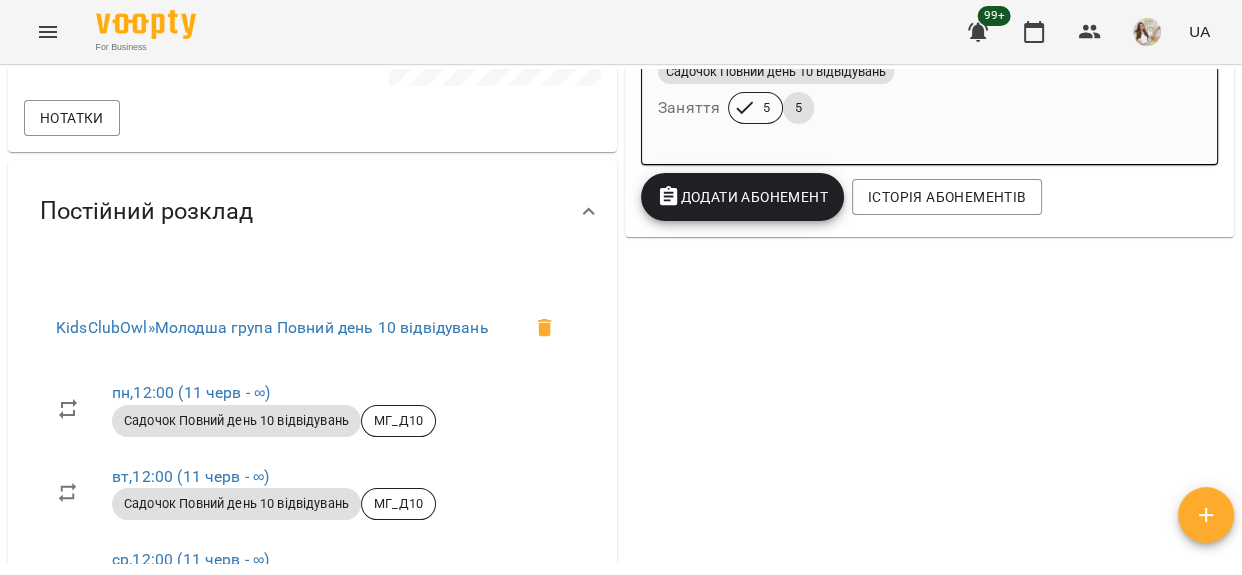 click on "Додати Абонемент" at bounding box center (742, 197) 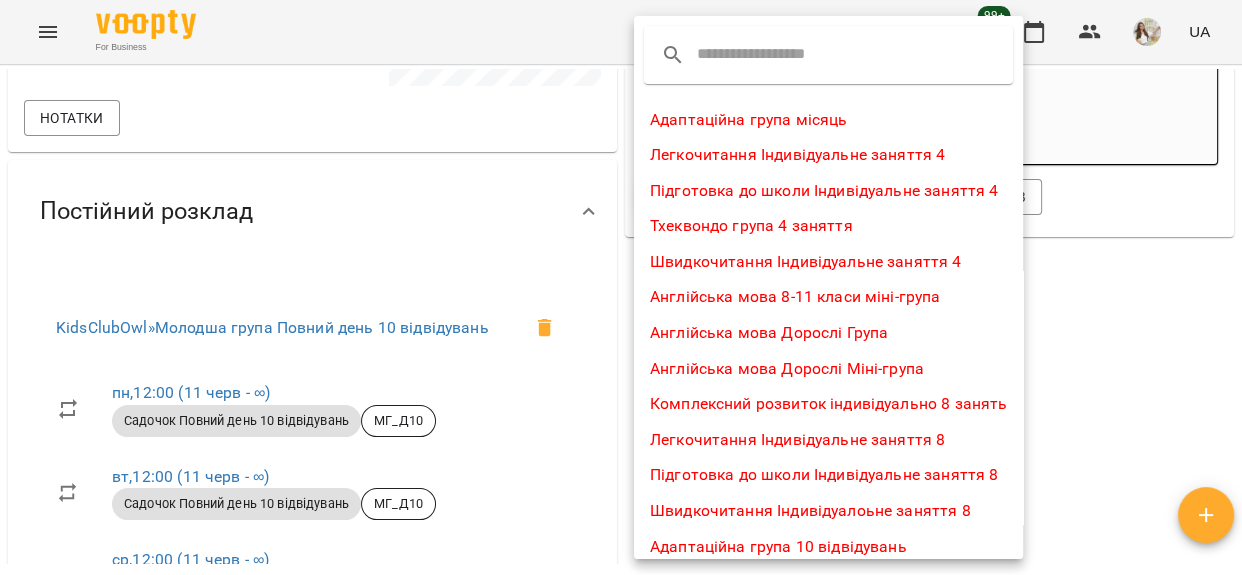 click at bounding box center [776, 55] 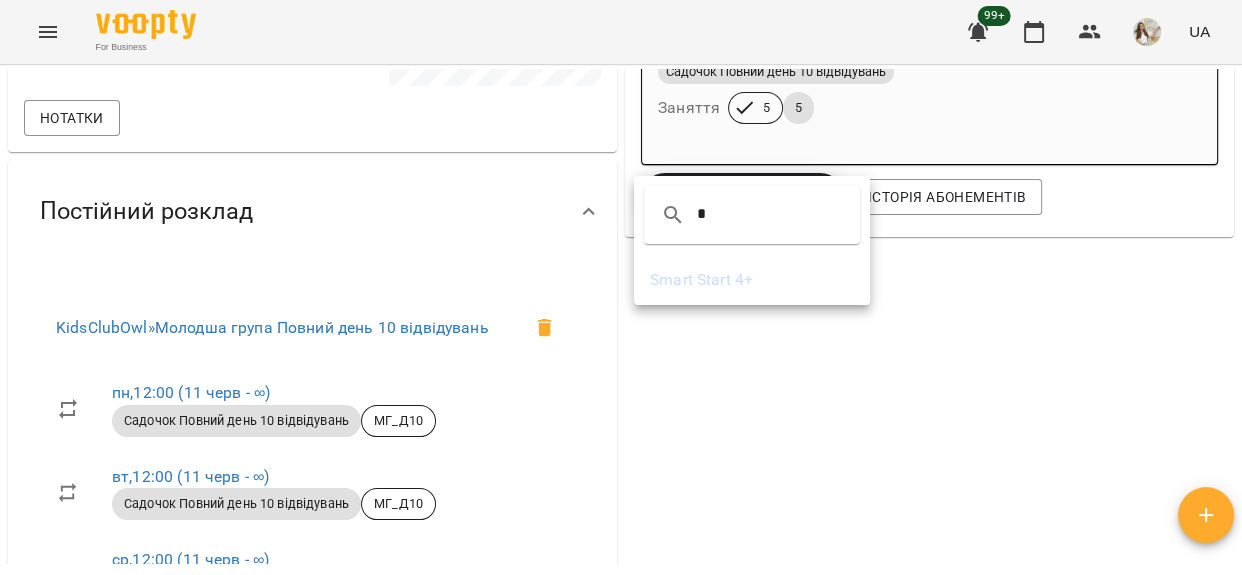type on "*" 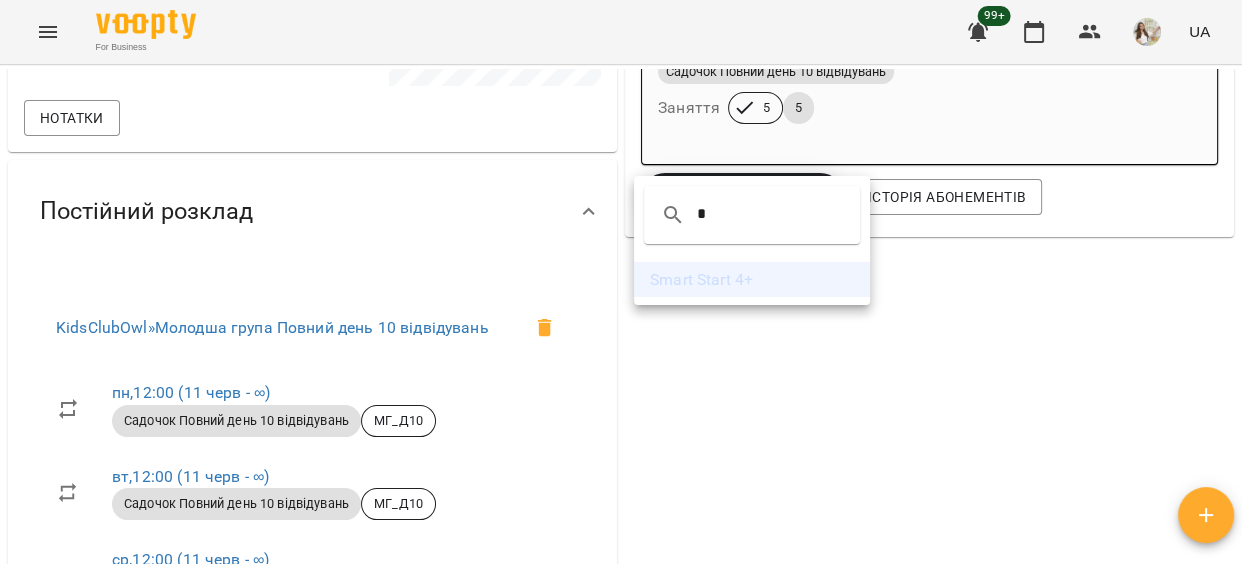 click on "Smart Start 4+" at bounding box center (752, 280) 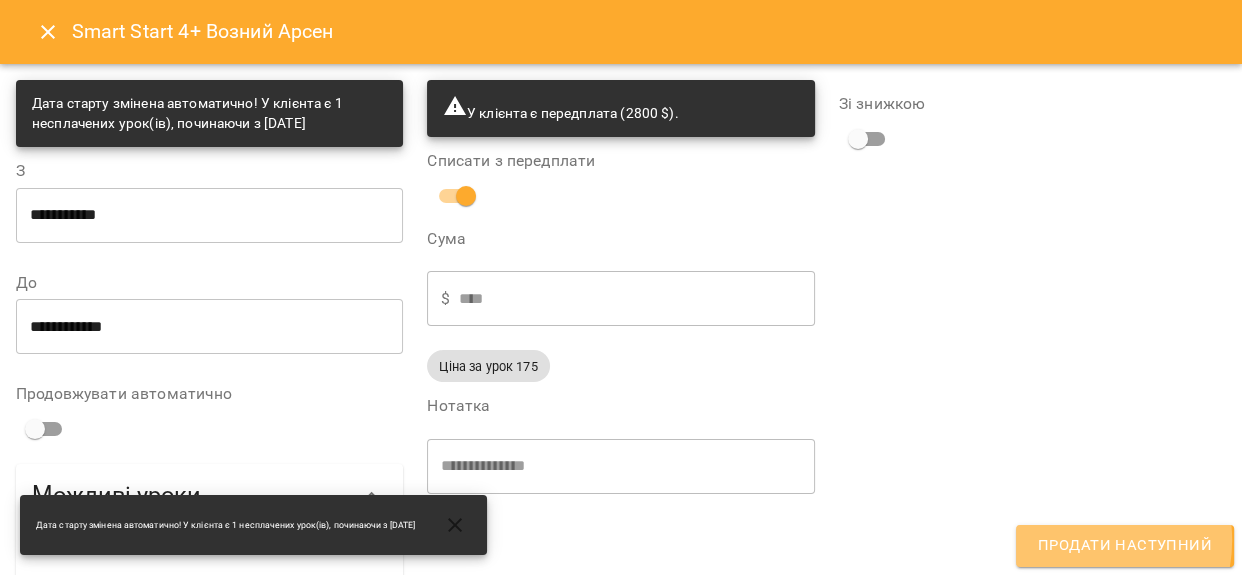 click on "Продати наступний" at bounding box center (1125, 546) 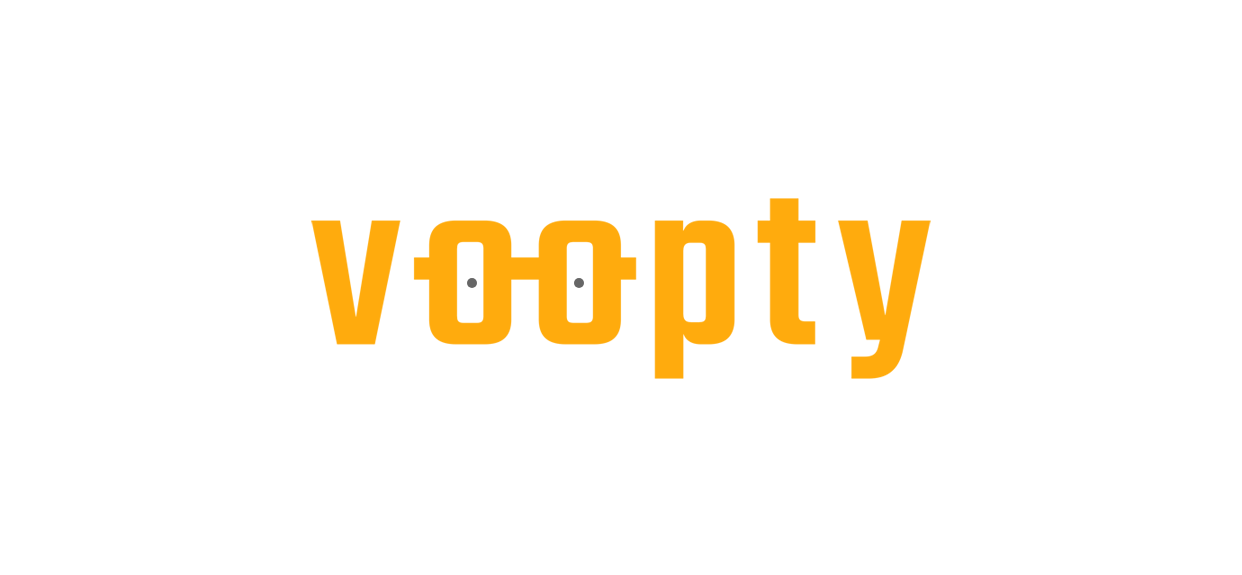 scroll, scrollTop: 0, scrollLeft: 0, axis: both 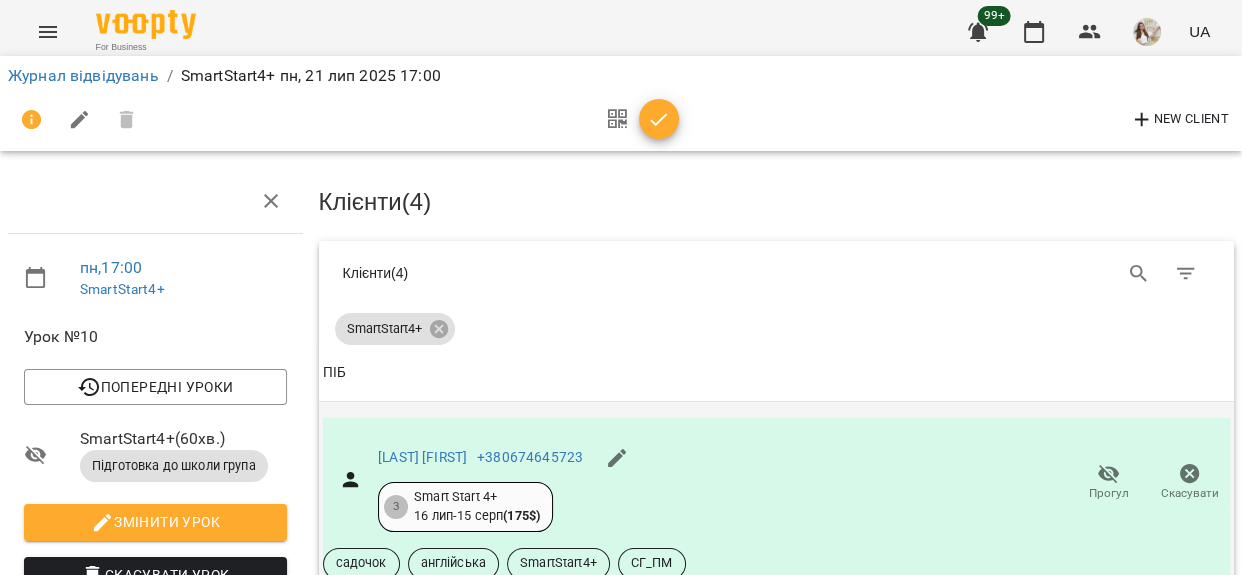 click on "Прогул" at bounding box center (1108, 482) 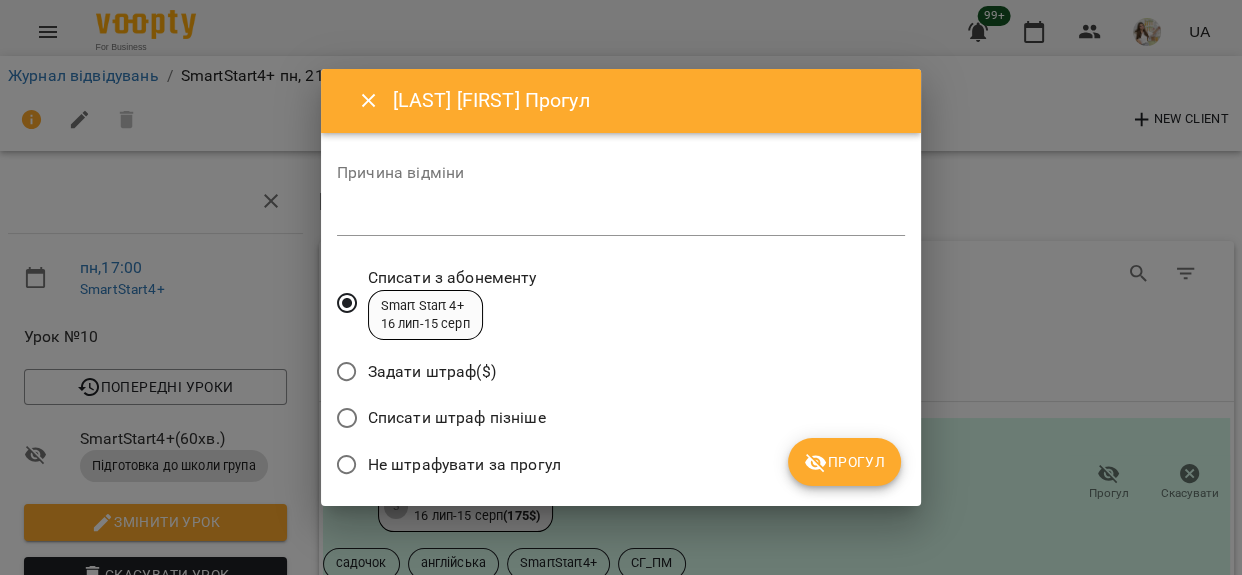 click at bounding box center (621, 219) 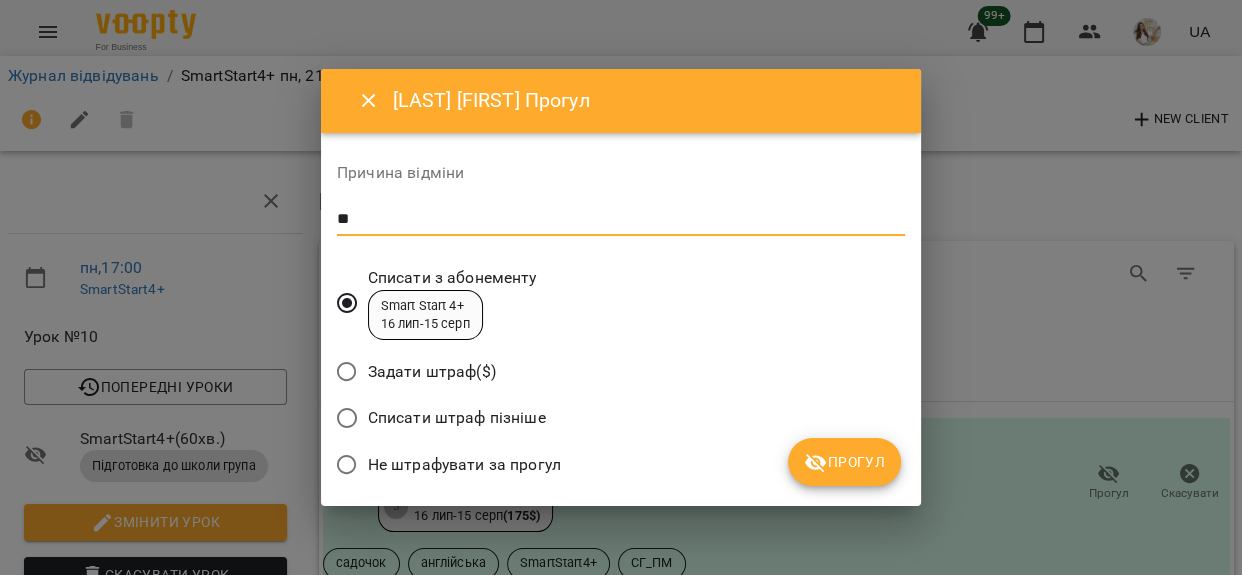 type on "*" 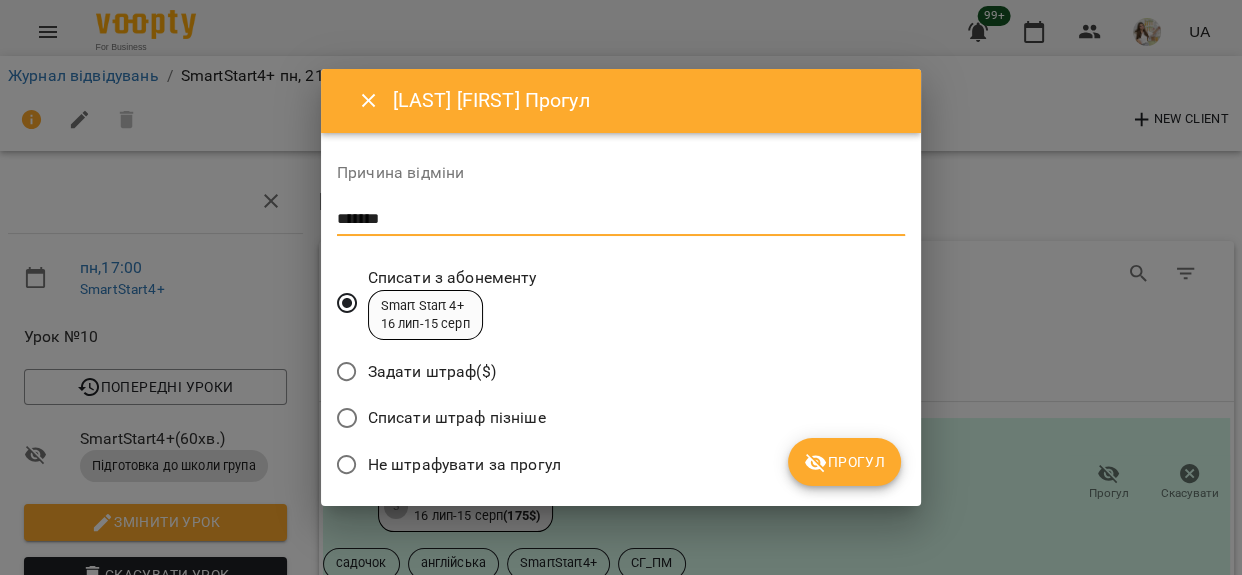 type on "*******" 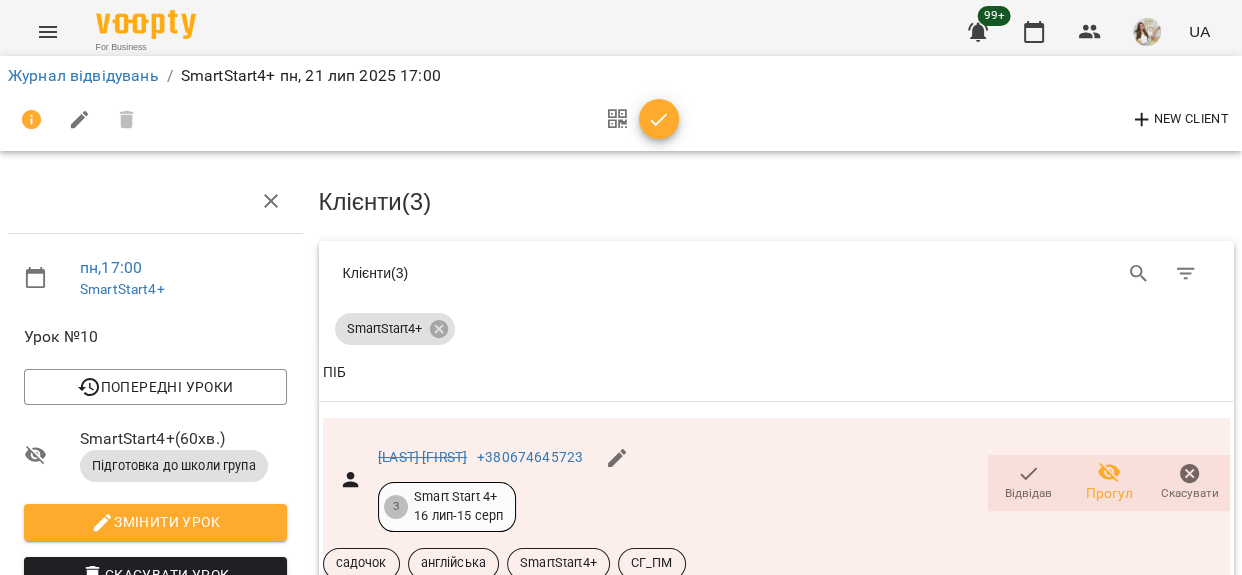 scroll, scrollTop: 454, scrollLeft: 0, axis: vertical 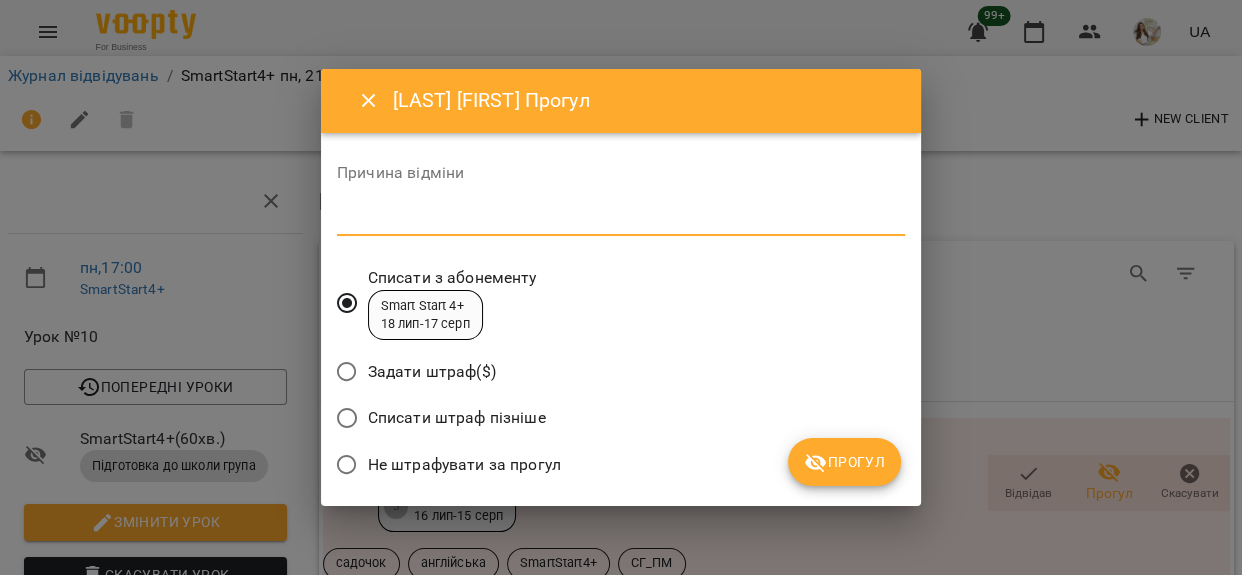 click at bounding box center (621, 219) 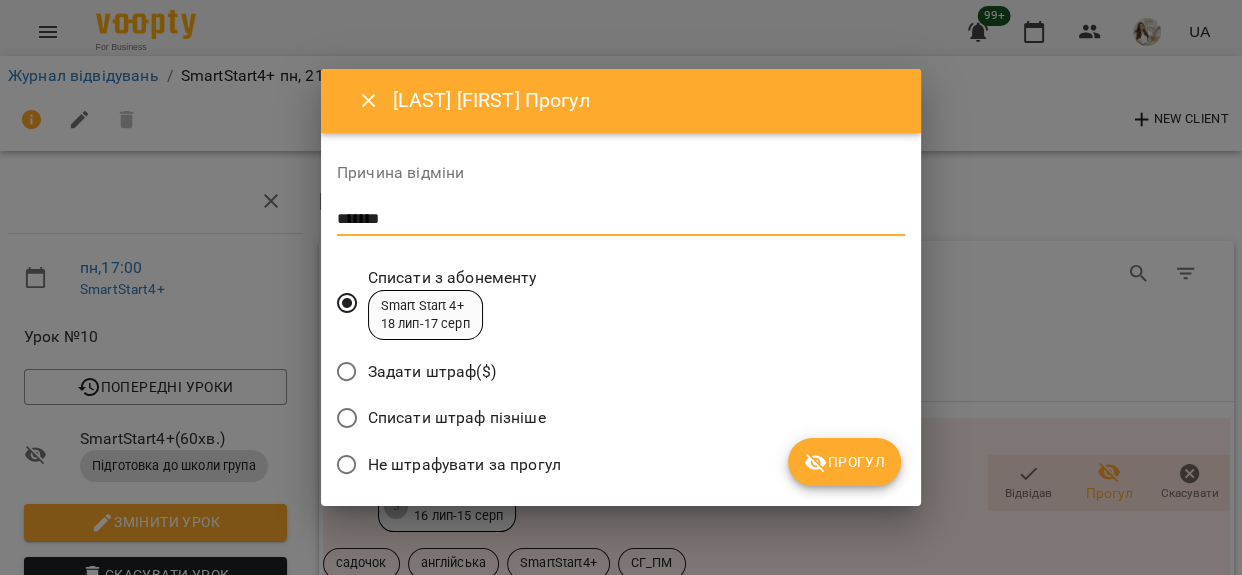 type on "*******" 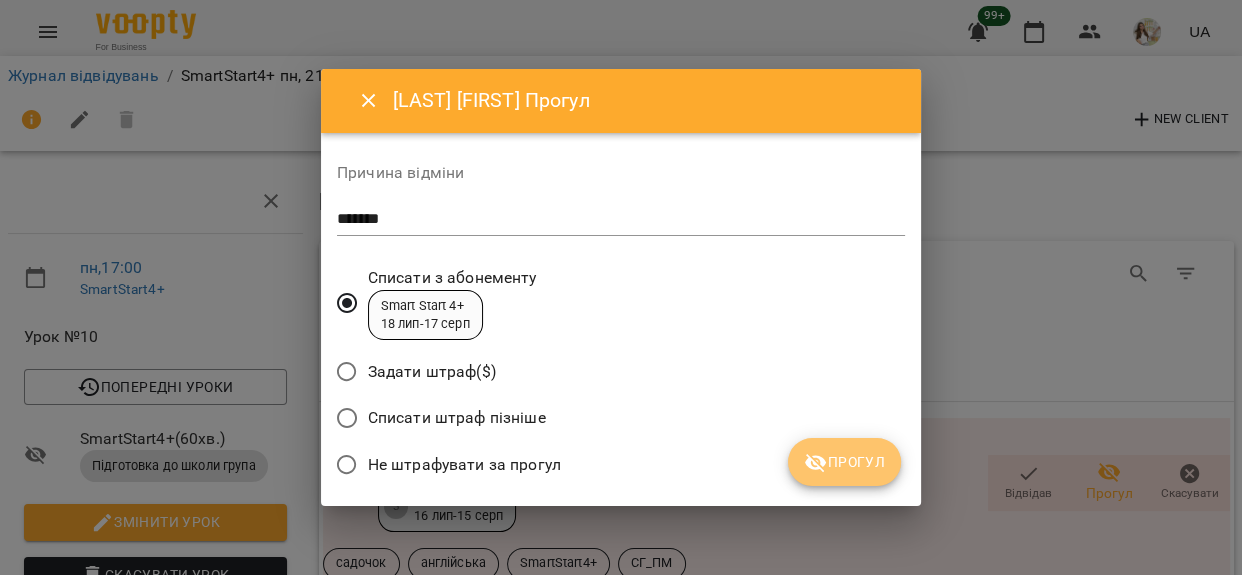 click on "Прогул" at bounding box center [844, 462] 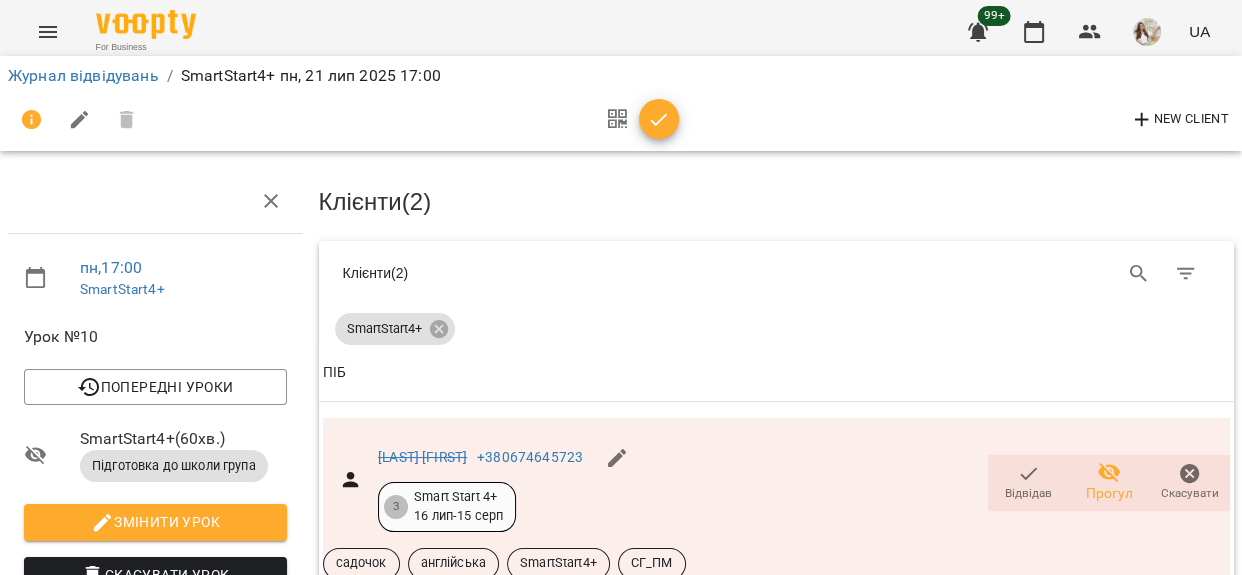 click 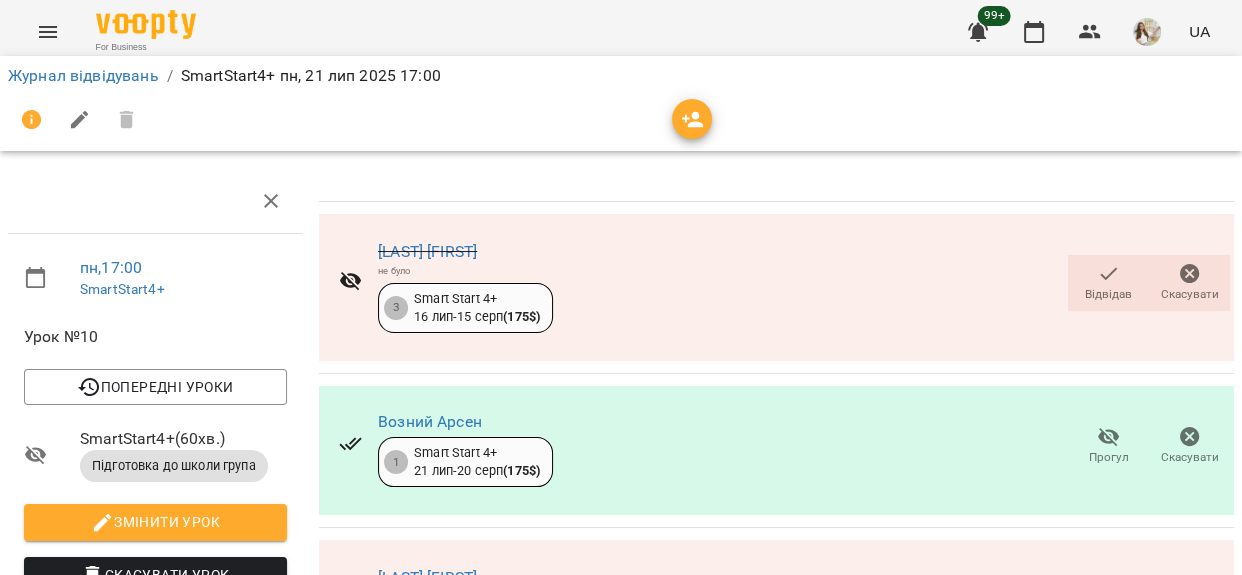 scroll, scrollTop: 0, scrollLeft: 0, axis: both 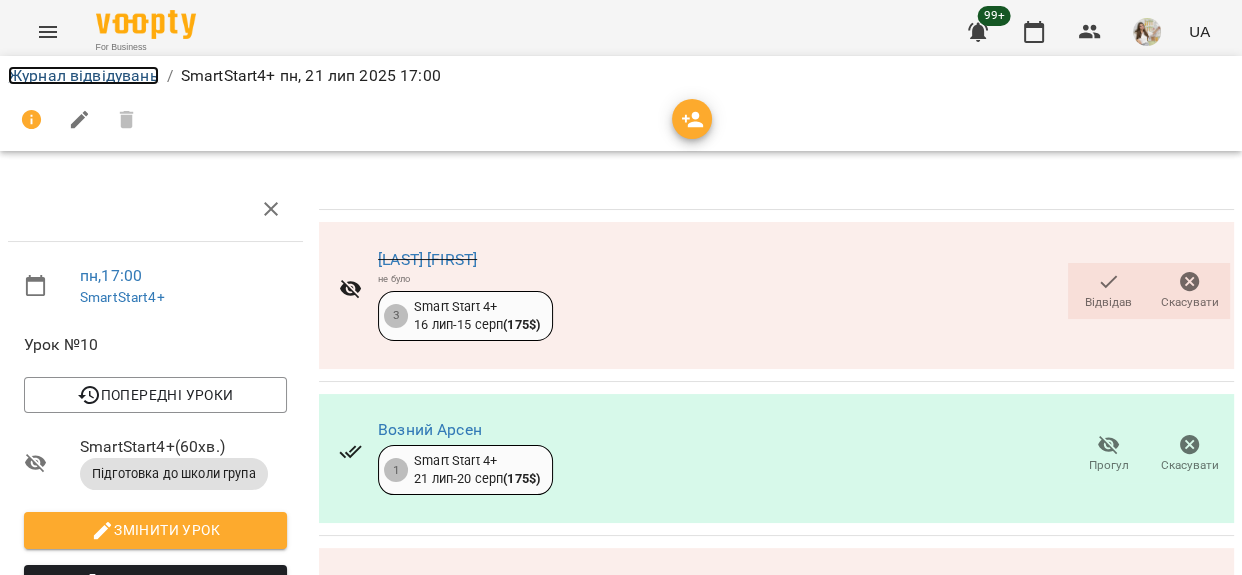 click on "Журнал відвідувань" at bounding box center (83, 75) 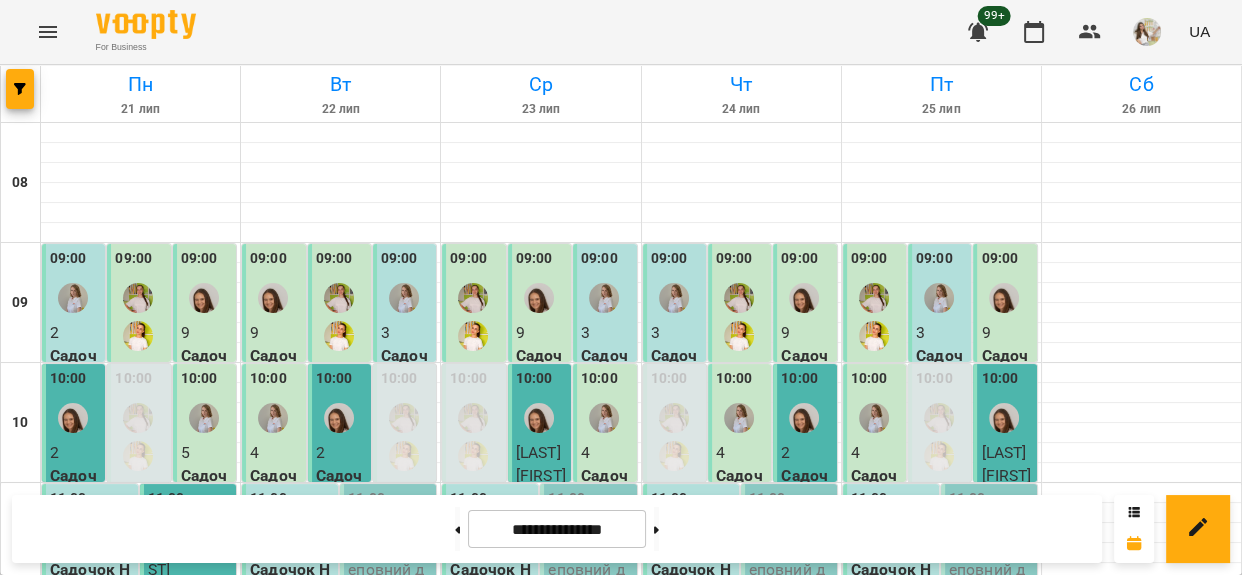 scroll, scrollTop: 804, scrollLeft: 0, axis: vertical 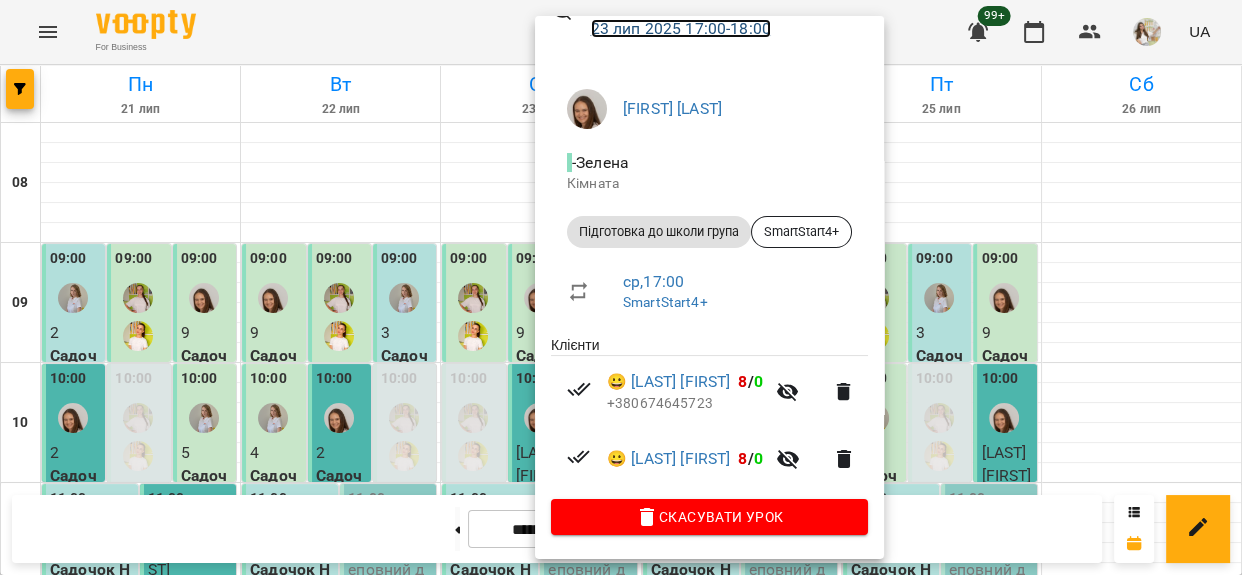 click on "23 лип 2025 17:00  -  18:00" at bounding box center (681, 28) 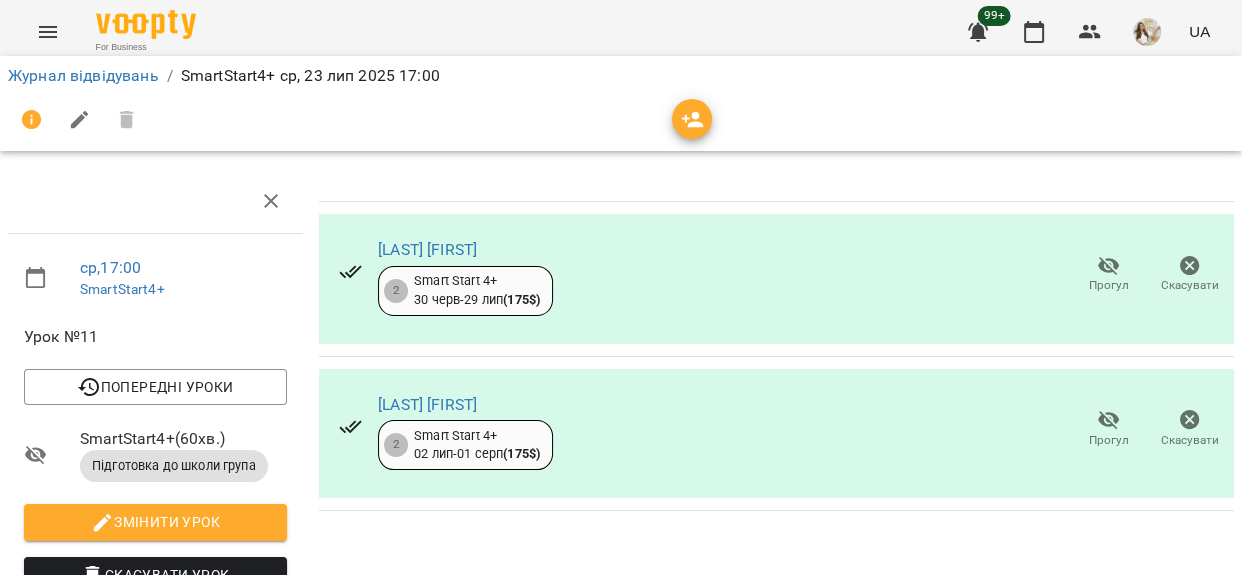 scroll, scrollTop: 0, scrollLeft: 0, axis: both 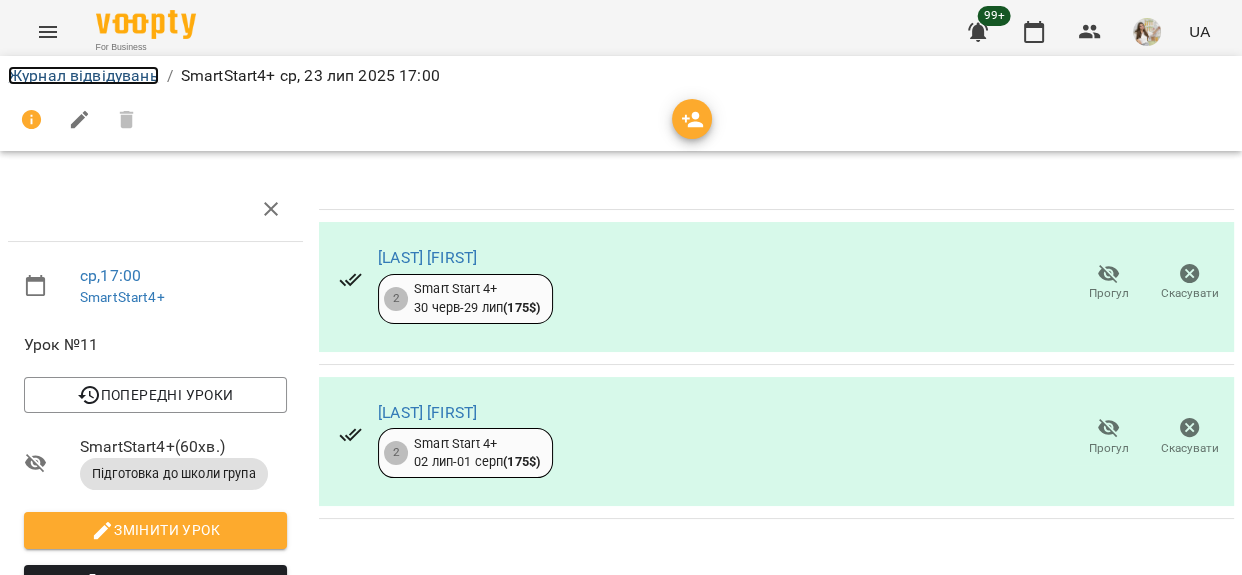 click on "Журнал відвідувань" at bounding box center [83, 75] 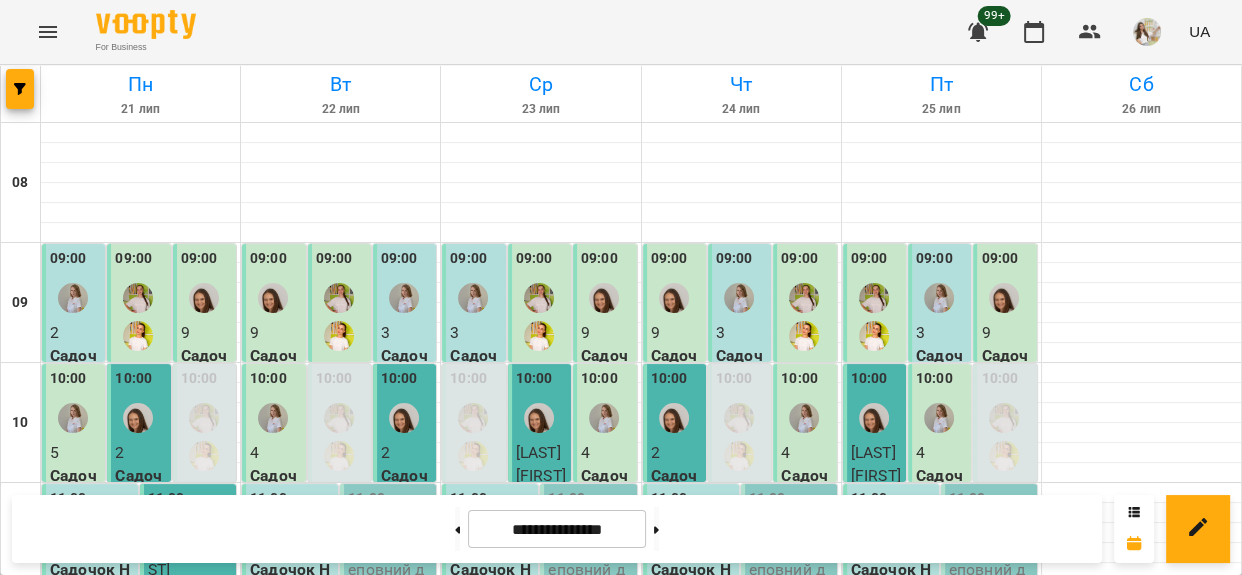 scroll, scrollTop: 1000, scrollLeft: 0, axis: vertical 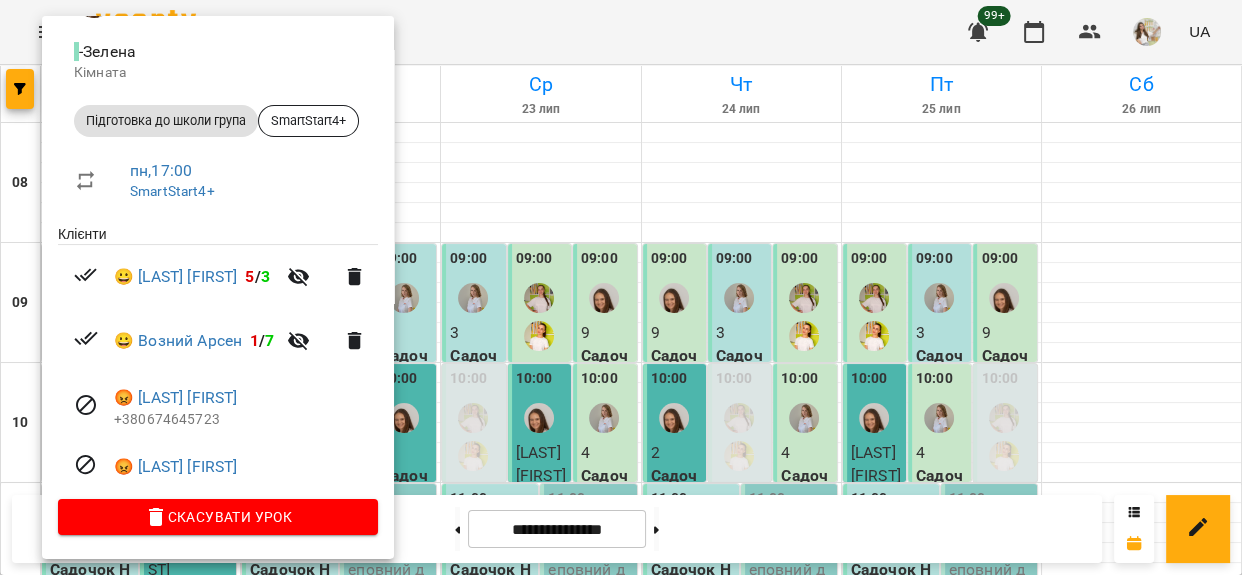 click at bounding box center (621, 287) 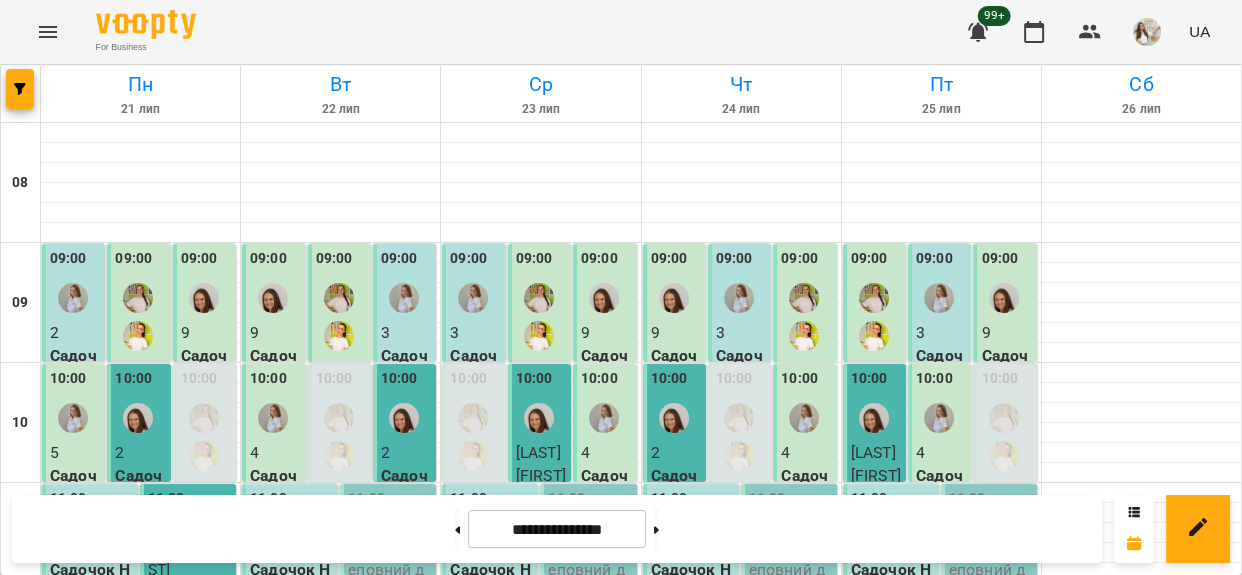 scroll, scrollTop: 909, scrollLeft: 0, axis: vertical 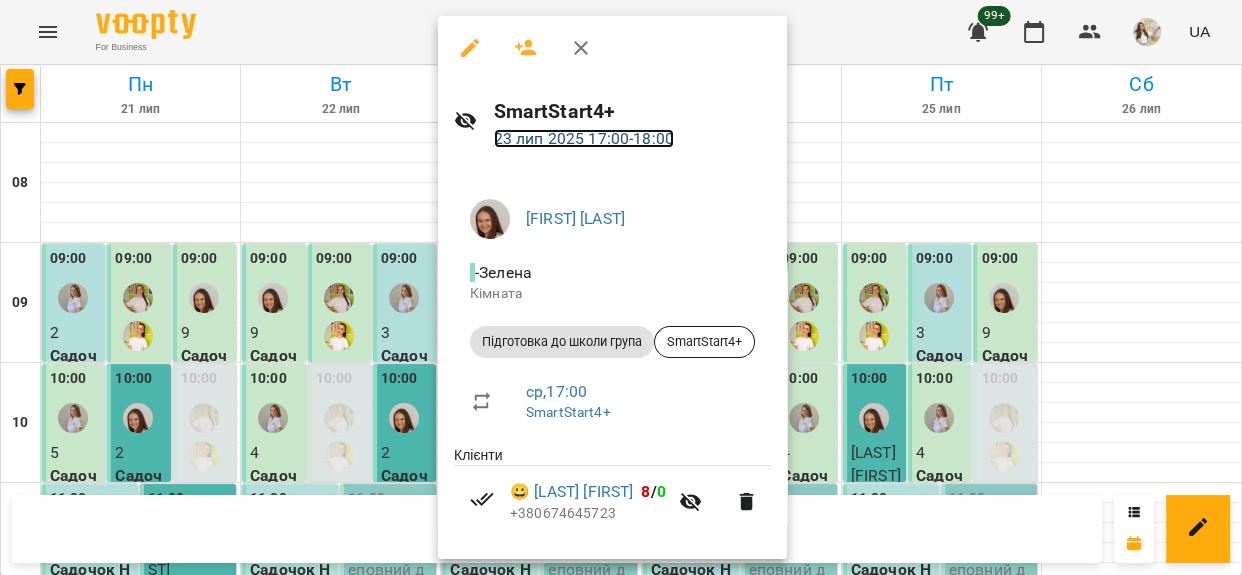click on "23 лип 2025 17:00  -  18:00" at bounding box center (584, 138) 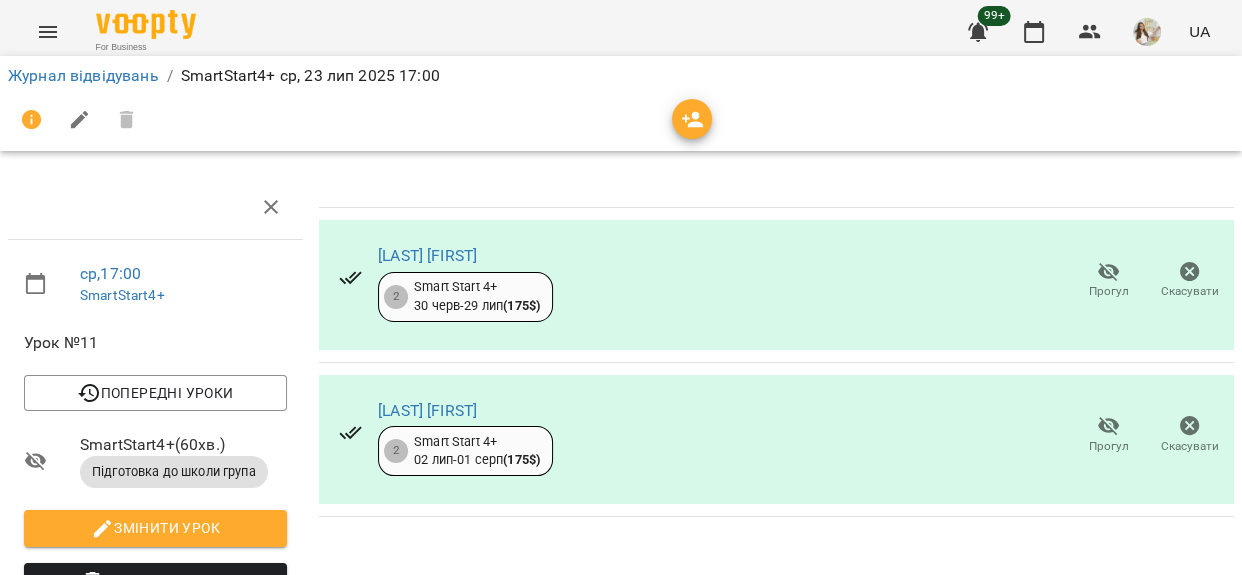 scroll, scrollTop: 0, scrollLeft: 0, axis: both 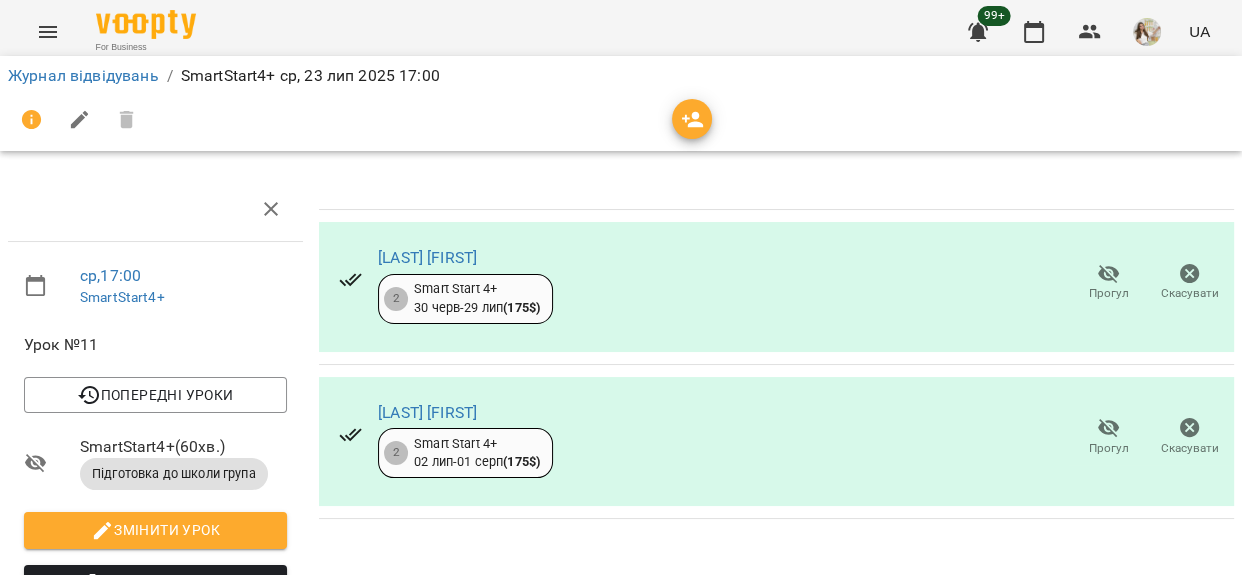 click 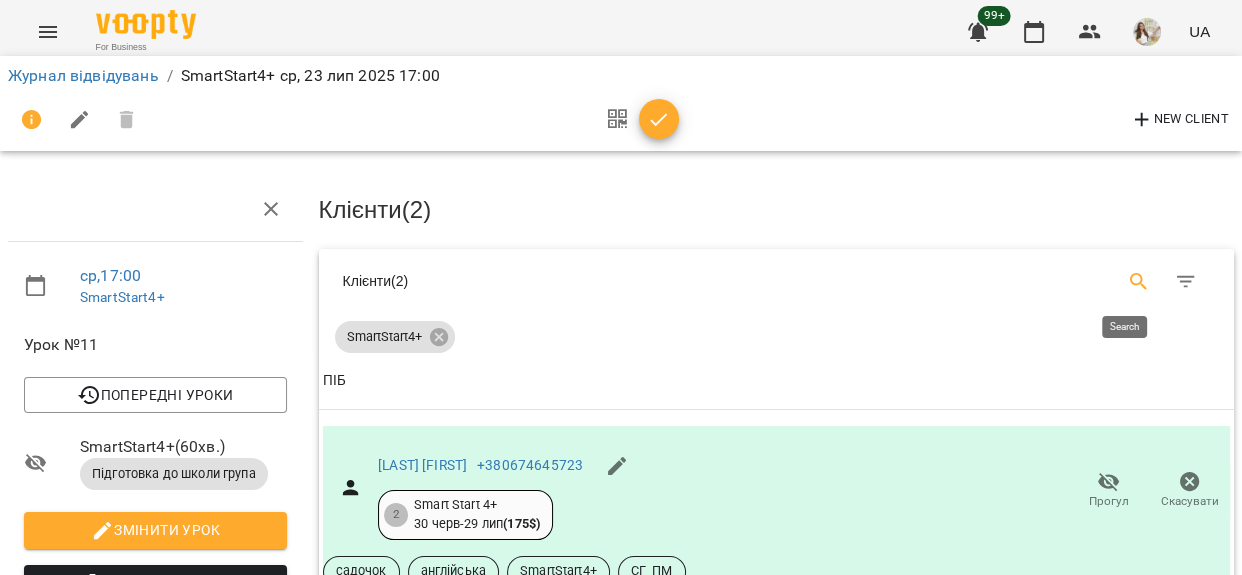 click 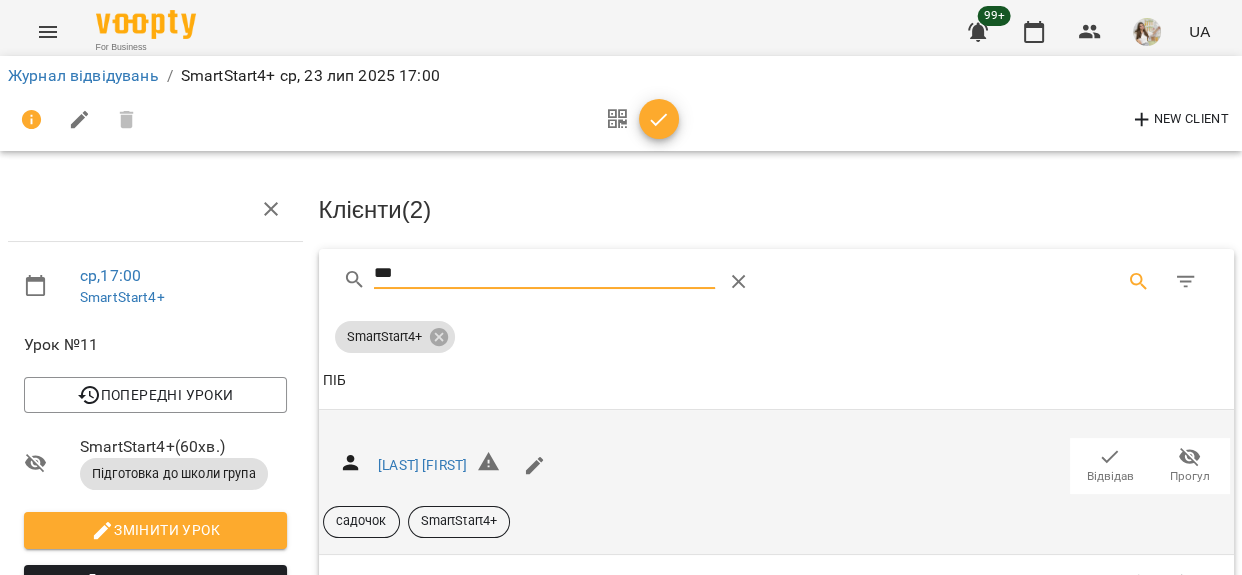 type on "***" 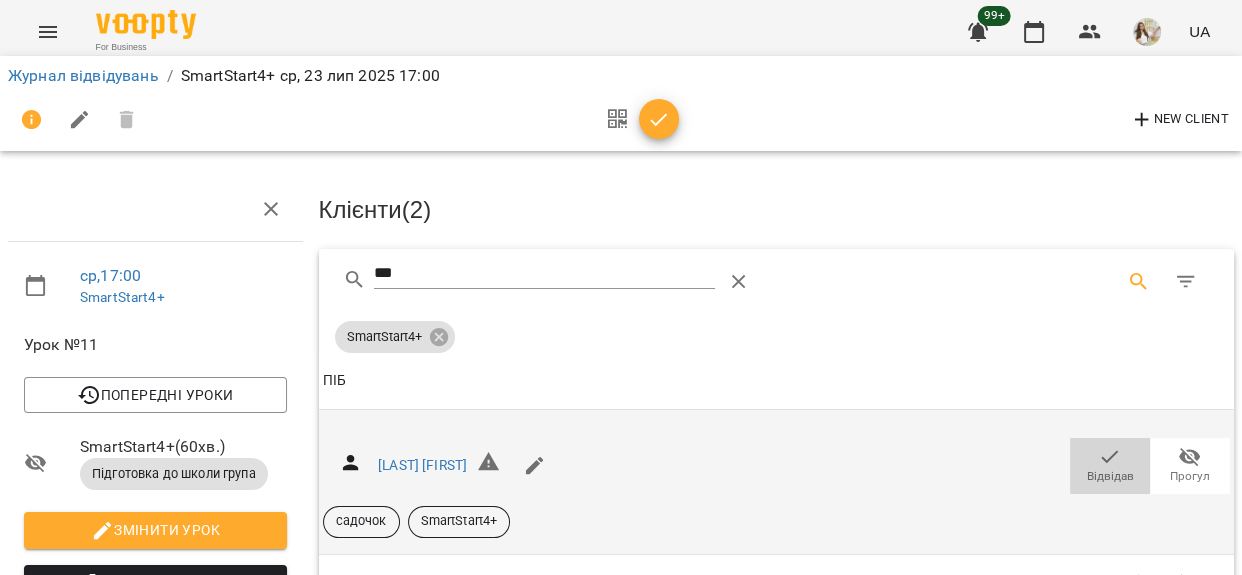 click on "Відвідав" at bounding box center (1110, 476) 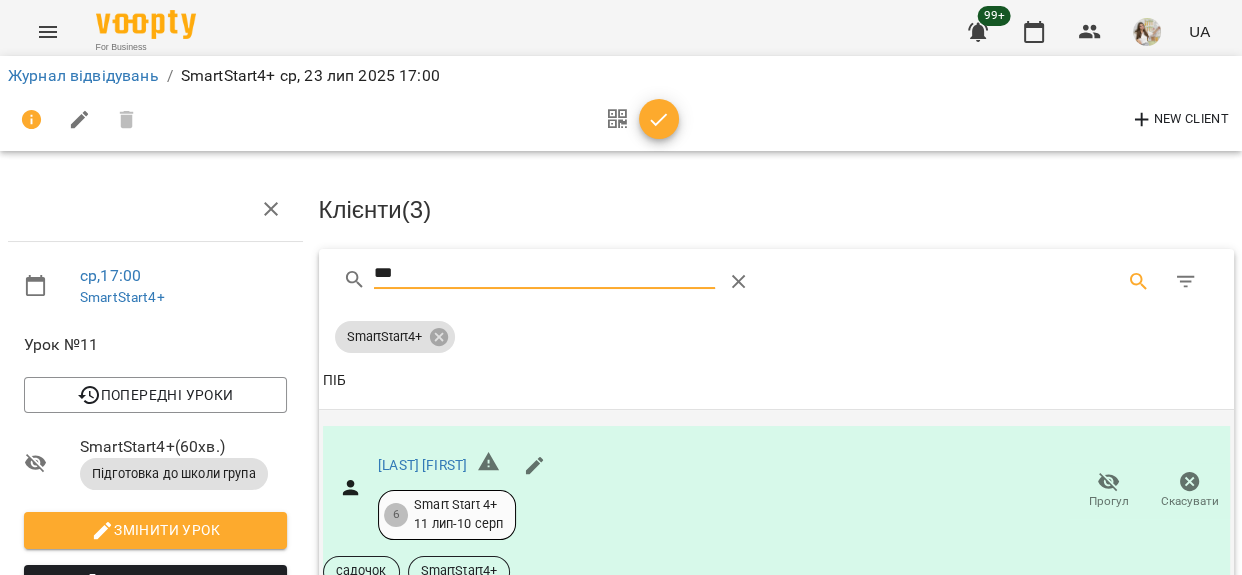 drag, startPoint x: 400, startPoint y: 266, endPoint x: 306, endPoint y: 282, distance: 95.35198 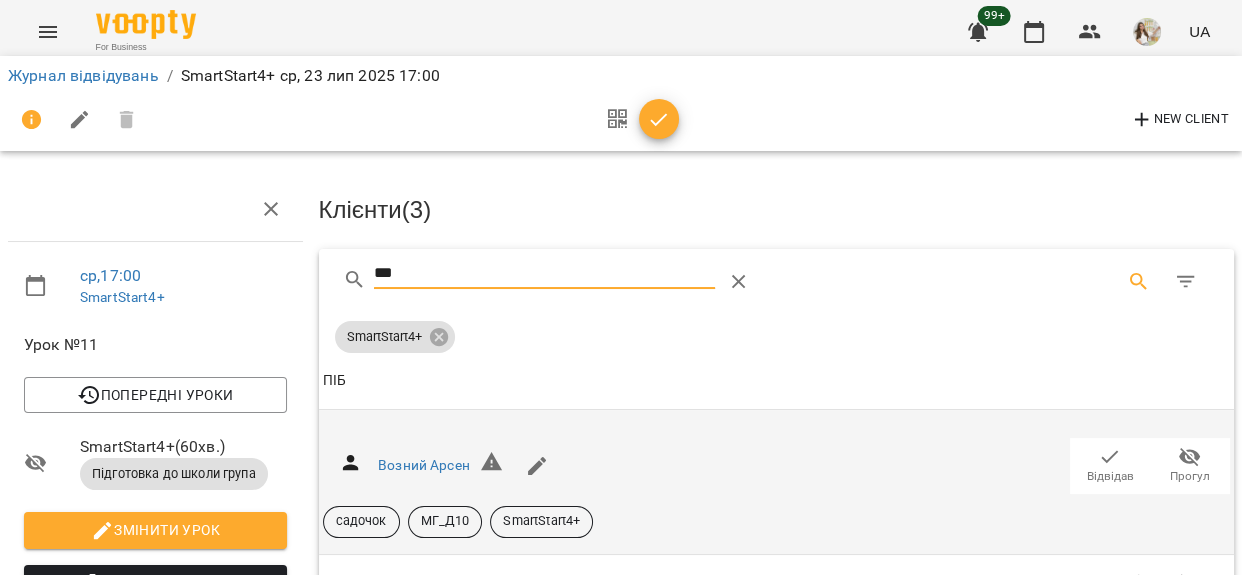 type on "***" 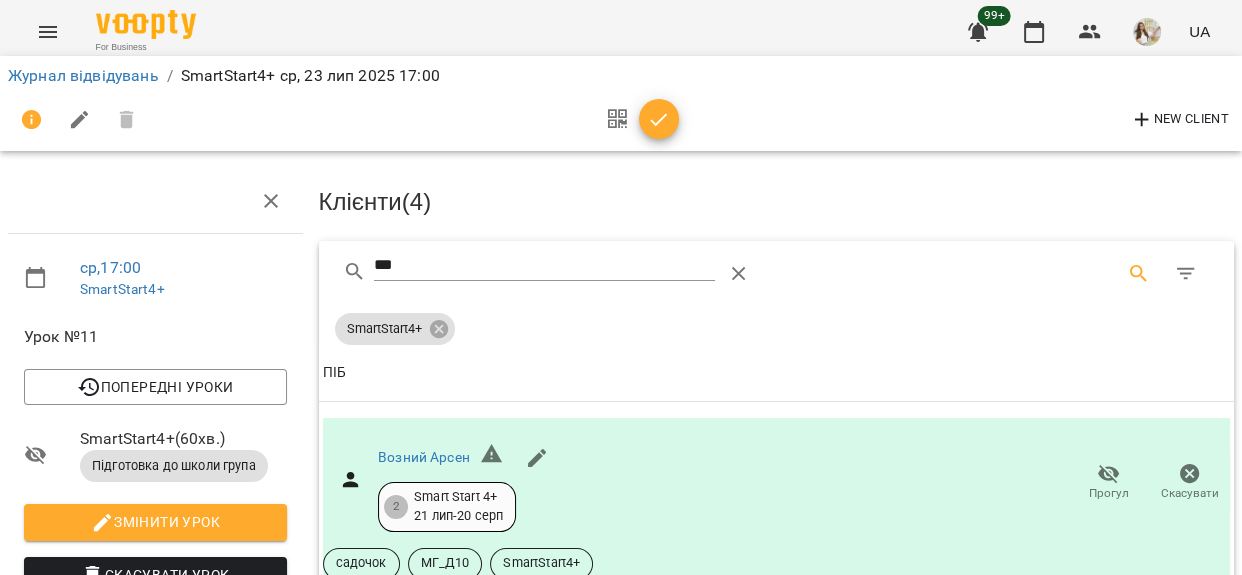 scroll, scrollTop: 356, scrollLeft: 0, axis: vertical 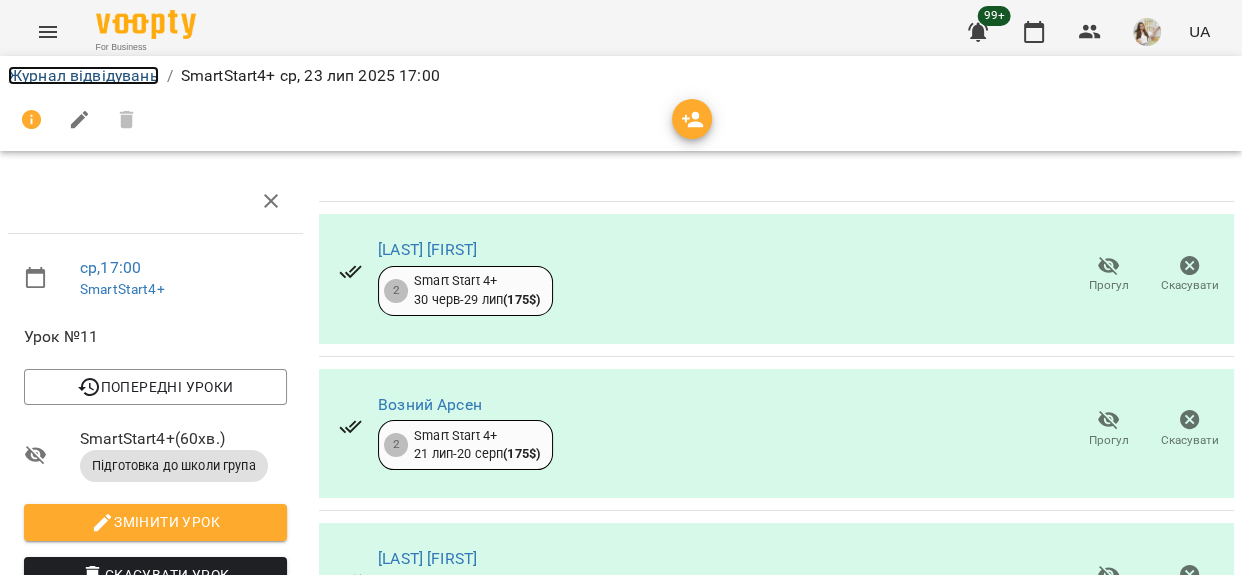 click on "Журнал відвідувань" at bounding box center [83, 75] 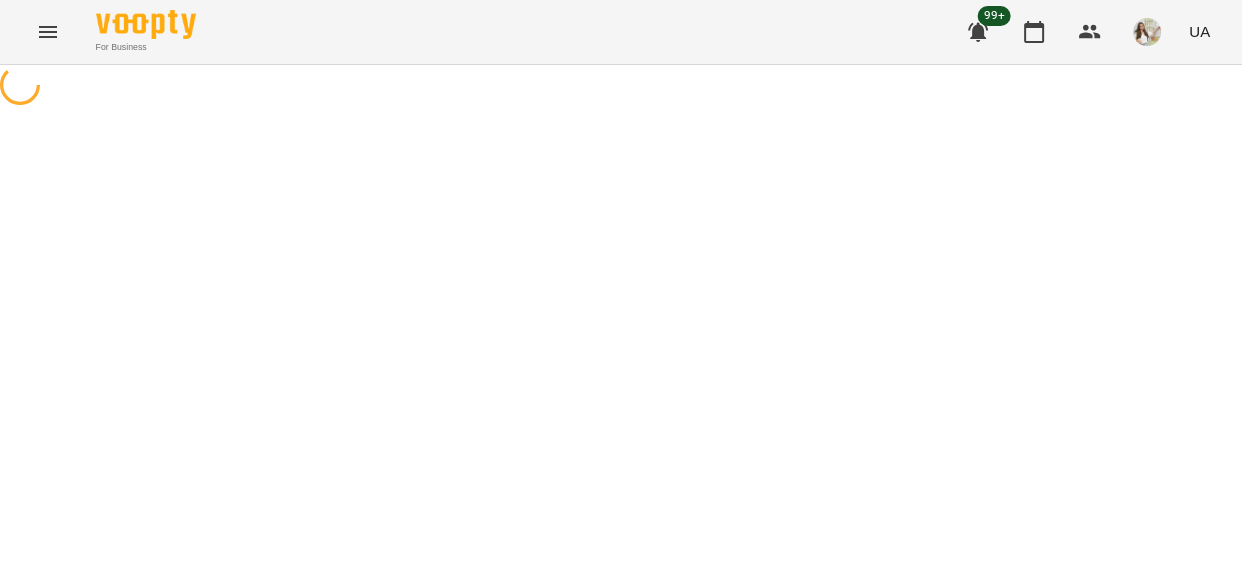 scroll, scrollTop: 0, scrollLeft: 0, axis: both 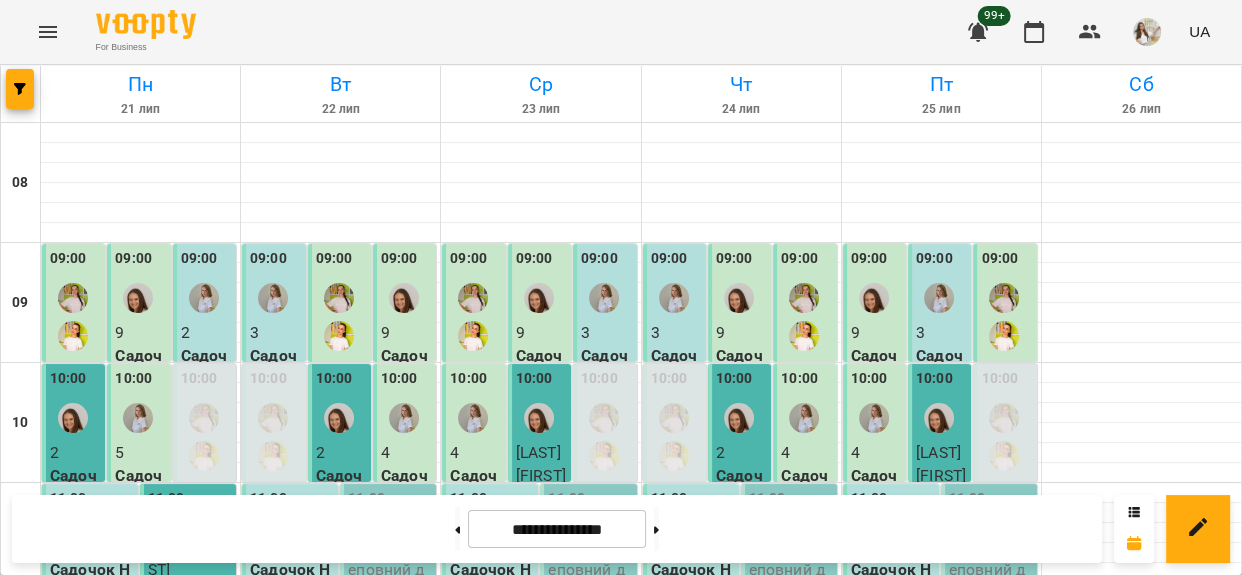 click on "Підготовка до школи група - SmartStart4+" at bounding box center (991, 1301) 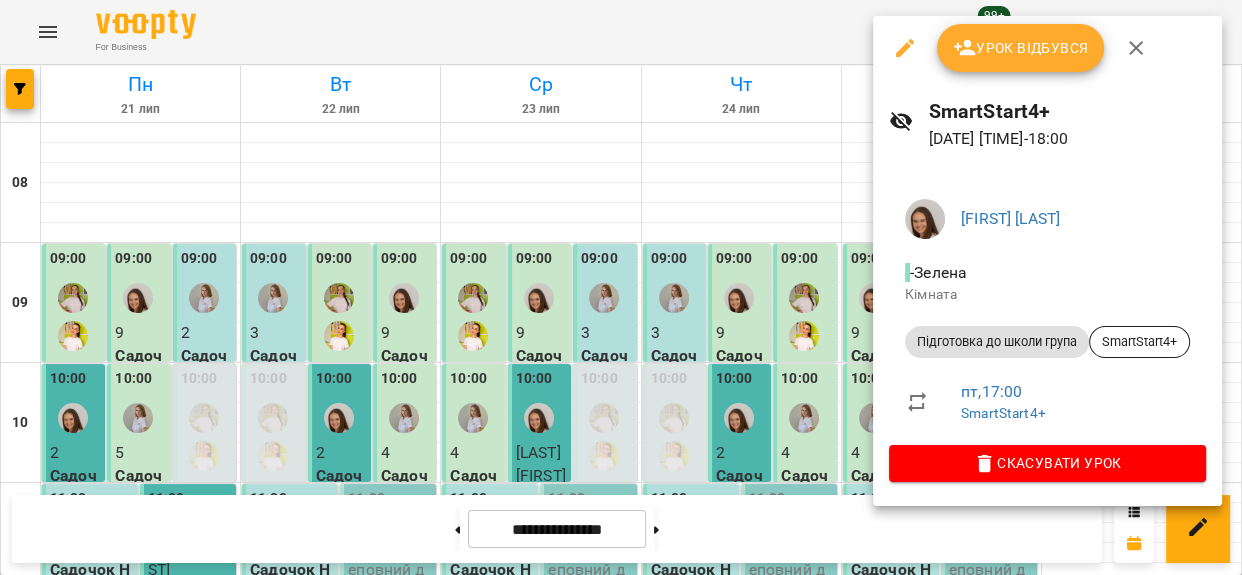 click on "Урок відбувся" at bounding box center (1021, 48) 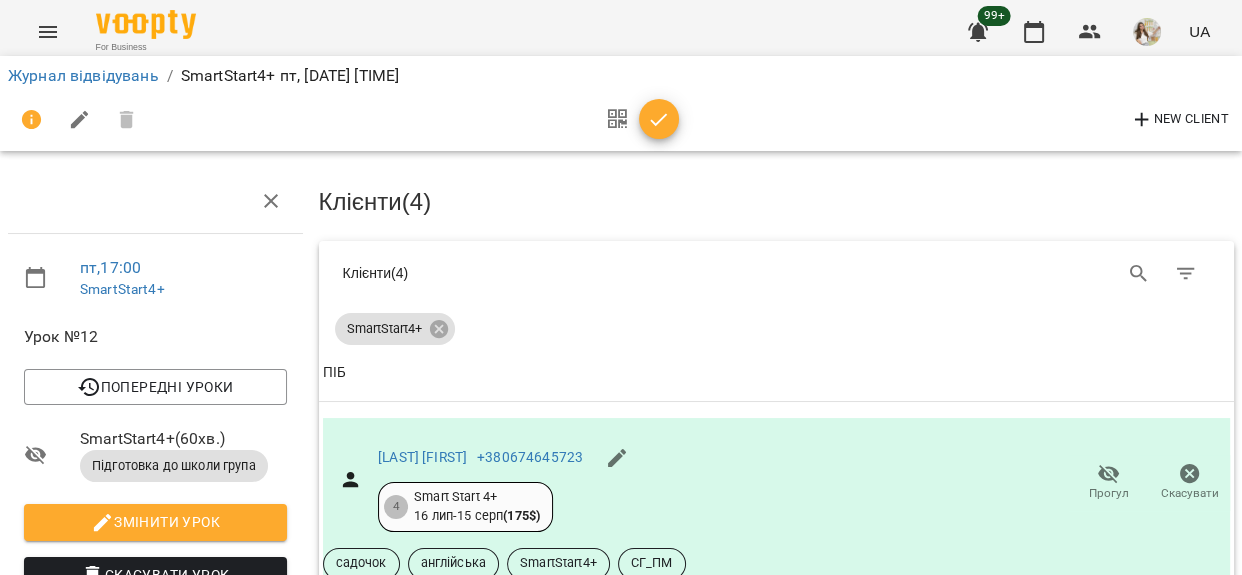 scroll, scrollTop: 454, scrollLeft: 0, axis: vertical 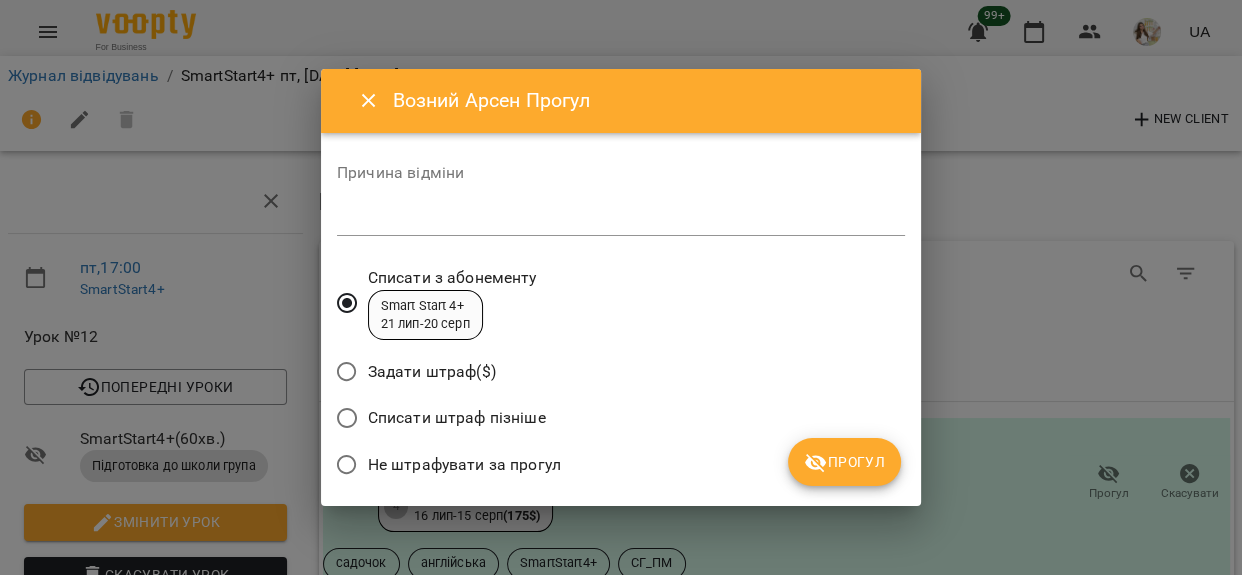click at bounding box center (621, 219) 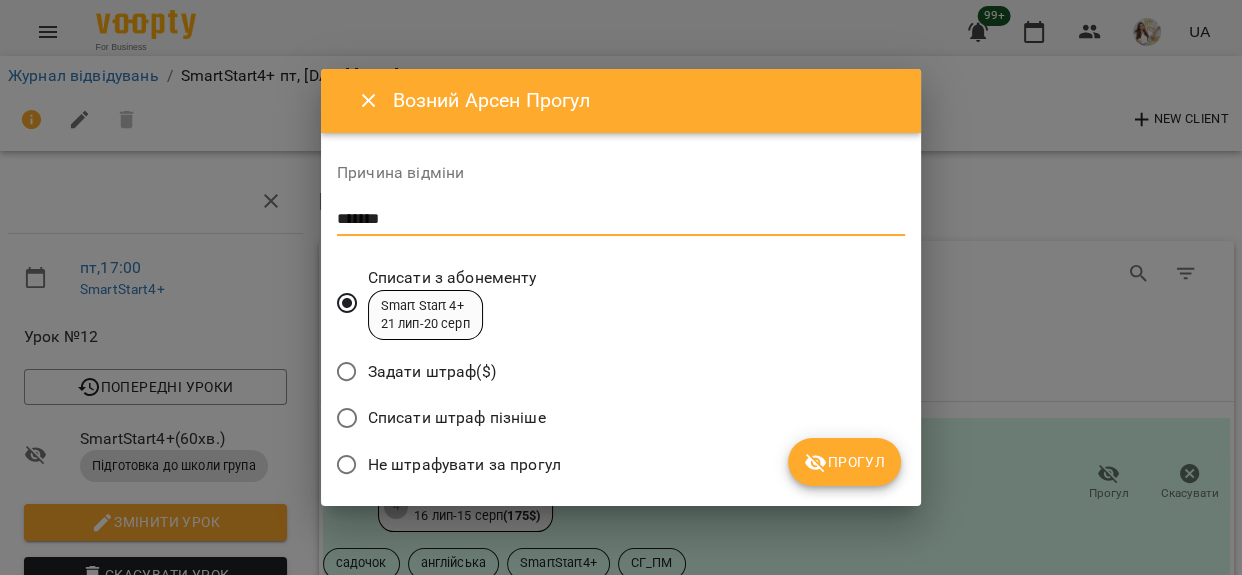 type on "*******" 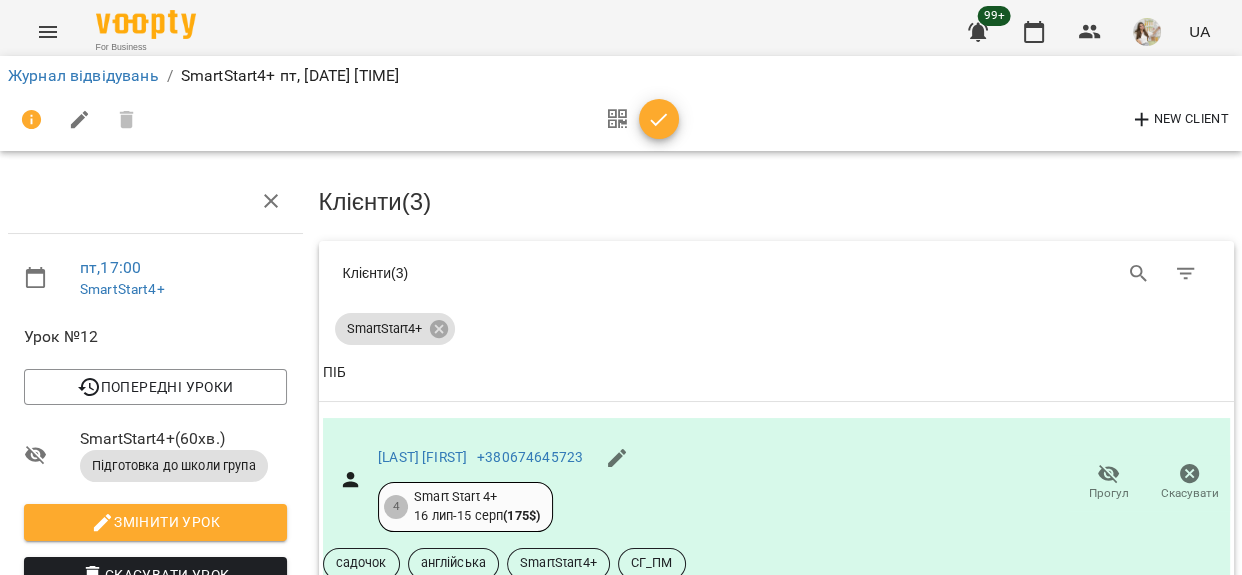 click at bounding box center [659, 120] 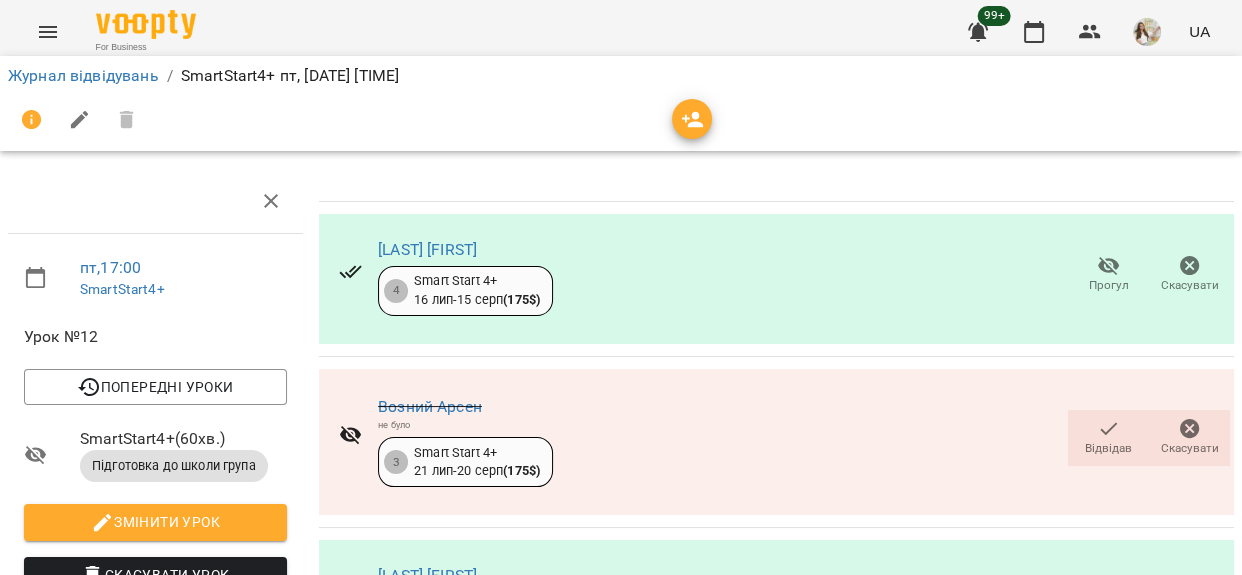 scroll, scrollTop: 83, scrollLeft: 0, axis: vertical 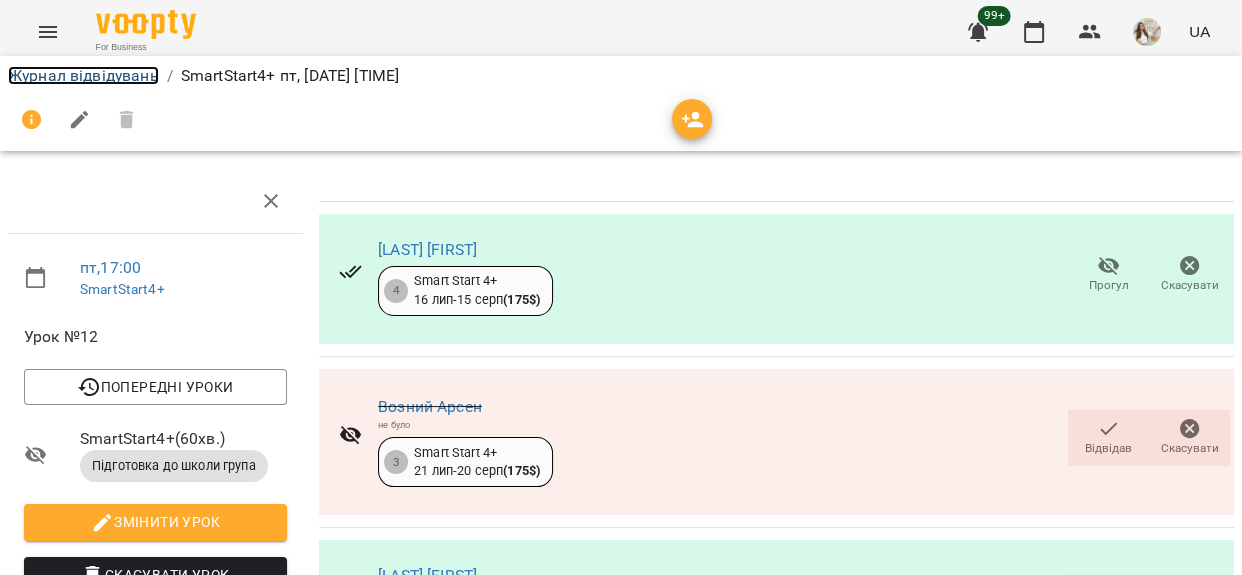 click on "Журнал відвідувань" at bounding box center (83, 75) 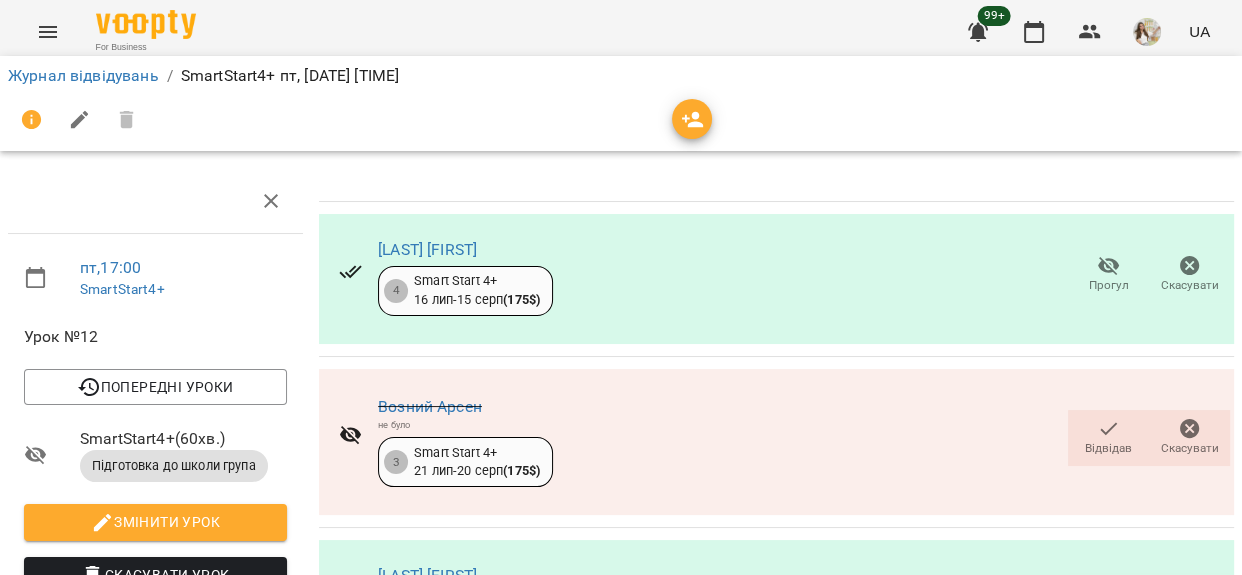 scroll, scrollTop: 0, scrollLeft: 0, axis: both 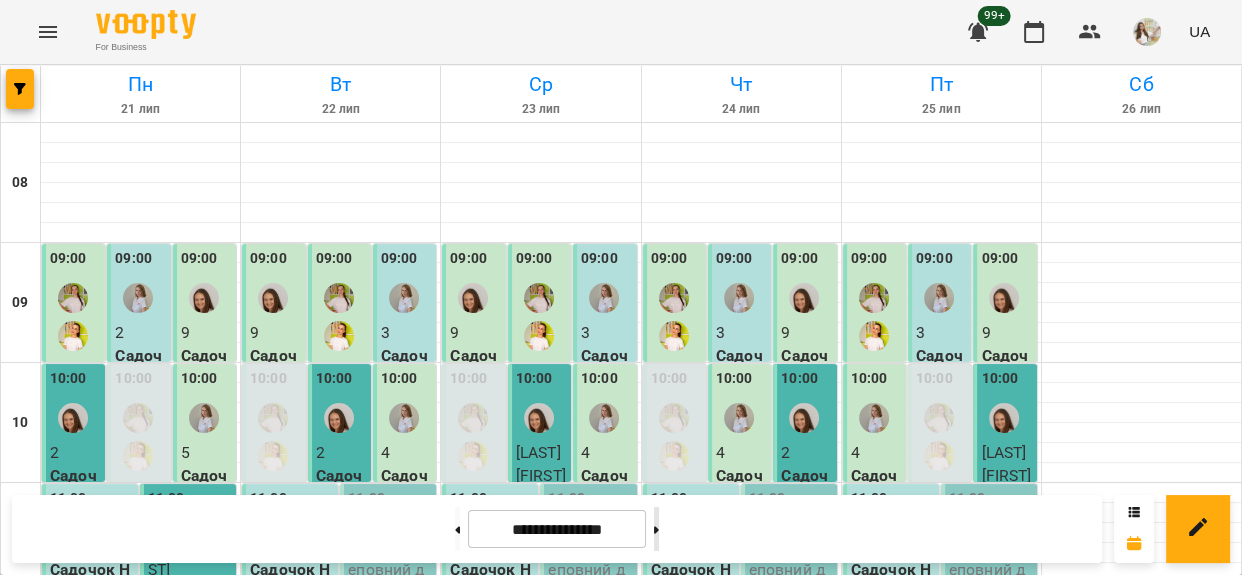 click at bounding box center (656, 529) 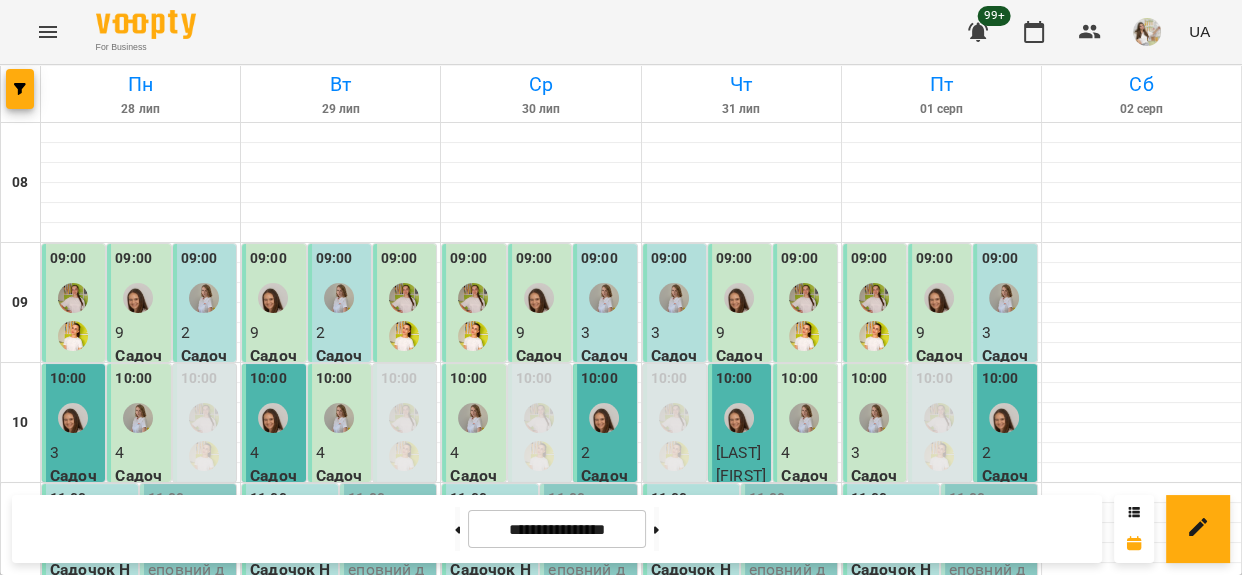 scroll, scrollTop: 1000, scrollLeft: 0, axis: vertical 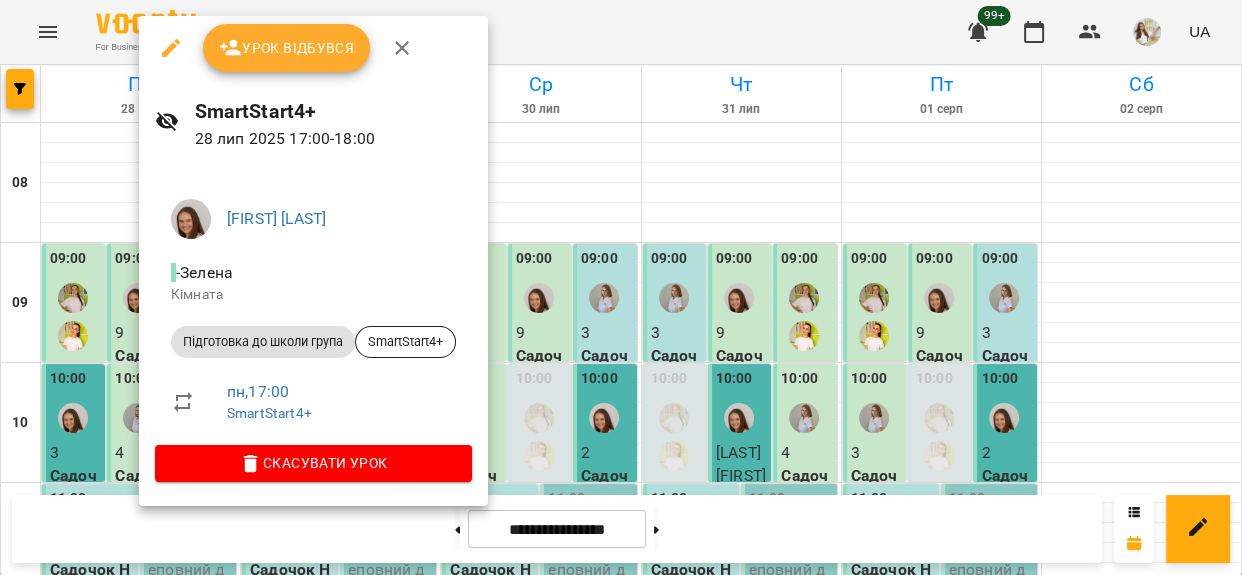 click on "Урок відбувся" at bounding box center (287, 48) 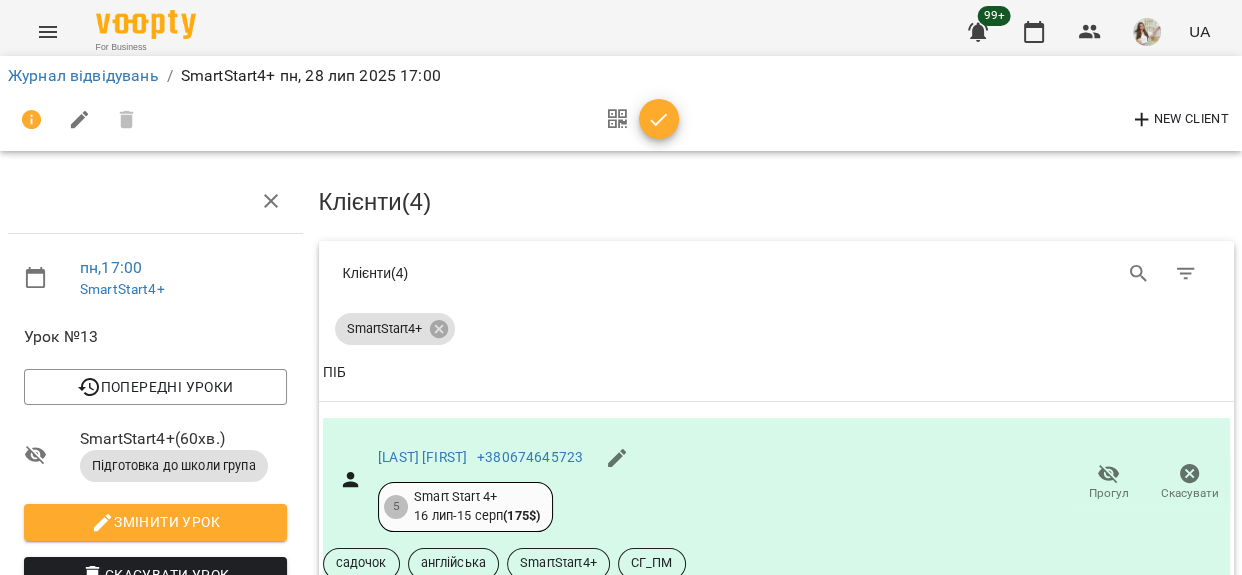 scroll, scrollTop: 272, scrollLeft: 0, axis: vertical 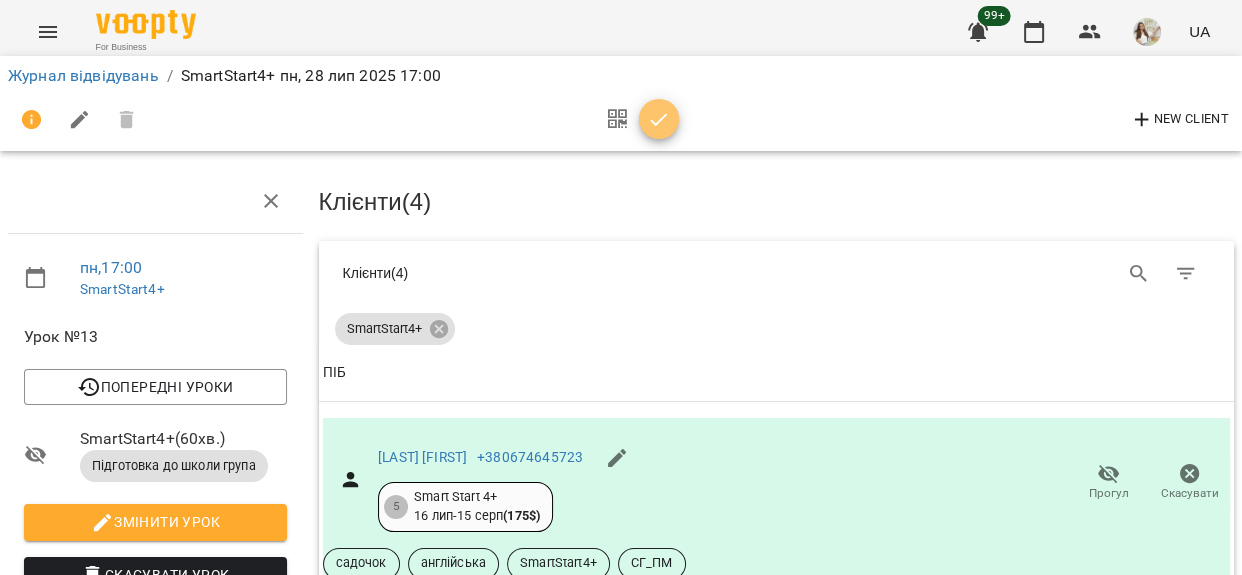 click 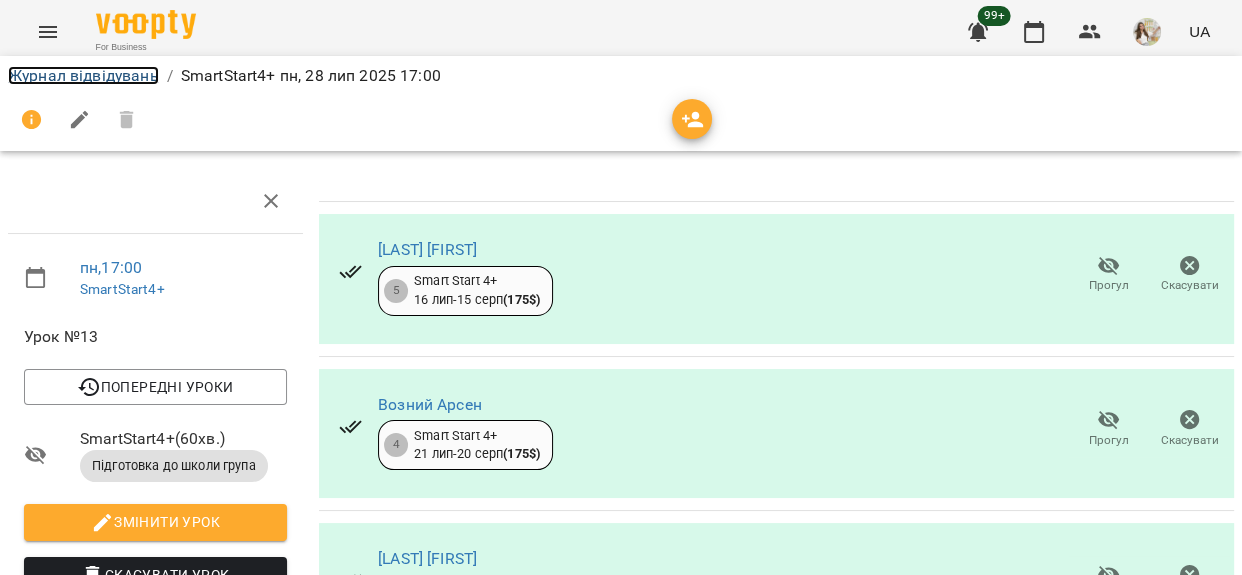 click on "Журнал відвідувань" at bounding box center (83, 75) 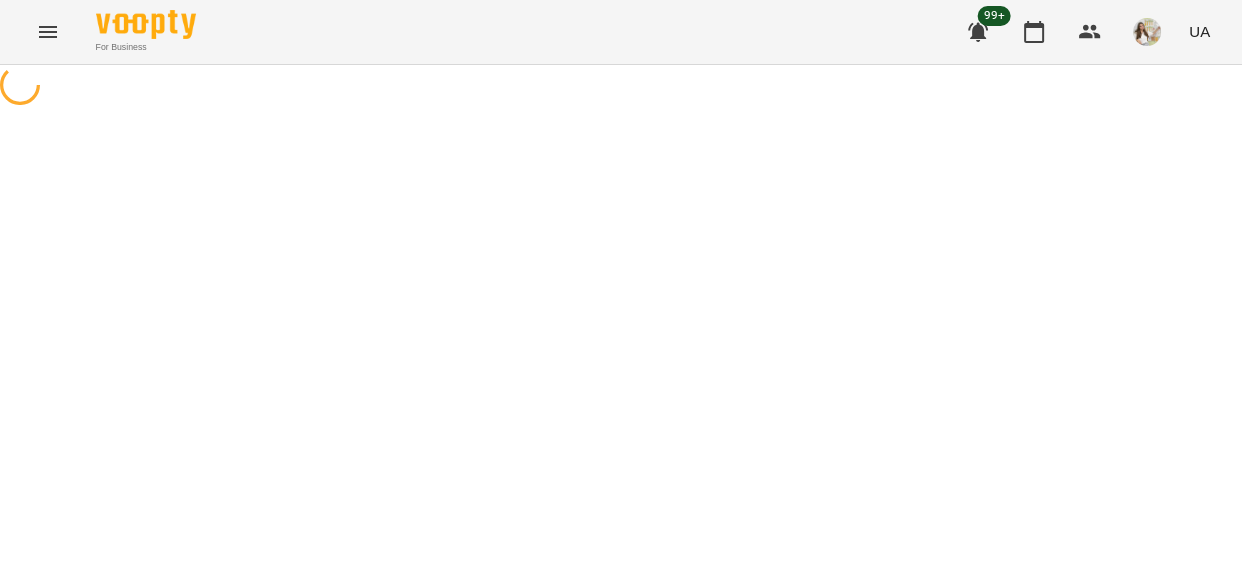 scroll, scrollTop: 0, scrollLeft: 0, axis: both 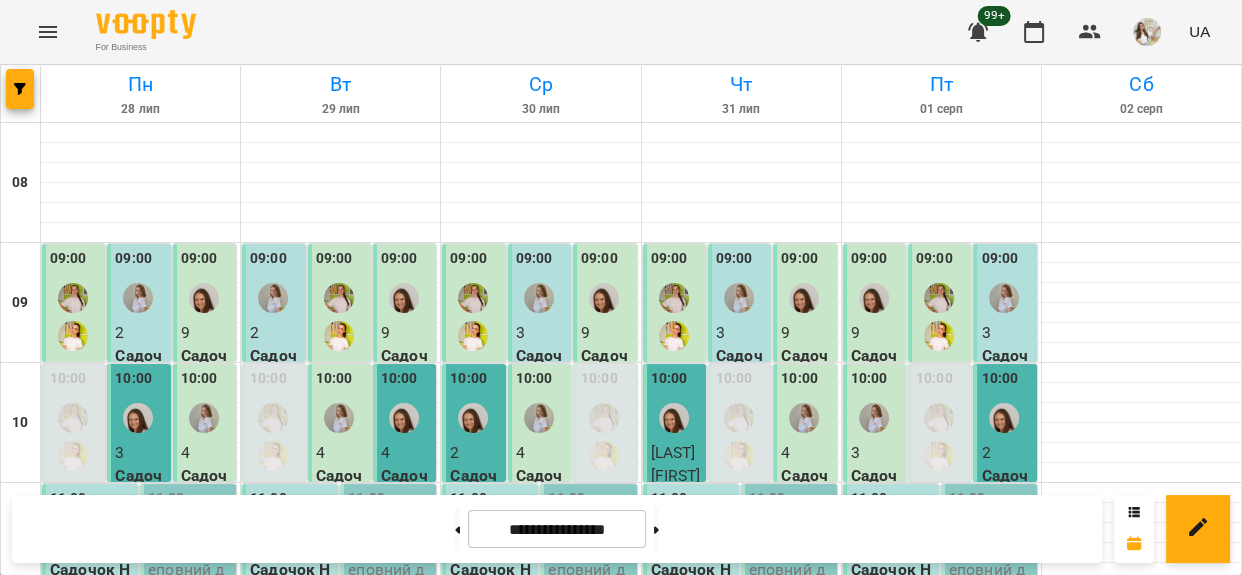 click on "Підготовка до школи група - SmartStart4+" at bounding box center [590, 1301] 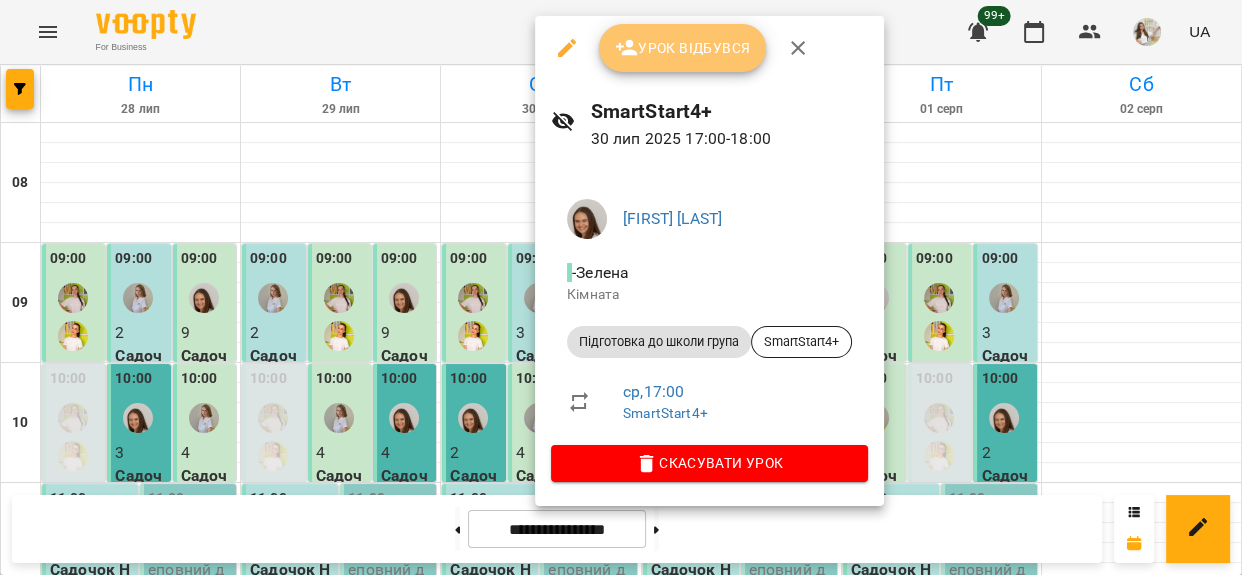 click on "Урок відбувся" at bounding box center (683, 48) 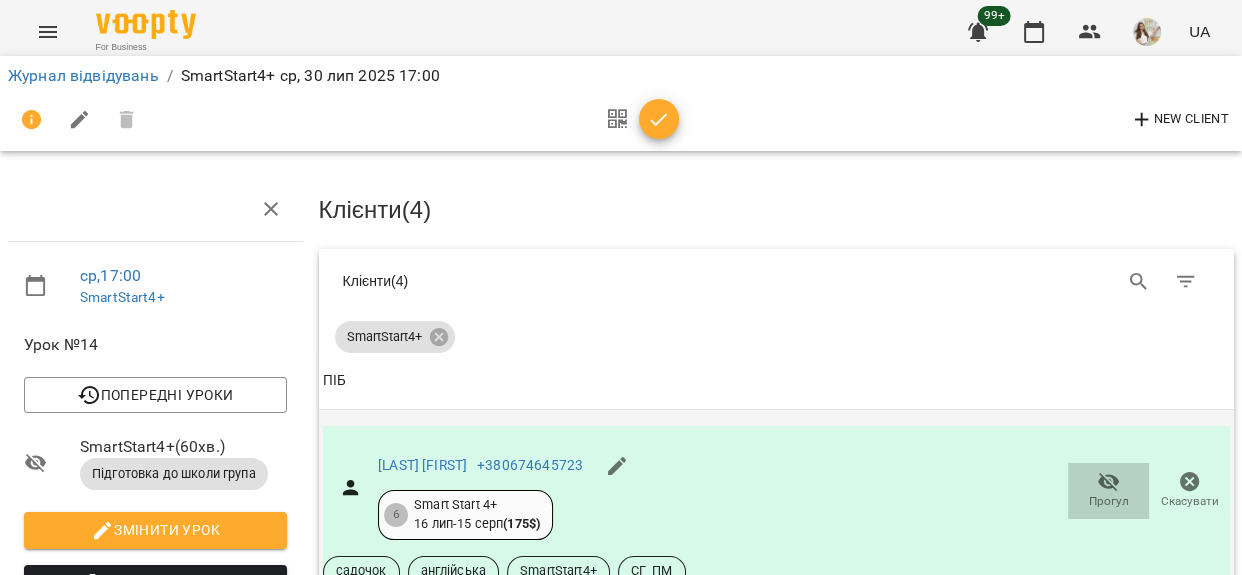 click on "Прогул" at bounding box center [1108, 490] 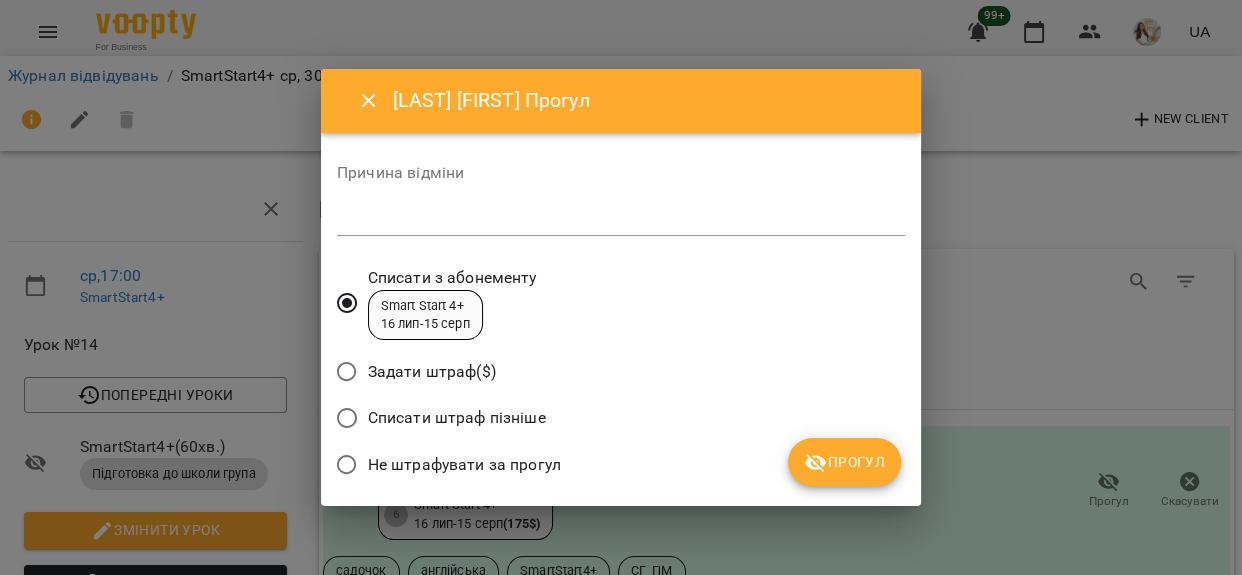 click on "*" at bounding box center [621, 220] 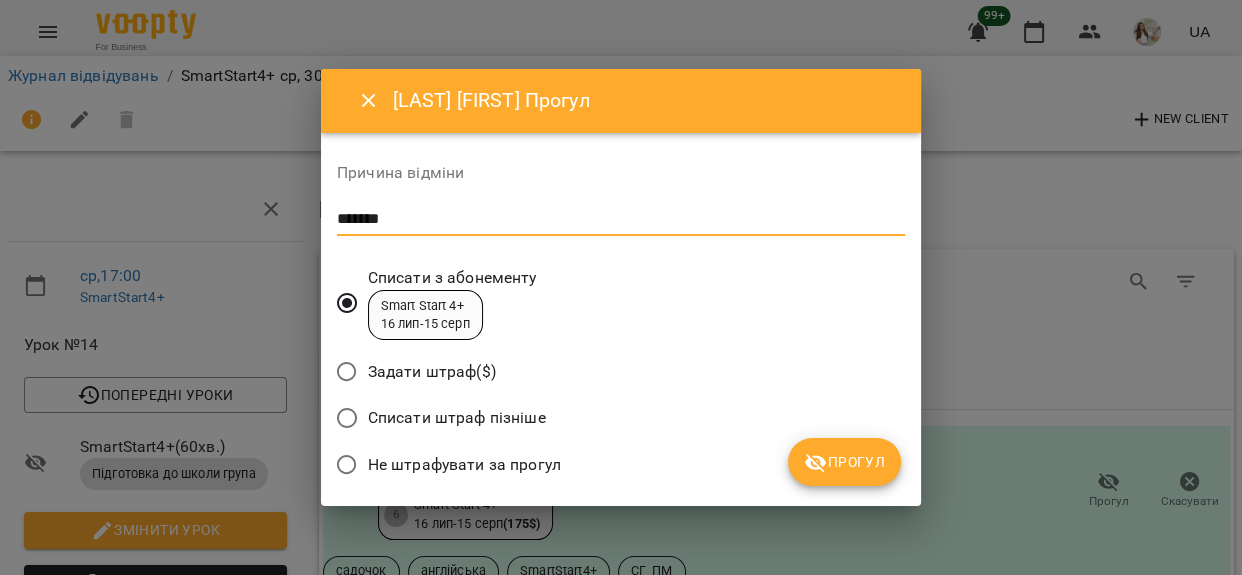 type on "*******" 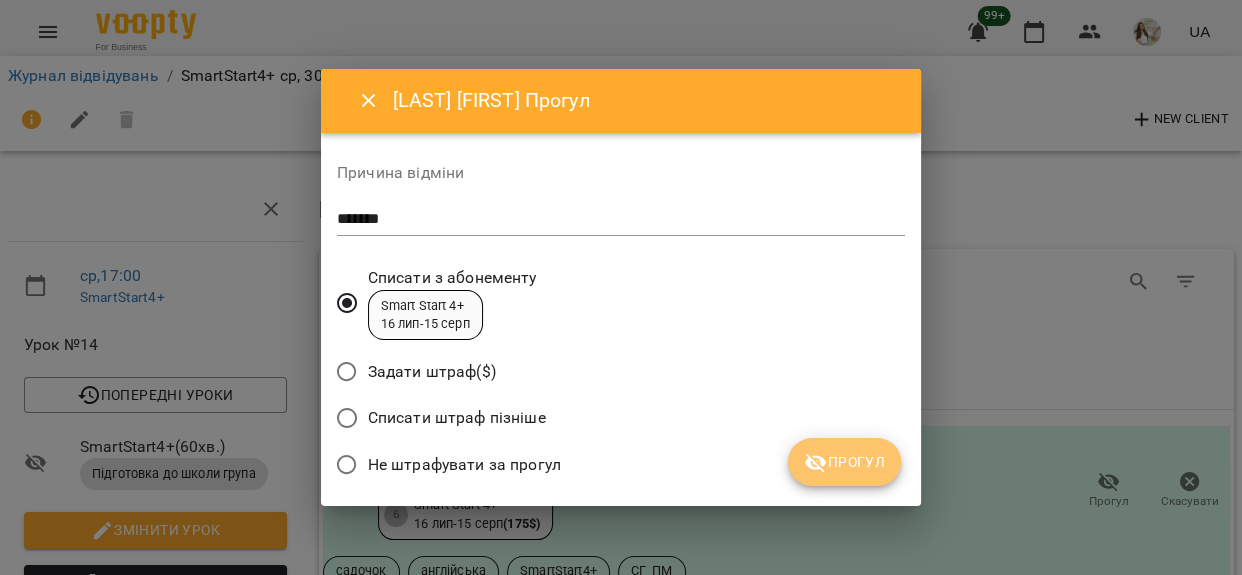 click on "Прогул" at bounding box center [844, 462] 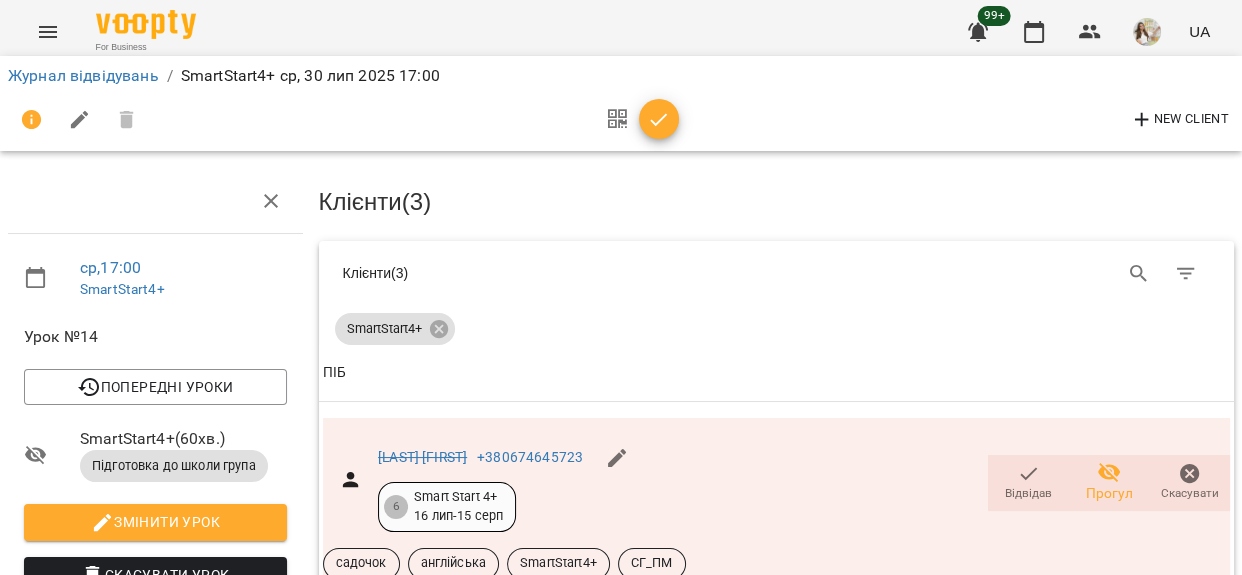 scroll, scrollTop: 654, scrollLeft: 0, axis: vertical 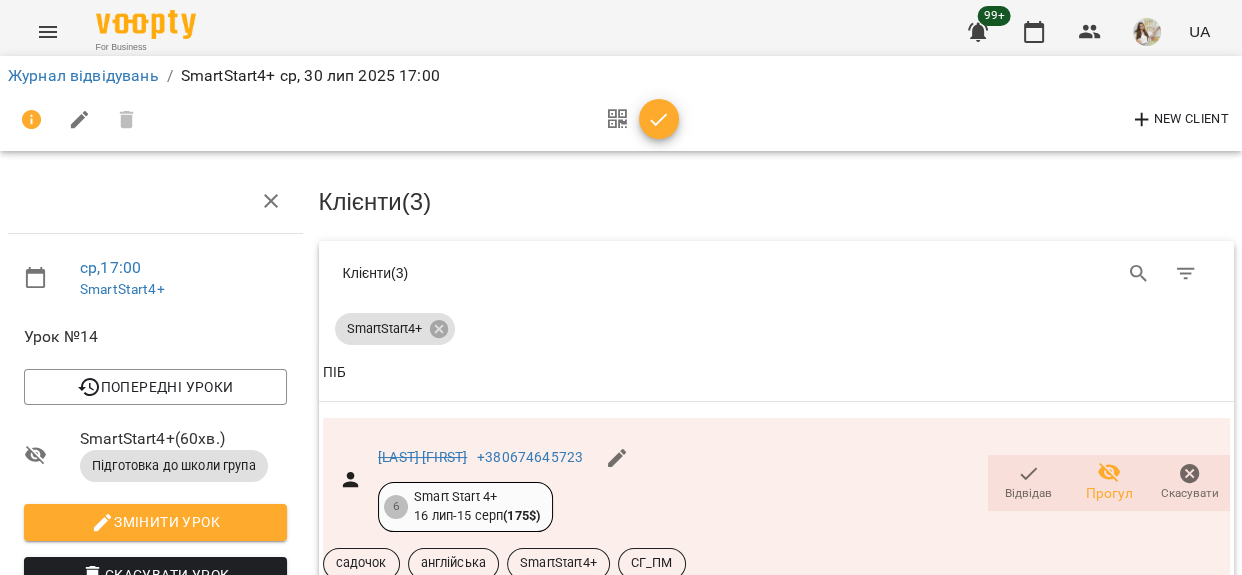 click on "Додати сплату" at bounding box center [1185, 1066] 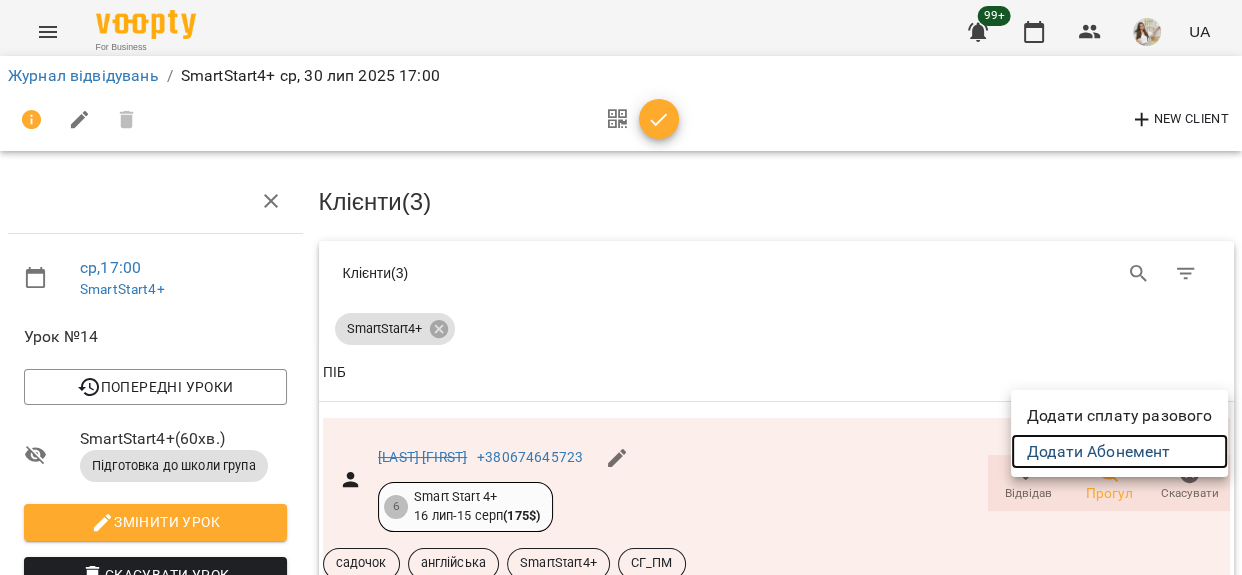 click on "Додати Абонемент" at bounding box center (1119, 452) 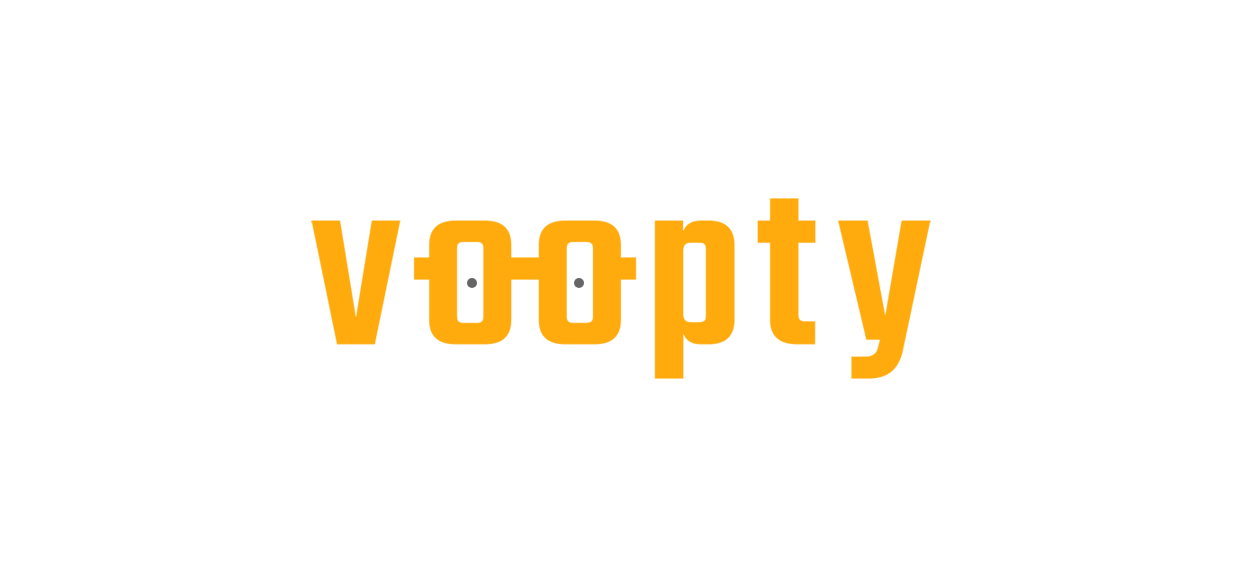 scroll, scrollTop: 0, scrollLeft: 0, axis: both 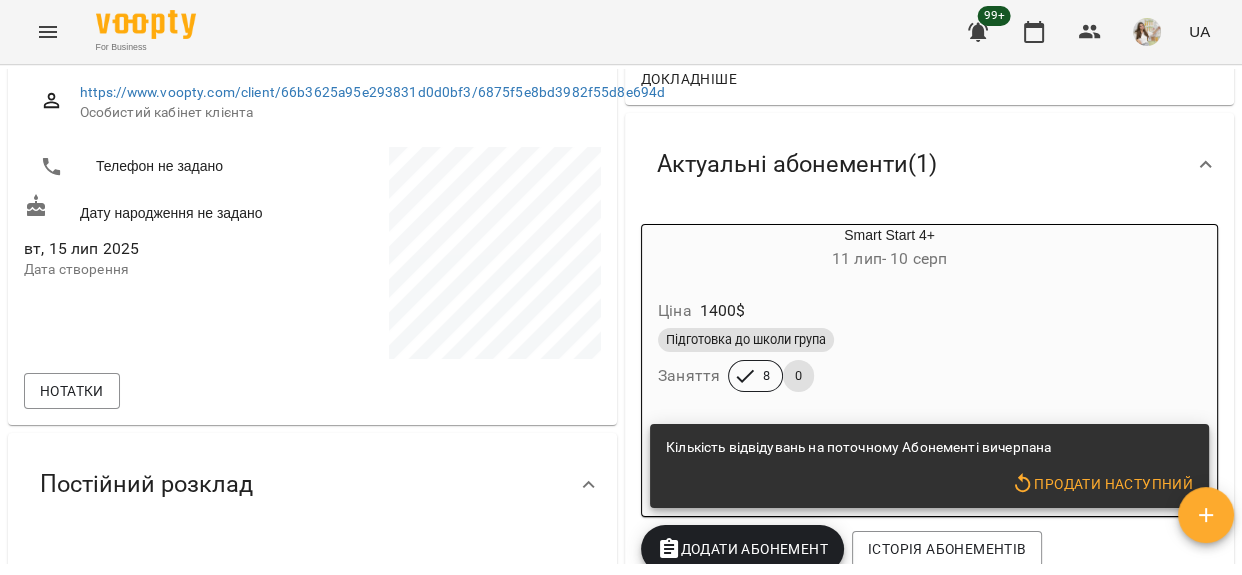 click on "Продати наступний" at bounding box center (1102, 484) 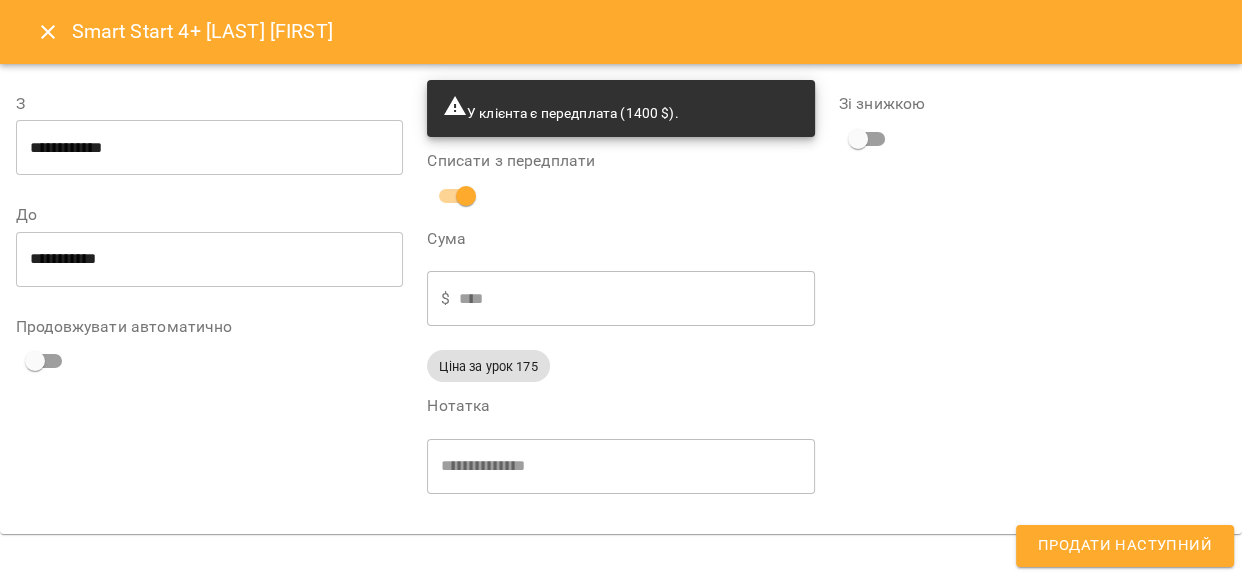 type on "**********" 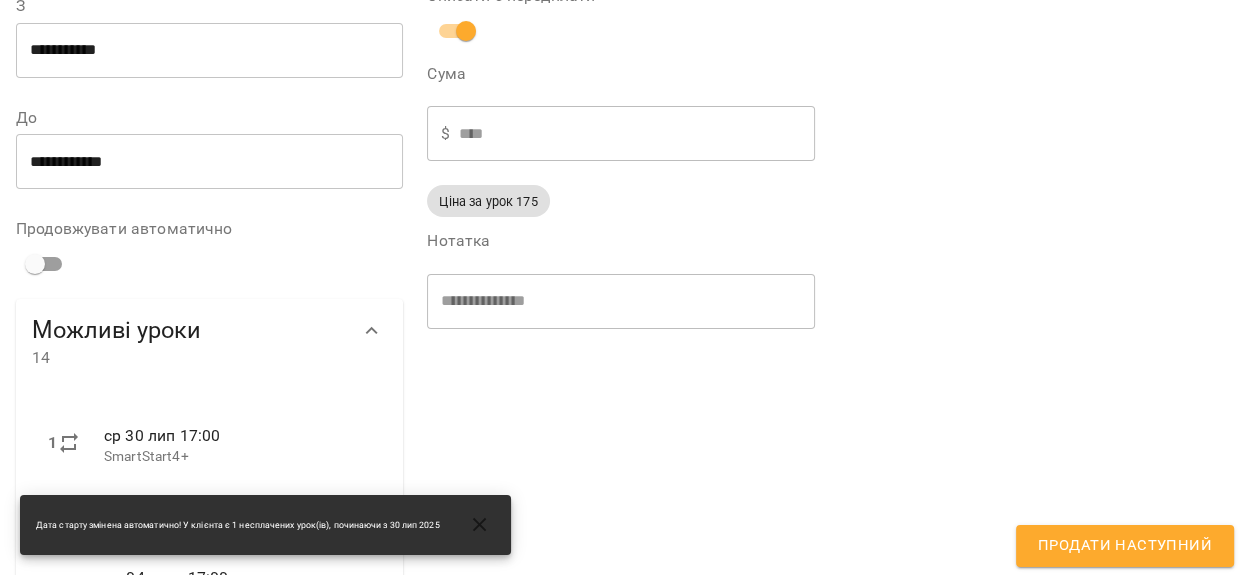 scroll, scrollTop: 181, scrollLeft: 0, axis: vertical 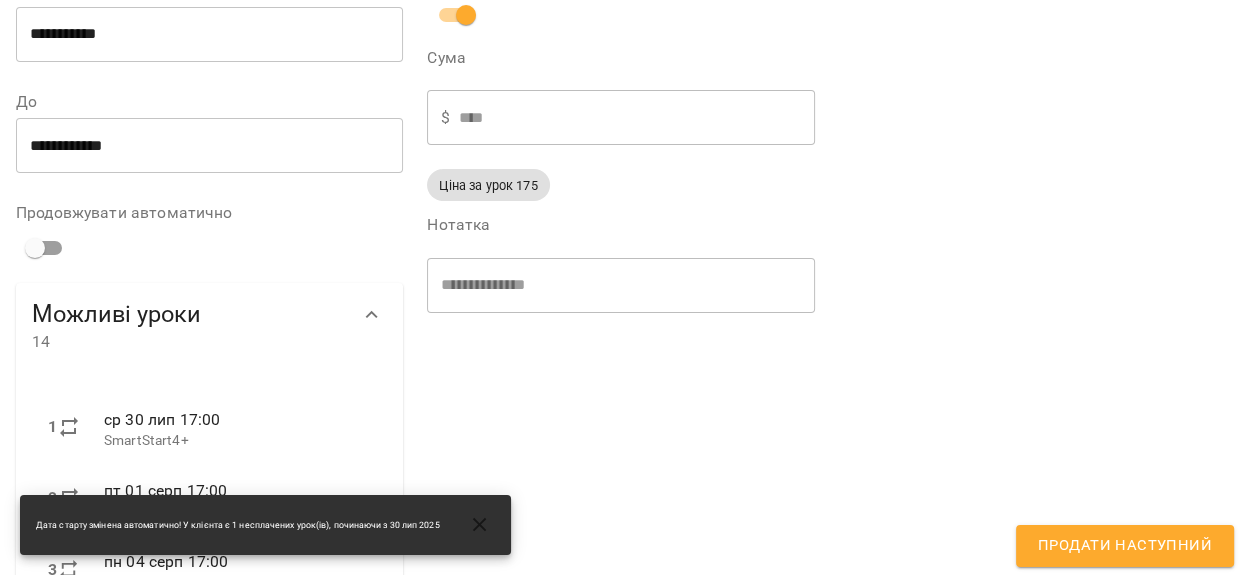 click on "Продати наступний" at bounding box center (1125, 546) 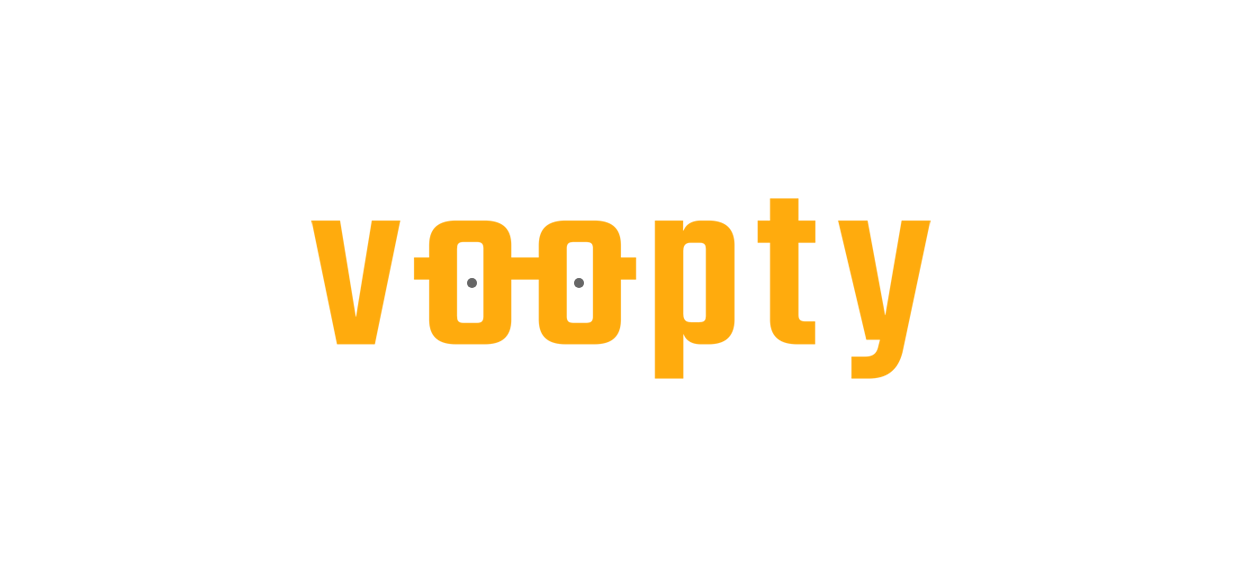 scroll, scrollTop: 0, scrollLeft: 0, axis: both 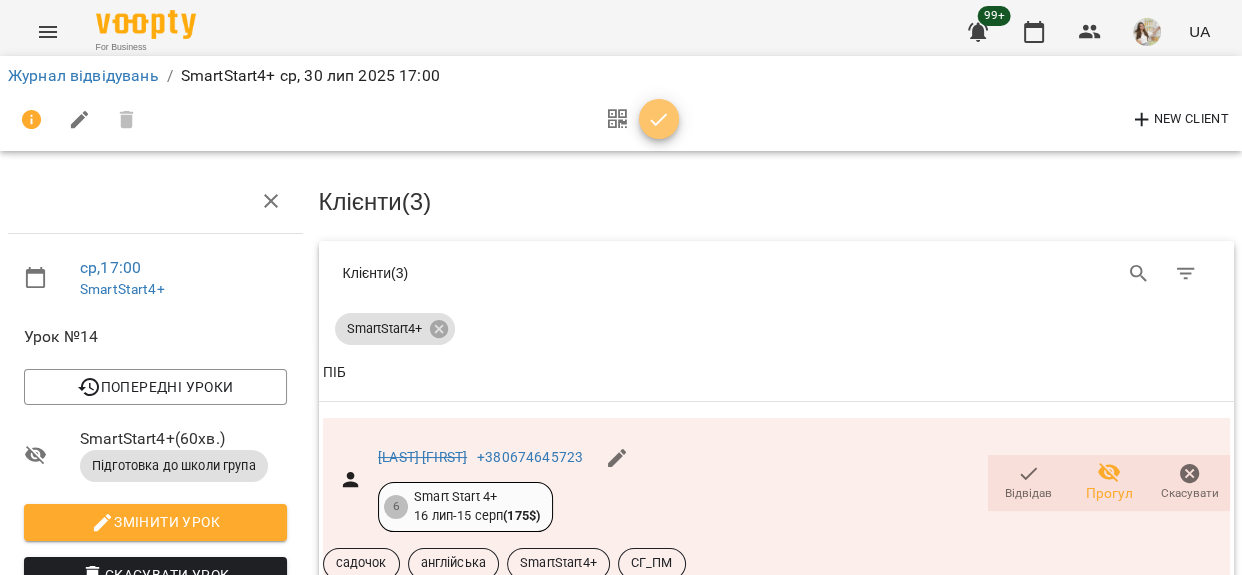 click 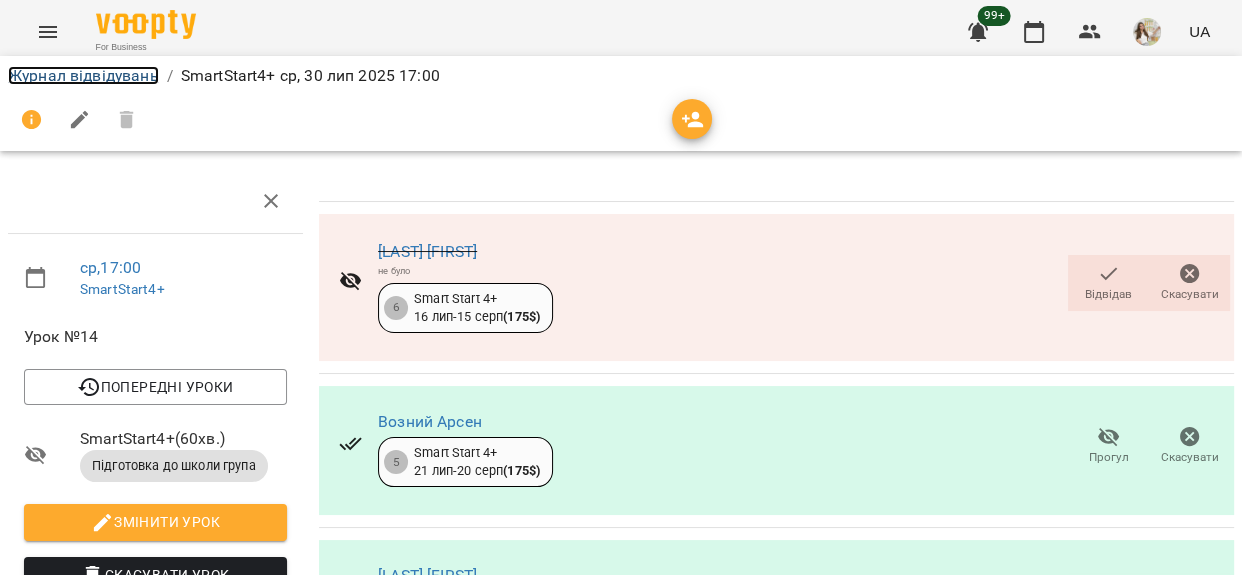 click on "Журнал відвідувань" at bounding box center [83, 75] 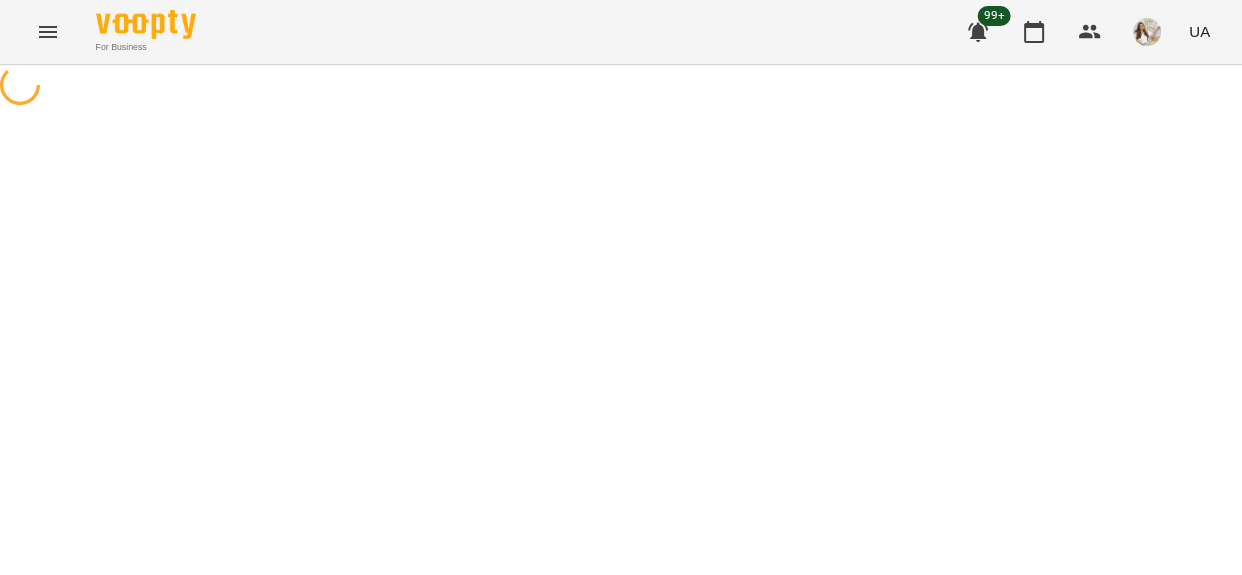 scroll, scrollTop: 0, scrollLeft: 0, axis: both 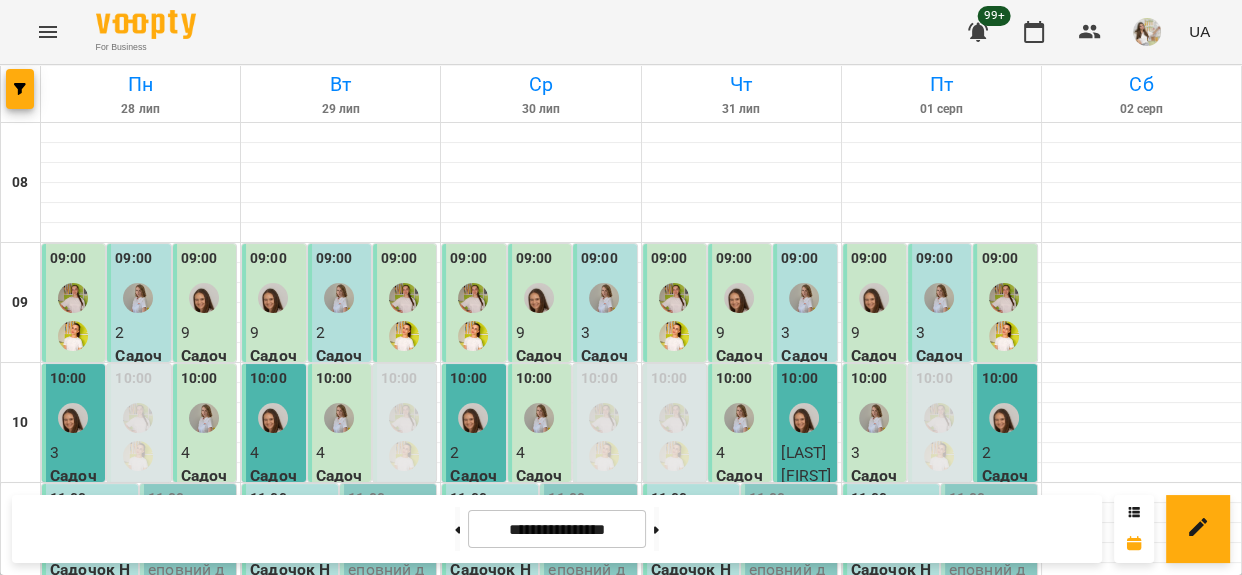 click on "Підготовка до школи група - SmartStart4+" at bounding box center [991, 1301] 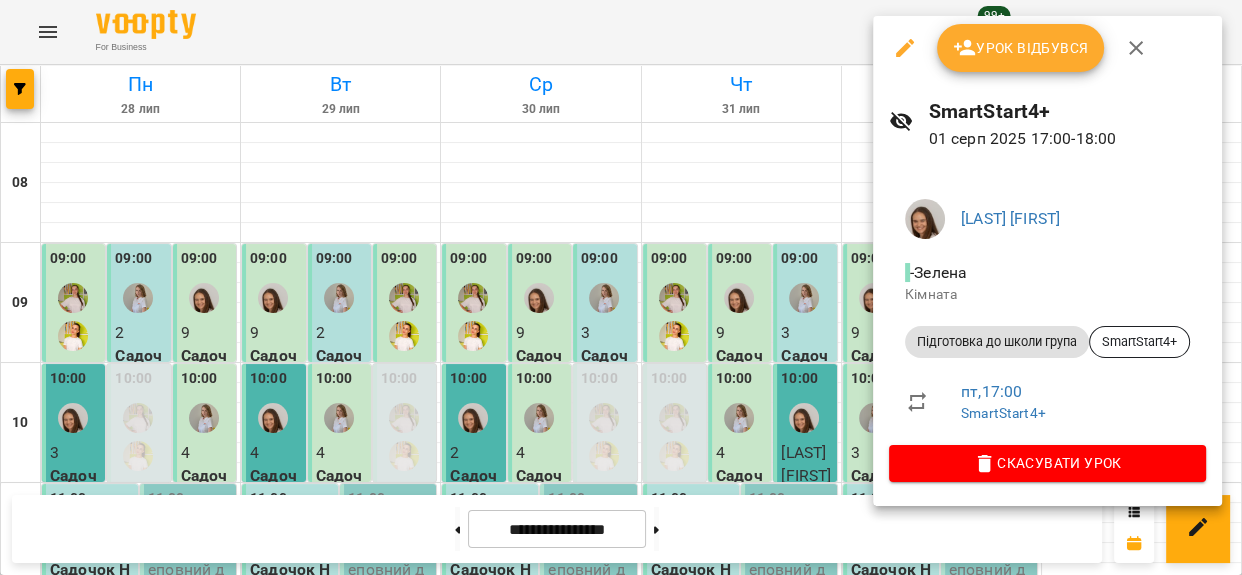 click on "Урок відбувся" at bounding box center (1021, 48) 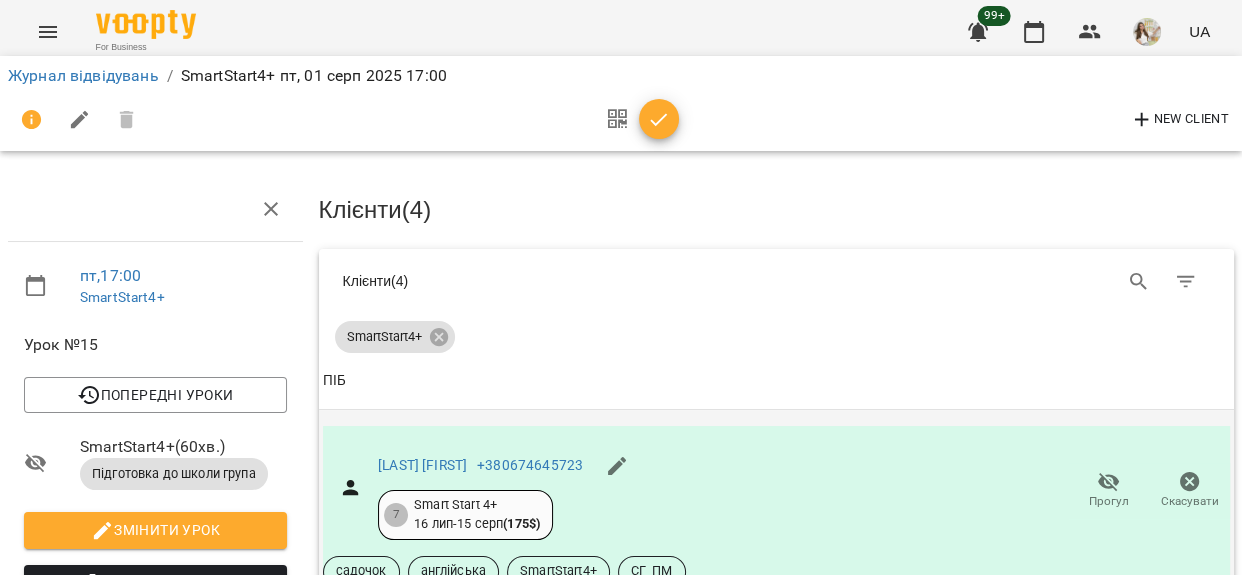 click 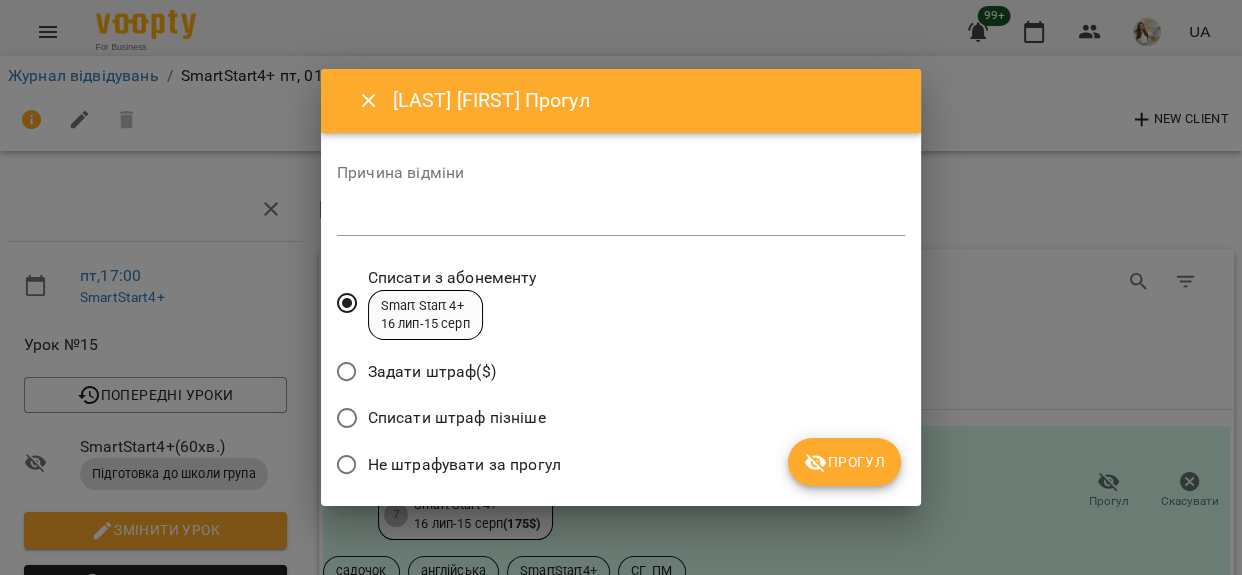 click at bounding box center [621, 219] 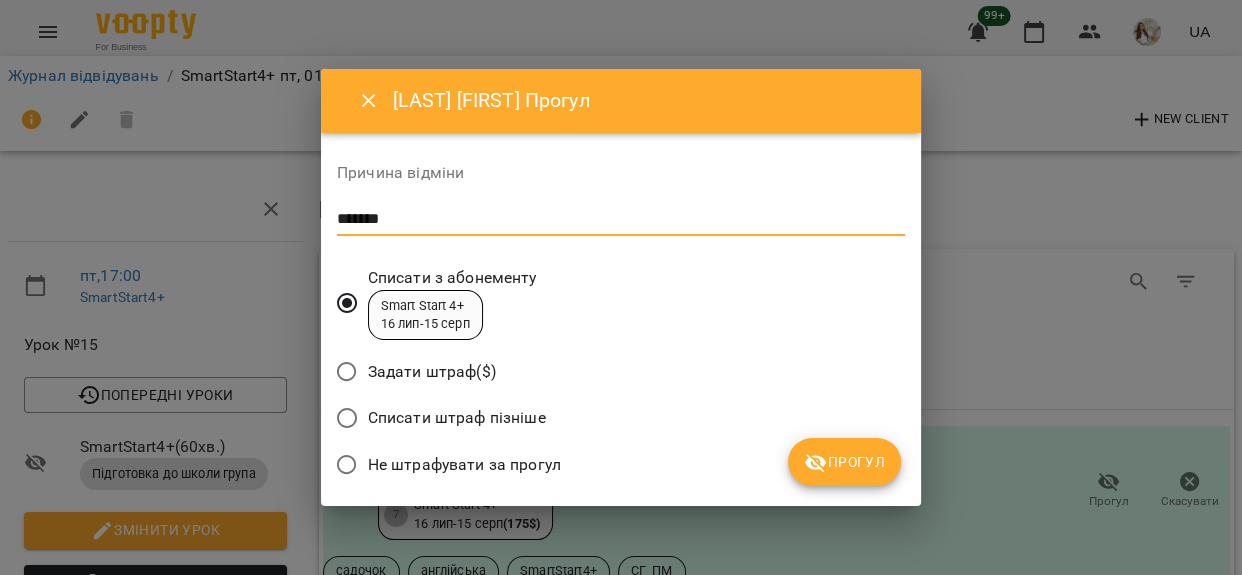 type on "*******" 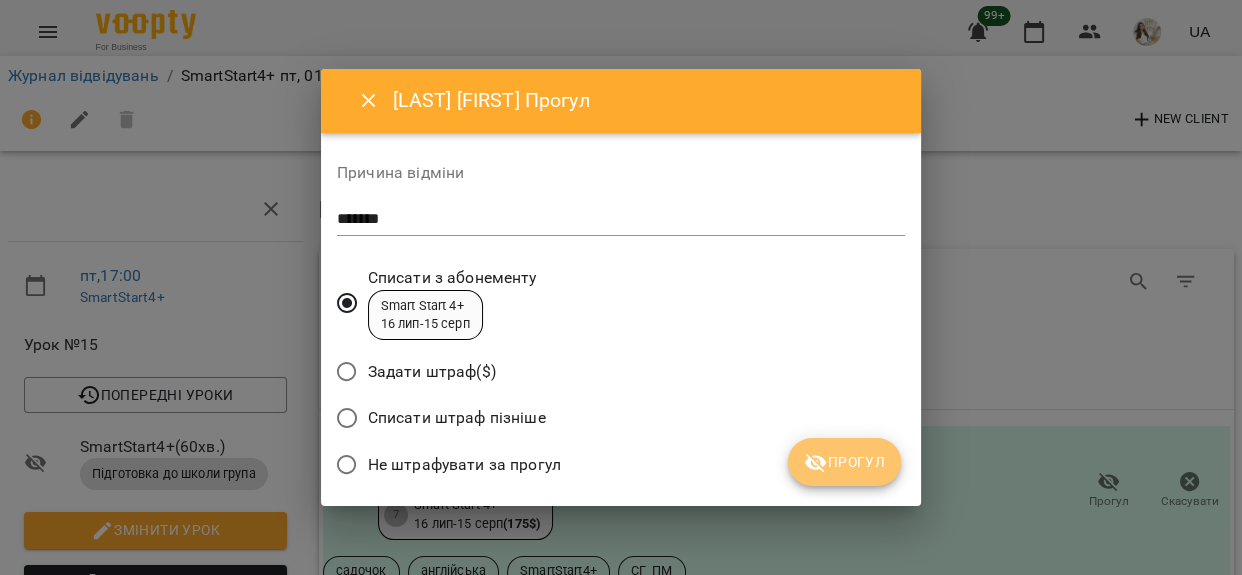 click on "Прогул" at bounding box center (844, 462) 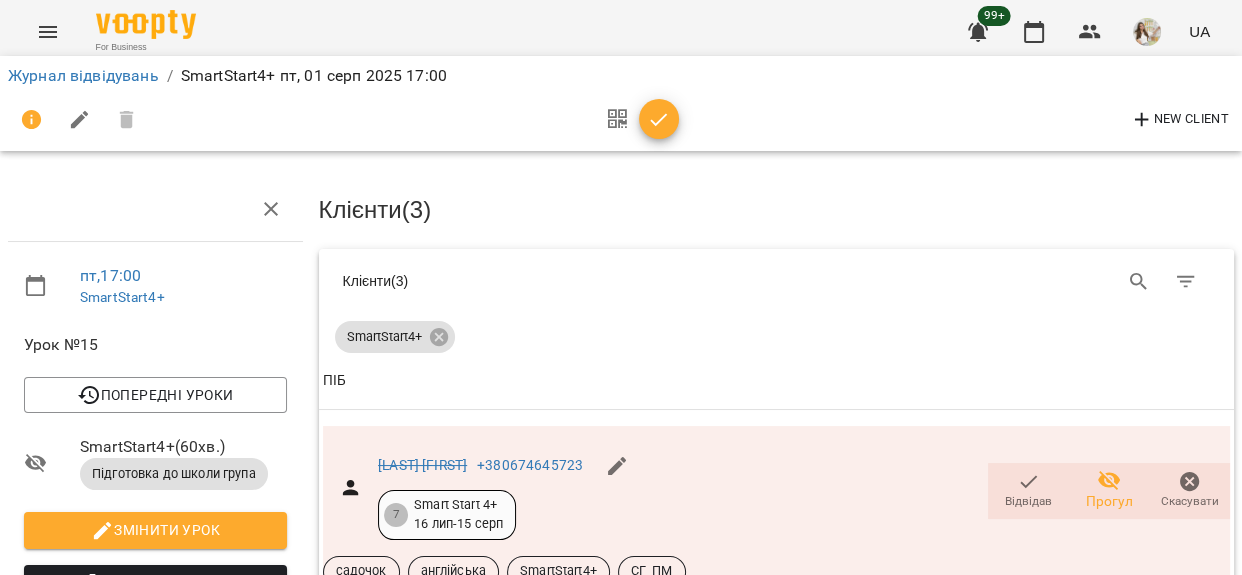 click 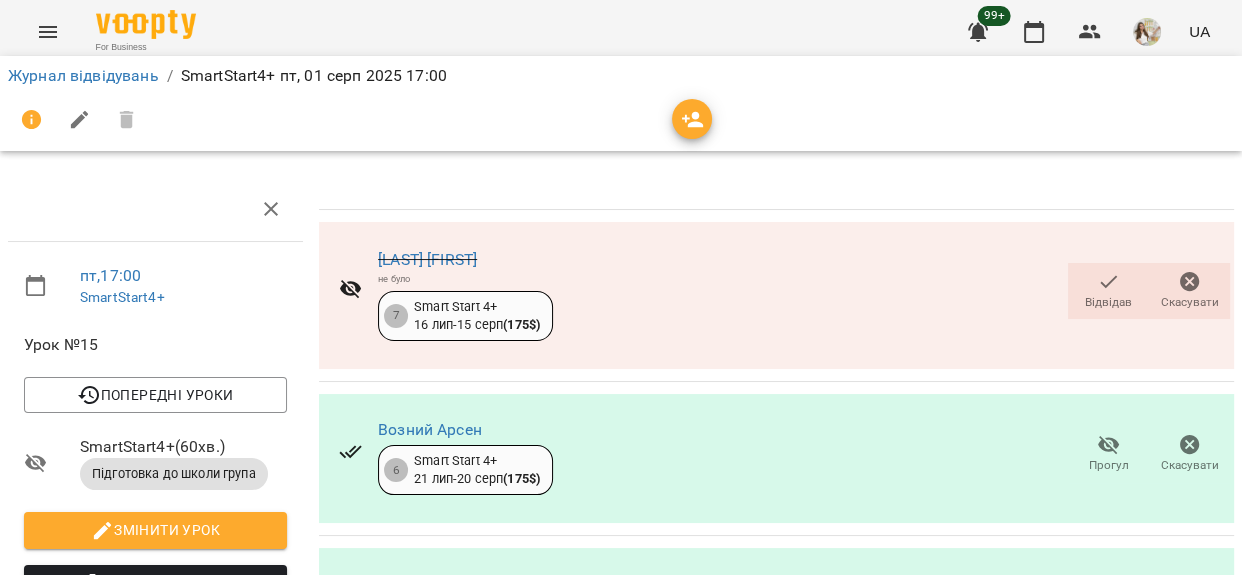scroll, scrollTop: 356, scrollLeft: 0, axis: vertical 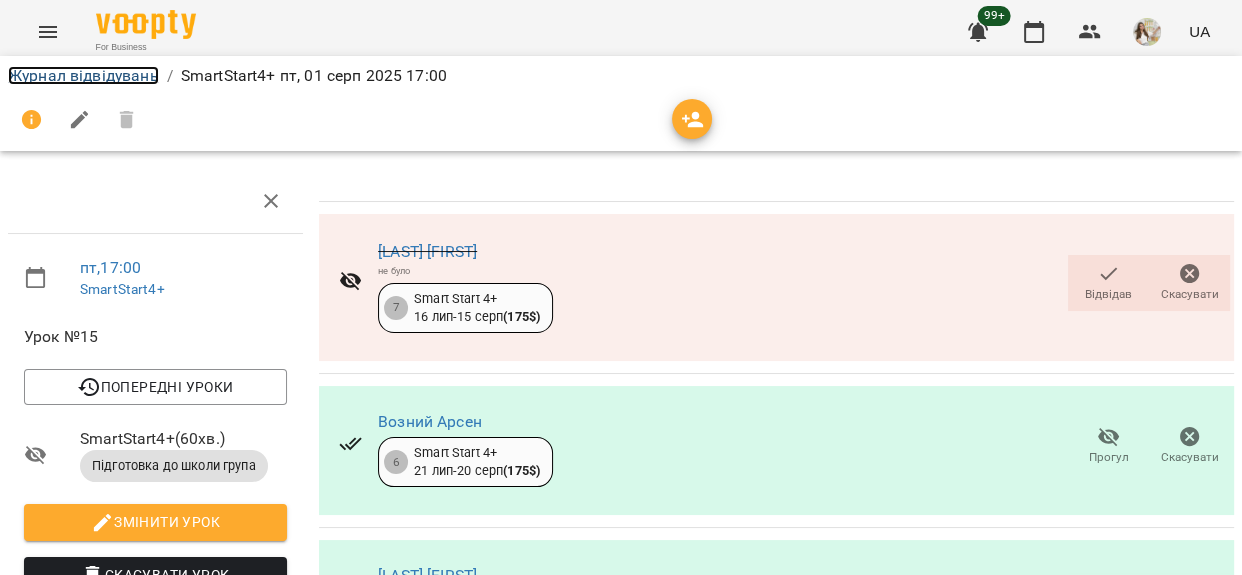 click on "Журнал відвідувань" at bounding box center [83, 75] 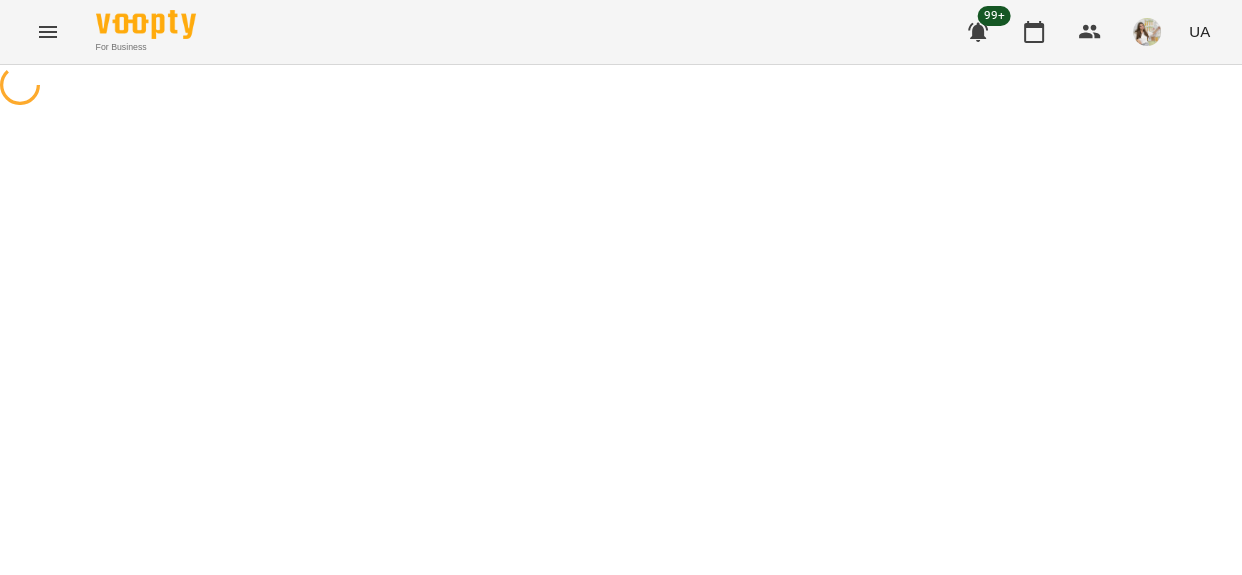 scroll, scrollTop: 0, scrollLeft: 0, axis: both 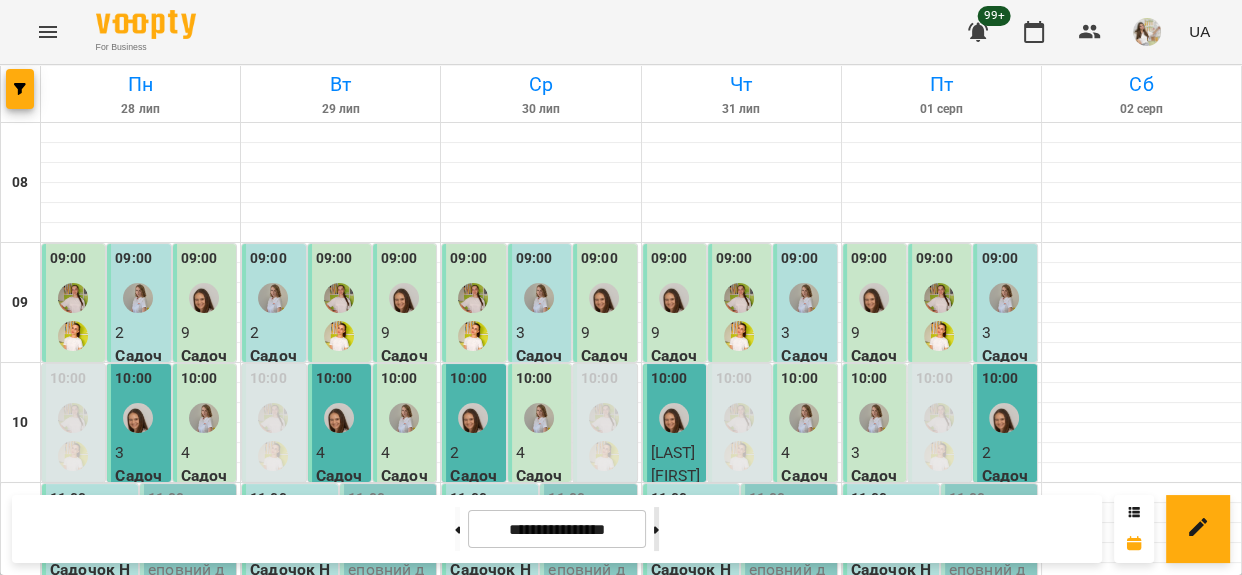 click at bounding box center [656, 529] 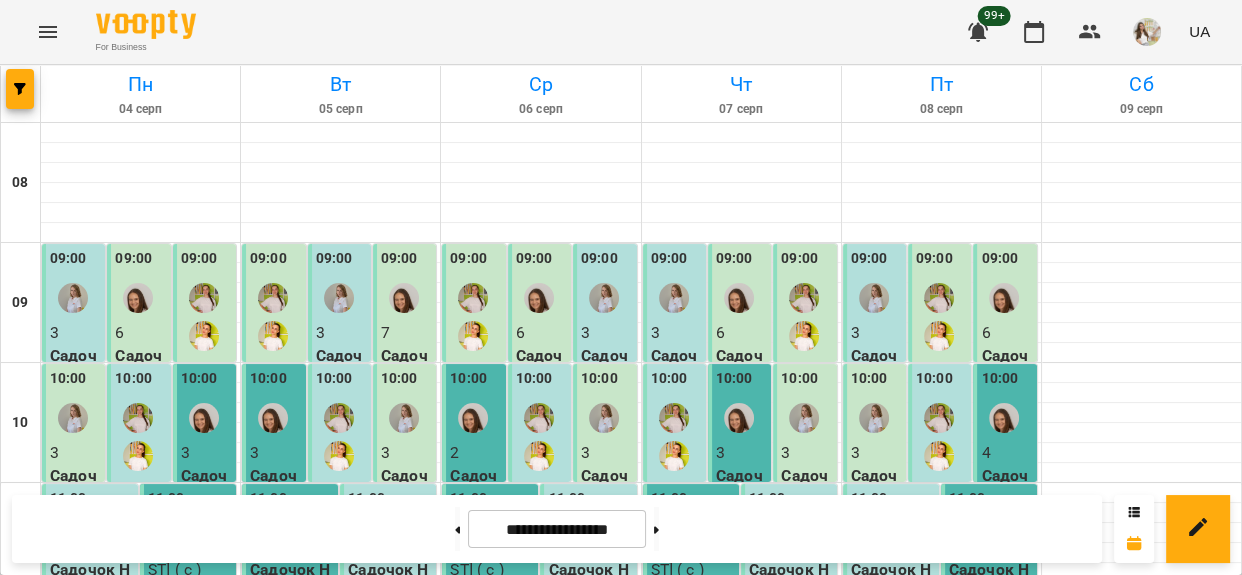 scroll, scrollTop: 1000, scrollLeft: 0, axis: vertical 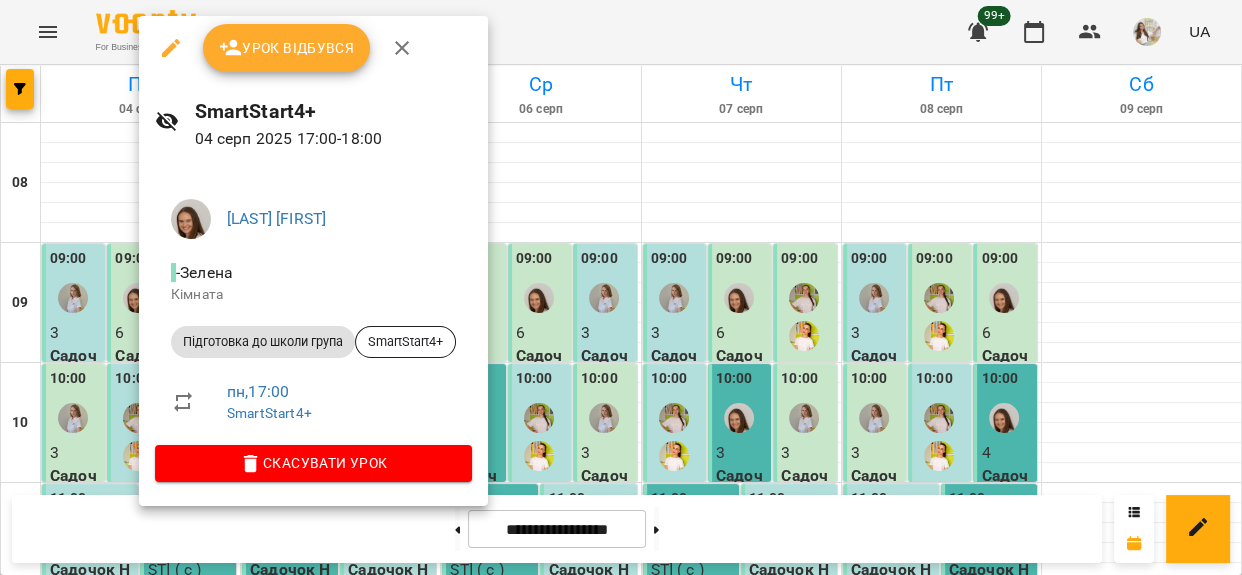 click on "Урок відбувся" at bounding box center (287, 48) 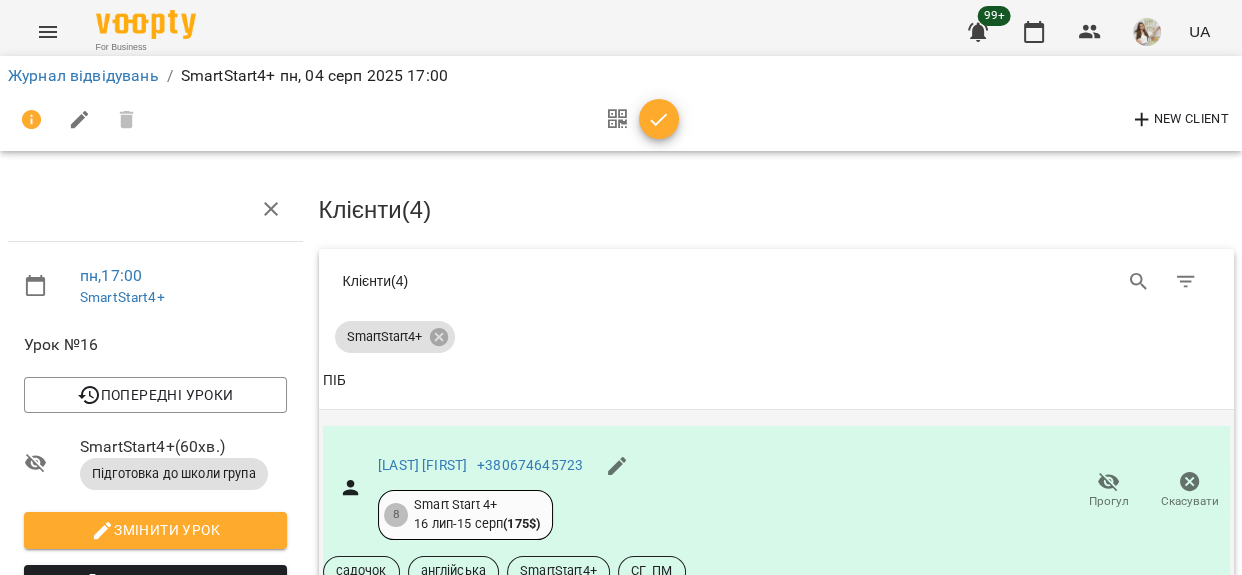 click on "Прогул" at bounding box center (1108, 490) 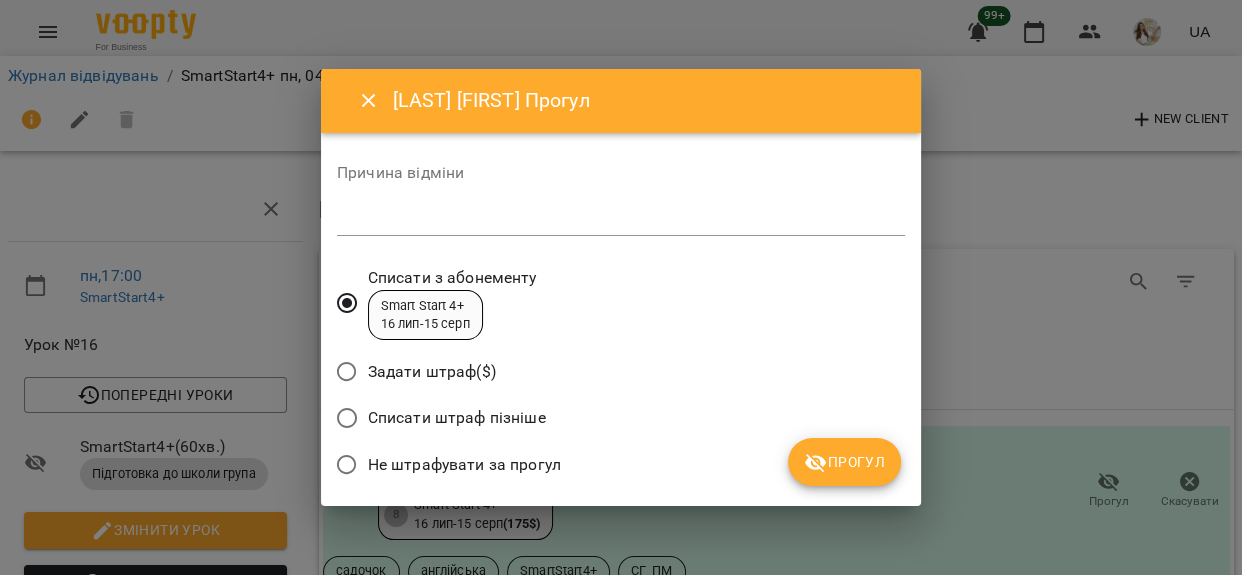 click at bounding box center (621, 219) 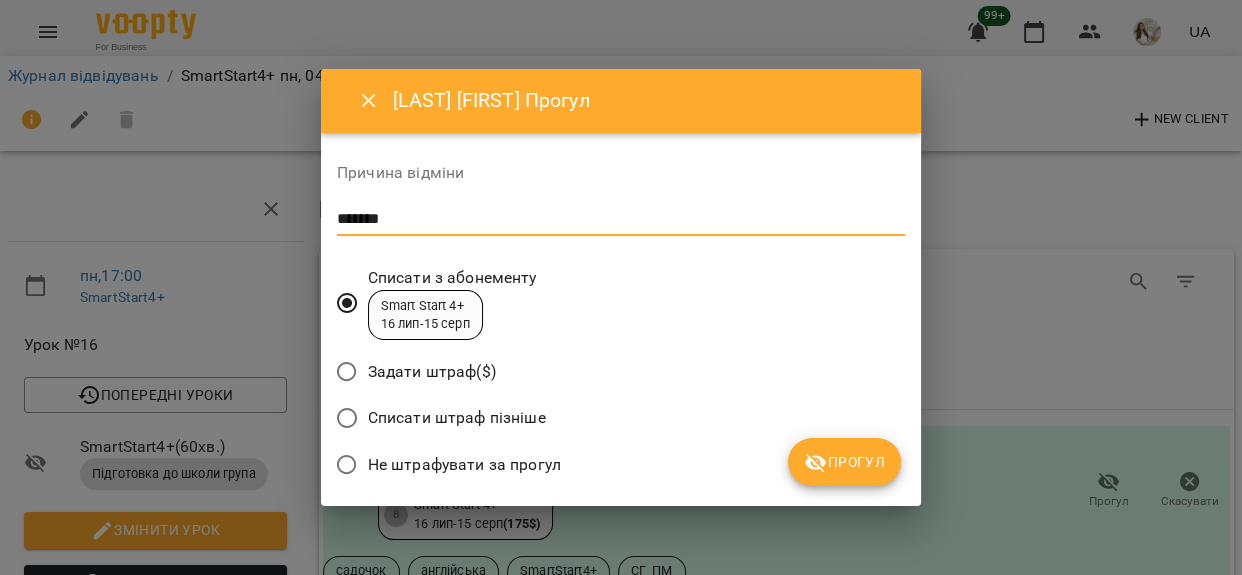type on "*******" 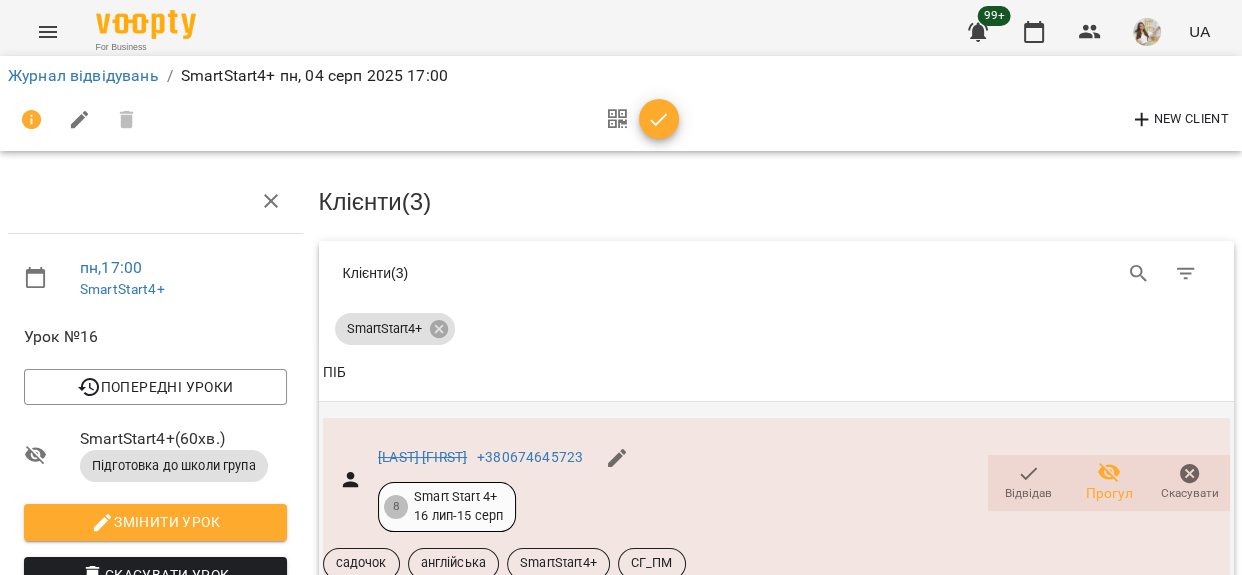 scroll, scrollTop: 704, scrollLeft: 0, axis: vertical 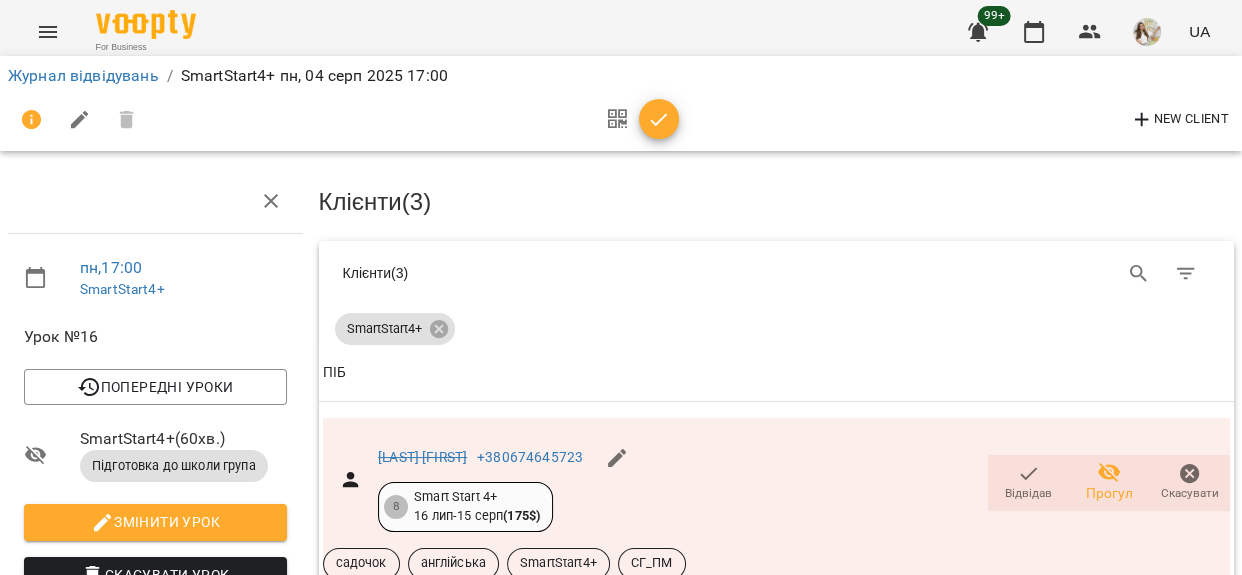 click 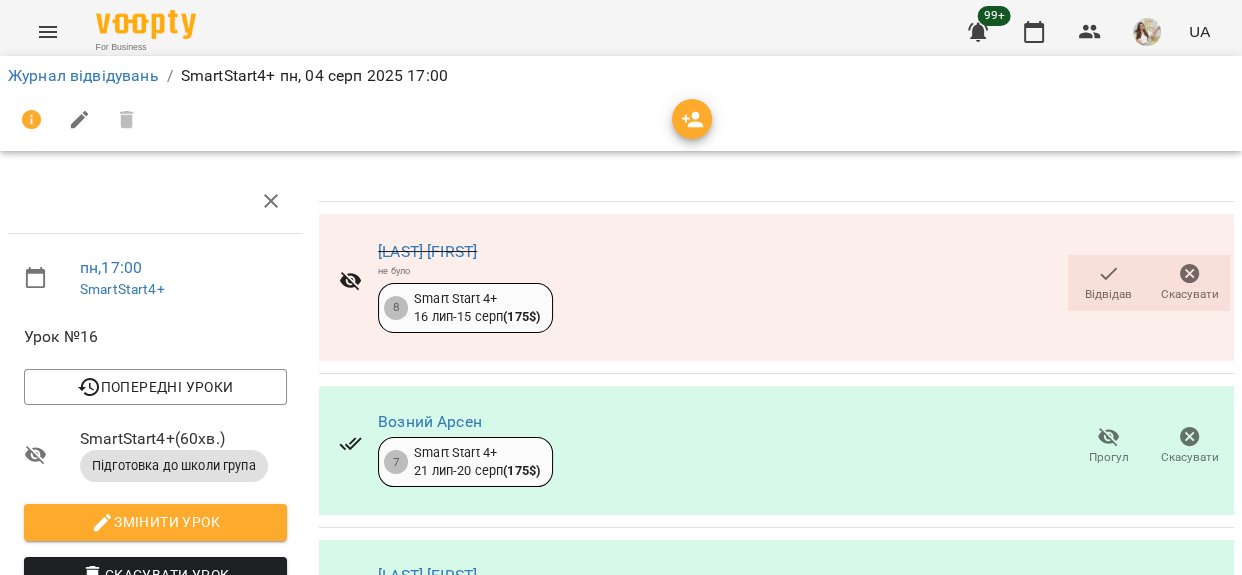 scroll, scrollTop: 83, scrollLeft: 0, axis: vertical 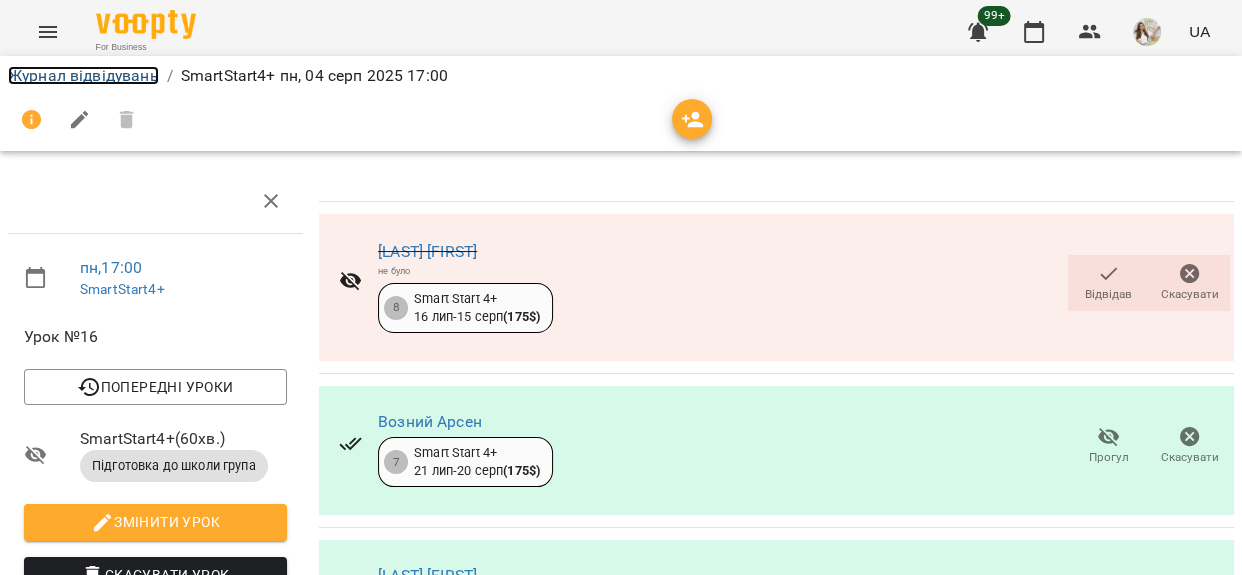 click on "Журнал відвідувань" at bounding box center [83, 75] 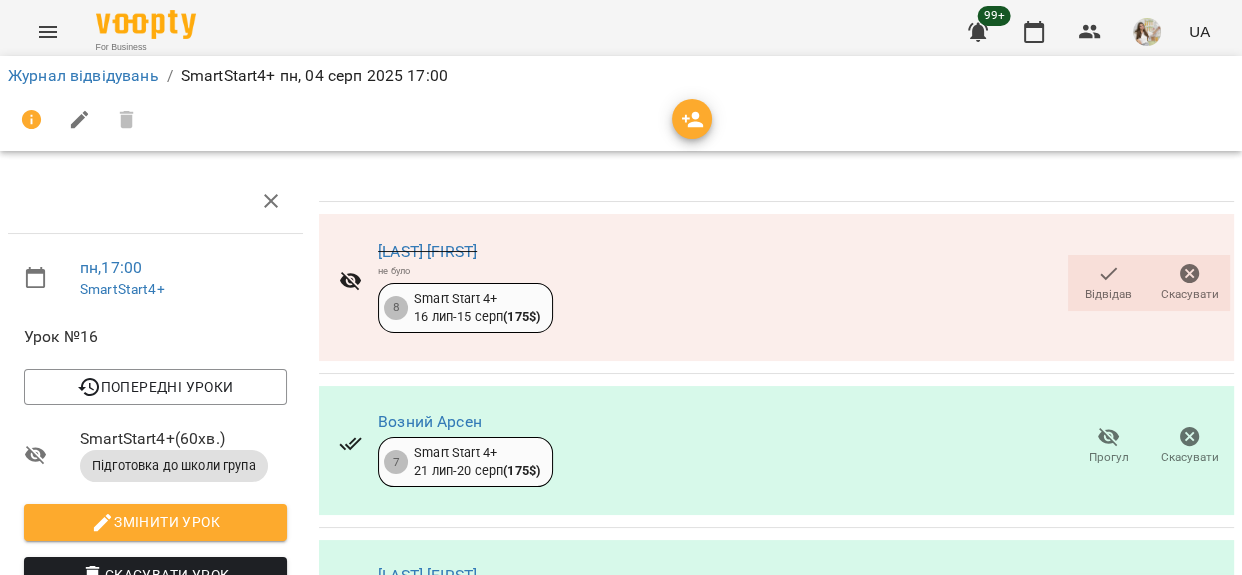 scroll, scrollTop: 0, scrollLeft: 0, axis: both 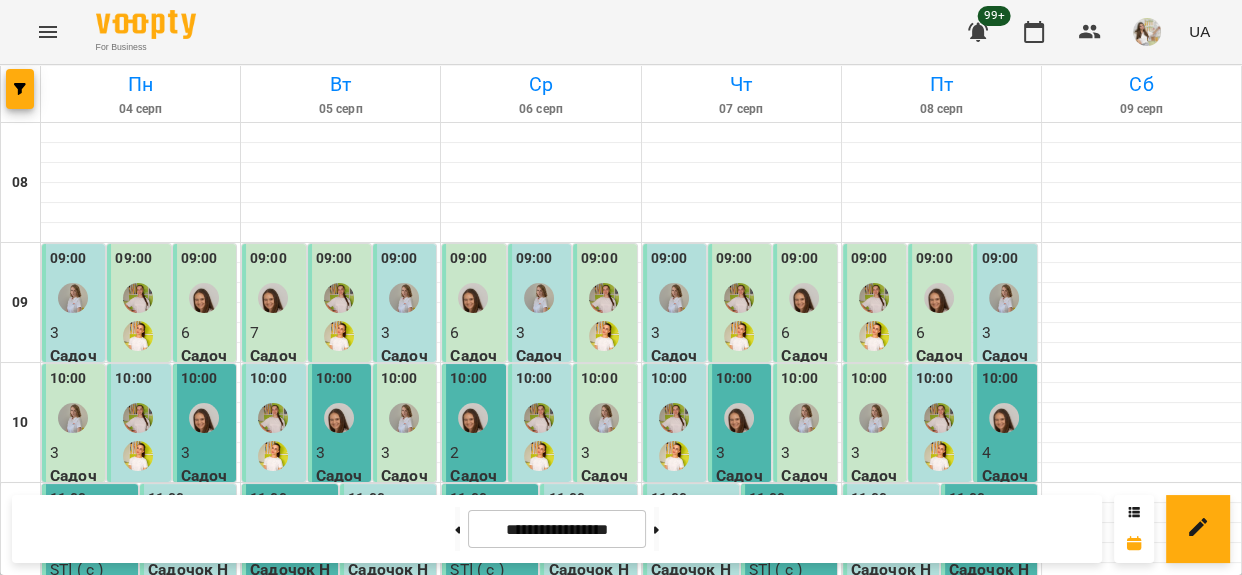click on "Підготовка до школи група - SmartStart4+" at bounding box center [590, 1301] 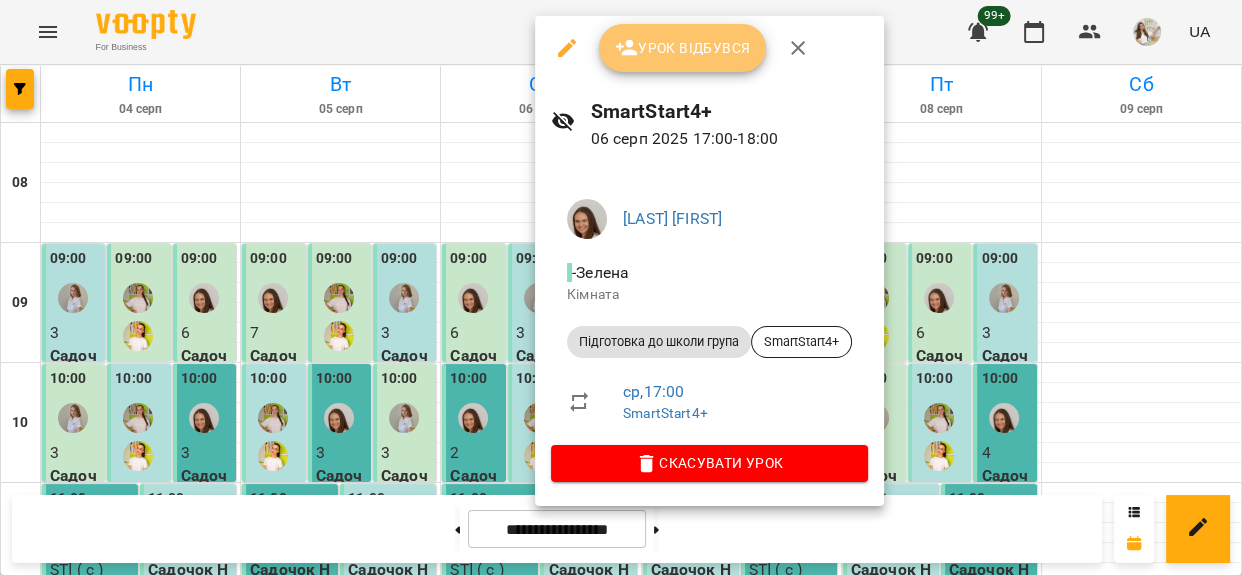 click on "Урок відбувся" at bounding box center [683, 48] 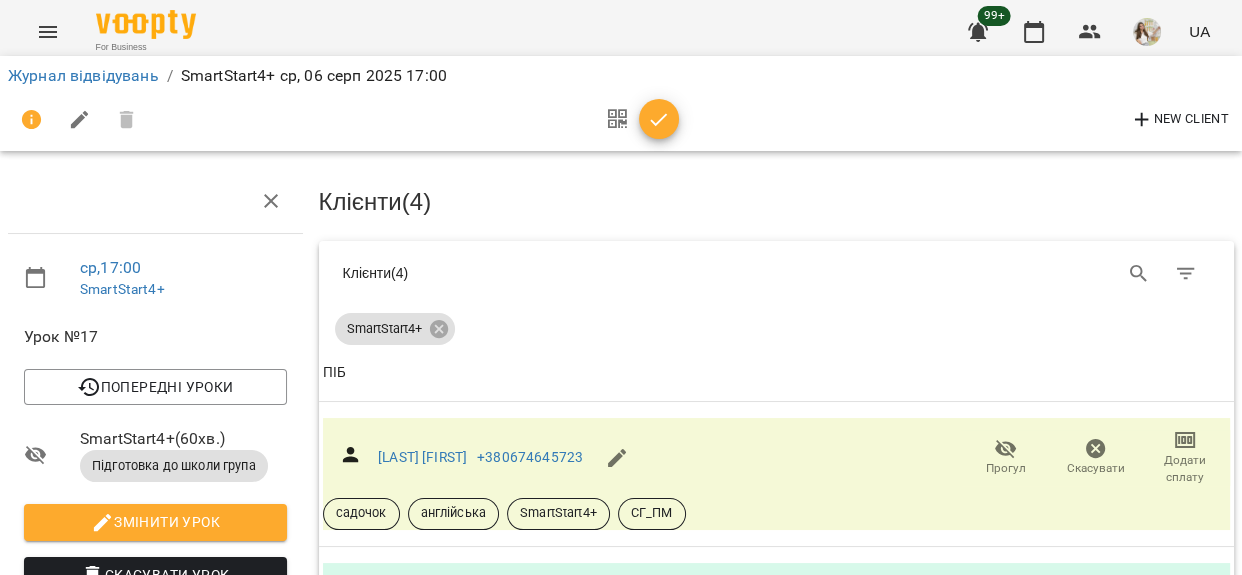 scroll, scrollTop: 181, scrollLeft: 0, axis: vertical 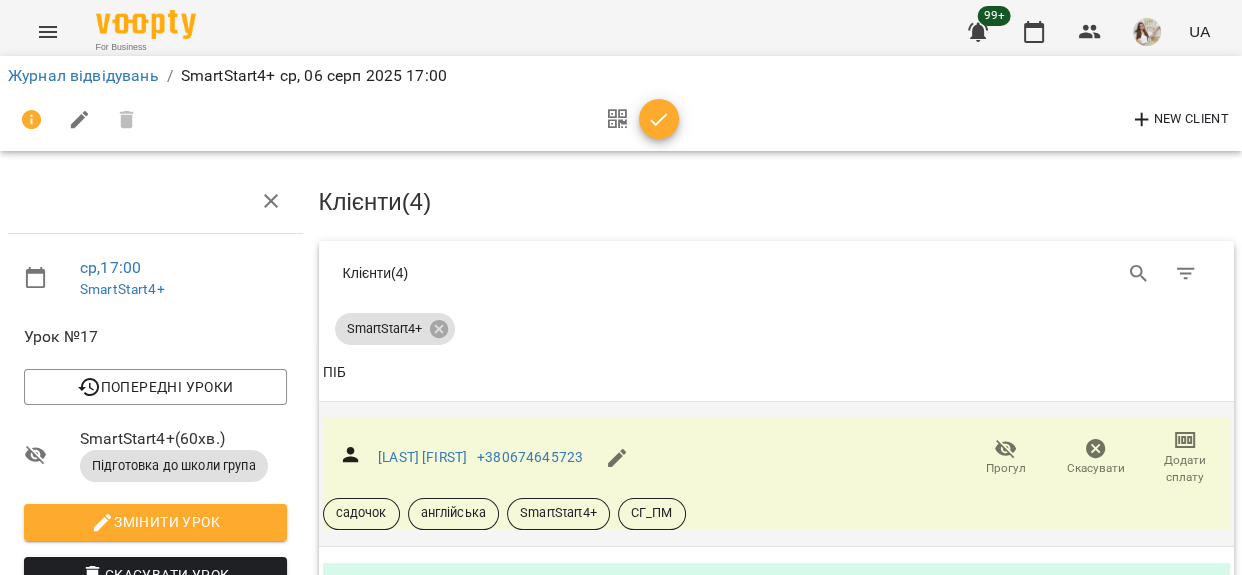 click on "Додати сплату" at bounding box center [1185, 469] 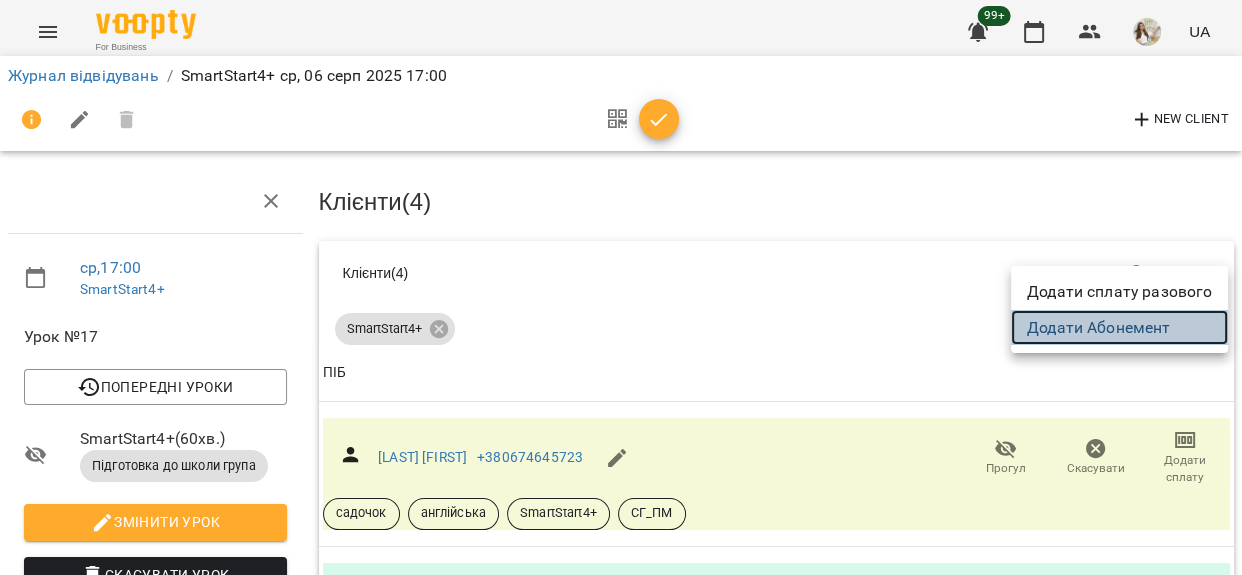 click on "Додати Абонемент" at bounding box center [1119, 328] 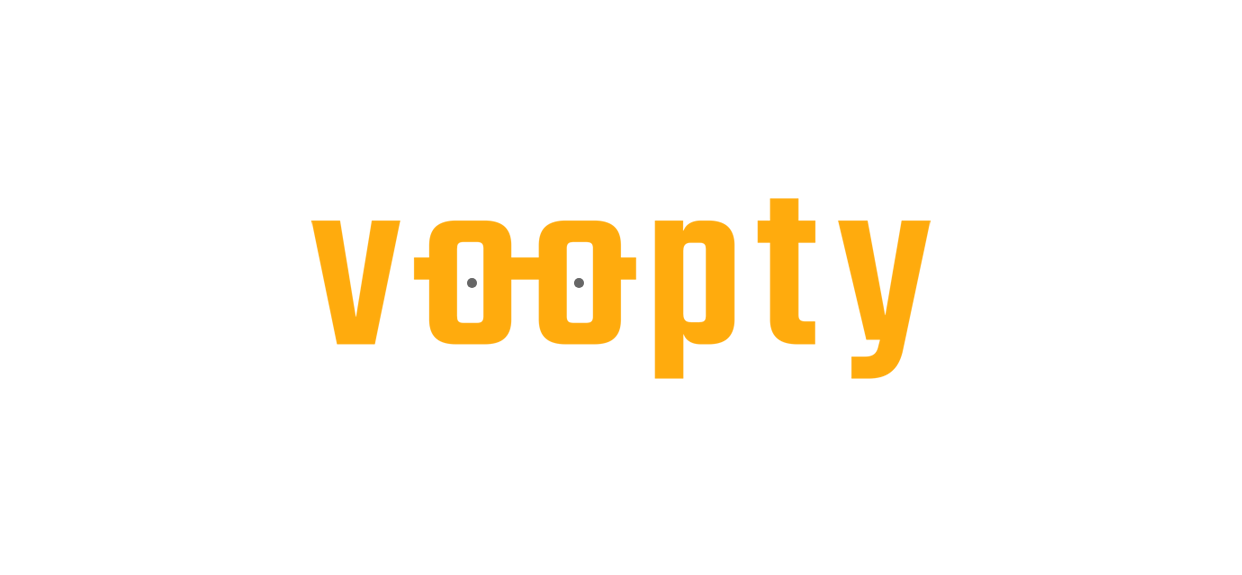 scroll, scrollTop: 0, scrollLeft: 0, axis: both 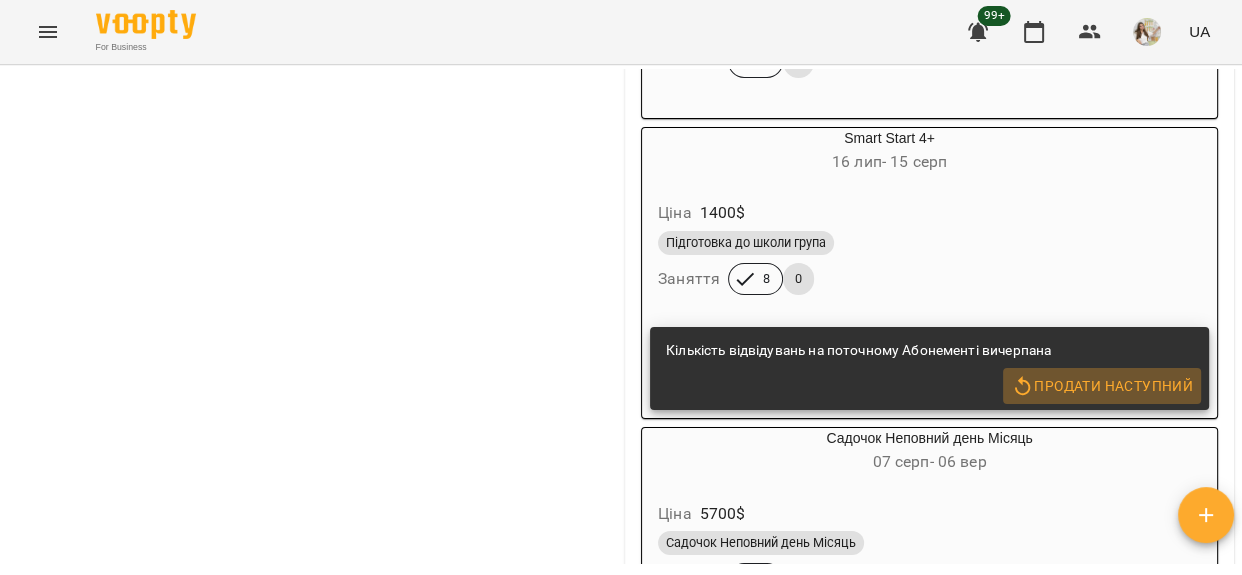 click on "Продати наступний" at bounding box center [1102, 386] 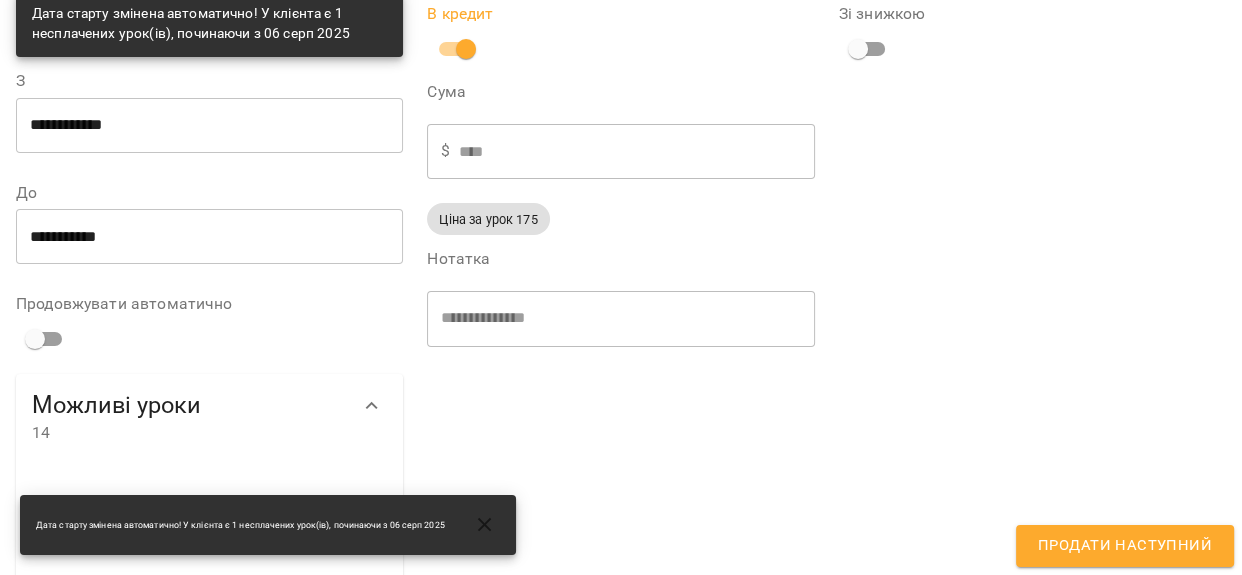 scroll, scrollTop: 272, scrollLeft: 0, axis: vertical 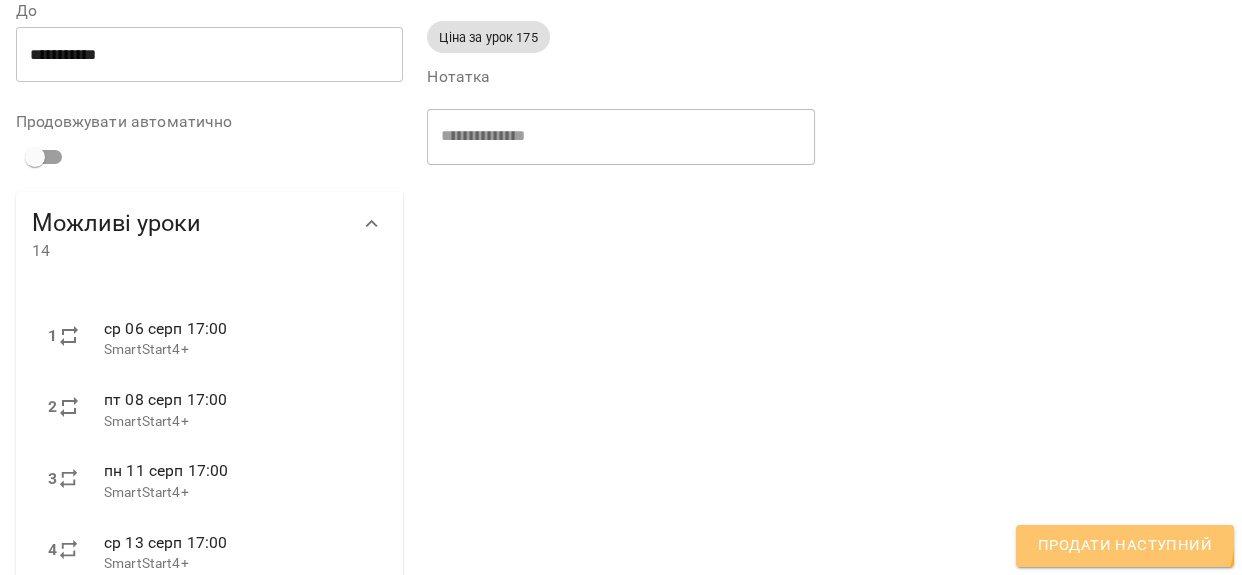 click on "Продати наступний" at bounding box center (1125, 546) 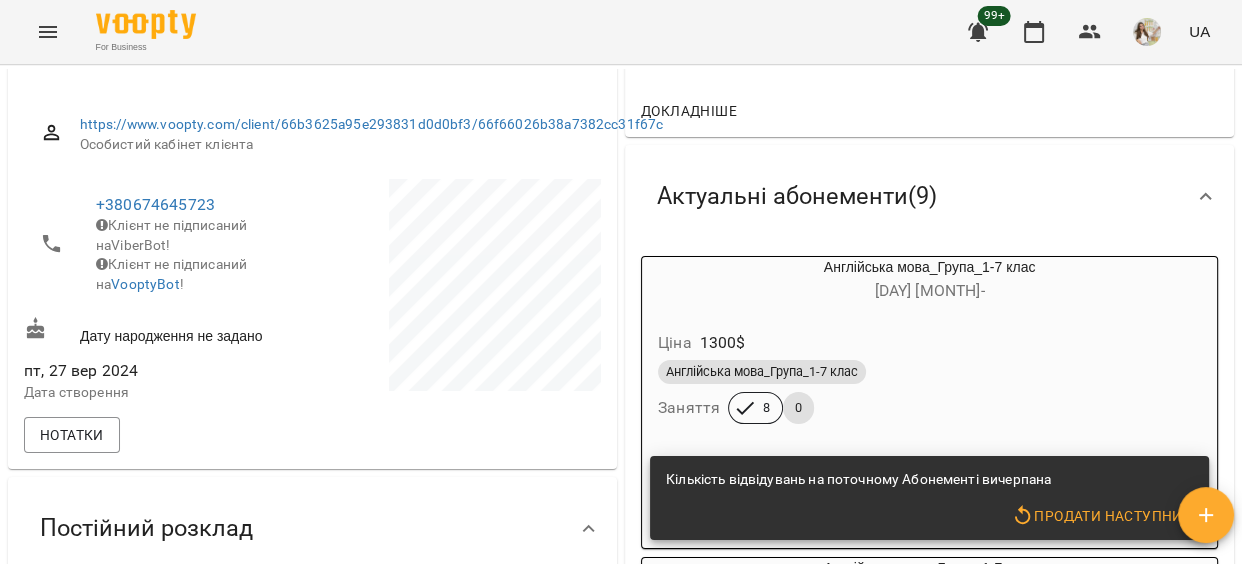 scroll, scrollTop: 0, scrollLeft: 0, axis: both 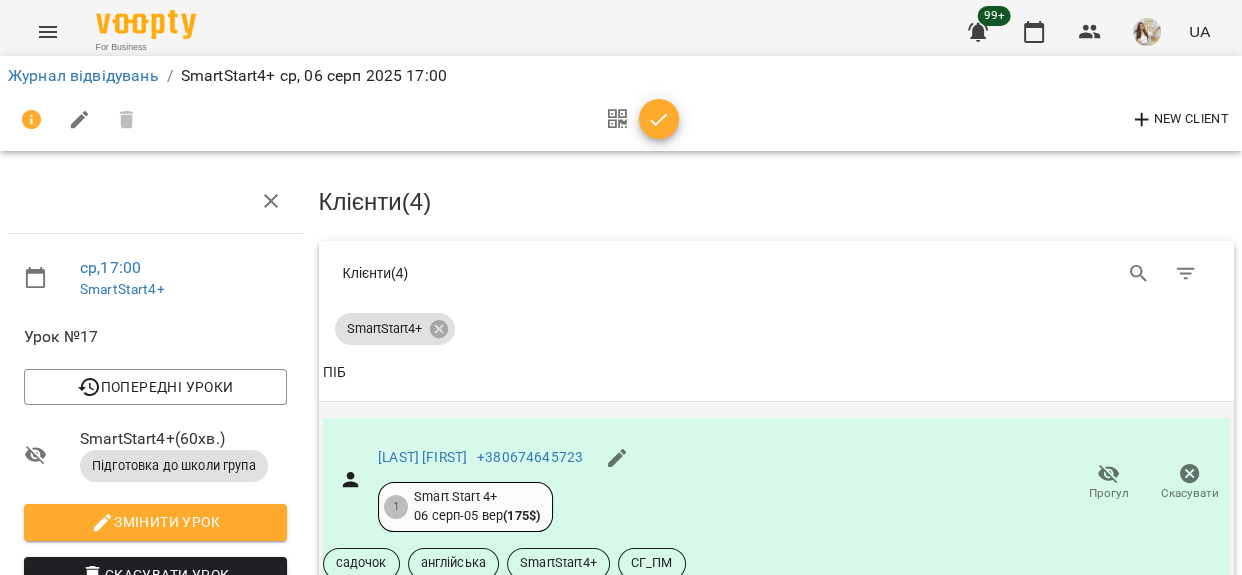 click 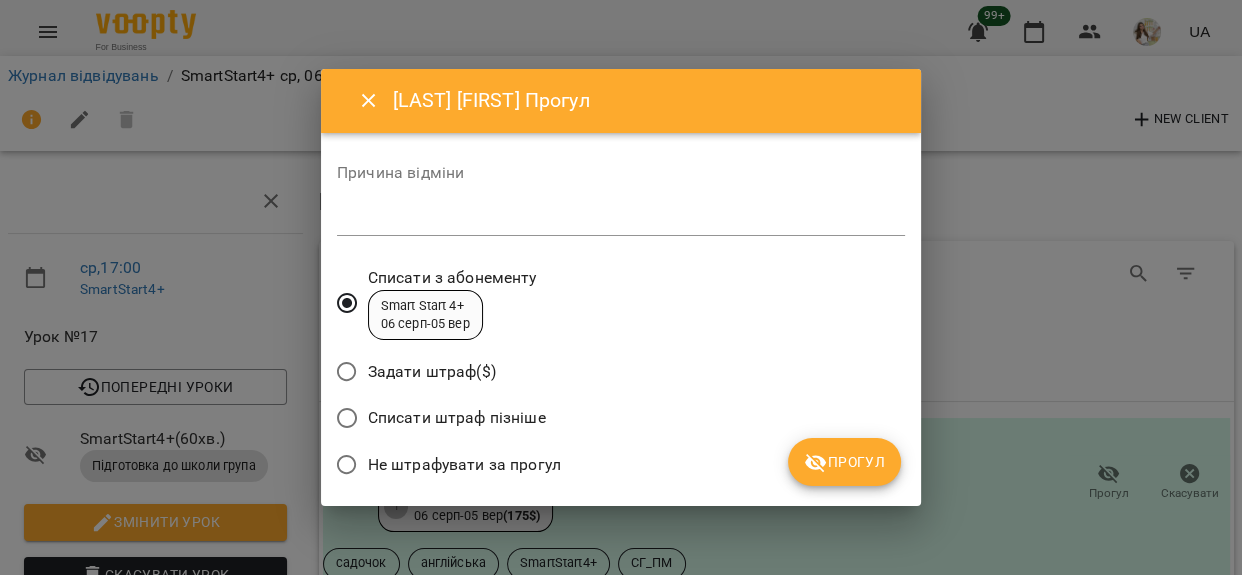 click at bounding box center (621, 219) 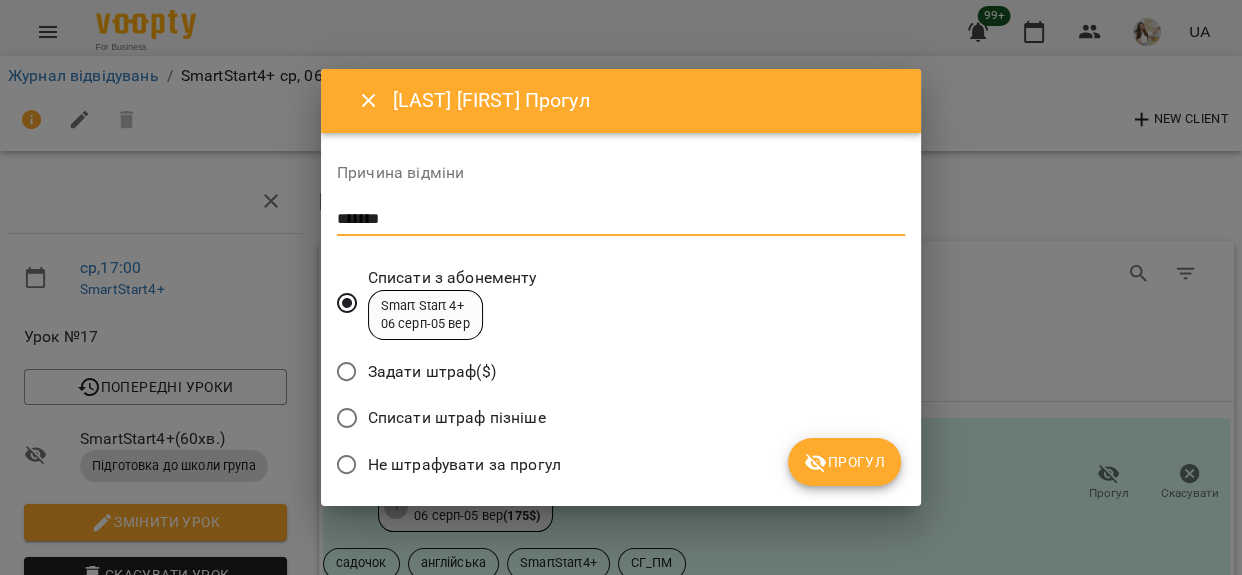 type on "*******" 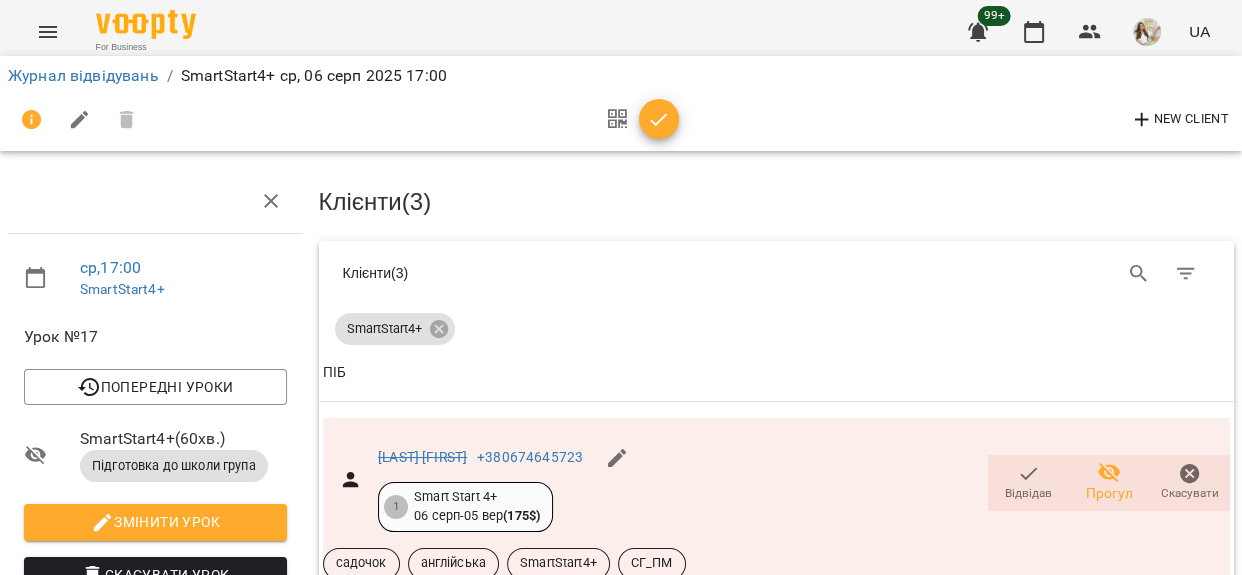 click 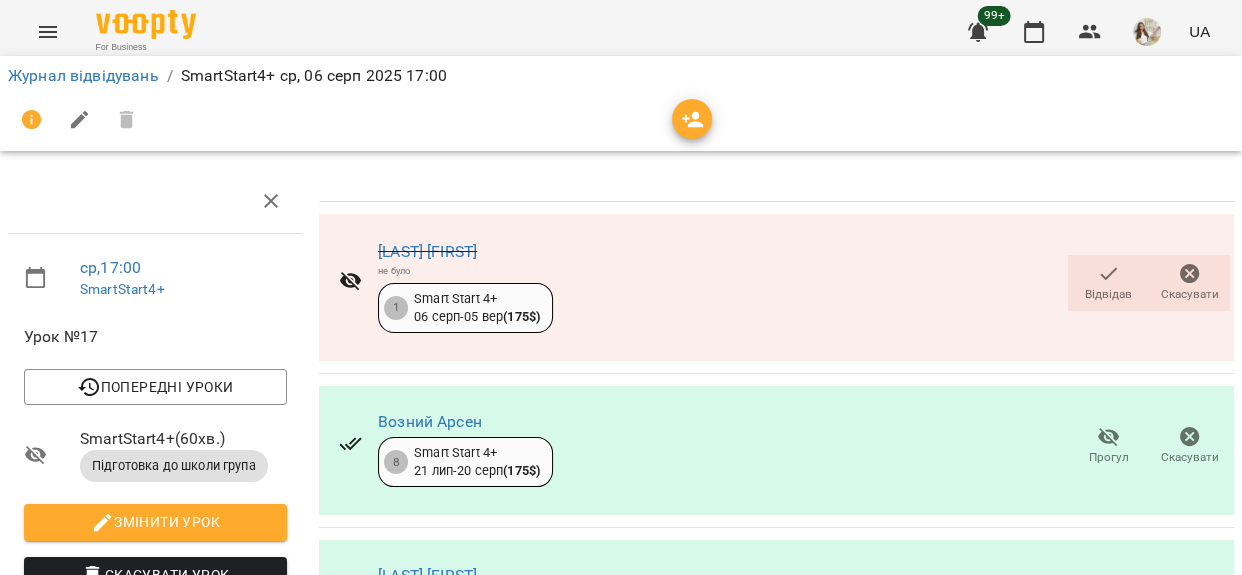 scroll, scrollTop: 356, scrollLeft: 0, axis: vertical 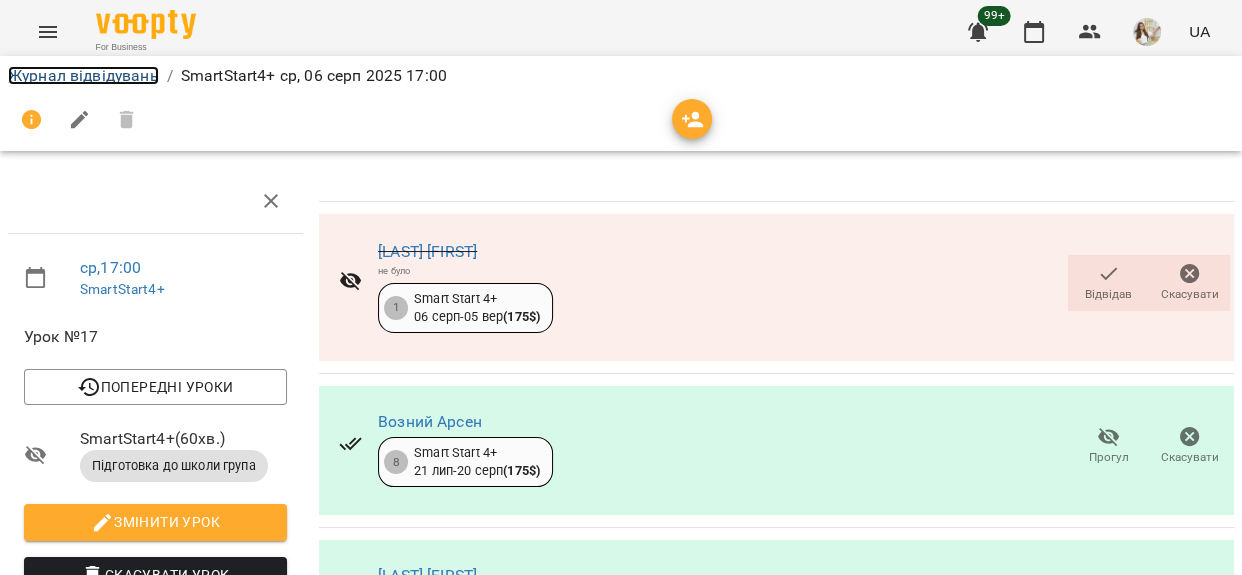 click on "Журнал відвідувань" at bounding box center [83, 75] 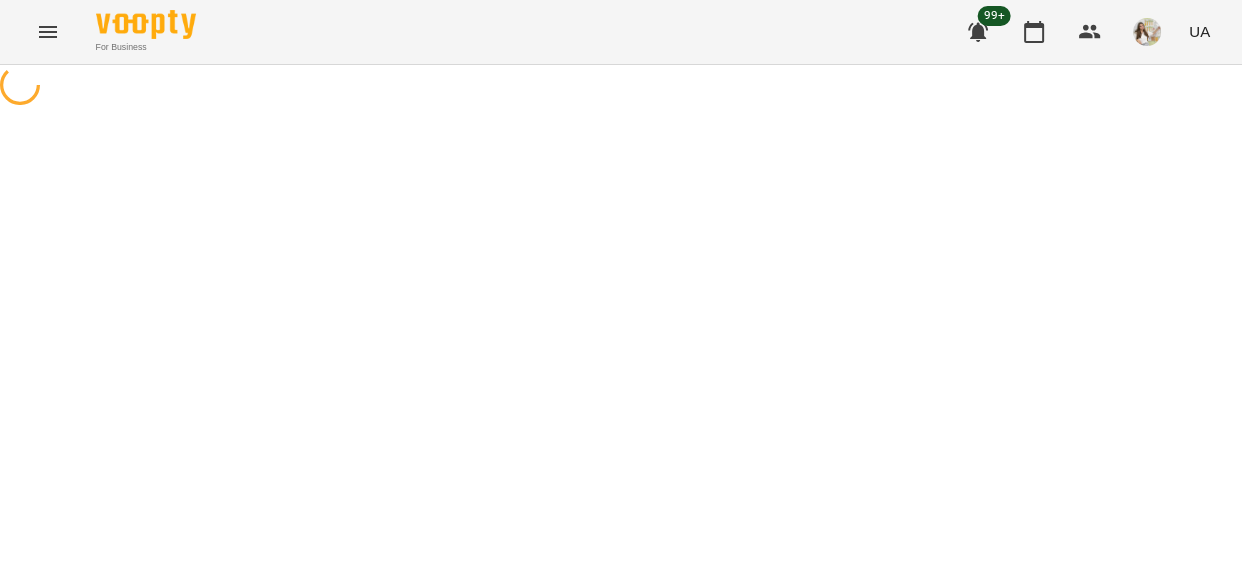 scroll, scrollTop: 0, scrollLeft: 0, axis: both 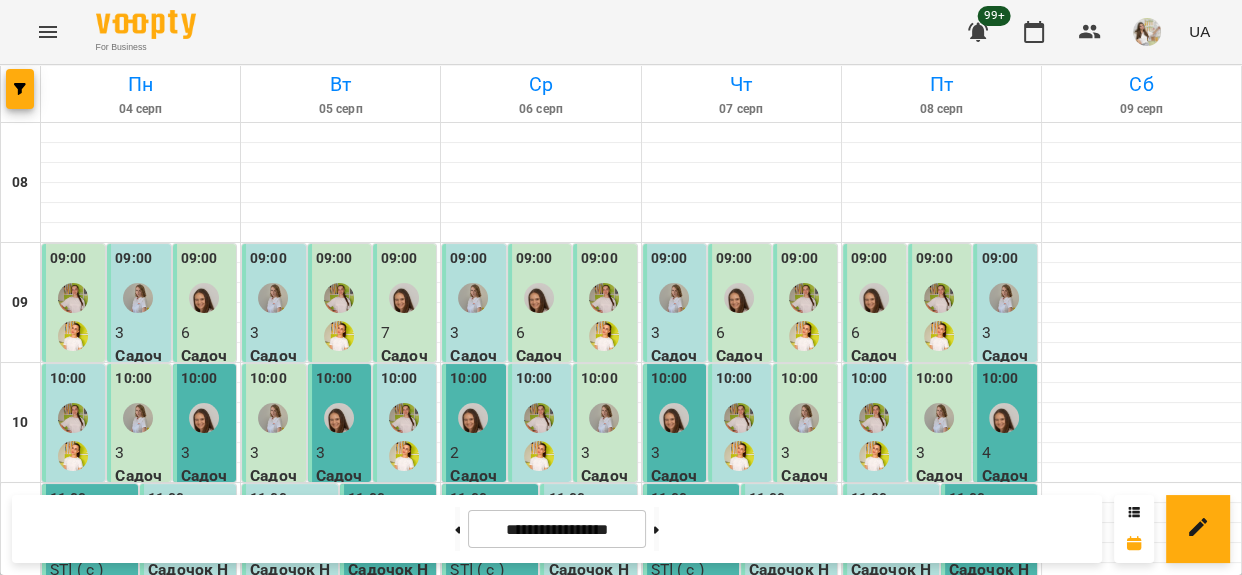 click on "17:00" at bounding box center (967, 1231) 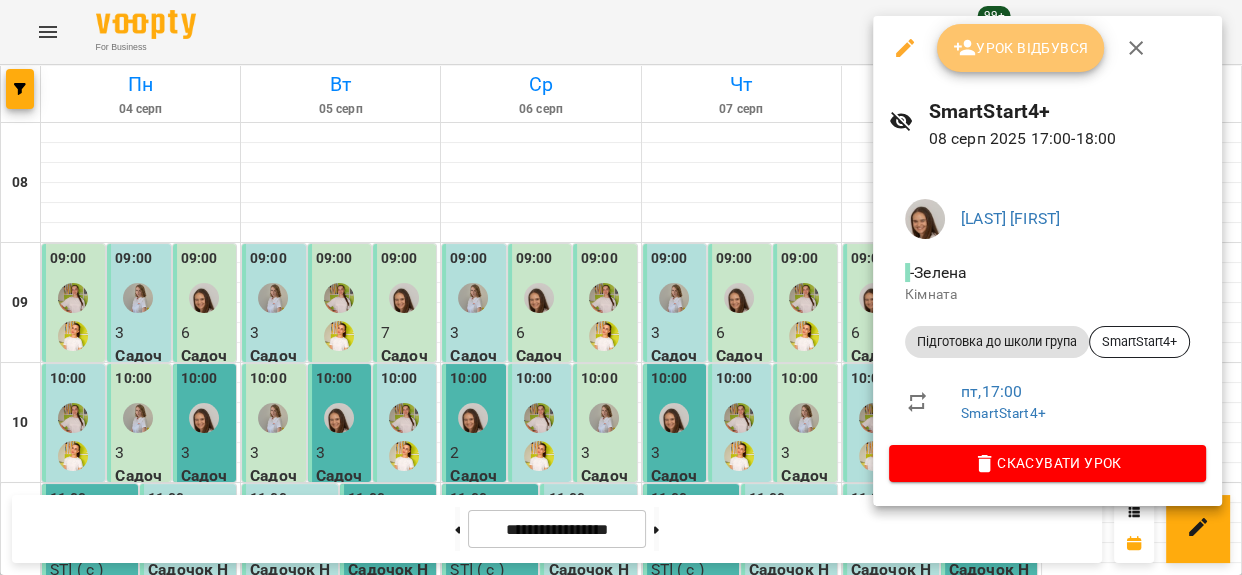 click on "Урок відбувся" at bounding box center [1021, 48] 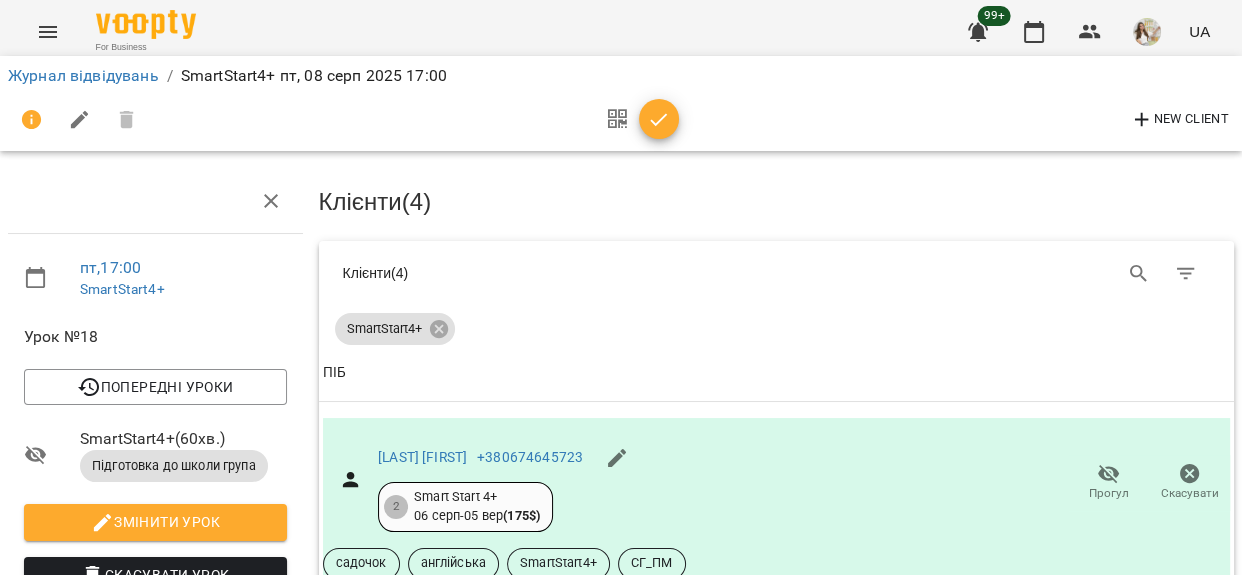 scroll, scrollTop: 410, scrollLeft: 0, axis: vertical 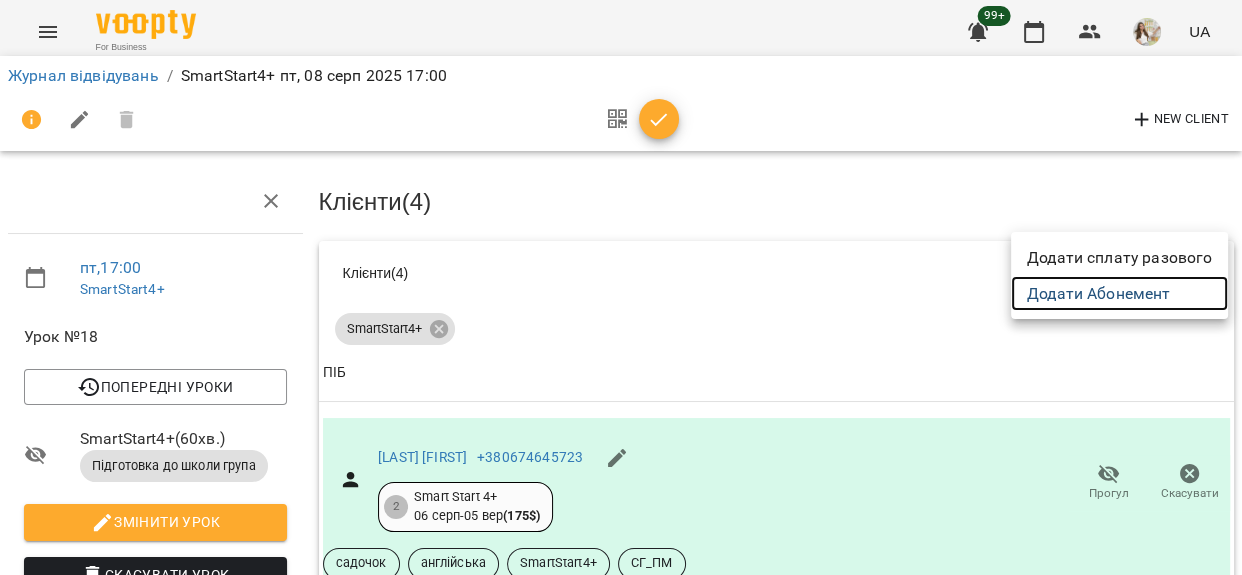 click on "Додати Абонемент" at bounding box center (1119, 294) 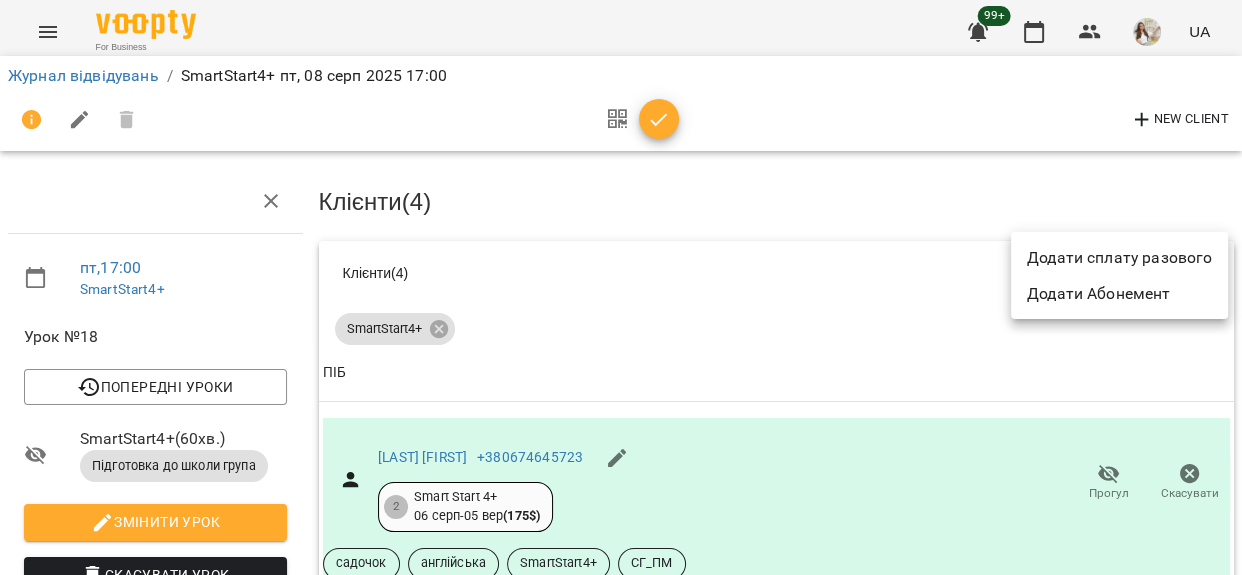 click at bounding box center [621, 287] 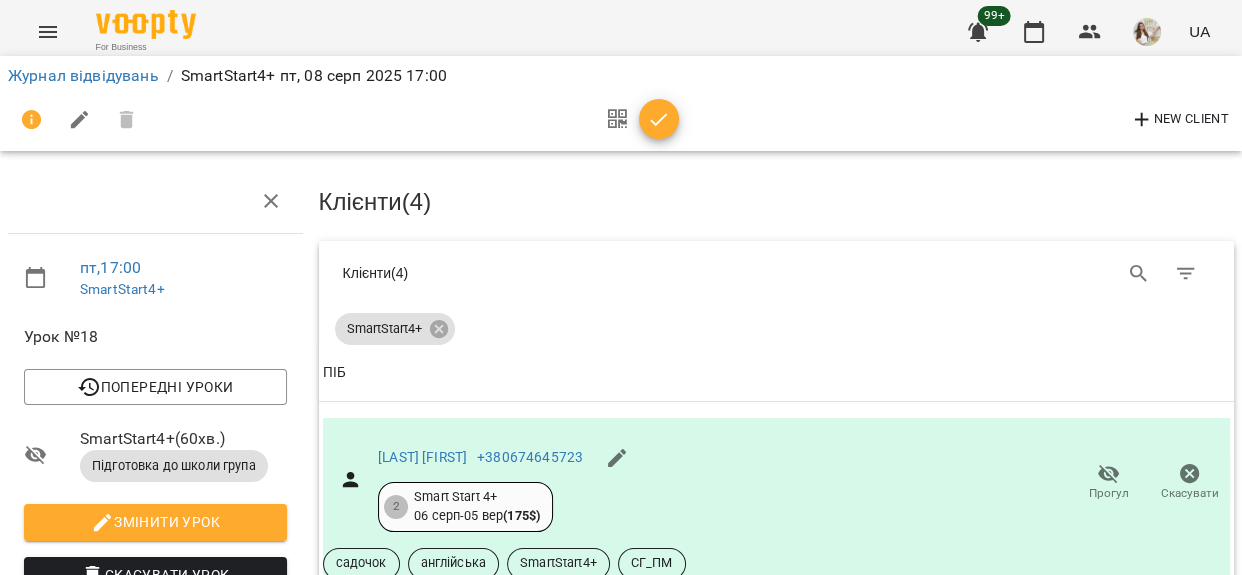 click on "Додати сплату" at bounding box center (1185, 808) 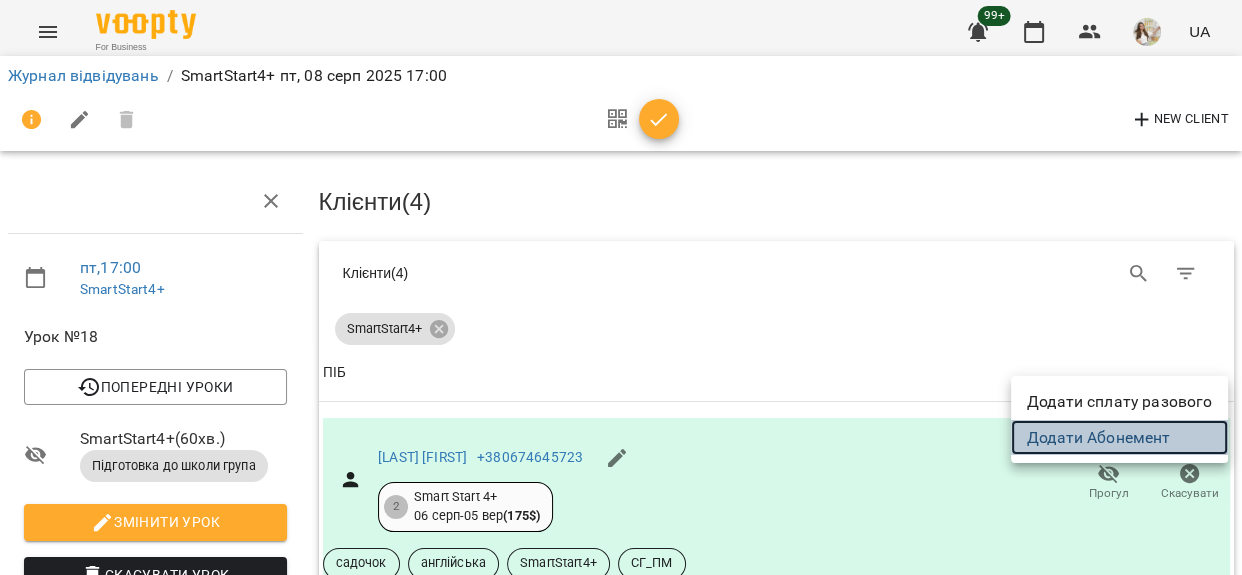 click on "Додати Абонемент" at bounding box center (1119, 438) 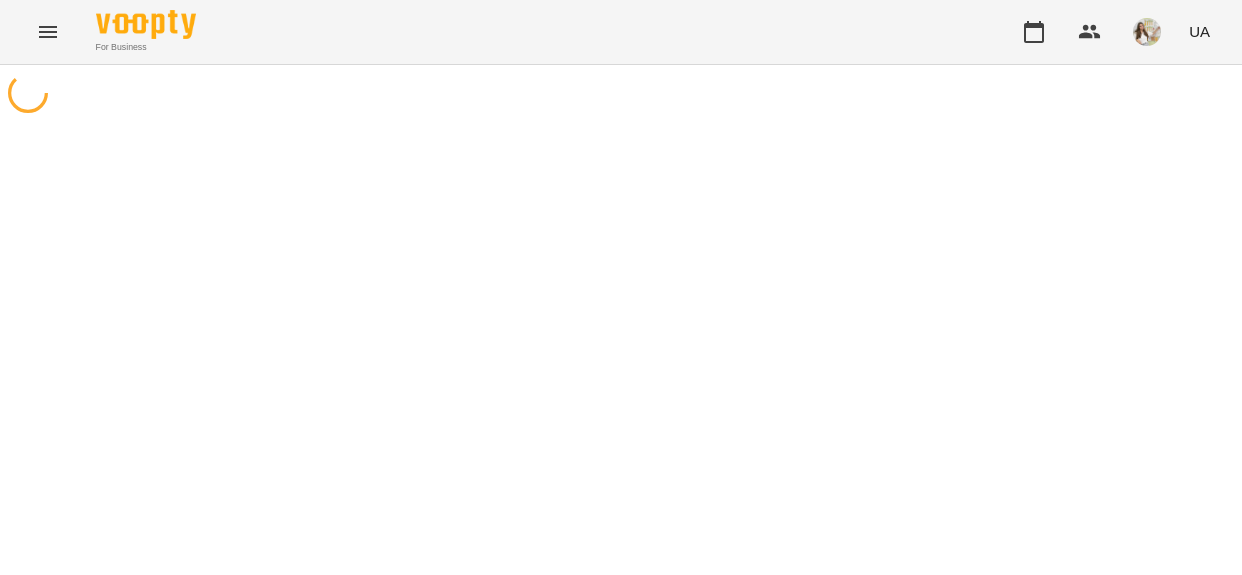 scroll, scrollTop: 0, scrollLeft: 0, axis: both 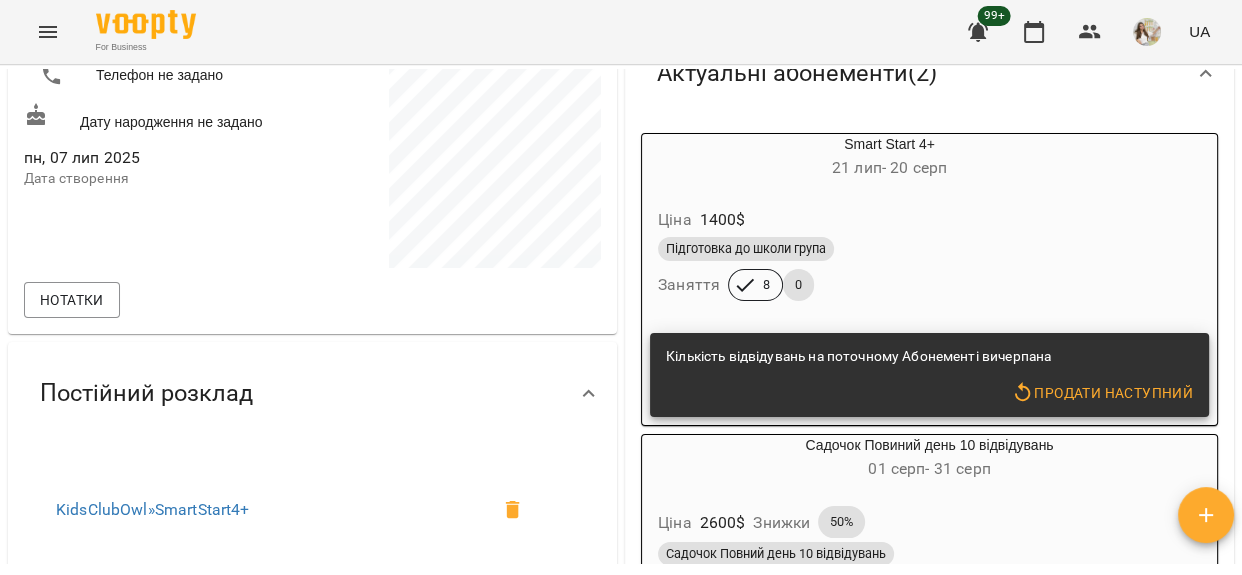 click on "Продати наступний" at bounding box center [1102, 393] 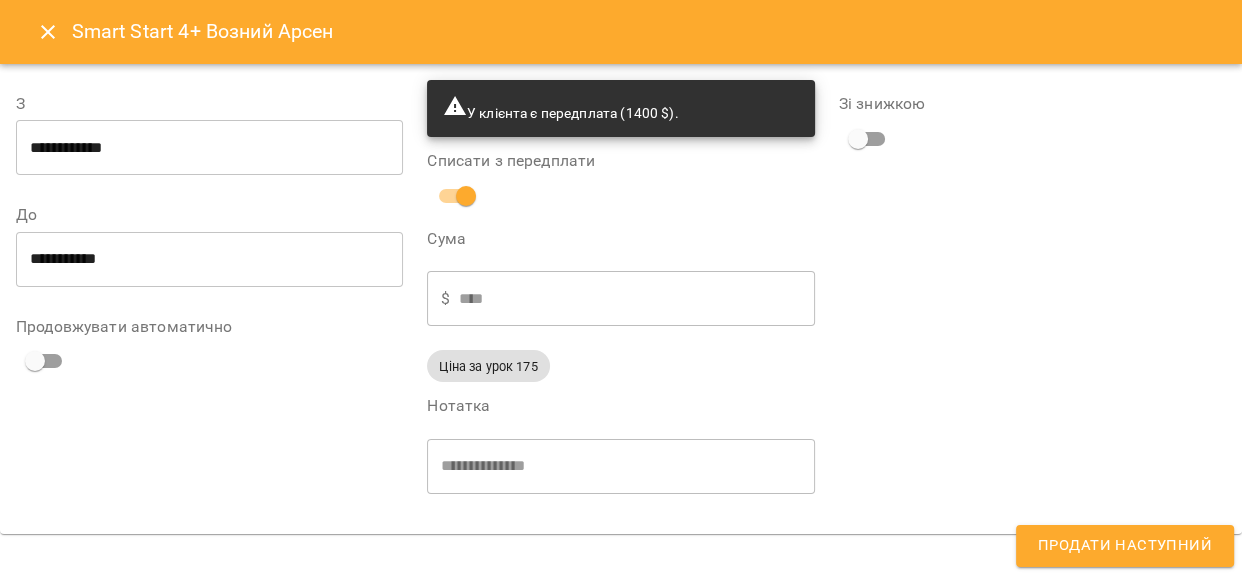 type on "**********" 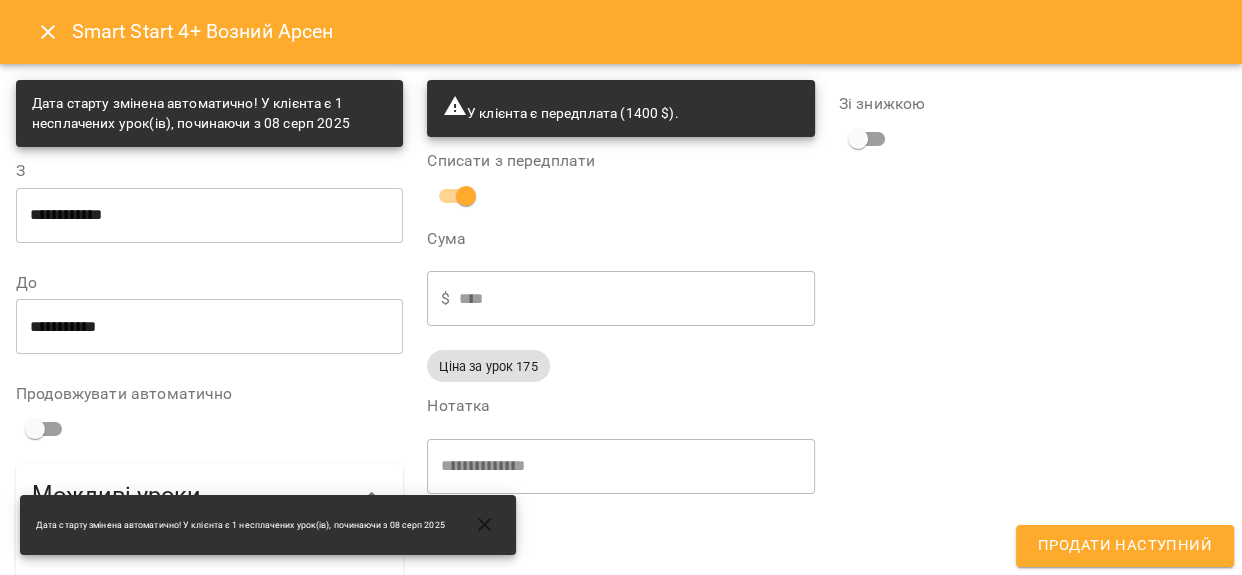 click on "Продати наступний" at bounding box center (1125, 546) 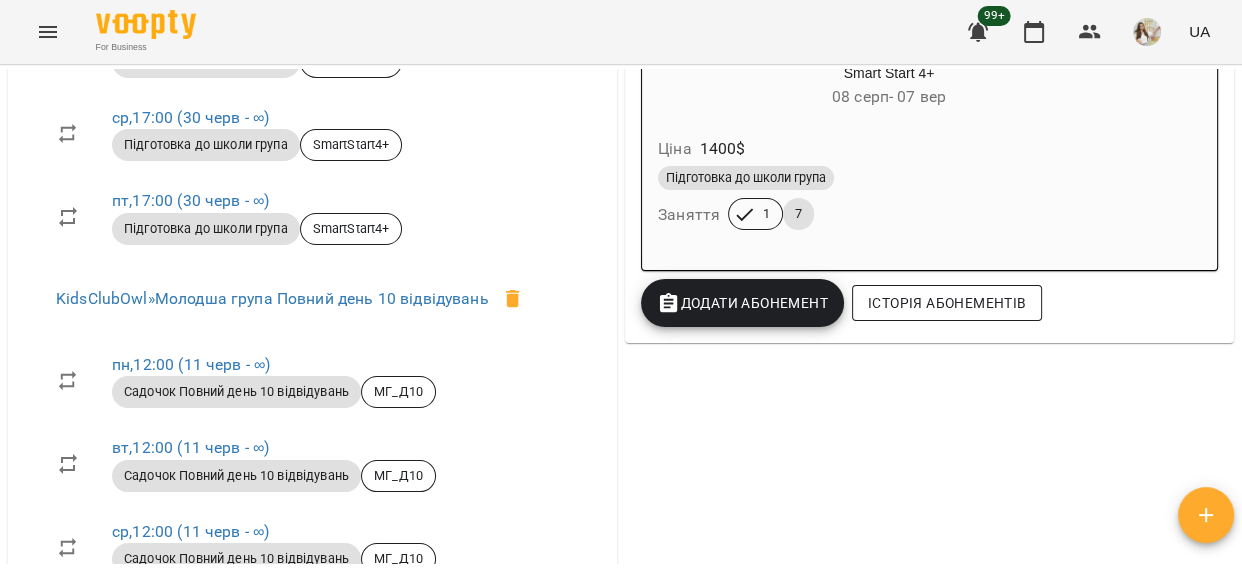 scroll, scrollTop: 727, scrollLeft: 0, axis: vertical 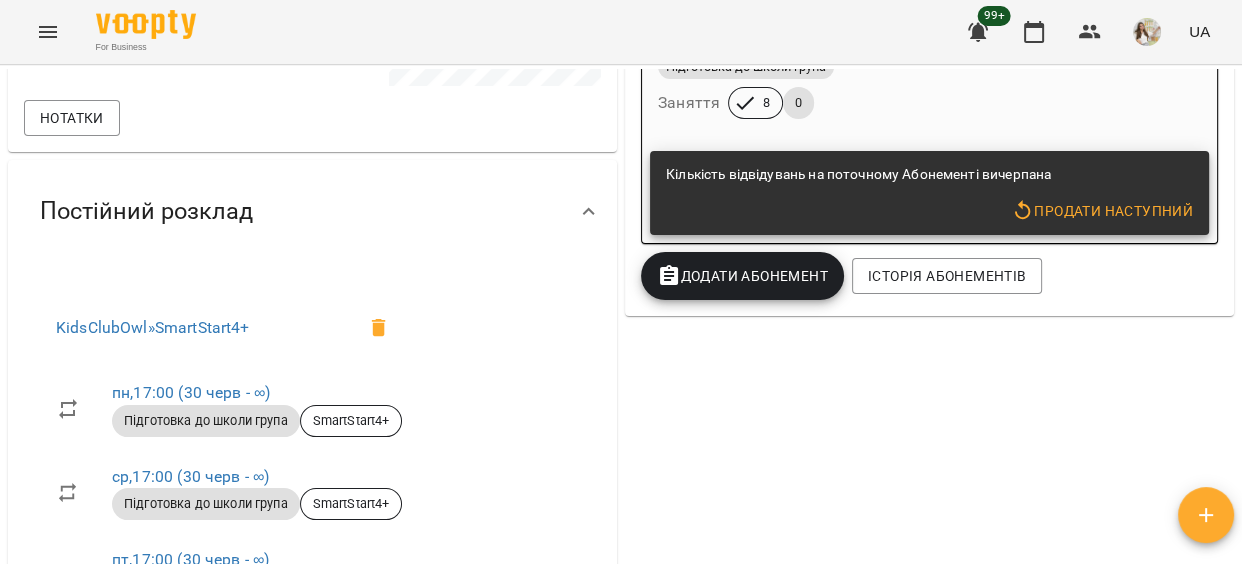 click on "Продати наступний" at bounding box center [1102, 211] 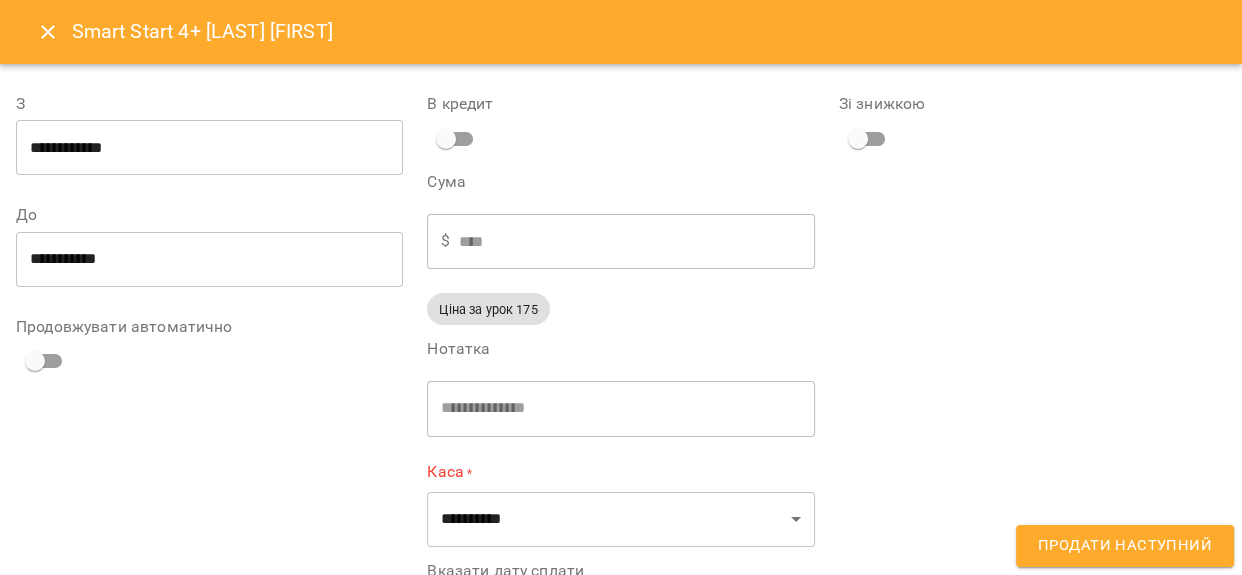 type on "**********" 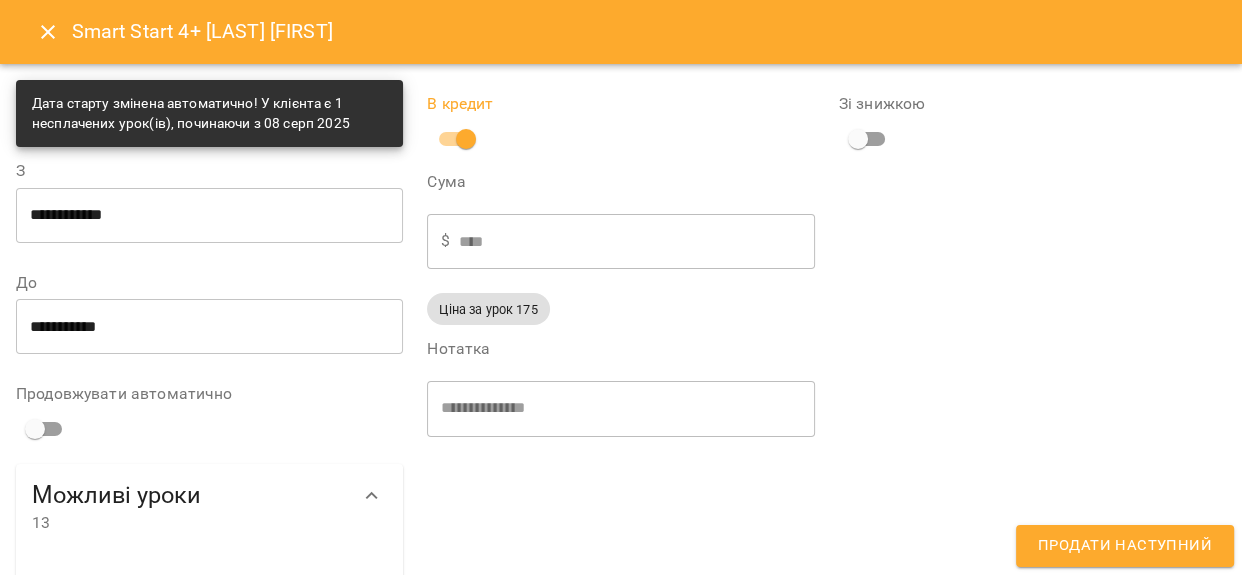 click on "Продати наступний" at bounding box center [1125, 546] 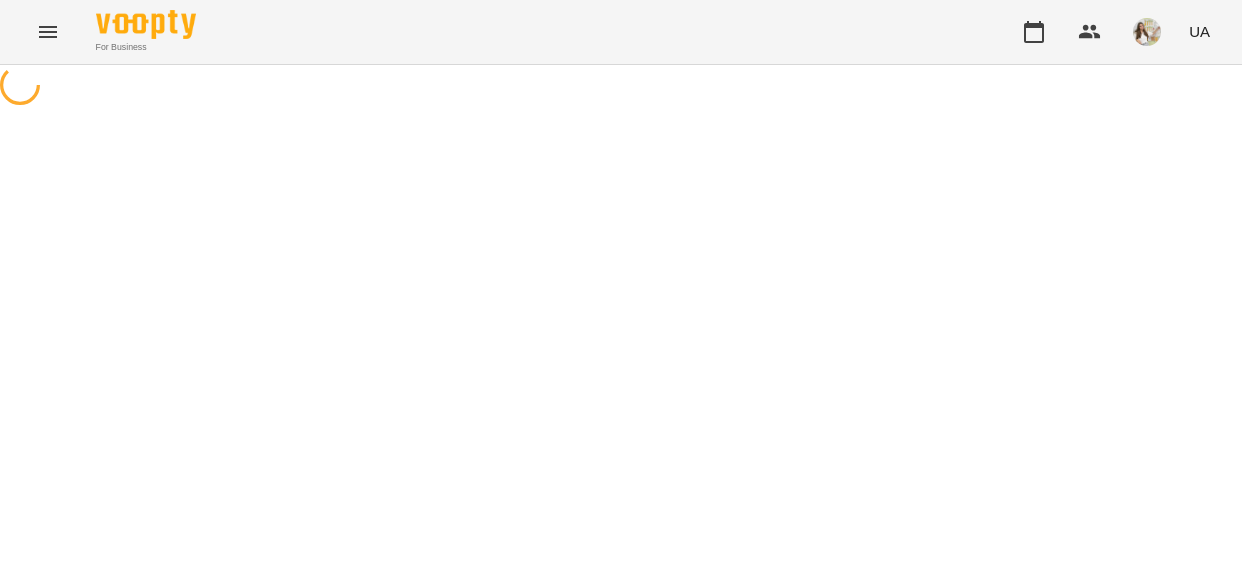 scroll, scrollTop: 0, scrollLeft: 0, axis: both 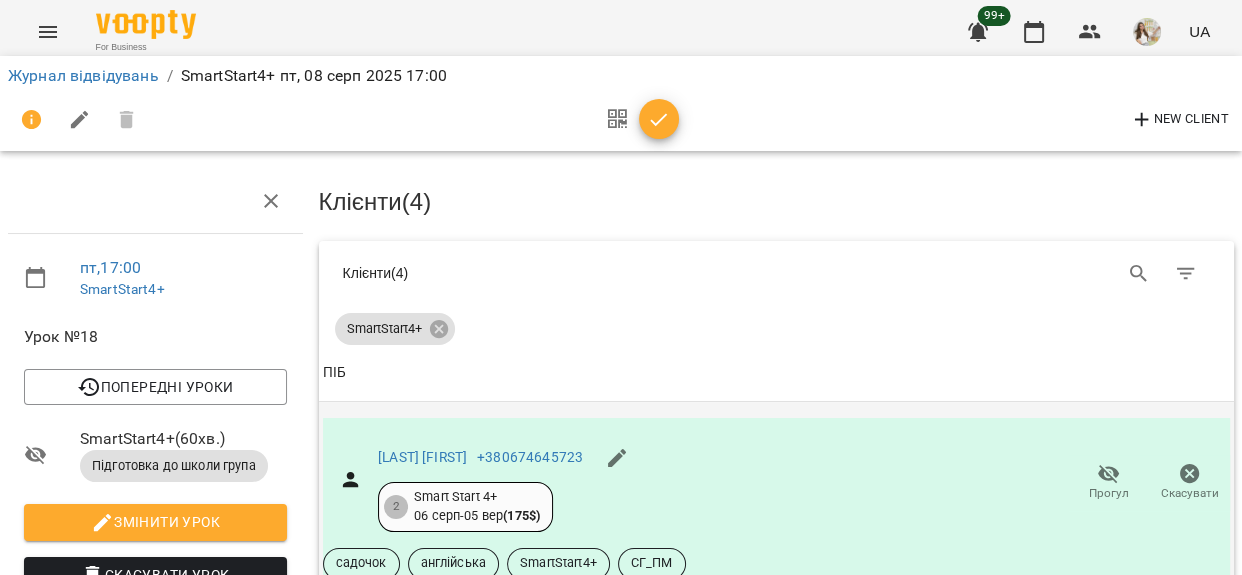 click on "Прогул" at bounding box center [1109, 493] 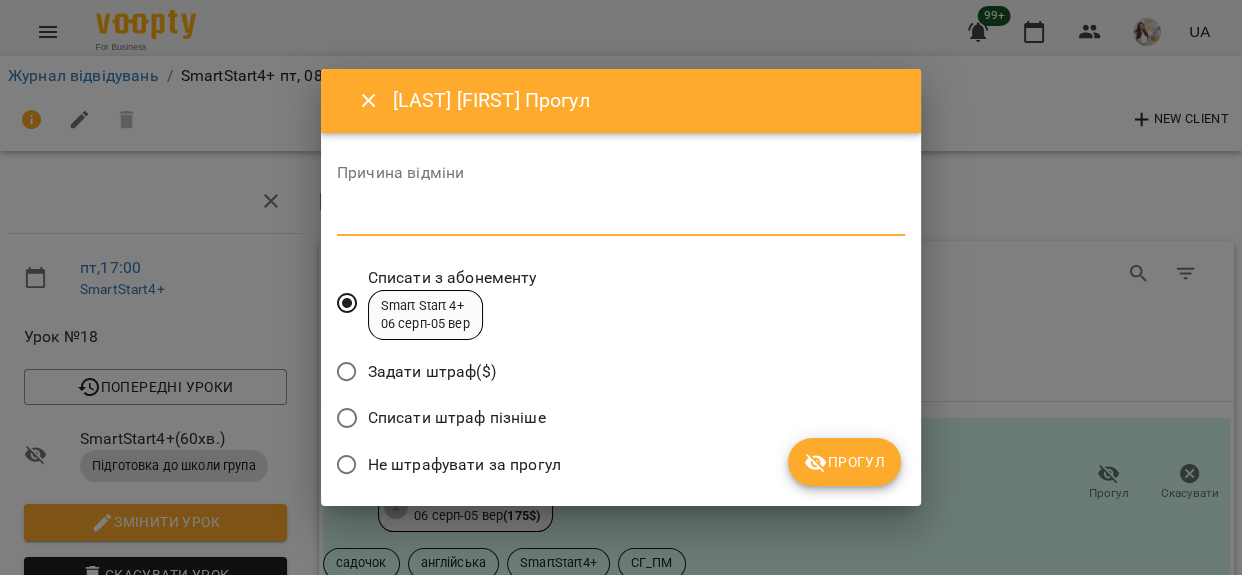 click at bounding box center [621, 219] 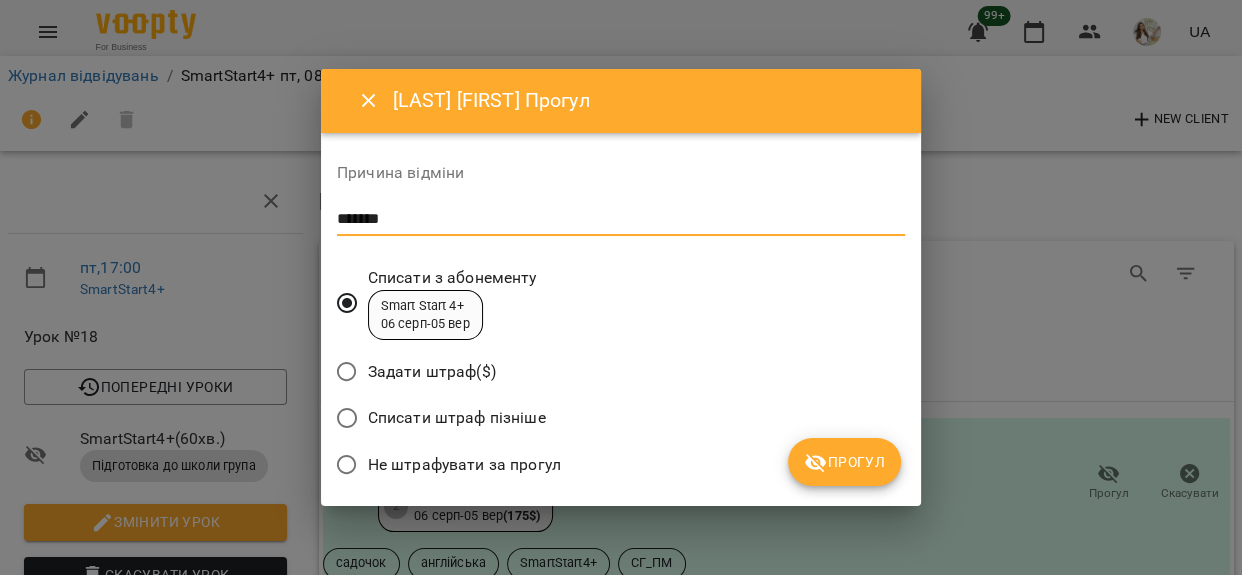 type on "*******" 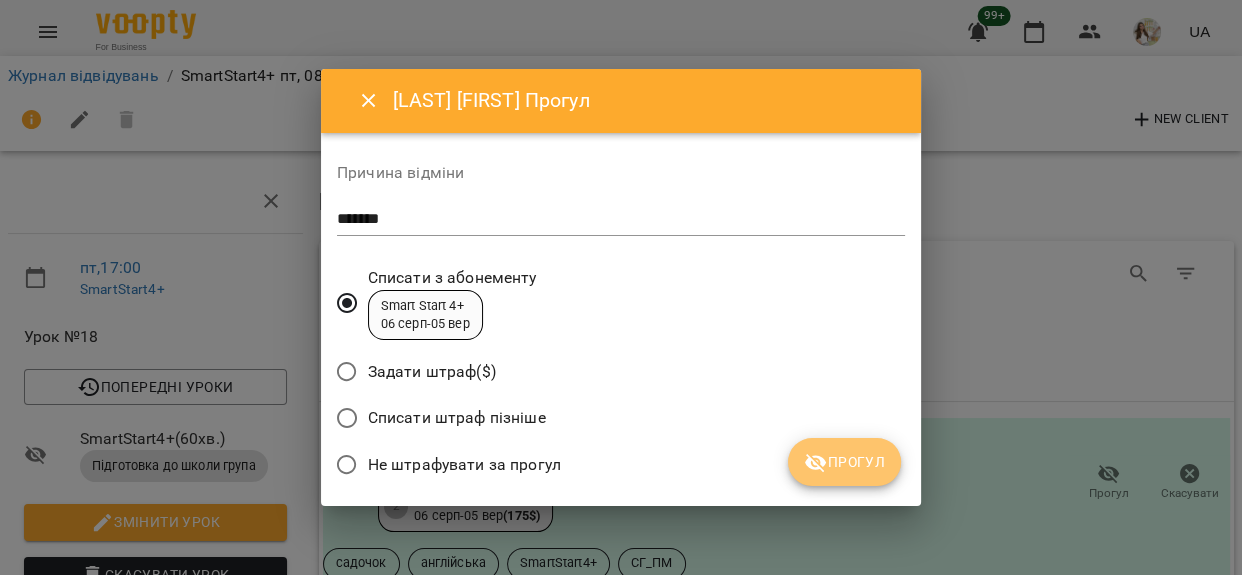 click on "Прогул" at bounding box center (844, 462) 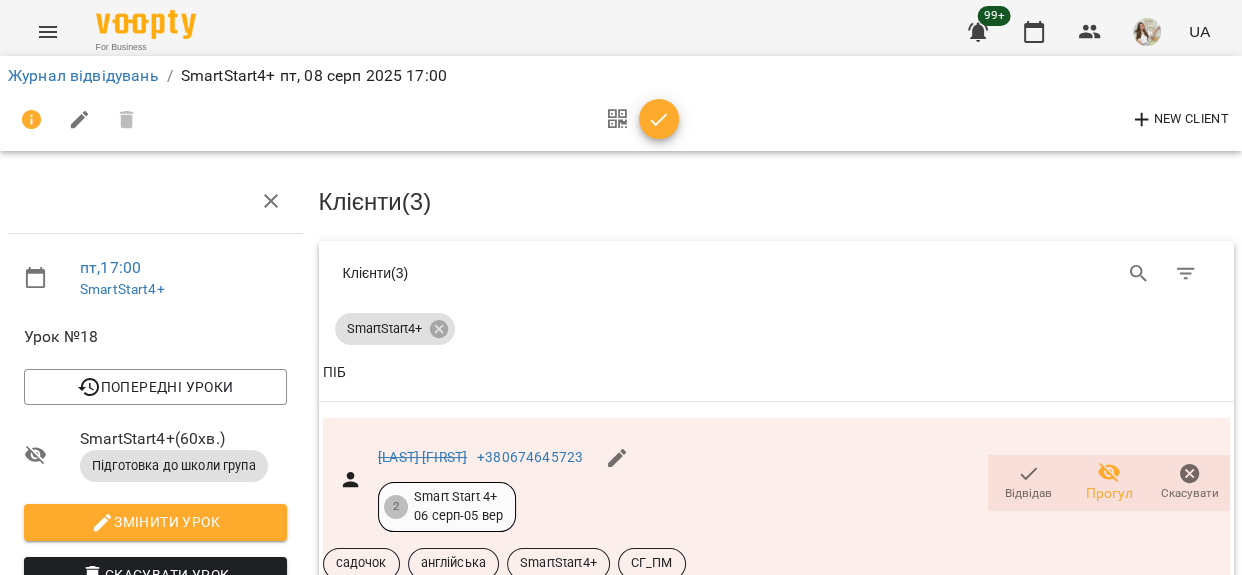 scroll, scrollTop: 704, scrollLeft: 0, axis: vertical 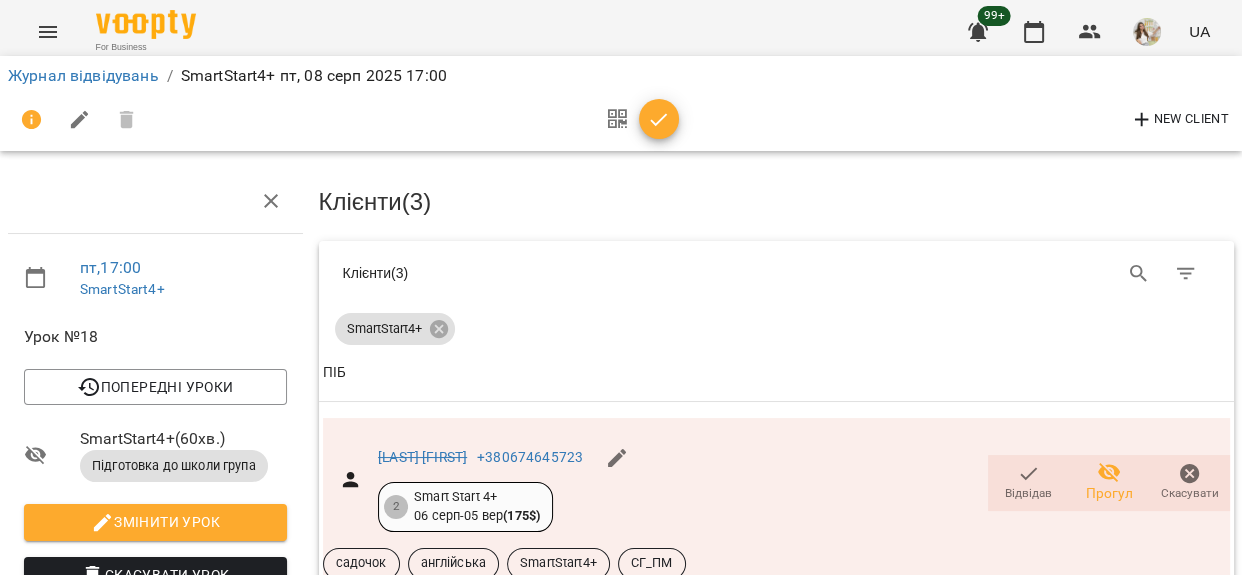 click 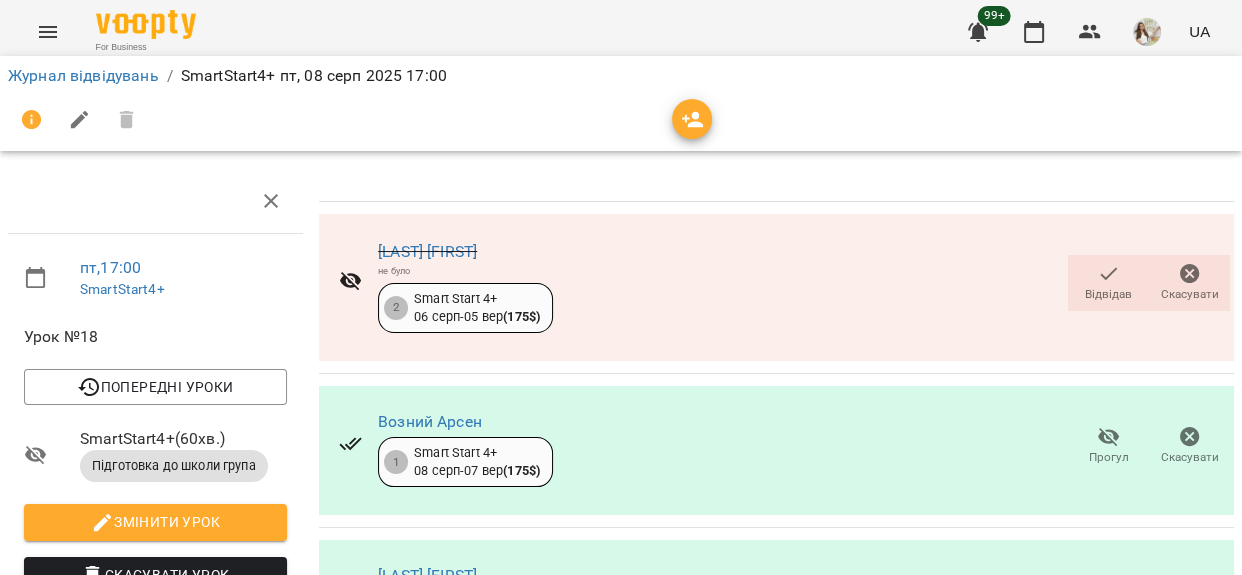 scroll, scrollTop: 0, scrollLeft: 0, axis: both 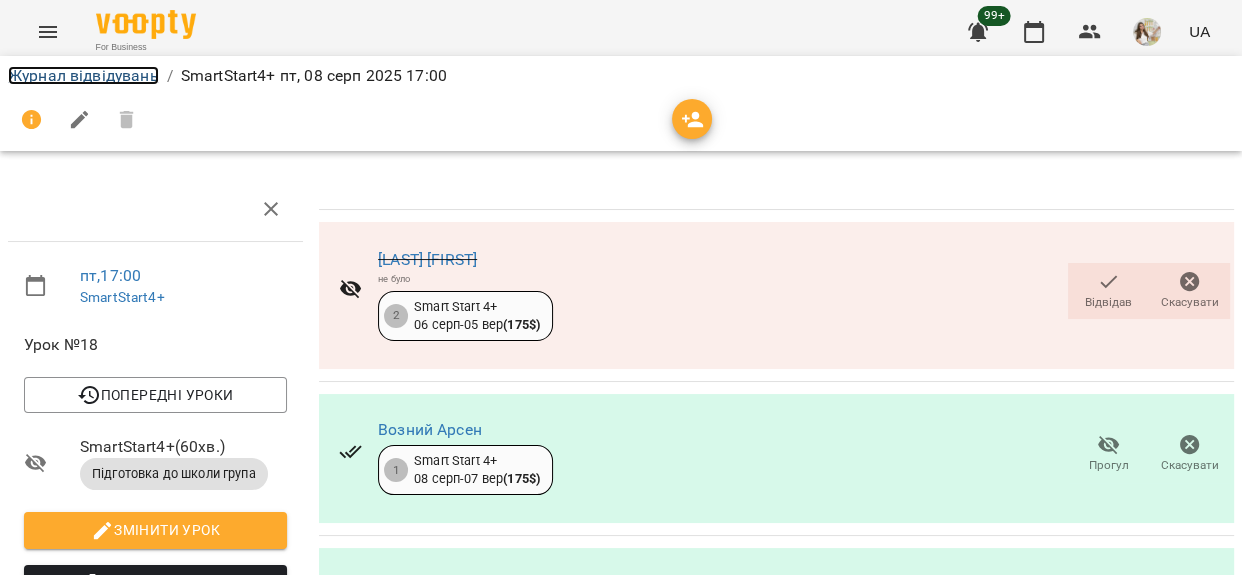 click on "Журнал відвідувань" at bounding box center [83, 75] 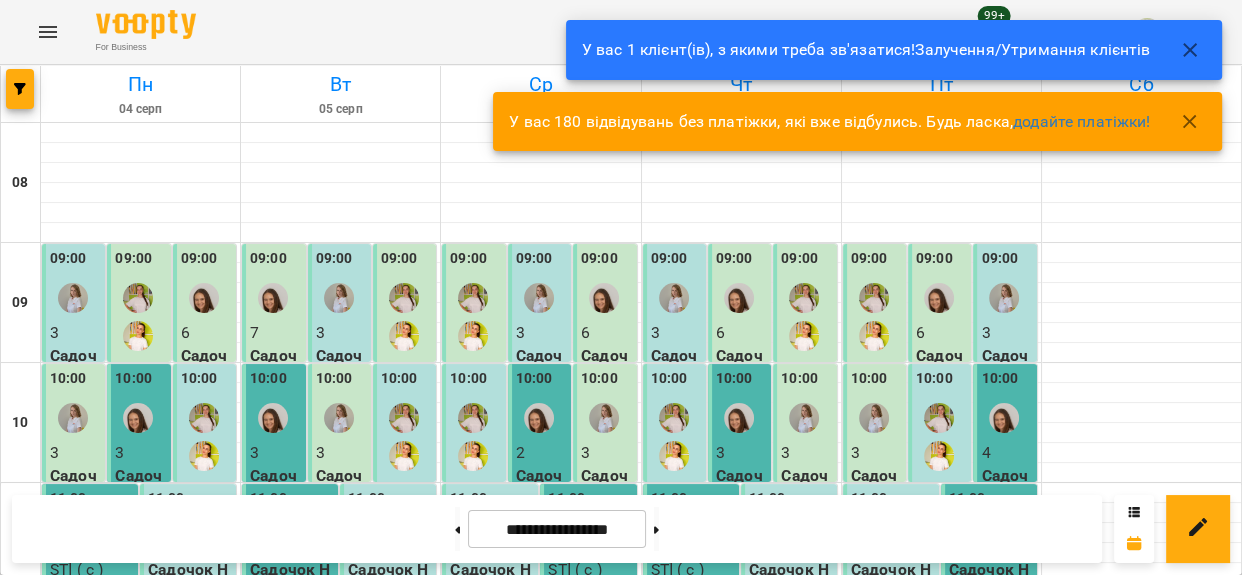 scroll, scrollTop: 272, scrollLeft: 0, axis: vertical 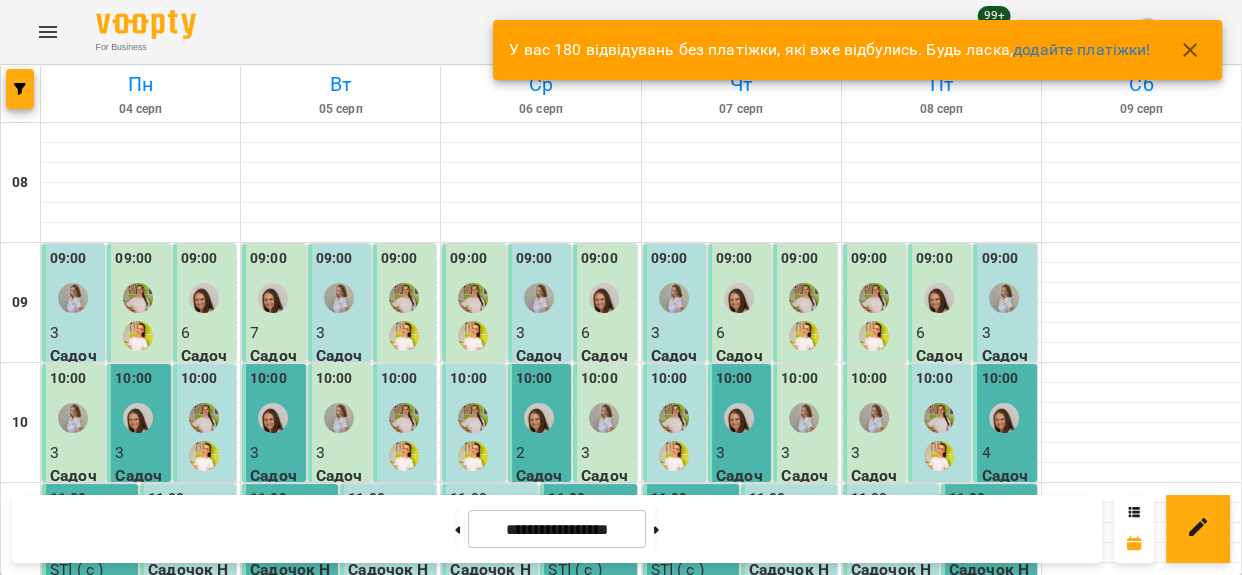 click on "For Business 99+ UA Пн 04 серп Вт 05 серп Ср 06 серп Чт 07 серп Пт 08 серп Сб 09 серп 08 09 10 11 12 13 14 15 16 17 18 19 09:00 3 Садочок Неповний день Місяць (СГ_ПМ) 09:00 5 Садочок Повний день Місяць (ДМ) 09:00 6 Садочок Повний день Місяць (МГ_ДМ) 10:00 3 Садочок Повний день Місяць (СГ_ДМ) 10:00 3 Садочок Неповний день 10 відвідувань (МГ_П10) 10:00 Качур Марта Садочок Неповний день Місяць 11:00 Тіслак Єва ( с ) Садочок Неповний день 10 відвідувань 11:00 9 Садочок Неповний день Місяць (МГ_ПМ) 12:00 2 Садочок Повний день 10 відвідувань (МГ_Д10) 13:00 Адаптаційна група - АГ_М 14:00 Коваль Олег Підготовка до школи індивідуально 14:00 14:00 - 15:00" at bounding box center (621, 826) 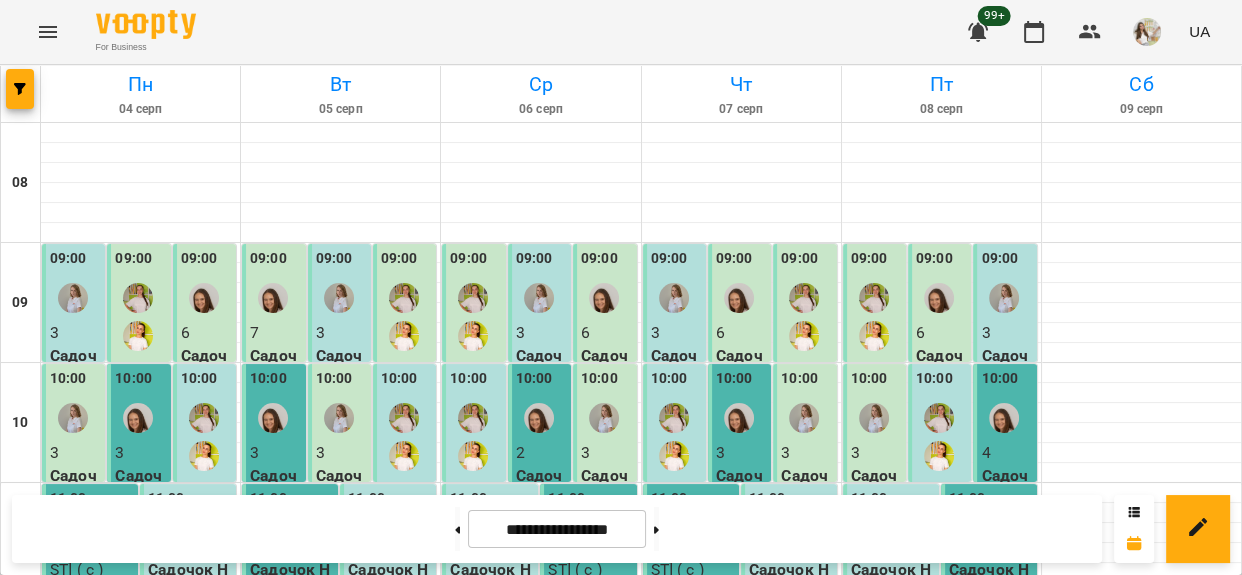 scroll, scrollTop: 1077, scrollLeft: 0, axis: vertical 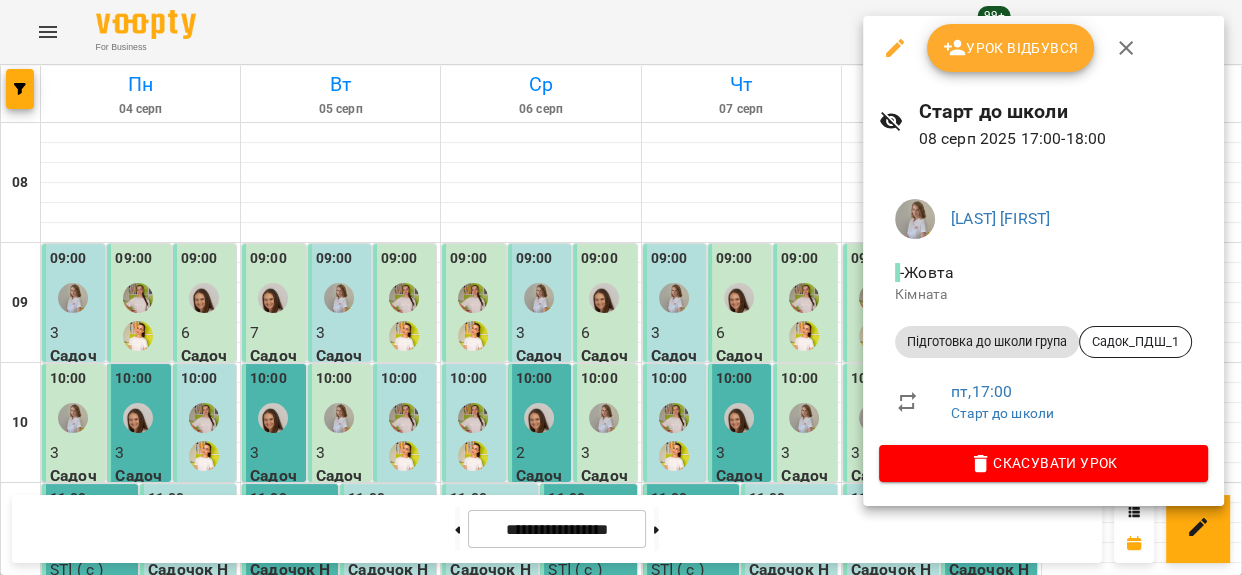 click on "Урок відбувся" at bounding box center (1043, 48) 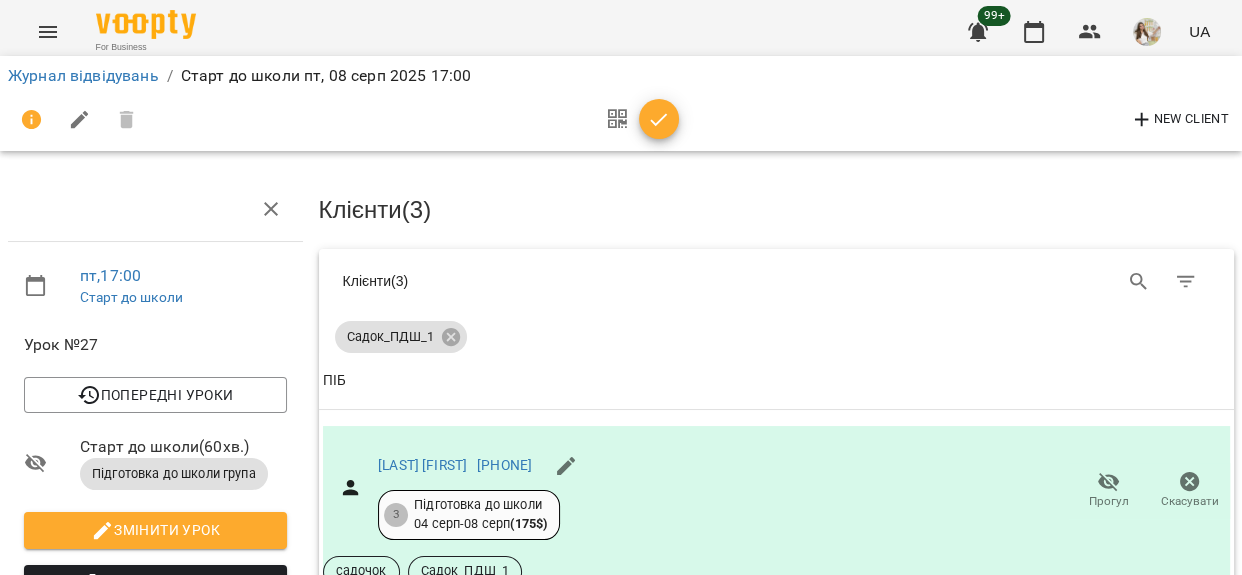 scroll, scrollTop: 272, scrollLeft: 0, axis: vertical 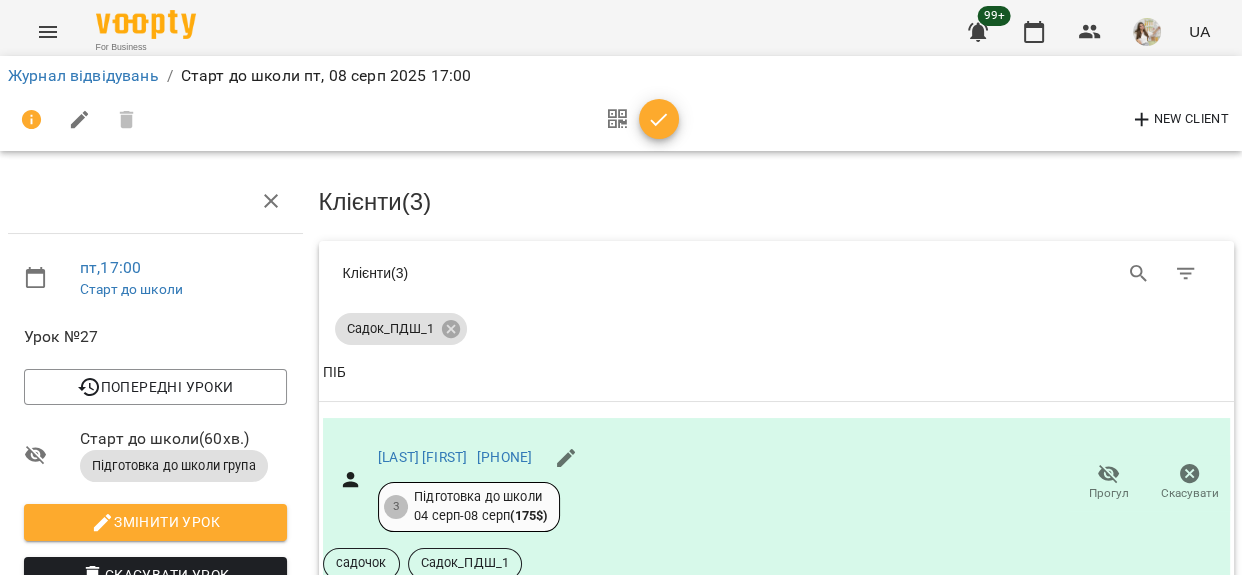 click on "Прогул" at bounding box center [1109, 688] 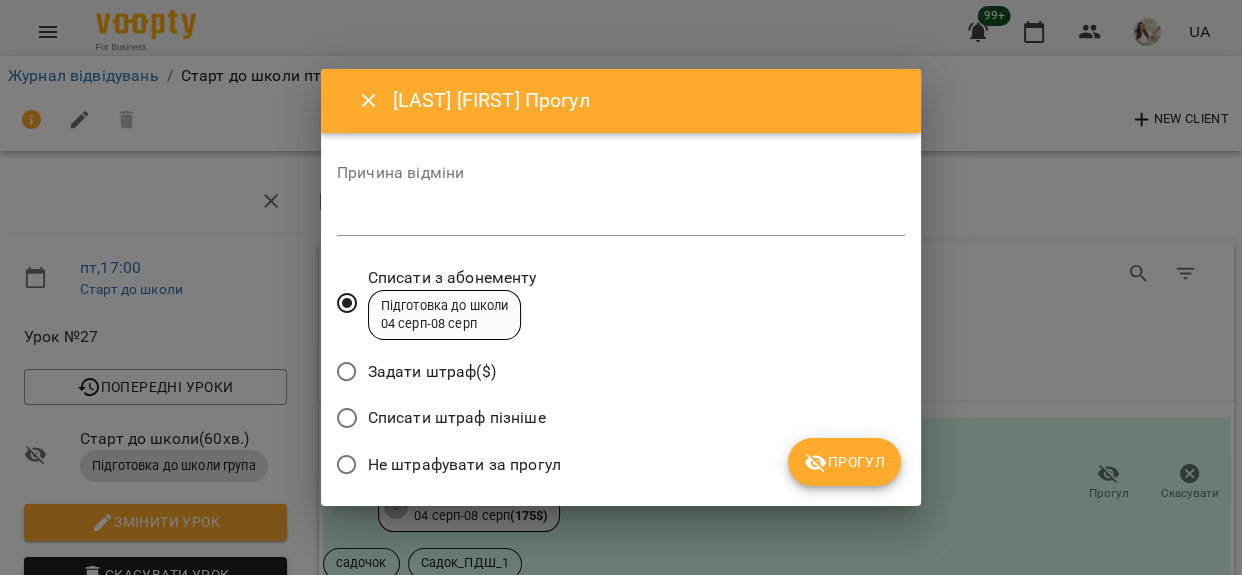 click at bounding box center (621, 219) 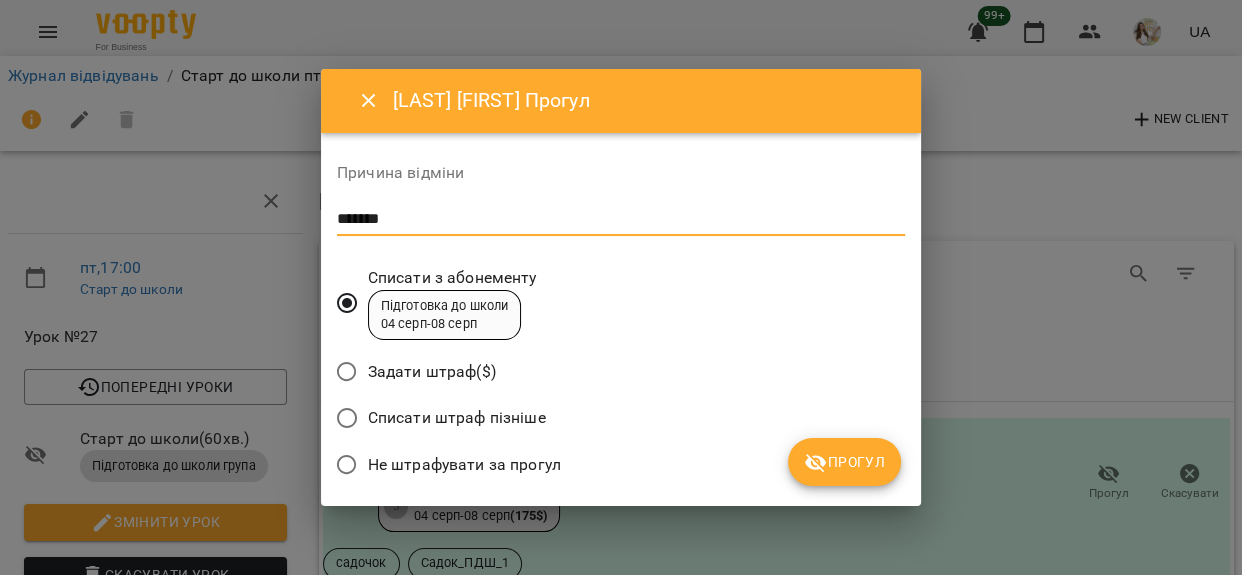 type on "*******" 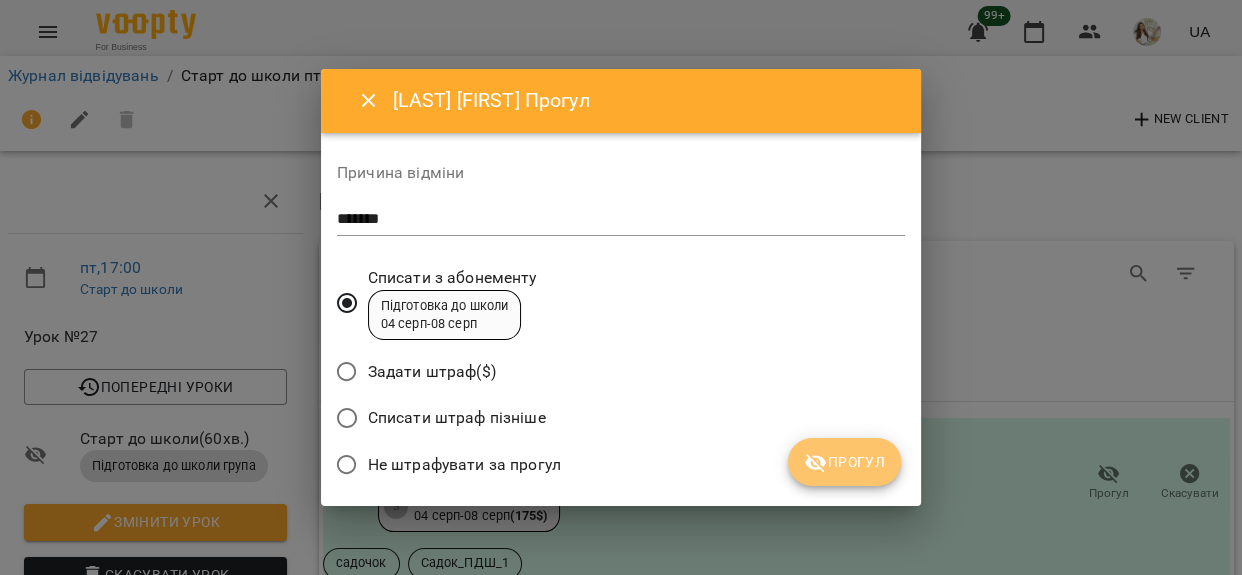 click 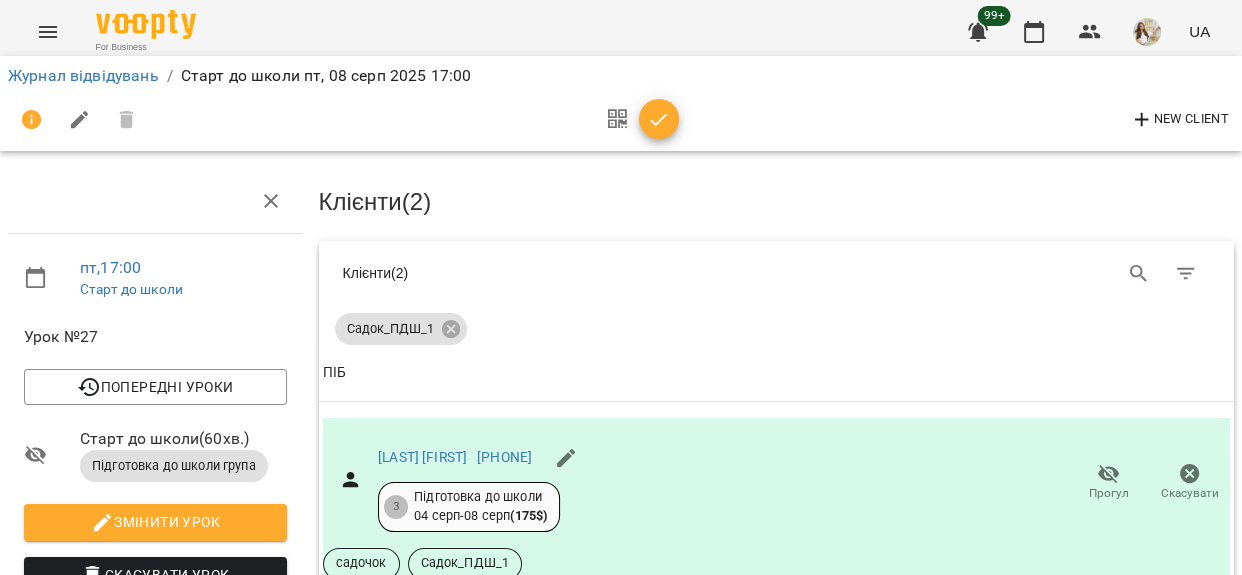 click on "New Client" at bounding box center (621, 120) 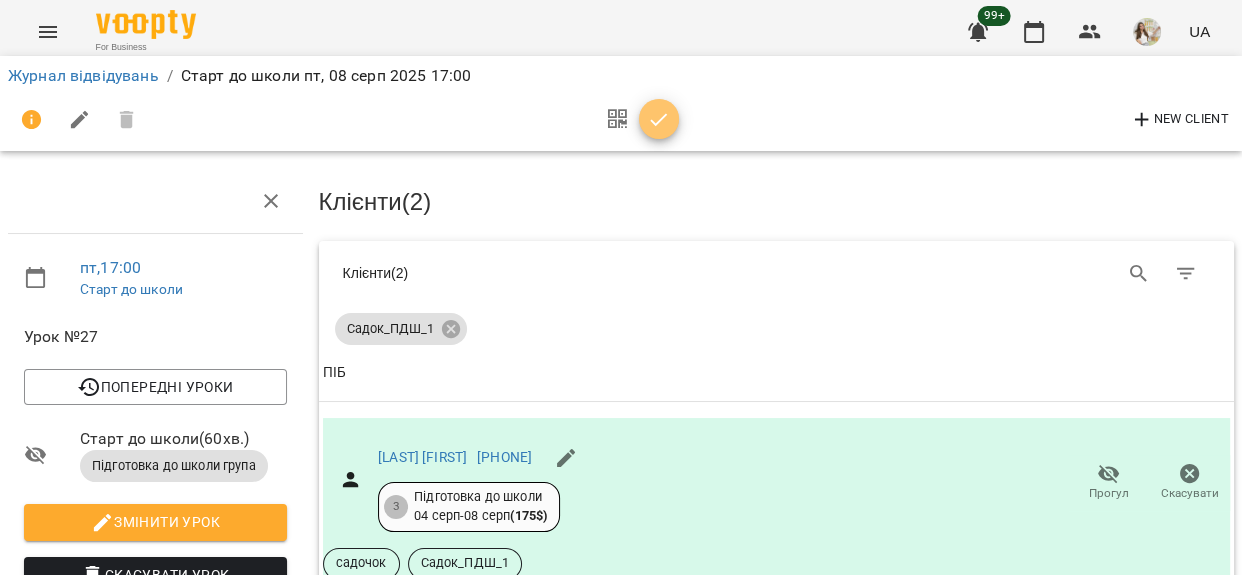 click 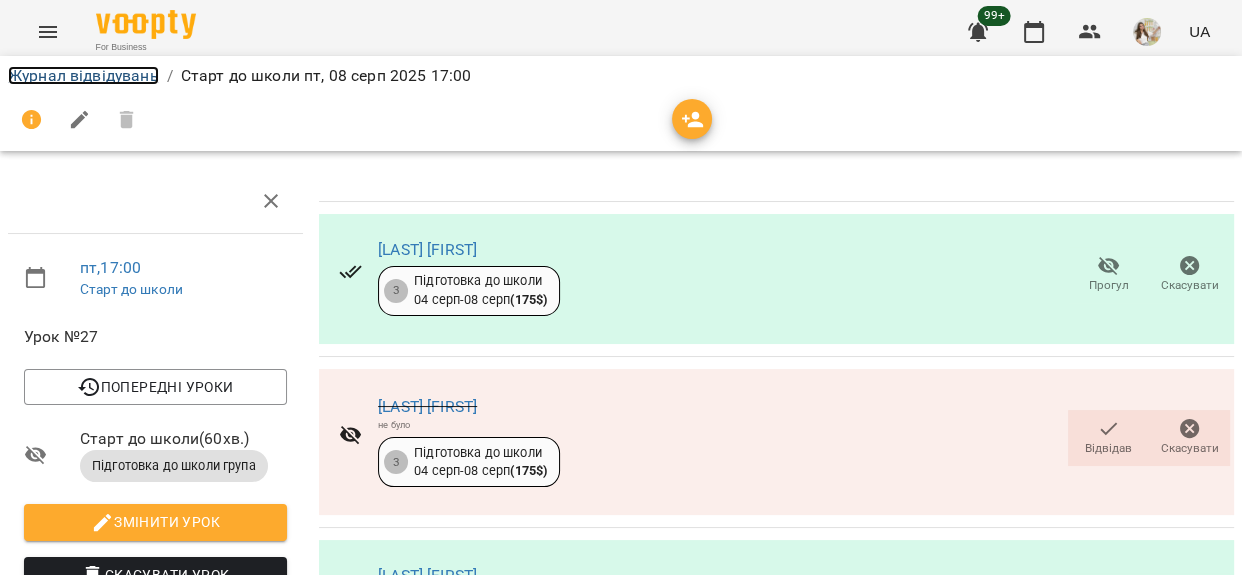 click on "Журнал відвідувань" at bounding box center [83, 75] 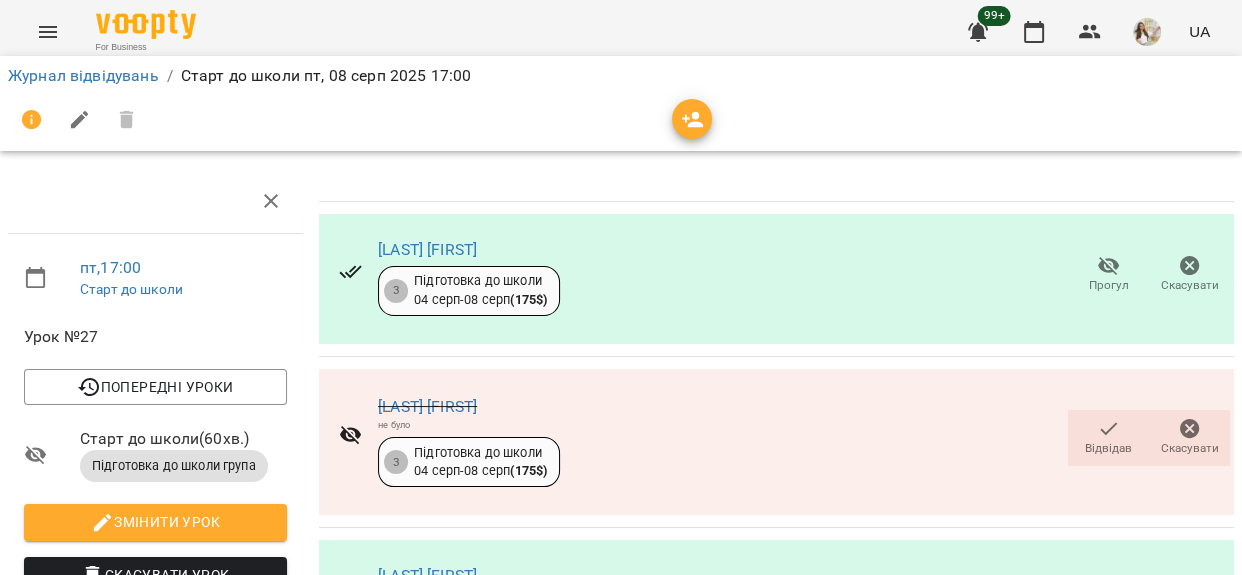scroll, scrollTop: 0, scrollLeft: 0, axis: both 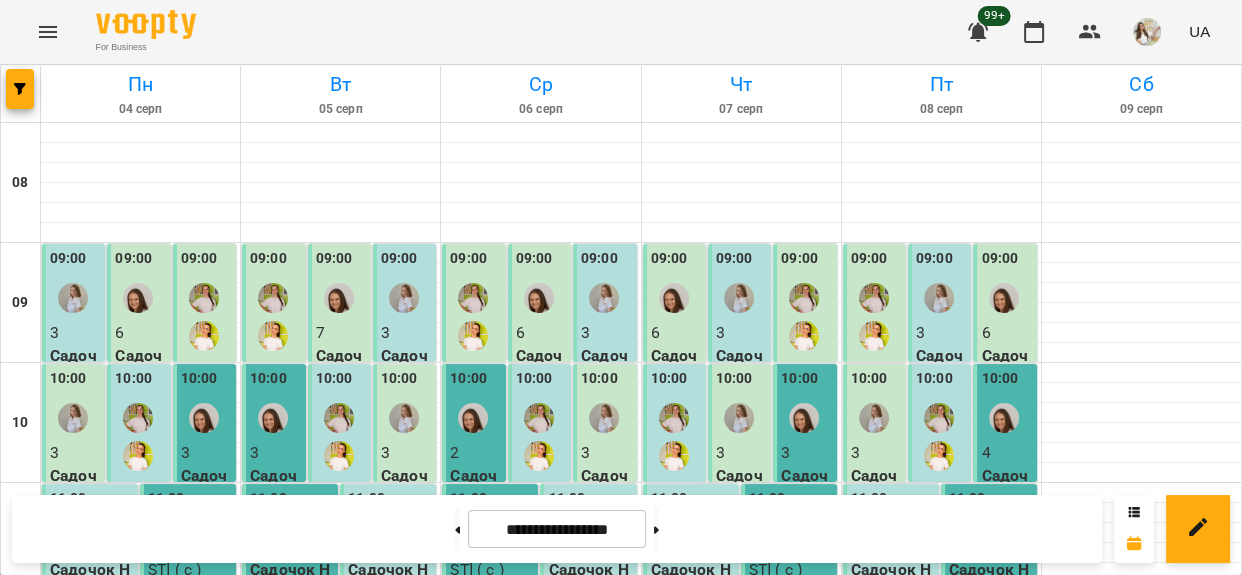 click at bounding box center [941, 1453] 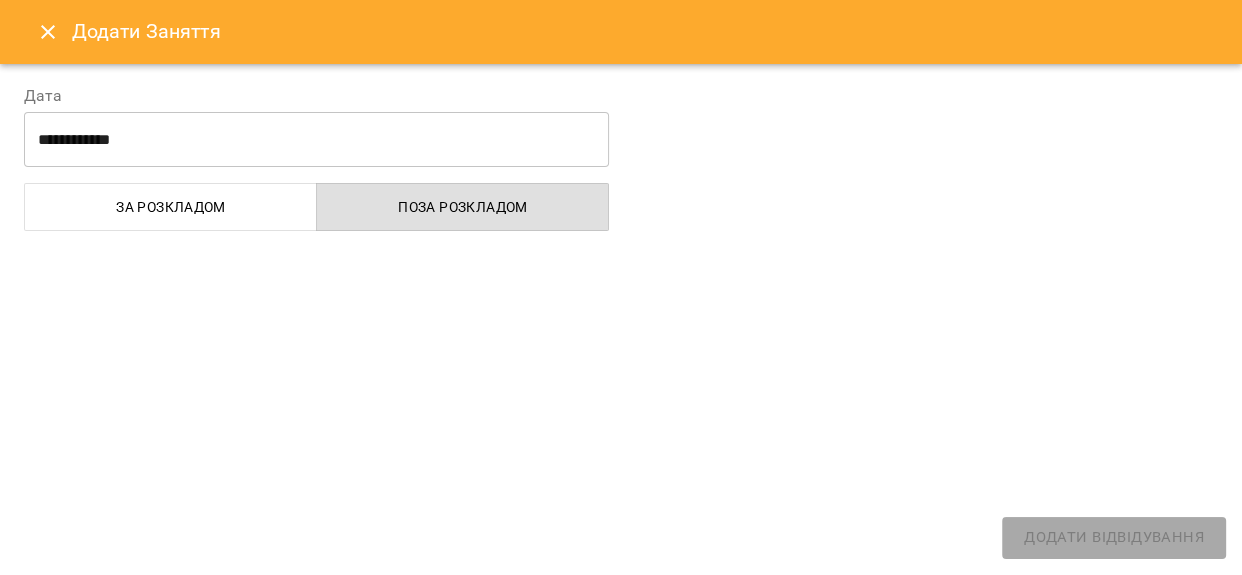 select 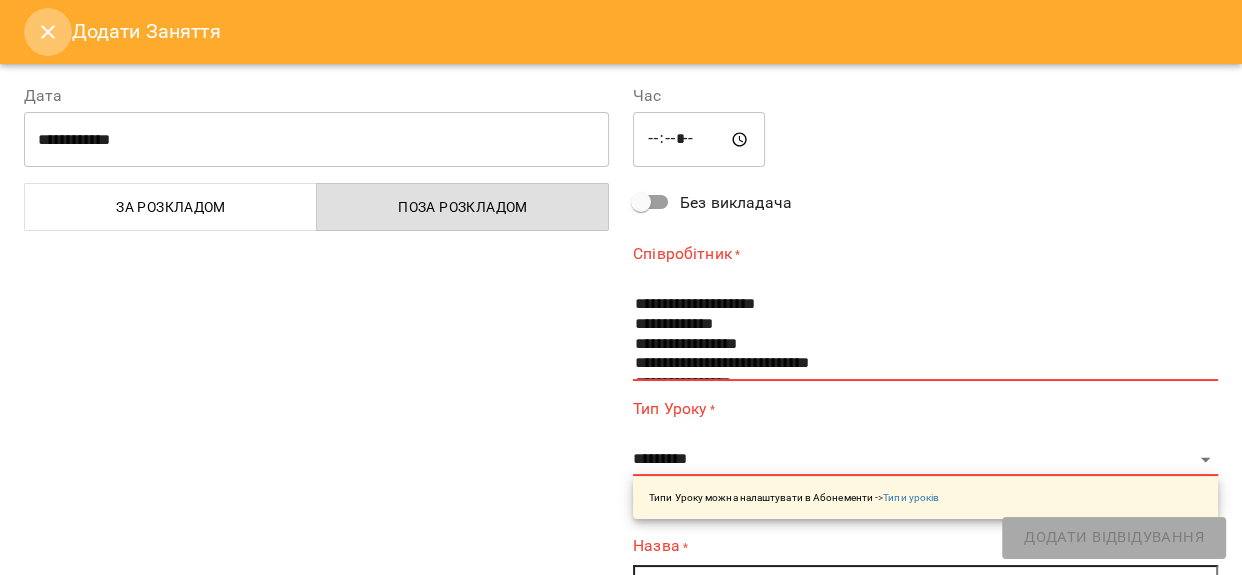 click at bounding box center (48, 32) 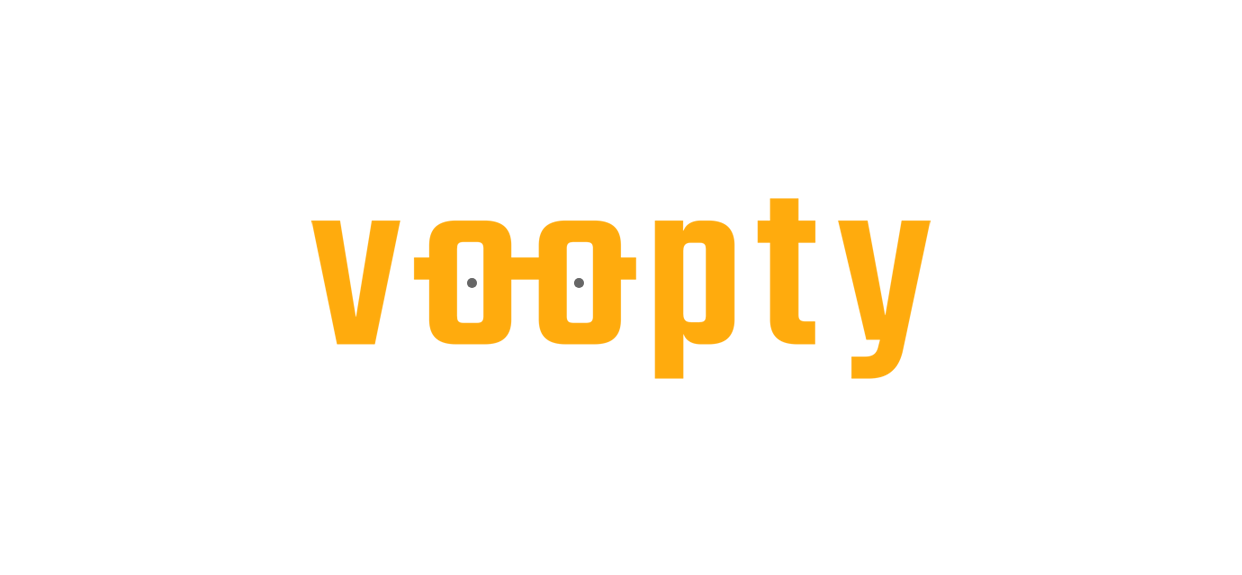 scroll, scrollTop: 0, scrollLeft: 0, axis: both 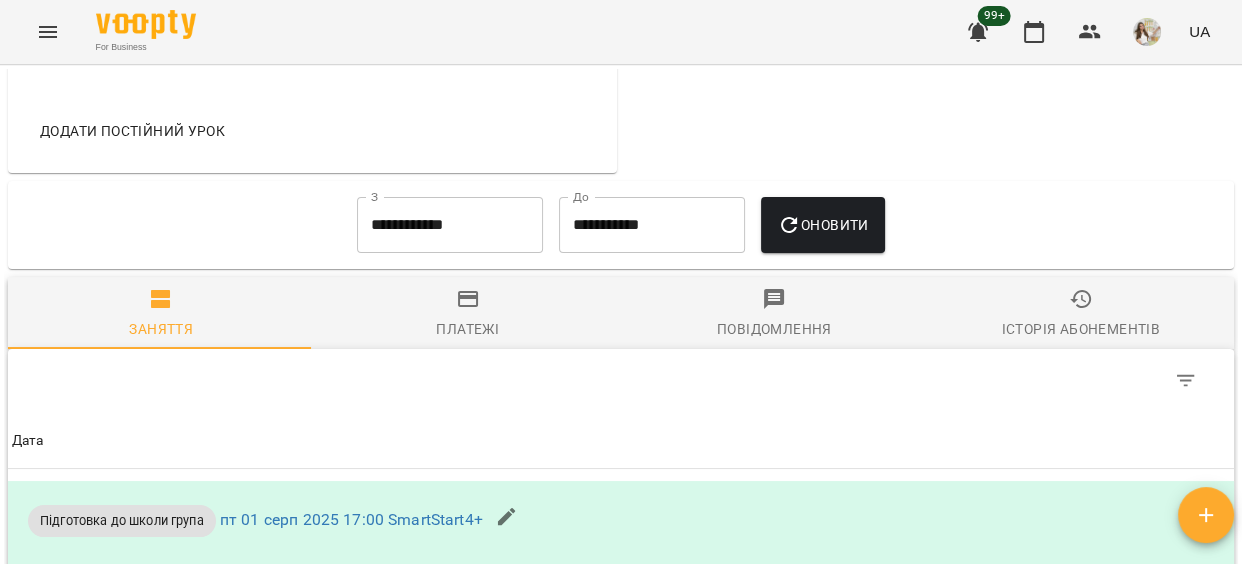 click on "**********" at bounding box center [450, 225] 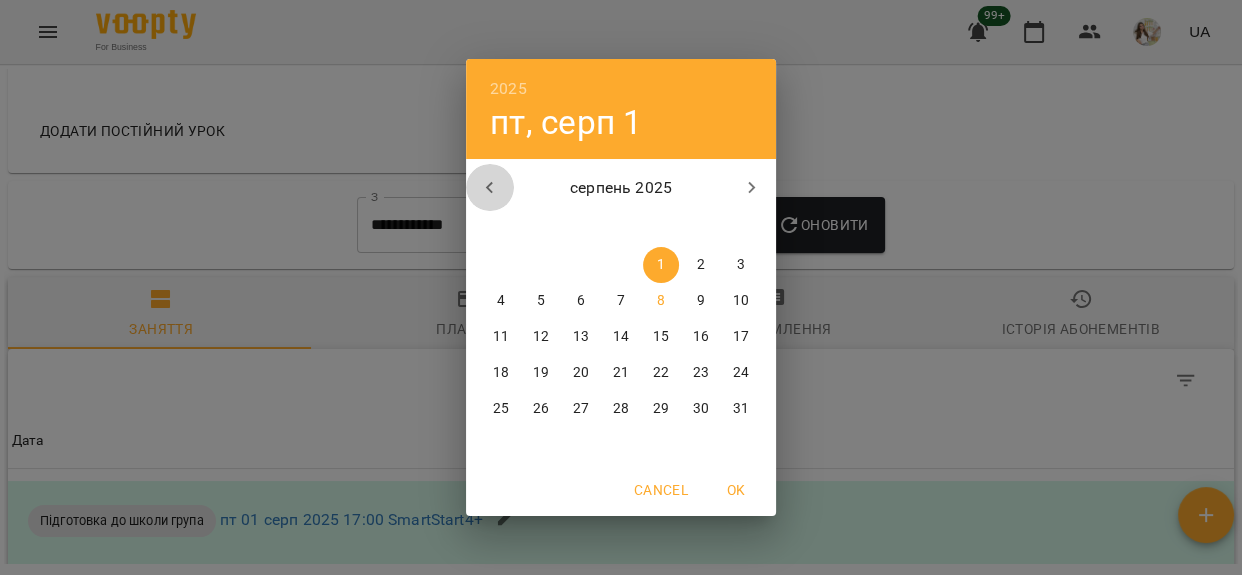 click 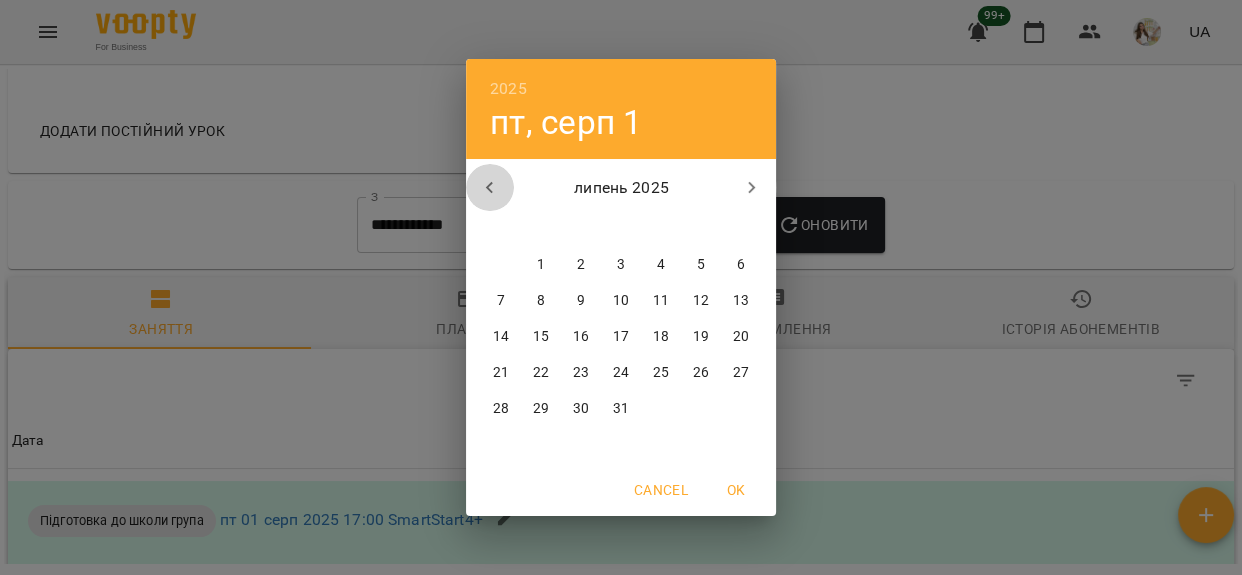 click 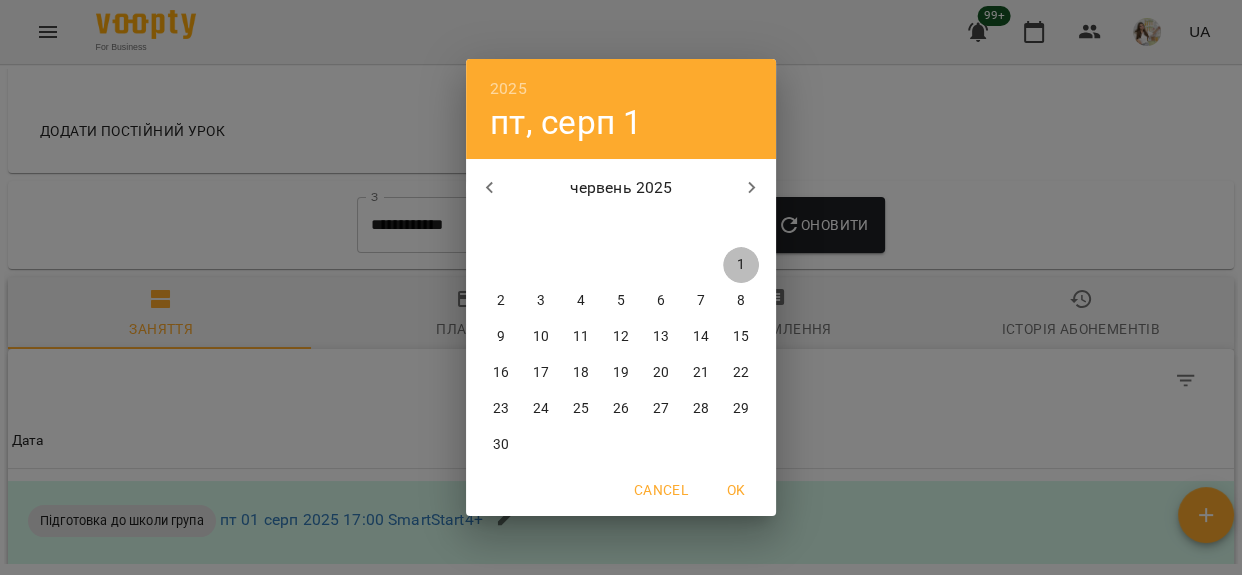 click on "1" at bounding box center [741, 265] 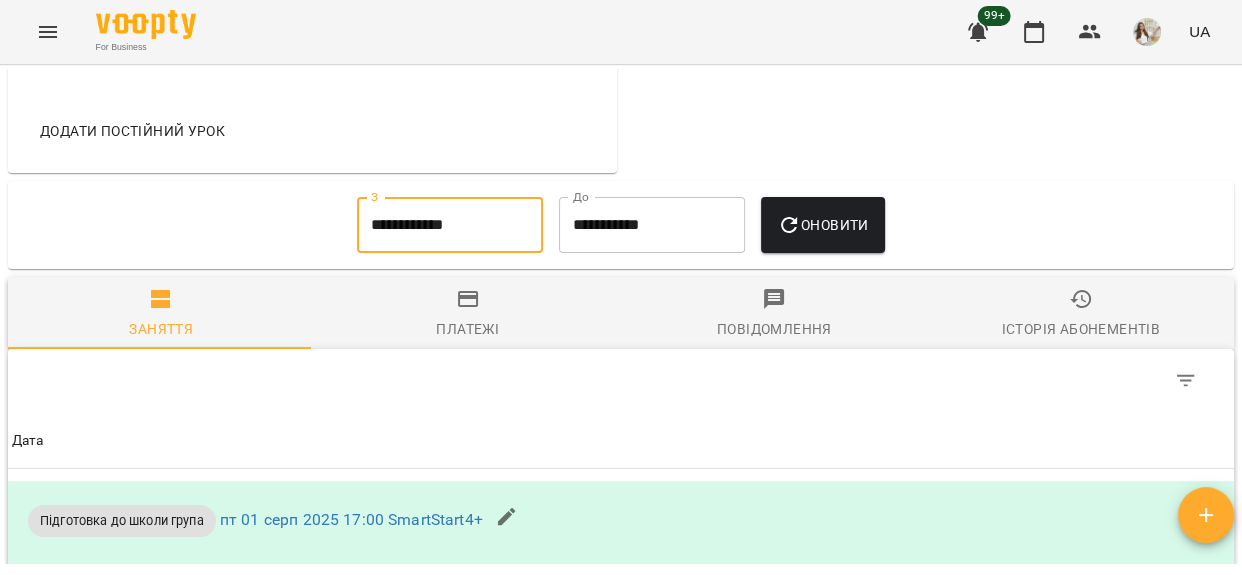 click on "Оновити" at bounding box center [822, 225] 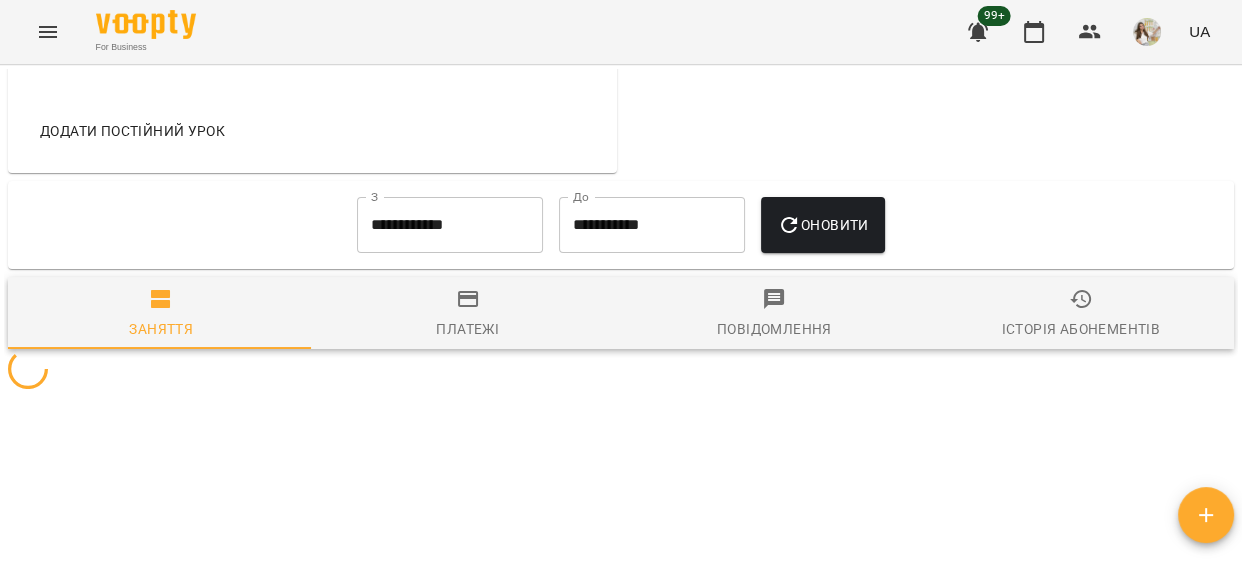 click on "Платежі" at bounding box center (468, 314) 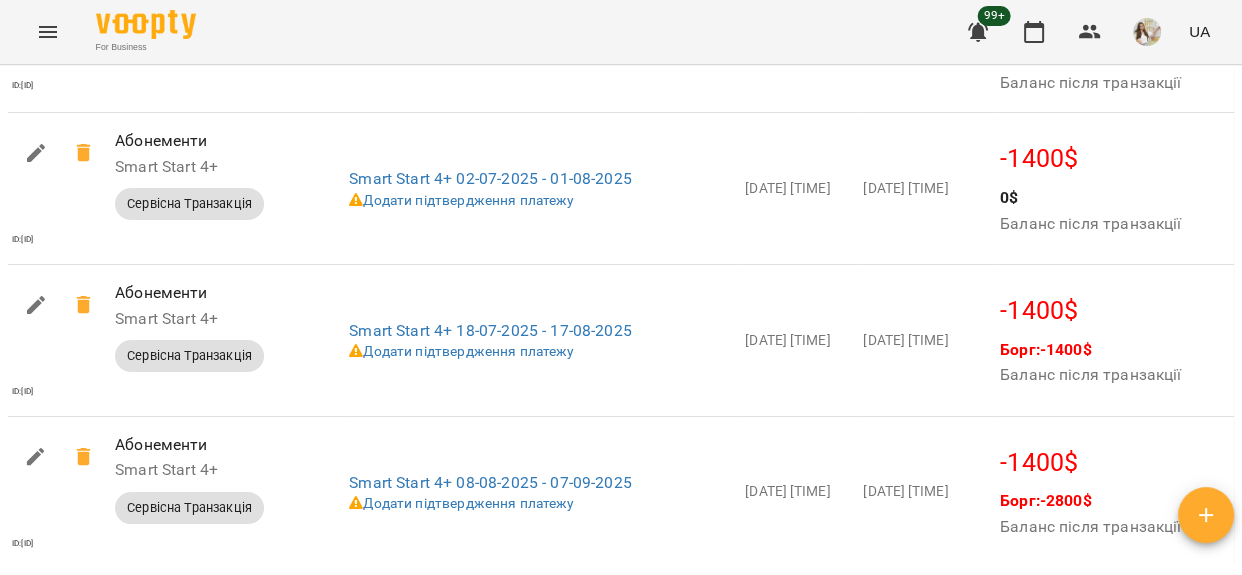 scroll, scrollTop: 1818, scrollLeft: 0, axis: vertical 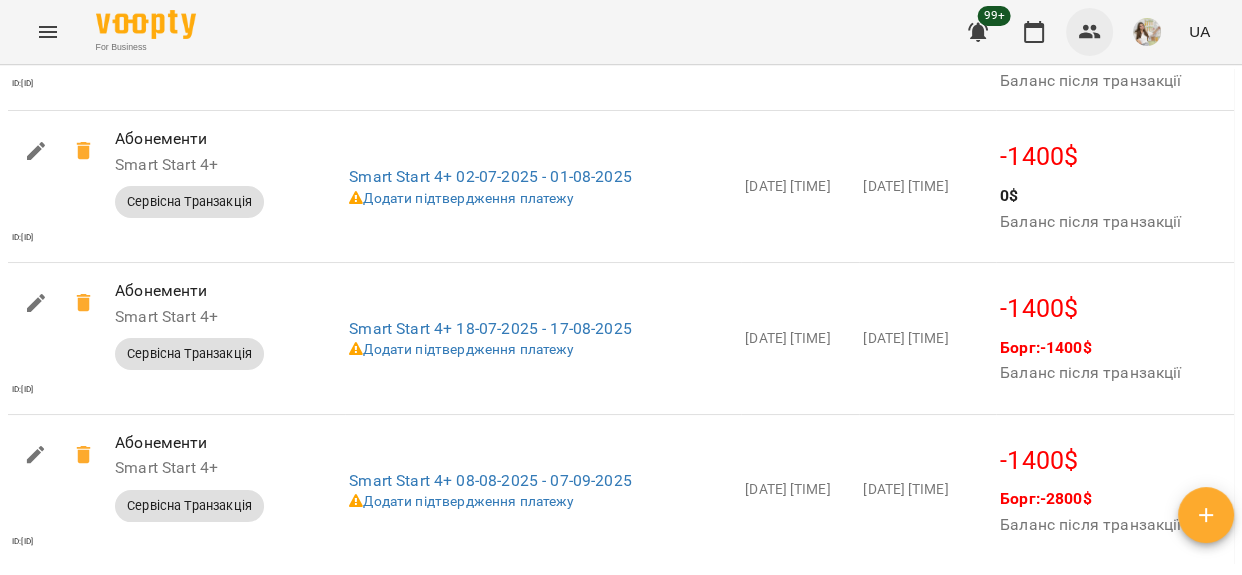 click 